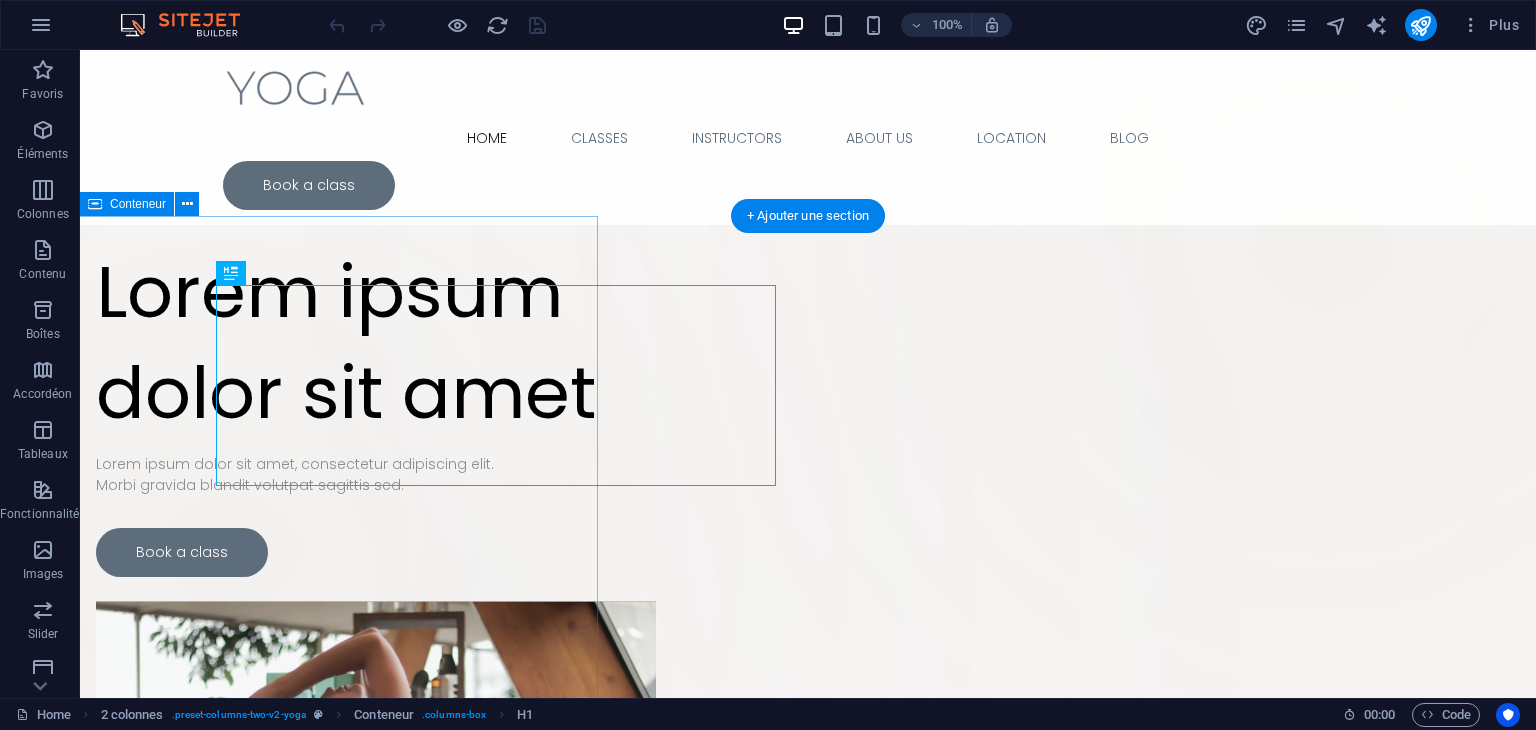 scroll, scrollTop: 0, scrollLeft: 0, axis: both 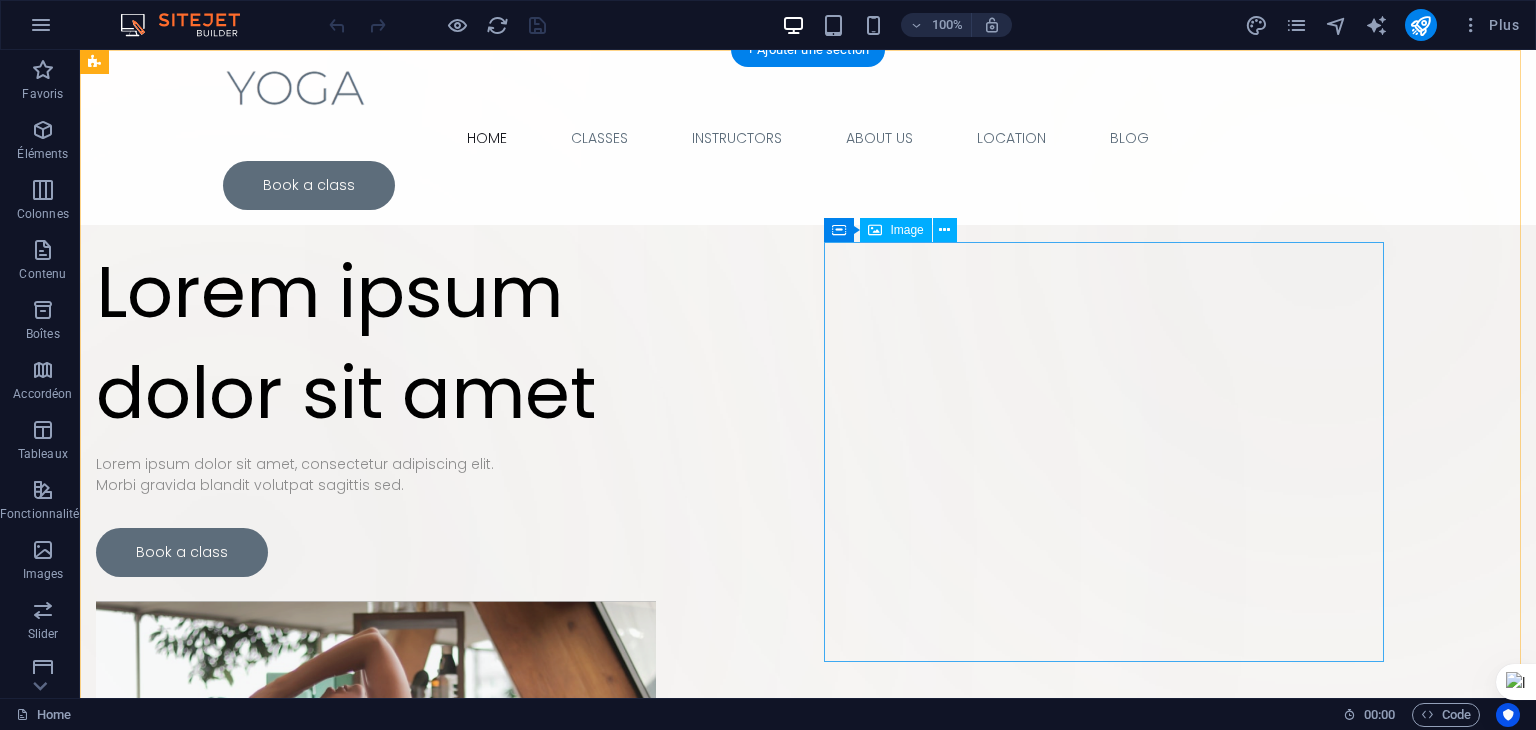 click at bounding box center (376, 811) 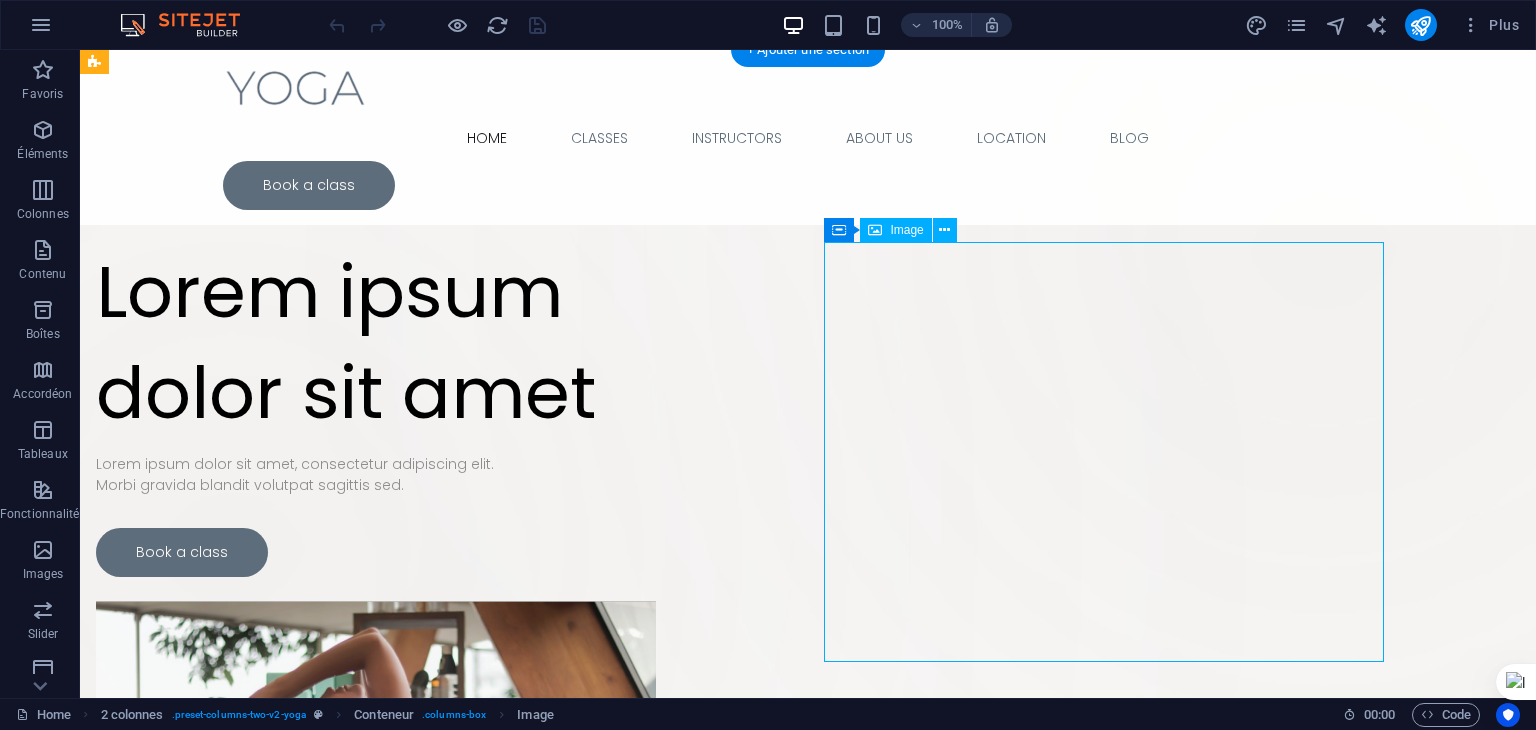 click at bounding box center (376, 811) 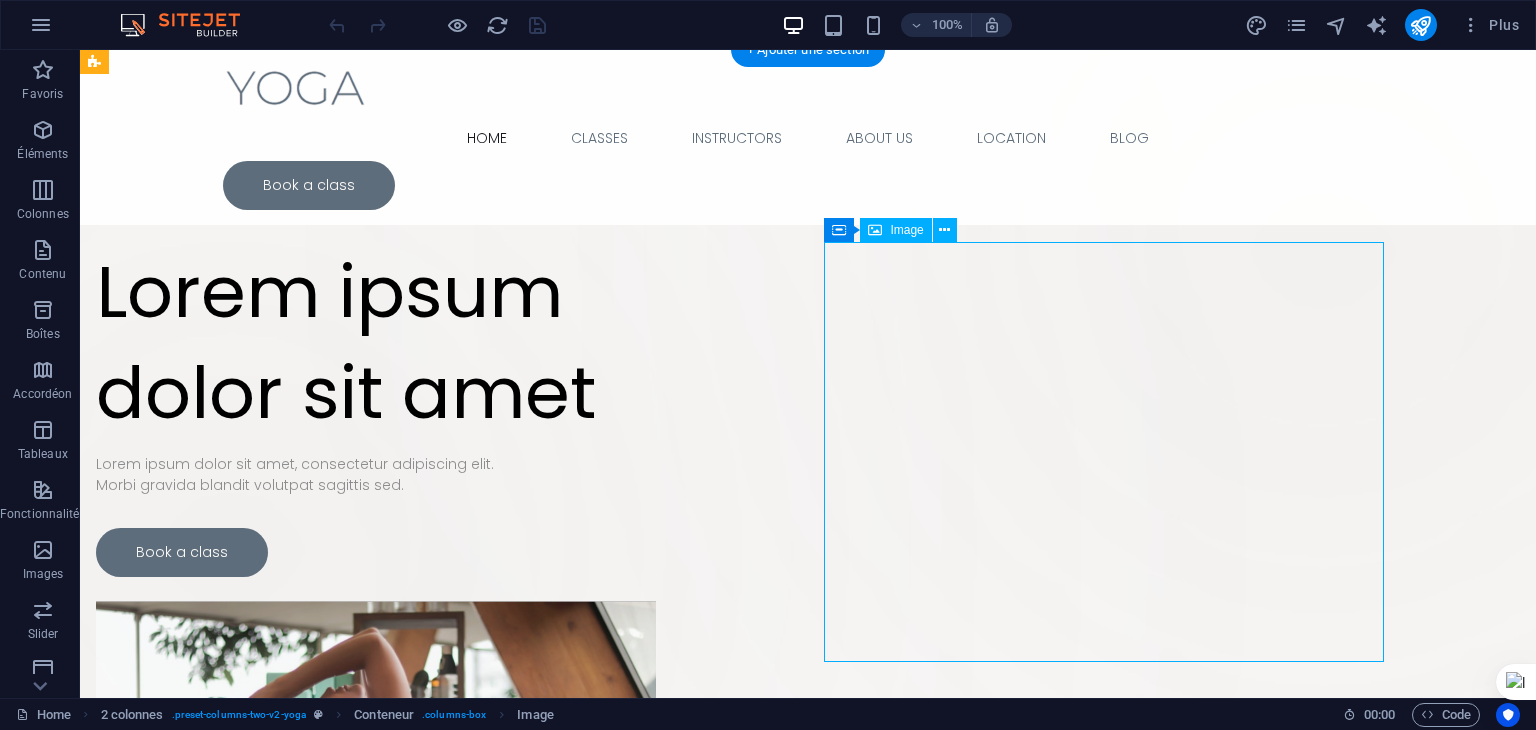 select on "%" 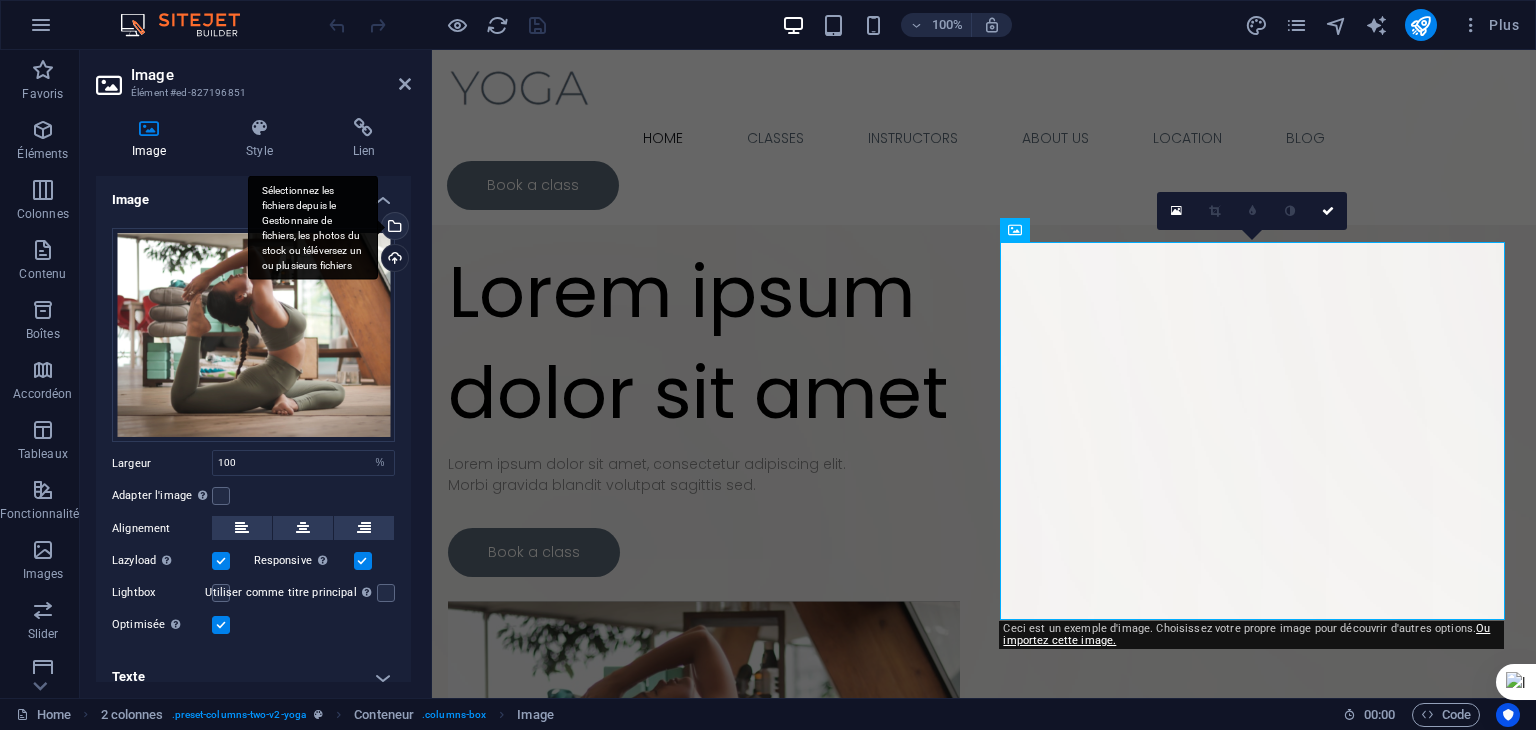 click on "Sélectionnez les fichiers depuis le Gestionnaire de fichiers, les photos du stock ou téléversez un ou plusieurs fichiers" at bounding box center [313, 227] 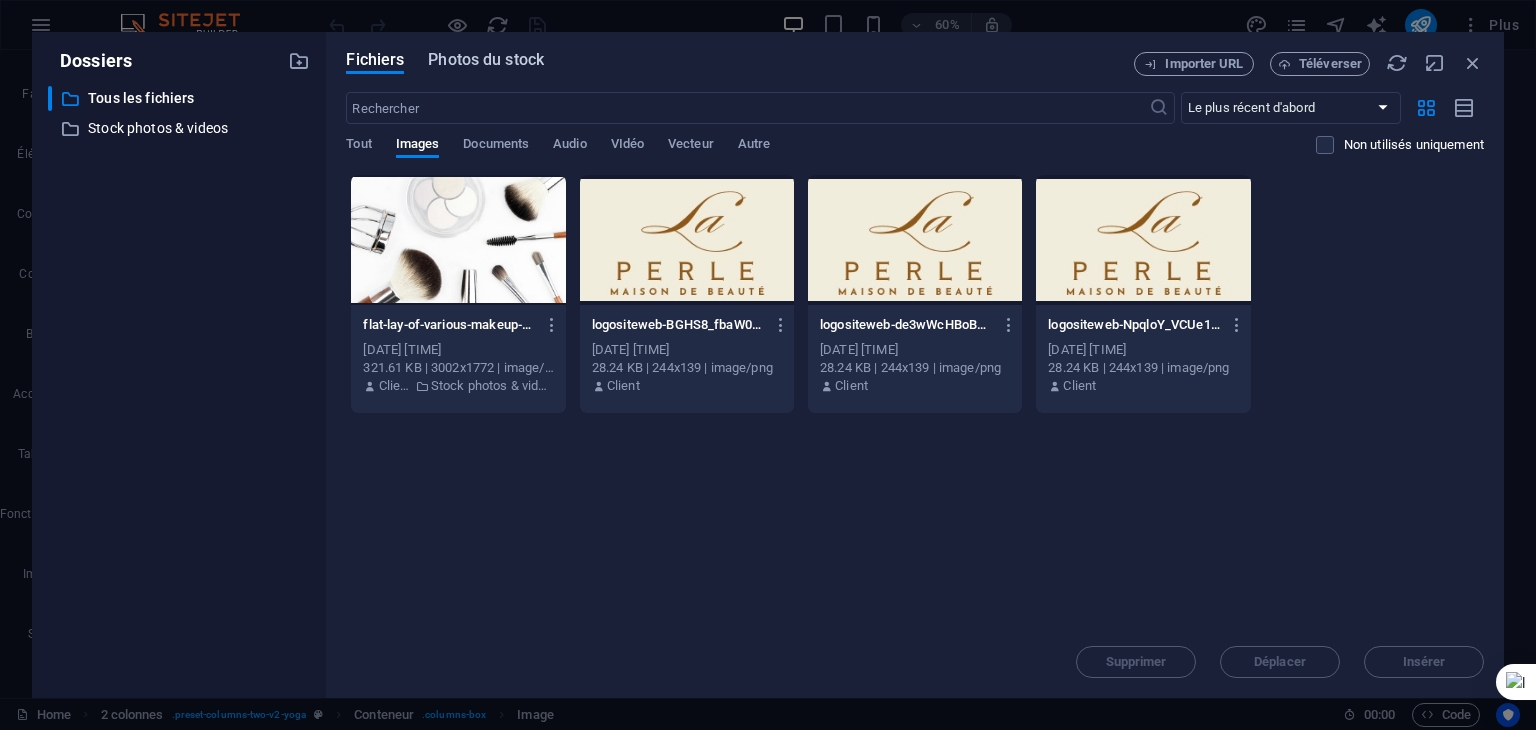 click on "Photos du stock" at bounding box center (486, 60) 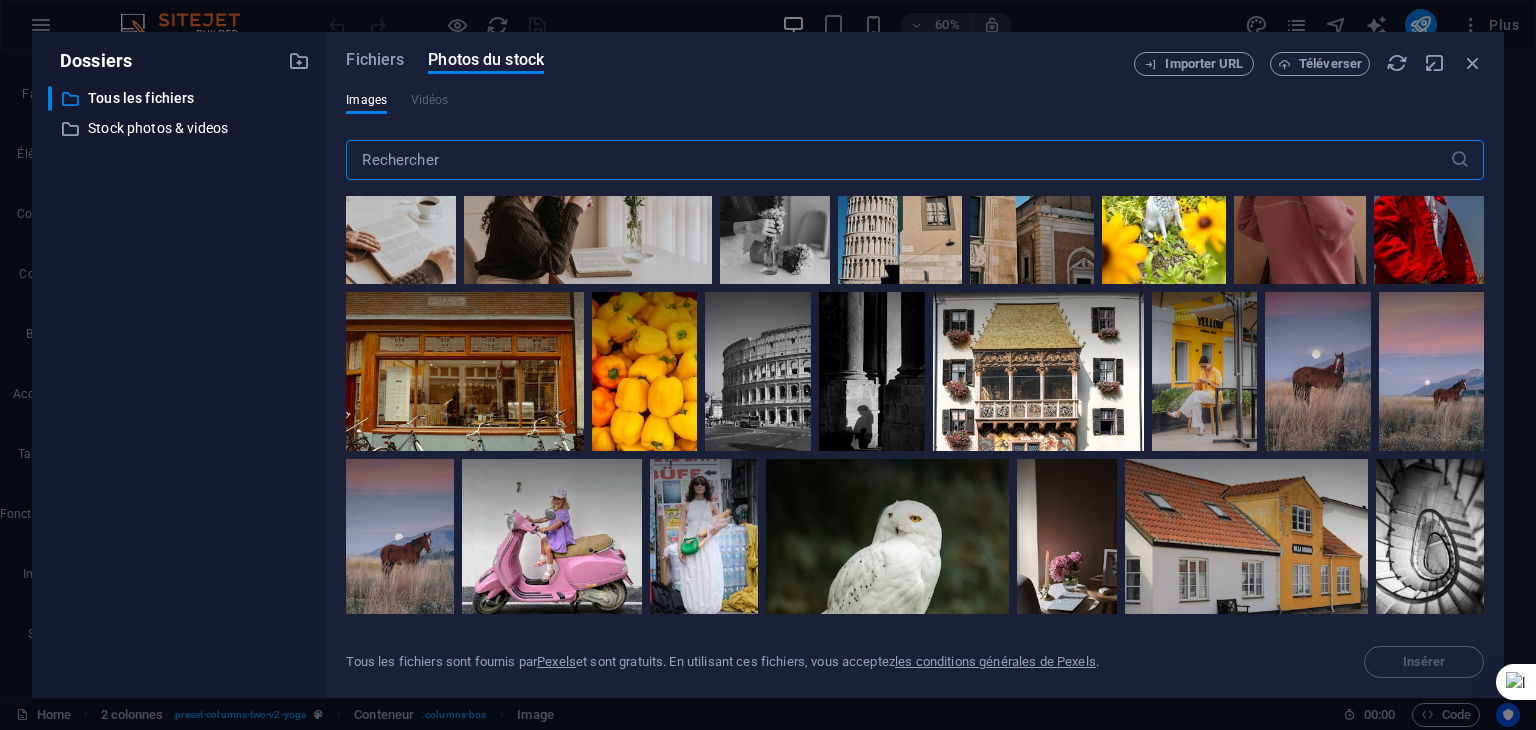 scroll, scrollTop: 4552, scrollLeft: 0, axis: vertical 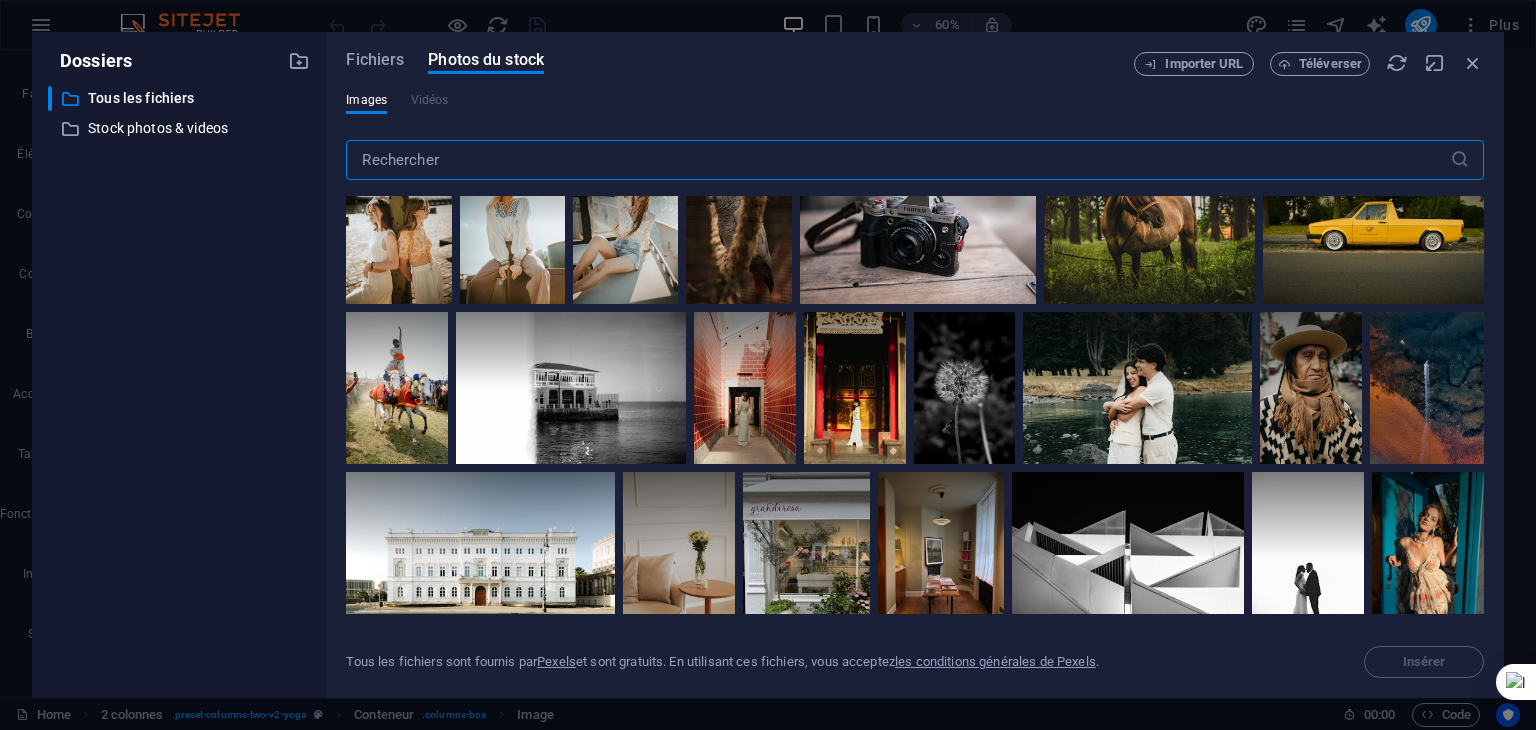 click at bounding box center (897, 160) 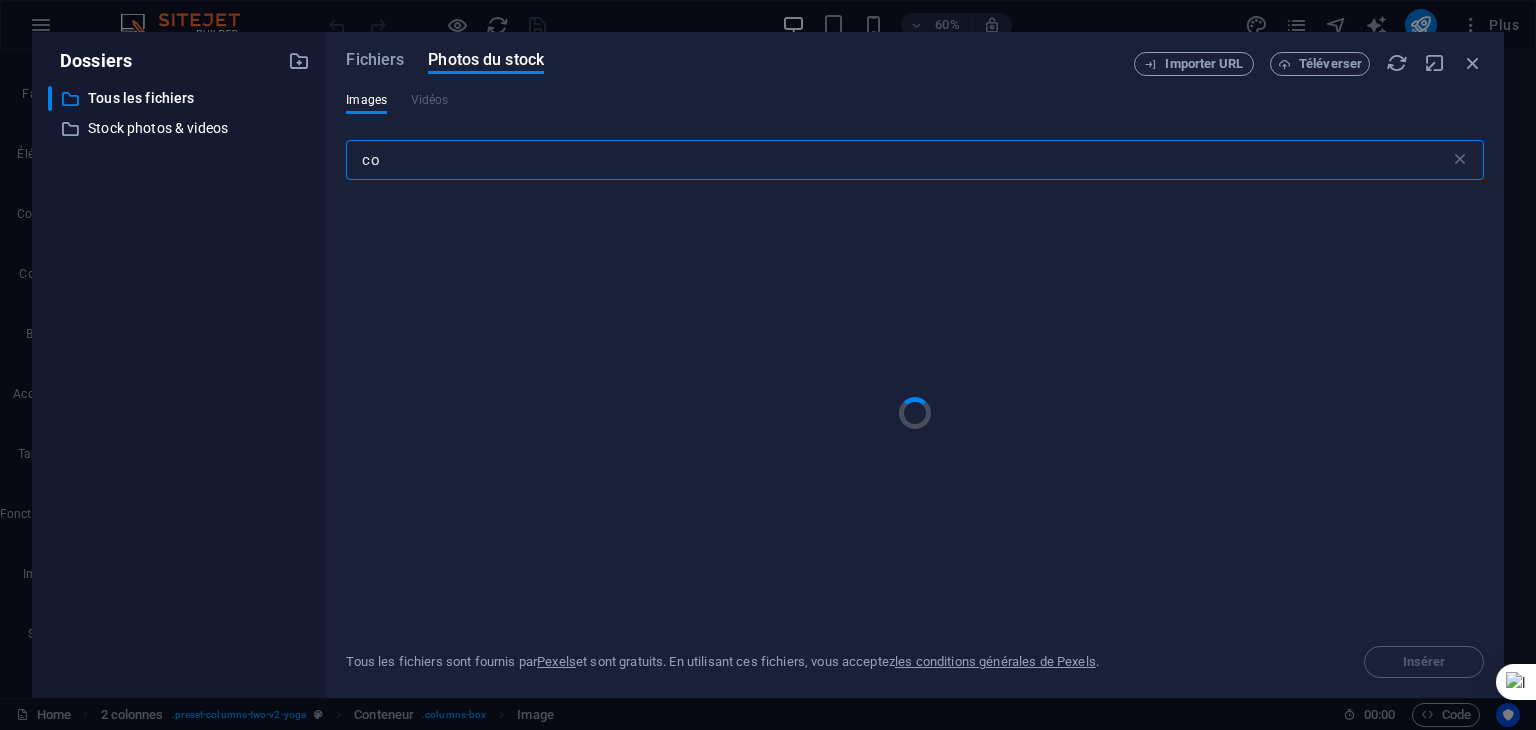 type on "c" 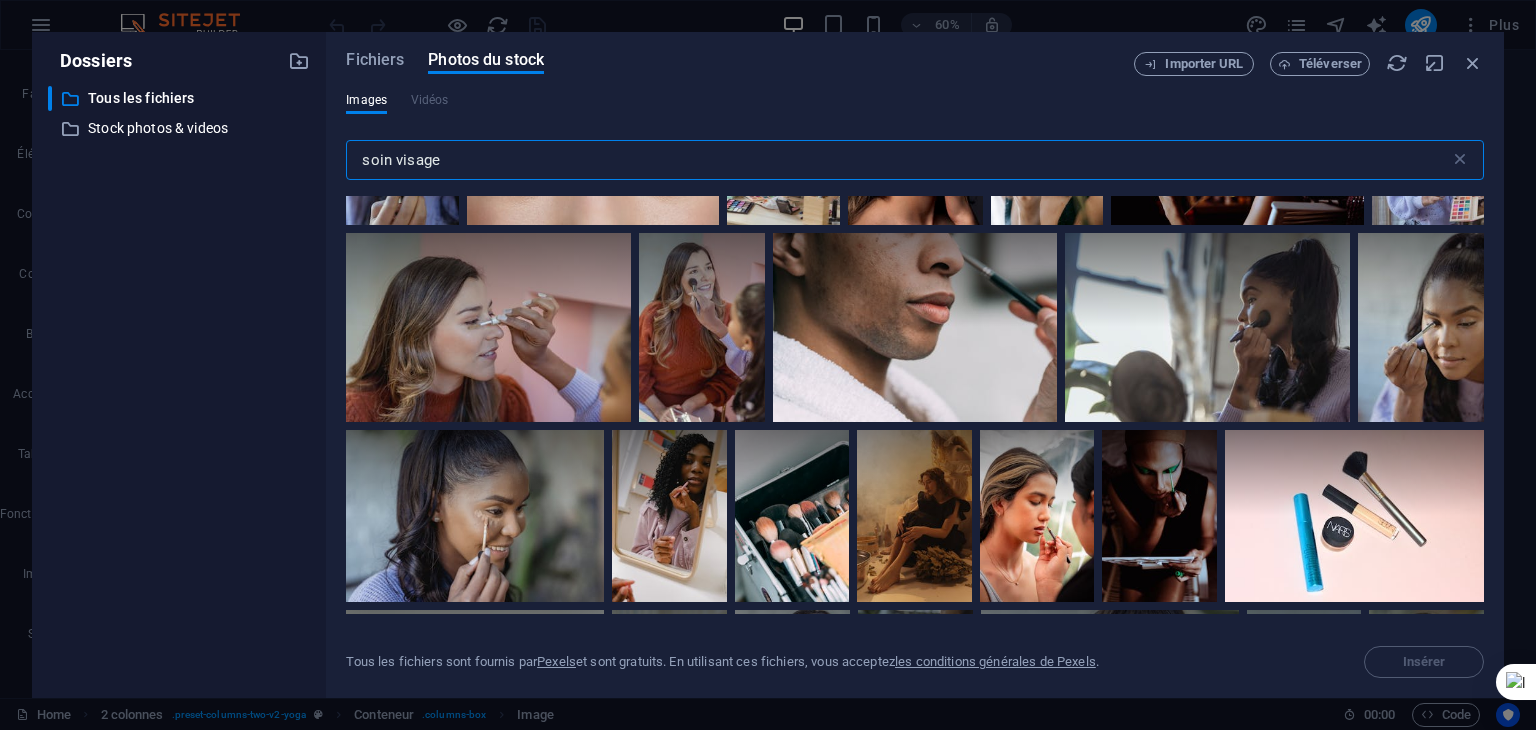 scroll, scrollTop: 400, scrollLeft: 0, axis: vertical 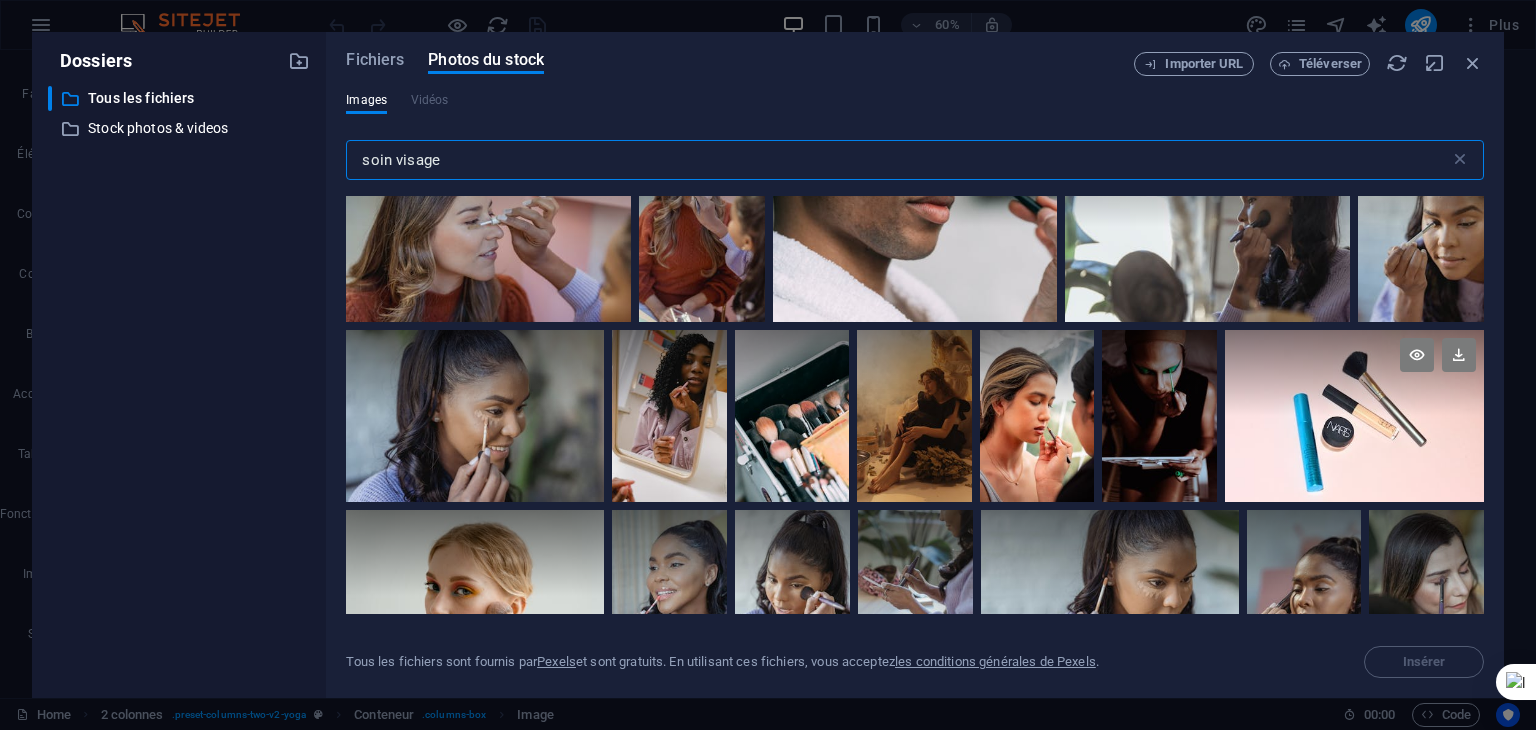 type on "soin visage" 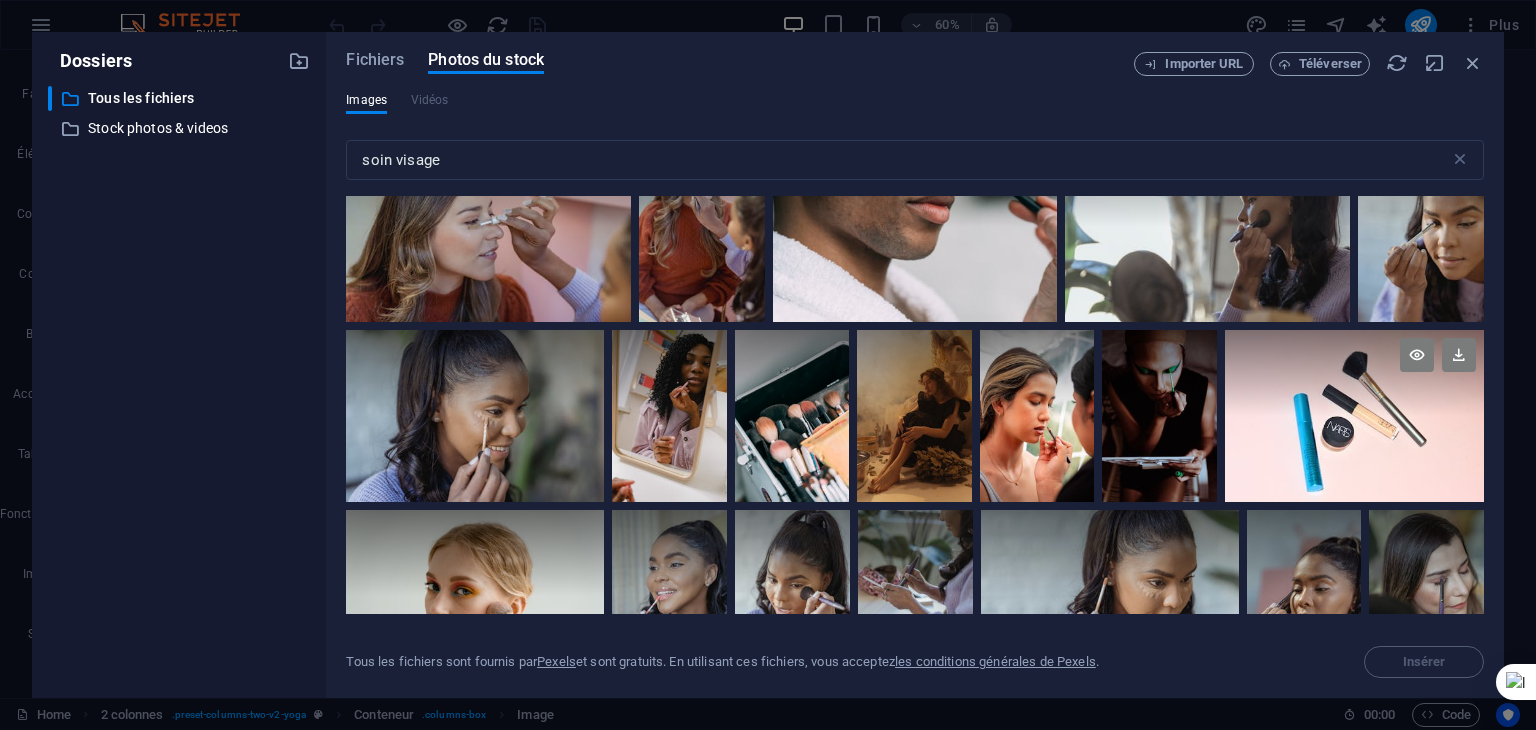 click at bounding box center (1354, 416) 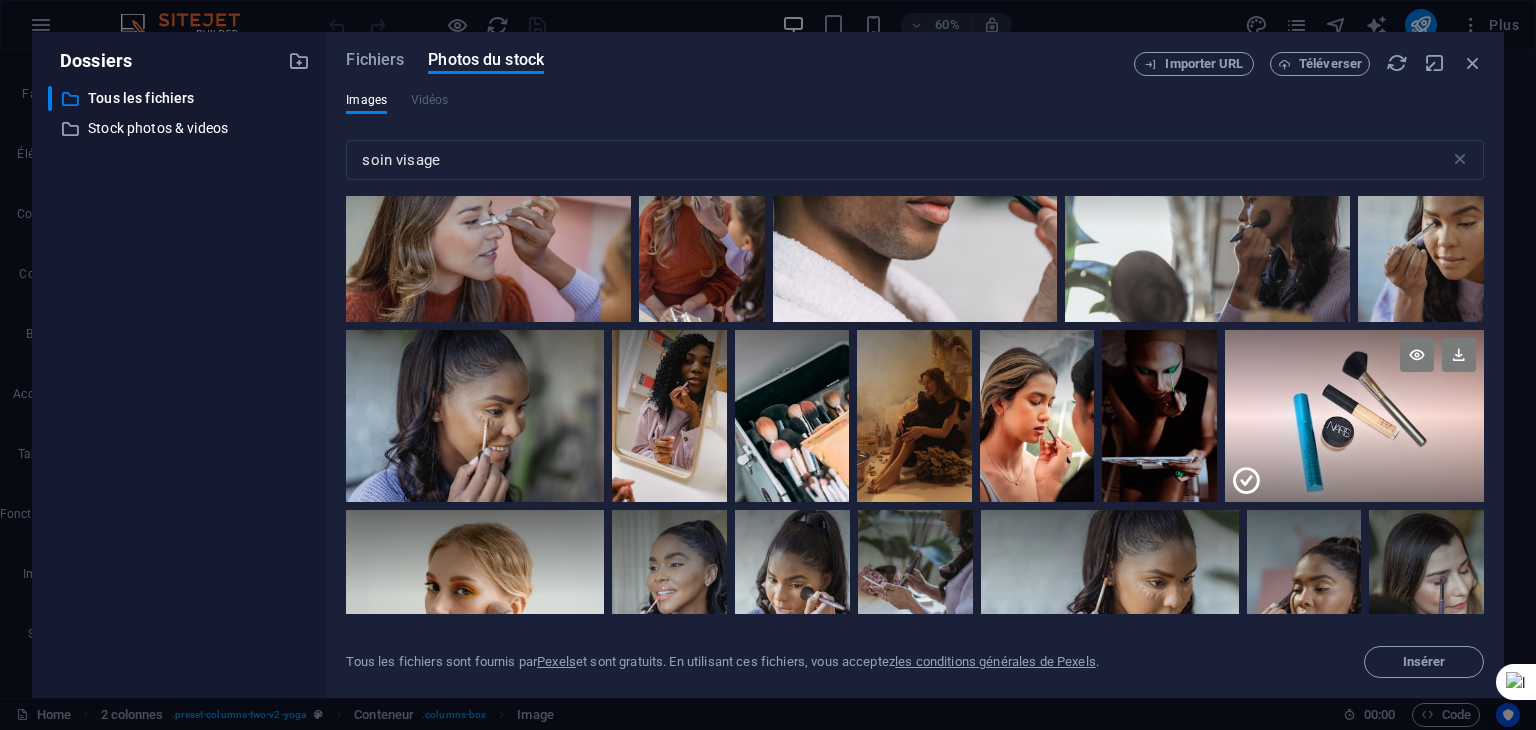 click at bounding box center [1354, 459] 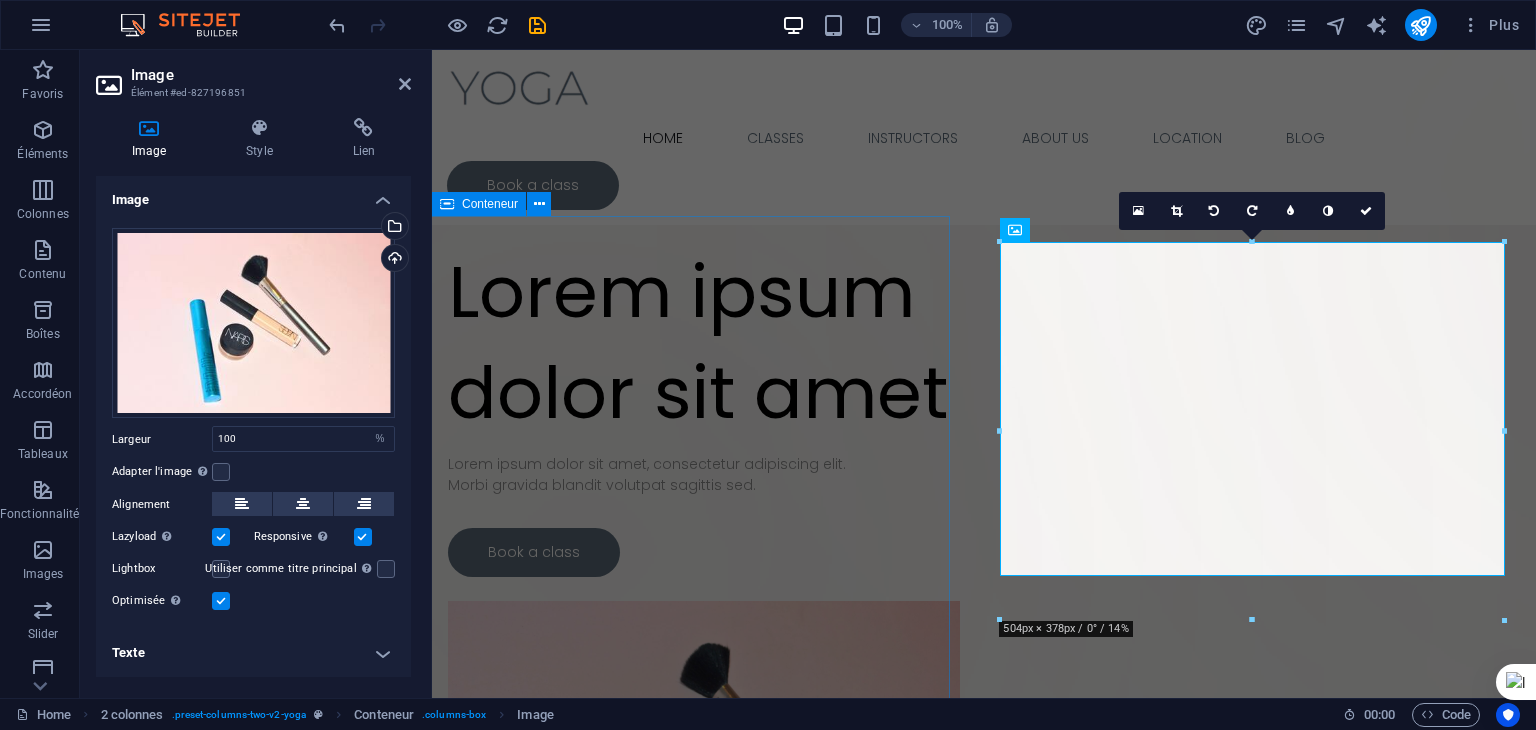 click on "Déposer le contenu ici ou  Ajouter les éléments  Coller le presse-papiers" at bounding box center [584, 582] 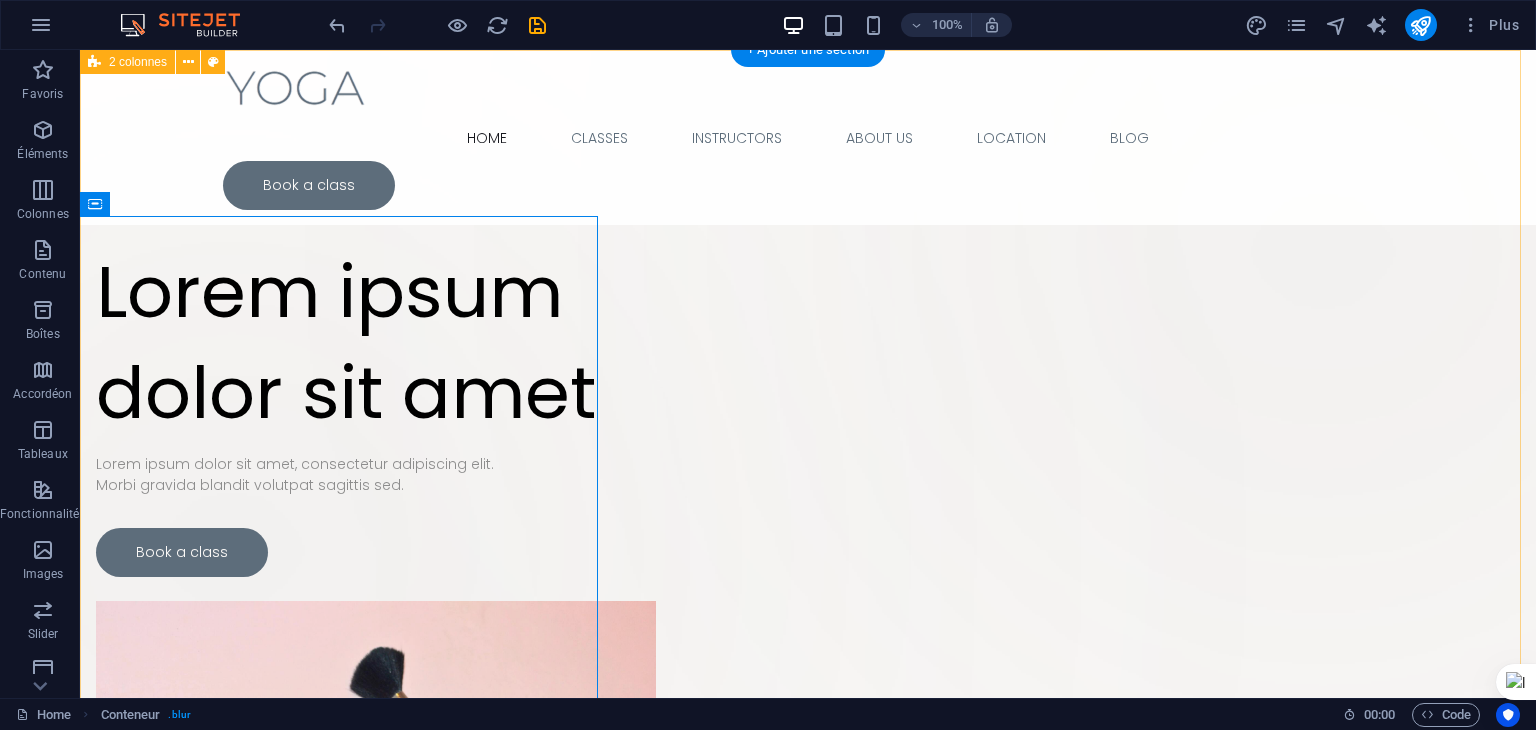 click on "Déposer le contenu ici ou  Ajouter les éléments  Coller le presse-papiers Lorem ipsum dolor sit amet Lorem ipsum dolor sit amet, consectetur adipiscing elit.  Morbi gravida blandit volutpat sagittis sed. Book a class" at bounding box center [808, 566] 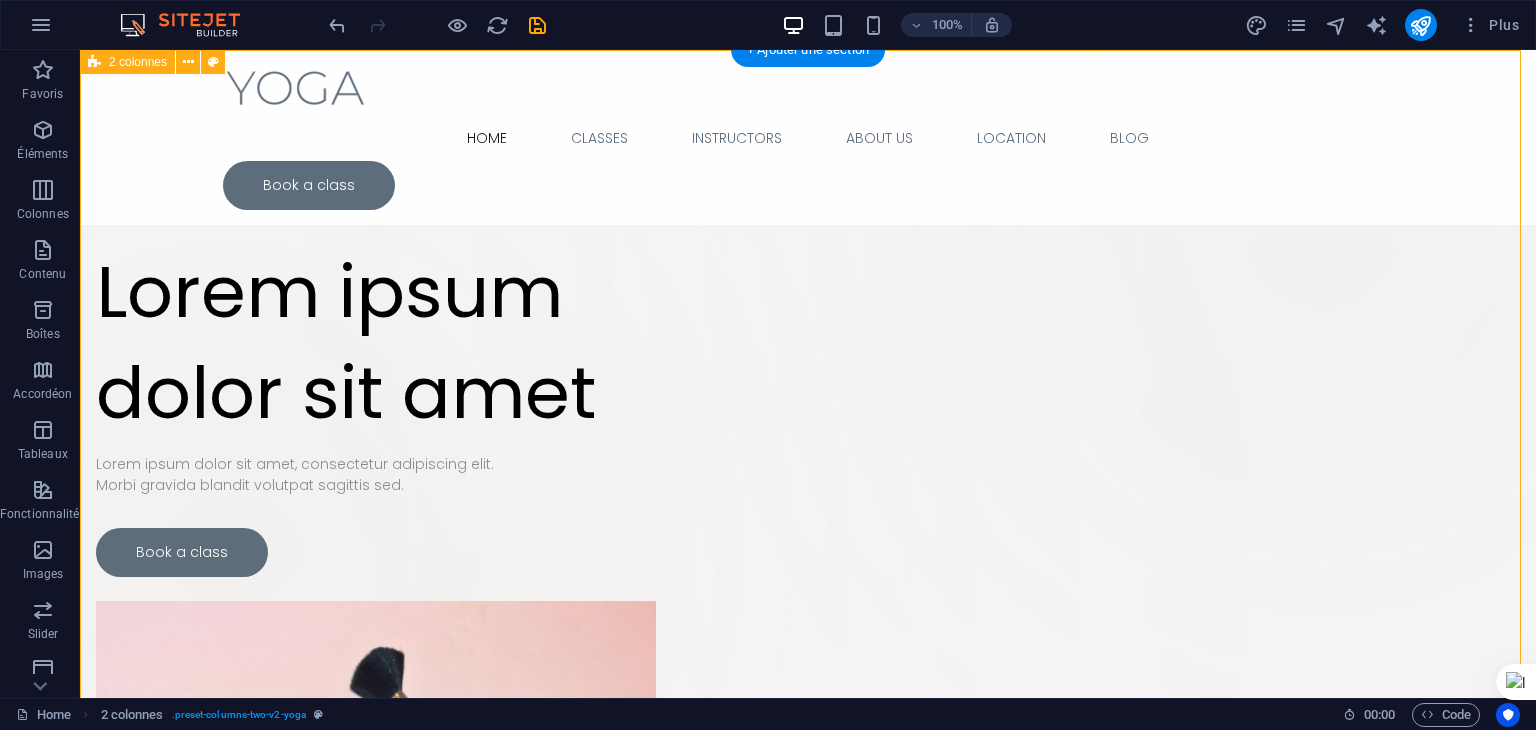 click on "Déposer le contenu ici ou  Ajouter les éléments  Coller le presse-papiers Lorem ipsum dolor sit amet Lorem ipsum dolor sit amet, consectetur adipiscing elit.  Morbi gravida blandit volutpat sagittis sed. Book a class" at bounding box center [808, 566] 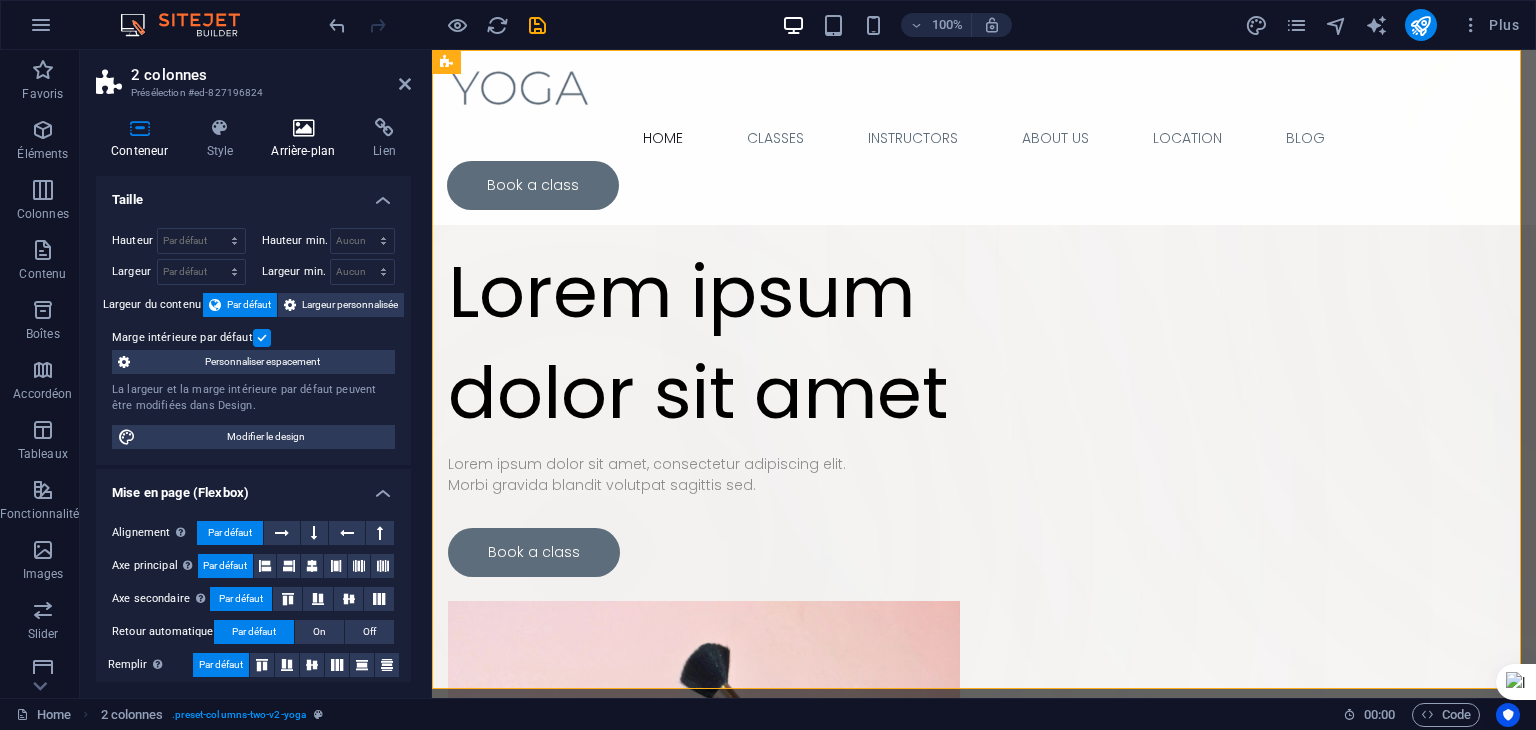 click on "Arrière-plan" at bounding box center [307, 139] 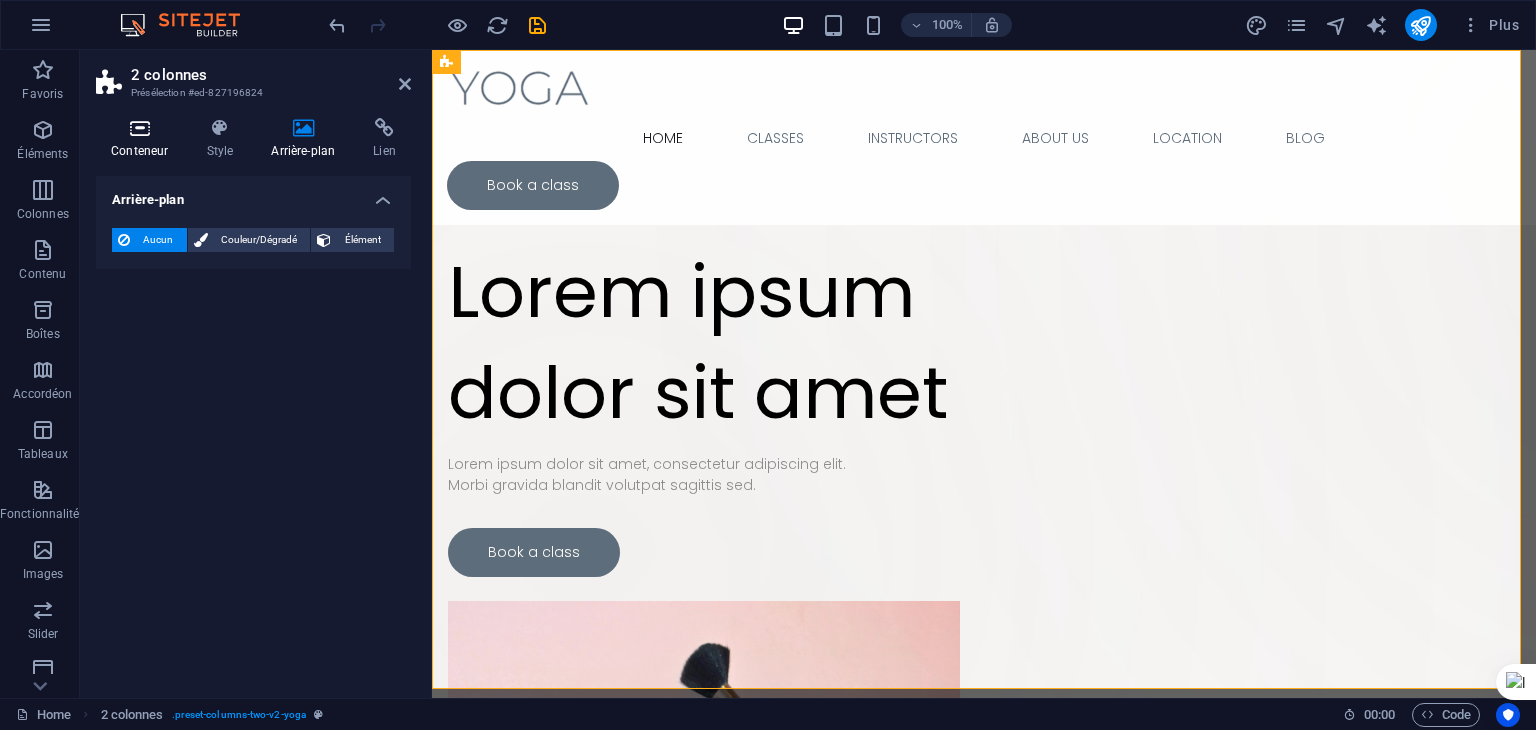 click on "Conteneur" at bounding box center (143, 139) 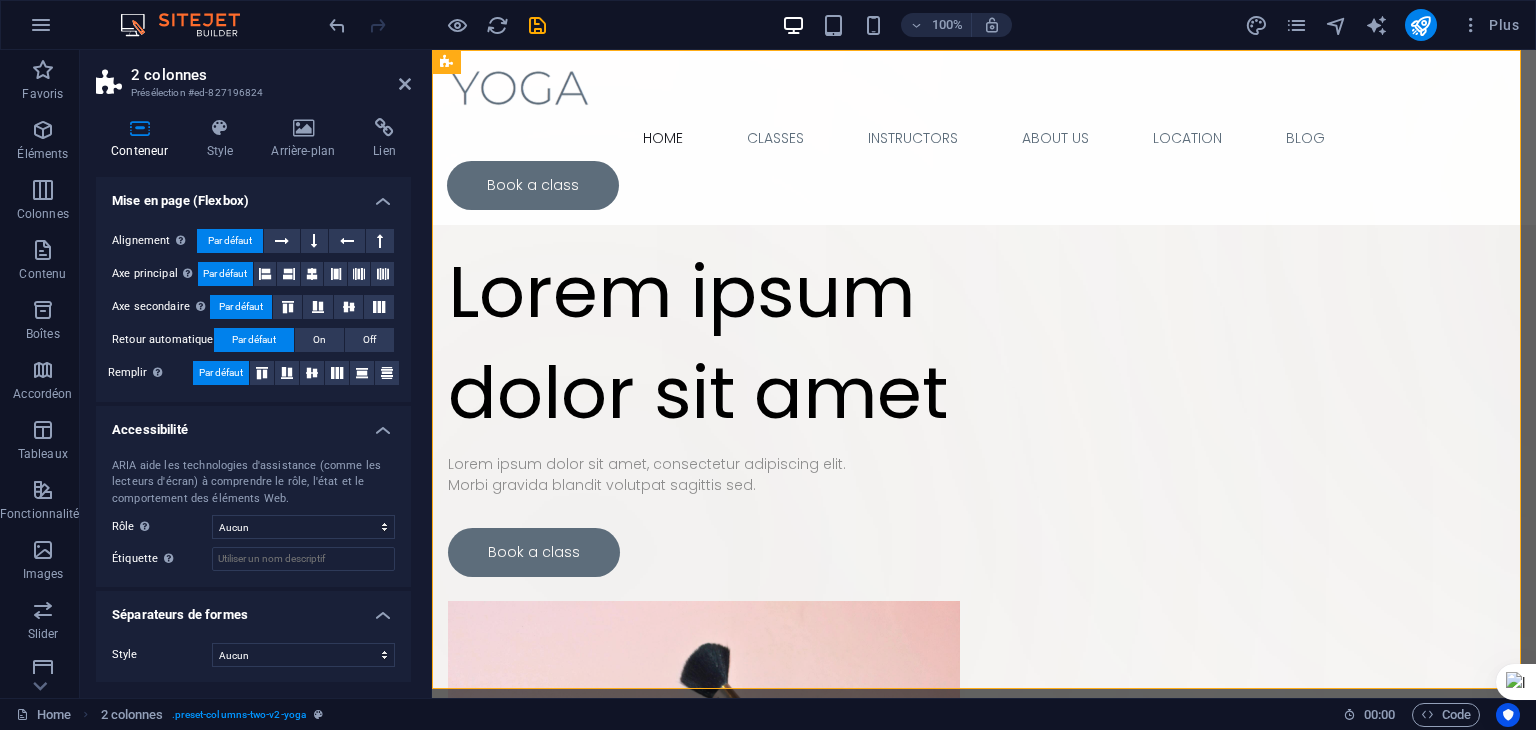scroll, scrollTop: 0, scrollLeft: 0, axis: both 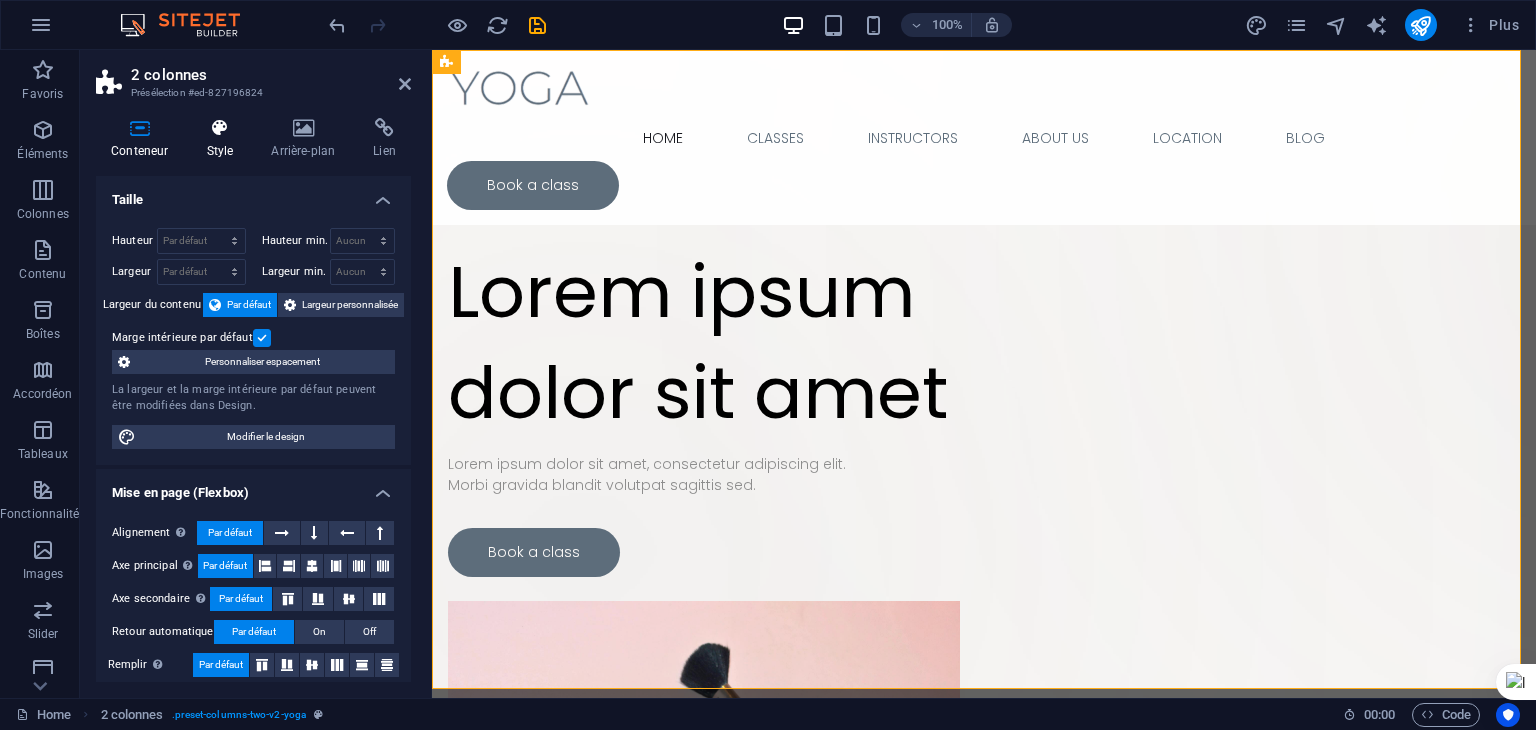click on "Style" at bounding box center [223, 139] 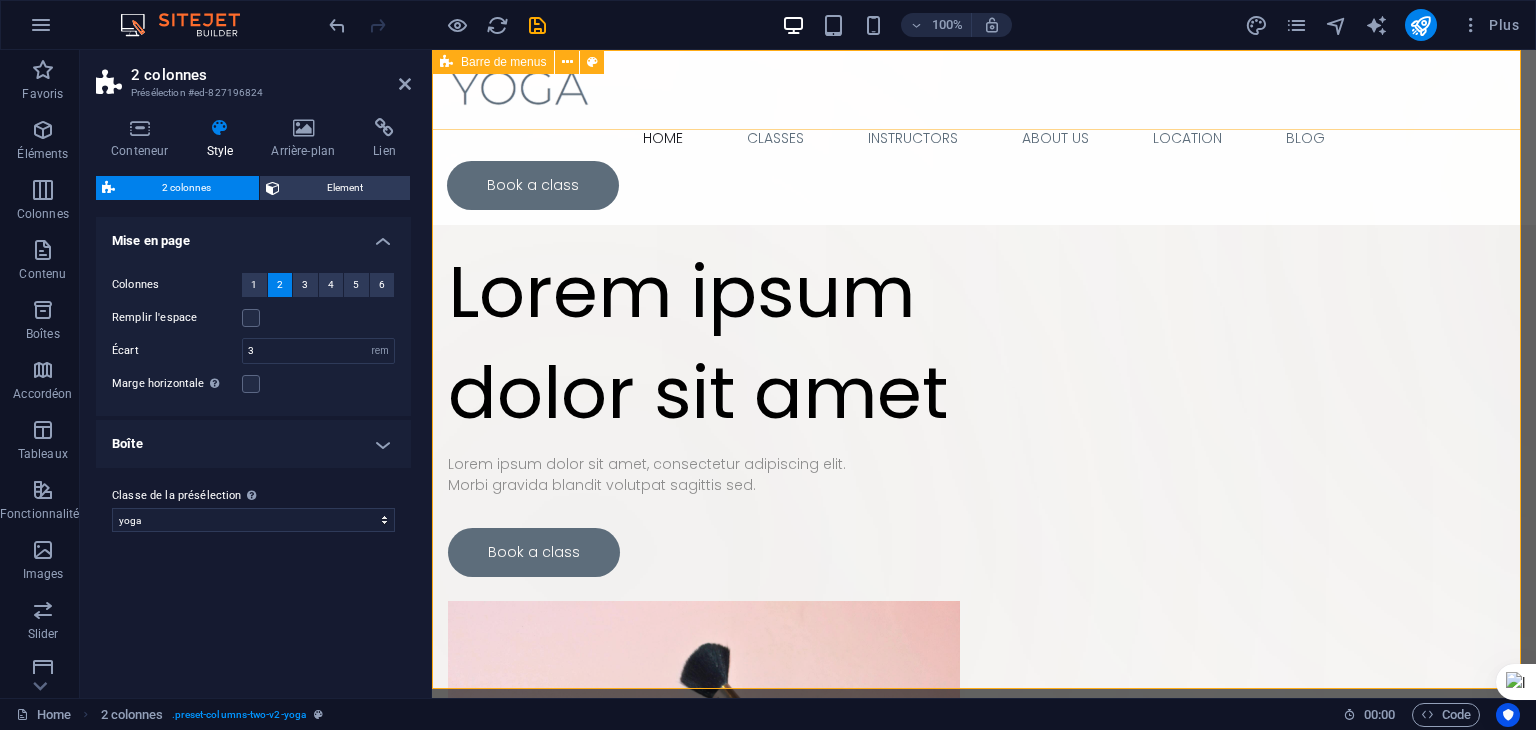 click on "Home Classes Instructors About Us Location     Blog Book a class" at bounding box center (984, 137) 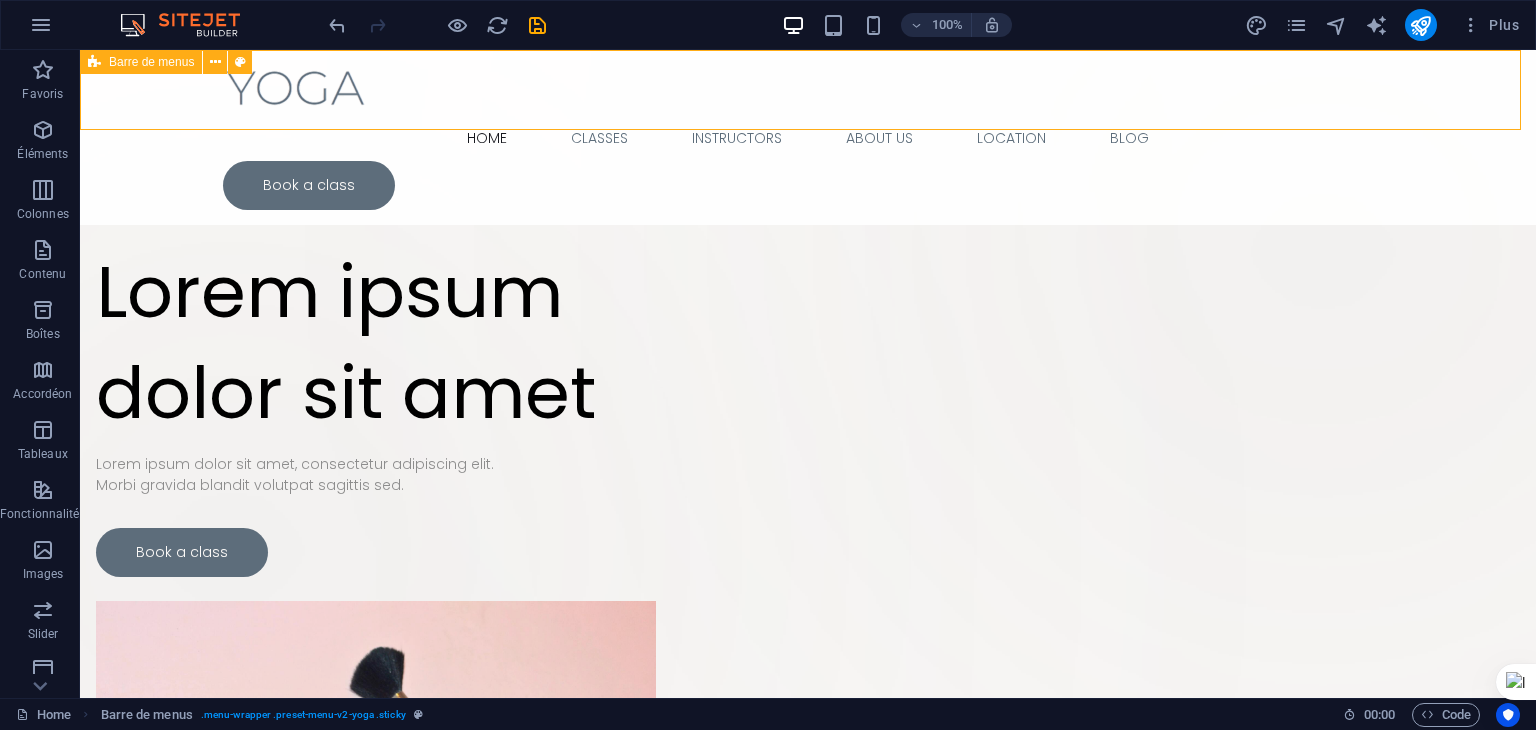 click on "Barre de menus" at bounding box center [151, 62] 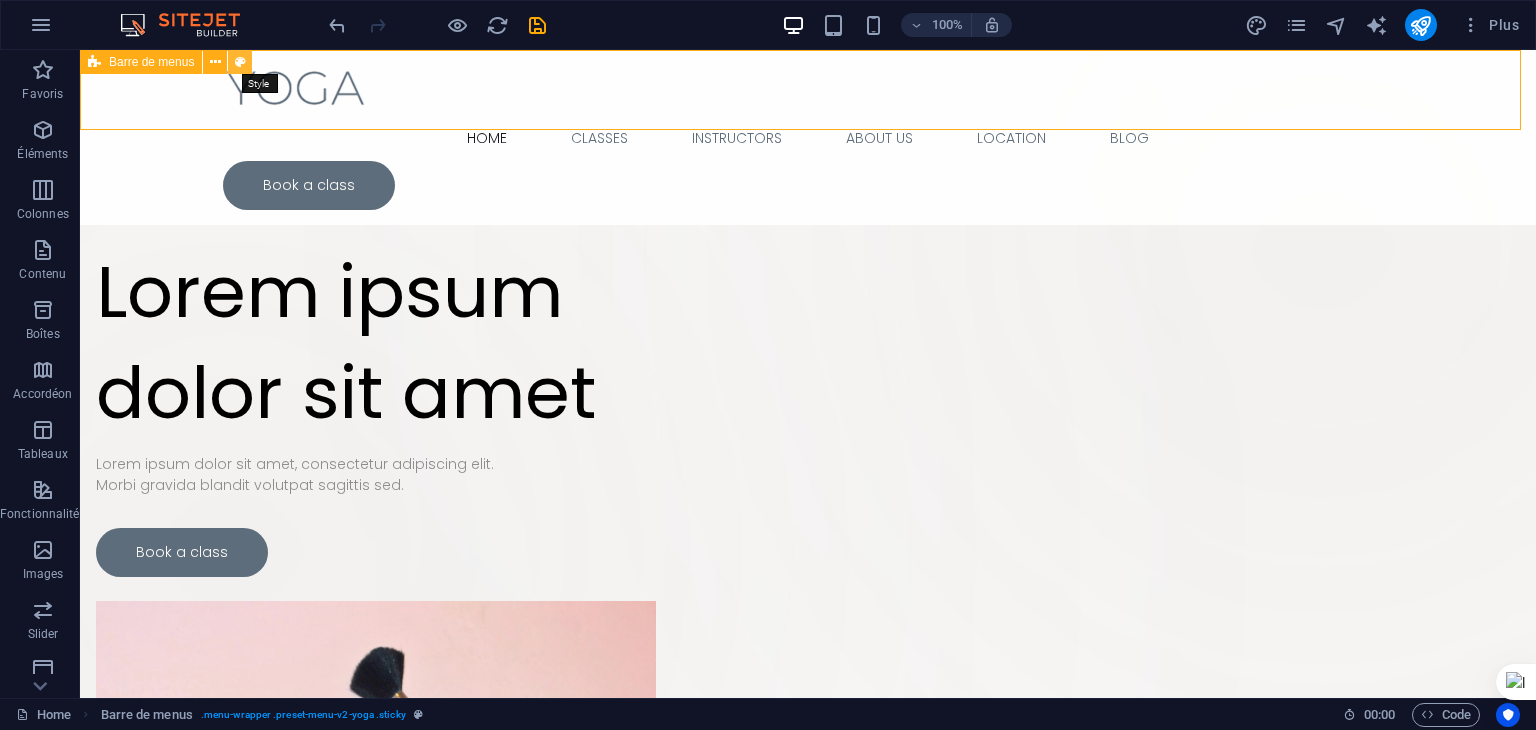 click at bounding box center [240, 62] 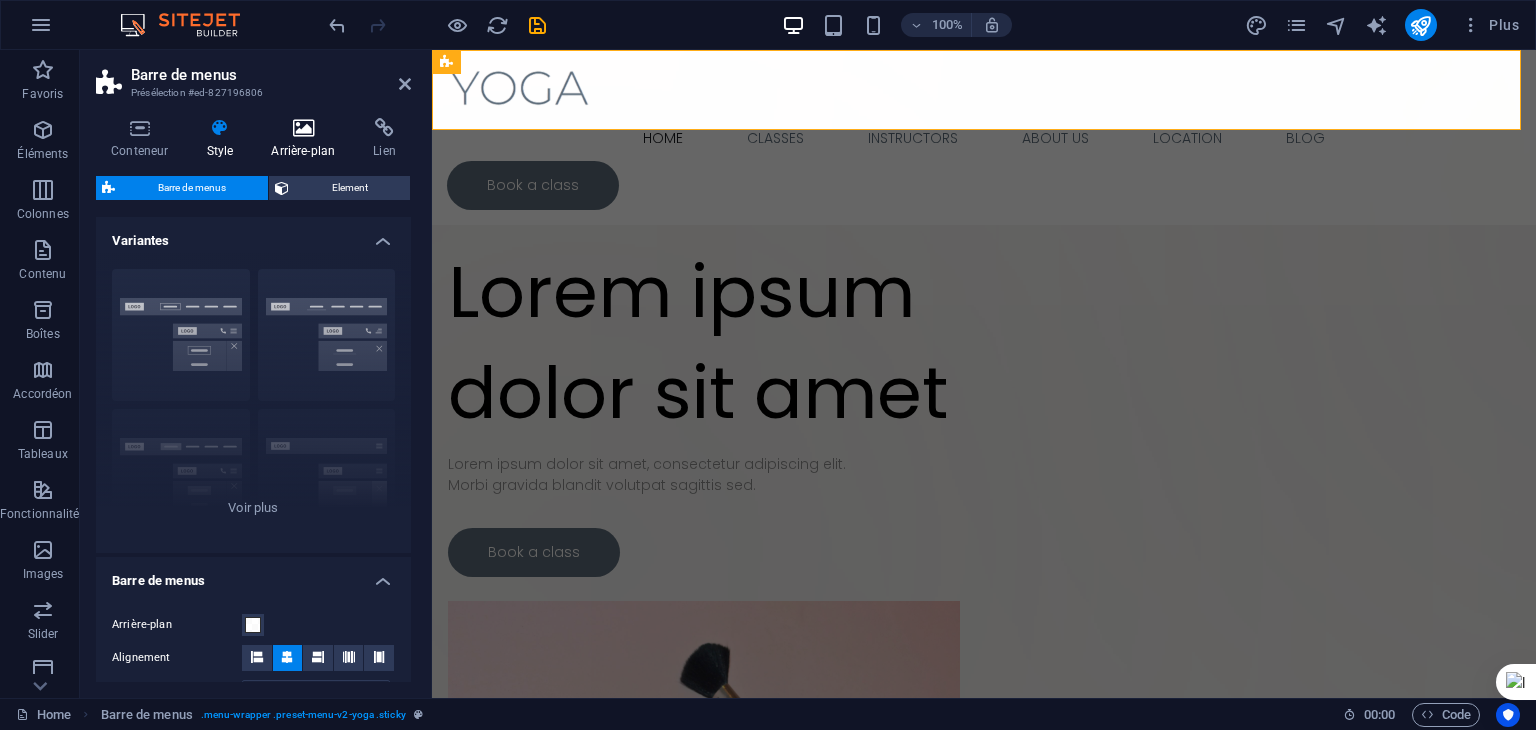 click at bounding box center (303, 128) 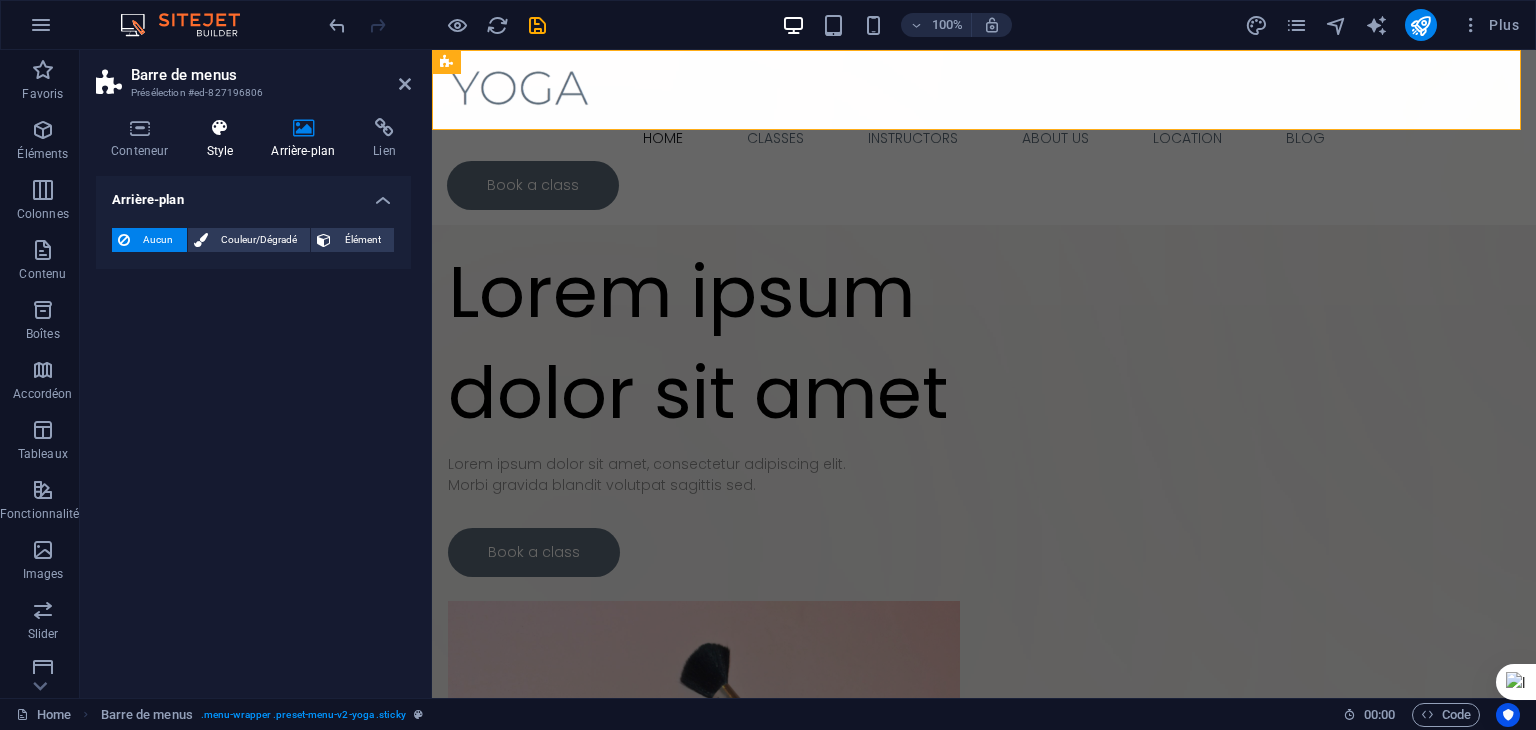 click on "Style" at bounding box center [223, 139] 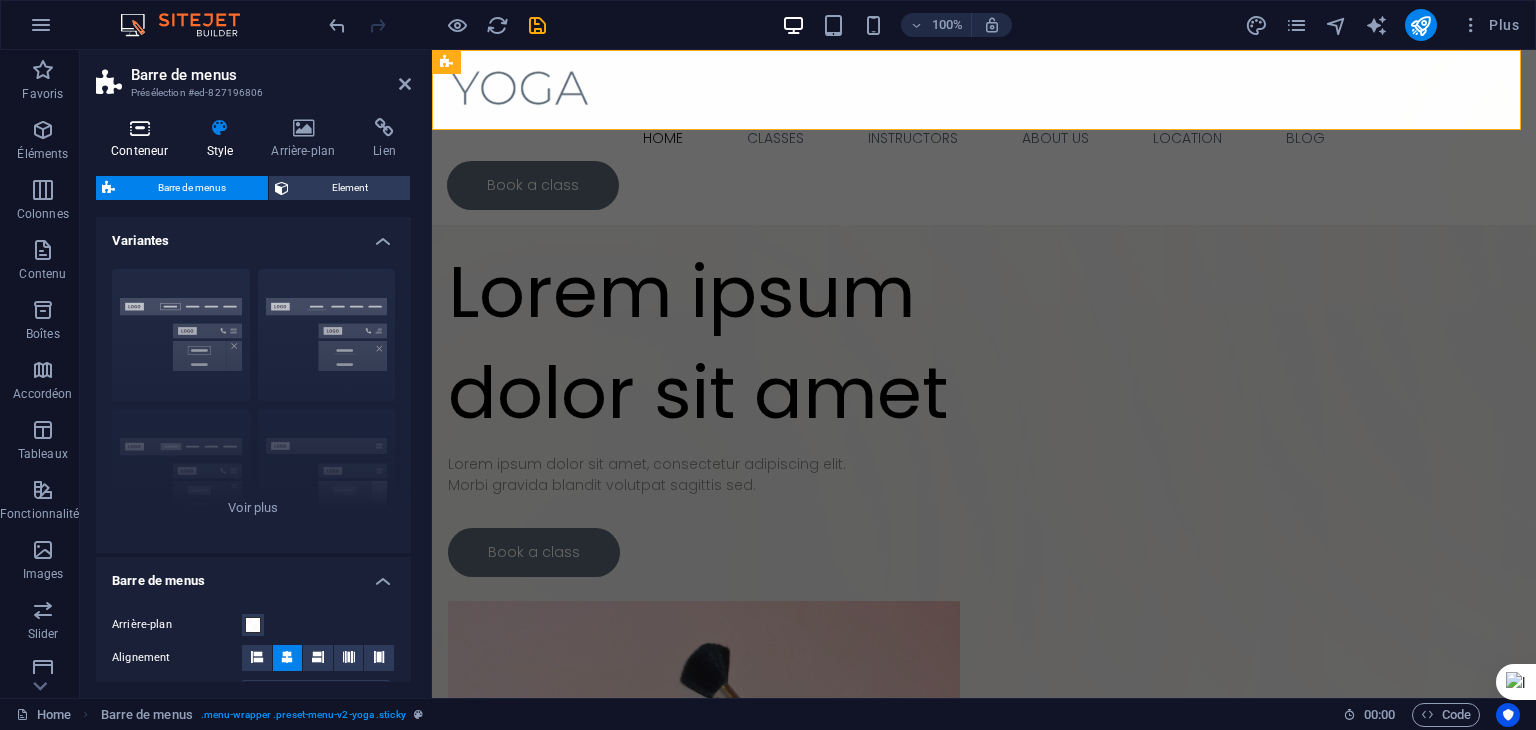click on "Conteneur" at bounding box center (143, 139) 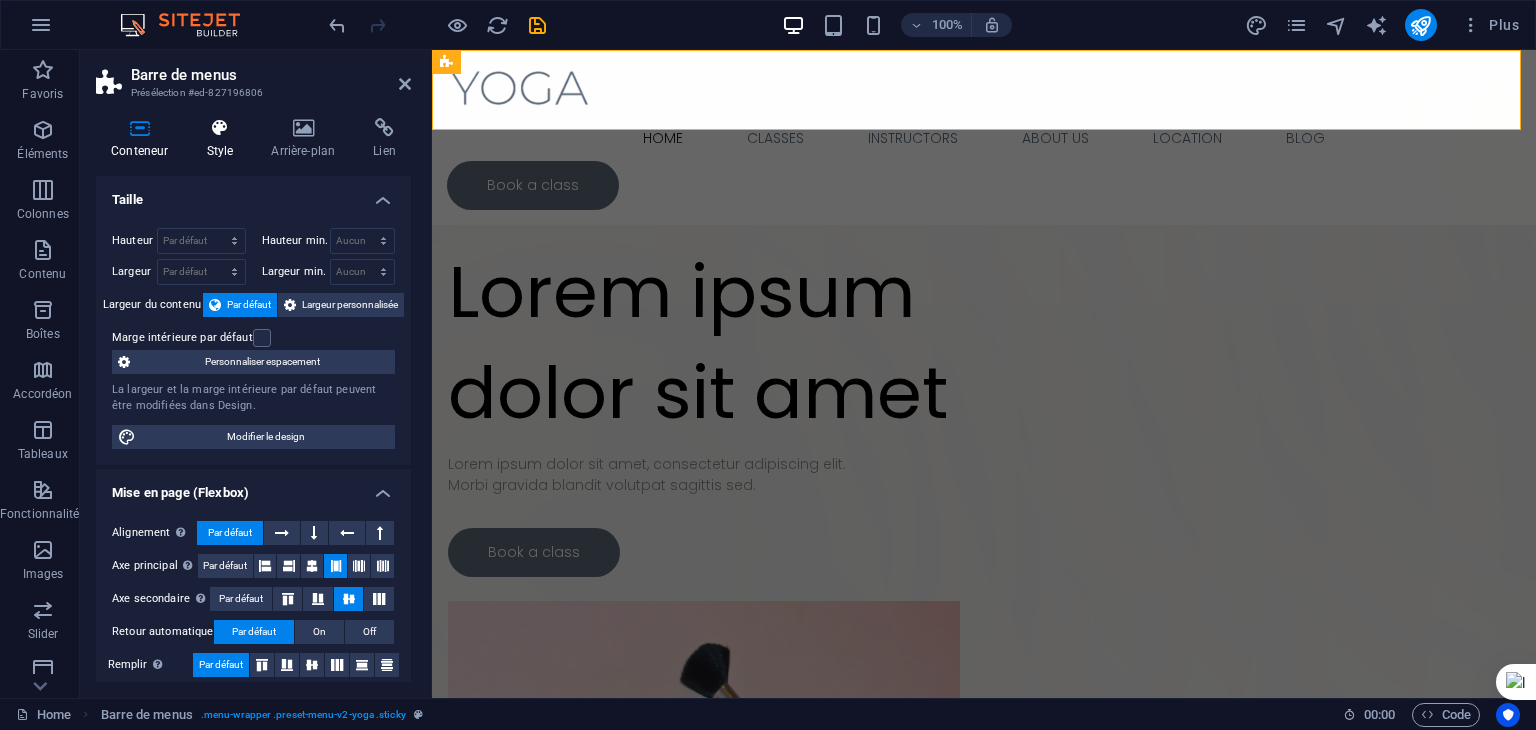 click on "Style" at bounding box center [223, 139] 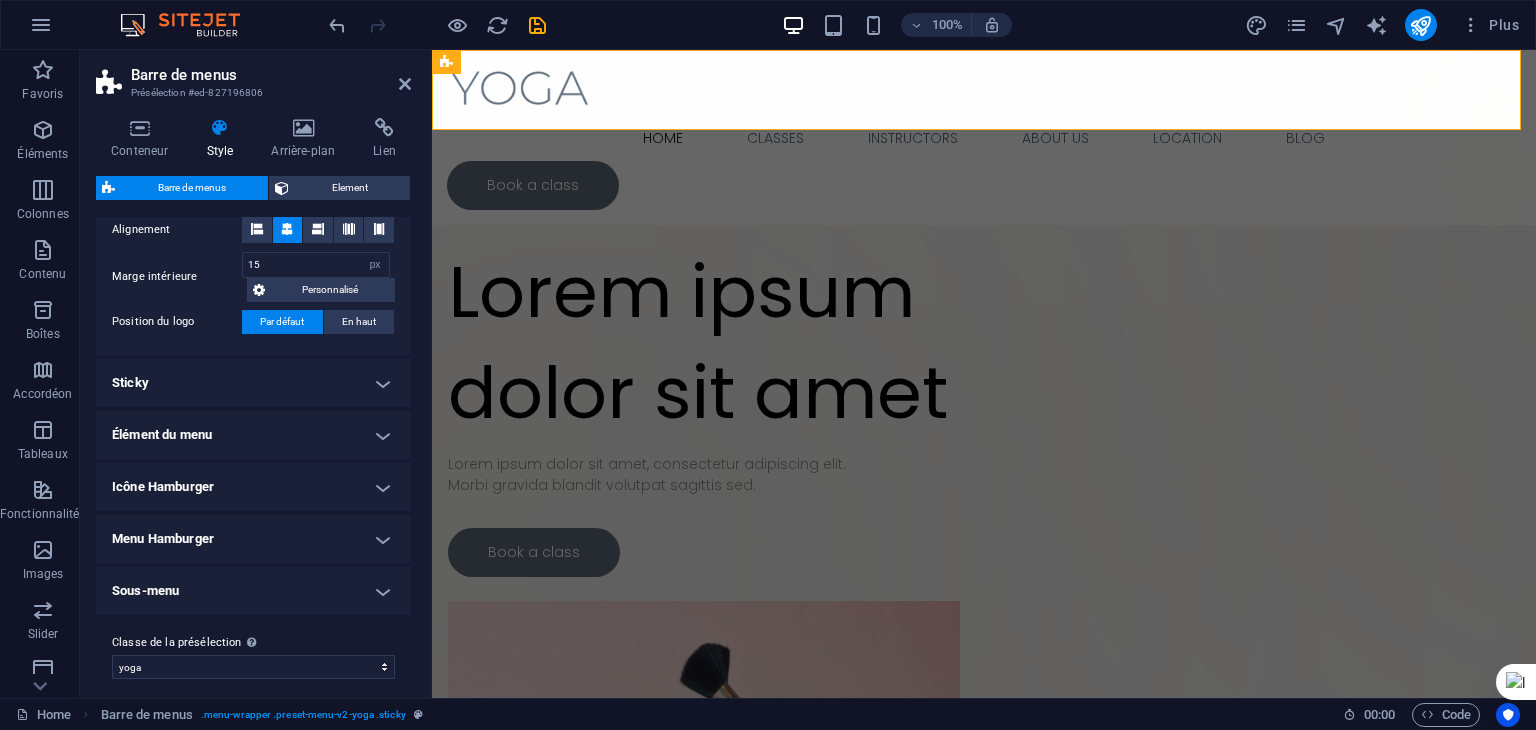 scroll, scrollTop: 440, scrollLeft: 0, axis: vertical 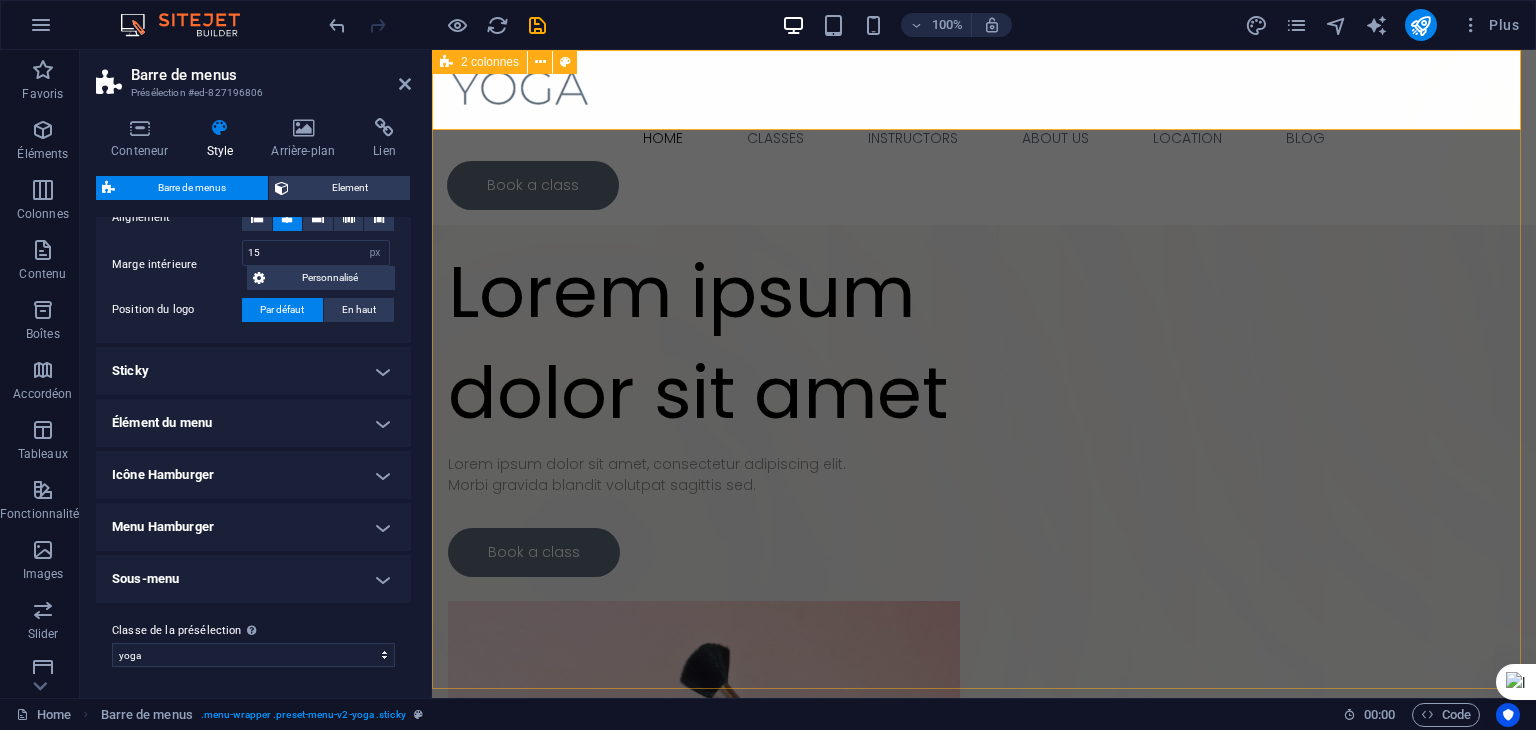 click on "Déposer le contenu ici ou  Ajouter les éléments  Coller le presse-papiers Lorem ipsum dolor sit amet Lorem ipsum dolor sit amet, consectetur adipiscing elit.  Morbi gravida blandit volutpat sagittis sed. Book a class" at bounding box center [984, 551] 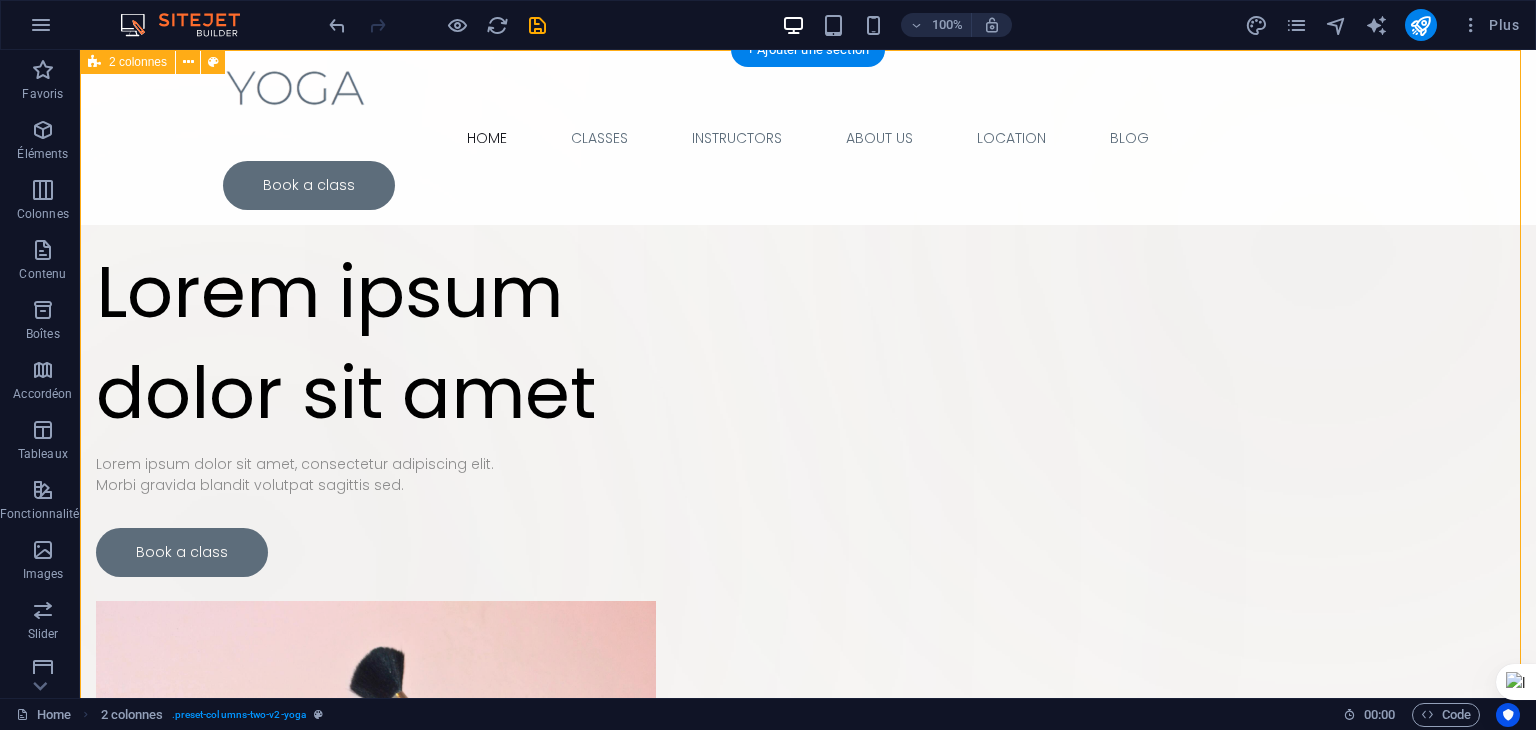 click on "Déposer le contenu ici ou  Ajouter les éléments  Coller le presse-papiers Lorem ipsum dolor sit amet Lorem ipsum dolor sit amet, consectetur adipiscing elit.  Morbi gravida blandit volutpat sagittis sed. Book a class" at bounding box center [808, 566] 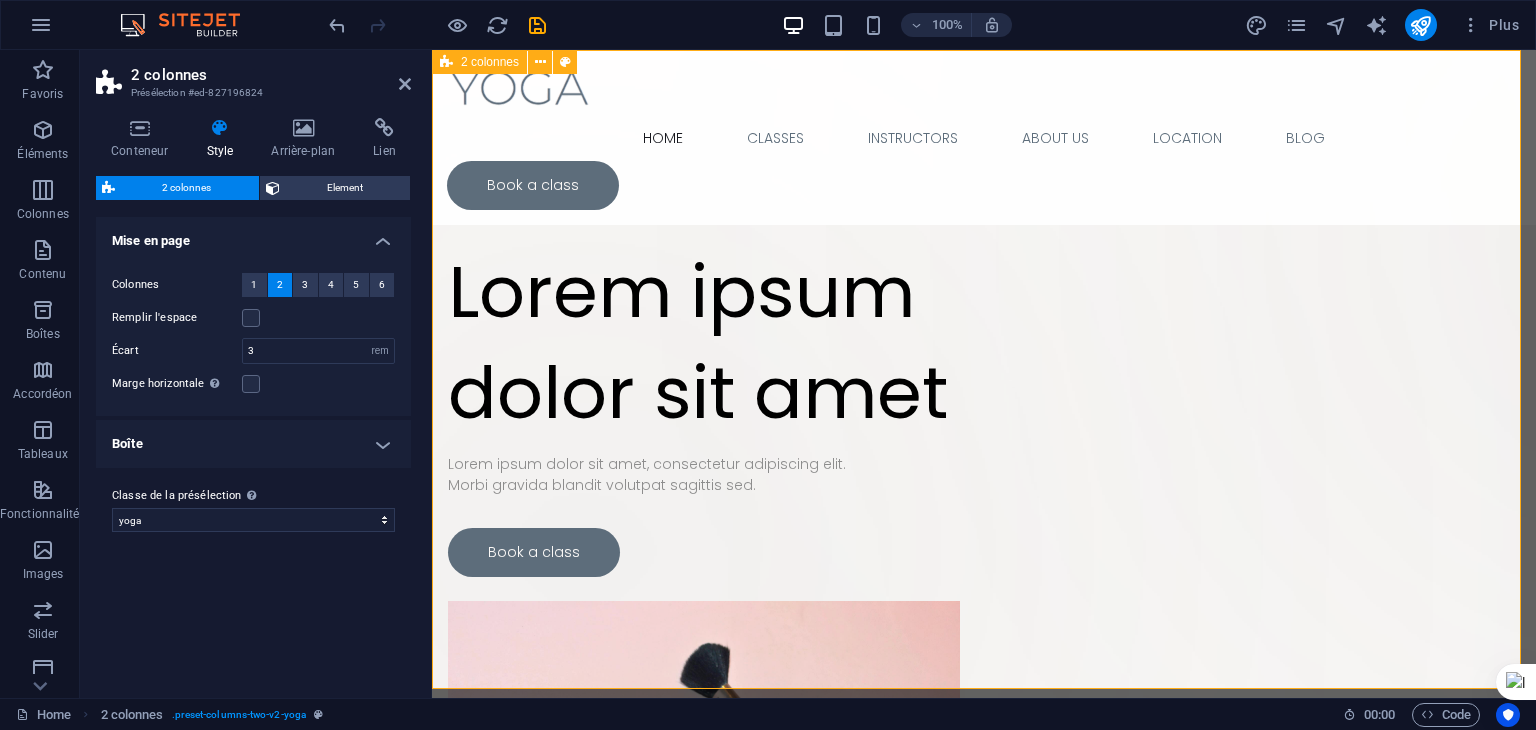 click on "2 colonnes" at bounding box center (479, 62) 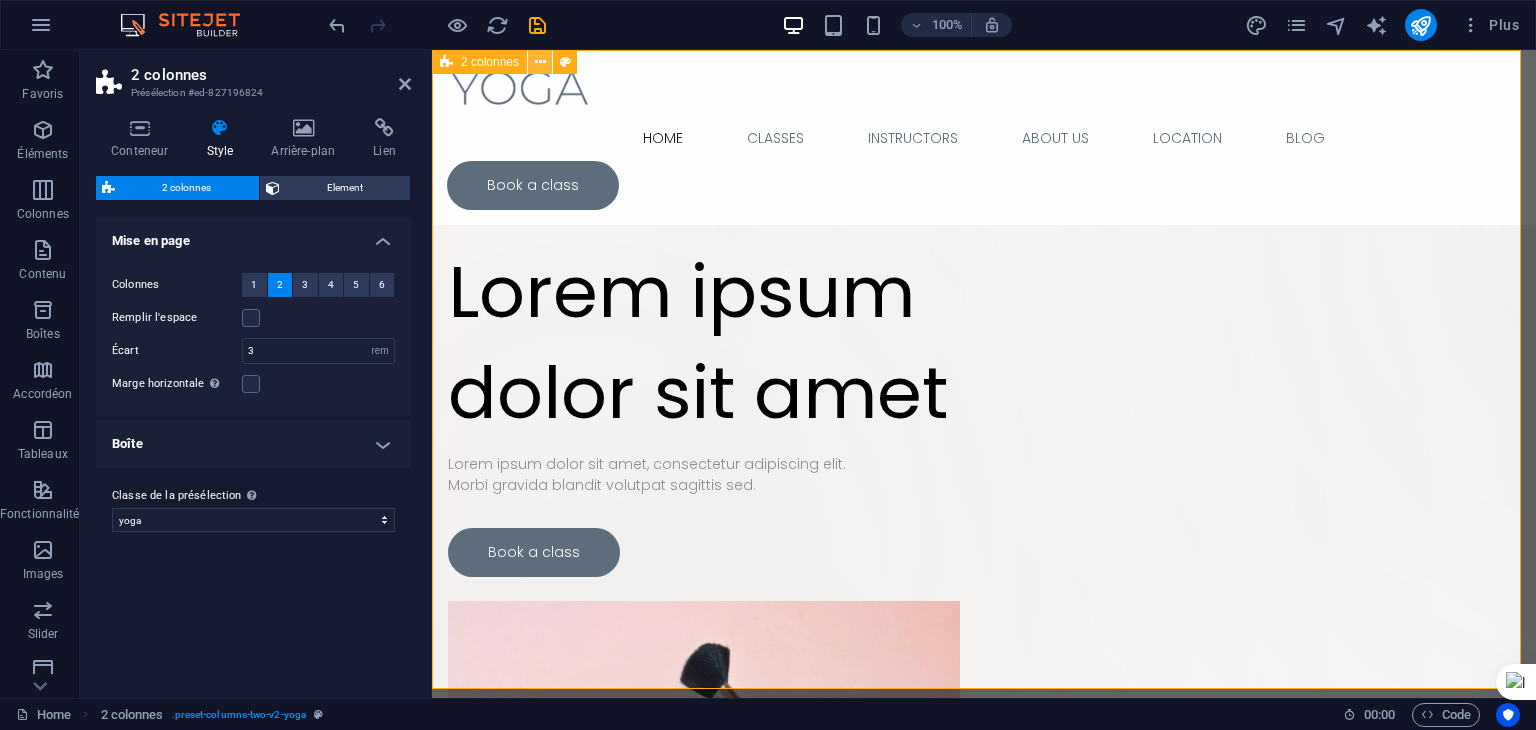 click at bounding box center [540, 62] 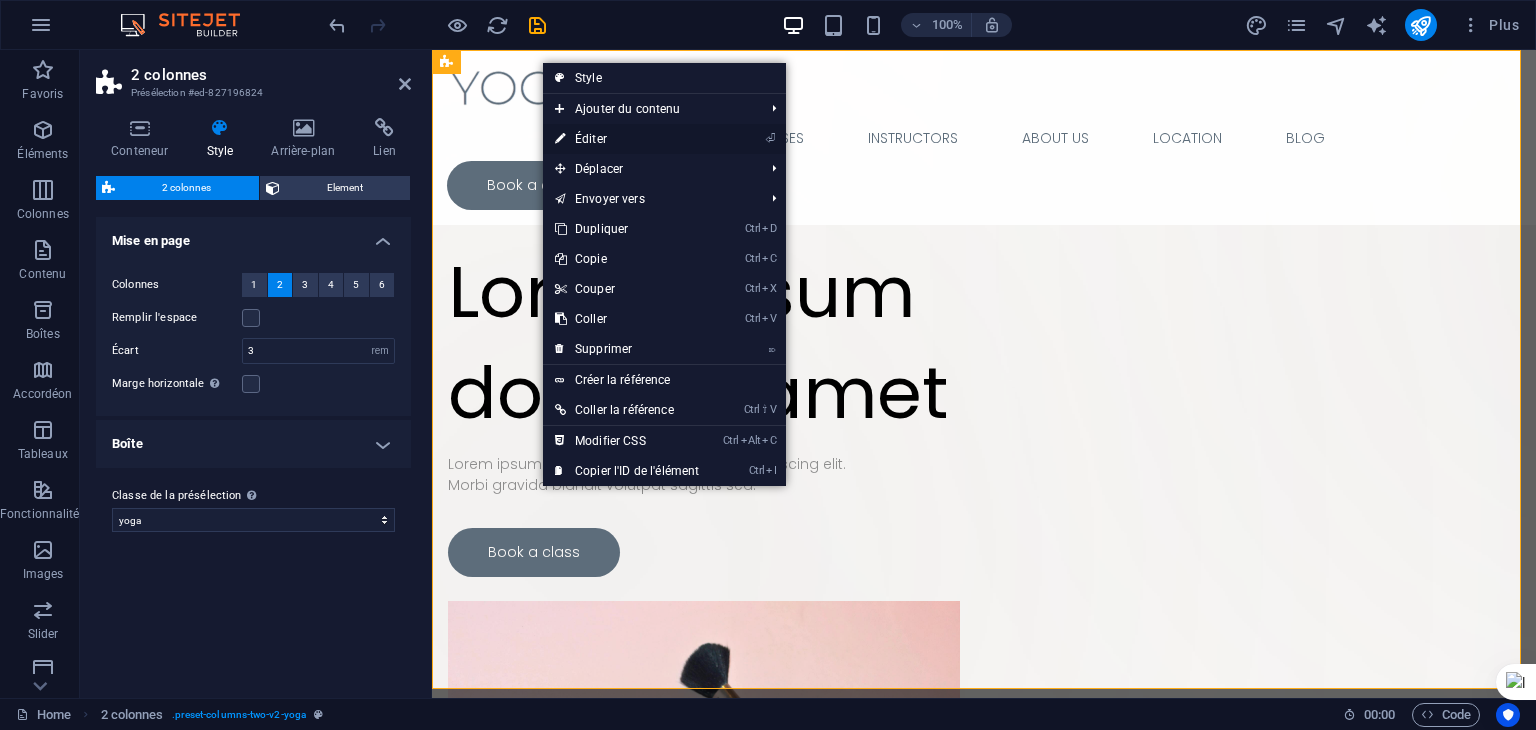 click on "⏎  Éditer" at bounding box center [627, 139] 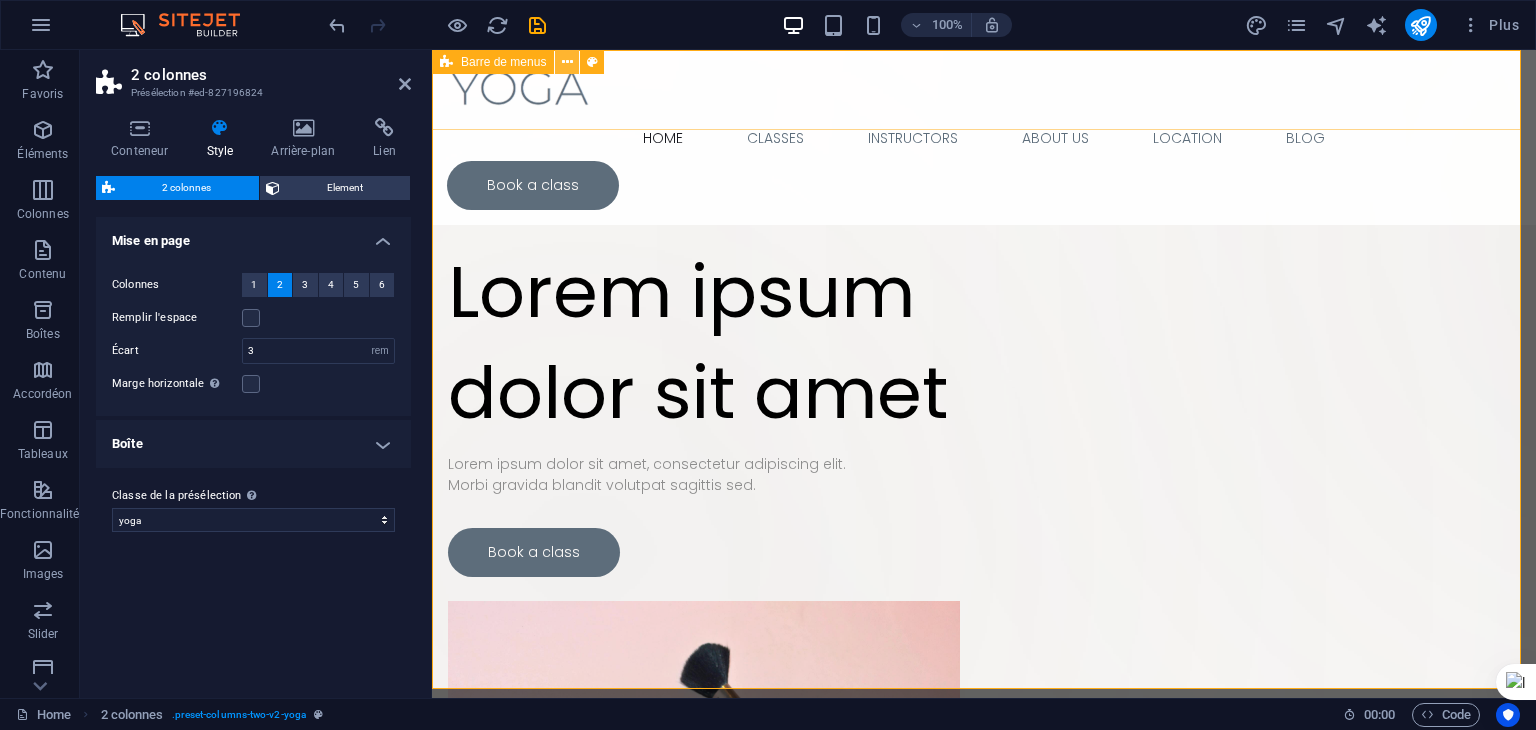 click at bounding box center [567, 62] 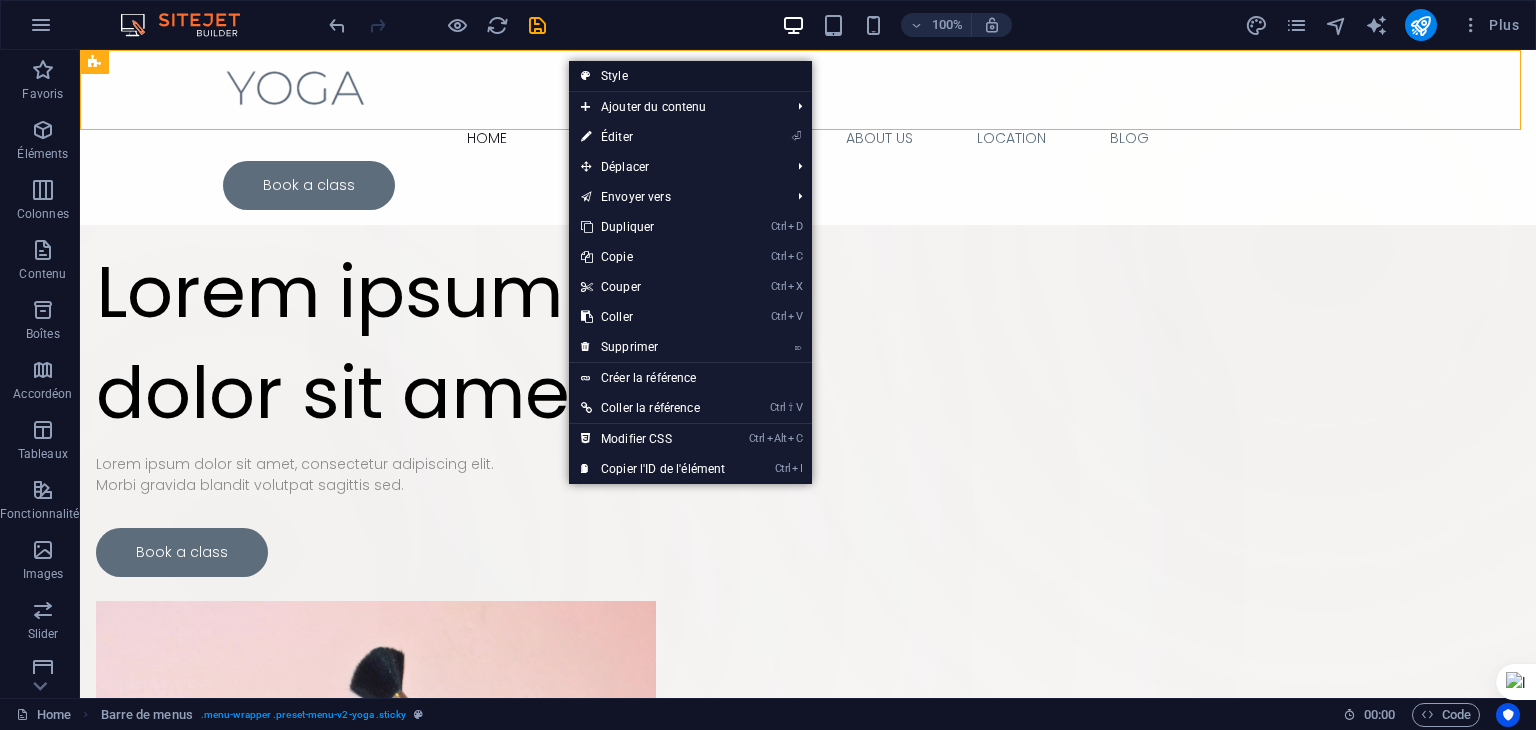click on "Style" at bounding box center (690, 76) 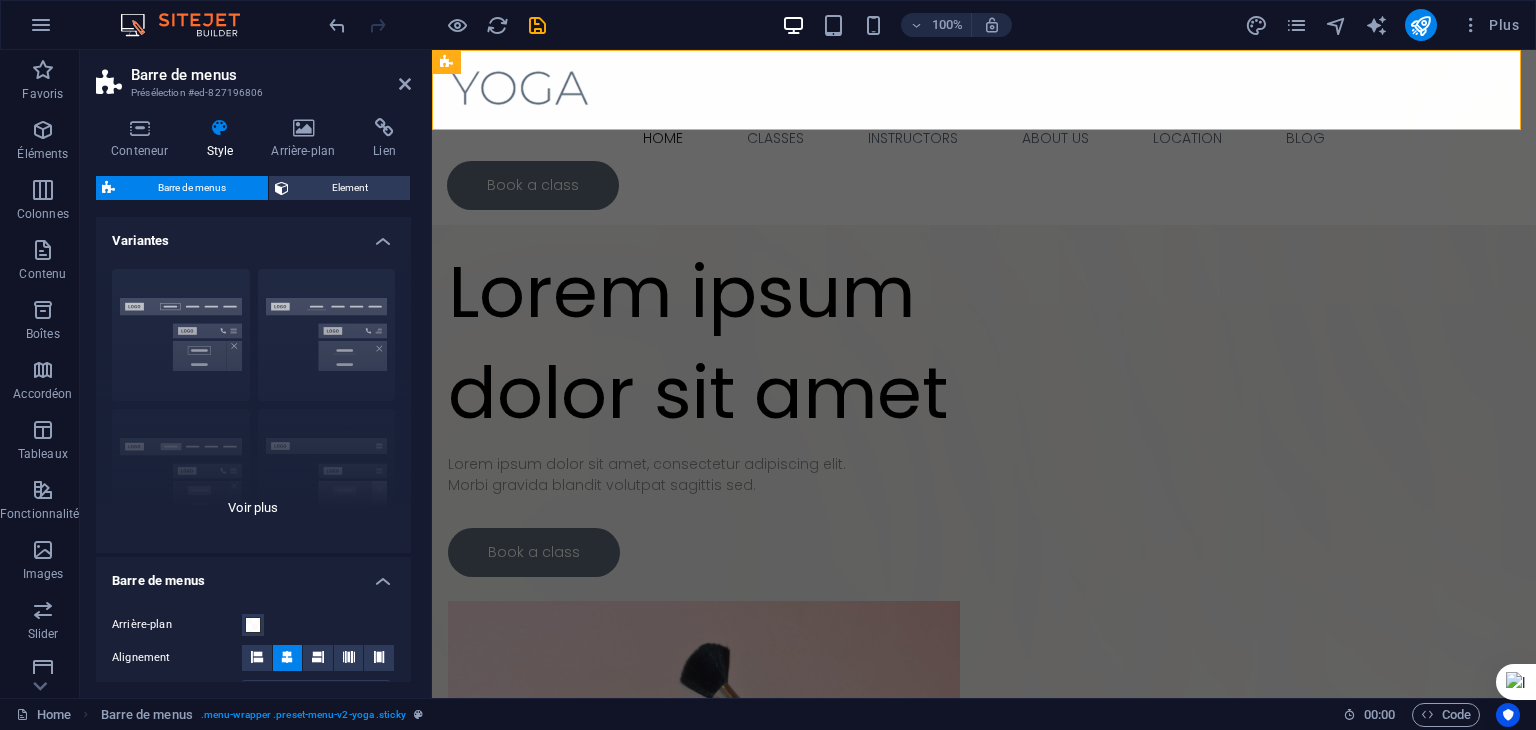 click on "Bordure Centré Par défaut Fixé Loki Déclencheur Large XXL" at bounding box center (253, 403) 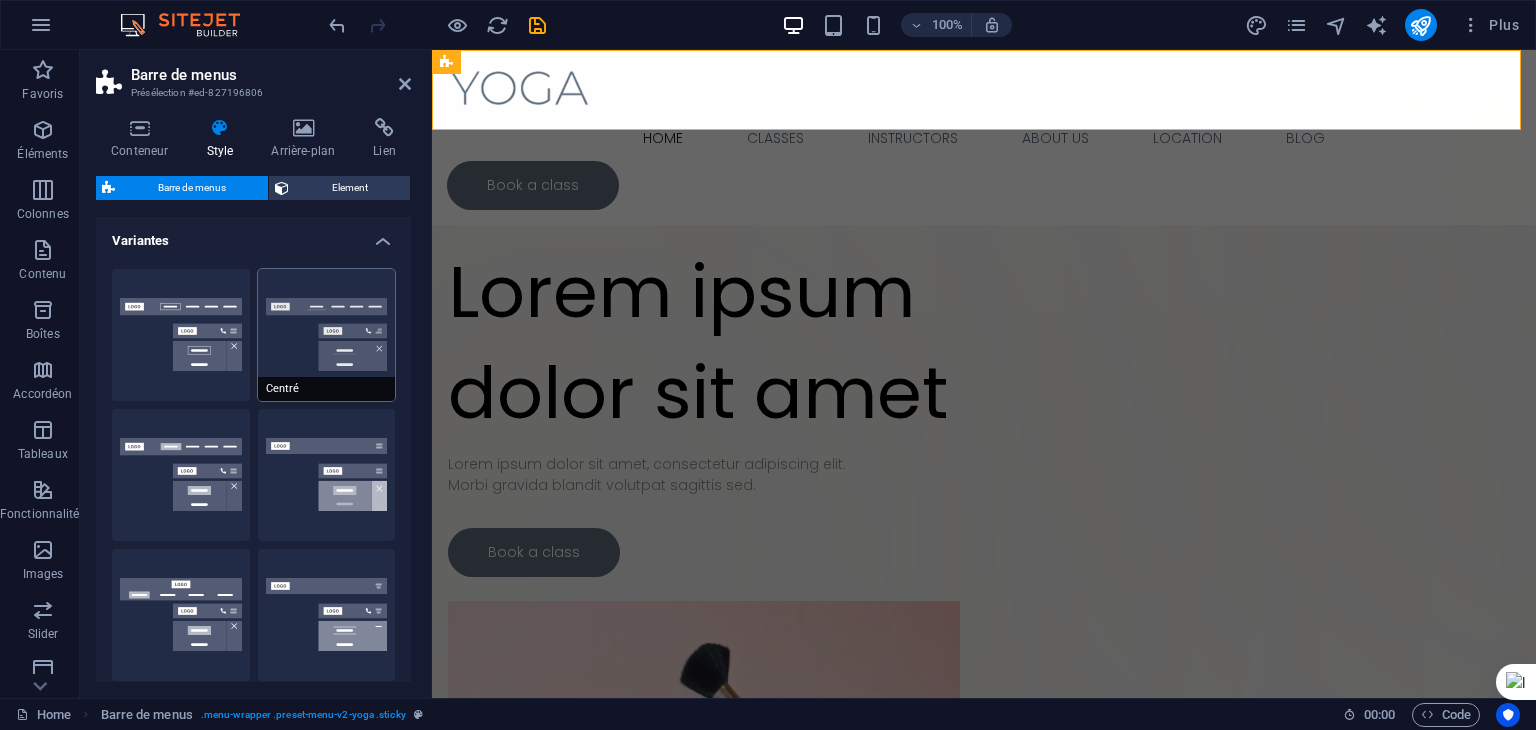 click on "Centré" at bounding box center (327, 335) 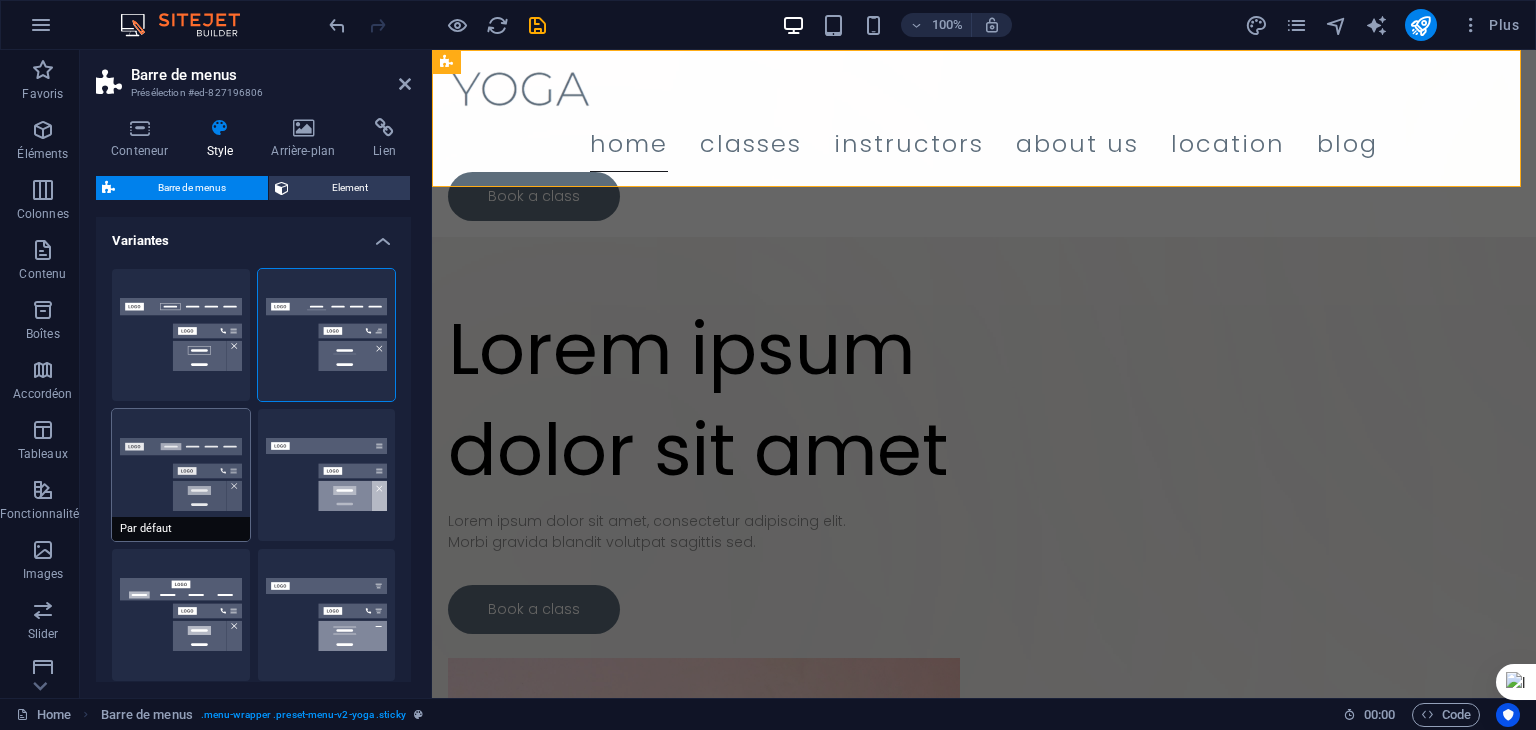scroll, scrollTop: 400, scrollLeft: 0, axis: vertical 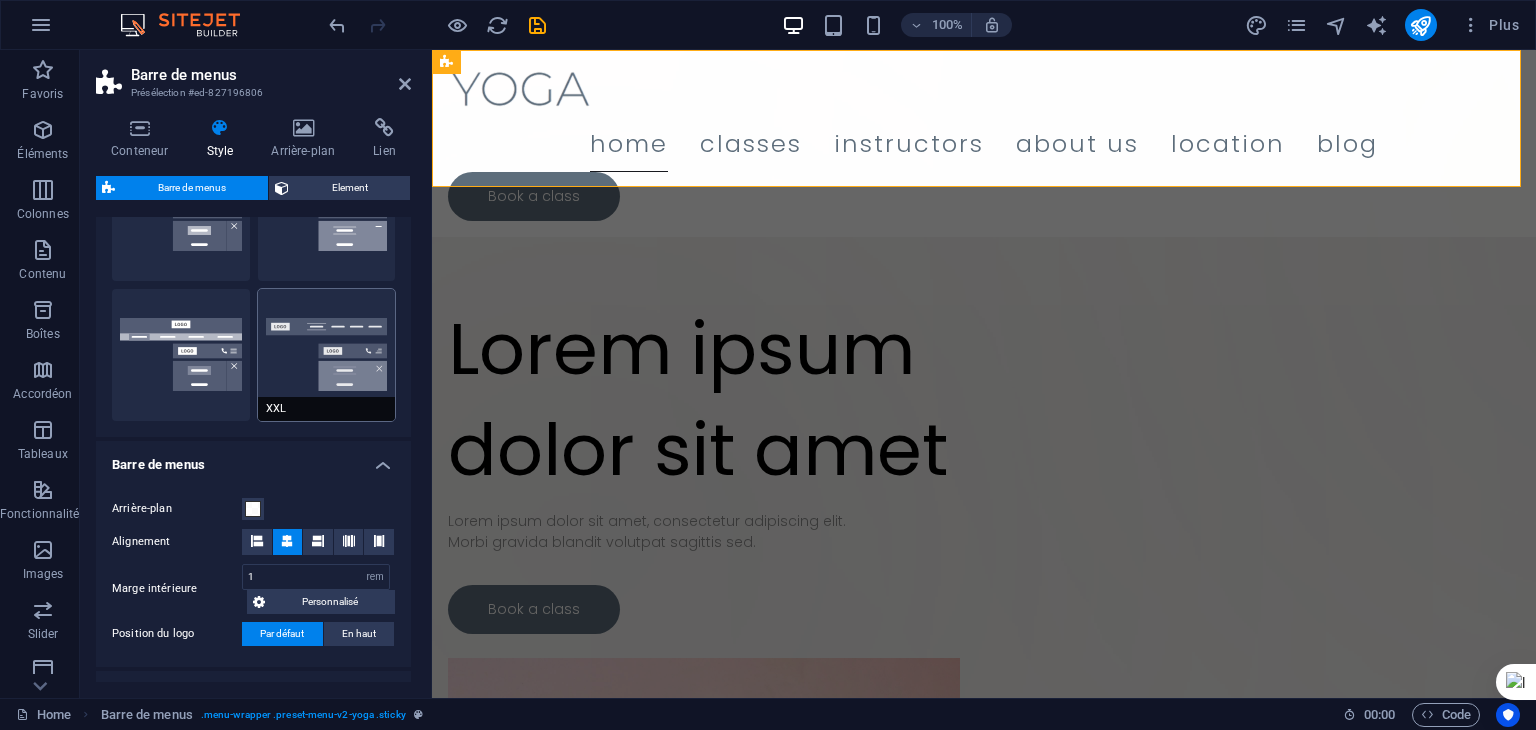 click on "XXL" at bounding box center [327, 355] 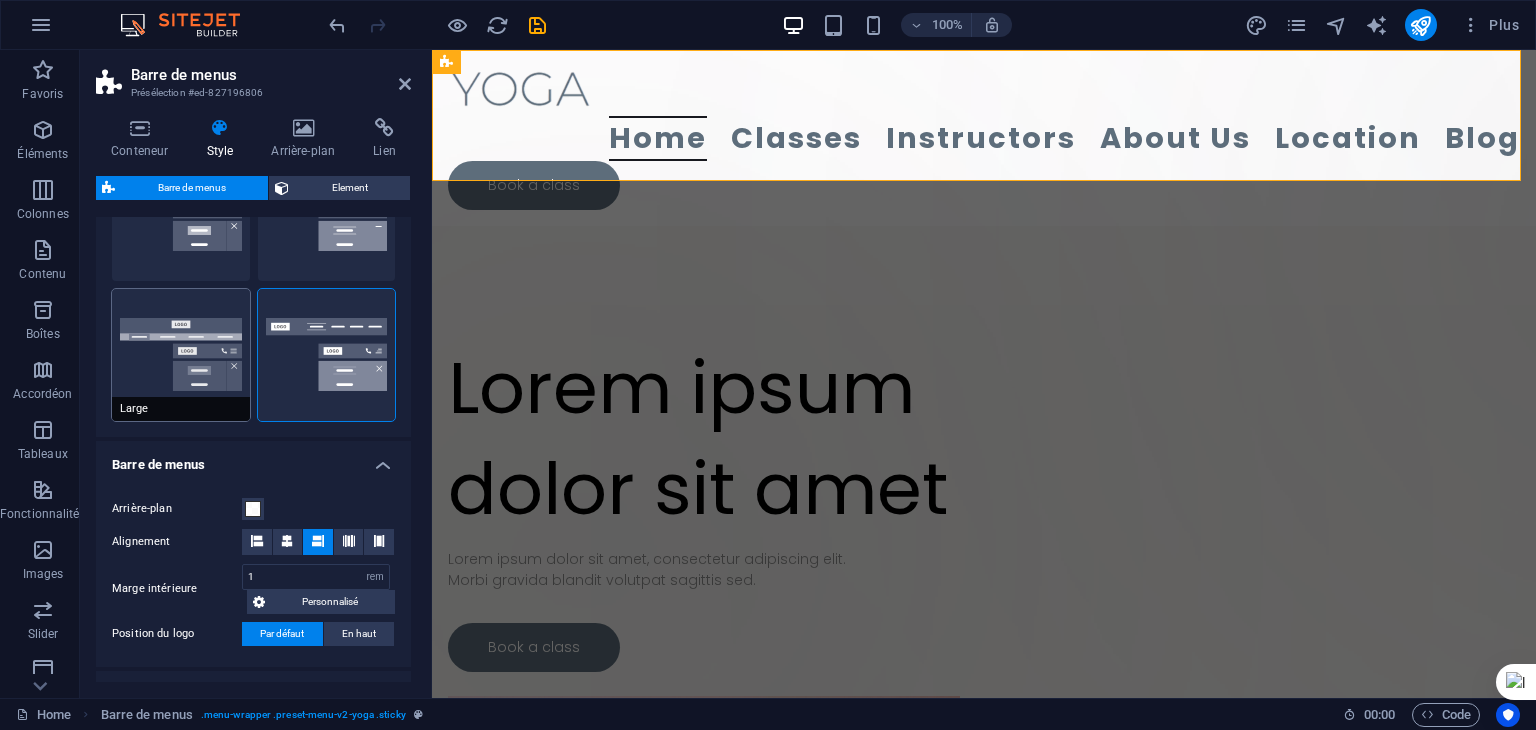 click on "Large" at bounding box center [181, 355] 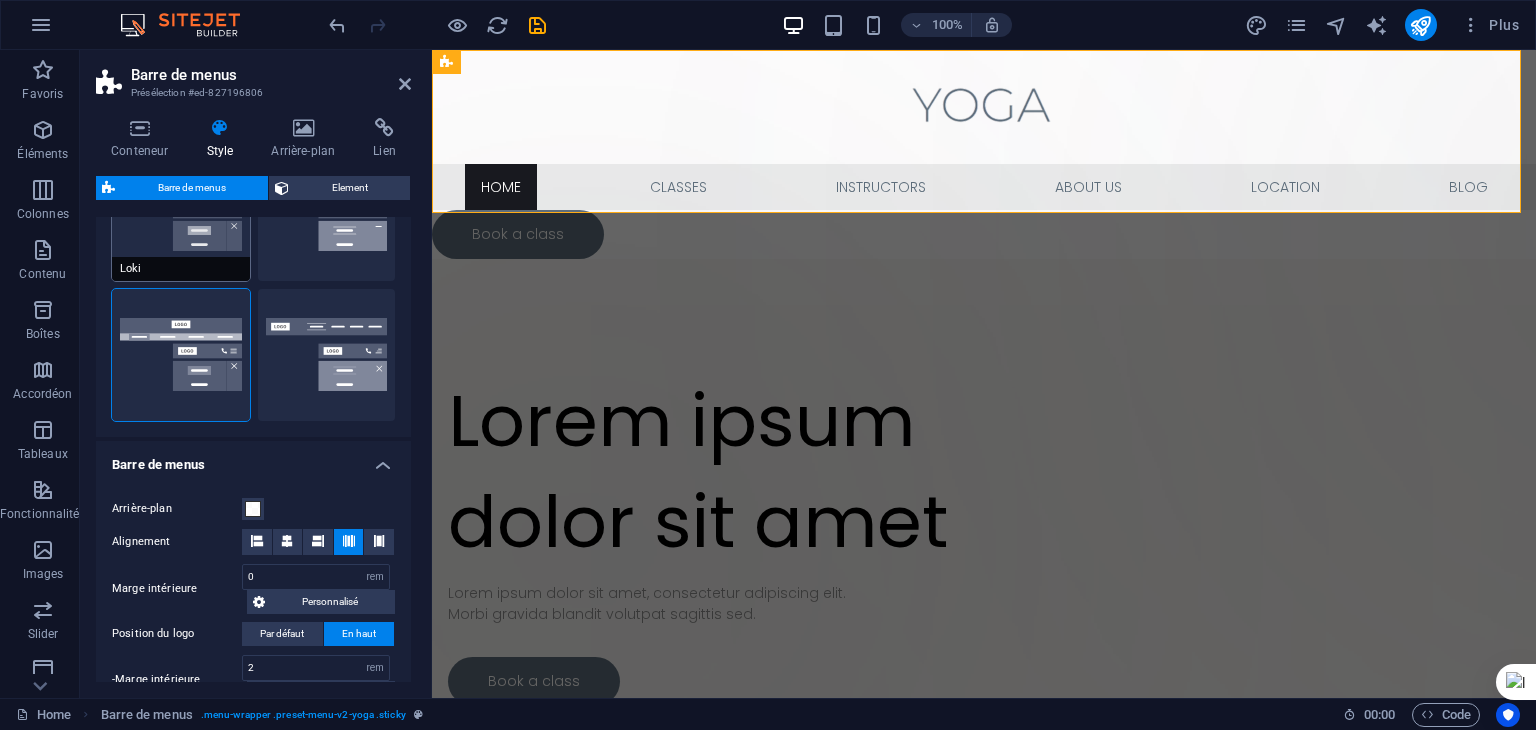 click on "Loki" at bounding box center [181, 215] 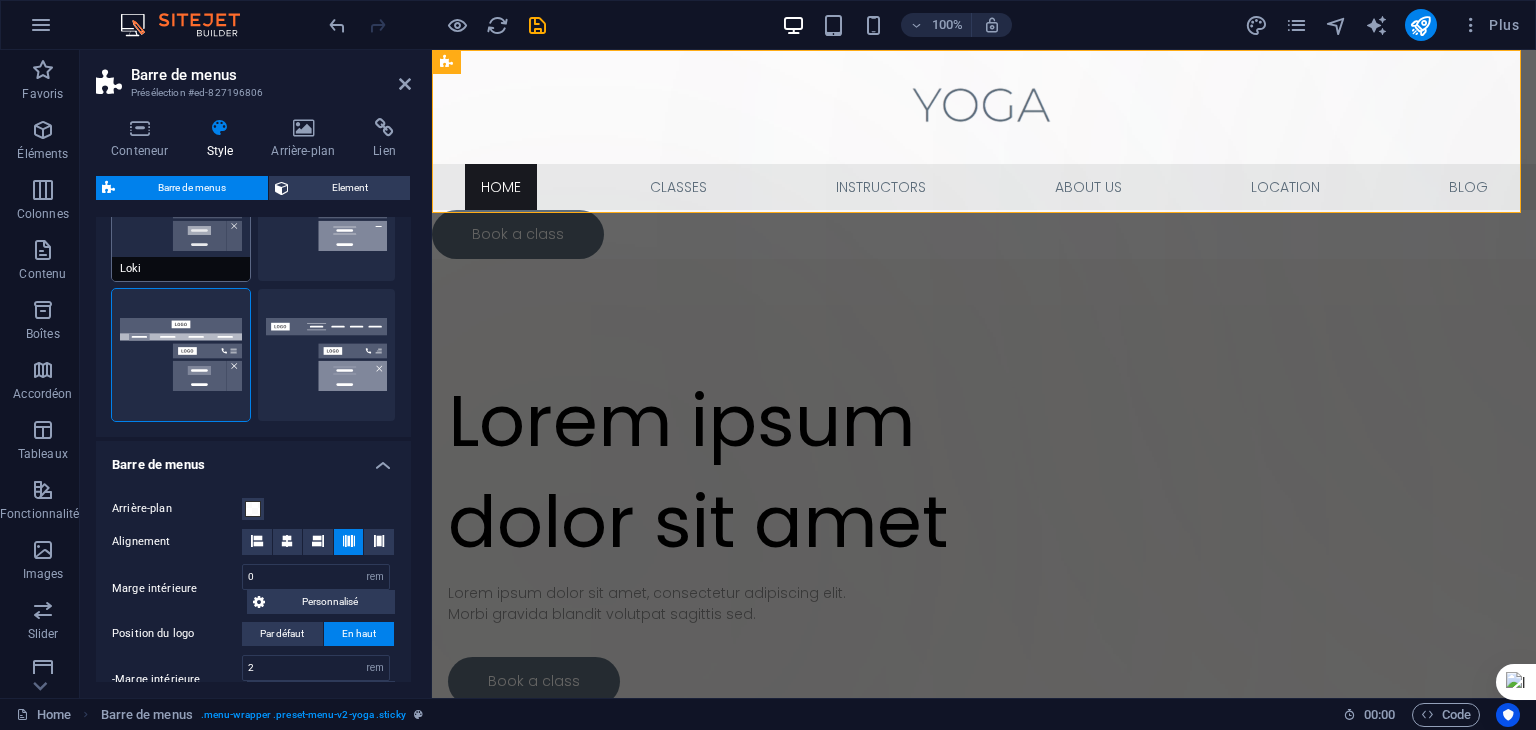 type on "0" 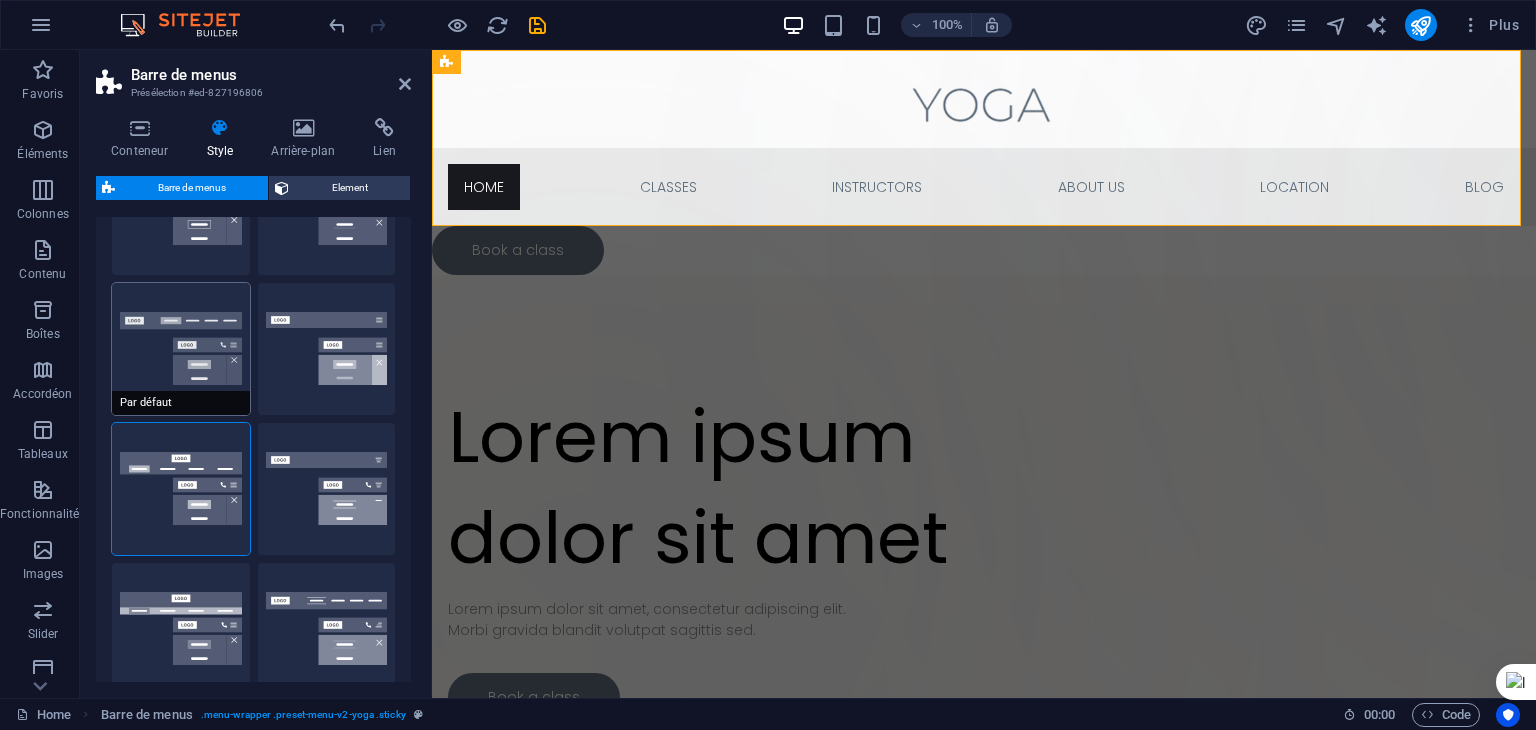 scroll, scrollTop: 100, scrollLeft: 0, axis: vertical 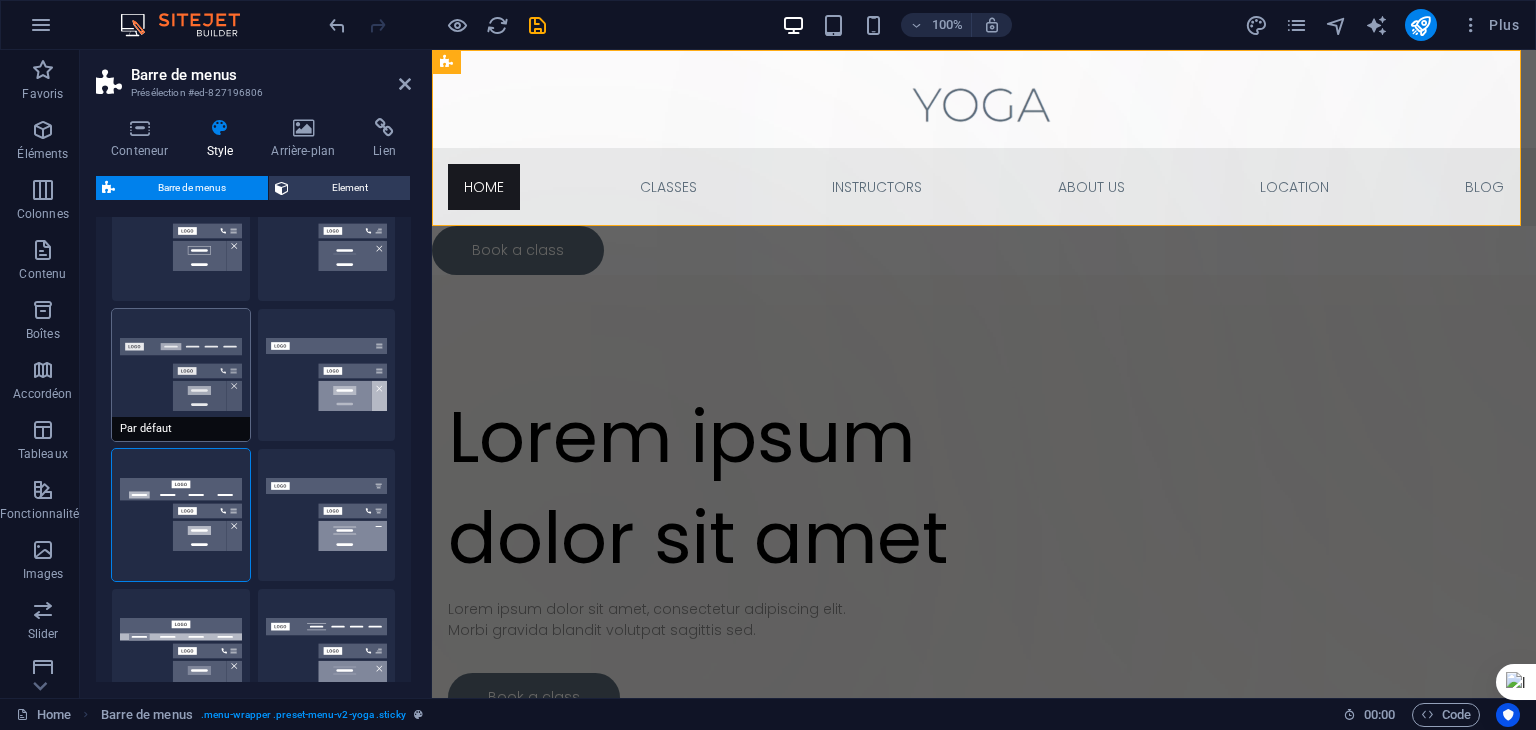 click on "Par défaut" at bounding box center (181, 375) 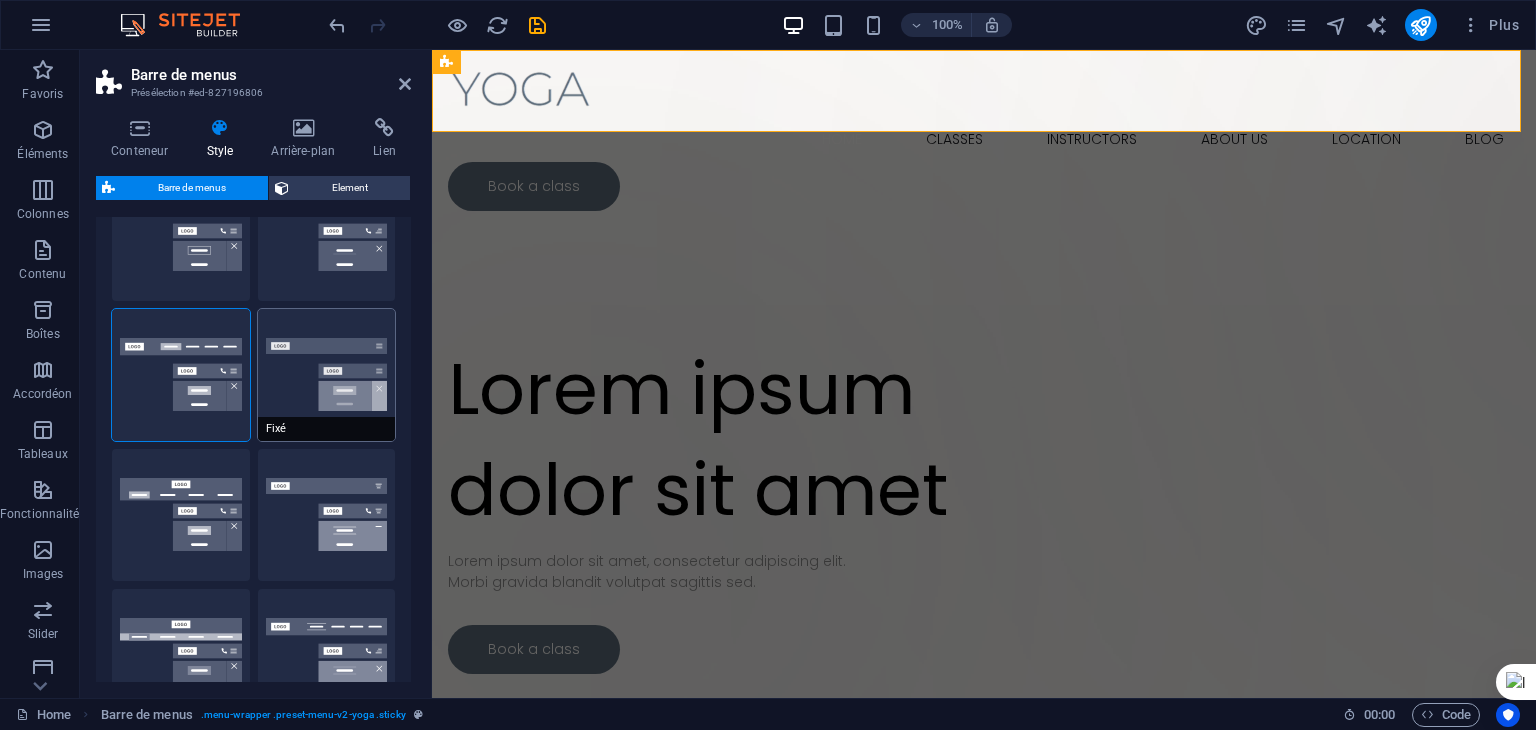 click on "Fixé" at bounding box center (327, 375) 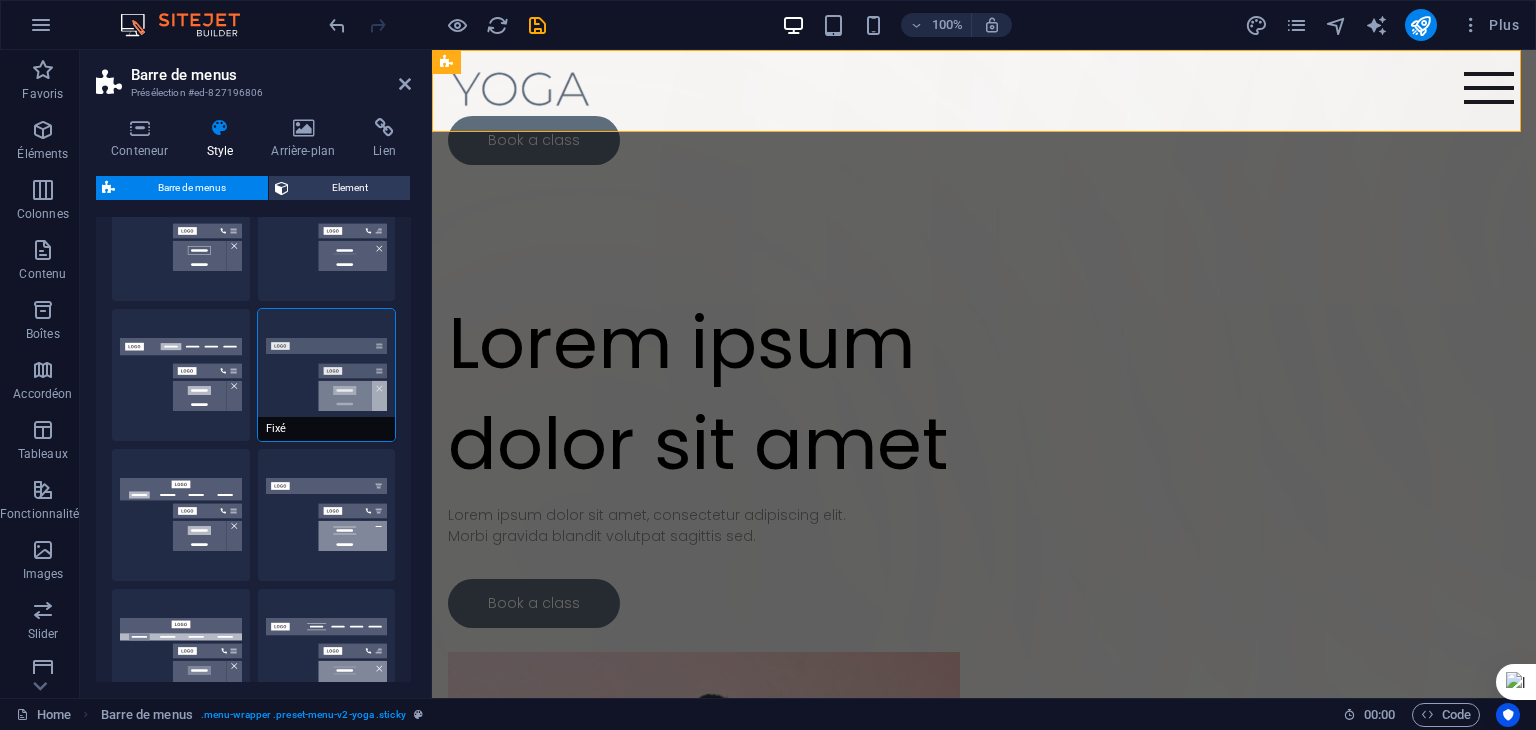 scroll, scrollTop: 0, scrollLeft: 0, axis: both 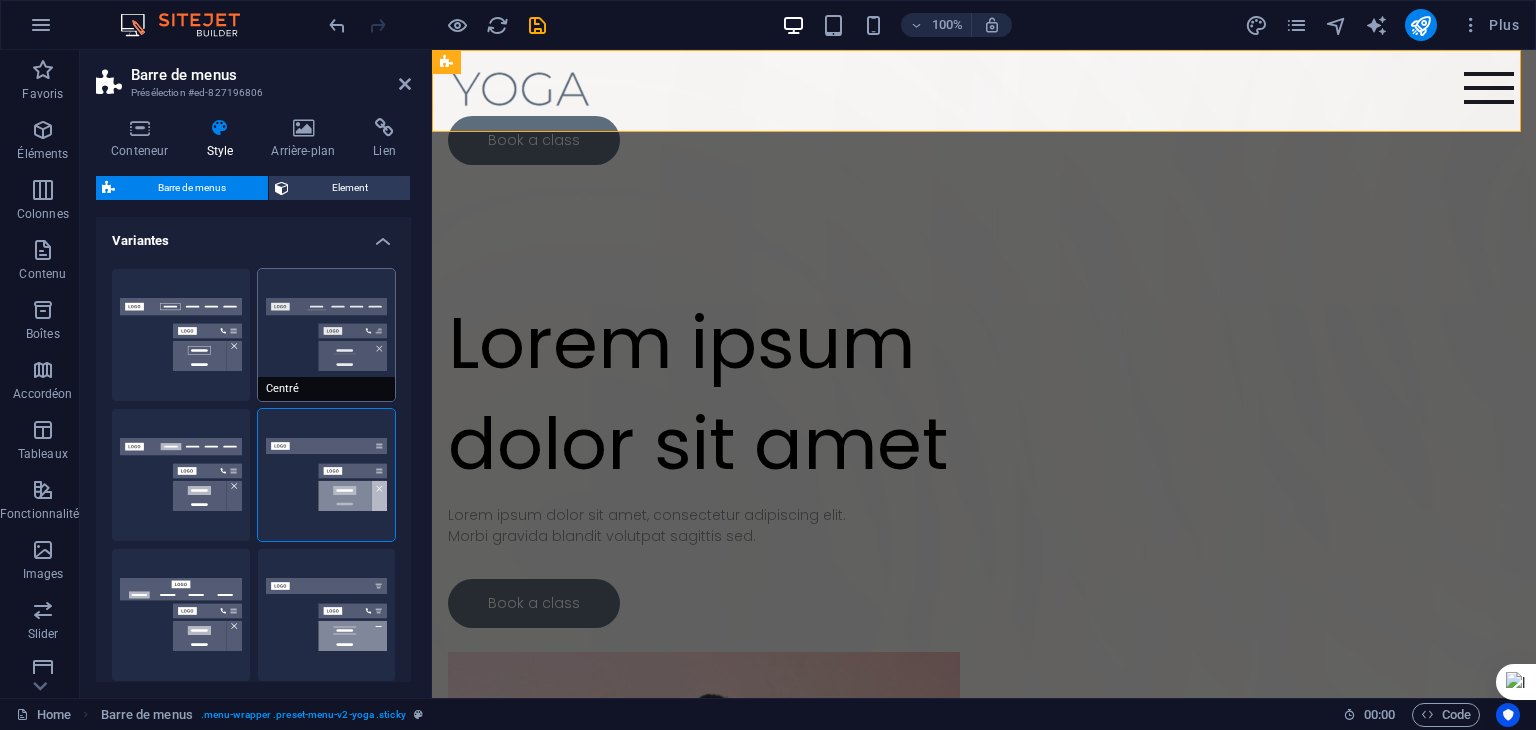 click on "Centré" at bounding box center [327, 335] 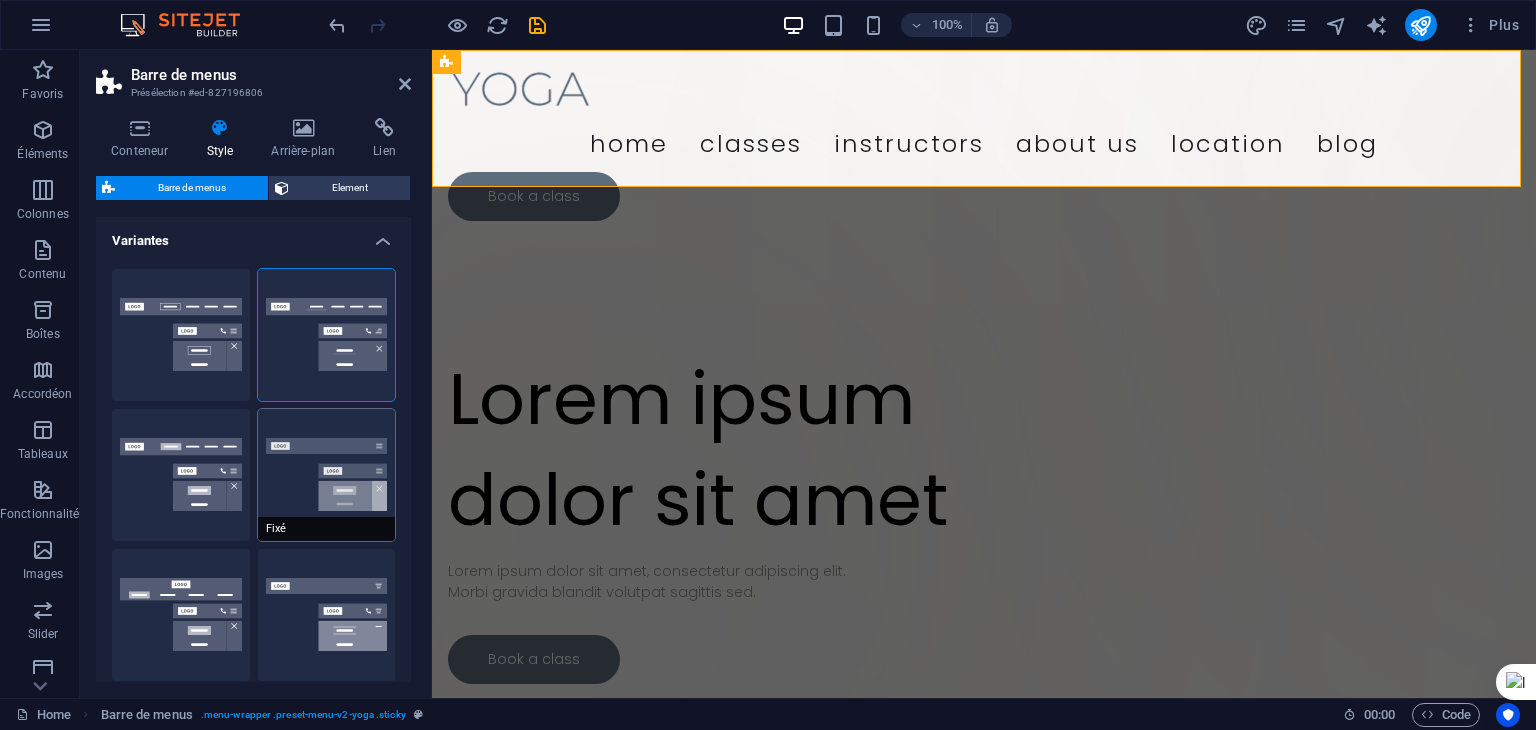 click on "Fixé" at bounding box center (327, 475) 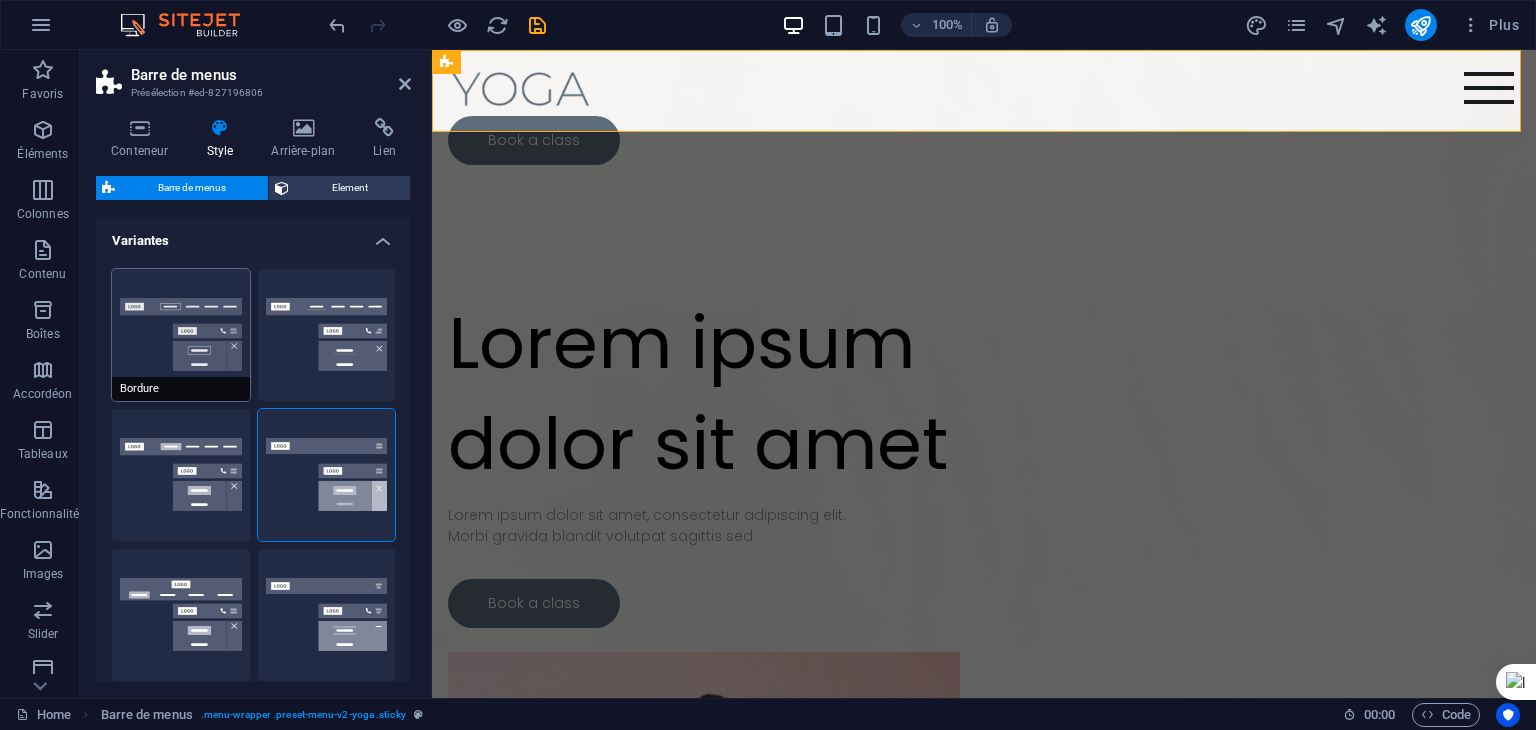 click on "Bordure" at bounding box center (181, 335) 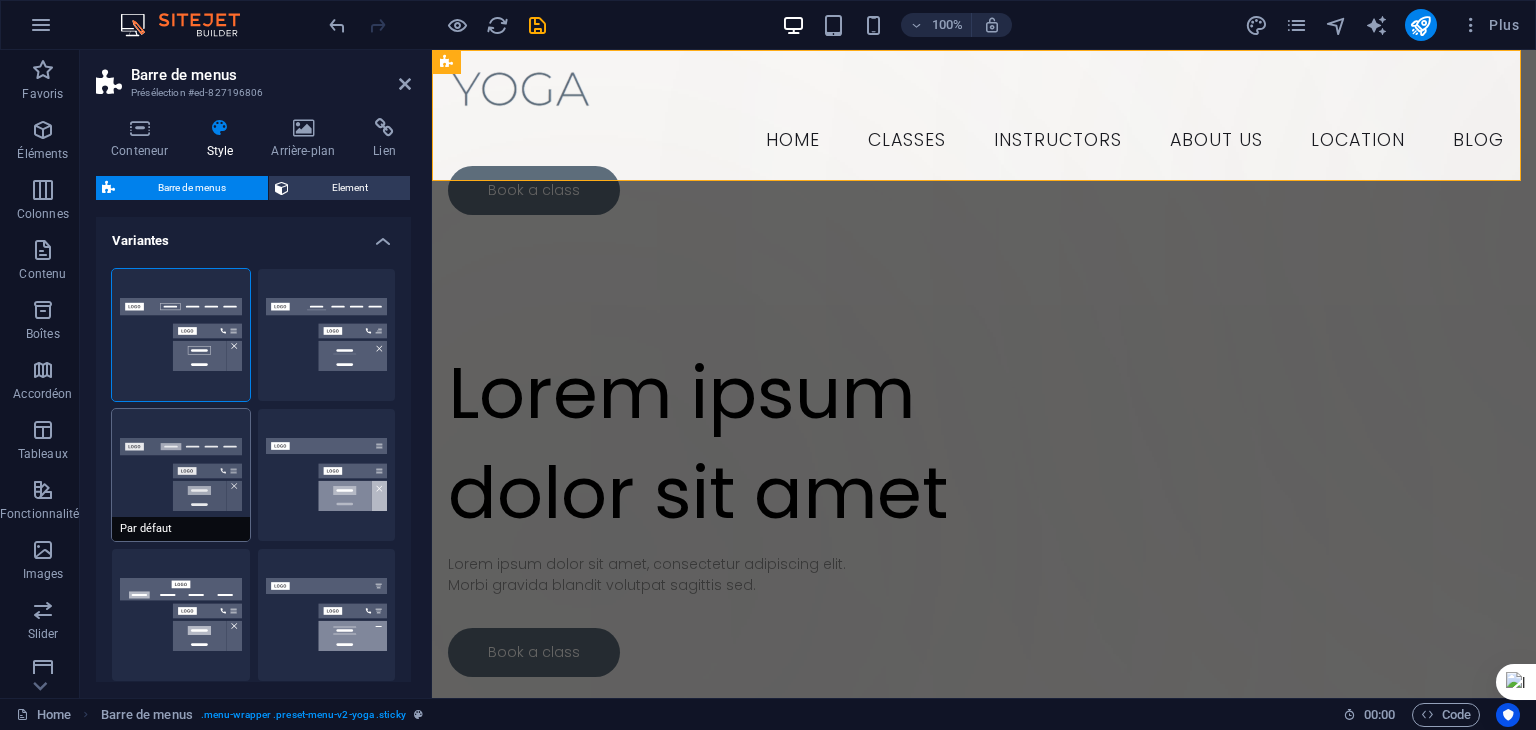 click on "Par défaut" at bounding box center [181, 475] 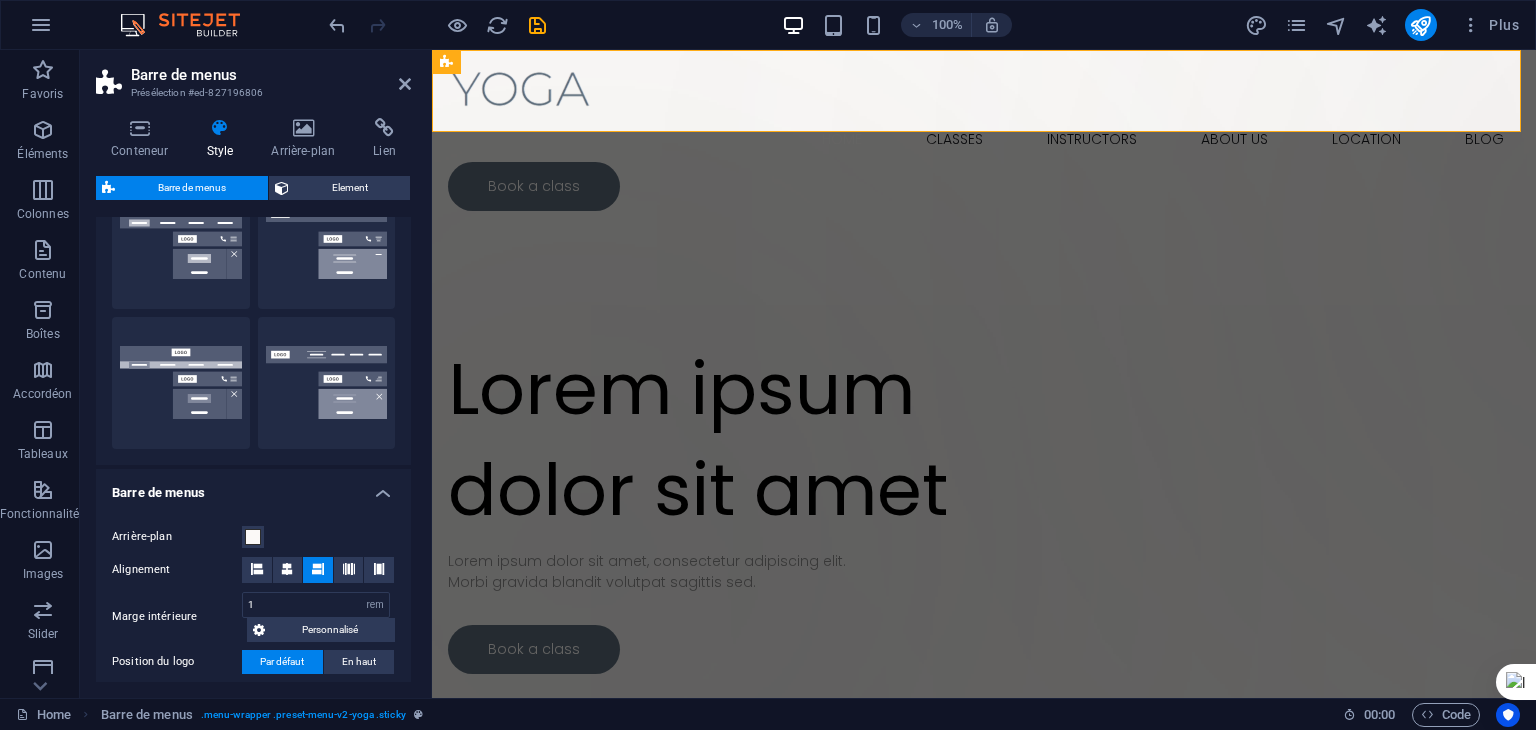 scroll, scrollTop: 500, scrollLeft: 0, axis: vertical 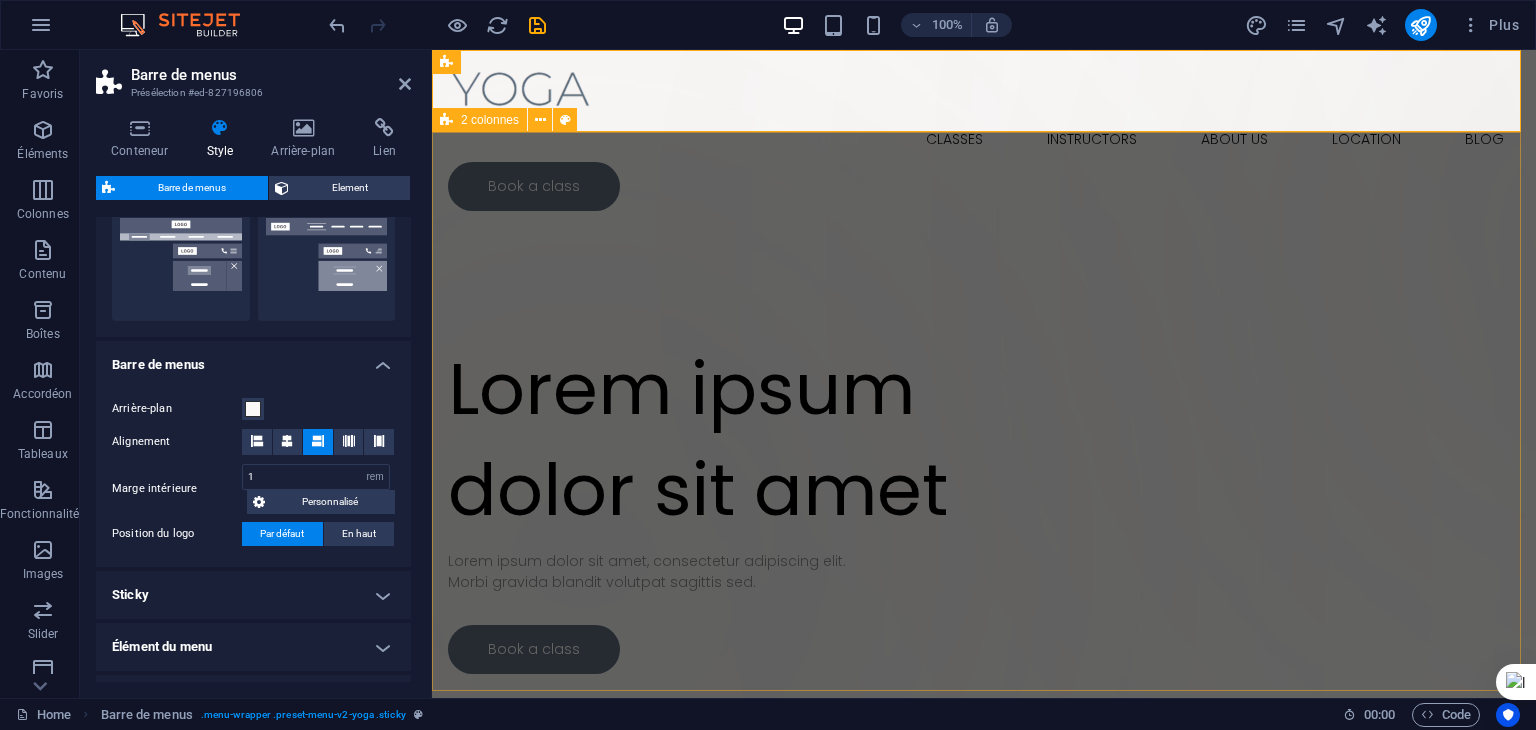 click on "Déposer le contenu ici ou  Ajouter les éléments  Coller le presse-papiers Lorem ipsum dolor sit amet Lorem ipsum dolor sit amet, consectetur adipiscing elit.  Morbi gravida blandit volutpat sagittis sed. Book a class" at bounding box center [984, 688] 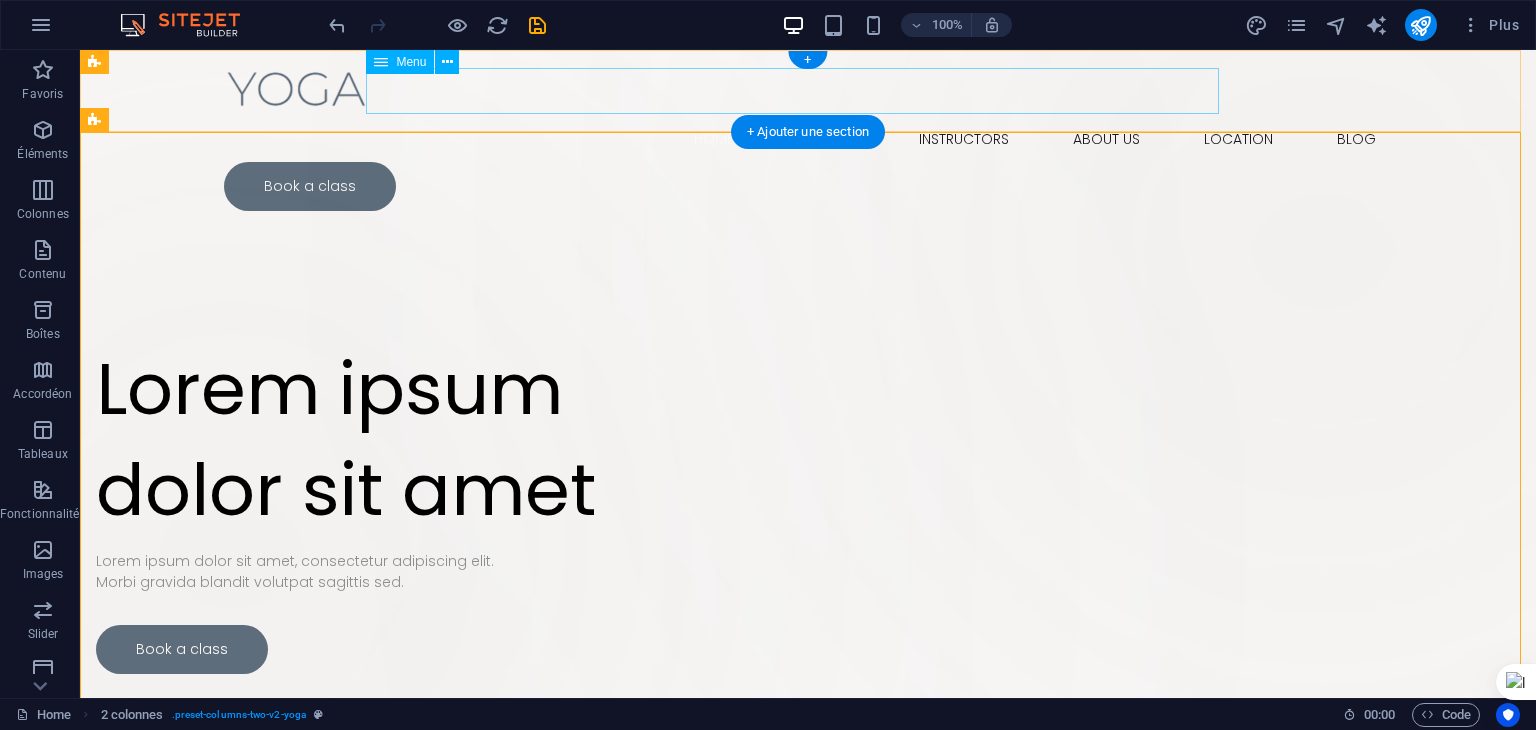 click on "Home Classes Instructors About Us Location     Blog" at bounding box center [808, 139] 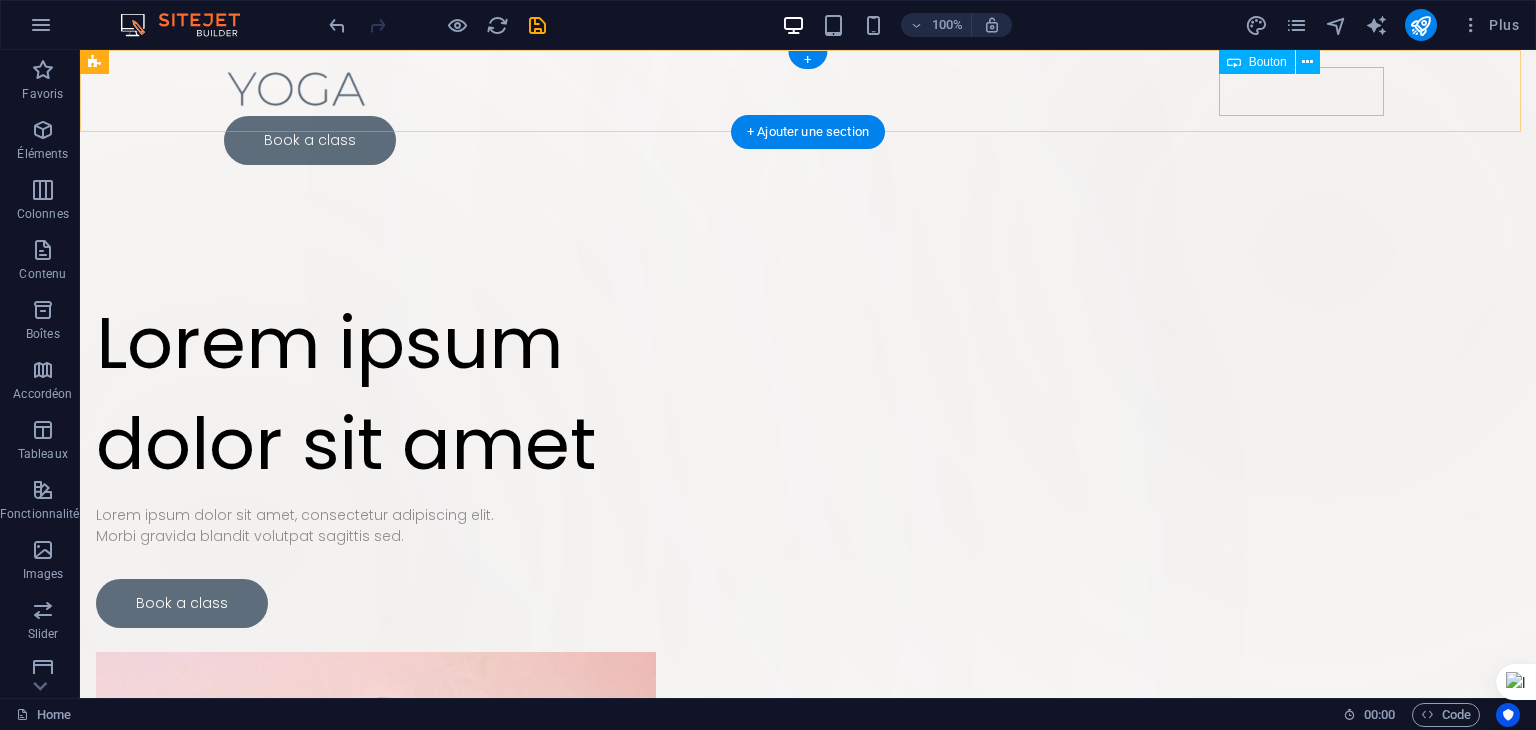 click on "Book a class" at bounding box center (808, 140) 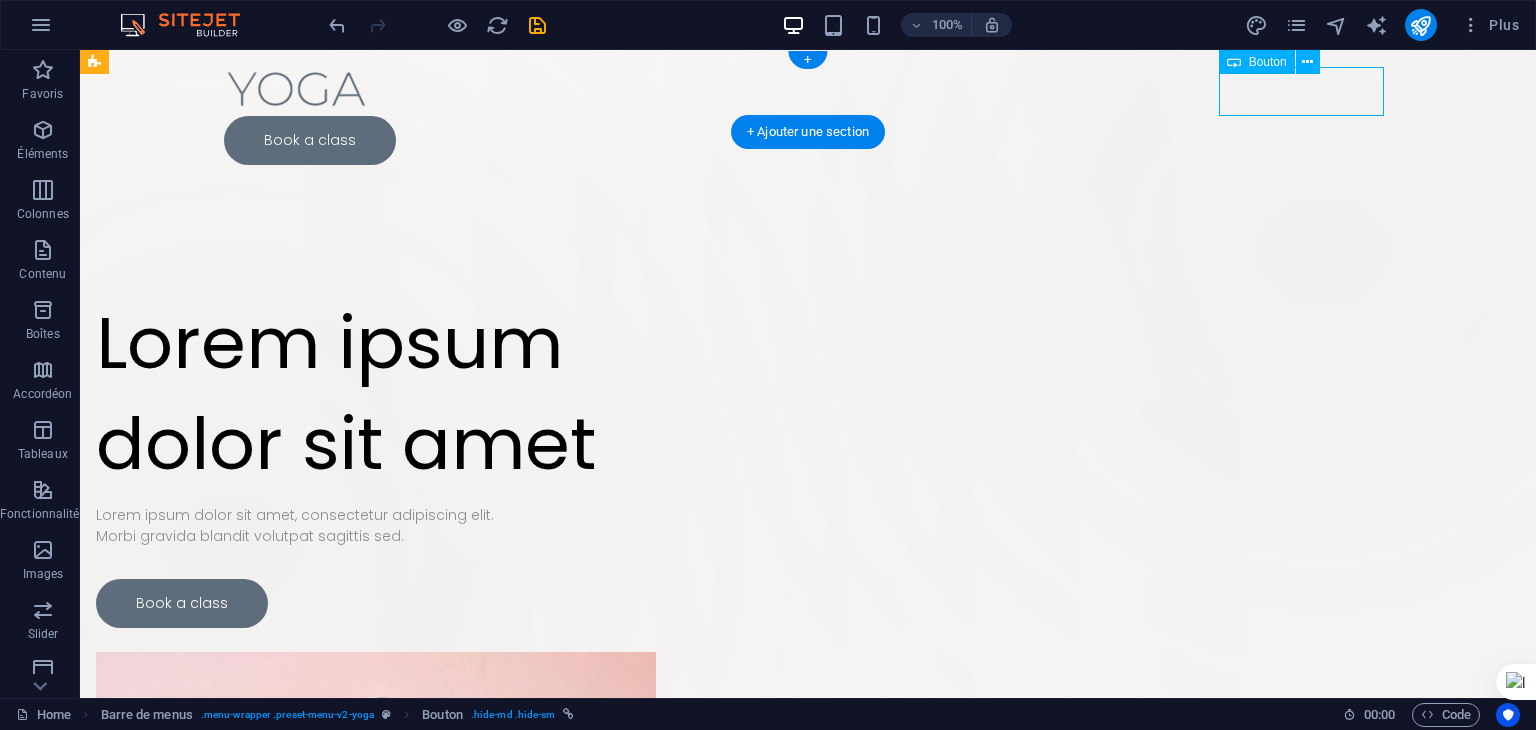 click on "Book a class" at bounding box center [808, 140] 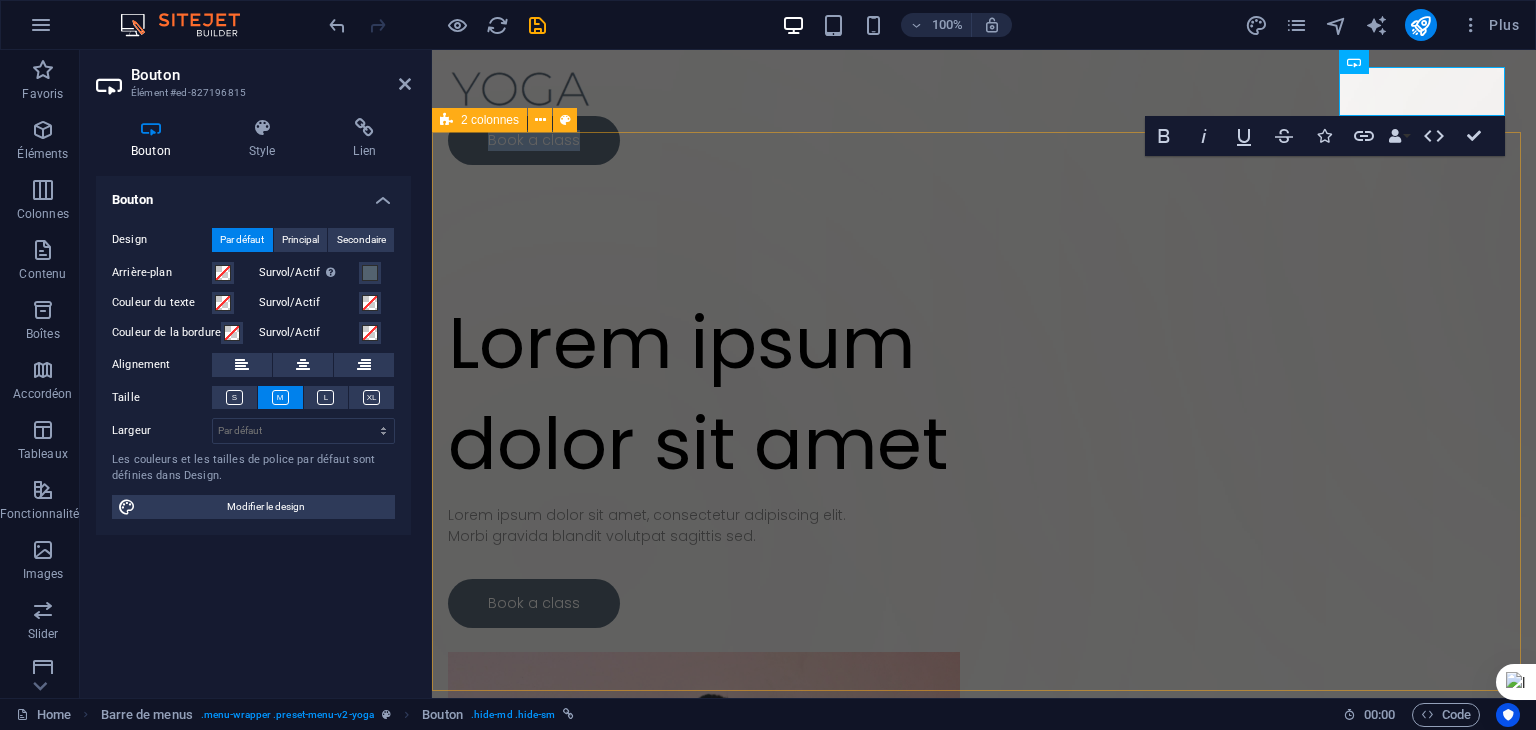 click on "Déposer le contenu ici ou  Ajouter les éléments  Coller le presse-papiers Lorem ipsum dolor sit amet Lorem ipsum dolor sit amet, consectetur adipiscing elit.  Morbi gravida blandit volutpat sagittis sed. Book a class" at bounding box center (984, 642) 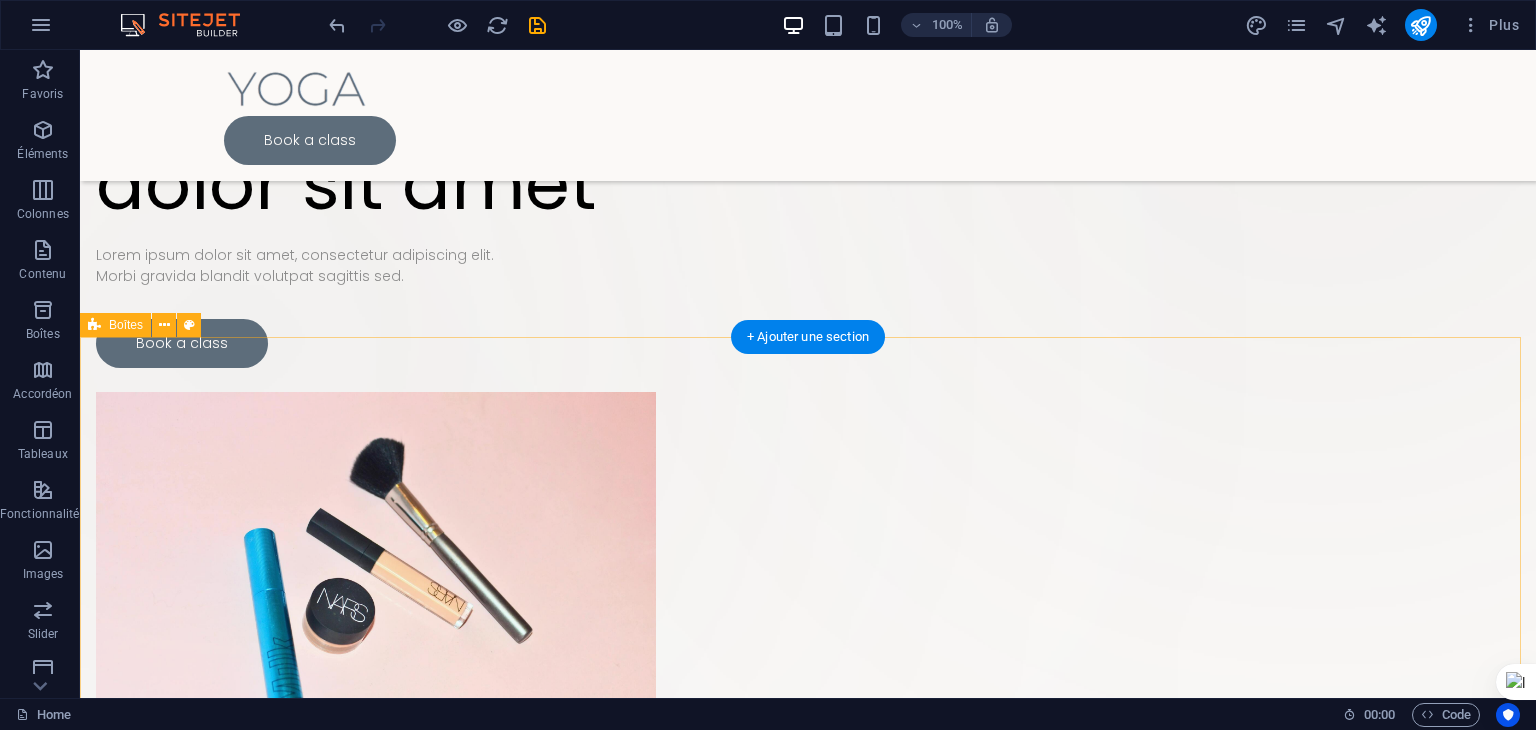 scroll, scrollTop: 0, scrollLeft: 0, axis: both 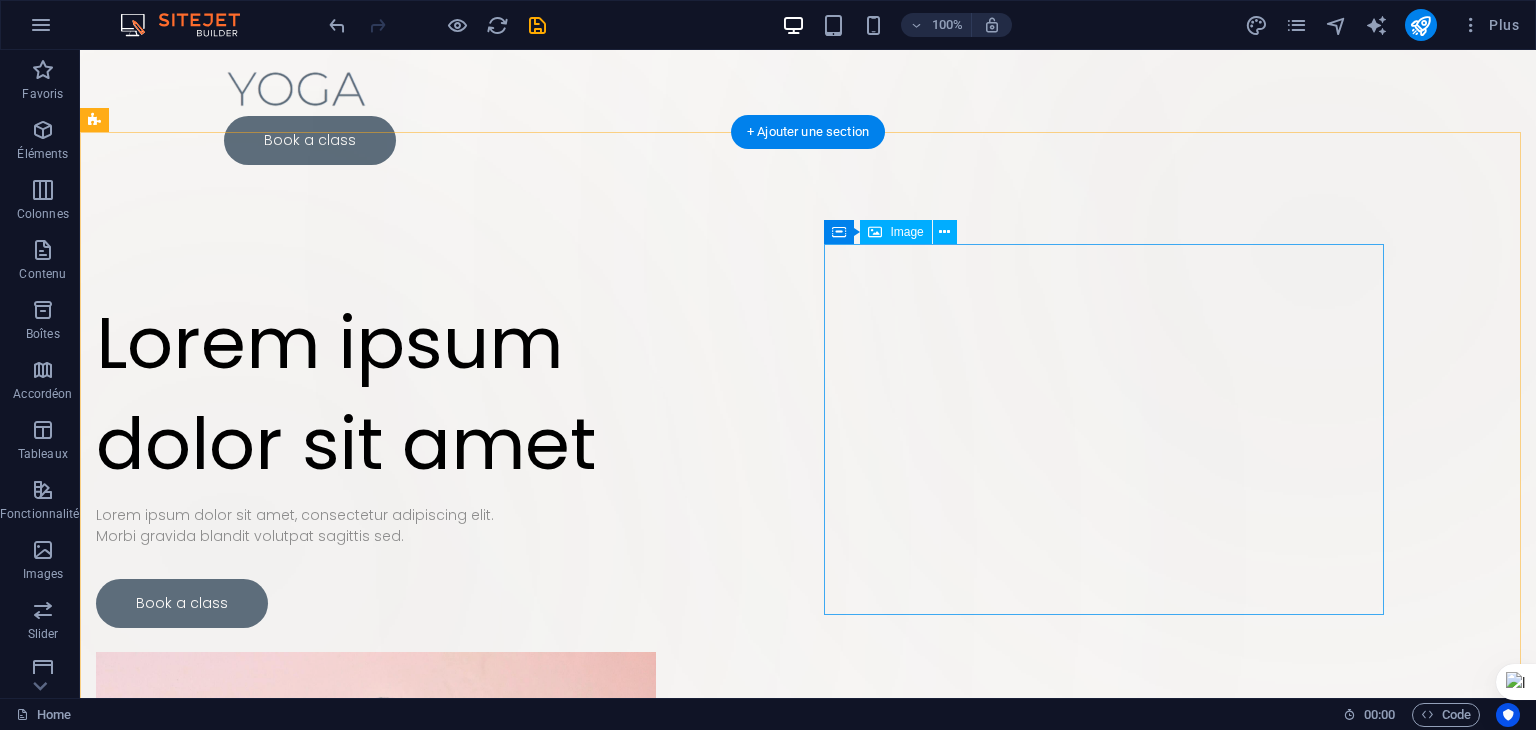 click at bounding box center [376, 837] 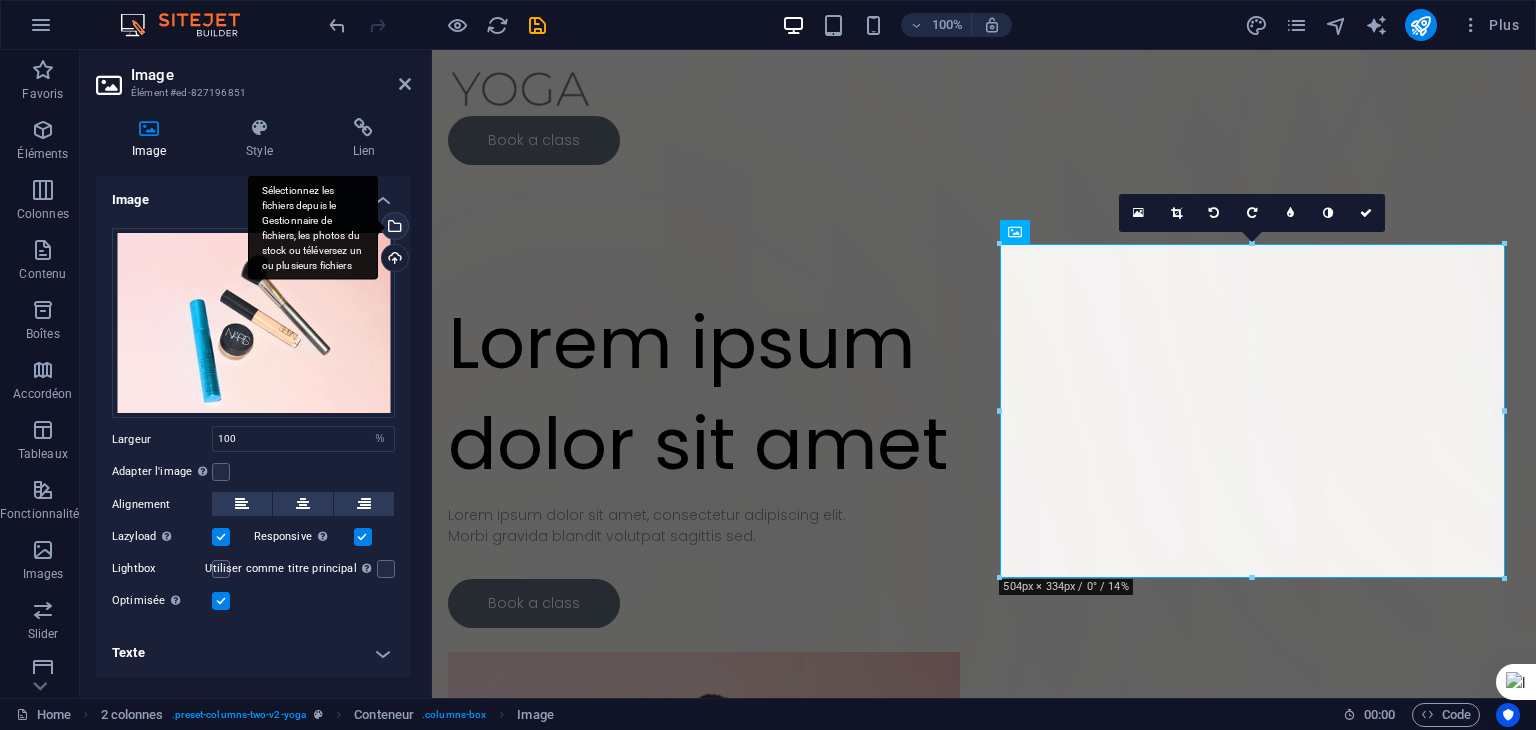 click on "Sélectionnez les fichiers depuis le Gestionnaire de fichiers, les photos du stock ou téléversez un ou plusieurs fichiers" at bounding box center [313, 227] 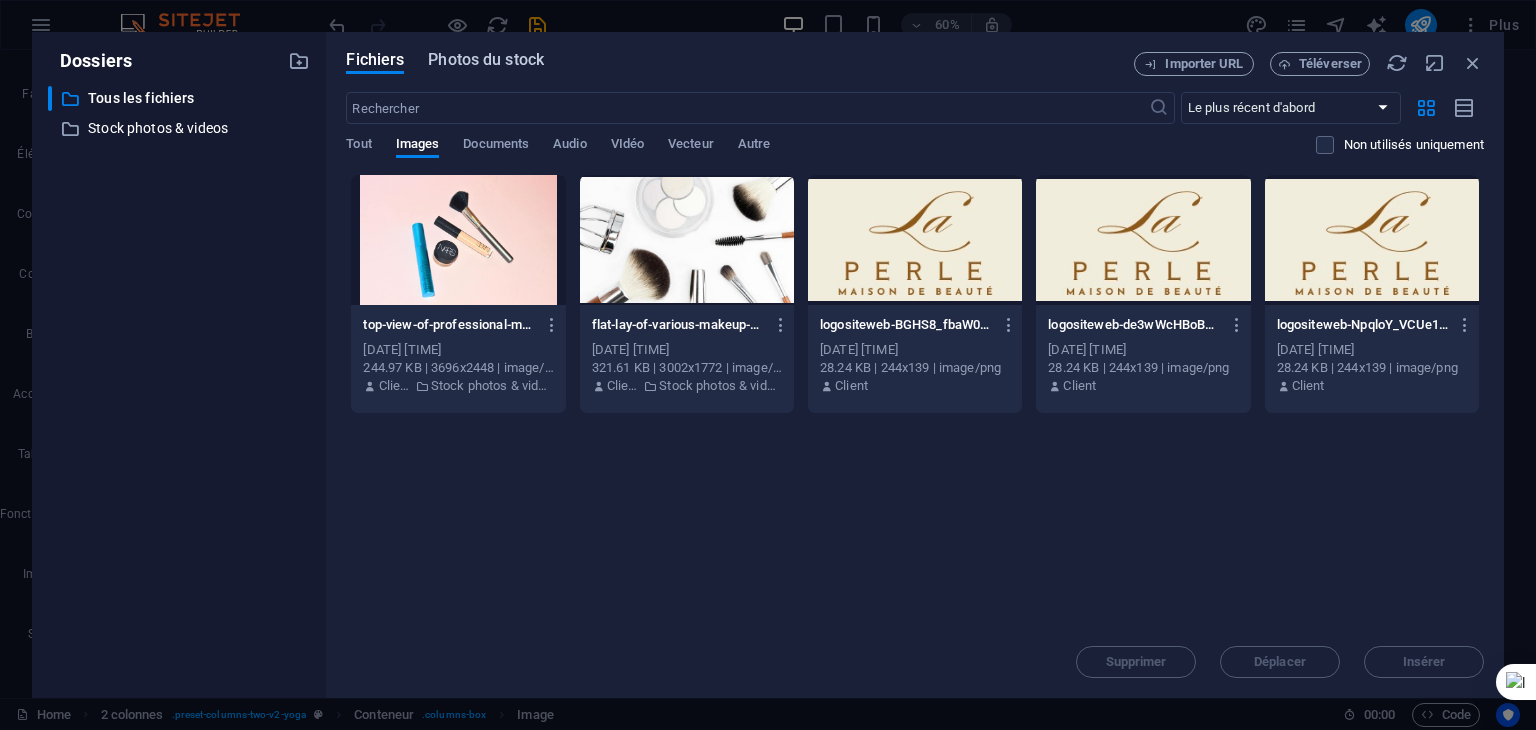 click on "Photos du stock" at bounding box center (486, 60) 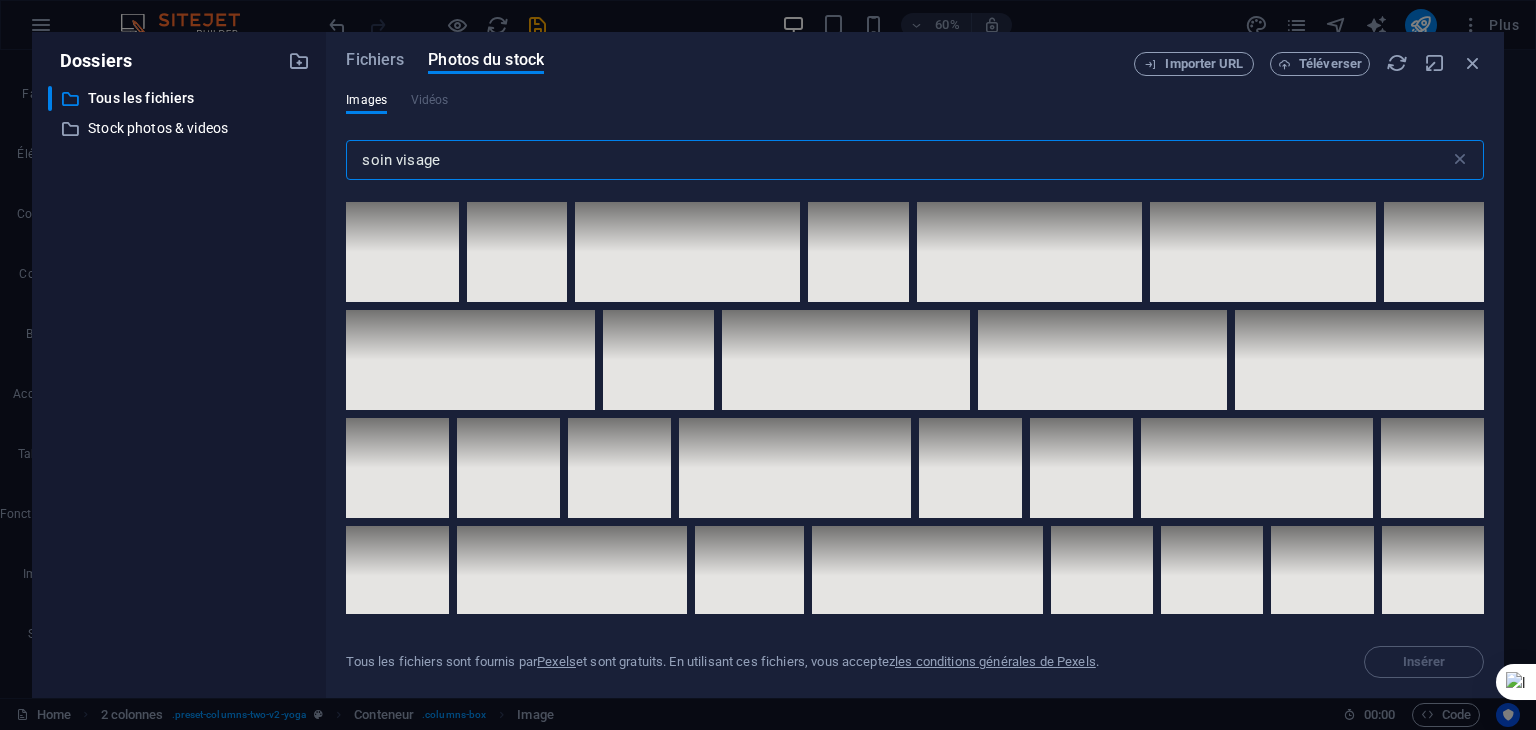 scroll, scrollTop: 7559, scrollLeft: 0, axis: vertical 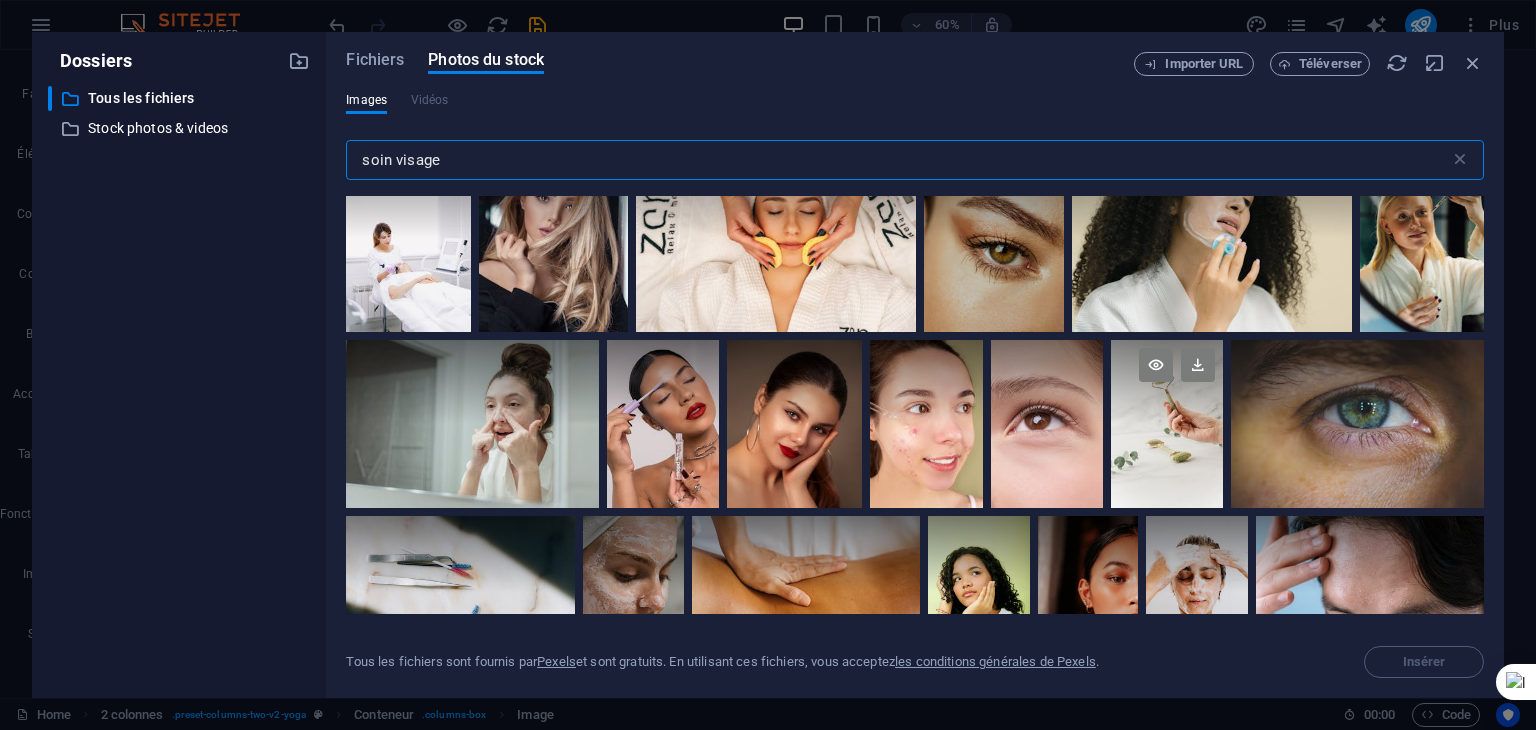 click at bounding box center [1167, 424] 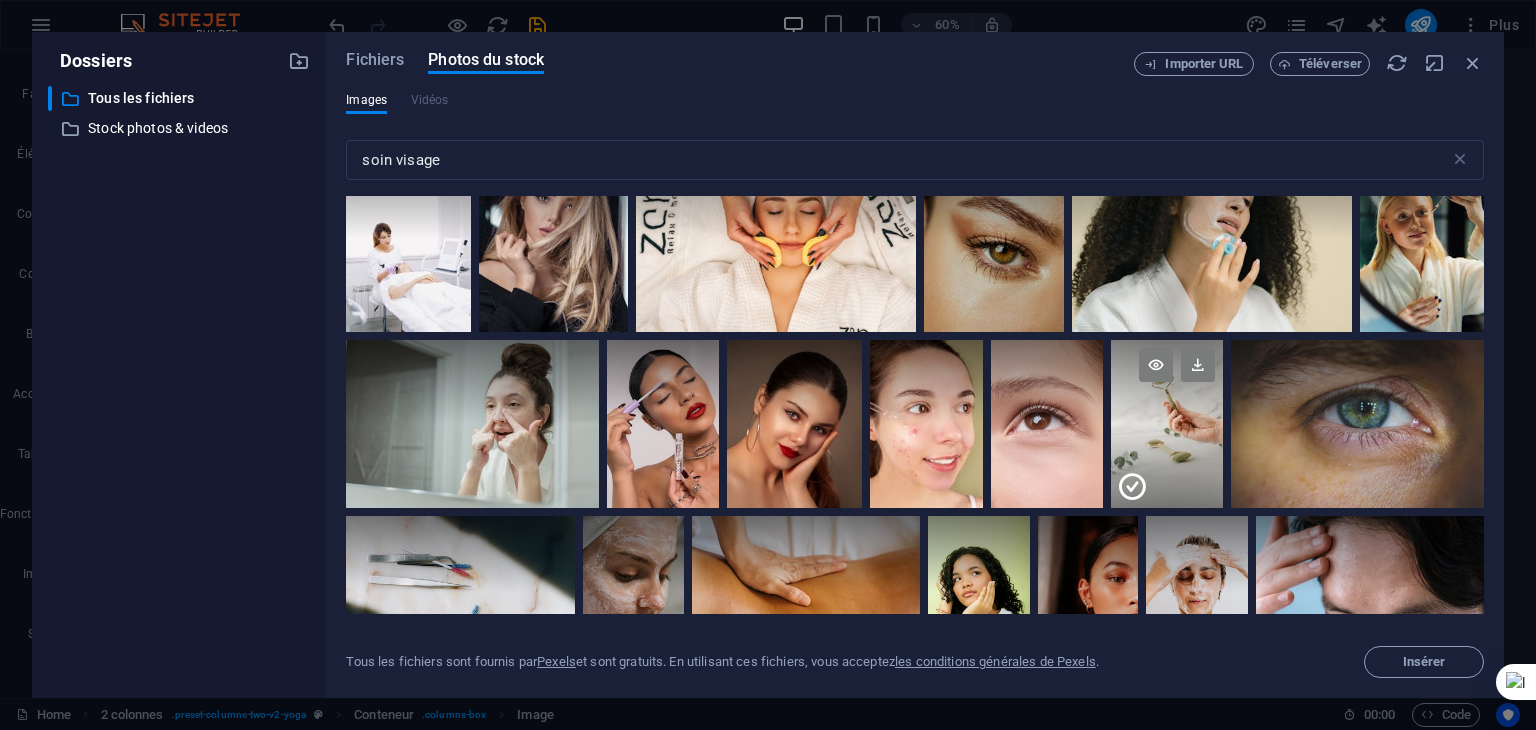 click at bounding box center (1167, 466) 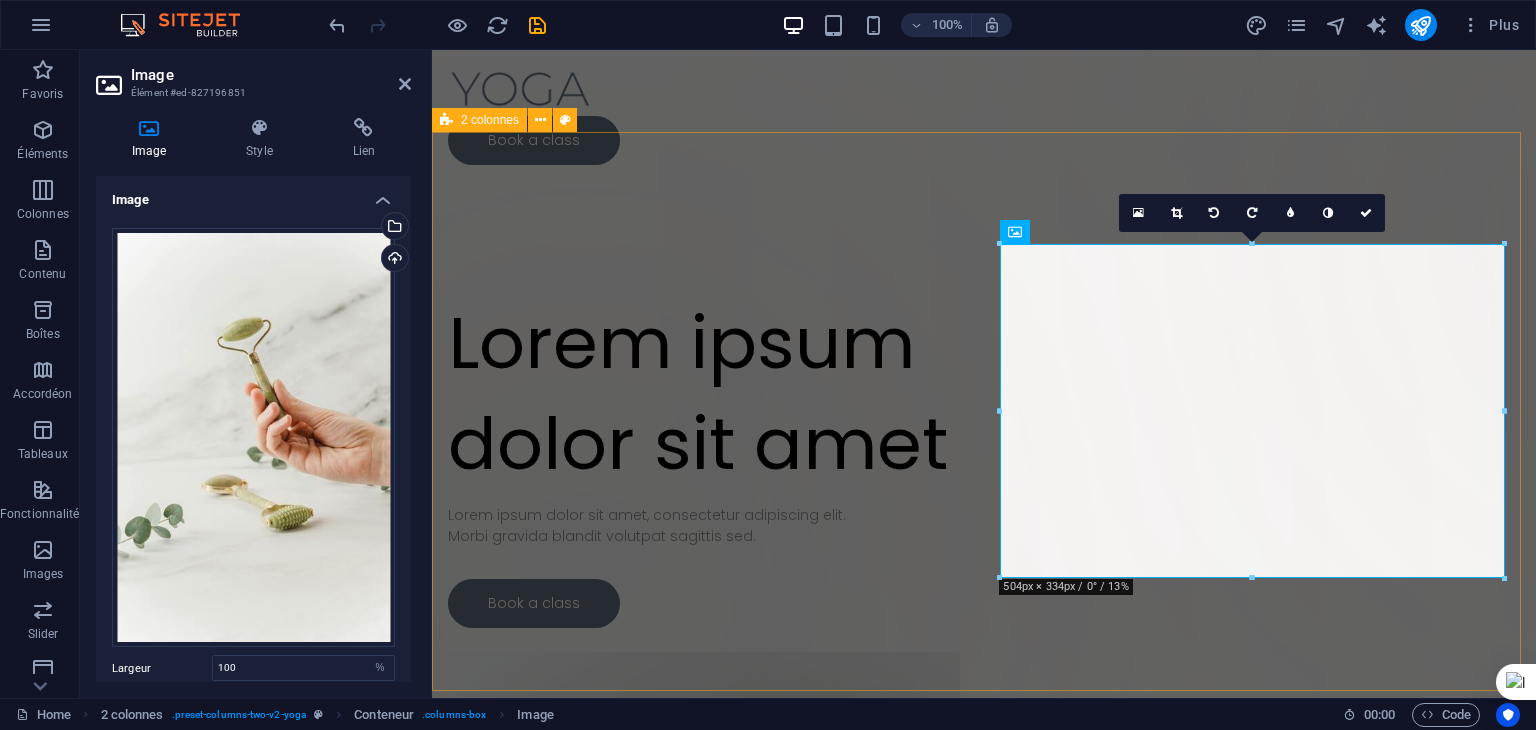 click on "Déposer le contenu ici ou  Ajouter les éléments  Coller le presse-papiers Lorem ipsum dolor sit amet Lorem ipsum dolor sit amet, consectetur adipiscing elit.  Morbi gravida blandit volutpat sagittis sed. Book a class" at bounding box center [984, 856] 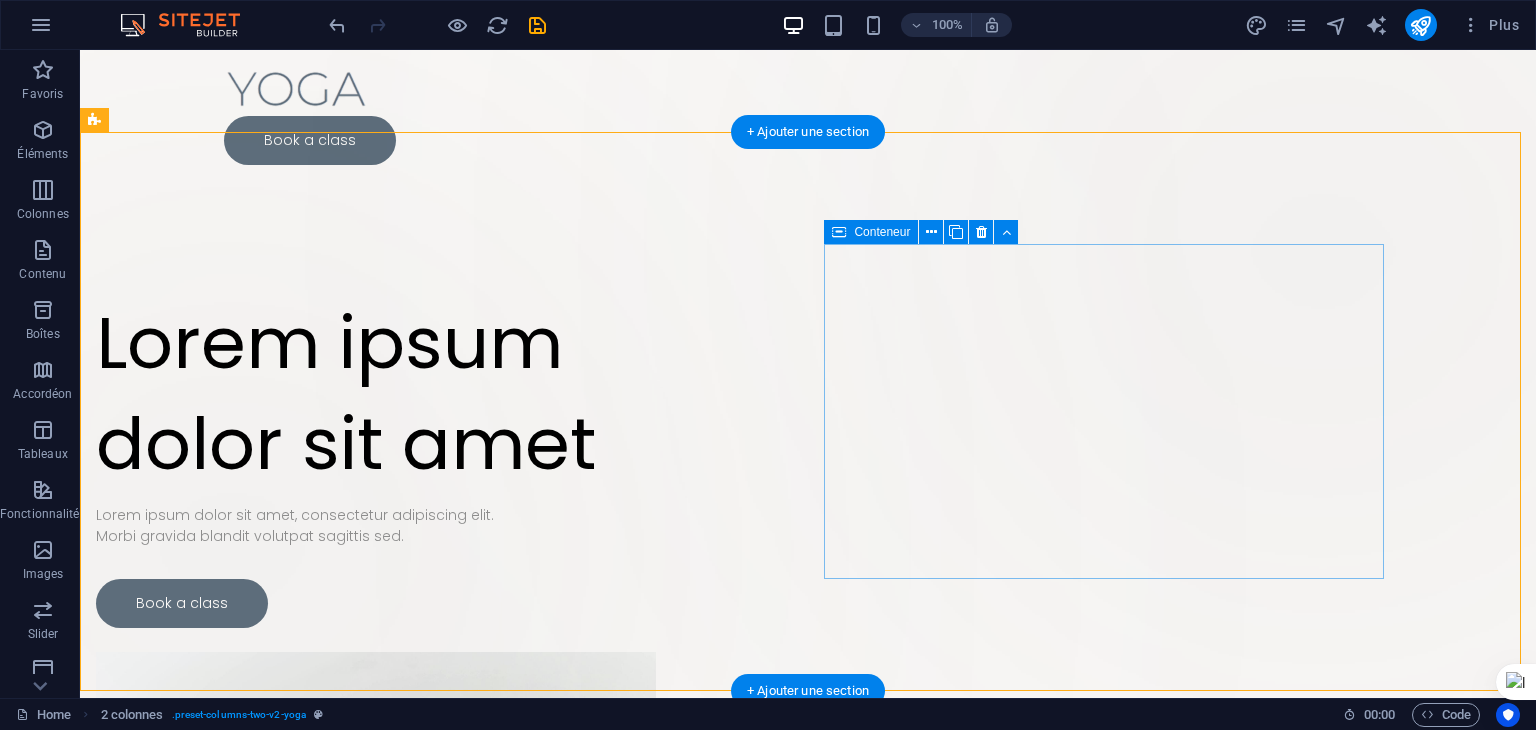 click at bounding box center (376, 1072) 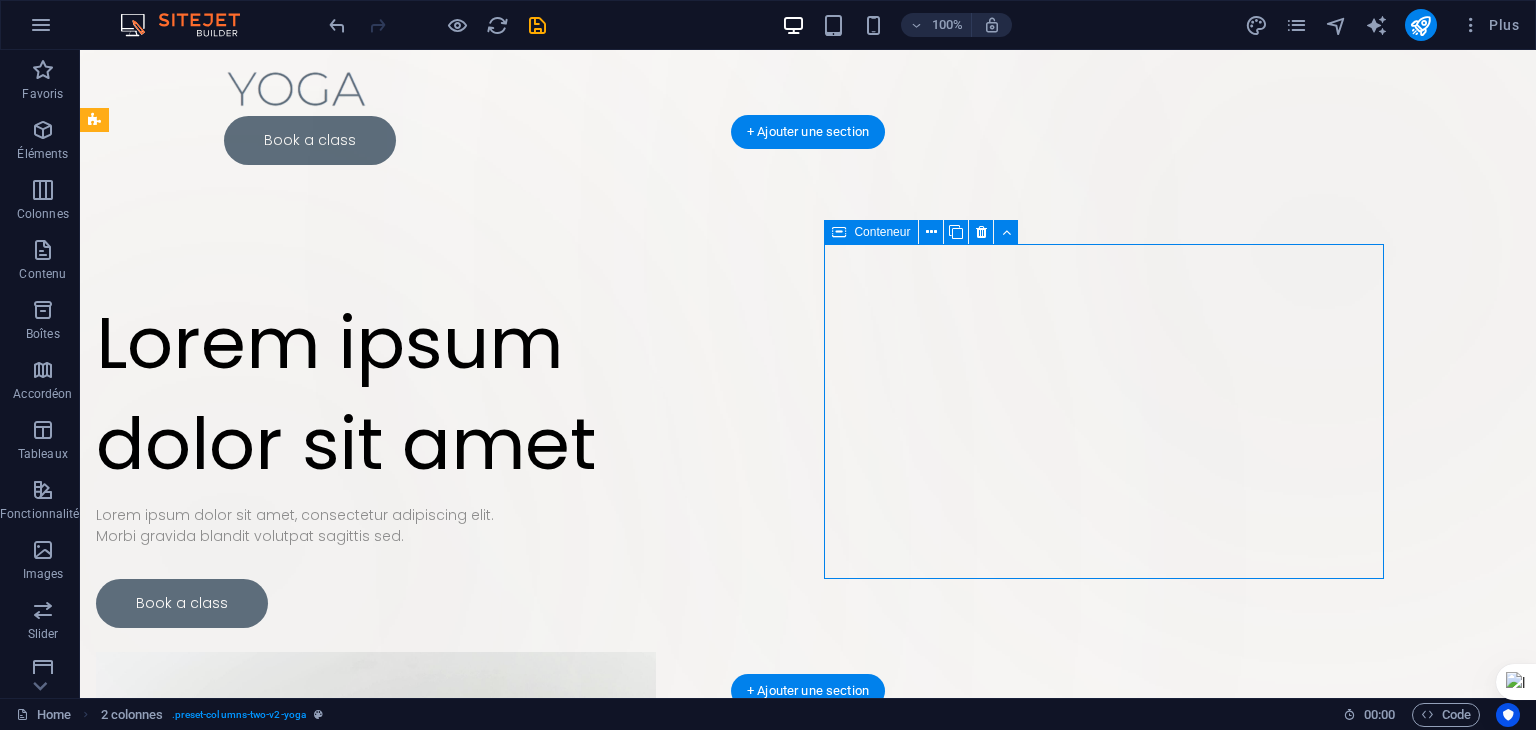 click at bounding box center [376, 1072] 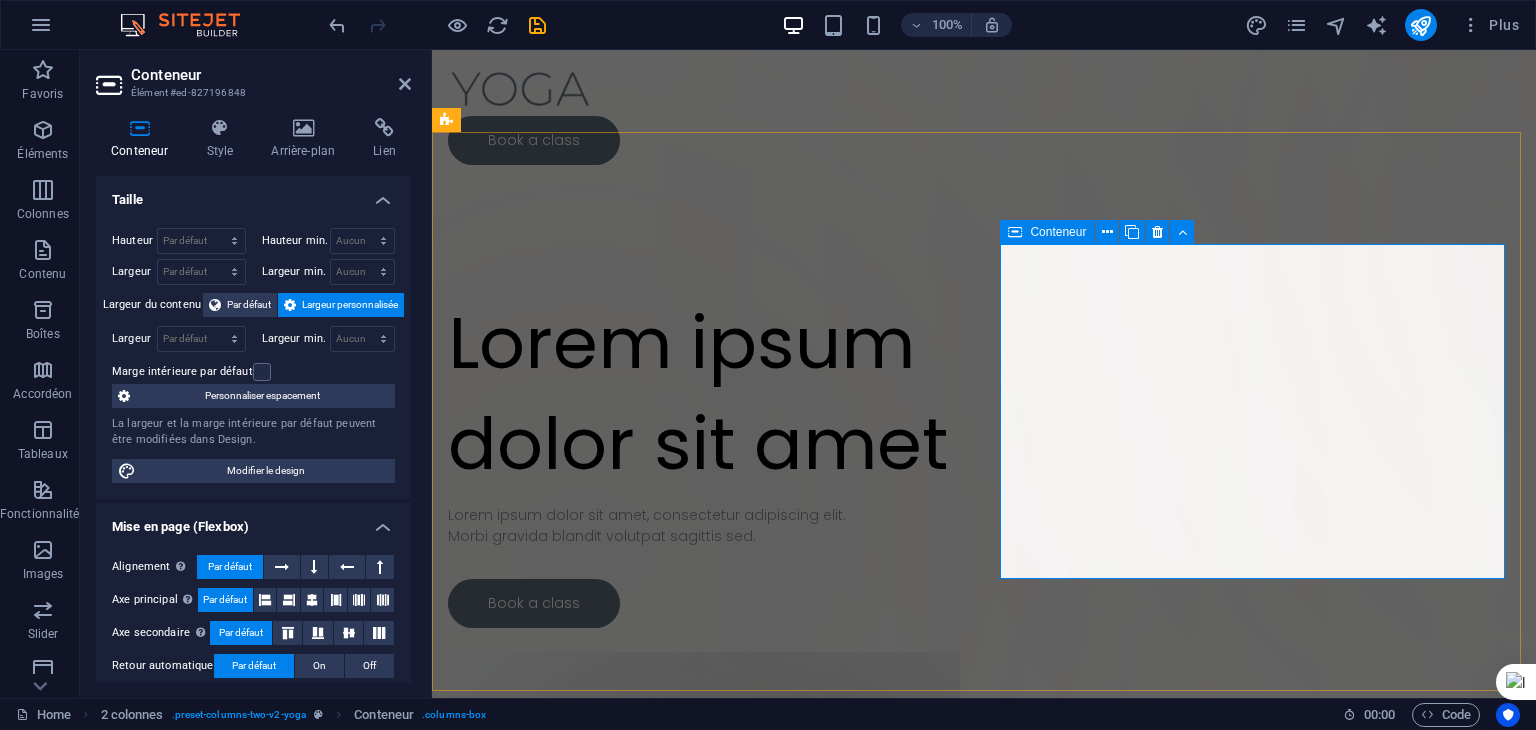 click at bounding box center (704, 1036) 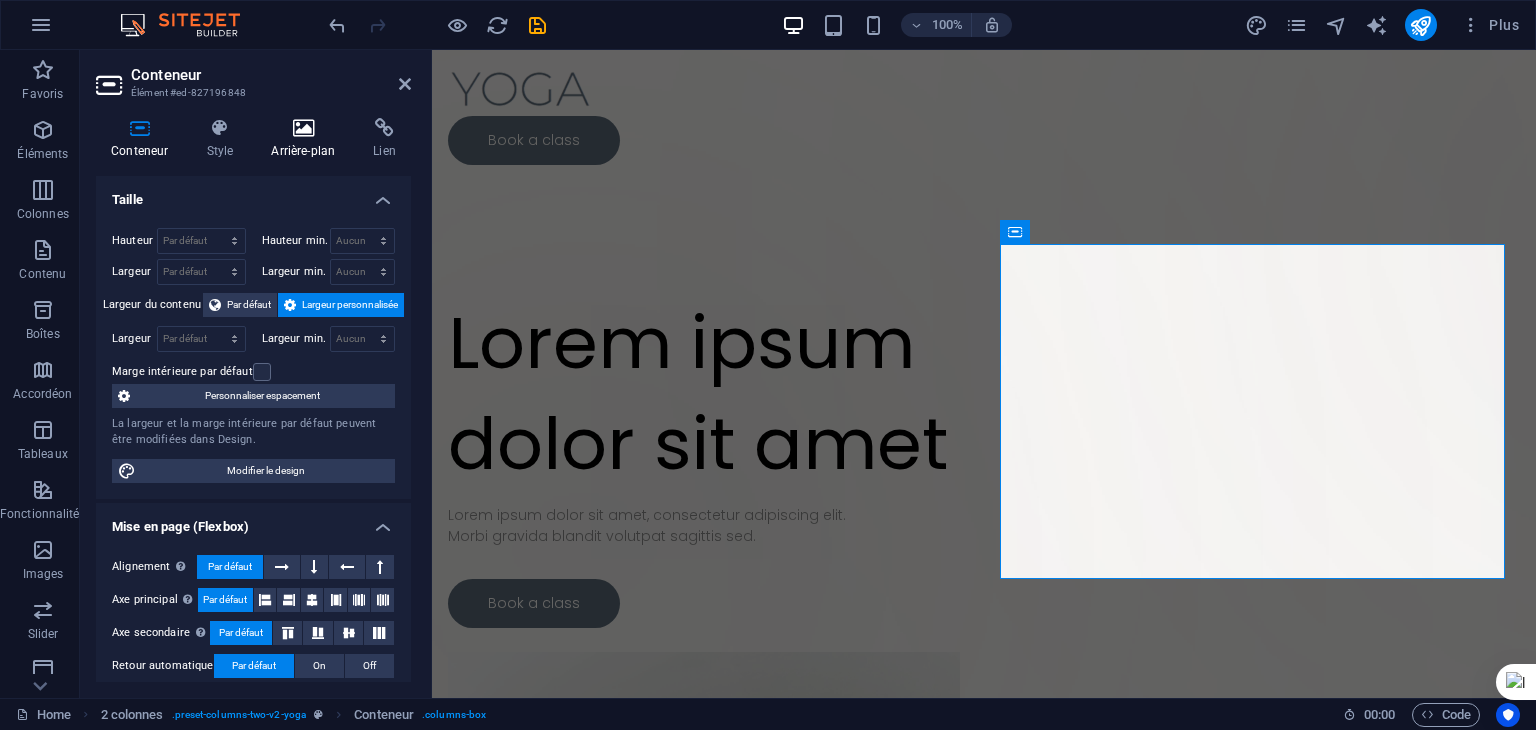 click at bounding box center (303, 128) 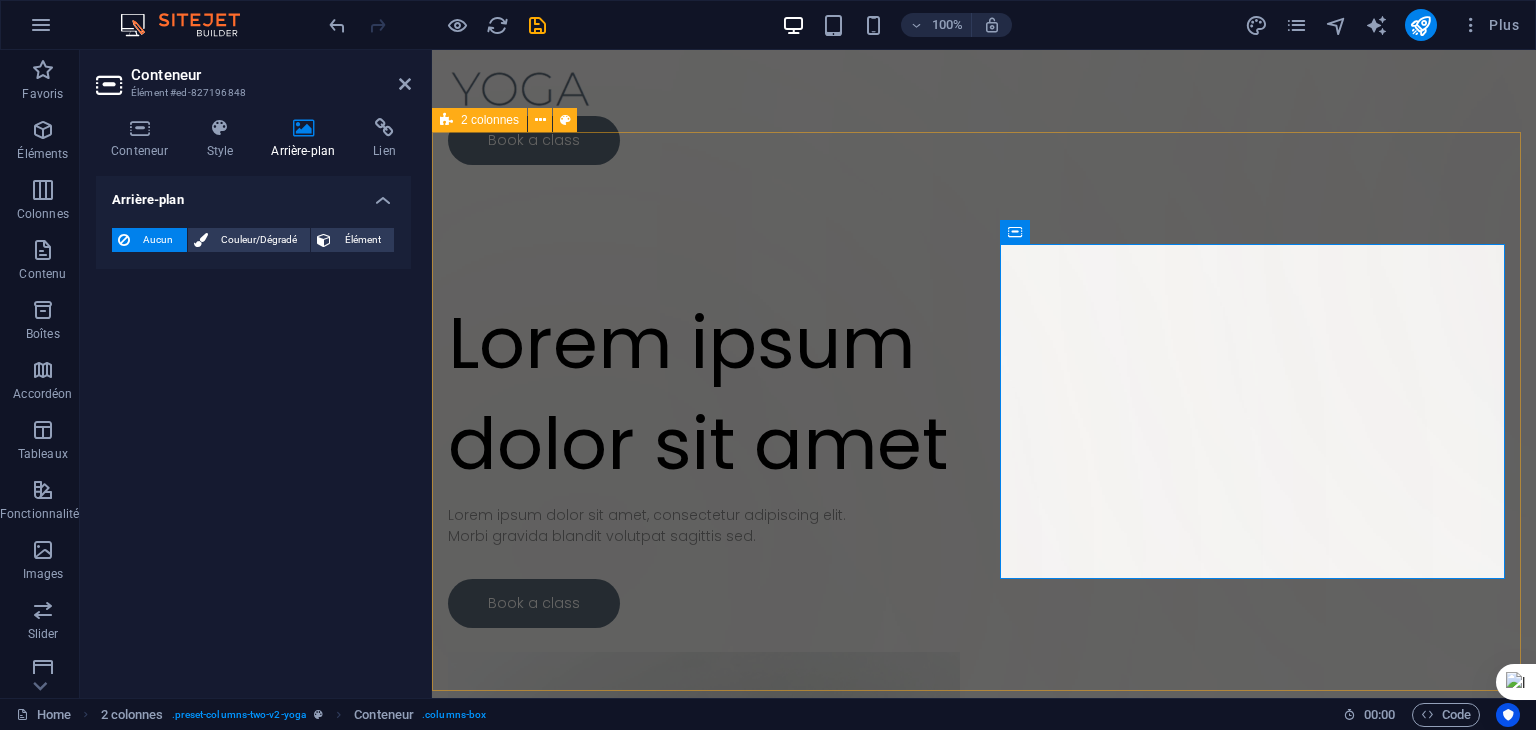 click on "Déposer le contenu ici ou  Ajouter les éléments  Coller le presse-papiers Lorem ipsum dolor sit amet Lorem ipsum dolor sit amet, consectetur adipiscing elit.  Morbi gravida blandit volutpat sagittis sed. Book a class" at bounding box center [984, 856] 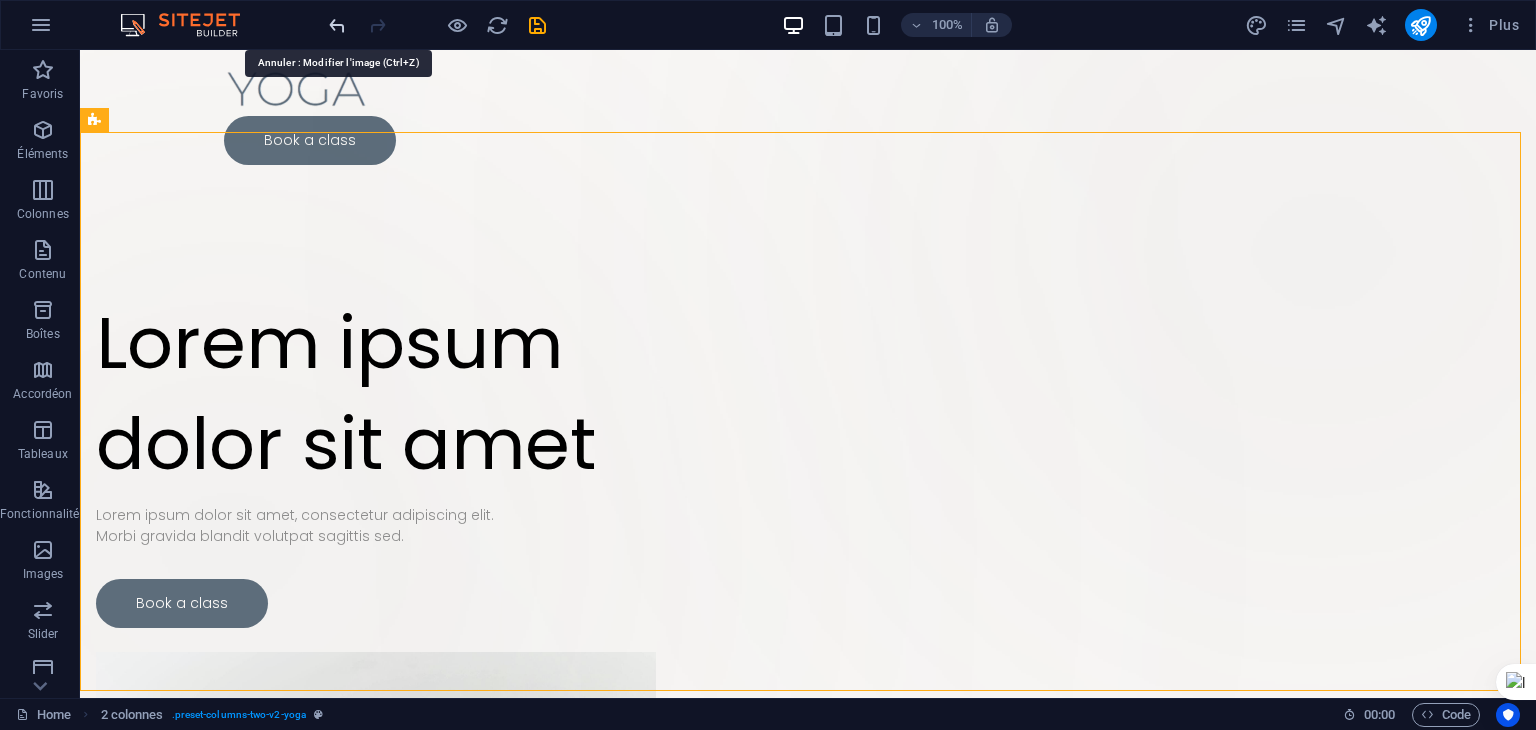 click at bounding box center [337, 25] 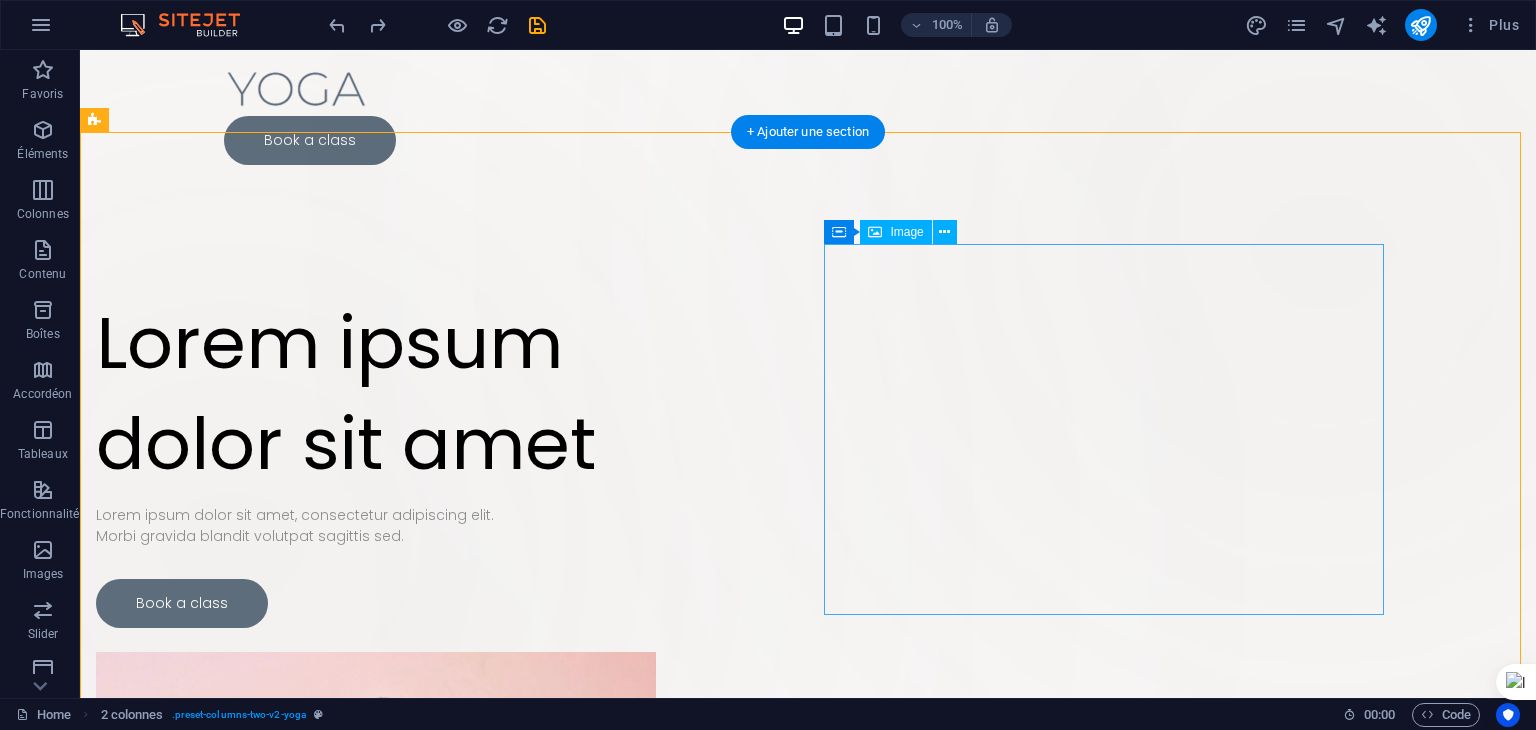 click at bounding box center [376, 837] 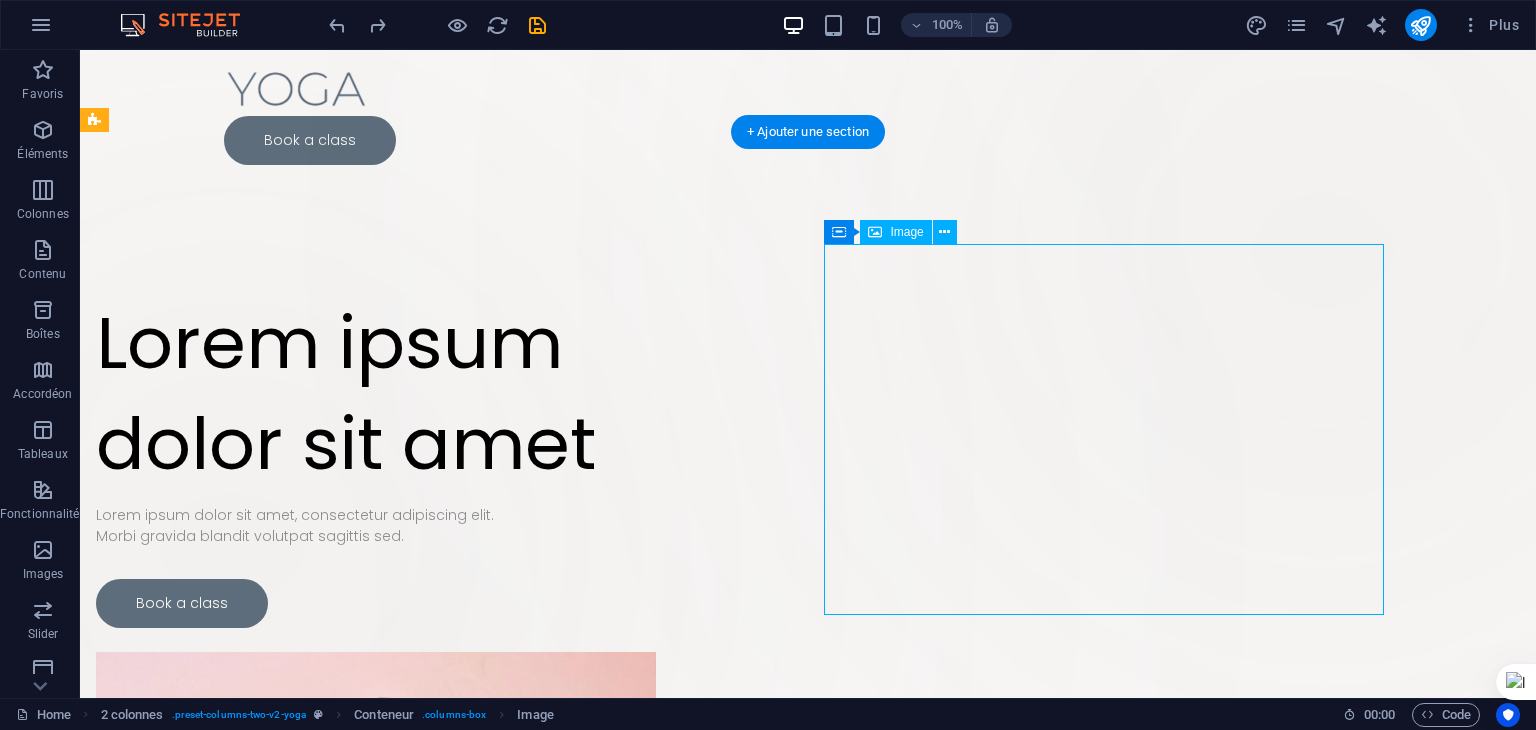 click at bounding box center [376, 837] 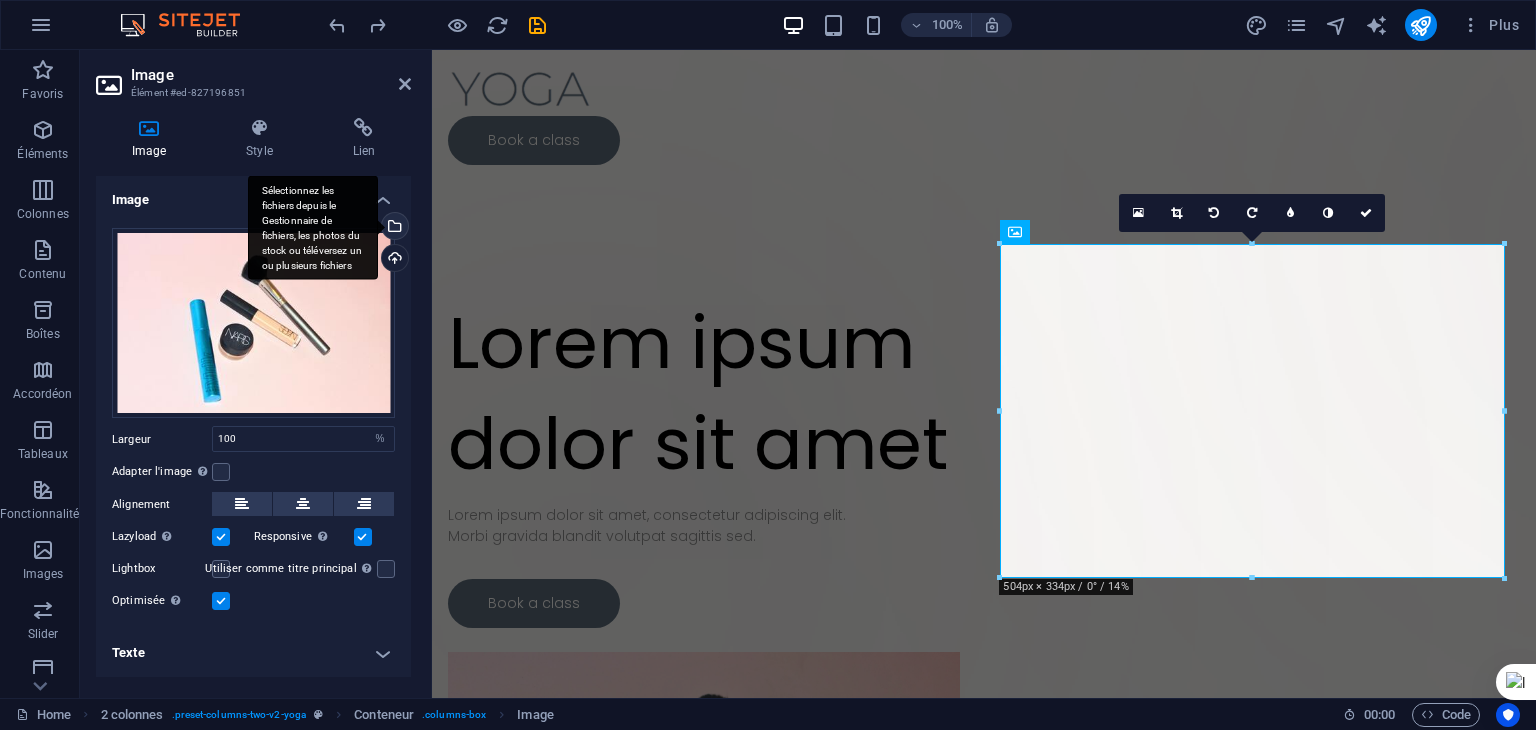 click on "Sélectionnez les fichiers depuis le Gestionnaire de fichiers, les photos du stock ou téléversez un ou plusieurs fichiers" at bounding box center [393, 228] 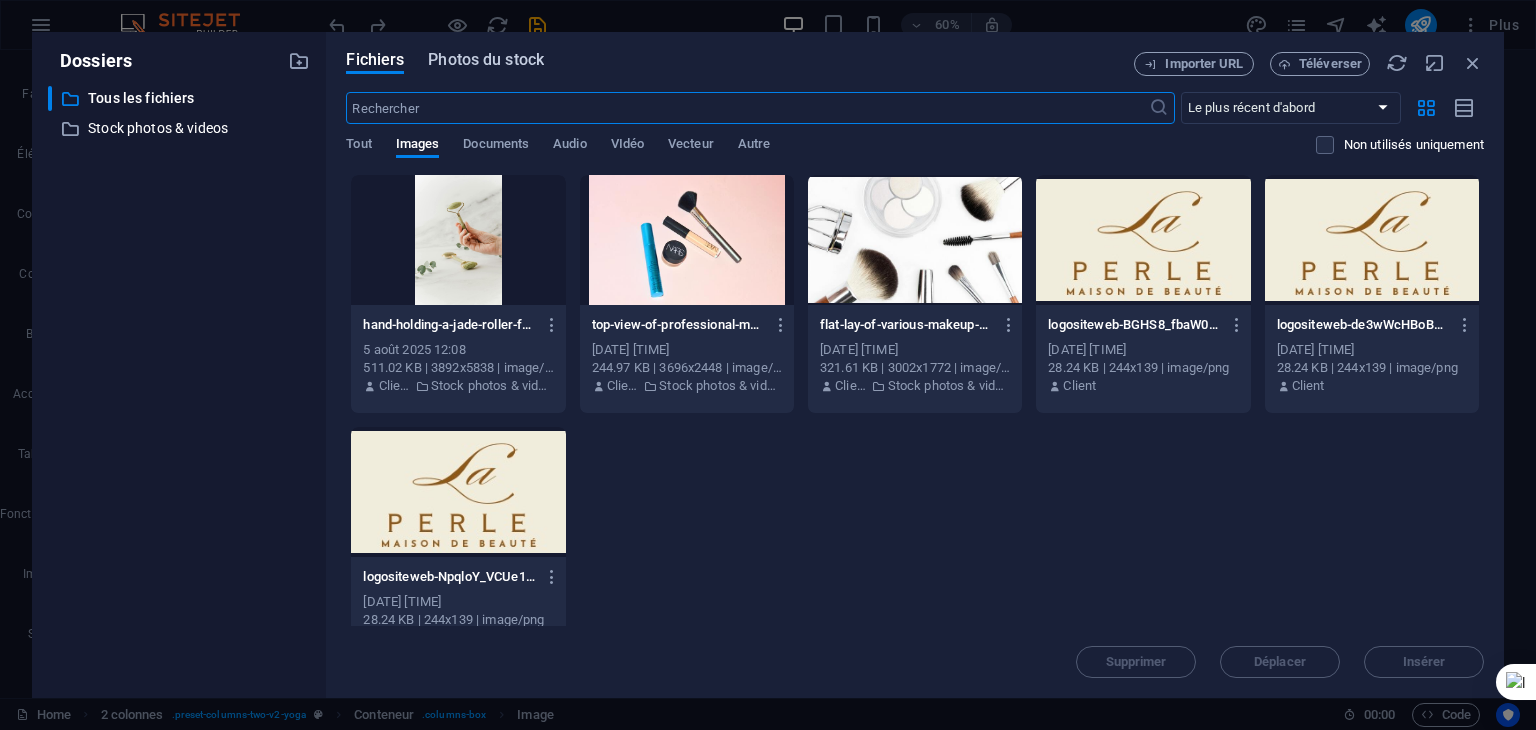 click on "Photos du stock" at bounding box center [486, 60] 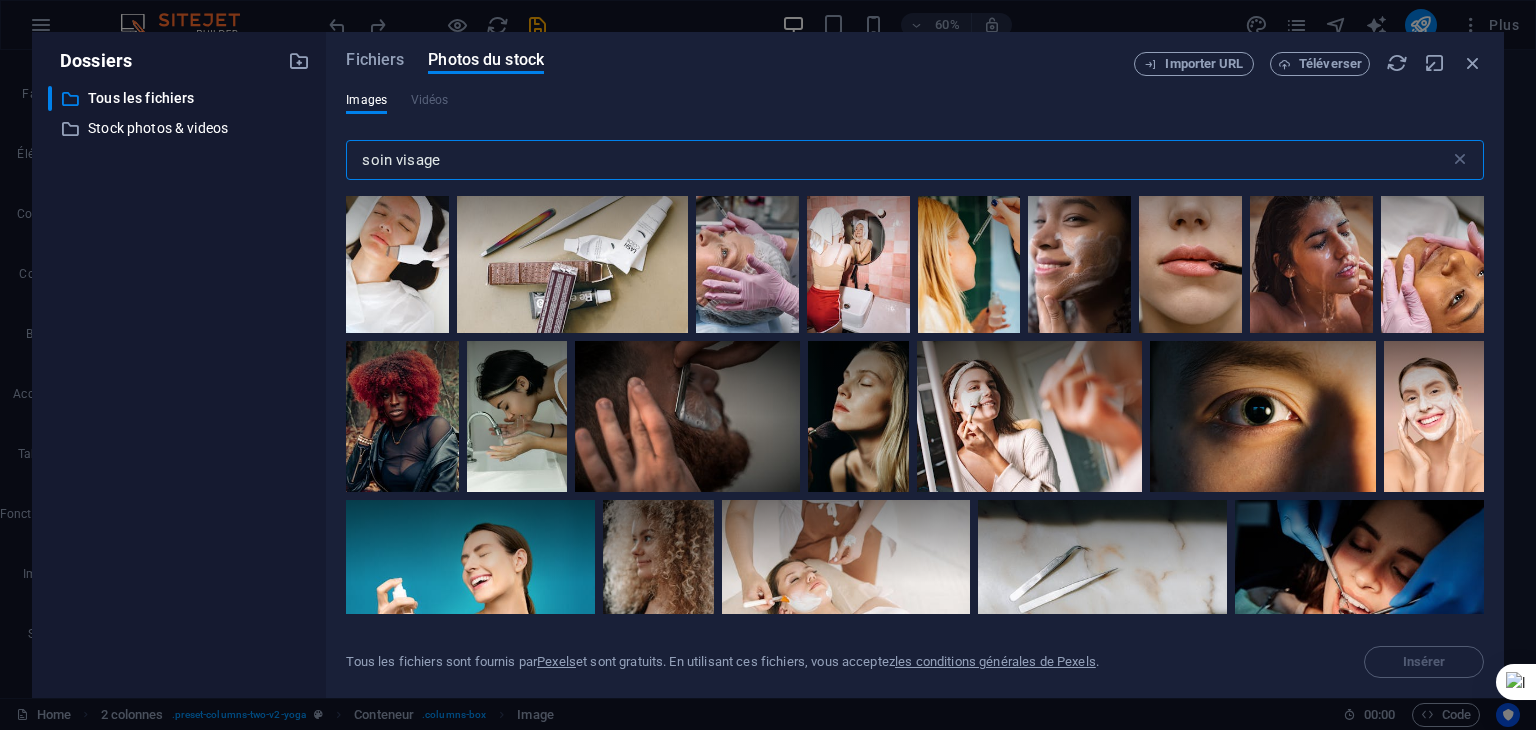scroll, scrollTop: 10362, scrollLeft: 0, axis: vertical 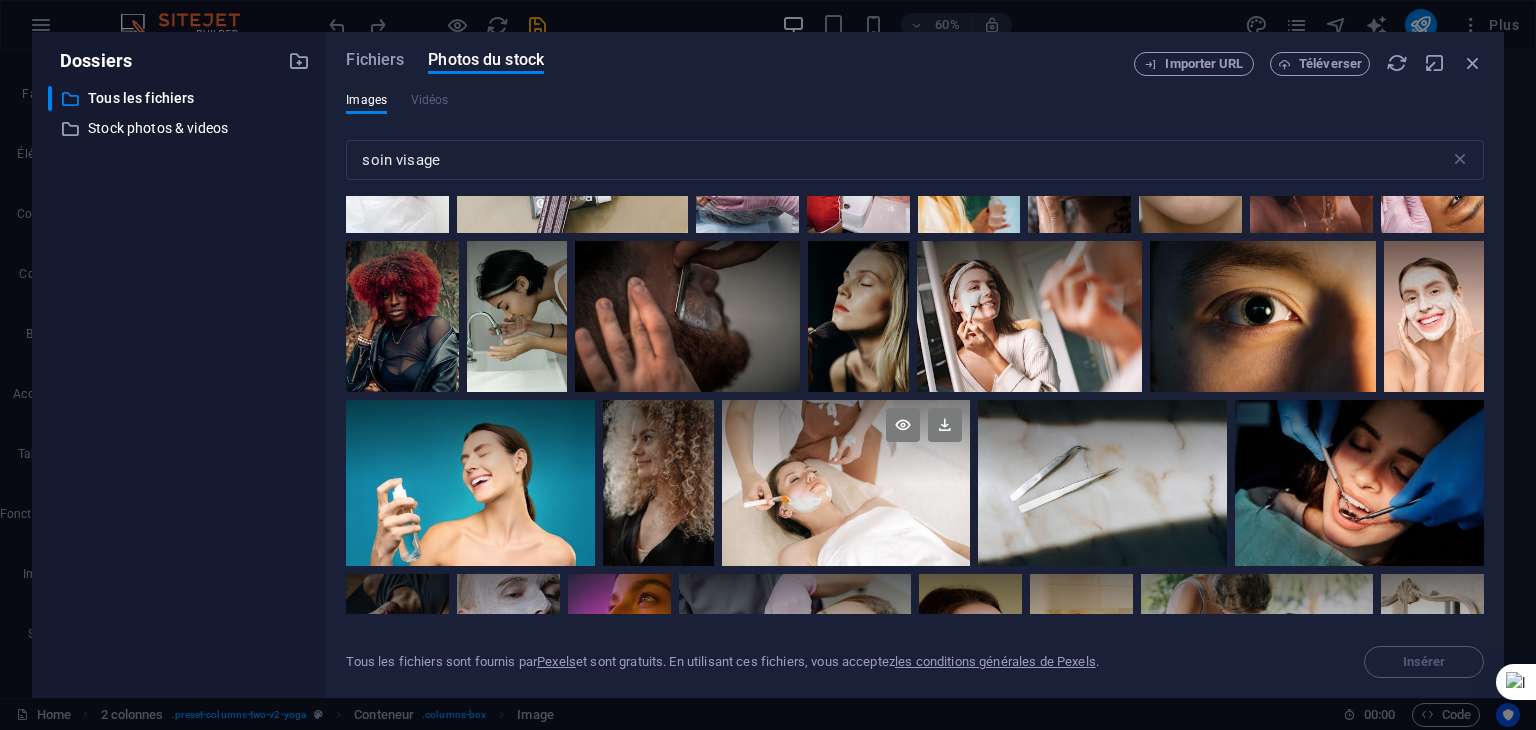 click at bounding box center (846, 441) 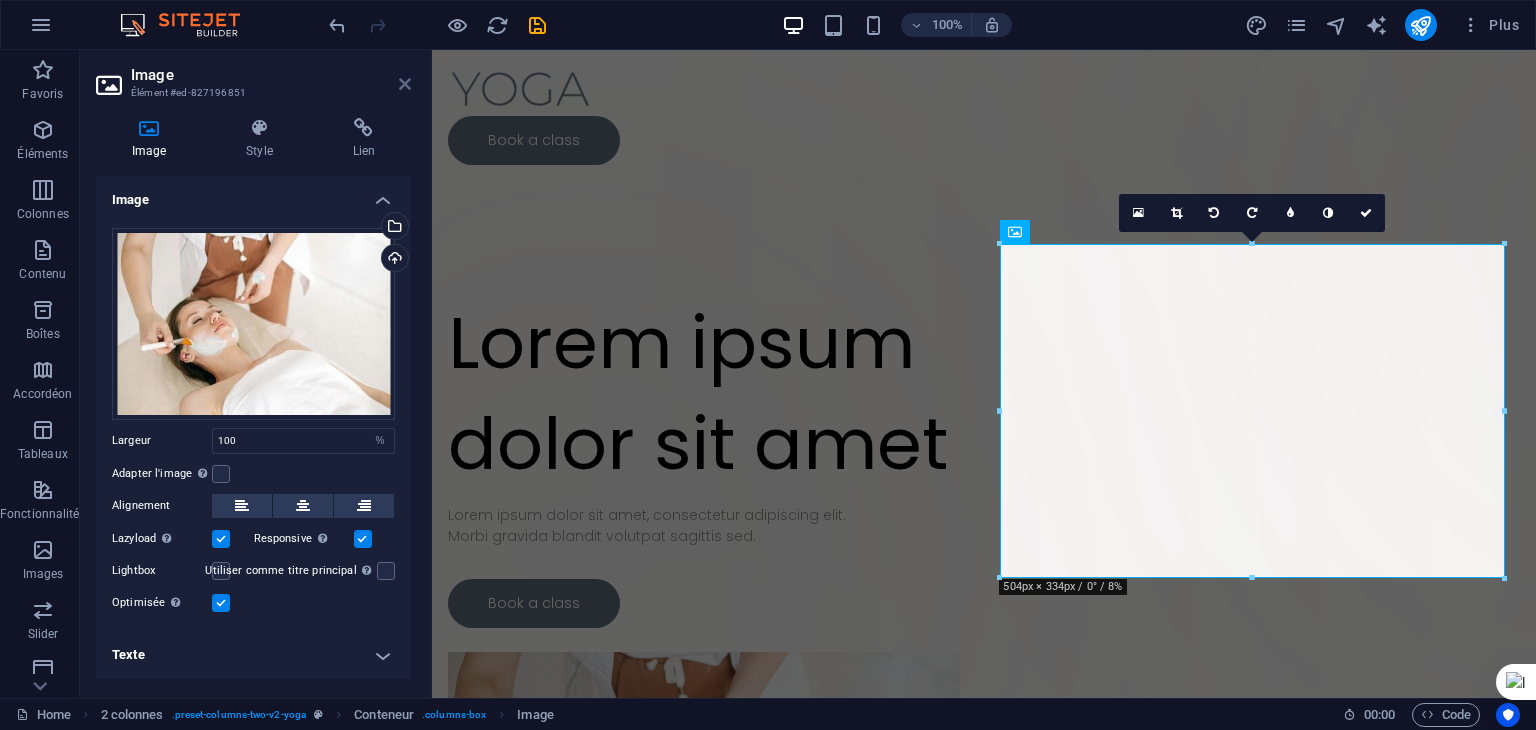 click at bounding box center [405, 84] 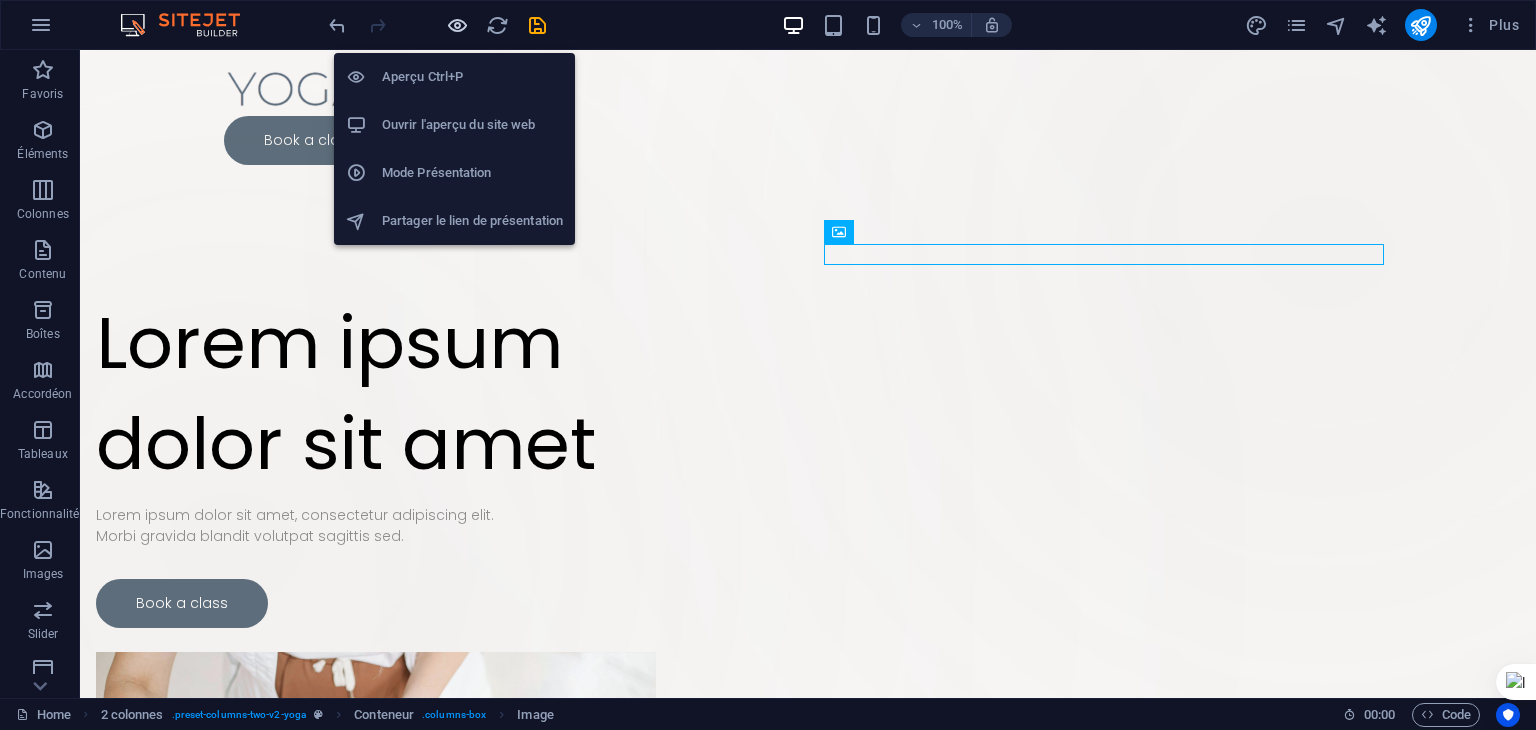 click at bounding box center [457, 25] 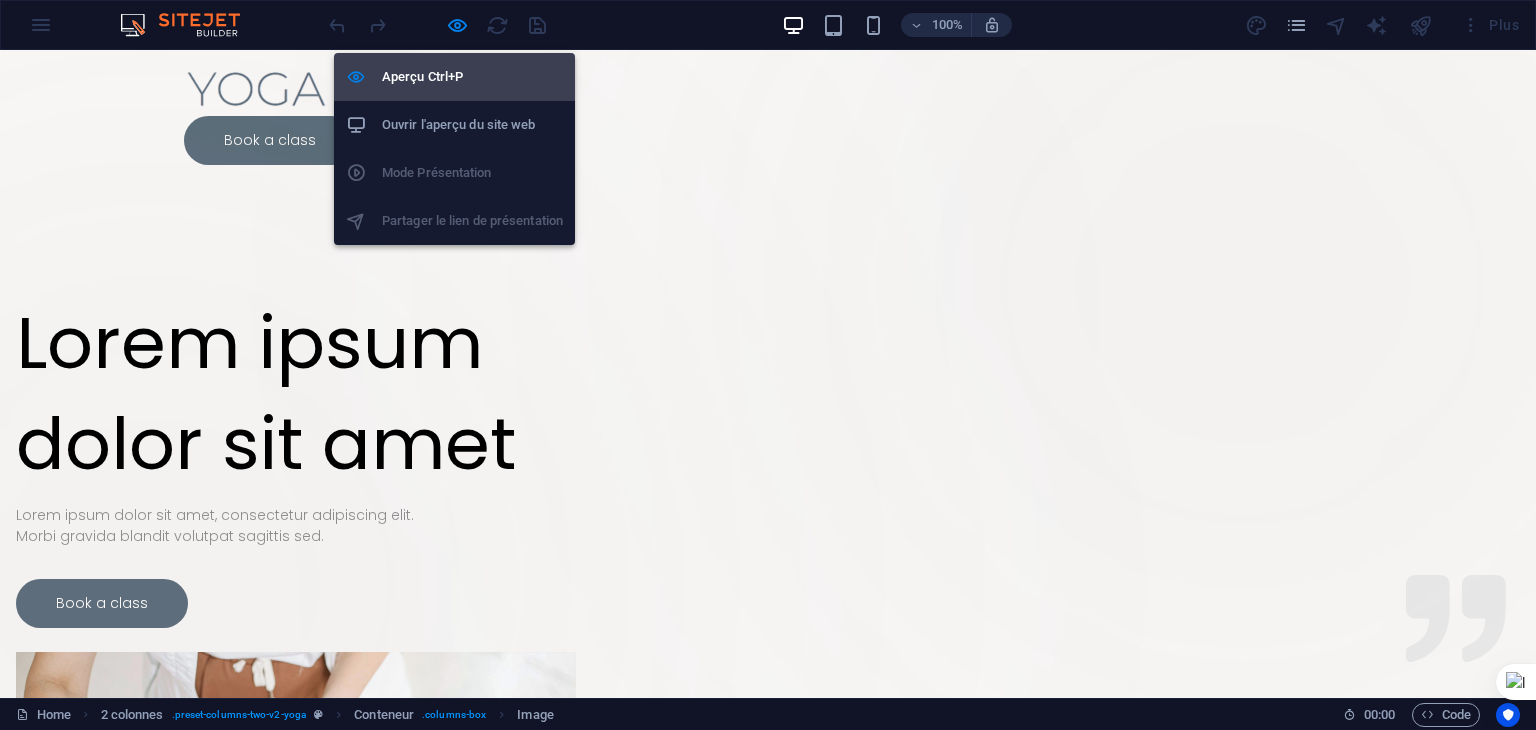click on "Aperçu Ctrl+P" at bounding box center [472, 77] 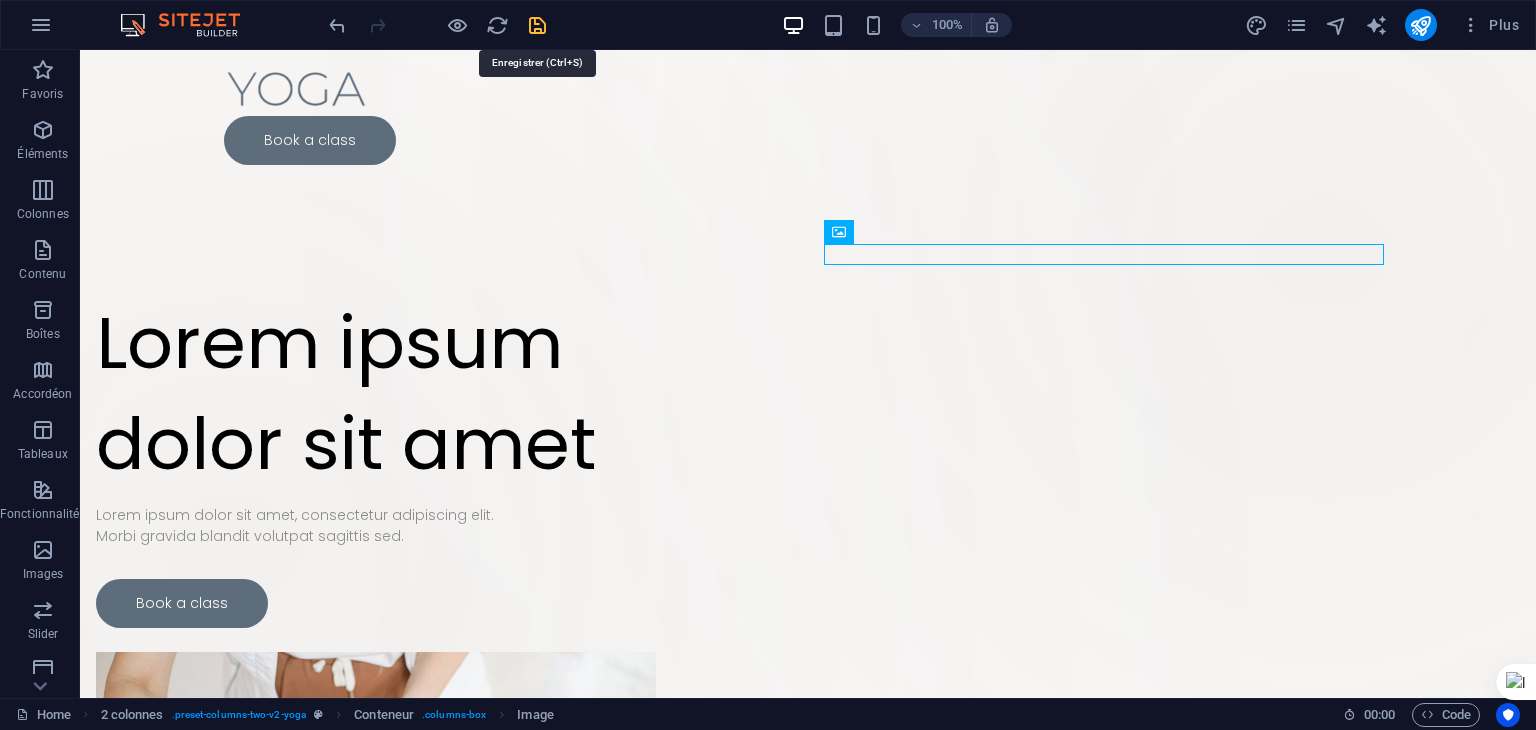 click at bounding box center [537, 25] 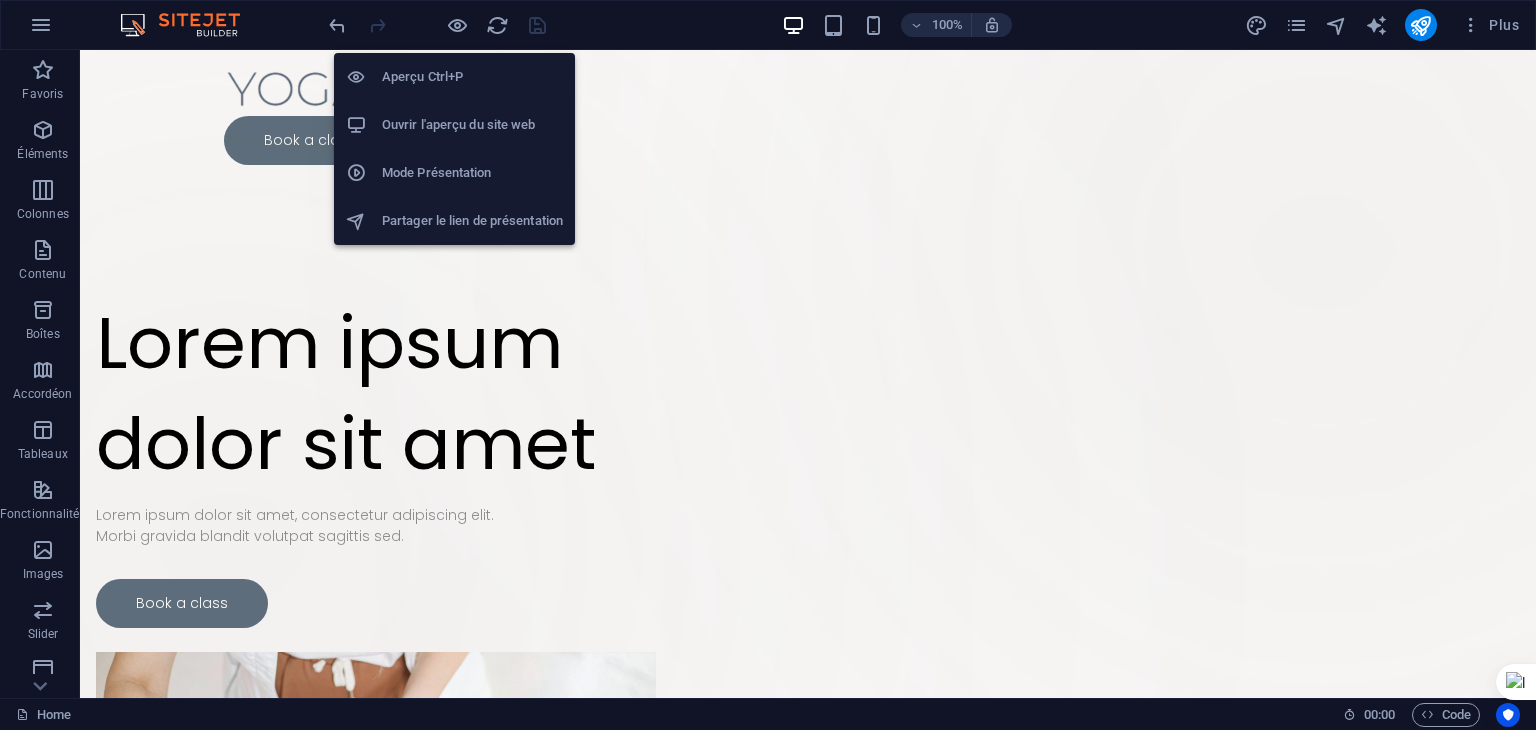 click on "Ouvrir l'aperçu du site web" at bounding box center (472, 125) 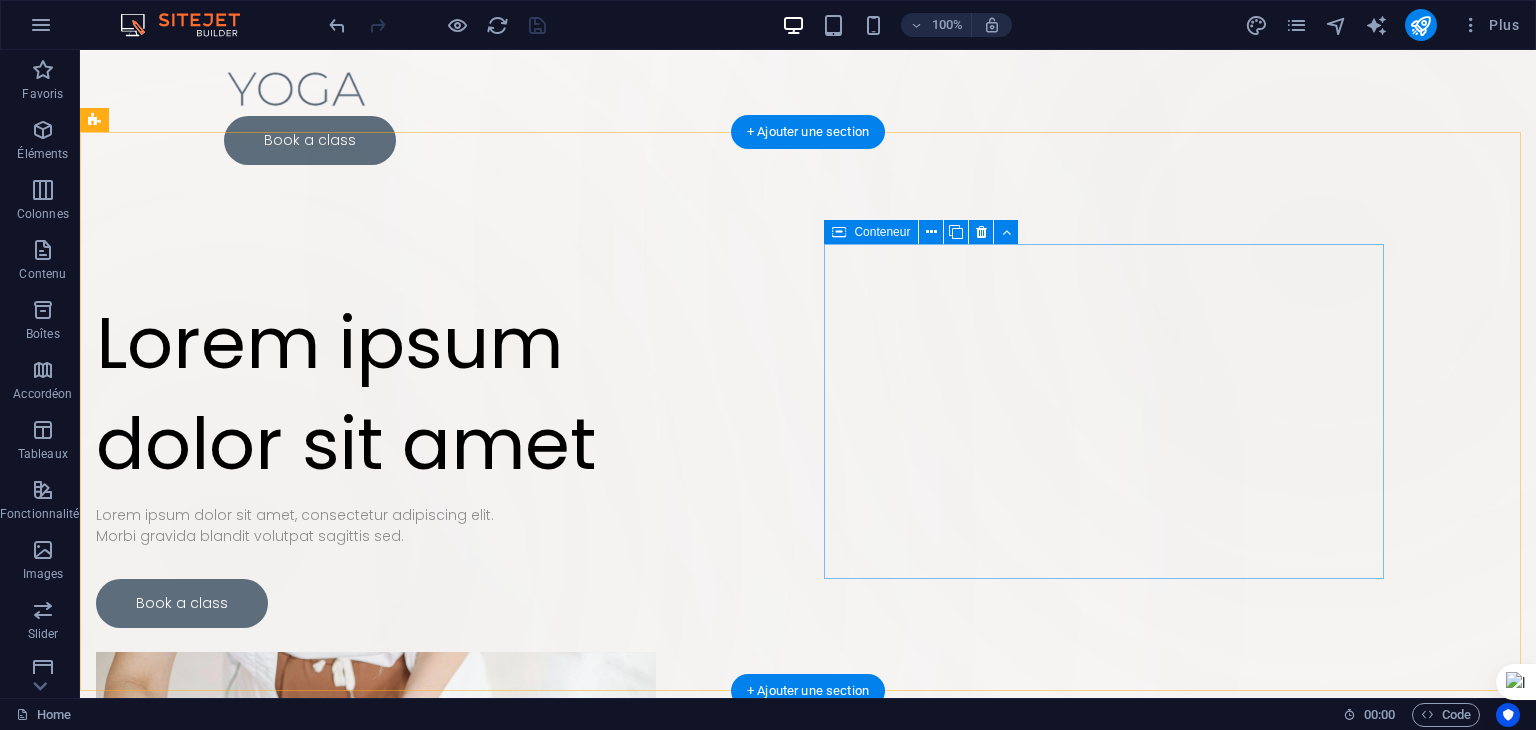 click at bounding box center [376, 838] 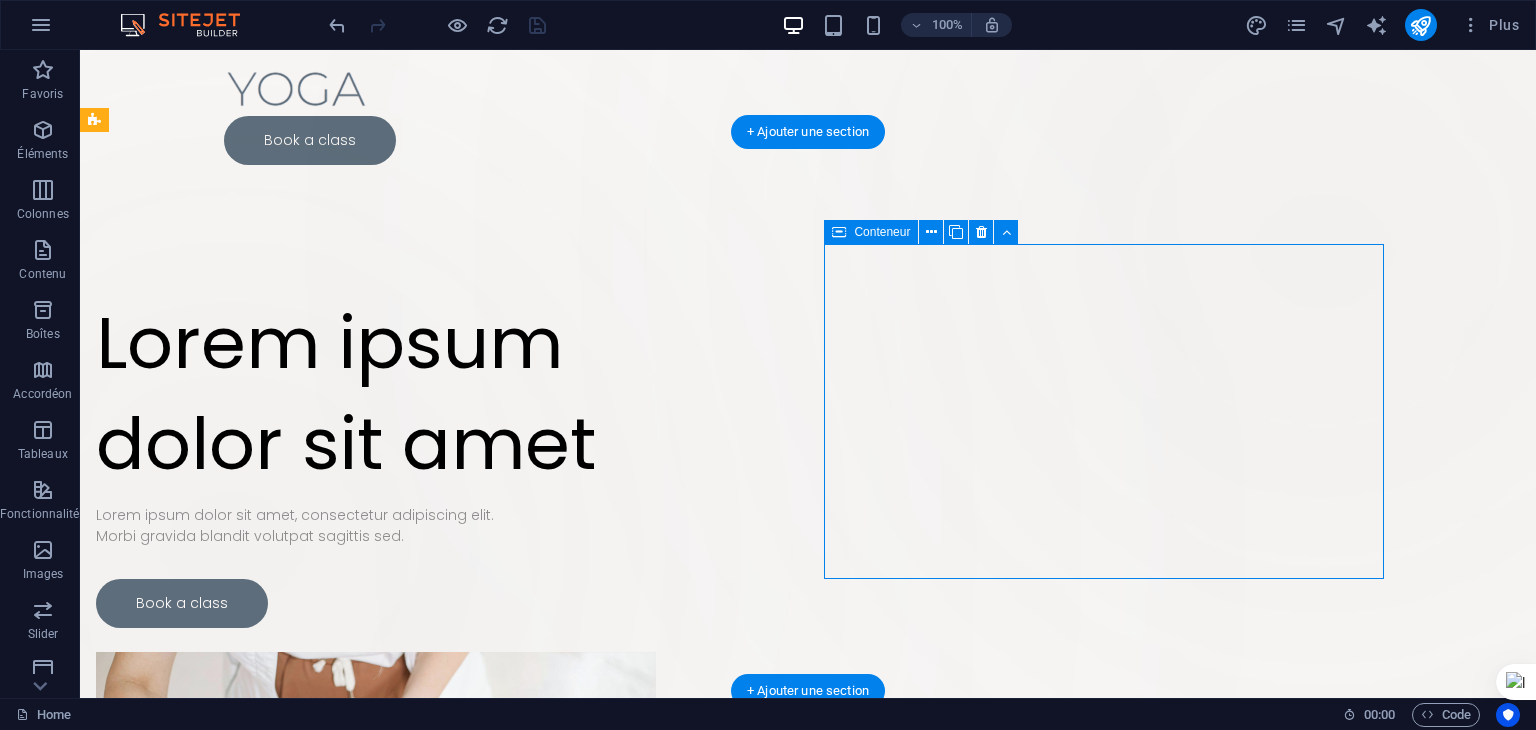 click at bounding box center (376, 838) 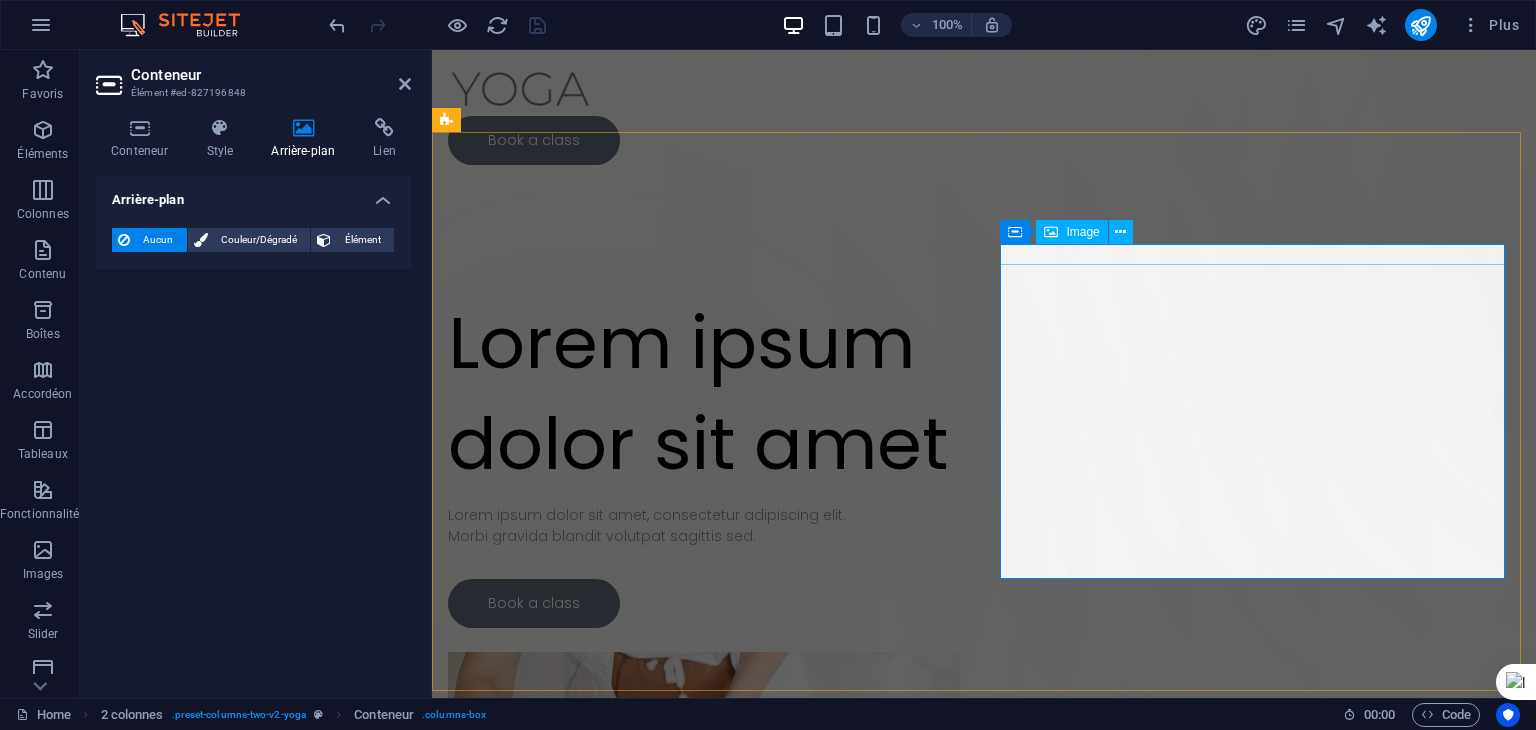 click on "Image" at bounding box center (1082, 232) 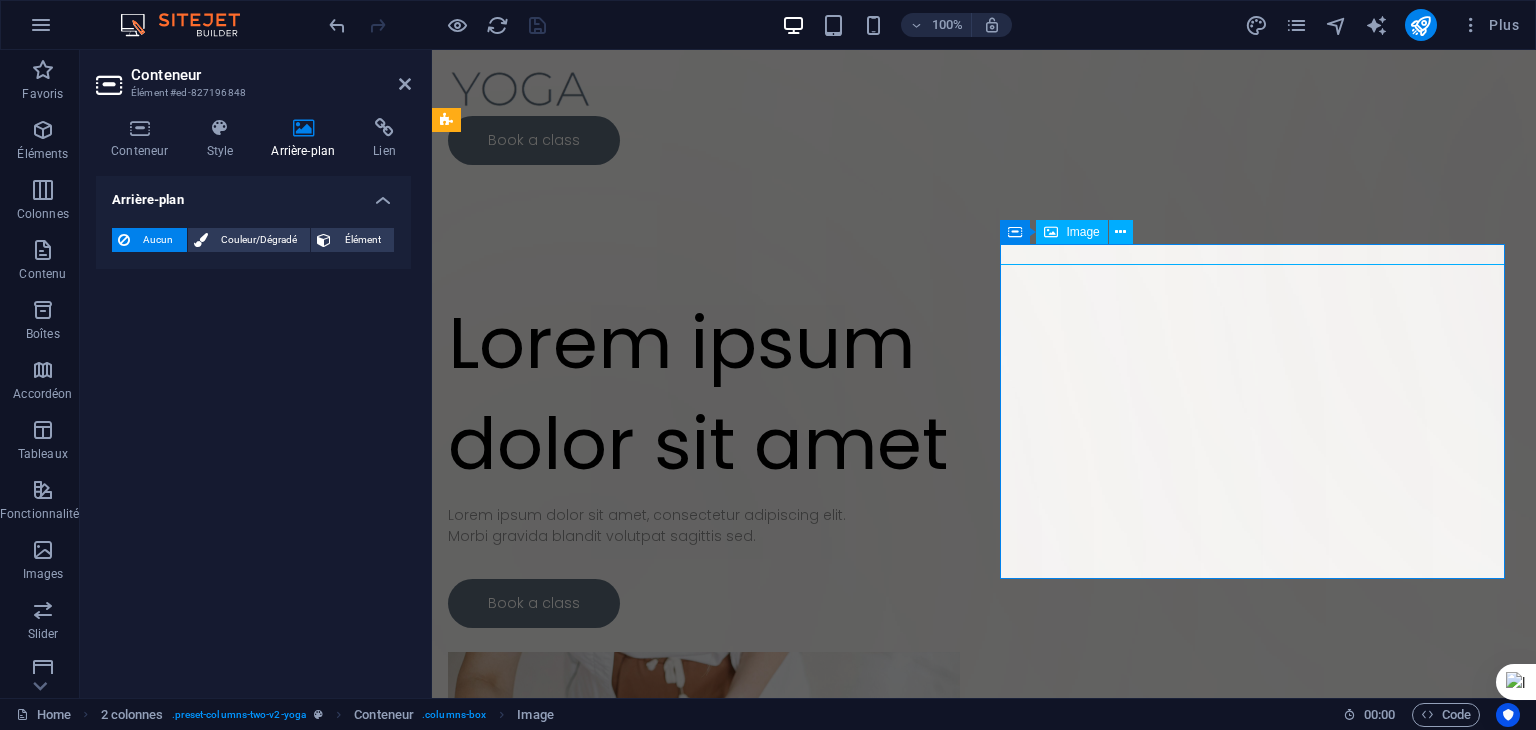 click on "Image" at bounding box center (1082, 232) 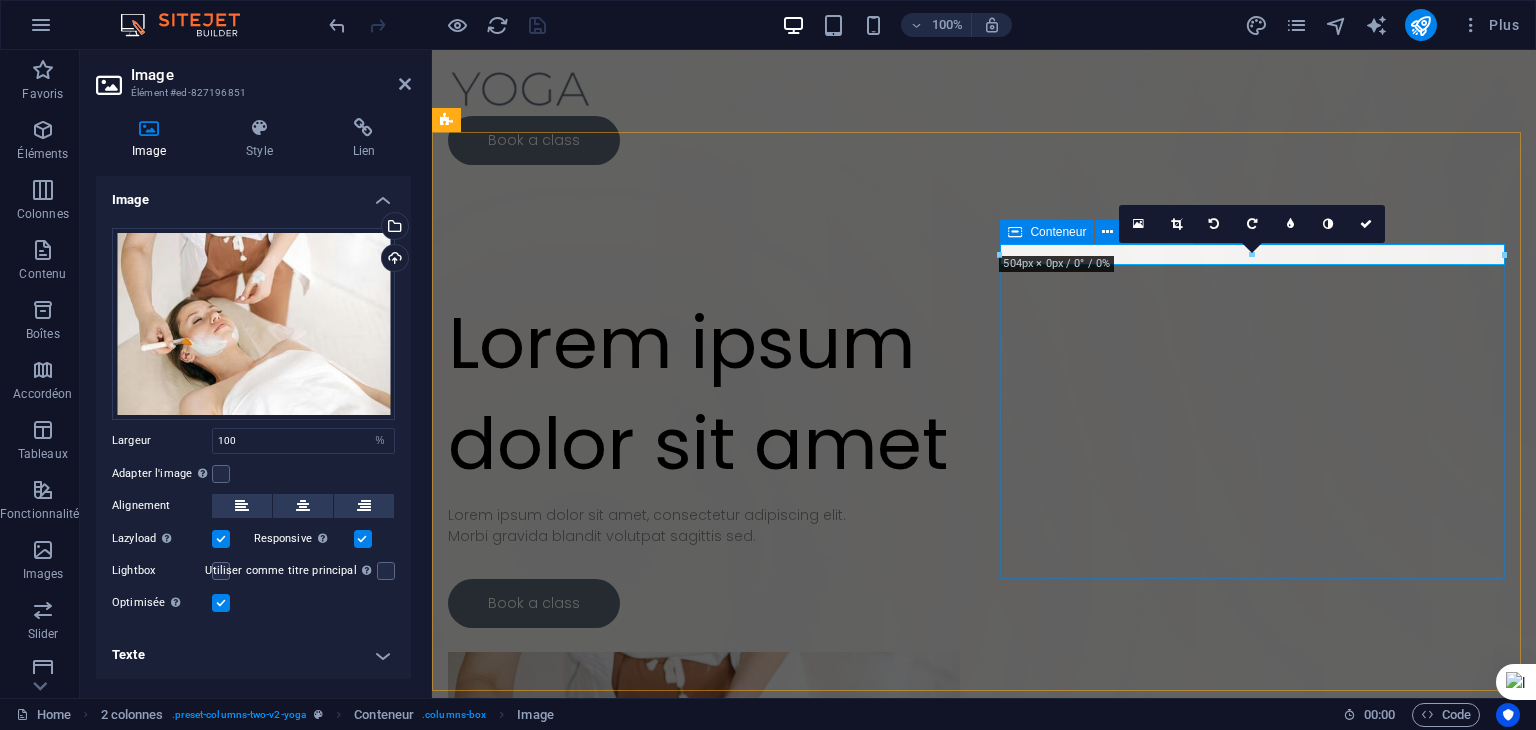 click at bounding box center (704, 822) 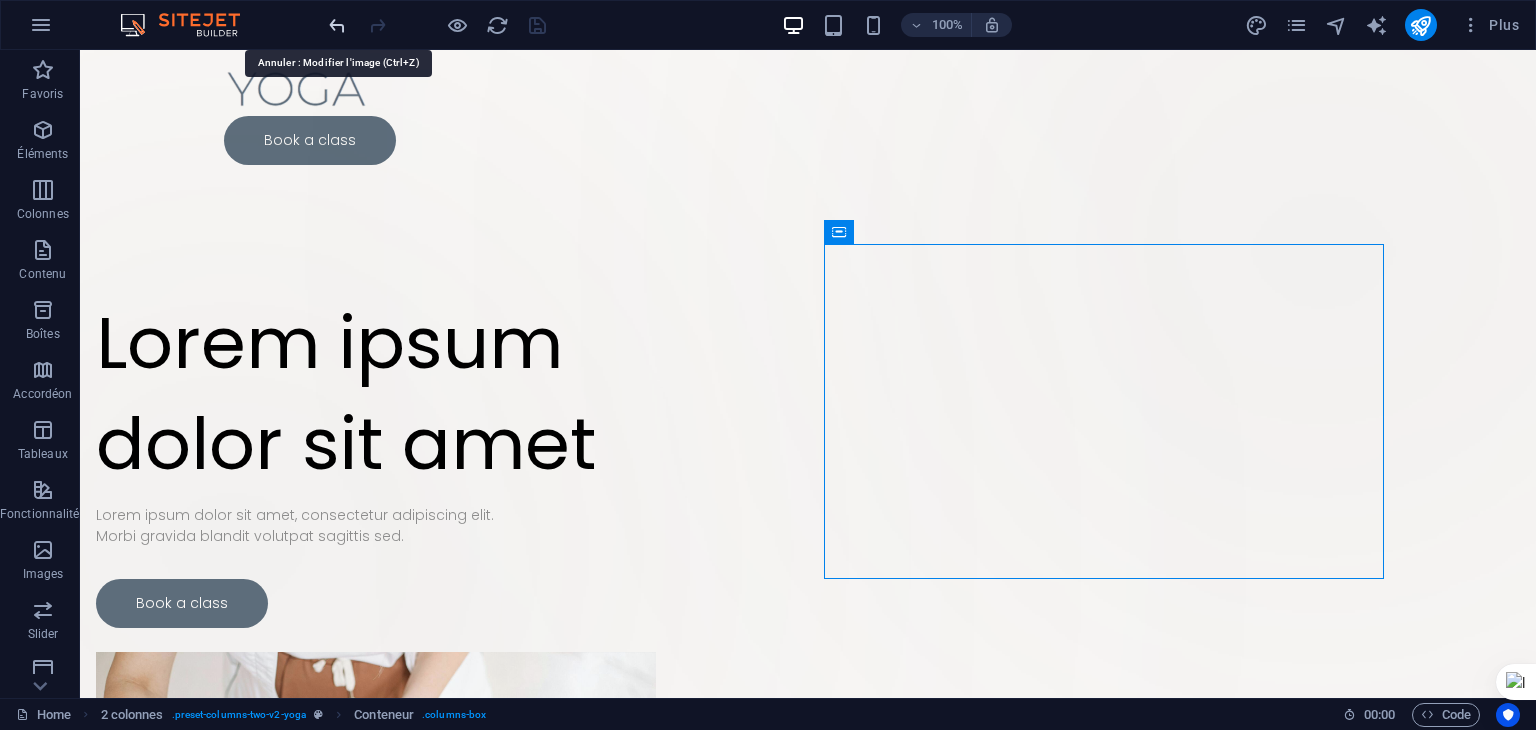 click at bounding box center (337, 25) 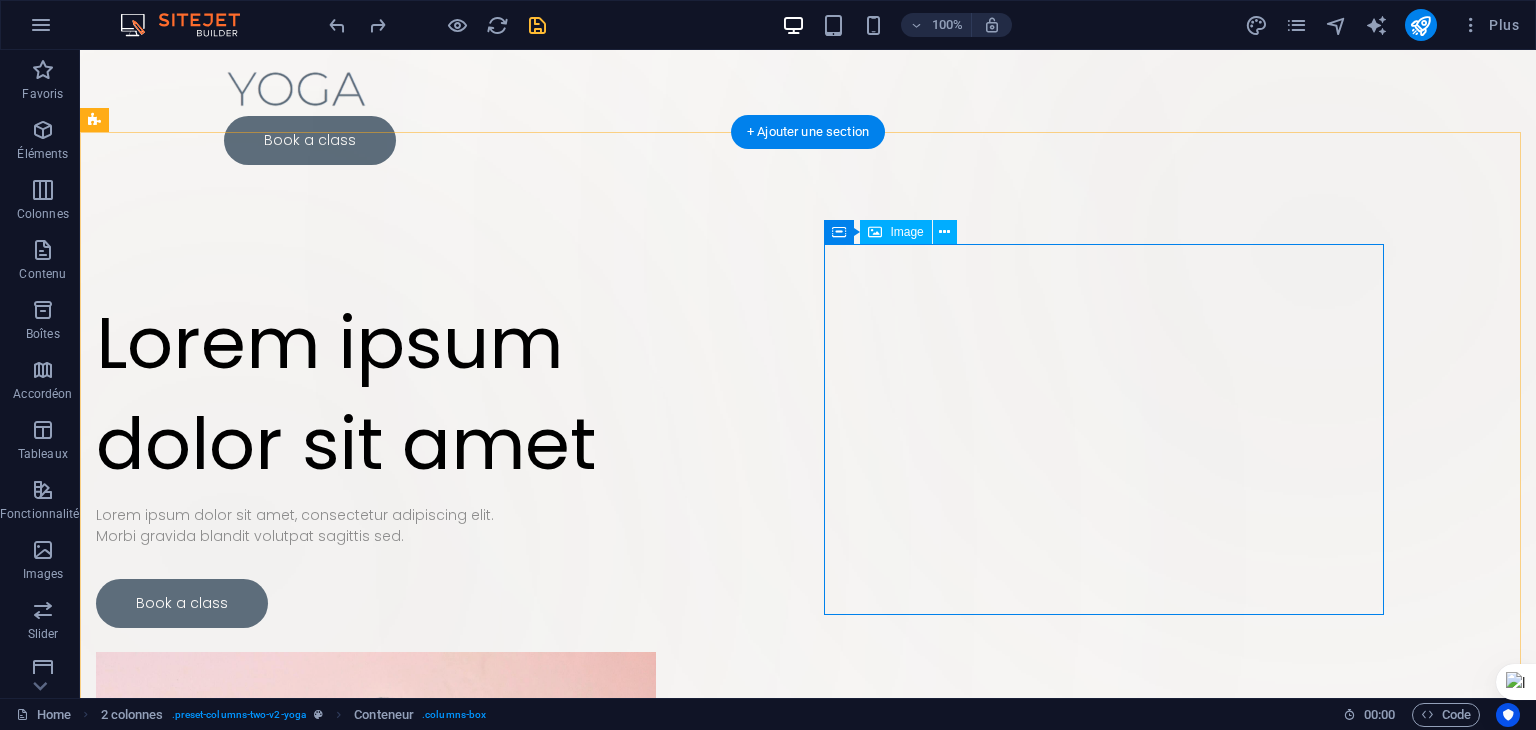 click at bounding box center [376, 837] 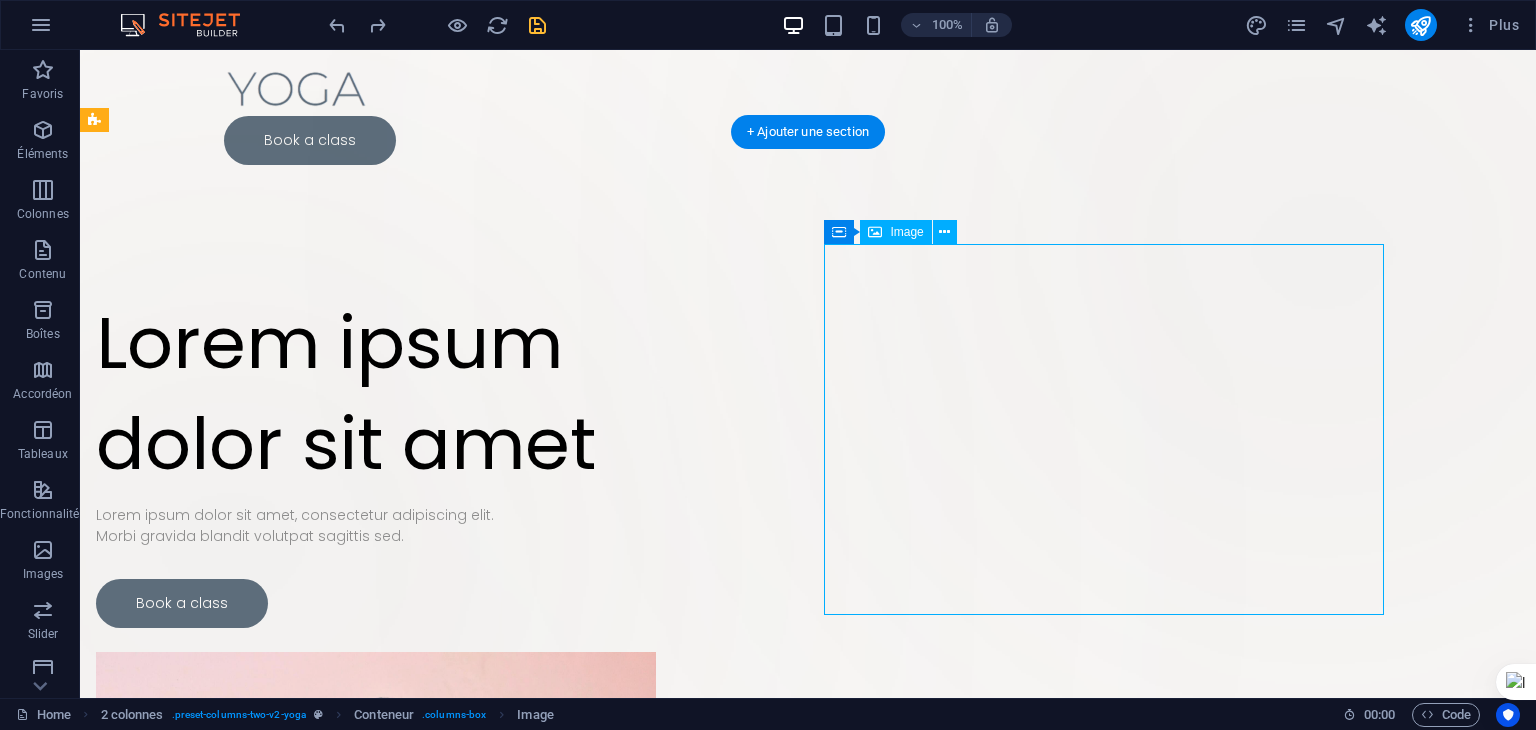 click at bounding box center [376, 837] 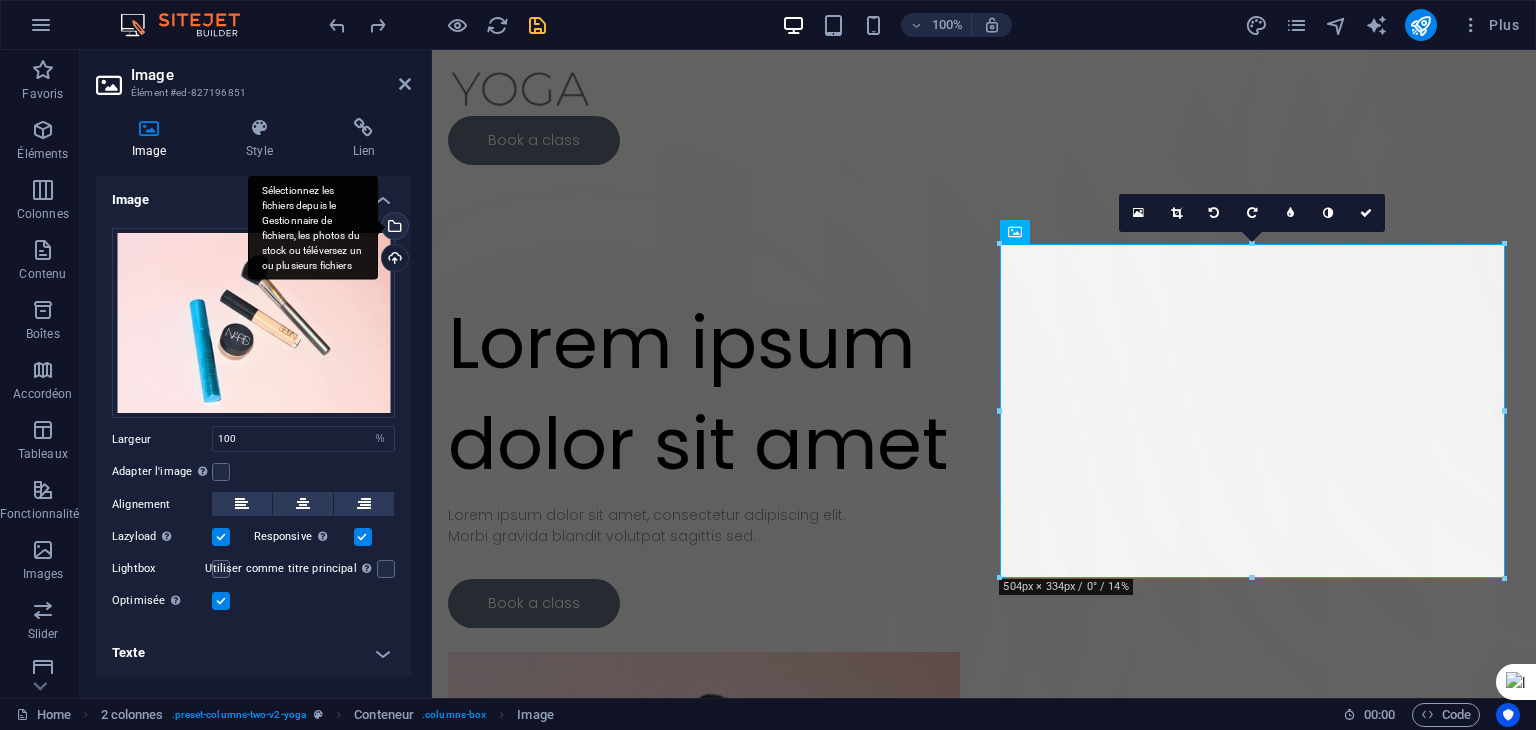 click on "Sélectionnez les fichiers depuis le Gestionnaire de fichiers, les photos du stock ou téléversez un ou plusieurs fichiers" at bounding box center [313, 227] 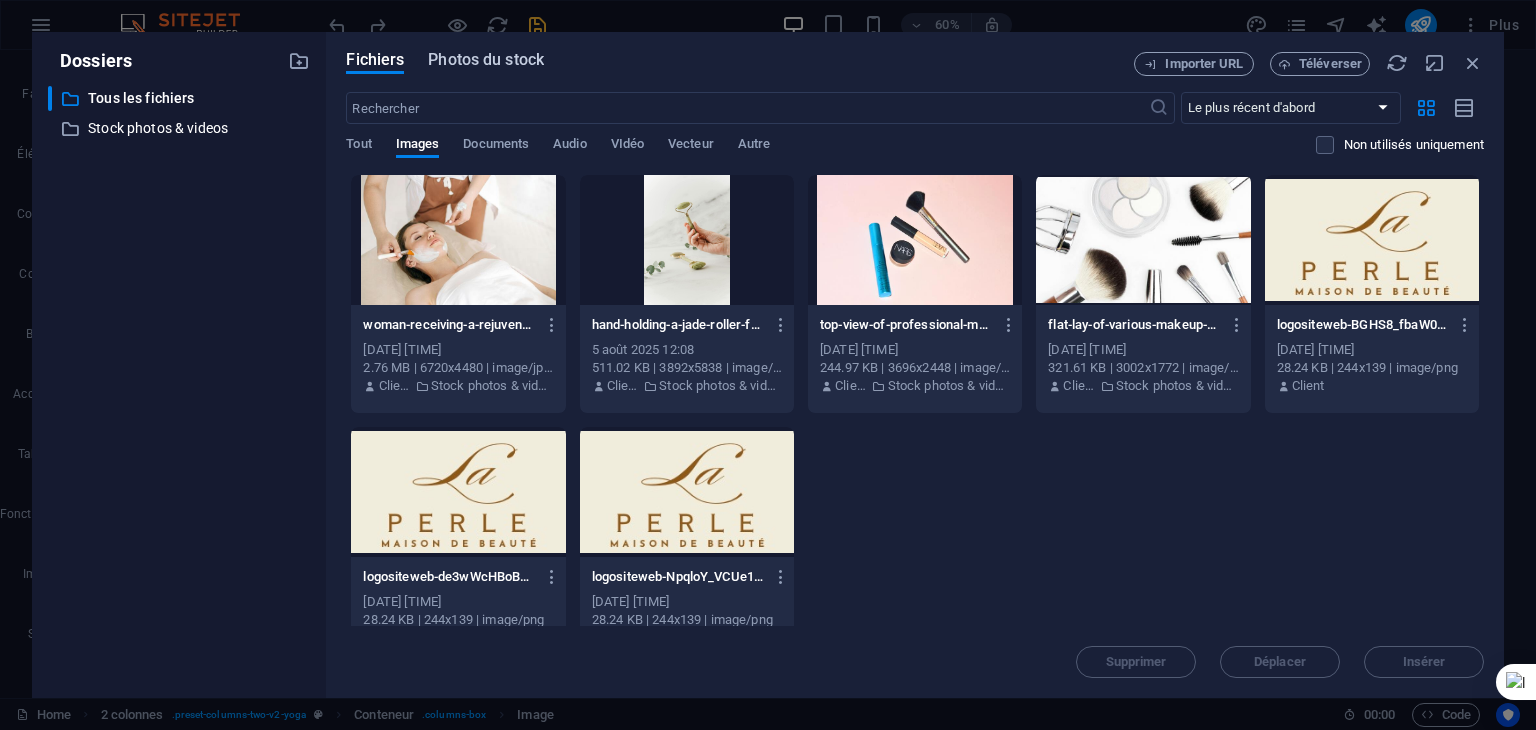 click on "Photos du stock" at bounding box center [486, 60] 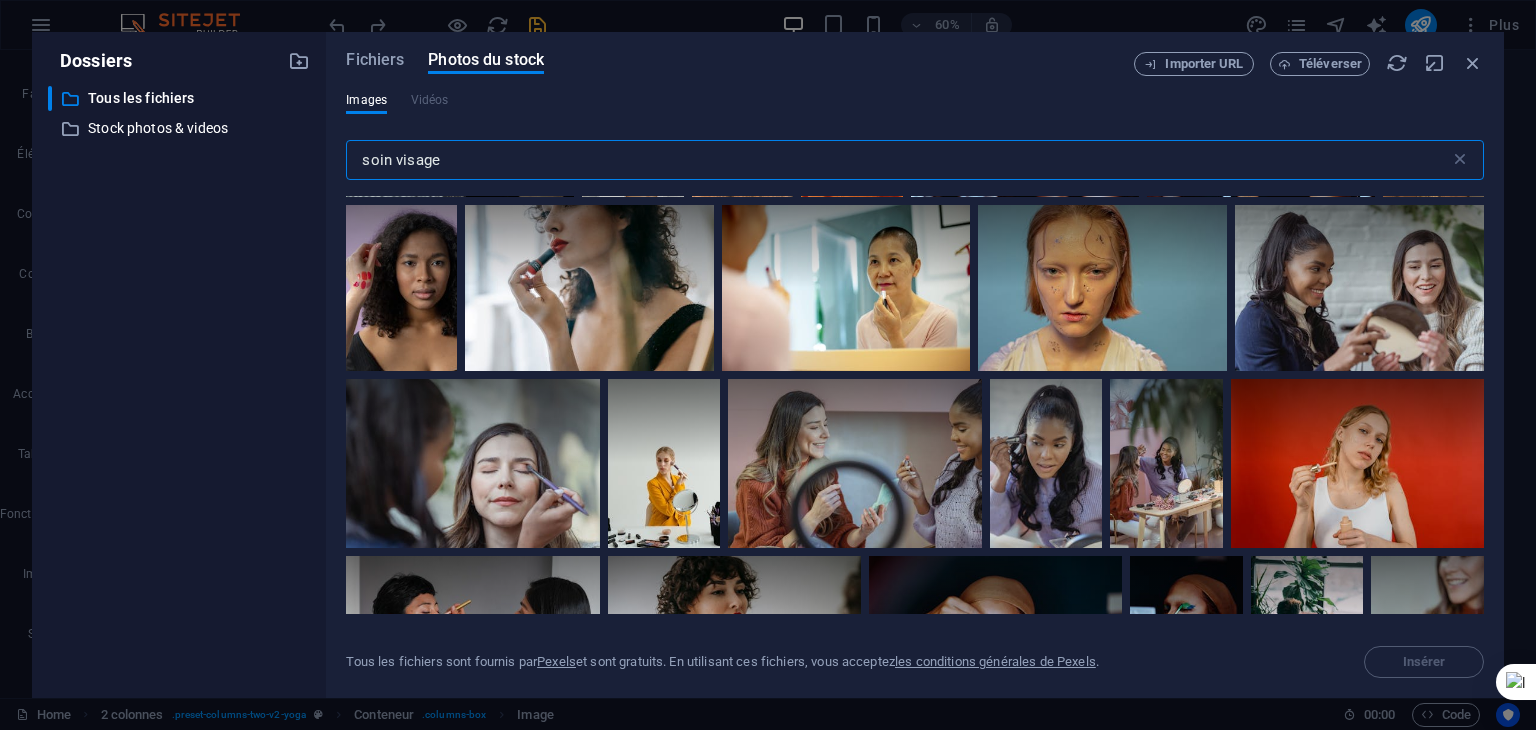 scroll, scrollTop: 1900, scrollLeft: 0, axis: vertical 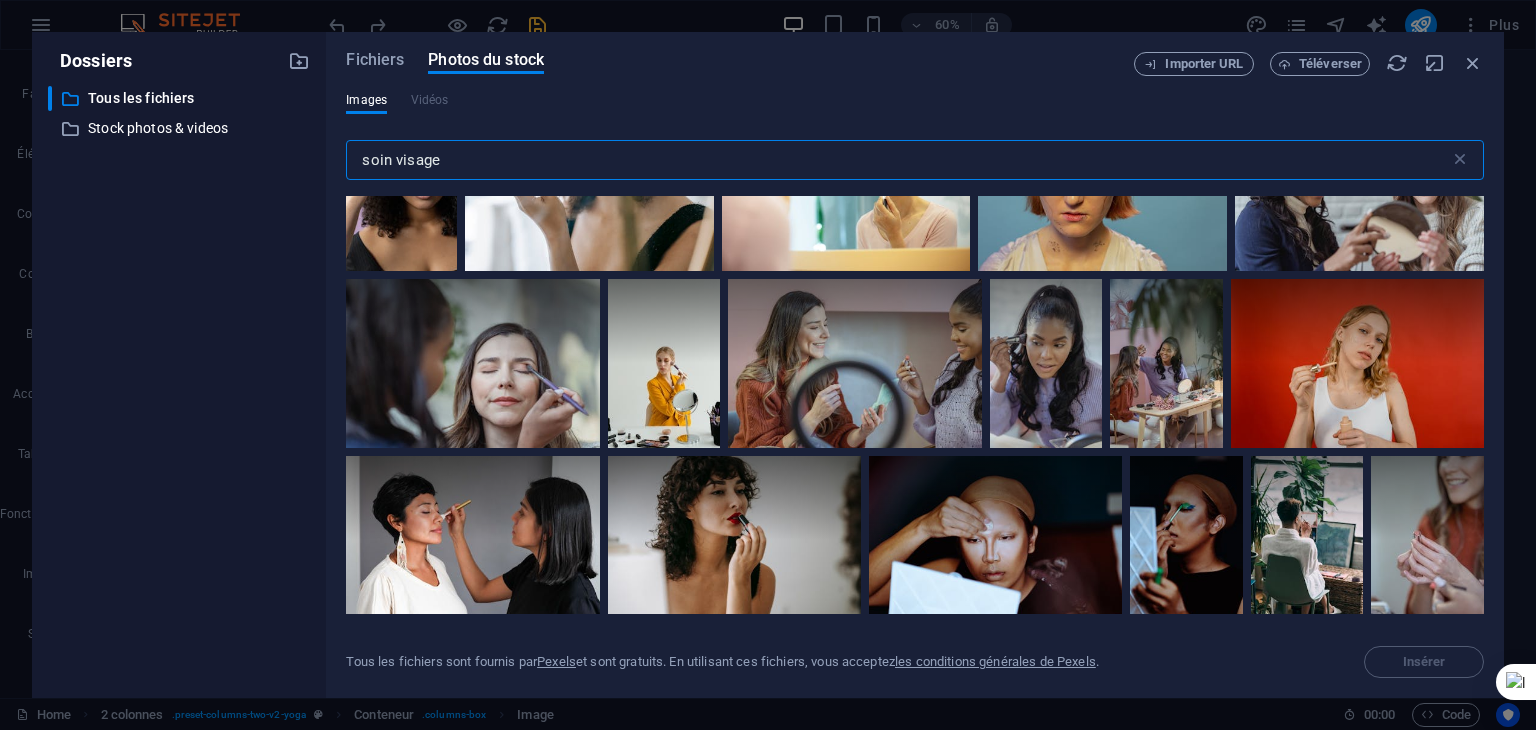 drag, startPoint x: 392, startPoint y: 157, endPoint x: 557, endPoint y: 161, distance: 165.04848 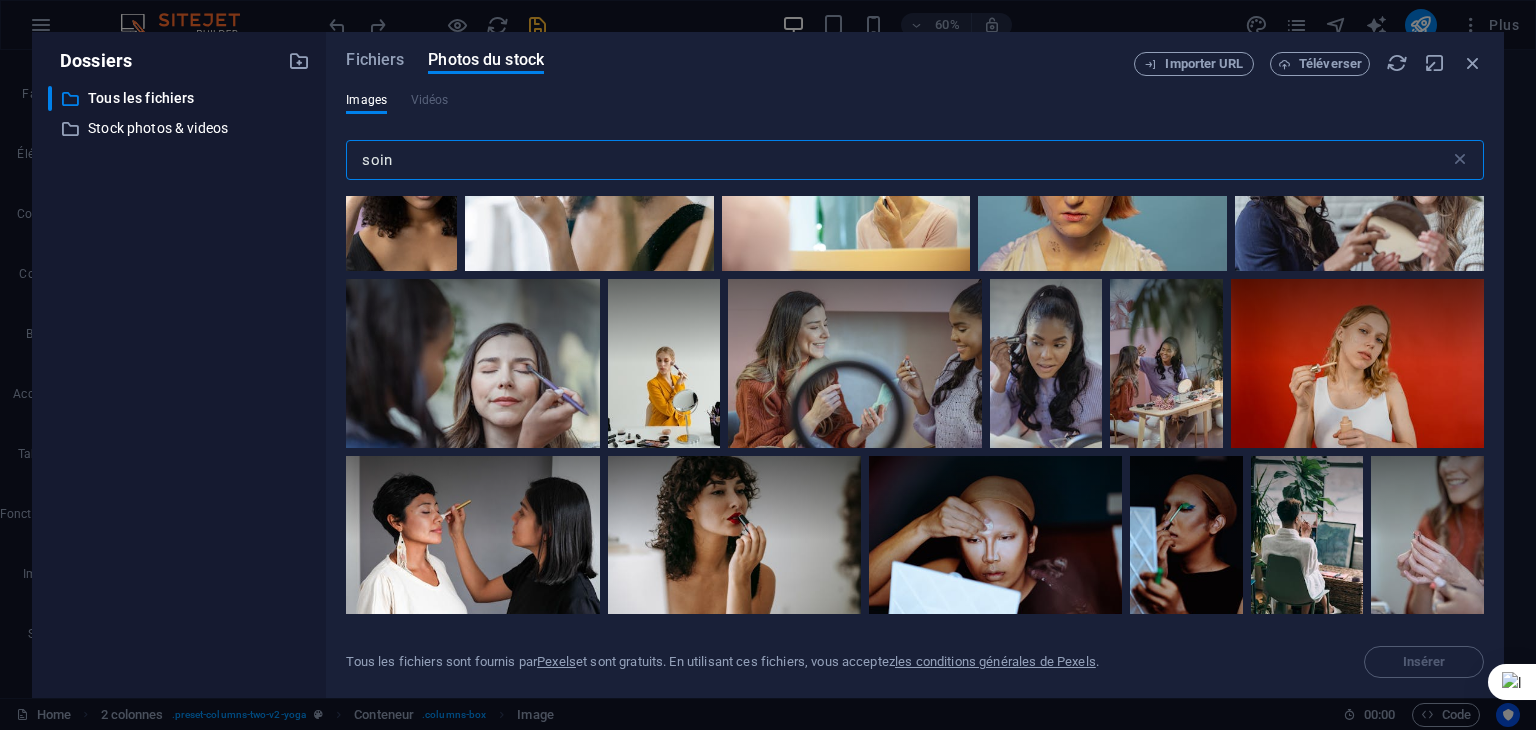 type on "soin" 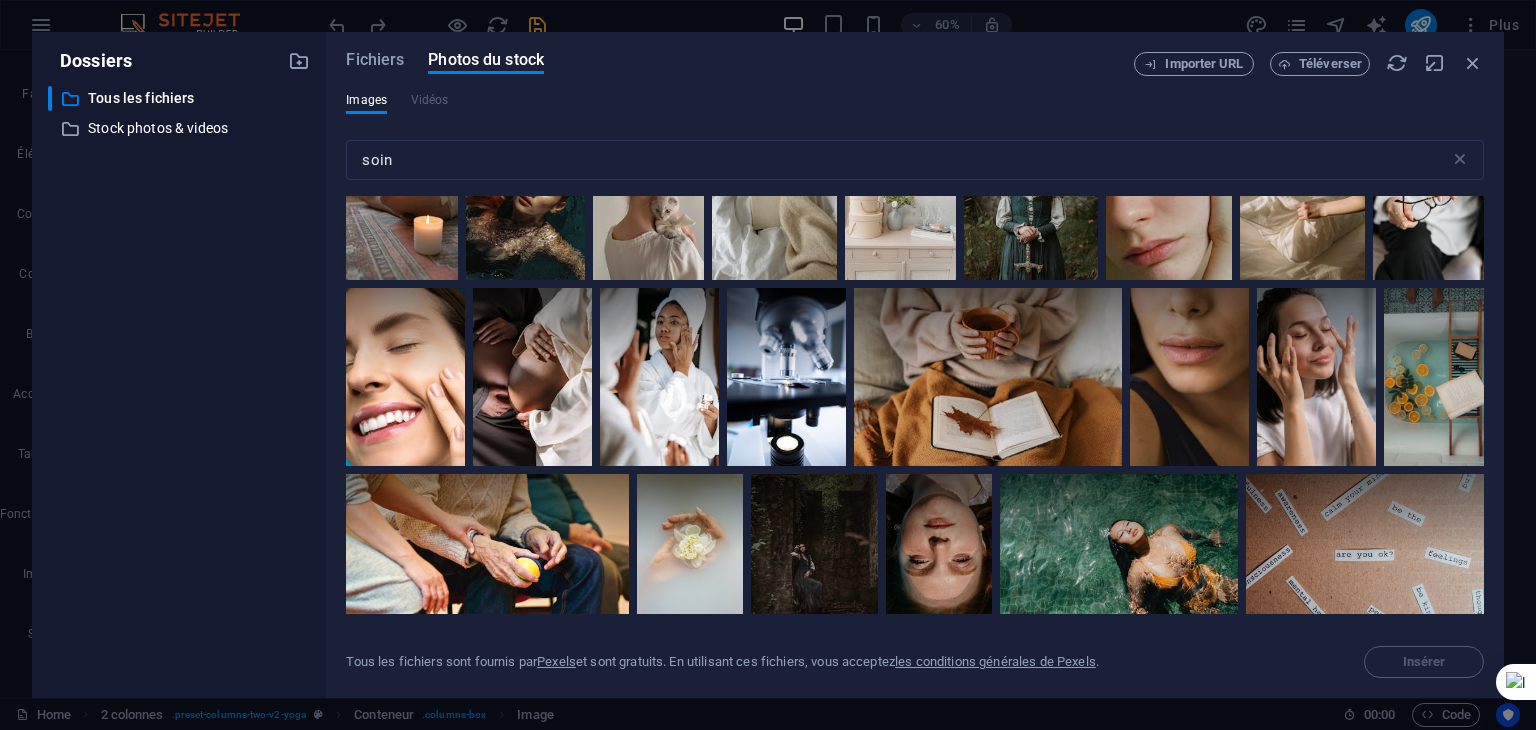 scroll, scrollTop: 4600, scrollLeft: 0, axis: vertical 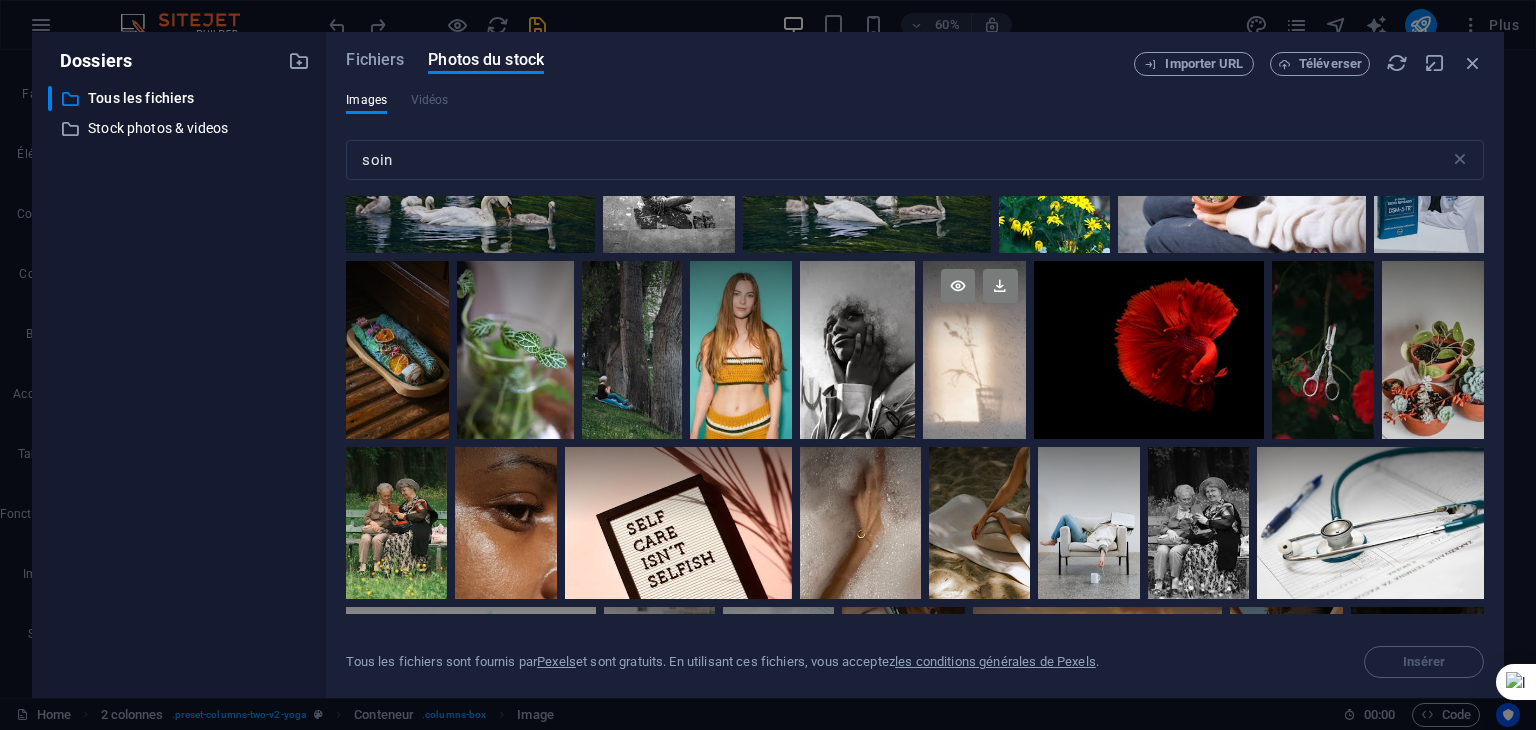 click at bounding box center [974, 305] 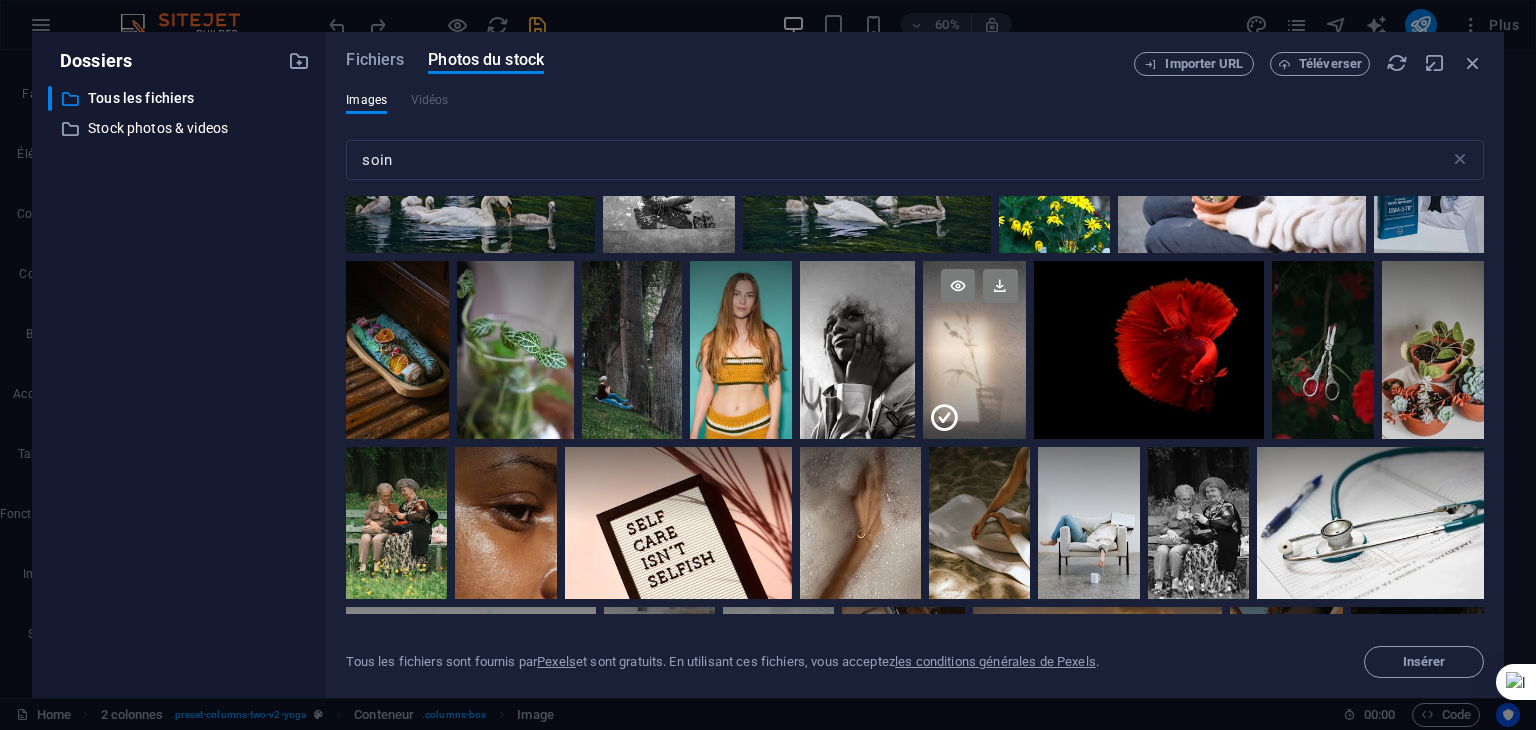 click at bounding box center [974, 305] 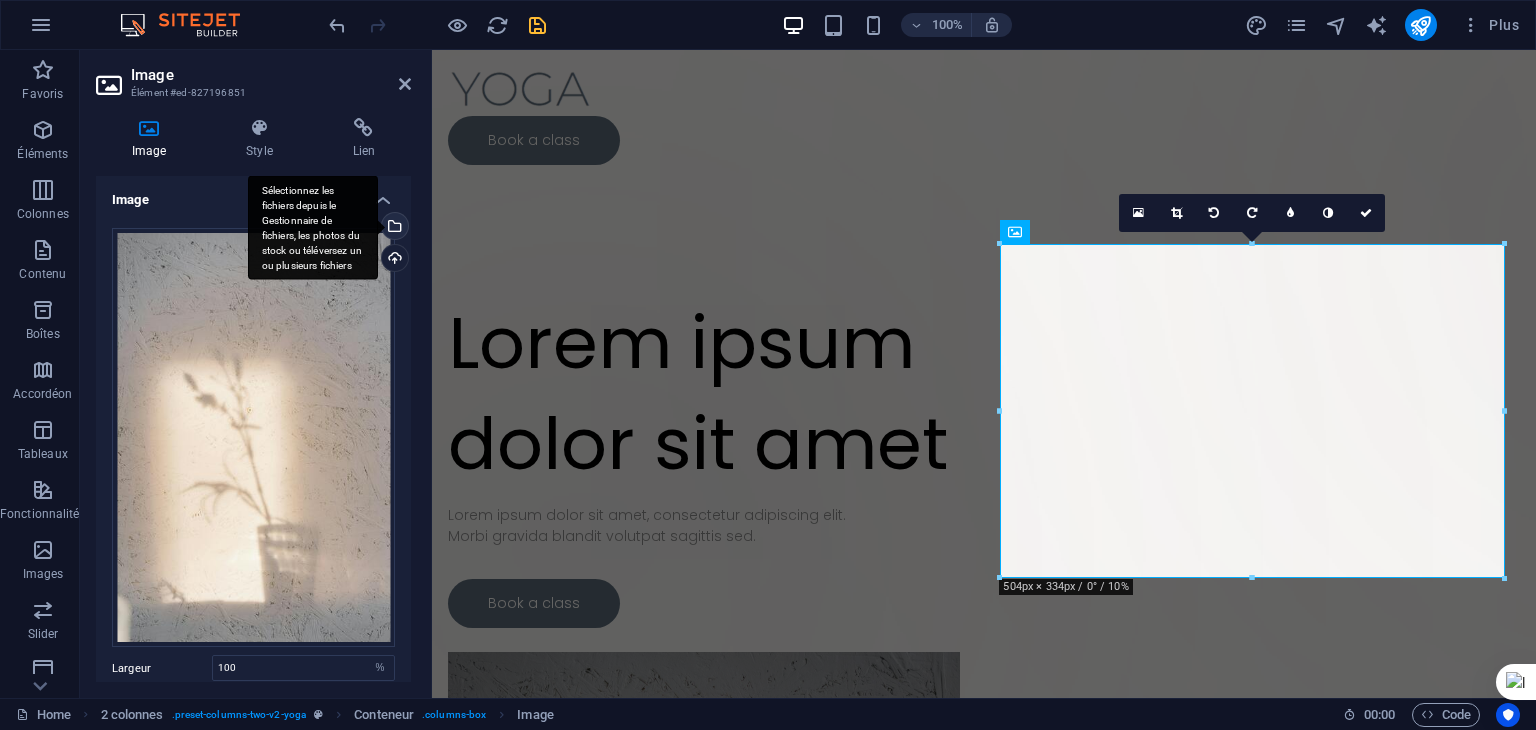 click on "Sélectionnez les fichiers depuis le Gestionnaire de fichiers, les photos du stock ou téléversez un ou plusieurs fichiers" at bounding box center [393, 228] 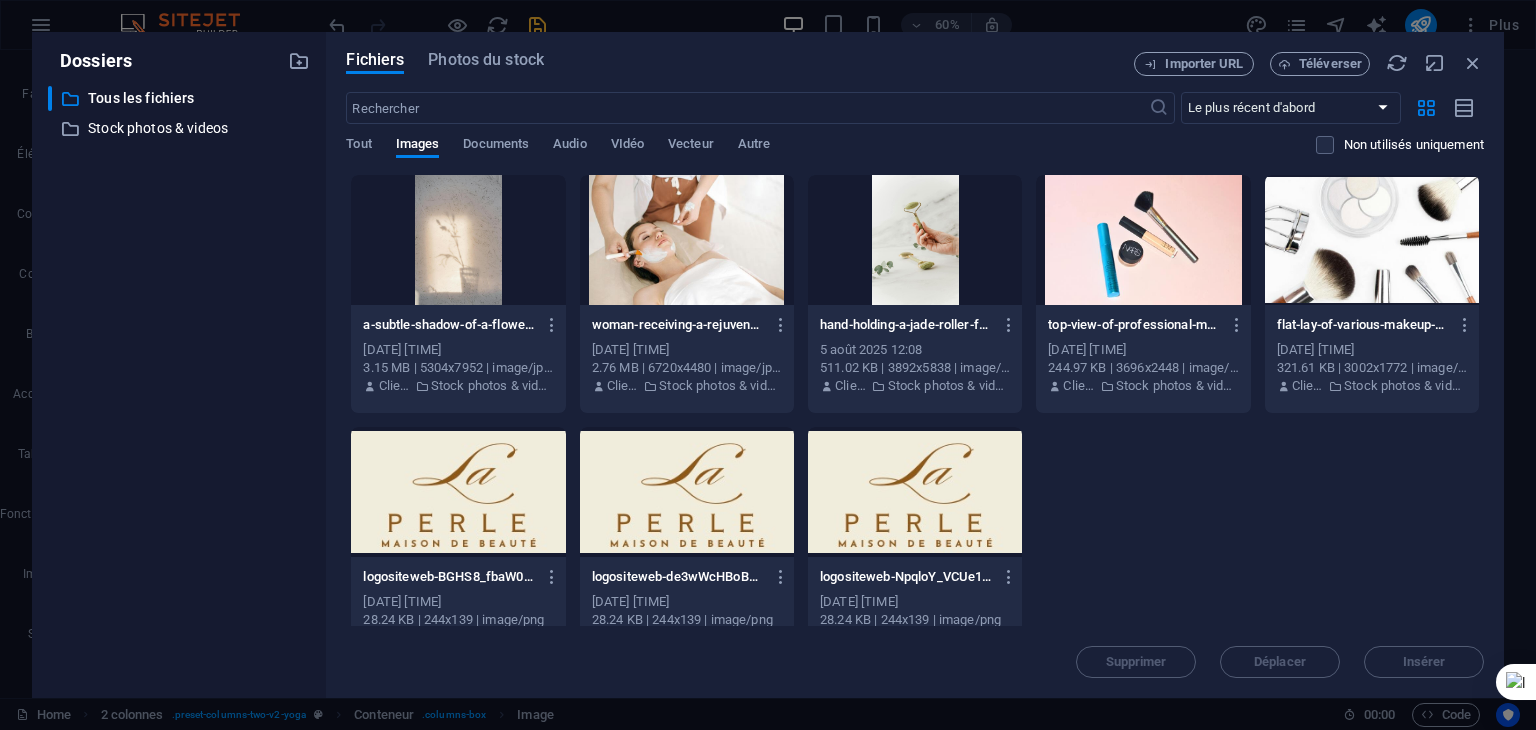 click at bounding box center (458, 240) 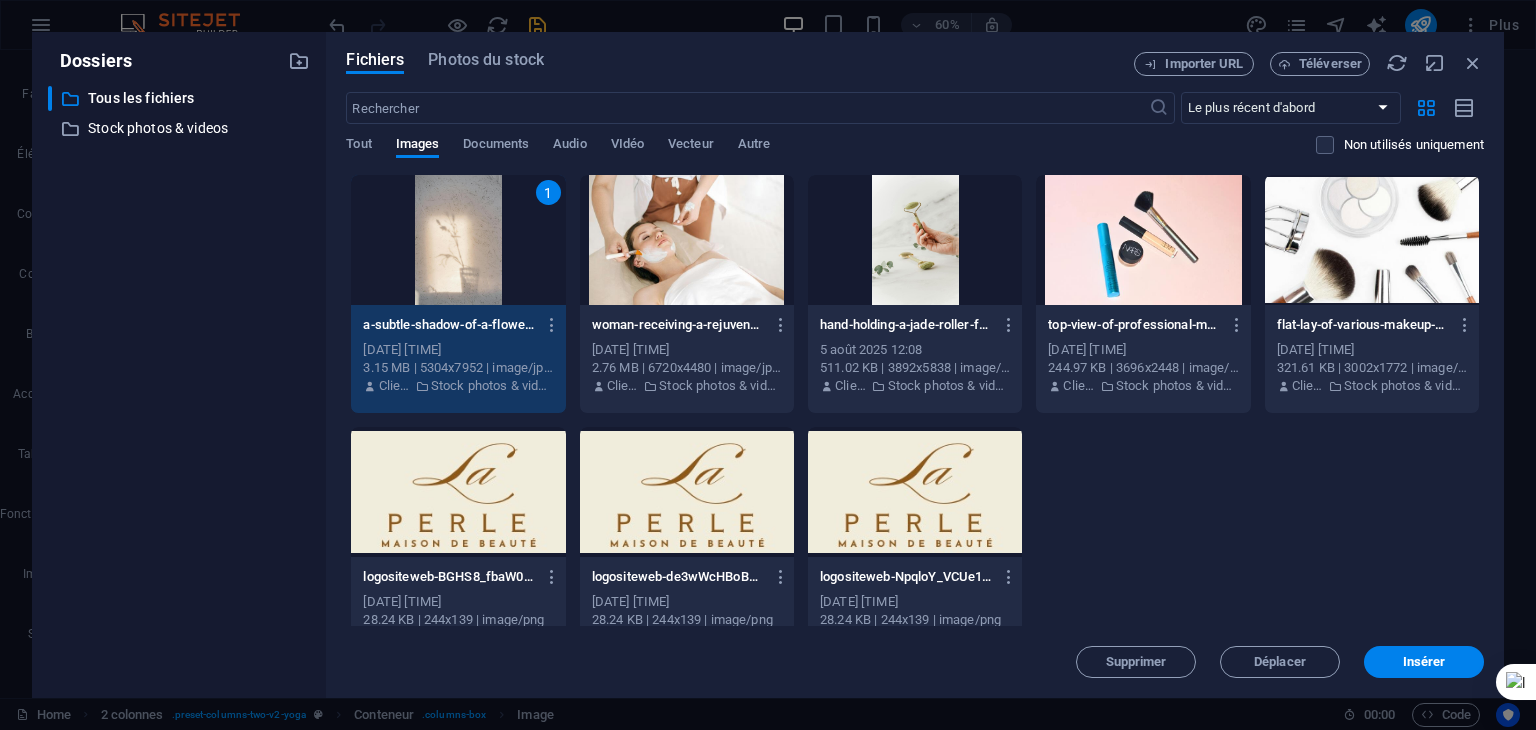 click on "1" at bounding box center (548, 192) 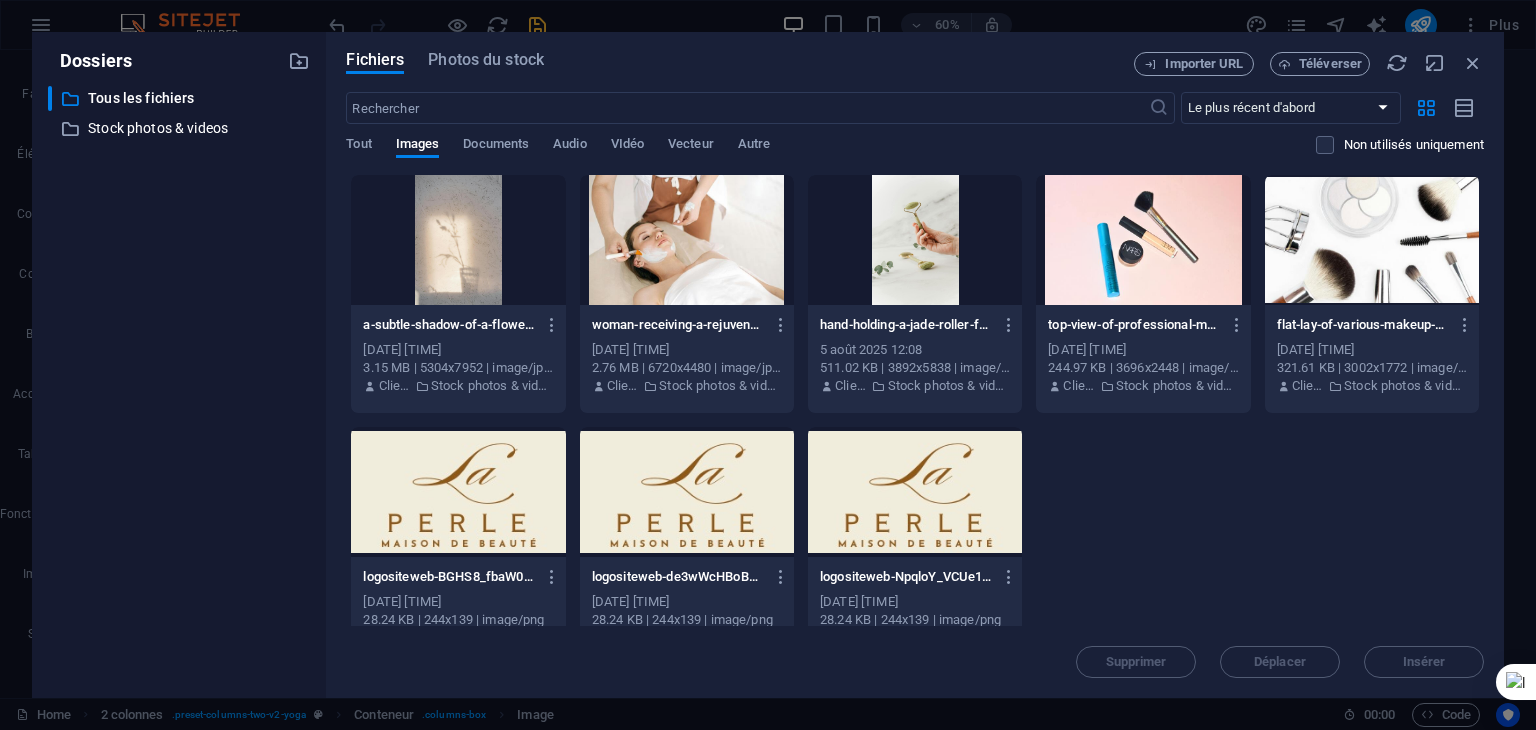 click at bounding box center (458, 240) 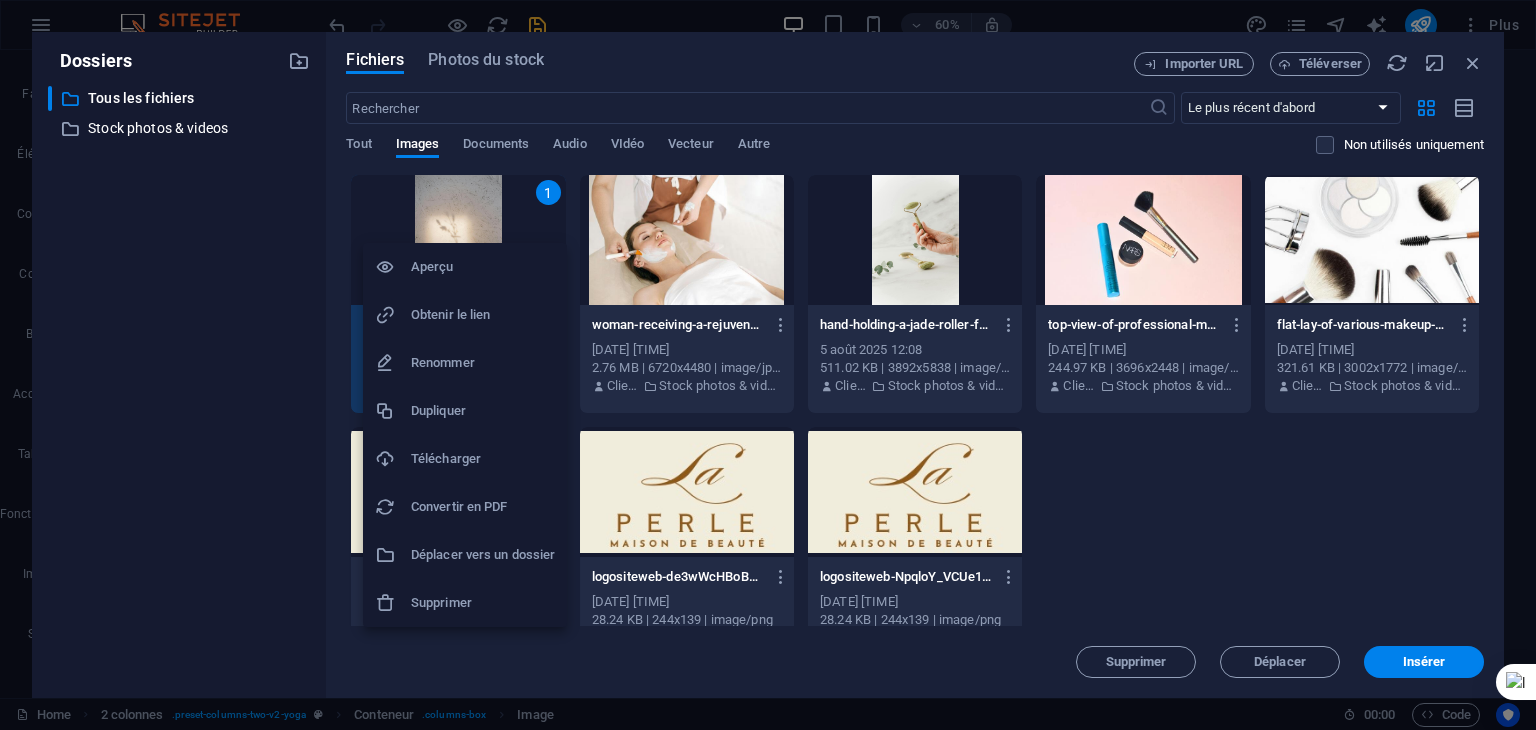 click on "Télécharger" at bounding box center (465, 459) 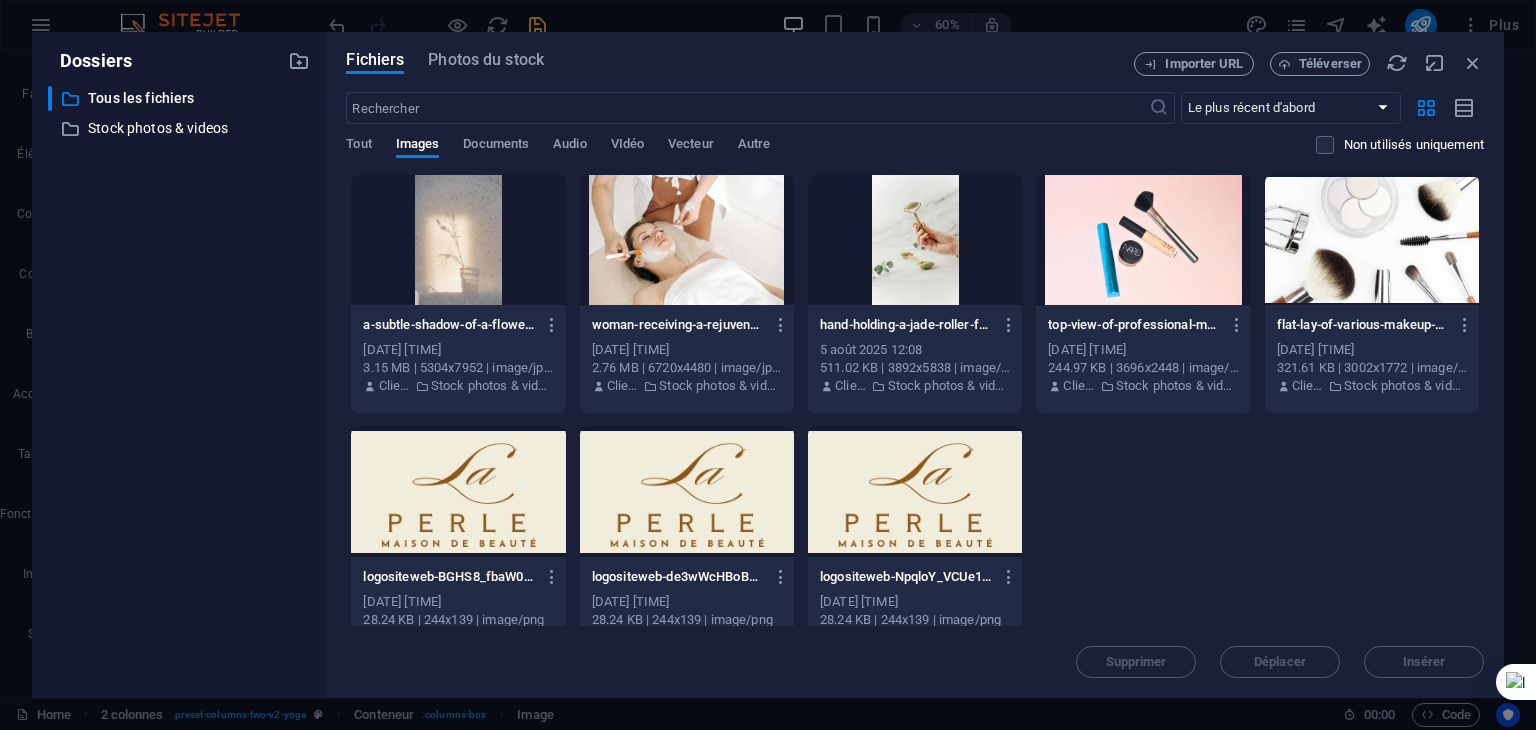 click at bounding box center (1372, 240) 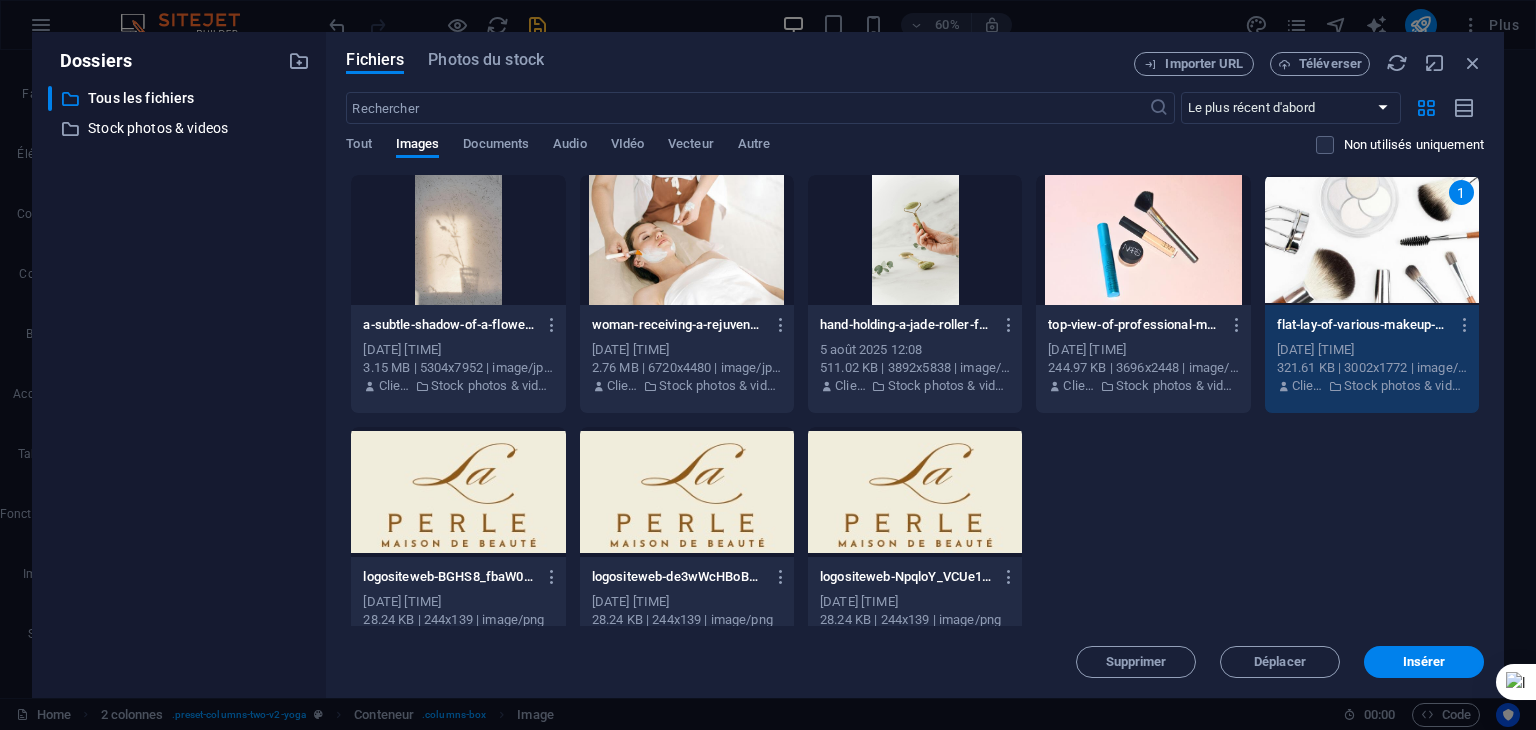 click on "1" at bounding box center [1372, 240] 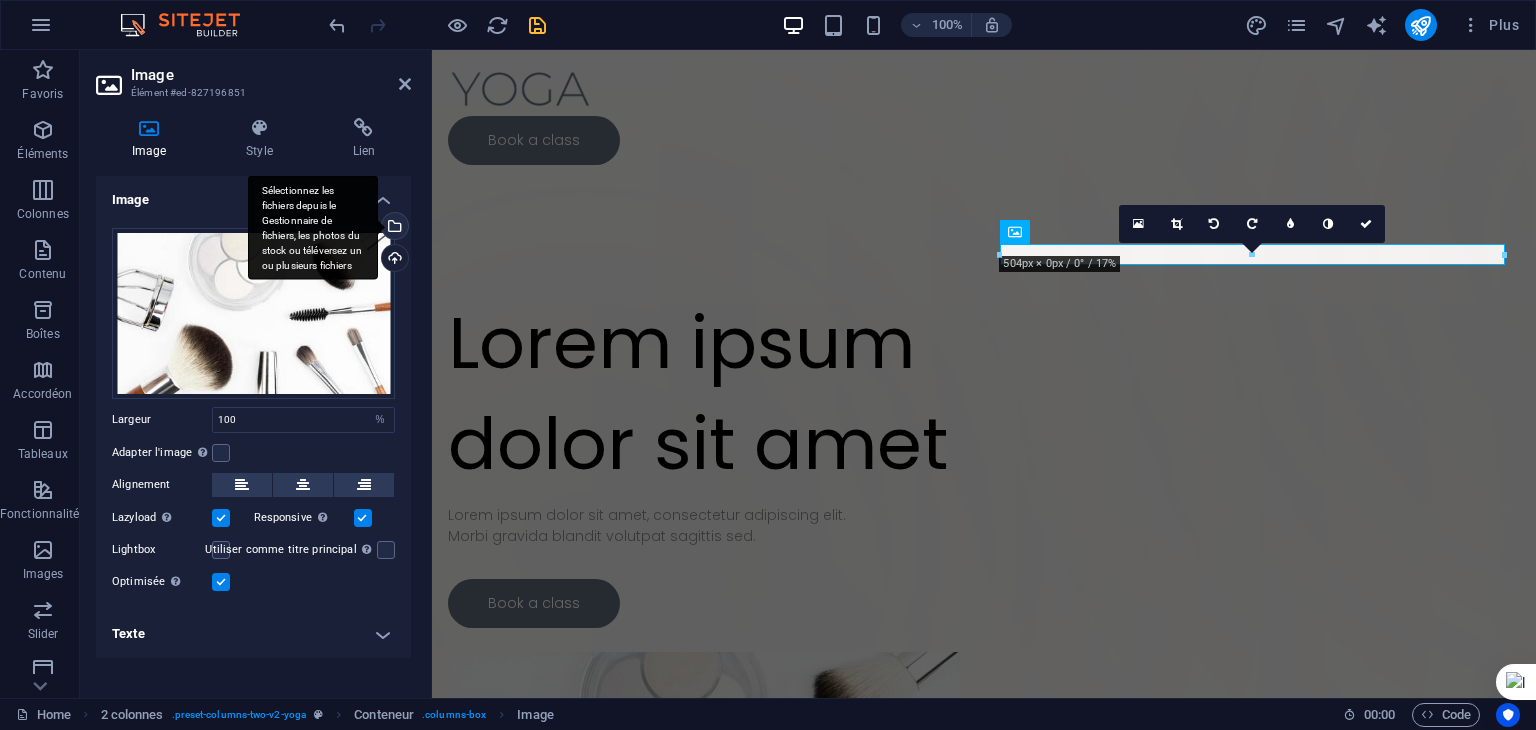 click on "Sélectionnez les fichiers depuis le Gestionnaire de fichiers, les photos du stock ou téléversez un ou plusieurs fichiers" at bounding box center (393, 228) 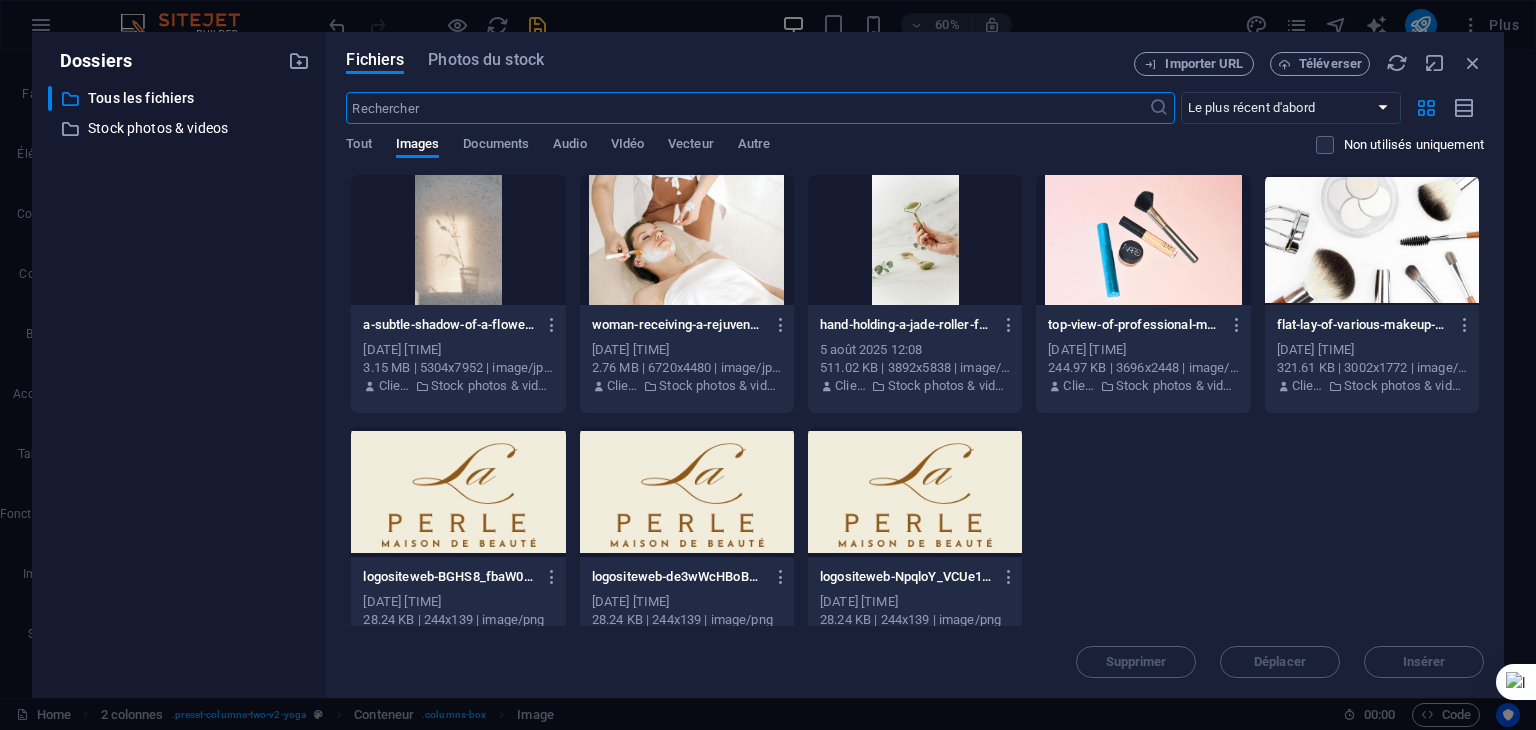 click at bounding box center [1372, 240] 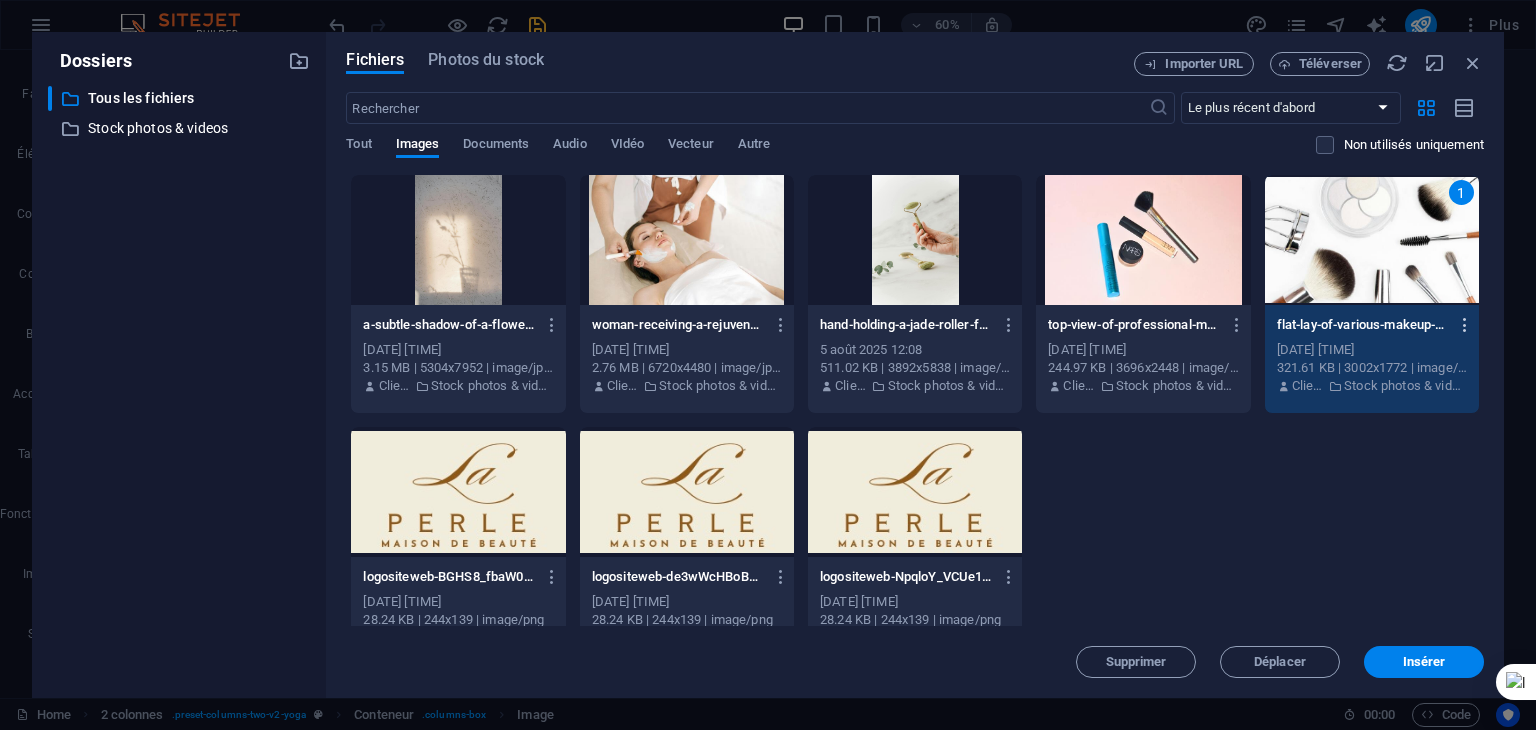 click at bounding box center (1465, 325) 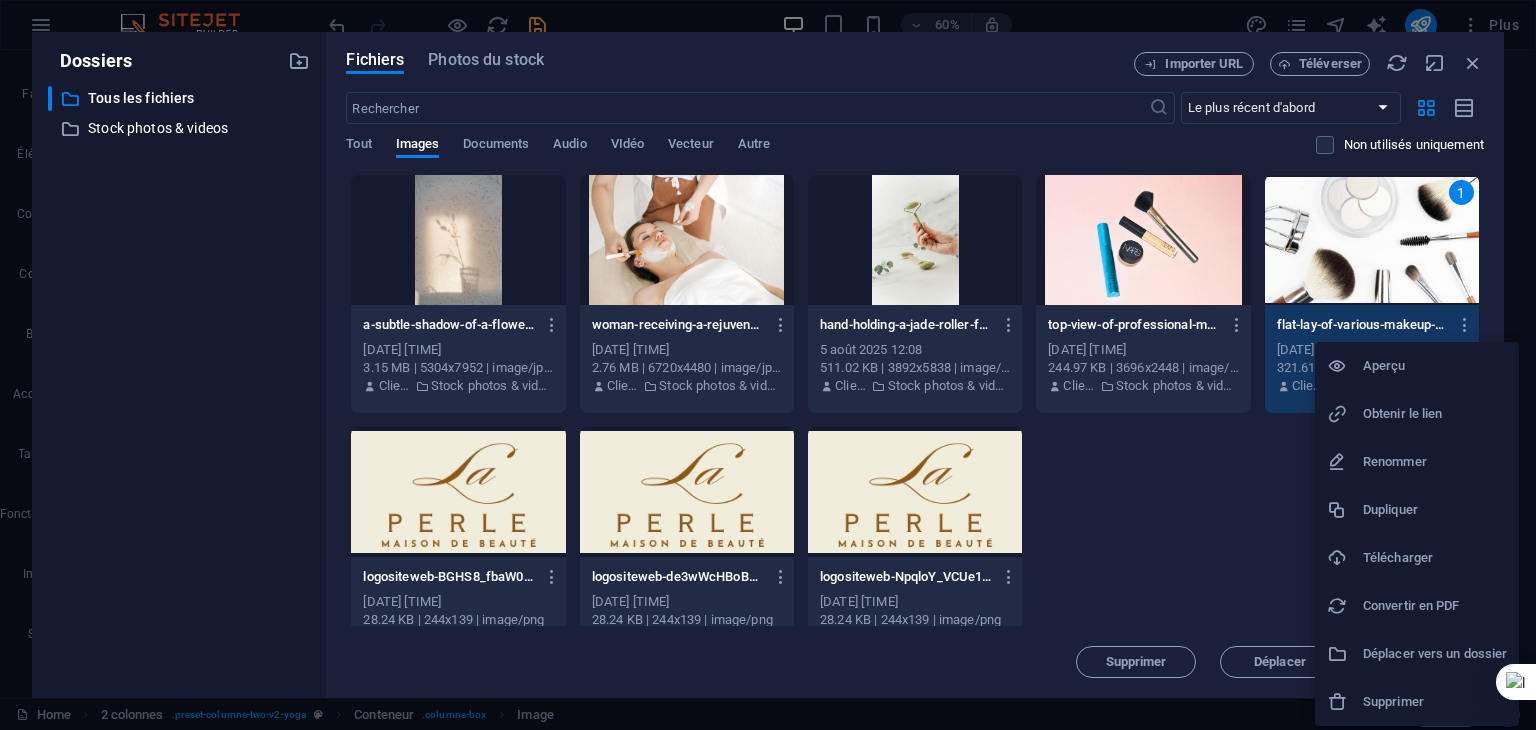click on "Aperçu" at bounding box center [1435, 366] 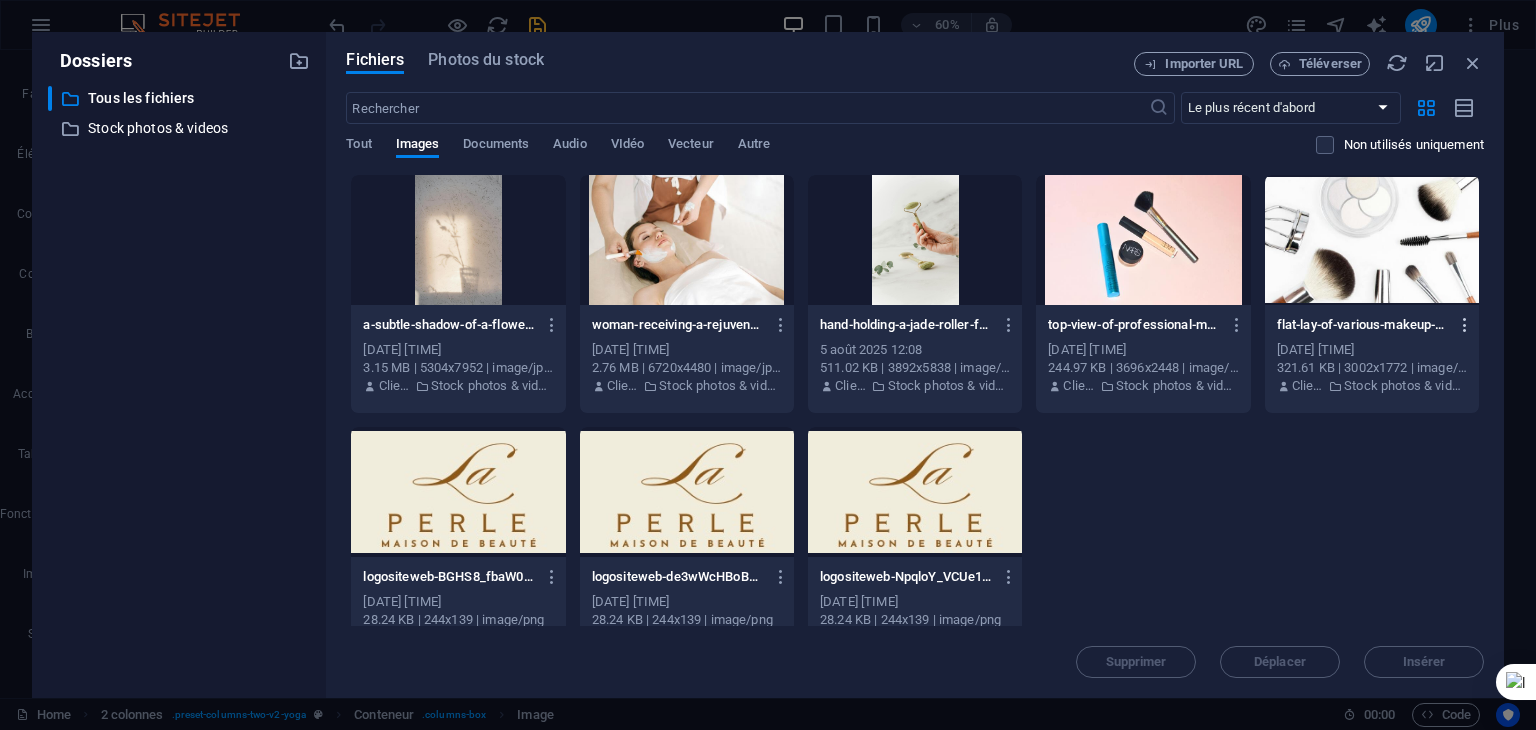 click at bounding box center [1465, 325] 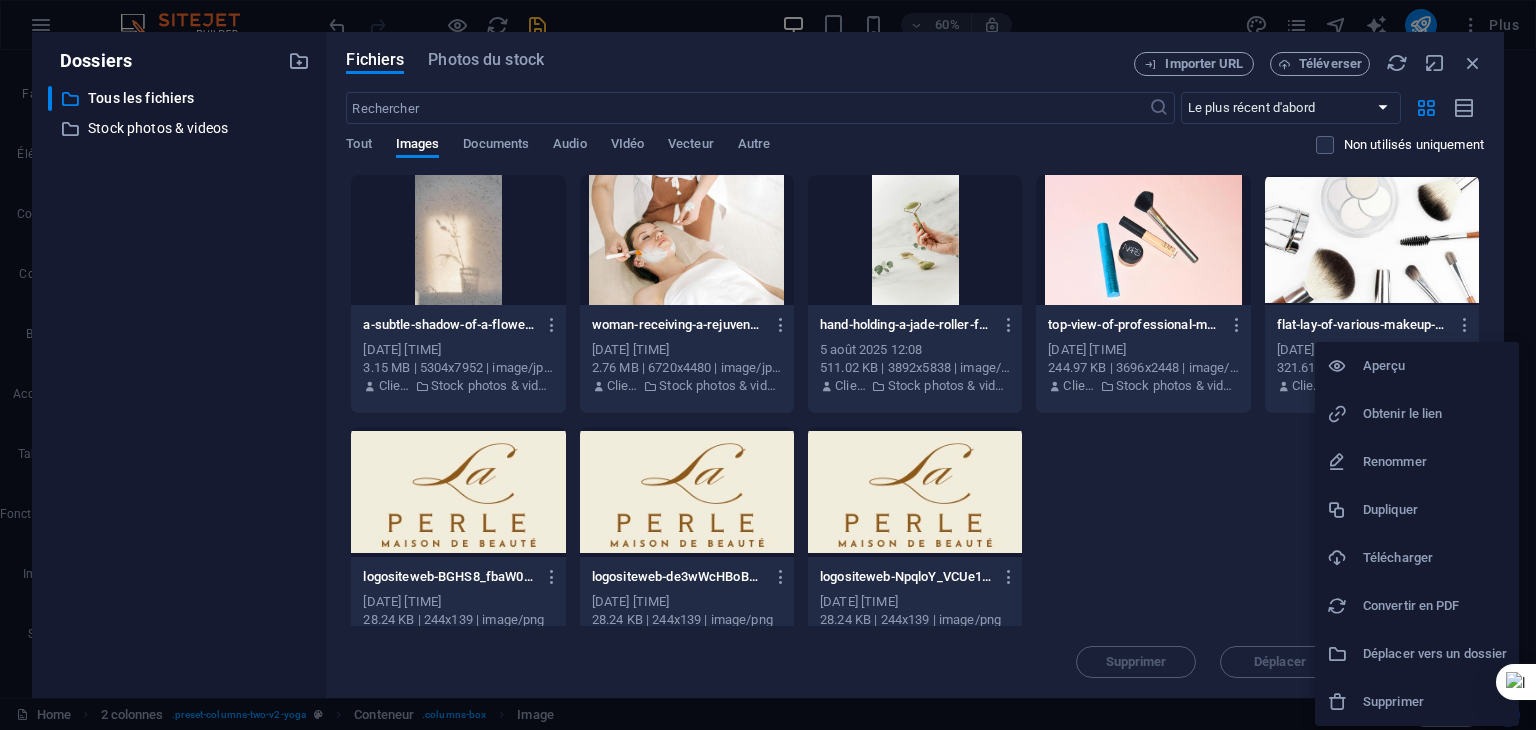 click on "Télécharger" at bounding box center [1435, 558] 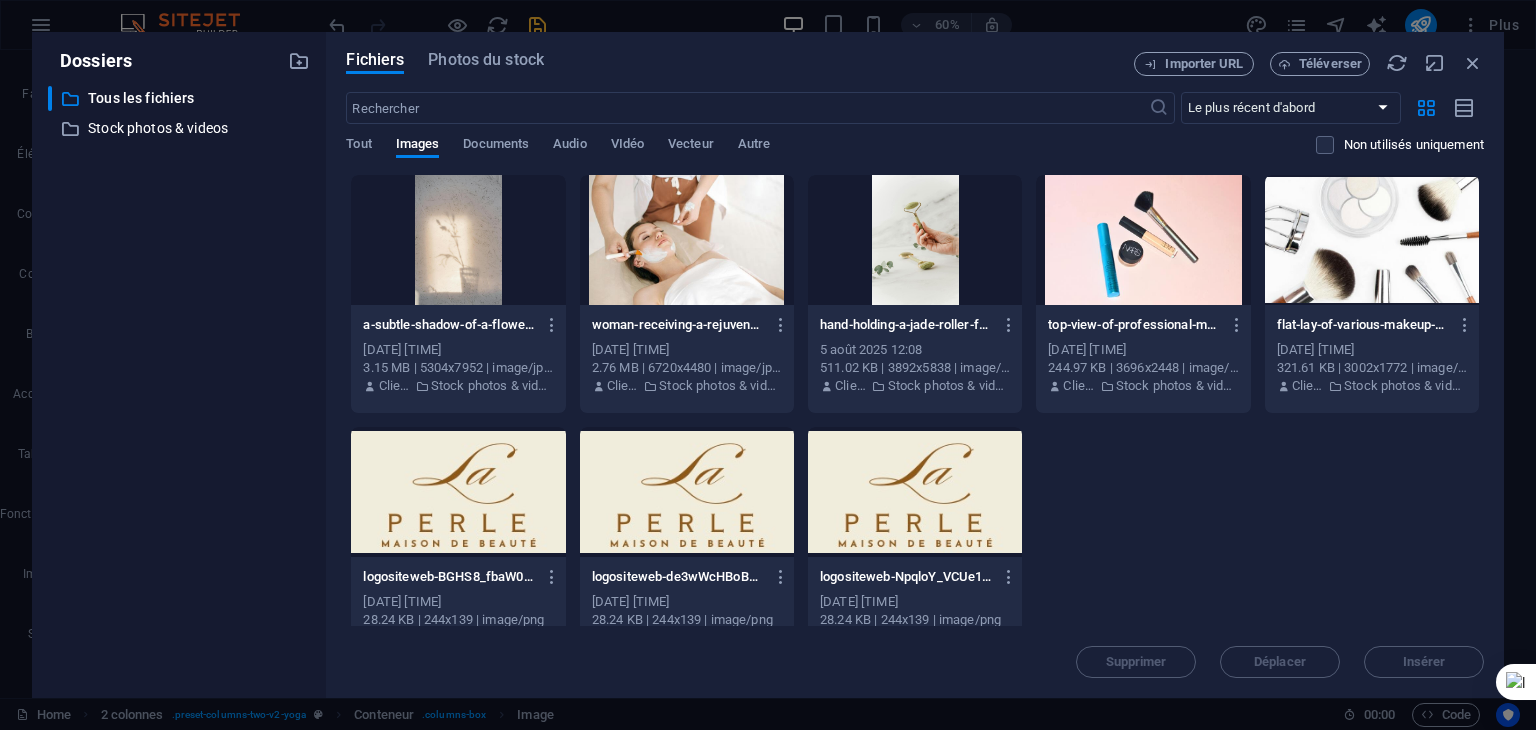 click at bounding box center [1372, 240] 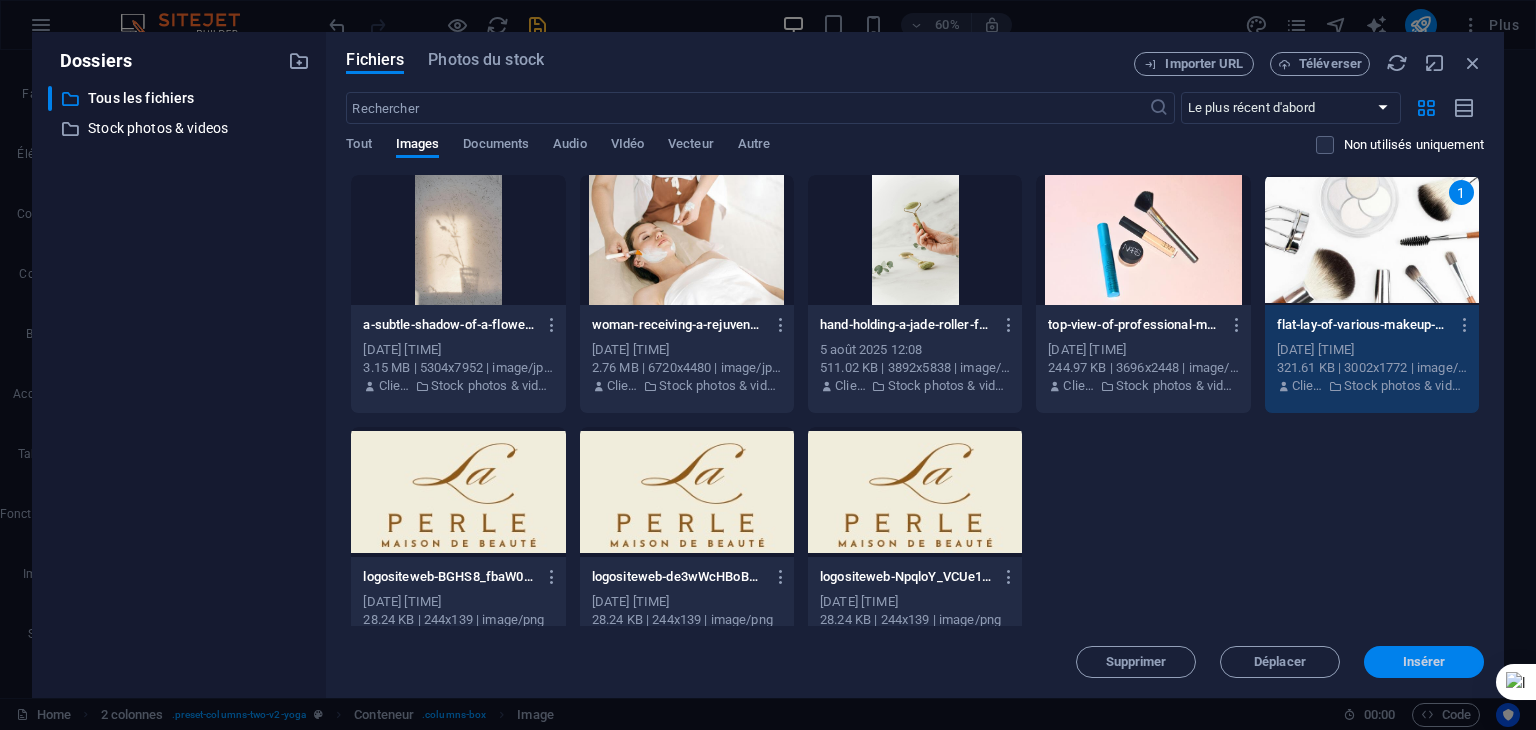 click on "Insérer" at bounding box center [1424, 662] 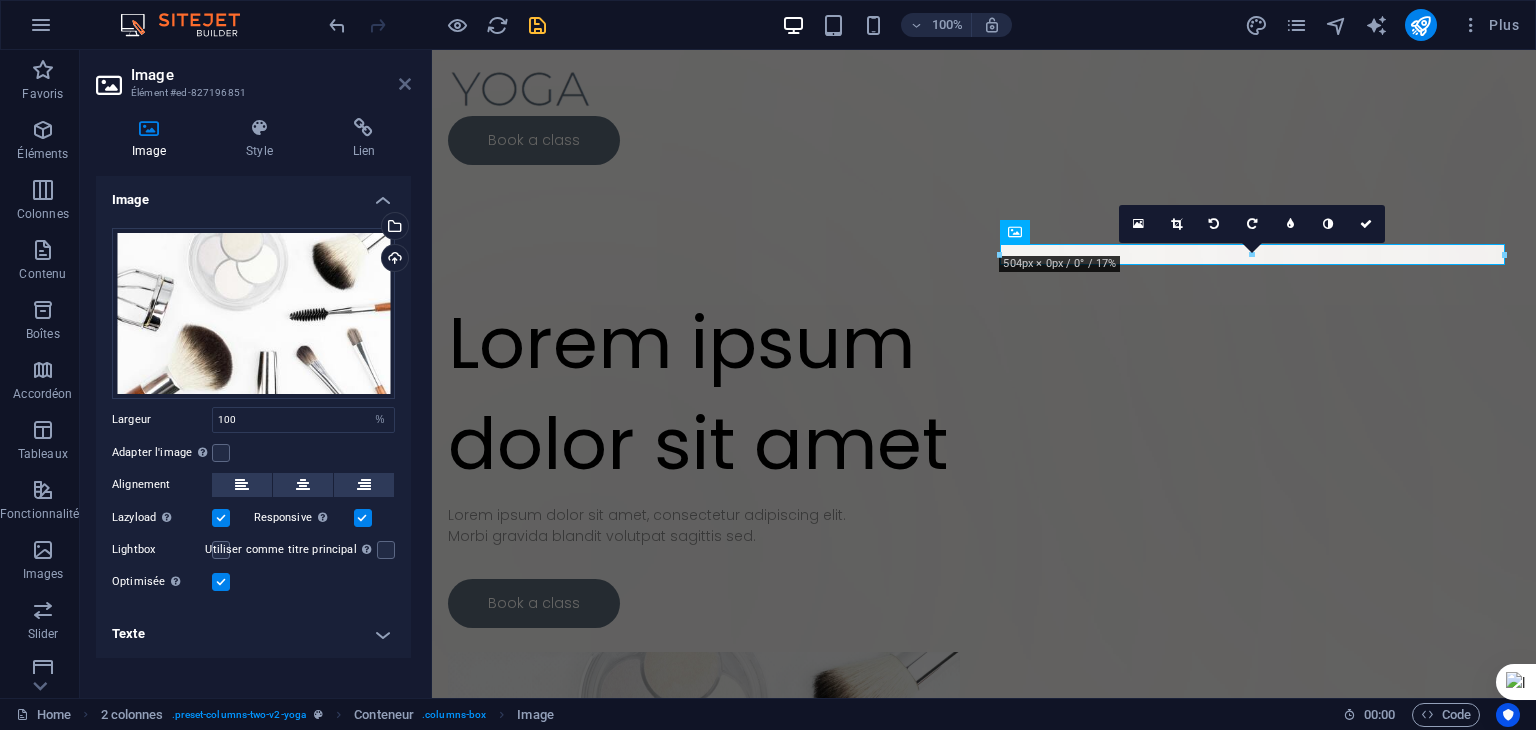 click at bounding box center [405, 84] 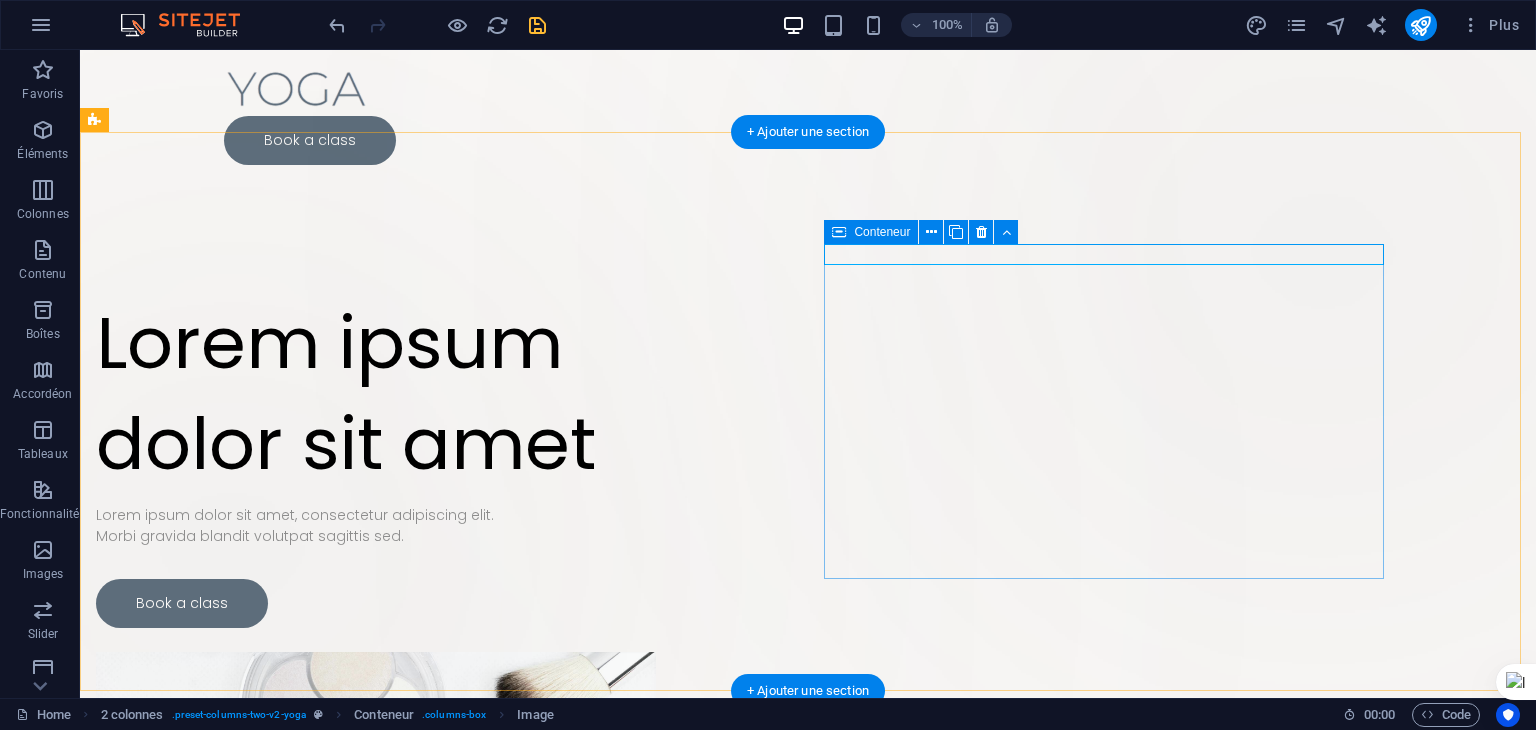 click at bounding box center (376, 817) 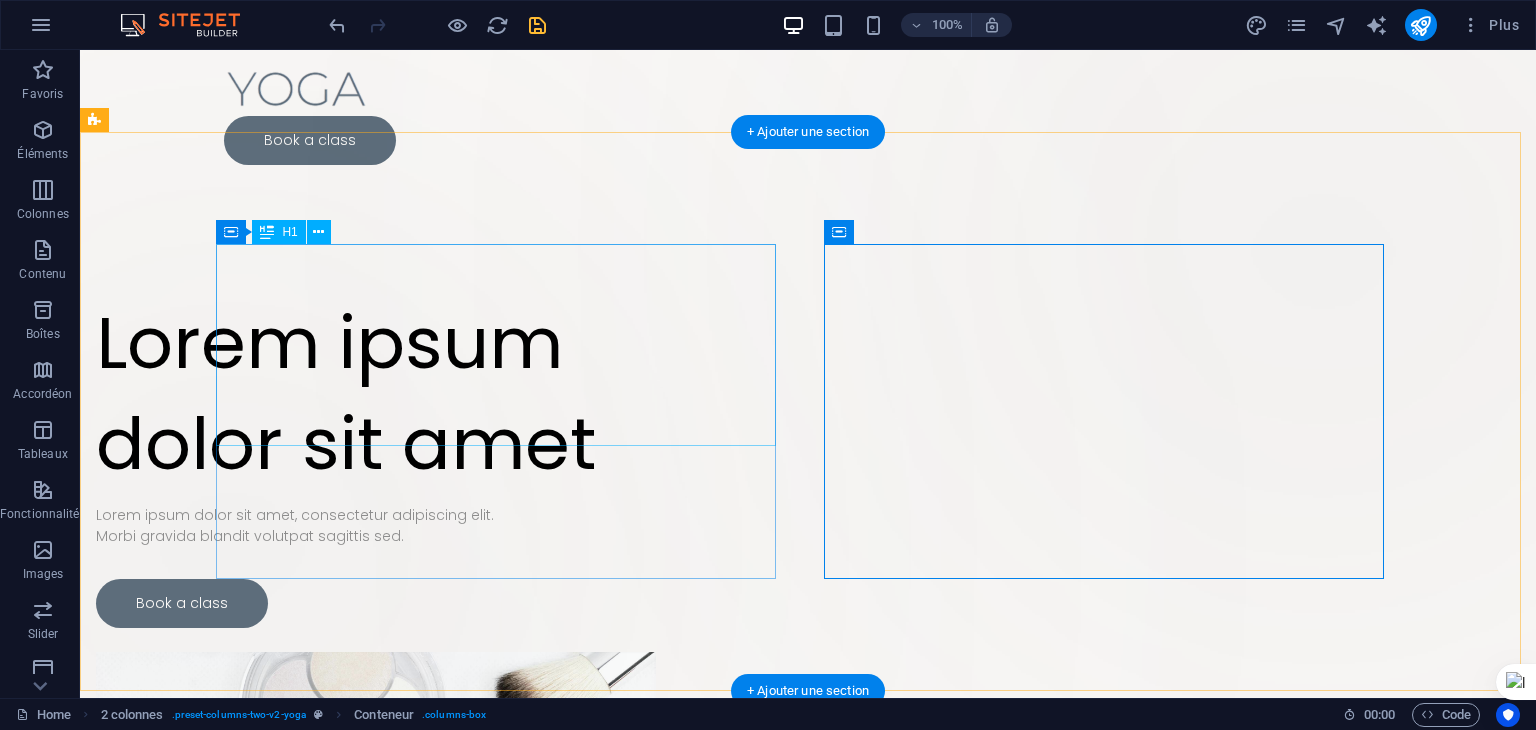 click on "Lorem ipsum dolor sit amet" at bounding box center [376, 394] 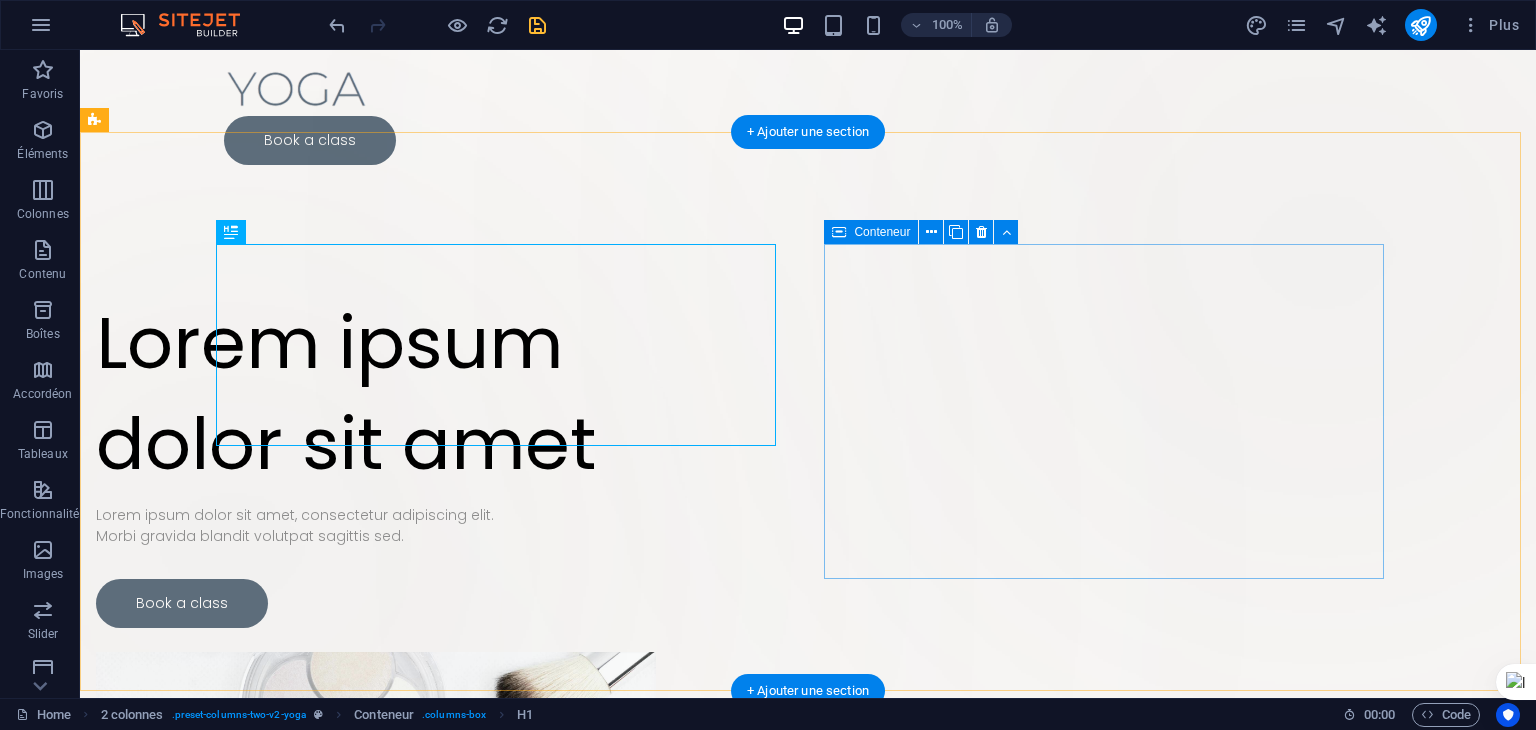 click at bounding box center (376, 817) 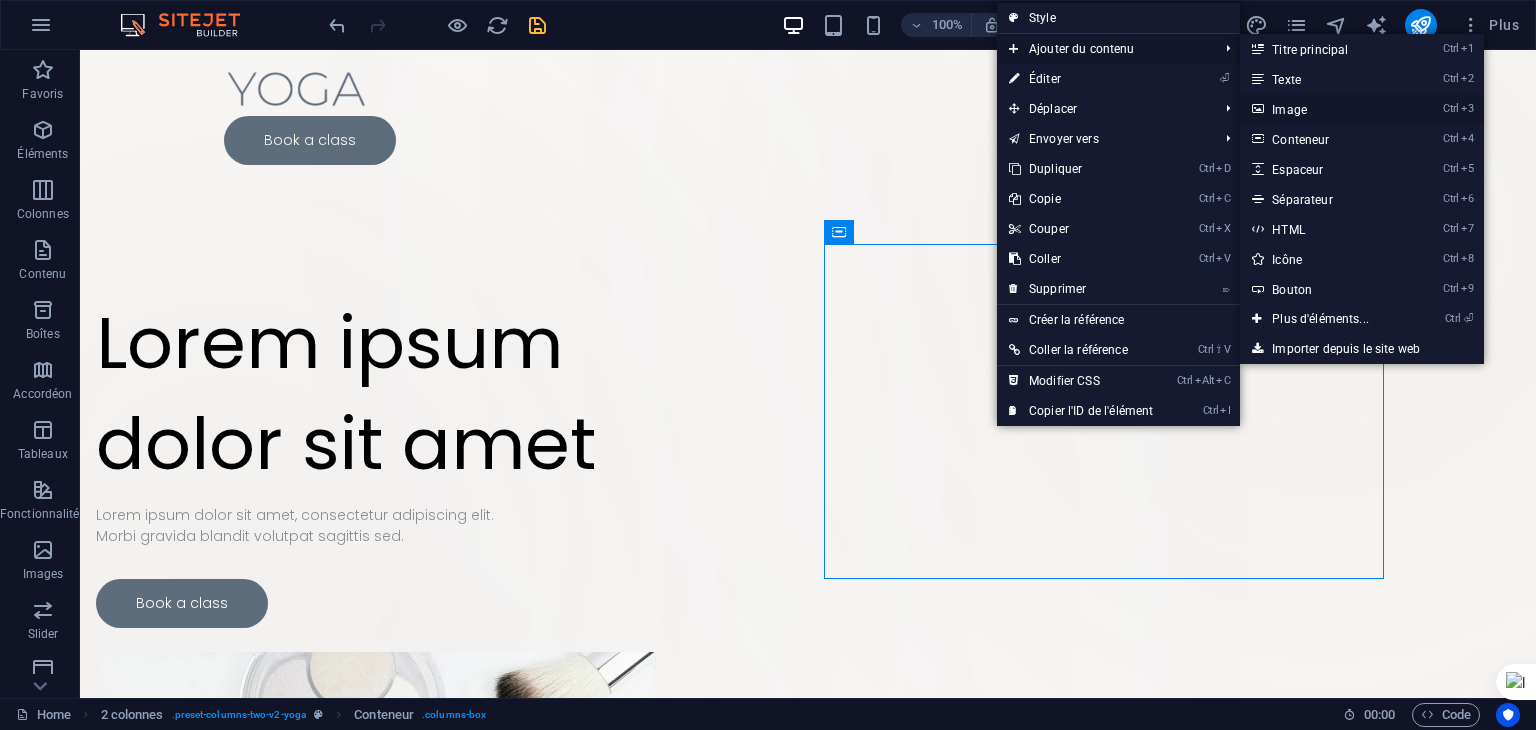 click on "Ctrl 3  Image" at bounding box center (1324, 109) 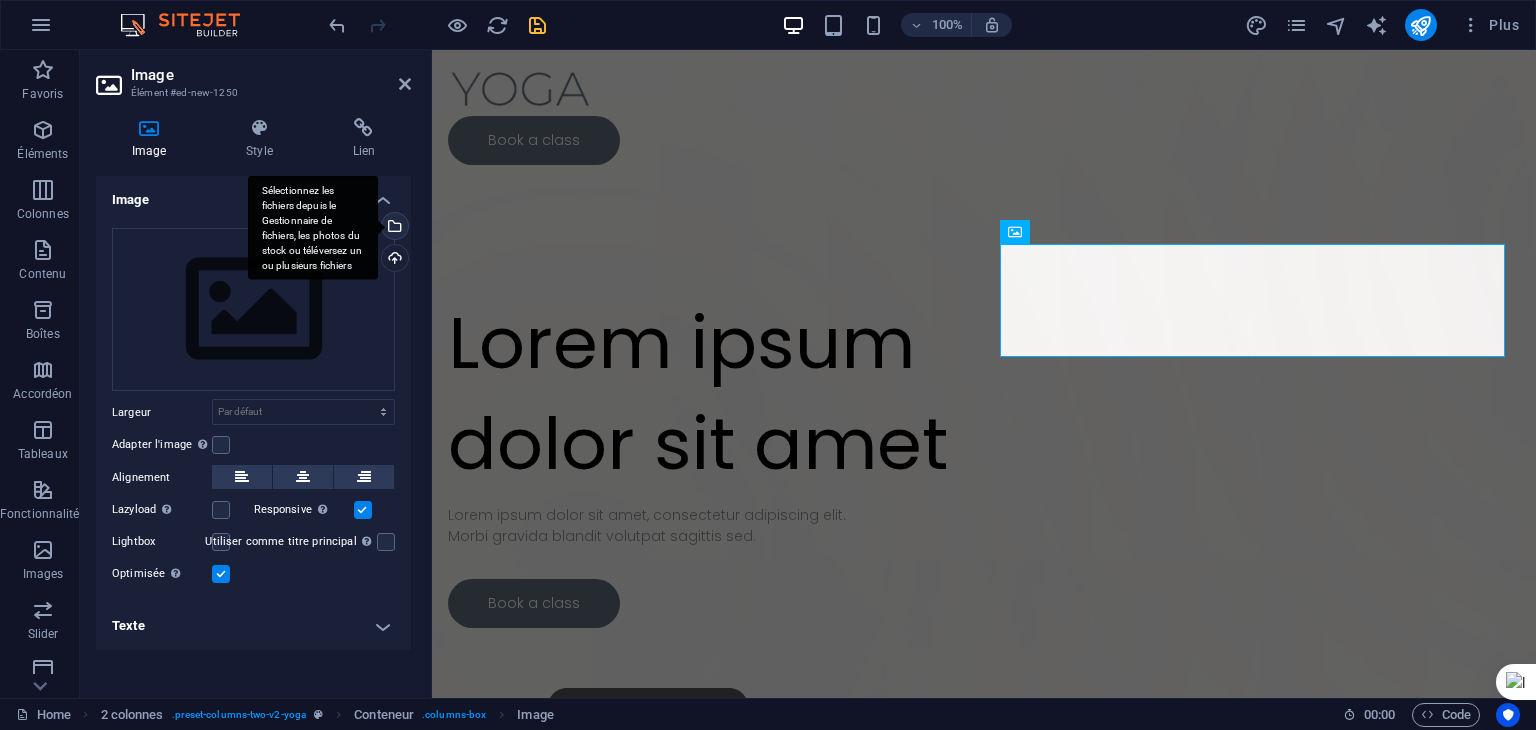 click on "Sélectionnez les fichiers depuis le Gestionnaire de fichiers, les photos du stock ou téléversez un ou plusieurs fichiers" at bounding box center [393, 228] 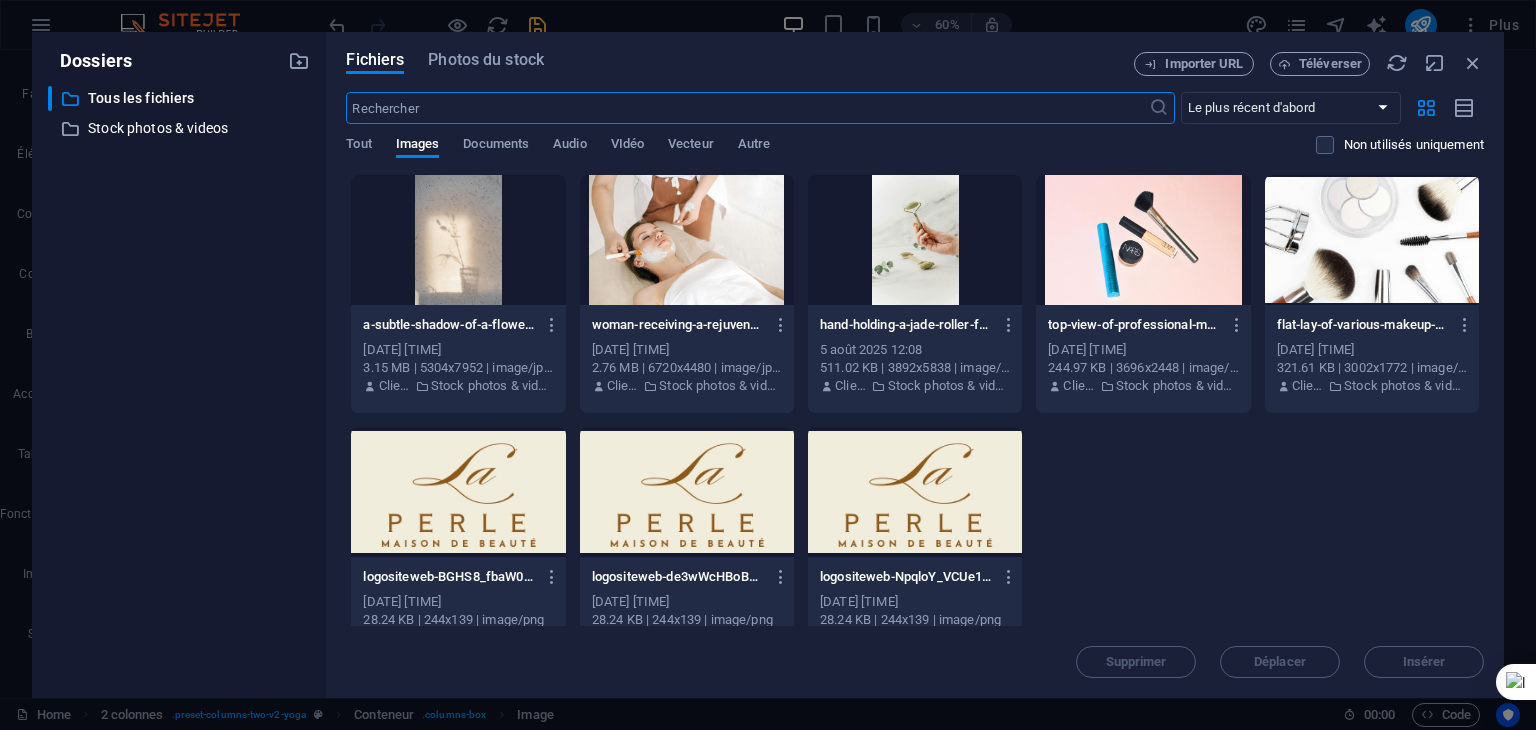 click at bounding box center (458, 240) 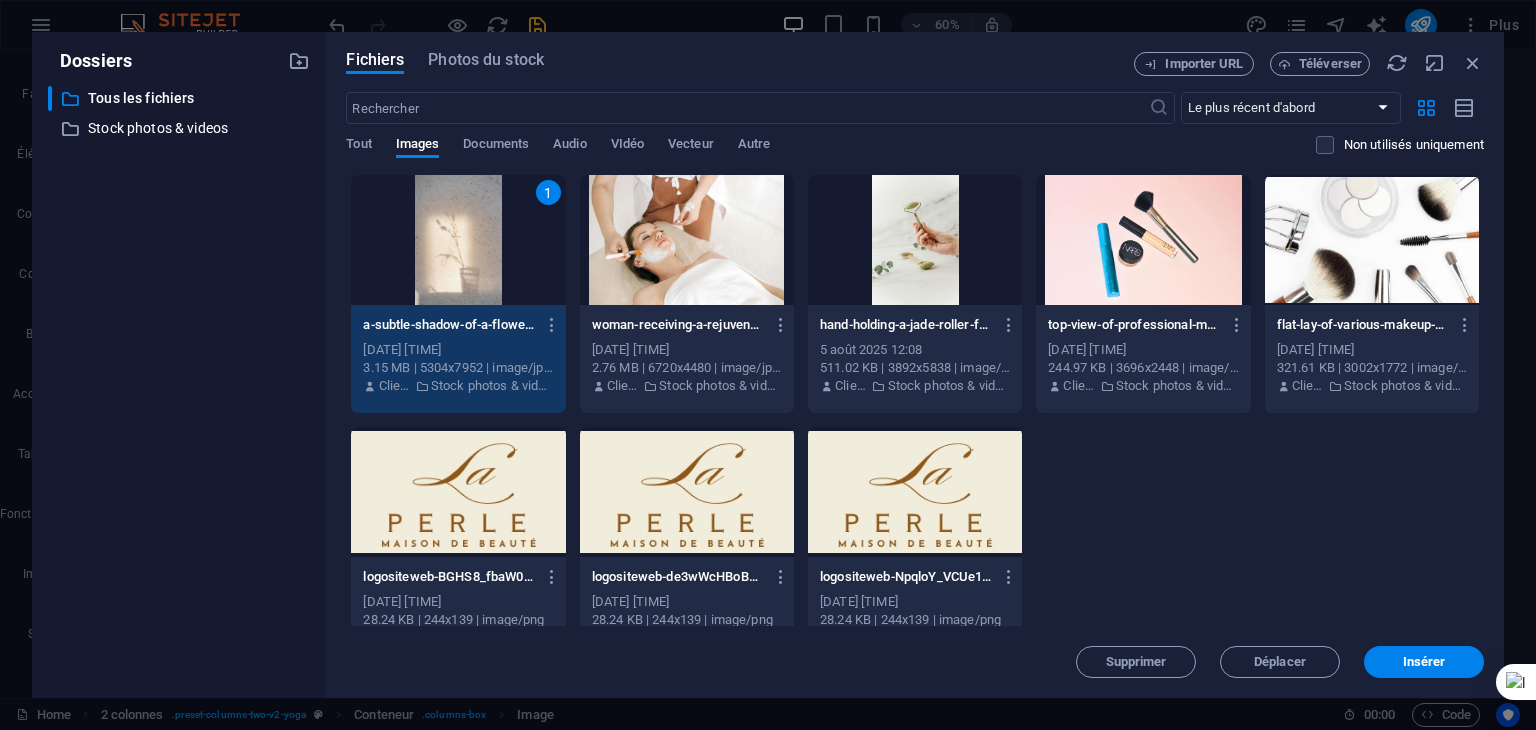 click at bounding box center (915, 240) 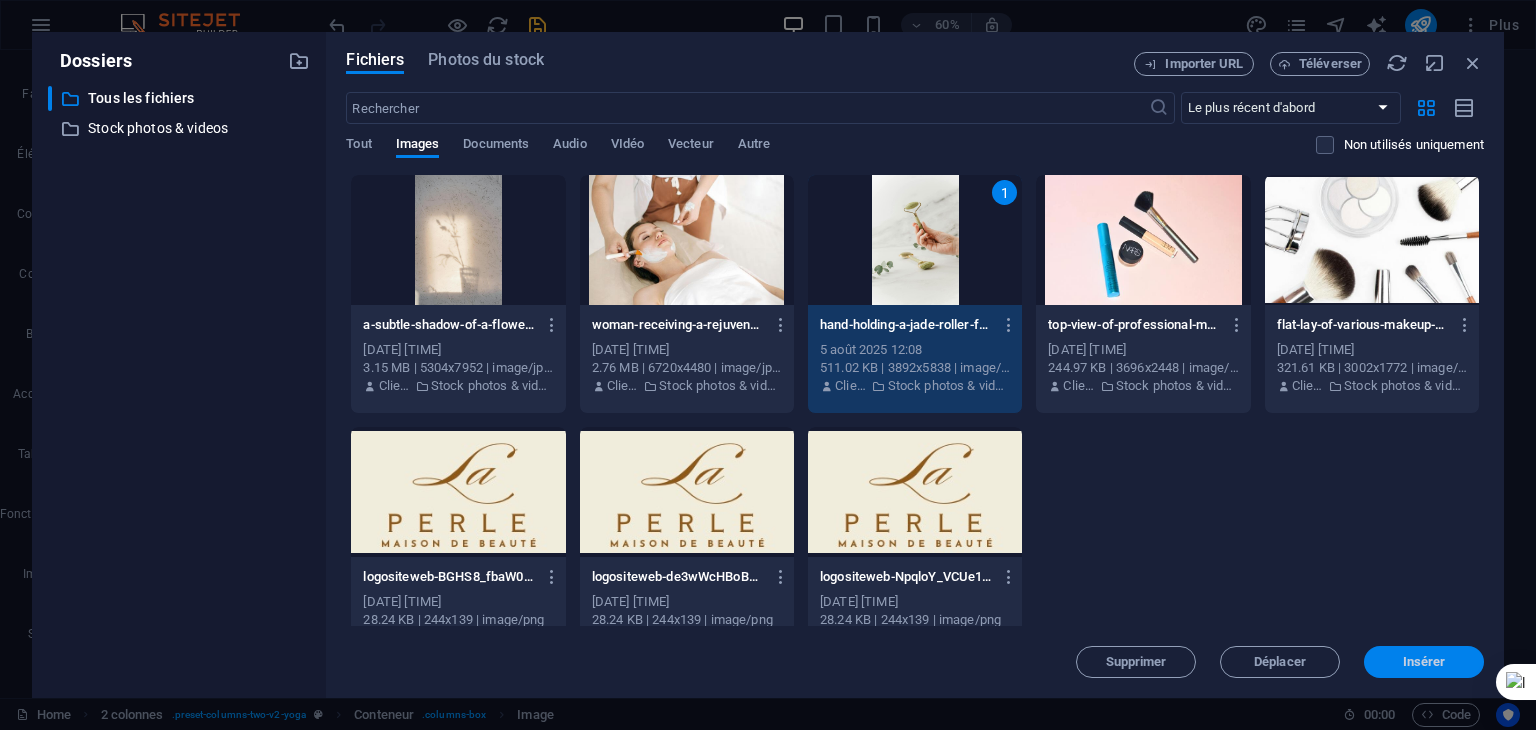 click on "Insérer" at bounding box center (1424, 662) 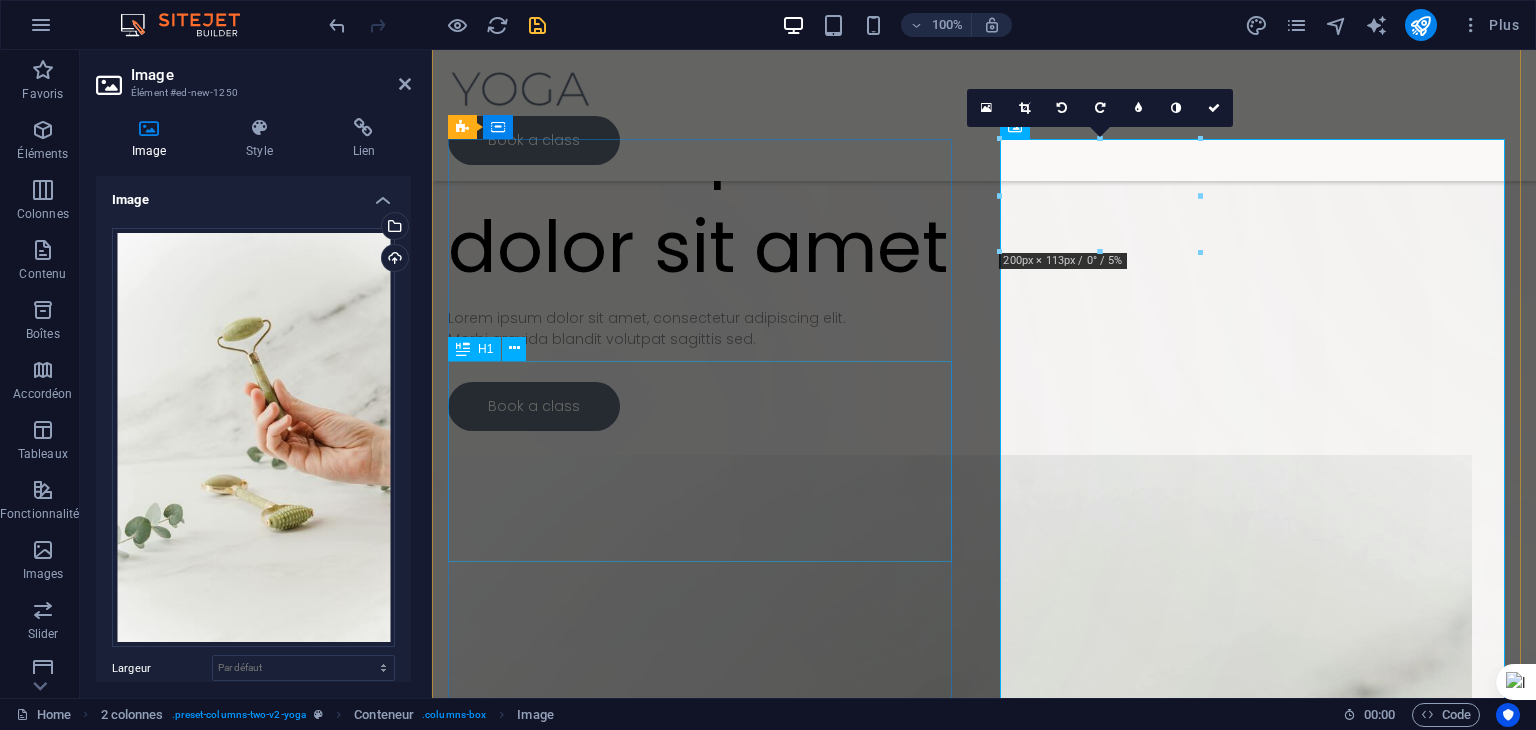 scroll, scrollTop: 100, scrollLeft: 0, axis: vertical 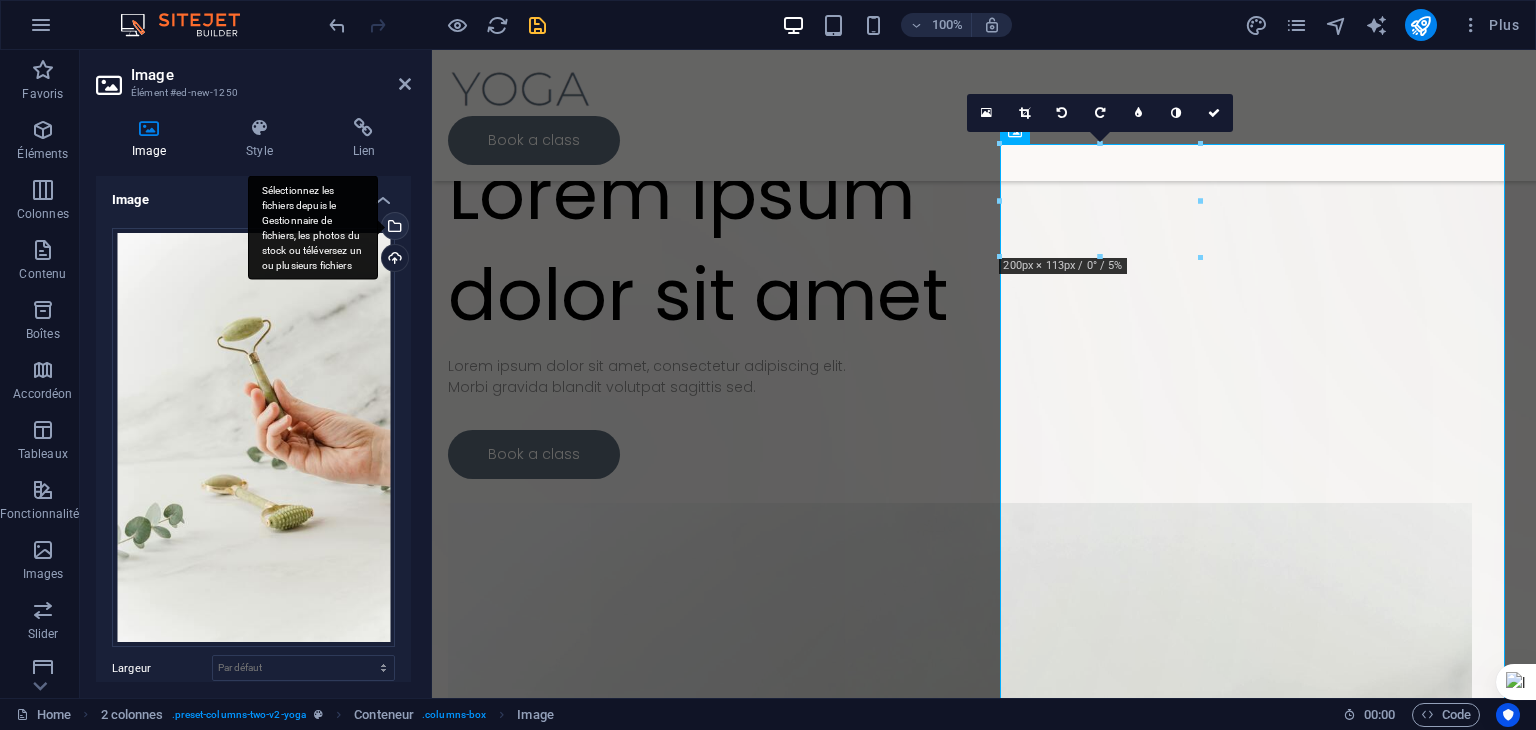 click on "Sélectionnez les fichiers depuis le Gestionnaire de fichiers, les photos du stock ou téléversez un ou plusieurs fichiers" at bounding box center [393, 228] 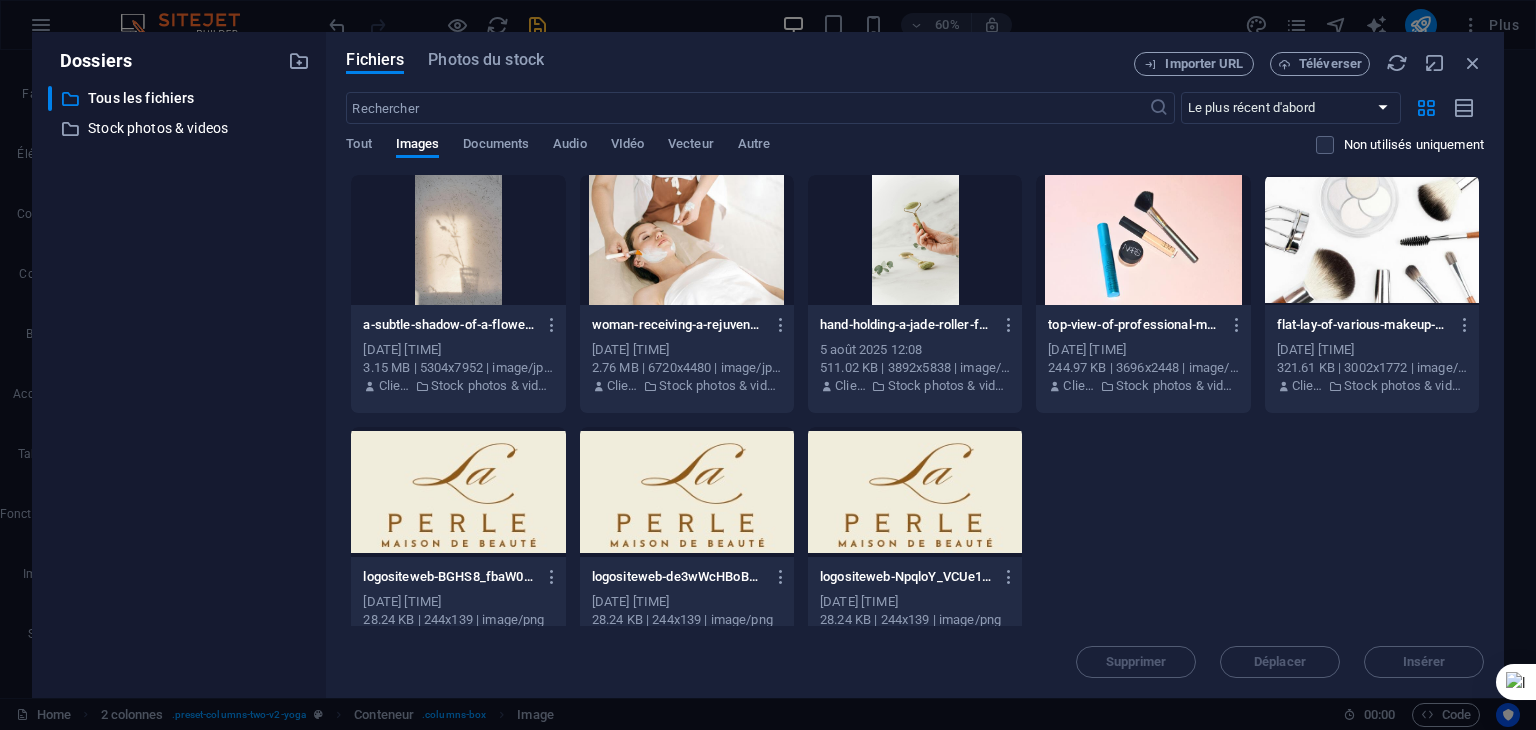 click at bounding box center [687, 240] 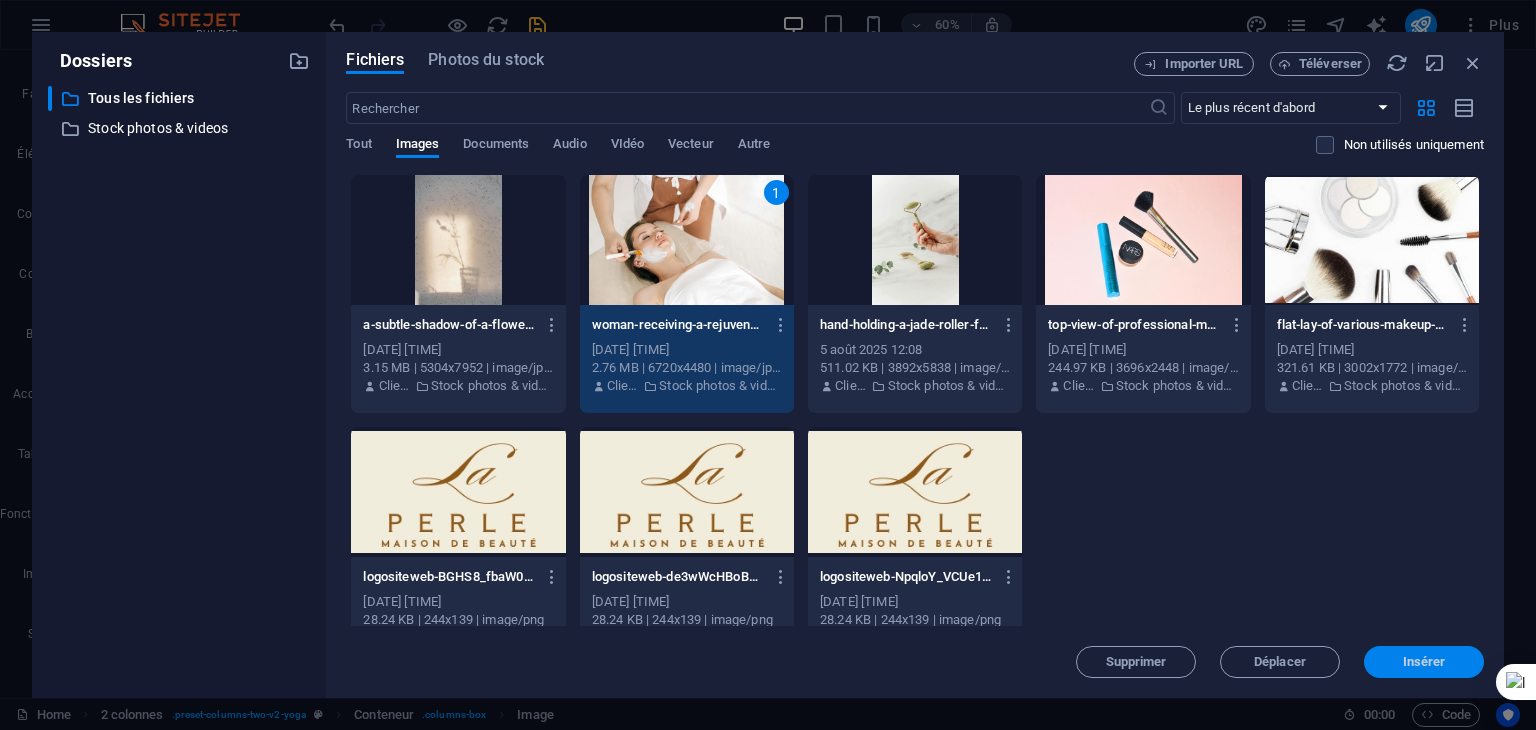 click on "Insérer" at bounding box center (1424, 662) 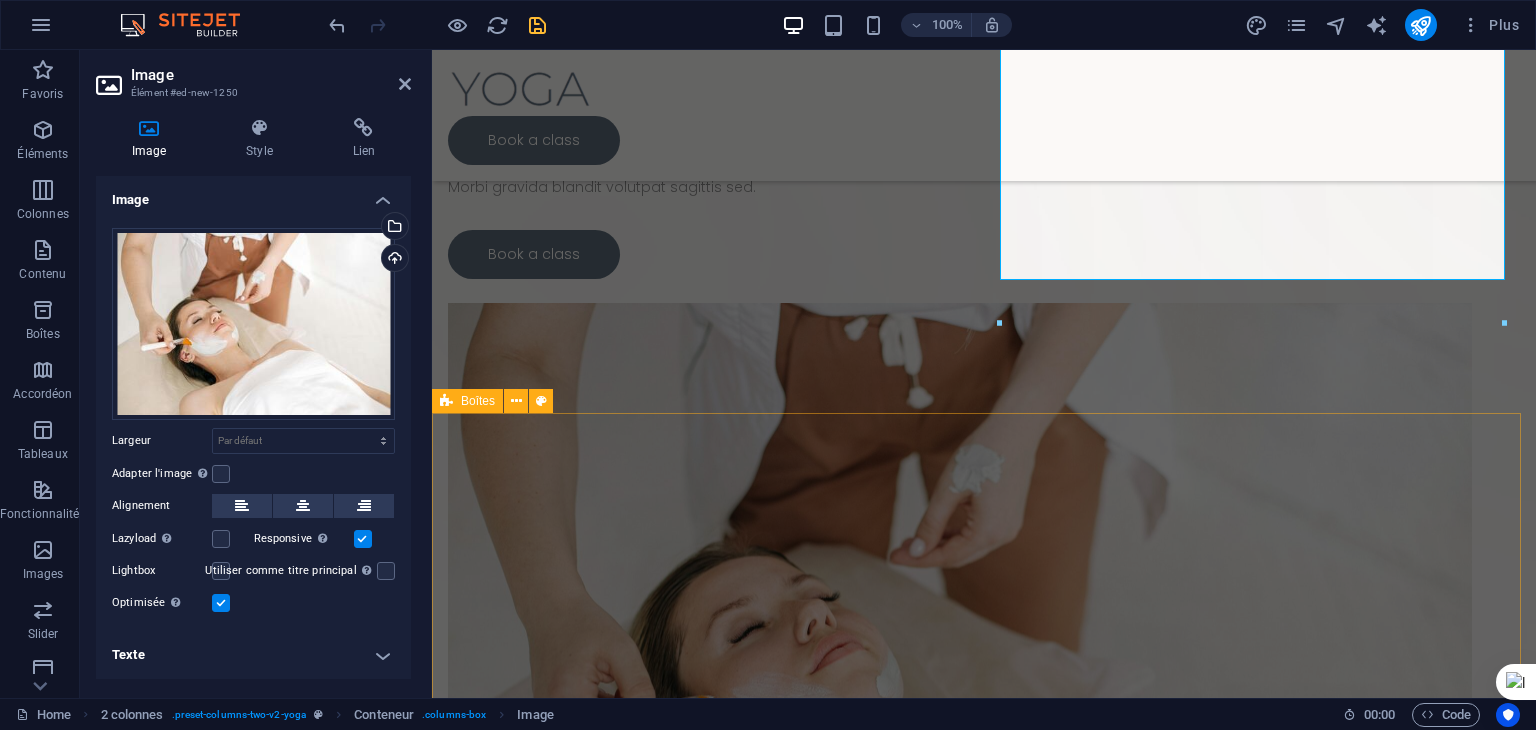 scroll, scrollTop: 400, scrollLeft: 0, axis: vertical 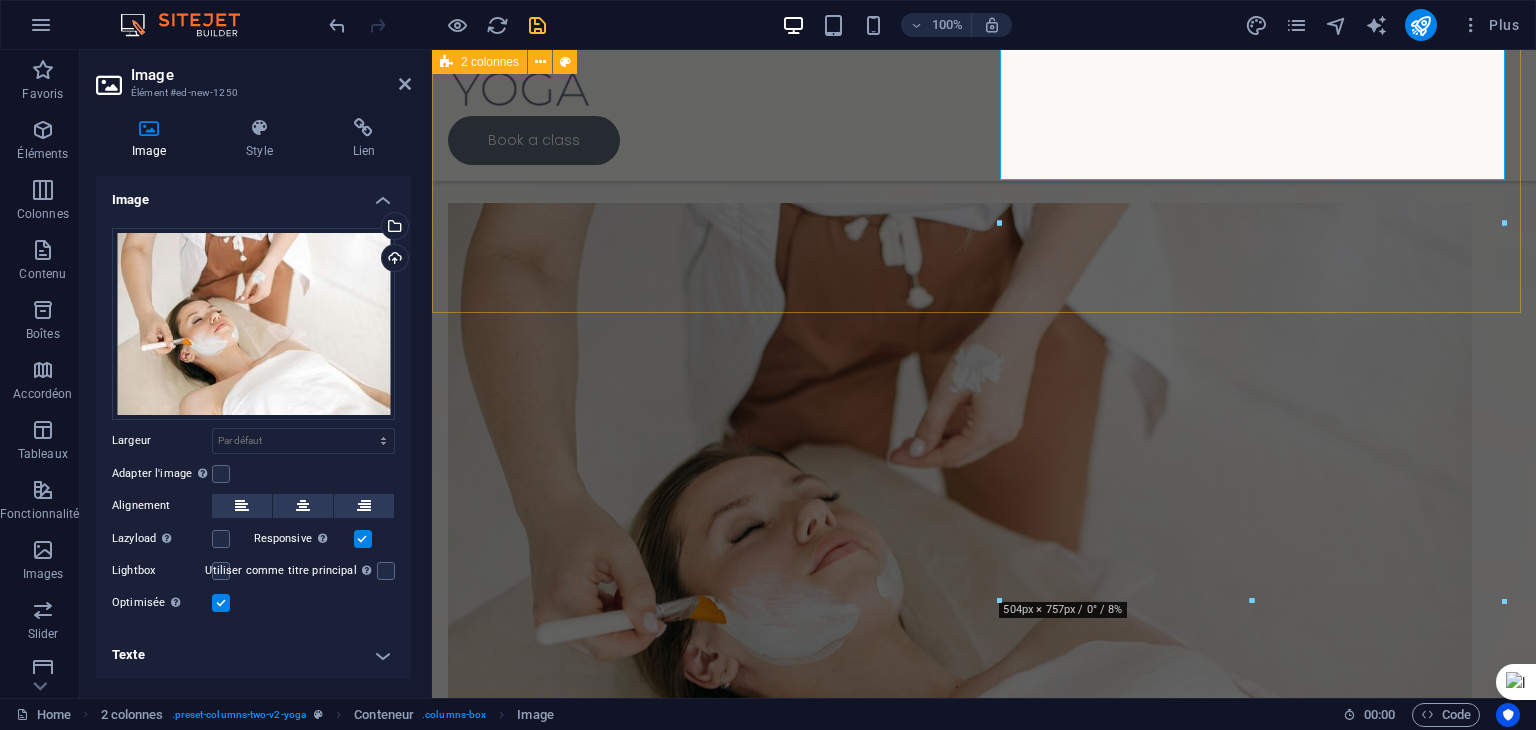 click on "Déposer le contenu ici ou  Ajouter les éléments  Coller le presse-papiers Lorem ipsum dolor sit amet Lorem ipsum dolor sit amet, consectetur adipiscing elit.  Morbi gravida blandit volutpat sagittis sed. Book a class" at bounding box center [984, 474] 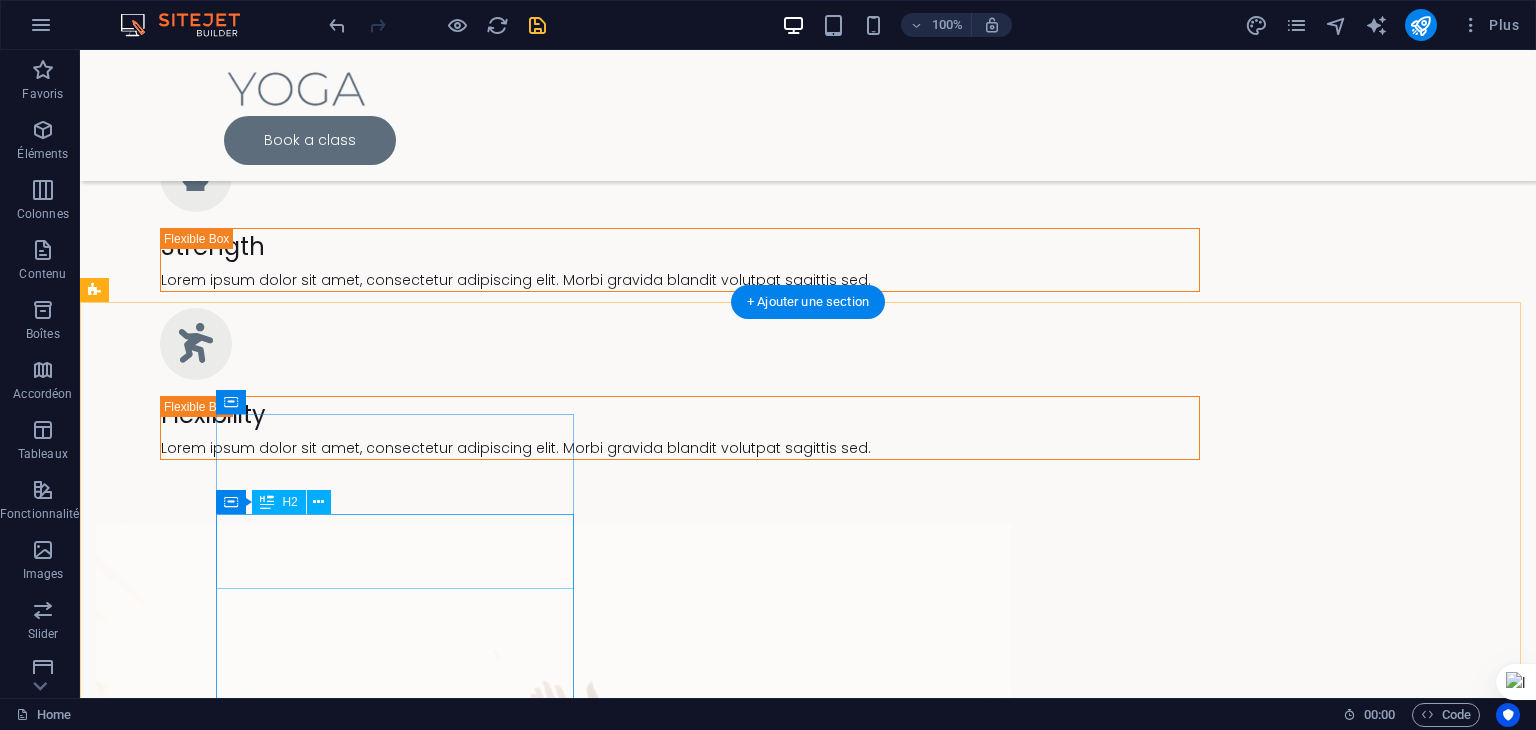 scroll, scrollTop: 3000, scrollLeft: 0, axis: vertical 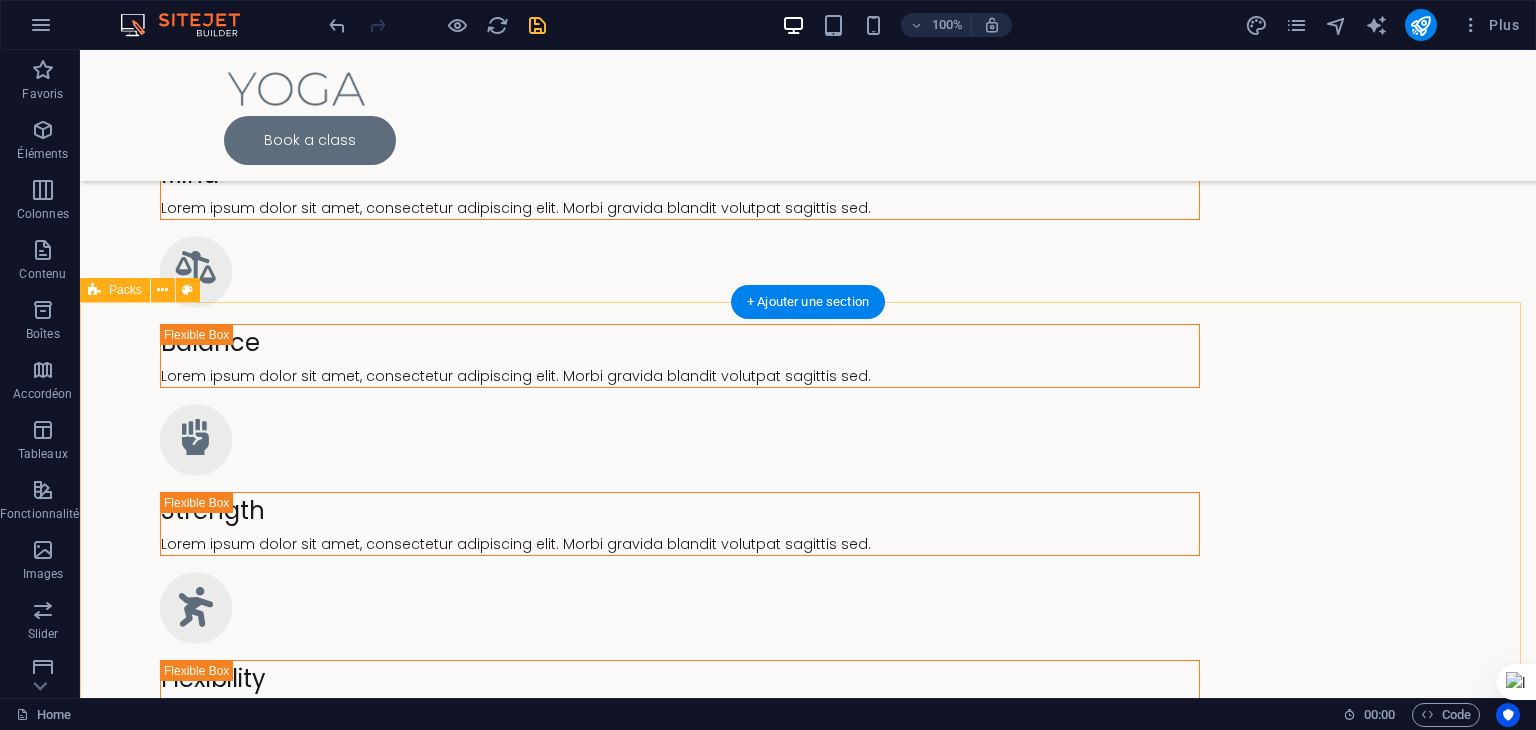 click on "Weekly $8 per person/per week Start 15 Day Trial 5 Classes 5 Consultations 400+ Exercises Calendar View Trainer Support Monthly $14 per person/per week Start 15 Day Trial 5 Classes 5 Consultations 400+ Exercises Calendar View Trainer Support Yearly $12 per person/per week Start 15 Day Trial 5 Classes 5 Consultations 400+ Exercises Calendar View Trainer Support" at bounding box center [808, 5393] 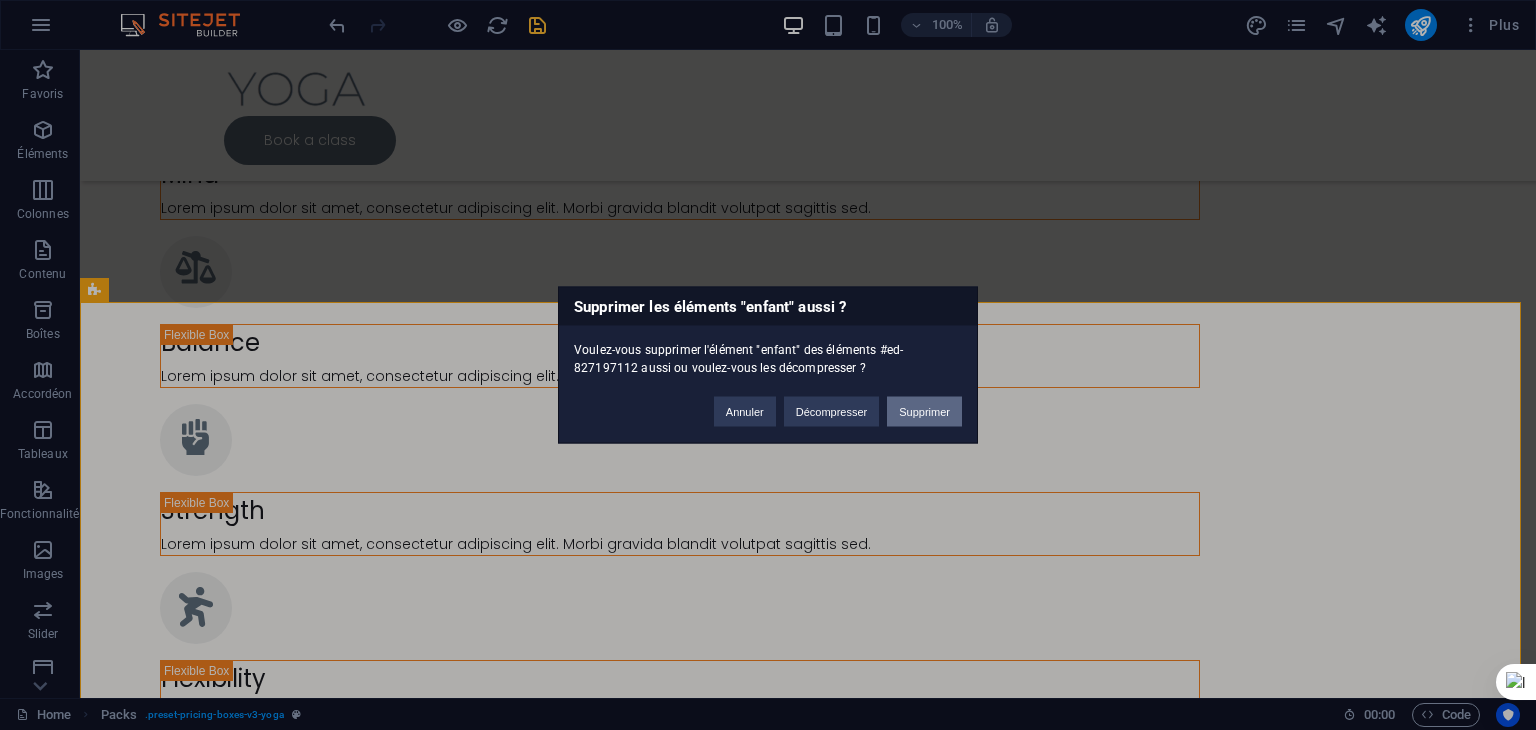 click on "Supprimer" at bounding box center [924, 412] 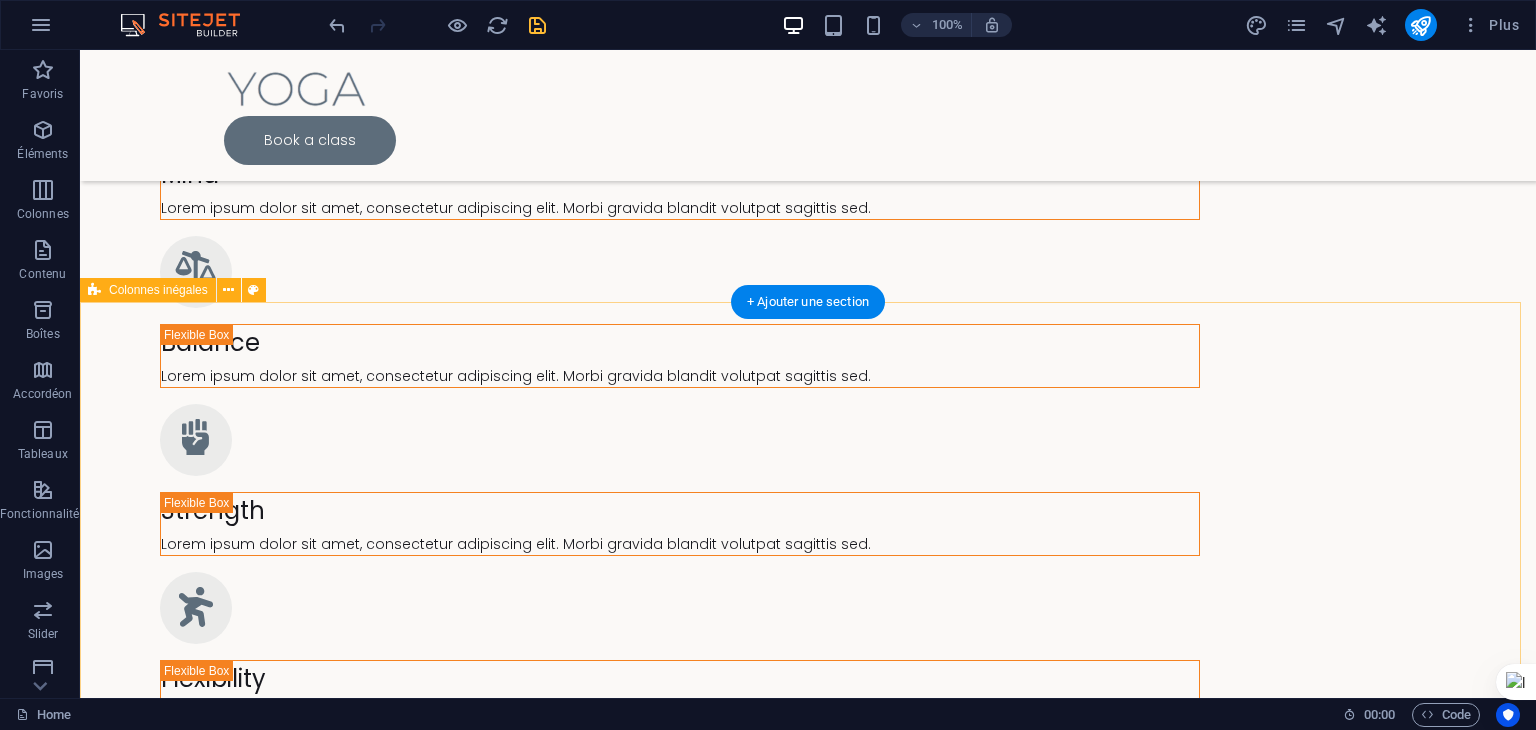 click on "Jenny Wilson Title Lorem ipsum dolor sit amet, consectetur adipiscing elit. Condimentum diam orci pretium a pharetra, feugiat cursus. Dictumst risus, sem egestas odio cras adipiscing vulputate. Nisi, risus in suscipit non. Non commodo volutpat, pharetra, vel.  Lorem ipsum dolor sit amet, consectetur adipiscing elit. Condimentum diam orci pretium a pharetra, feugiat cursus. Dictumst risus, sem egestas odio cras adipiscing vulputate. Nisi, risus in suscipit." at bounding box center (808, 4935) 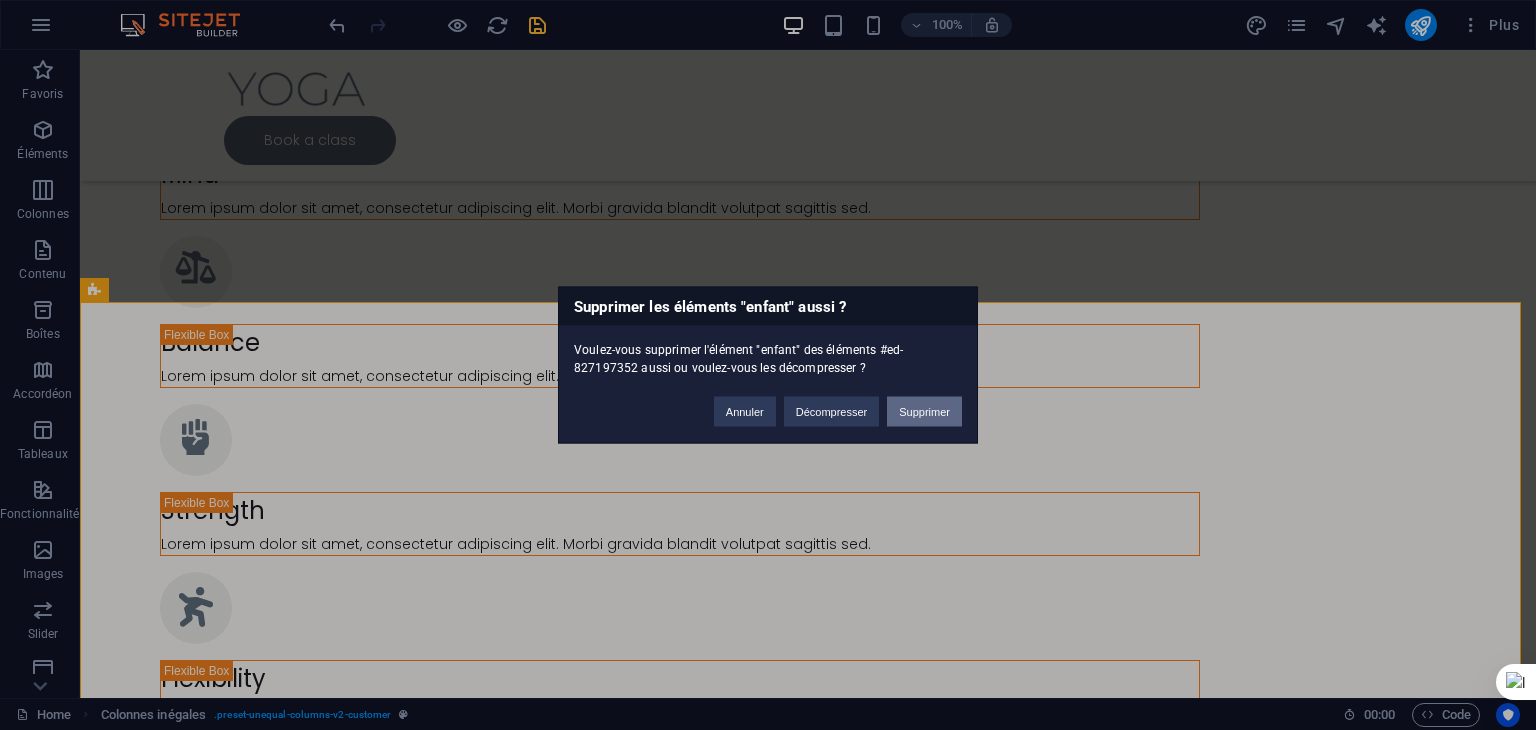 click on "Supprimer" at bounding box center [924, 412] 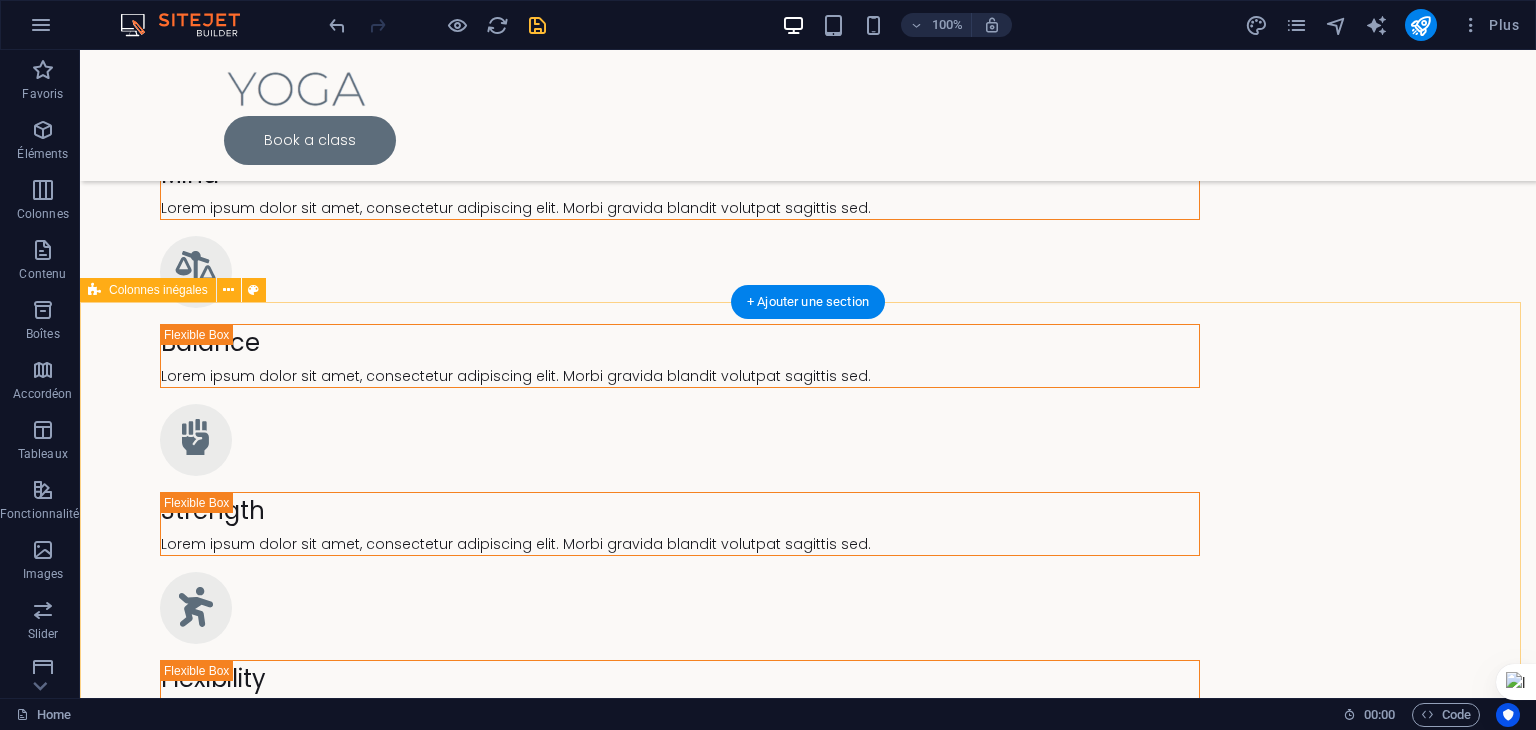 click on "Headline Lorem ipsum dolor sit amet, consectetur adipiscing elit. Condimentum diam orci pretium a pharetra, feugiat cursus. Dictumst risus, sem egestas odio cras adipiscing vulputate. Nisi, risus in suscipit non. Non commodo volutpat, pharetra, vel." at bounding box center (808, 3962) 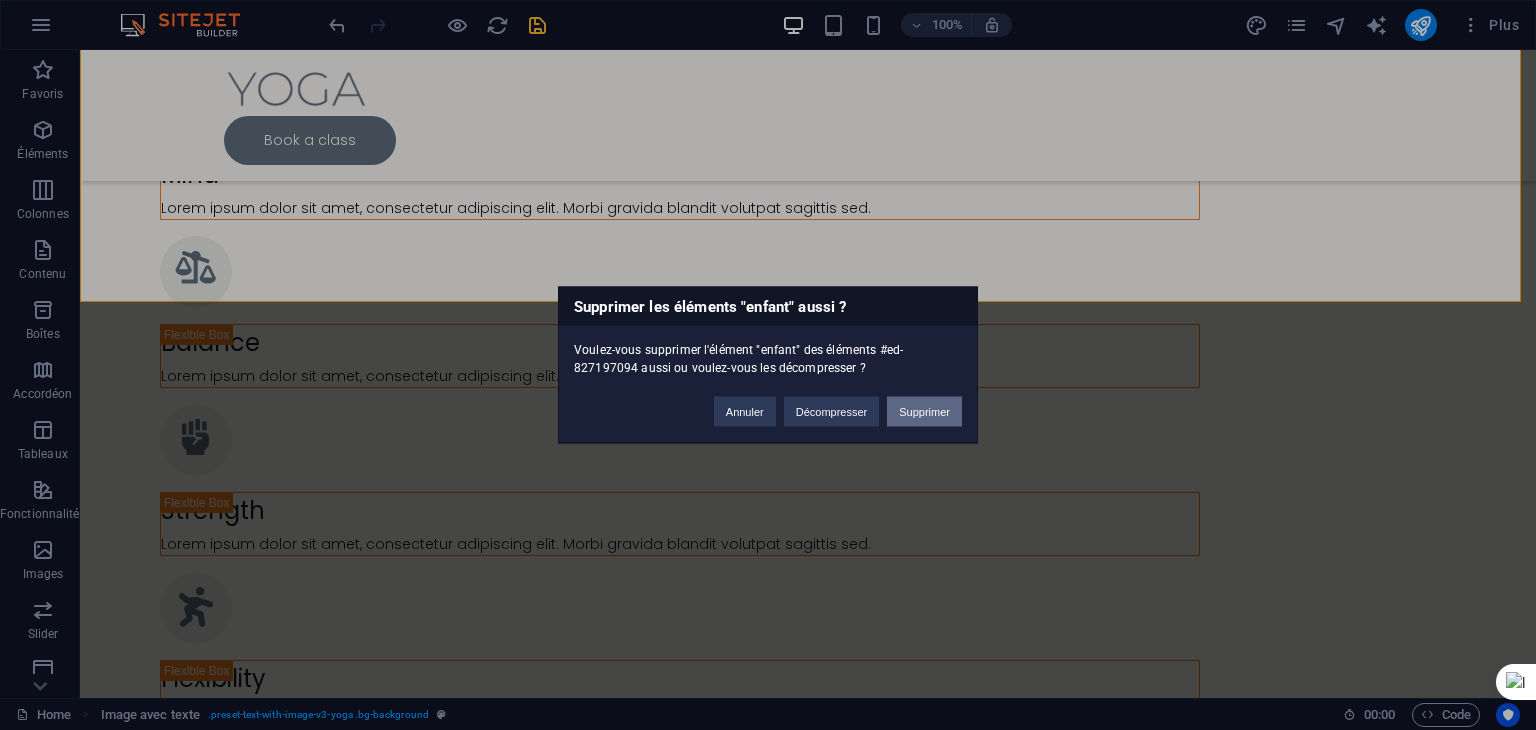 click on "Supprimer" at bounding box center (924, 412) 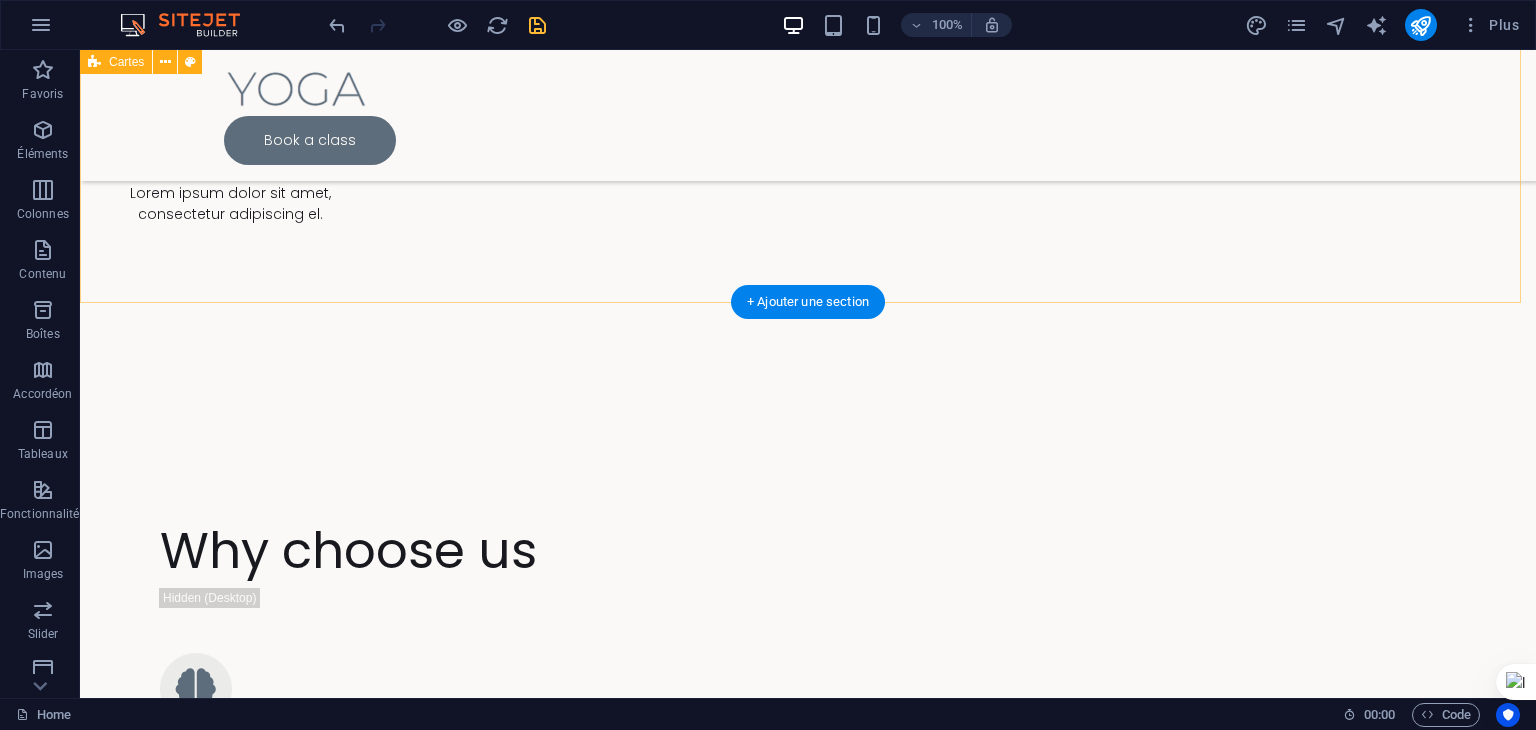 click on "Headline Lorem ipsum dolor sit amet, consectetuer adipiscing elit. Aenean commodo ligula eget dolor. Lorem ipsum dolor sit amet. Headline Lorem ipsum dolor sit amet, consectetuer adipiscing elit. Aenean commodo ligula eget dolor. Lorem ipsum dolor sit amet. Headline Lorem ipsum dolor sit amet, consectetuer adipiscing elit. Aenean commodo ligula eget dolor. Lorem ipsum dolor sit amet." at bounding box center (808, 3322) 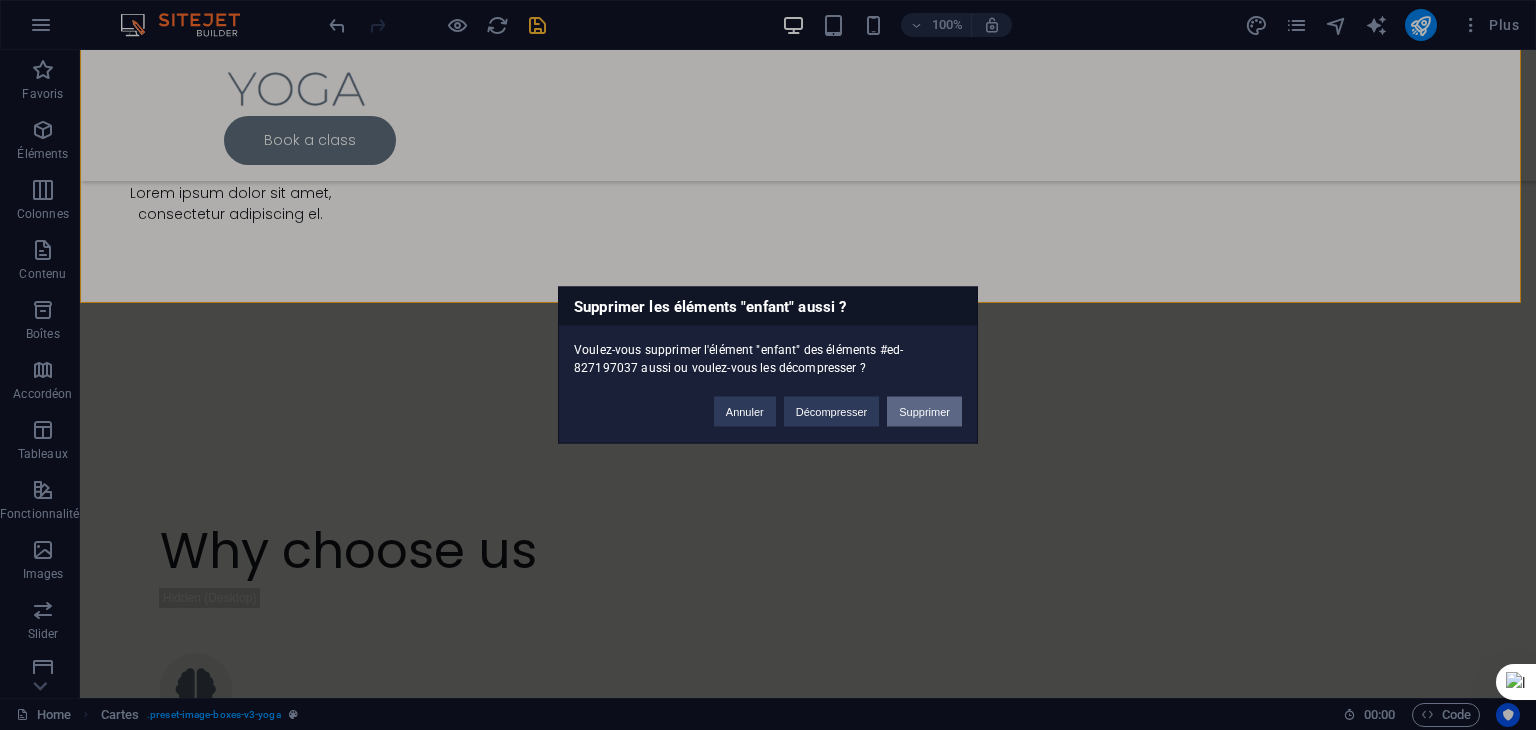 click on "Supprimer" at bounding box center [924, 412] 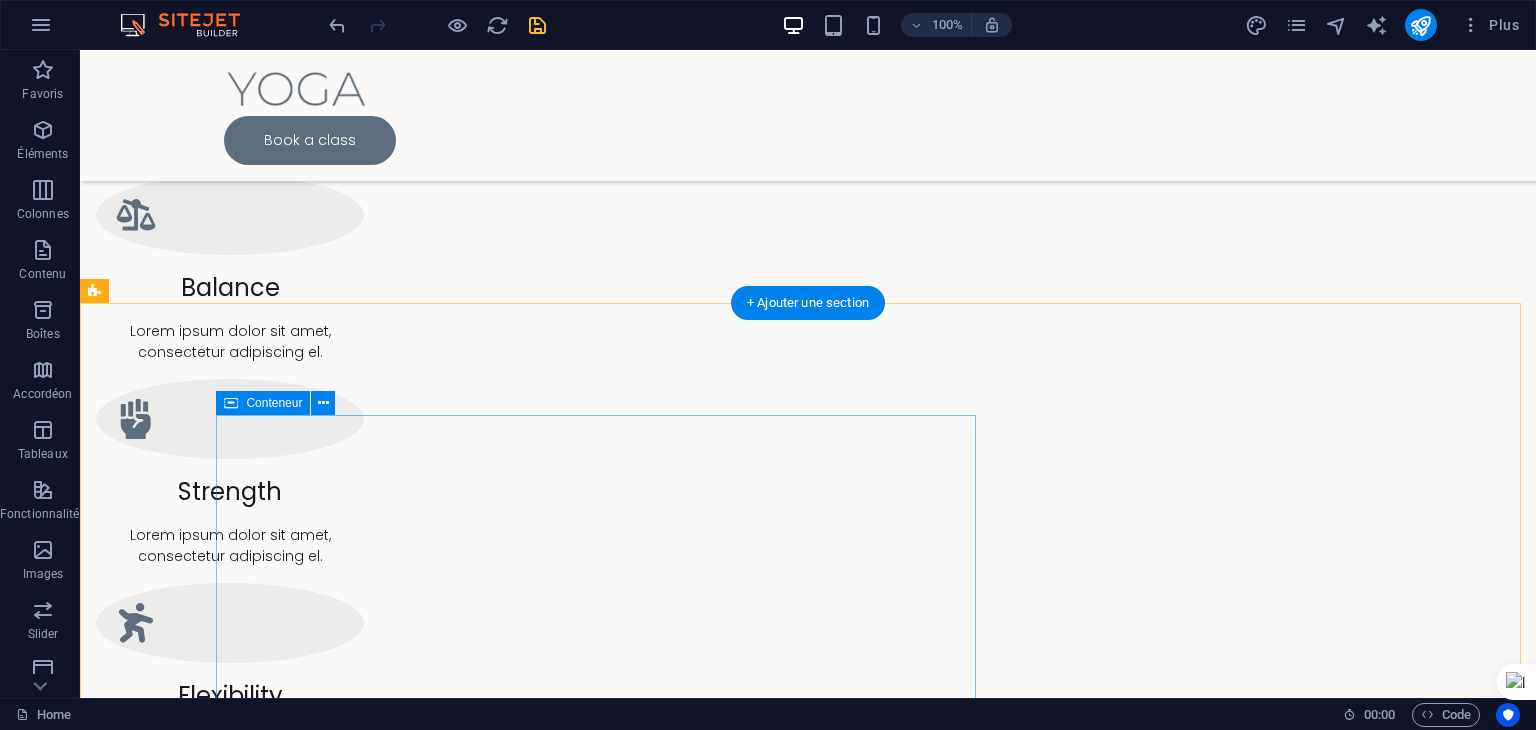 click on "Become a member of this growing community Start 15 Day Trial" at bounding box center [680, 3534] 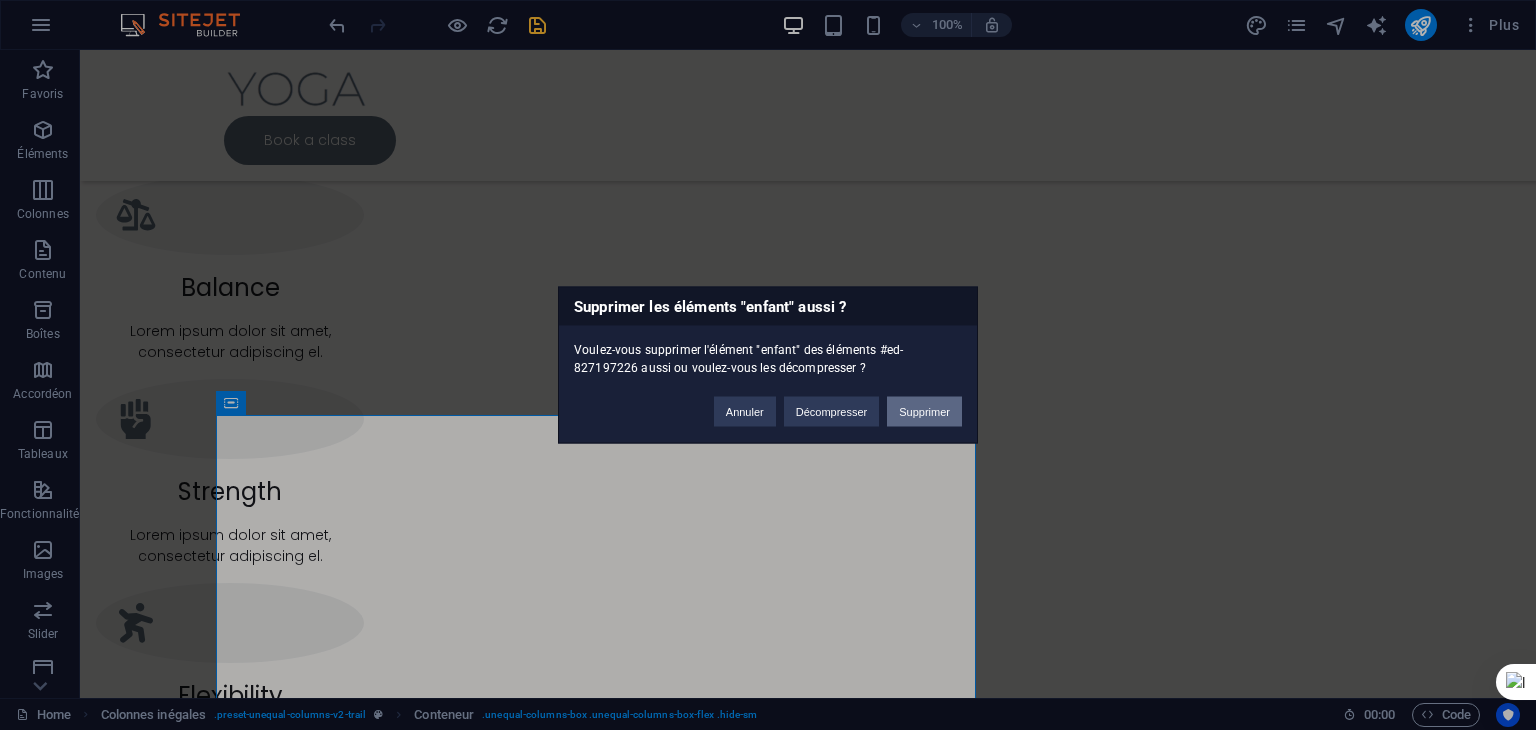 click on "Supprimer" at bounding box center (924, 412) 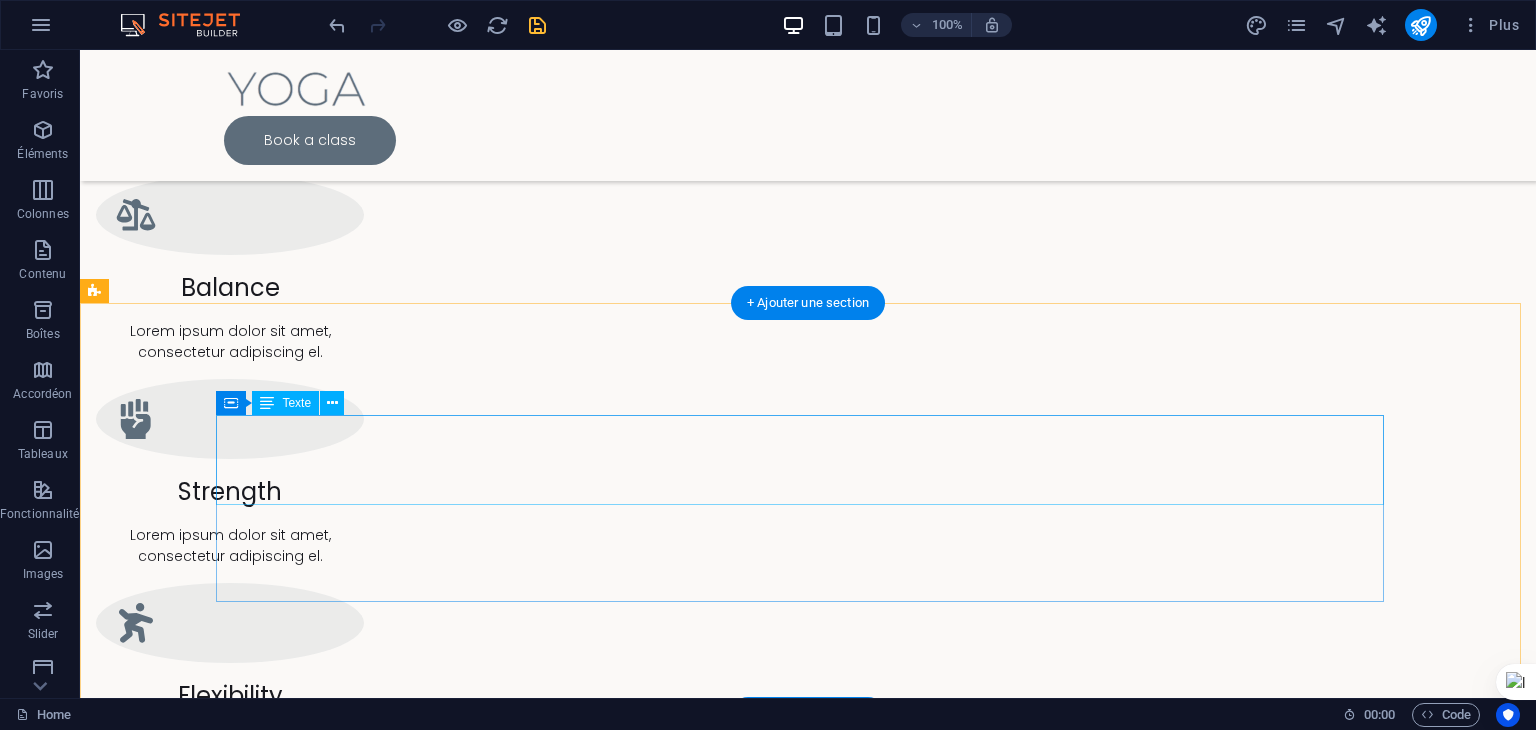 click on "Become a member of this growing community" at bounding box center [680, 3594] 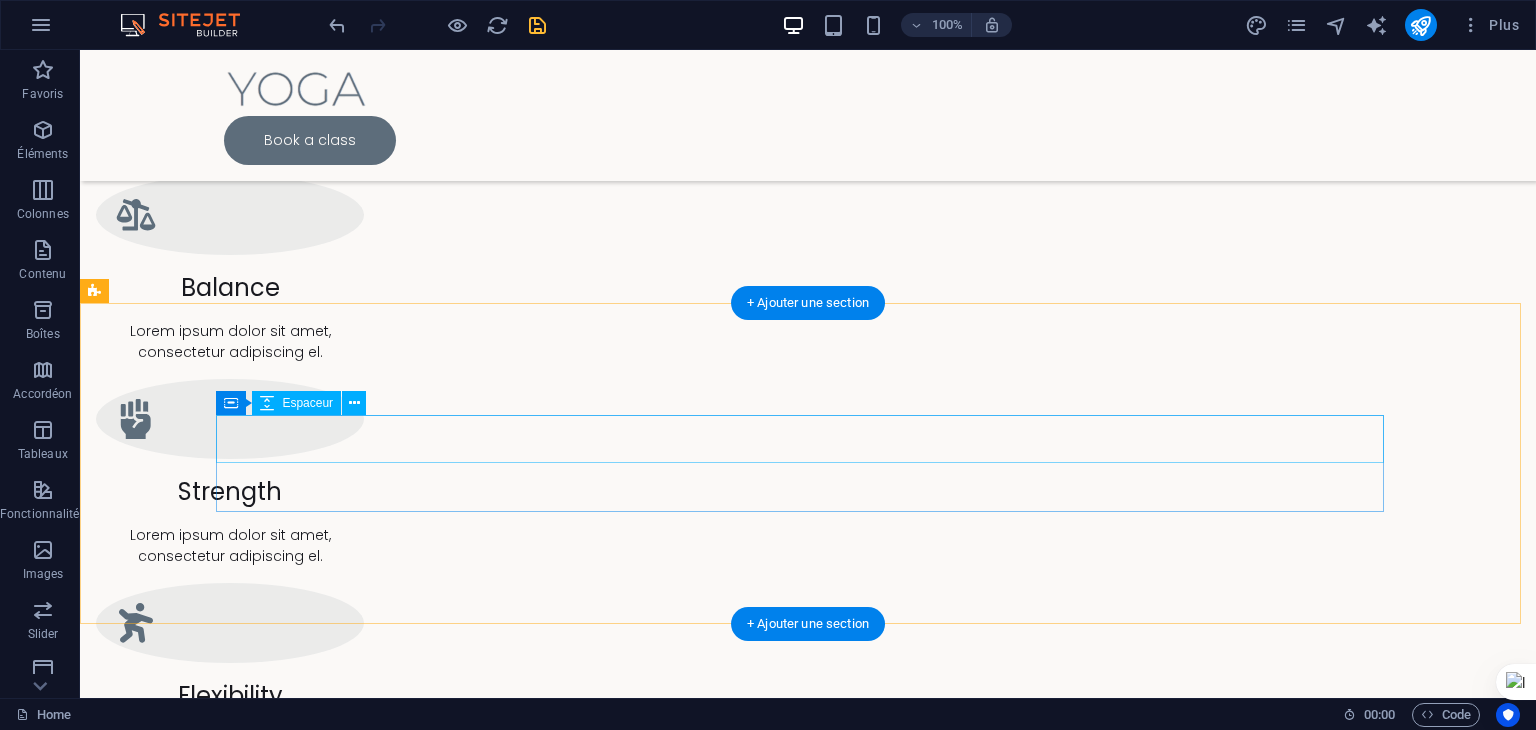 click at bounding box center (680, 3483) 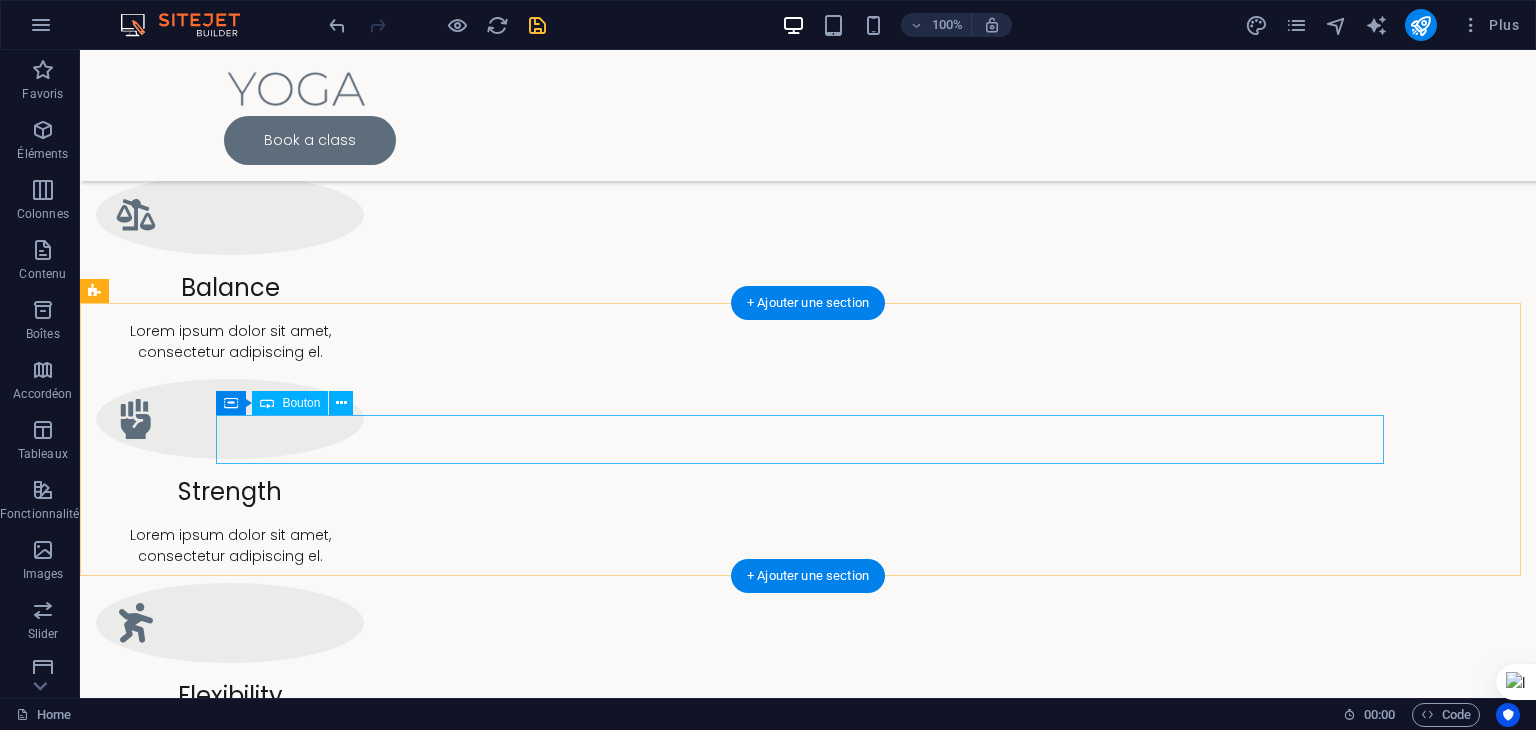 click on "Start 15 Day Trial" at bounding box center [680, 3435] 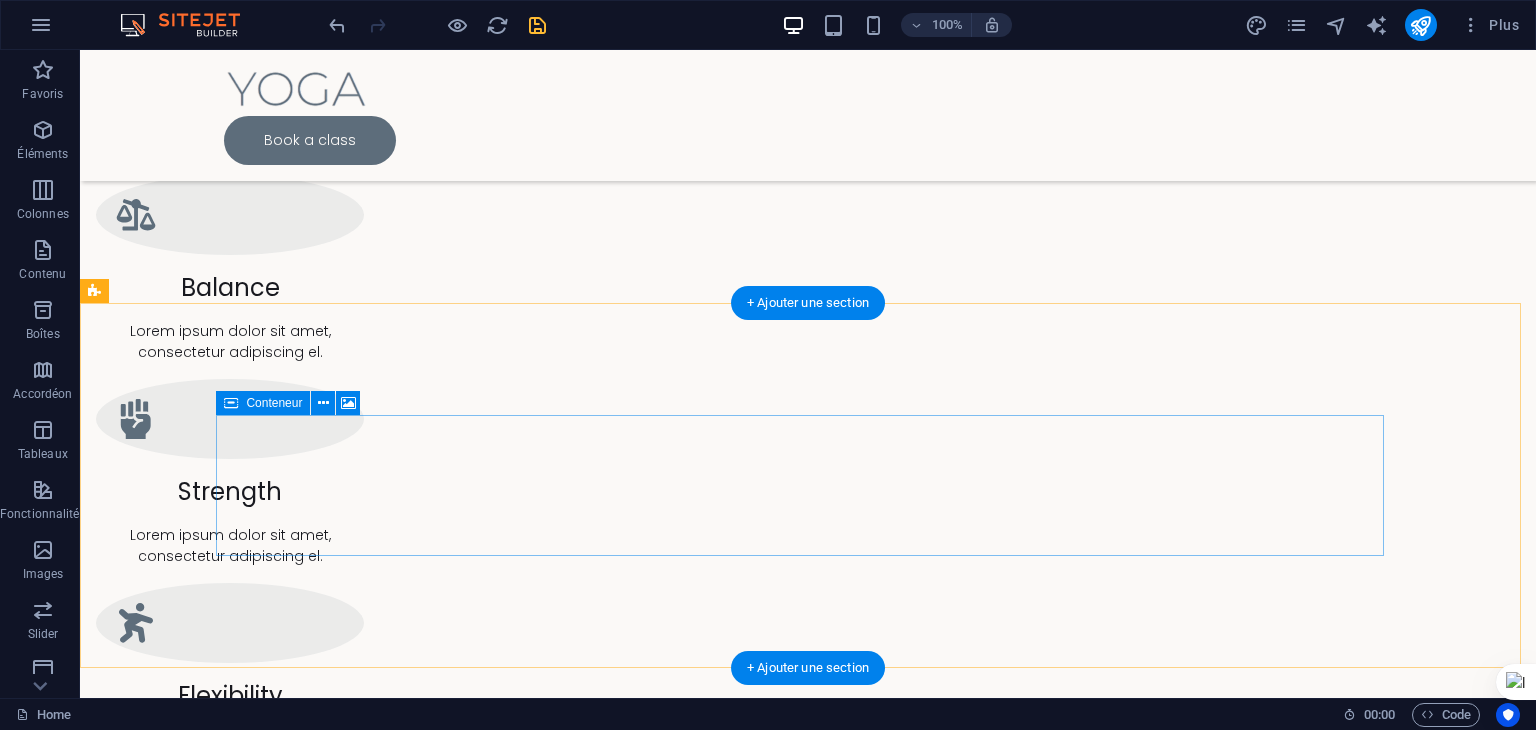 click on "Déposer le contenu ici ou  Ajouter les éléments  Coller le presse-papiers" at bounding box center [680, 3574] 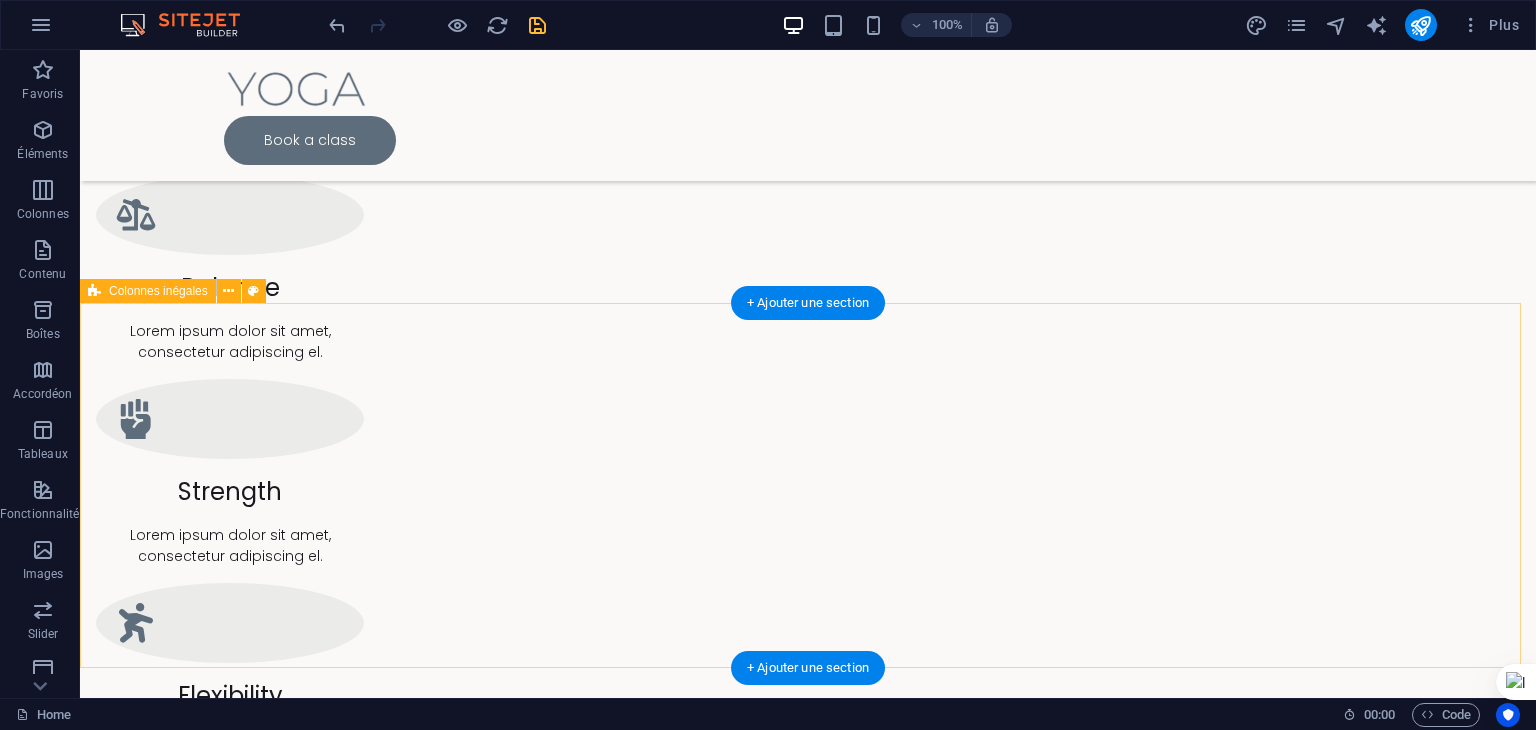 click on "Déposer le contenu ici ou  Ajouter les éléments  Coller le presse-papiers" at bounding box center (680, 3433) 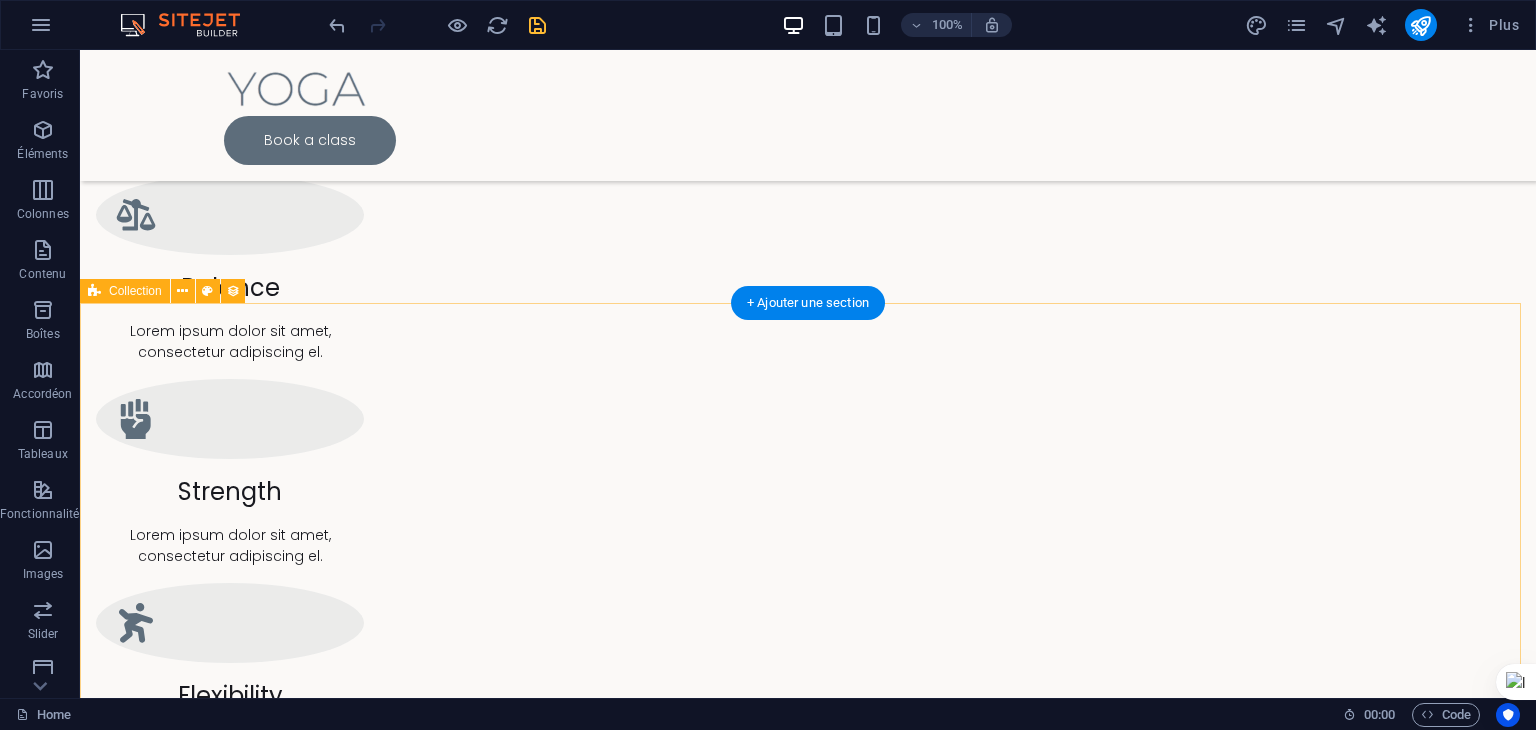click on "Ashtanga Yoga Elementum blandi elementum tristique cras nulla ornare! Hac fringilla etiam sollicitudin. Level 2 Iyengar Yoga Elementum blandit nunc quis feugiat conubia, fringilla etiam sollicitudin. Level 1 Kundalini Yoga Elementum tristique cras nulla ornare! Hac fringilla etiam sollicitudin. Level 1  Previous Next" at bounding box center [808, 4201] 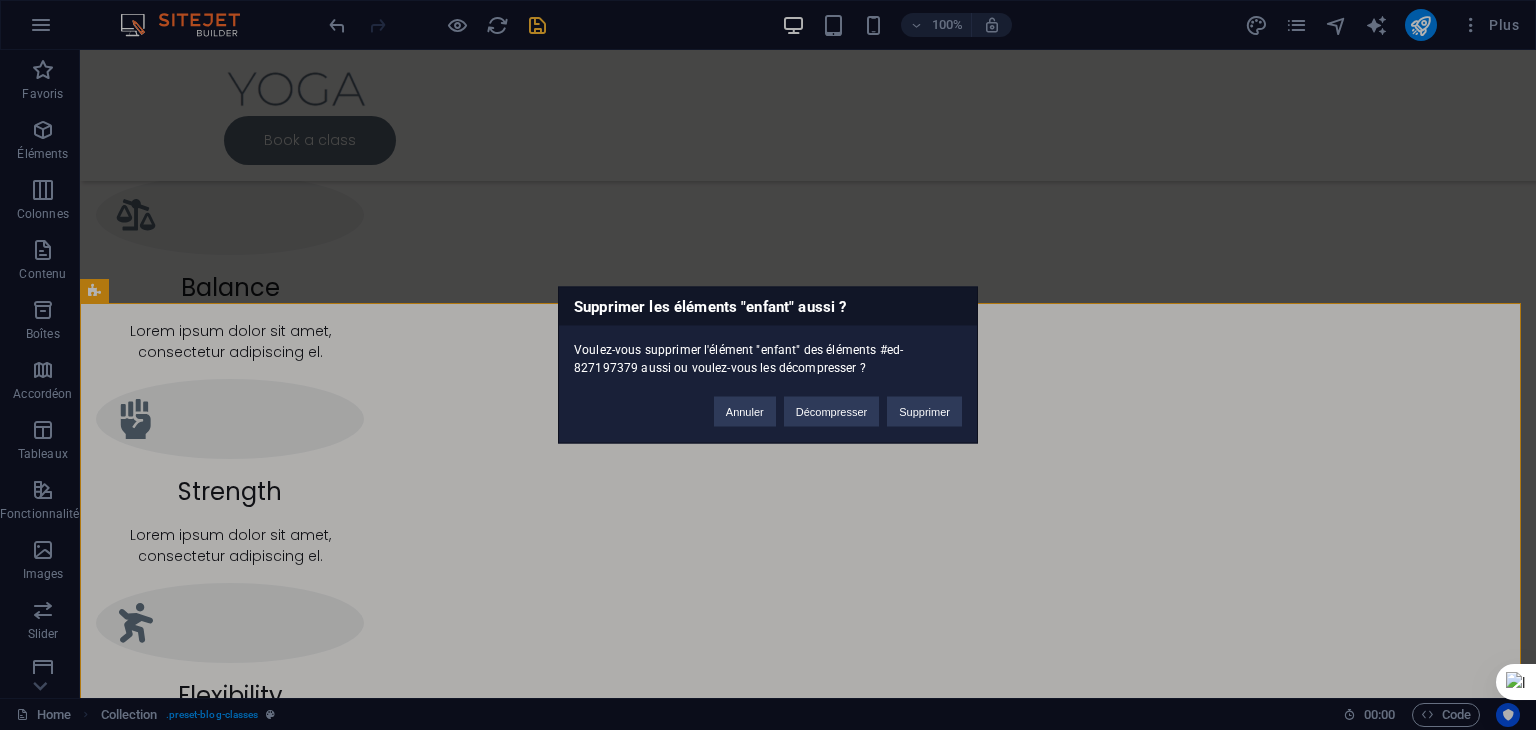 type 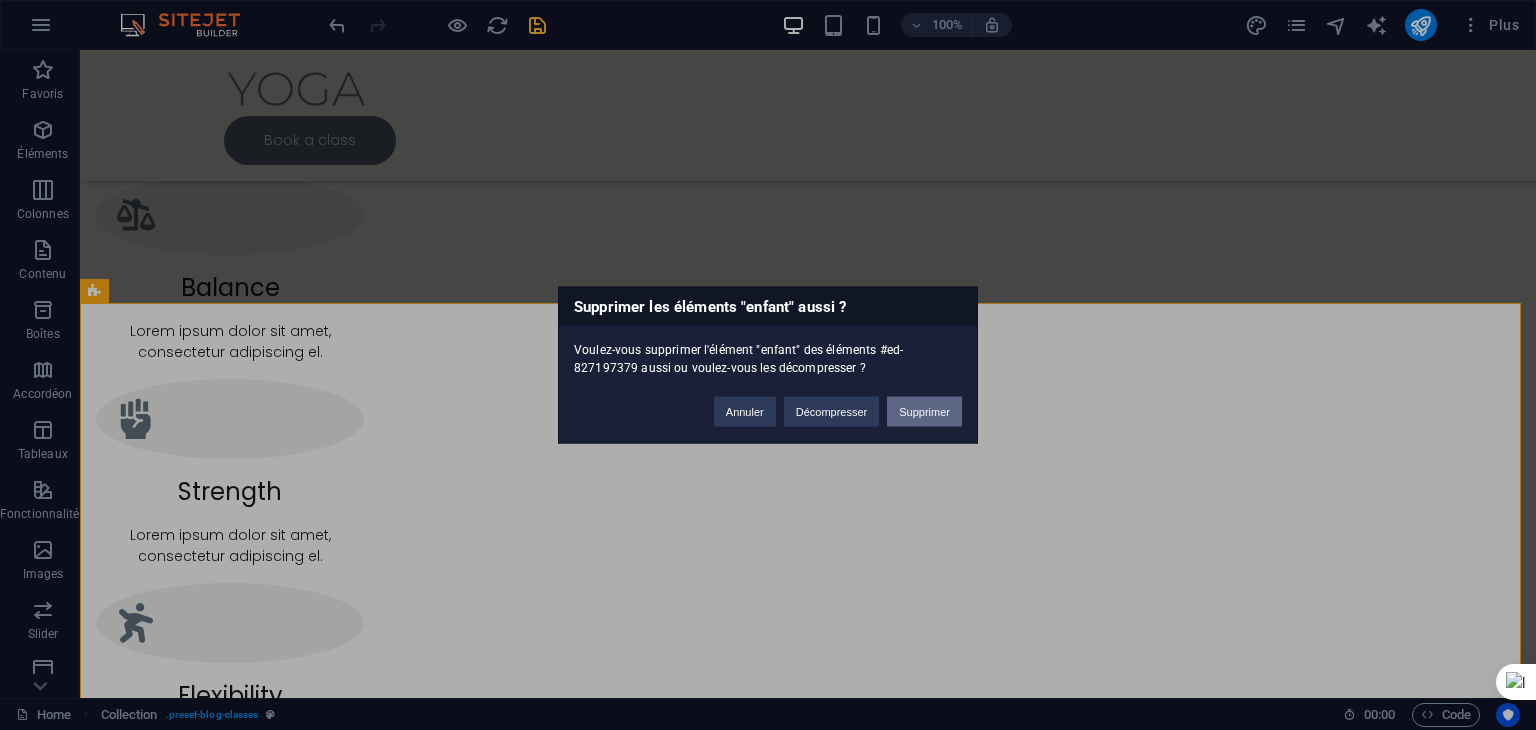 click on "Supprimer" at bounding box center (924, 412) 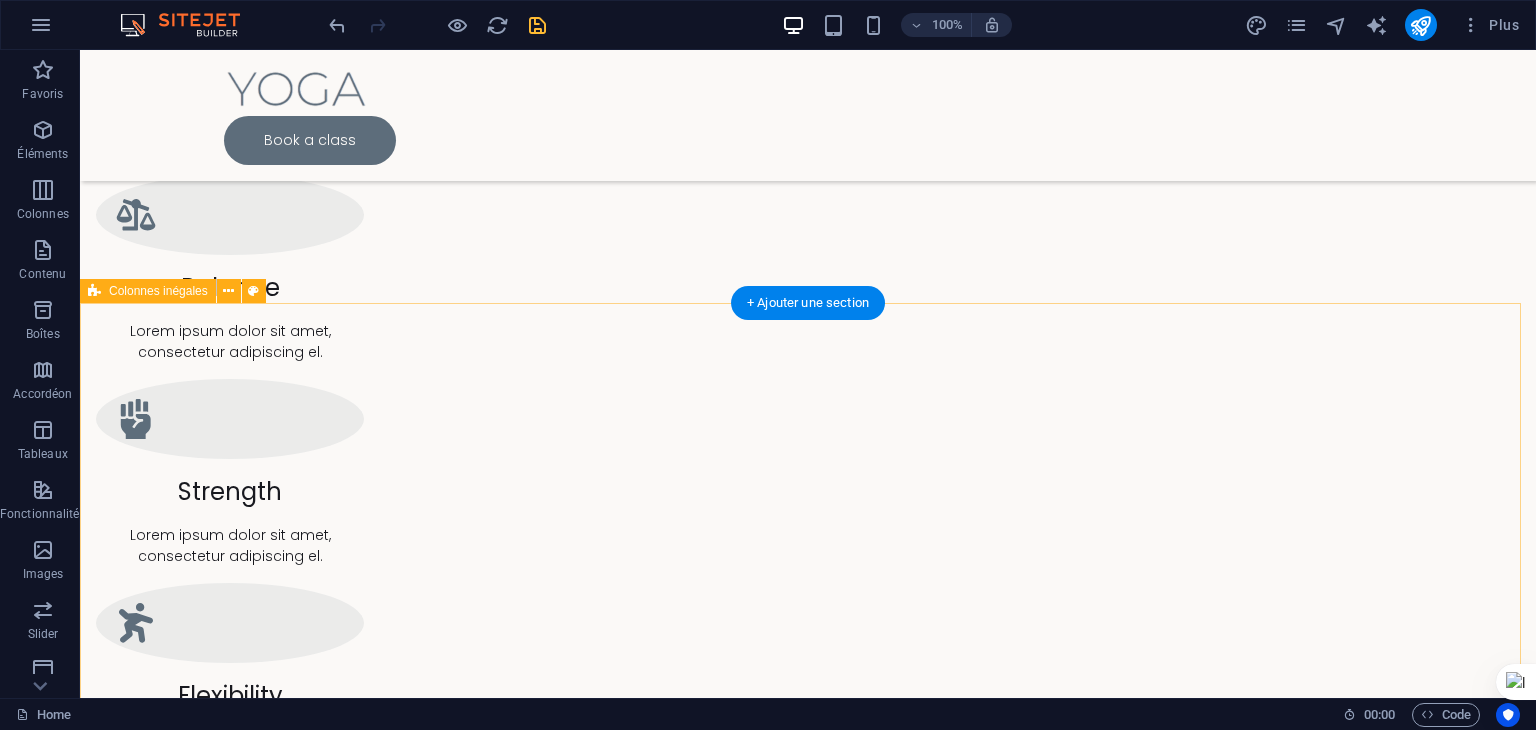 click on "Join Our Newsletter    I have read and understand the privacy policy. Illisible ? Générer à nouveau. Déposer le contenu ici ou  Ajouter les éléments  Coller le presse-papiers" at bounding box center (808, 3952) 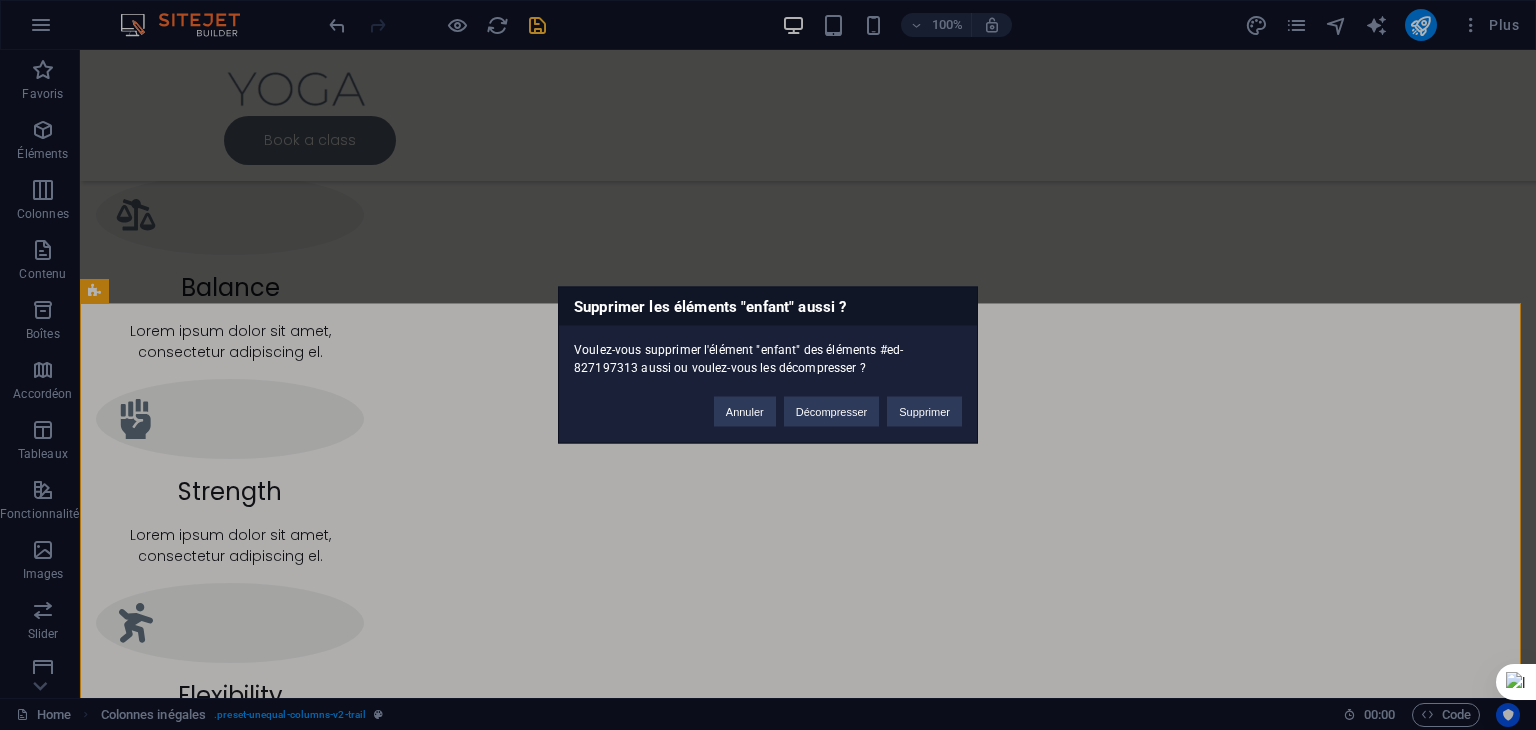 type 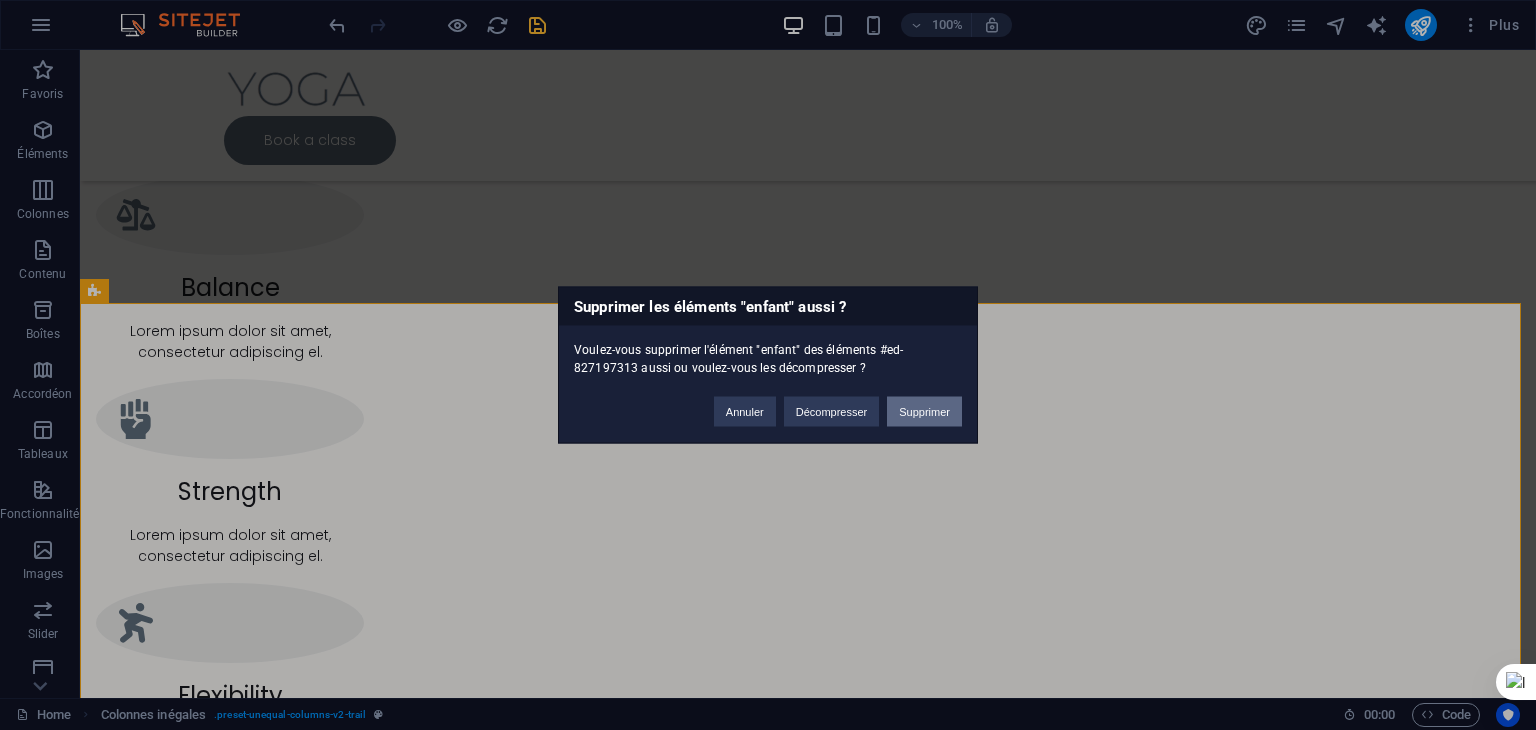 click on "Supprimer" at bounding box center (924, 412) 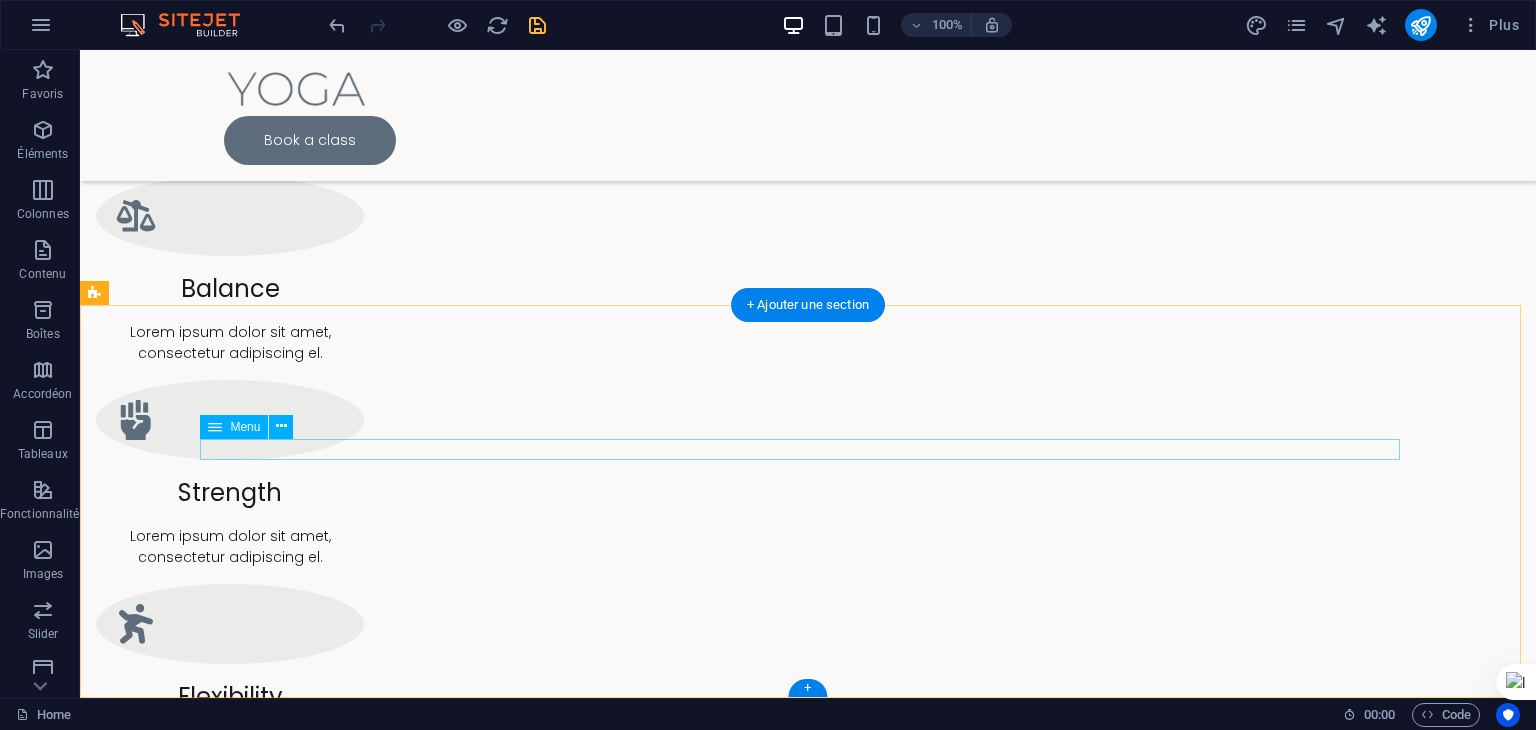 click on "Home Classes Instructors About Us Location     Blog" at bounding box center (808, 3395) 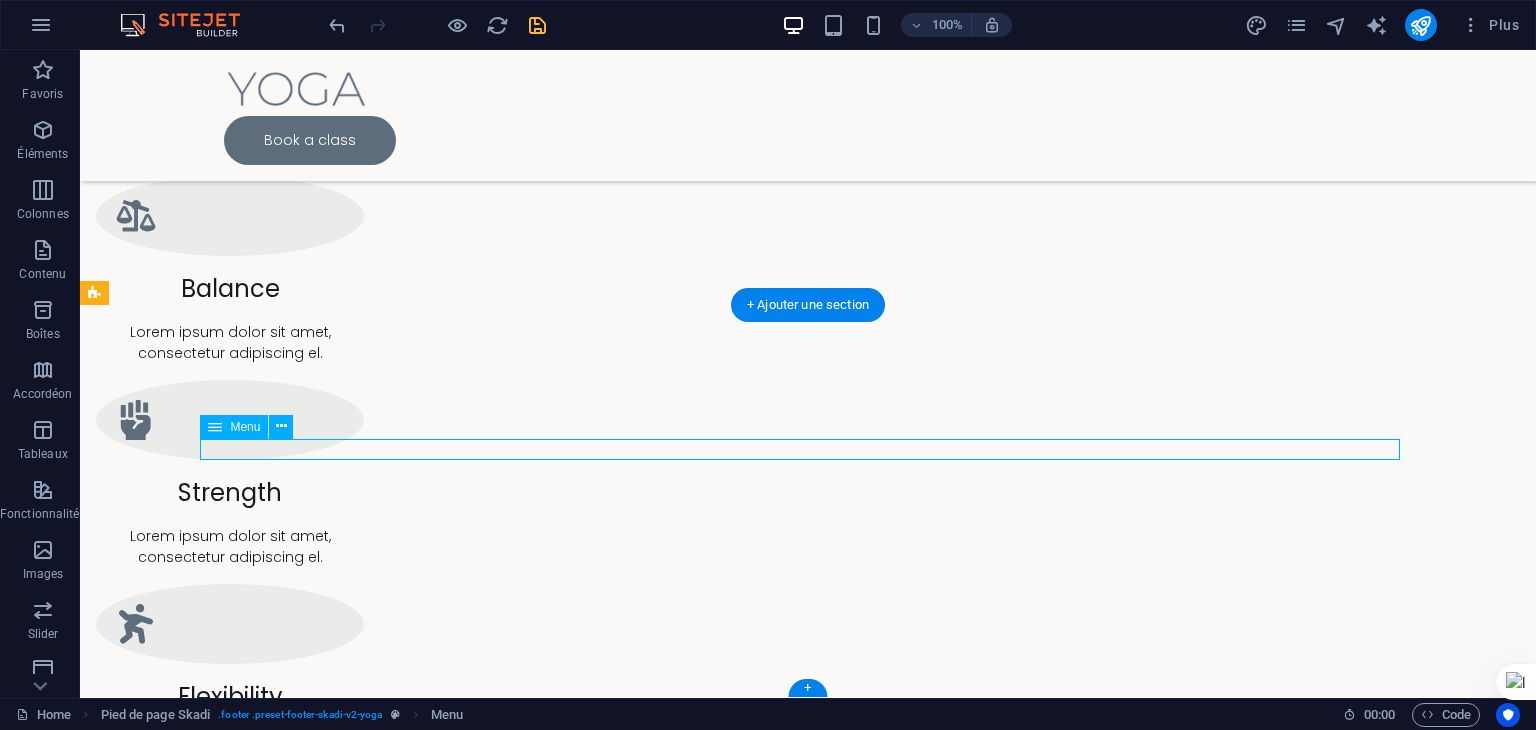 scroll, scrollTop: 1846, scrollLeft: 0, axis: vertical 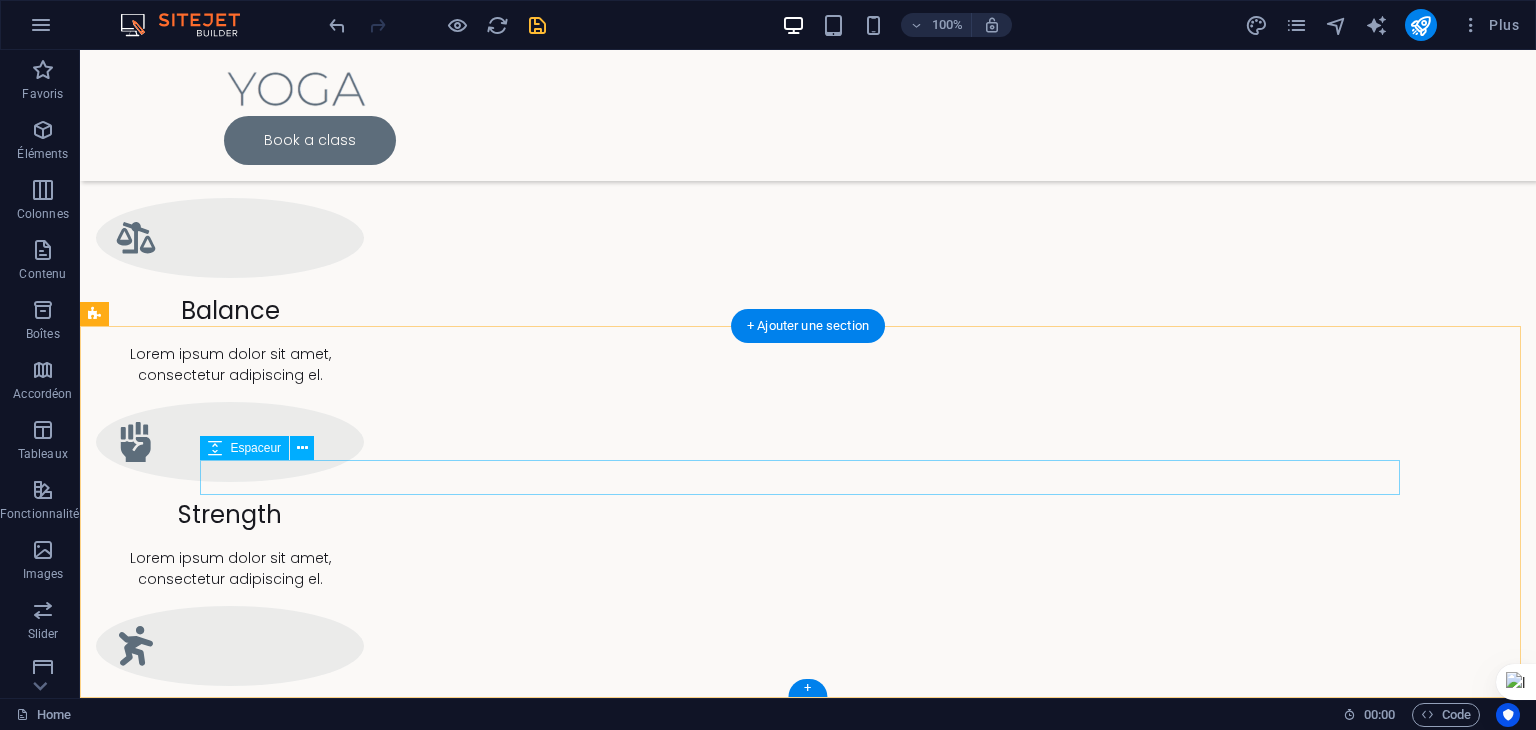 click at bounding box center [808, 3424] 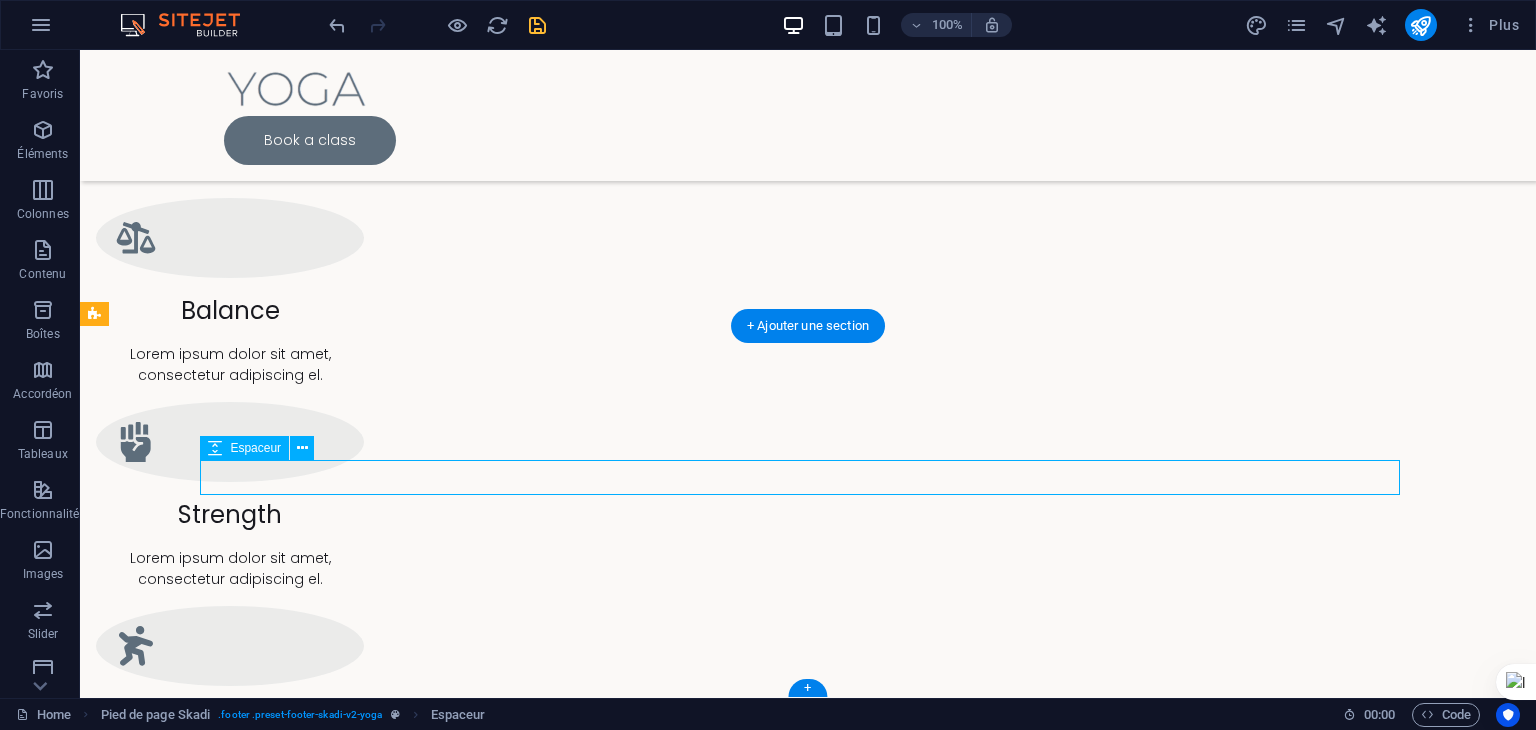 scroll, scrollTop: 1812, scrollLeft: 0, axis: vertical 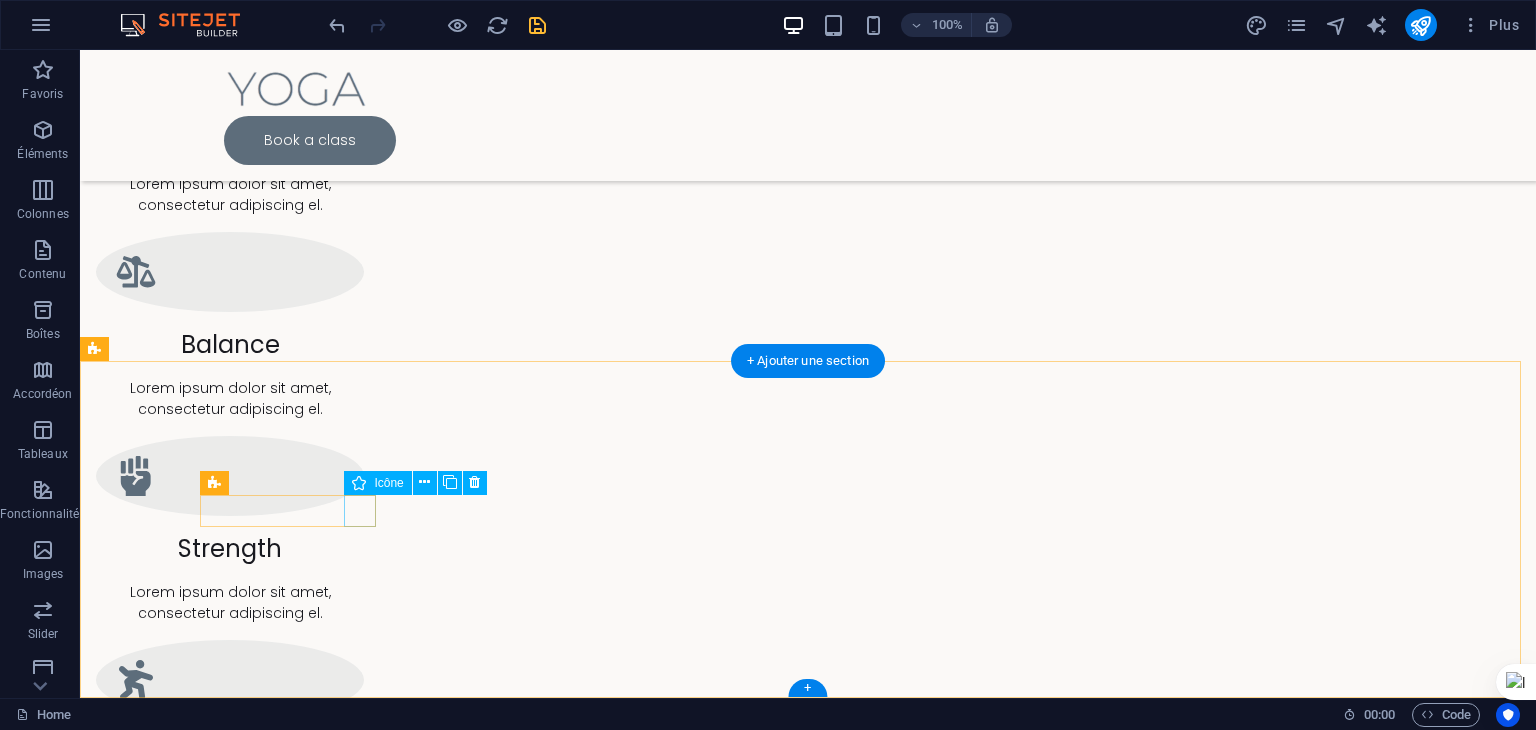 click at bounding box center (808, 3577) 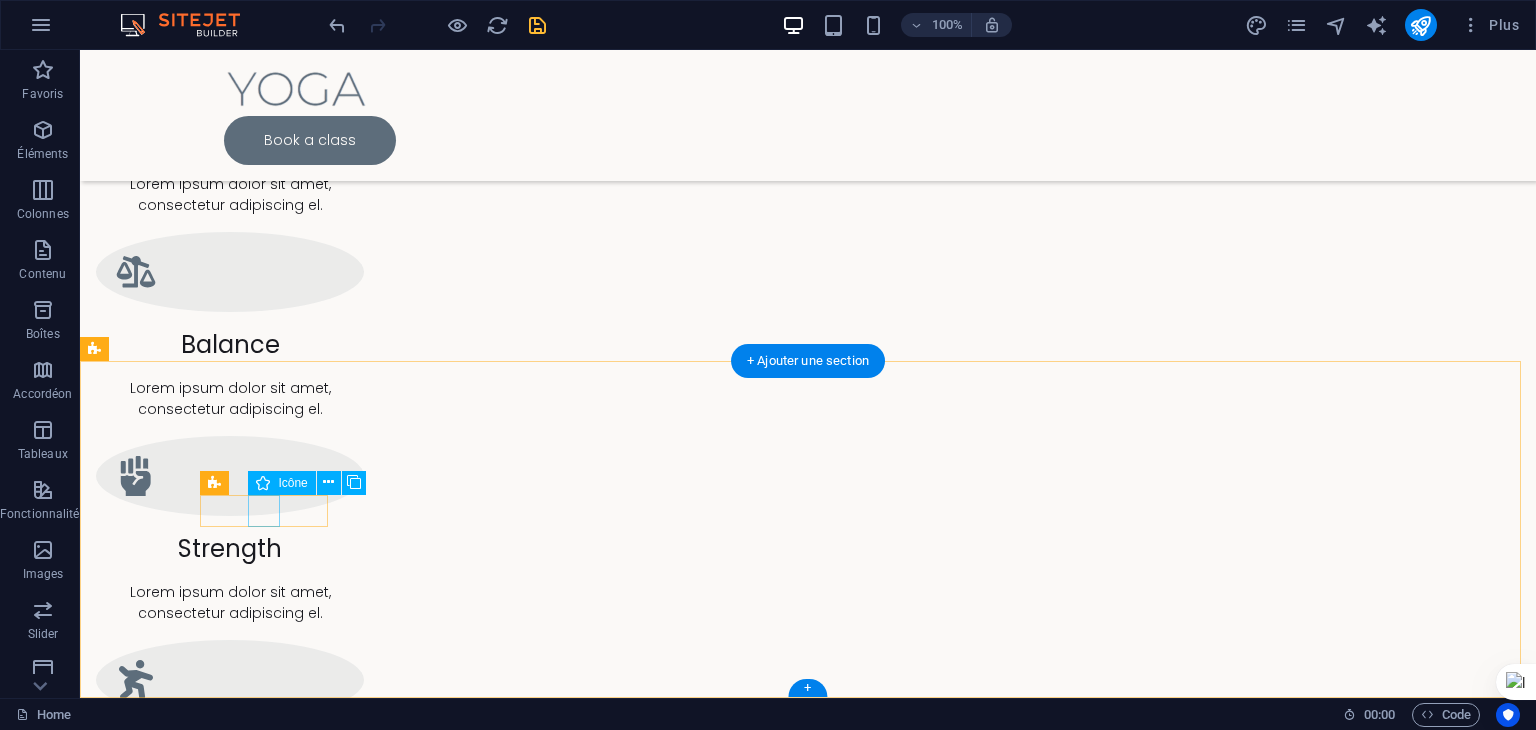 click at bounding box center (808, 3497) 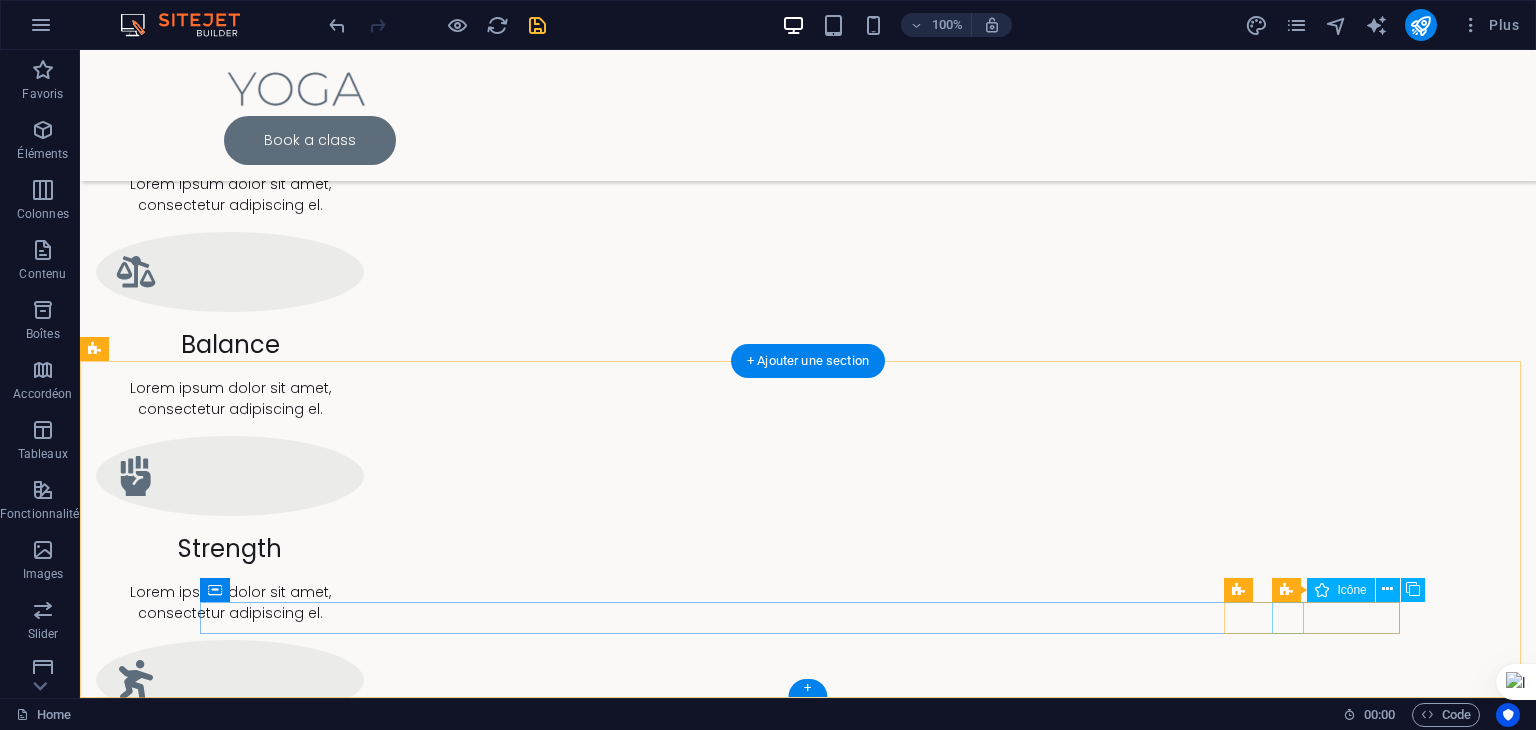 click at bounding box center (808, 3665) 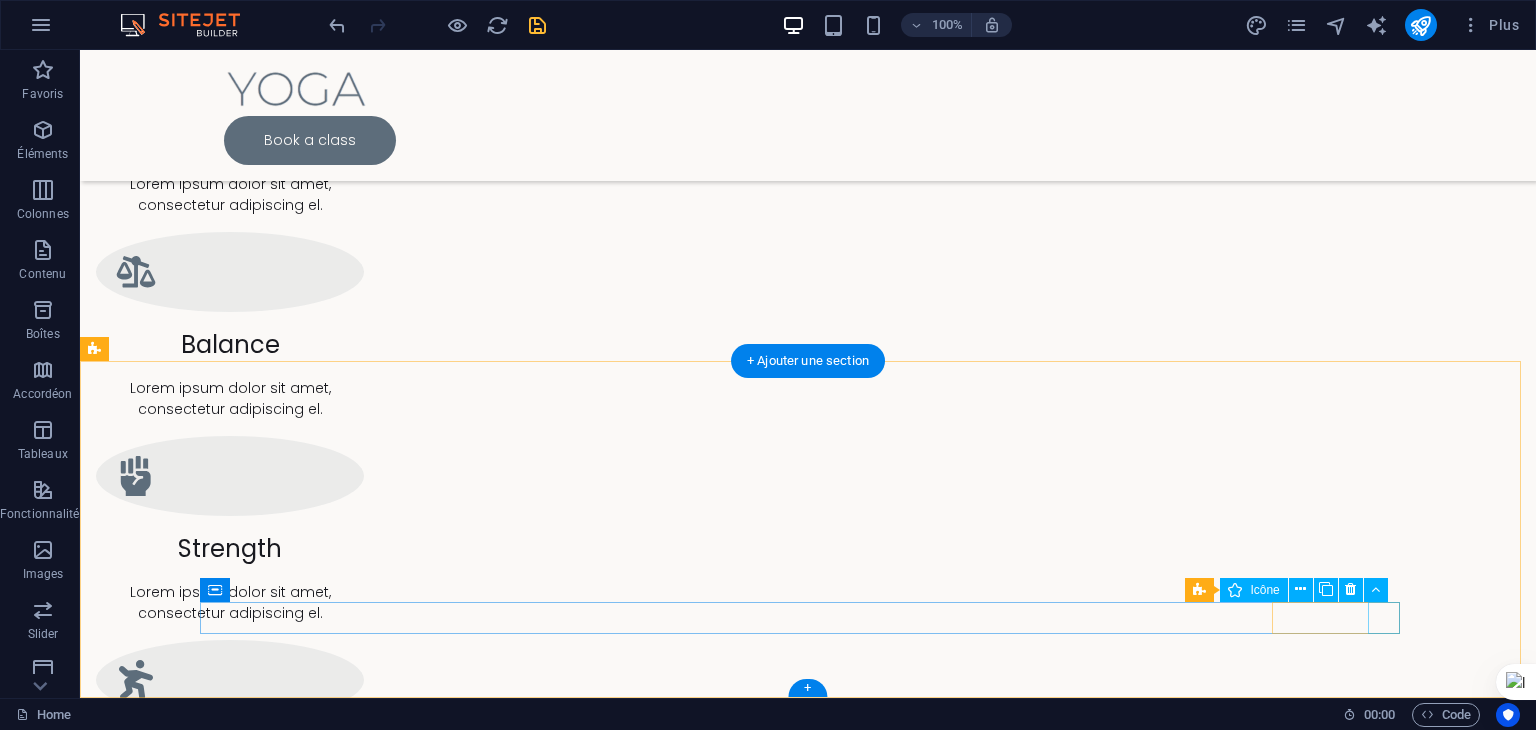 click at bounding box center [808, 3705] 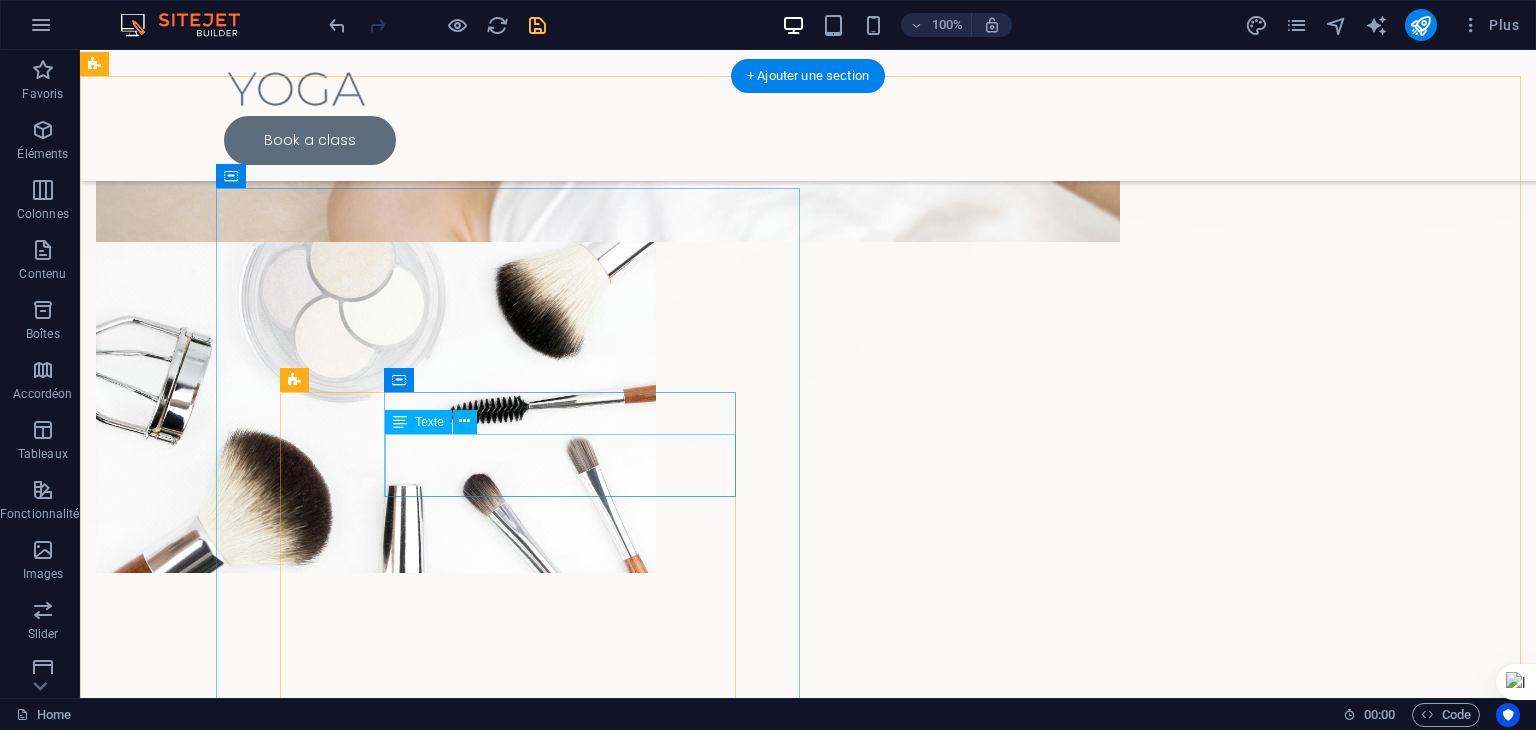 scroll, scrollTop: 812, scrollLeft: 0, axis: vertical 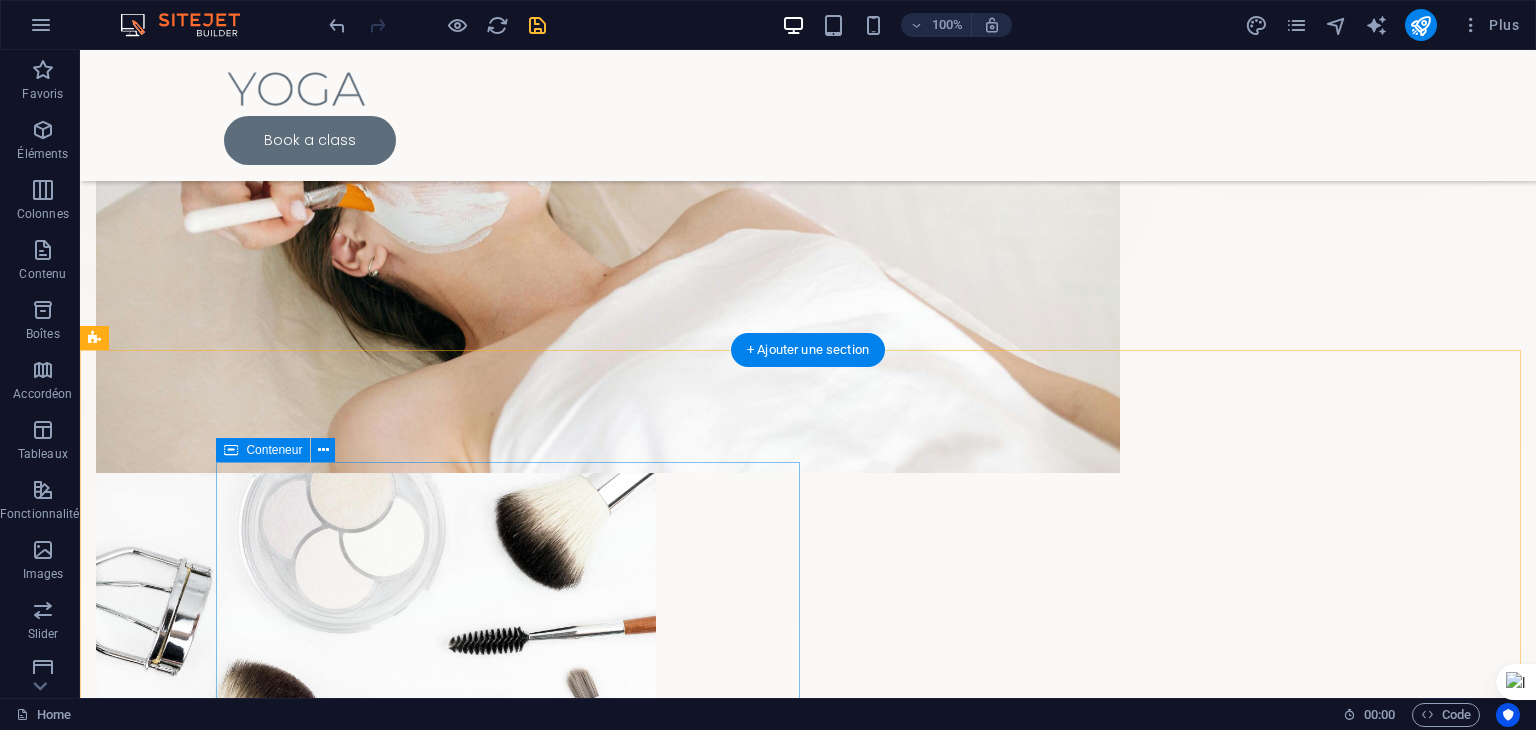 click on "Why choose us
Mind Lorem ipsum dolor sit amet, consectetur adipiscing elit. Morbi gravida blandit volutpat sagittis sed.
Balance Lorem ipsum dolor sit amet, consectetur adipiscing elit. Morbi gravida blandit volutpat sagittis sed.
Strength Lorem ipsum dolor sit amet, consectetur adipiscing elit. Morbi gravida blandit volutpat sagittis sed.
Flexibility Lorem ipsum dolor sit amet, consectetur adipiscing elit. Morbi gravida blandit volutpat sagittis sed." at bounding box center (680, 2514) 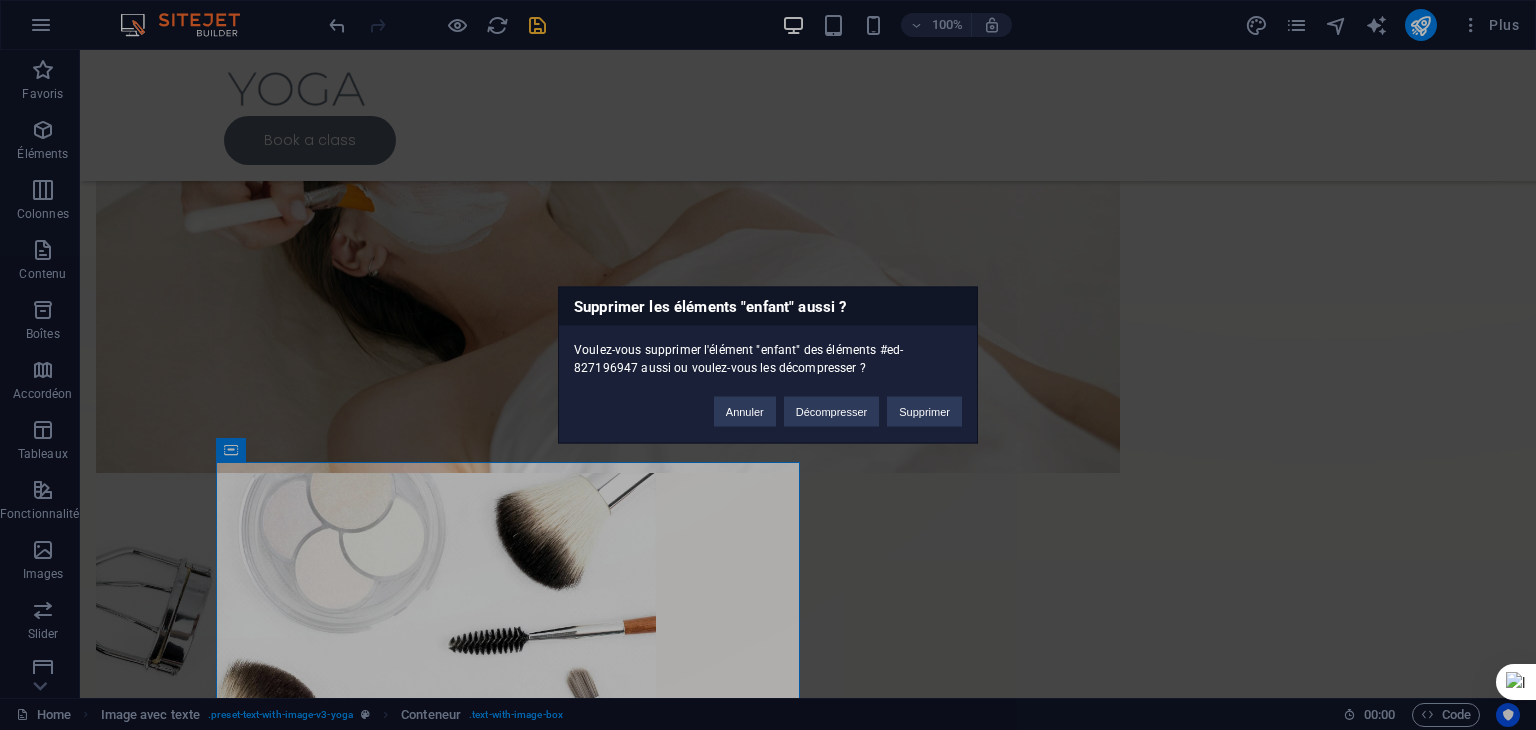 type 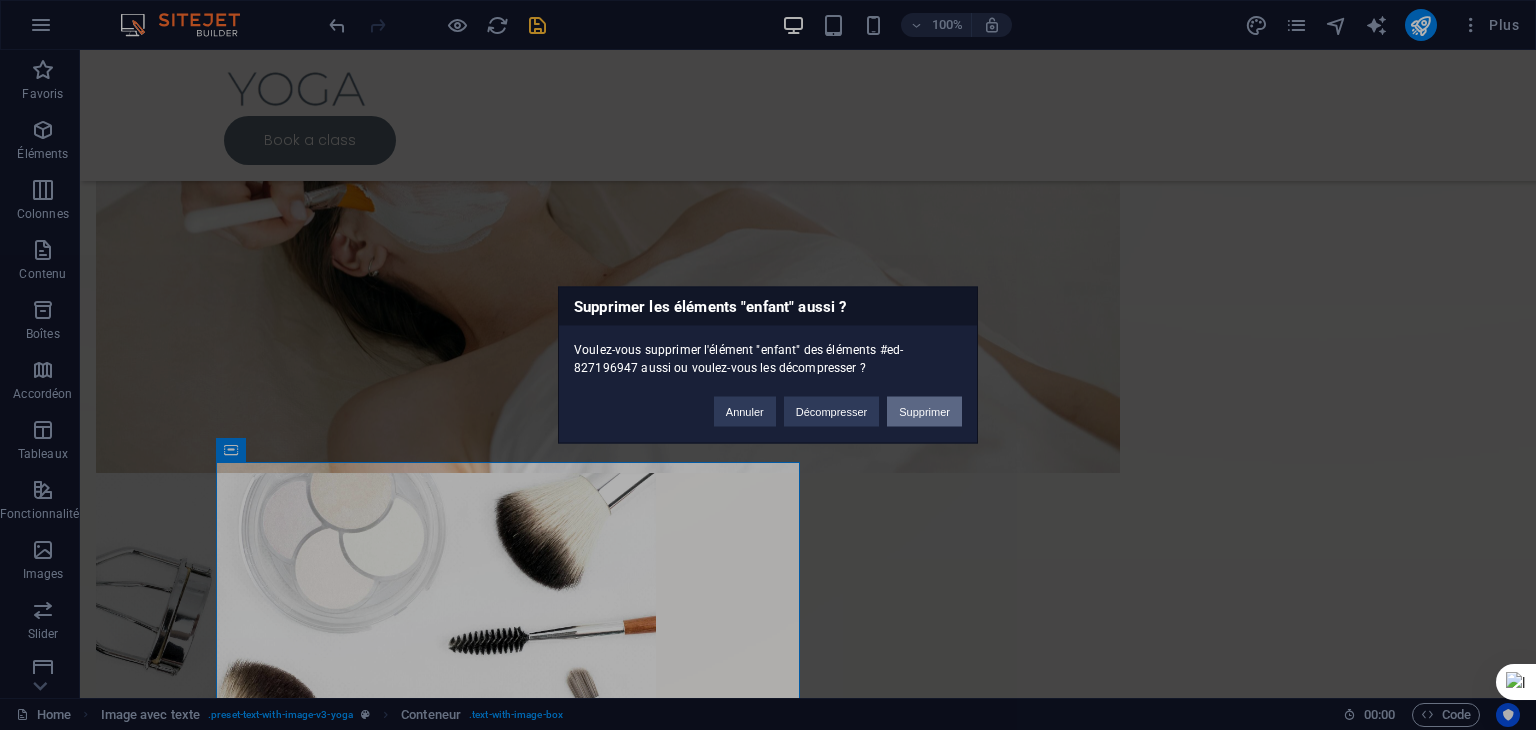 click on "Supprimer" at bounding box center (924, 412) 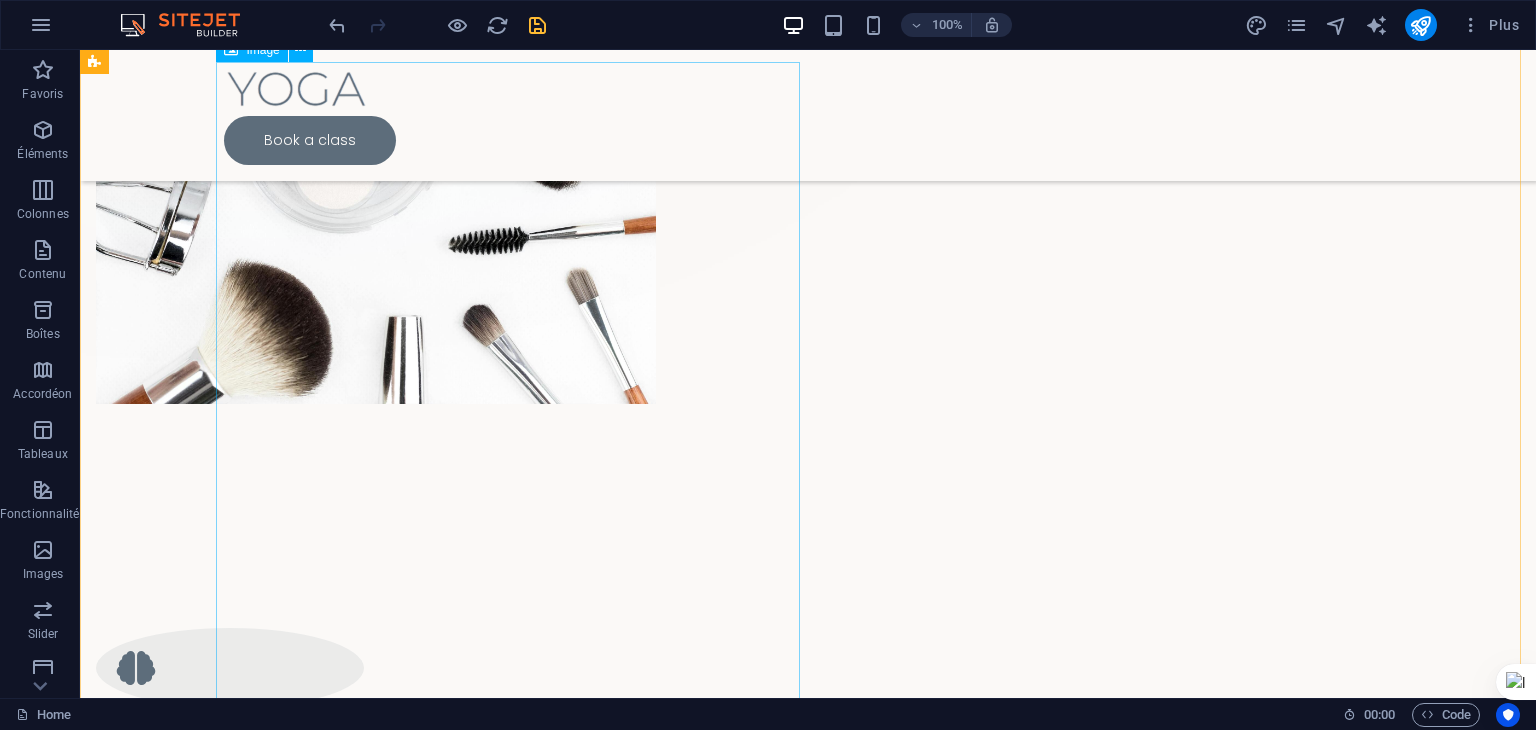 scroll, scrollTop: 912, scrollLeft: 0, axis: vertical 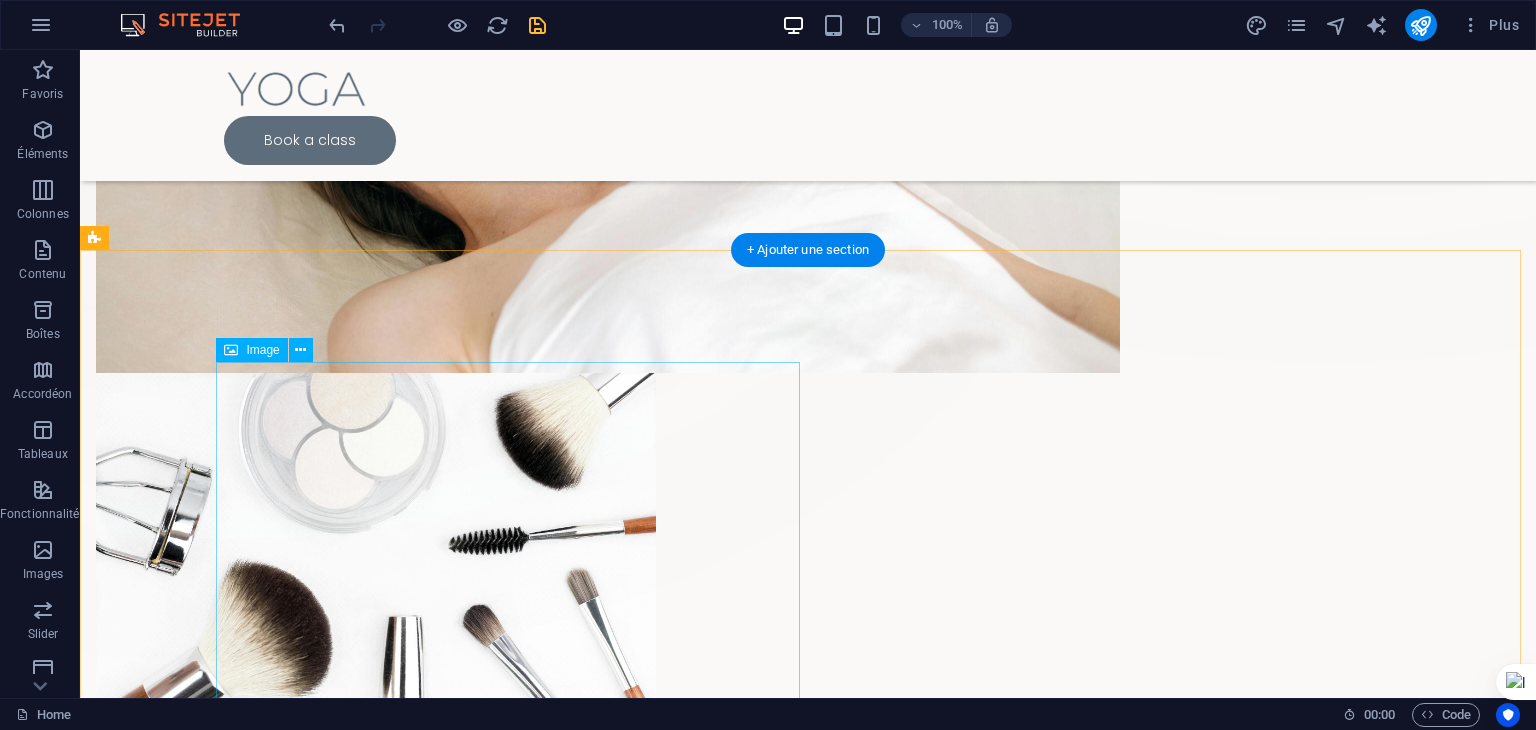 click at bounding box center (680, 2562) 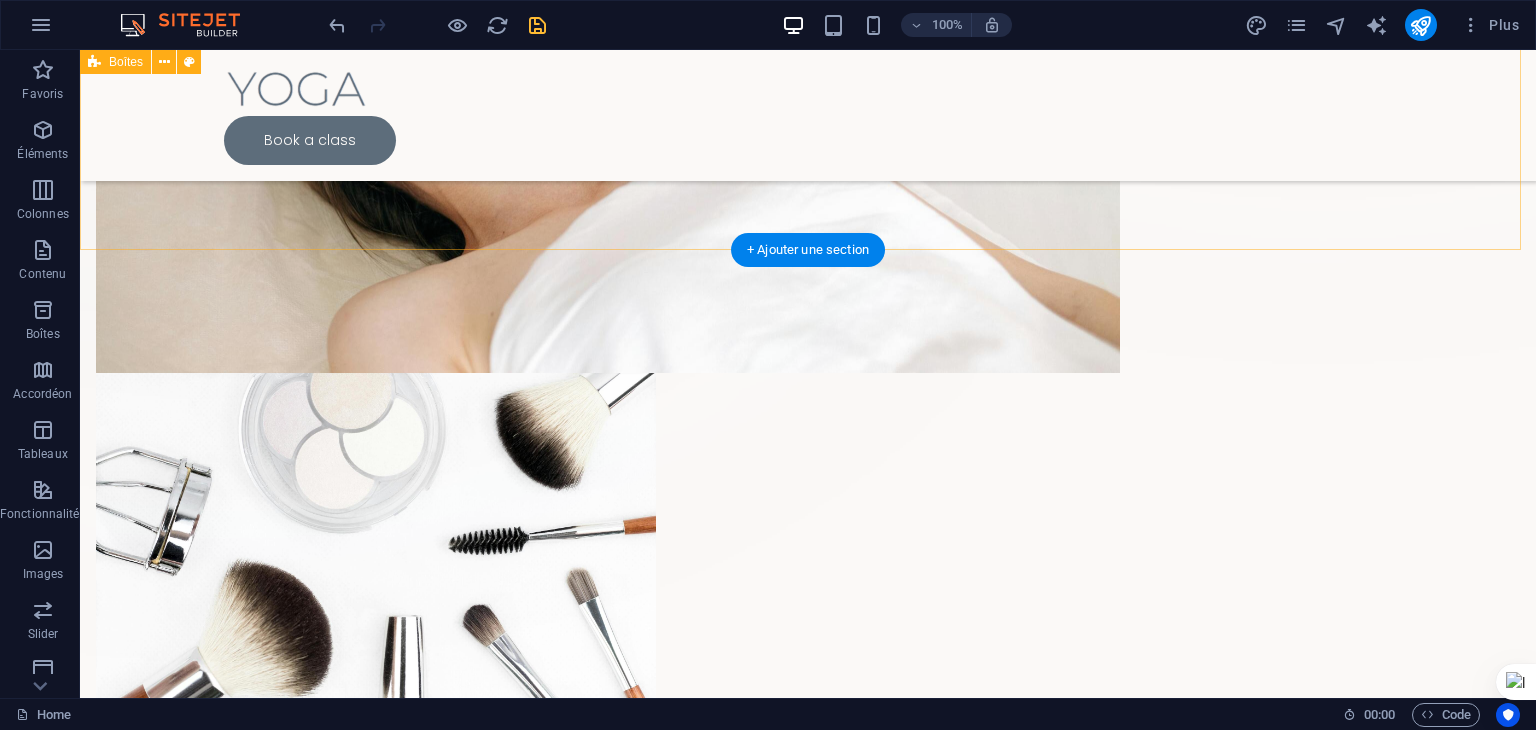 click on "Mind Lorem ipsum dolor sit amet, consectetur adipiscing el.
Balance Lorem ipsum dolor sit amet, consectetur adipiscing el.
Strength Lorem ipsum dolor sit amet, consectetur adipiscing el.
Flexibility Lorem ipsum dolor sit amet, consectetur adipiscing el." at bounding box center [808, 1328] 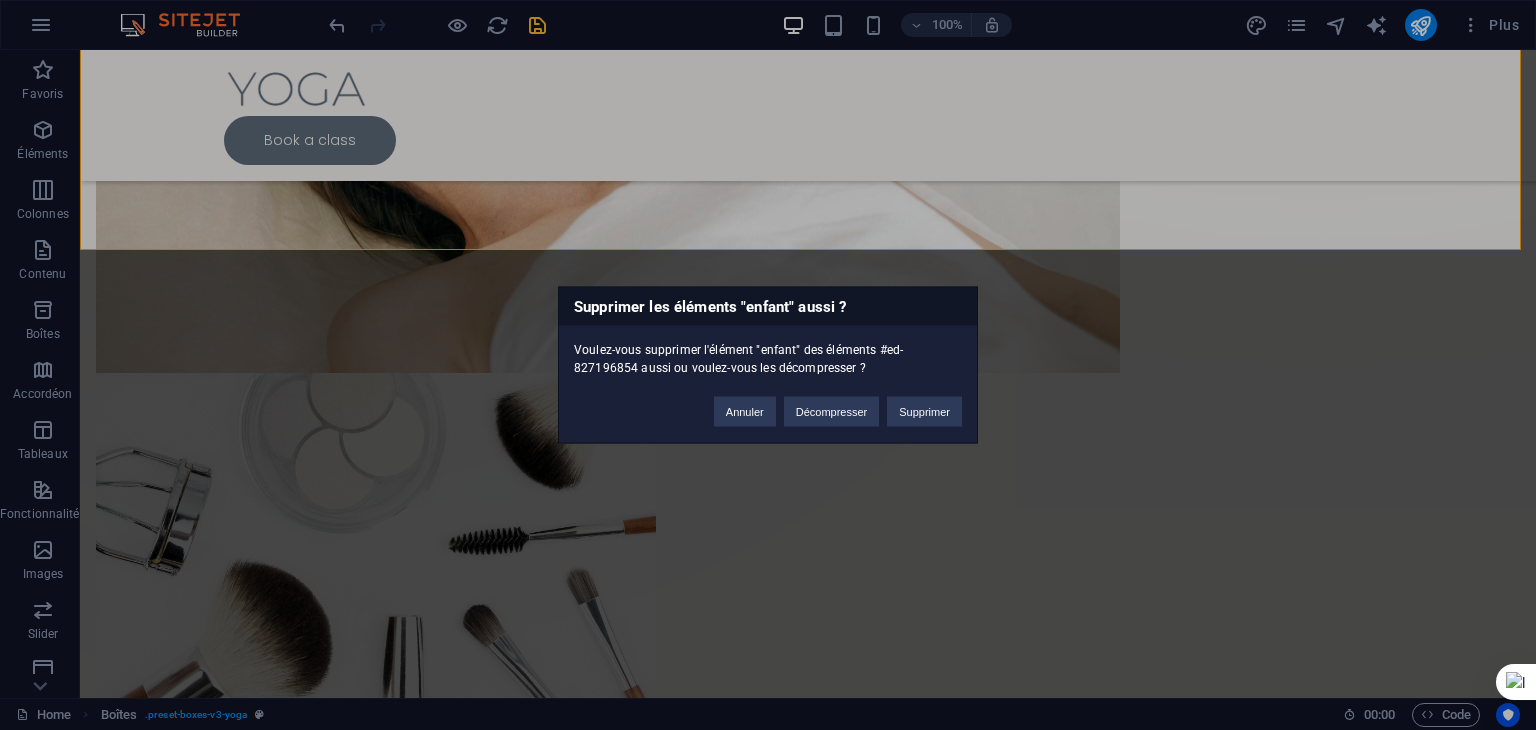 type 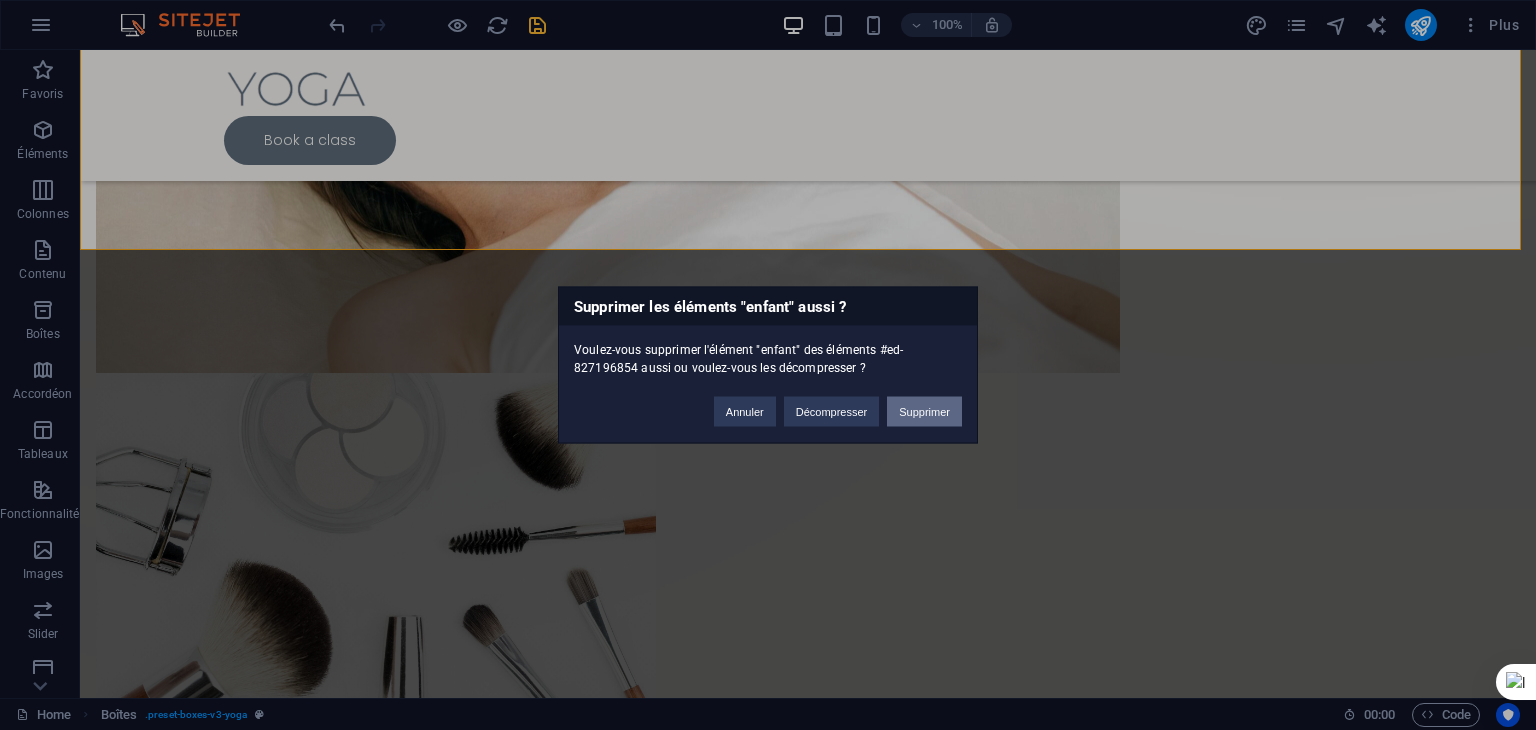 click on "Supprimer" at bounding box center (924, 412) 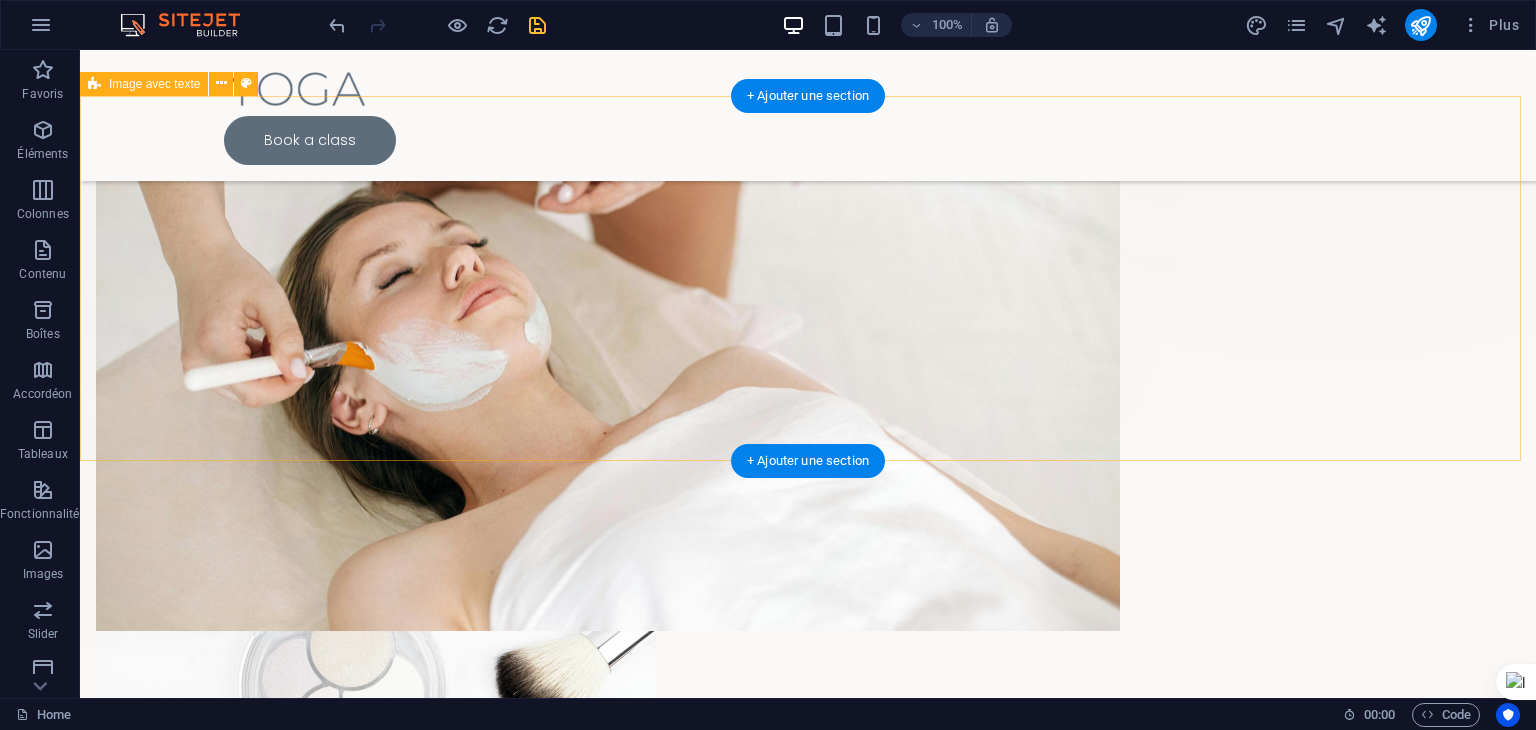 scroll, scrollTop: 554, scrollLeft: 0, axis: vertical 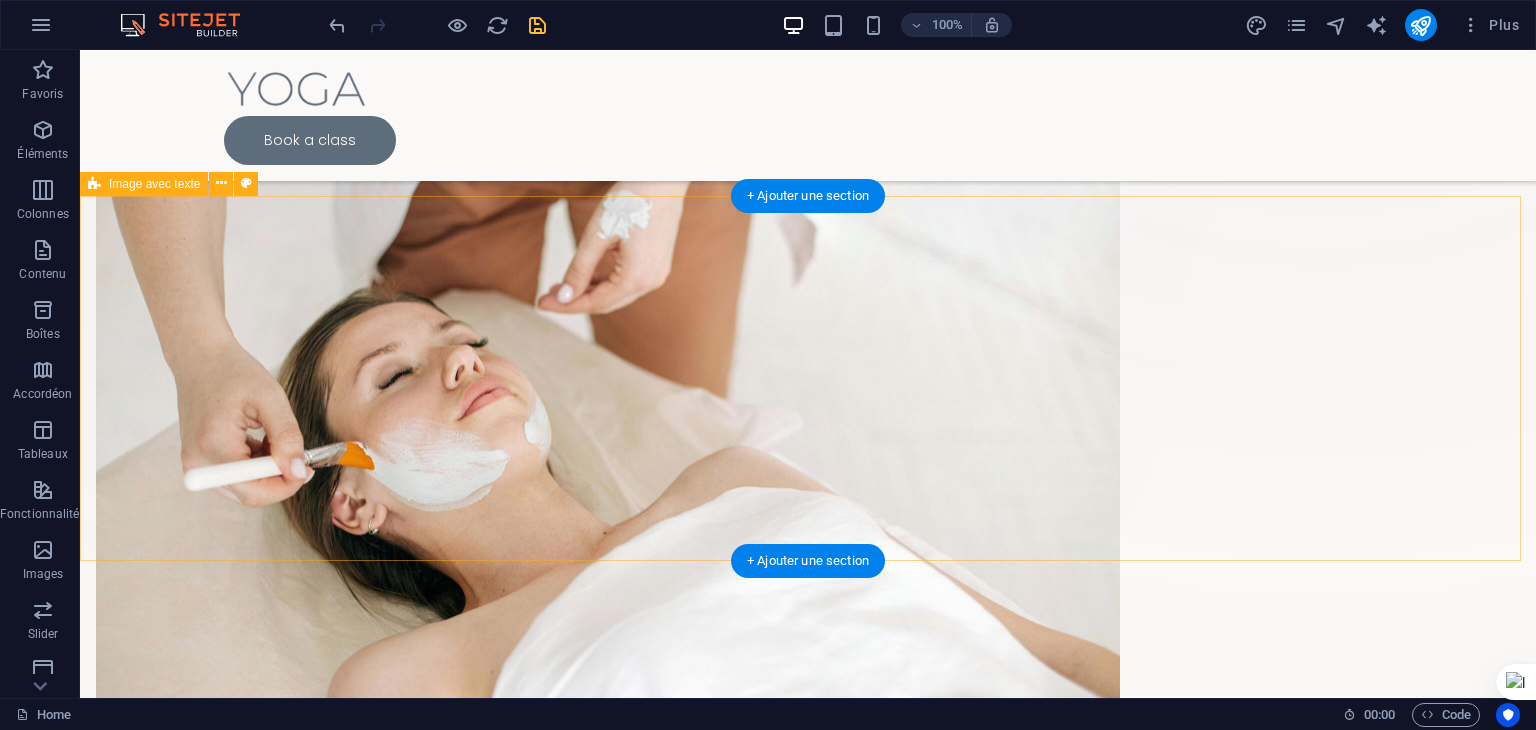 click on "Déposer le contenu ici ou  Ajouter les éléments  Coller le presse-papiers" at bounding box center (680, 1357) 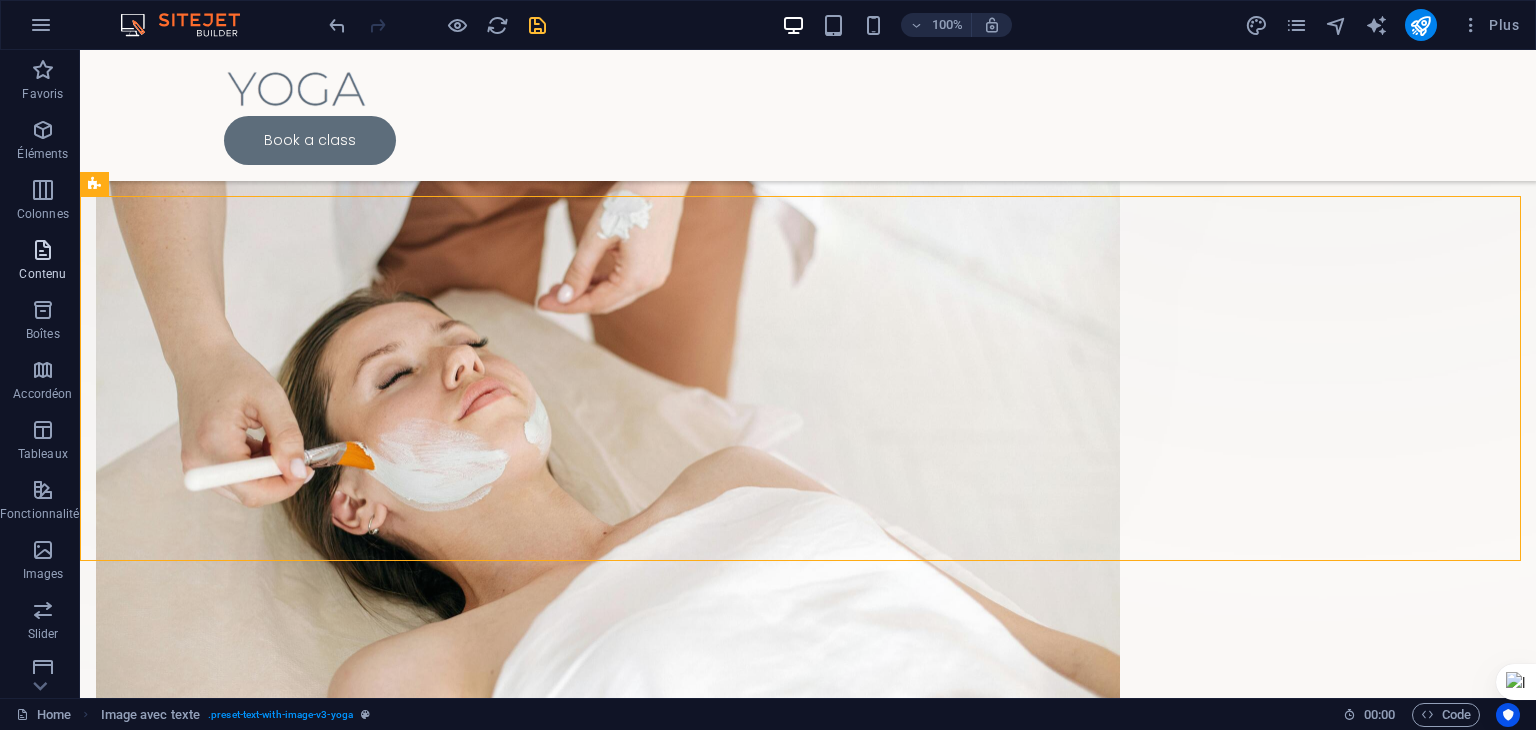 click at bounding box center [43, 250] 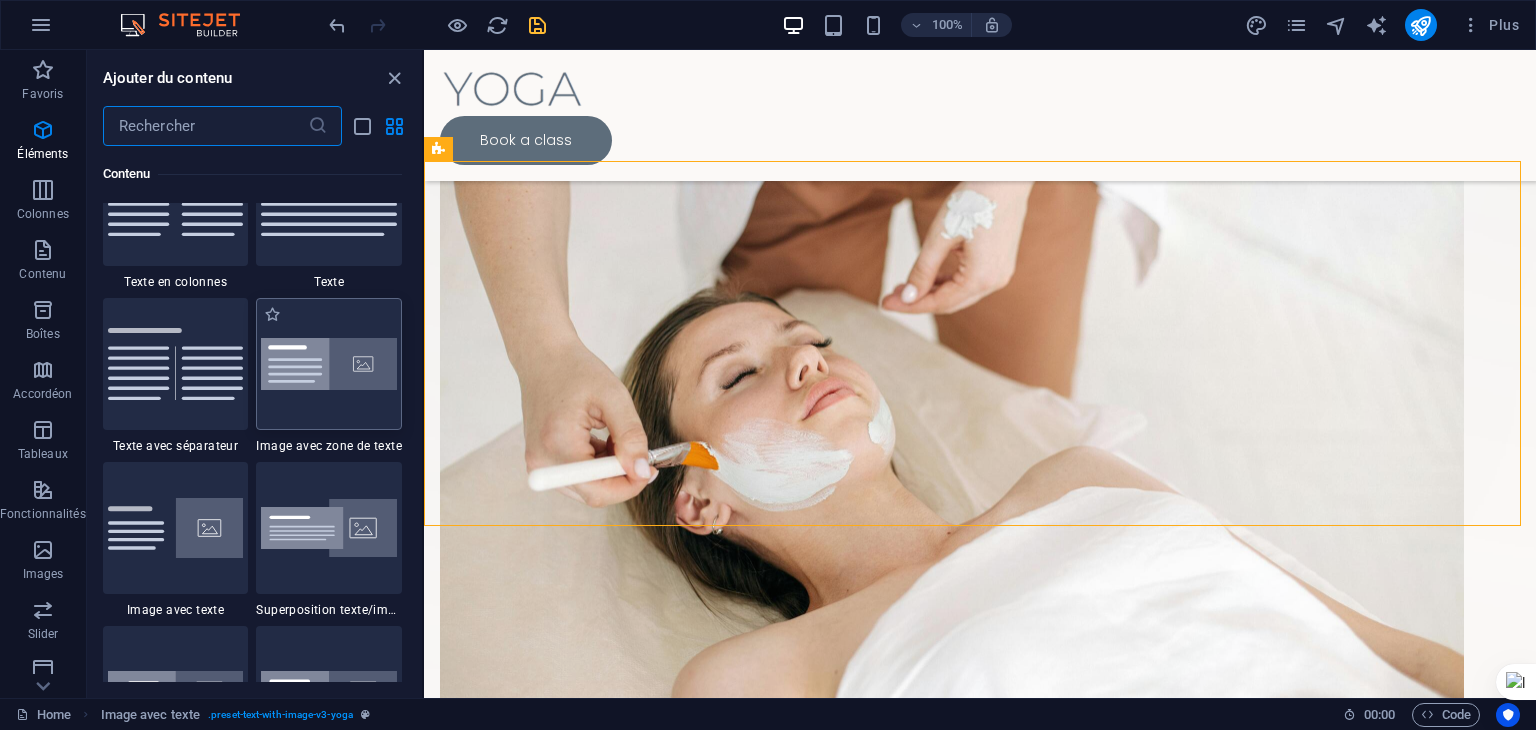 scroll, scrollTop: 3599, scrollLeft: 0, axis: vertical 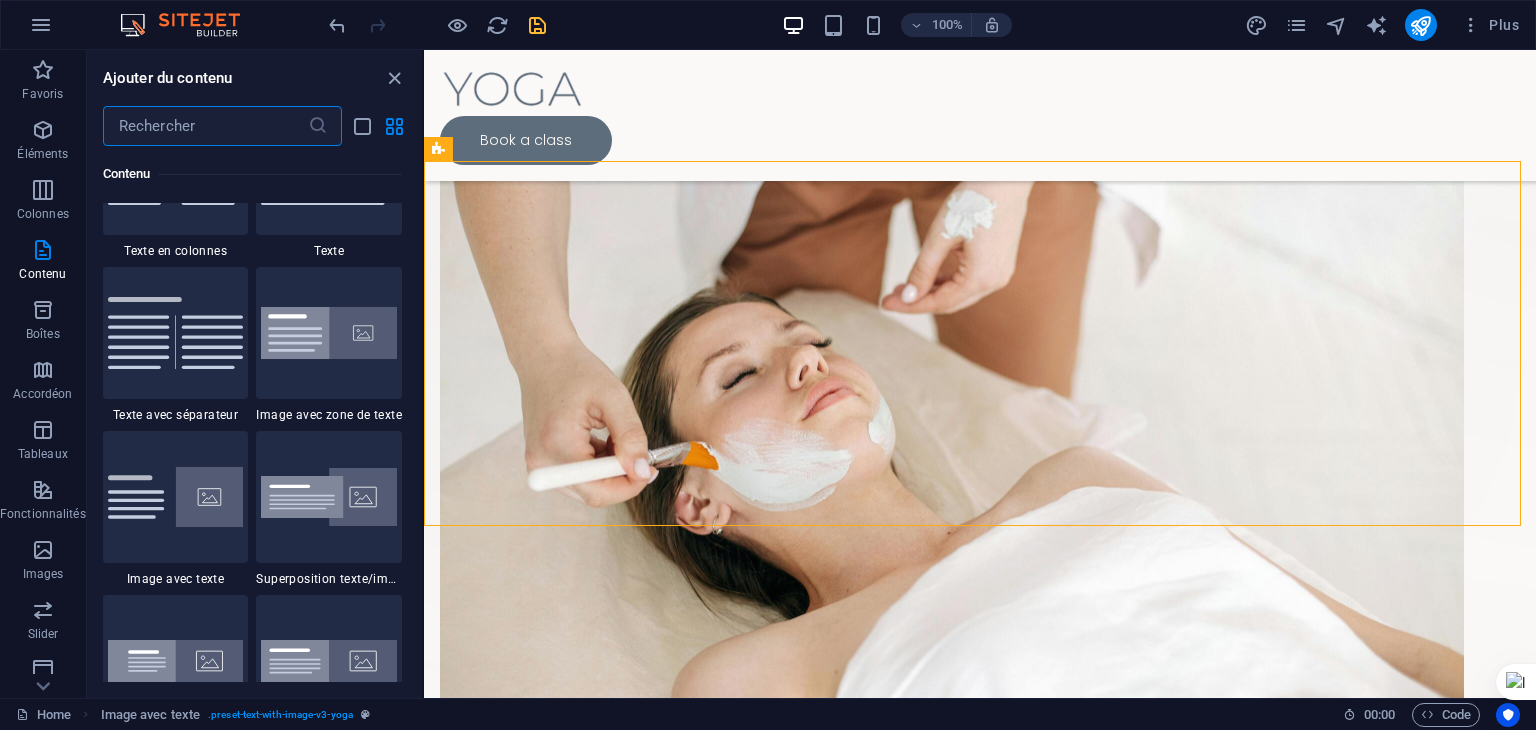 click at bounding box center [205, 126] 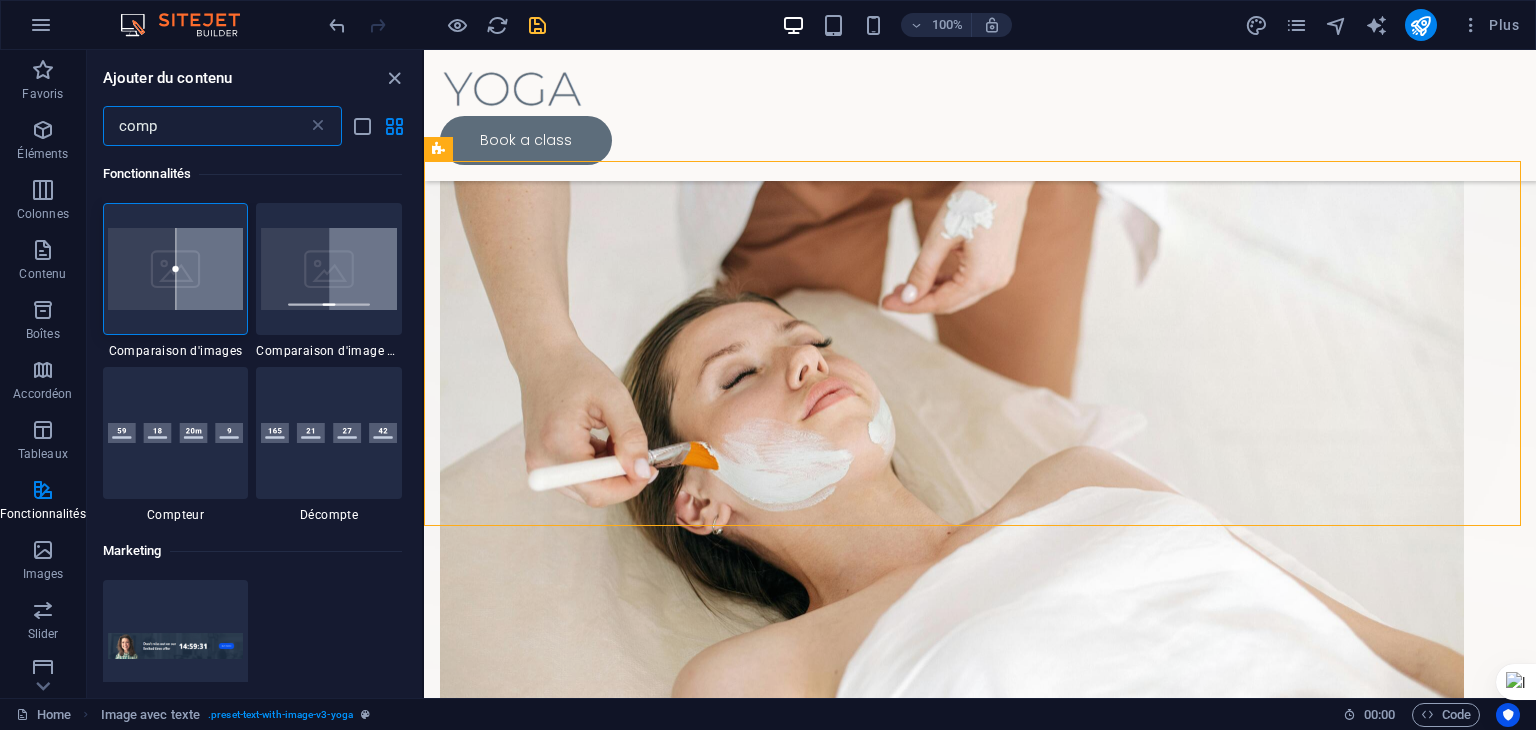 scroll, scrollTop: 0, scrollLeft: 0, axis: both 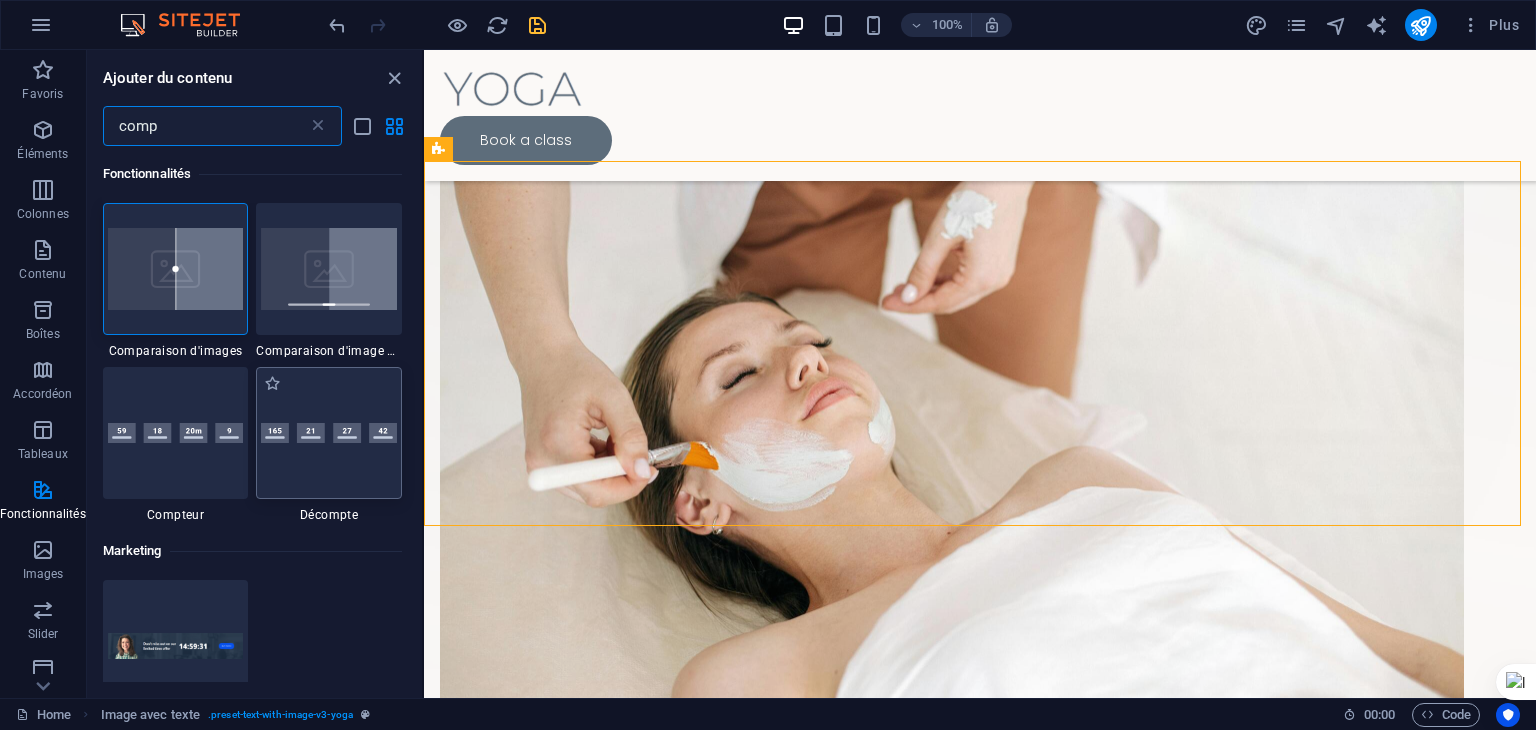 type on "comp" 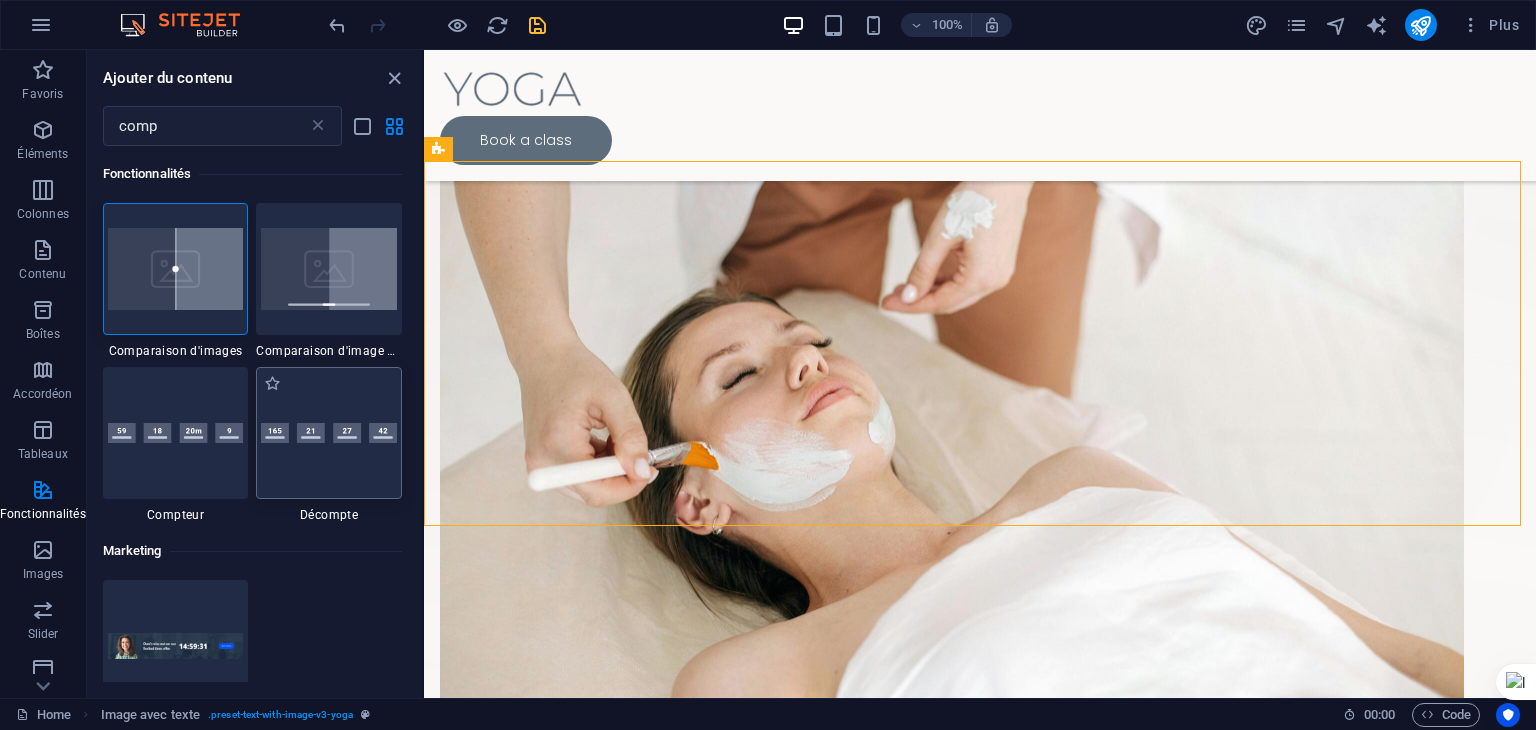 click at bounding box center (329, 433) 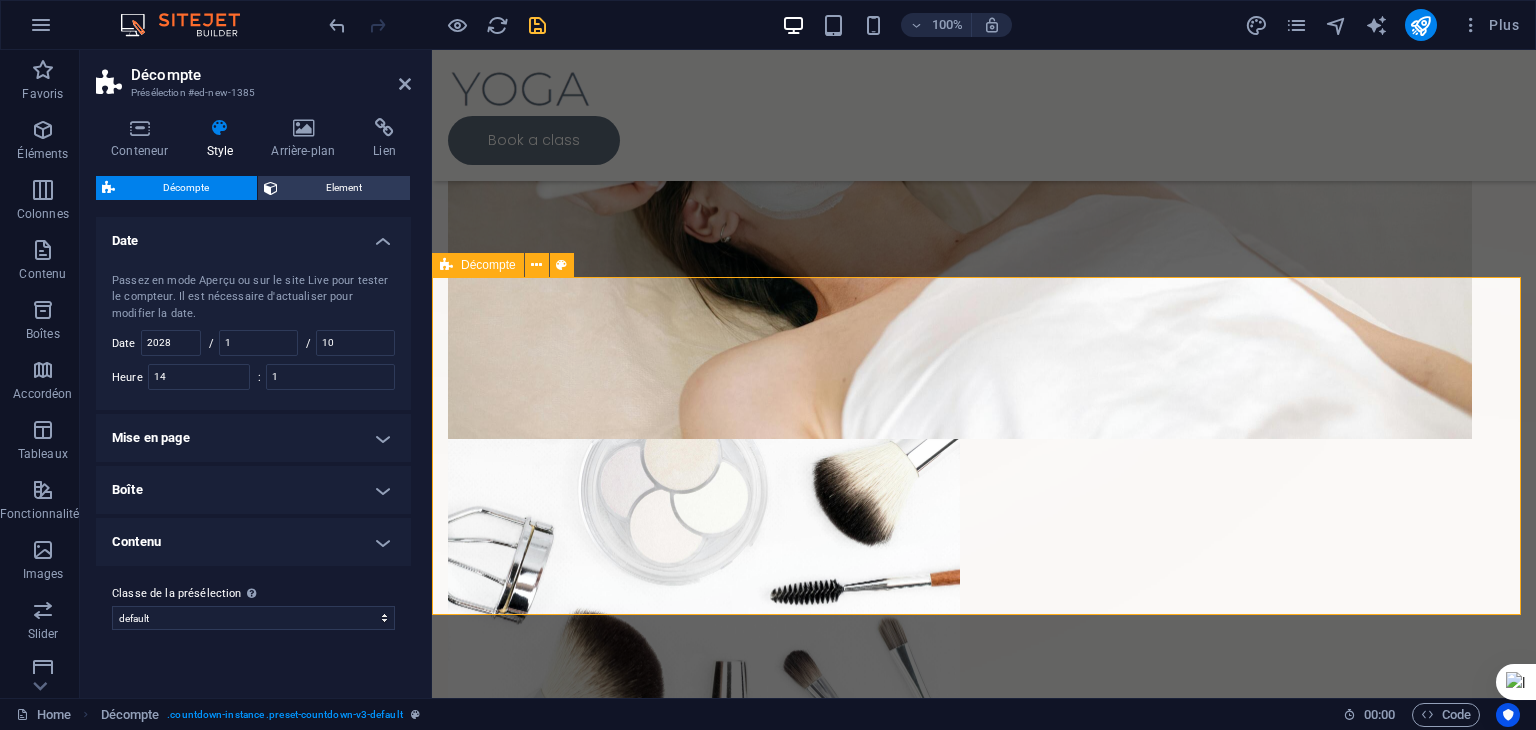 scroll, scrollTop: 854, scrollLeft: 0, axis: vertical 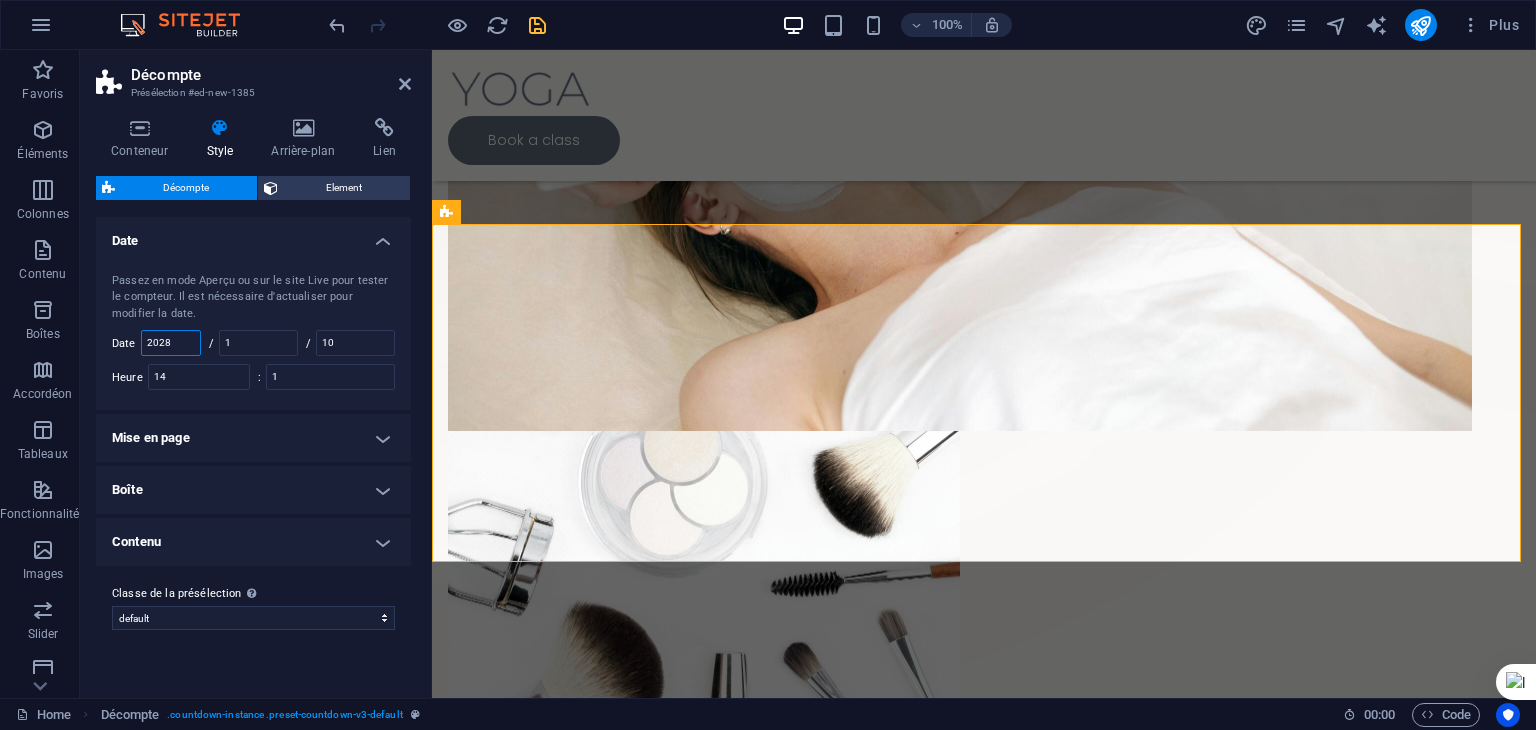 drag, startPoint x: 183, startPoint y: 342, endPoint x: 112, endPoint y: 351, distance: 71.568146 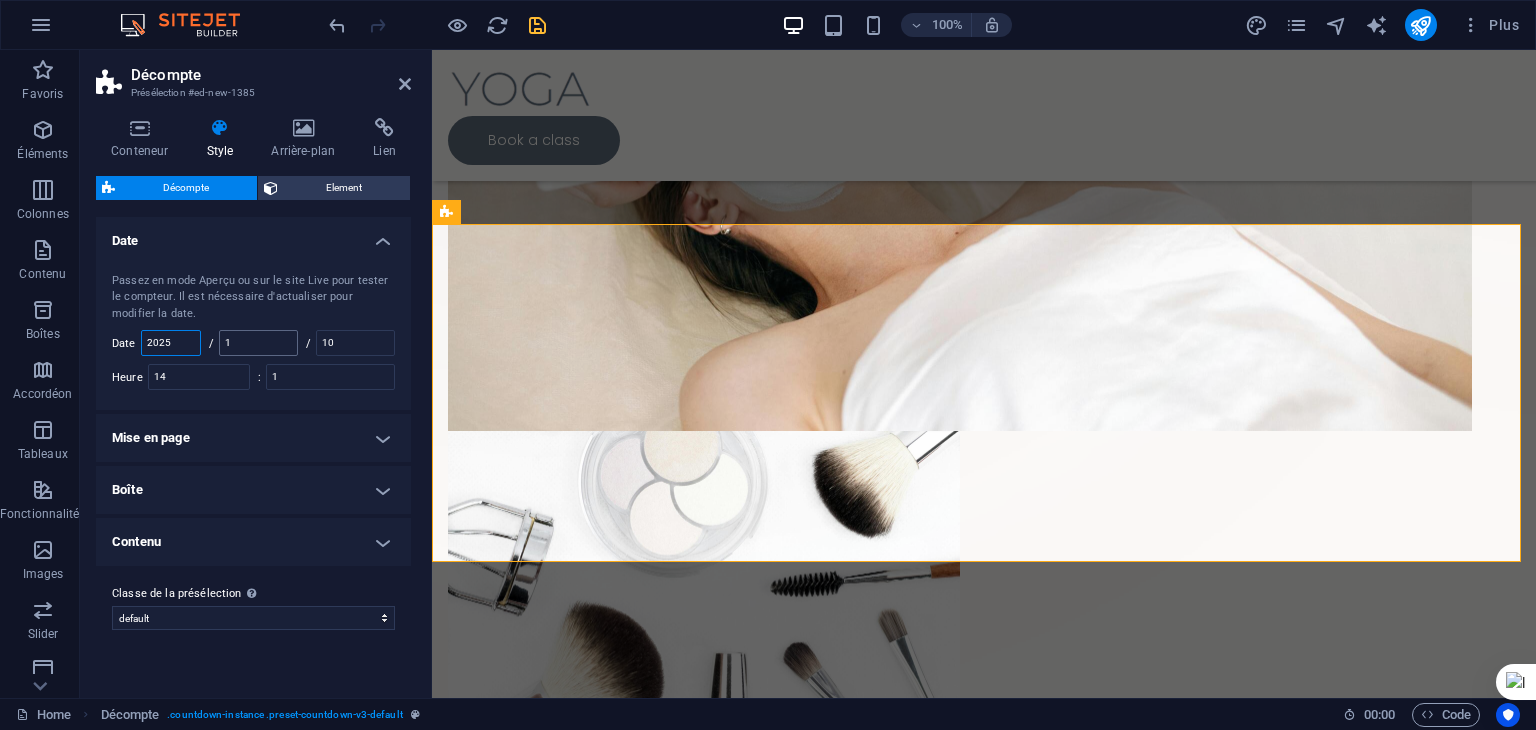 type on "2025" 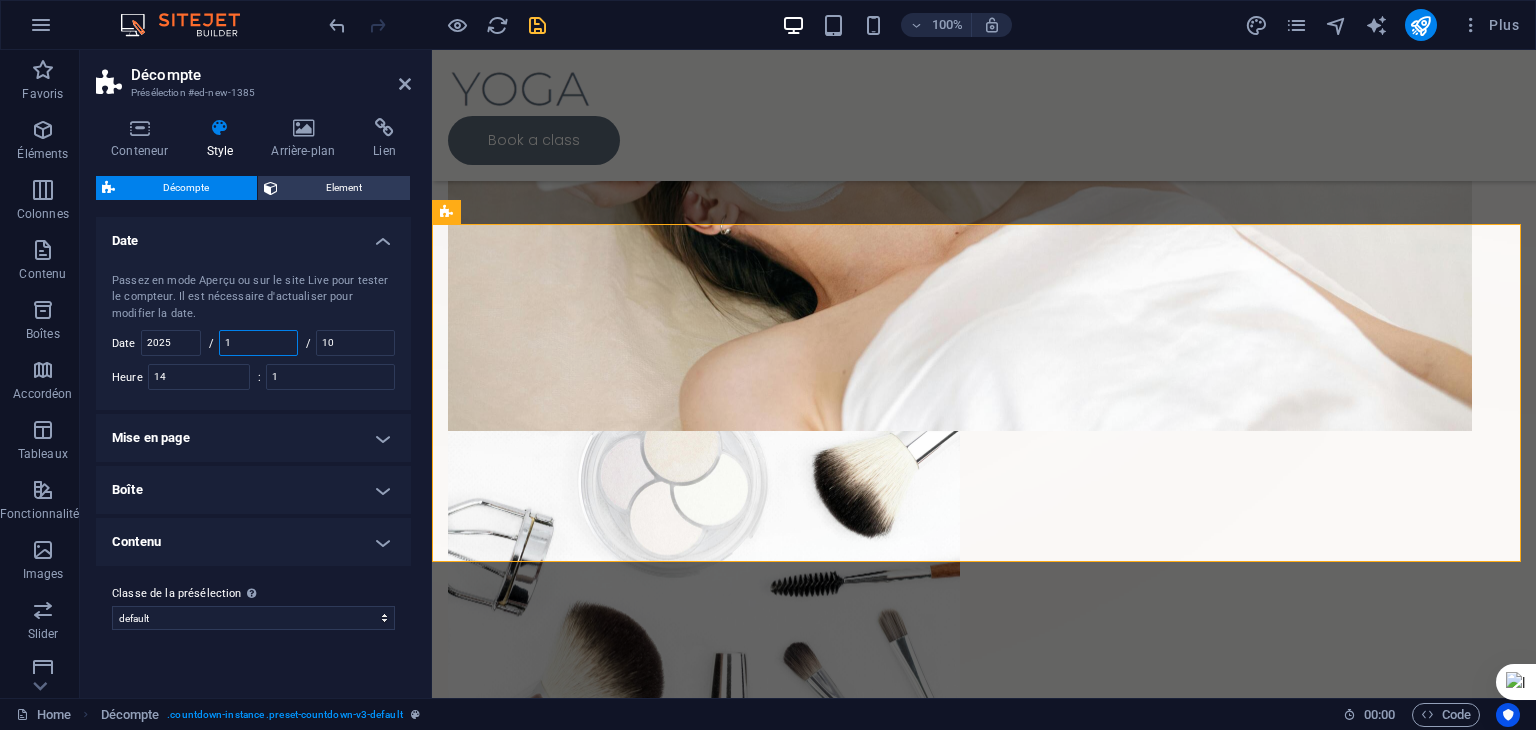 click on "1" at bounding box center (258, 343) 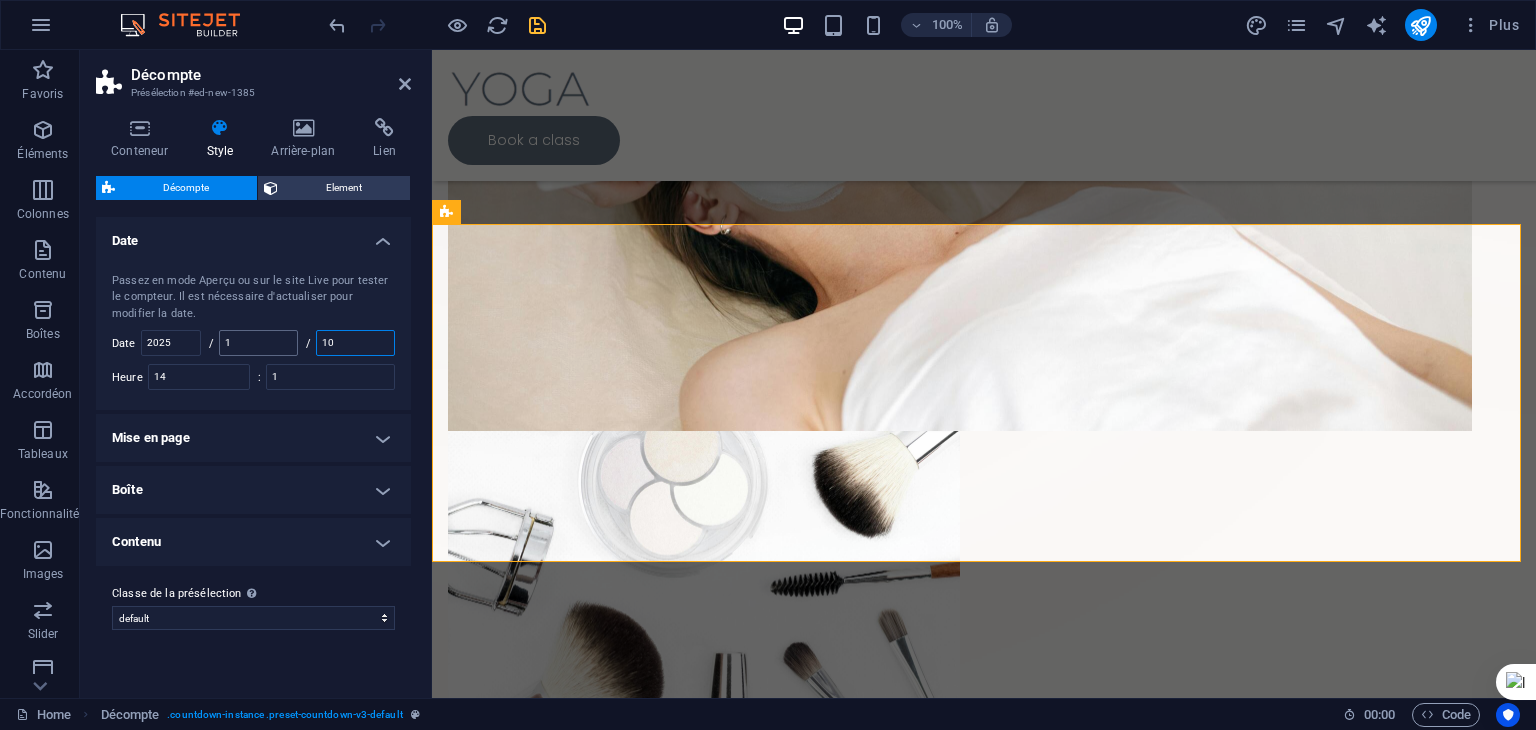 drag, startPoint x: 357, startPoint y: 342, endPoint x: 276, endPoint y: 348, distance: 81.22192 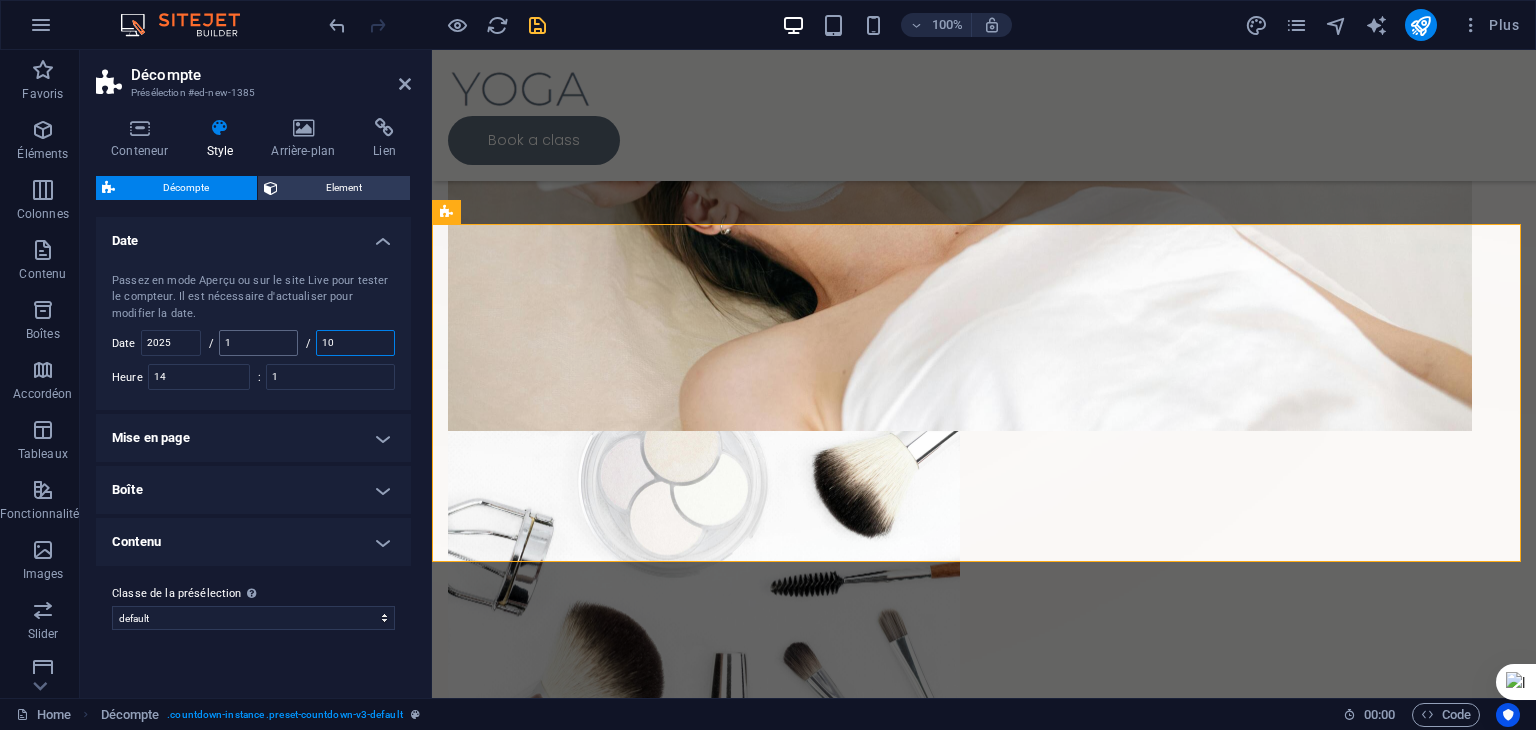 click on "Passez en mode Aperçu ou sur le site Live pour tester le compteur. Il est nécessaire d'actualiser pour modifier la date. Date   2025 /   1 /   10 Heure   14 :   1" at bounding box center (253, 332) 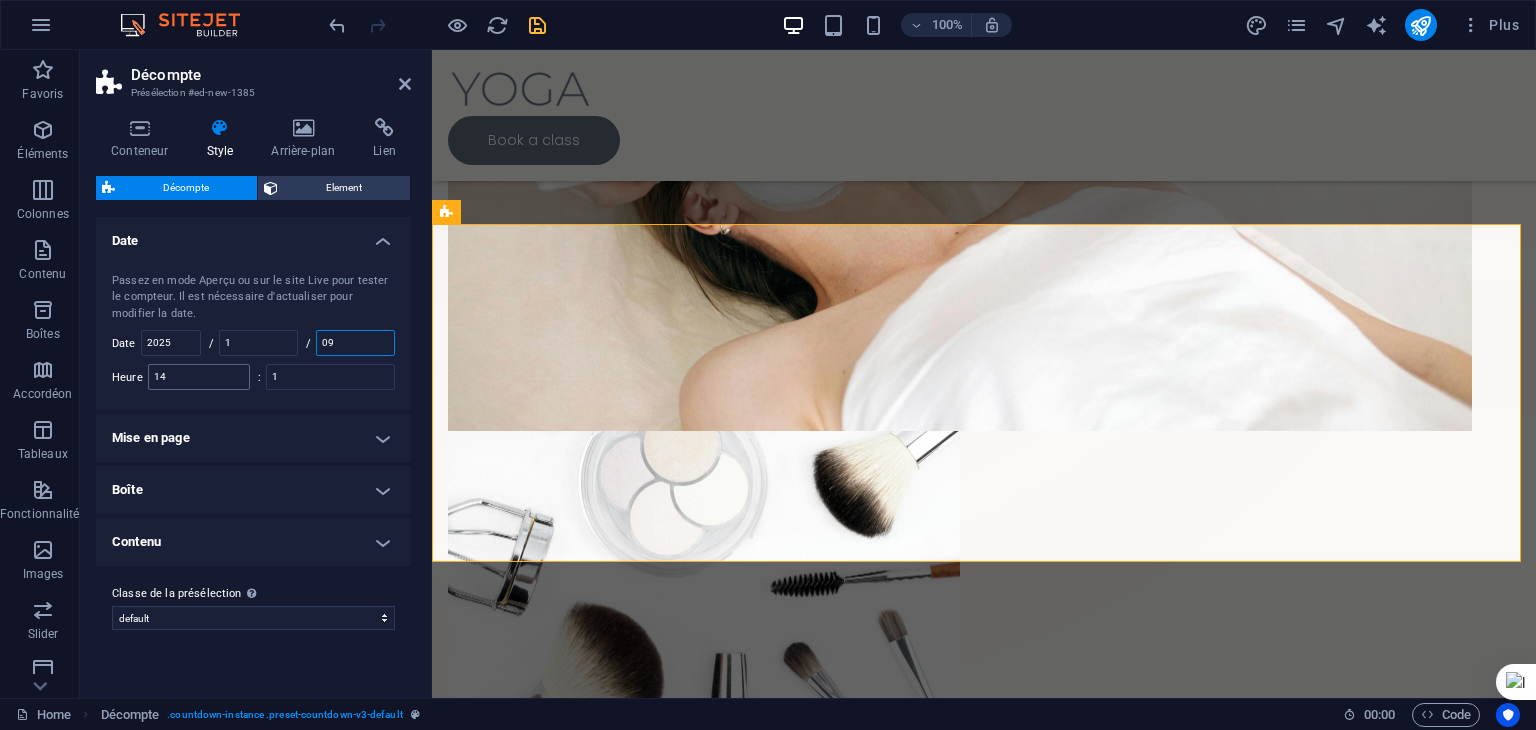 type on "09" 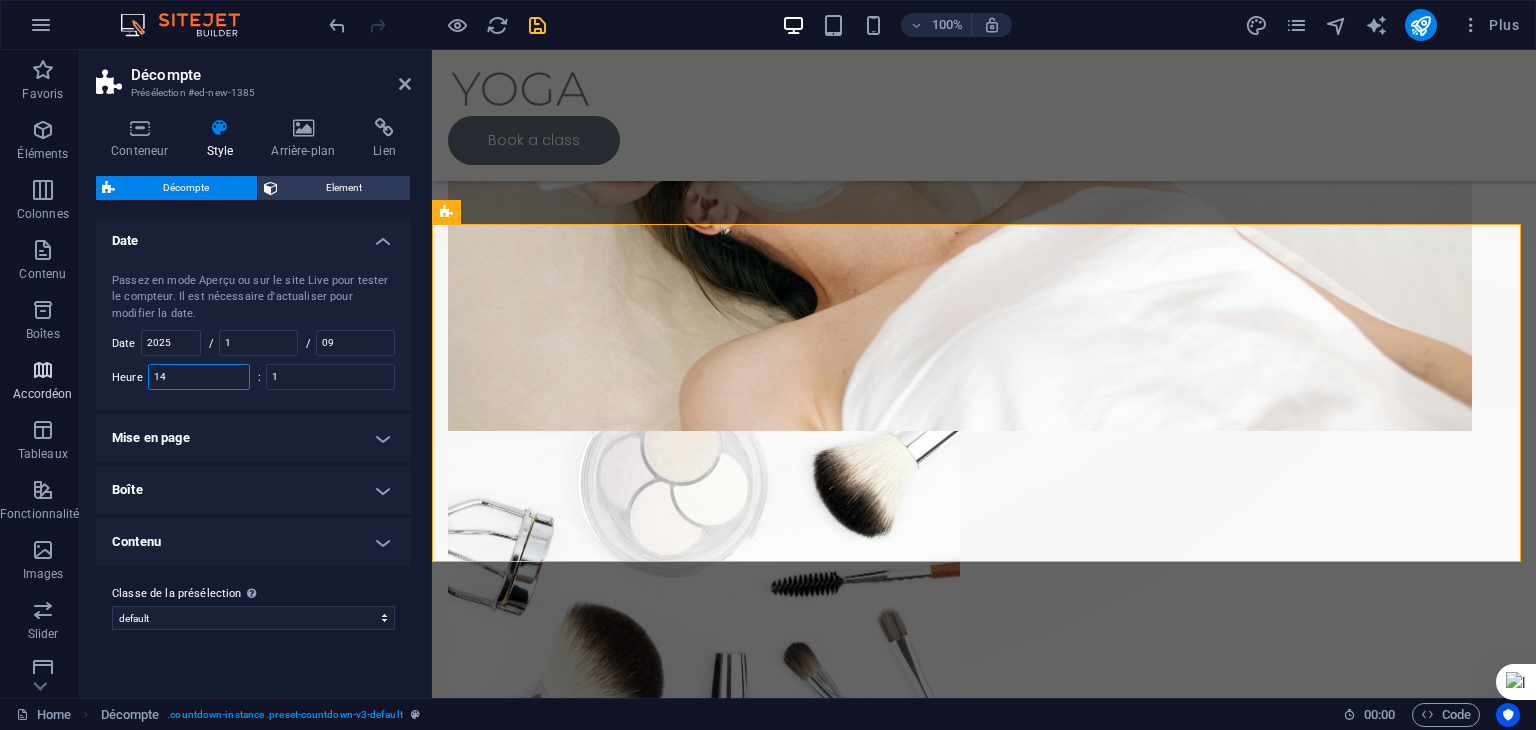 drag, startPoint x: 205, startPoint y: 373, endPoint x: 55, endPoint y: 373, distance: 150 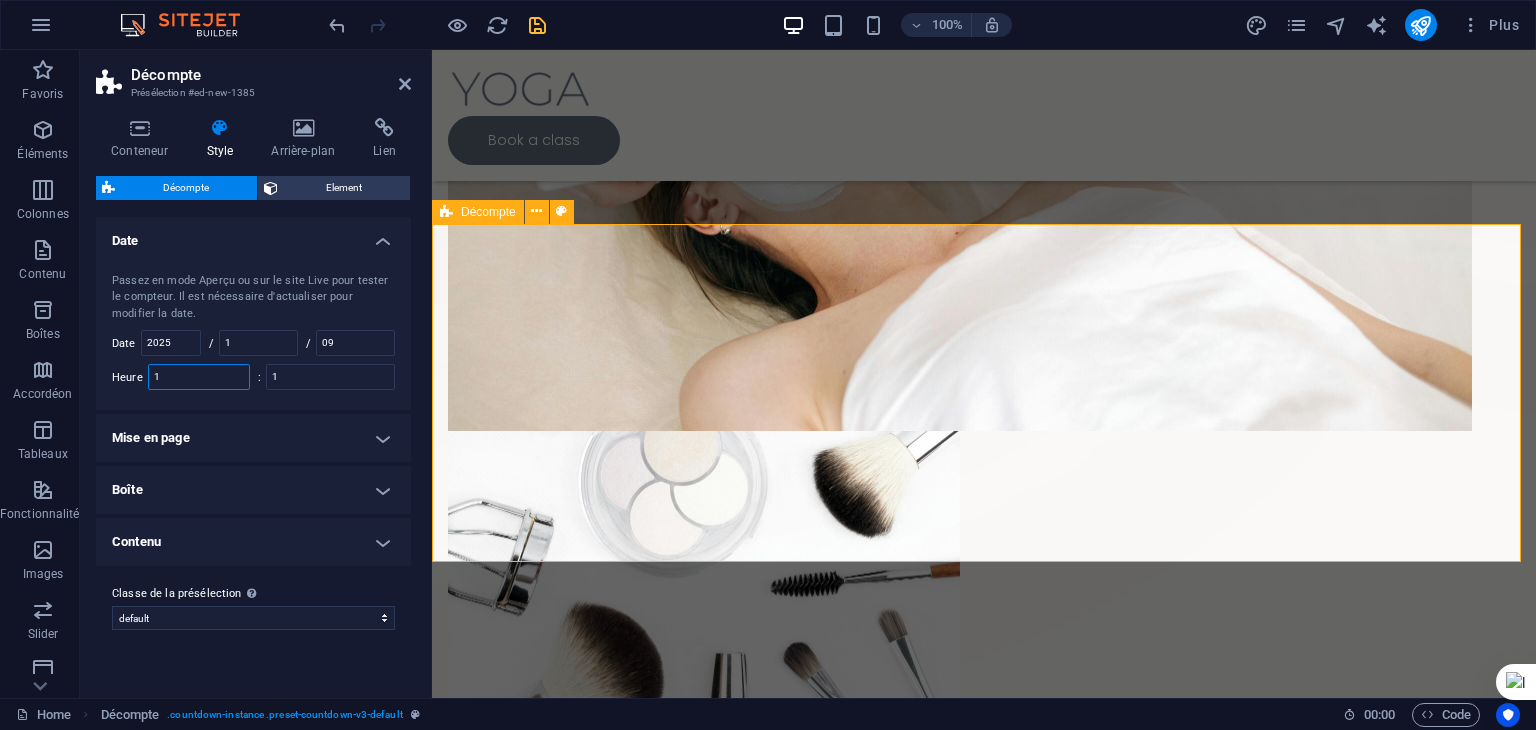type on "1" 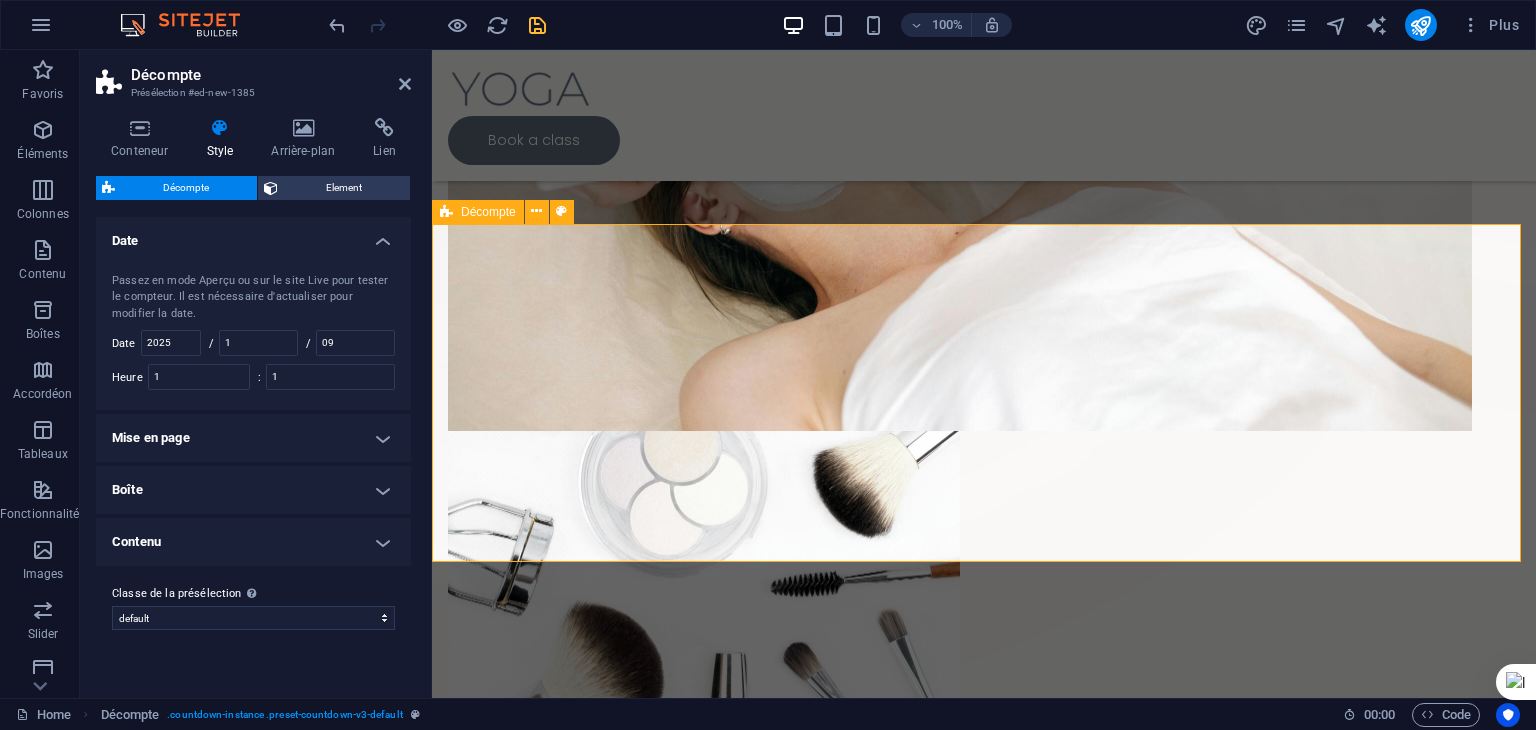 click on "0 Days 0 Hours 0 Minutes 0 Seconds" at bounding box center (984, 1563) 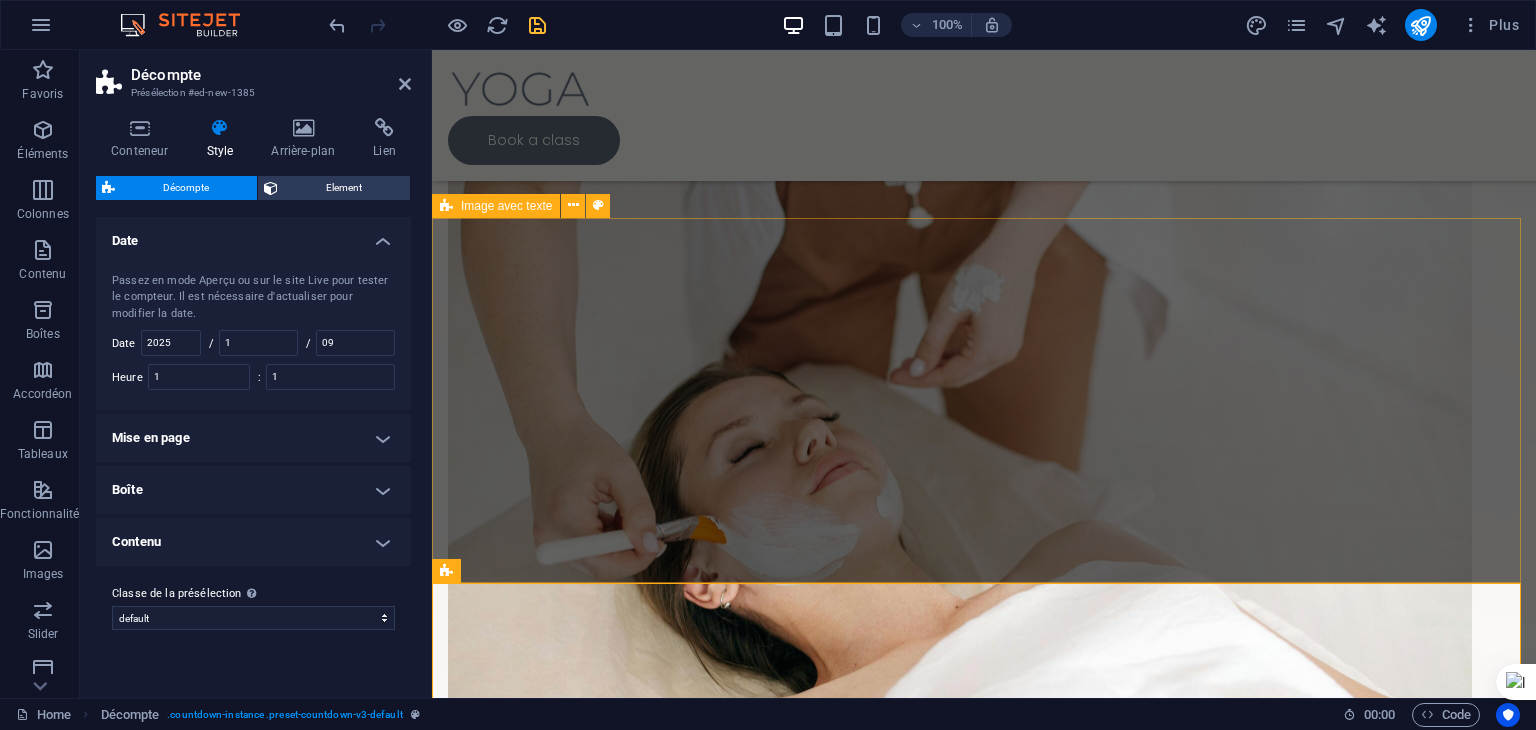 scroll, scrollTop: 454, scrollLeft: 0, axis: vertical 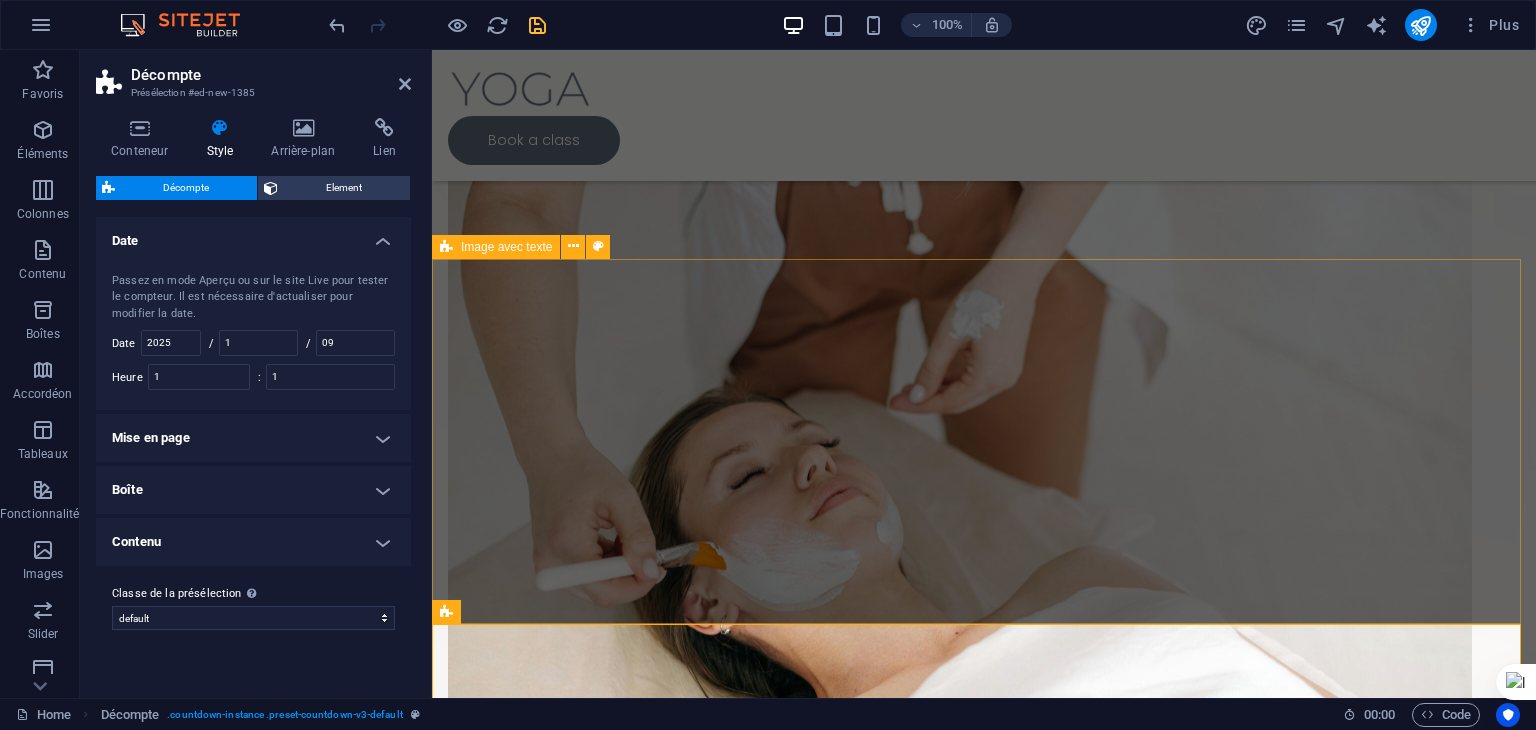 click on "Déposer le contenu ici ou  Ajouter les éléments  Coller le presse-papiers" at bounding box center (984, 1428) 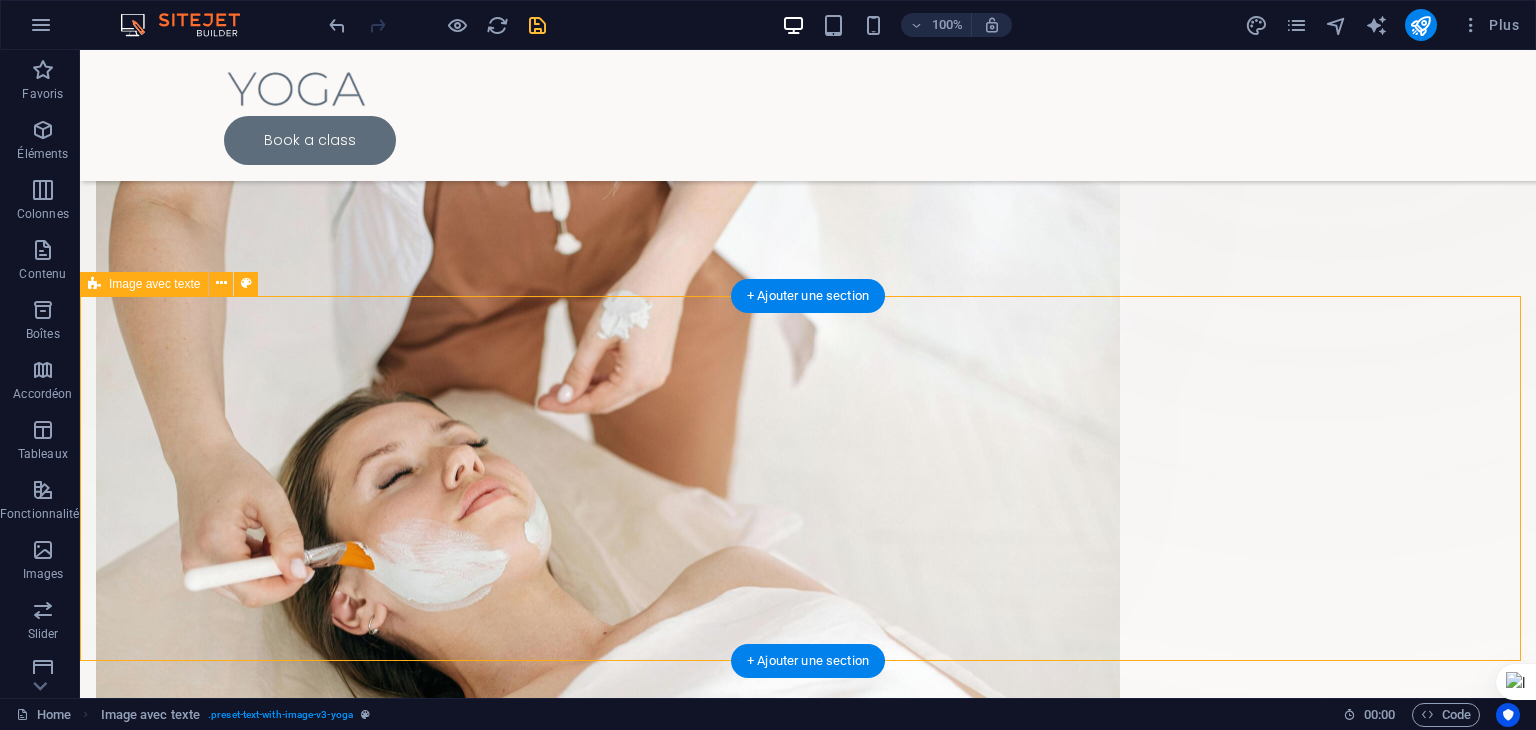 click on "Déposer le contenu ici ou  Ajouter les éléments  Coller le presse-papiers" at bounding box center [808, 1457] 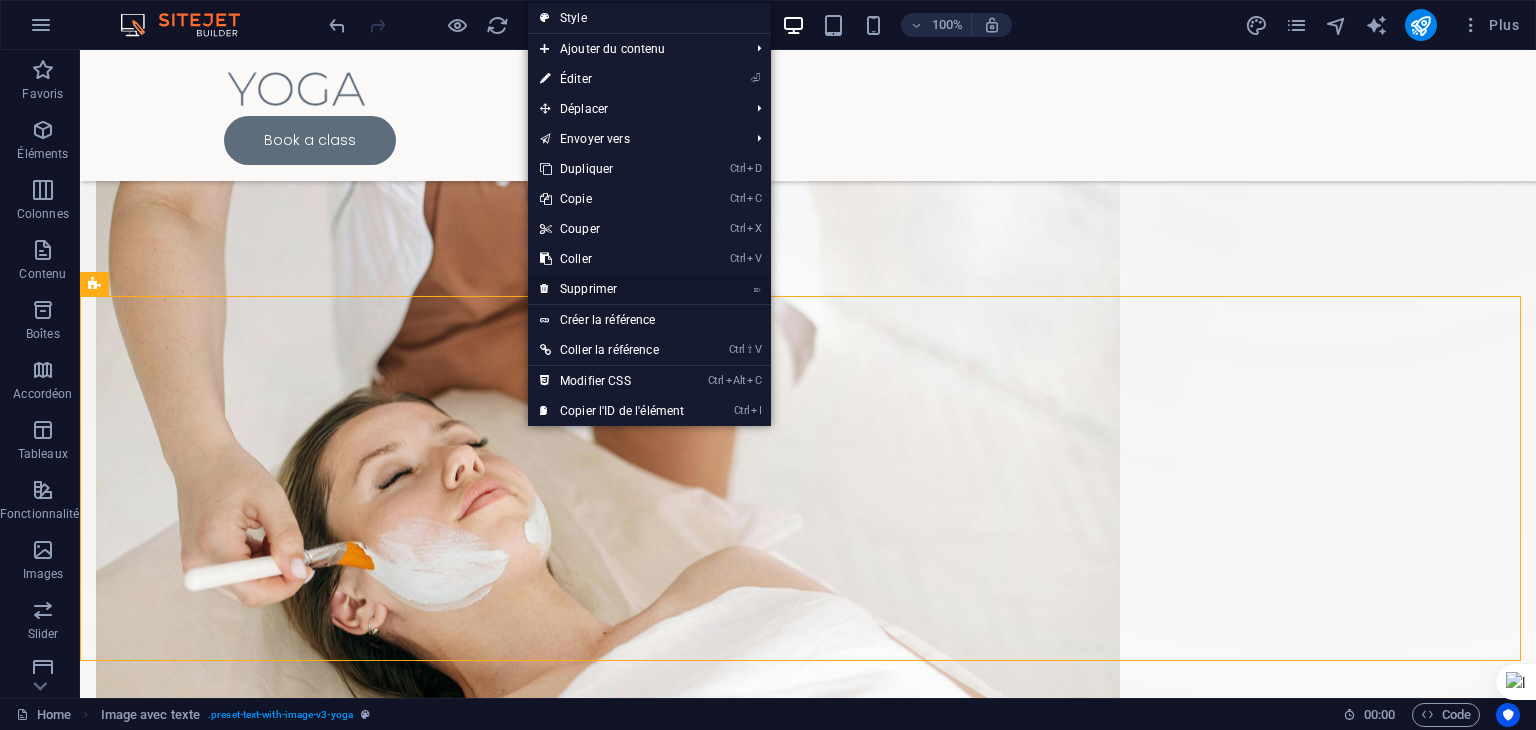 click on "⌦  Supprimer" at bounding box center (612, 289) 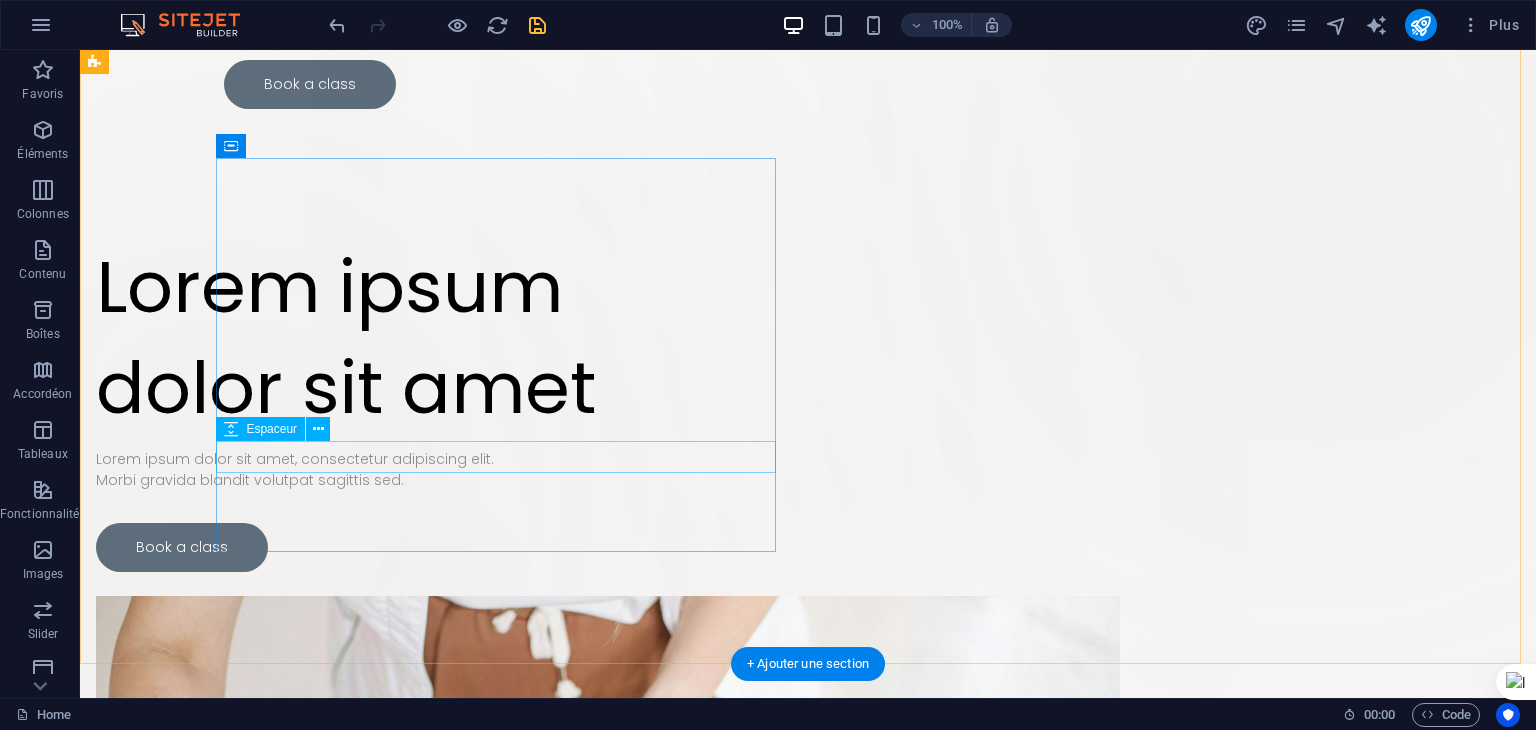 scroll, scrollTop: 27, scrollLeft: 0, axis: vertical 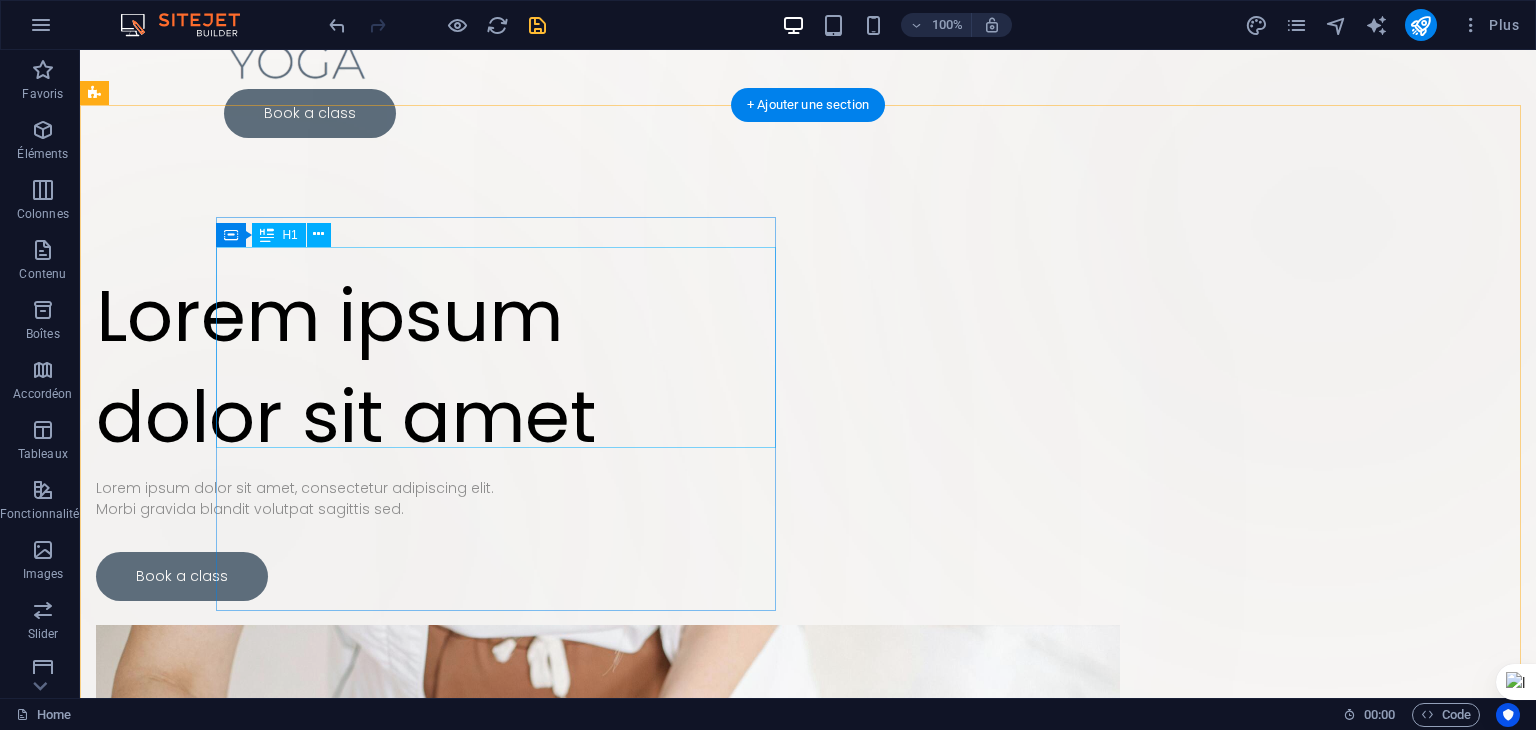 click on "Lorem ipsum dolor sit amet" at bounding box center [376, 367] 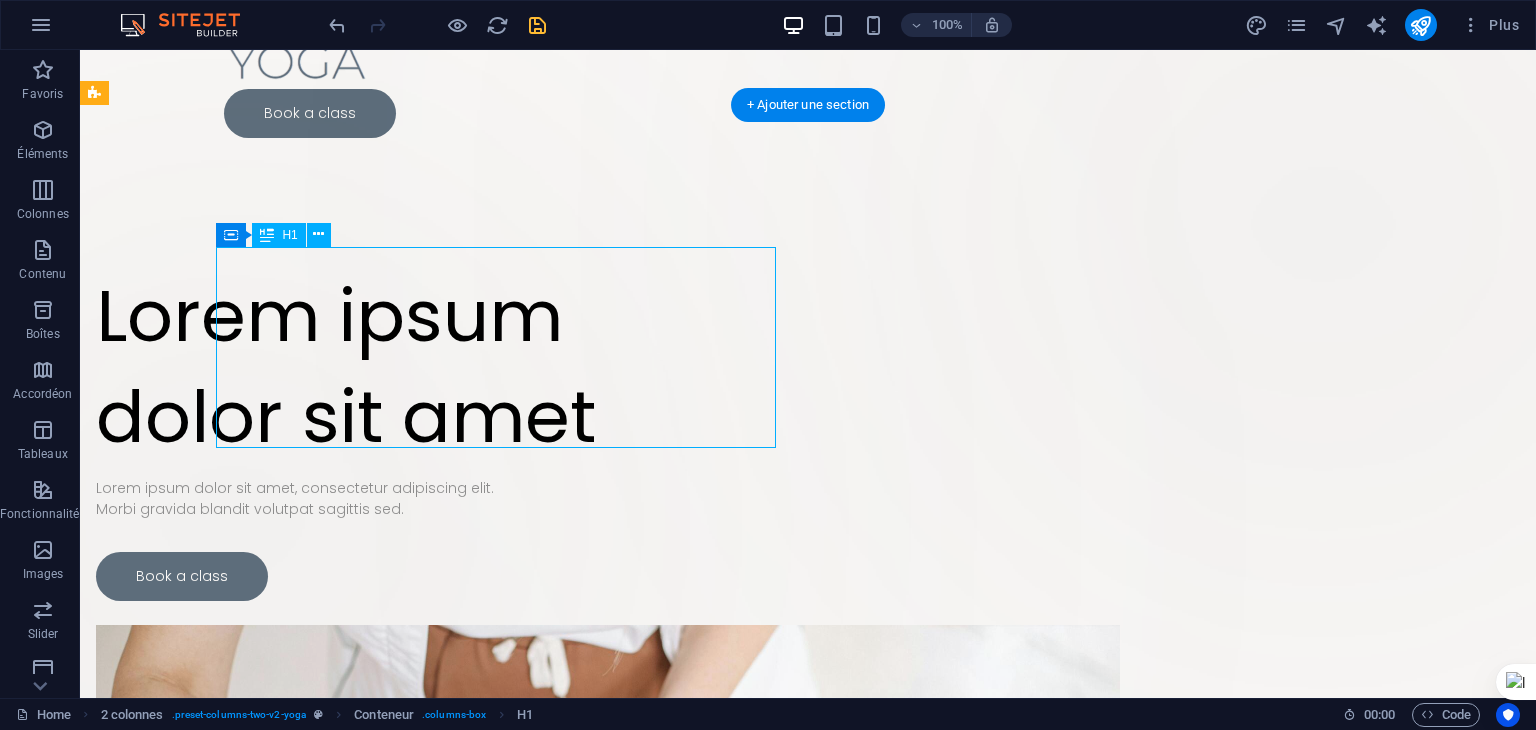 click on "Lorem ipsum dolor sit amet" at bounding box center [376, 367] 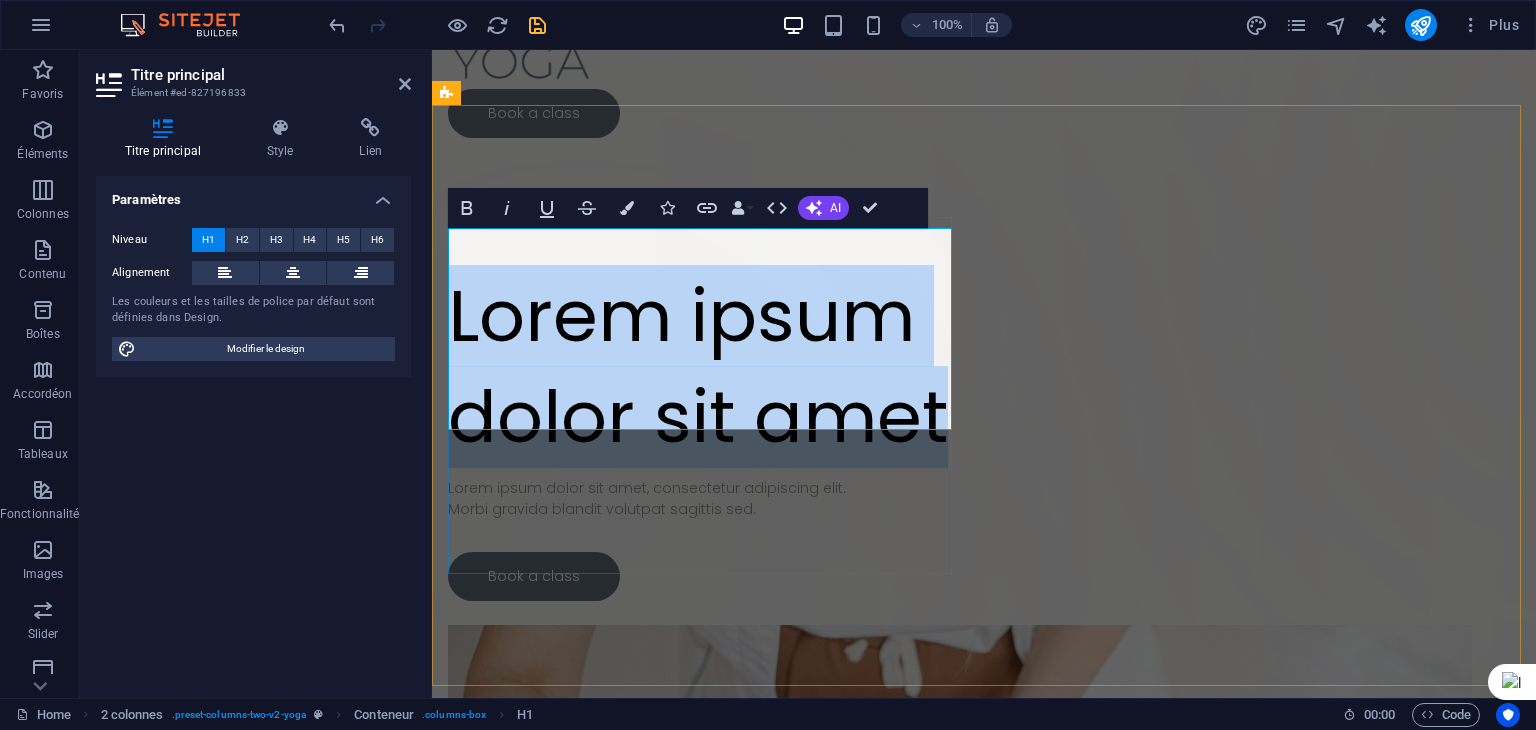 click on "Lorem ipsum dolor sit amet" at bounding box center (704, 367) 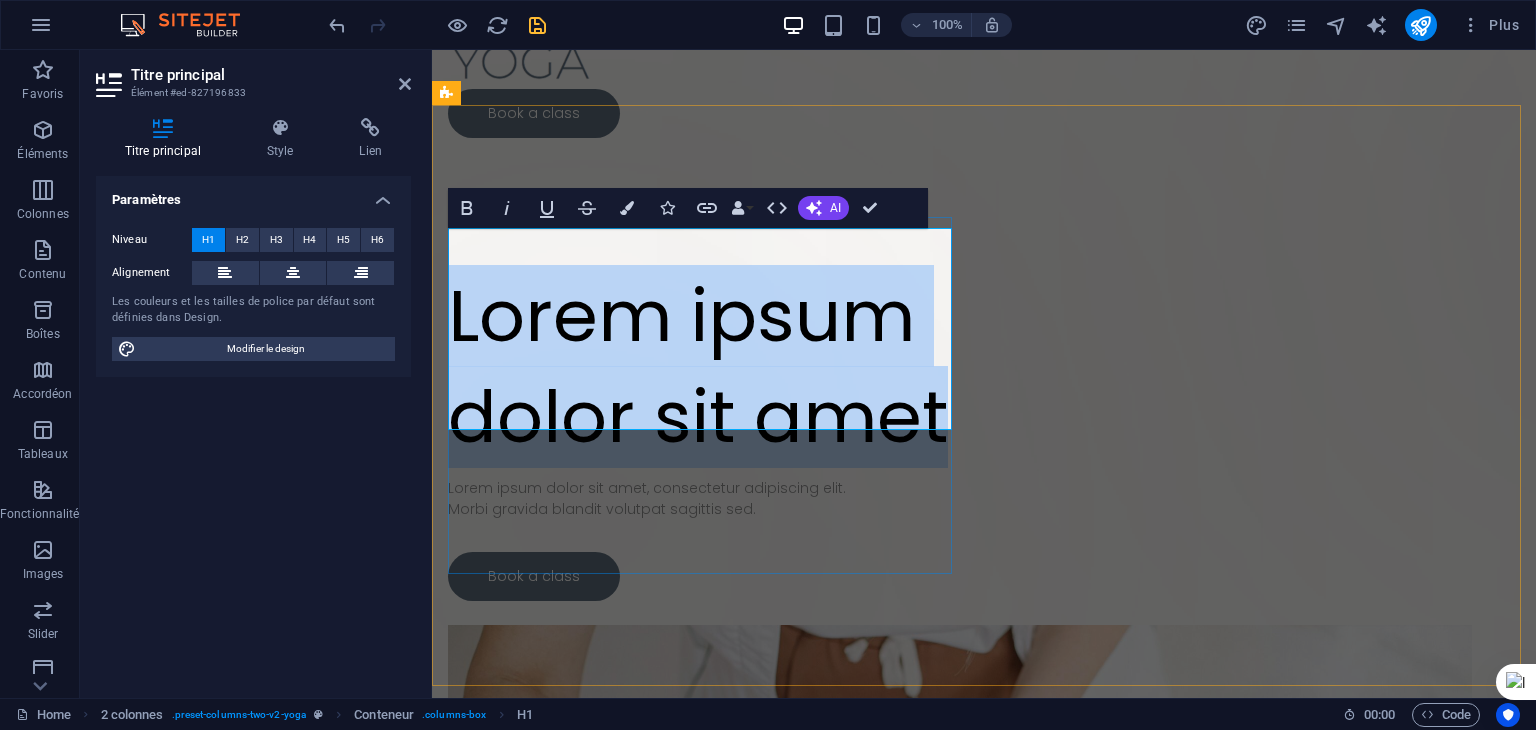 drag, startPoint x: 943, startPoint y: 386, endPoint x: 456, endPoint y: 267, distance: 501.32825 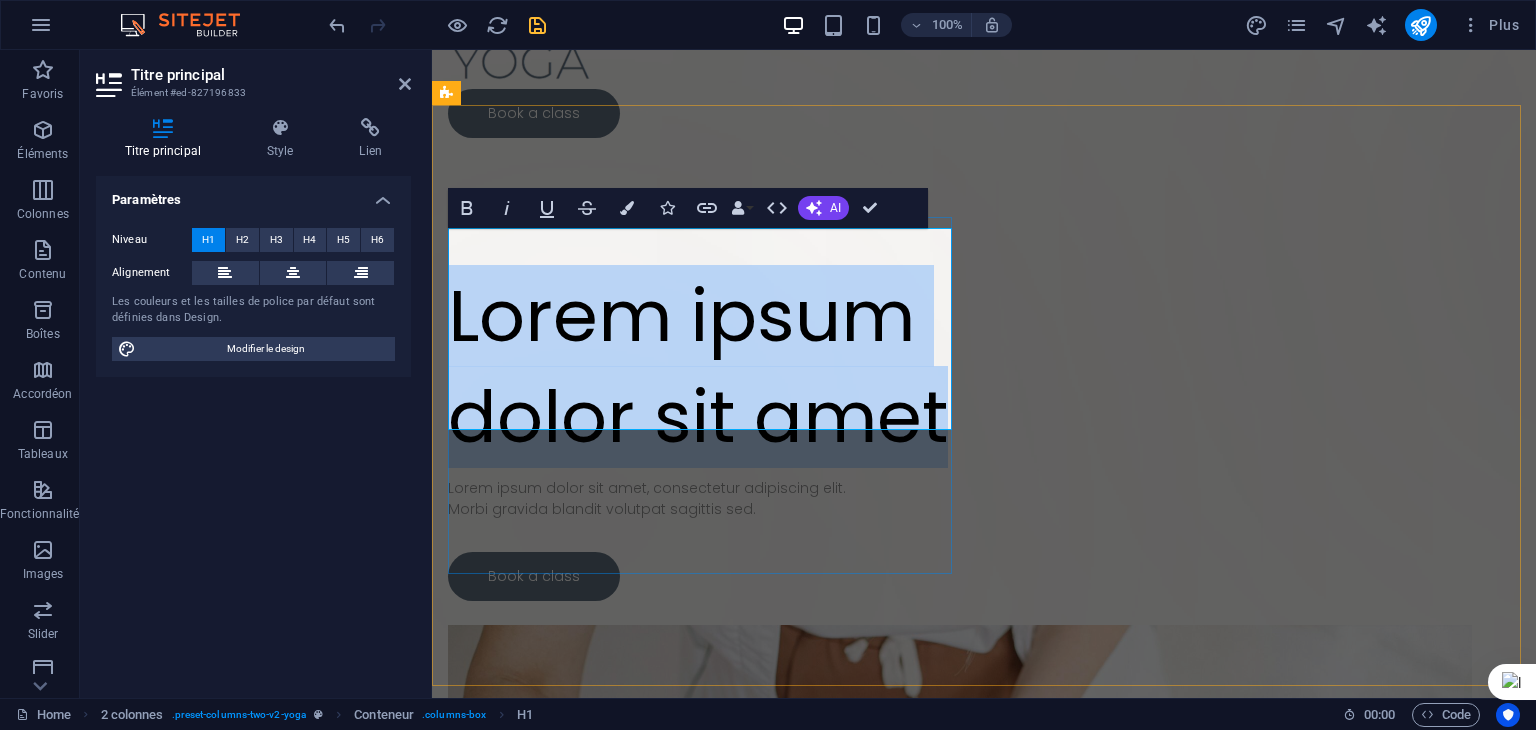 scroll, scrollTop: 16, scrollLeft: 0, axis: vertical 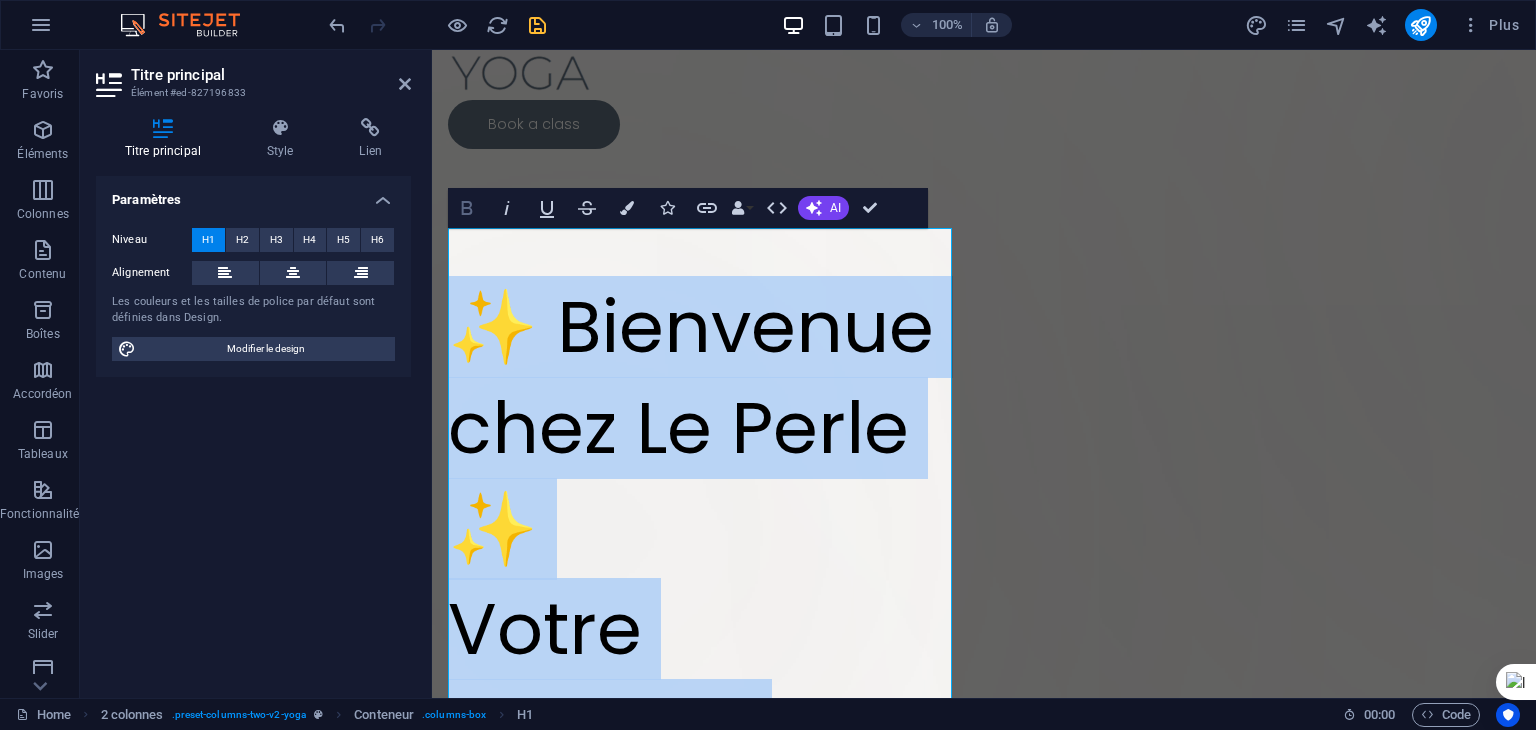 click on "Bold" at bounding box center (467, 208) 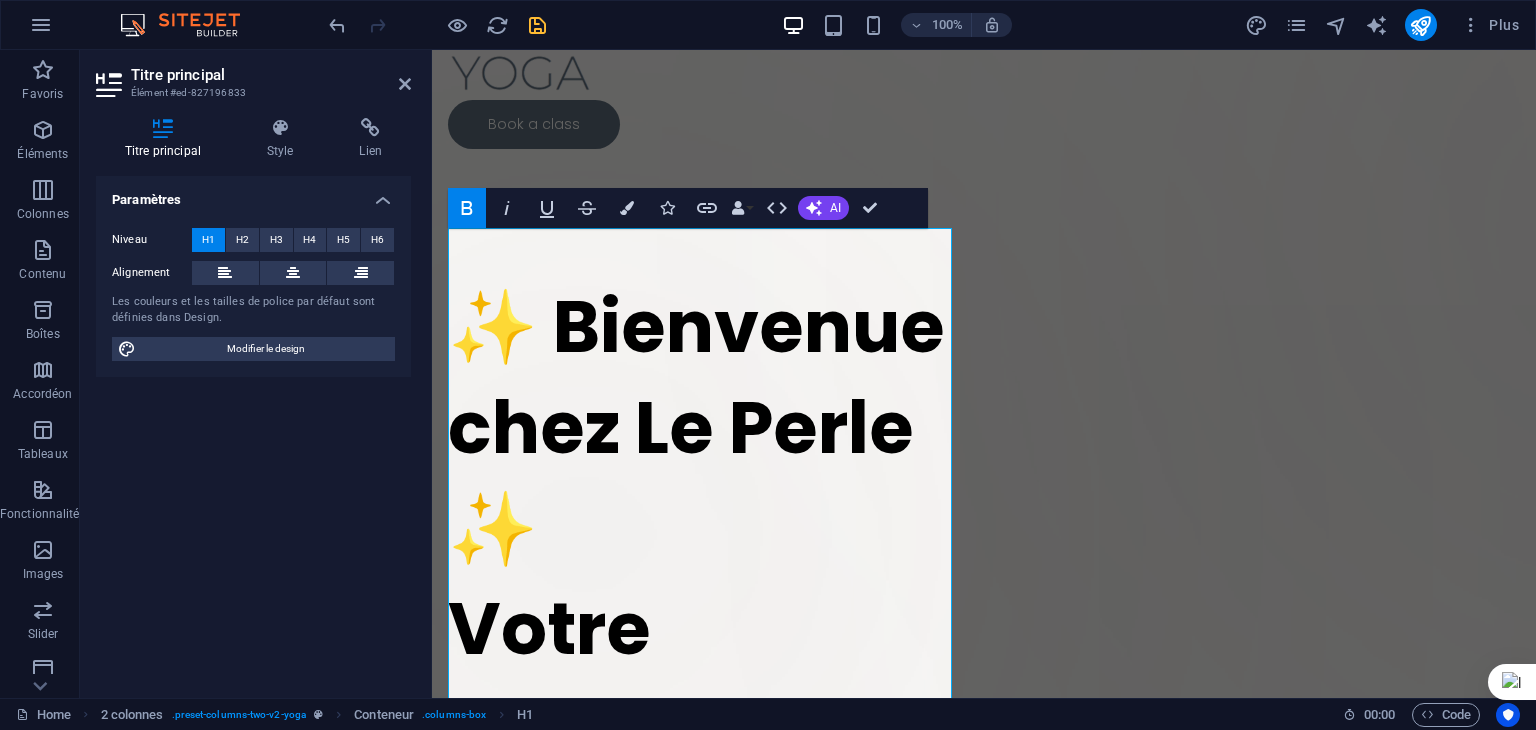 click 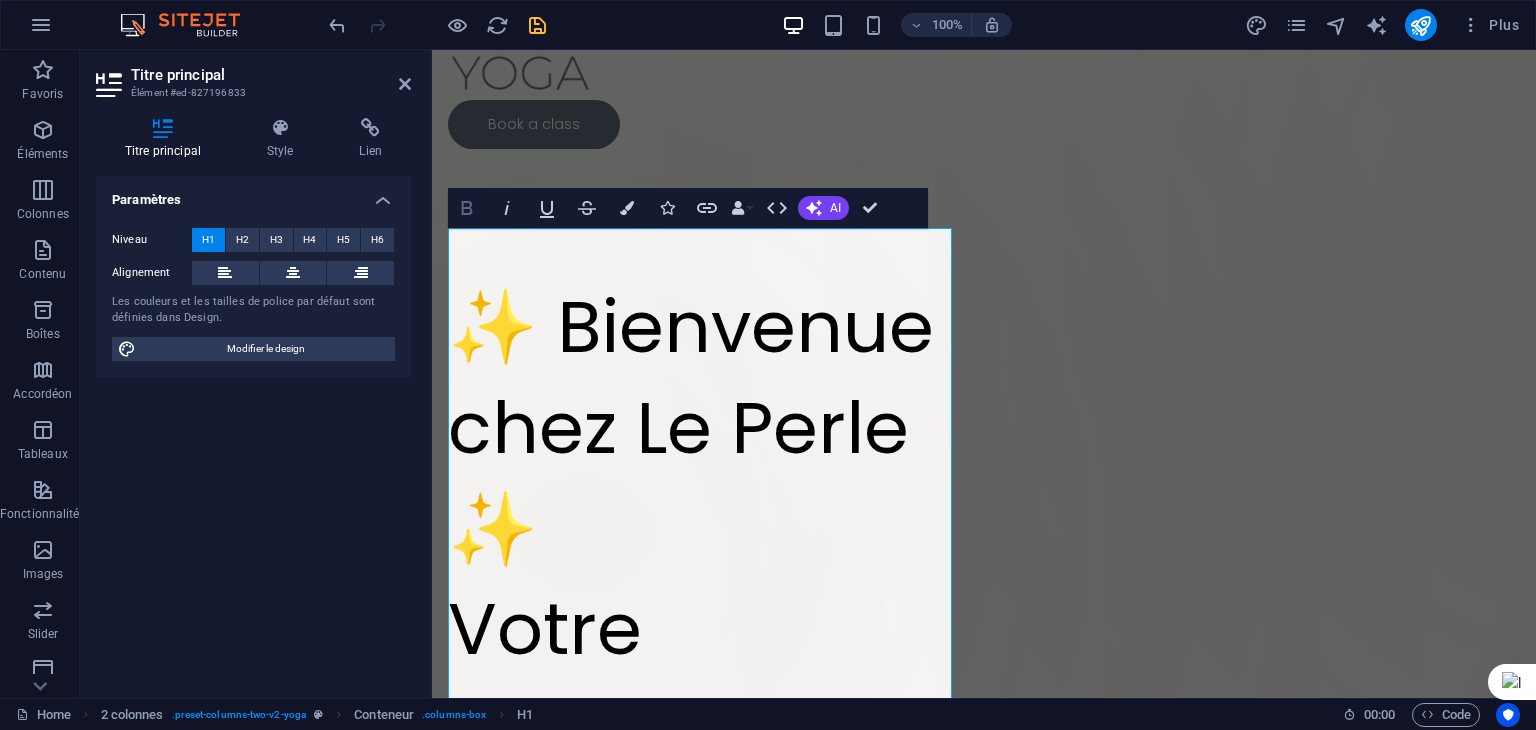 click 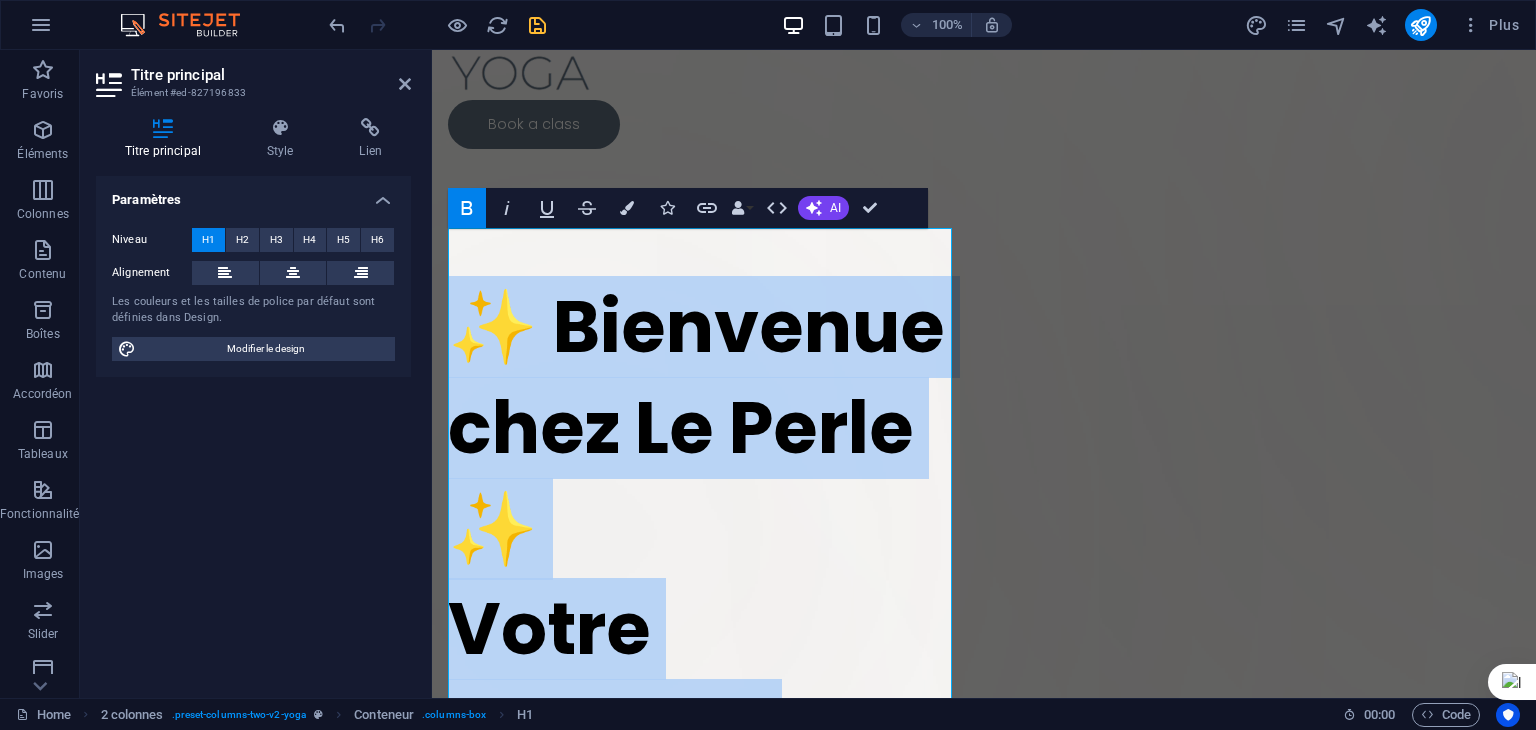 click 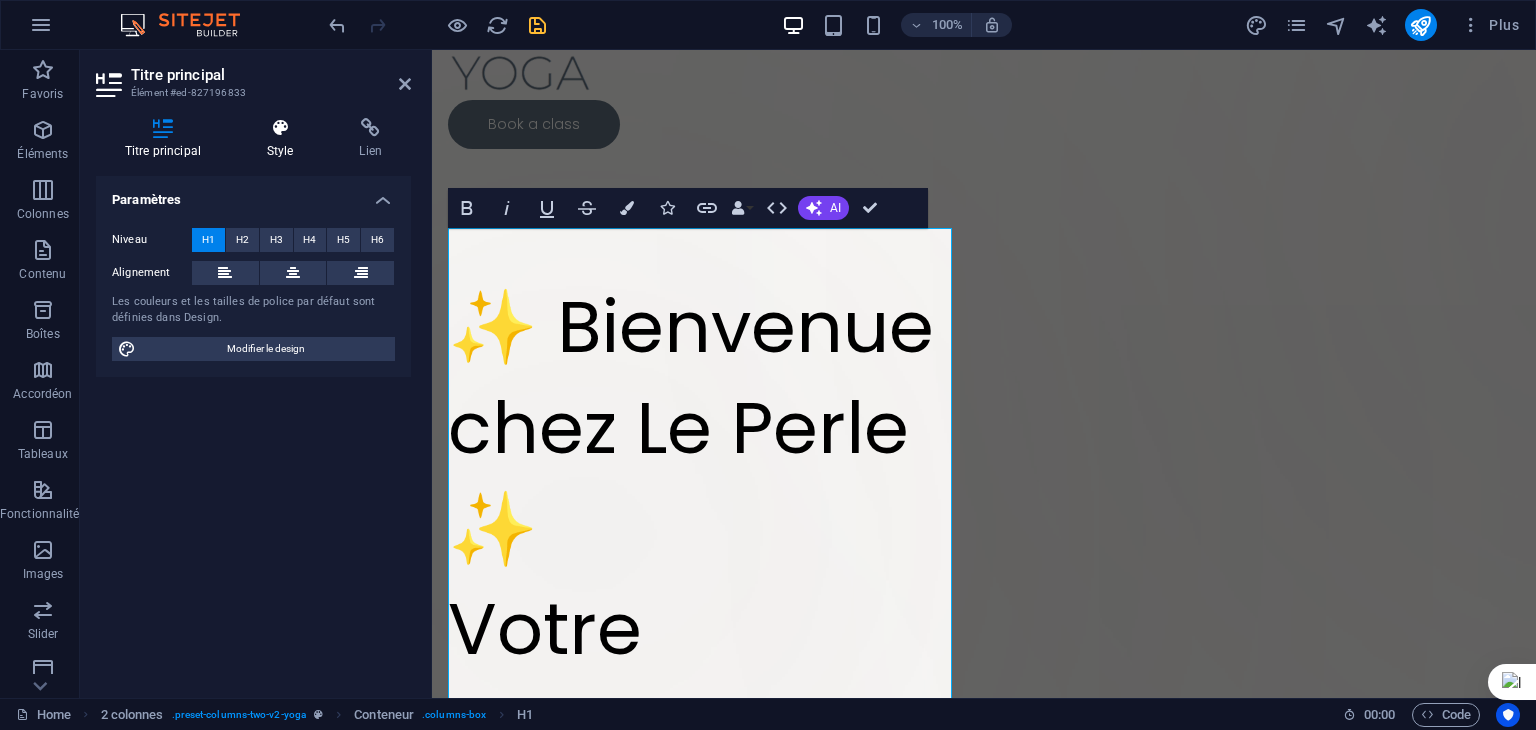 click on "Style" at bounding box center [284, 139] 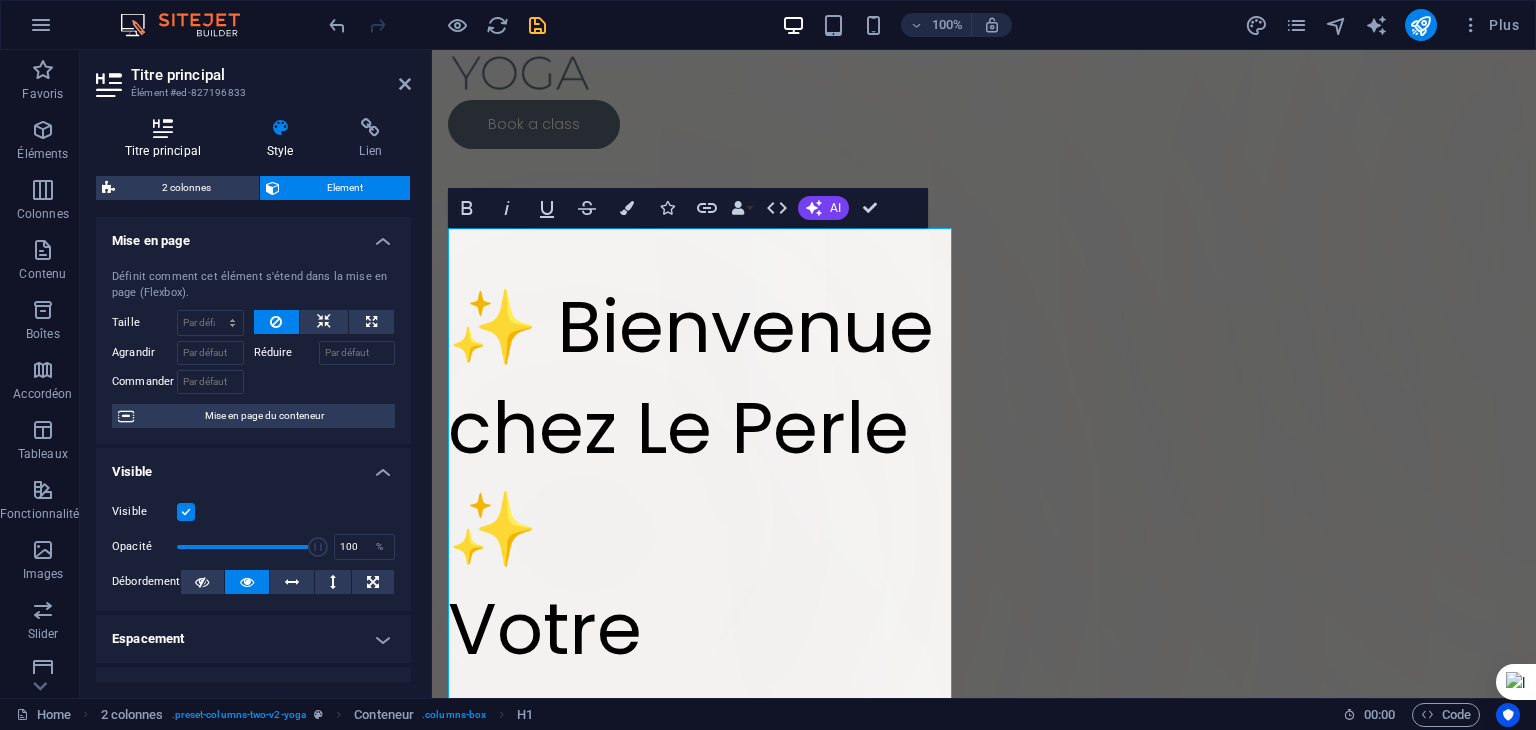 click on "Titre principal" at bounding box center (167, 139) 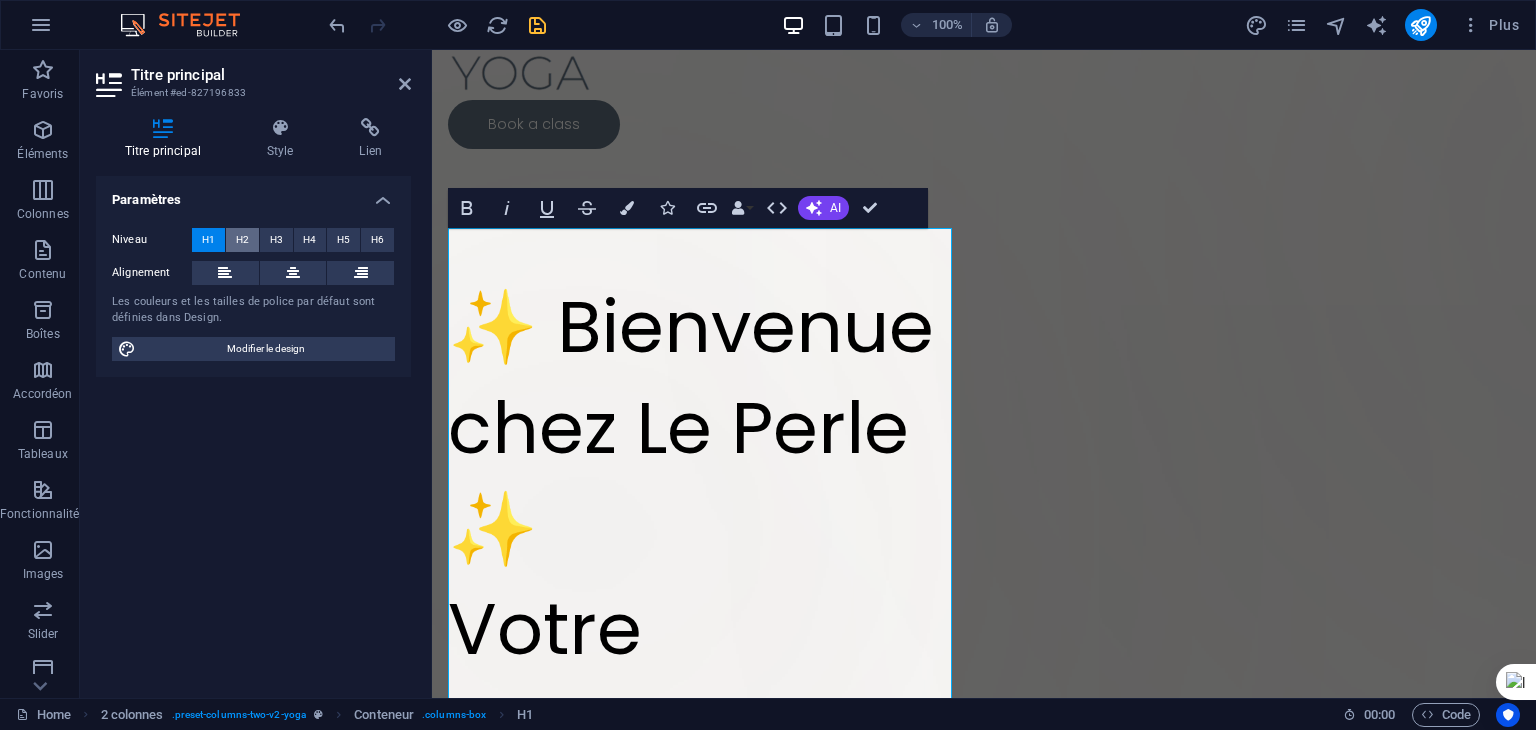 click on "H2" at bounding box center [242, 240] 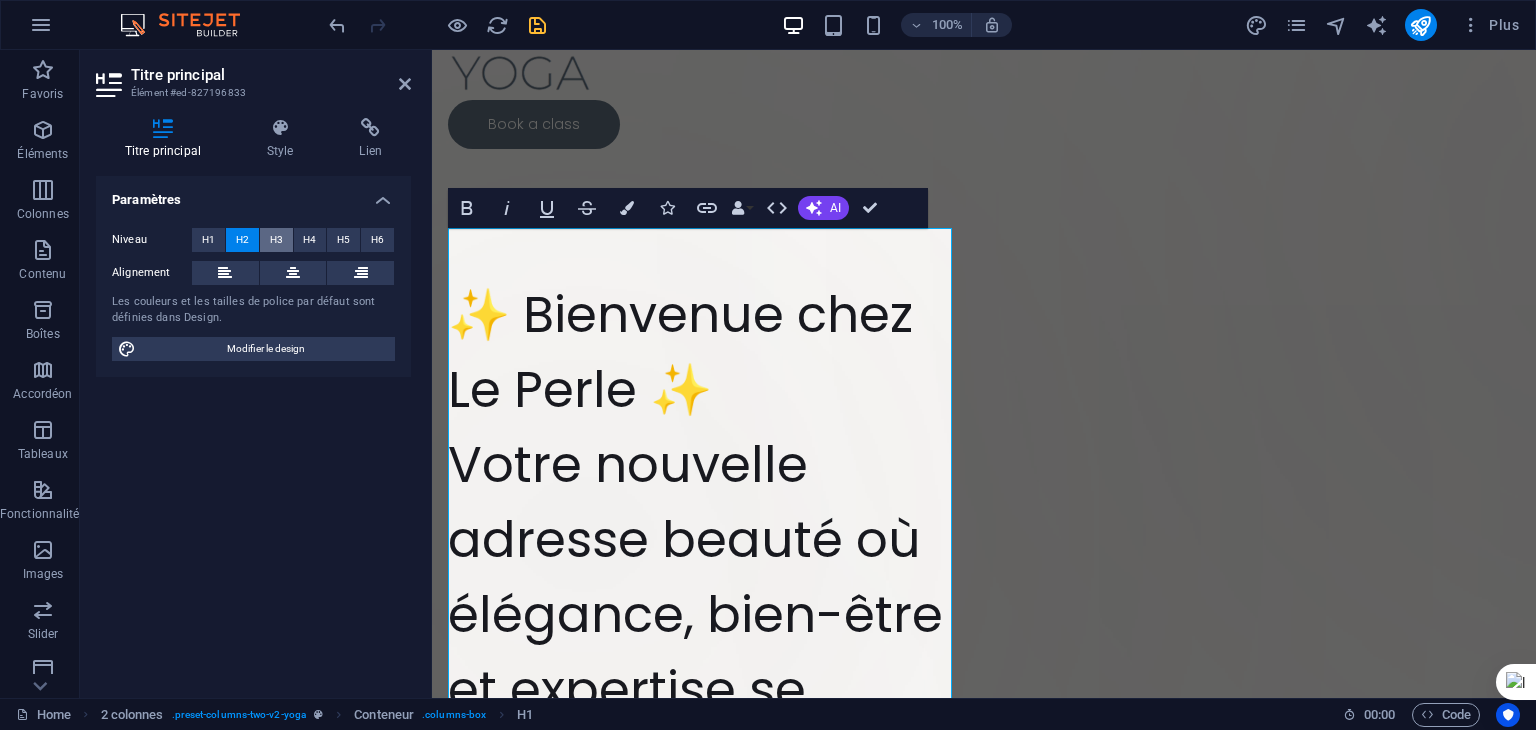 click on "H3" at bounding box center [276, 240] 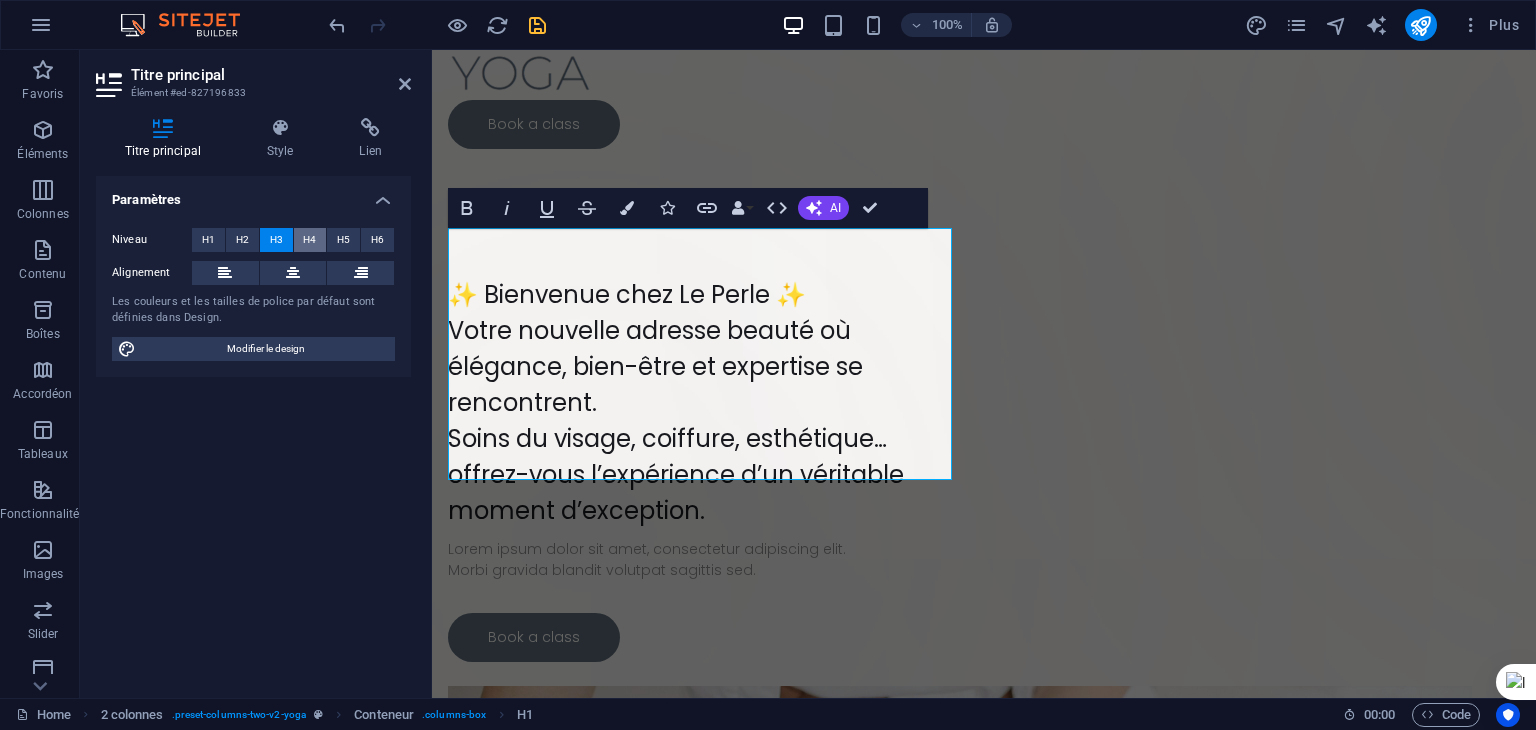 click on "H4" at bounding box center [309, 240] 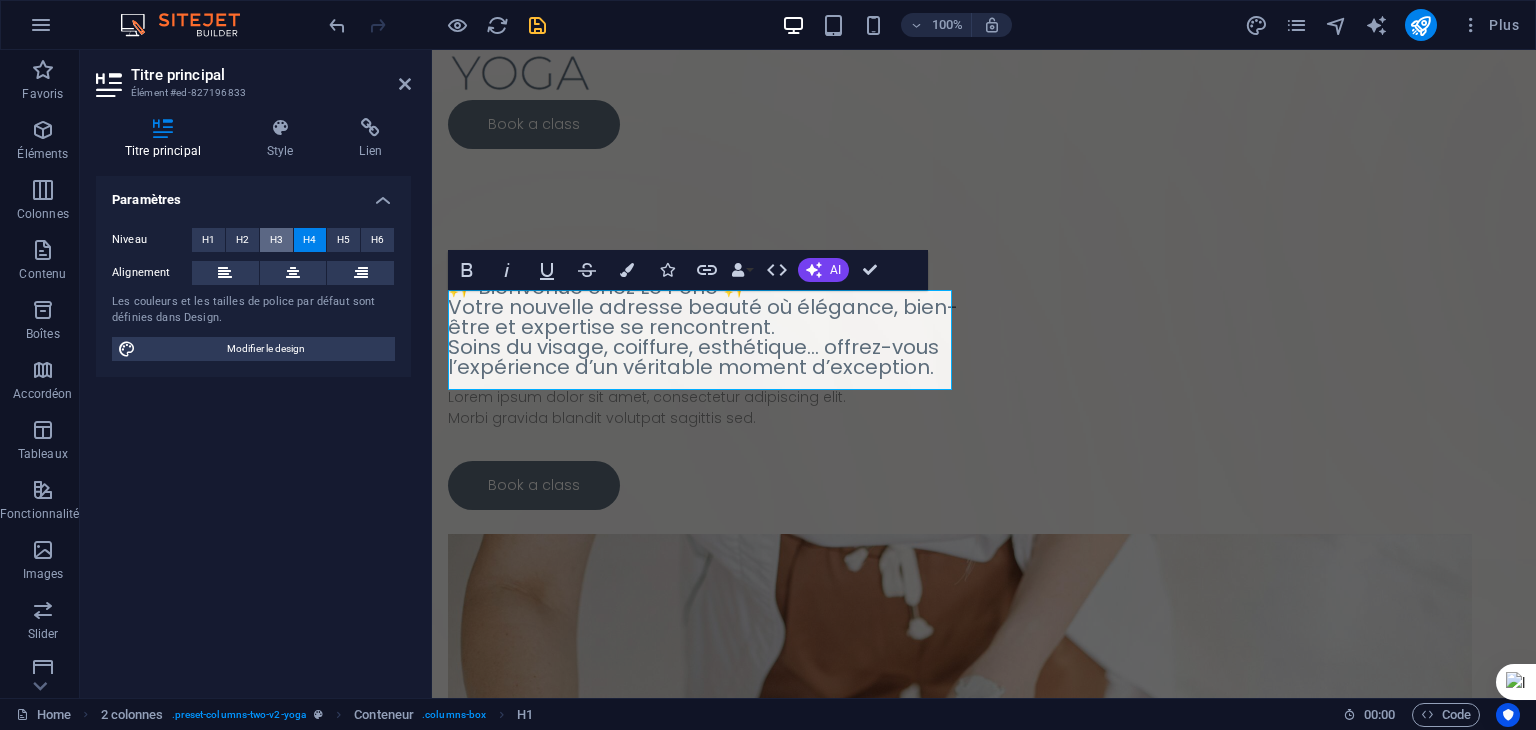 click on "H3" at bounding box center [276, 240] 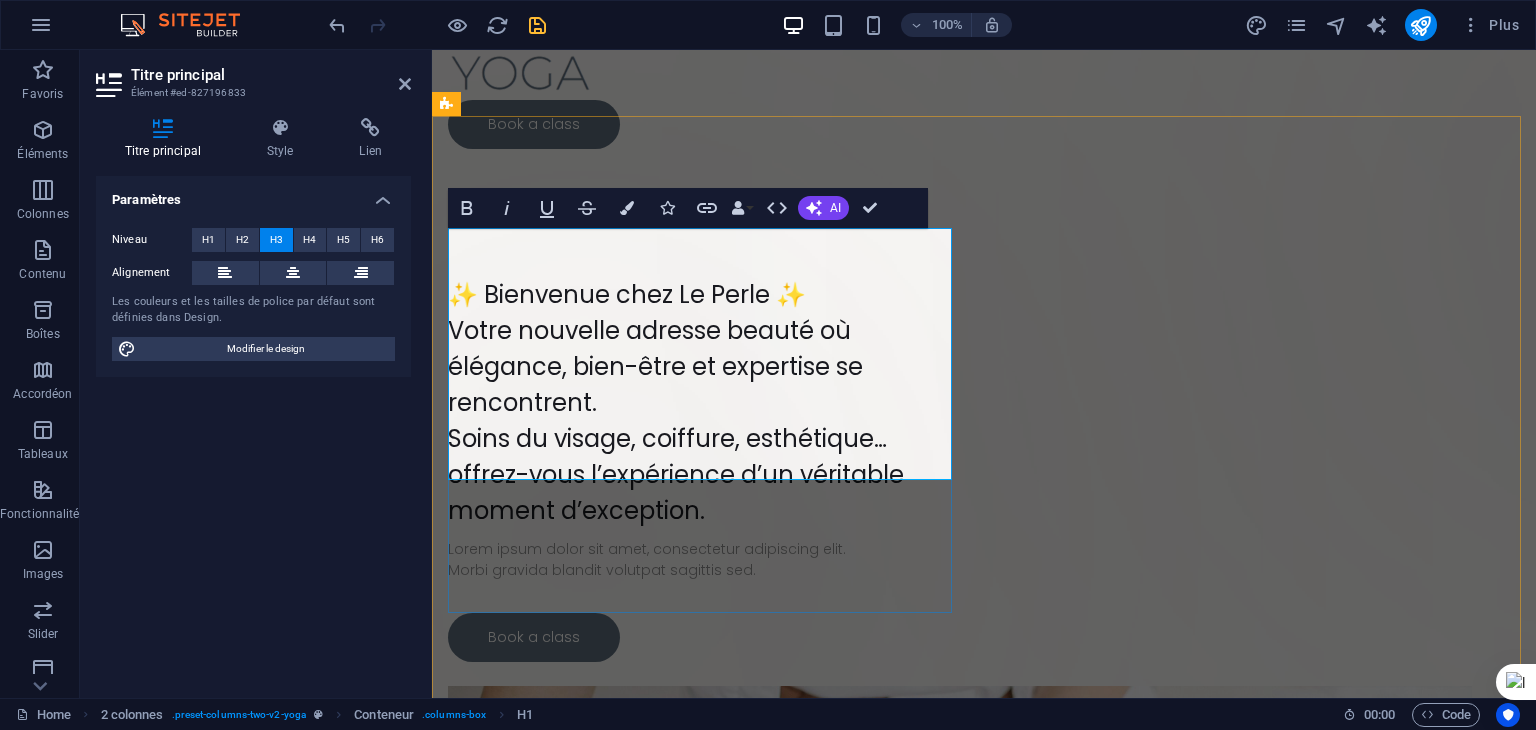 click on "✨ Bienvenue chez Le Perle ✨ Votre nouvelle adresse beauté où élégance, bien-être et expertise se rencontrent. Soins du visage, coiffure, esthétique… offrez-vous l’expérience d’un véritable moment d’exception." at bounding box center (704, 403) 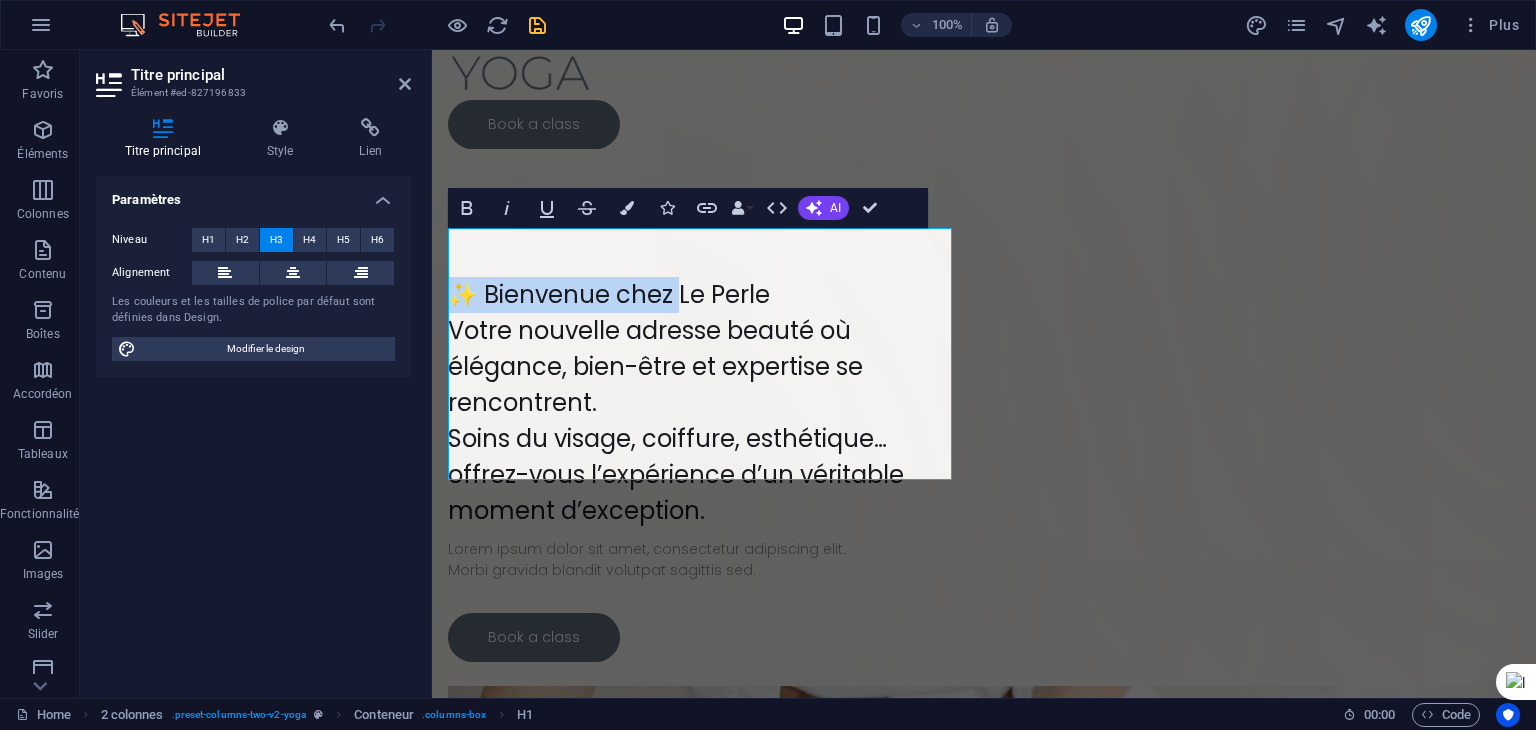 drag, startPoint x: 684, startPoint y: 245, endPoint x: 431, endPoint y: 245, distance: 253 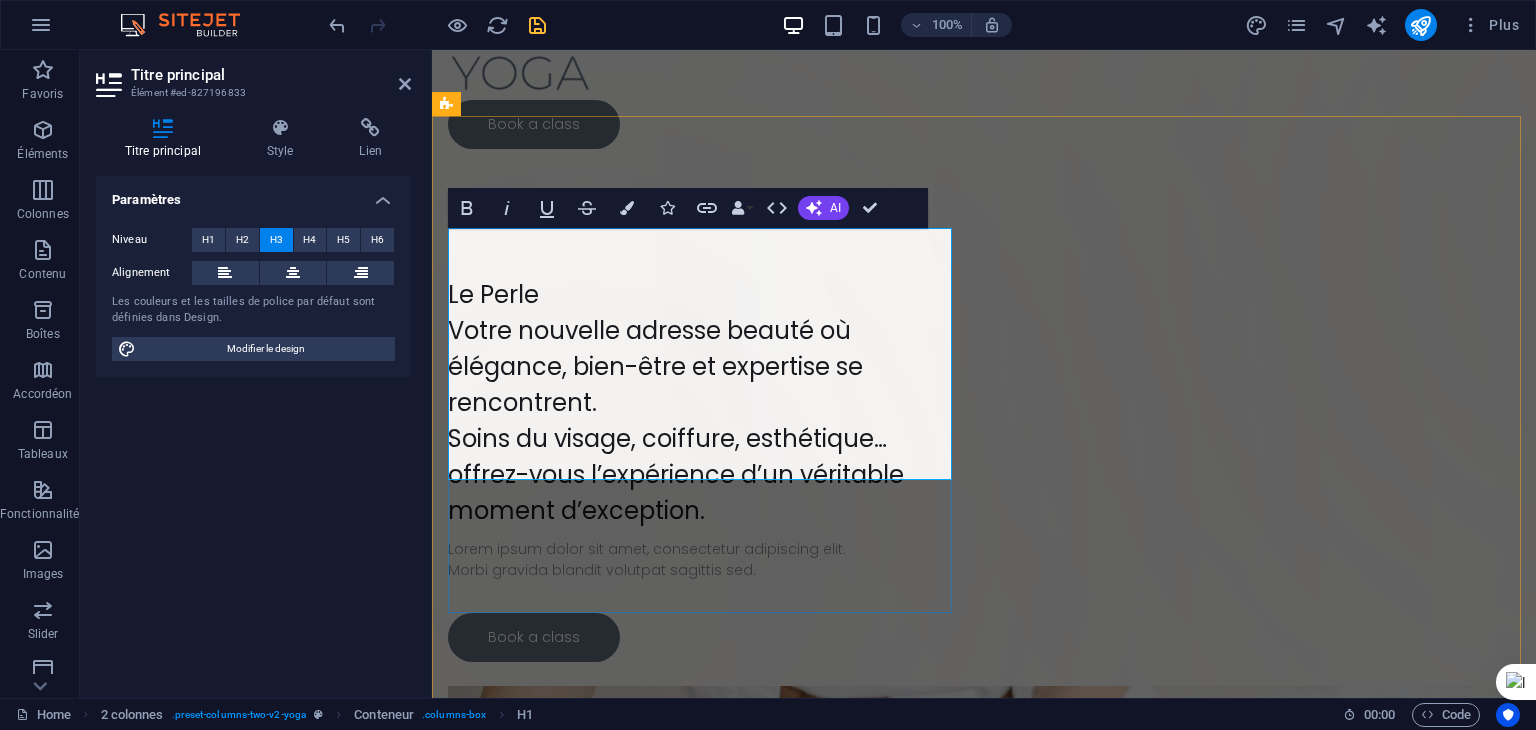 click on "Le Perle  Votre nouvelle adresse beauté où élégance, bien-être et expertise se rencontrent. Soins du visage, coiffure, esthétique… offrez-vous l’expérience d’un véritable moment d’exception." at bounding box center [704, 403] 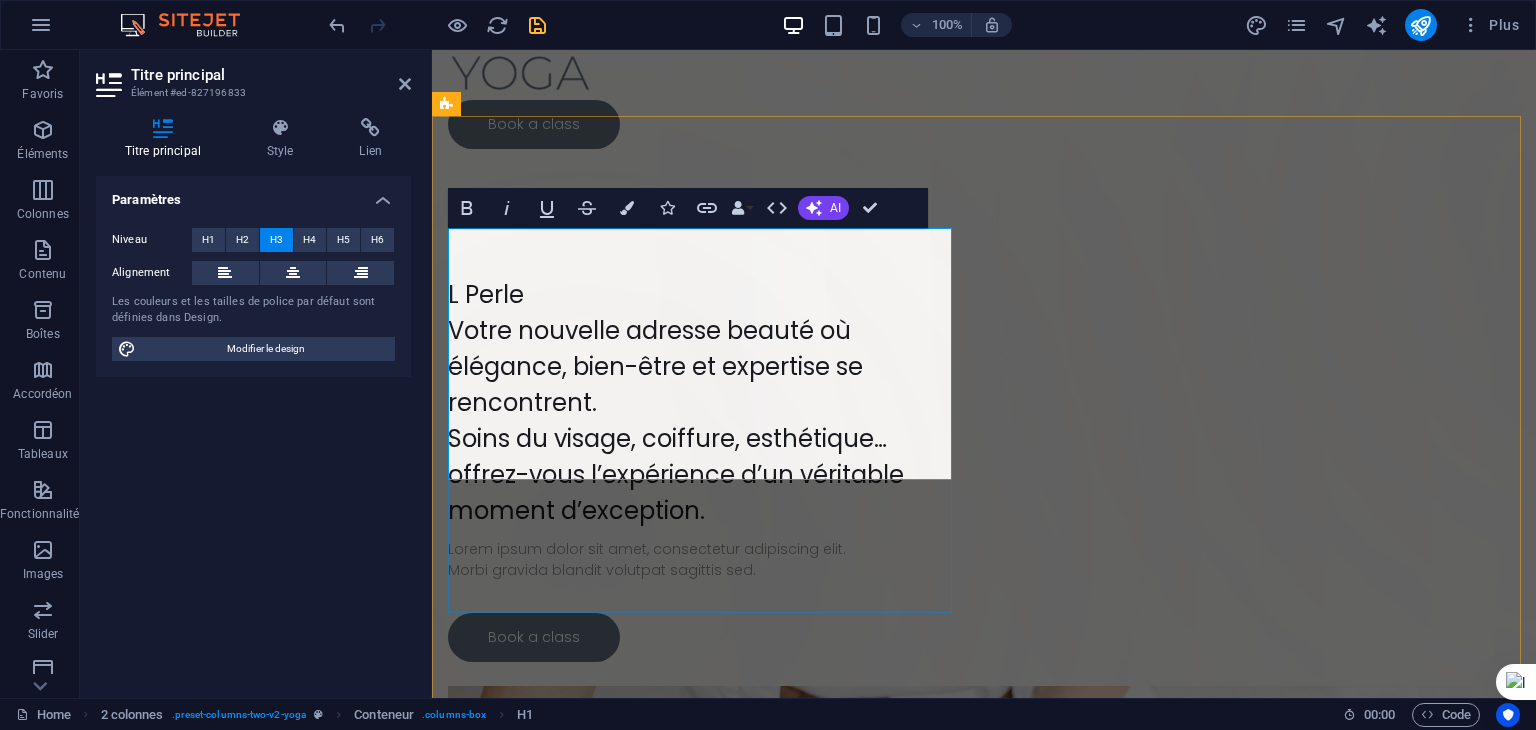 type 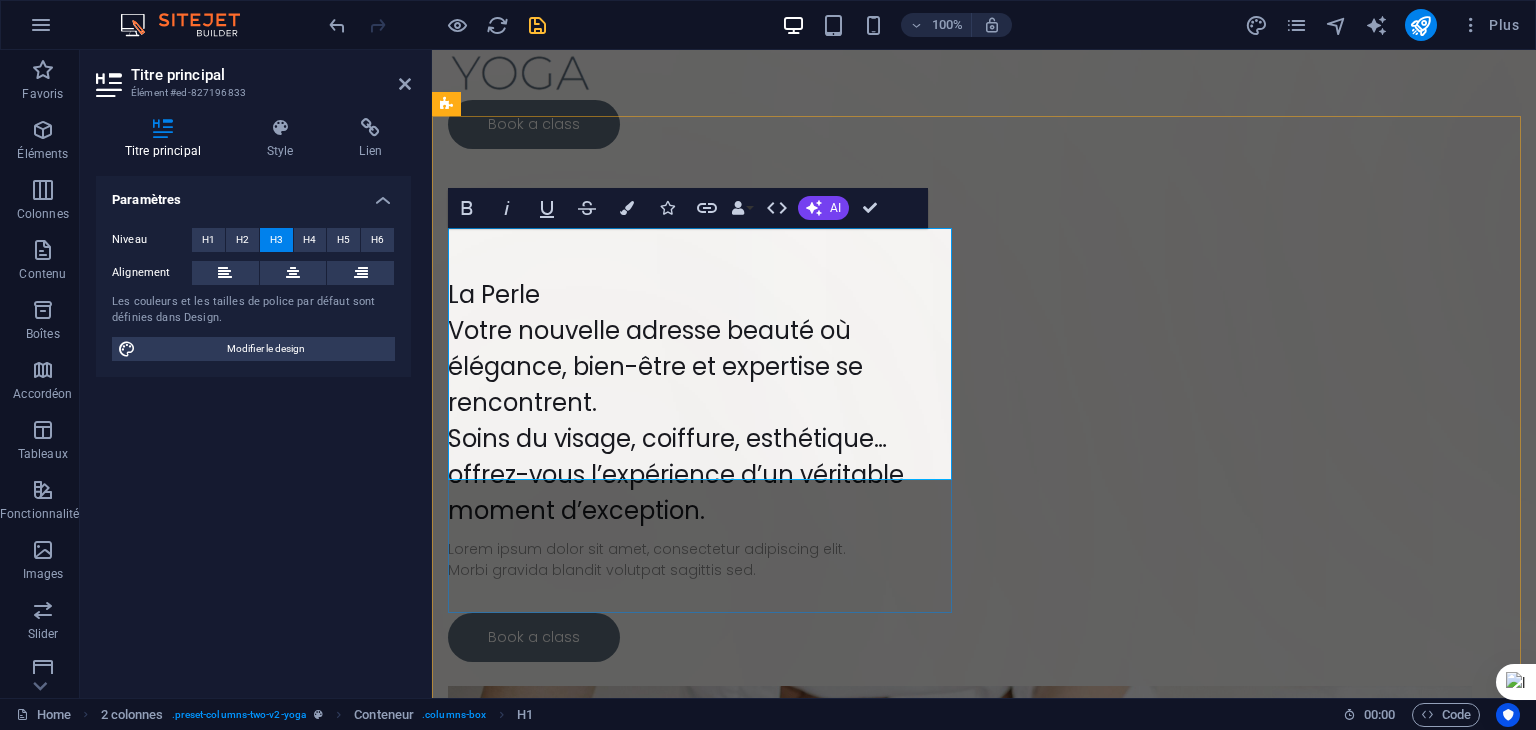 click on "La Perle  Votre nouvelle adresse beauté où élégance, bien-être et expertise se rencontrent. Soins du visage, coiffure, esthétique… offrez-vous l’expérience d’un véritable moment d’exception." at bounding box center [704, 403] 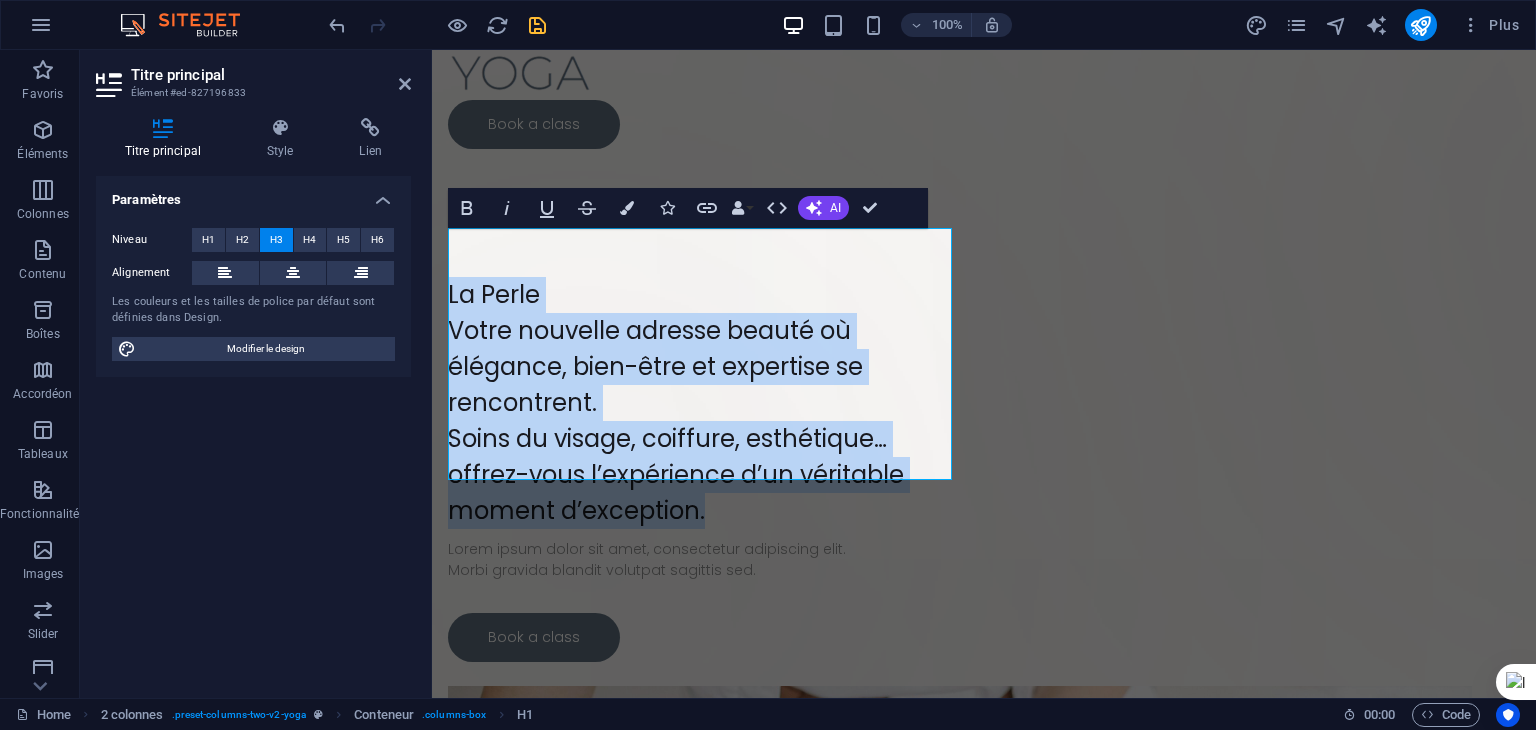 drag, startPoint x: 719, startPoint y: 465, endPoint x: 409, endPoint y: 214, distance: 398.87466 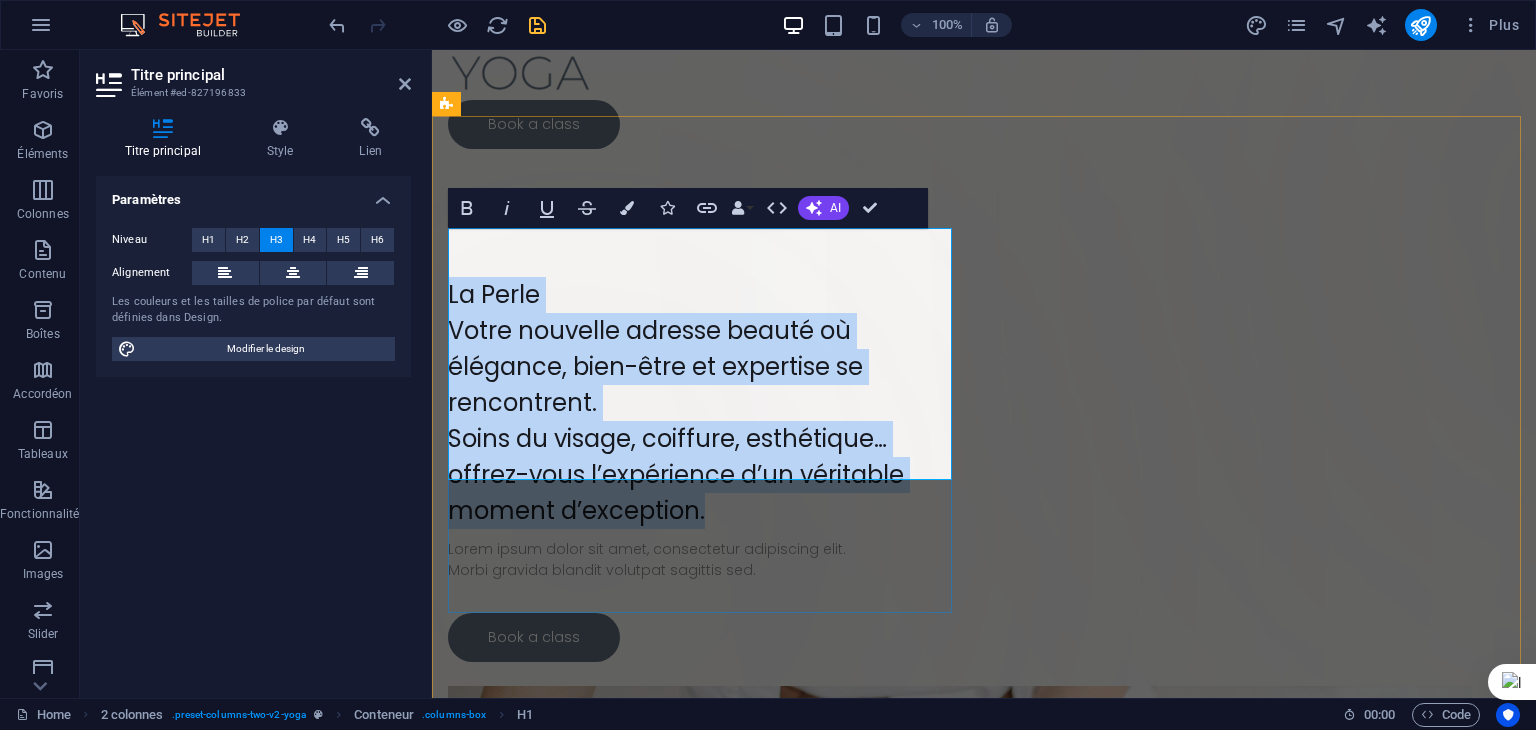 scroll, scrollTop: 20, scrollLeft: 0, axis: vertical 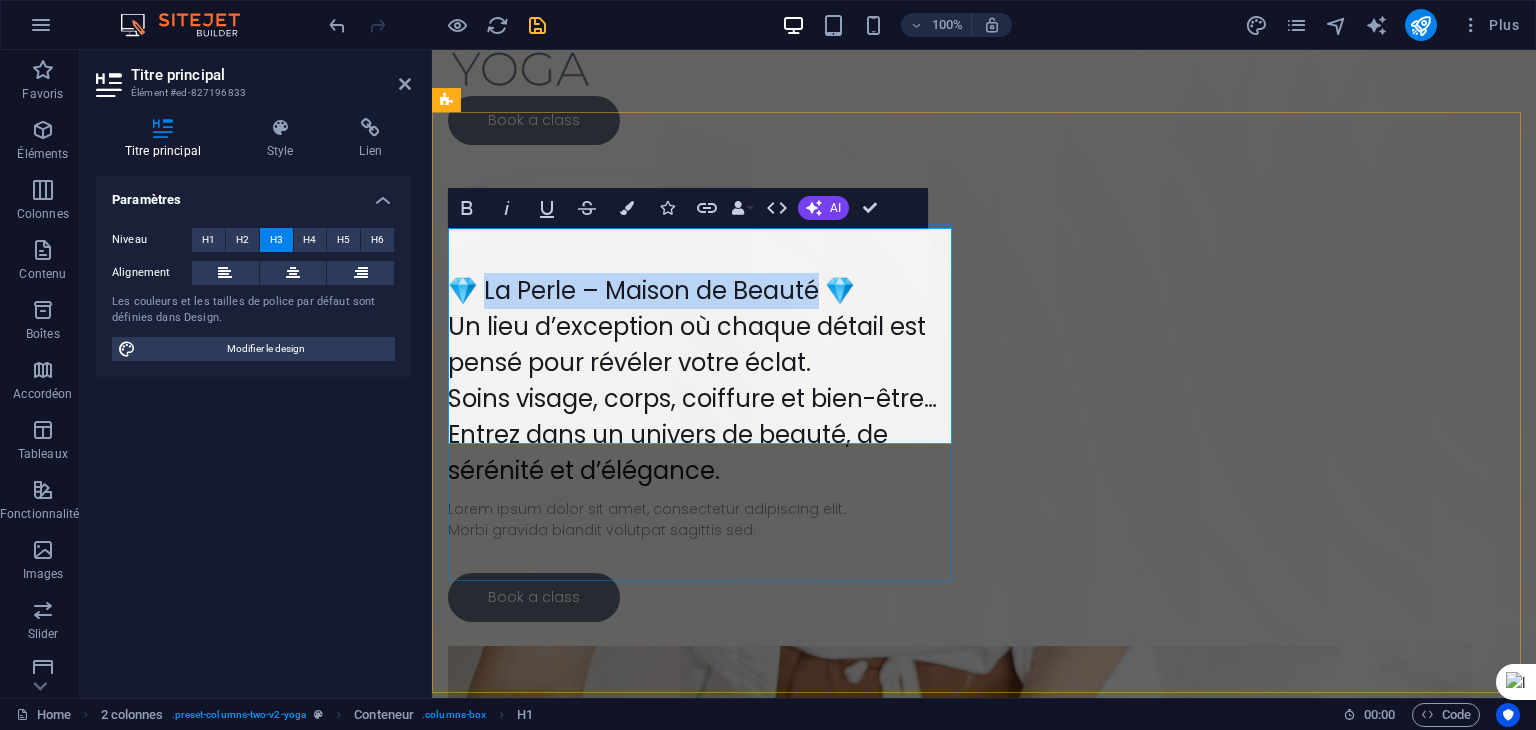 drag, startPoint x: 824, startPoint y: 241, endPoint x: 489, endPoint y: 248, distance: 335.07312 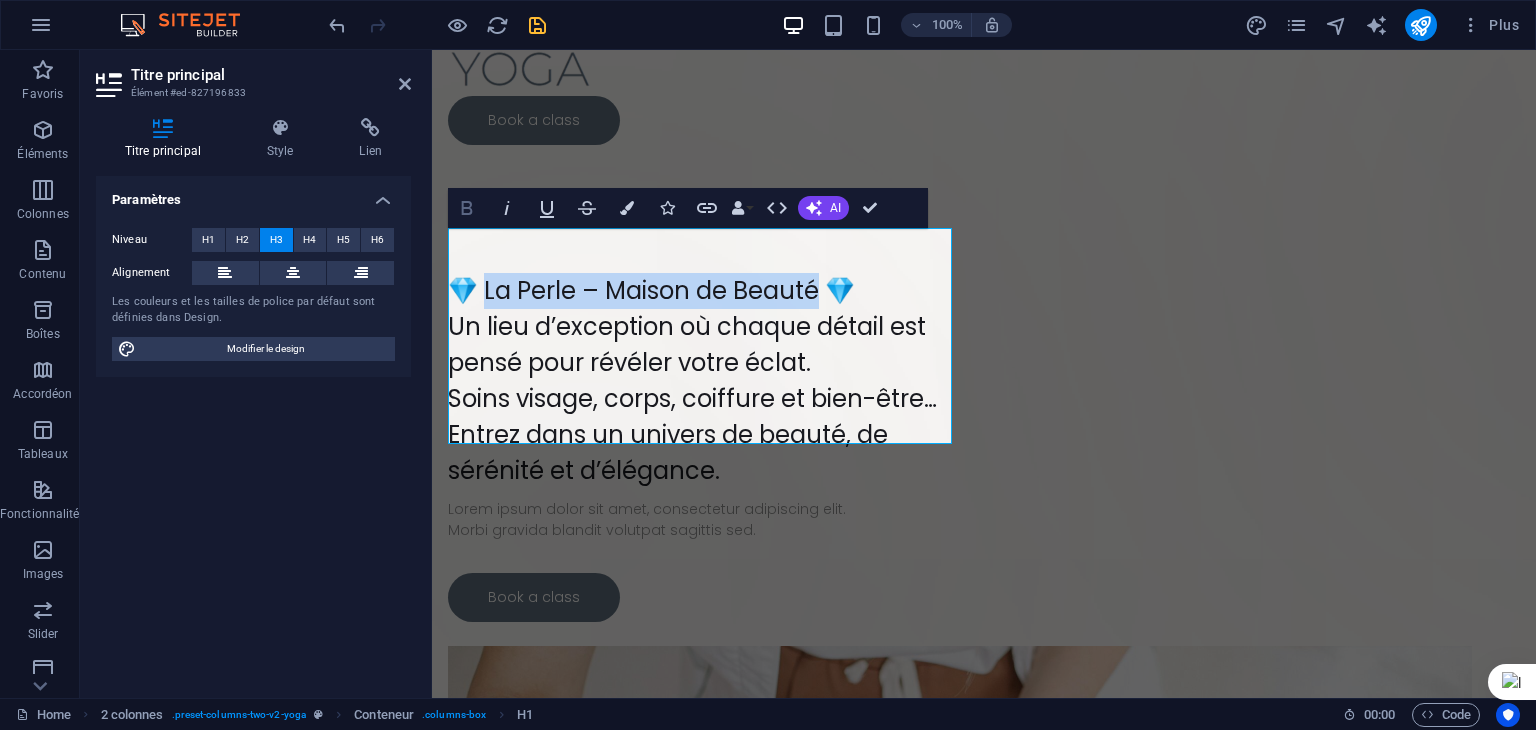 click 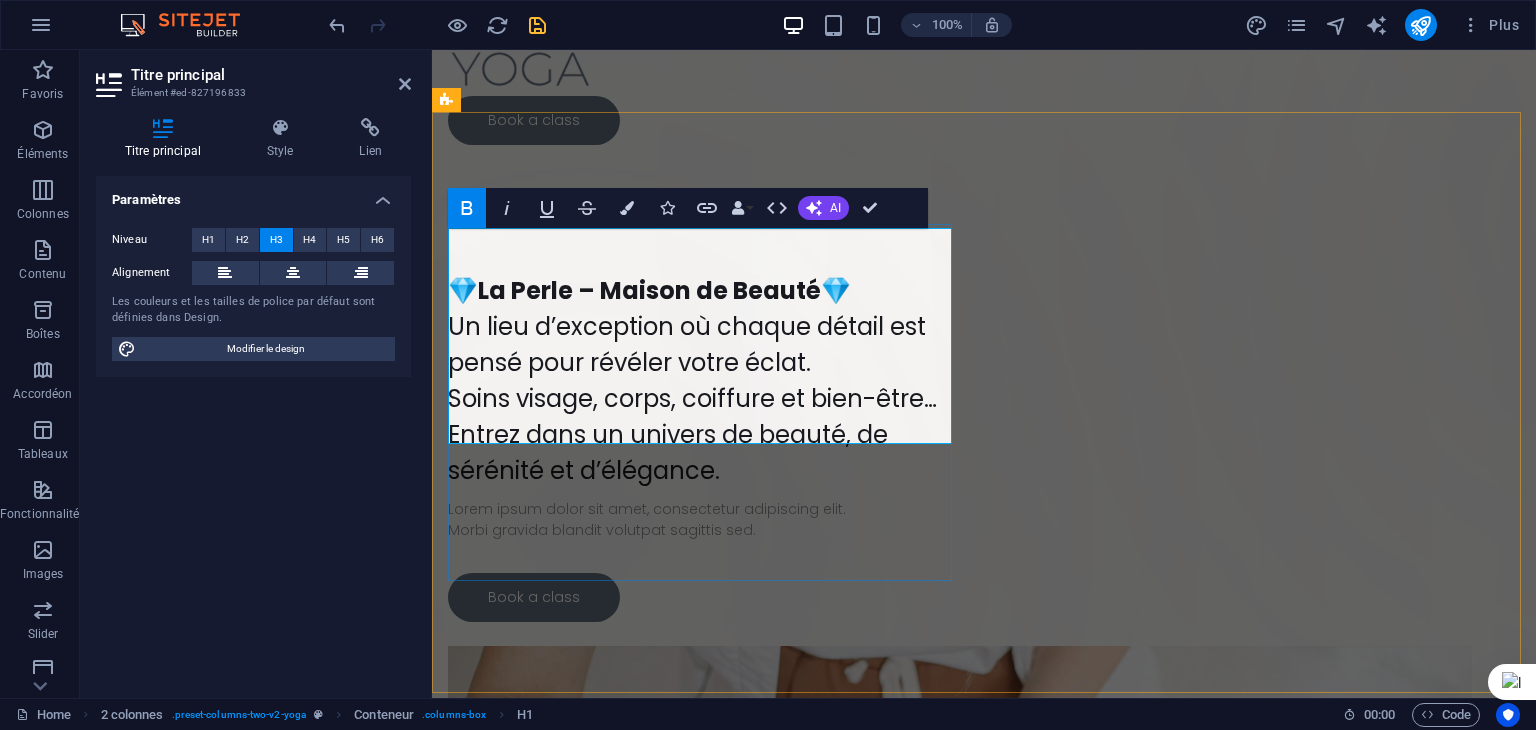 click on "💎  La Perle – Maison de Beauté  💎 Un lieu d’exception où chaque détail est pensé pour révéler votre éclat. Soins visage, corps, coiffure et bien-être… Entrez dans un univers de beauté, de sérénité et d’élégance." at bounding box center [704, 381] 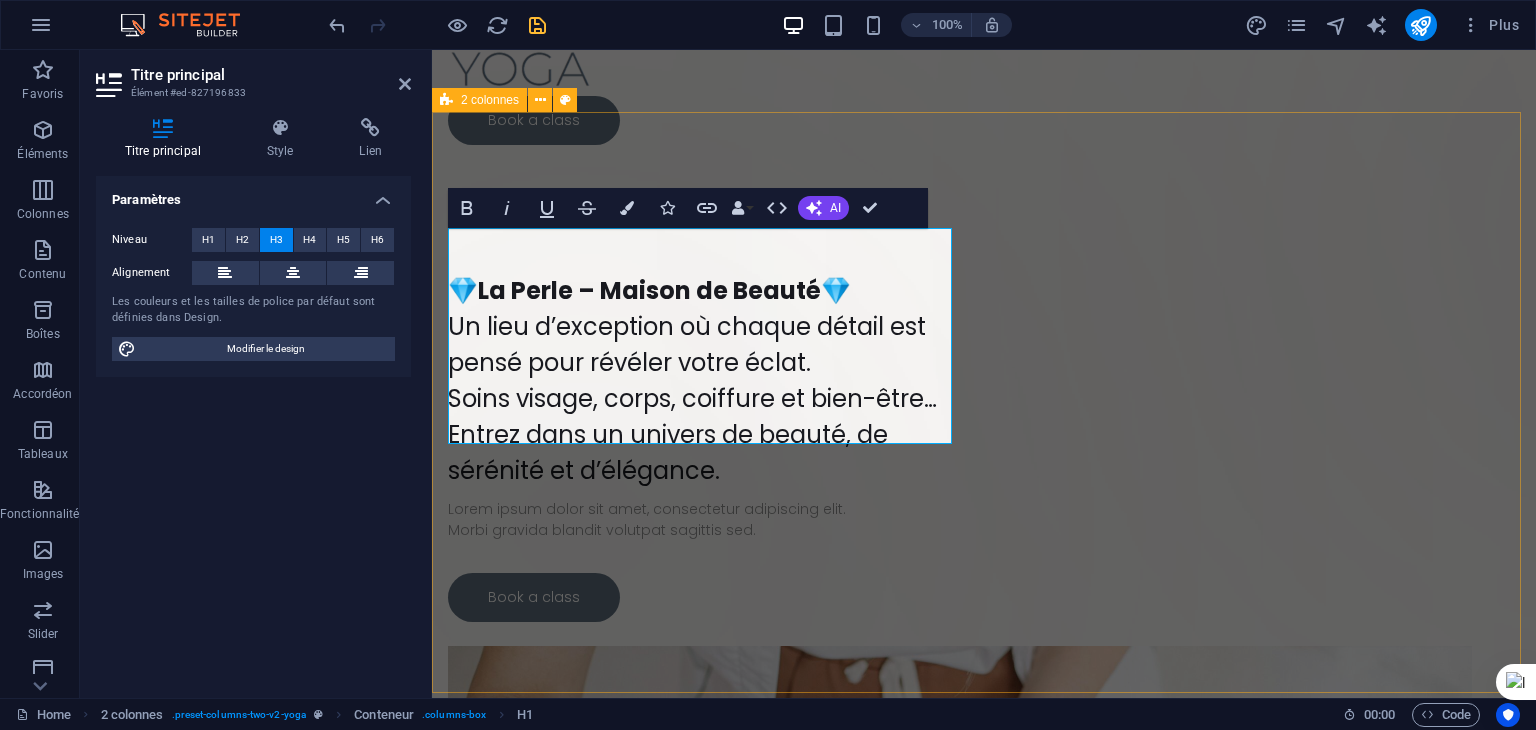 click on "Déposer le contenu ici ou  Ajouter les éléments  Coller le presse-papiers 💎  La Perle – Maison de Beauté  💎 Un lieu d’exception où chaque détail est pensé pour révéler votre éclat. Soins visage, corps, coiffure et bien-être… Entrez dans un univers de beauté, de sérénité et d’élégance. Lorem ipsum dolor sit amet, consectetur adipiscing elit.  Morbi gravida blandit volutpat sagittis sed. Book a class" at bounding box center (984, 952) 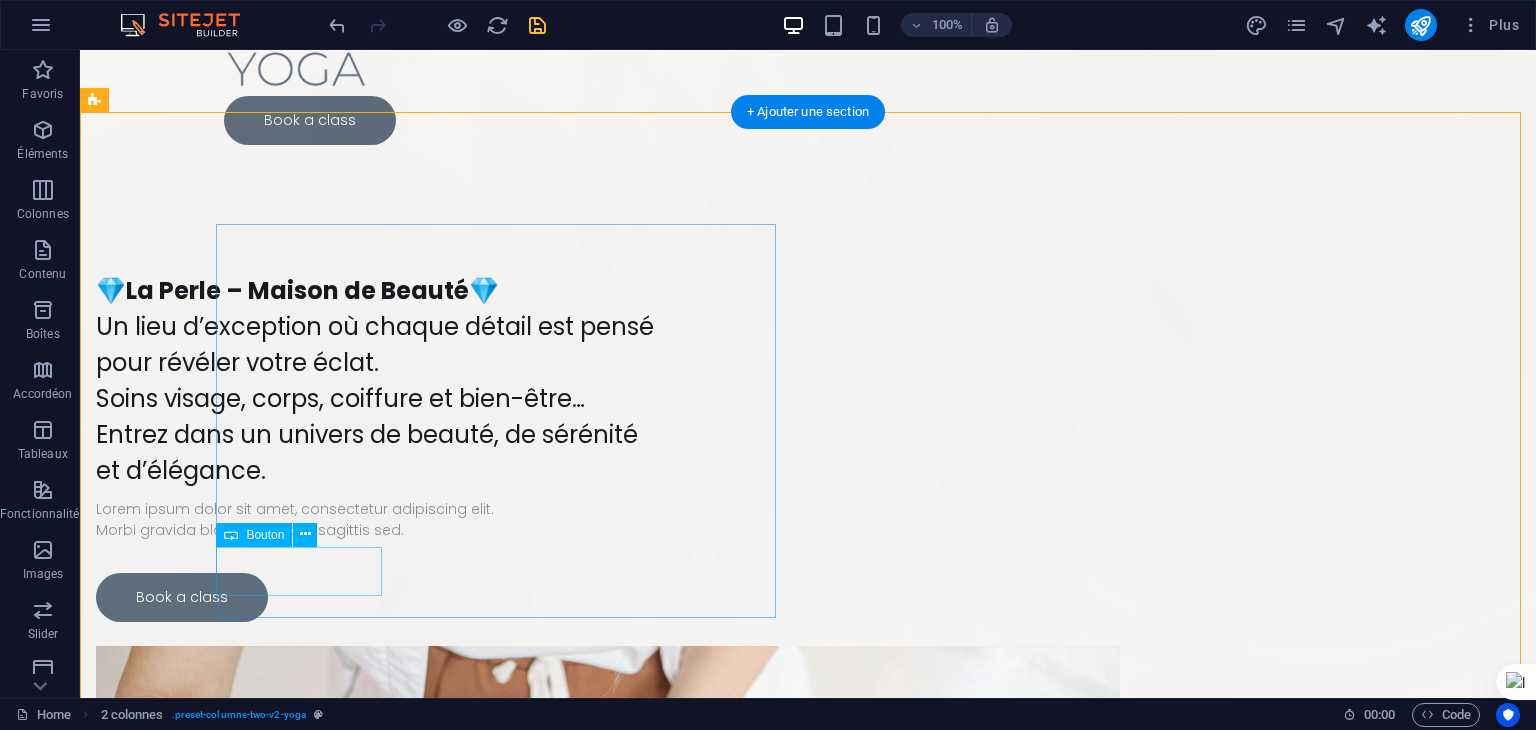 click on "Book a class" at bounding box center [376, 597] 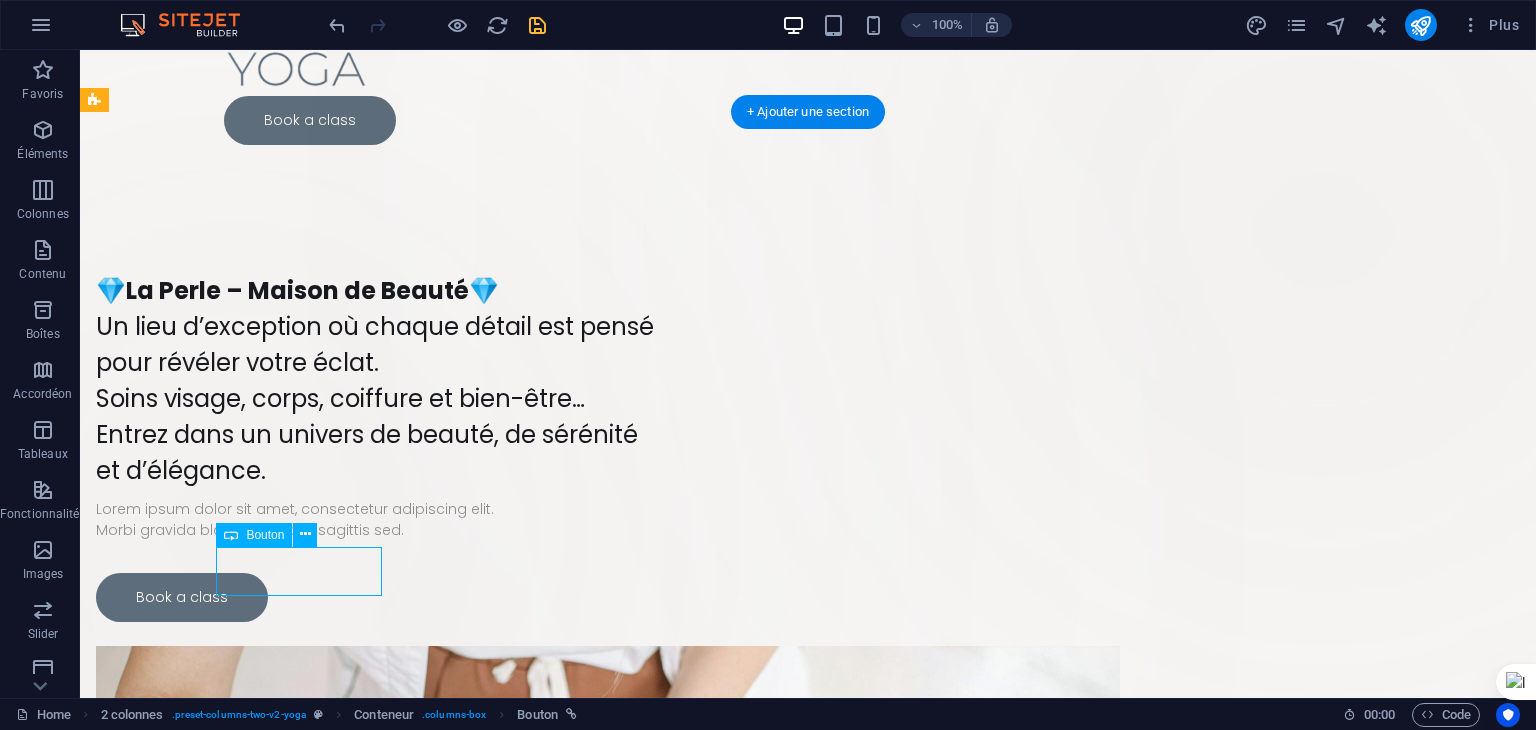click on "Book a class" at bounding box center [376, 597] 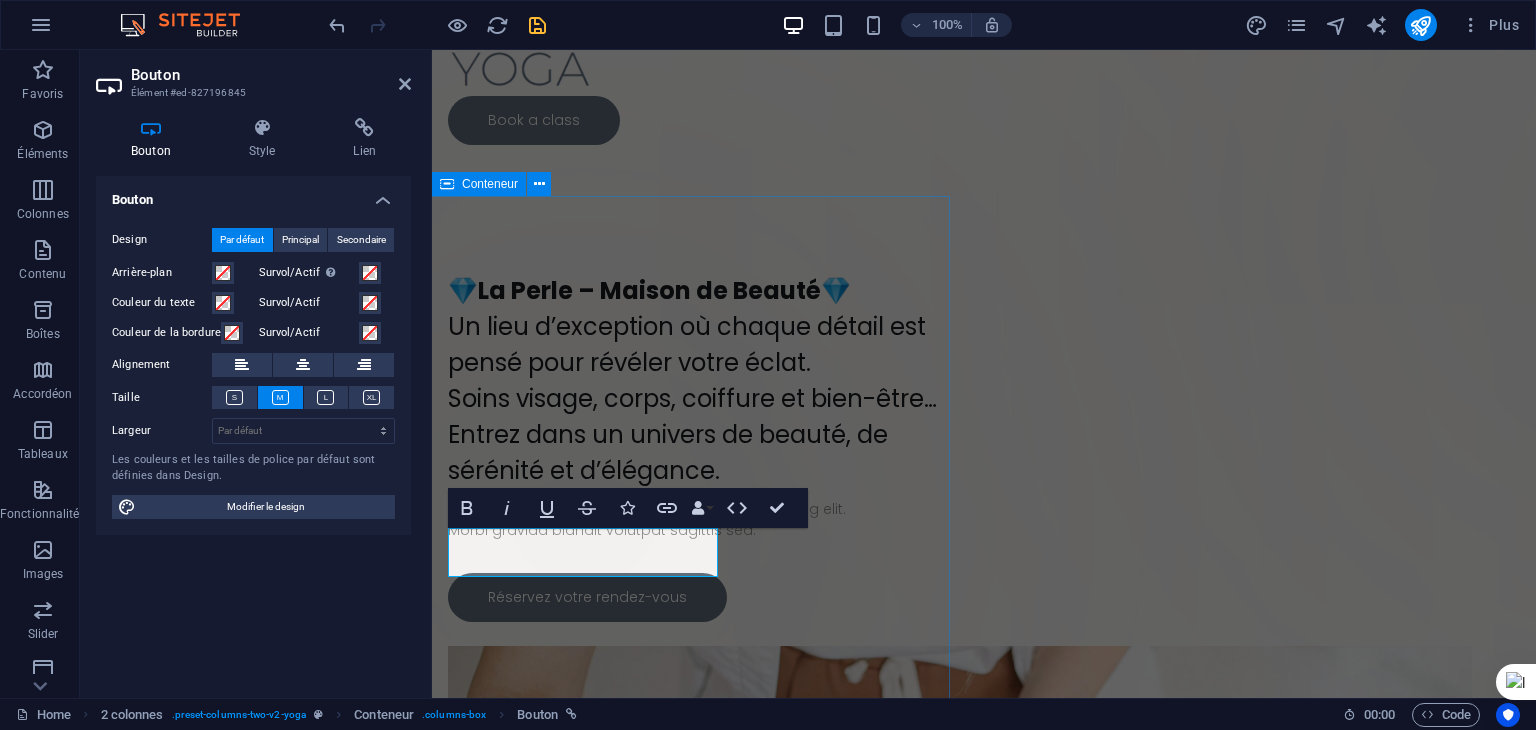 click on "Déposer le contenu ici ou  Ajouter les éléments  Coller le presse-papiers" at bounding box center (584, 562) 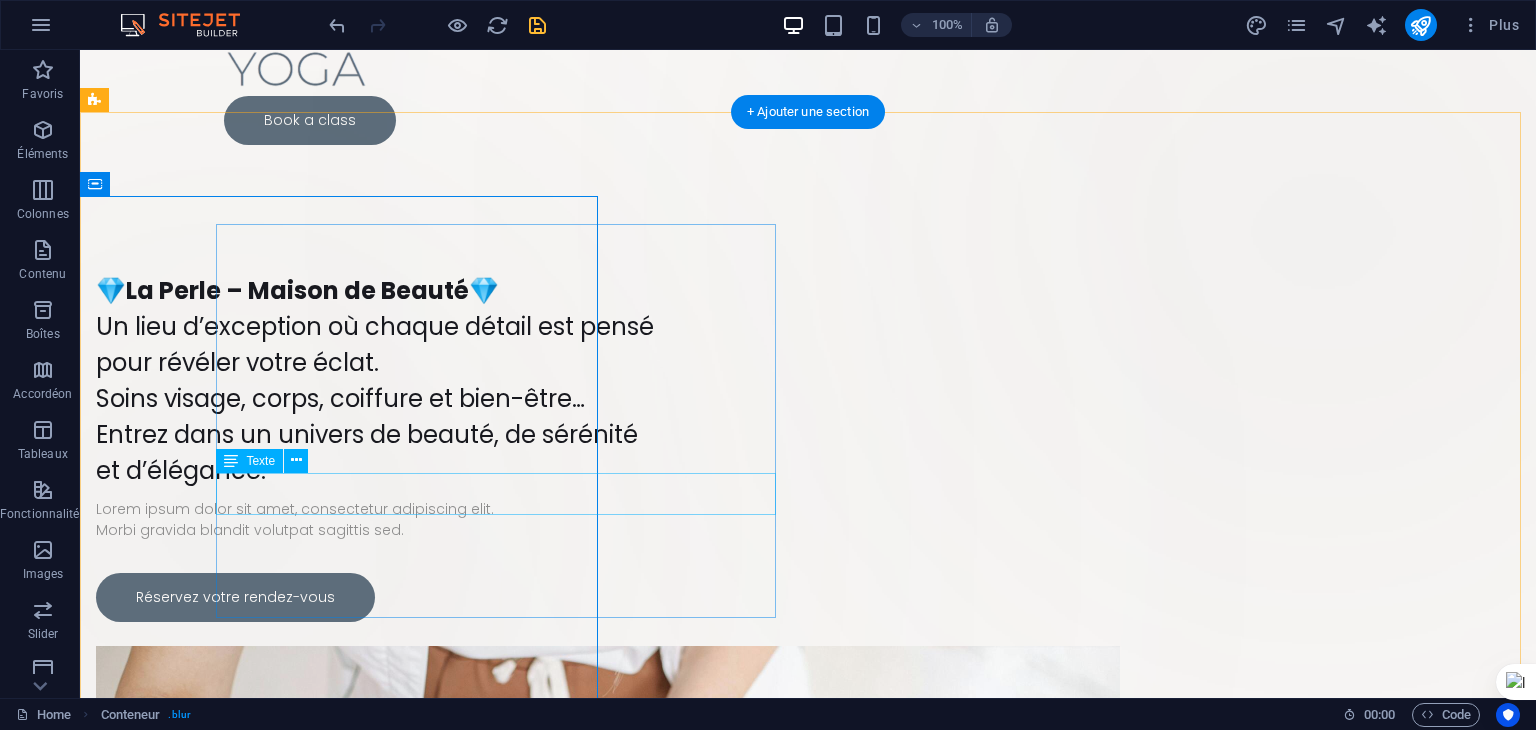 click on "Lorem ipsum dolor sit amet, consectetur adipiscing elit.  Morbi gravida blandit volutpat sagittis sed." at bounding box center [376, 520] 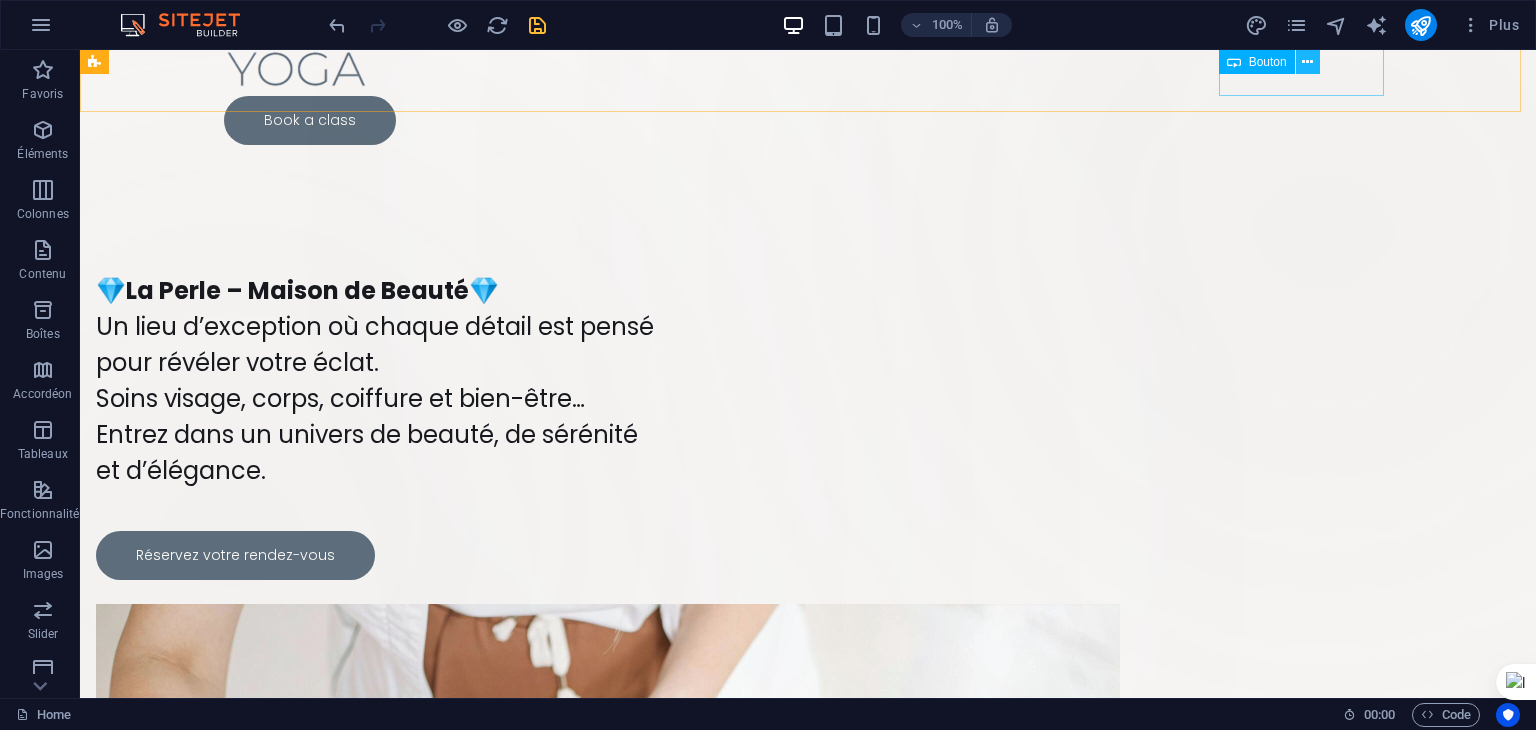 click at bounding box center [1308, 62] 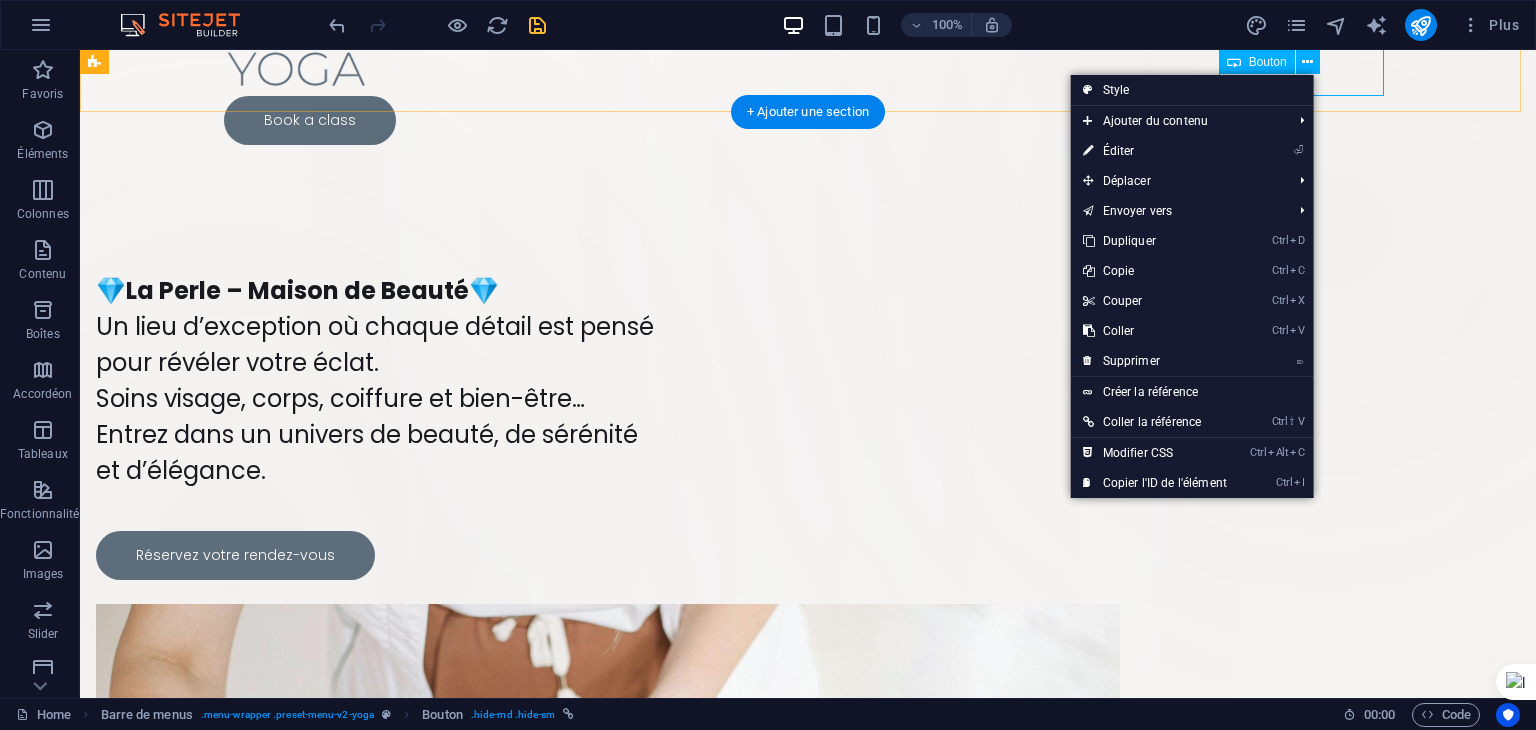 click on "Book a class" at bounding box center (808, 120) 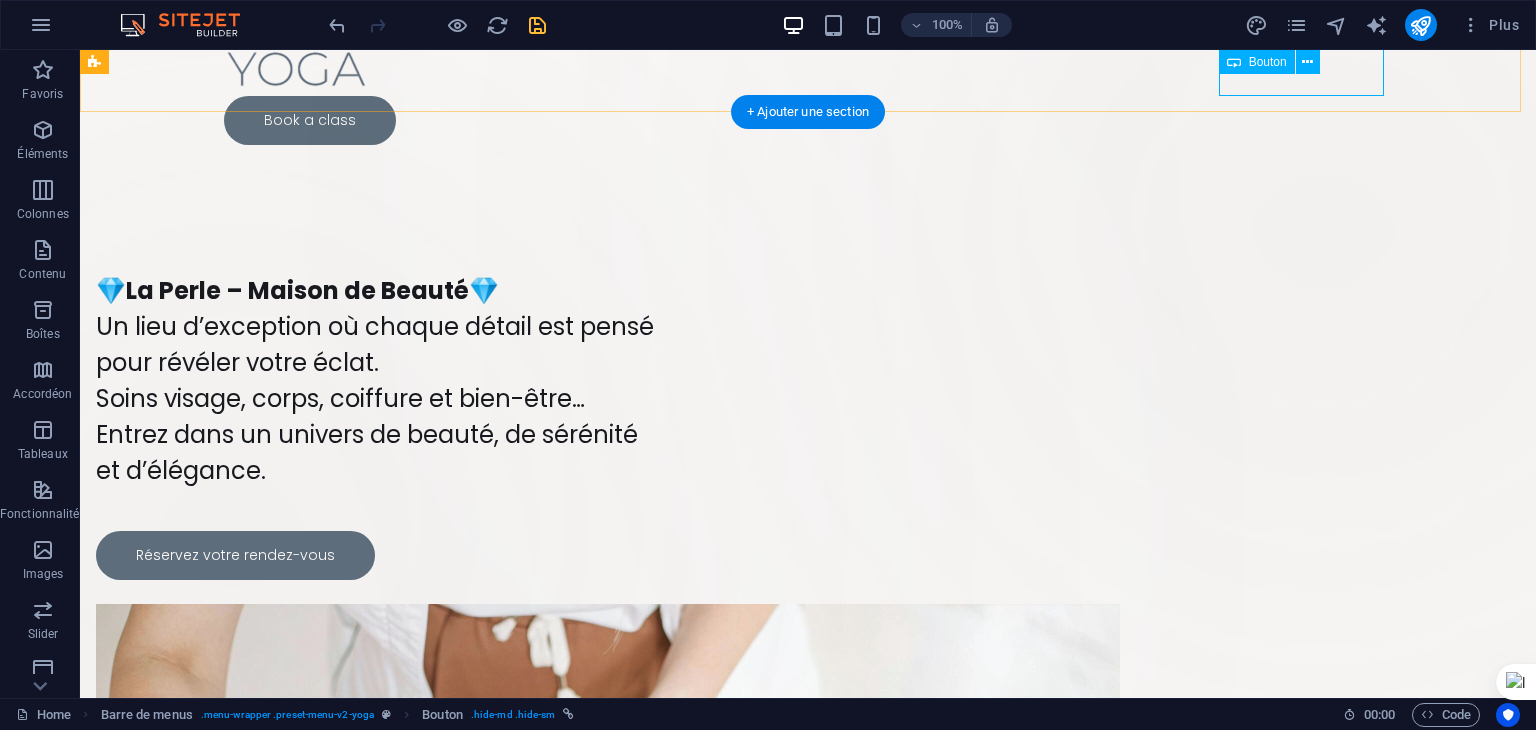 click on "Book a class" at bounding box center [808, 120] 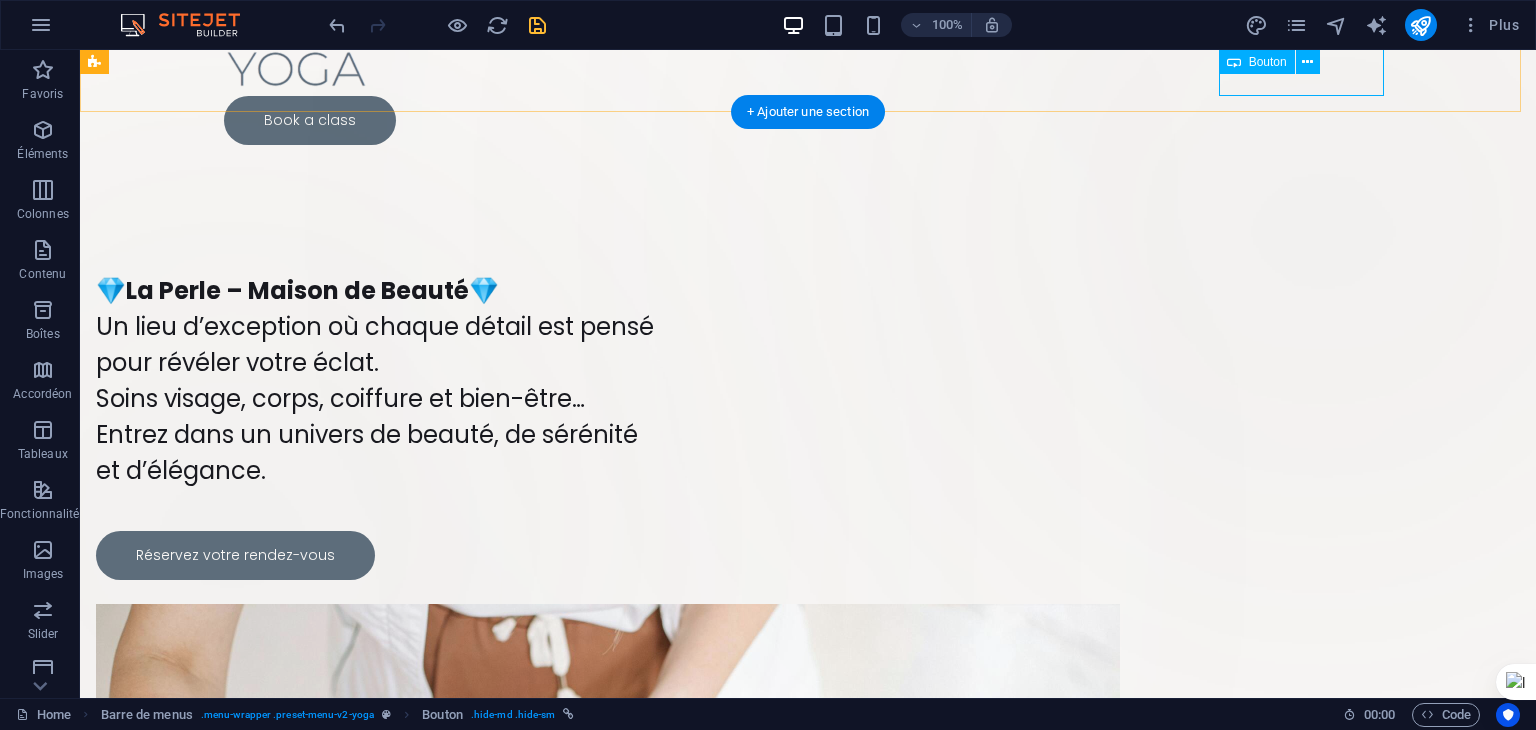scroll, scrollTop: 0, scrollLeft: 0, axis: both 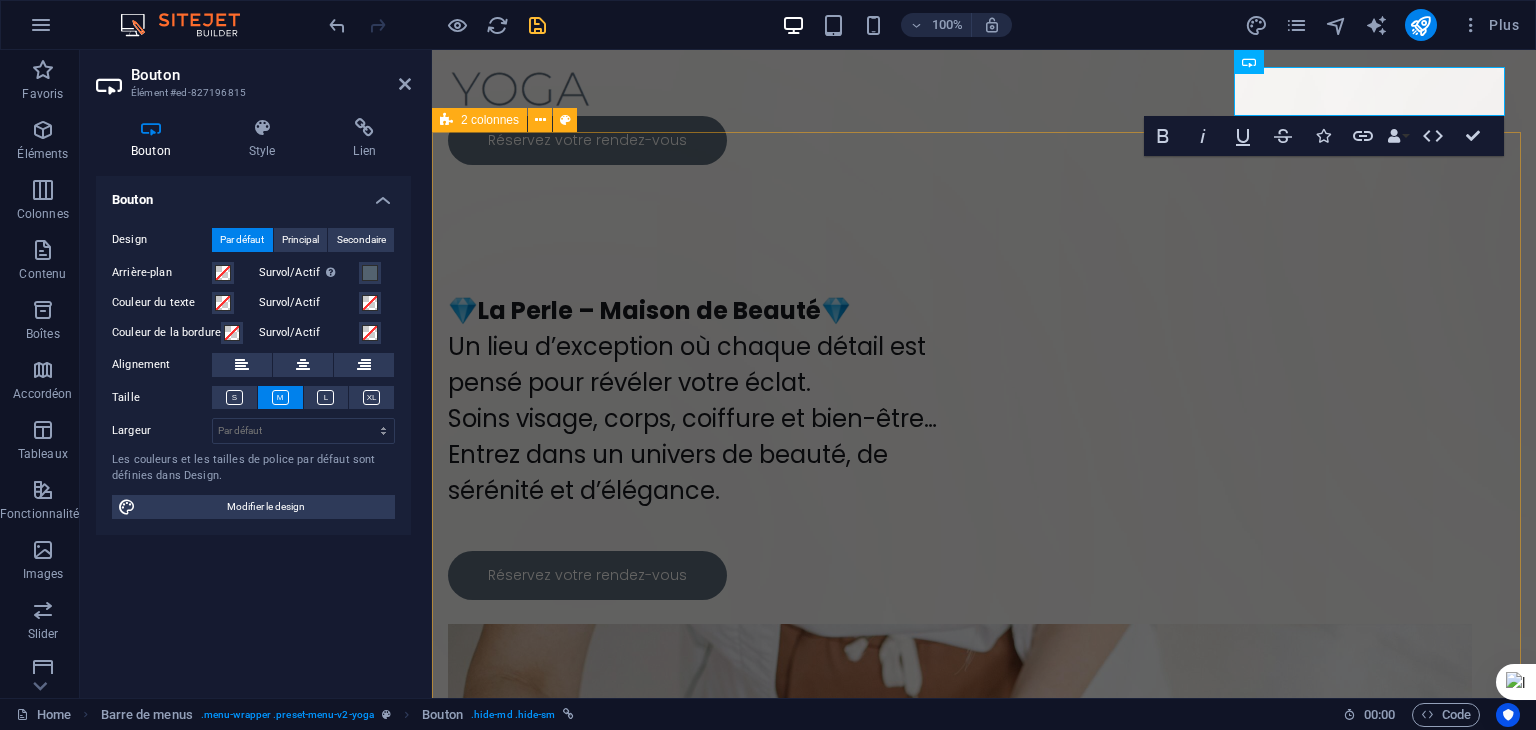 click on "Déposer le contenu ici ou  Ajouter les éléments  Coller le presse-papiers 💎  La Perle – Maison de Beauté  💎 Un lieu d’exception où chaque détail est pensé pour révéler votre éclat. Soins visage, corps, coiffure et bien-être… Entrez dans un univers de beauté, de sérénité et d’élégance. Réservez votre rendez-vous" at bounding box center (984, 951) 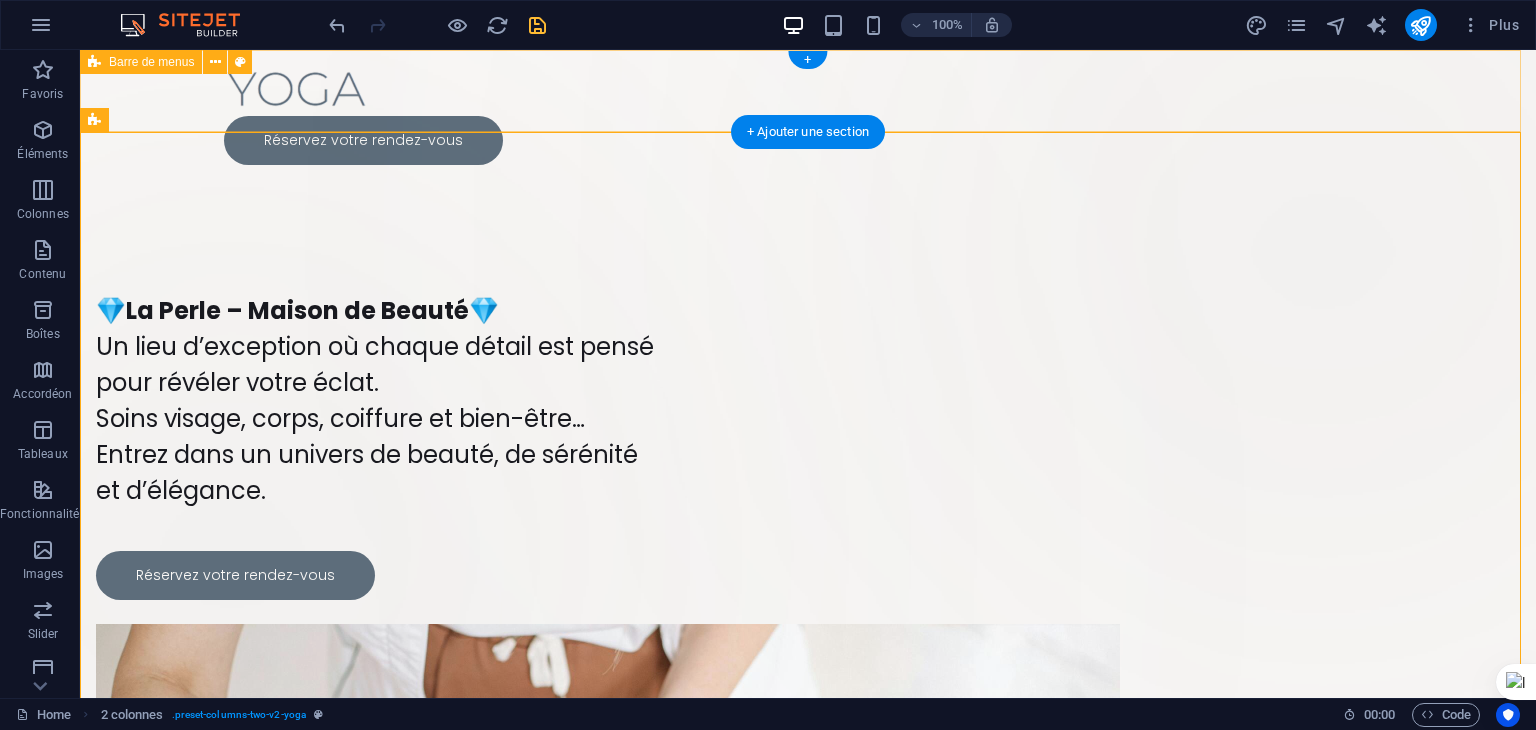 click on "Réservez votre rendez-vous" at bounding box center (808, 115) 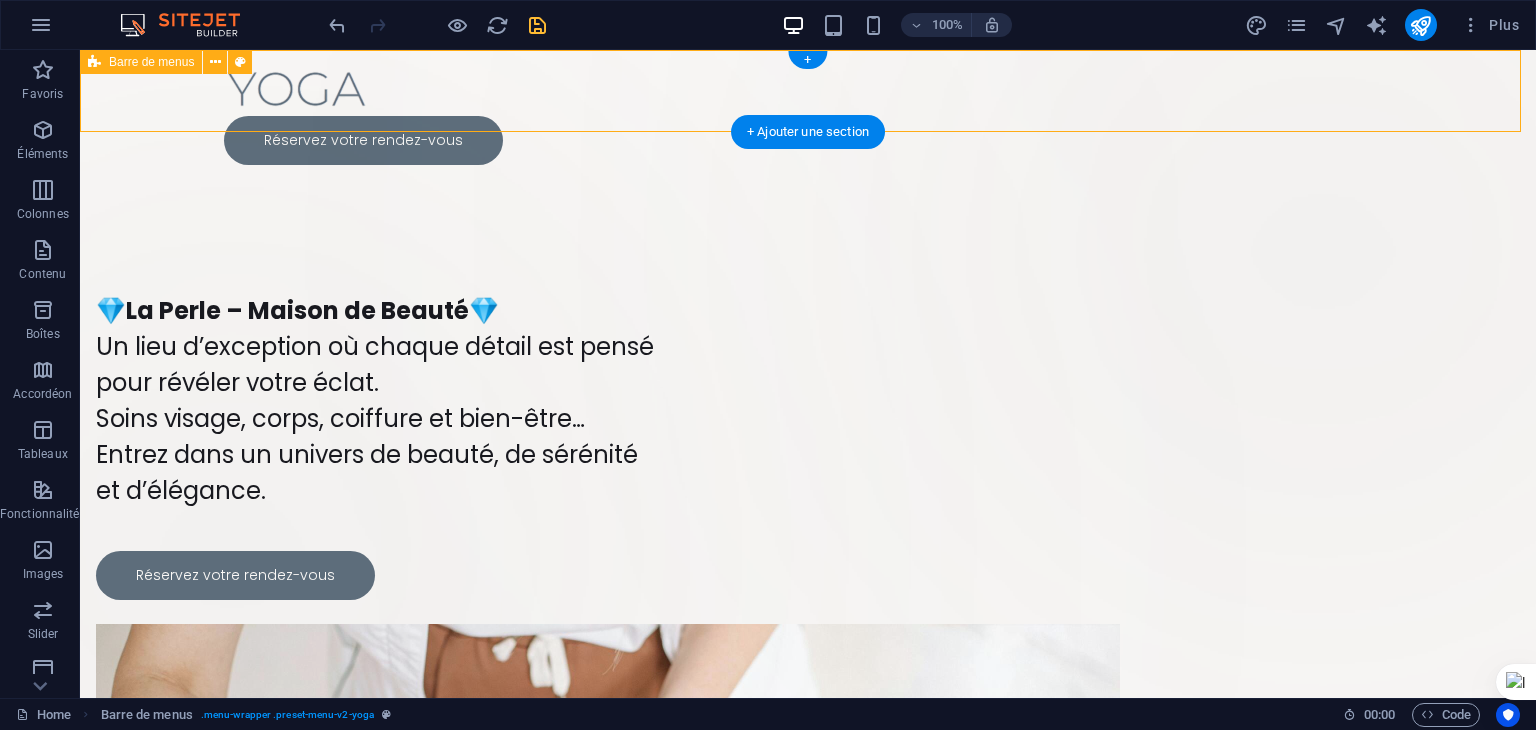 click on "Réservez votre rendez-vous" at bounding box center (808, 115) 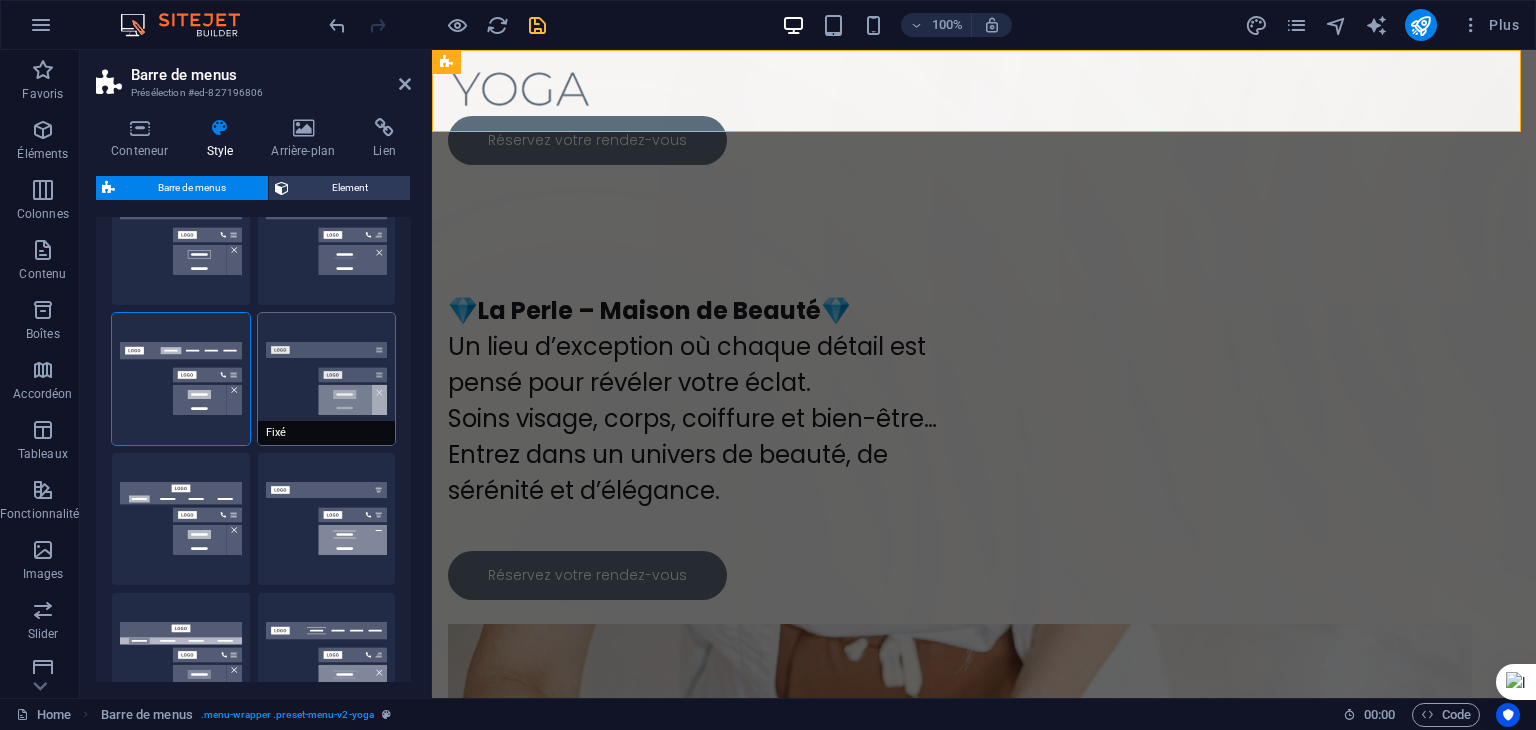 scroll, scrollTop: 200, scrollLeft: 0, axis: vertical 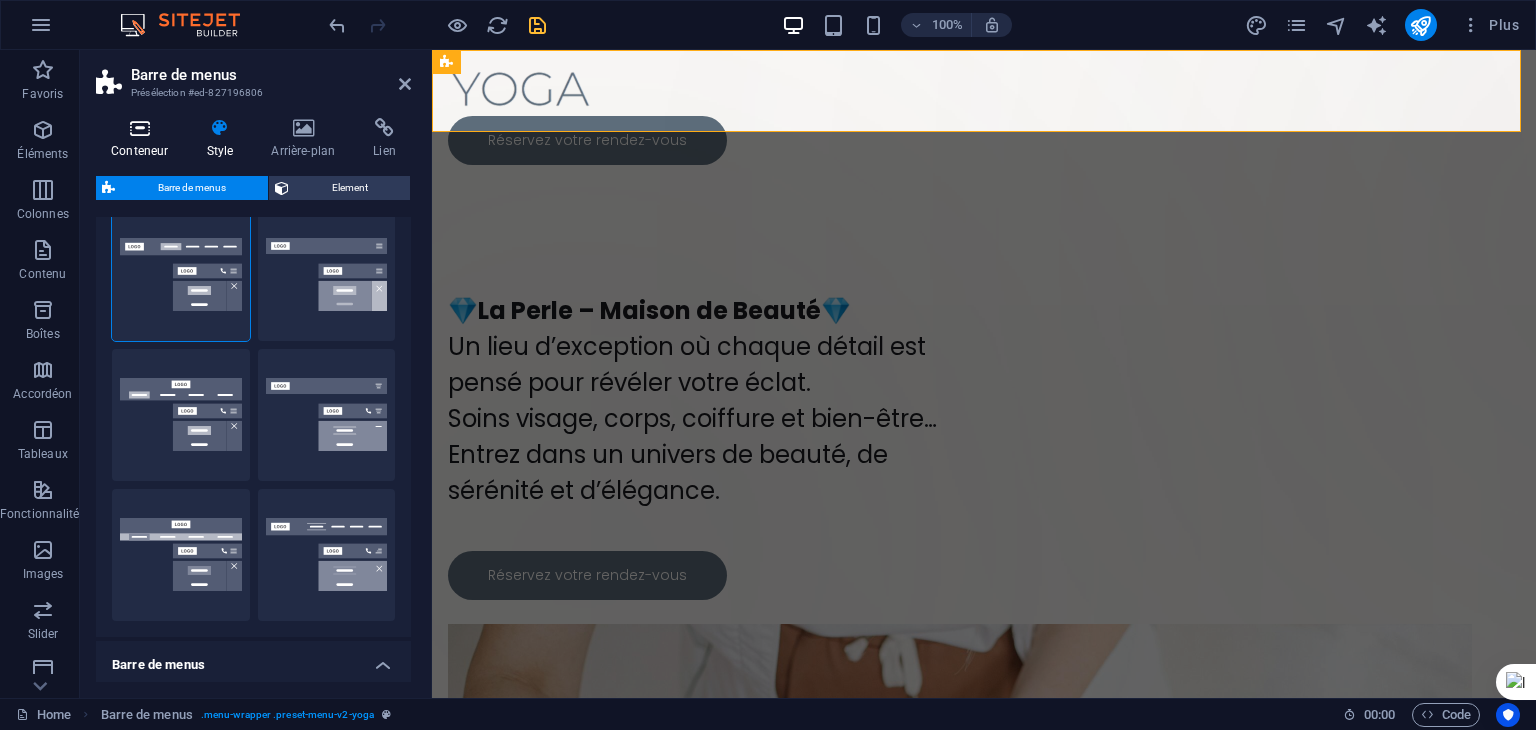 click on "Conteneur" at bounding box center [143, 139] 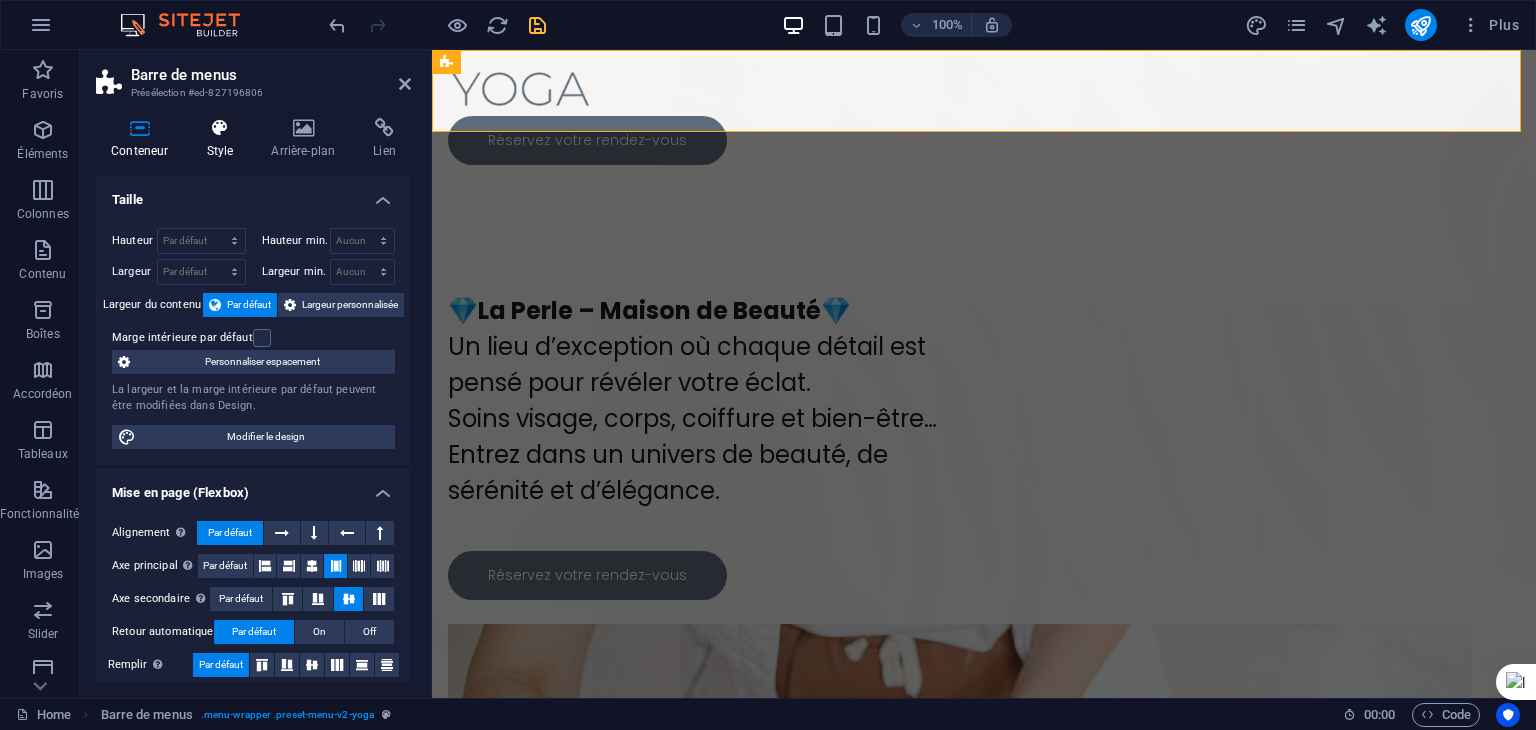 click on "Style" at bounding box center [223, 139] 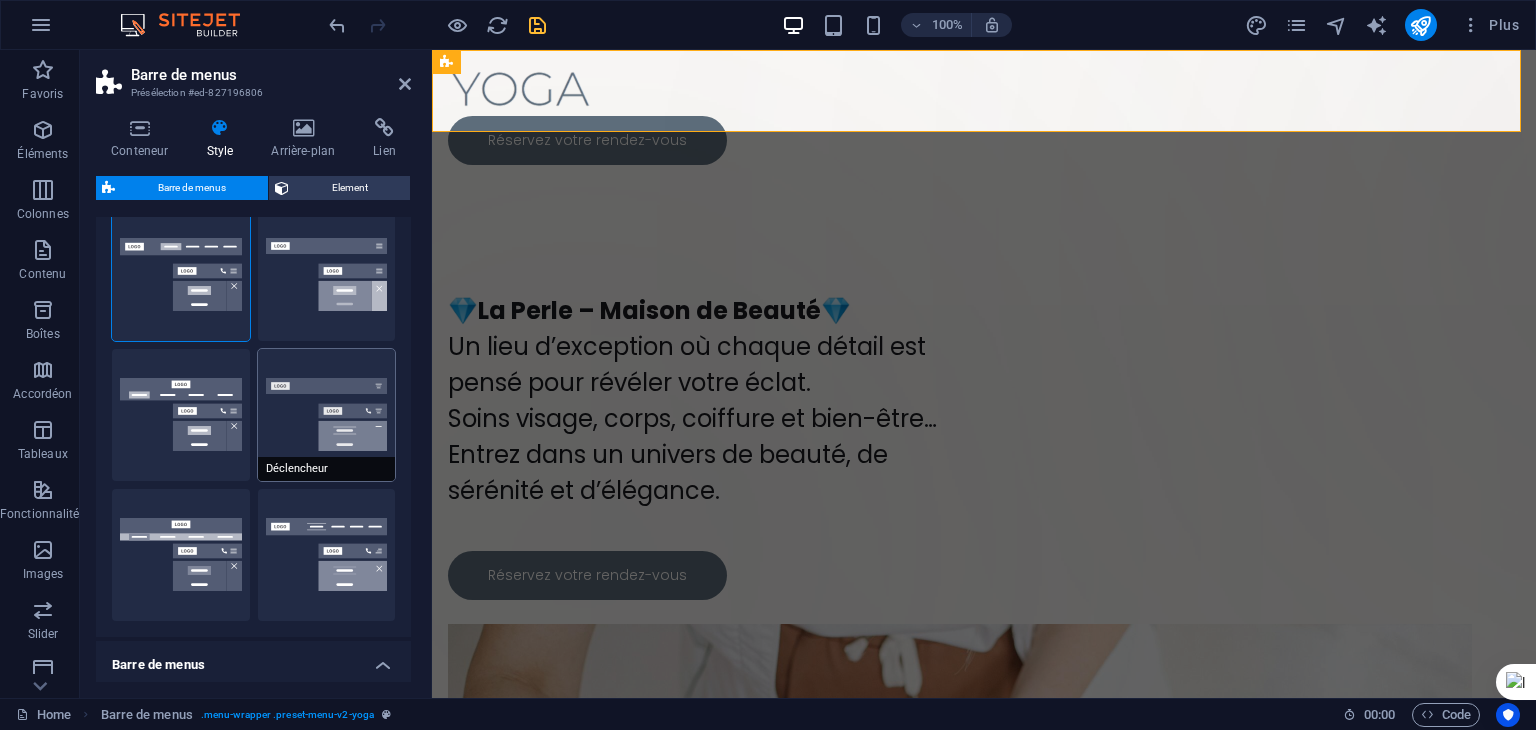 click on "Déclencheur" at bounding box center [327, 415] 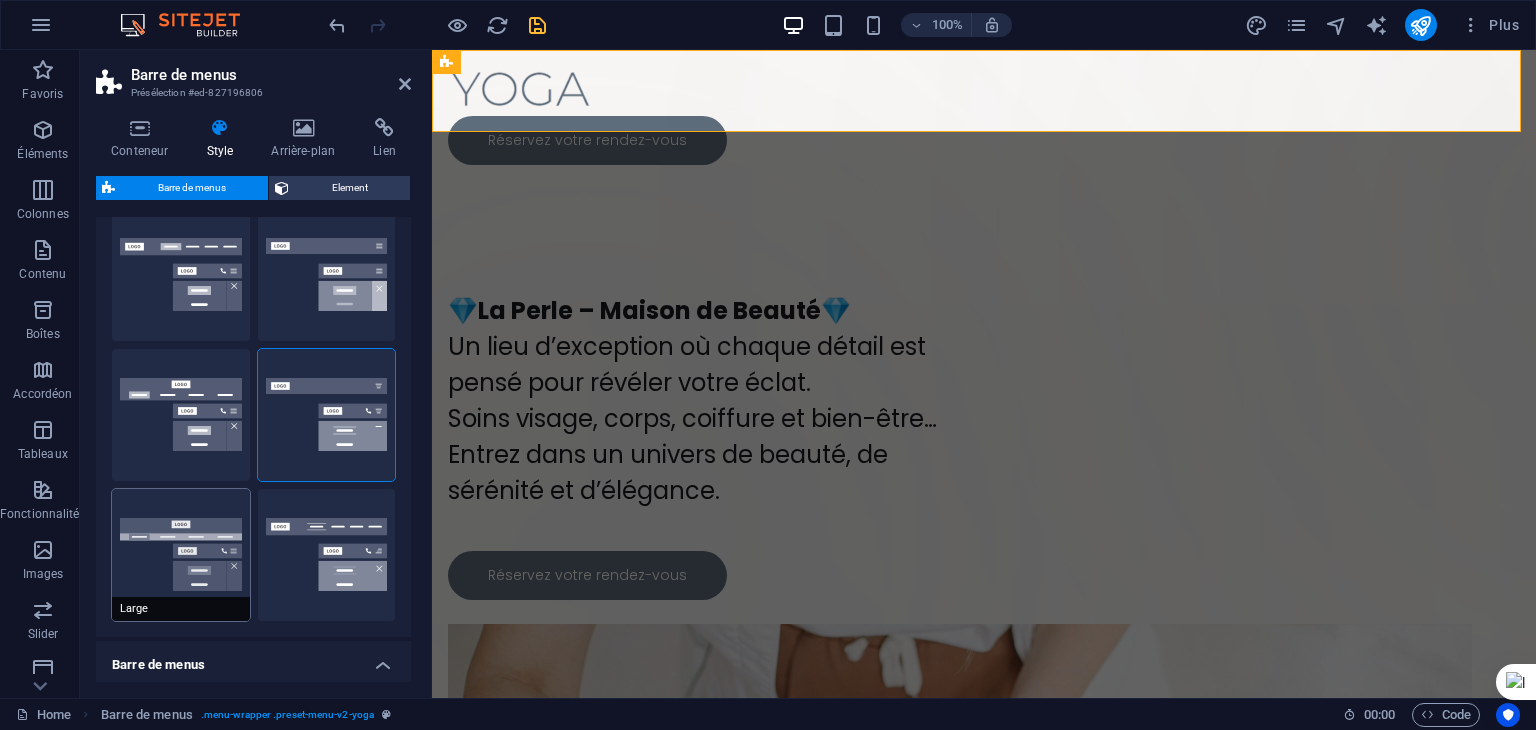 click on "Large" at bounding box center [181, 555] 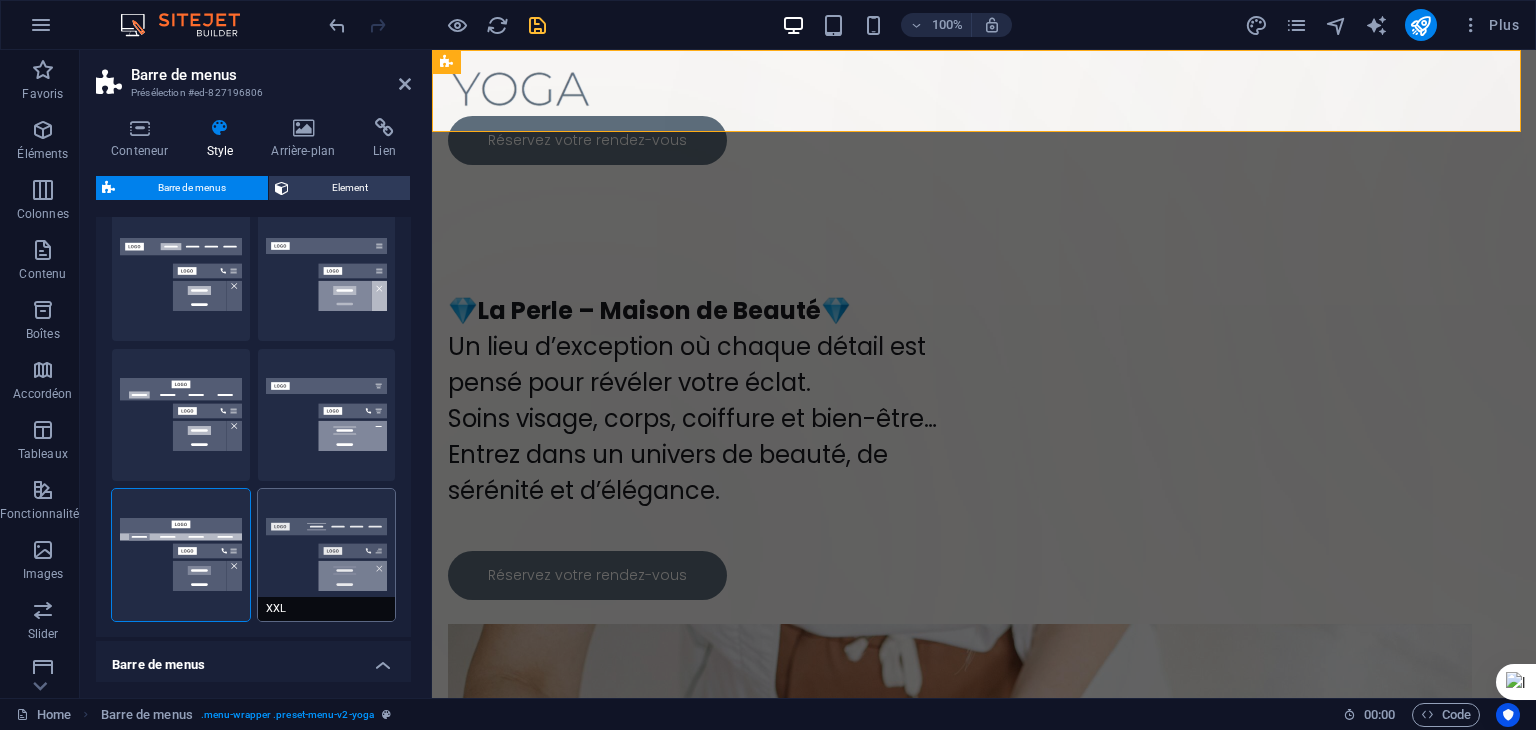 click on "XXL" at bounding box center (327, 555) 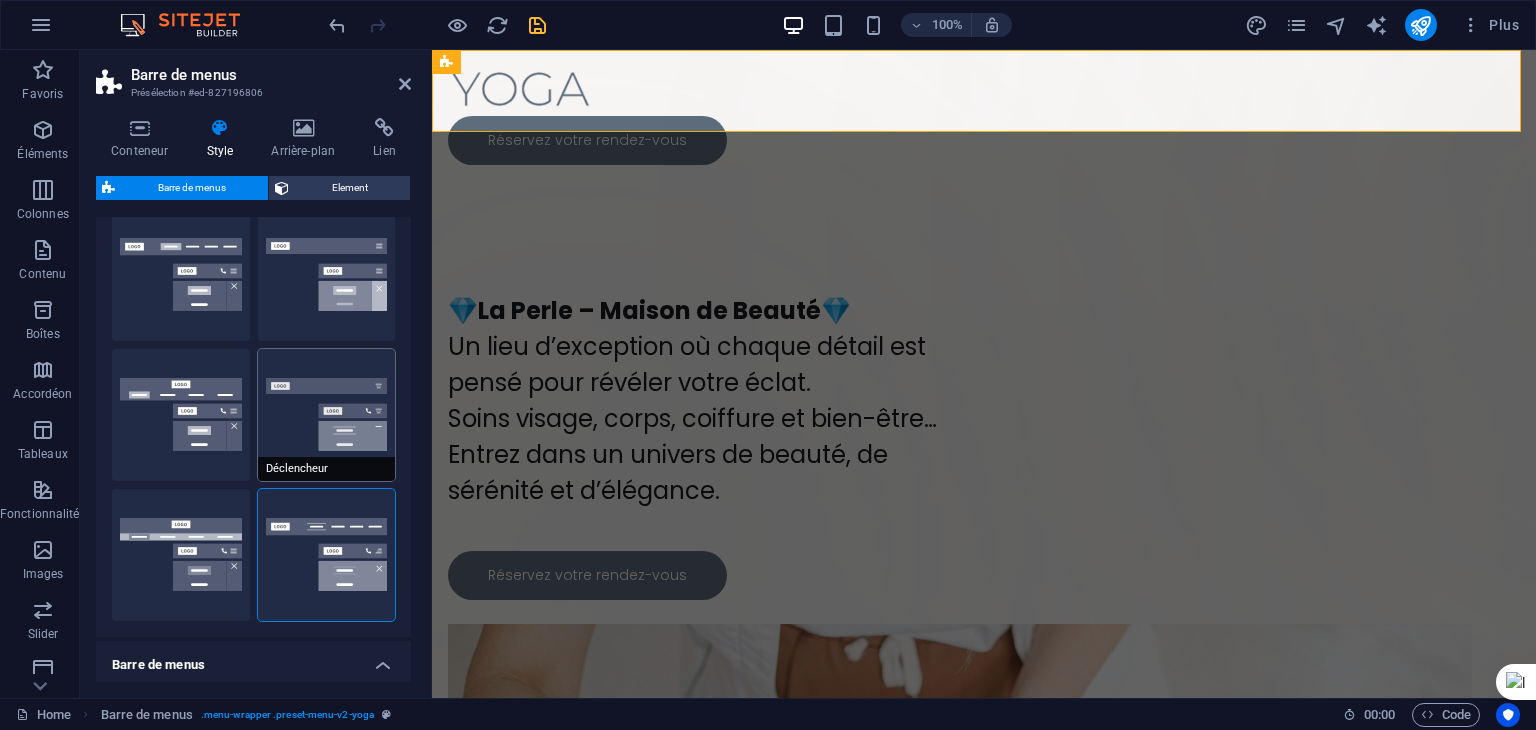 click on "Déclencheur" at bounding box center [327, 415] 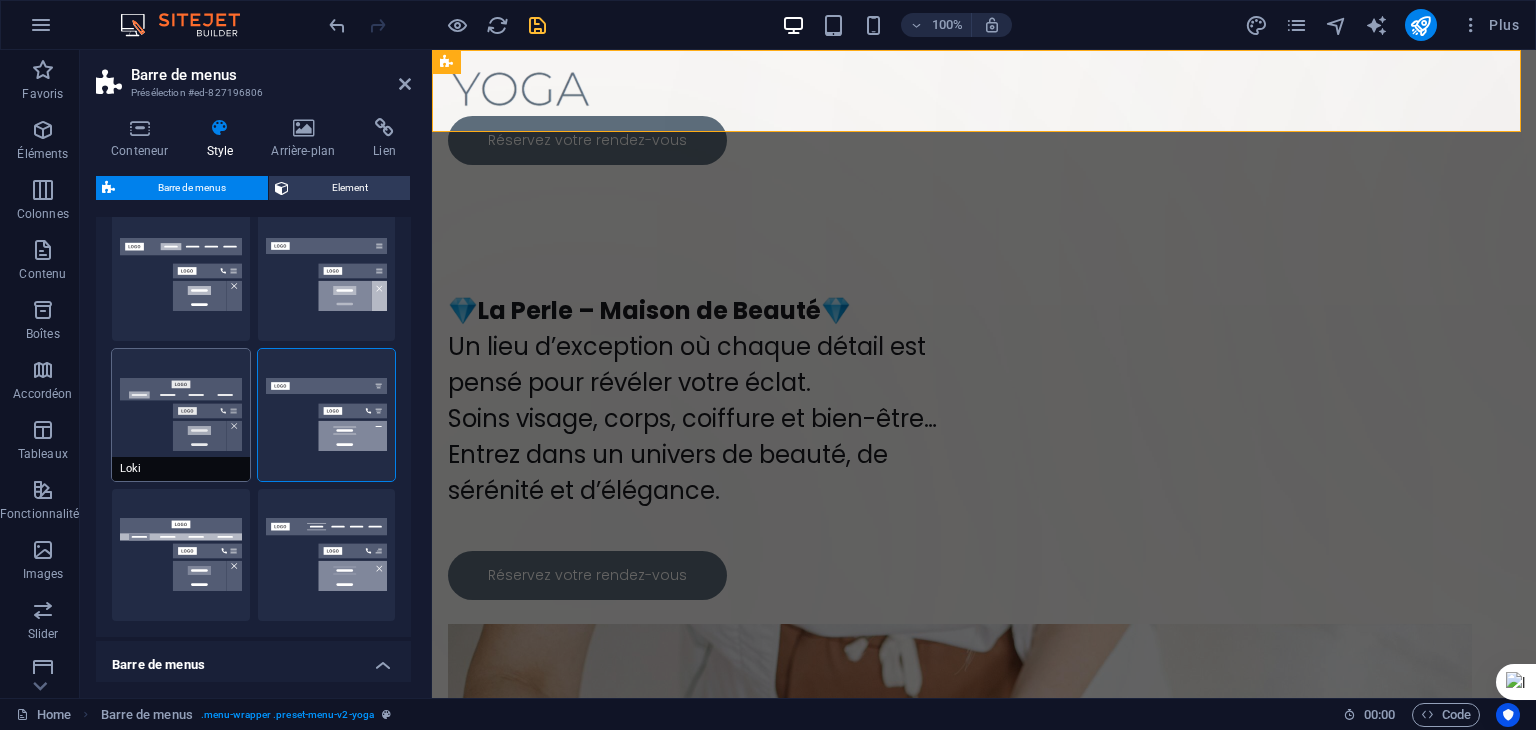click on "Loki" at bounding box center [181, 415] 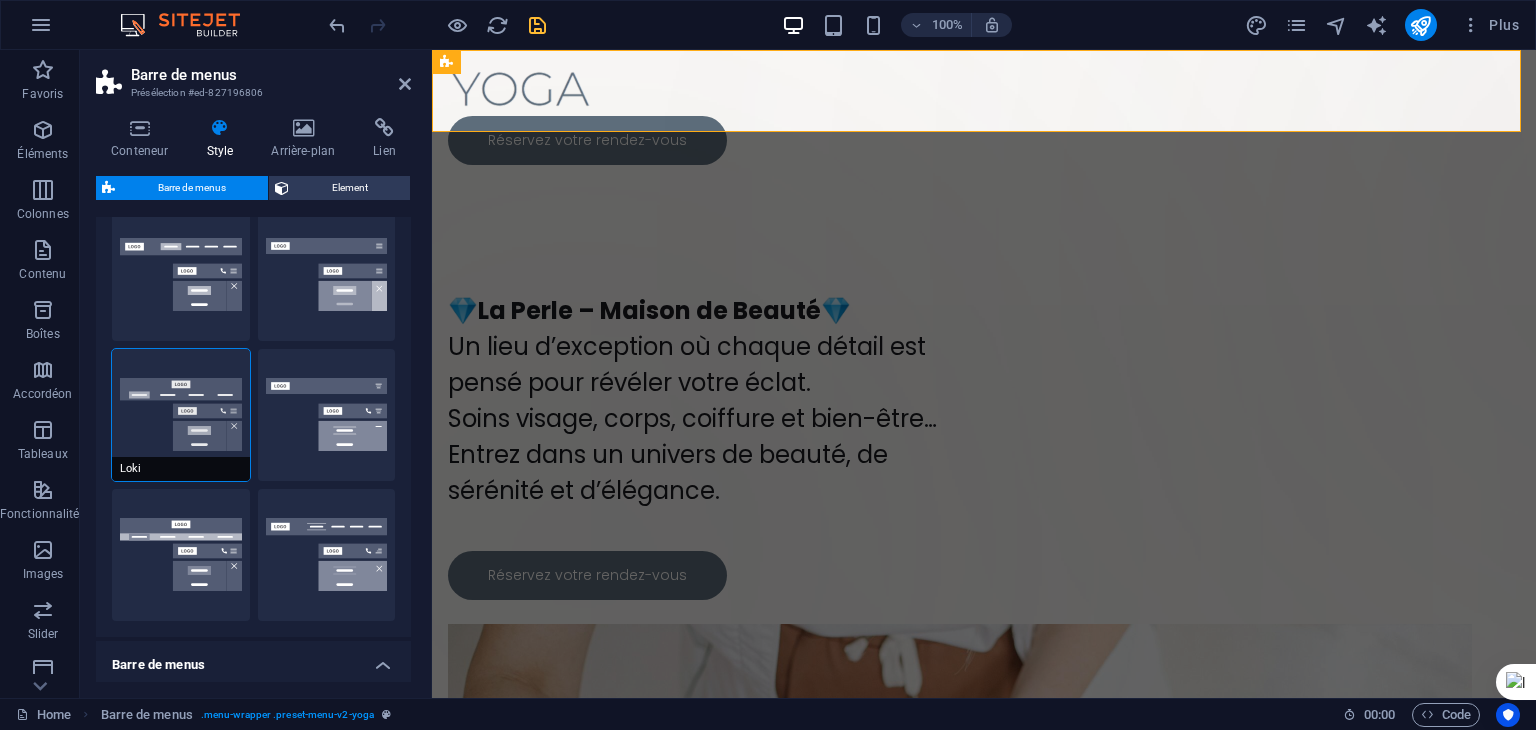 type on "0" 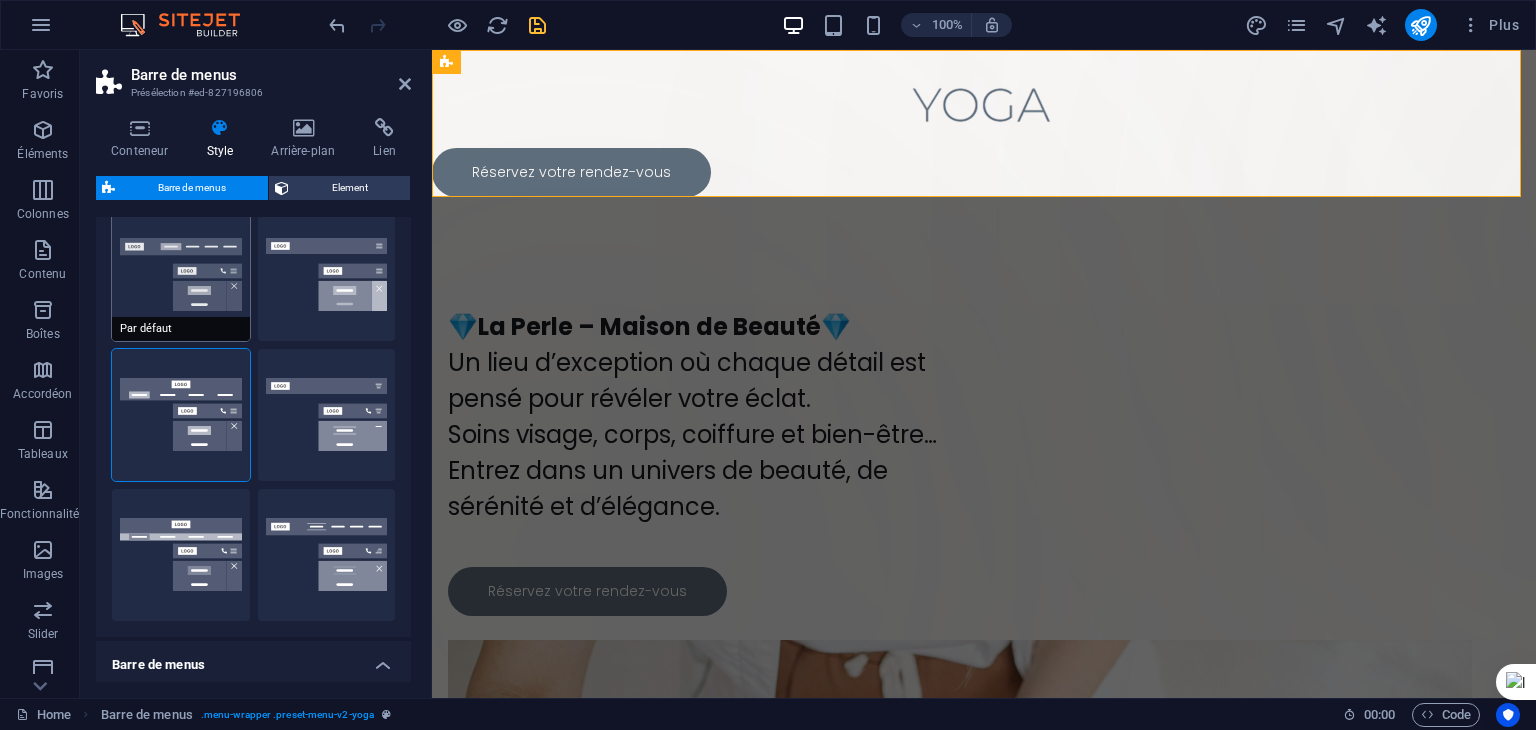 click on "Par défaut" at bounding box center [181, 275] 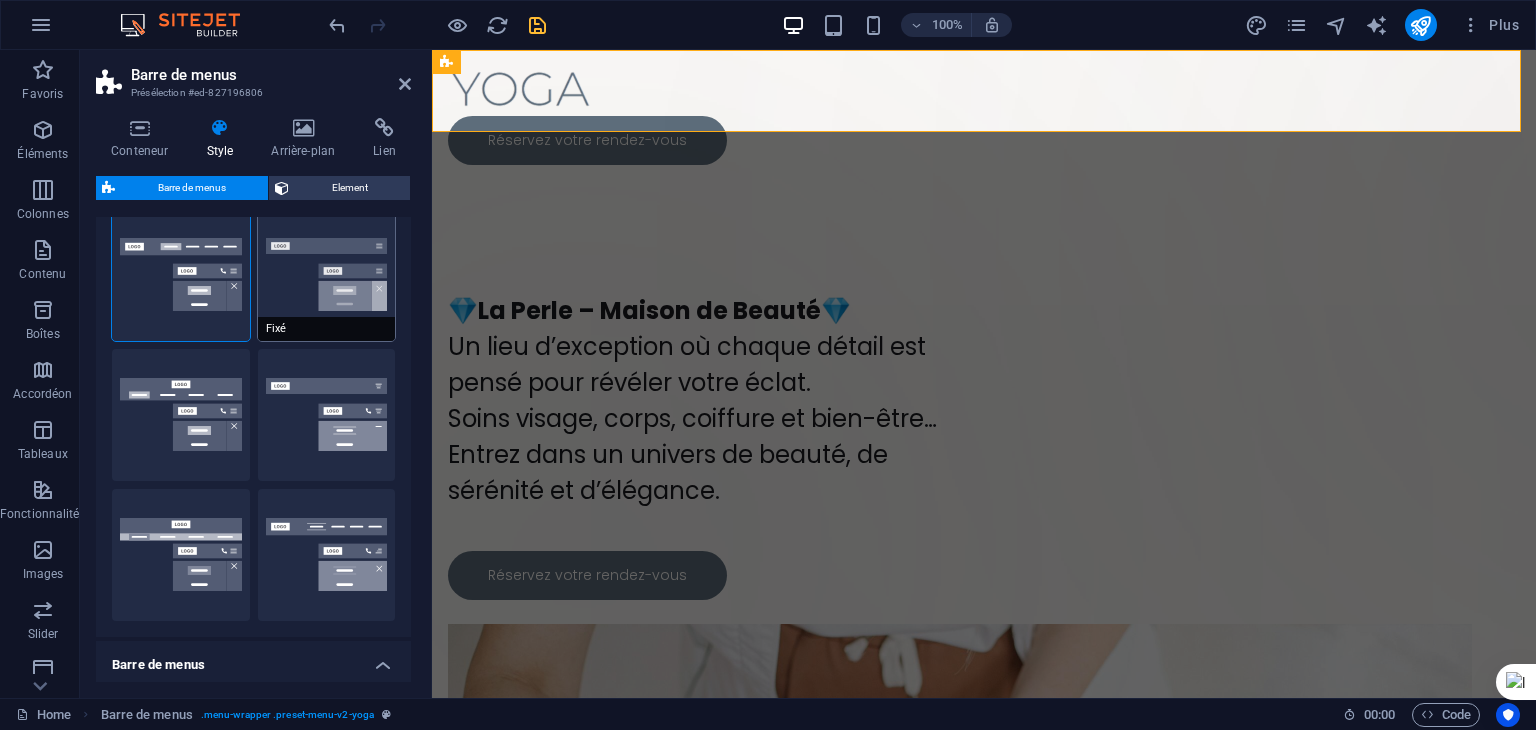 click on "Fixé" at bounding box center [327, 275] 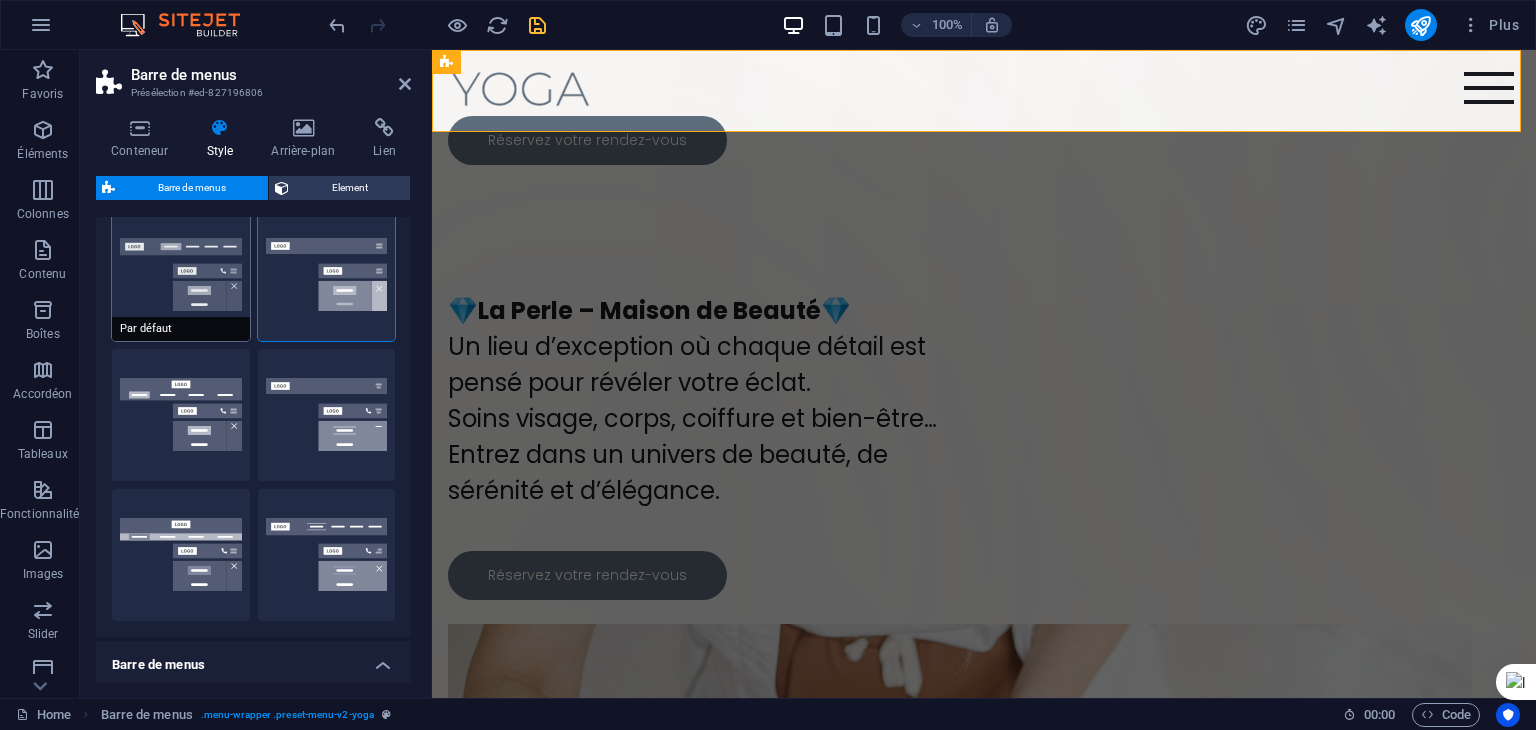 click on "Par défaut" at bounding box center [181, 275] 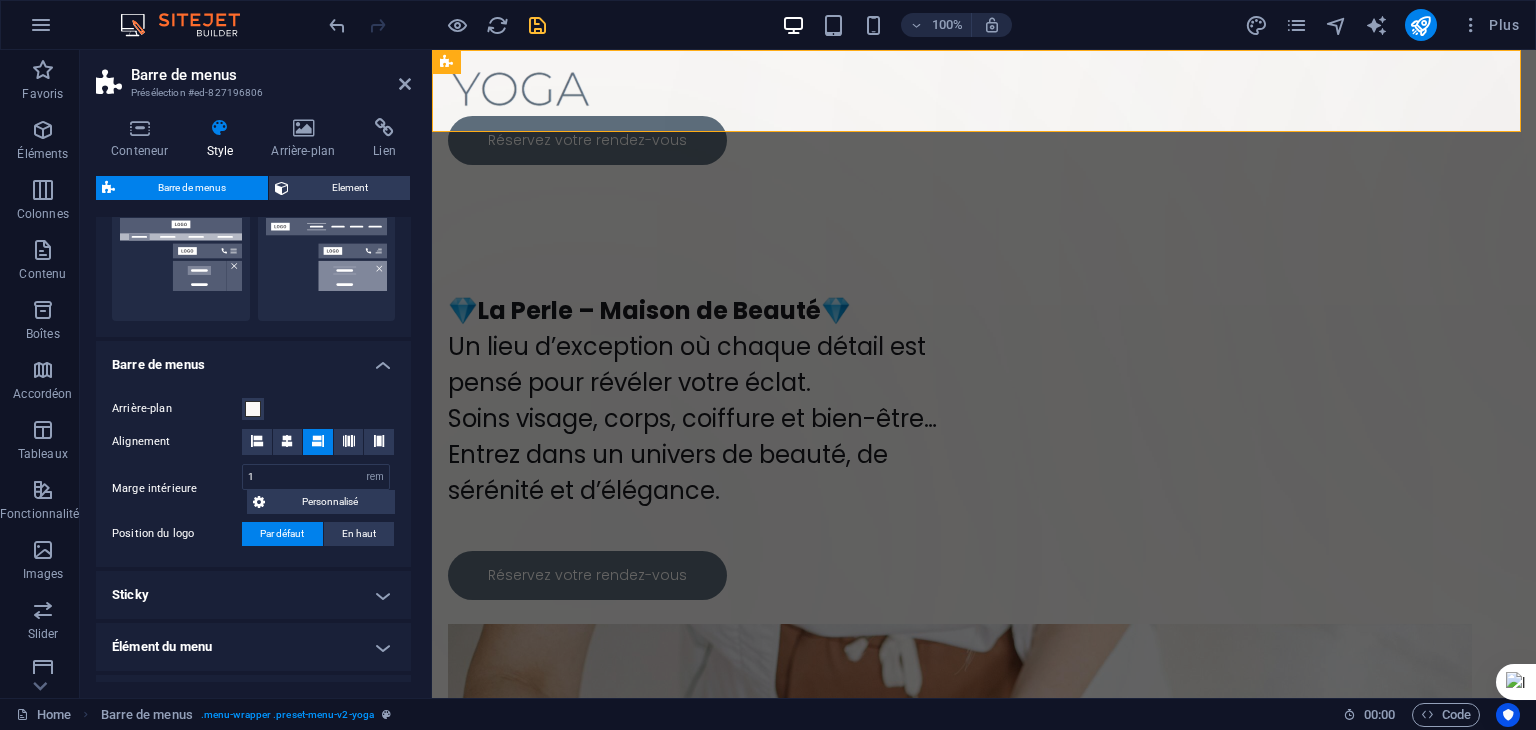 scroll, scrollTop: 700, scrollLeft: 0, axis: vertical 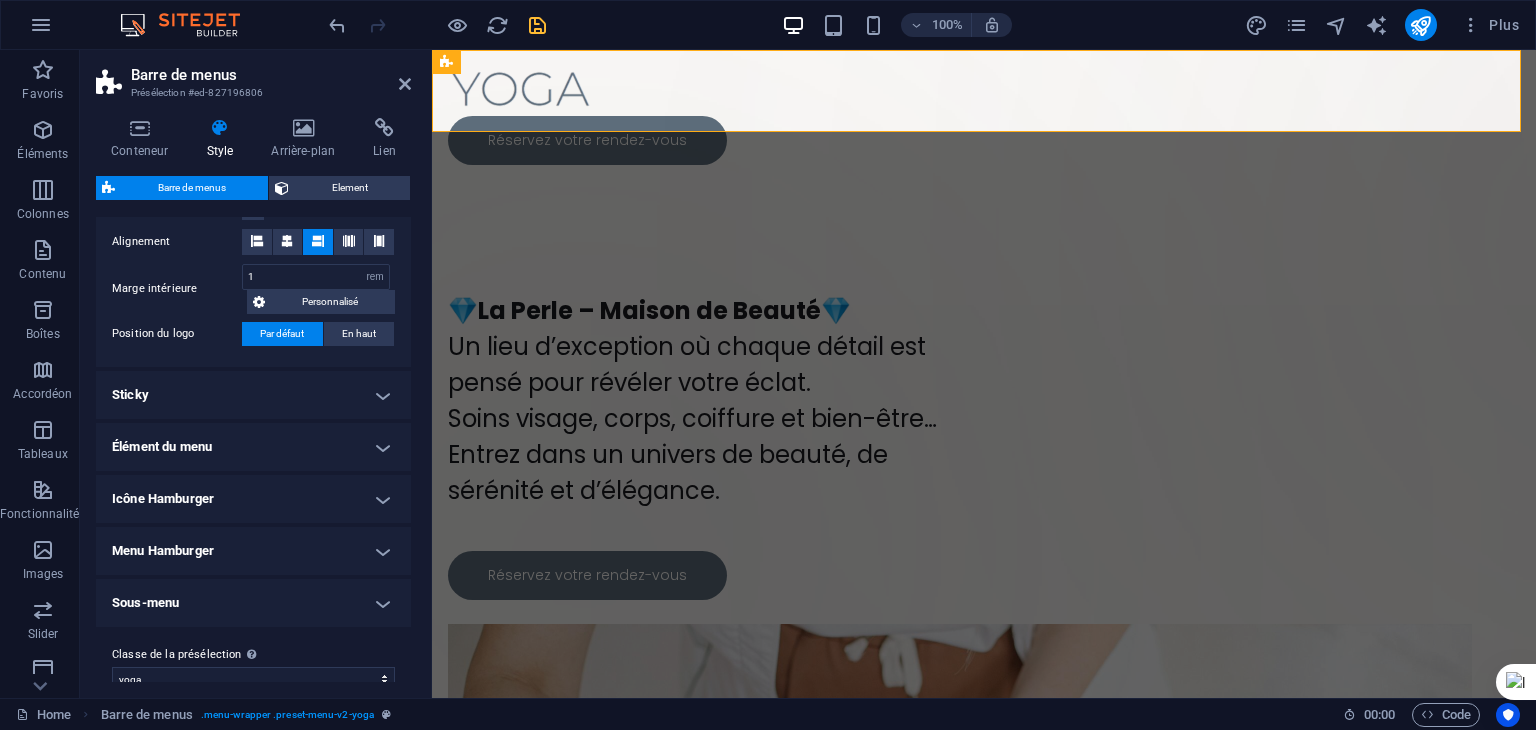 click on "Icône Hamburger" at bounding box center (253, 499) 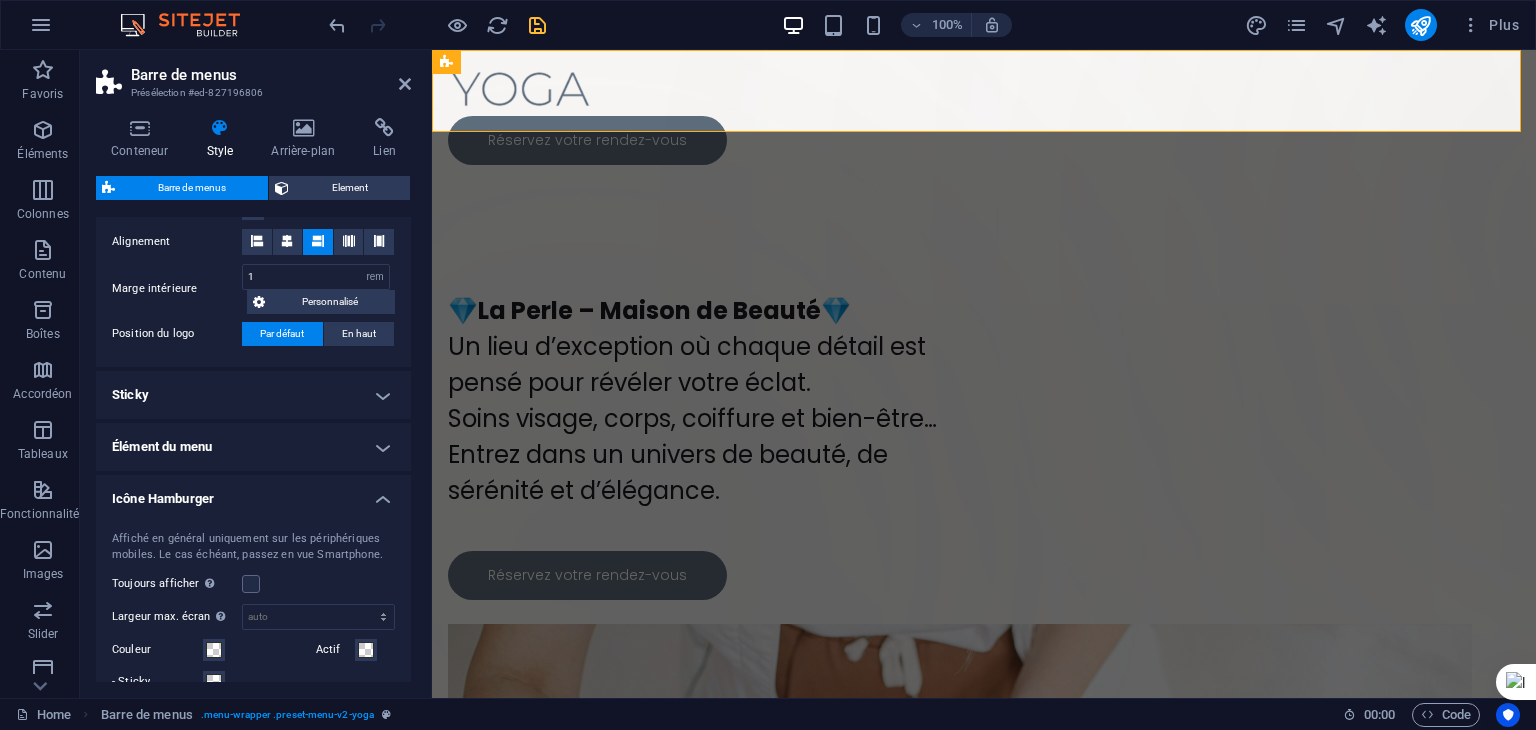 click on "Icône Hamburger" at bounding box center [253, 493] 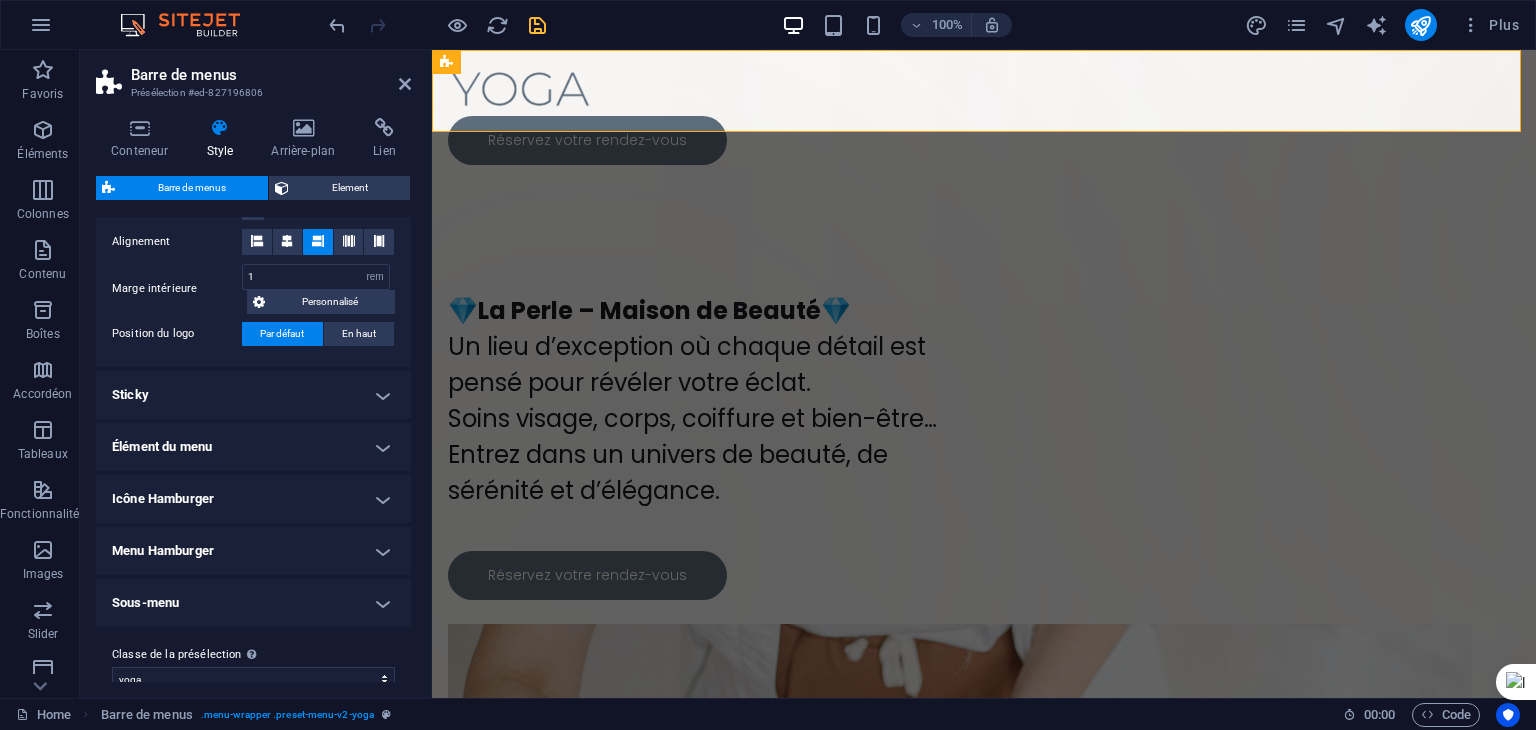 scroll, scrollTop: 724, scrollLeft: 0, axis: vertical 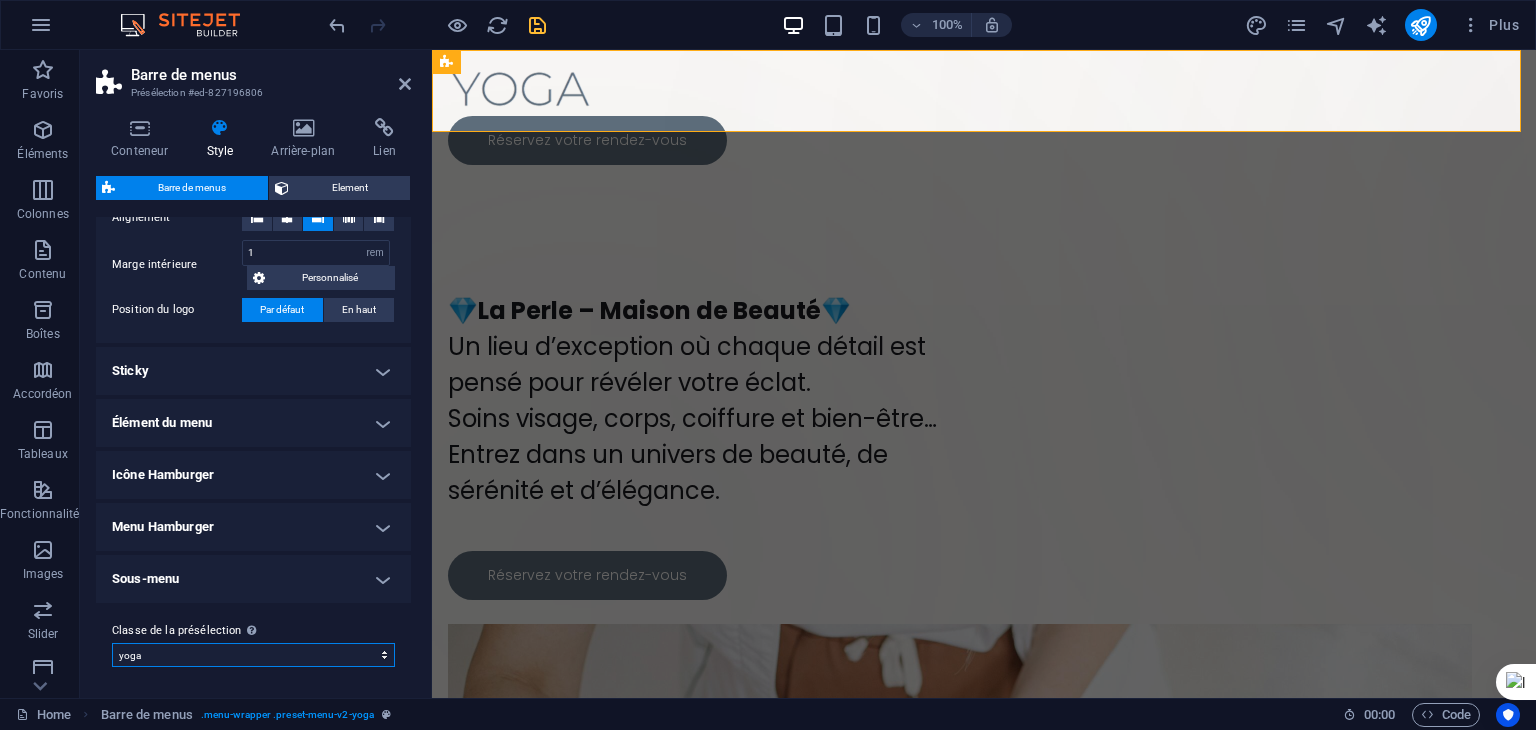 click on "yoga Ajouter la classe de la présélection" at bounding box center (253, 655) 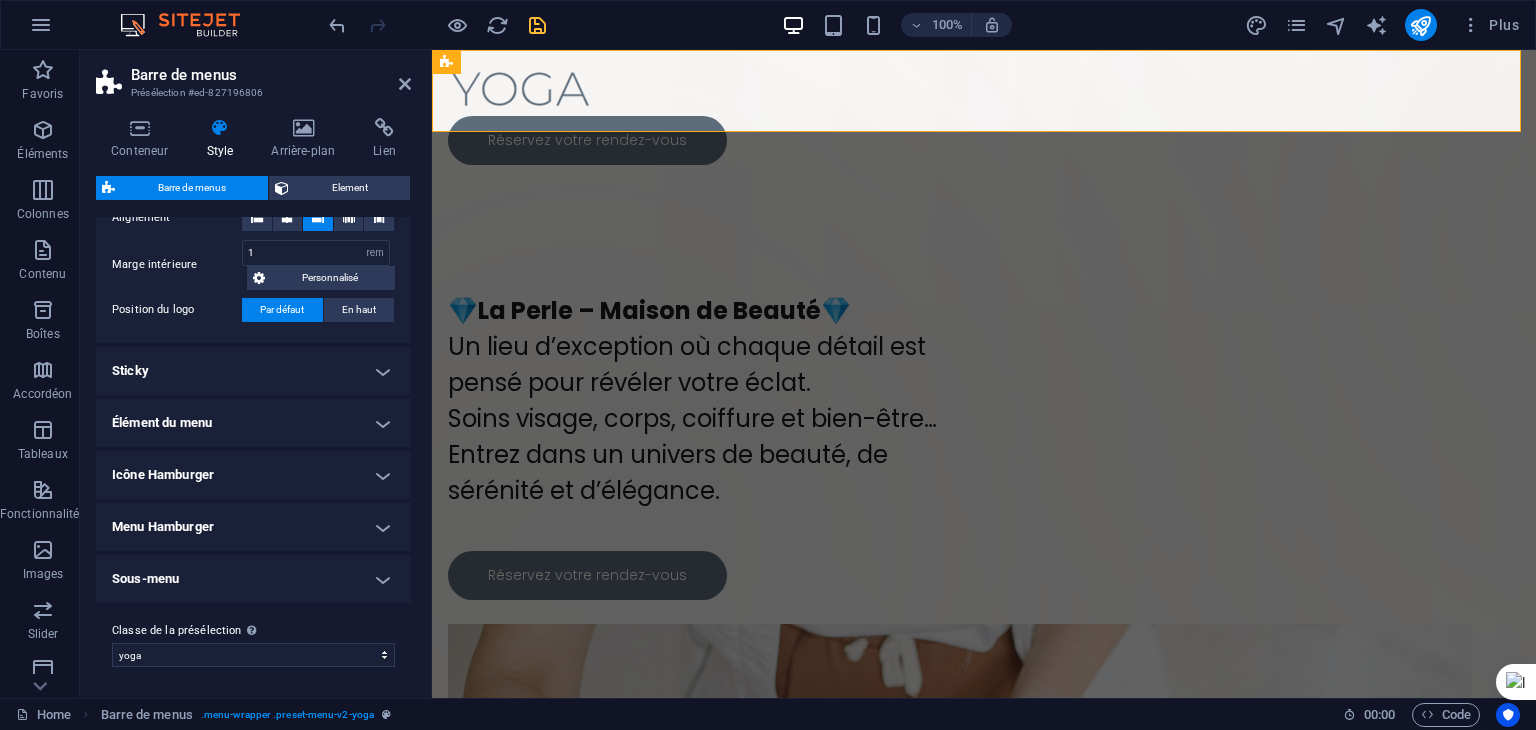 click on "Icône Hamburger" at bounding box center [253, 475] 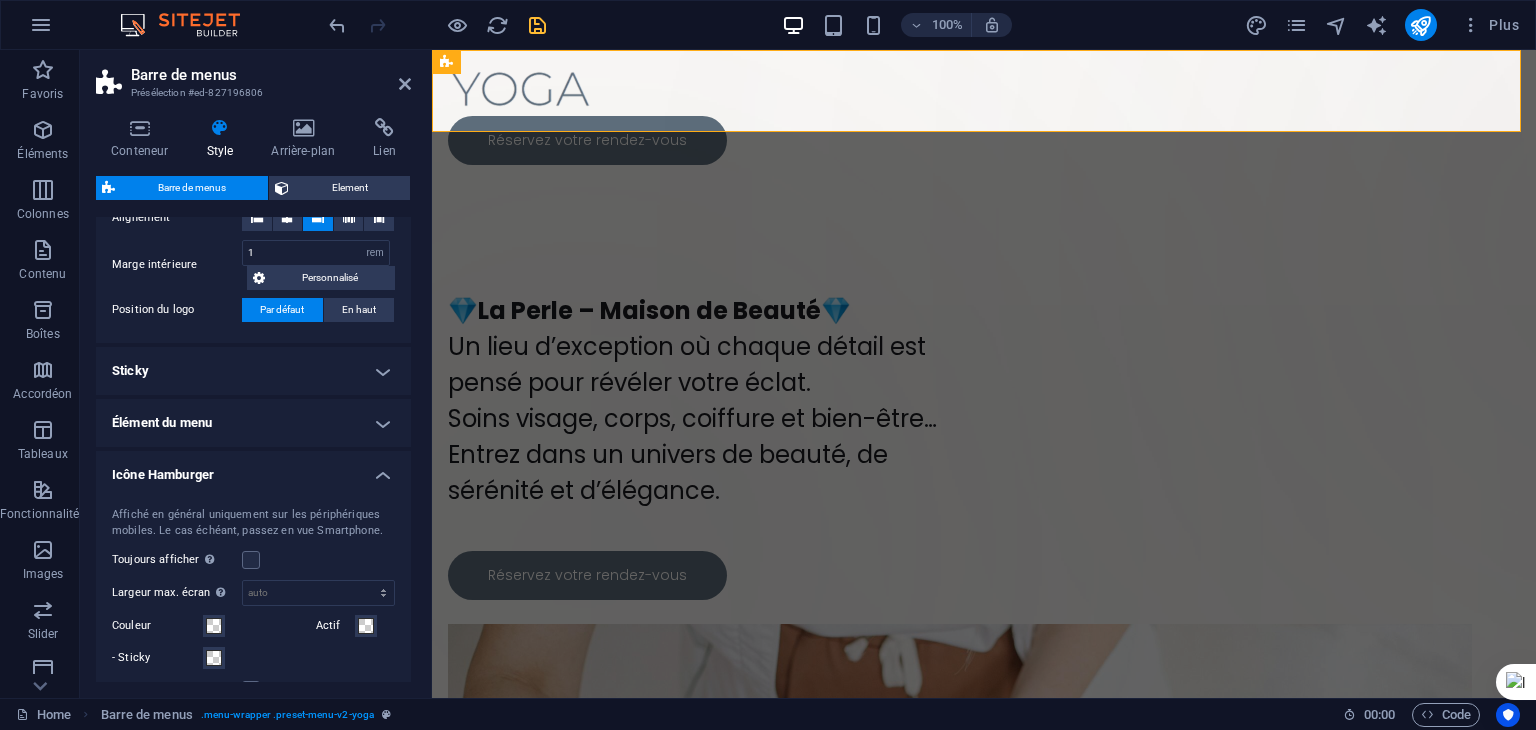 click on "Icône Hamburger" at bounding box center [253, 469] 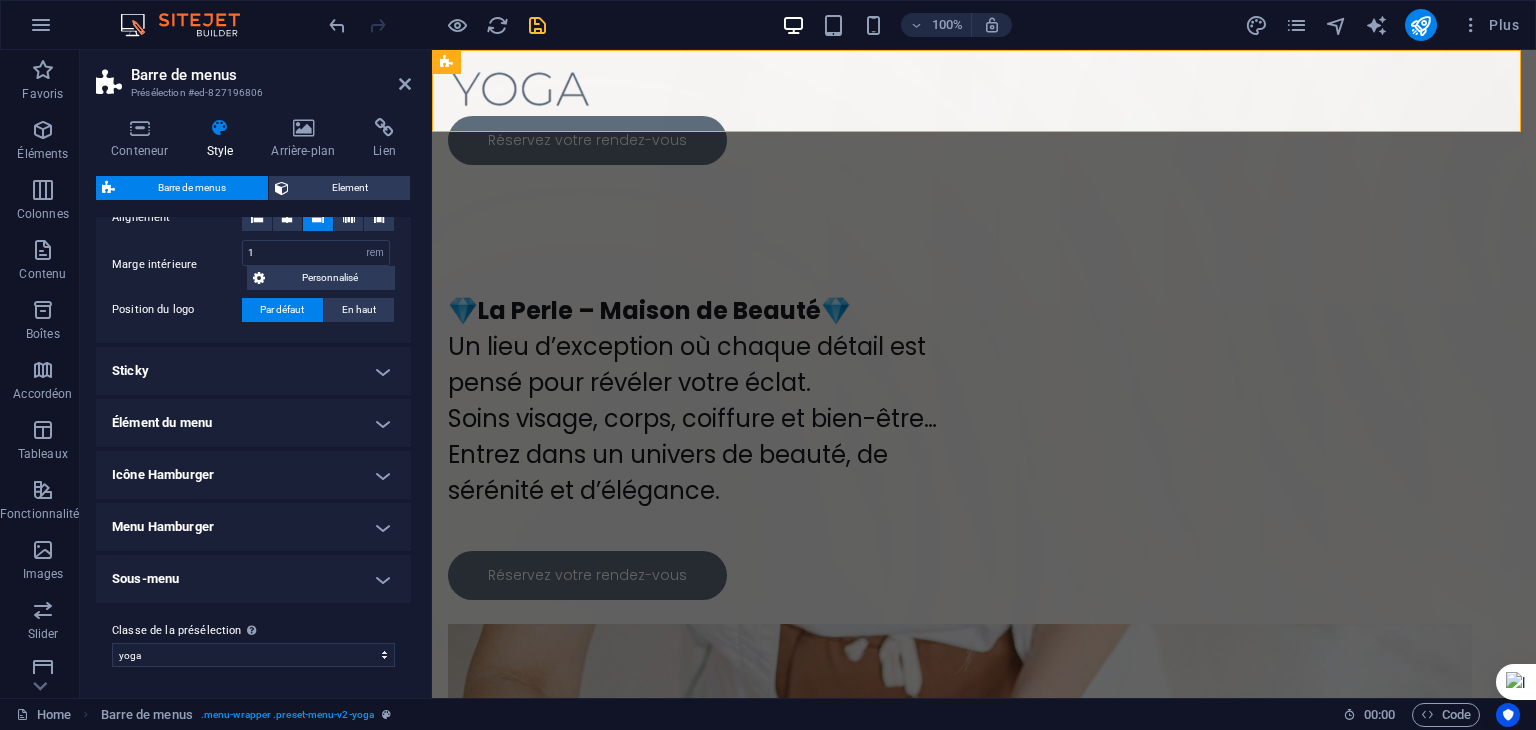 click on "Sticky" at bounding box center (253, 371) 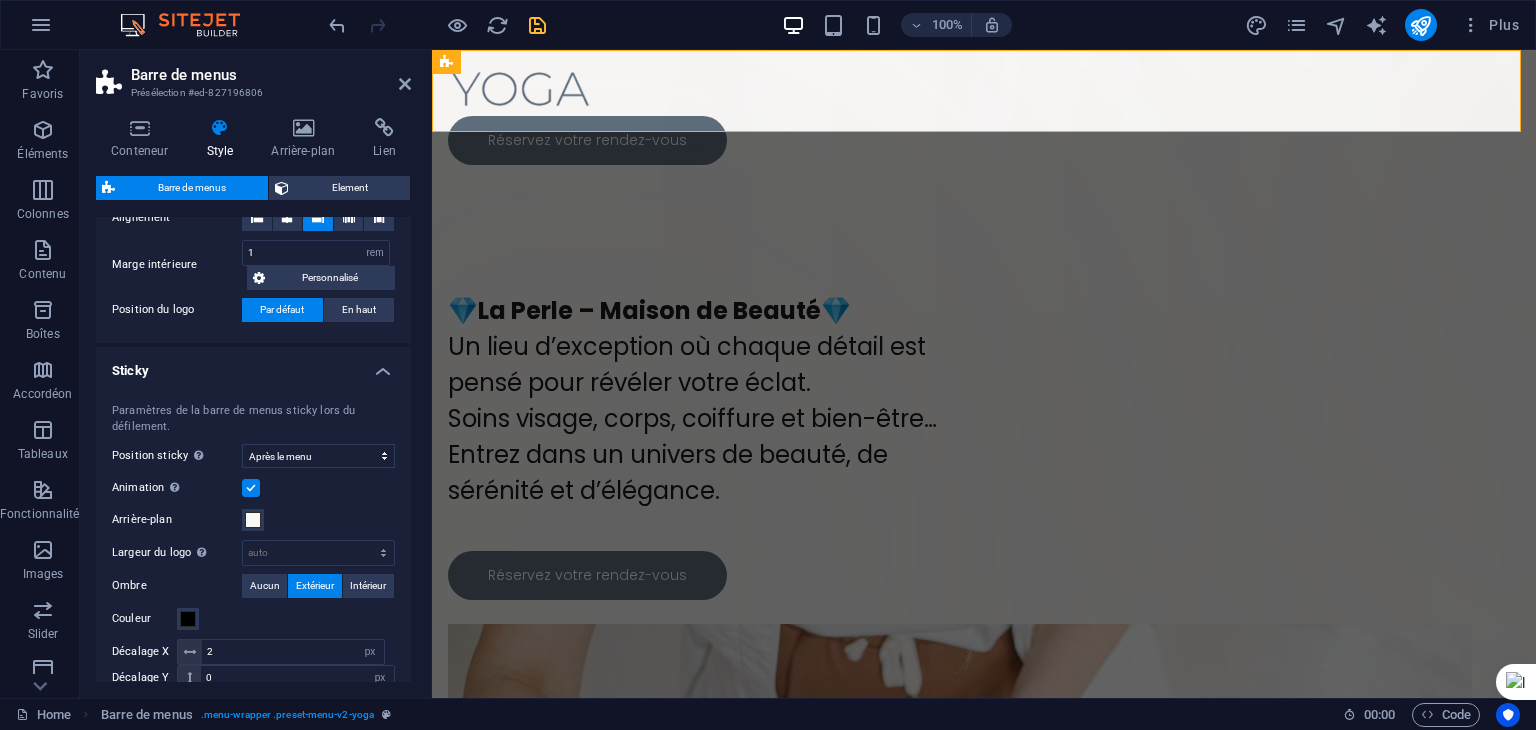 click on "Sticky" at bounding box center (253, 365) 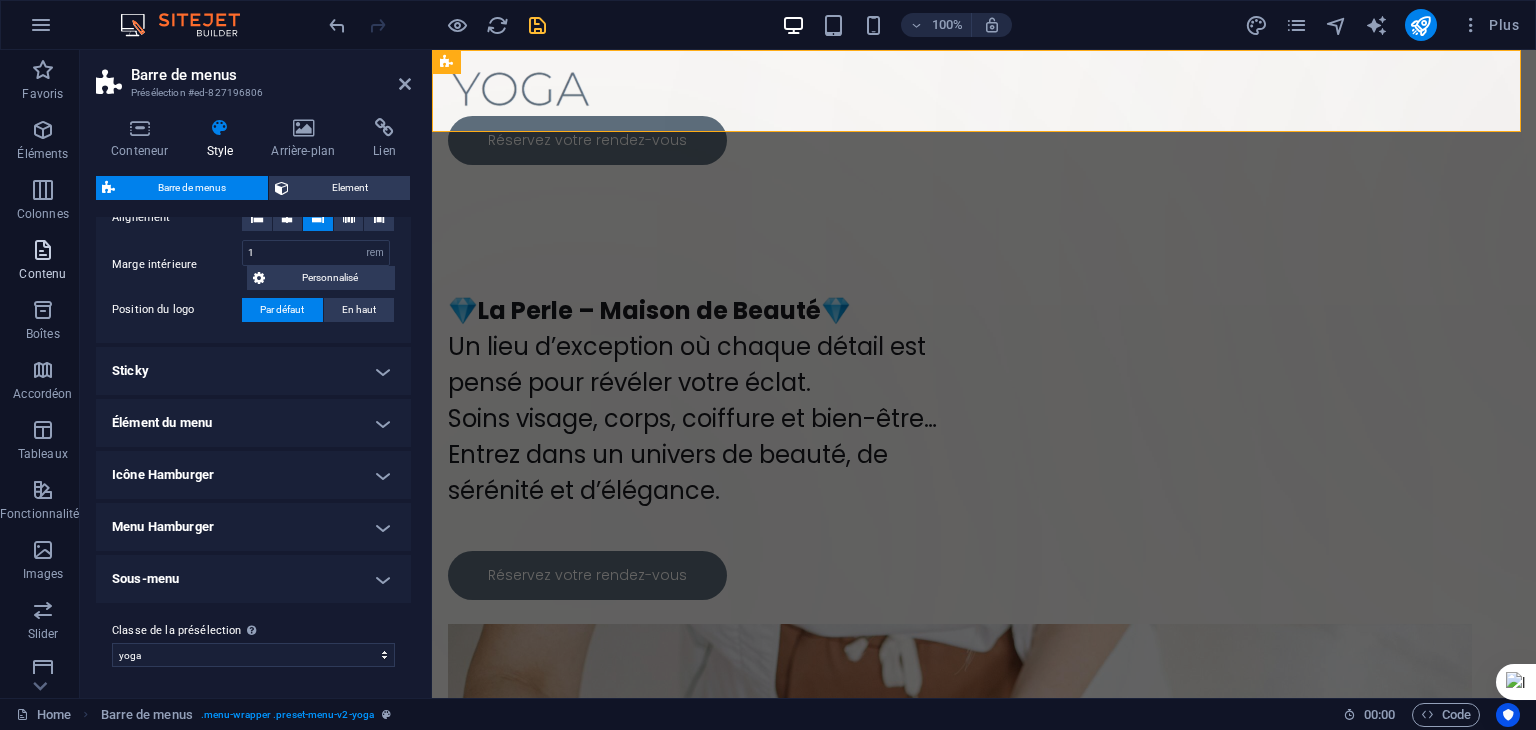 click at bounding box center (43, 250) 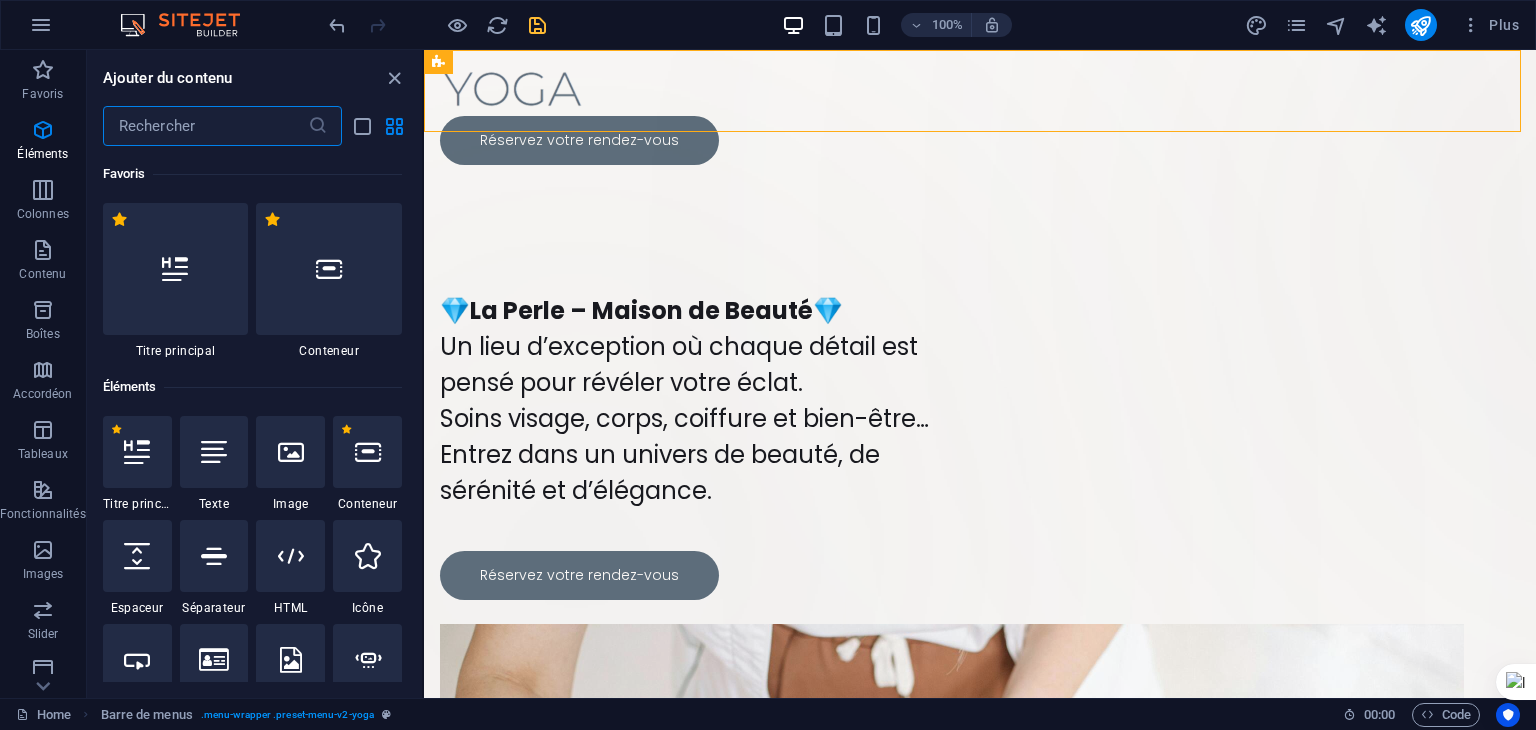 scroll, scrollTop: 3499, scrollLeft: 0, axis: vertical 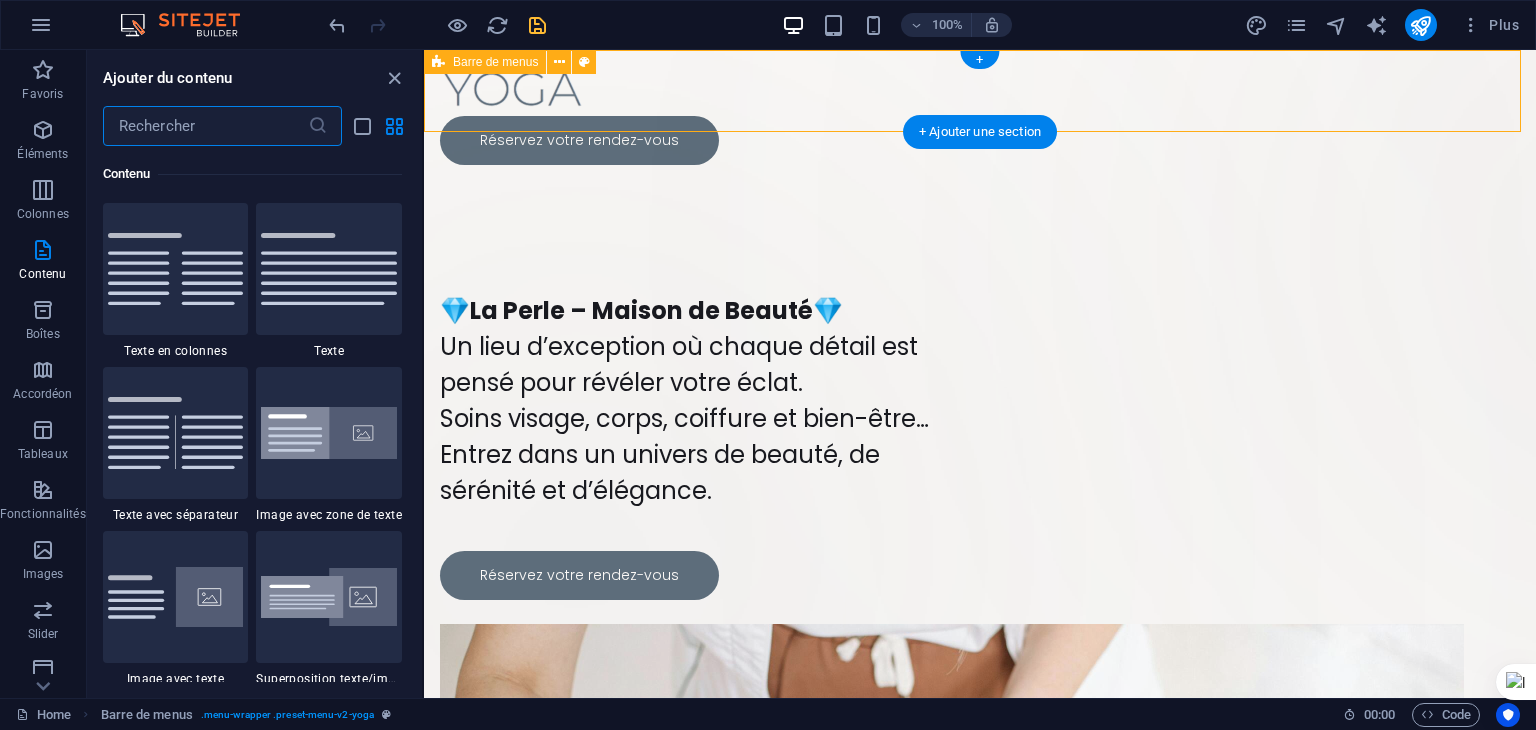 click on "Réservez votre rendez-vous" at bounding box center (980, 115) 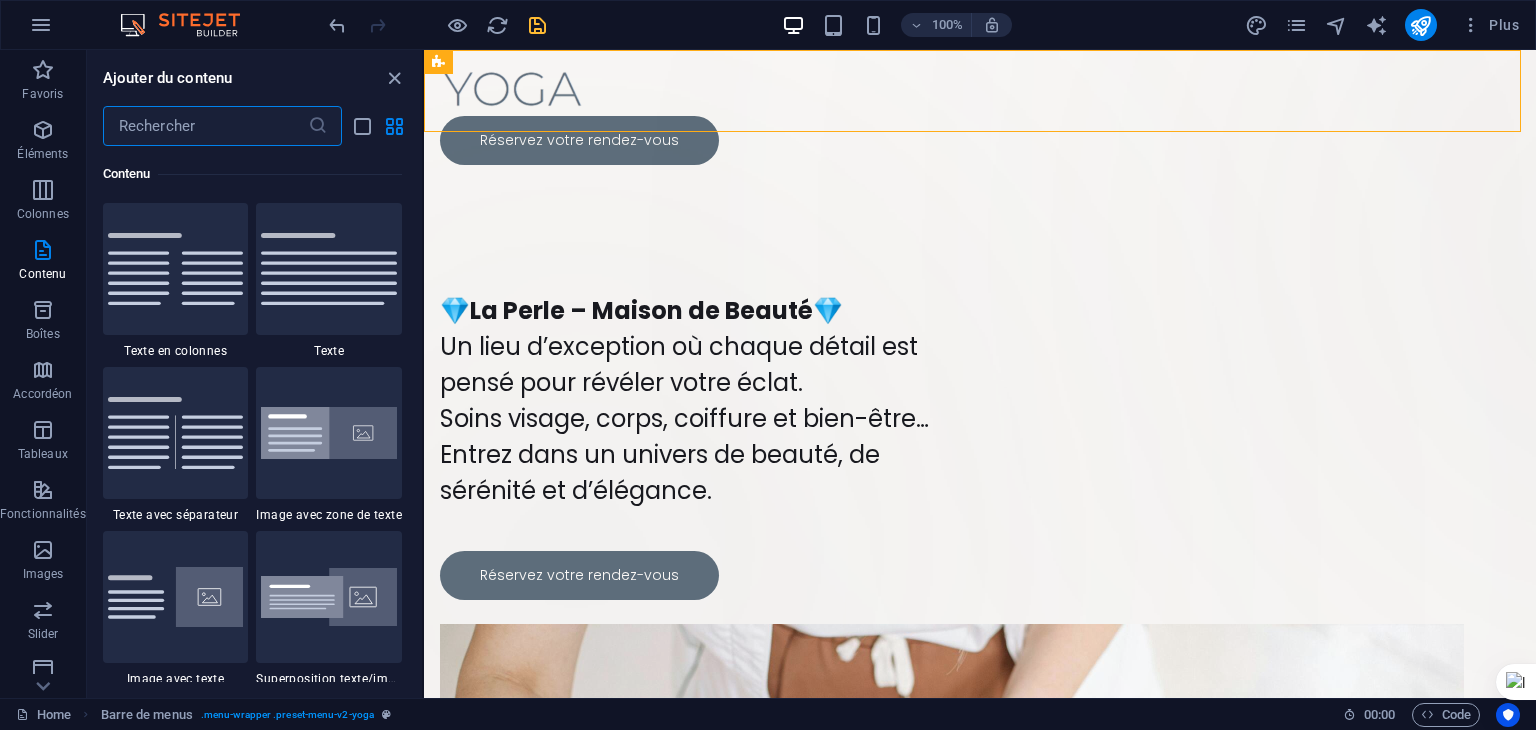click at bounding box center (205, 126) 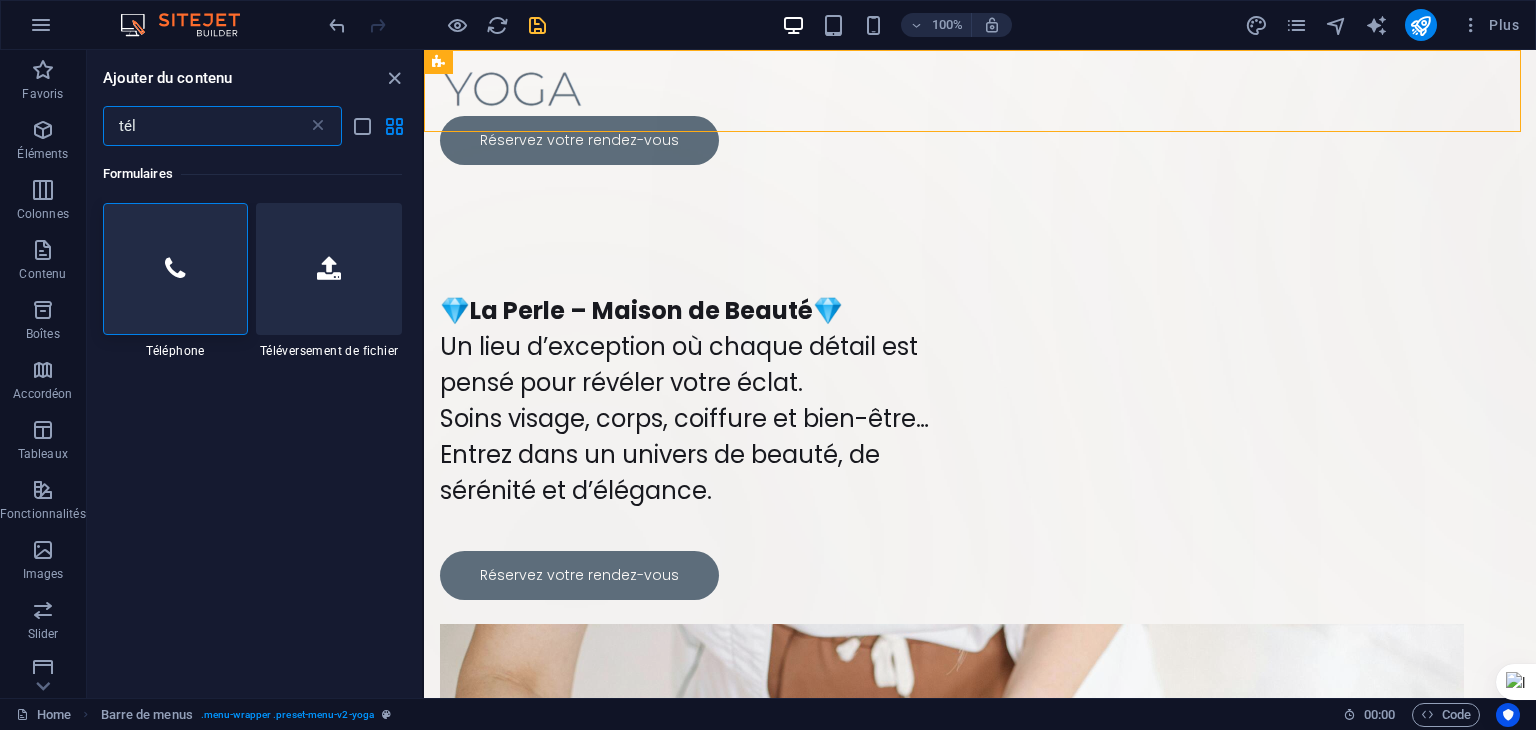 scroll, scrollTop: 0, scrollLeft: 0, axis: both 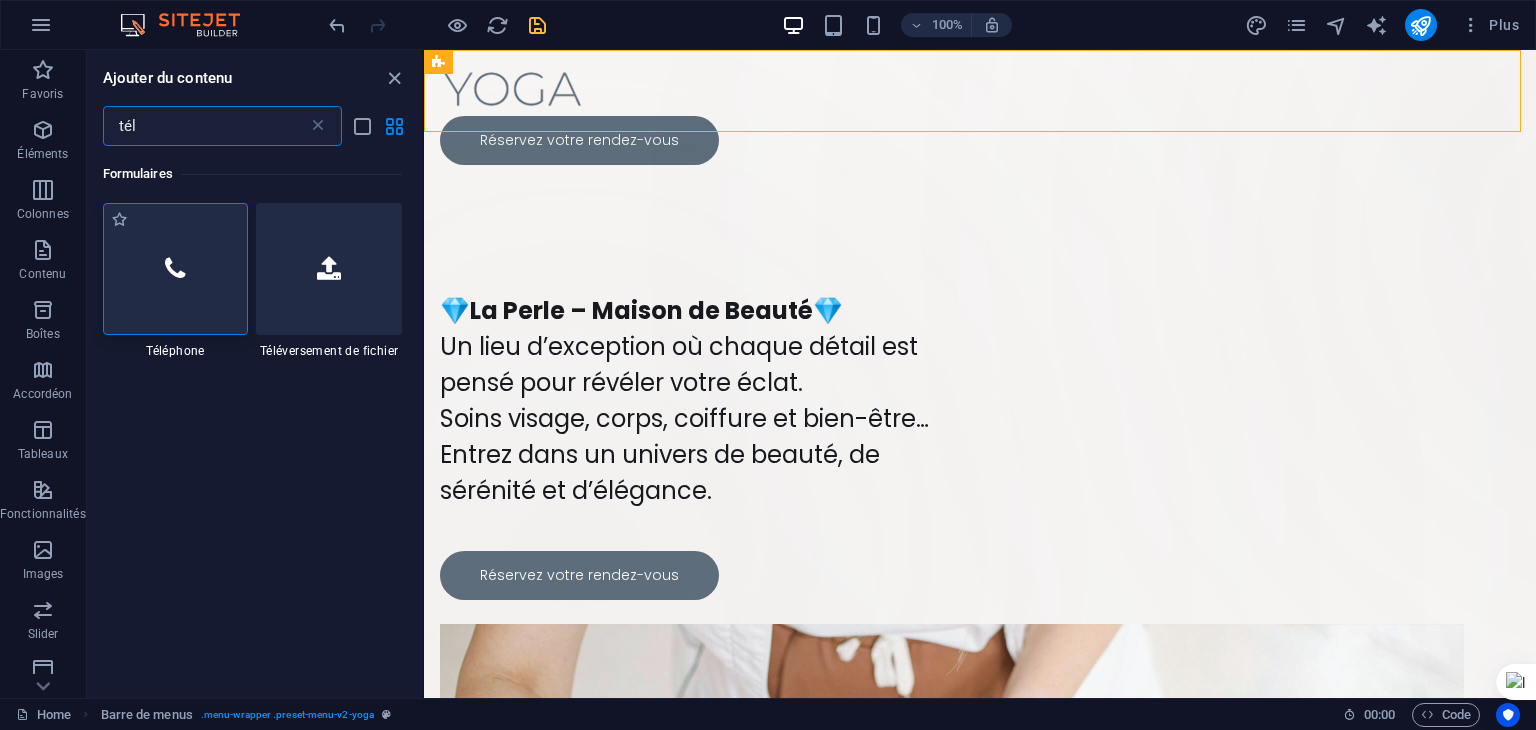 type on "tél" 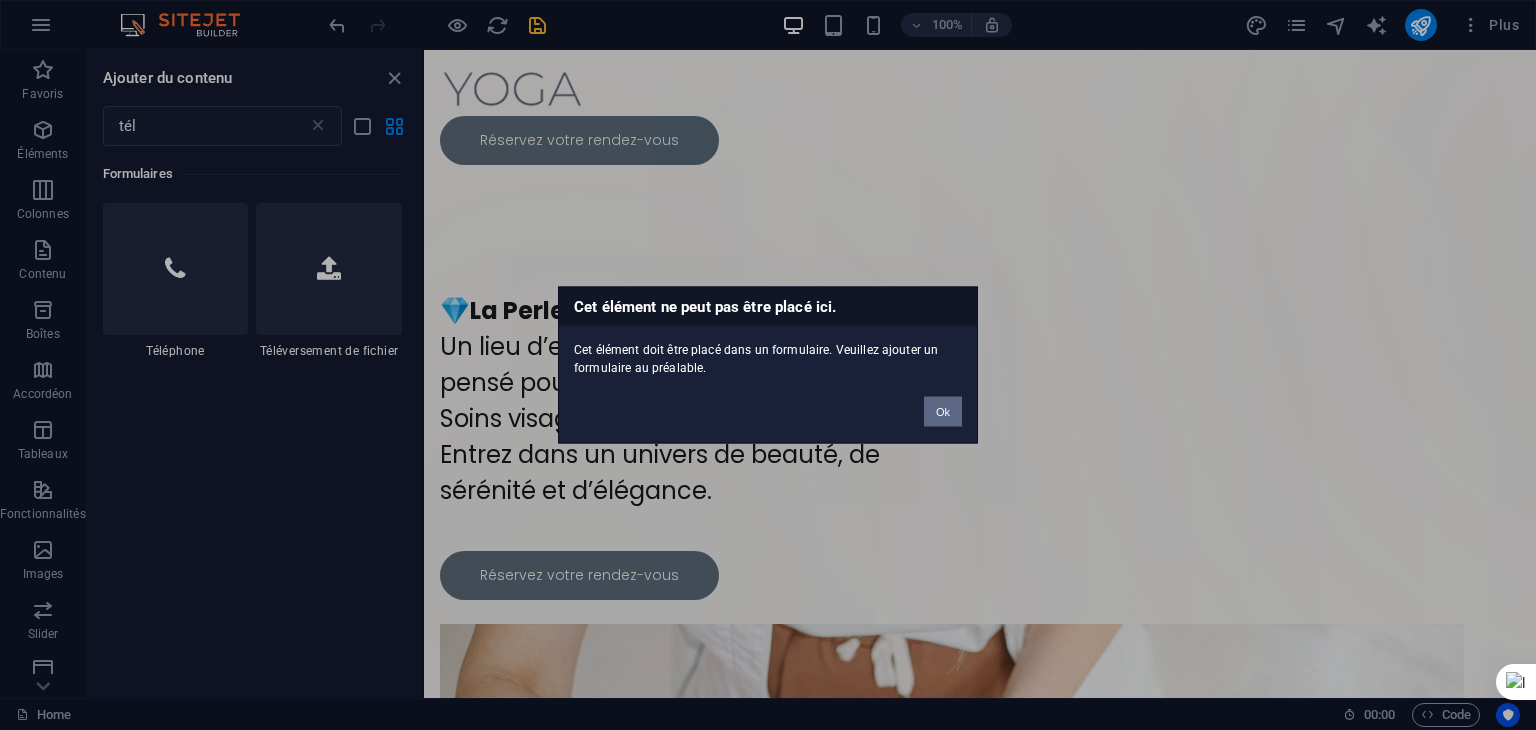 click on "Ok" at bounding box center [943, 412] 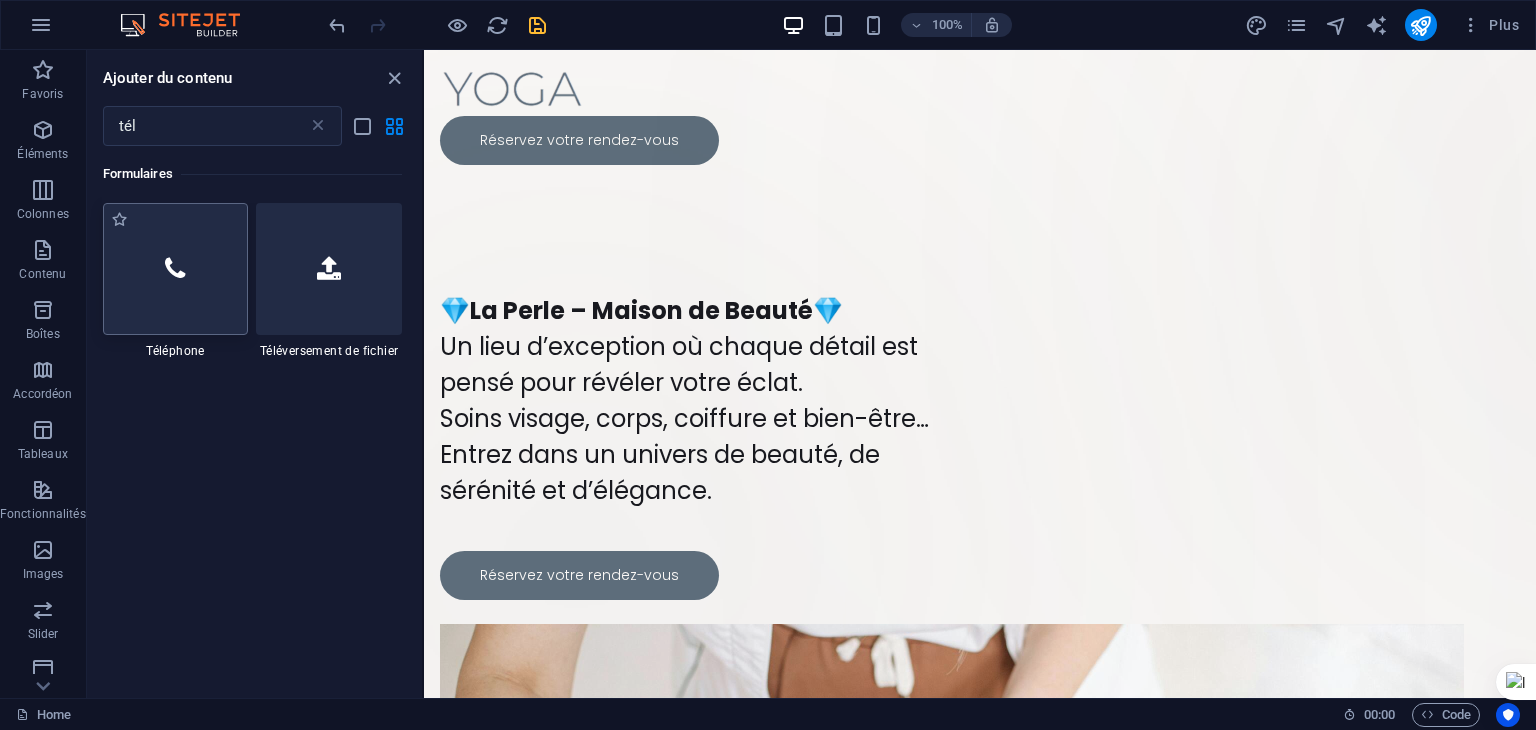 click at bounding box center (176, 269) 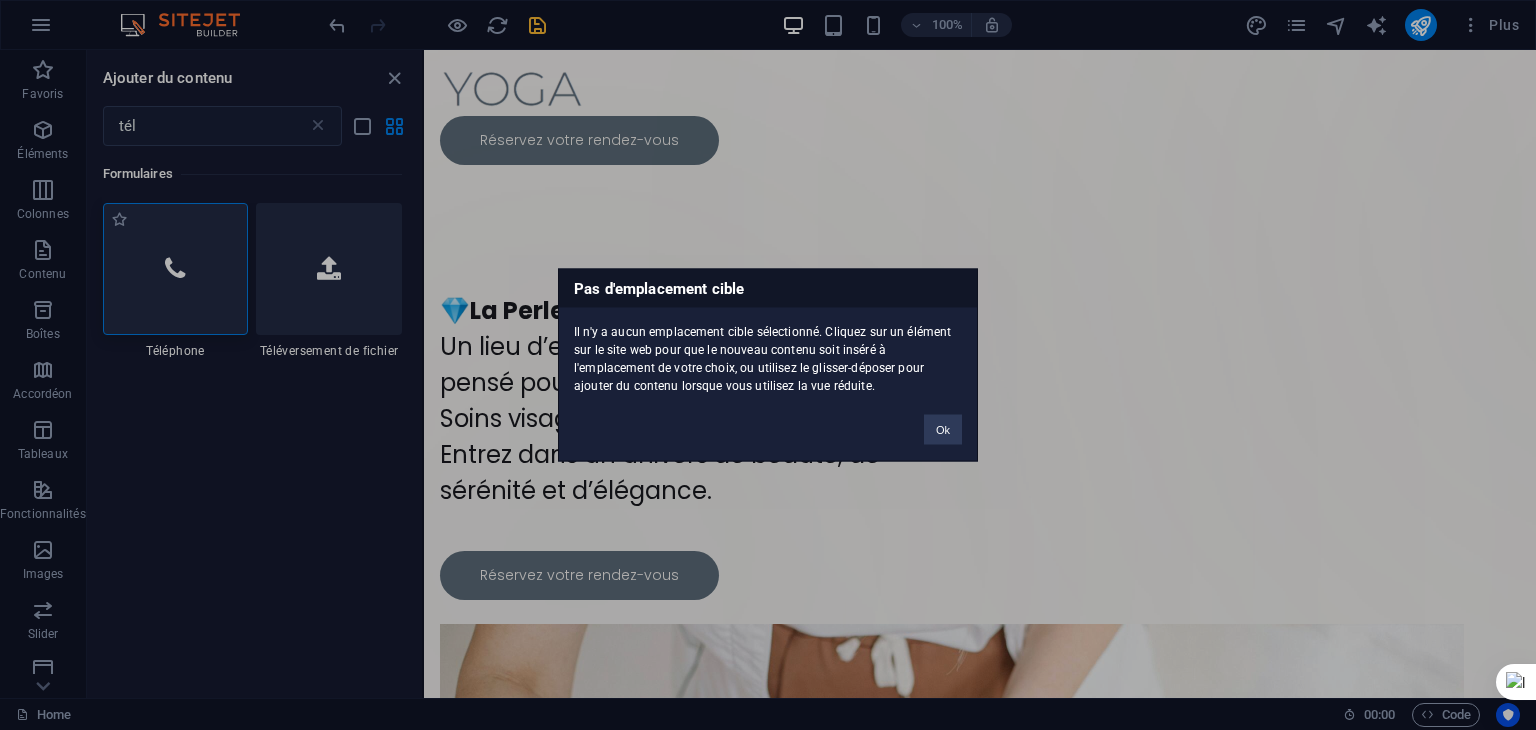 click on "Pas d'emplacement cible Il n'y a aucun emplacement cible sélectionné. Cliquez sur un élément sur le site web pour que le nouveau contenu soit inséré à l'emplacement de votre choix, ou utilisez le glisser-déposer pour ajouter du contenu lorsque vous utilisez la vue réduite. Ok" at bounding box center [768, 365] 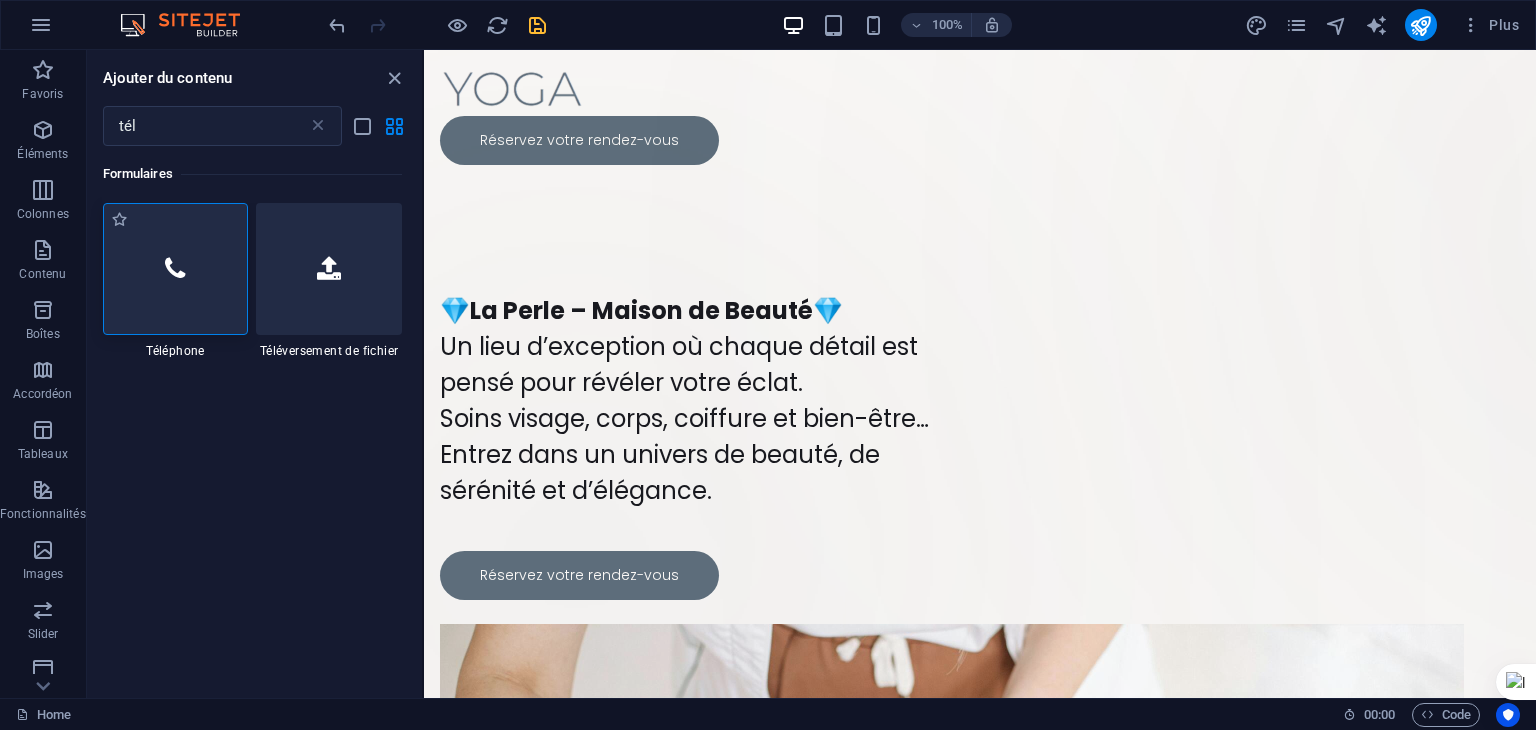 click at bounding box center [176, 269] 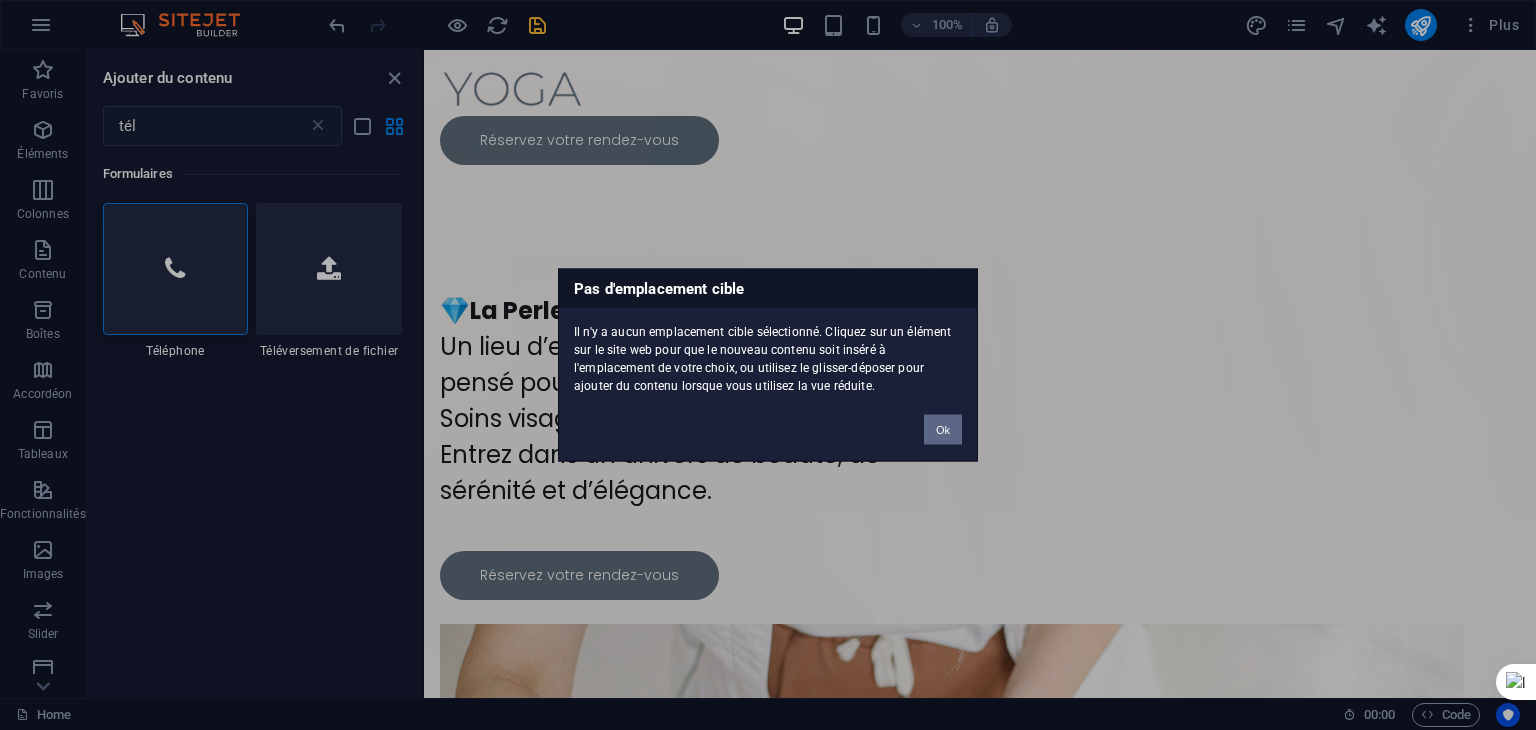 click on "Ok" at bounding box center (943, 430) 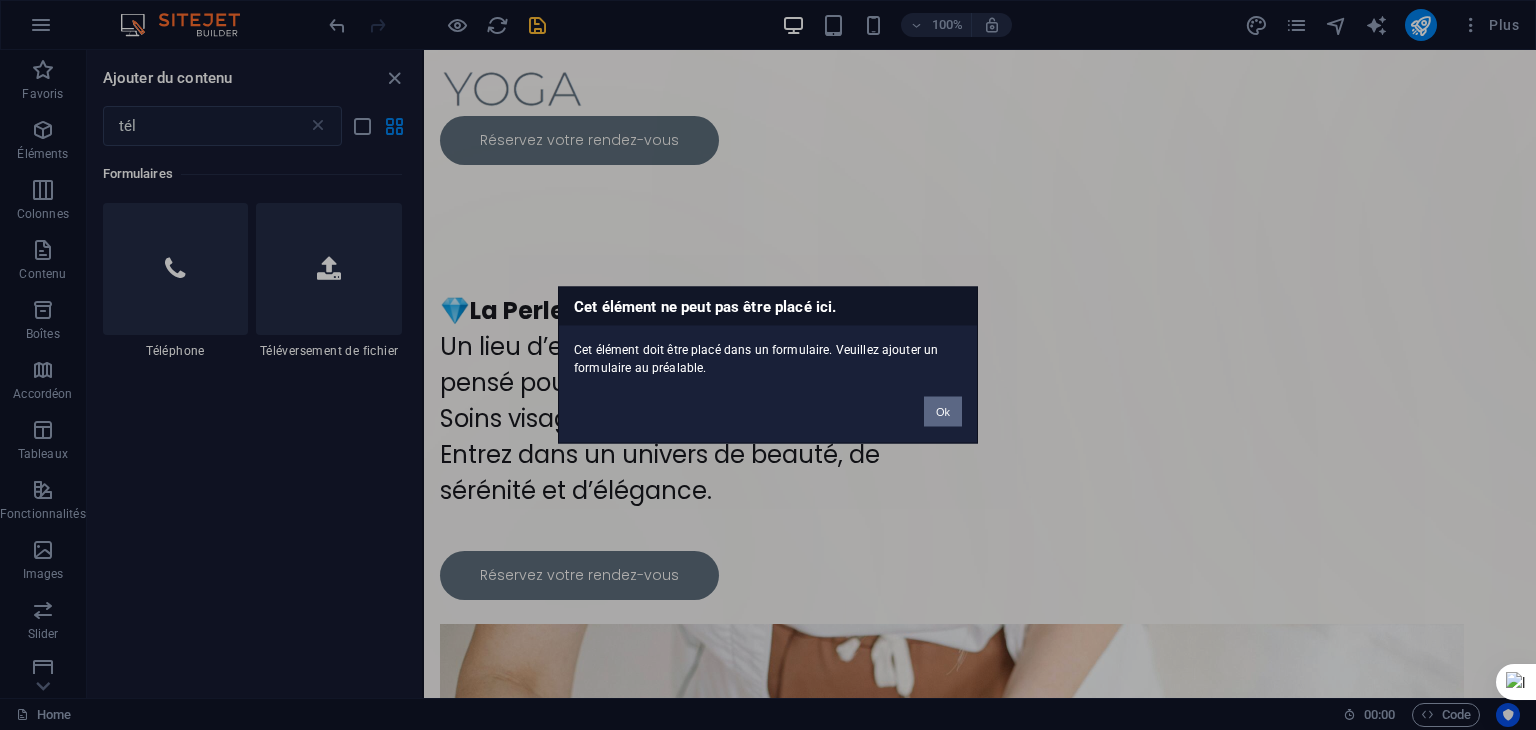 click on "Ok" at bounding box center [943, 412] 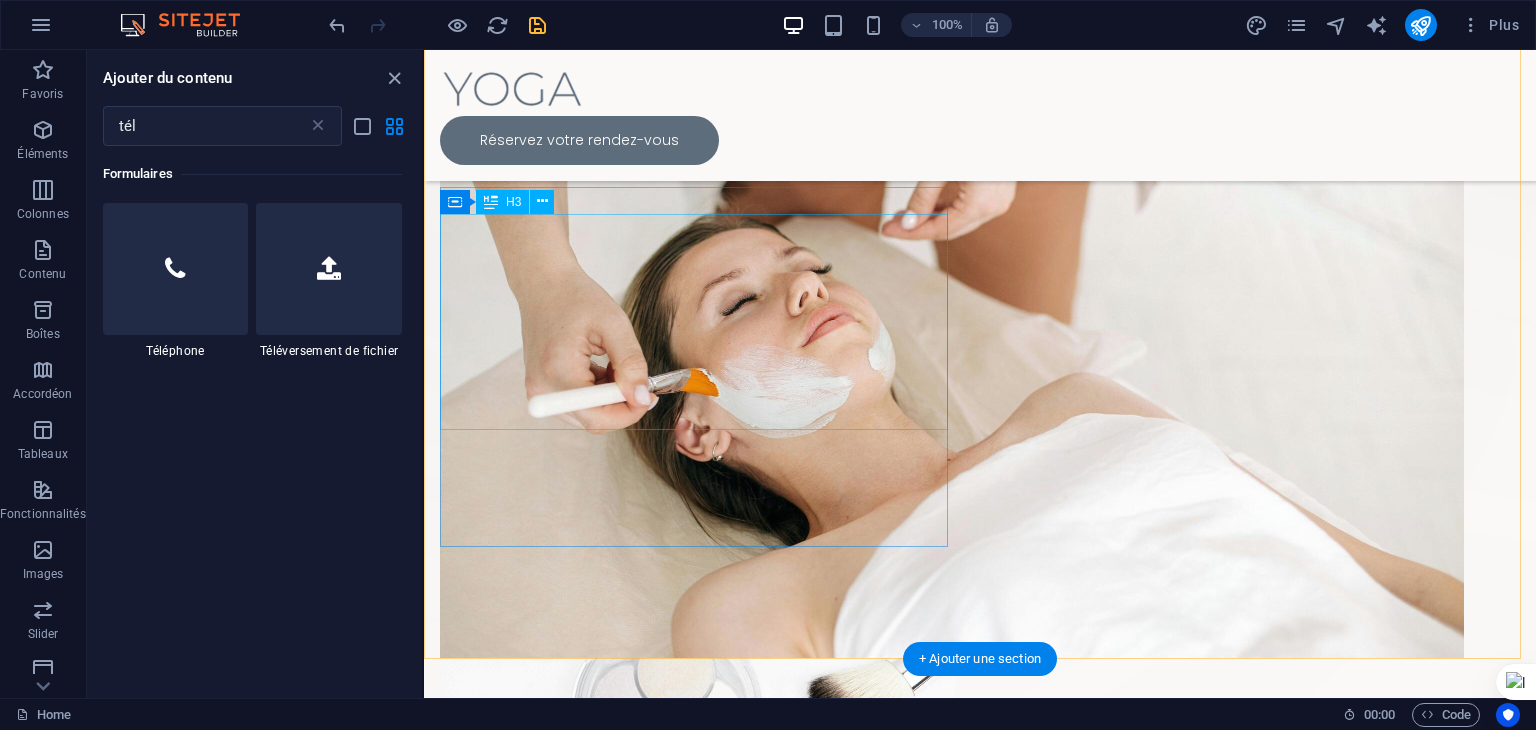scroll, scrollTop: 0, scrollLeft: 0, axis: both 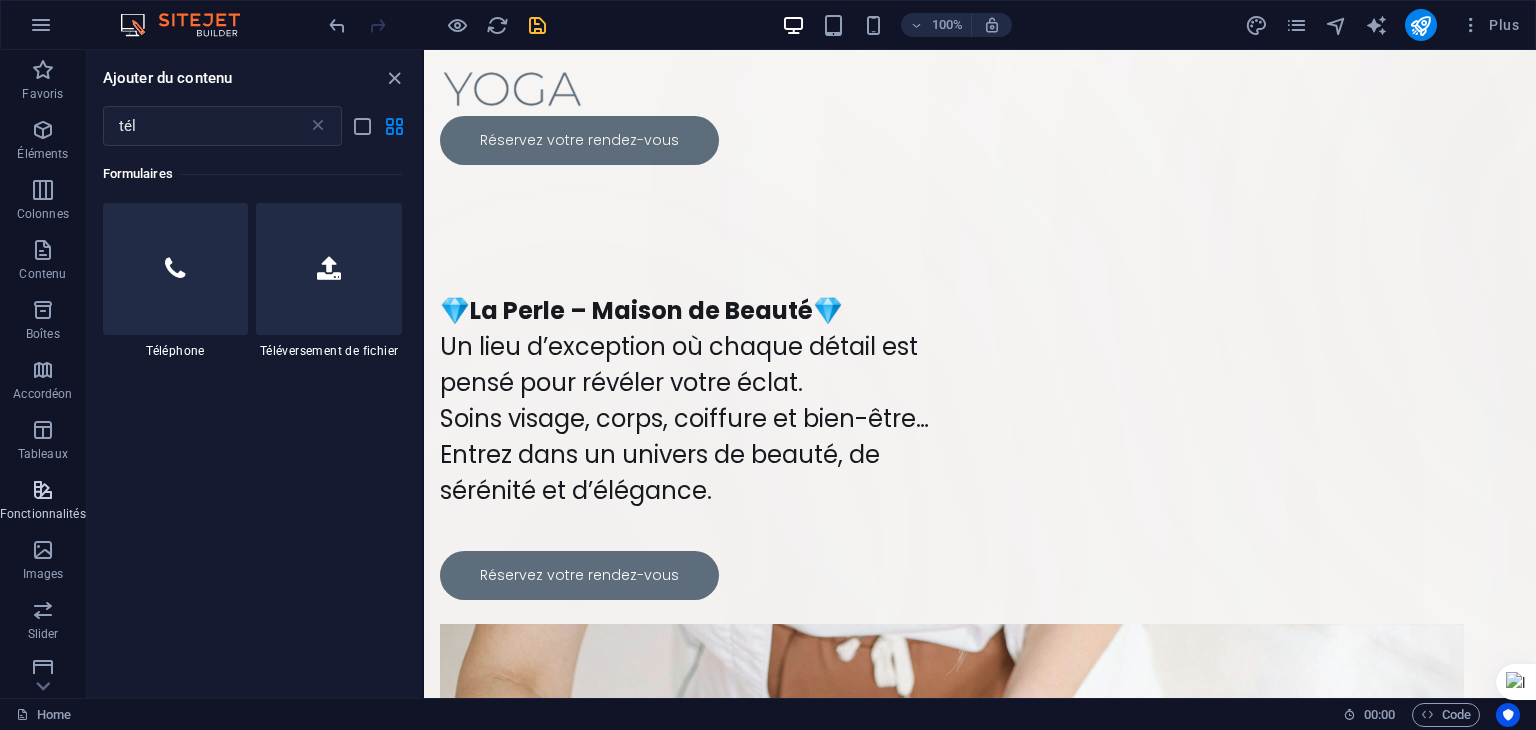 click on "Fonctionnalités" at bounding box center [43, 502] 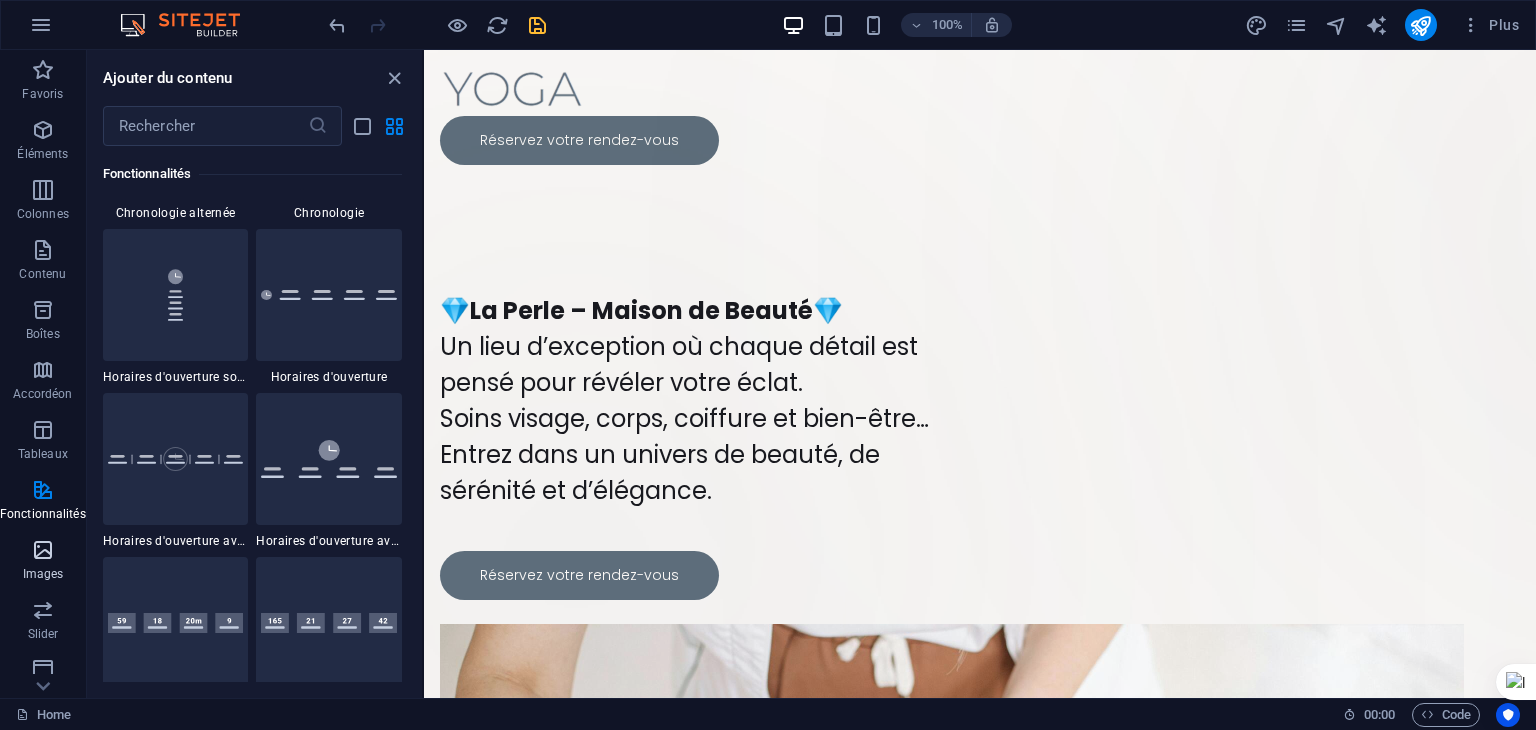 scroll, scrollTop: 8595, scrollLeft: 0, axis: vertical 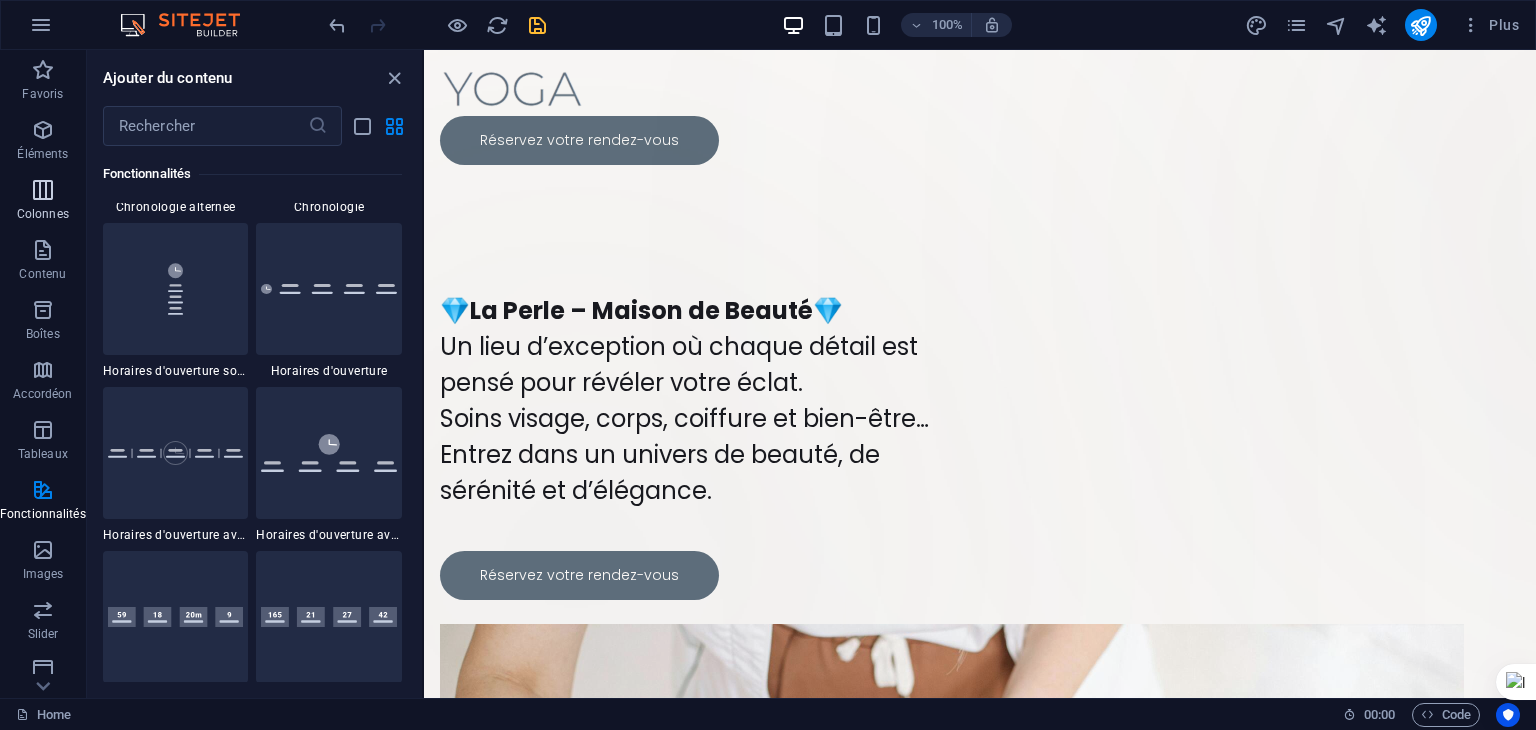 click at bounding box center [43, 190] 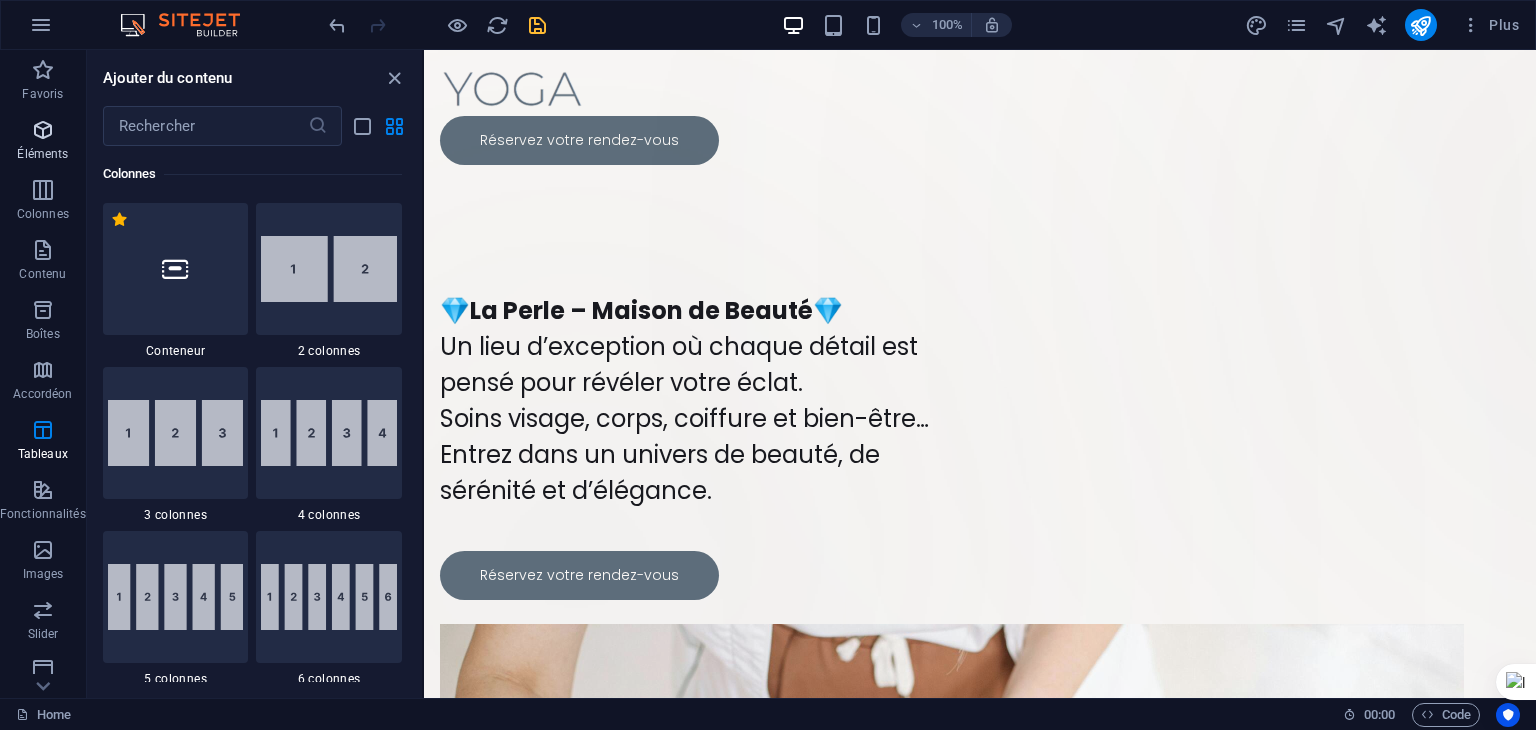 click at bounding box center [43, 130] 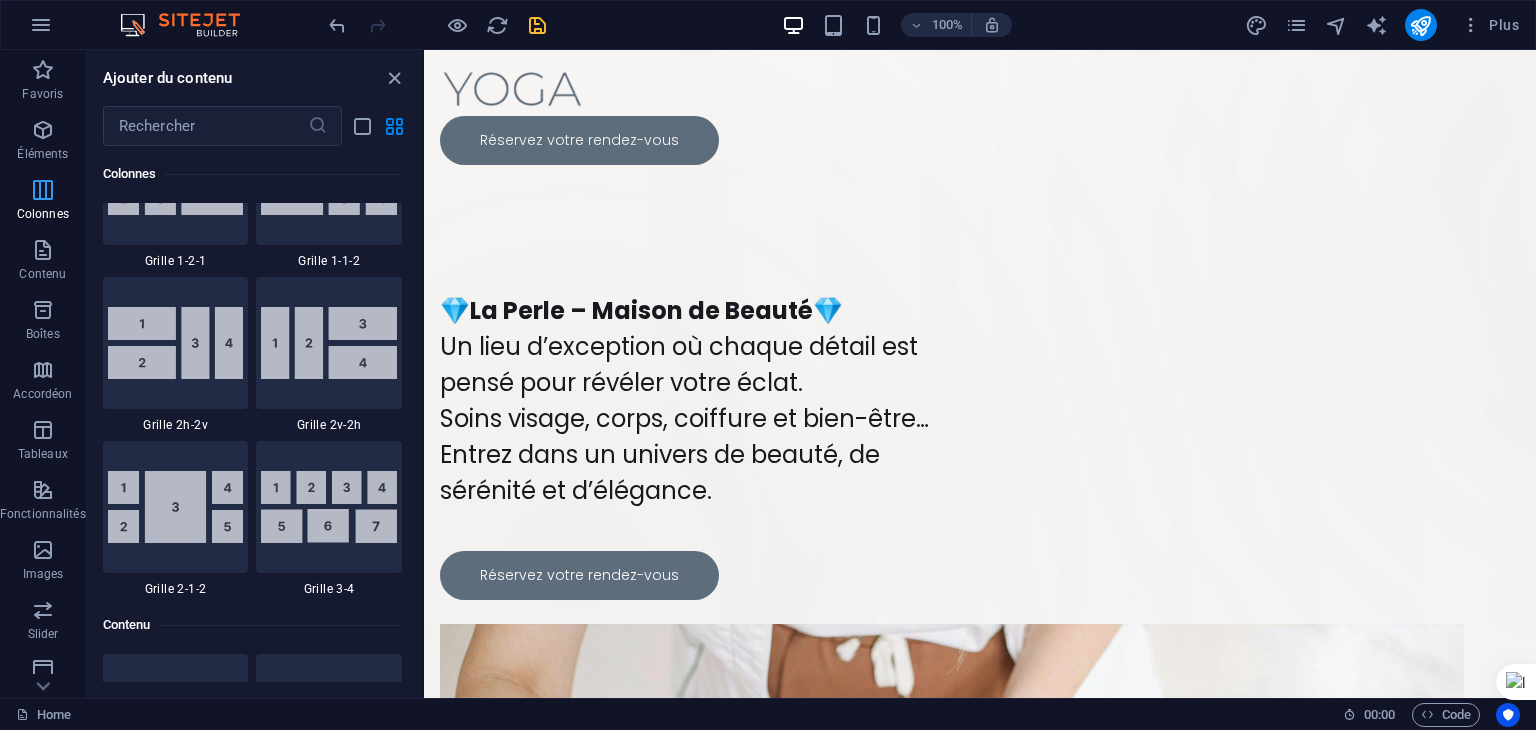 scroll, scrollTop: 3013, scrollLeft: 0, axis: vertical 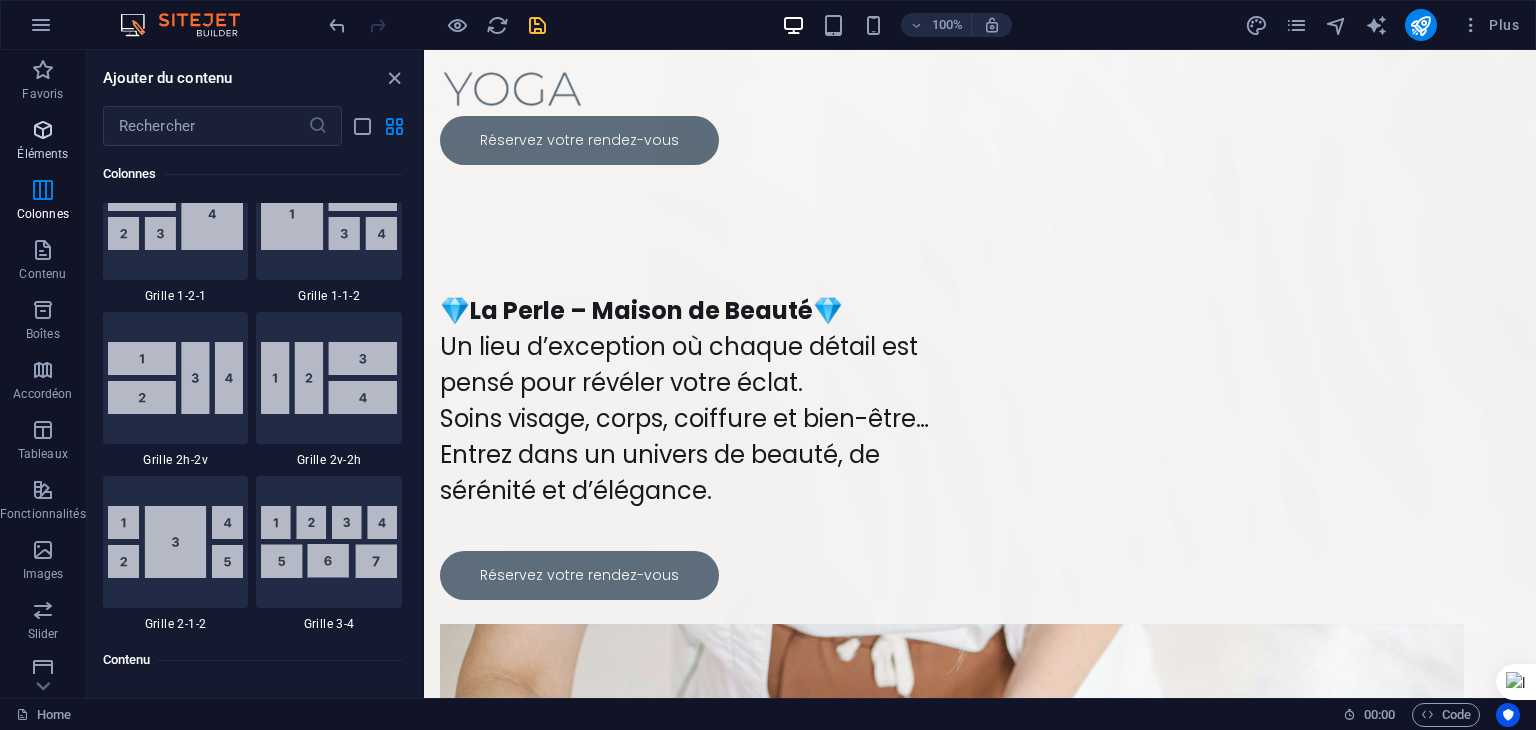 click at bounding box center [43, 130] 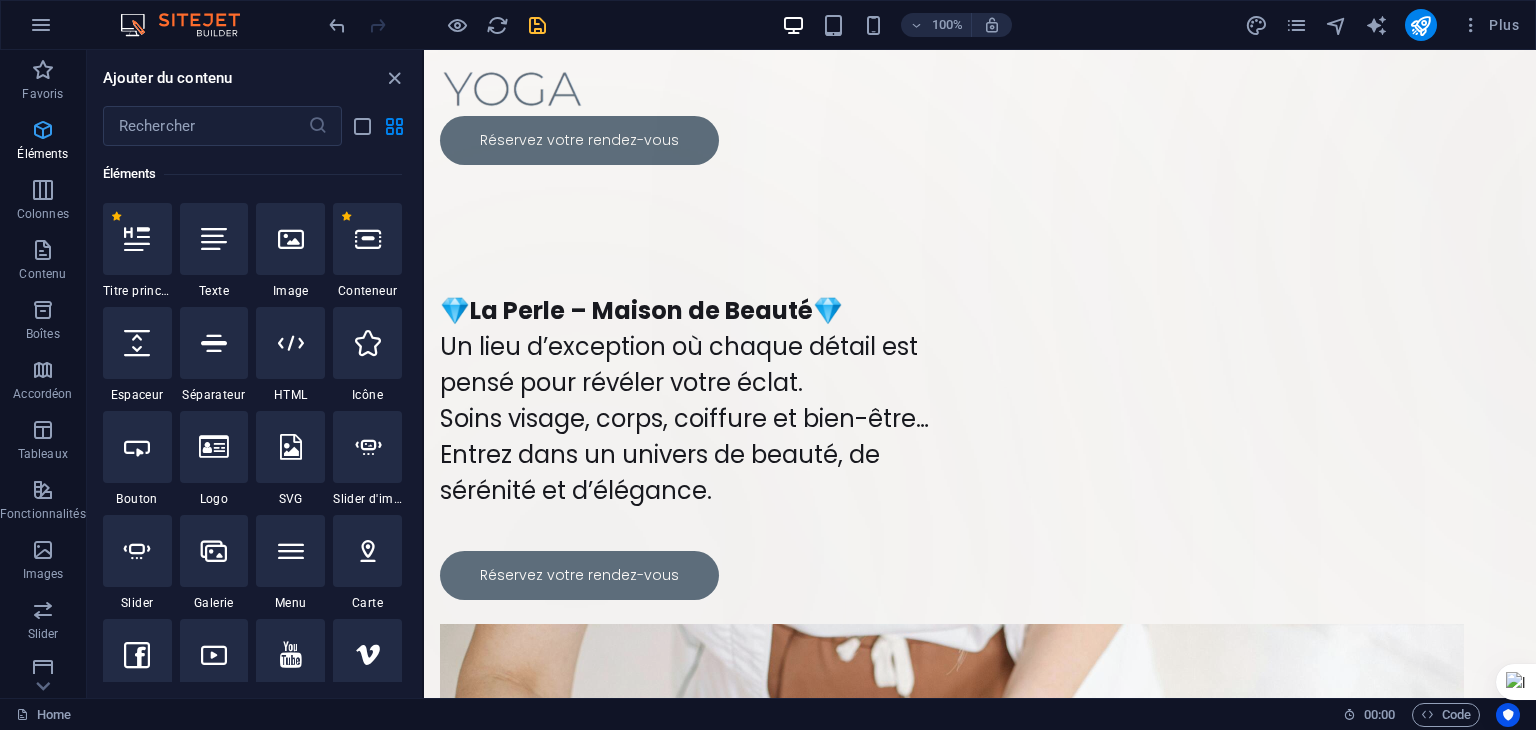 scroll, scrollTop: 212, scrollLeft: 0, axis: vertical 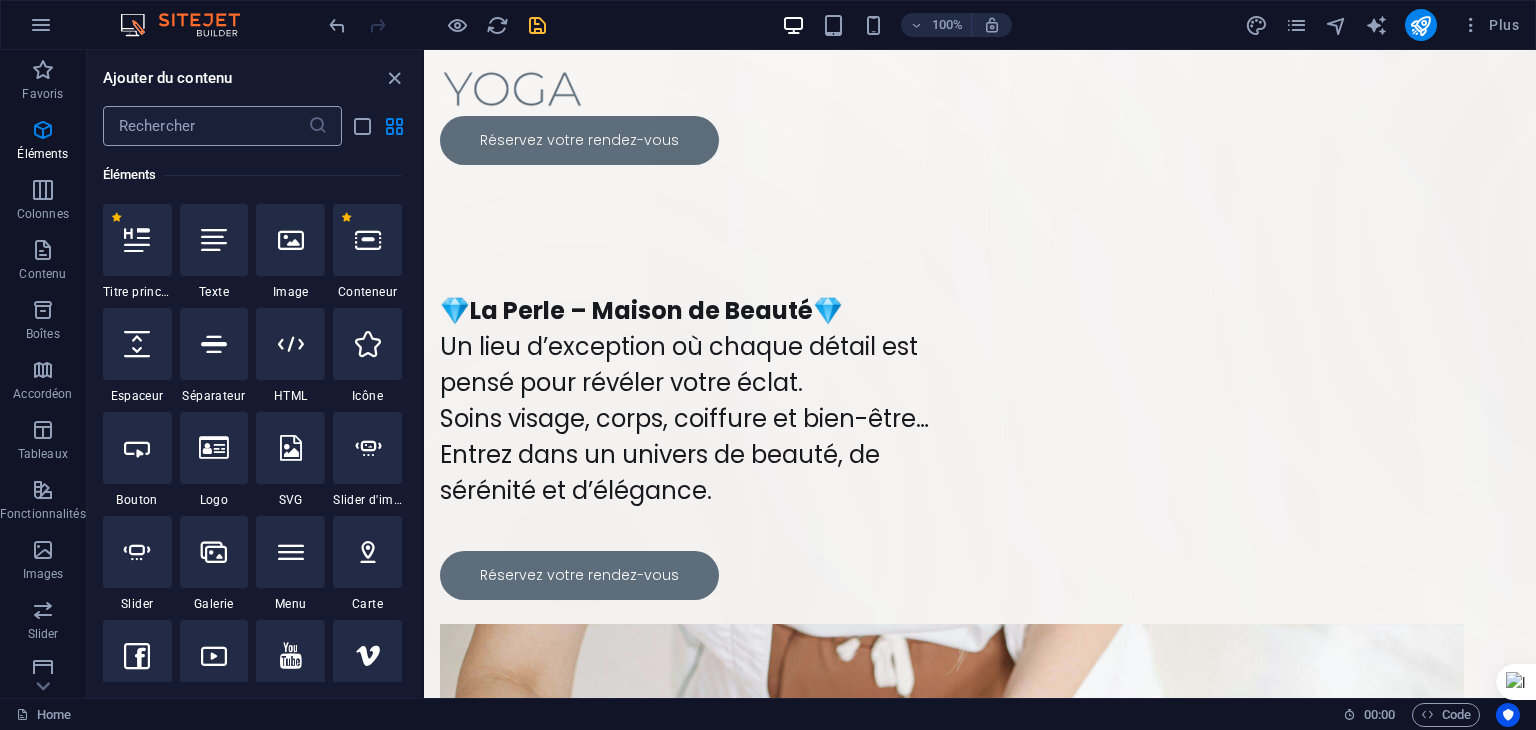 click at bounding box center [205, 126] 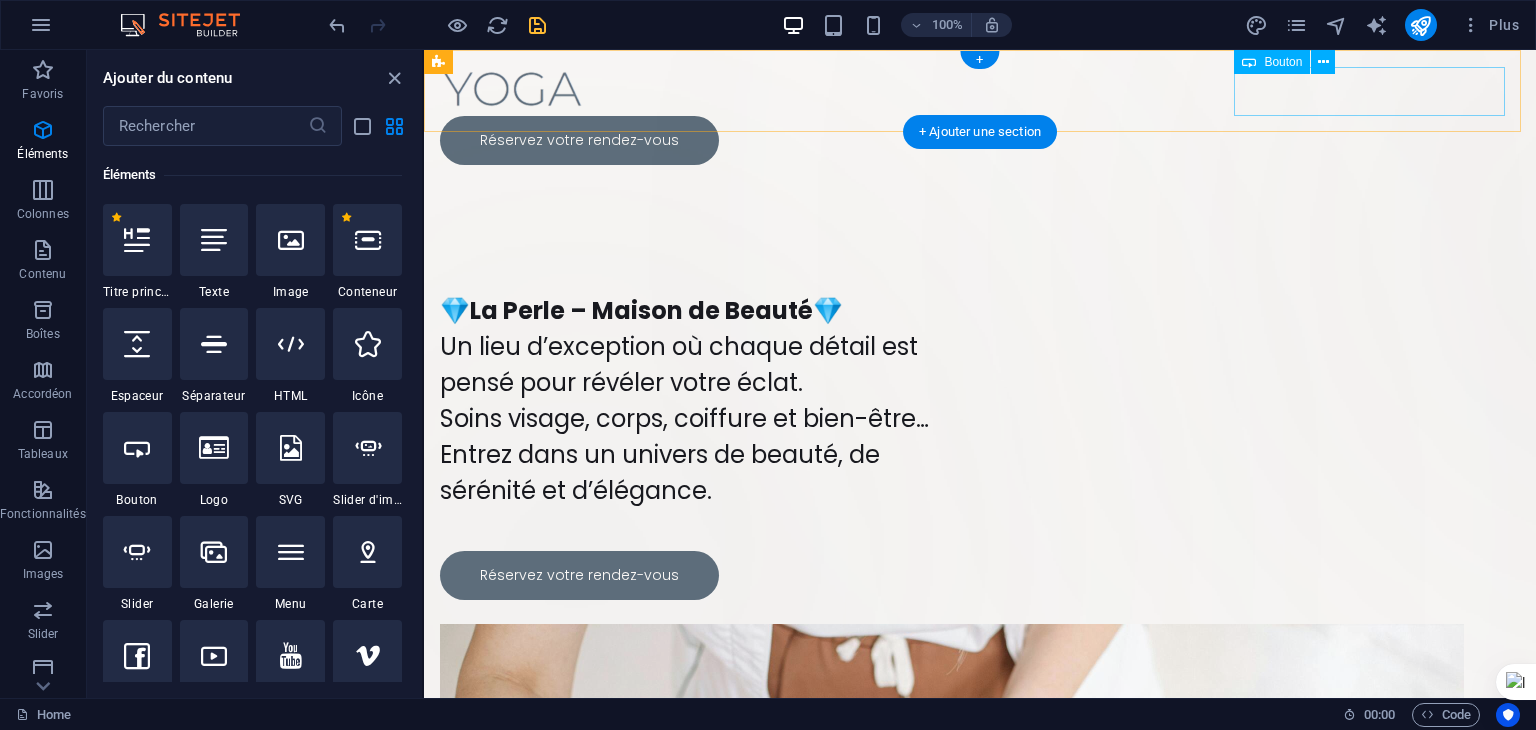 click on "Réservez votre rendez-vous" at bounding box center (980, 140) 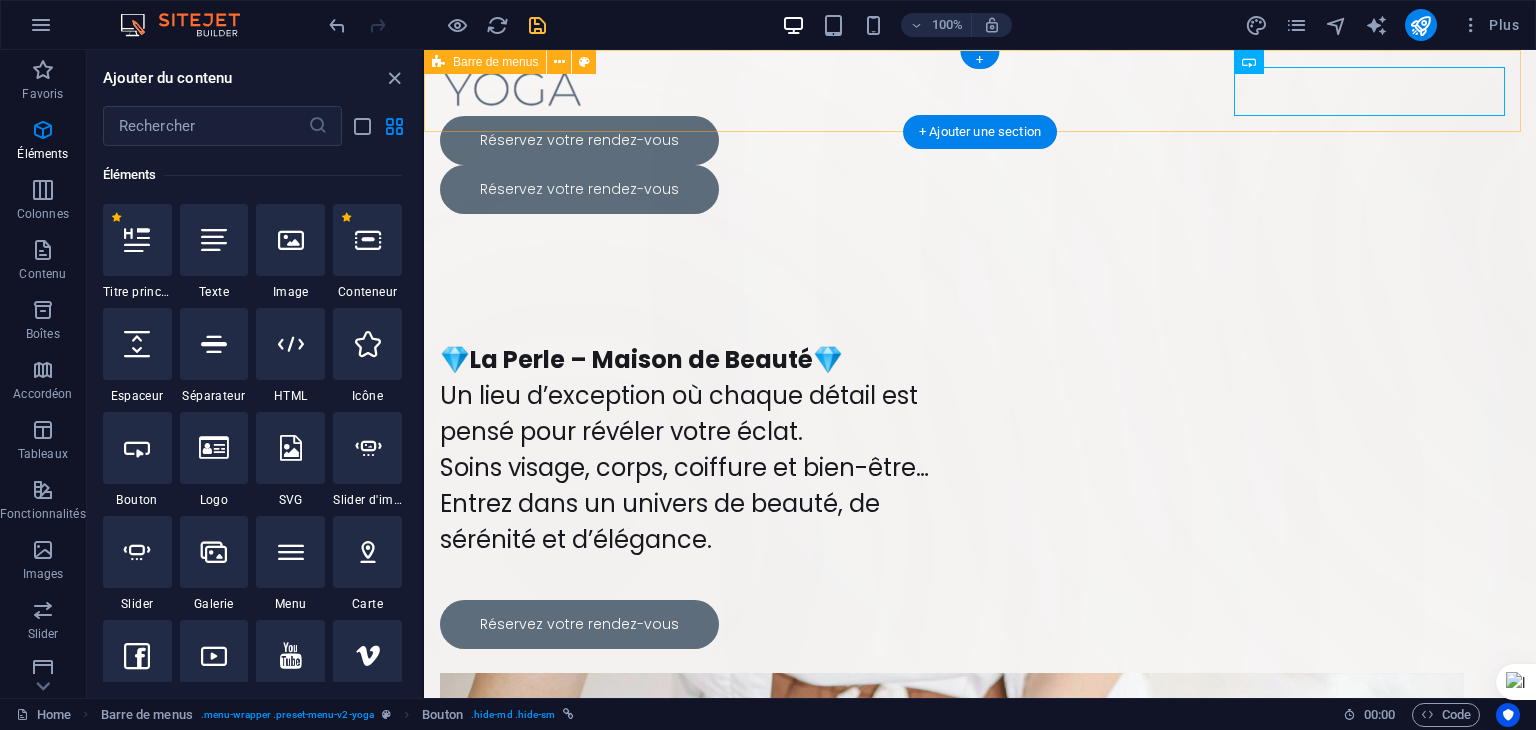 click on "Réservez votre rendez-vous Réservez votre rendez-vous" at bounding box center (980, 140) 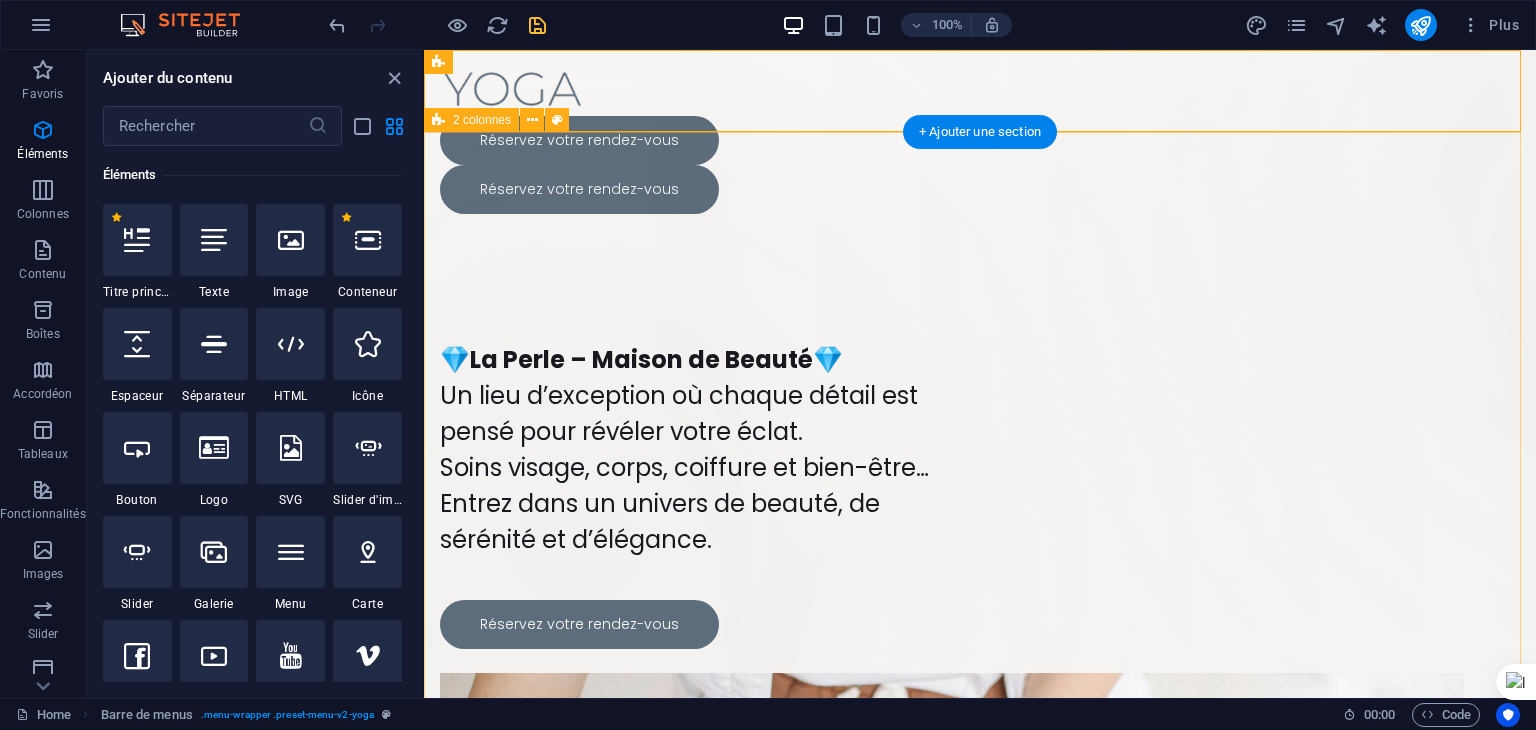 click on "Déposer le contenu ici ou  Ajouter les éléments  Coller le presse-papiers 💎  La Perle – Maison de Beauté  💎 Un lieu d’exception où chaque détail est pensé pour révéler votre éclat. Soins visage, corps, coiffure et bien-être… Entrez dans un univers de beauté, de sérénité et d’élégance. Réservez votre rendez-vous" at bounding box center (980, 1001) 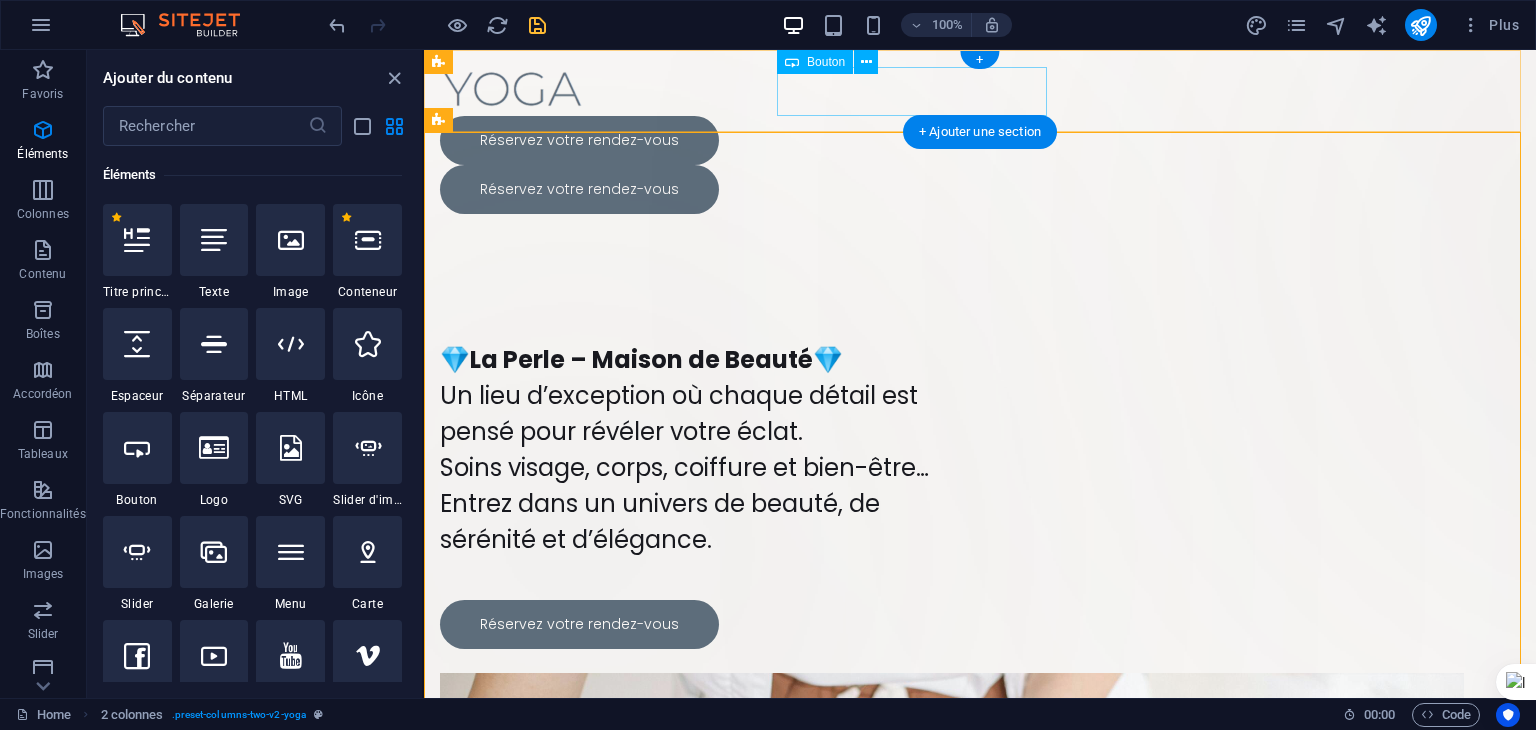click on "Réservez votre rendez-vous" at bounding box center (980, 140) 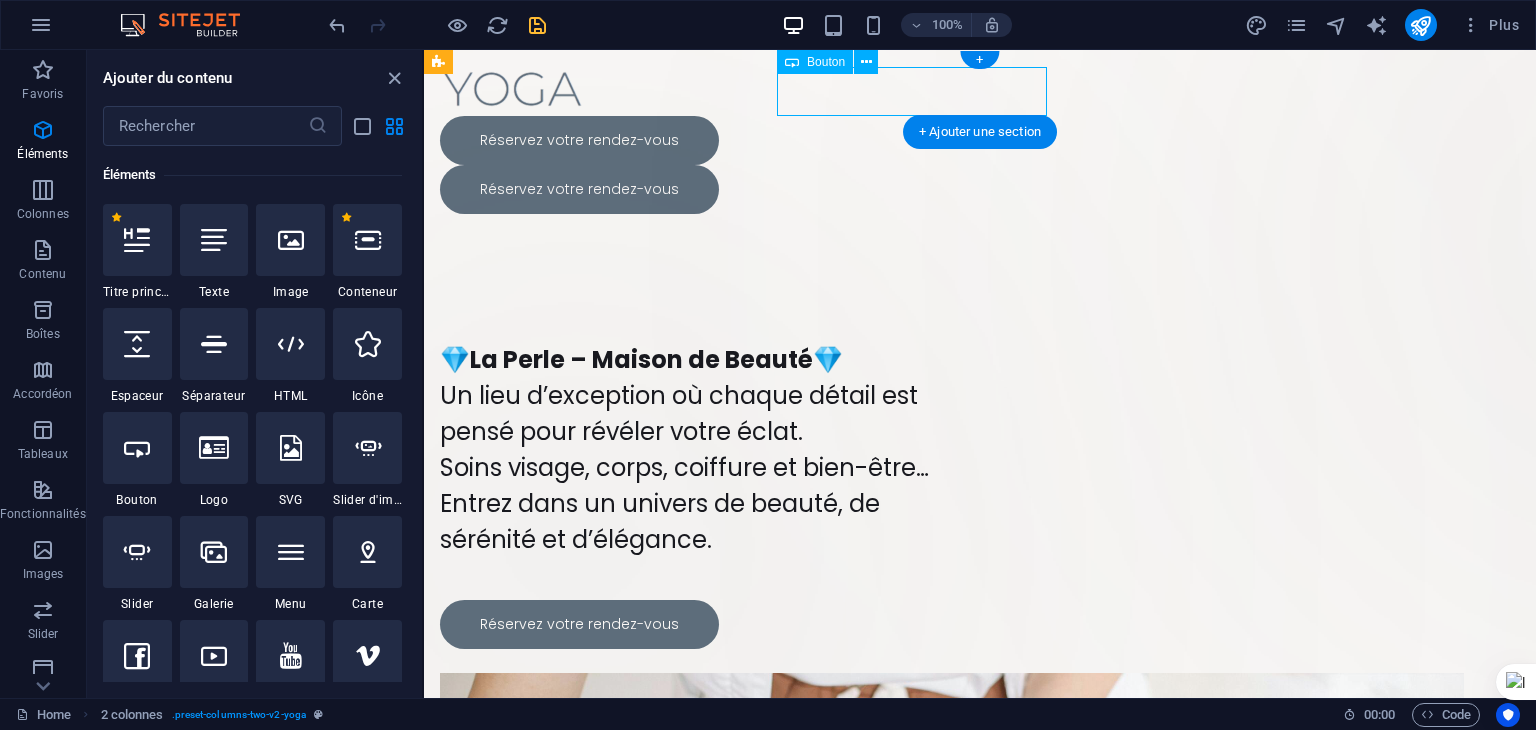 click on "Réservez votre rendez-vous" at bounding box center [980, 140] 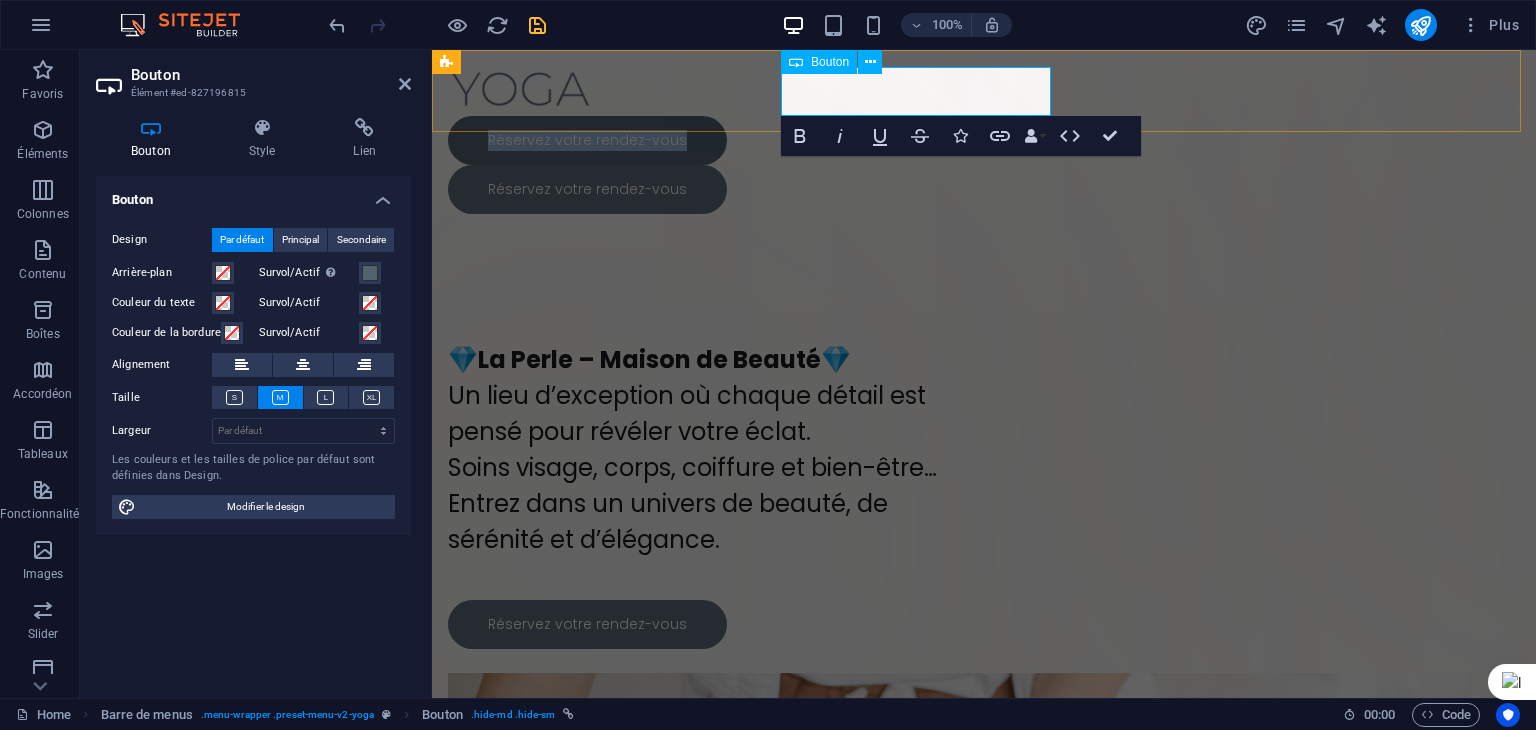 type 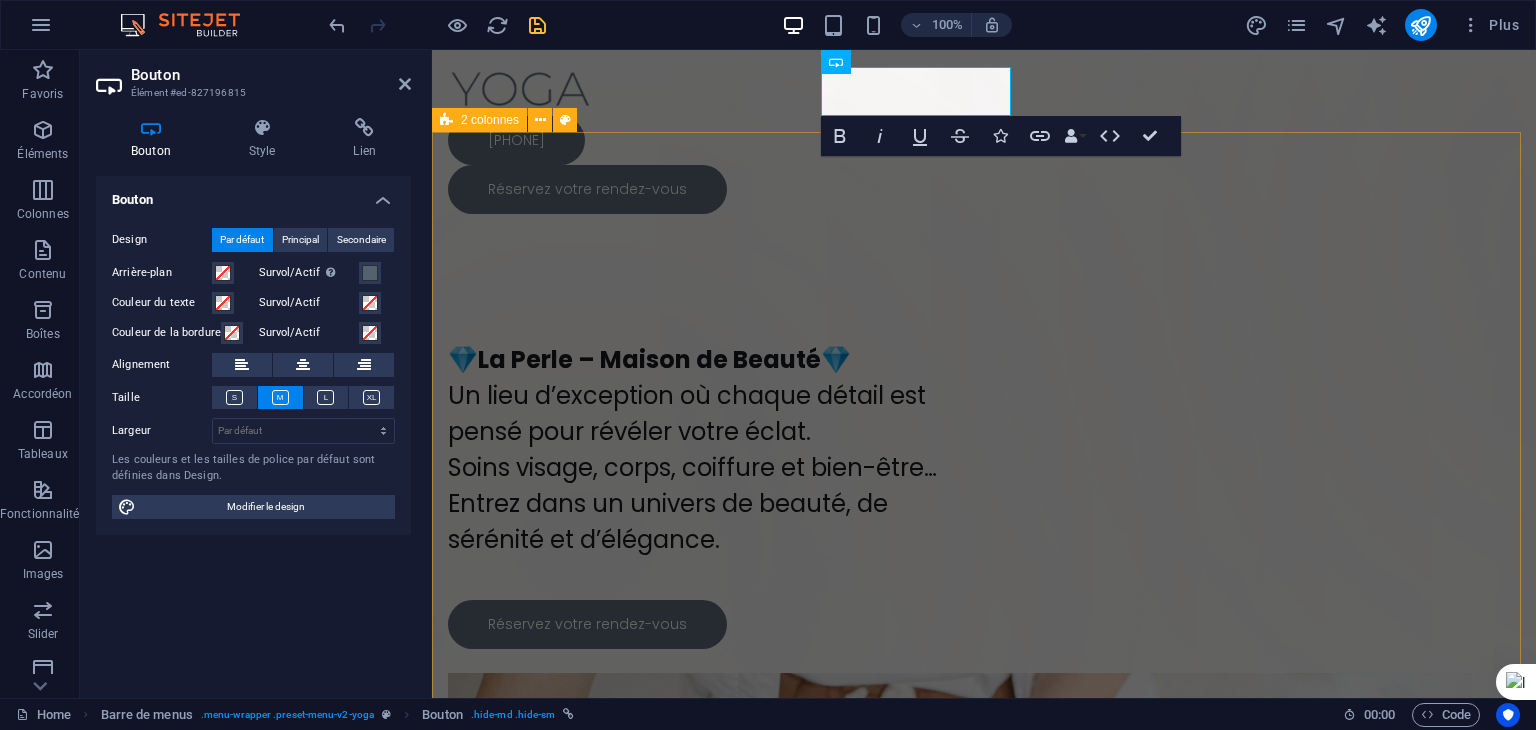 click on "Déposer le contenu ici ou  Ajouter les éléments  Coller le presse-papiers 💎  La Perle – Maison de Beauté  💎 Un lieu d’exception où chaque détail est pensé pour révéler votre éclat. Soins visage, corps, coiffure et bien-être… Entrez dans un univers de beauté, de sérénité et d’élégance. Réservez votre rendez-vous" at bounding box center (984, 1000) 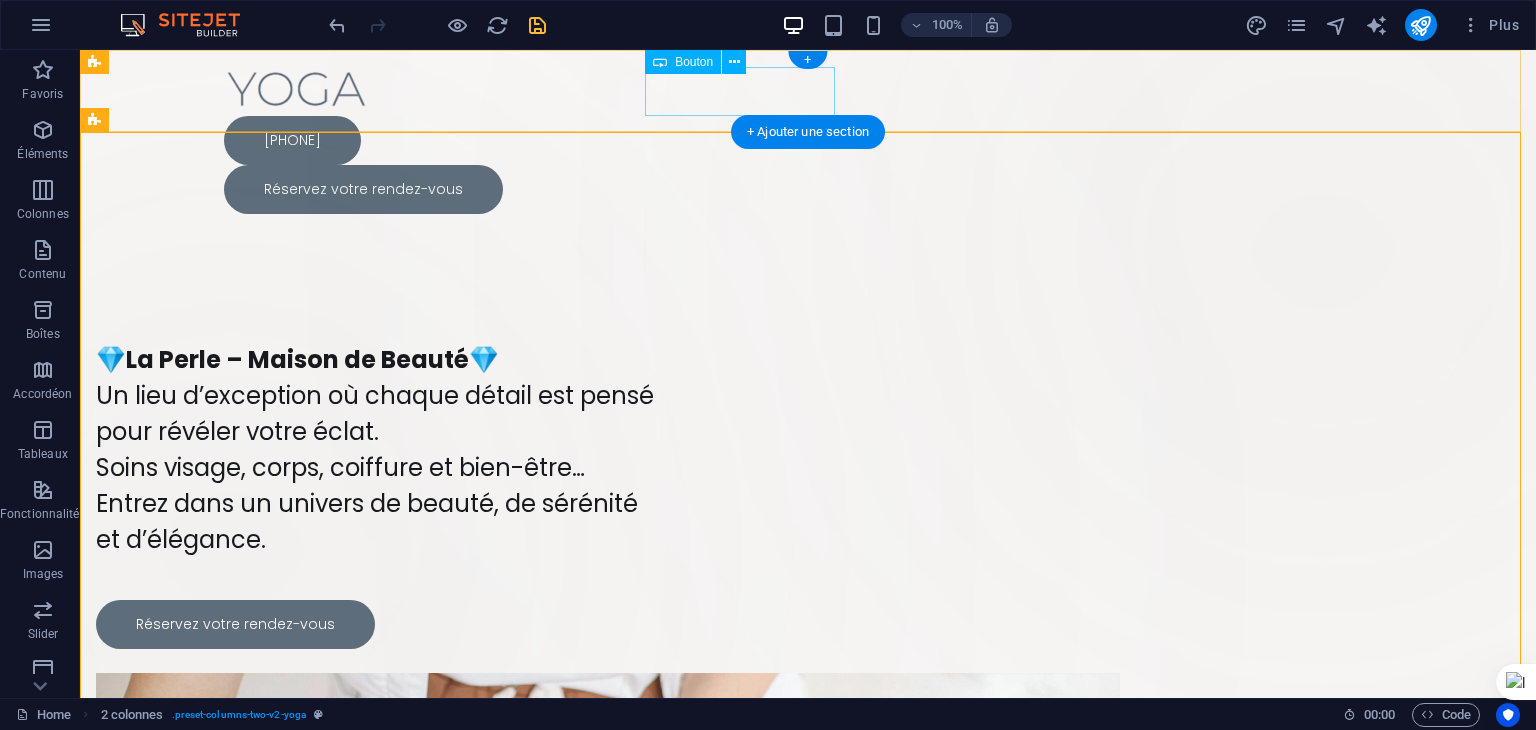 click on "+ 212 713 685 217" at bounding box center (808, 140) 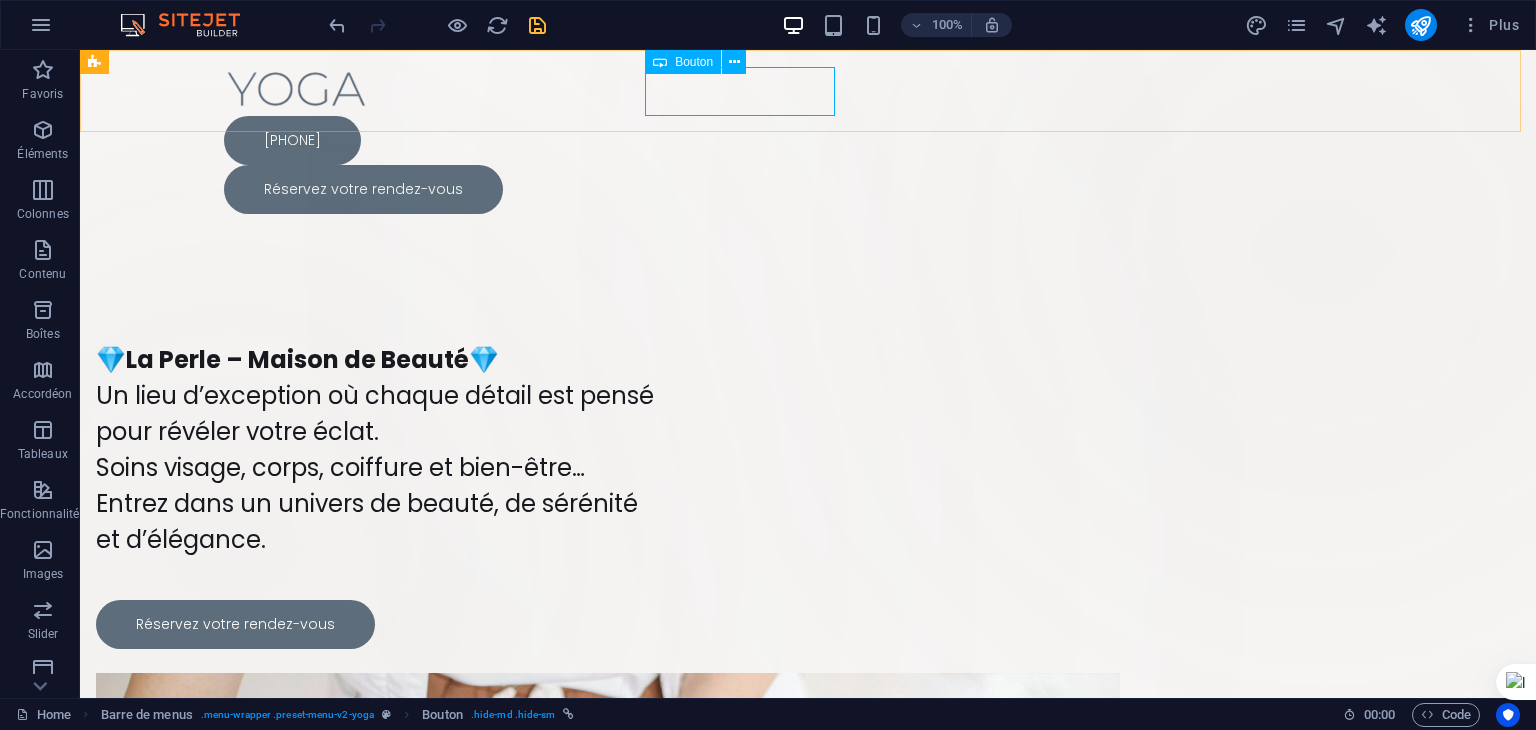 click on "Bouton" at bounding box center (694, 62) 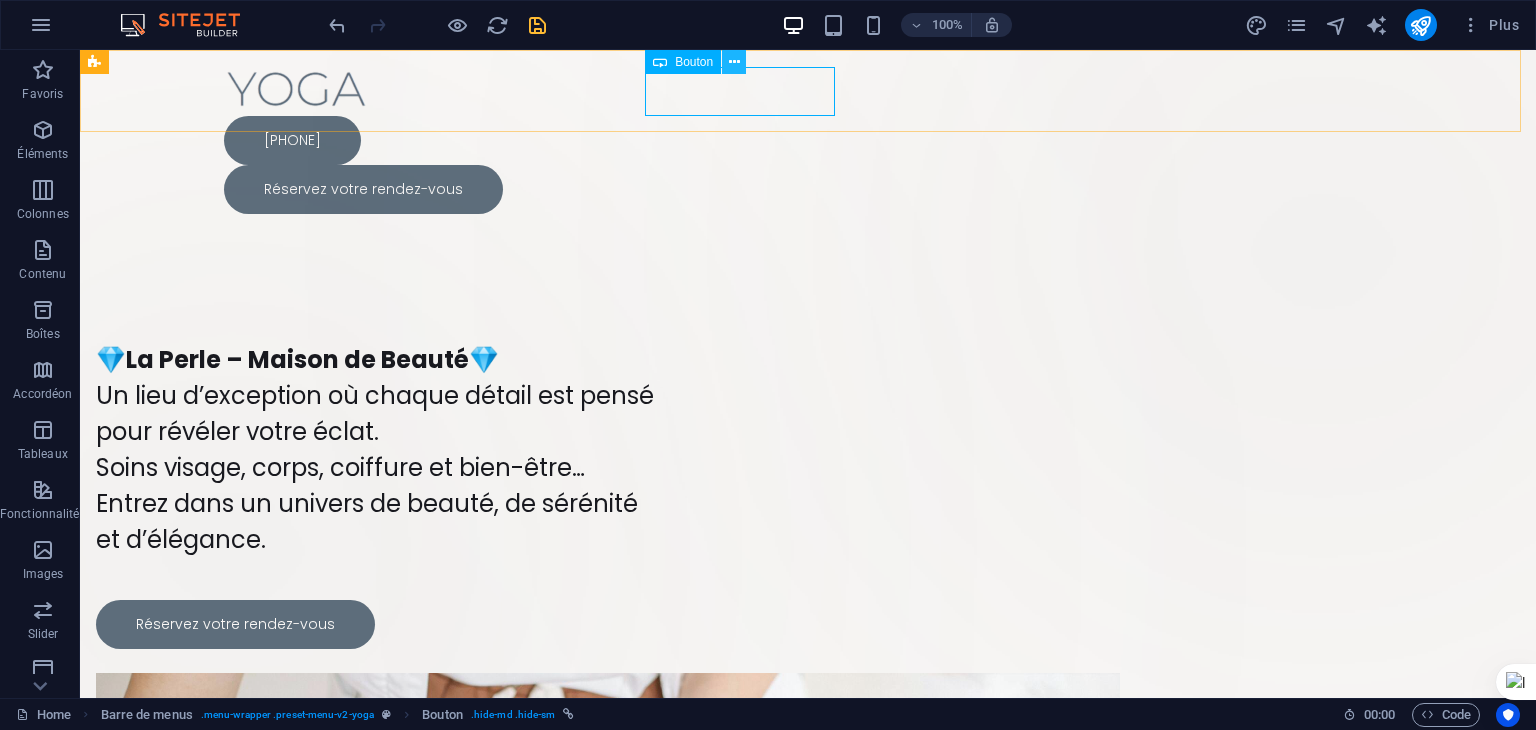click at bounding box center [734, 62] 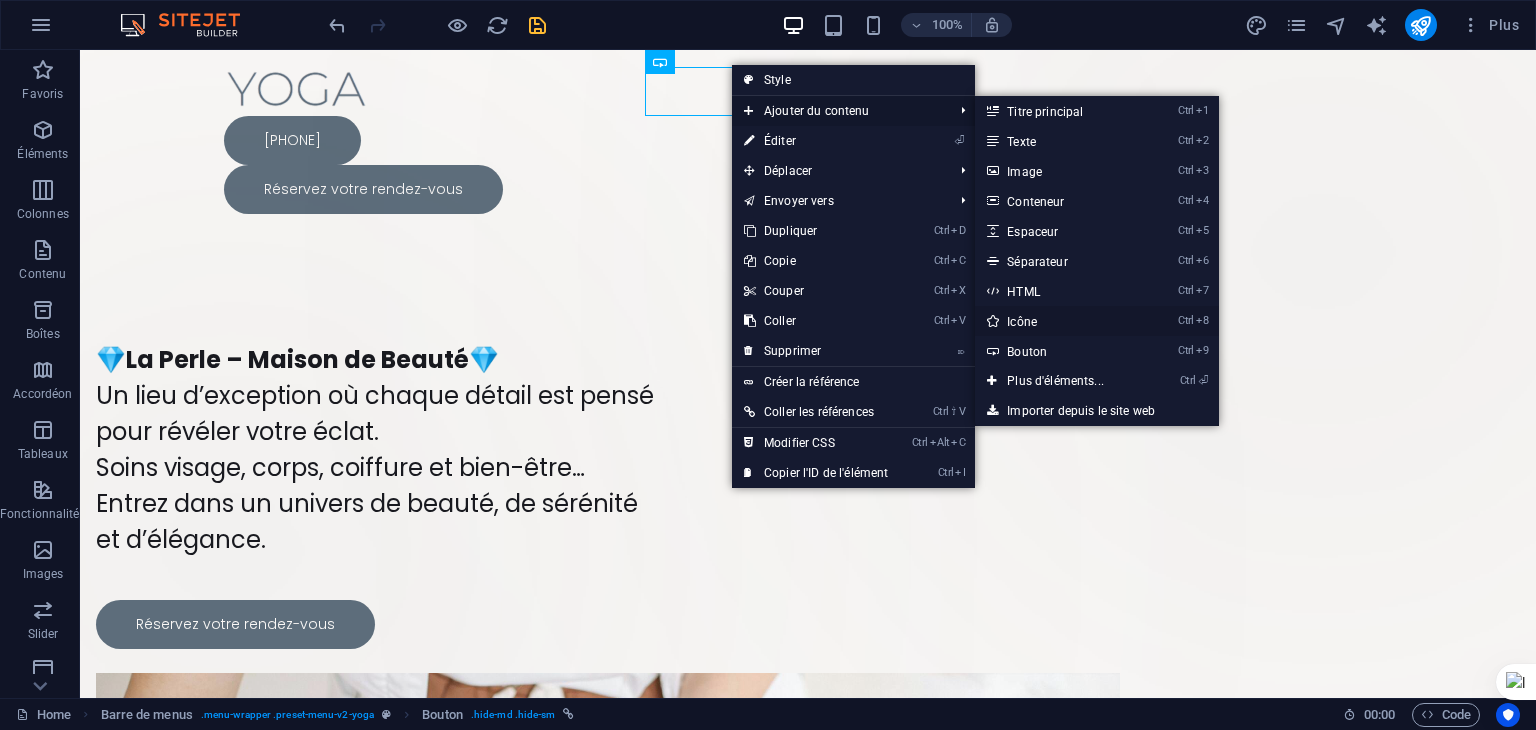 click on "Ctrl 8  Icône" at bounding box center [1059, 321] 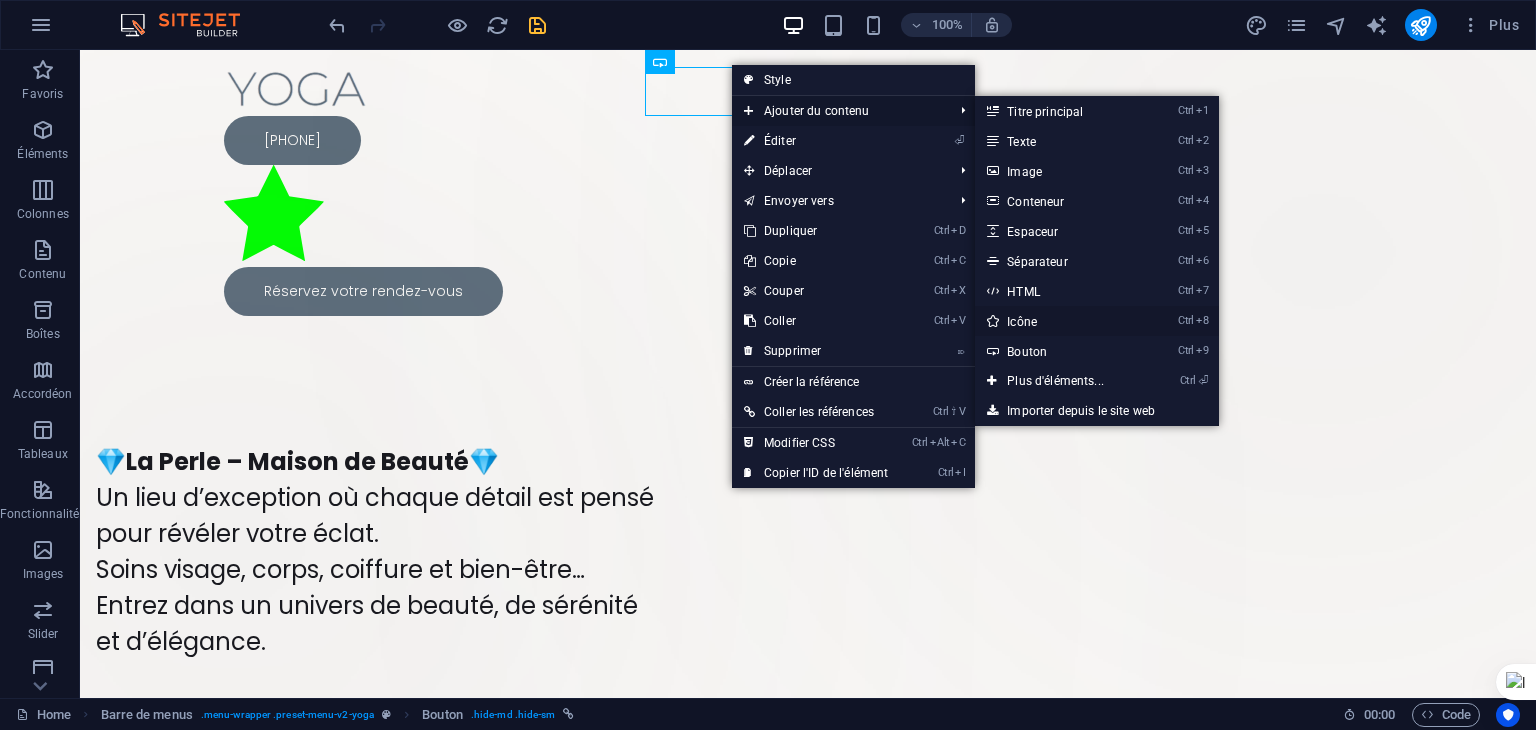 select on "xMidYMid" 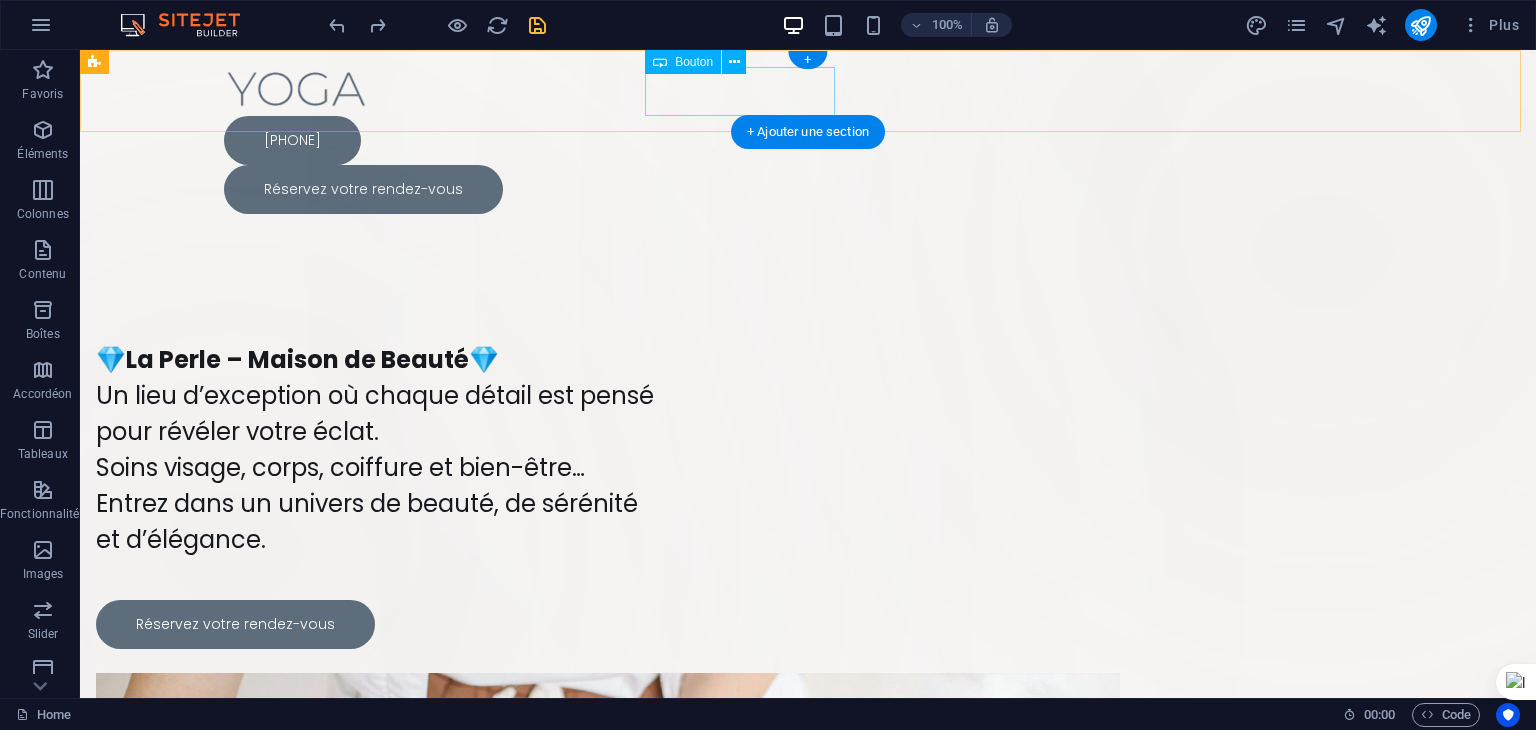 click on "+ 212 713 685 217" at bounding box center (808, 140) 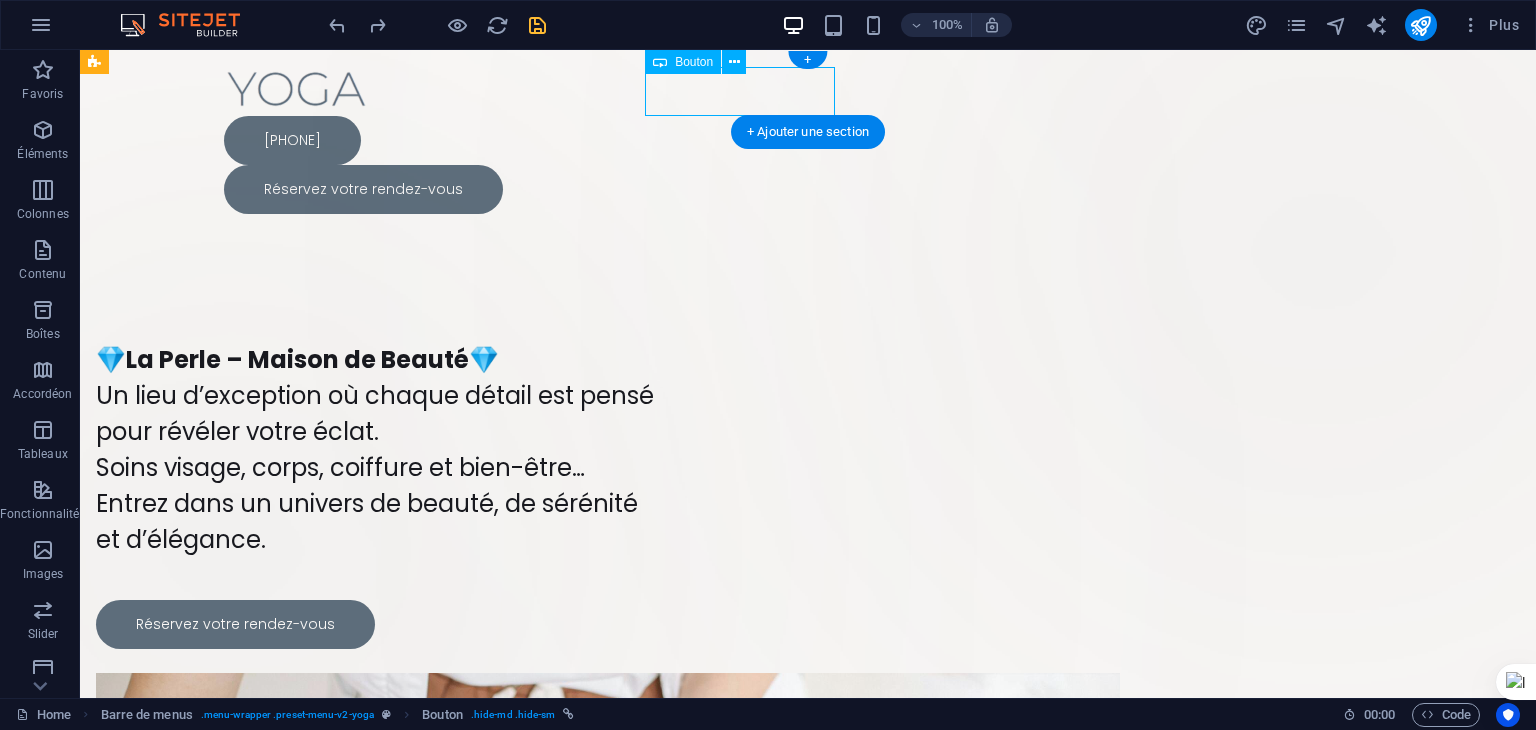 click on "+ 212 713 685 217" at bounding box center [808, 140] 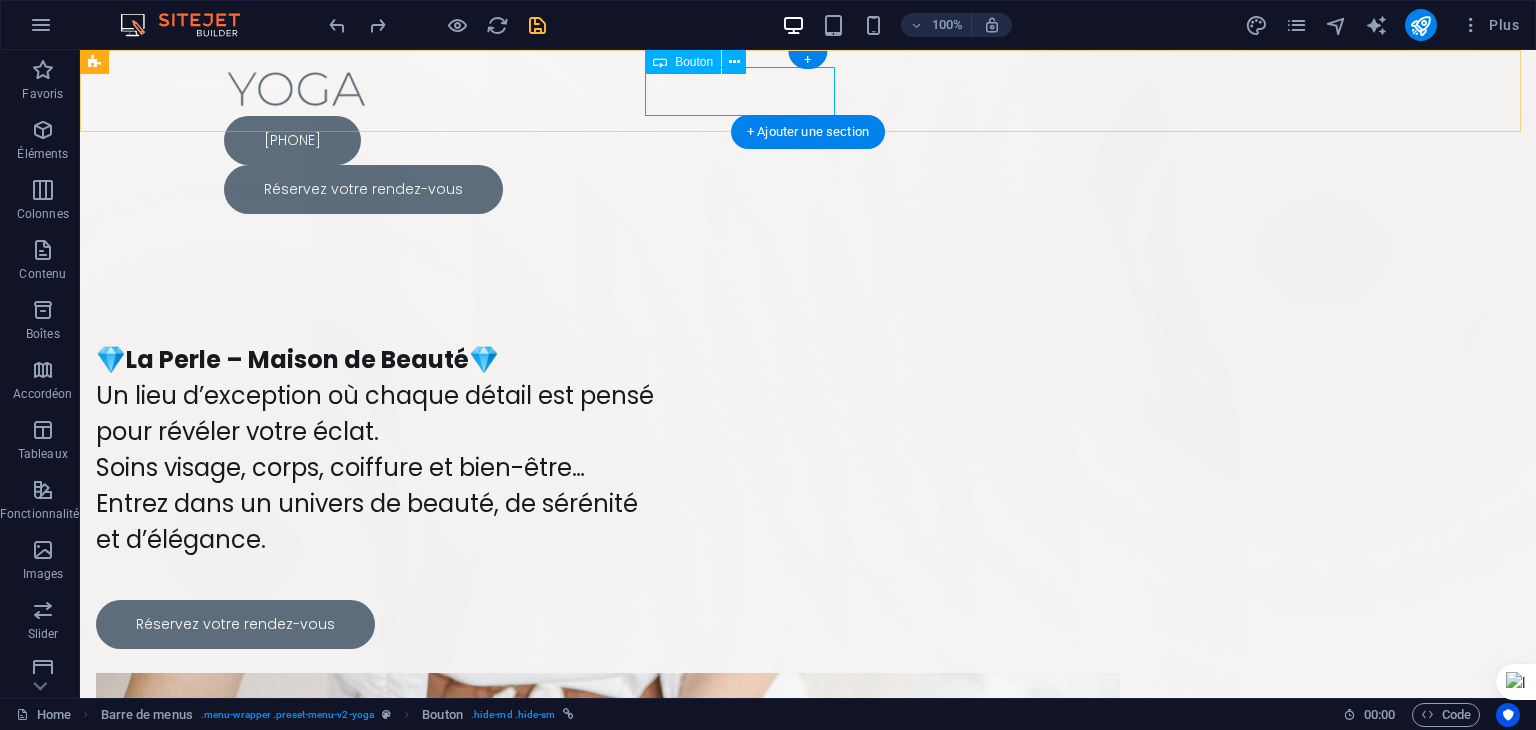 click on "+ 212 713 685 217" at bounding box center (808, 140) 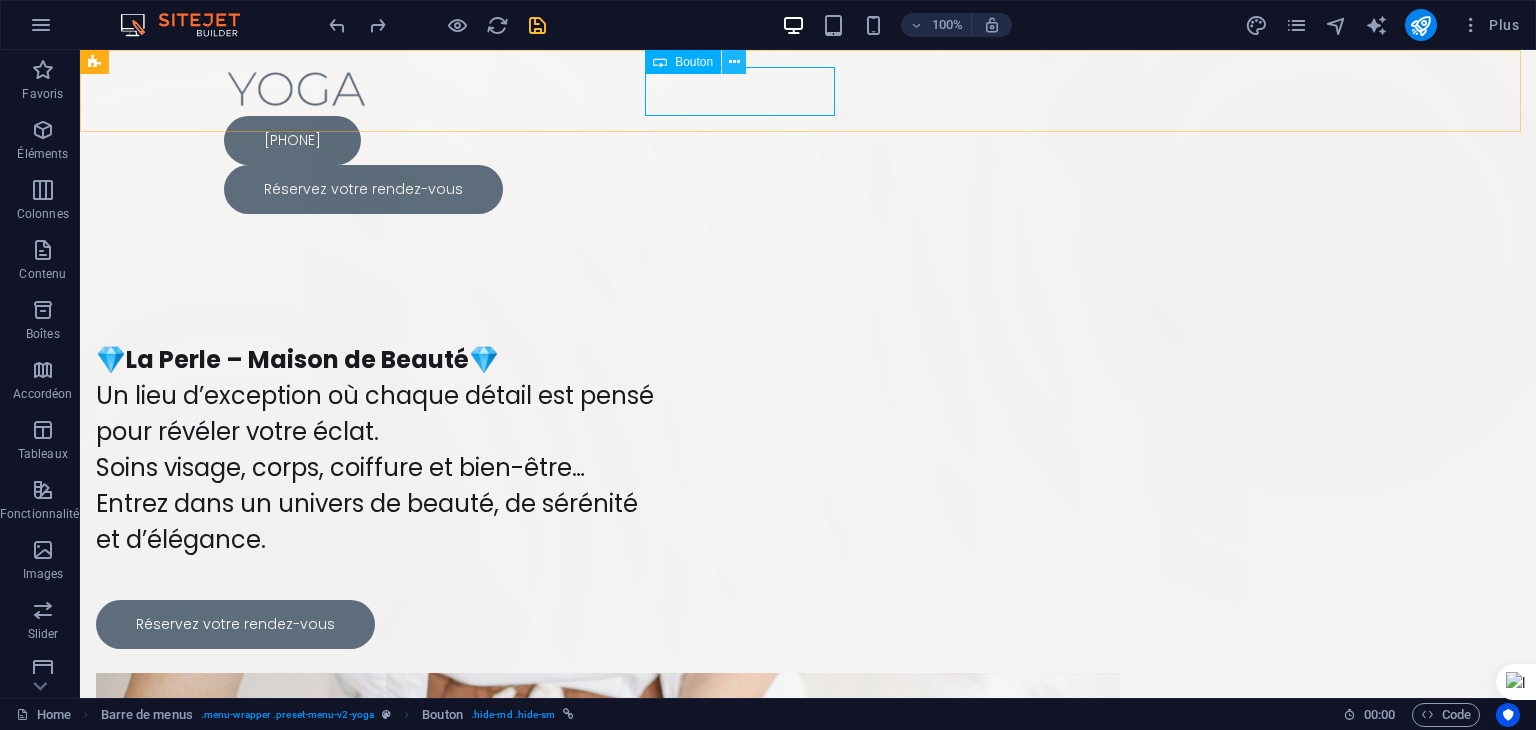 click at bounding box center [734, 62] 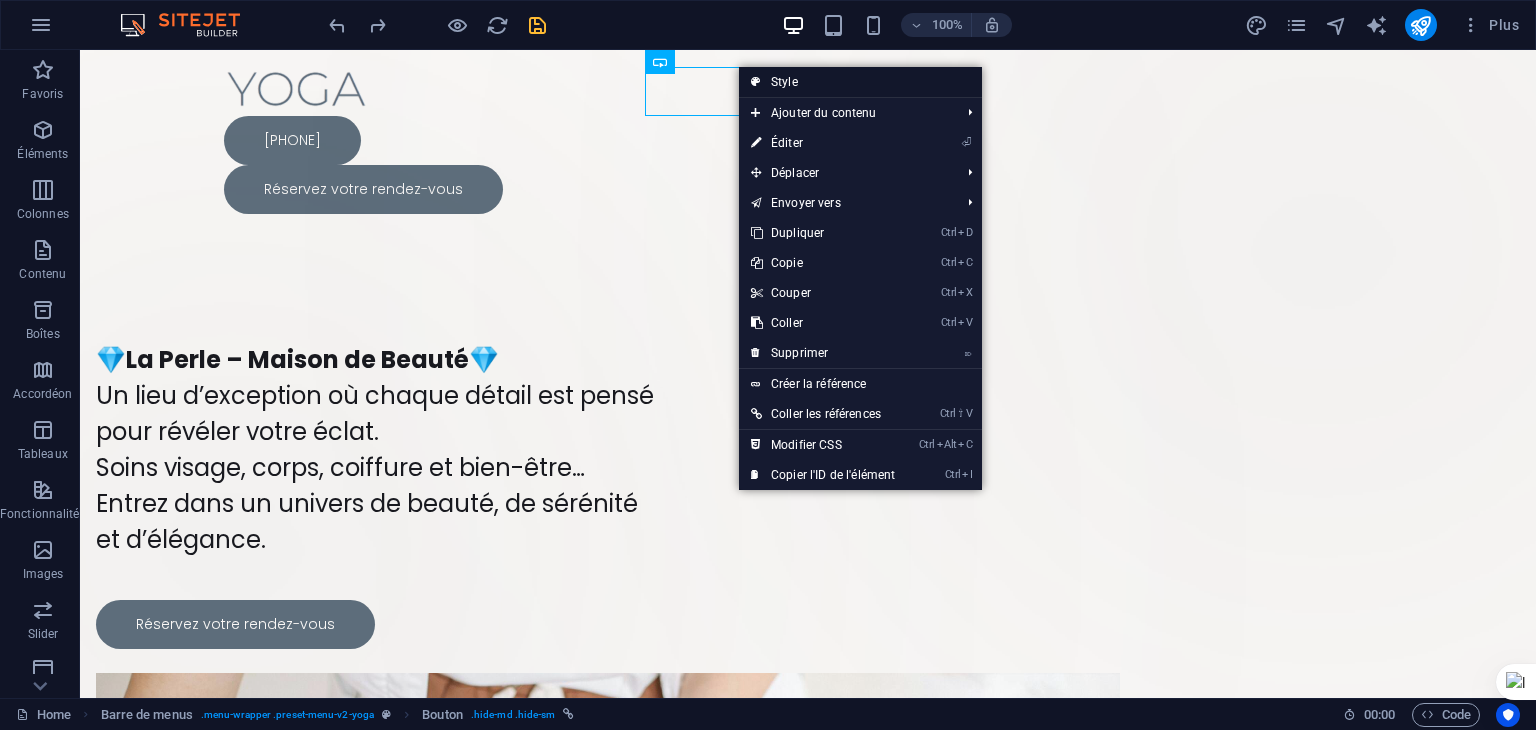 click on "Style" at bounding box center (860, 82) 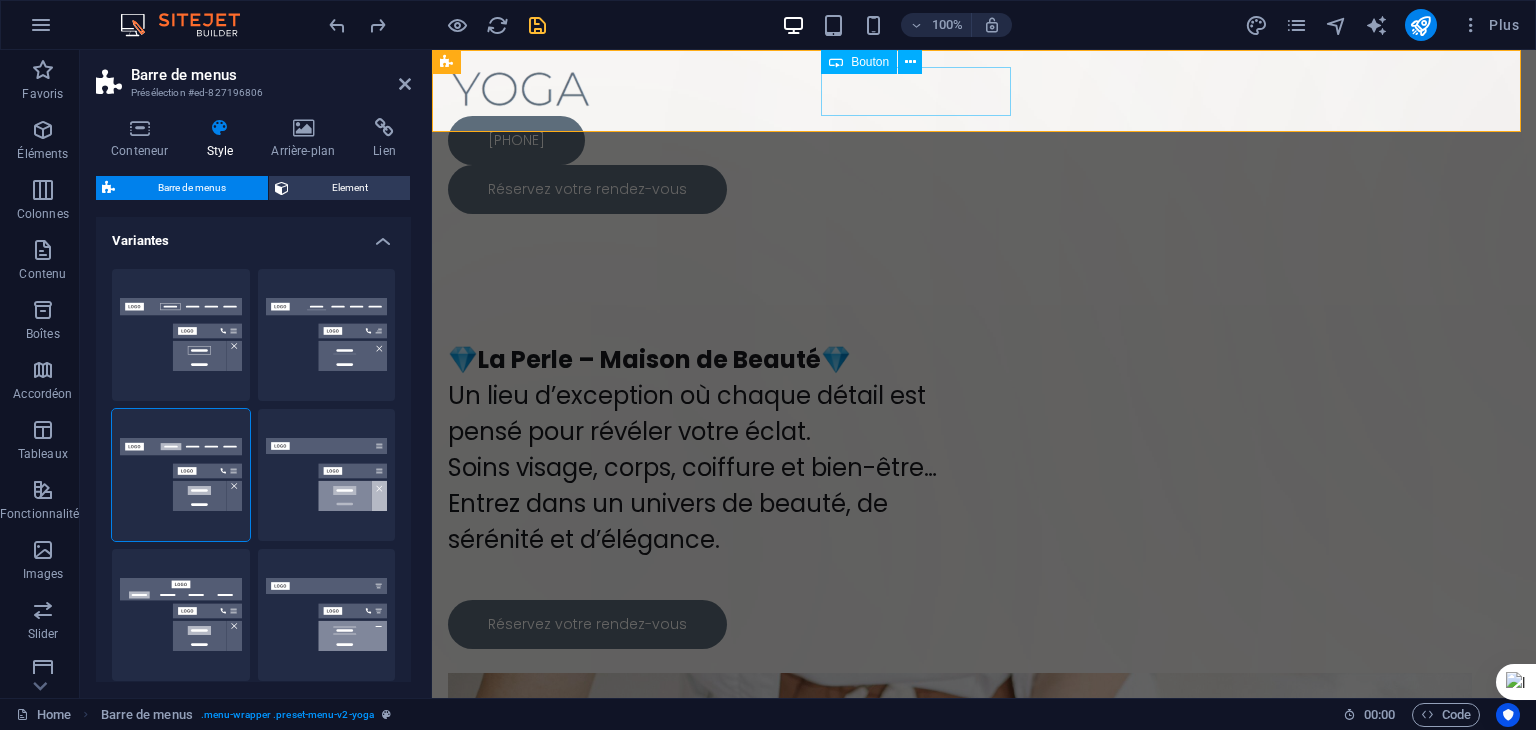 click on "+ 212 713 685 217" at bounding box center [984, 140] 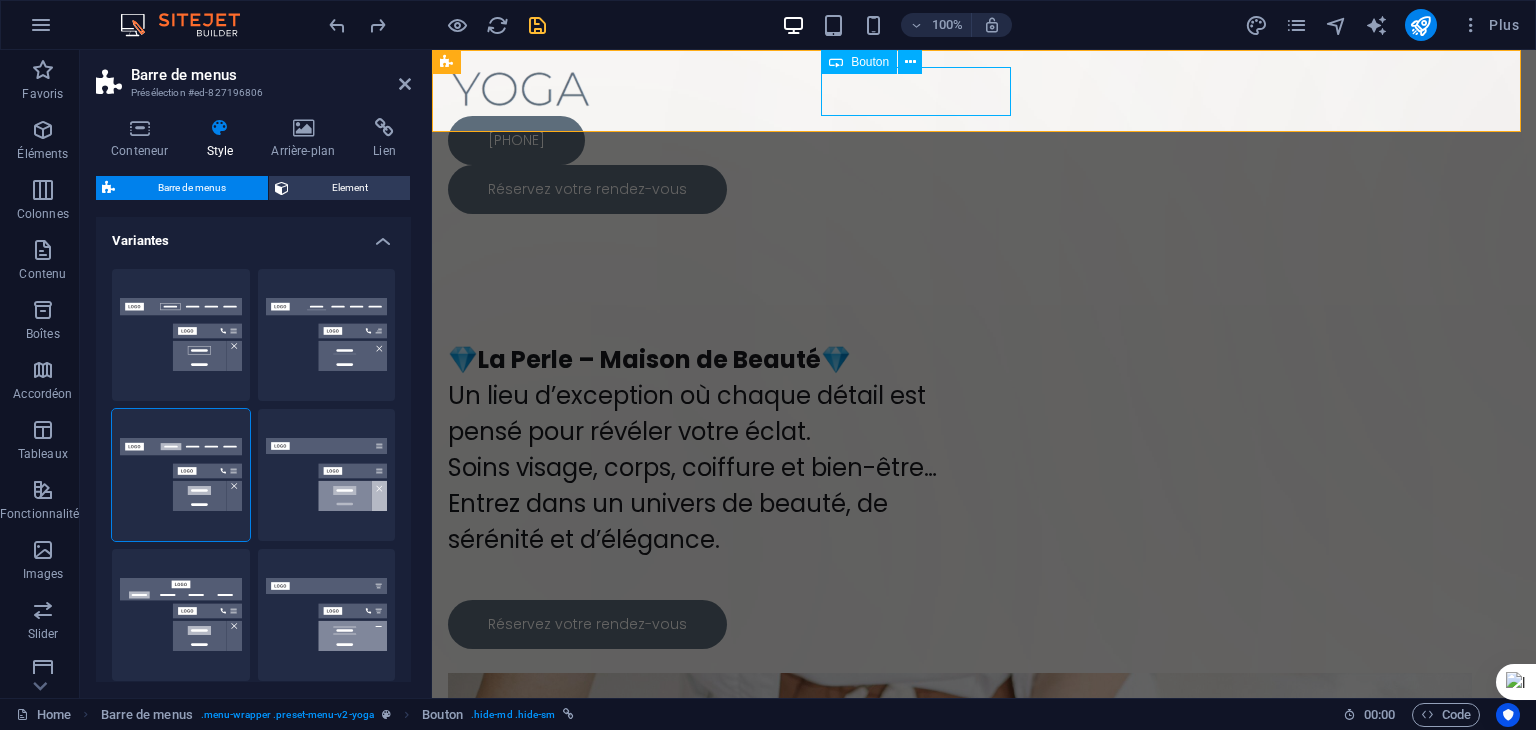 click on "+ 212 713 685 217" at bounding box center [984, 140] 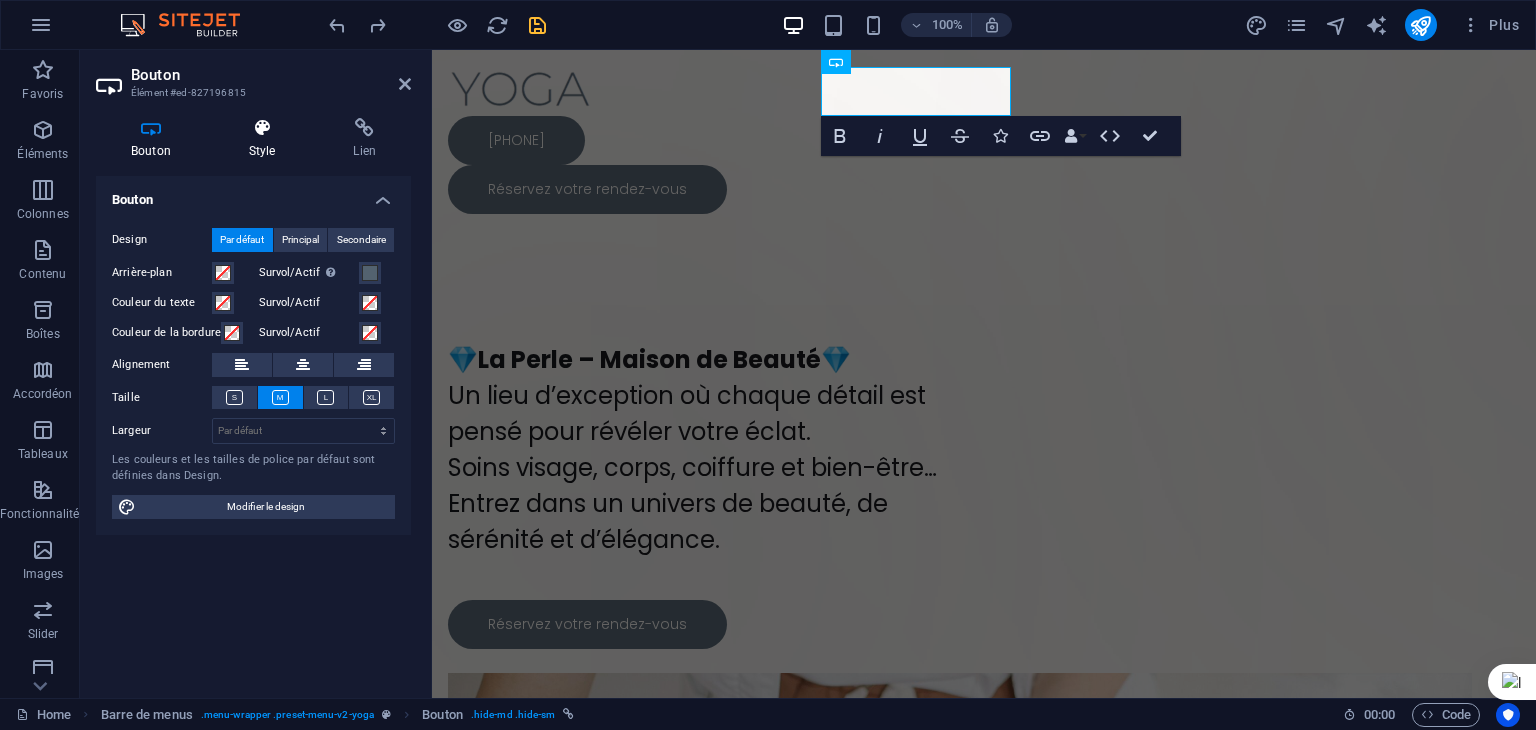 click at bounding box center [262, 128] 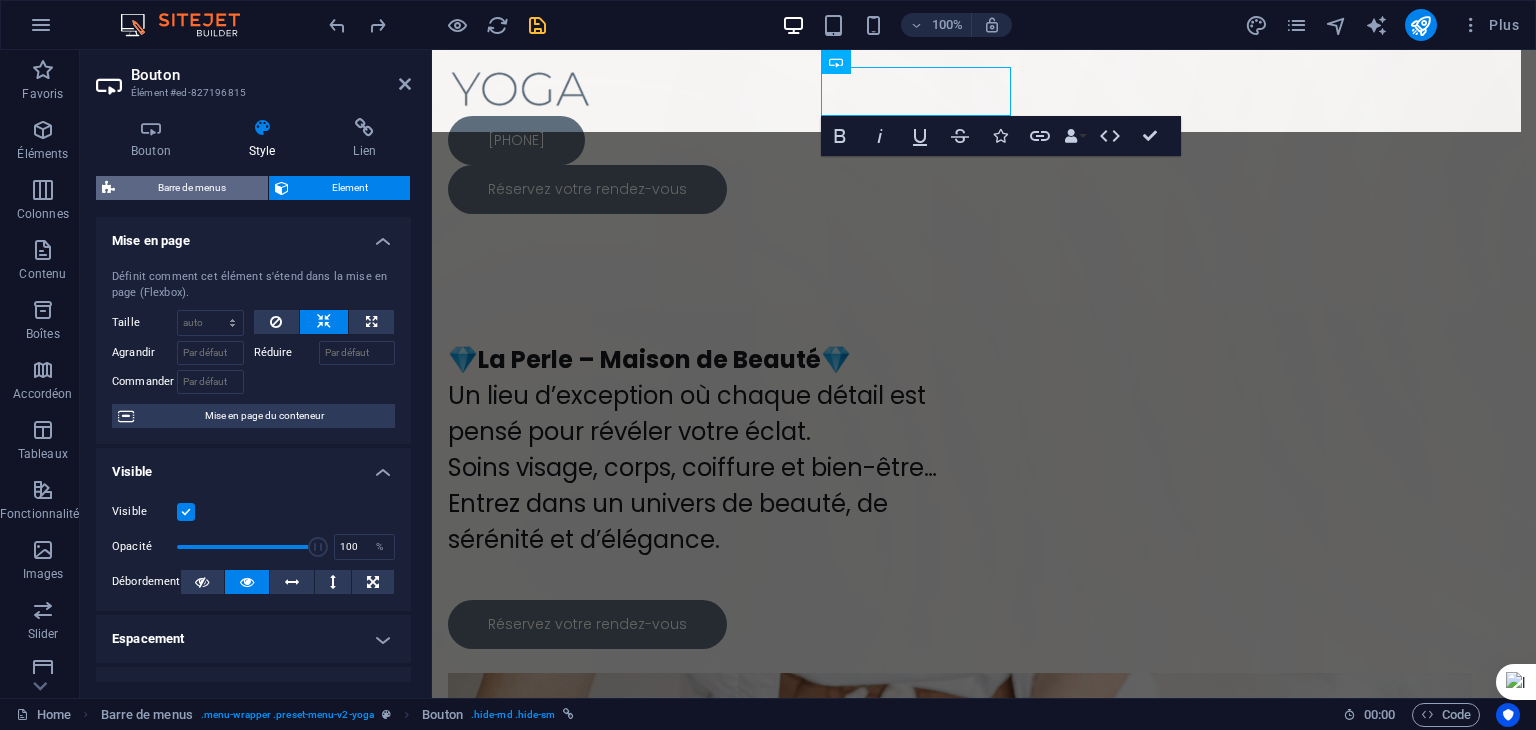 click on "Barre de menus" at bounding box center [191, 188] 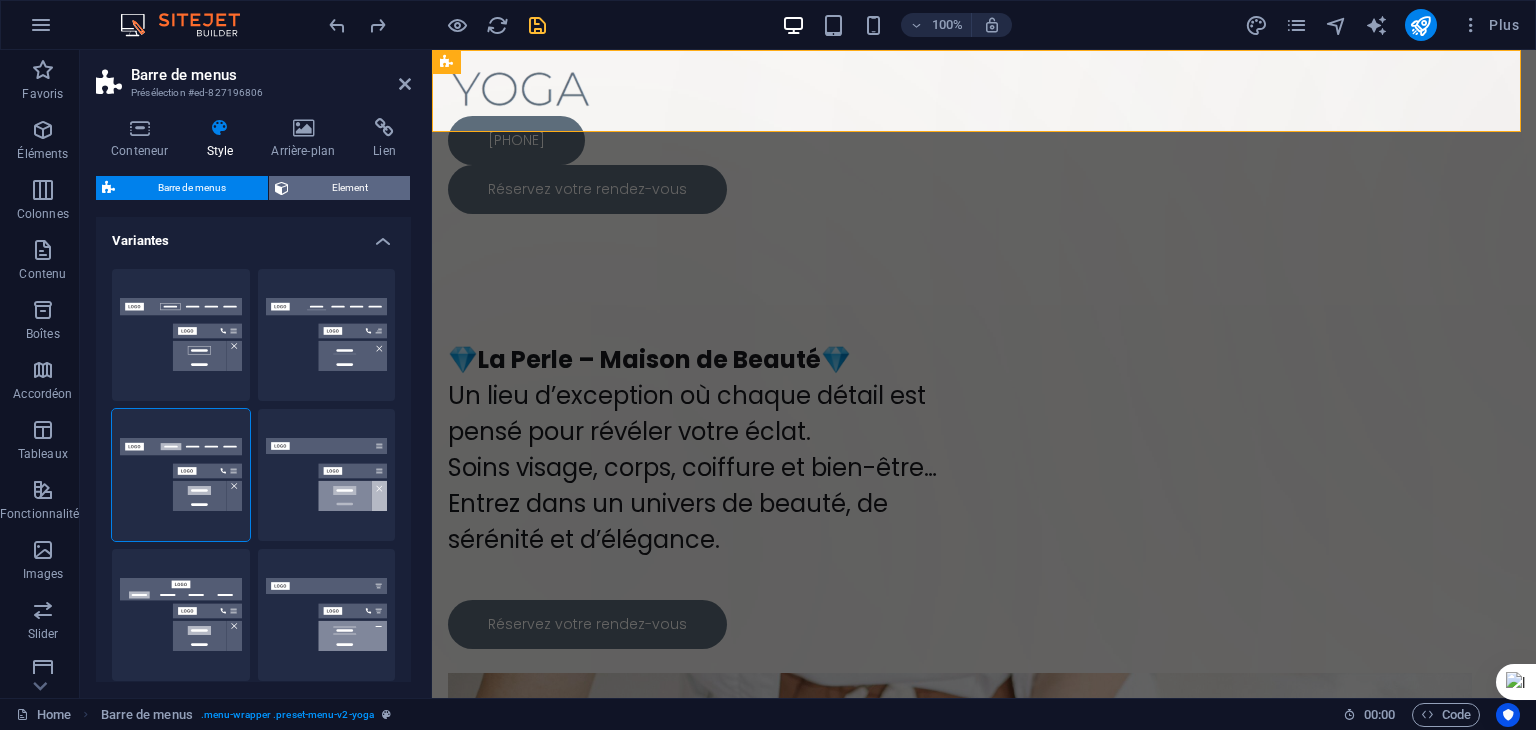 click on "Element" at bounding box center (349, 188) 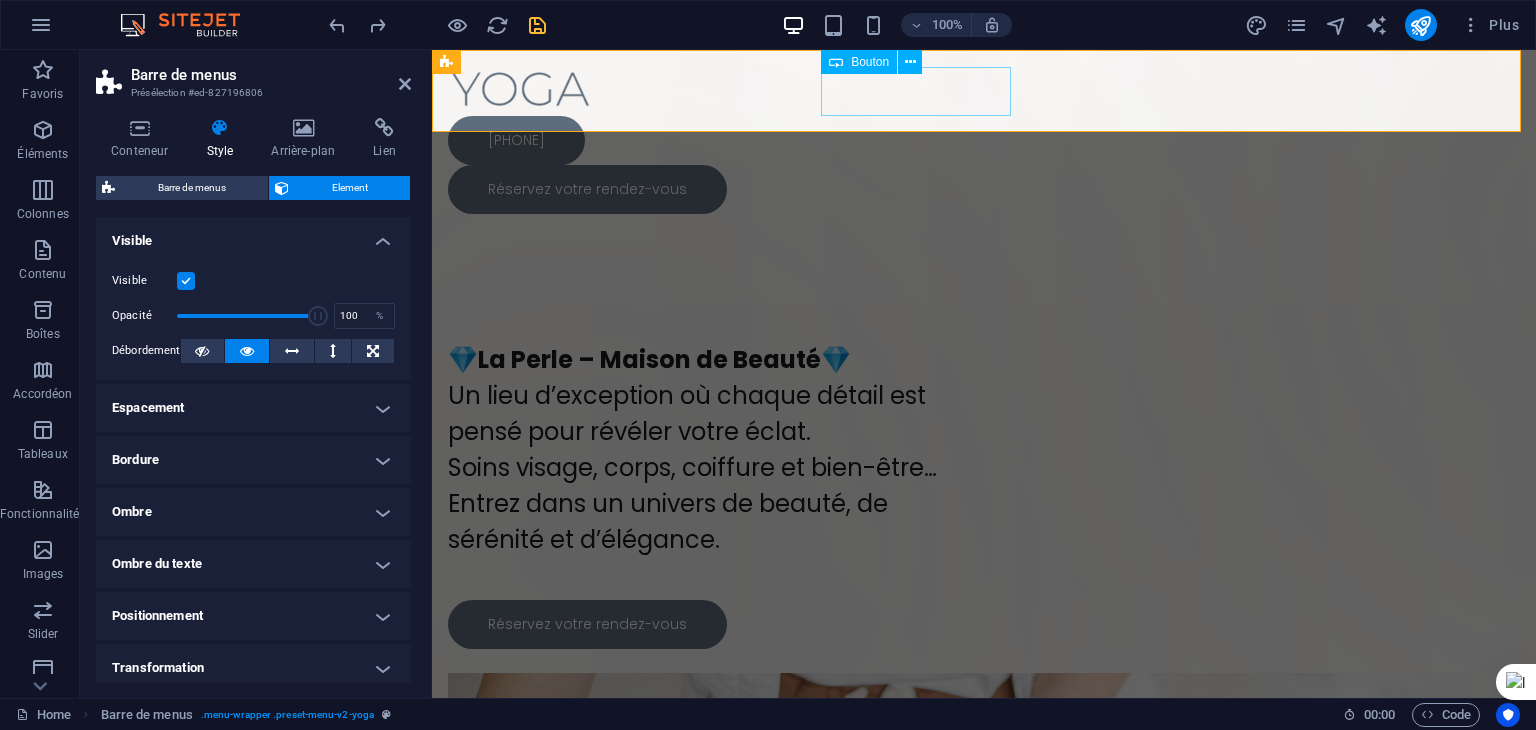 click on "+ 212 713 685 217" at bounding box center [984, 140] 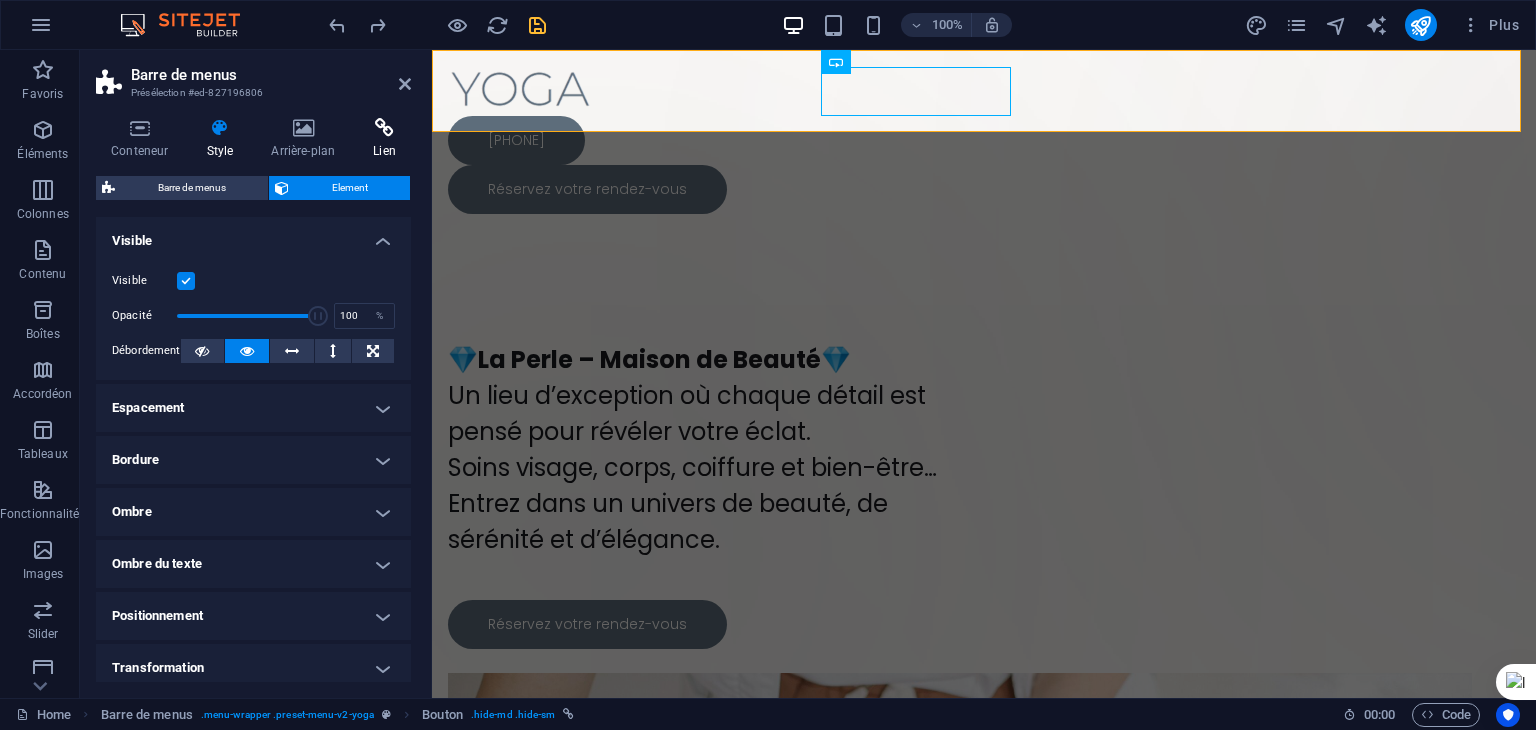 click at bounding box center [384, 128] 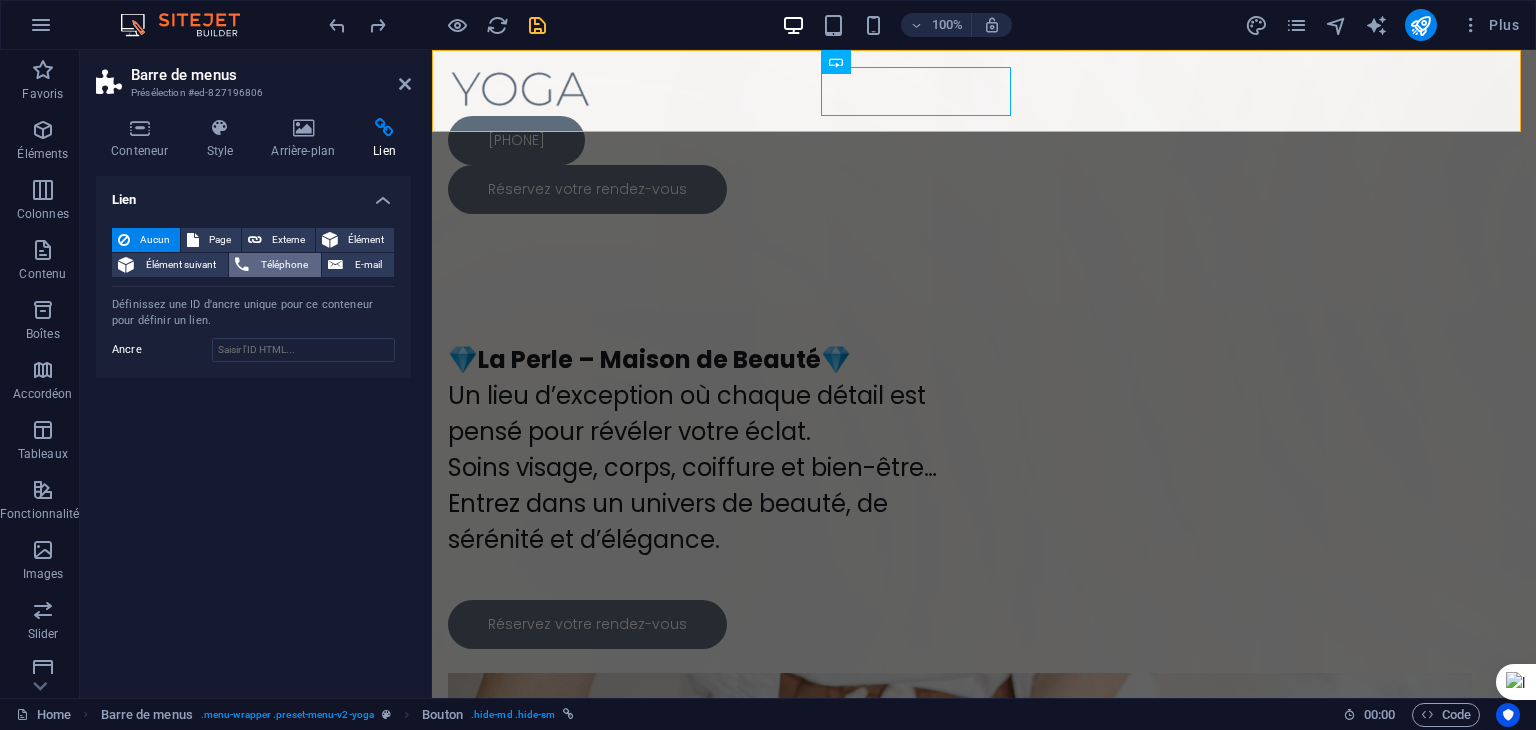 click on "Téléphone" at bounding box center (284, 265) 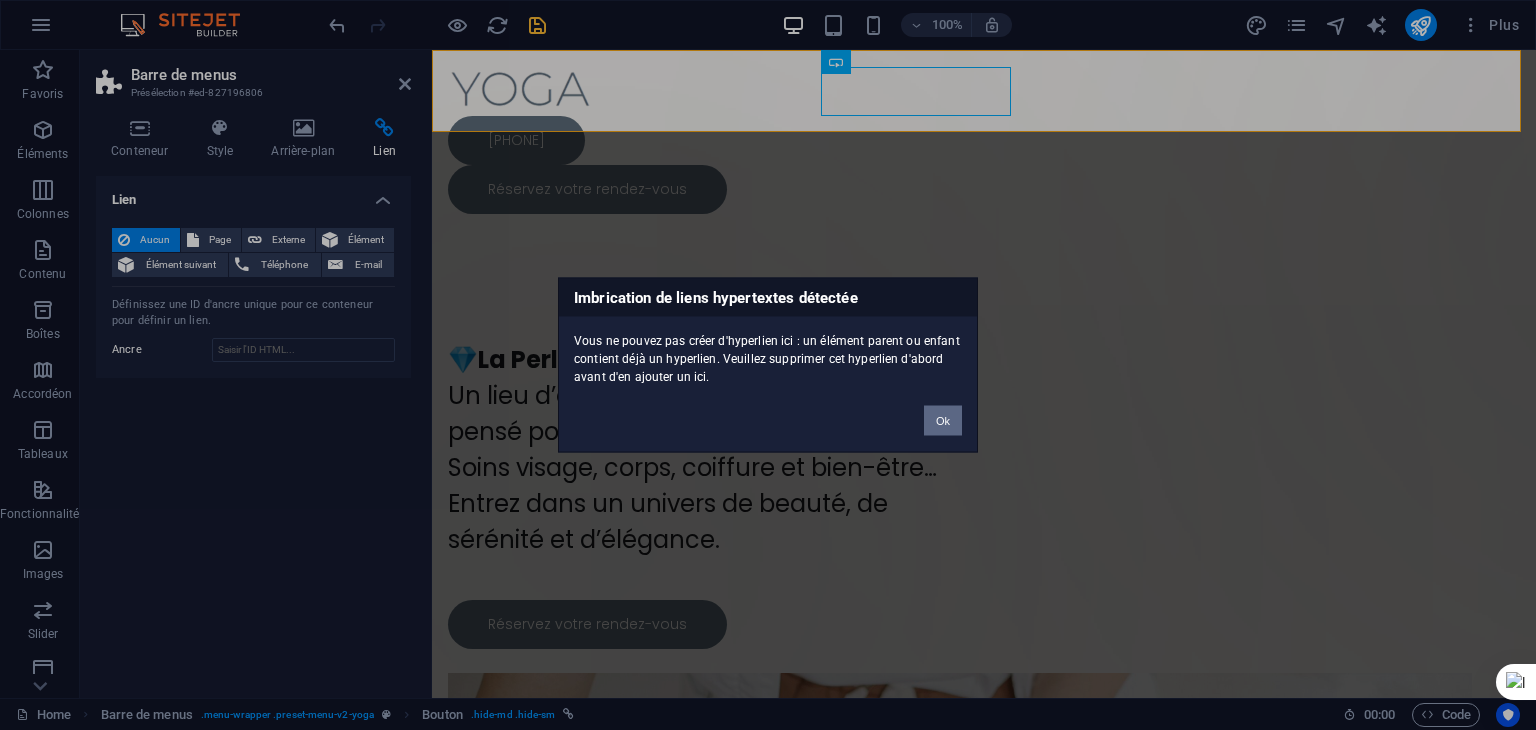 click on "Ok" at bounding box center [943, 421] 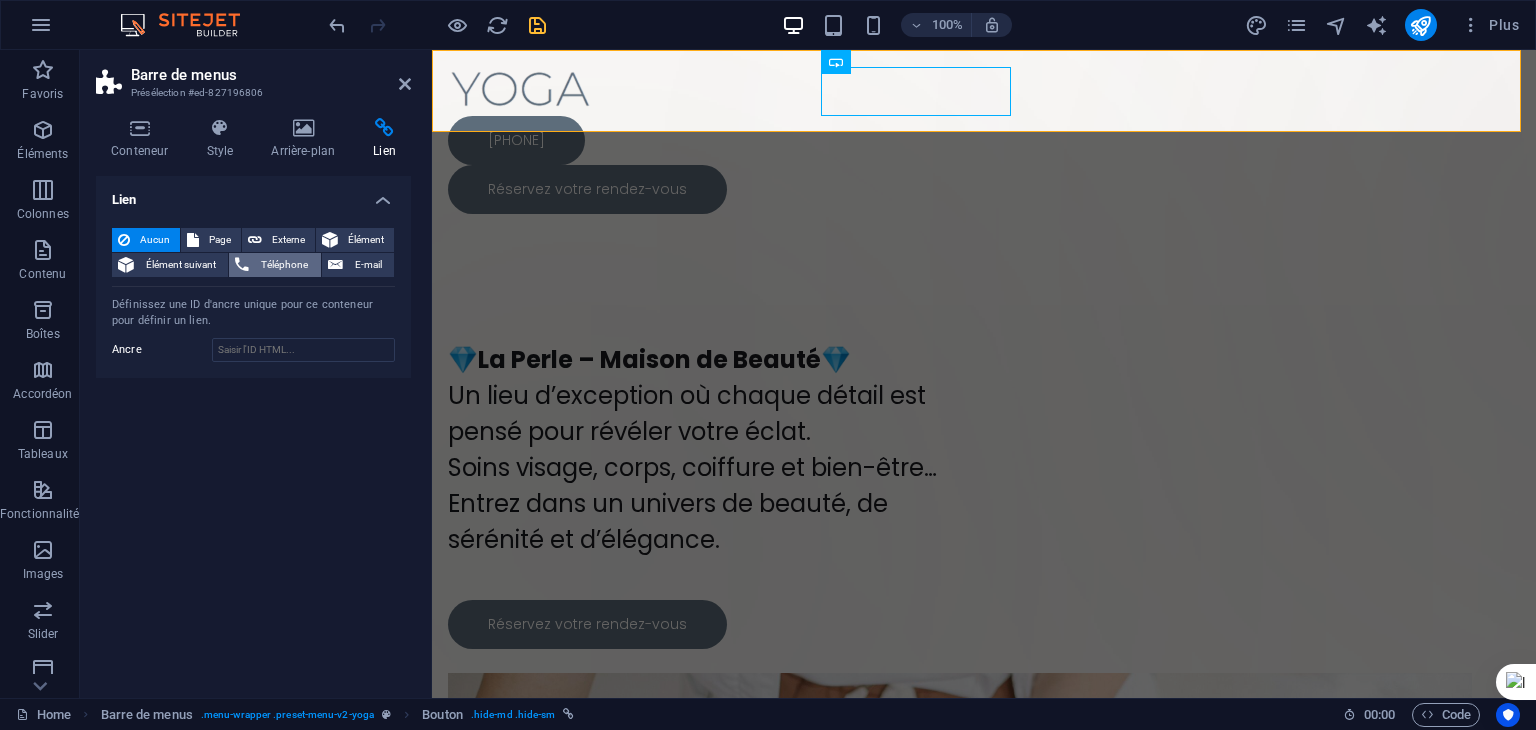 click on "Téléphone" at bounding box center (284, 265) 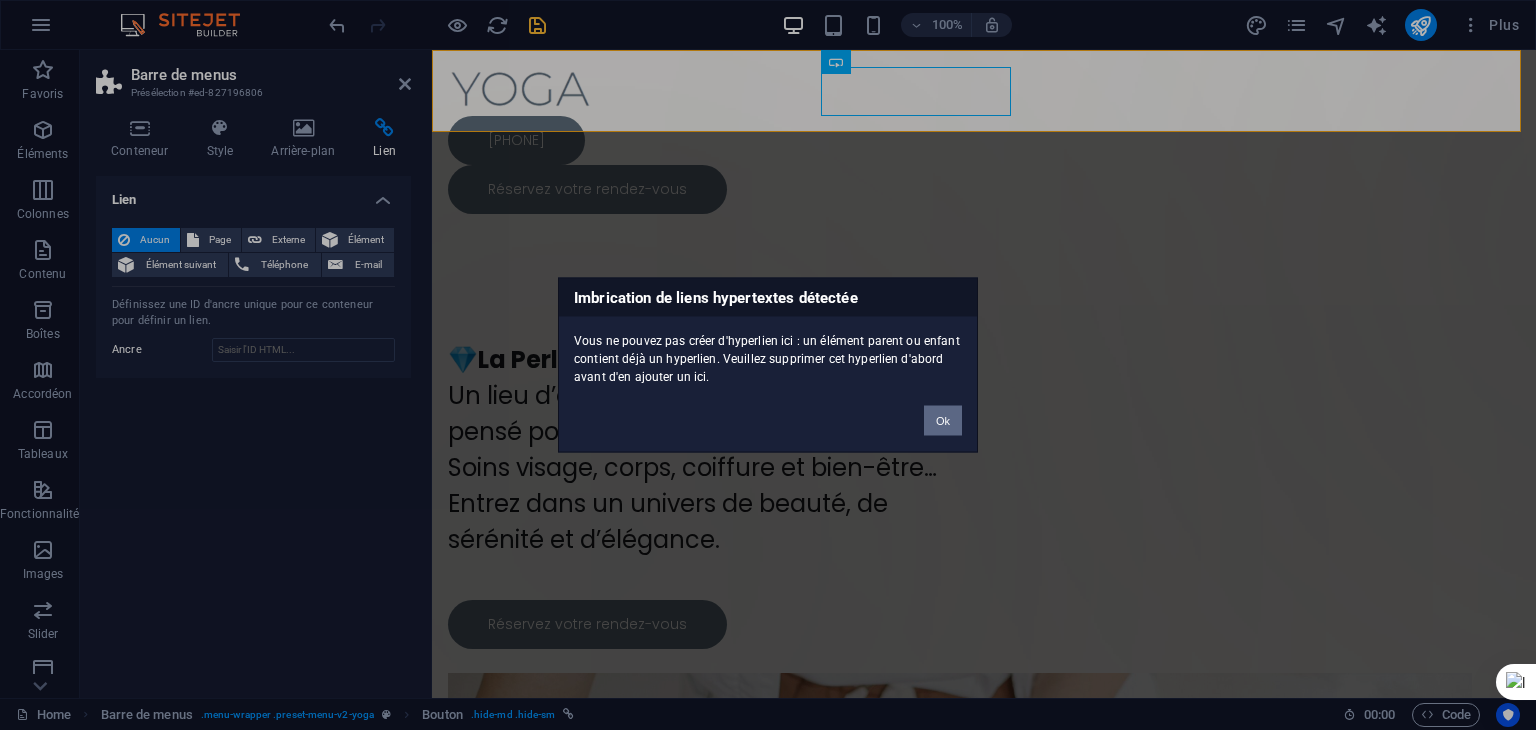 click on "Ok" at bounding box center (943, 421) 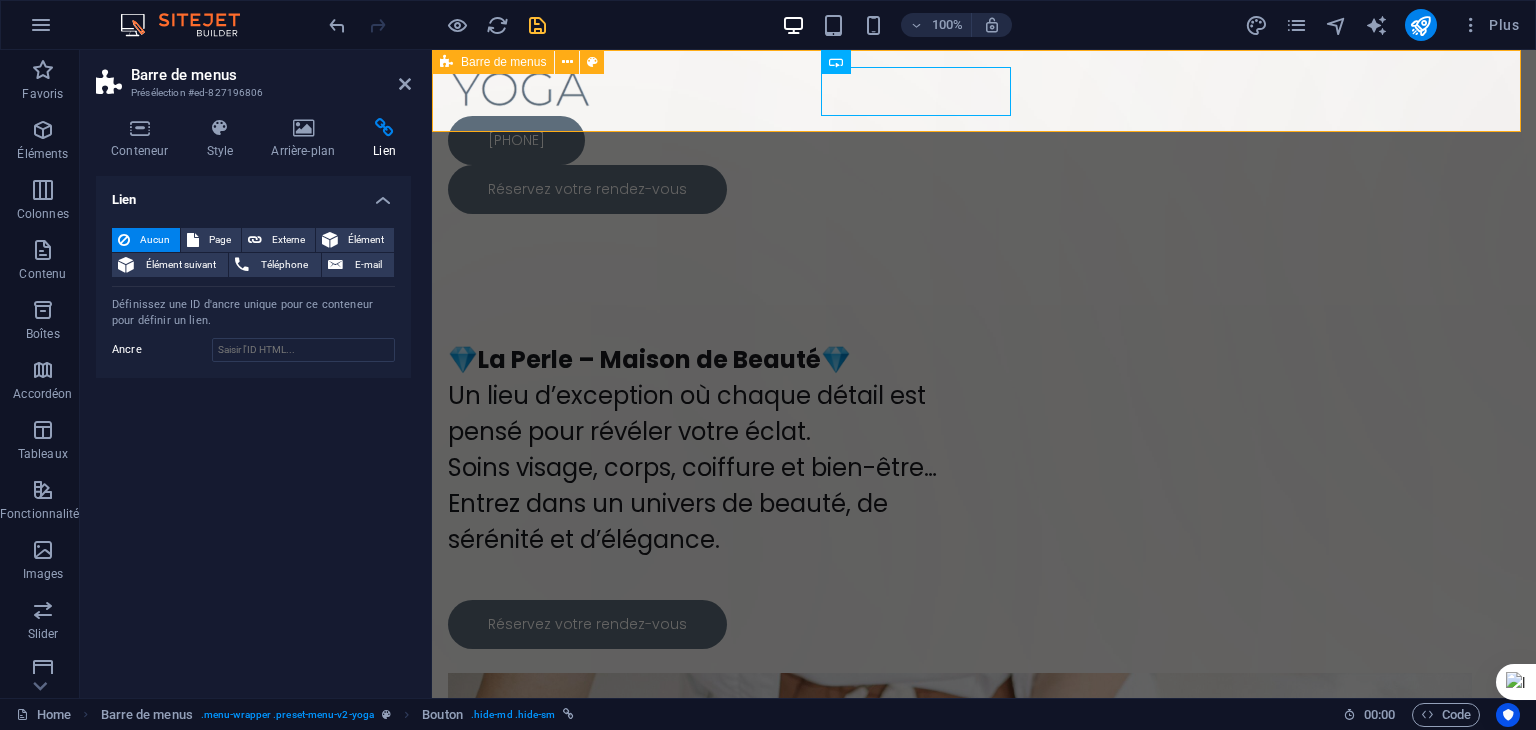 click on "+ 212 713 685 217 Réservez votre rendez-vous" at bounding box center [984, 140] 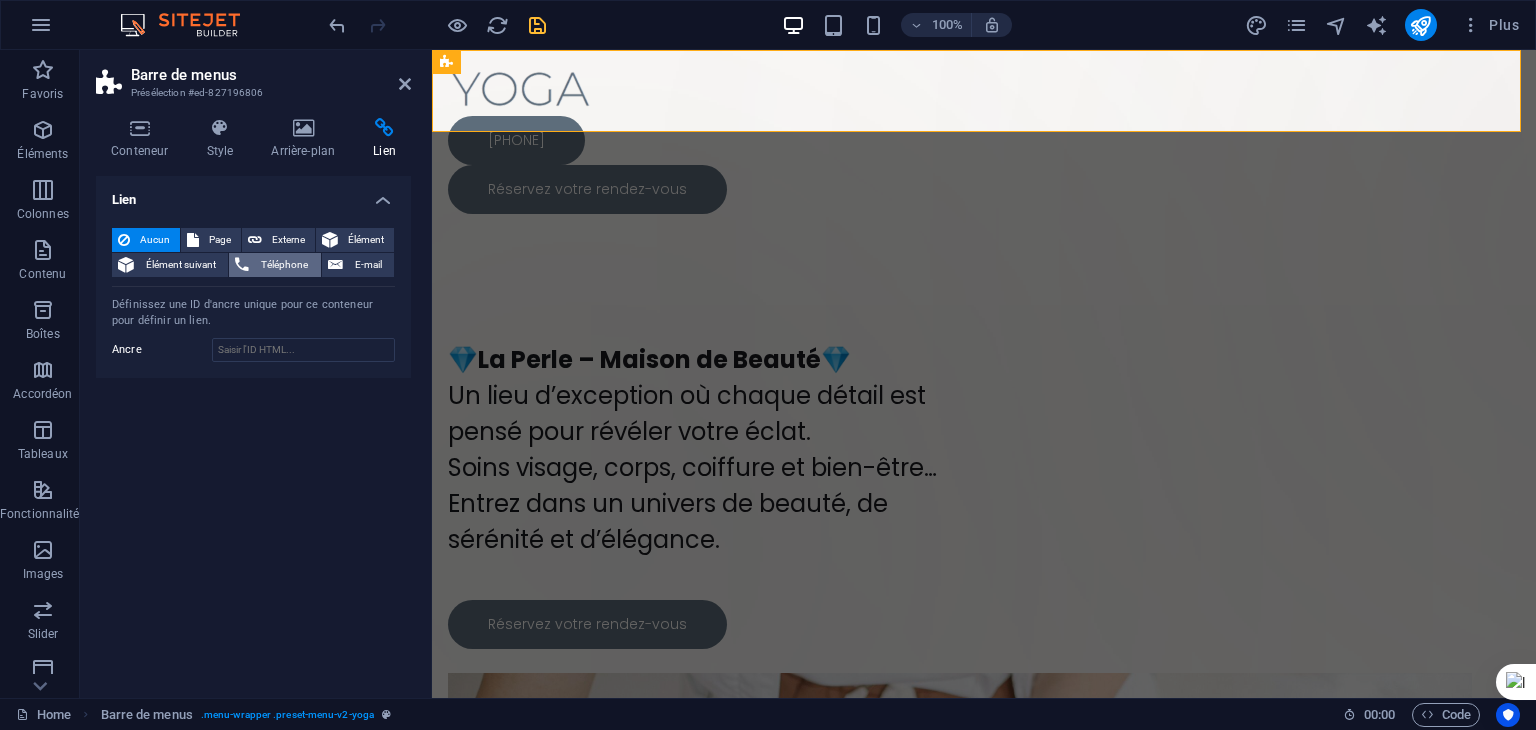click on "Téléphone" at bounding box center [284, 265] 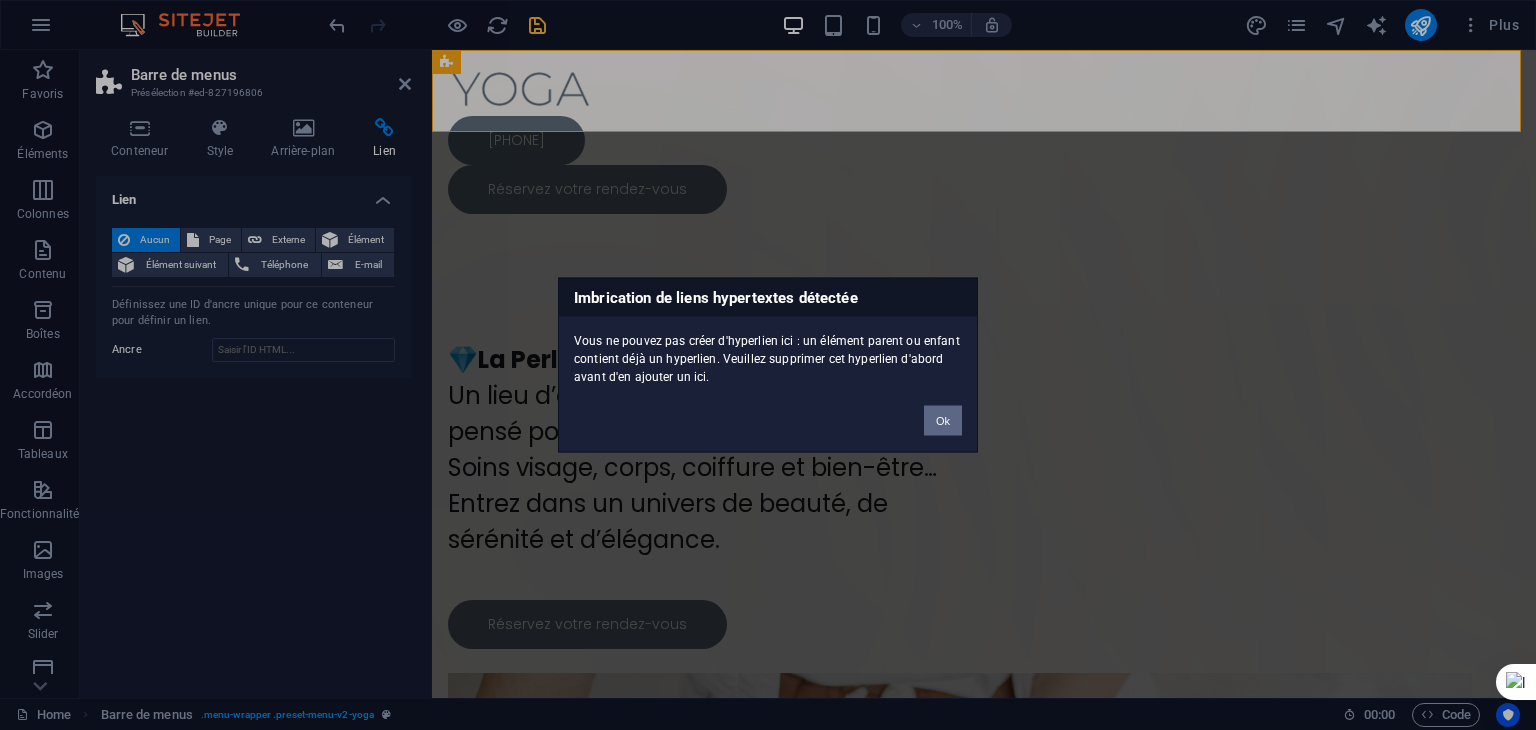 drag, startPoint x: 940, startPoint y: 417, endPoint x: 167, endPoint y: 328, distance: 778.1067 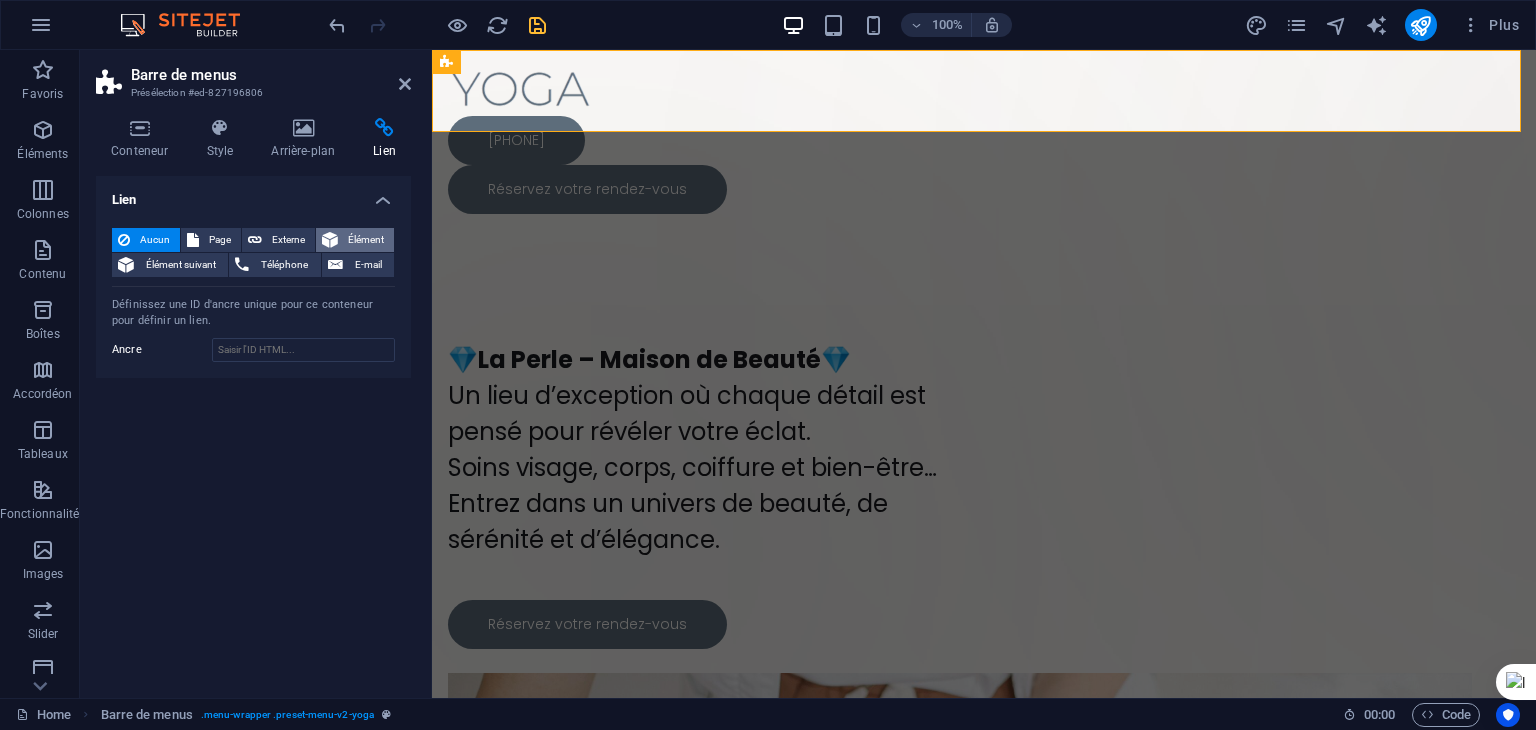 click on "Élément" at bounding box center [366, 240] 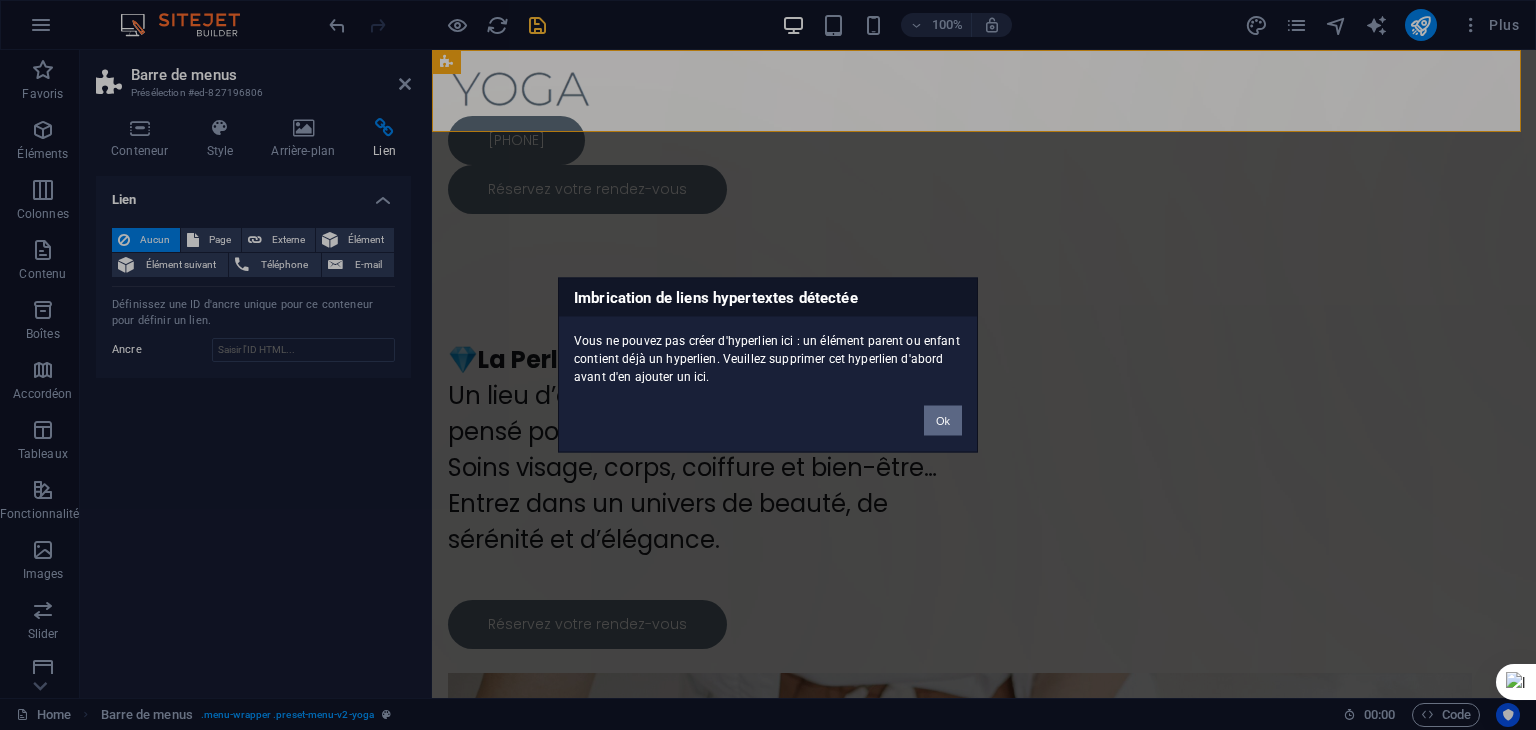 click on "Ok" at bounding box center [943, 421] 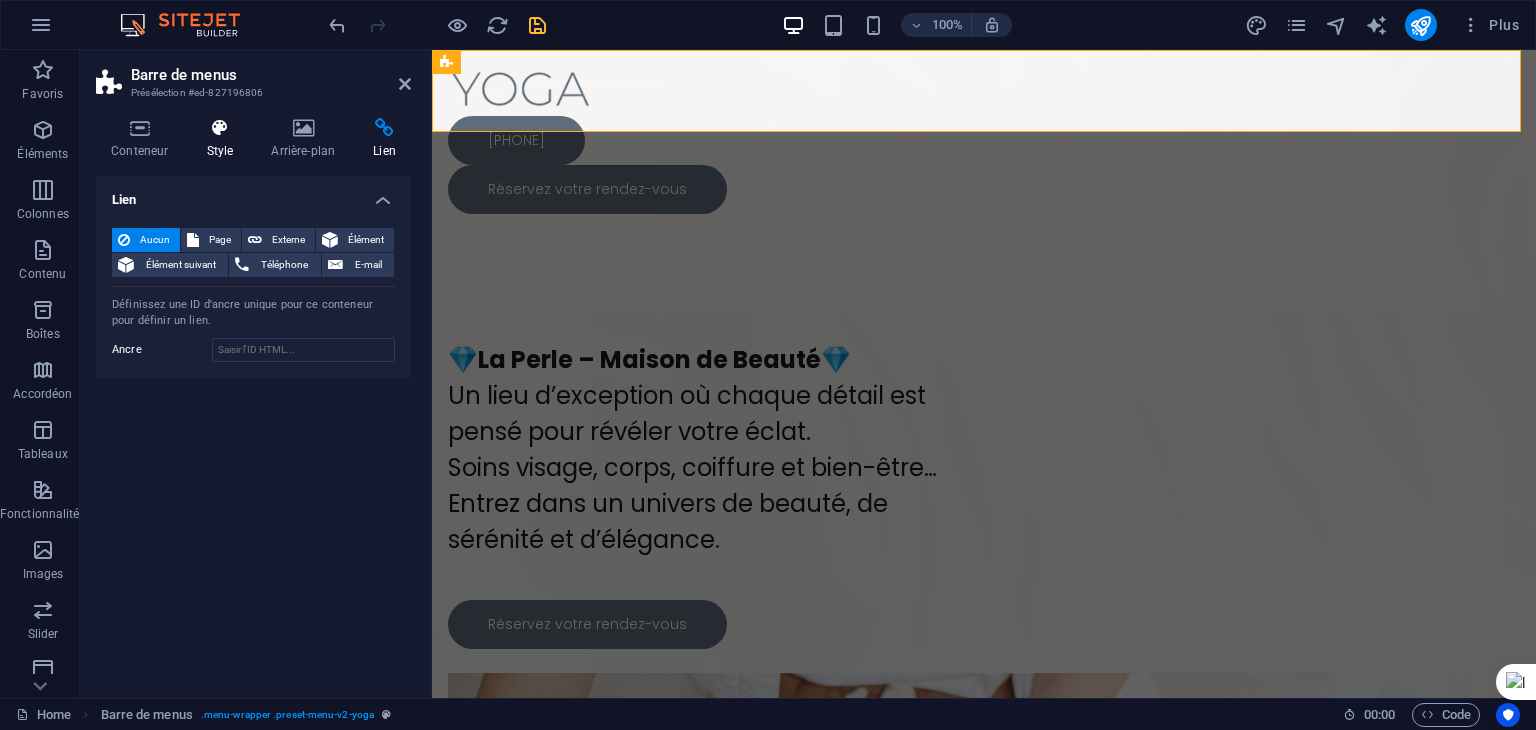 click at bounding box center [219, 128] 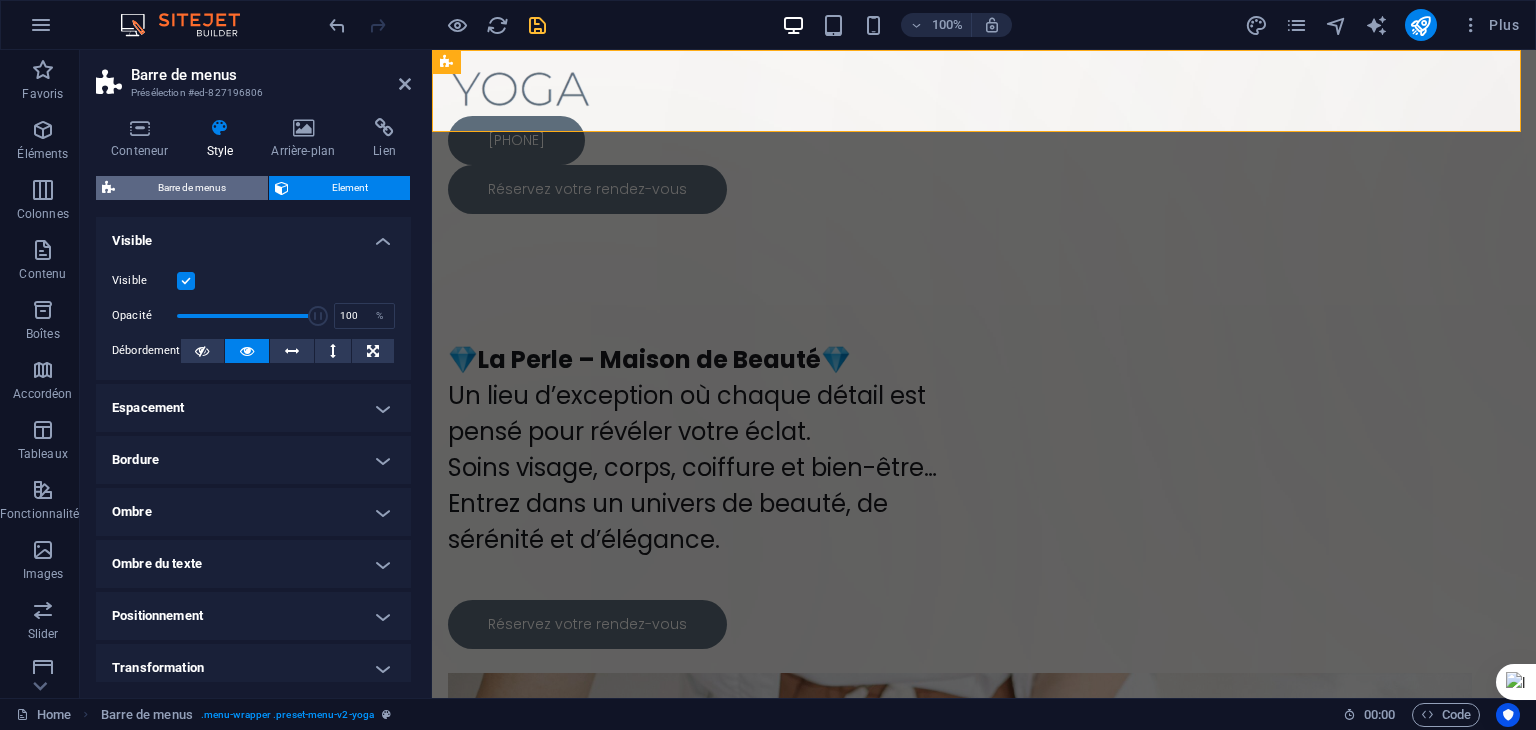 click on "Barre de menus" at bounding box center [191, 188] 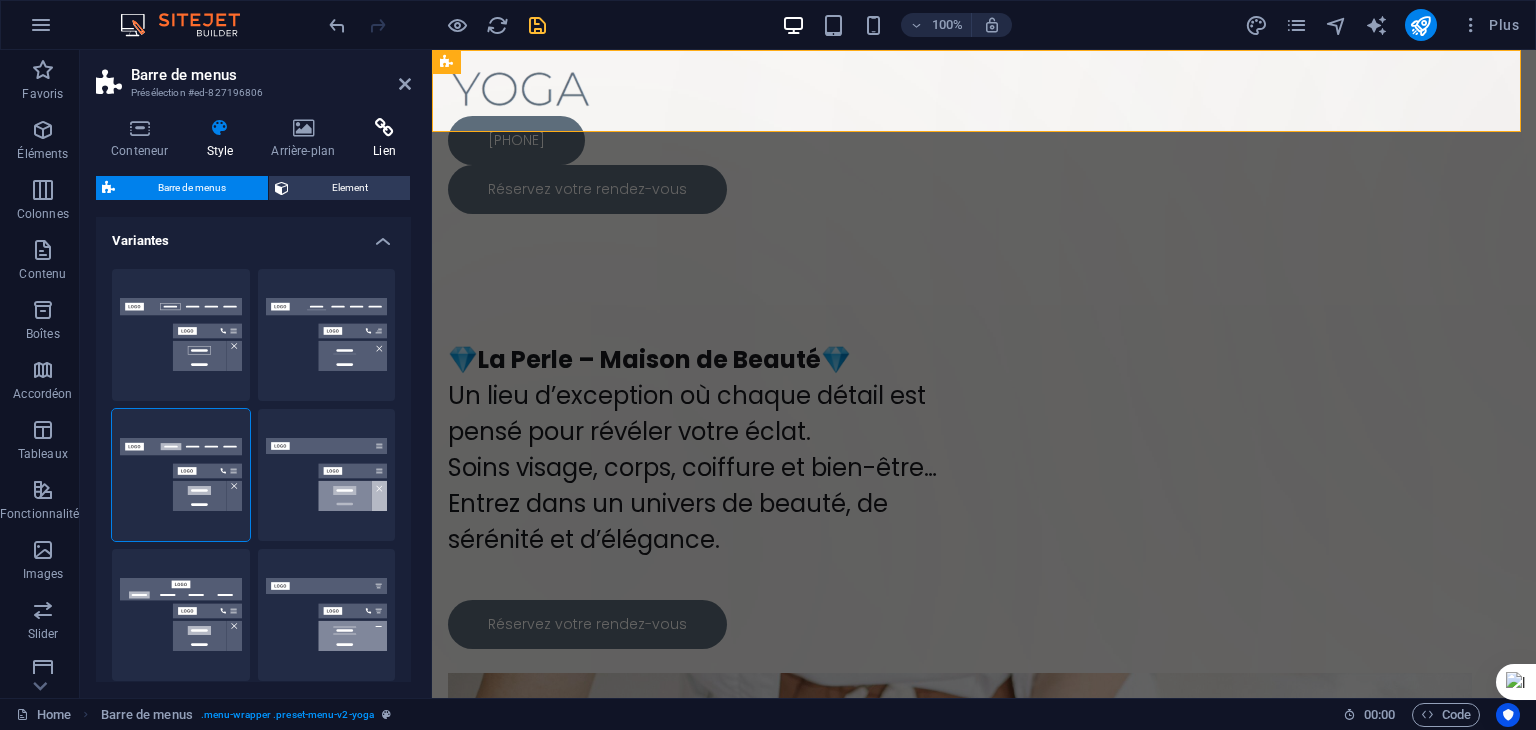 click at bounding box center (384, 128) 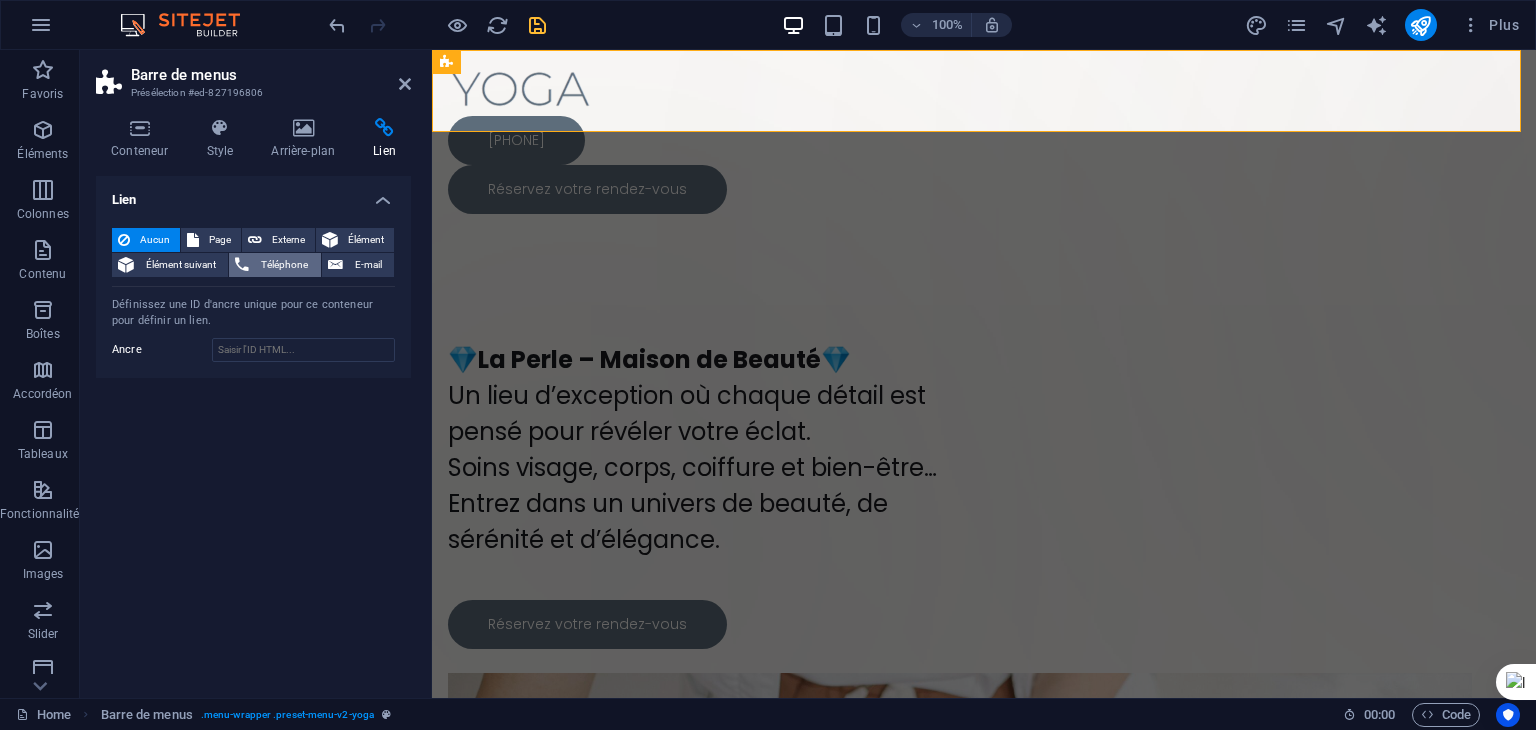 click on "Téléphone" at bounding box center (284, 265) 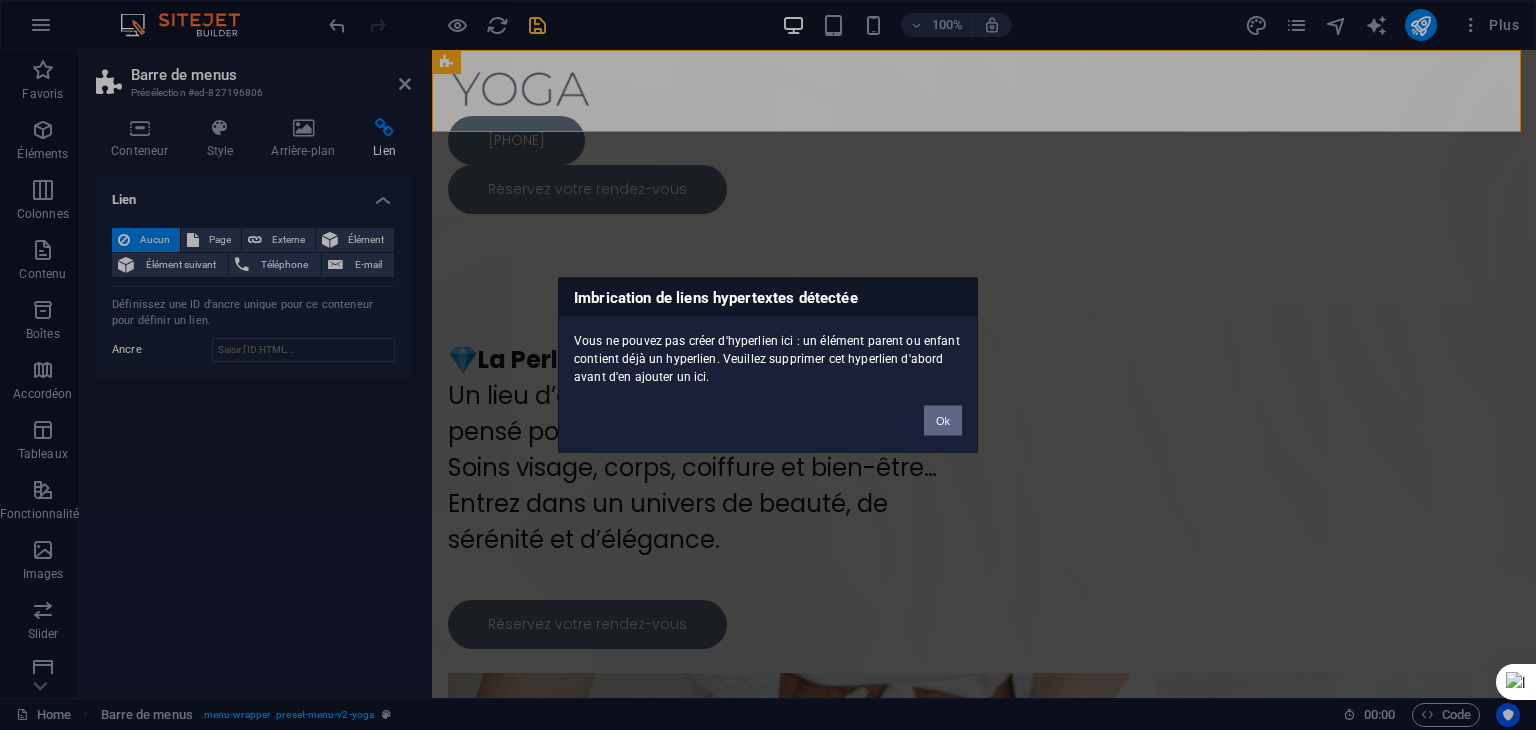 click on "Ok" at bounding box center (943, 421) 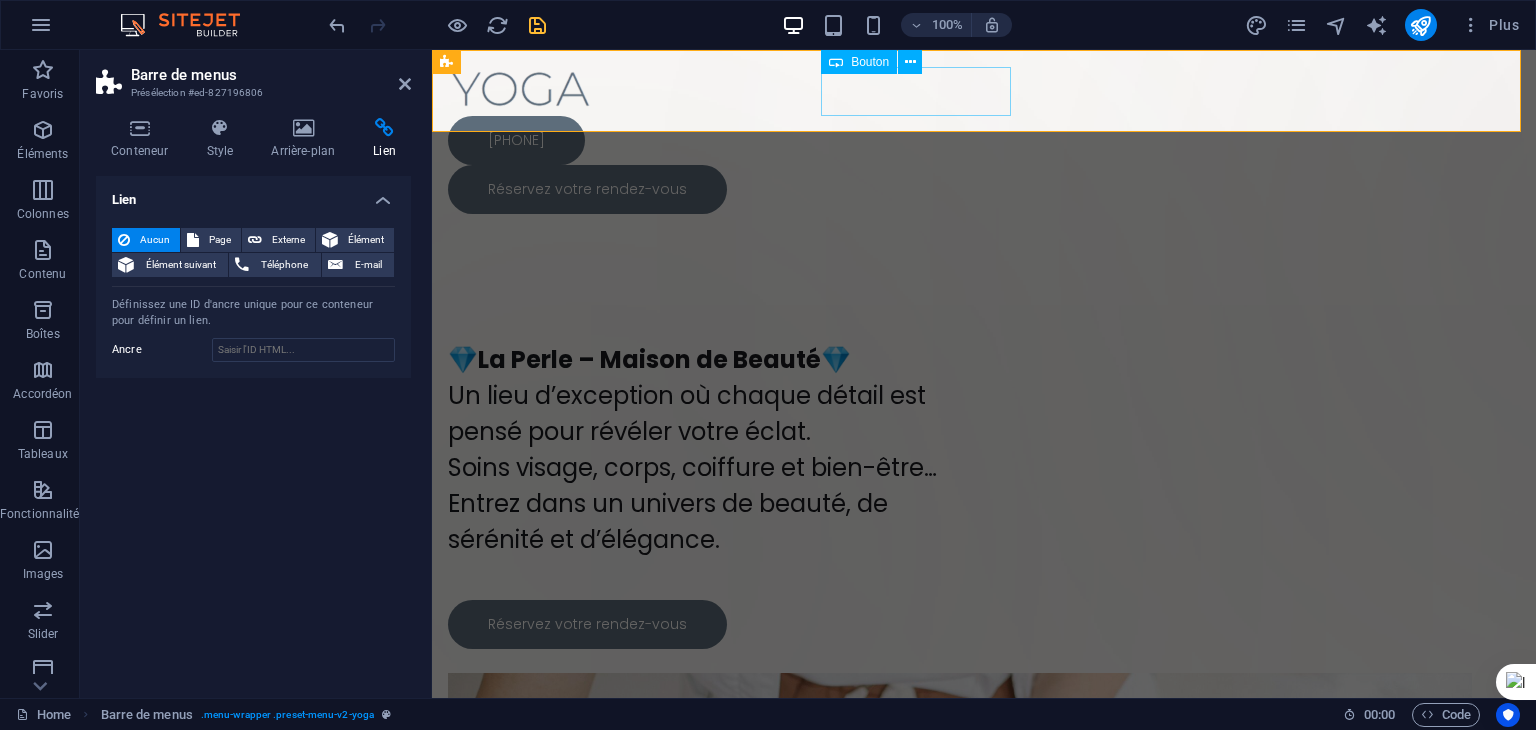 click on "+ 212 713 685 217" at bounding box center (984, 140) 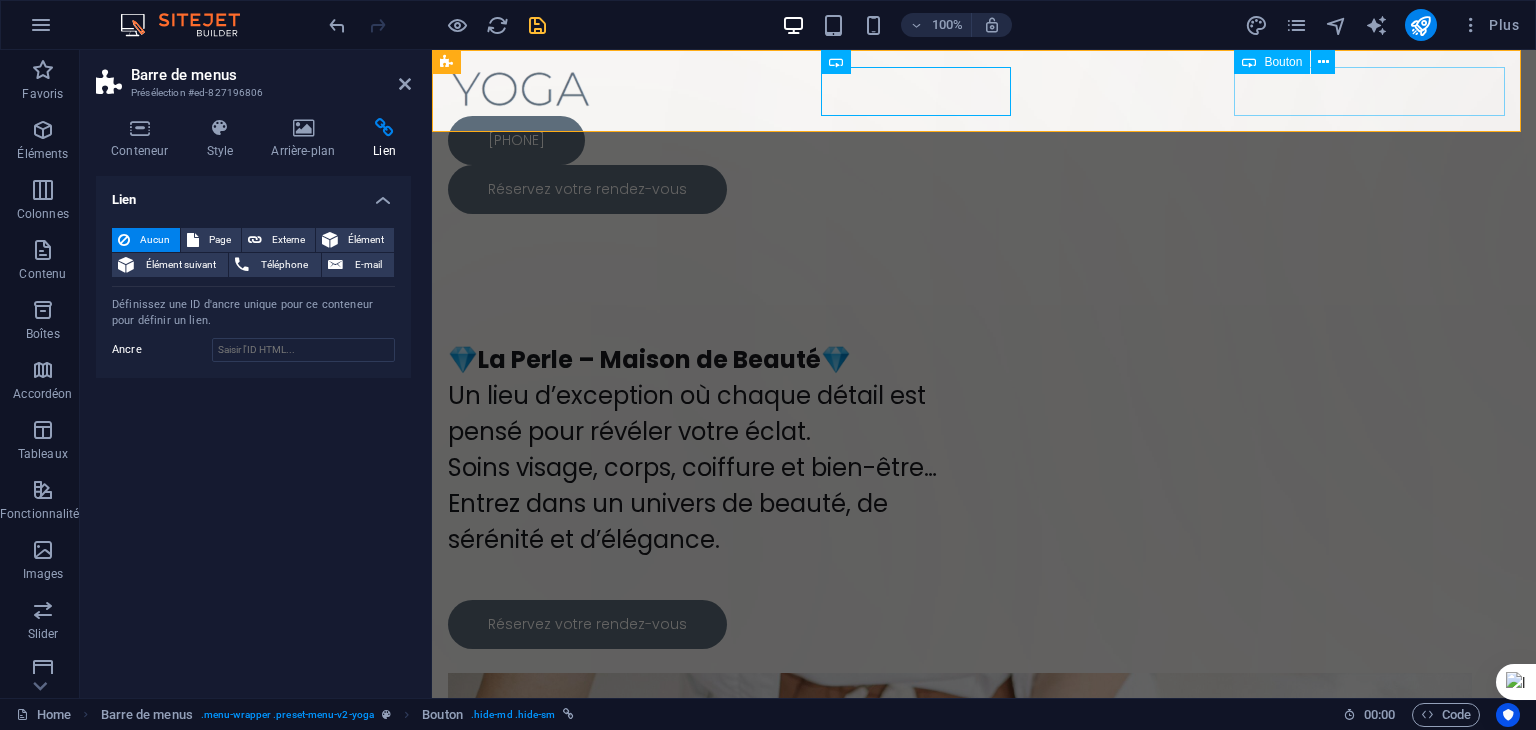 click on "Réservez votre rendez-vous" at bounding box center [984, 189] 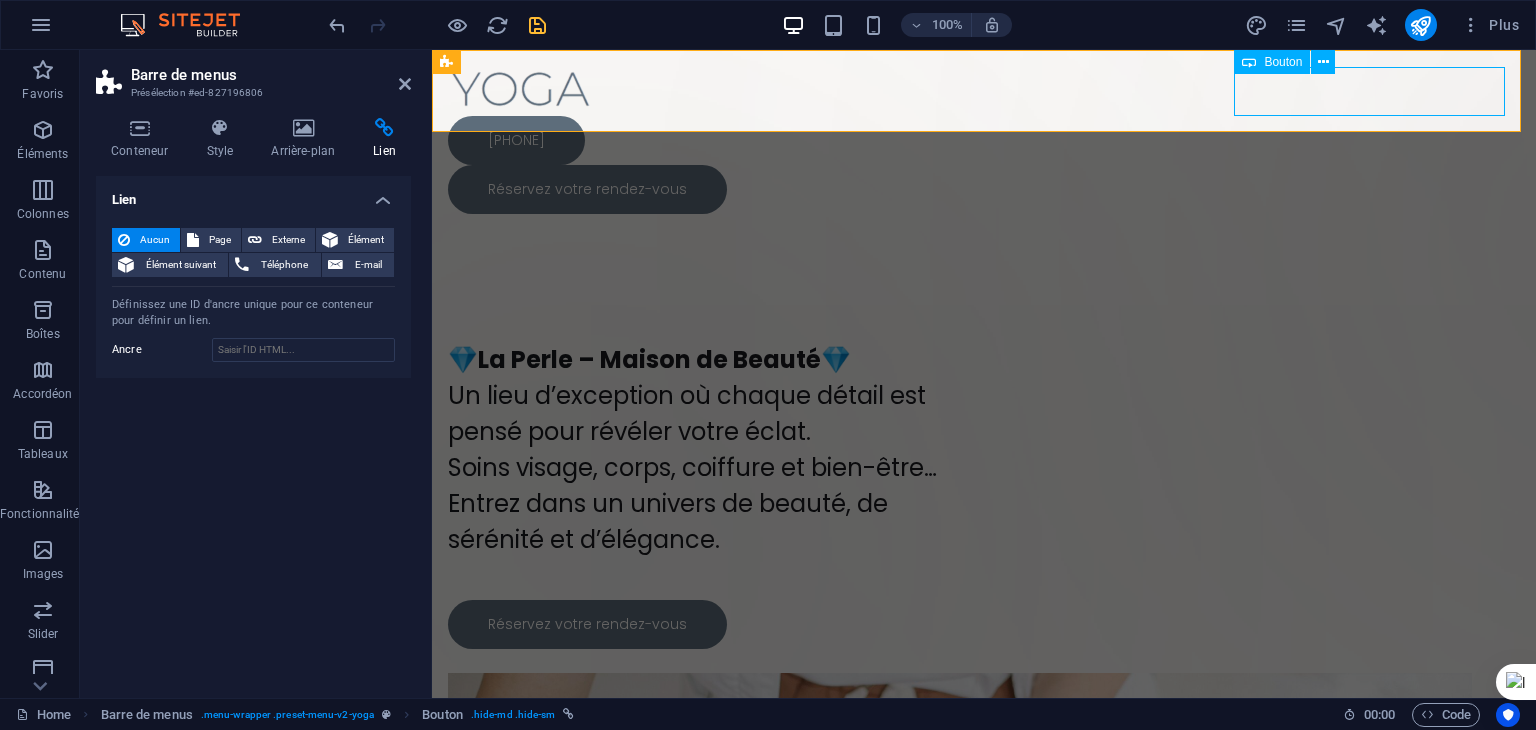 click on "Réservez votre rendez-vous" at bounding box center [984, 189] 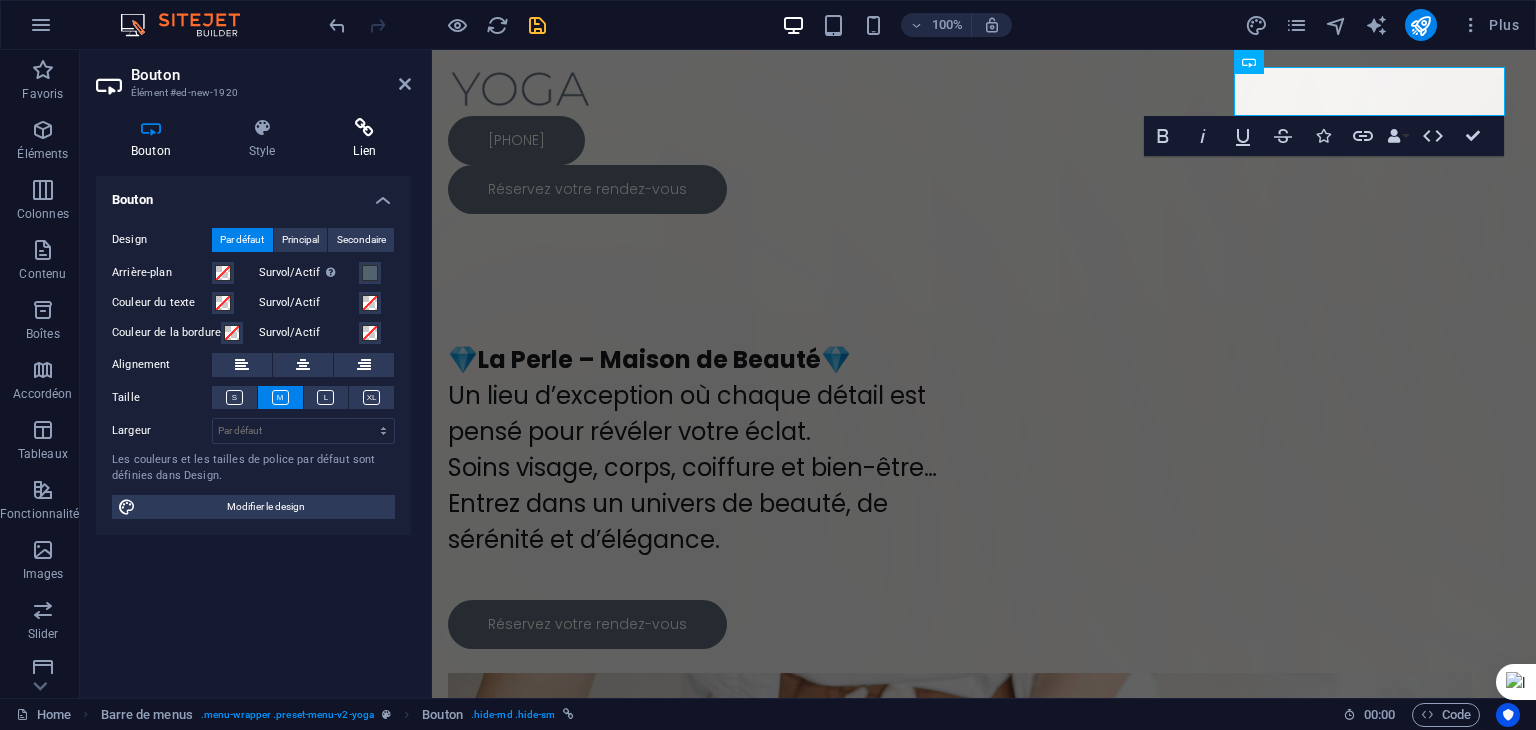 click on "Lien" at bounding box center [364, 139] 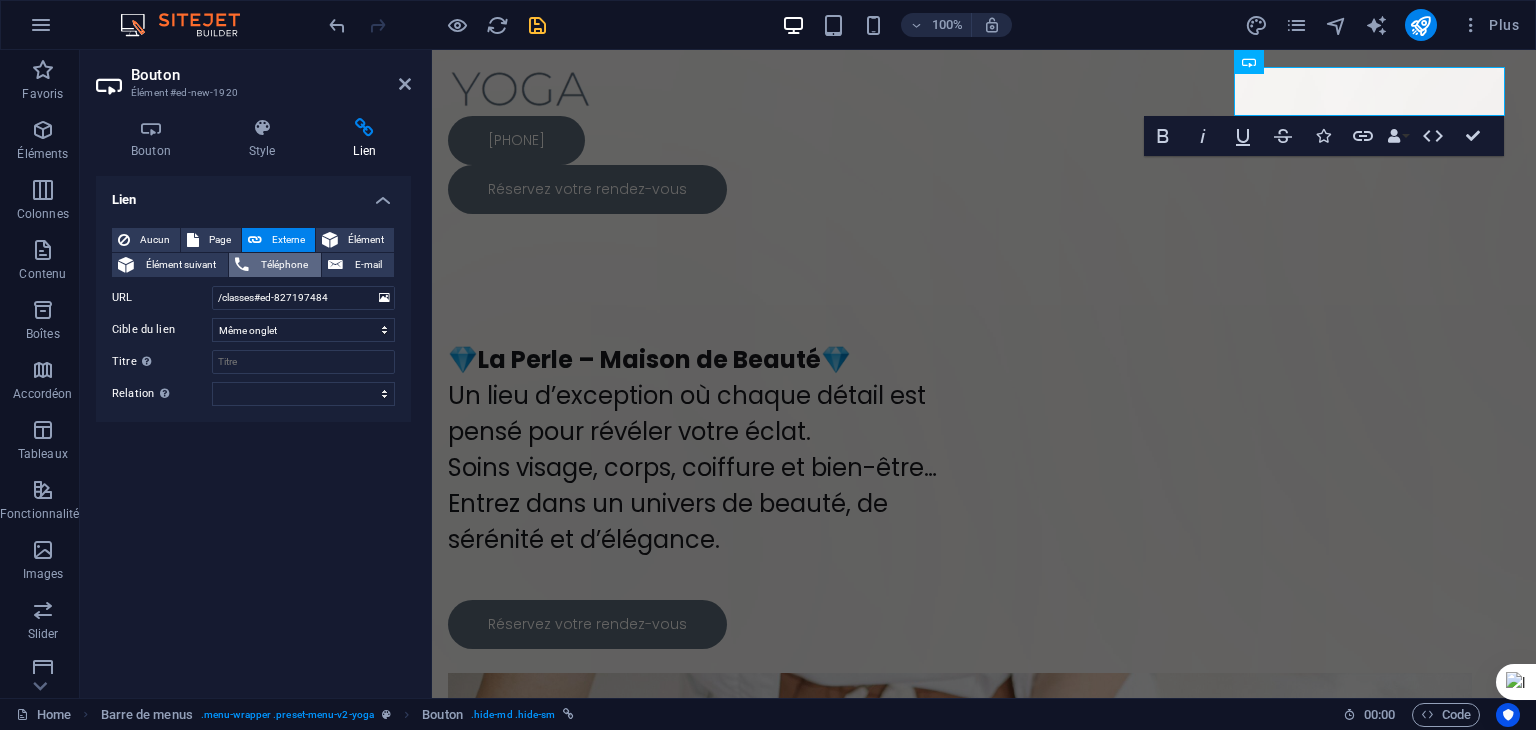 click on "Téléphone" at bounding box center (284, 265) 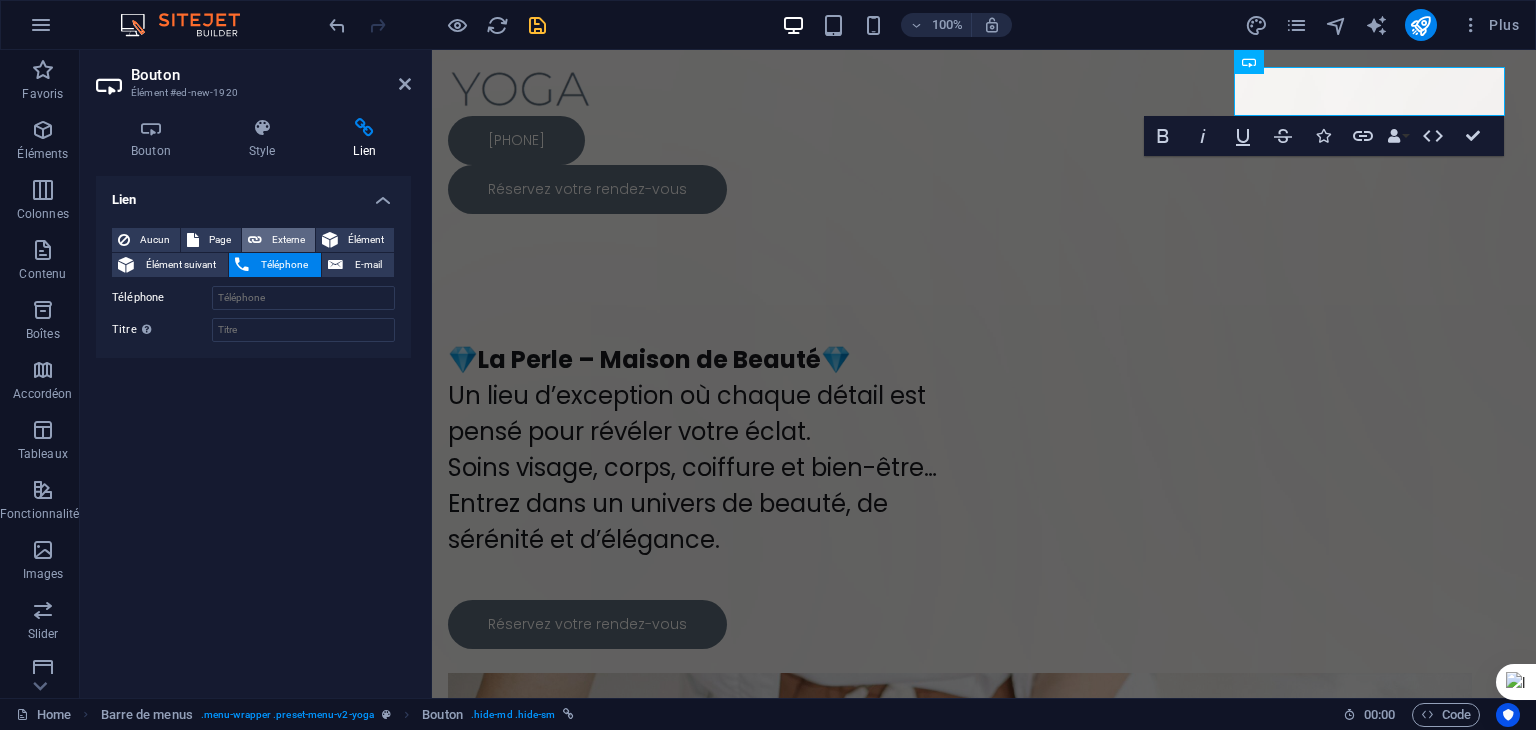 click on "Externe" at bounding box center (288, 240) 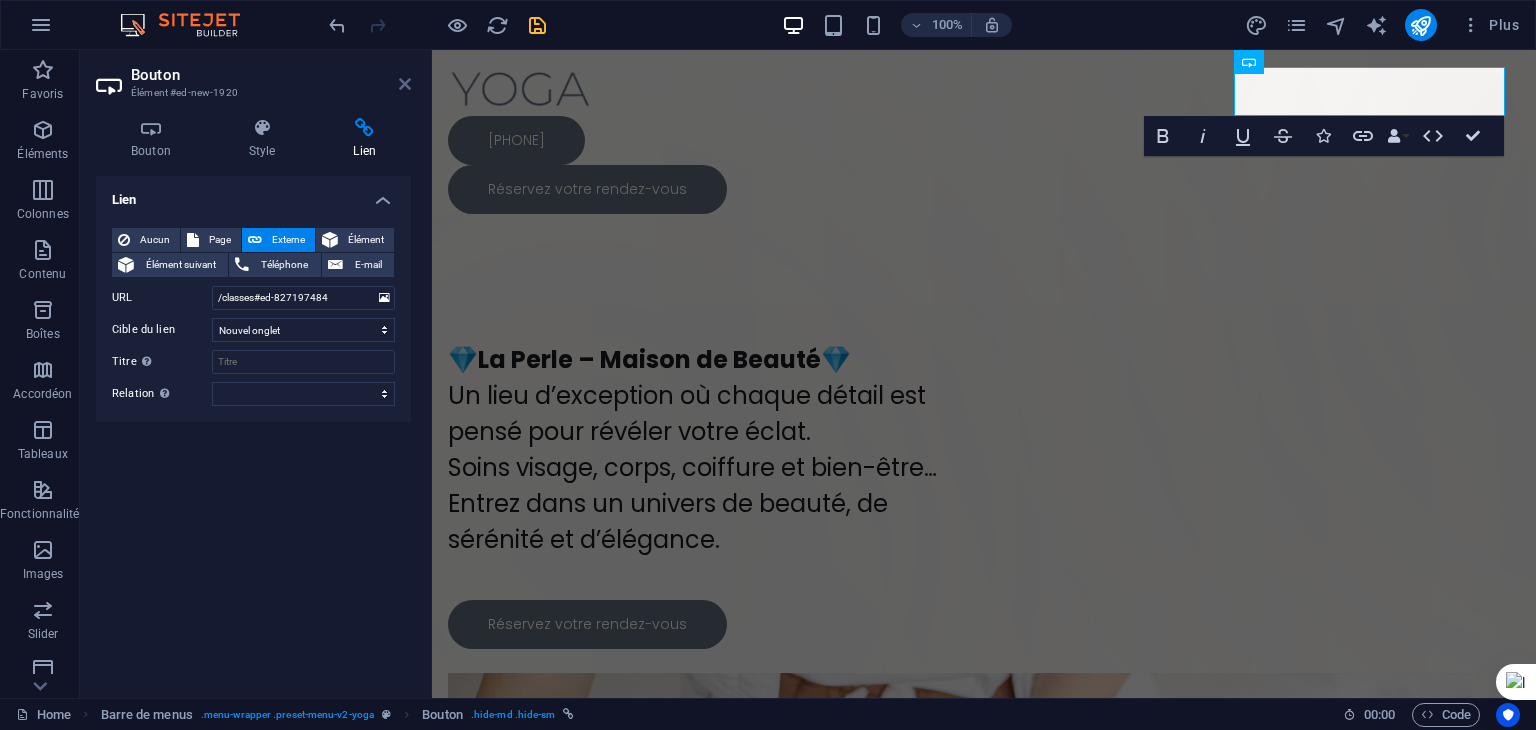 click at bounding box center (405, 84) 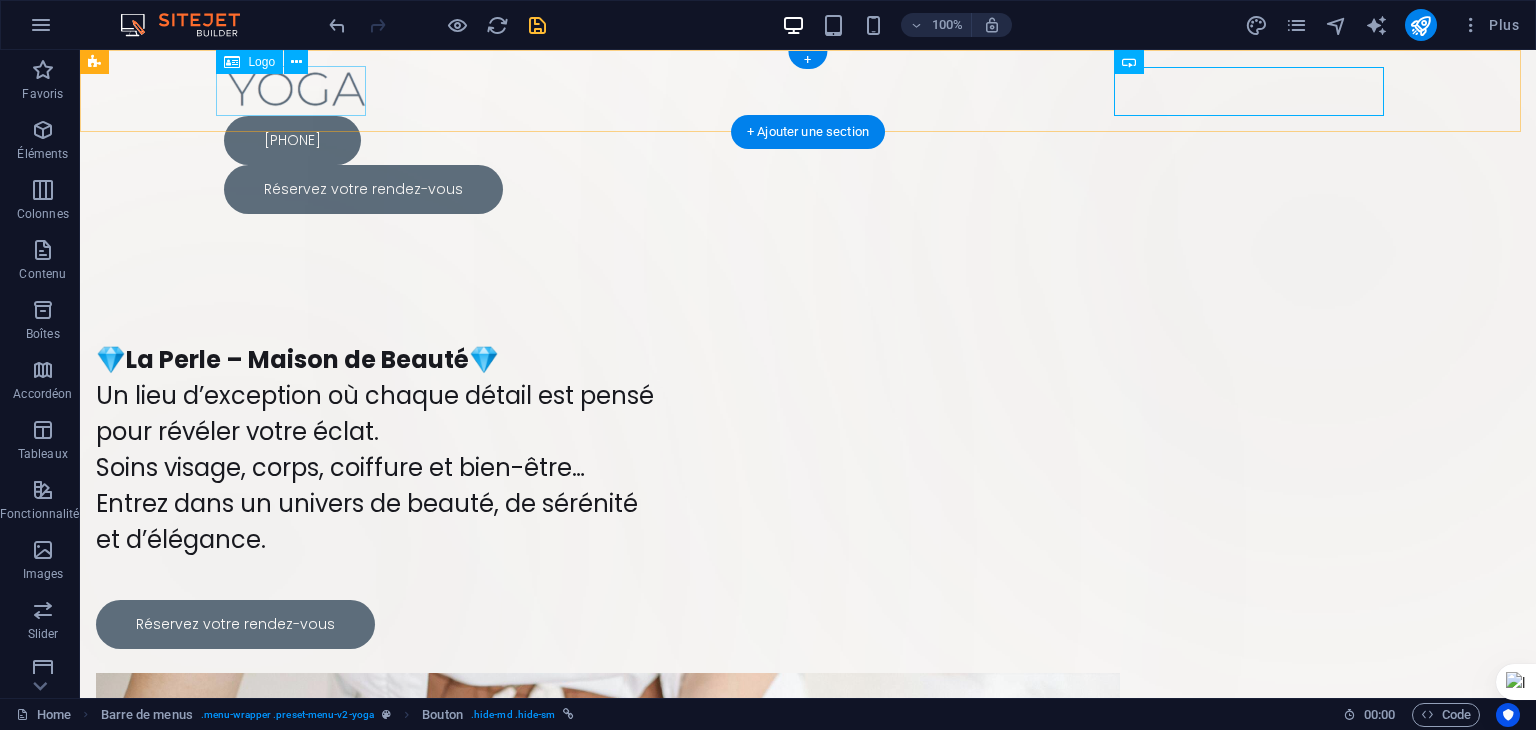 click at bounding box center (808, 91) 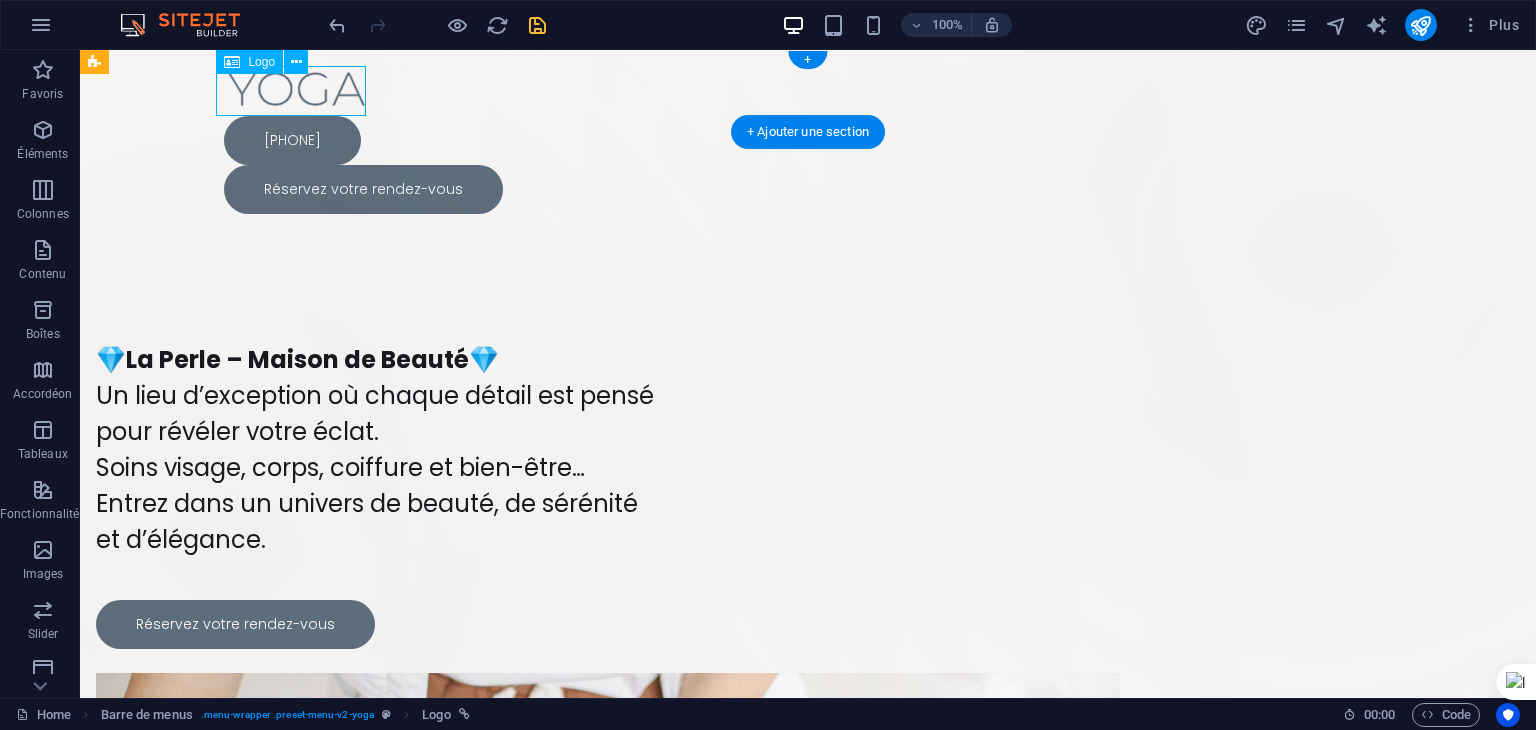 click at bounding box center [808, 91] 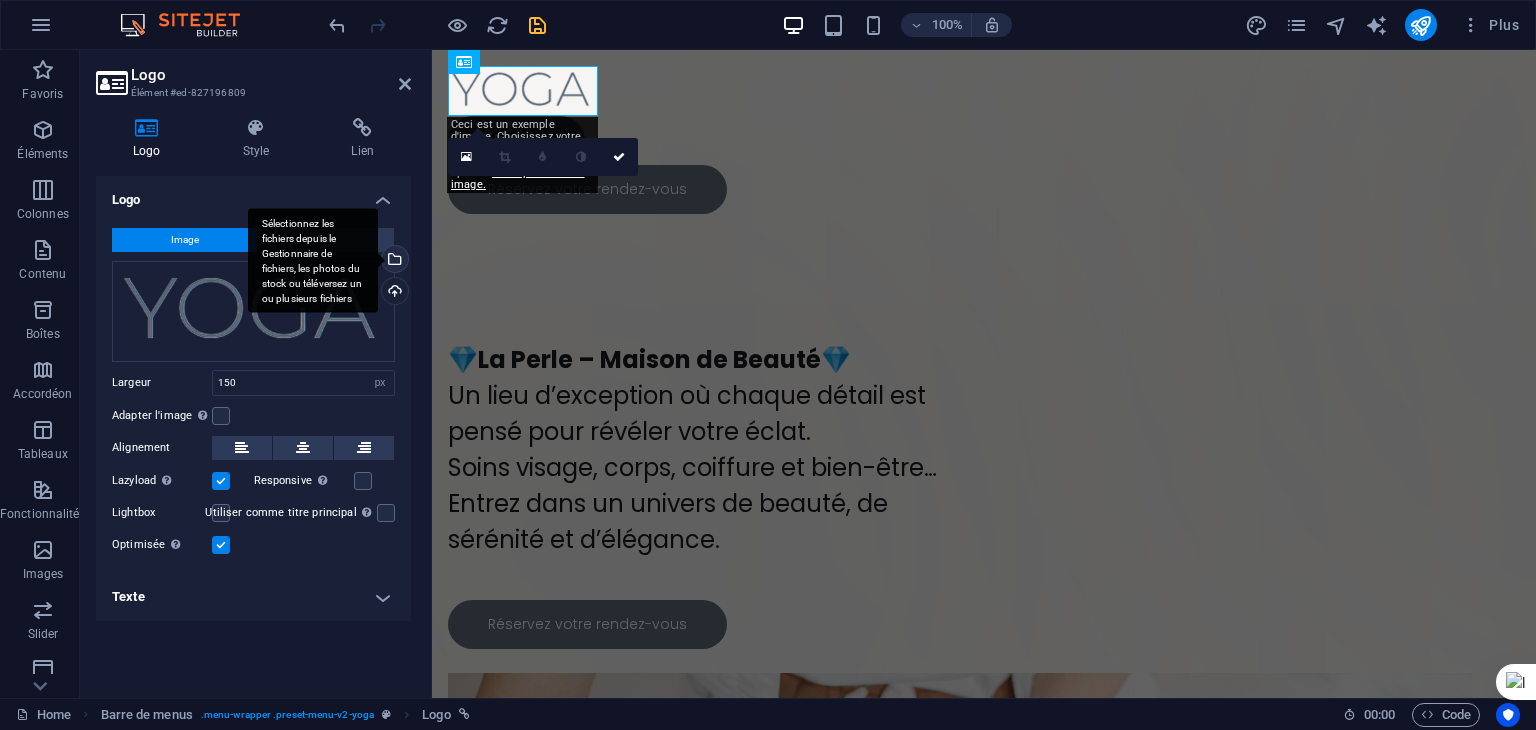 click on "Sélectionnez les fichiers depuis le Gestionnaire de fichiers, les photos du stock ou téléversez un ou plusieurs fichiers" at bounding box center (393, 261) 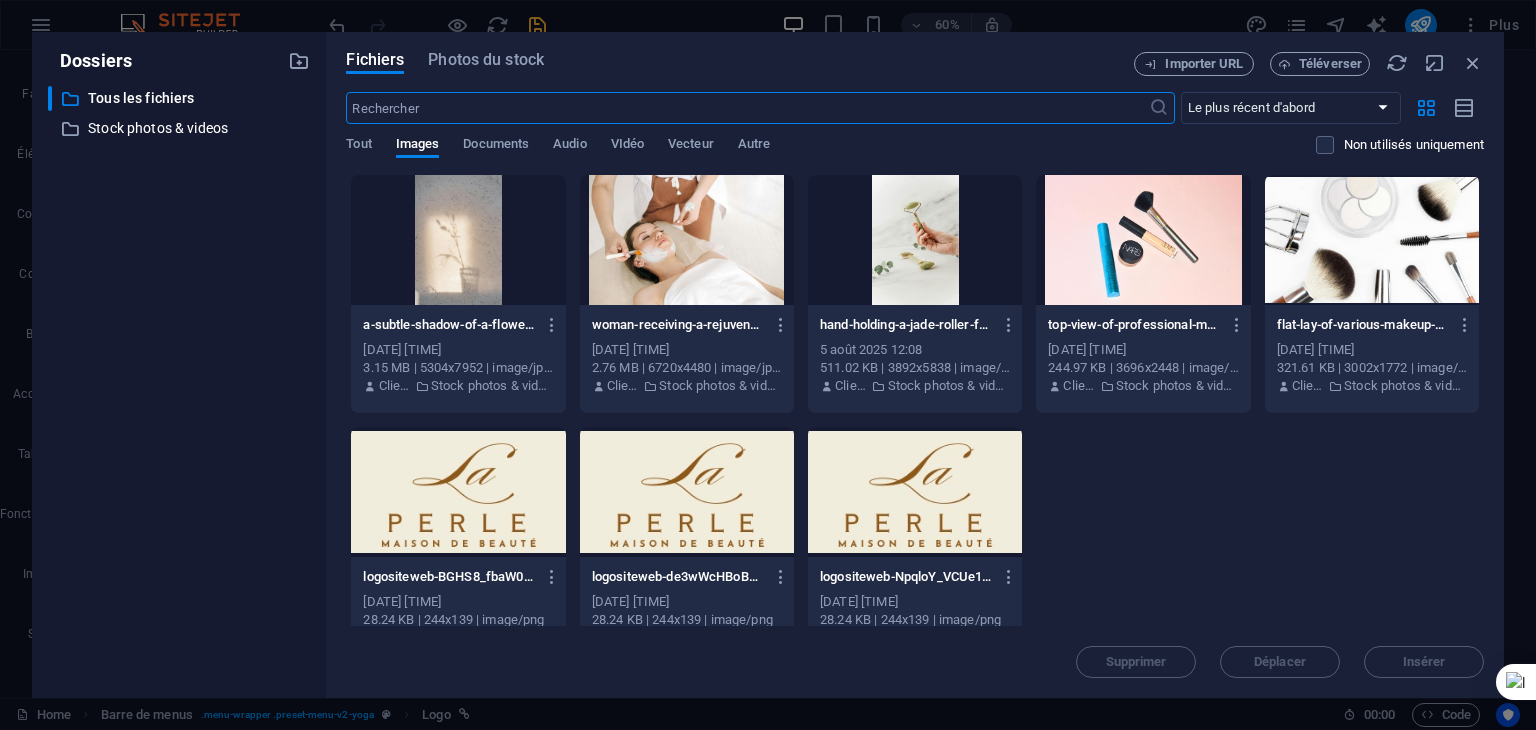click at bounding box center [458, 492] 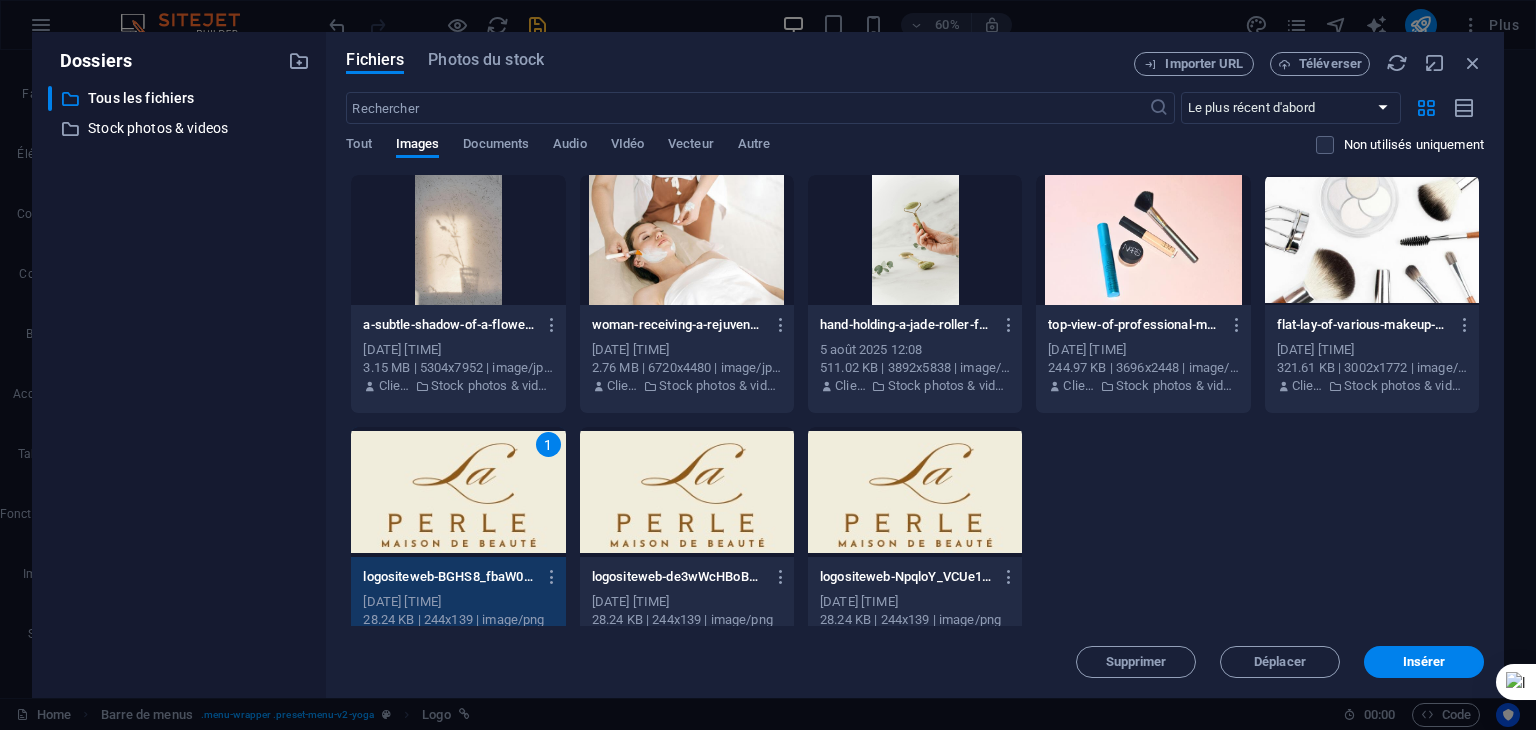 click on "1" at bounding box center (458, 492) 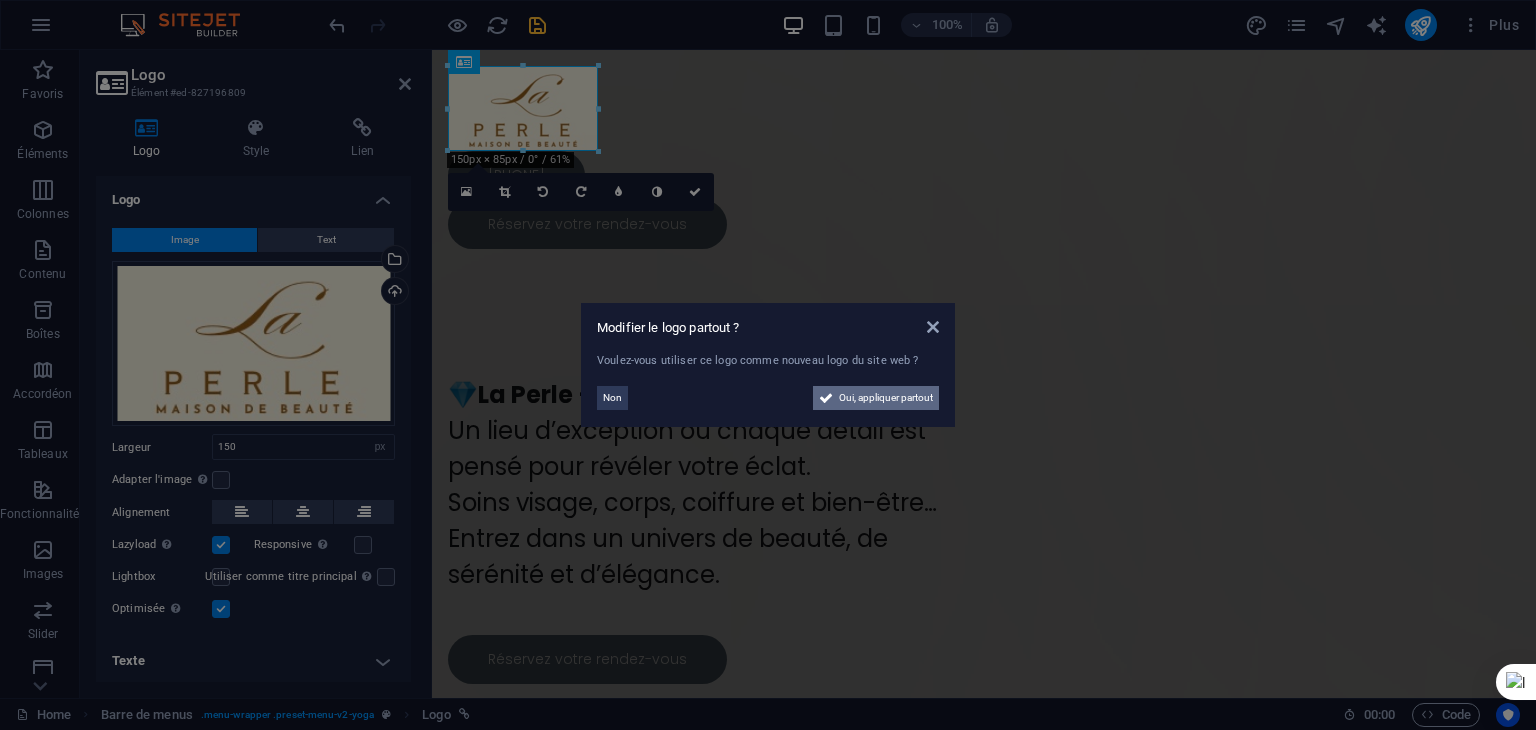 click on "Oui, appliquer partout" at bounding box center [886, 398] 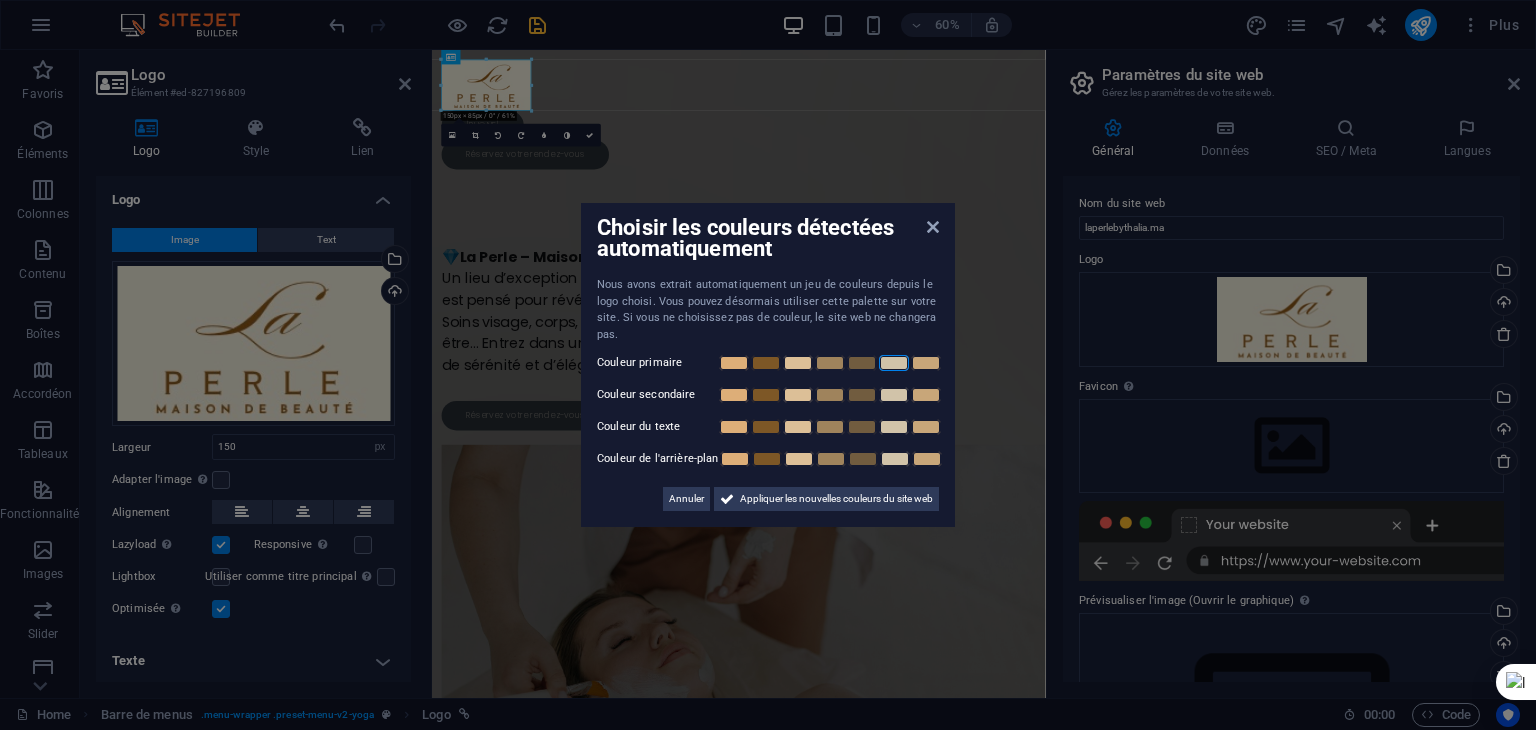 click at bounding box center [894, 363] 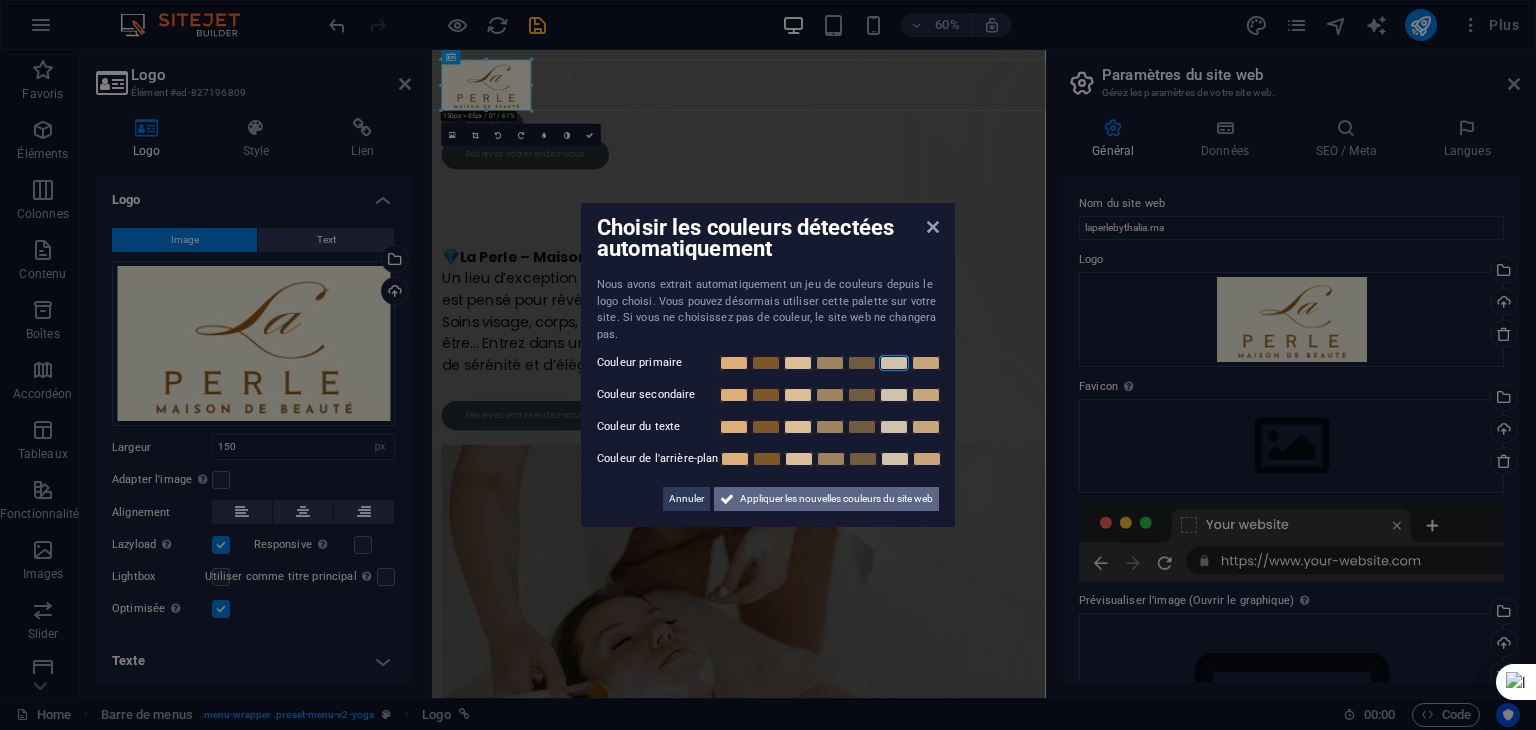 click on "Appliquer les nouvelles couleurs du site web" at bounding box center [836, 499] 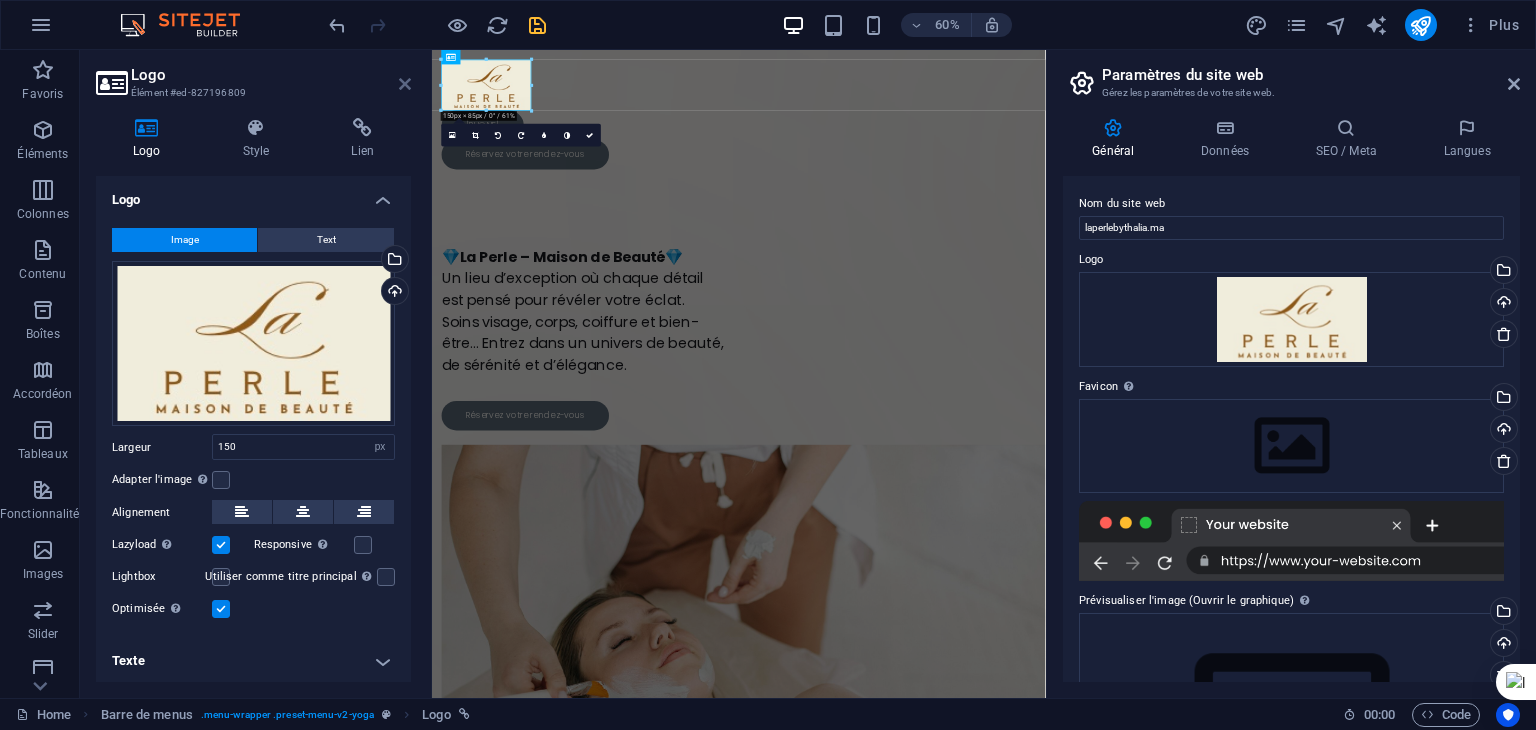 click at bounding box center (405, 84) 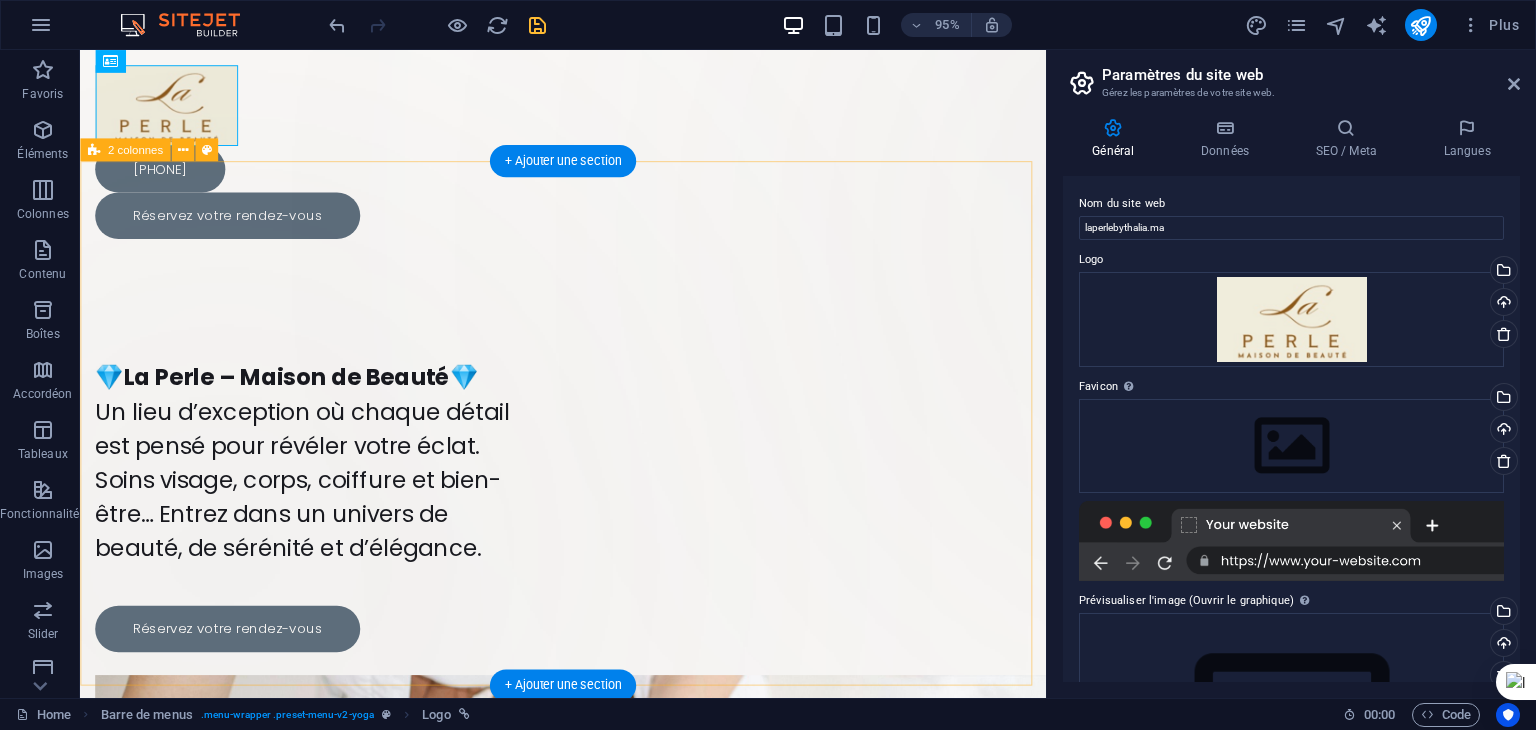 click on "Déposer le contenu ici ou  Ajouter les éléments  Coller le presse-papiers 💎  La Perle – Maison de Beauté  💎 Un lieu d’exception où chaque détail est pensé pour révéler votre éclat. Soins visage, corps, coiffure et bien-être… Entrez dans un univers de beauté, de sérénité et d’élégance. Réservez votre rendez-vous" at bounding box center (588, 1022) 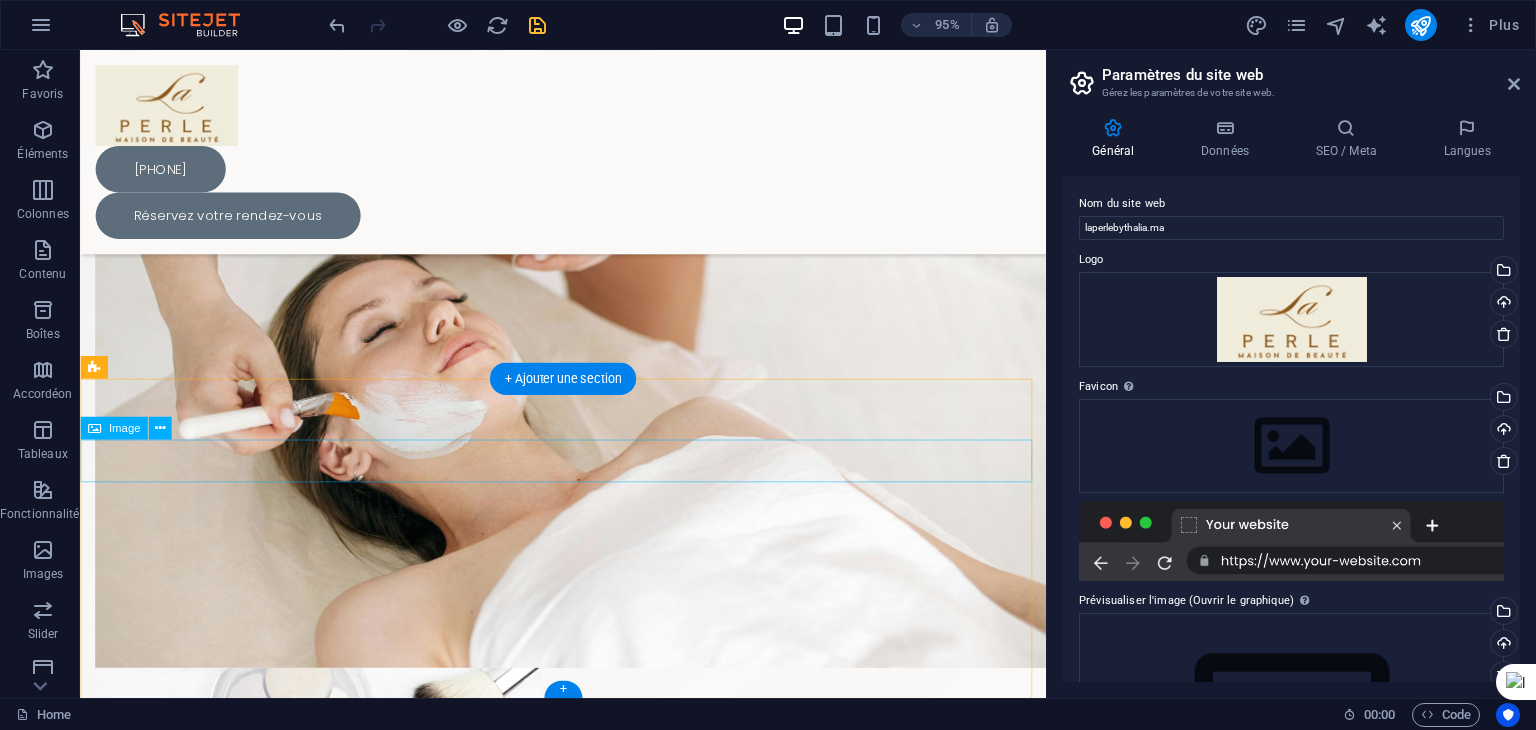 scroll, scrollTop: 562, scrollLeft: 0, axis: vertical 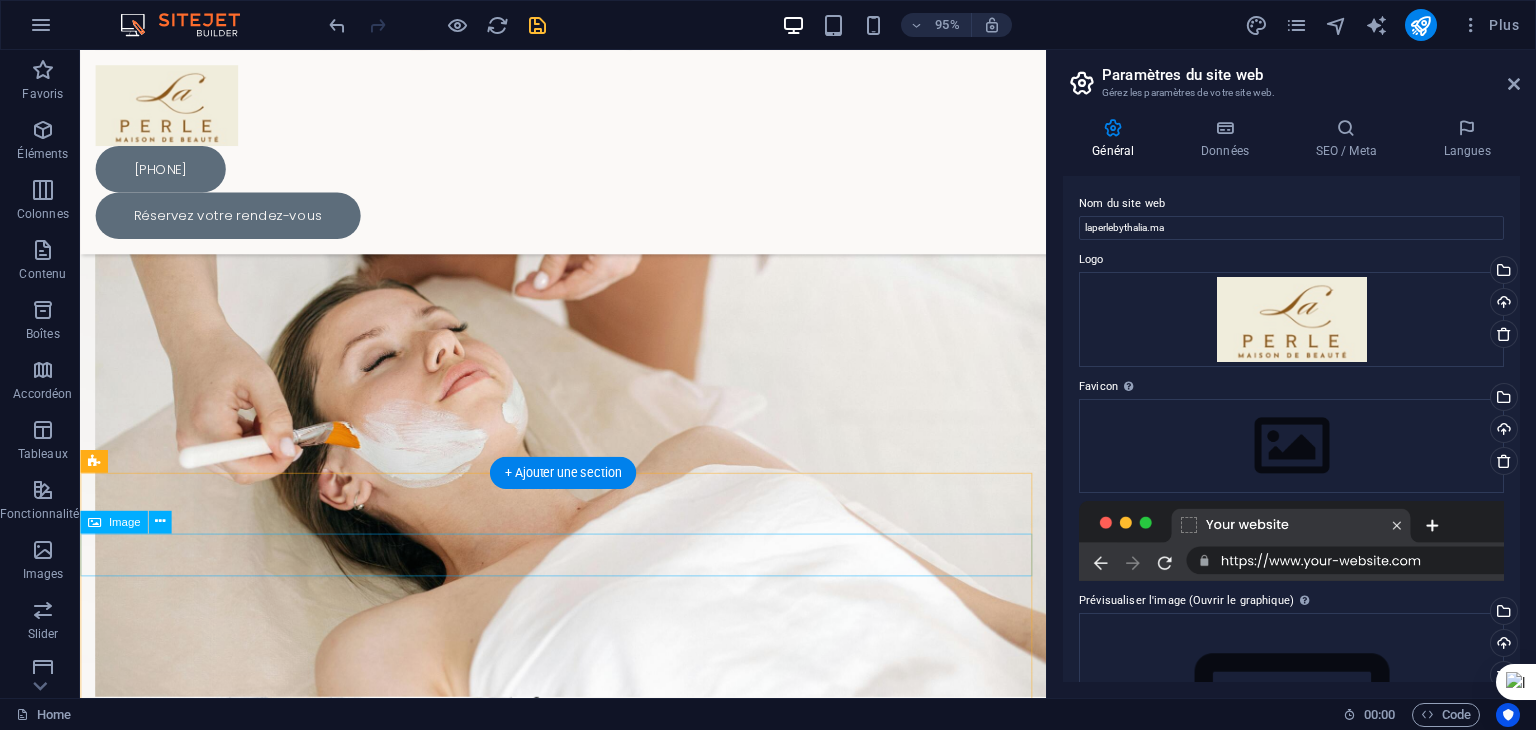click at bounding box center [588, 1909] 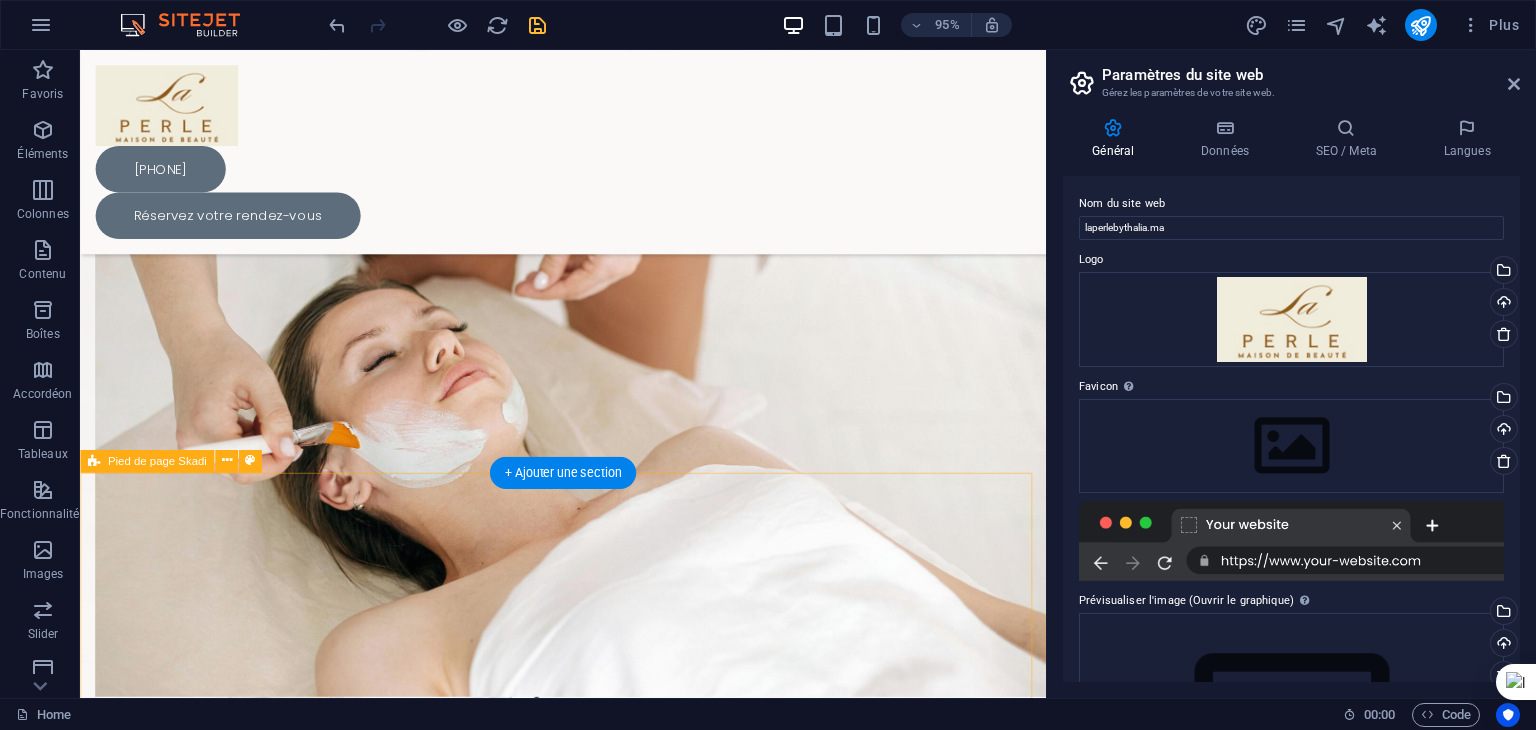 click on "© 2021  laperlebythalia.ma . All rights reserved |  Legal Notice  |  Privacy Policy" at bounding box center [588, 2019] 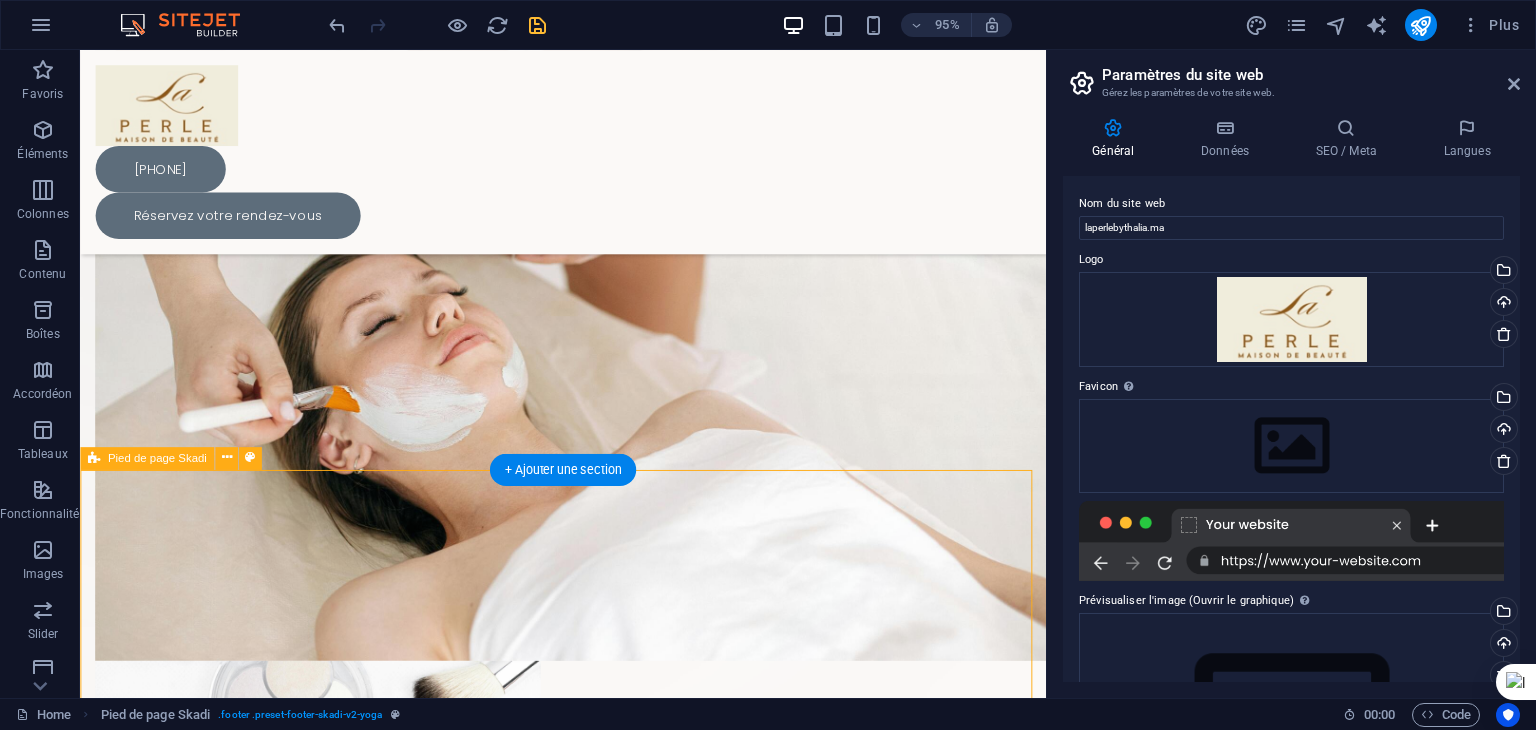 scroll, scrollTop: 617, scrollLeft: 0, axis: vertical 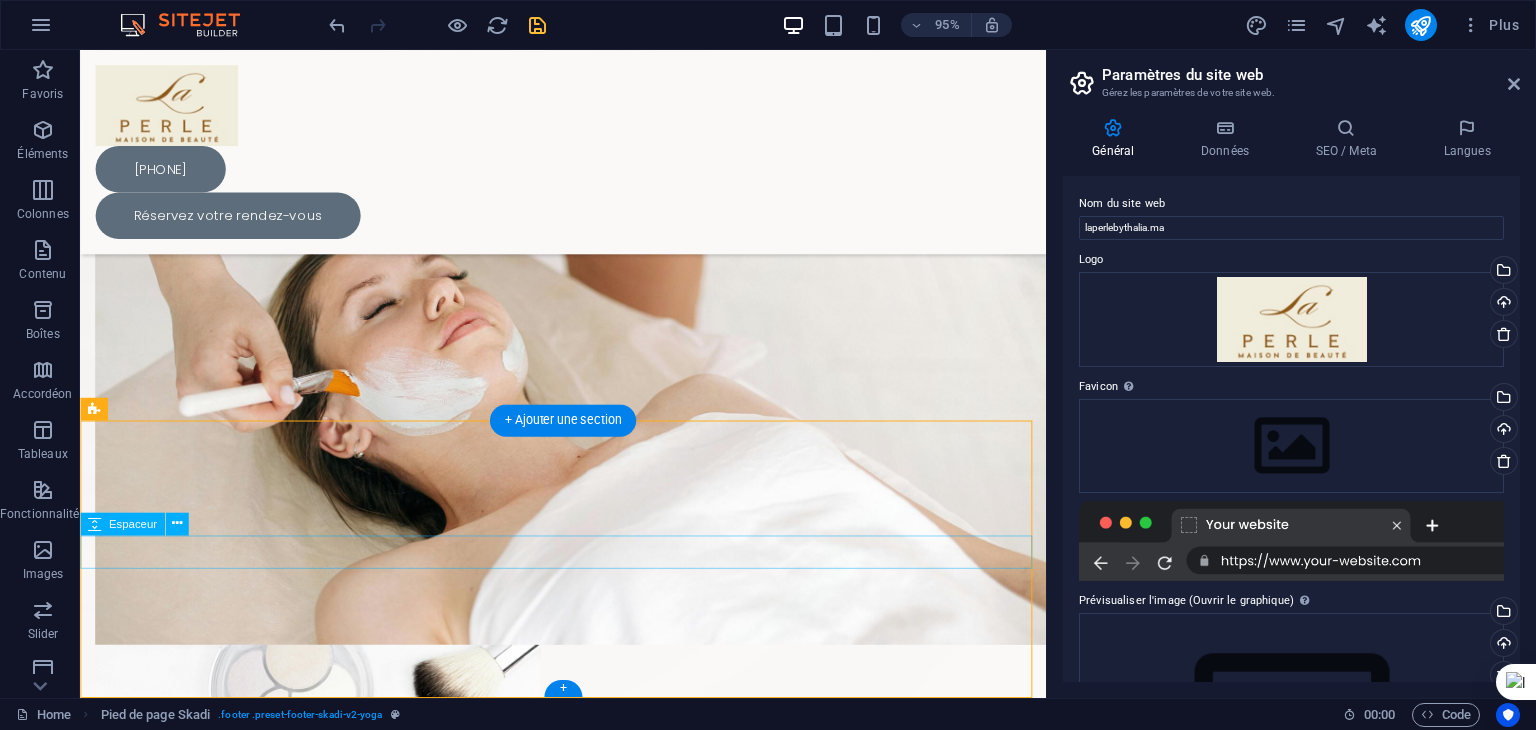click at bounding box center (588, 1946) 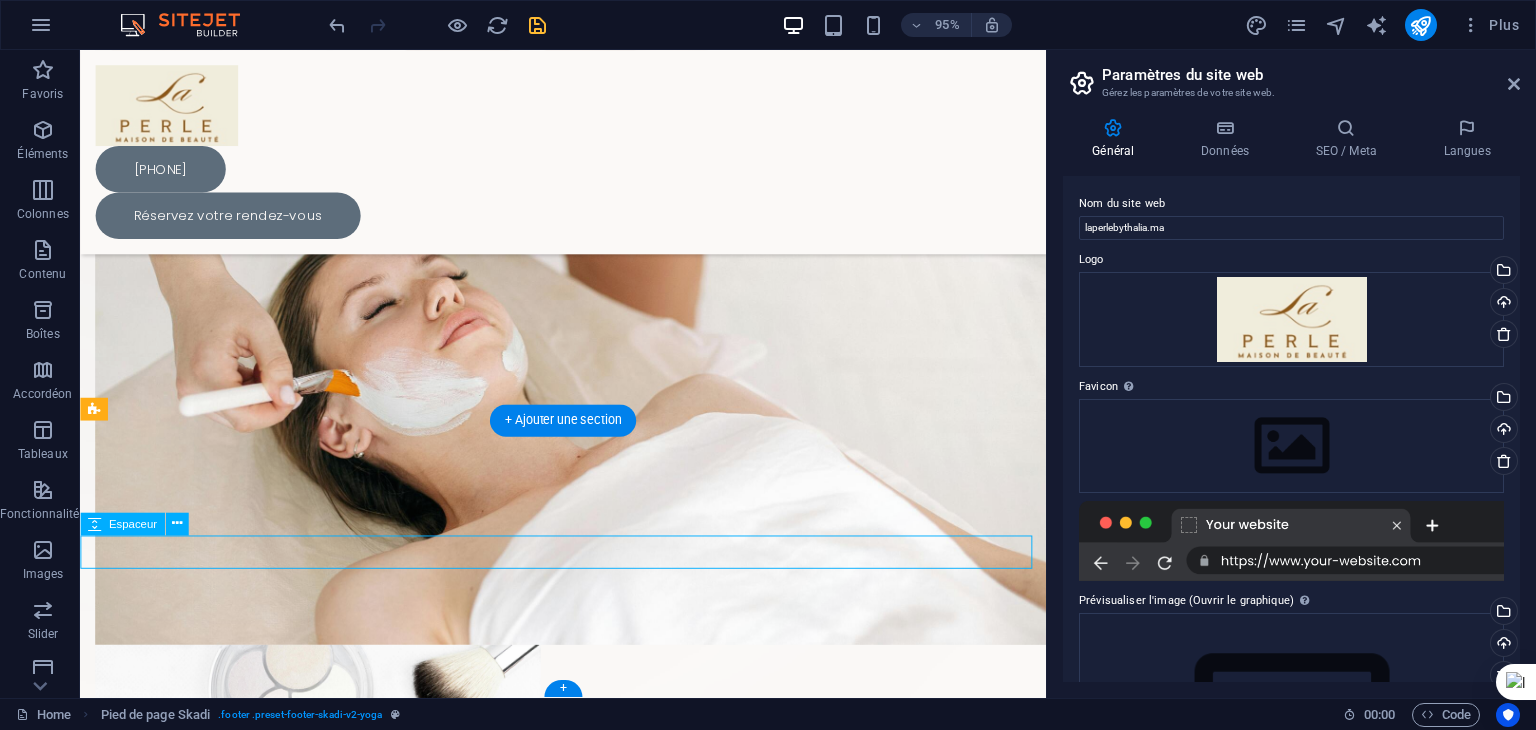 scroll, scrollTop: 582, scrollLeft: 0, axis: vertical 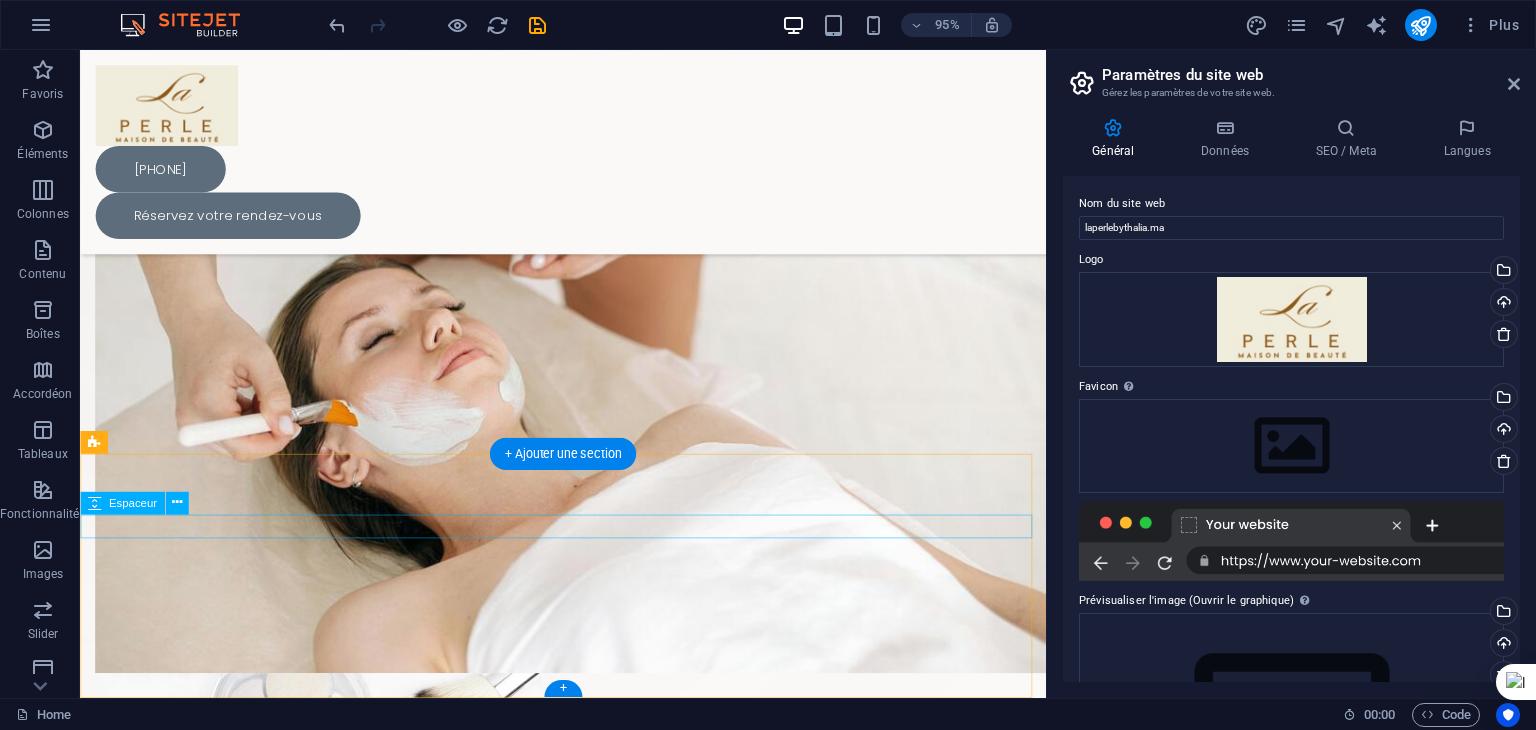 click at bounding box center [588, 1875] 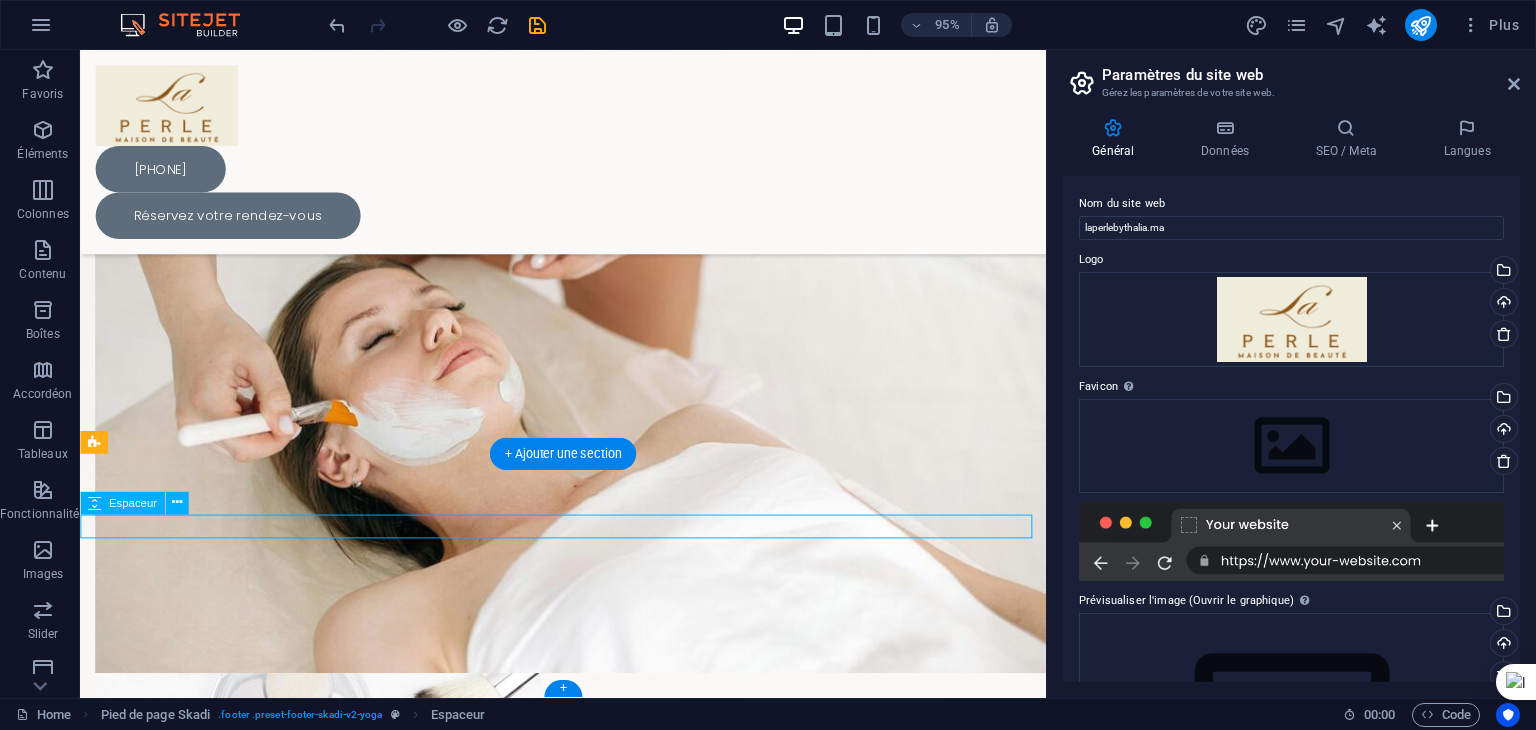 scroll, scrollTop: 557, scrollLeft: 0, axis: vertical 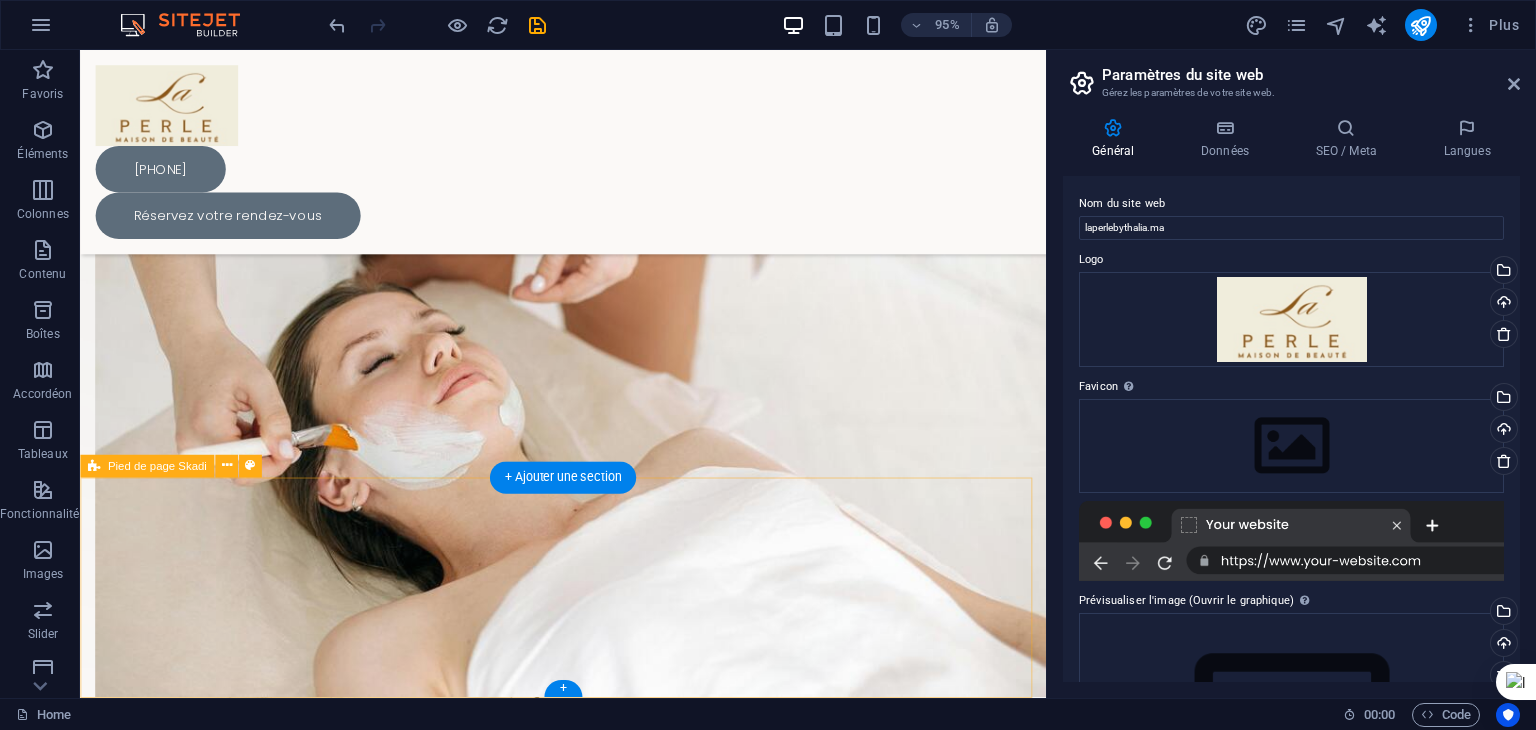 drag, startPoint x: 144, startPoint y: 533, endPoint x: 141, endPoint y: 544, distance: 11.401754 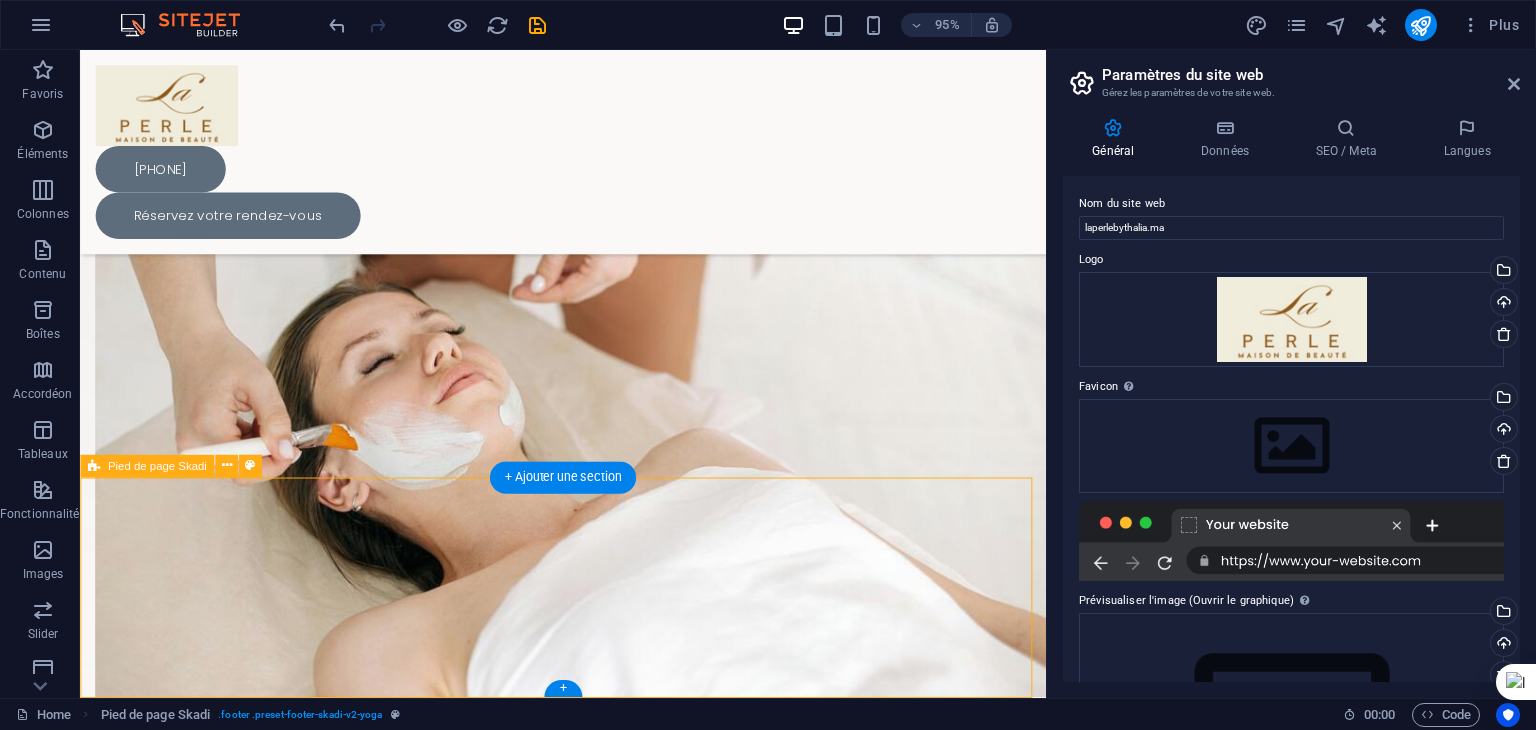click on "© 2021  laperlebythalia.ma . All rights reserved |  Legal Notice  |  Privacy Policy" at bounding box center (588, 1987) 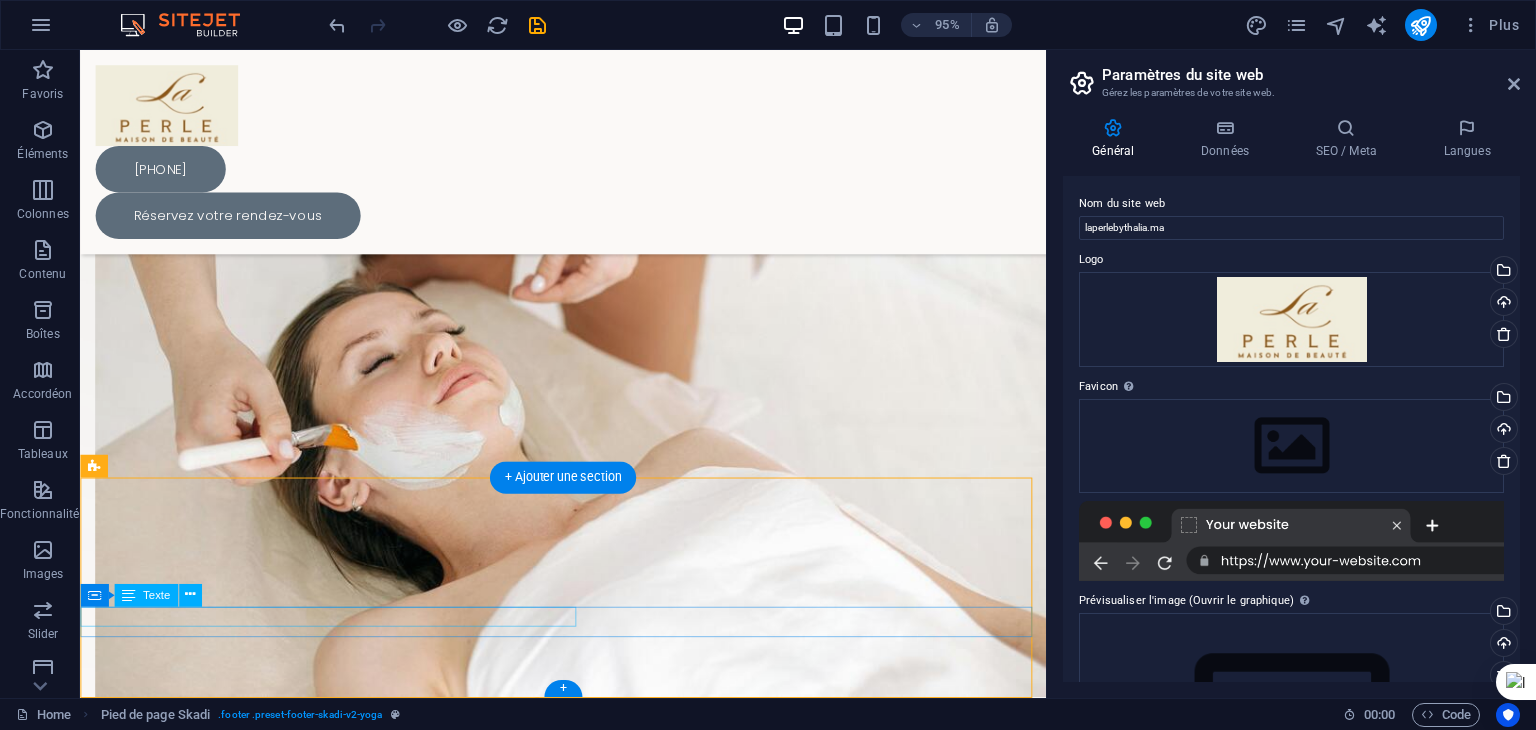 click on "laperlebythalia.ma" at bounding box center [192, 2003] 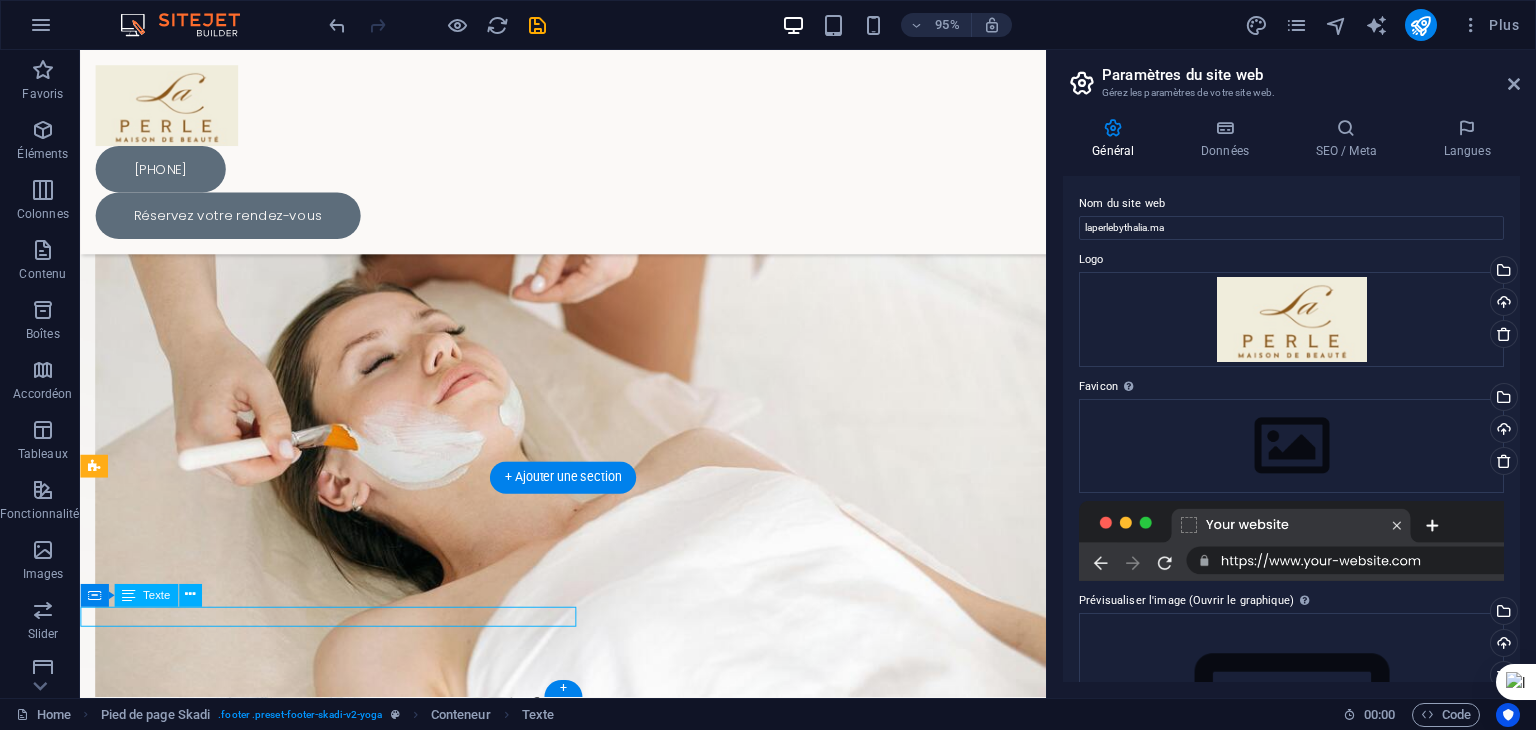 click on "© 2021  laperlebythalia.ma . All rights reserved |  Legal Notice  |  Privacy Policy" at bounding box center (588, 2003) 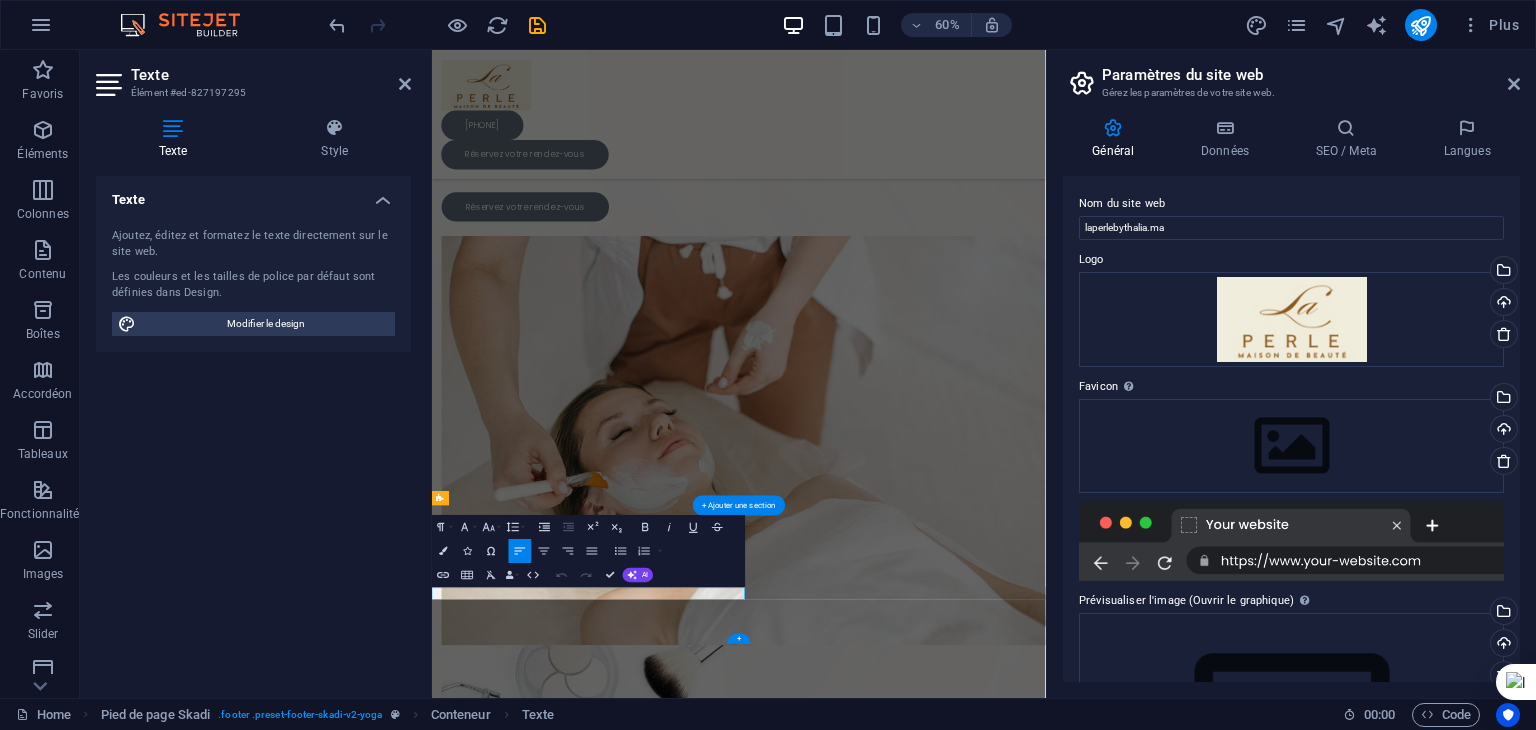 click at bounding box center (173, 128) 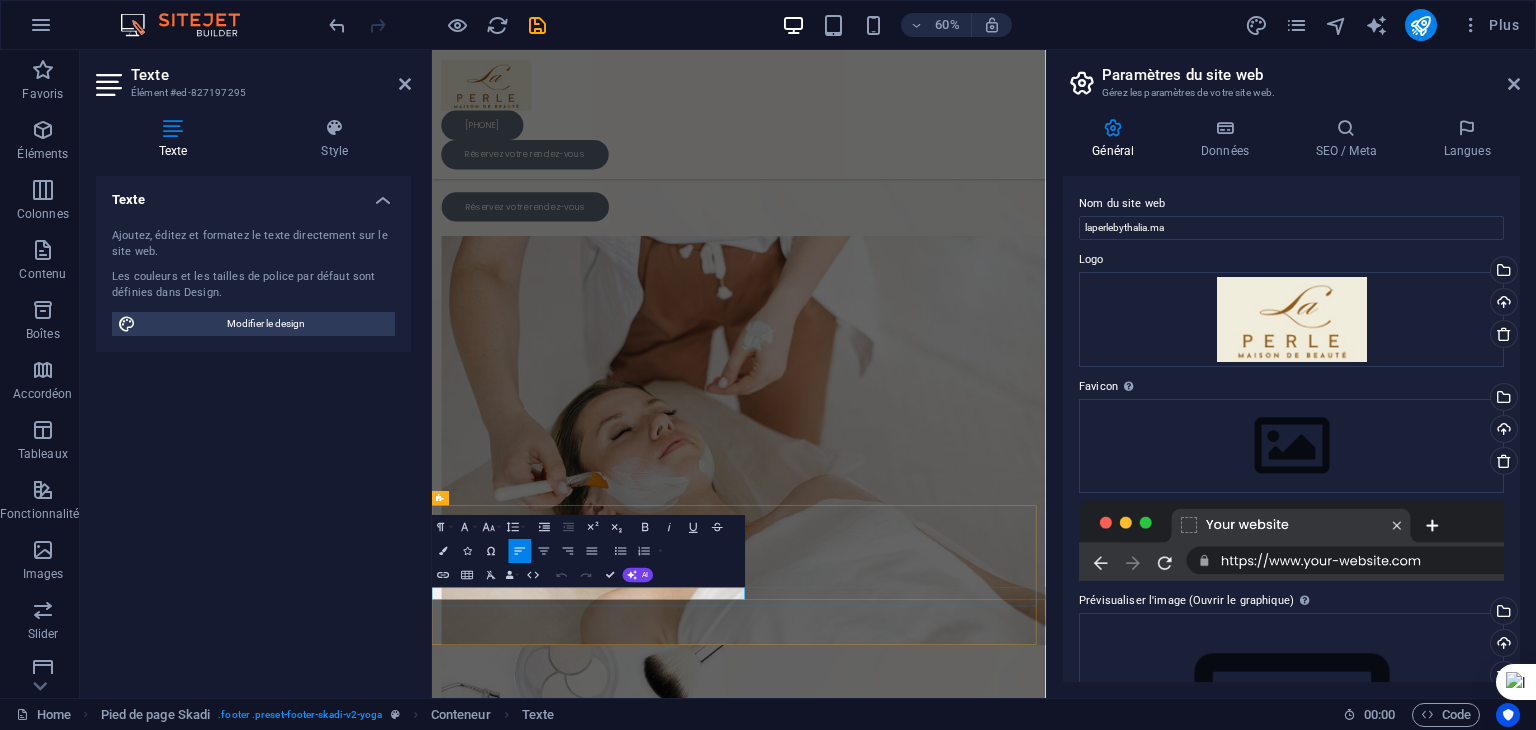 click on "© 2021  laperlebythalia.ma . All rights reserved |  Legal Notice  |  Privacy Policy" at bounding box center [936, 2315] 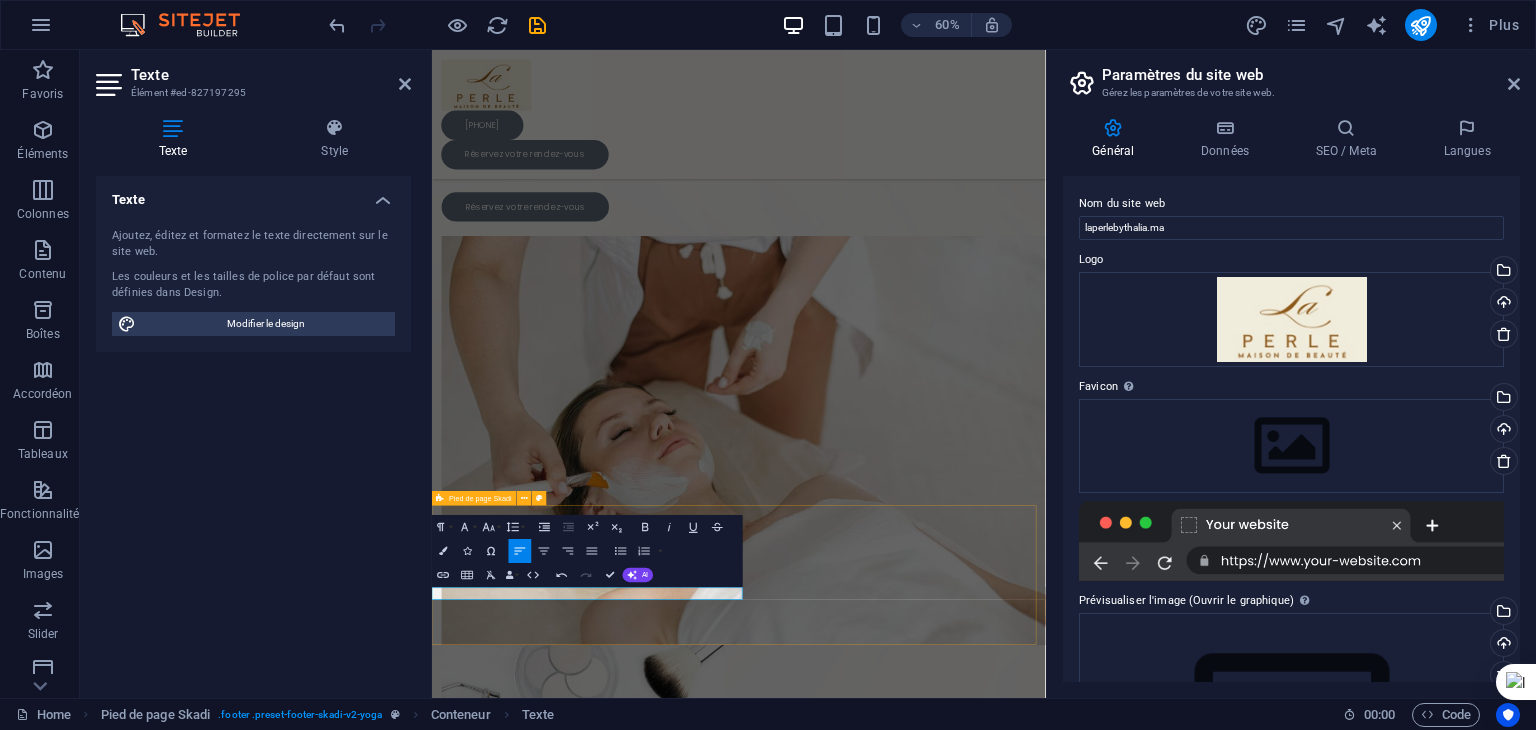 type 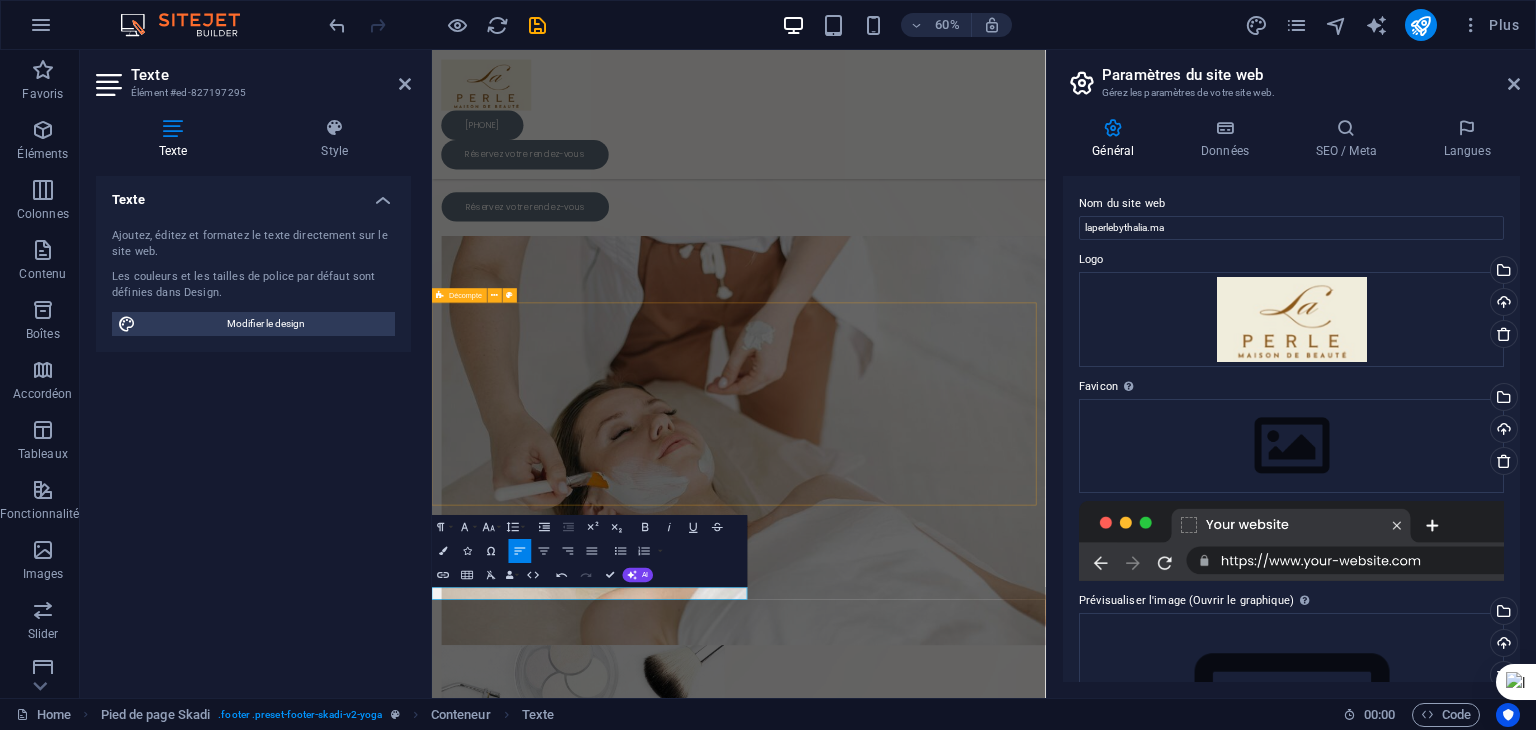 click on "0 Days 0 Hours 0 Minutes 0 Seconds" at bounding box center [943, 1784] 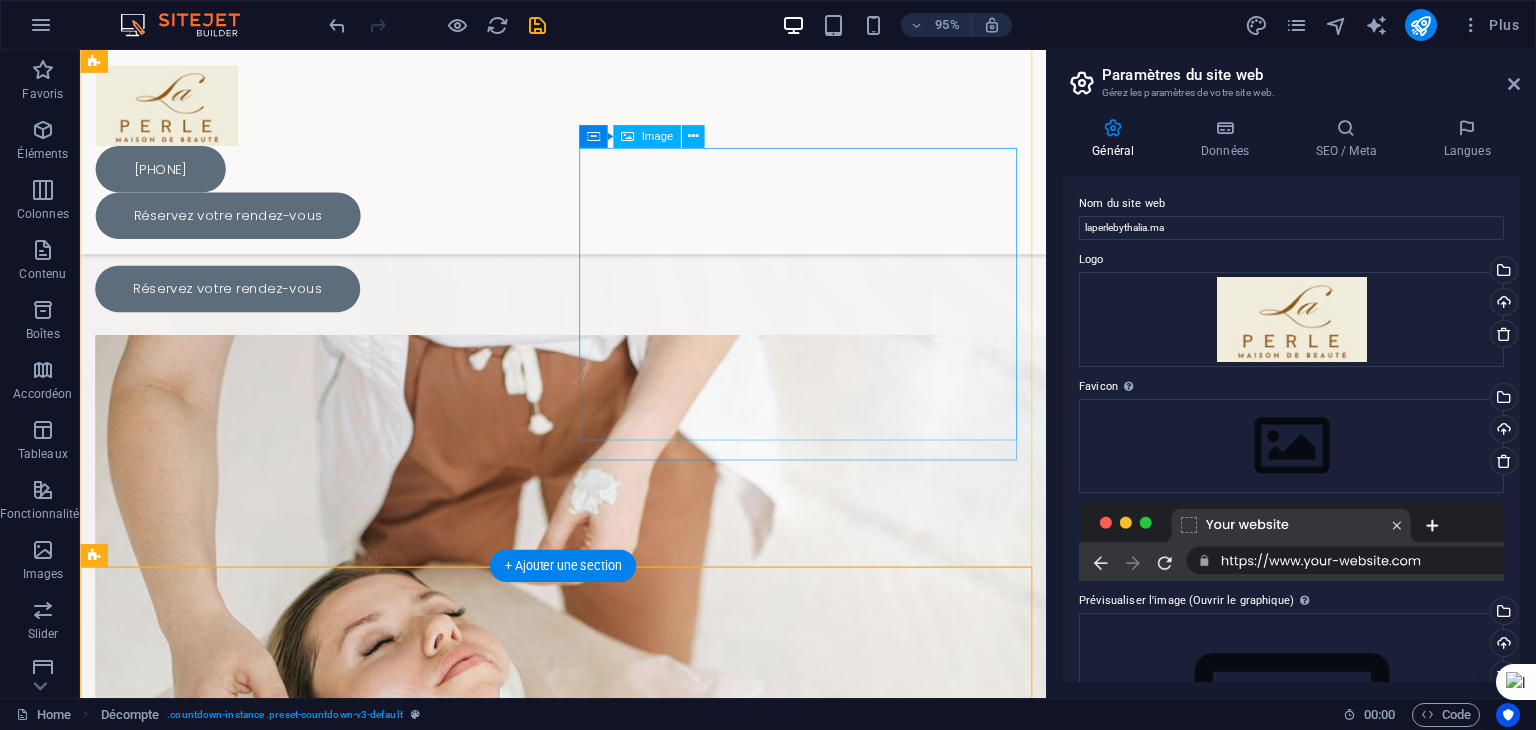 scroll, scrollTop: 0, scrollLeft: 0, axis: both 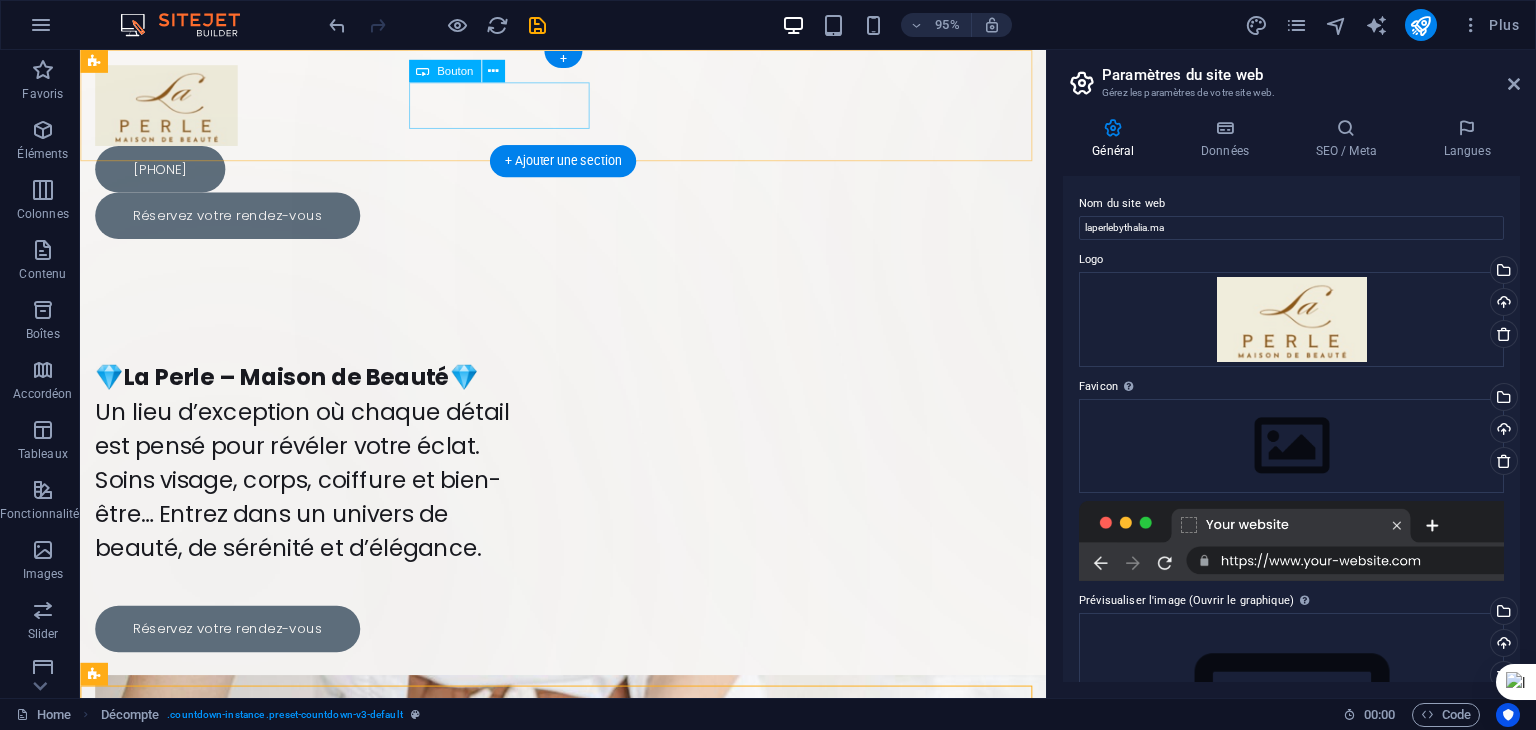 click on "+ 212 713 685 217" at bounding box center [588, 175] 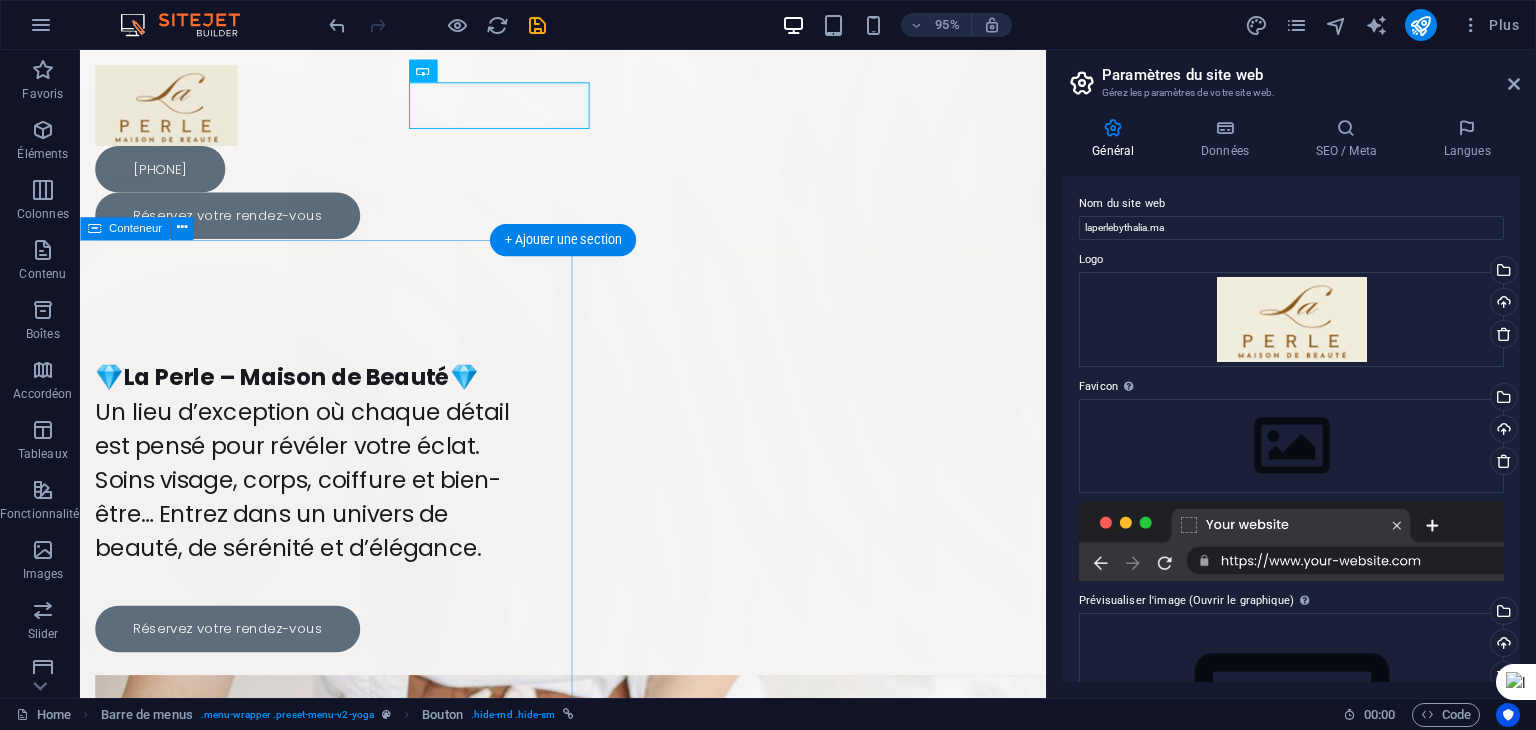 drag, startPoint x: 594, startPoint y: 123, endPoint x: 373, endPoint y: 501, distance: 437.86414 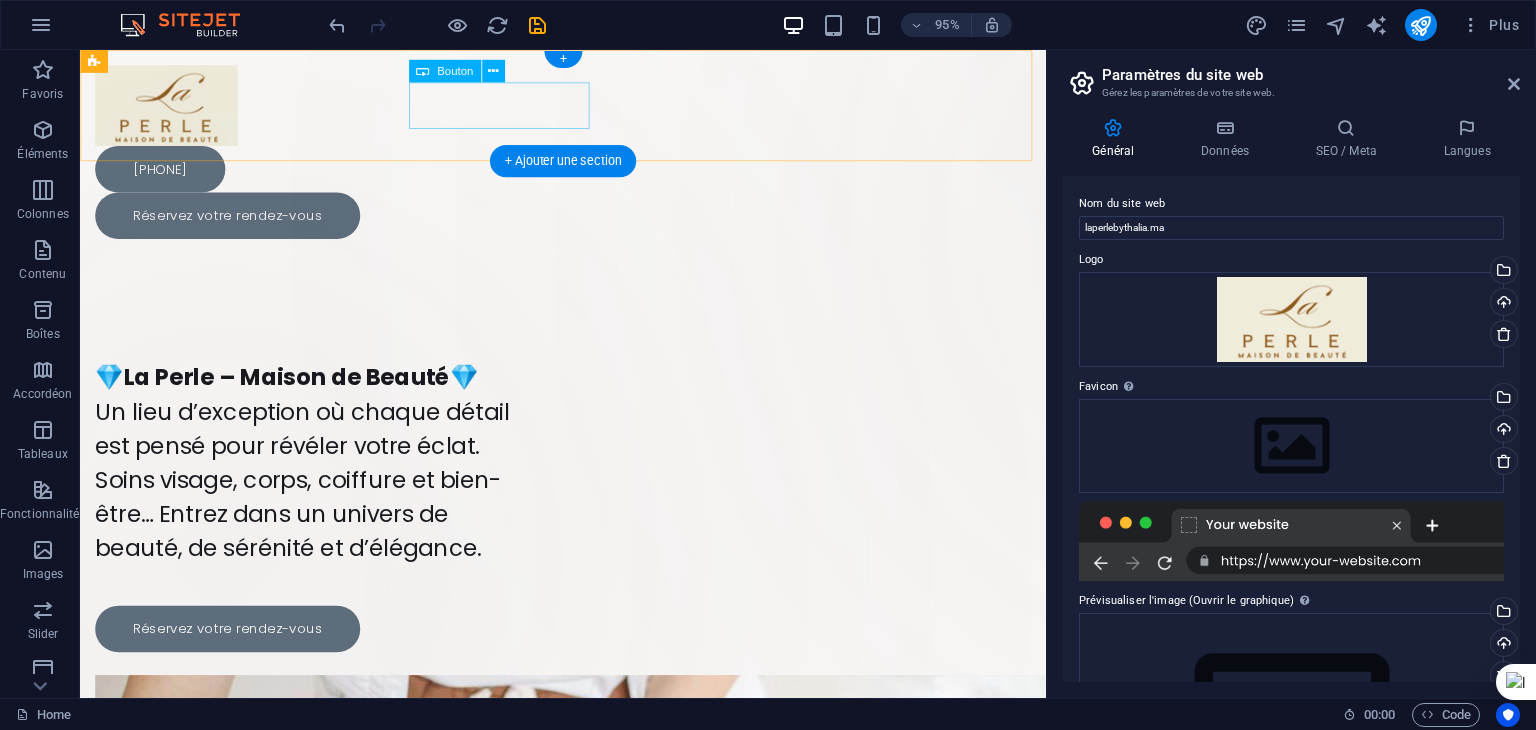 click on "+ 212 713 685 217" at bounding box center [588, 175] 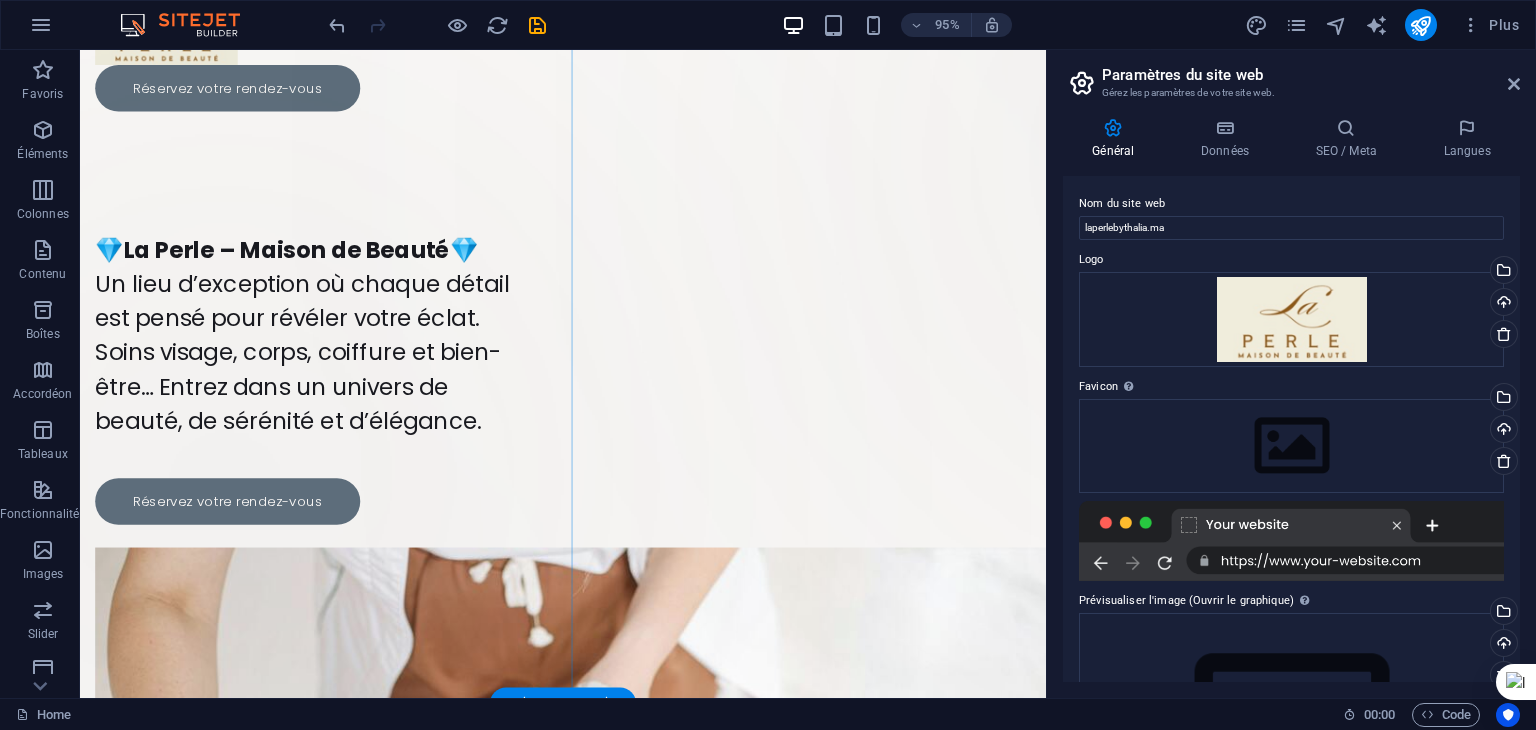 scroll, scrollTop: 500, scrollLeft: 0, axis: vertical 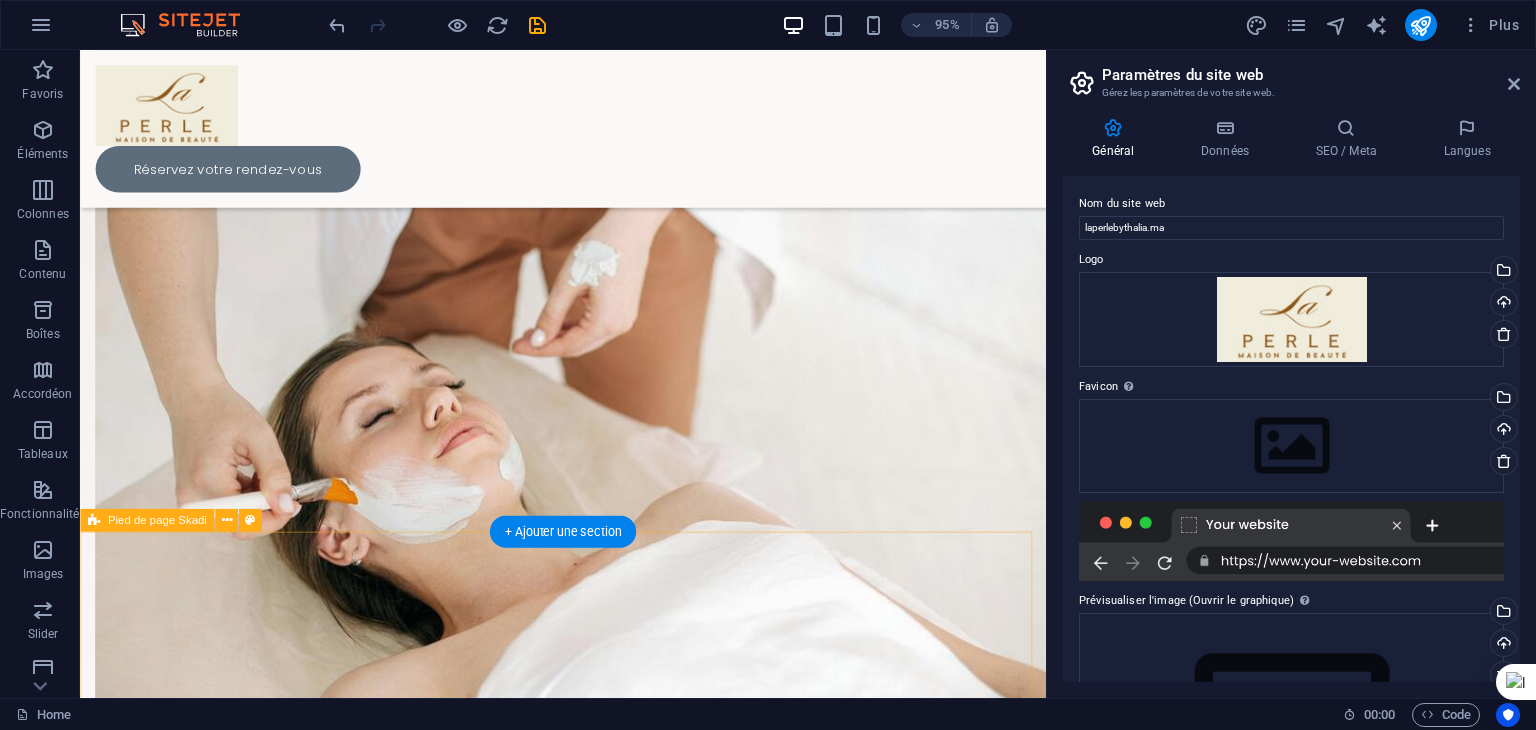 click on "© 2025  laperlebythalia.ma . All rights reserved |  Legal Notice  |  Privacy Policy" at bounding box center [588, 2044] 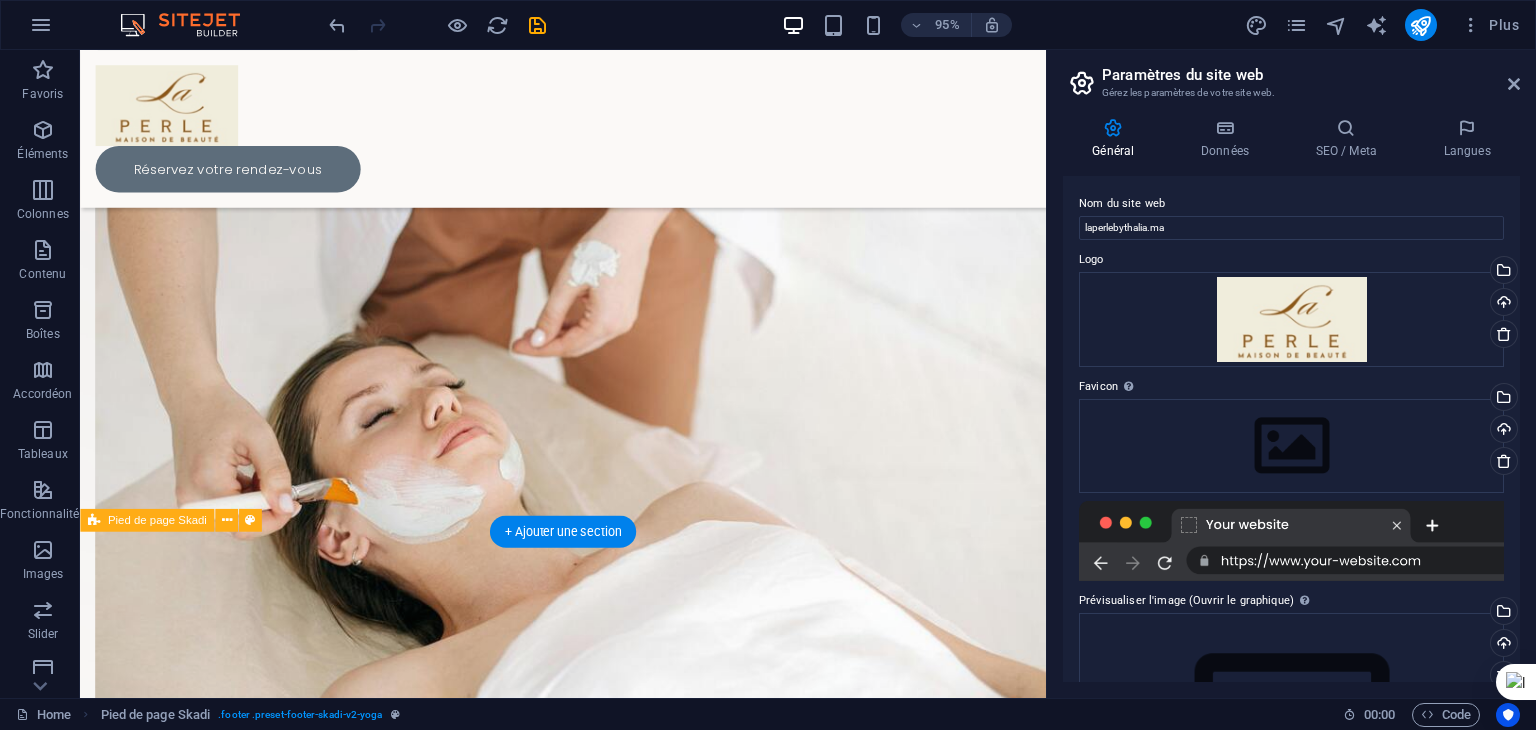 scroll, scrollTop: 606, scrollLeft: 0, axis: vertical 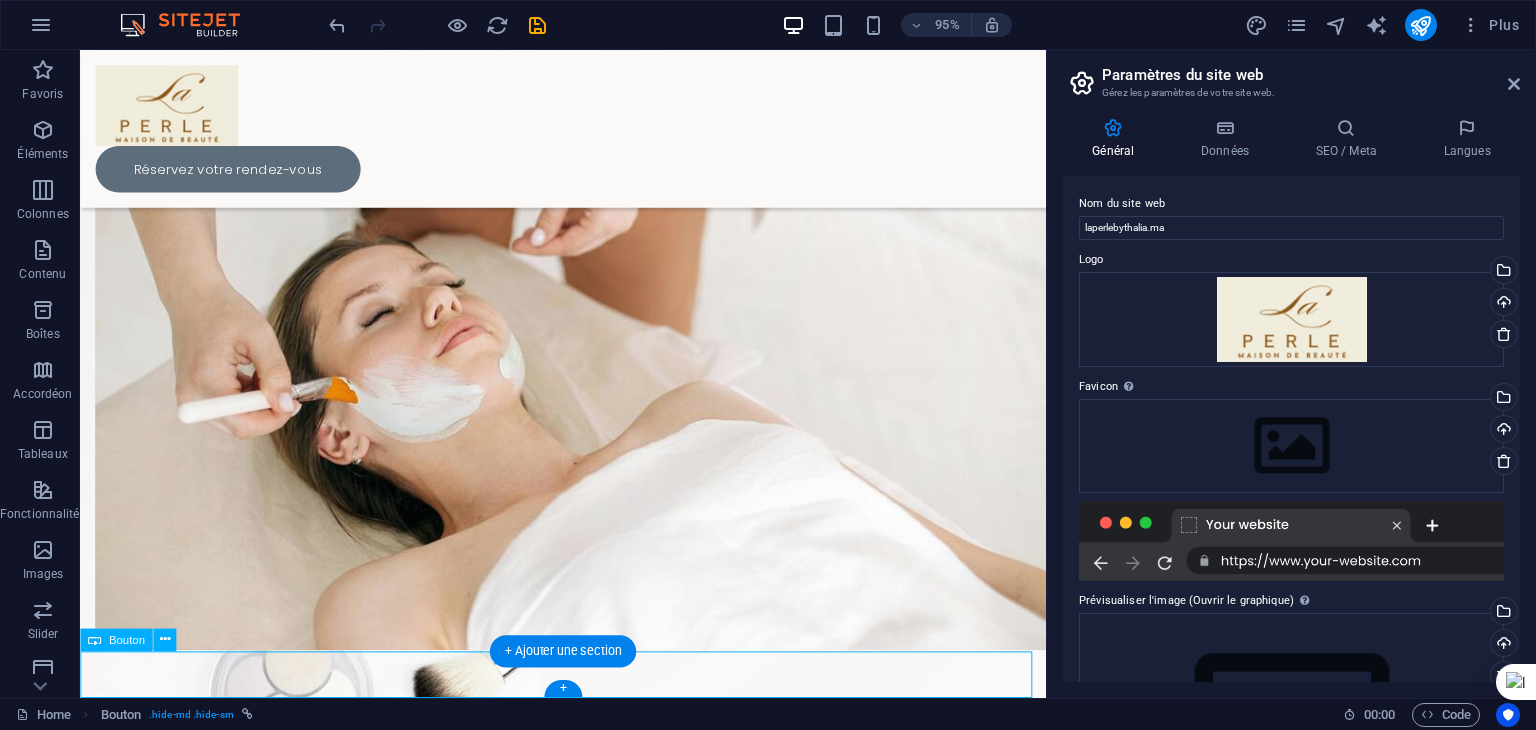 click on "+ 212 713 685 217" at bounding box center [588, 2125] 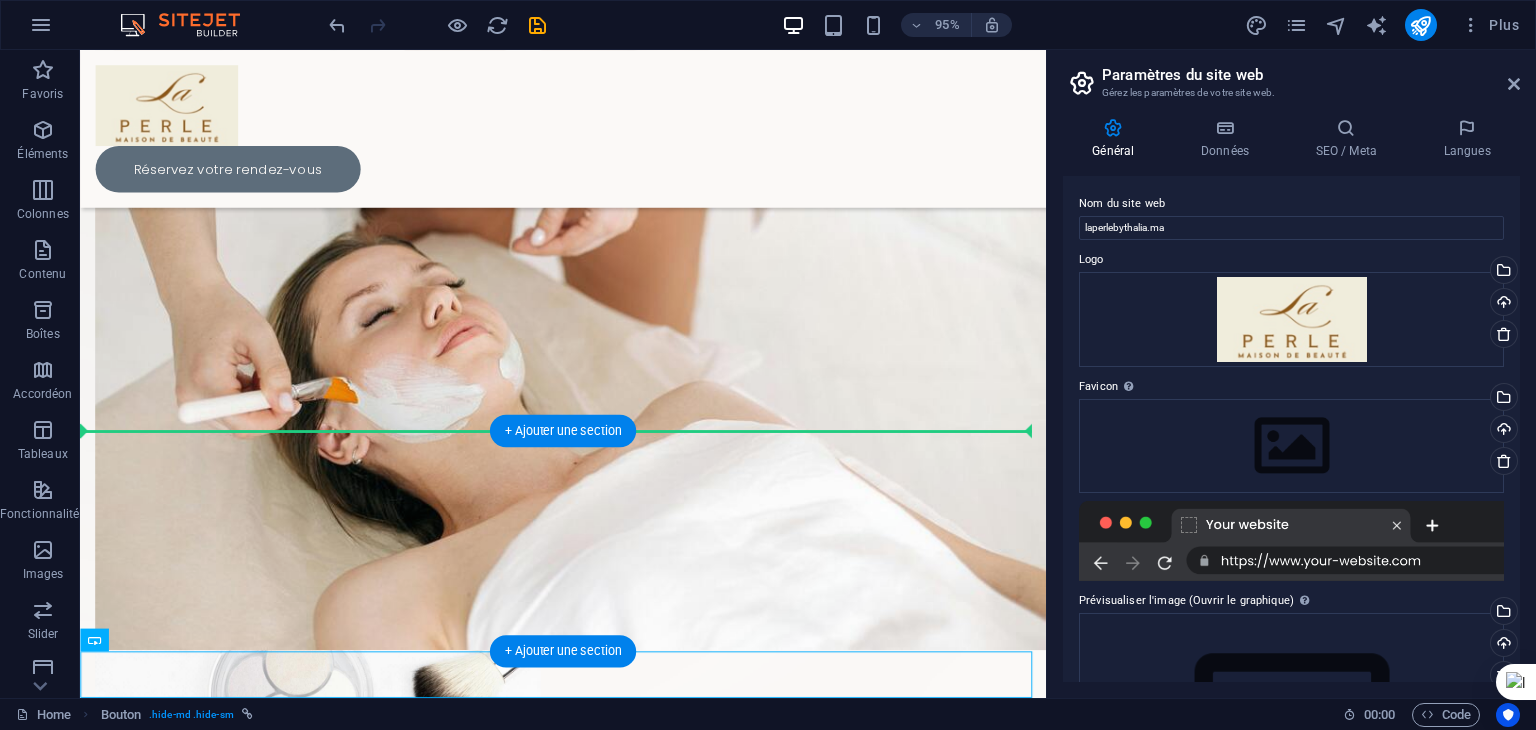 drag, startPoint x: 249, startPoint y: 707, endPoint x: 261, endPoint y: 490, distance: 217.33154 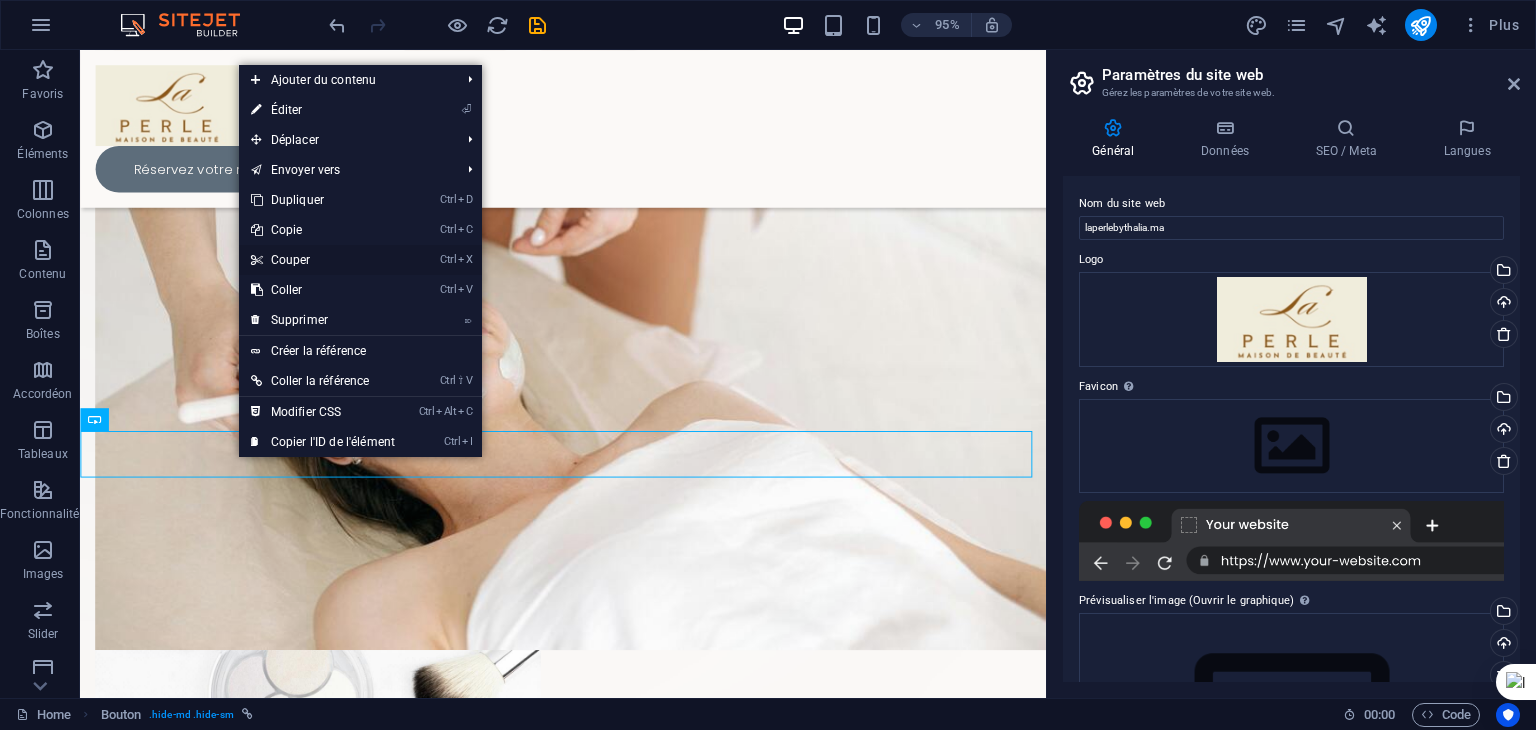 drag, startPoint x: 288, startPoint y: 261, endPoint x: 217, endPoint y: 230, distance: 77.47257 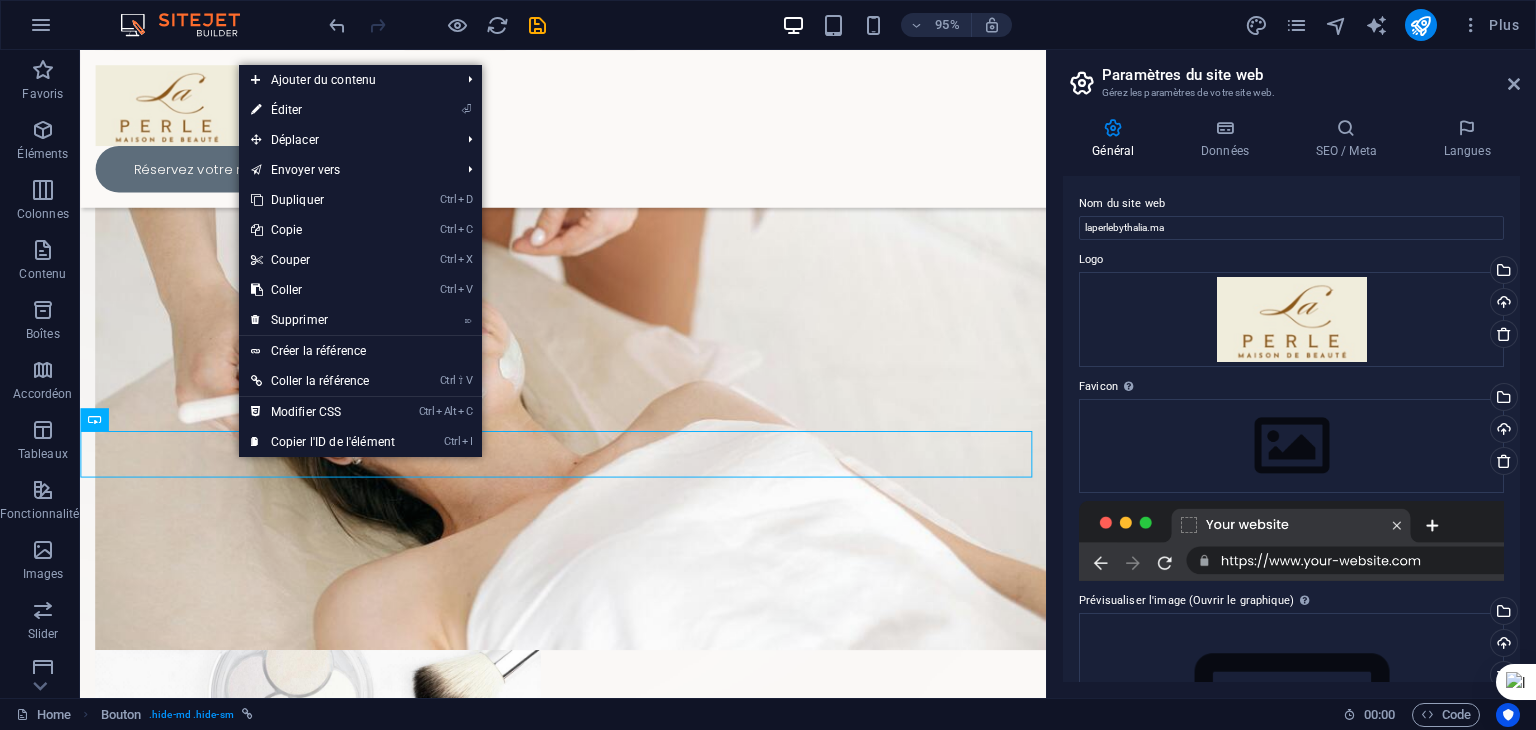 scroll, scrollTop: 557, scrollLeft: 0, axis: vertical 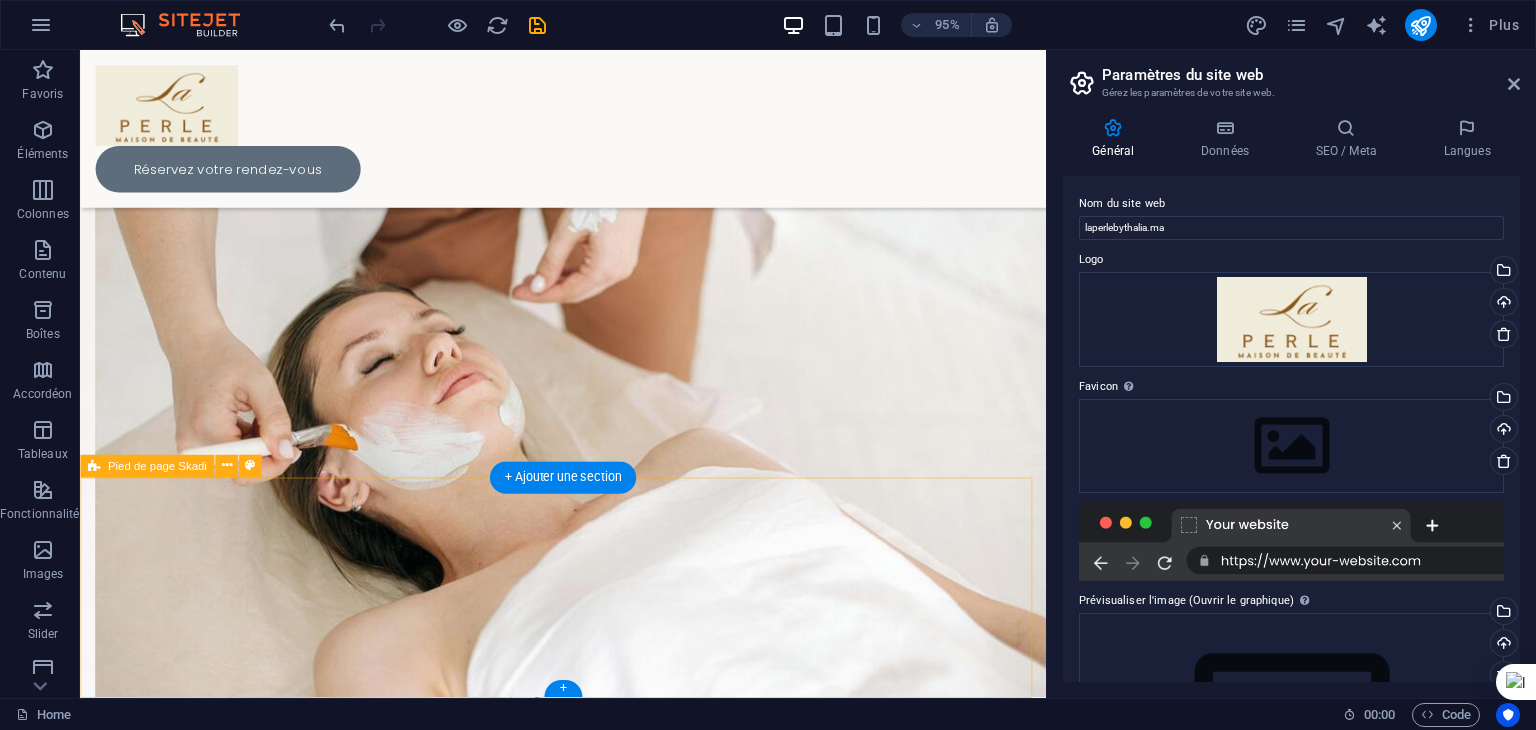 click on "© 2025  laperlebythalia.ma . All rights reserved |  Legal Notice  |  Privacy Policy" at bounding box center [588, 1987] 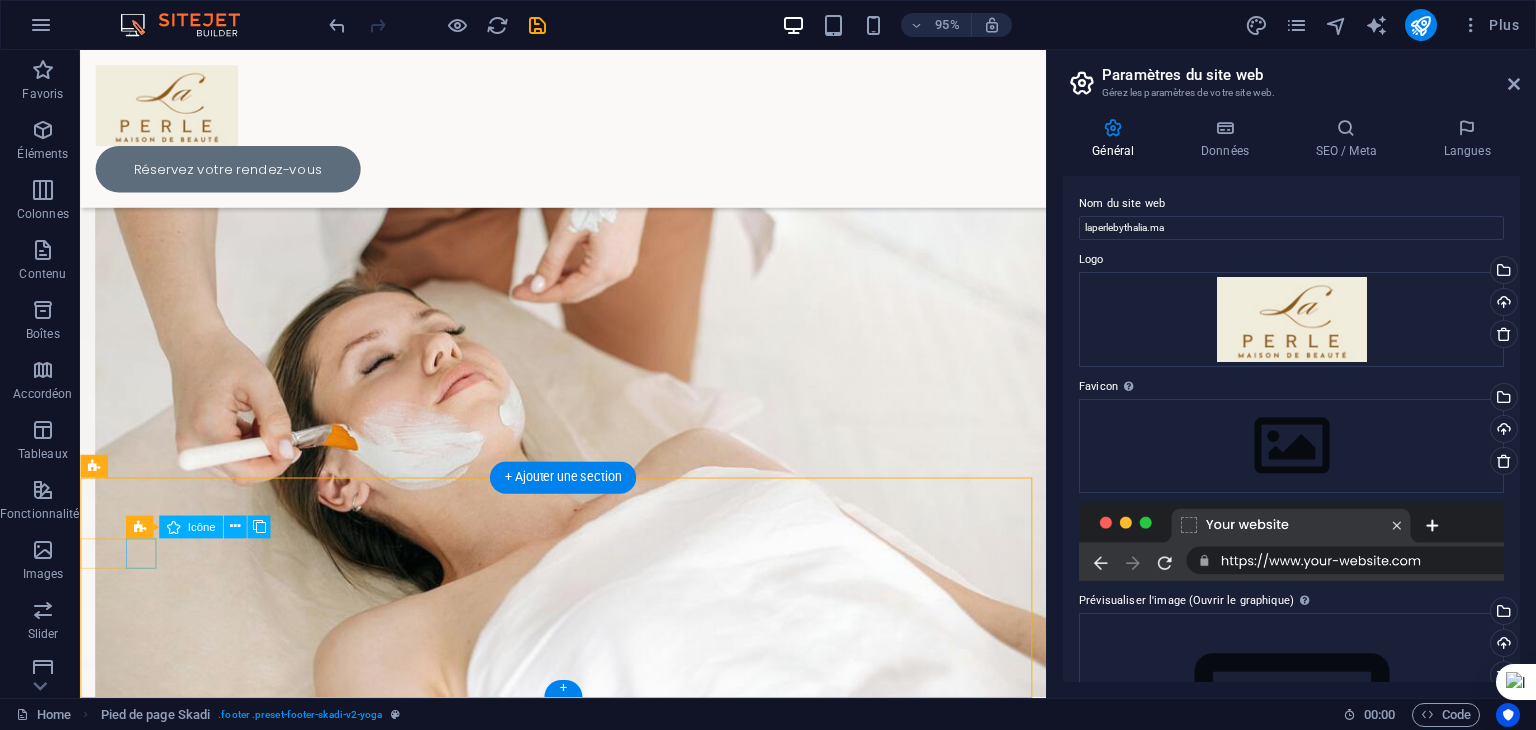 click at bounding box center [588, 1944] 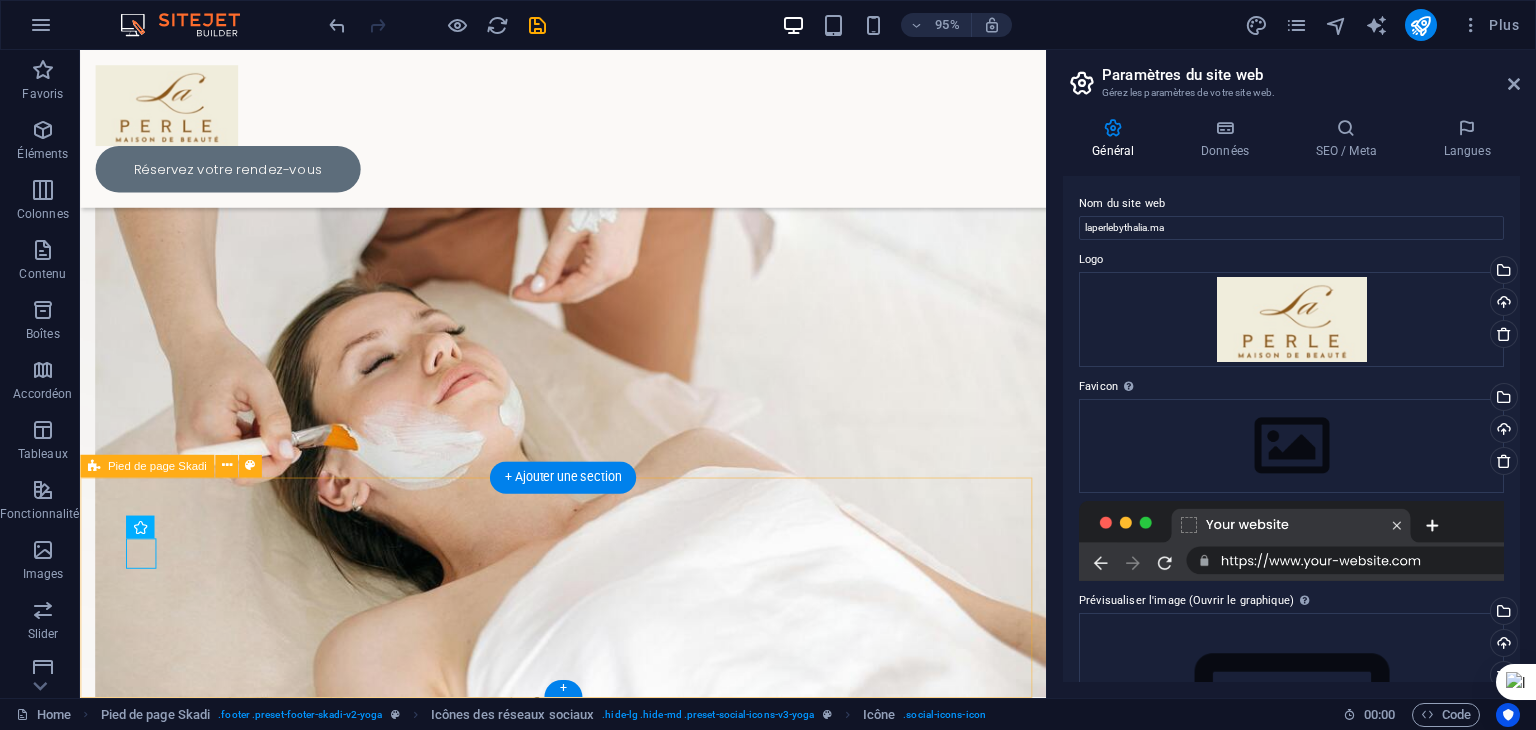 click on "© 2025  laperlebythalia.ma . All rights reserved |  Legal Notice  |  Privacy Policy" at bounding box center [588, 1987] 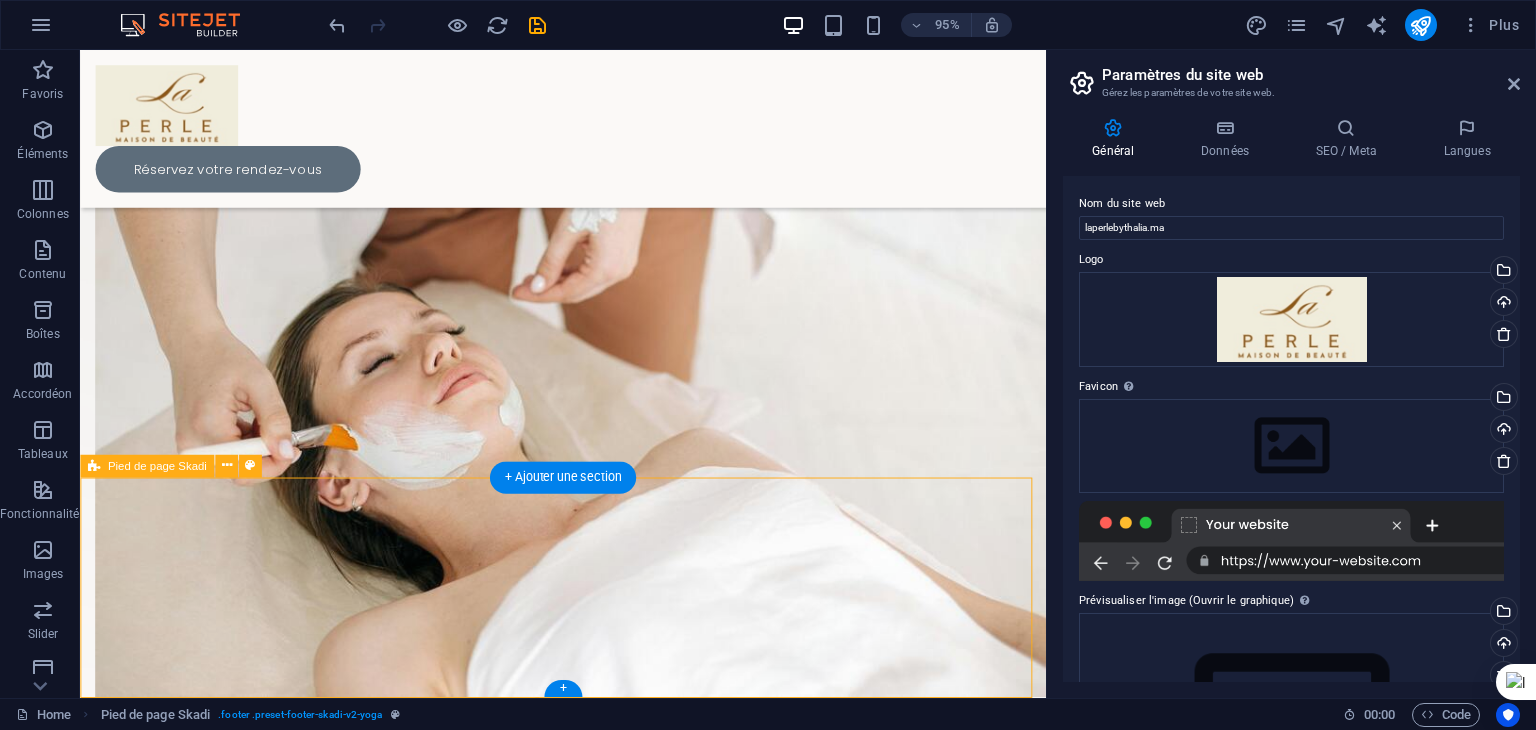 click on "© 2025  laperlebythalia.ma . All rights reserved |  Legal Notice  |  Privacy Policy" at bounding box center [588, 1987] 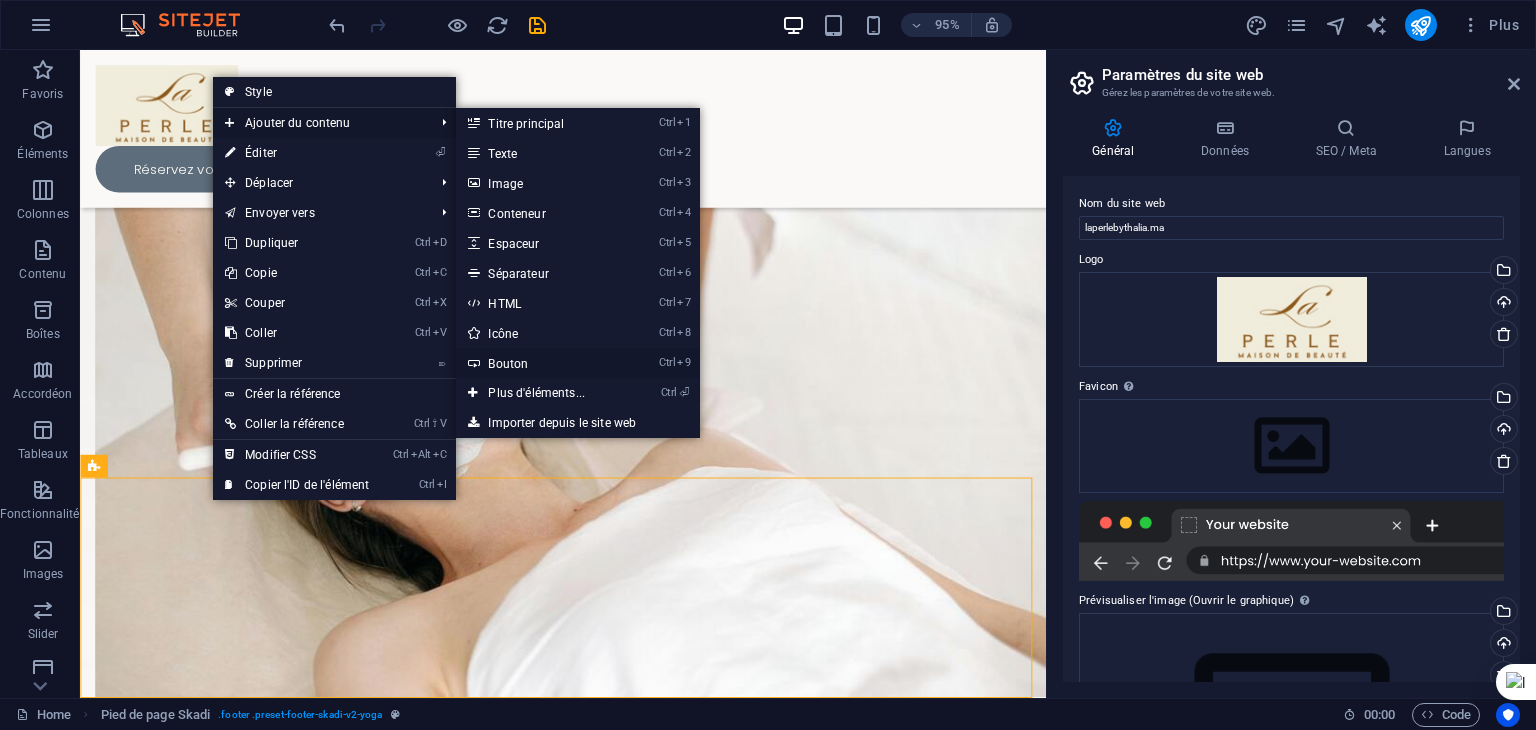 click on "Ctrl 9  Bouton" at bounding box center [540, 363] 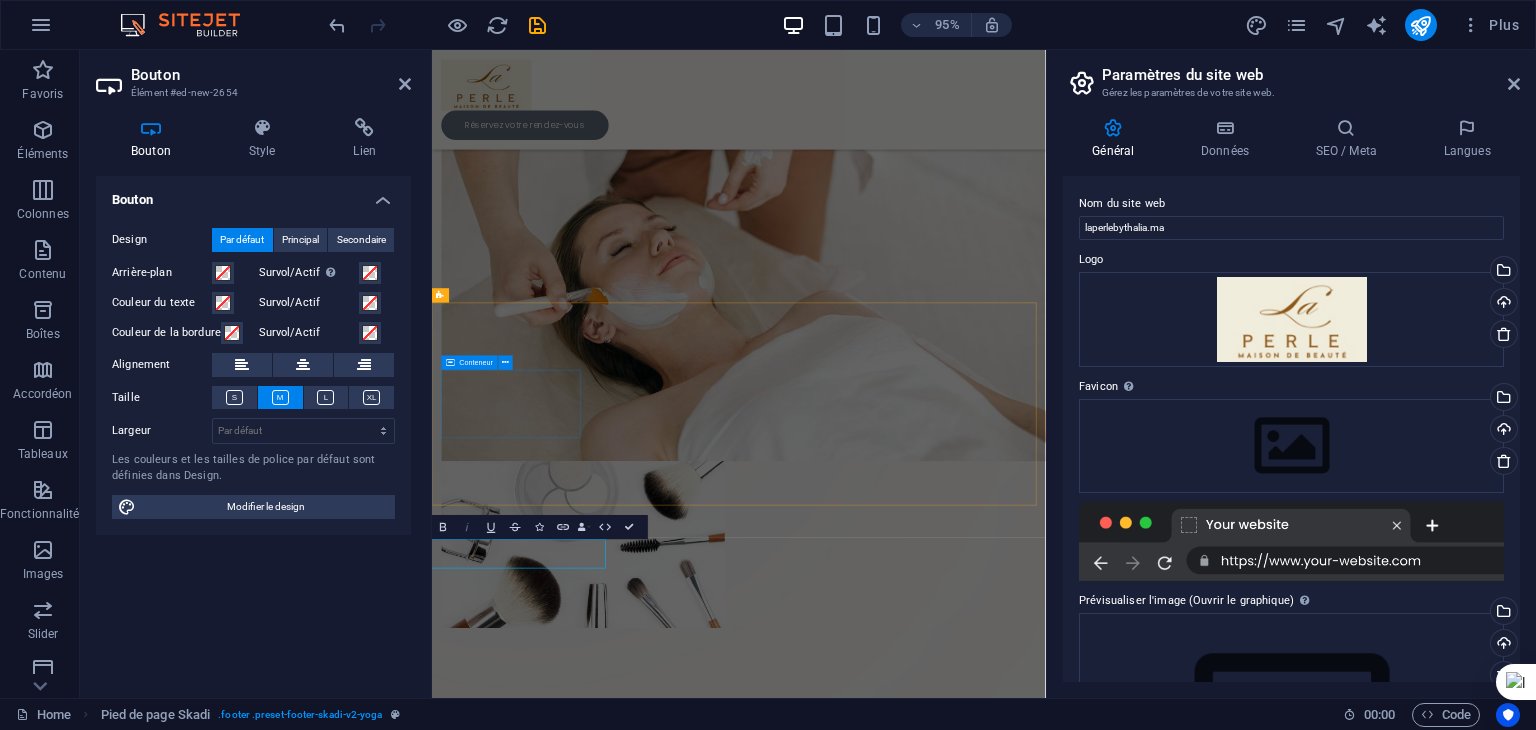 scroll, scrollTop: 250, scrollLeft: 0, axis: vertical 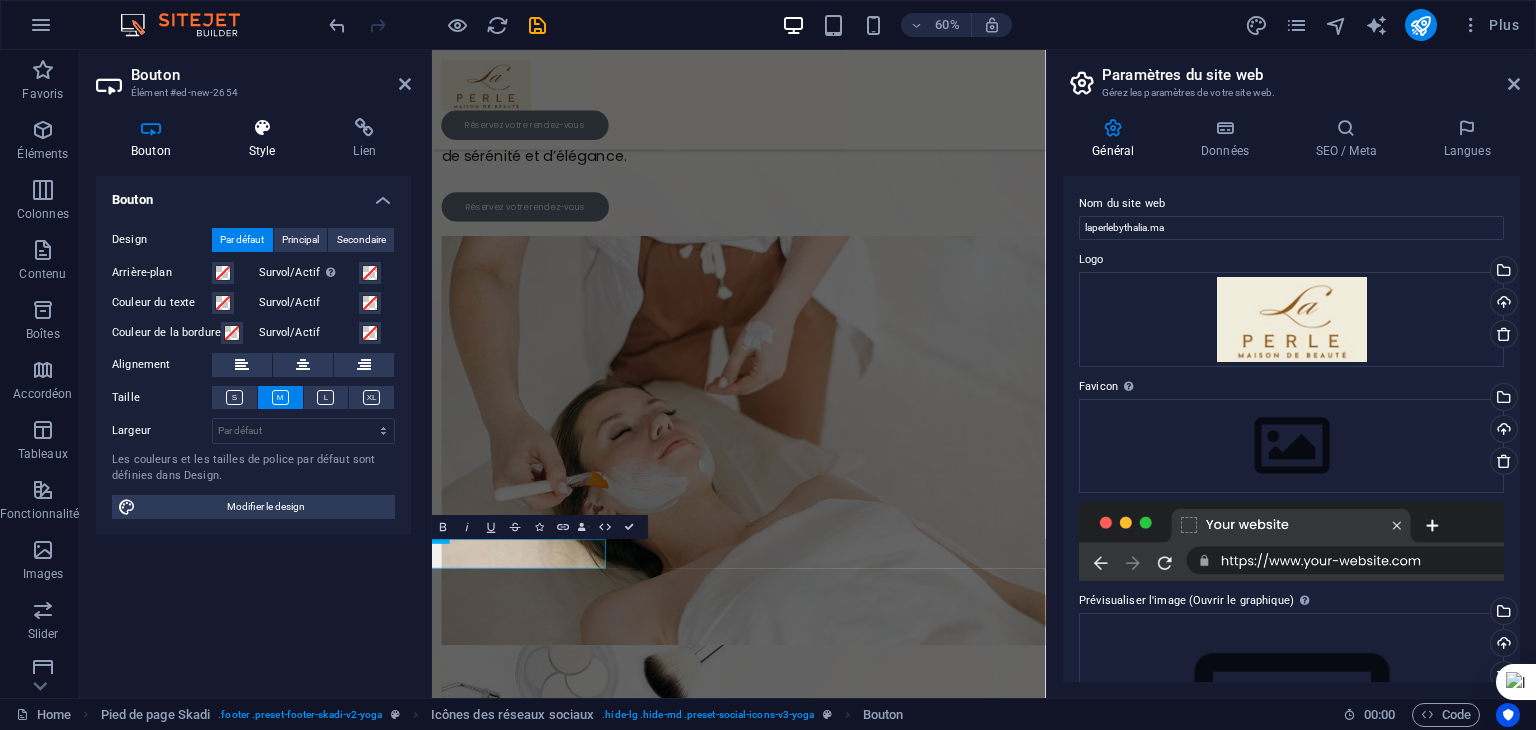 click at bounding box center (262, 128) 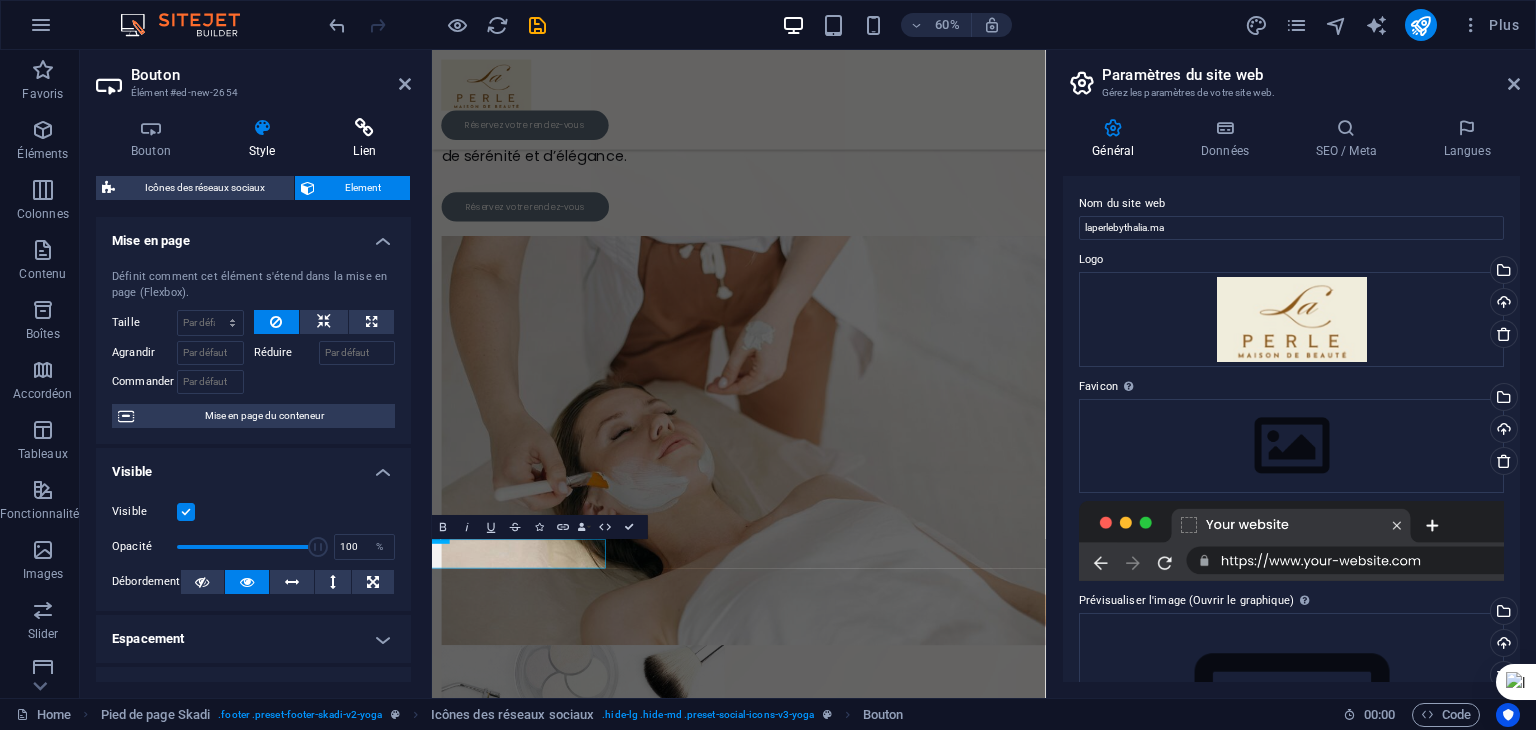 click at bounding box center (364, 128) 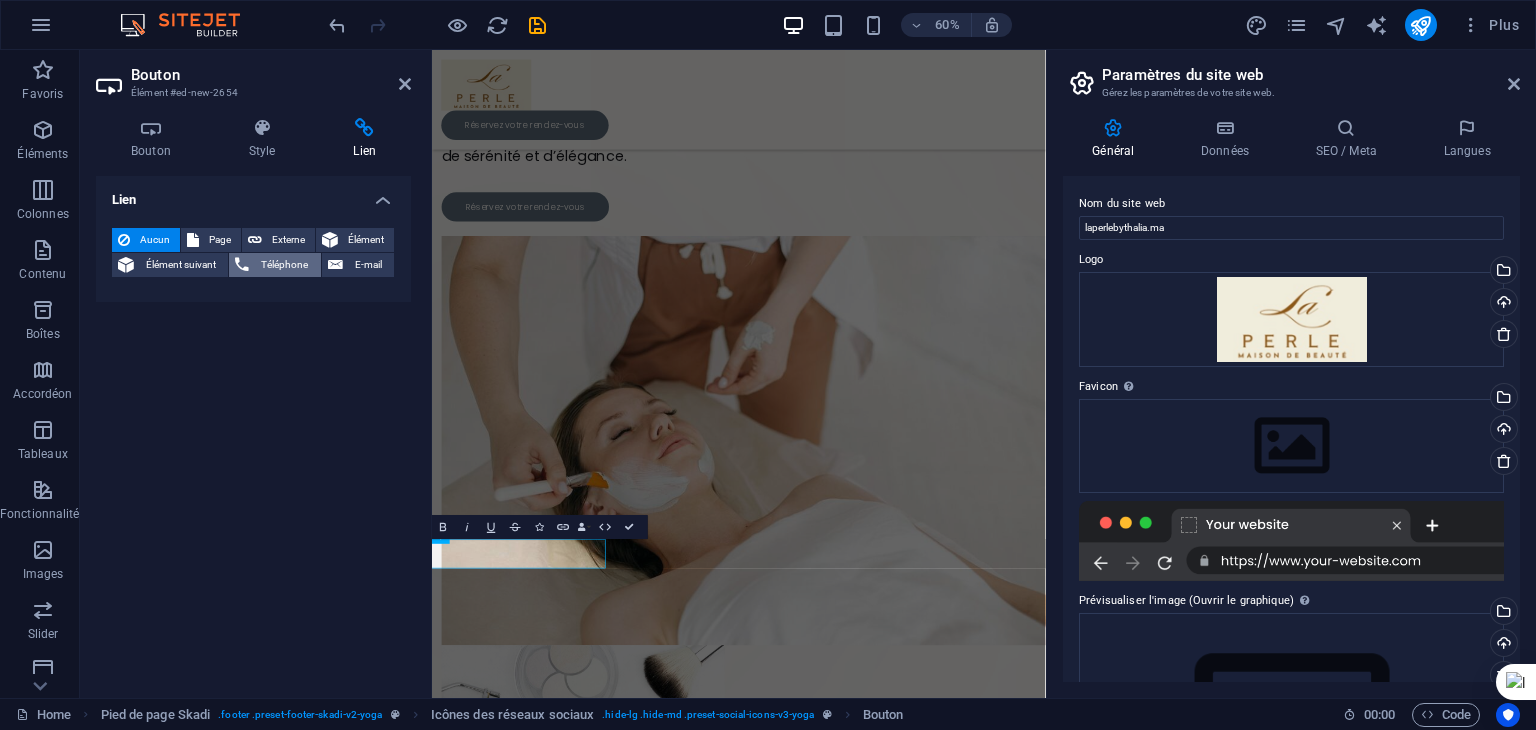 click on "Téléphone" at bounding box center (284, 265) 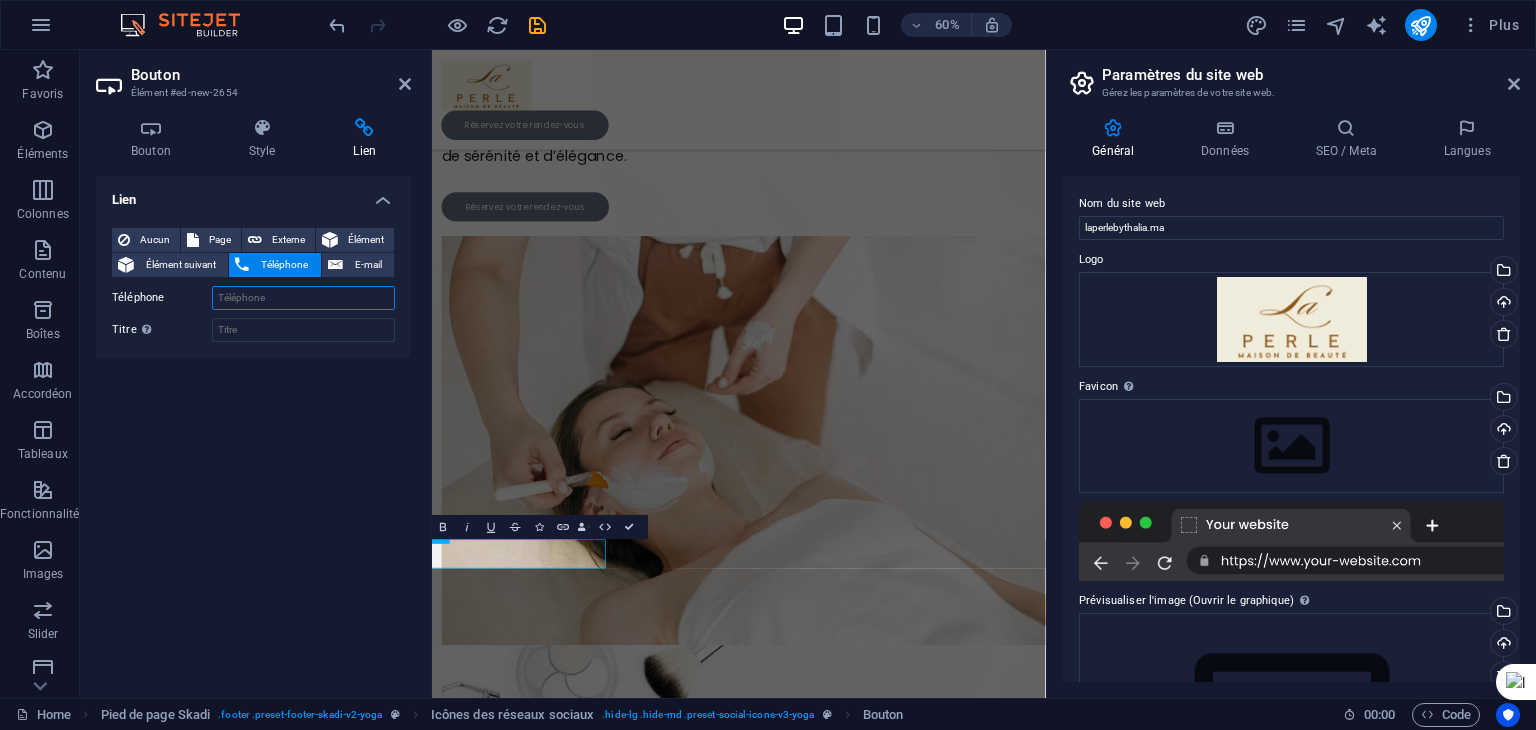 click on "Téléphone" at bounding box center [303, 298] 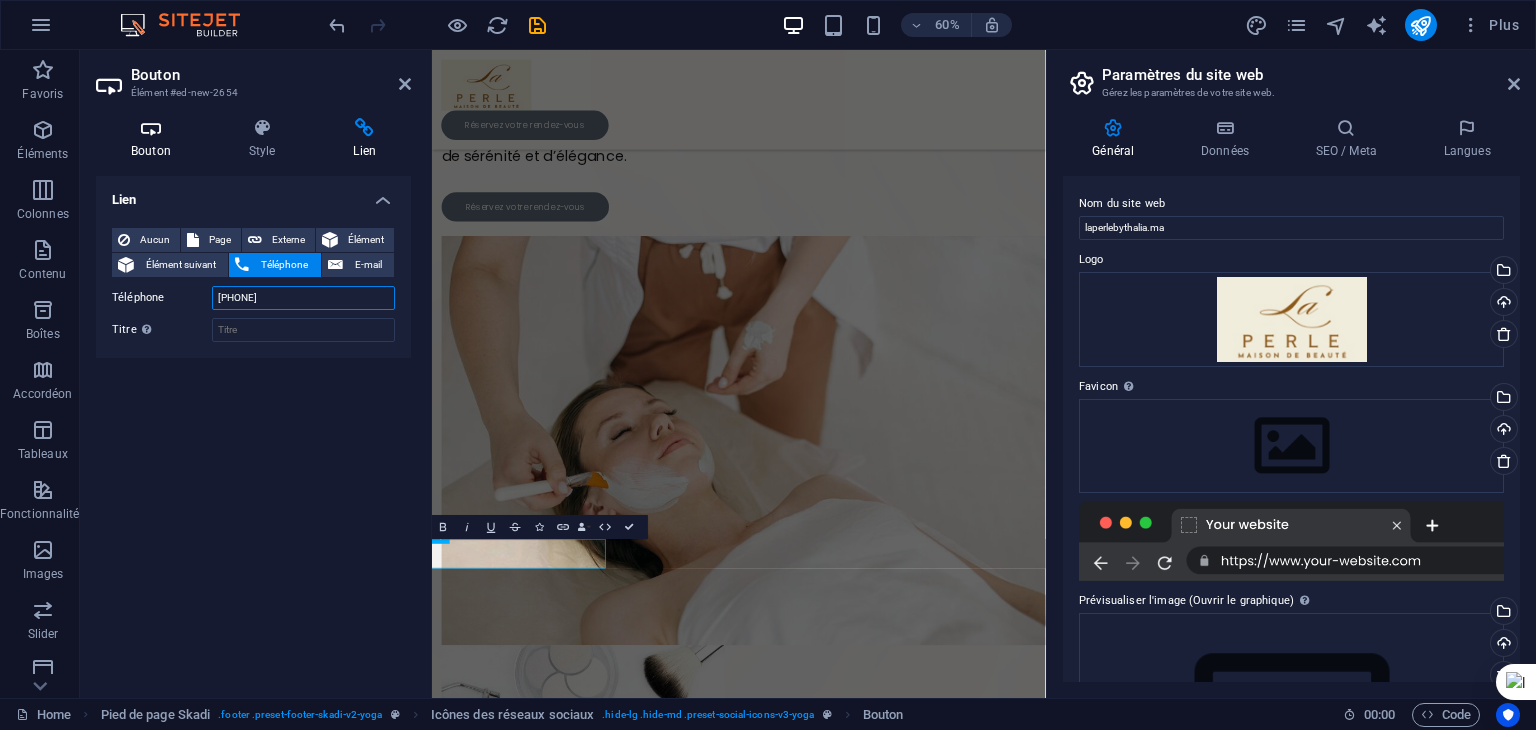 type on "[PHONE]" 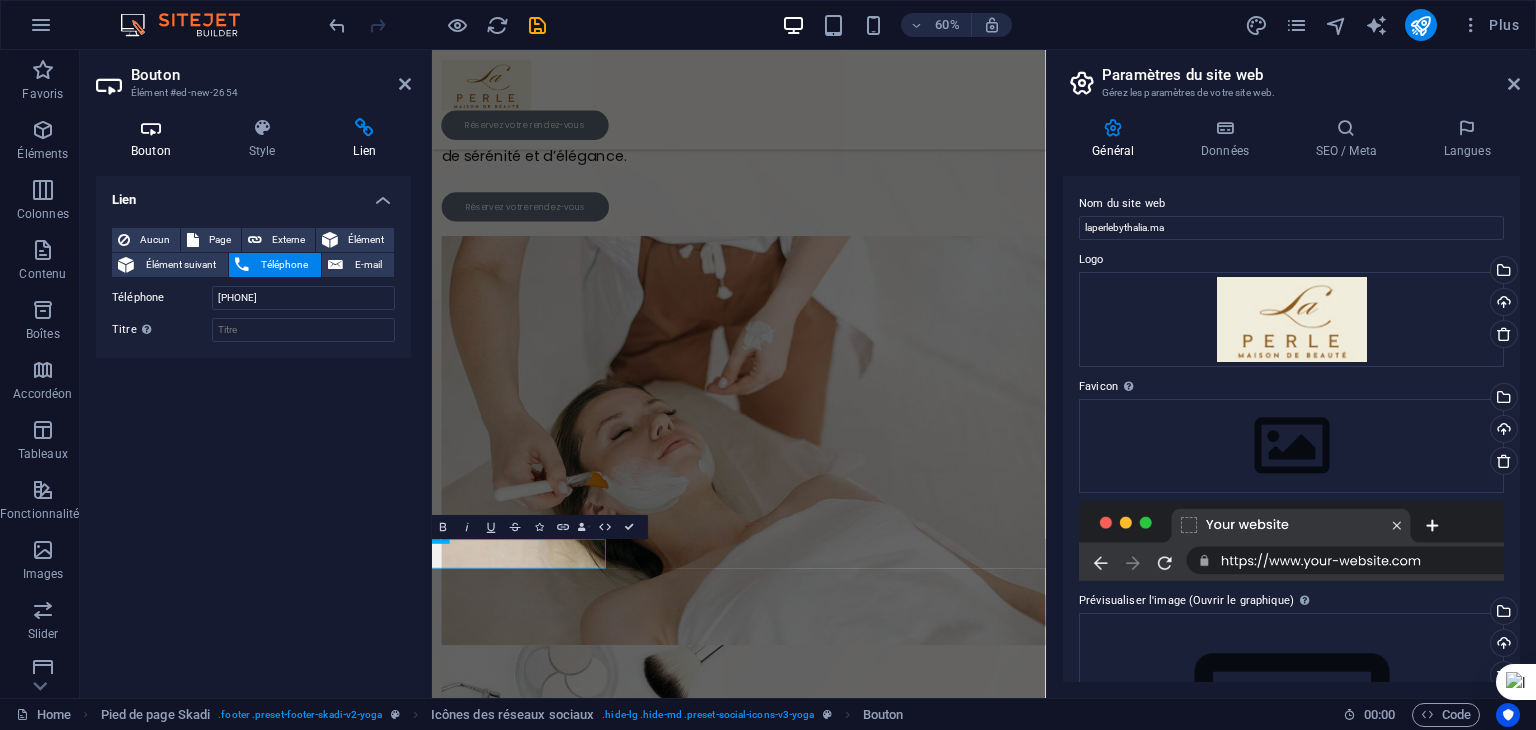 click at bounding box center (151, 128) 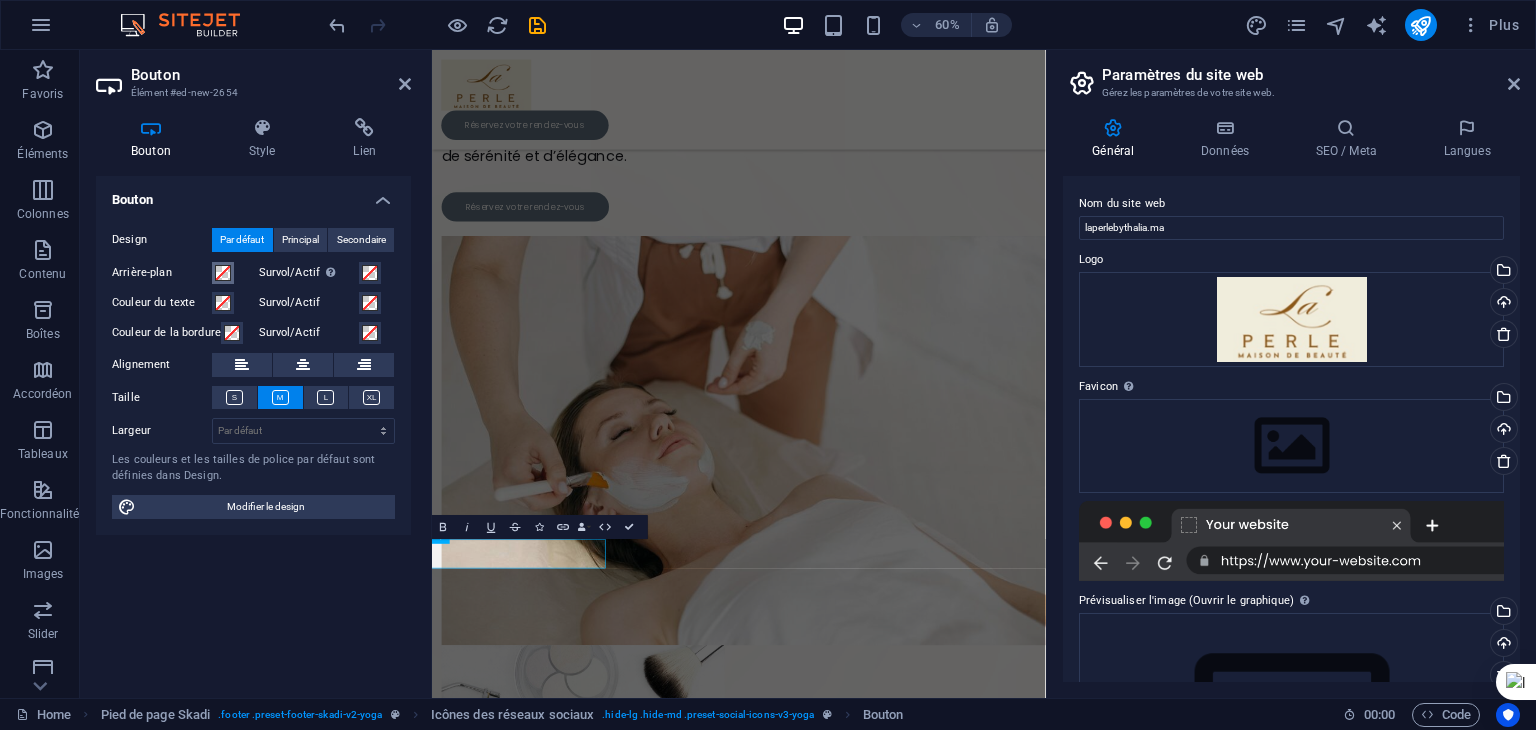 click at bounding box center [223, 273] 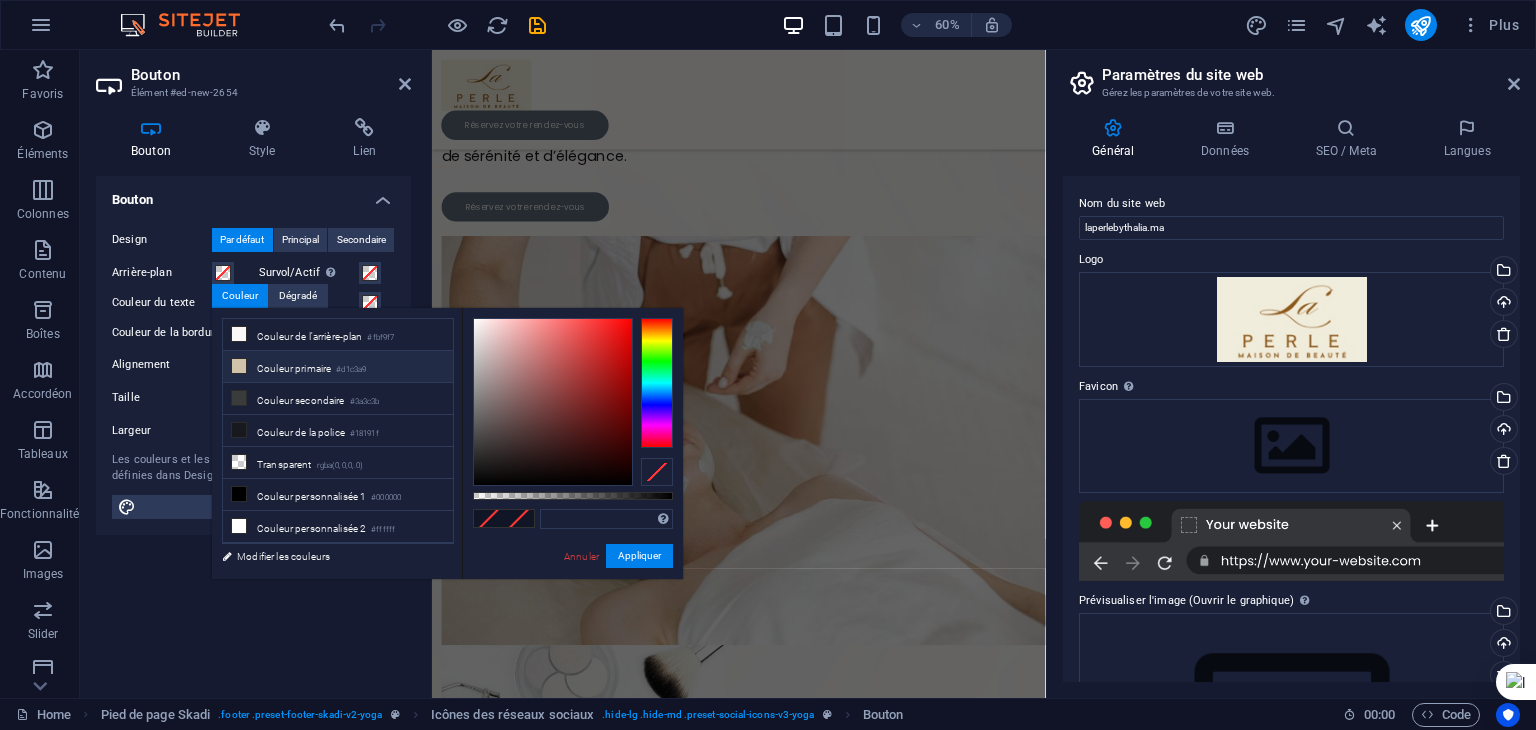 click on "Couleur primaire
#d1c3a9" at bounding box center [338, 367] 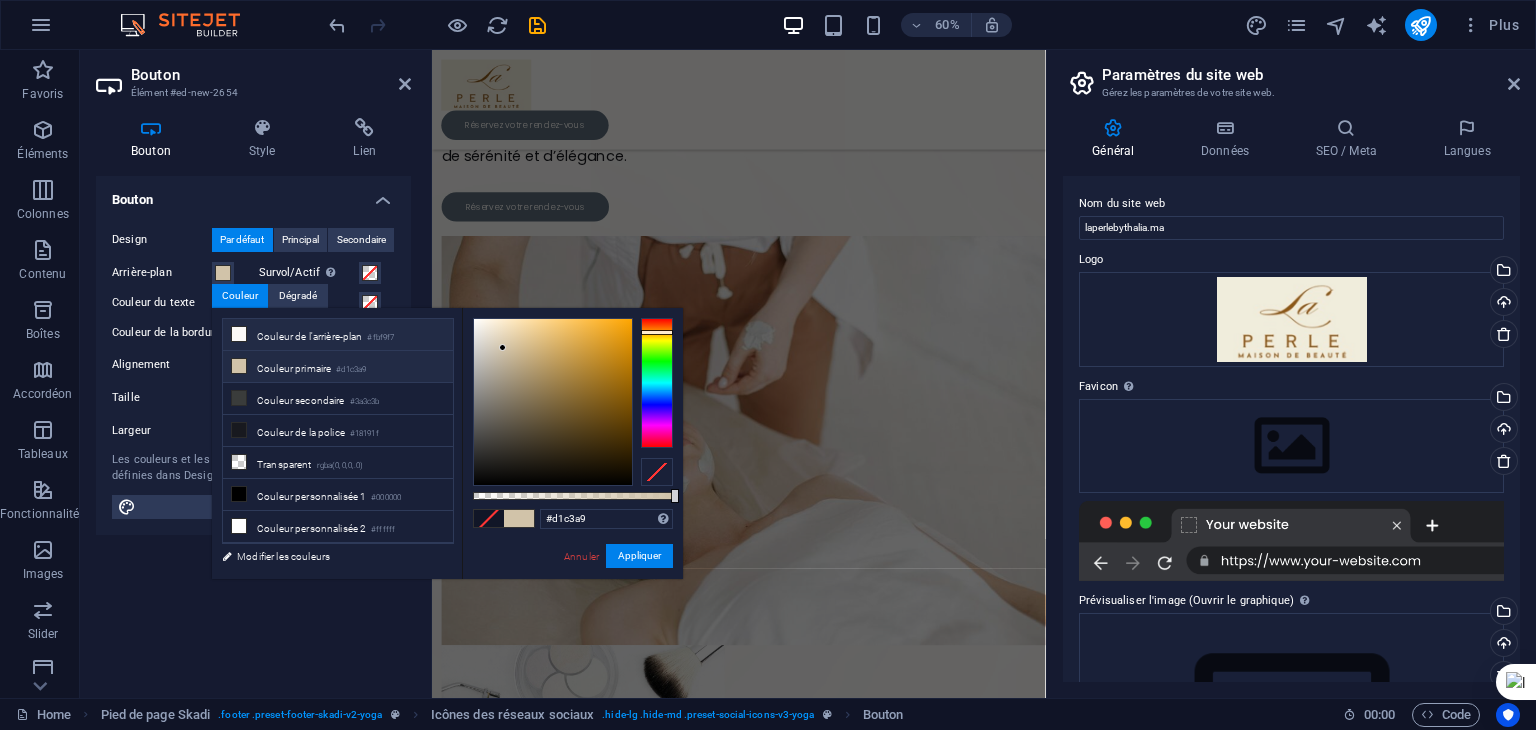 click on "Couleur de l'arrière-plan
#fbf9f7" at bounding box center (338, 335) 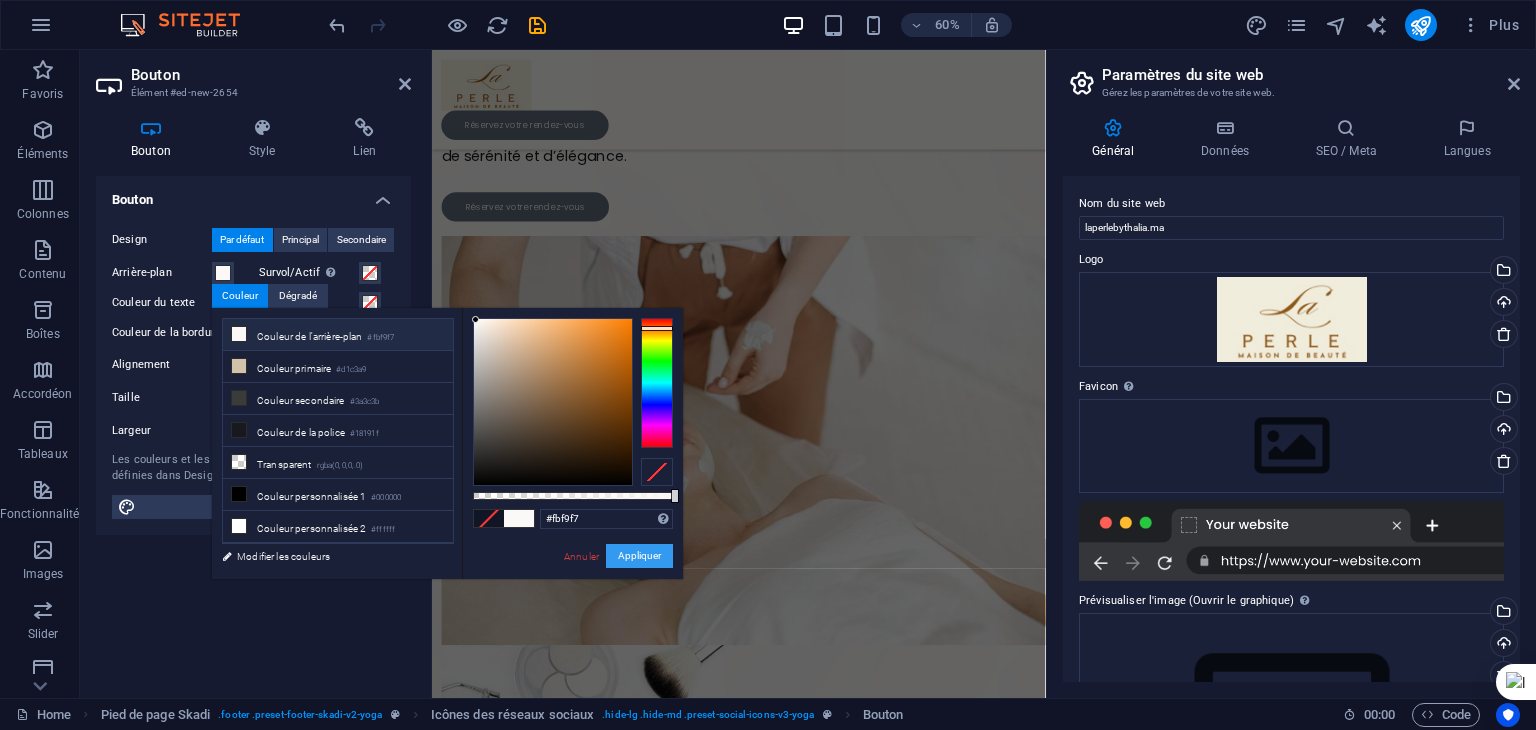 drag, startPoint x: 626, startPoint y: 557, endPoint x: 150, endPoint y: 816, distance: 541.9013 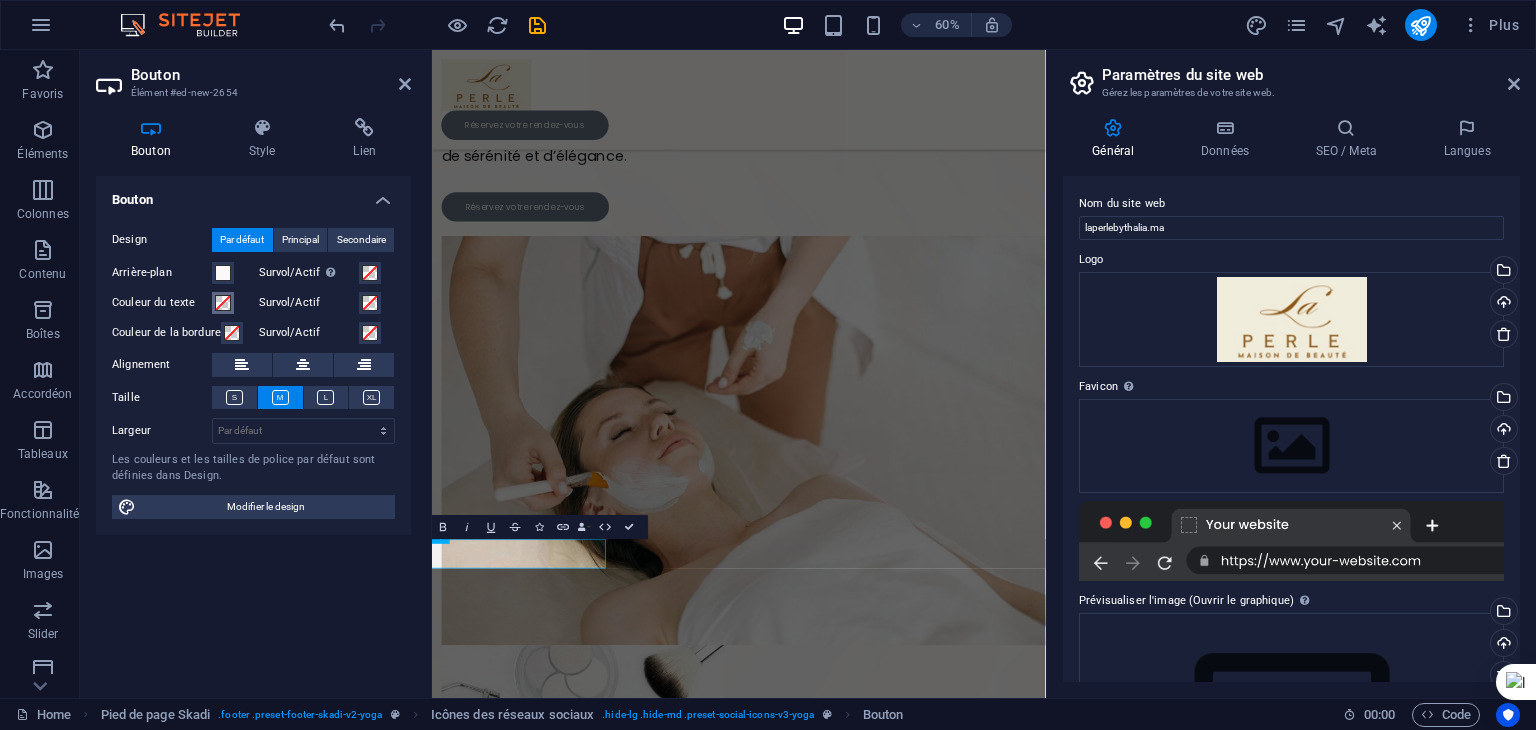 click at bounding box center [223, 303] 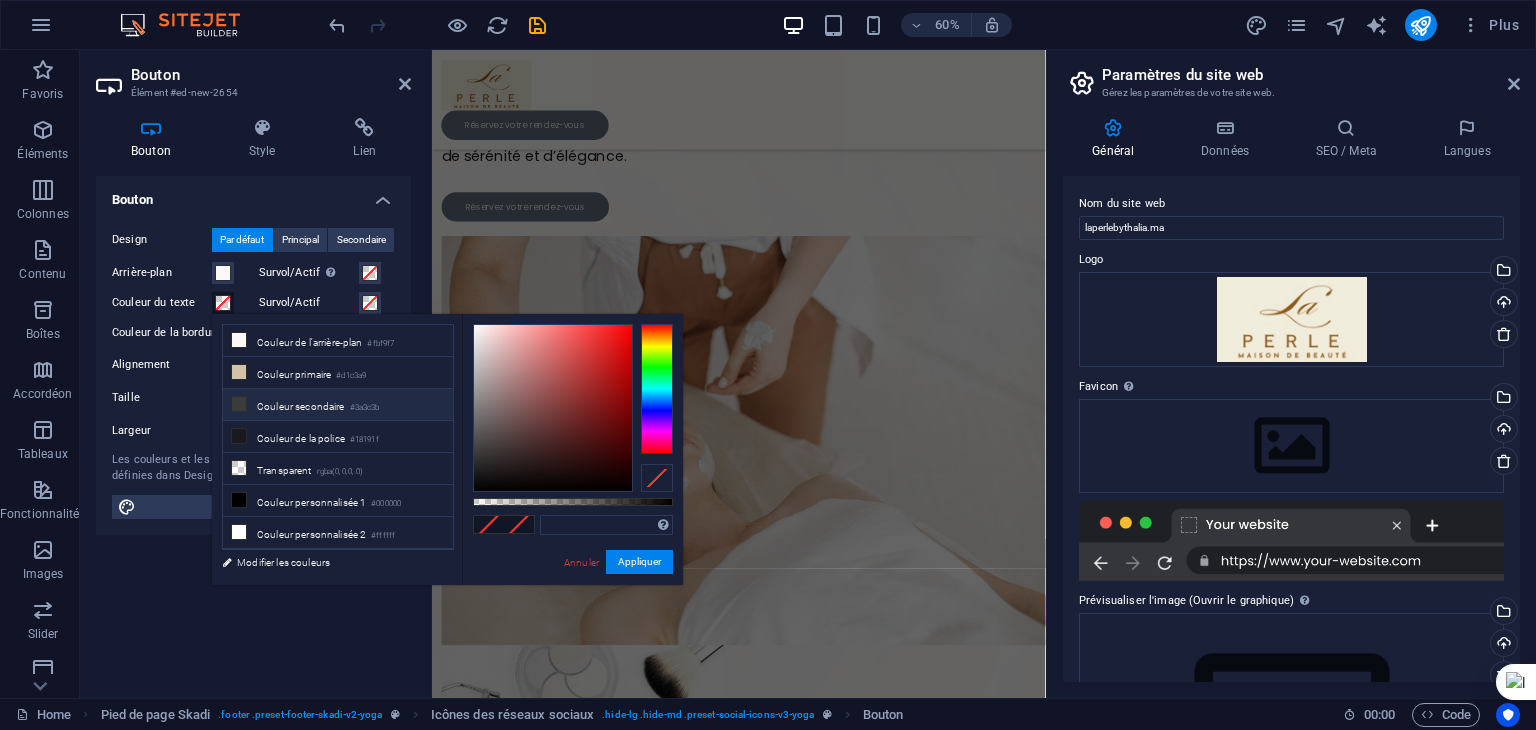 click on "Couleur secondaire
#3a3c3b" at bounding box center (338, 405) 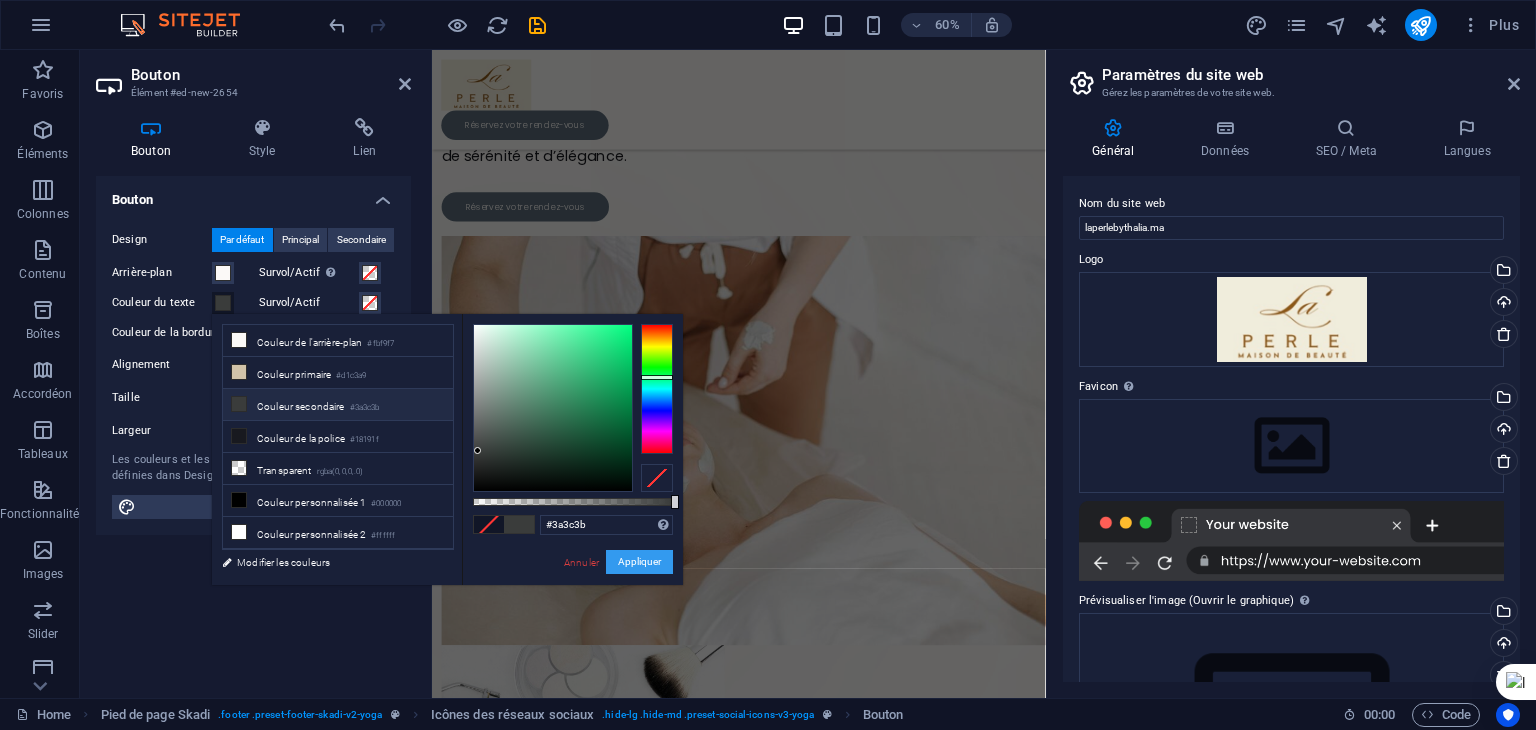click on "Appliquer" at bounding box center (639, 562) 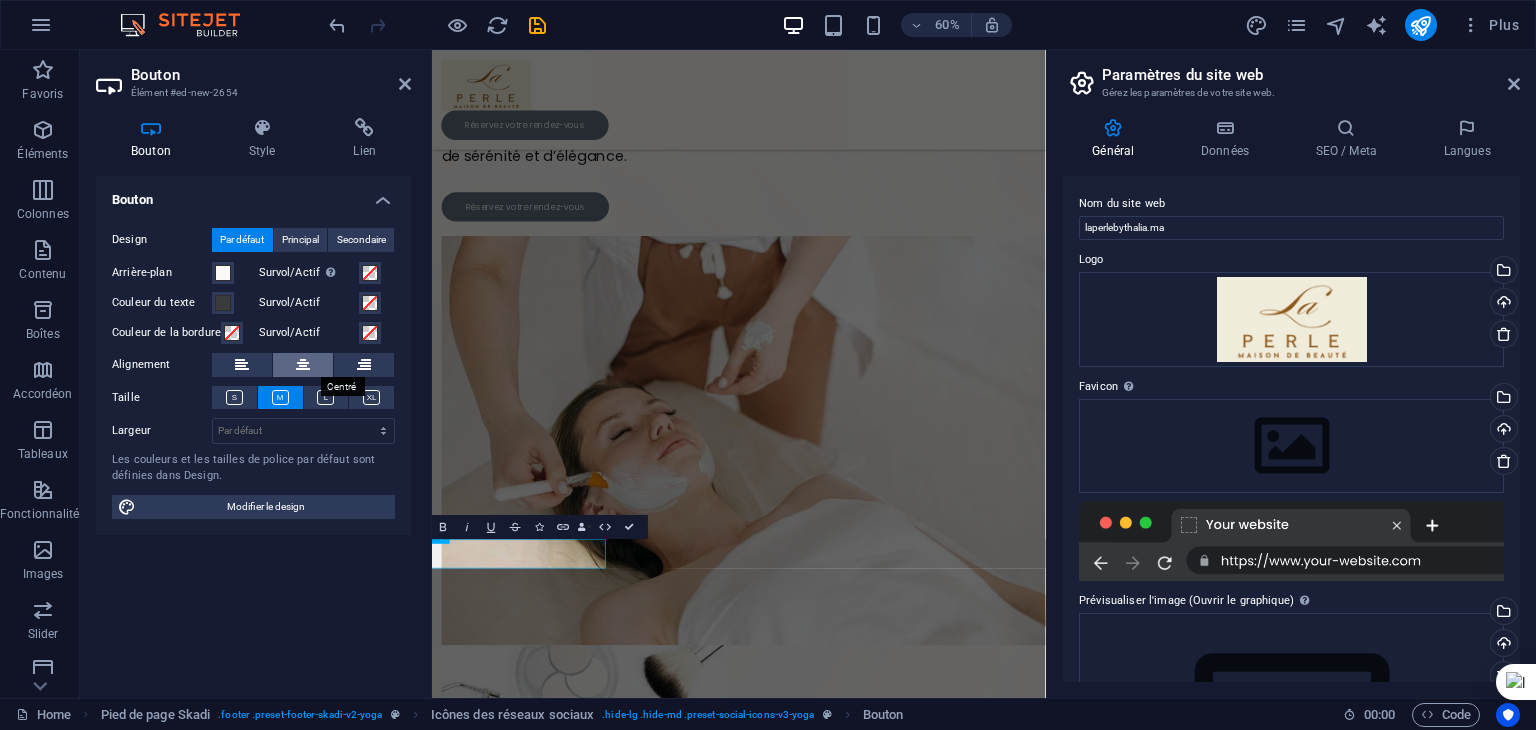 click at bounding box center [303, 365] 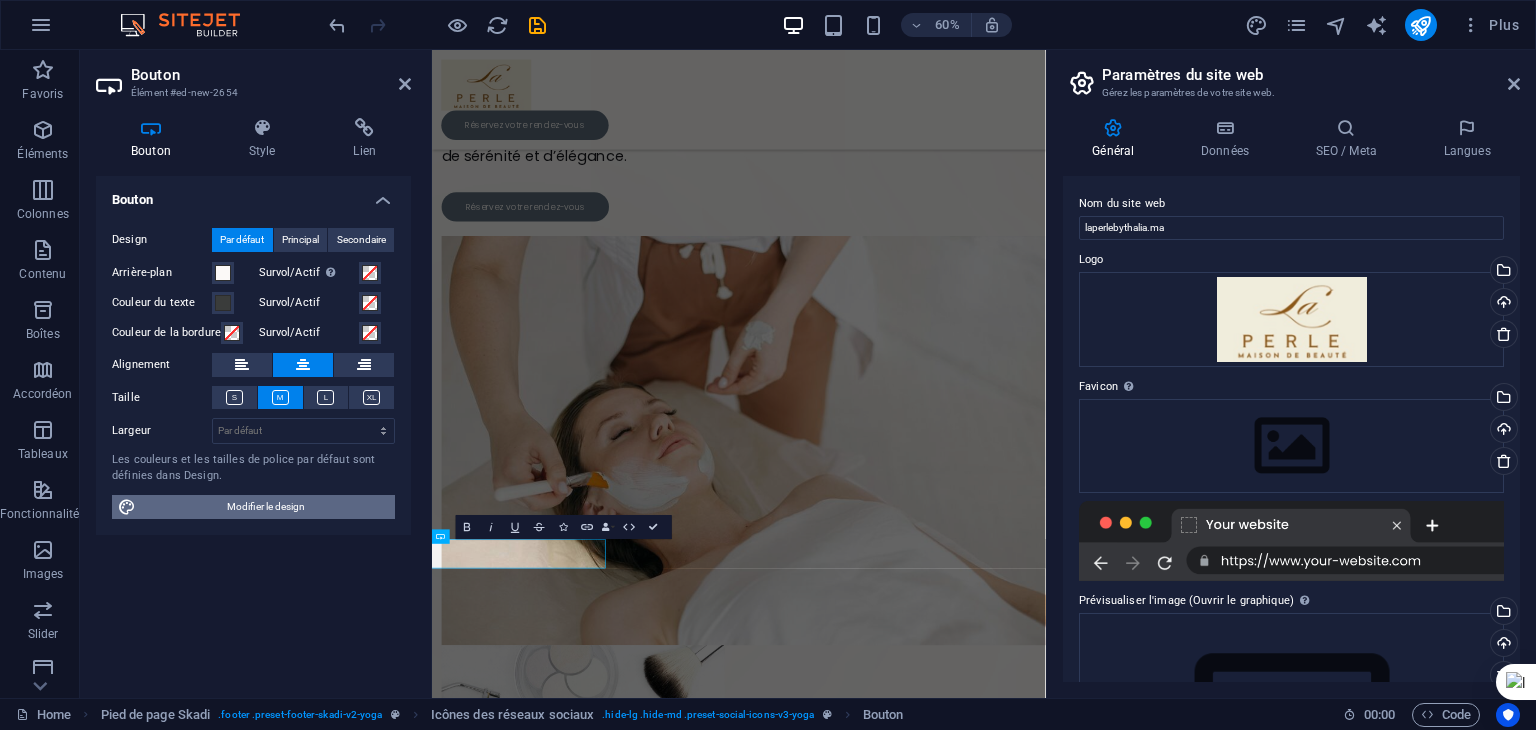 click on "Modifier le design" at bounding box center (265, 507) 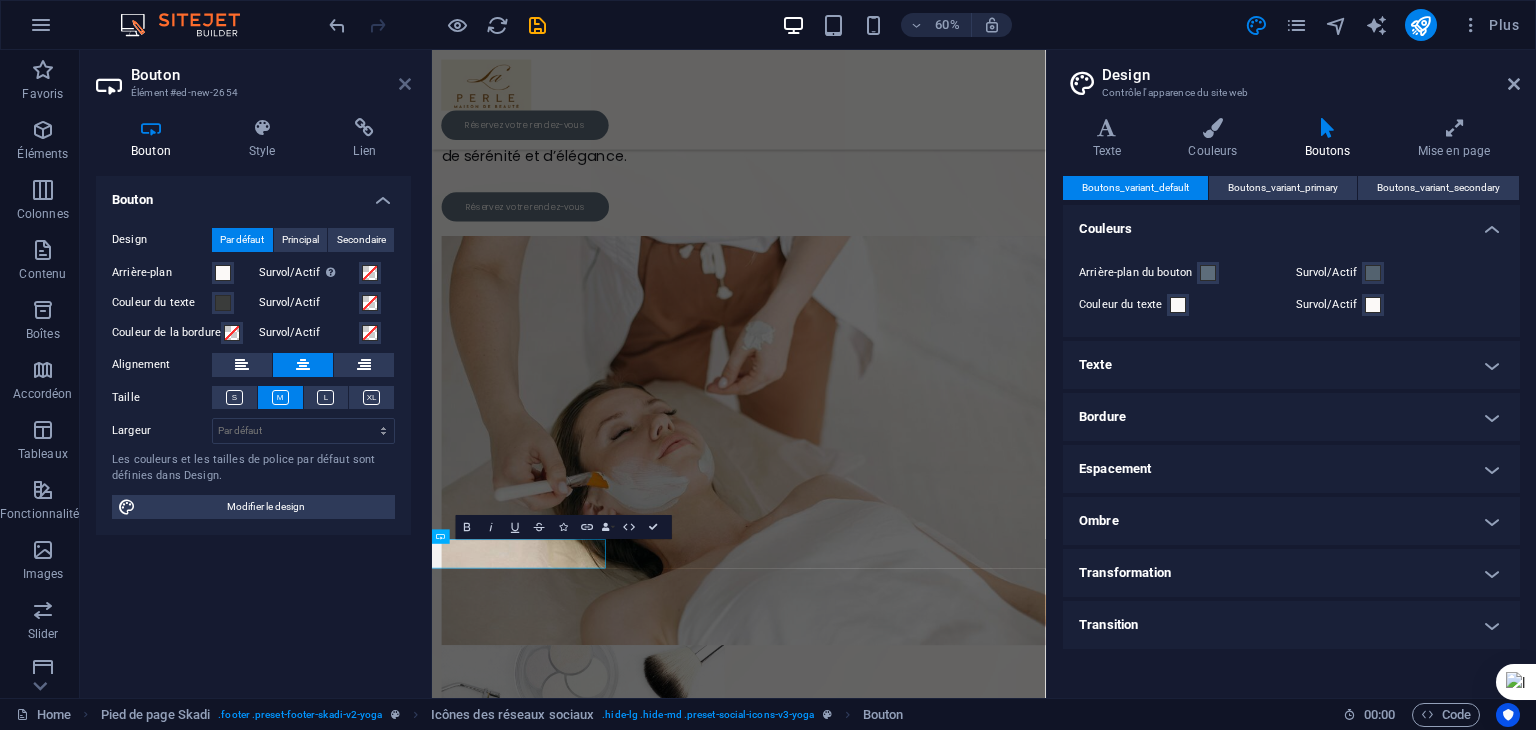 click at bounding box center (405, 84) 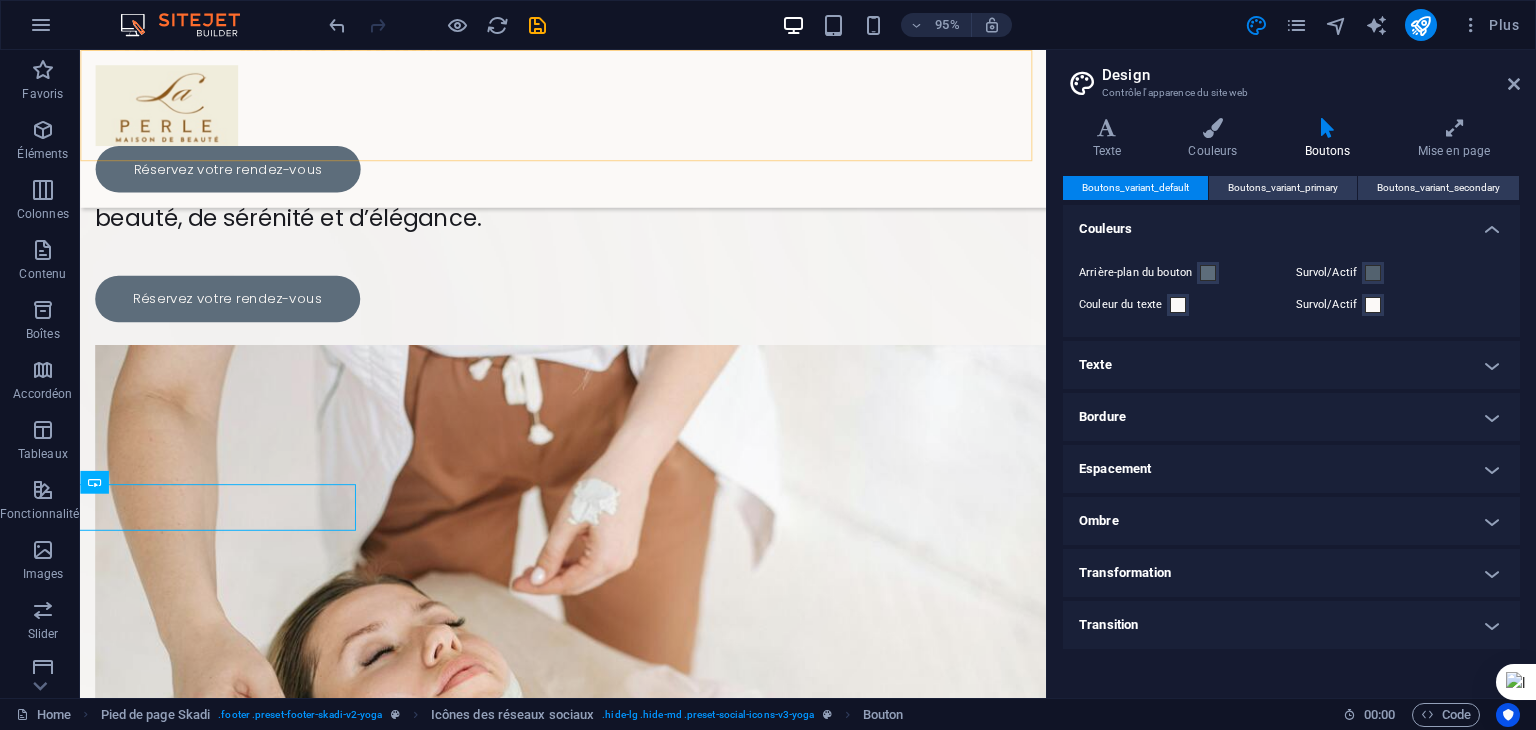 scroll, scrollTop: 606, scrollLeft: 0, axis: vertical 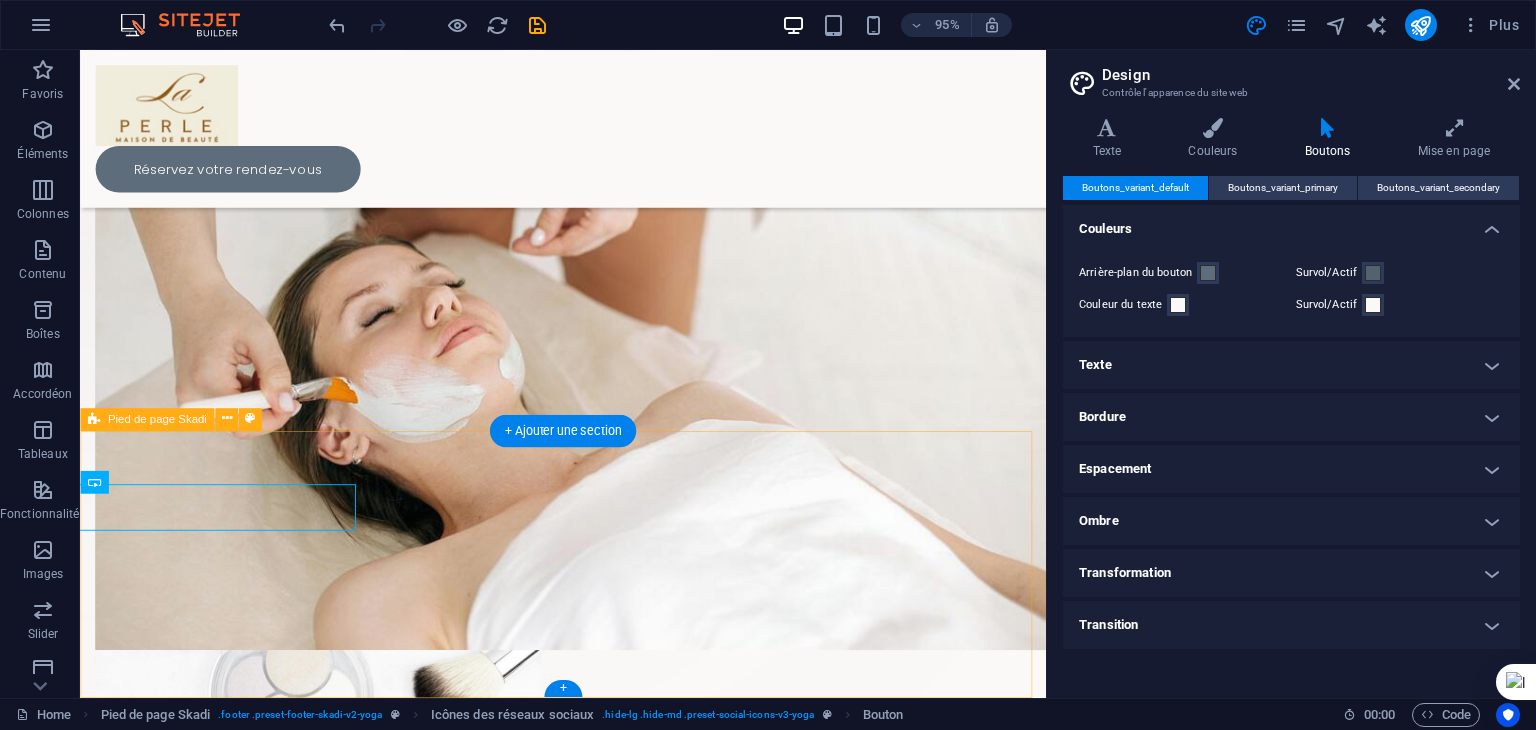 click on "Intitulé du bouton © 2025  laperlebythalia.ma . All rights reserved |  Legal Notice  |  Privacy Policy" at bounding box center (588, 1962) 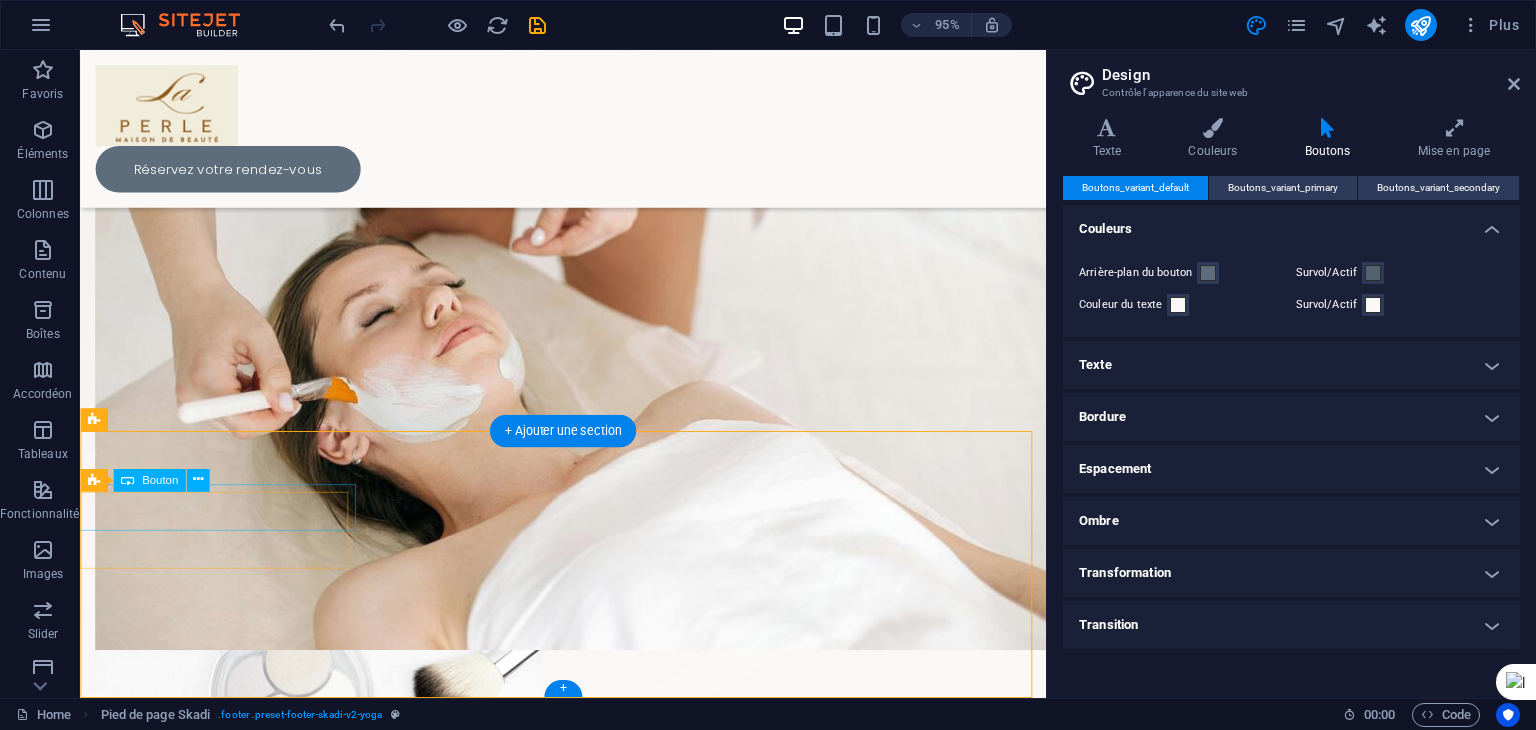 click on "Intitulé du bouton" at bounding box center [588, 1855] 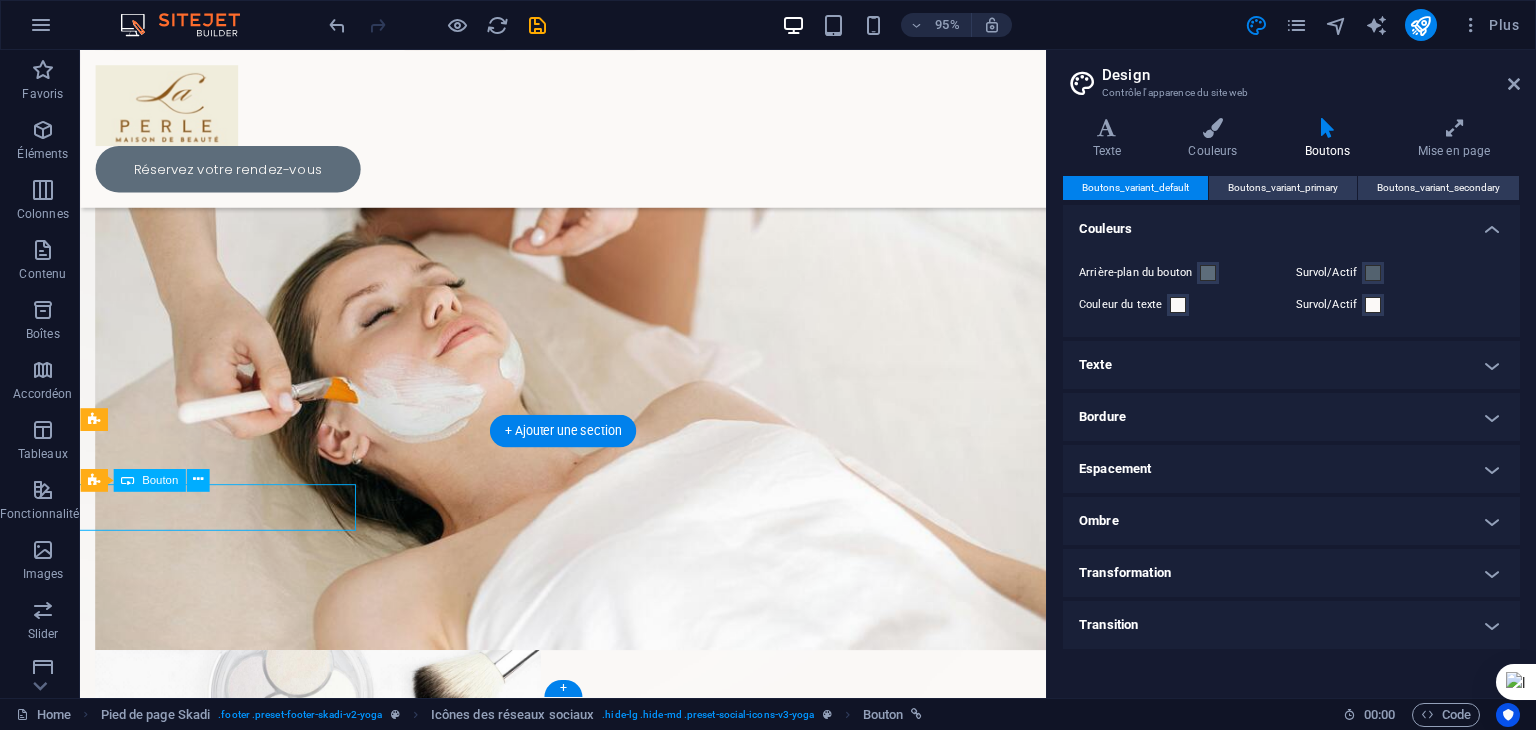 click on "Intitulé du bouton" at bounding box center (588, 1855) 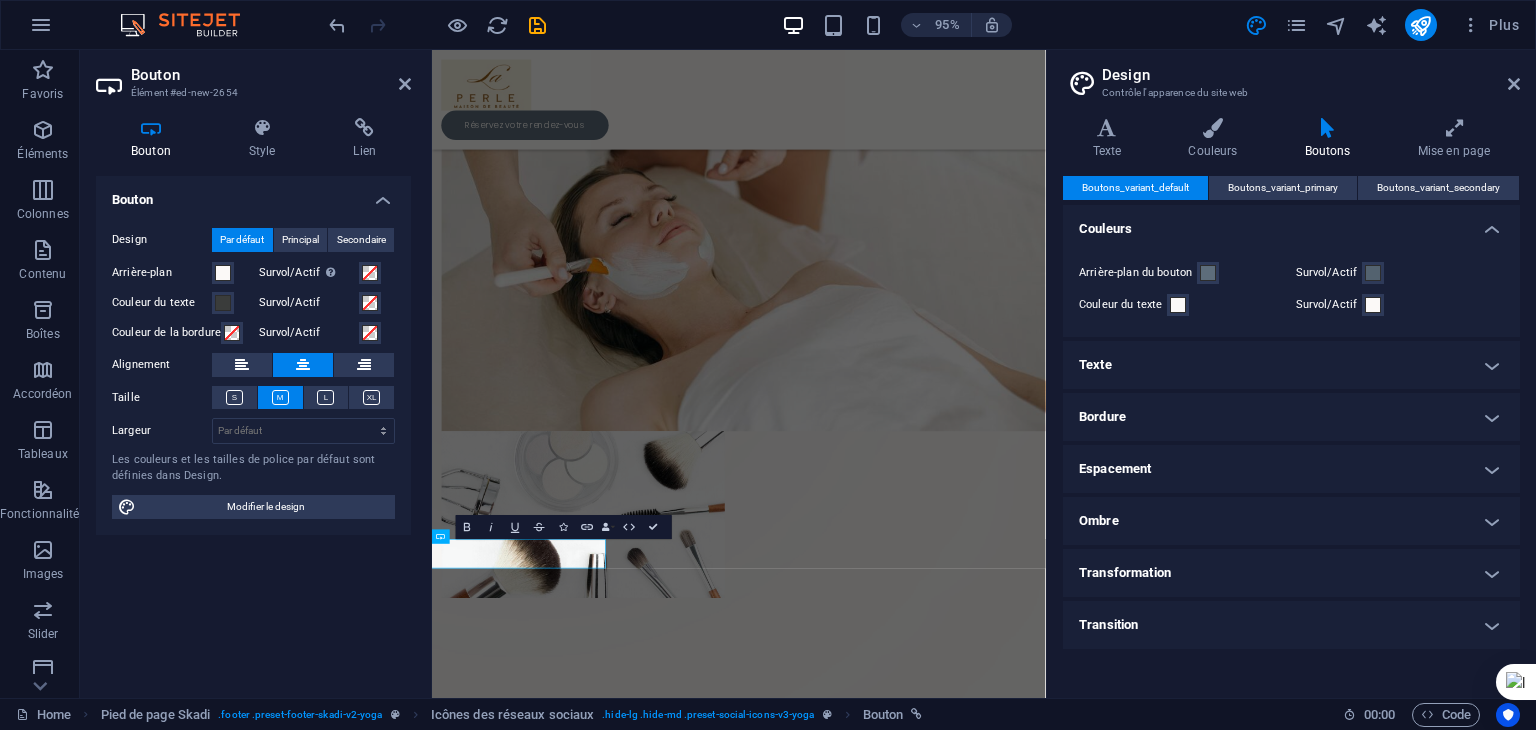 scroll, scrollTop: 250, scrollLeft: 0, axis: vertical 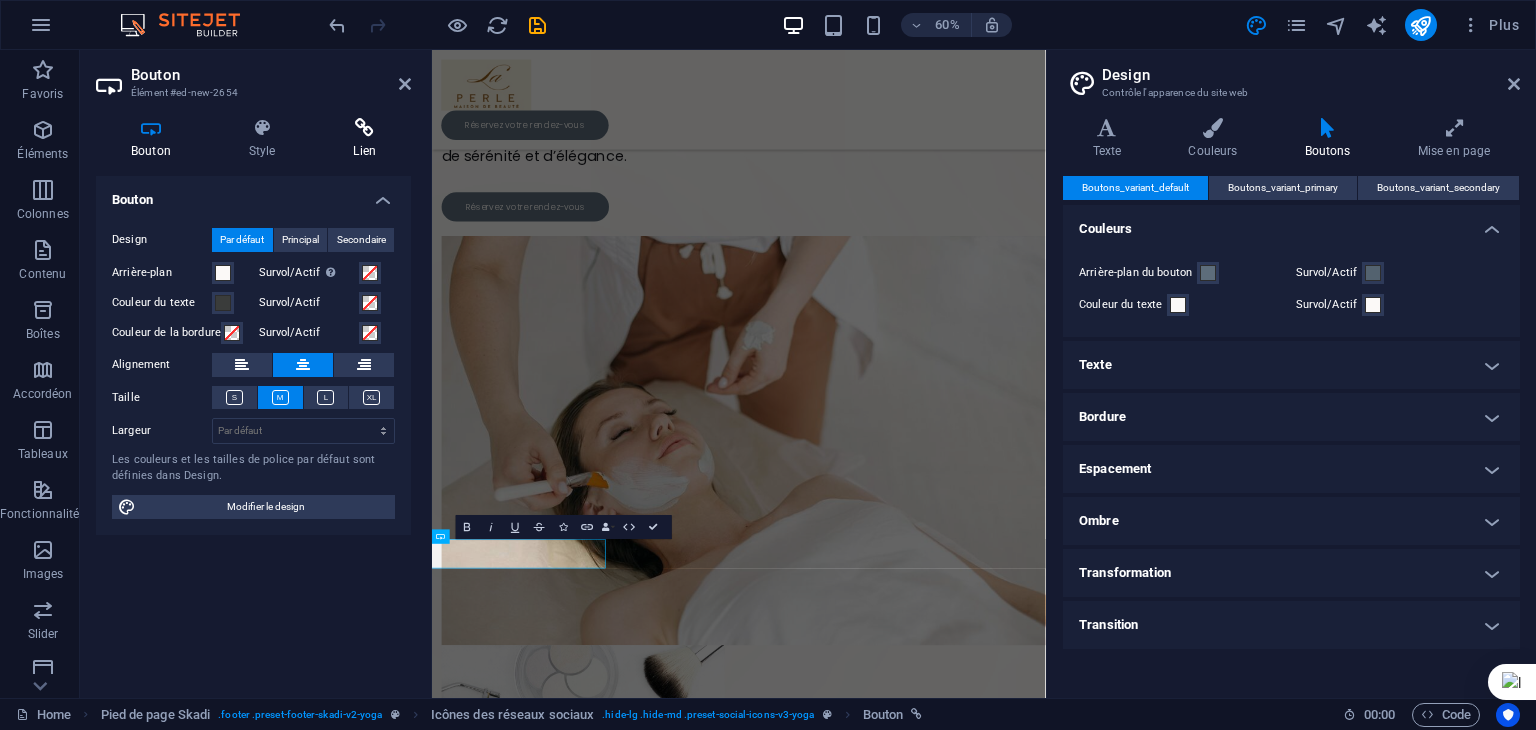 click at bounding box center [364, 128] 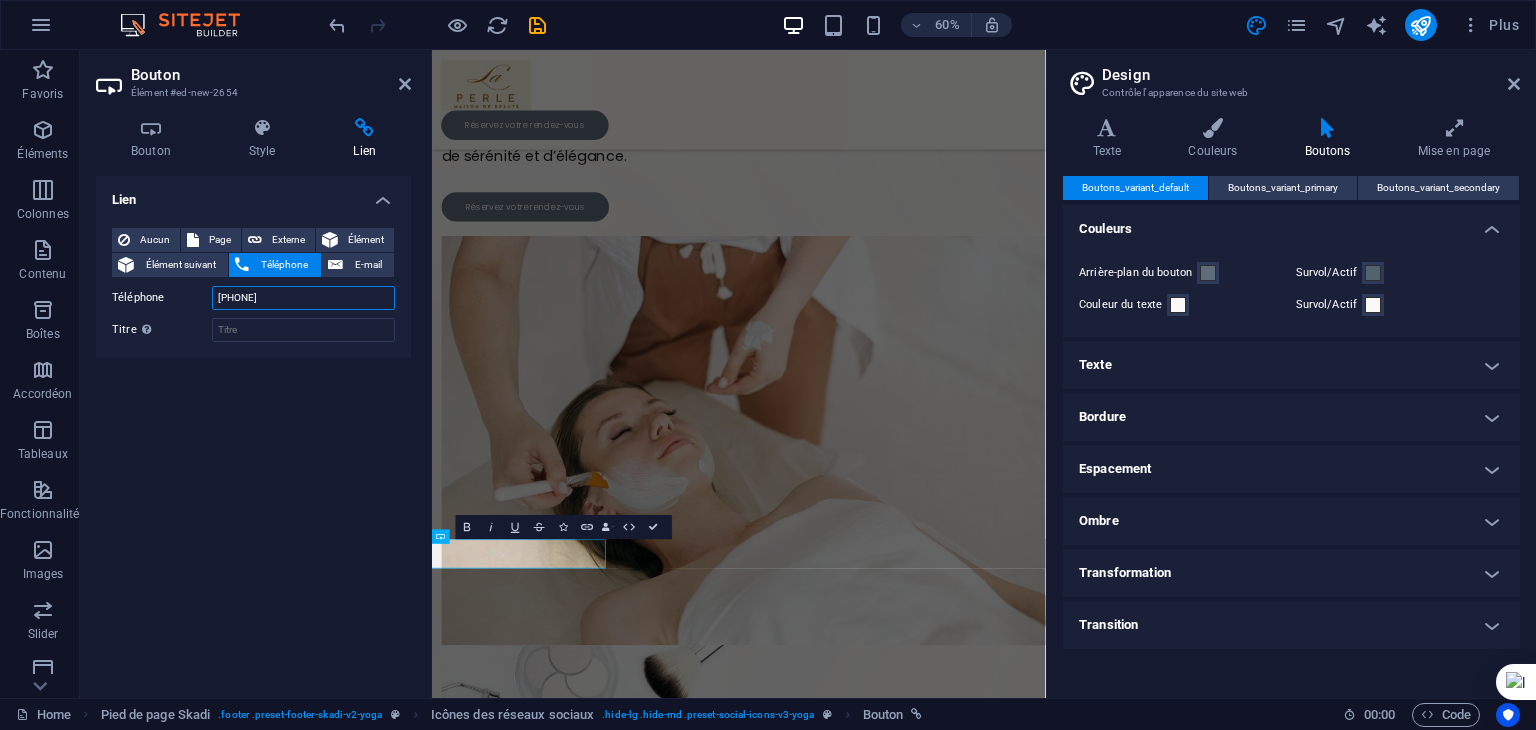 drag, startPoint x: 308, startPoint y: 293, endPoint x: 140, endPoint y: 298, distance: 168.07439 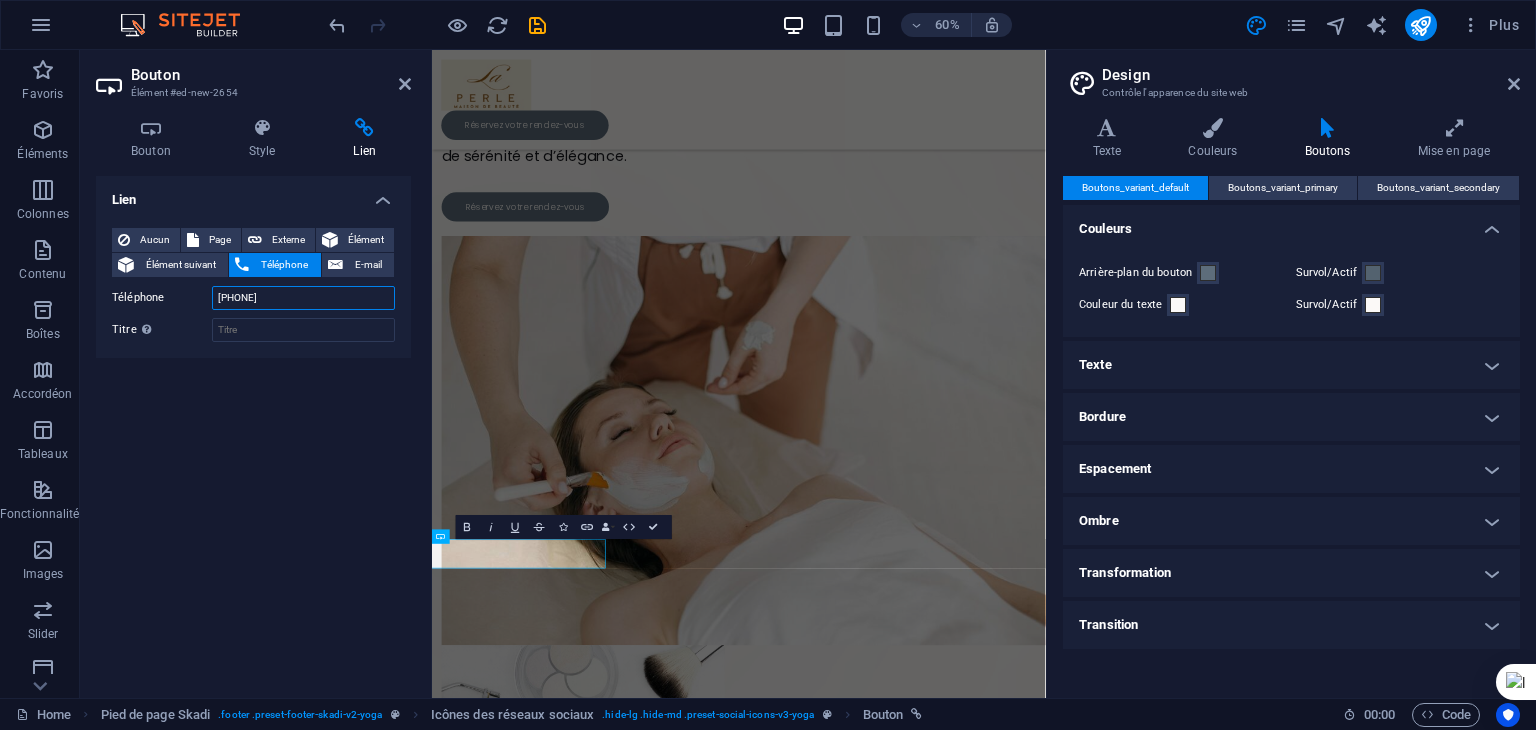 click on "Téléphone +212713685217" at bounding box center (253, 298) 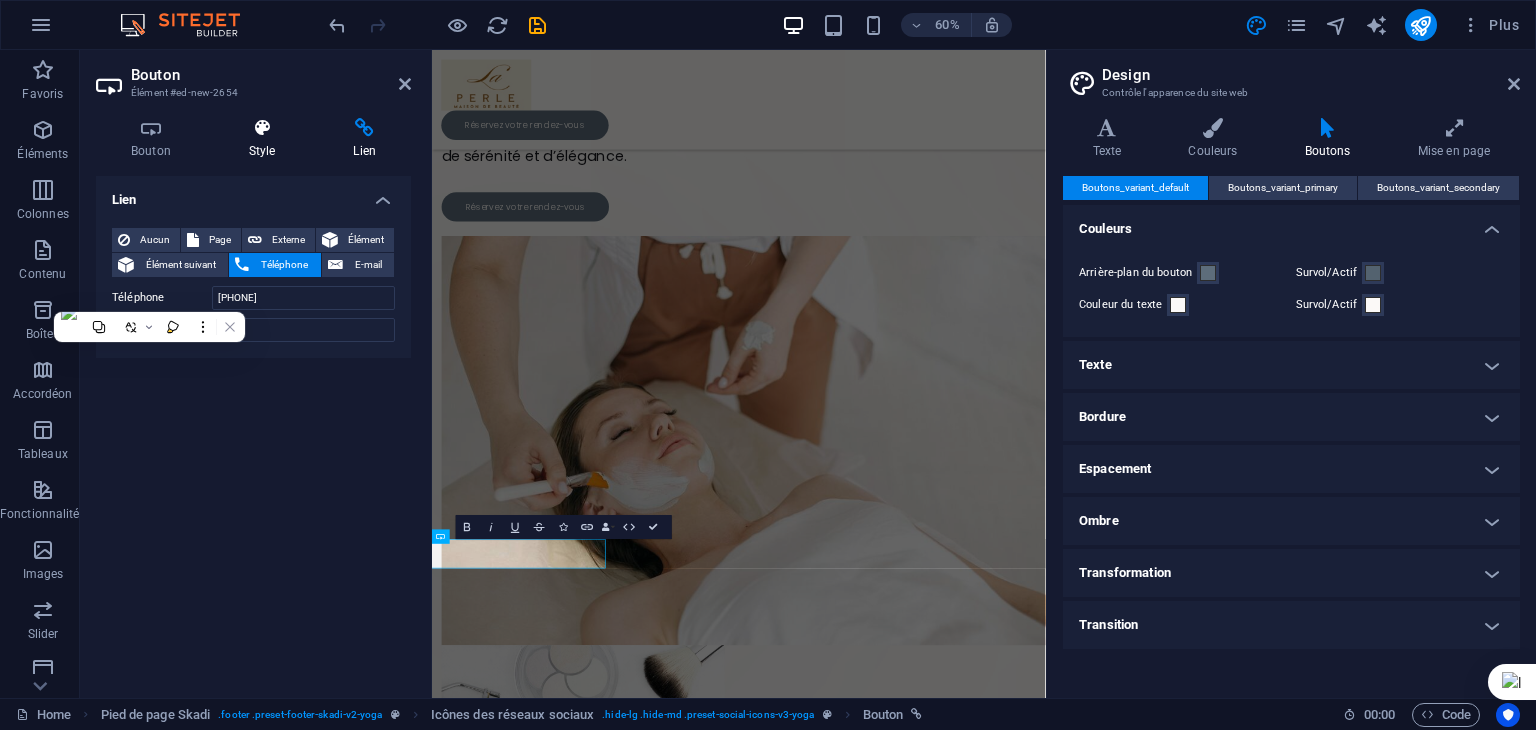 click on "Style" at bounding box center (266, 139) 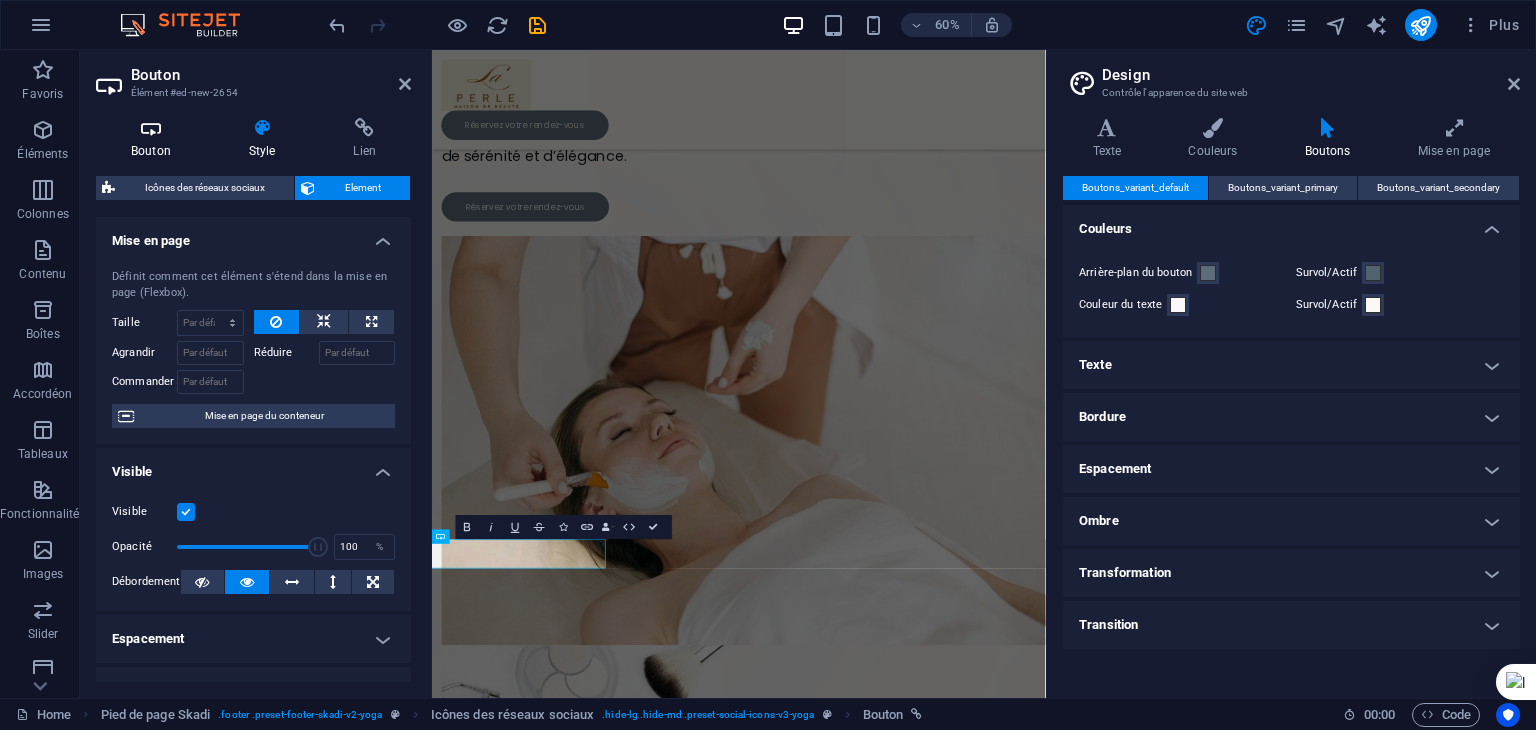 click at bounding box center (151, 128) 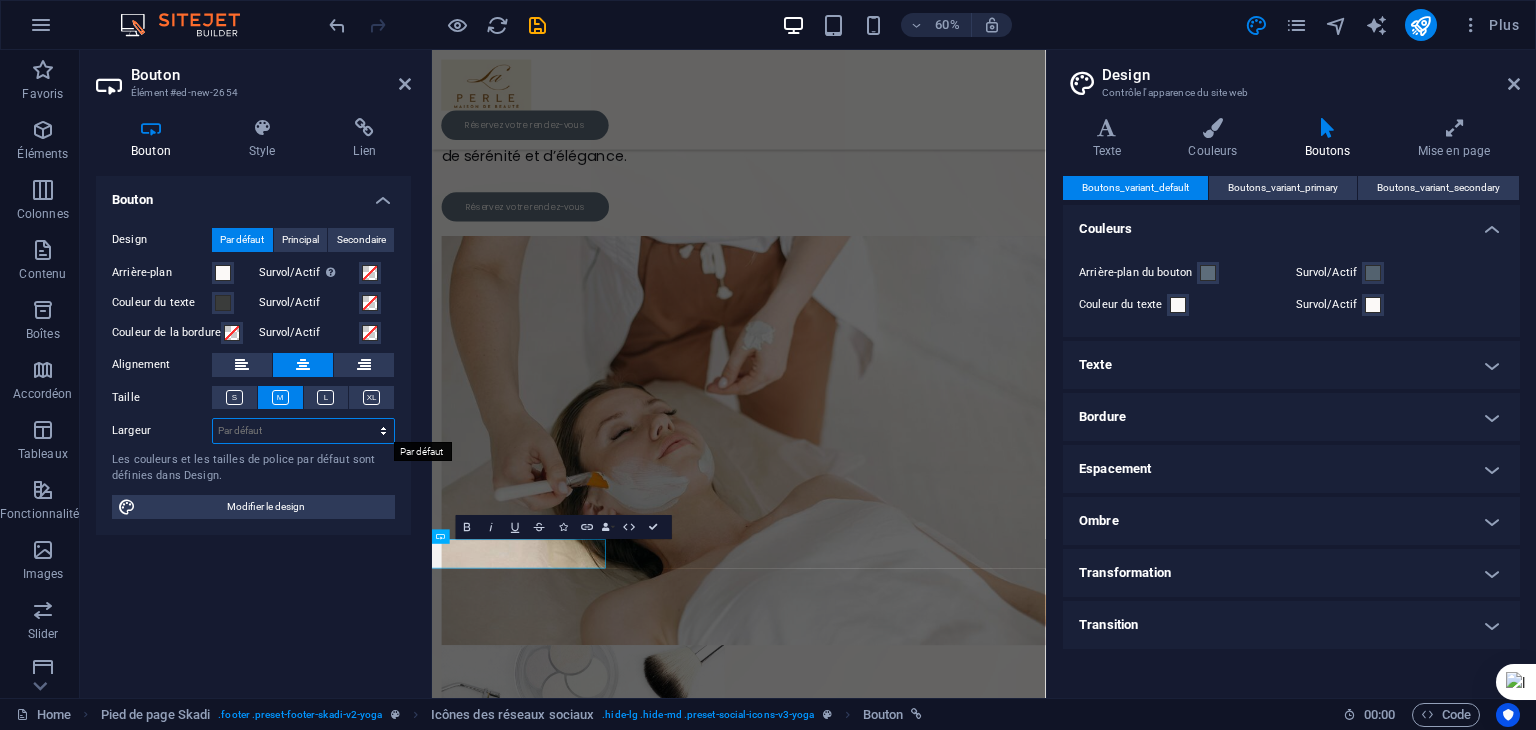 click on "Par défaut px rem % em vh vw" at bounding box center (303, 431) 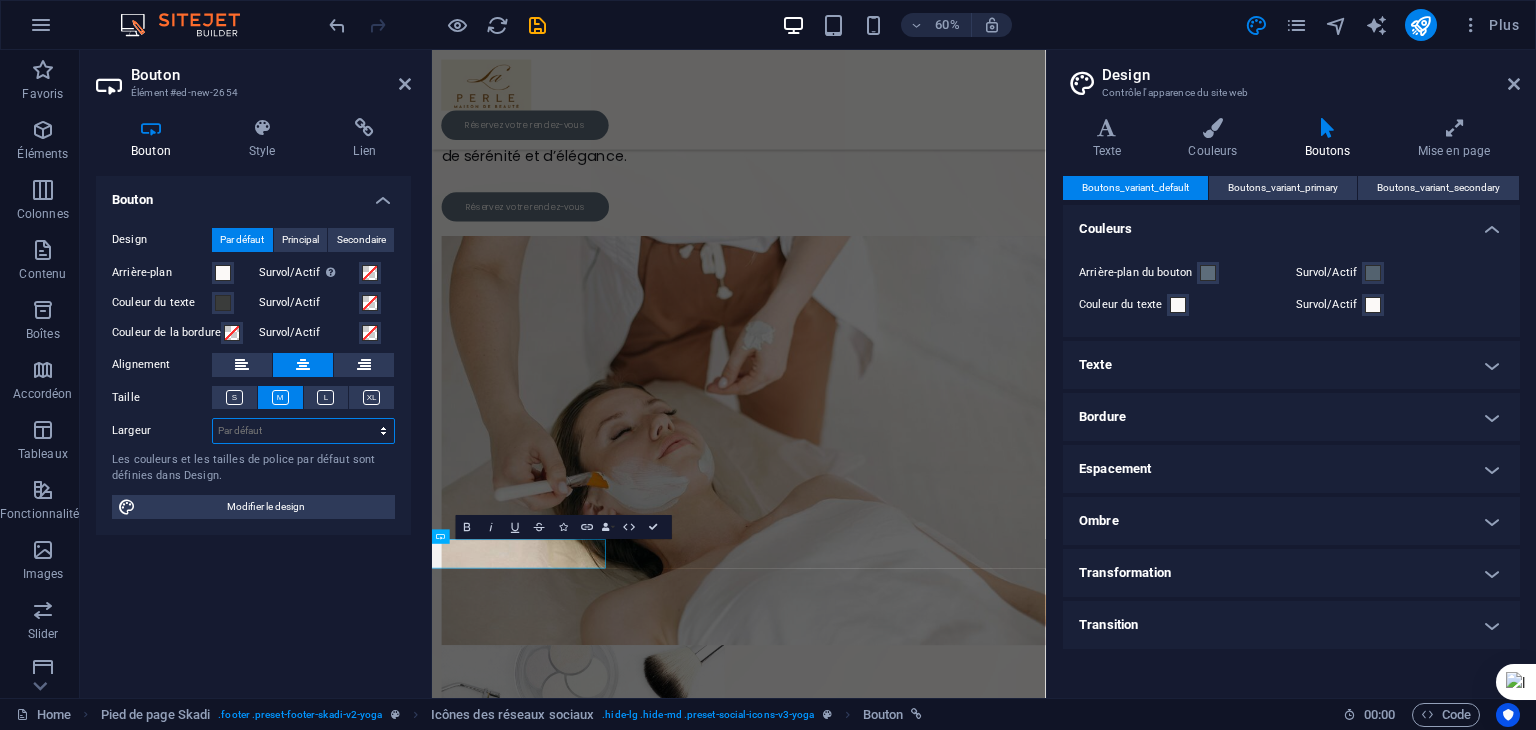 click on "Par défaut px rem % em vh vw" at bounding box center [303, 431] 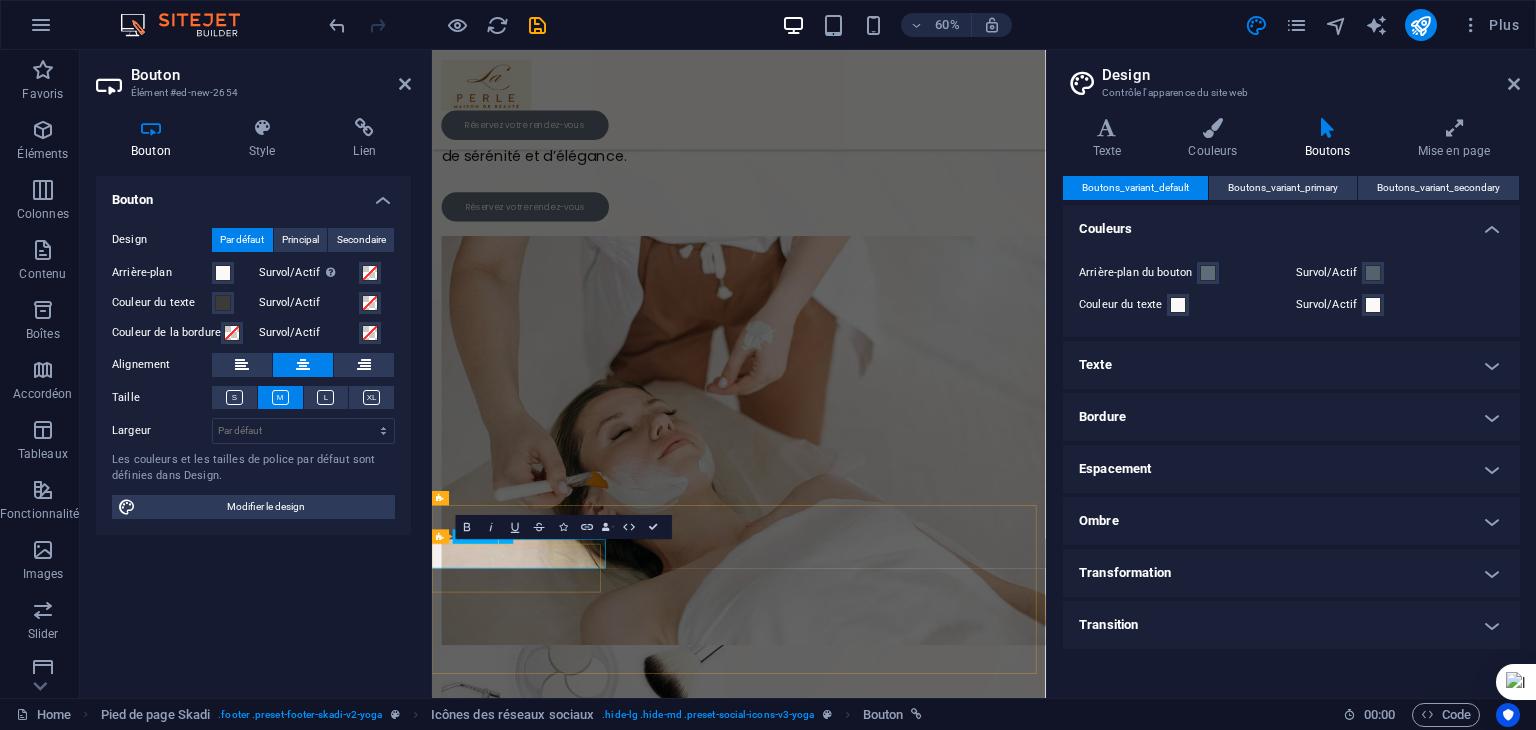 click on "Intitulé du bouton" at bounding box center (944, 2216) 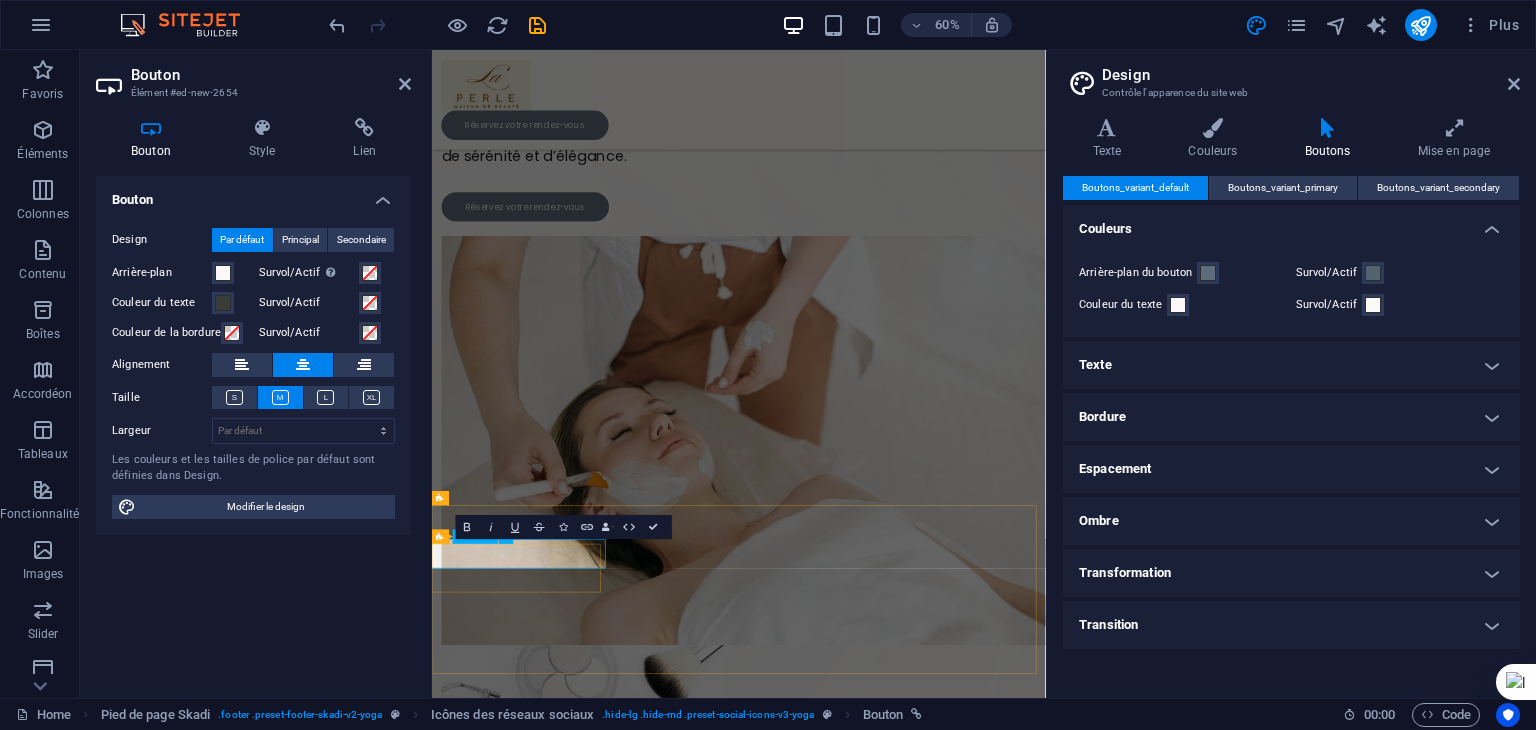 click on "Intitulé du bouton" at bounding box center (944, 2216) 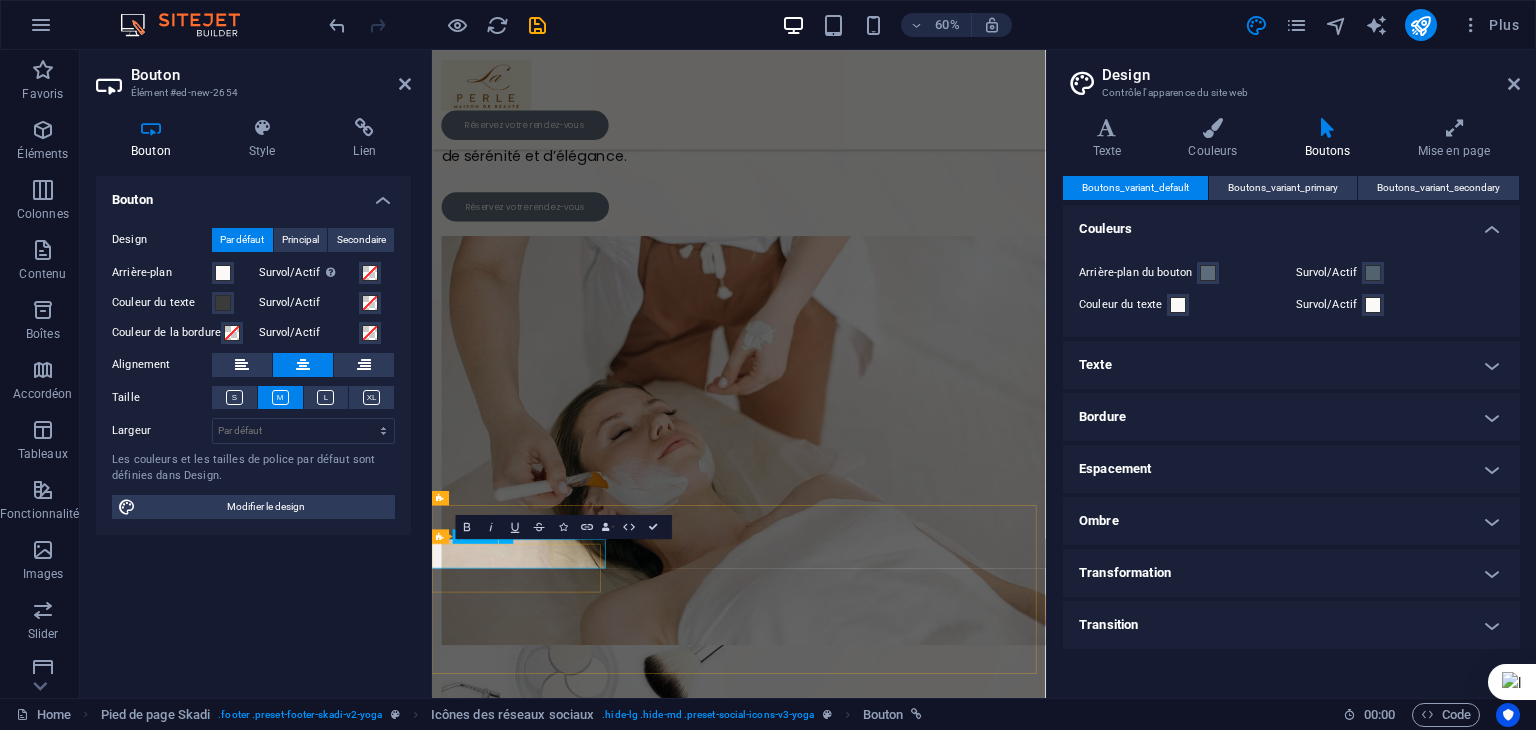 click on "Intitulé du bouton" at bounding box center (944, 2216) 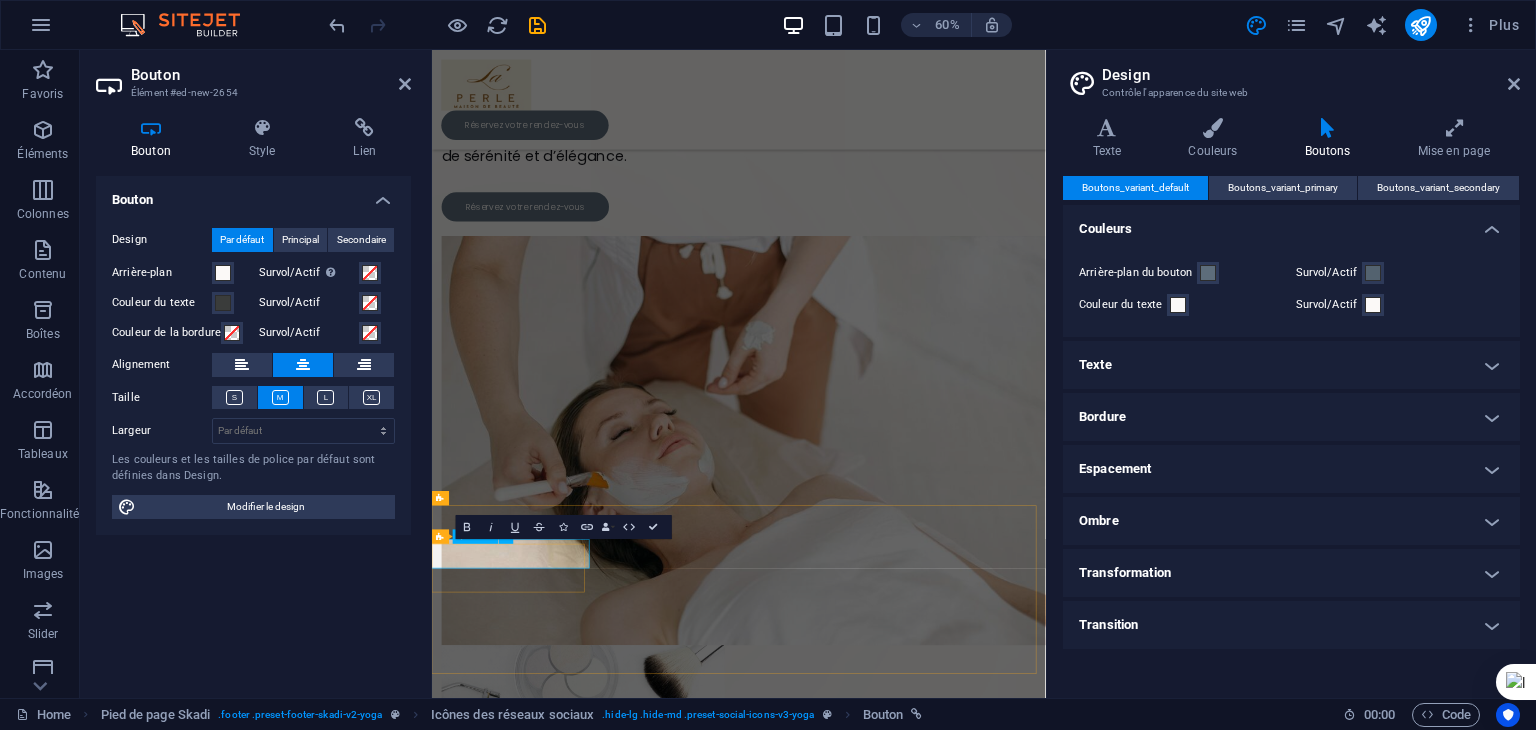 scroll, scrollTop: 173, scrollLeft: 6, axis: both 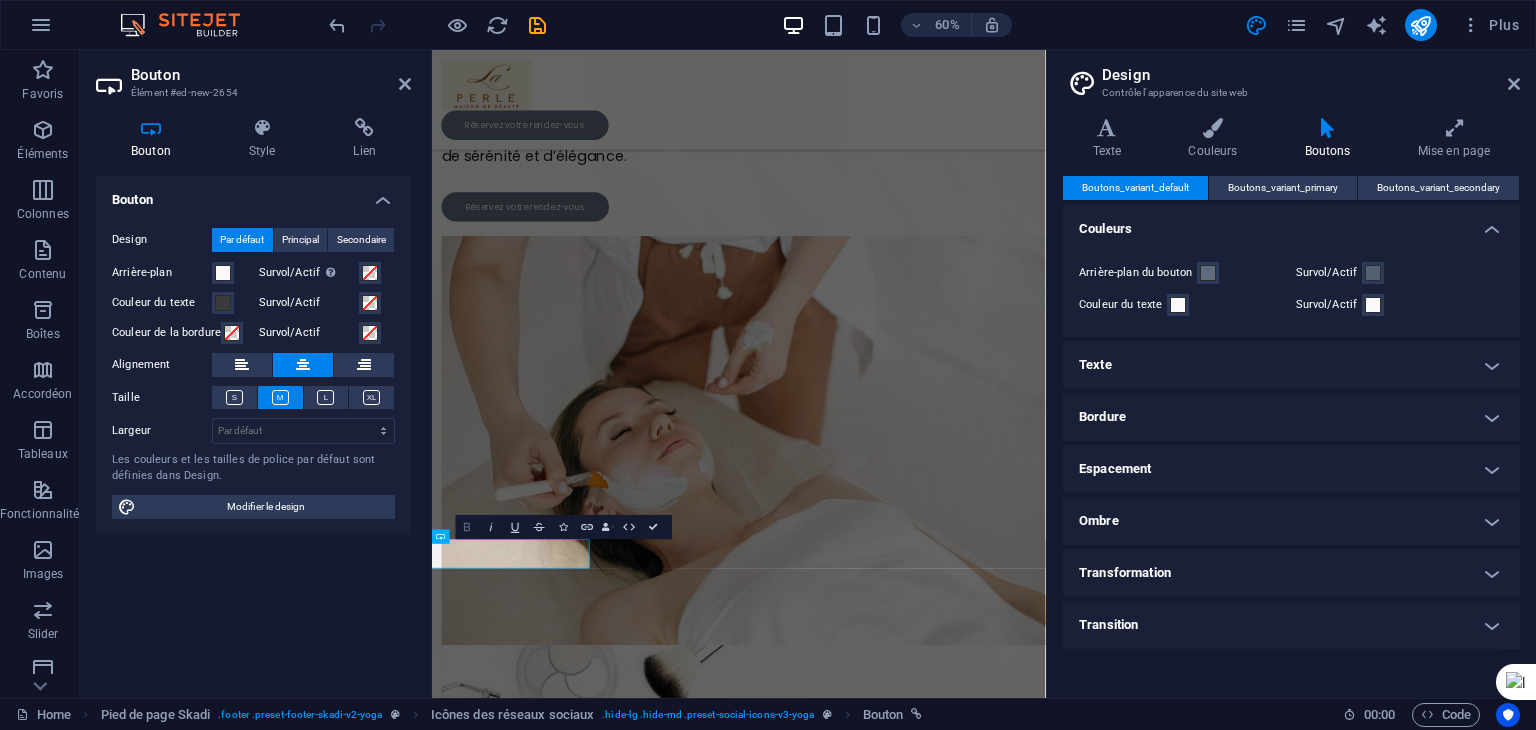 click 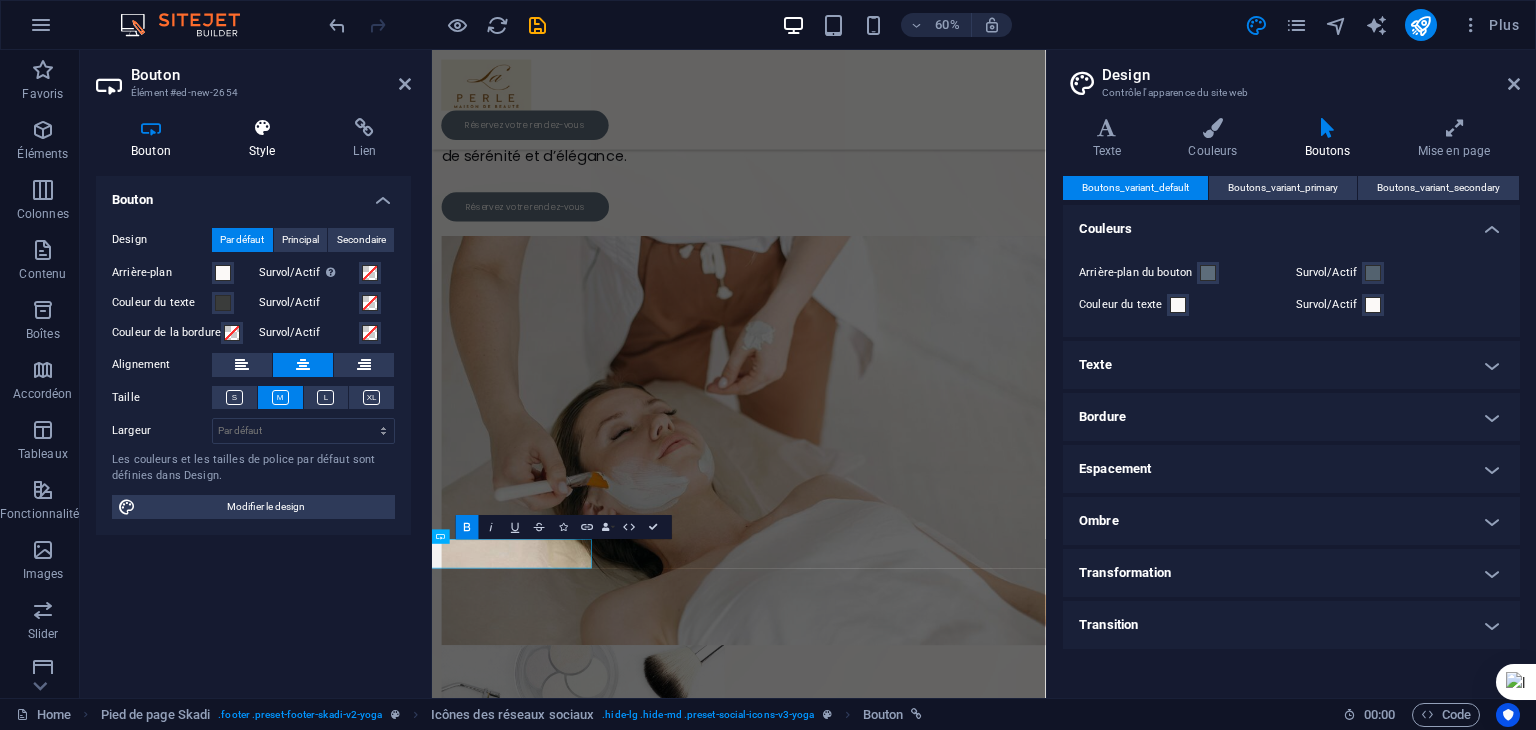 click at bounding box center [262, 128] 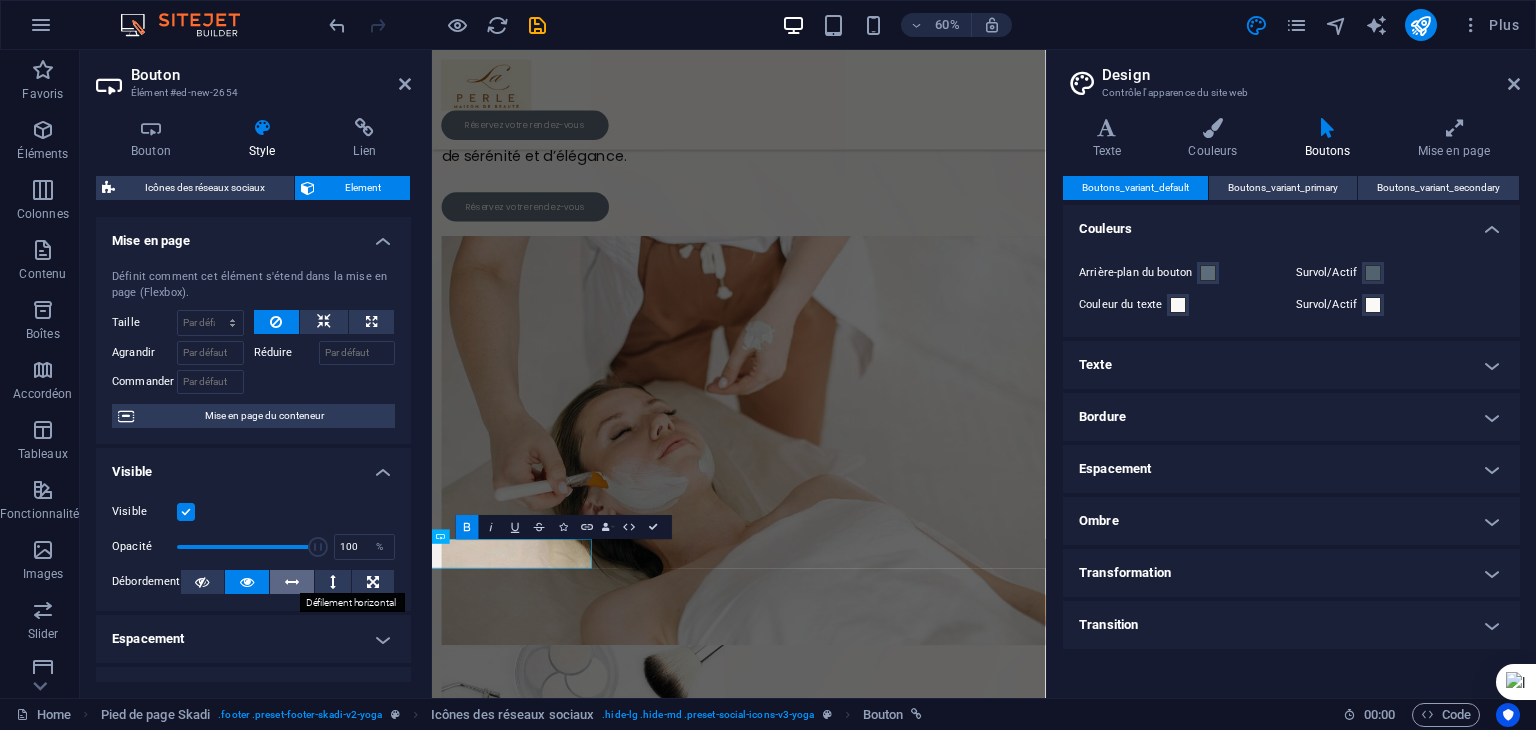 click at bounding box center [292, 582] 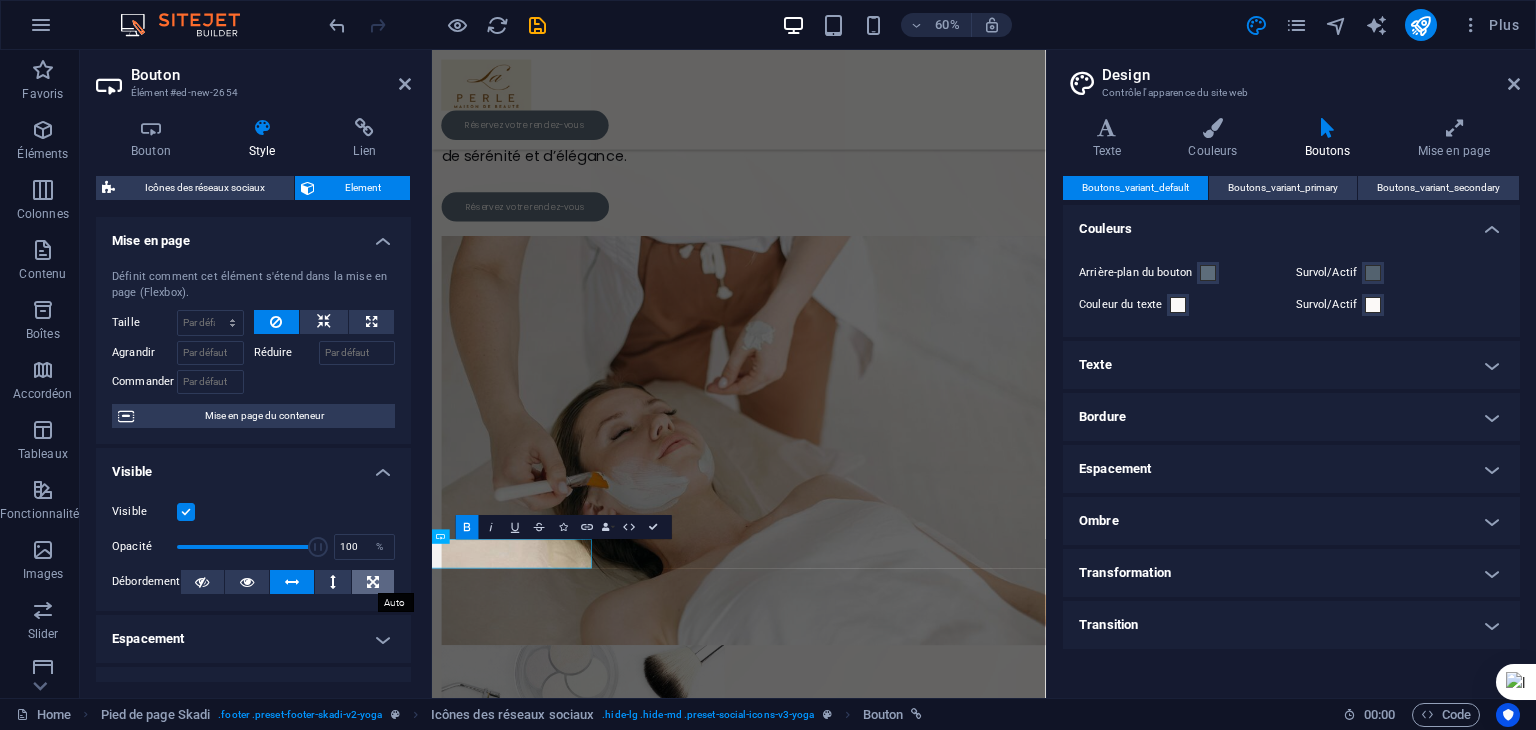 click at bounding box center [373, 582] 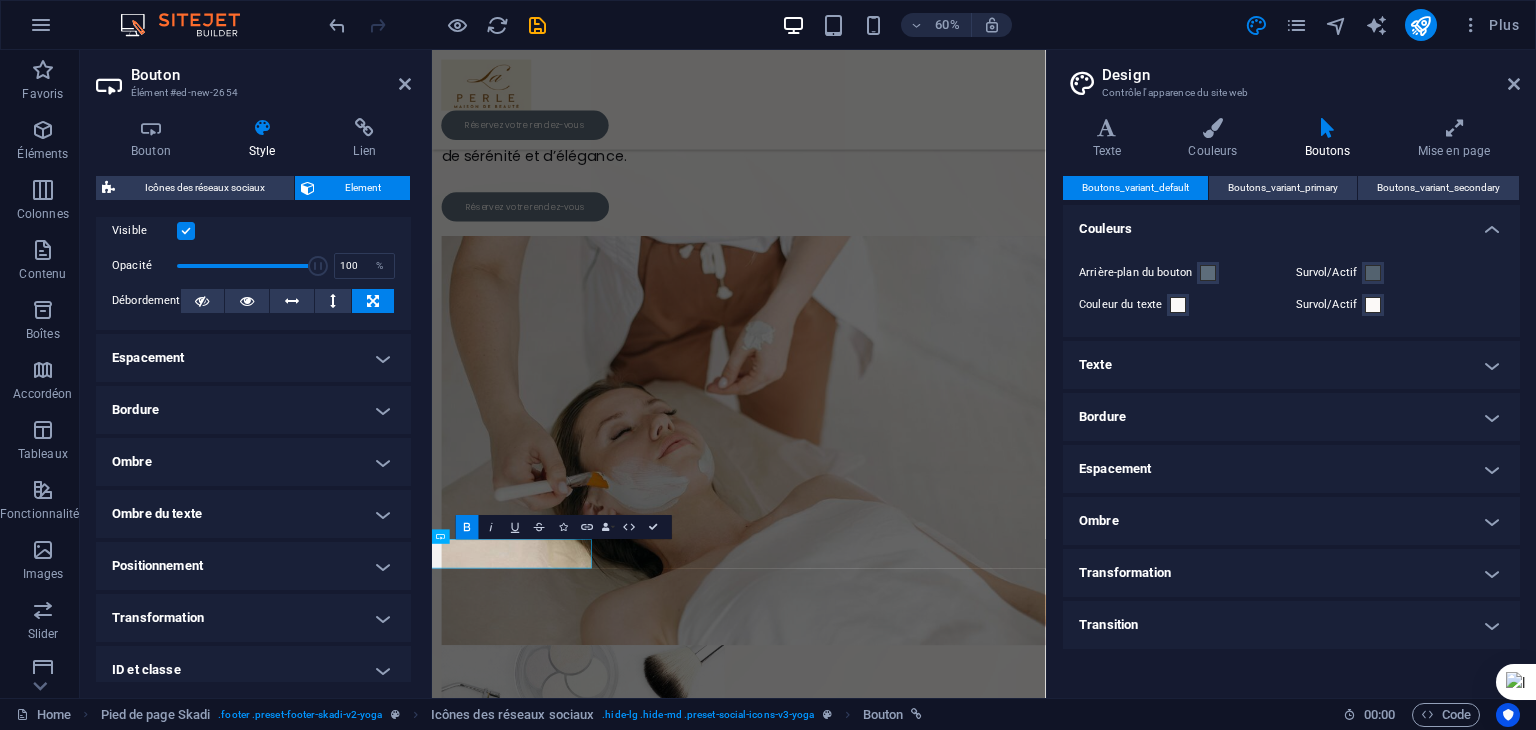 scroll, scrollTop: 300, scrollLeft: 0, axis: vertical 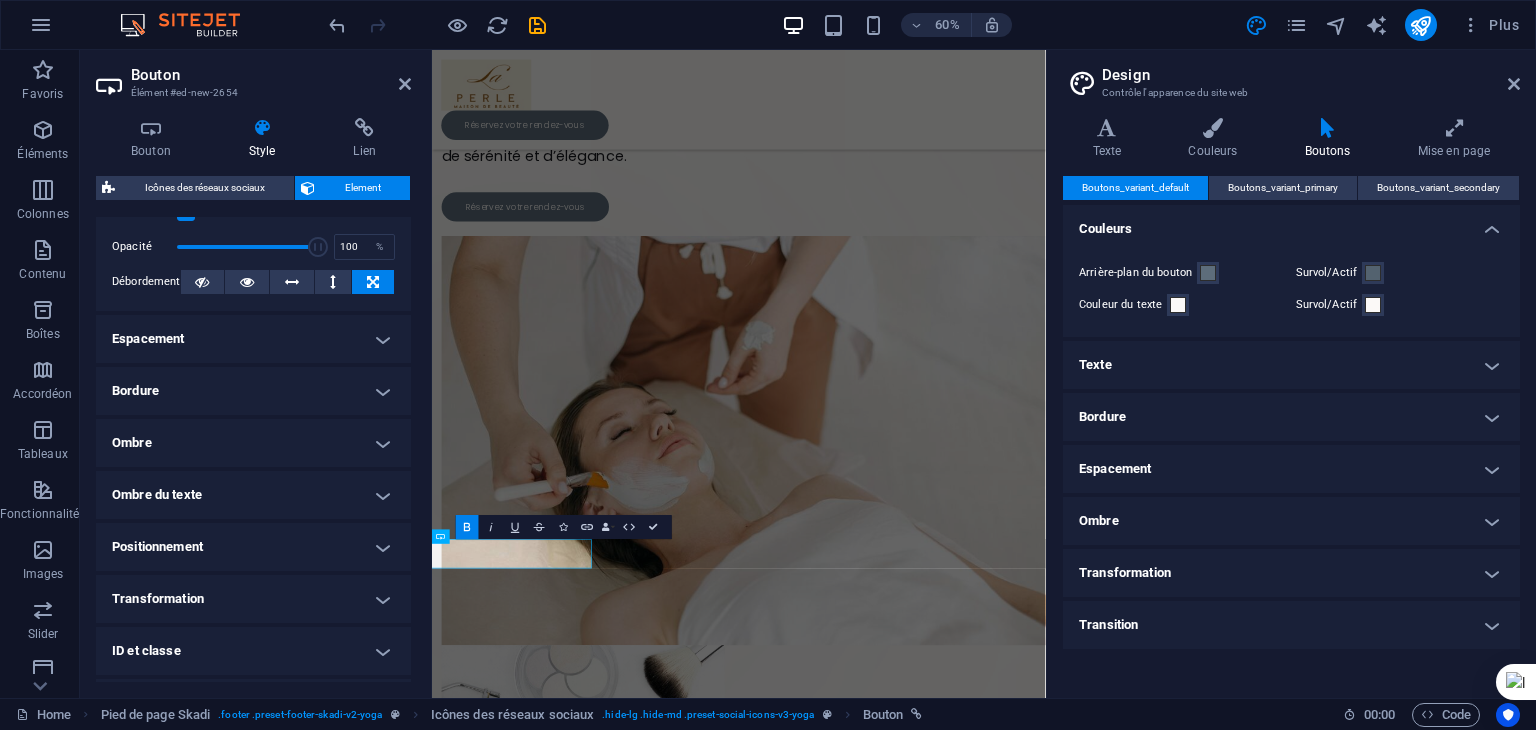 click on "Positionnement" at bounding box center (253, 547) 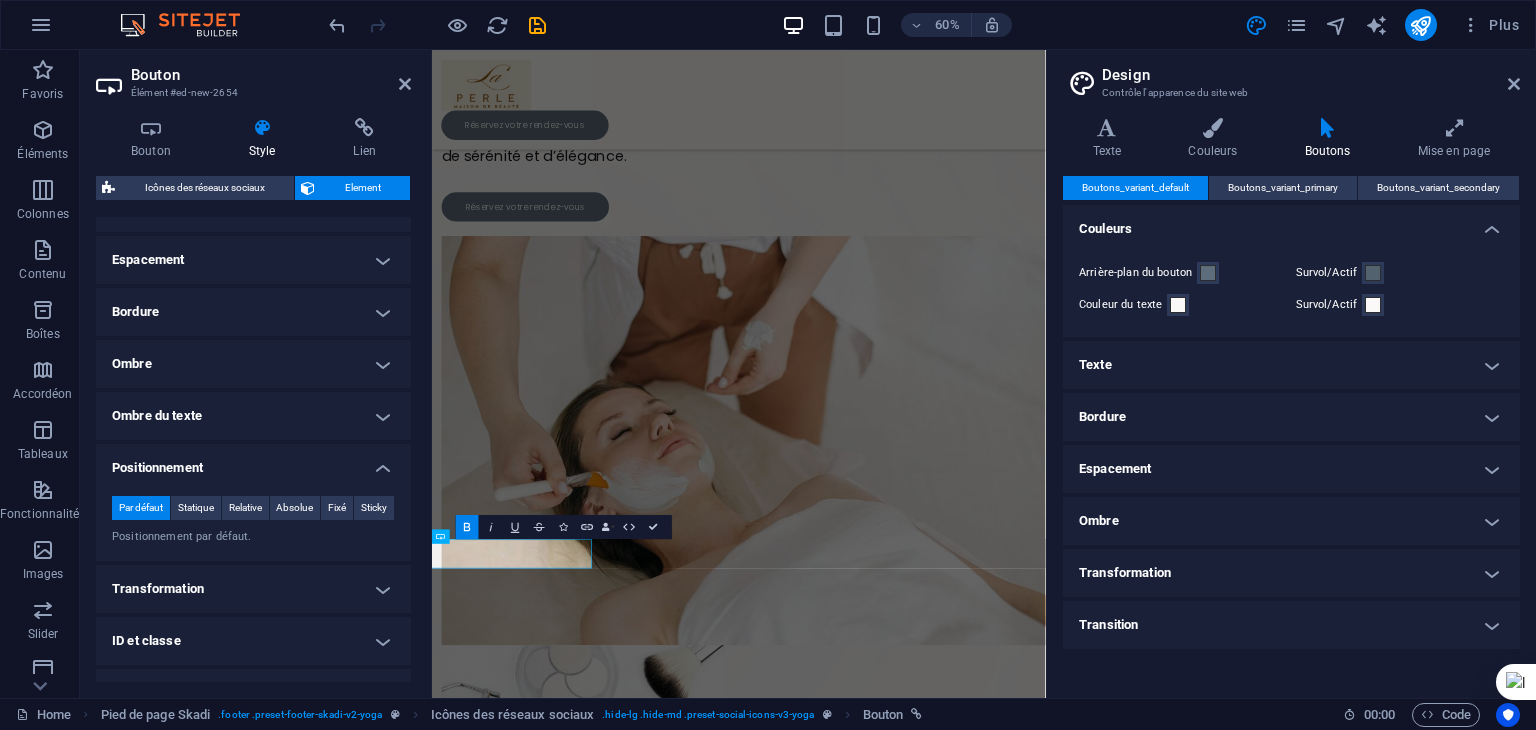 scroll, scrollTop: 400, scrollLeft: 0, axis: vertical 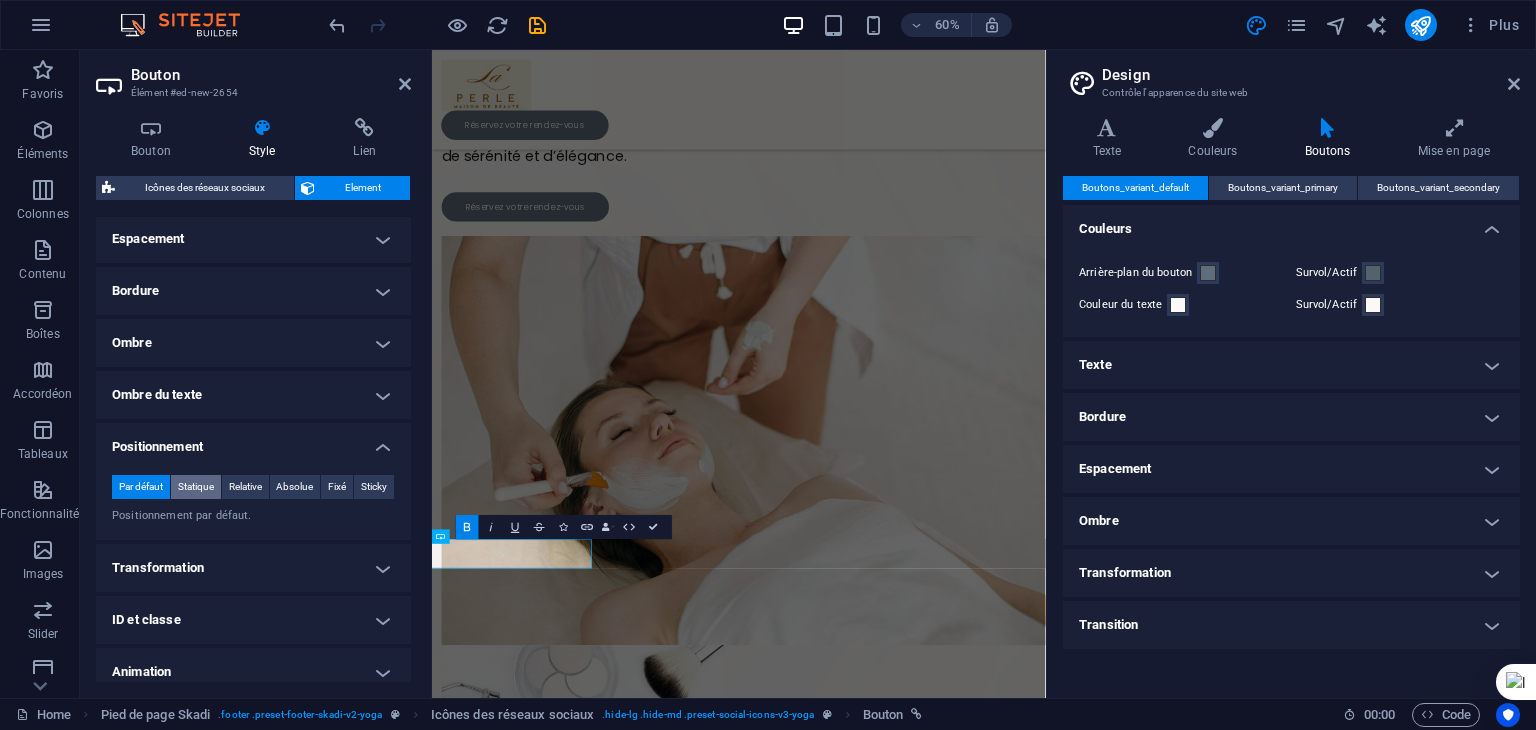 click on "Statique" at bounding box center [196, 487] 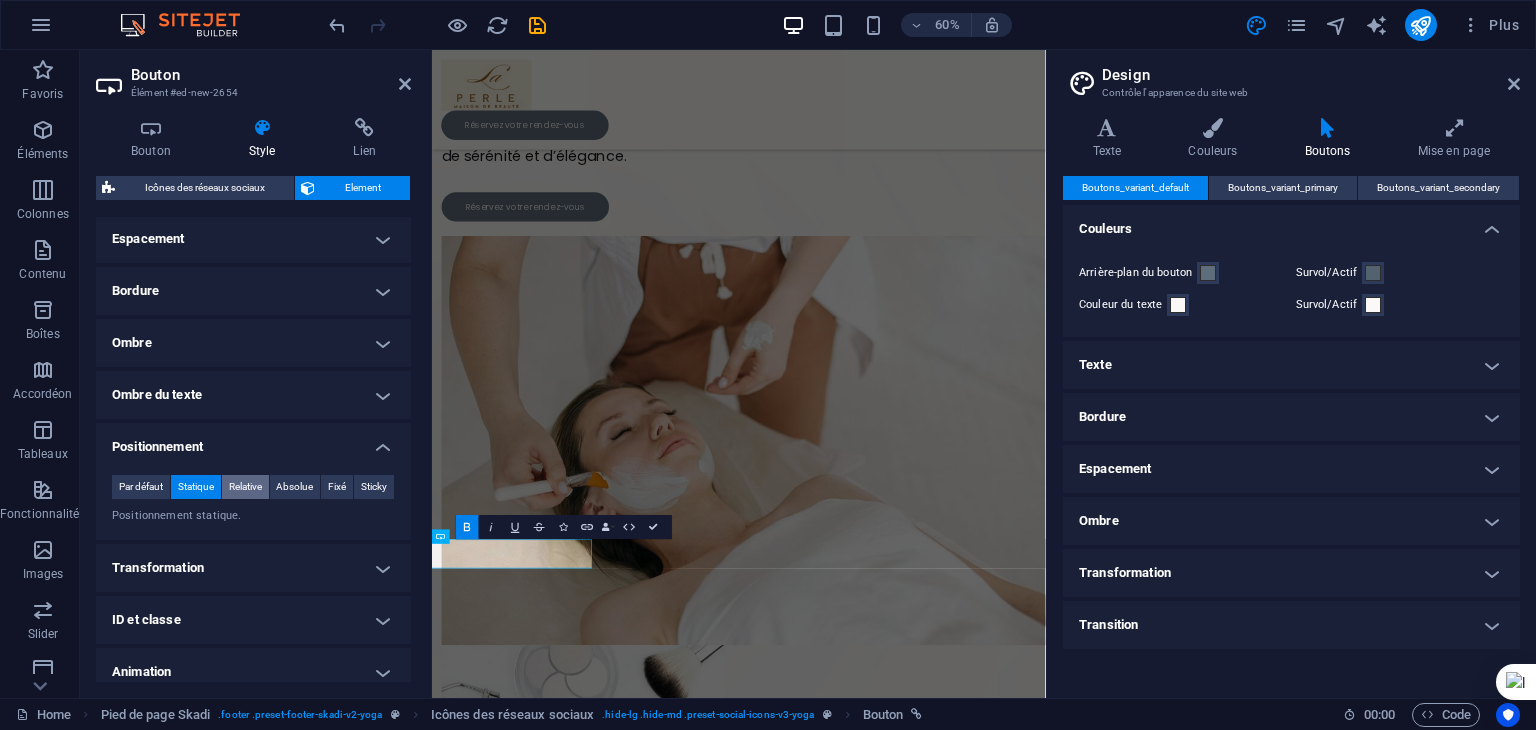 click on "Relative" at bounding box center (245, 487) 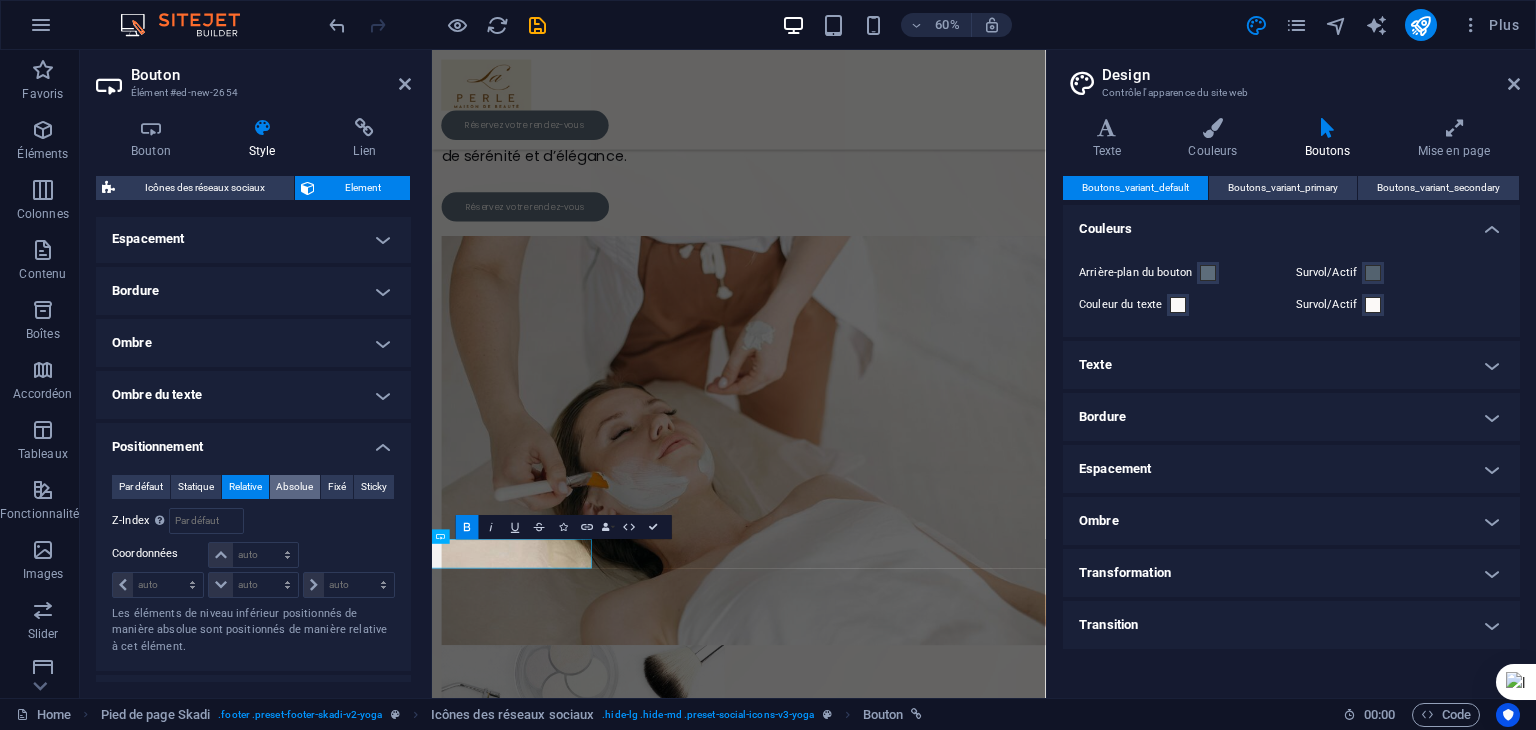 click on "Absolue" at bounding box center (295, 487) 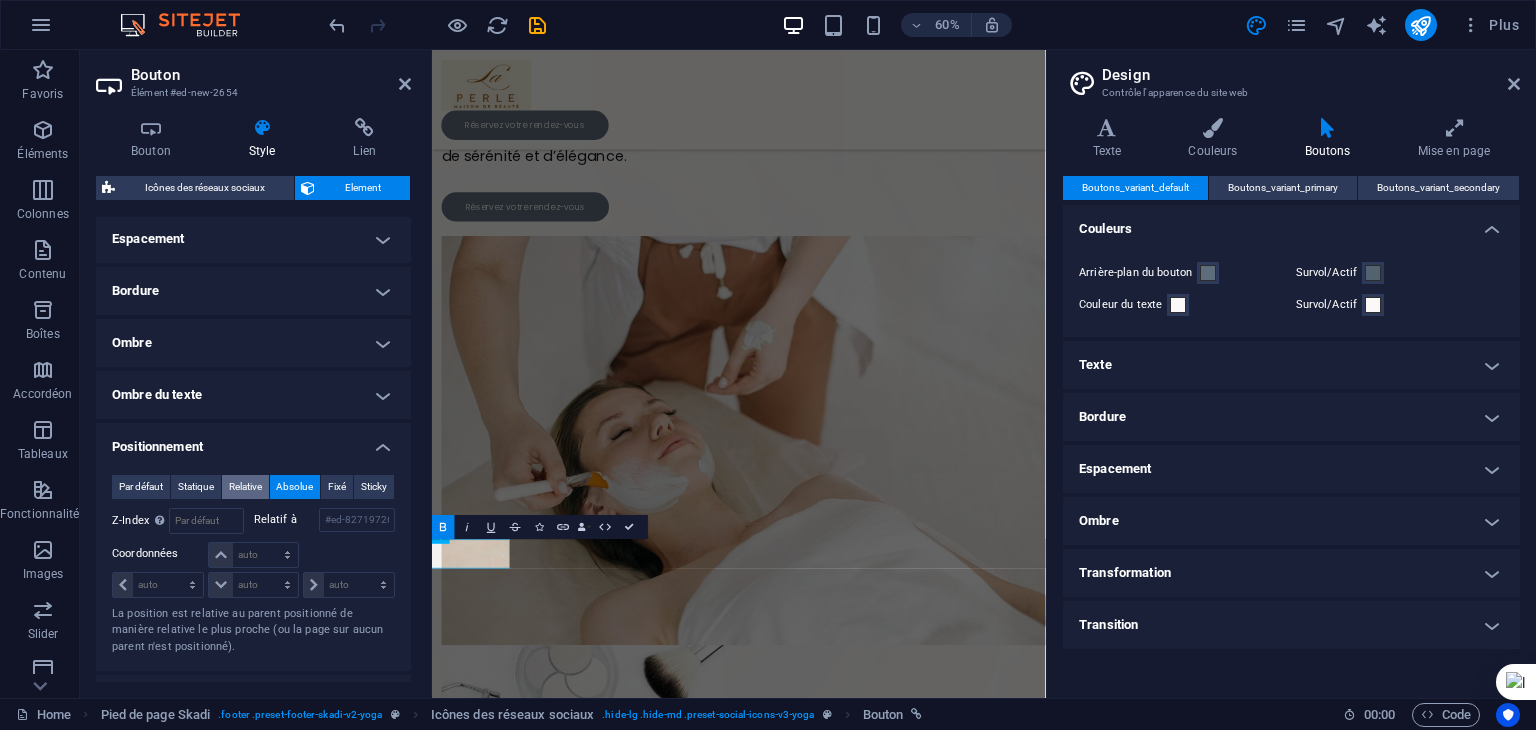 click on "Relative" at bounding box center [245, 487] 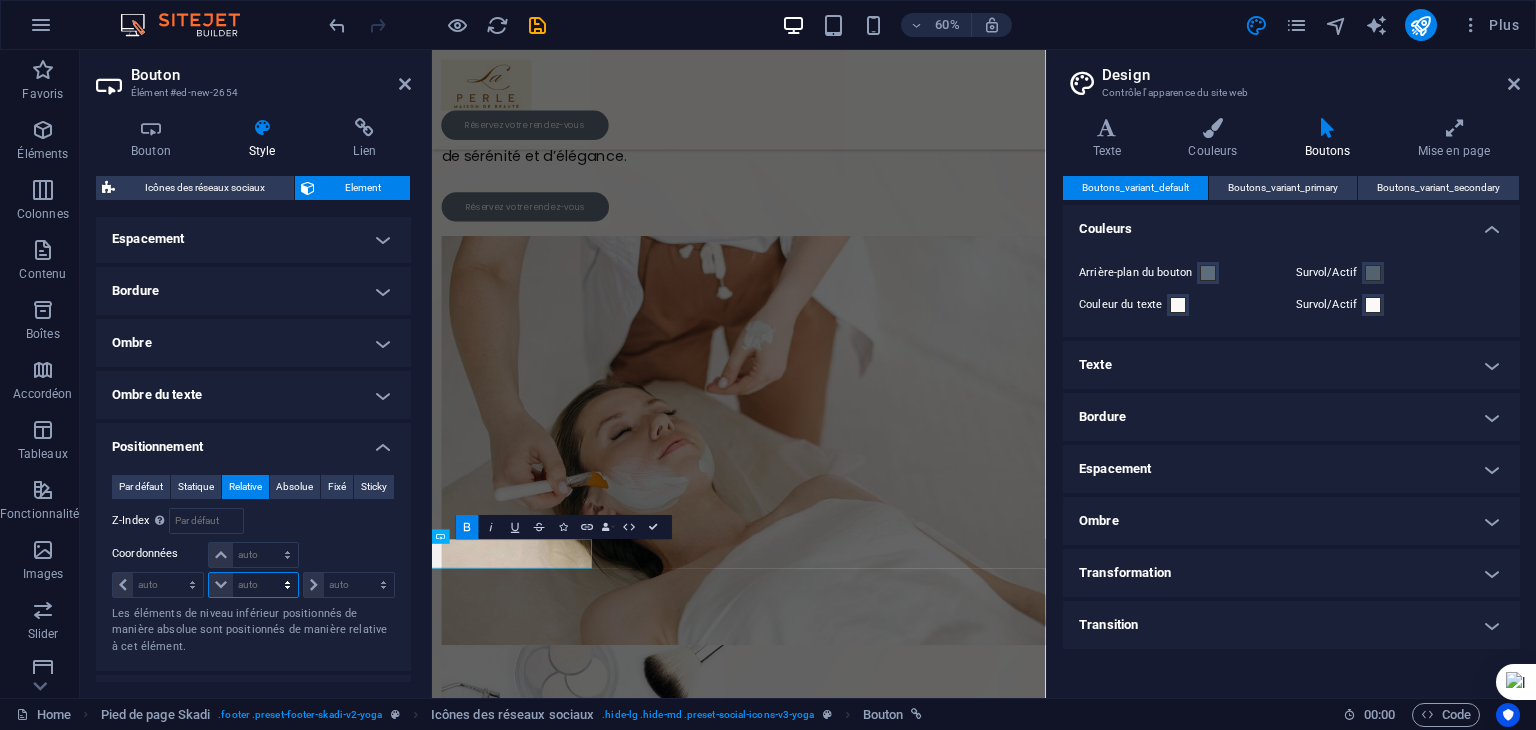 click on "auto px rem % em" at bounding box center [253, 585] 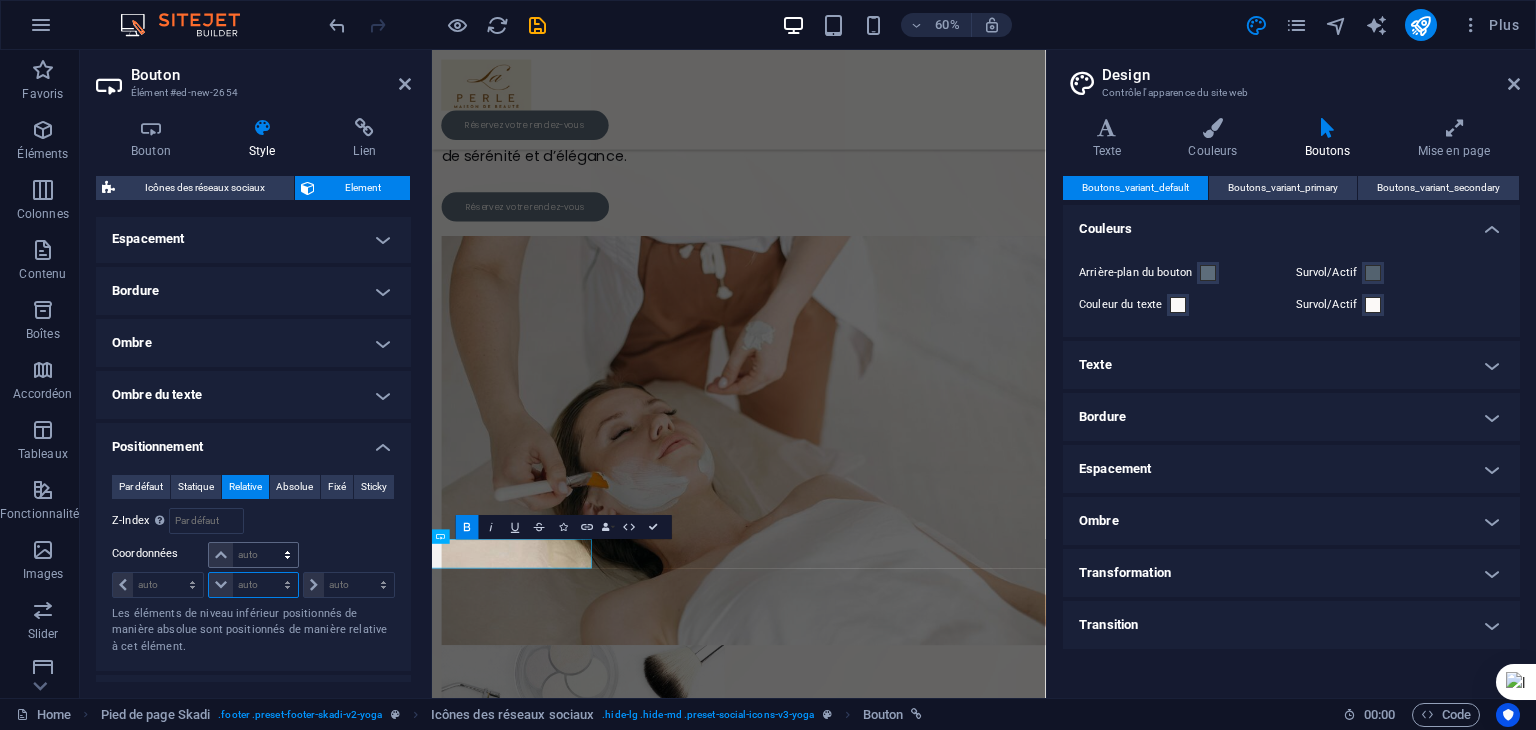 drag, startPoint x: 282, startPoint y: 578, endPoint x: 292, endPoint y: 557, distance: 23.259407 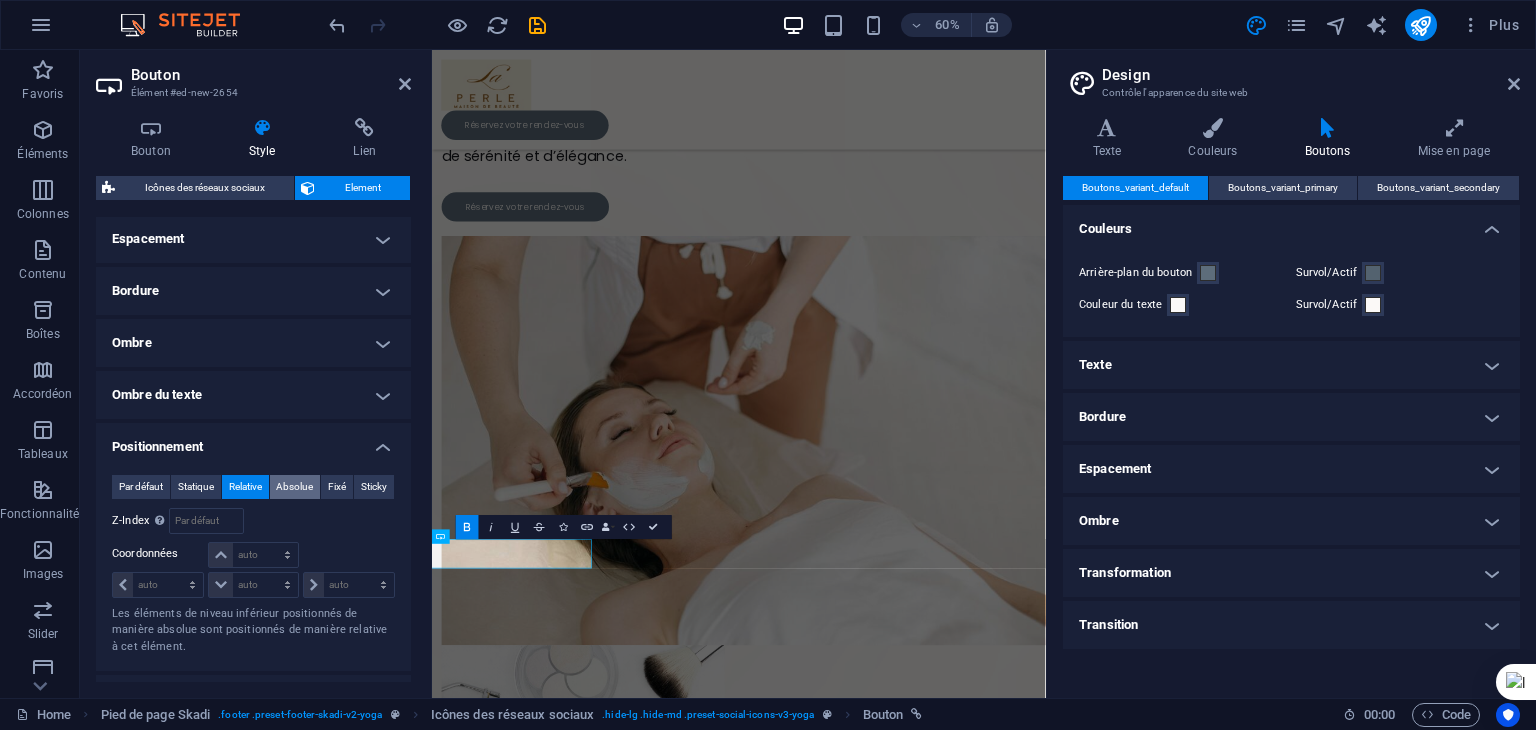 click on "Absolue" at bounding box center [294, 487] 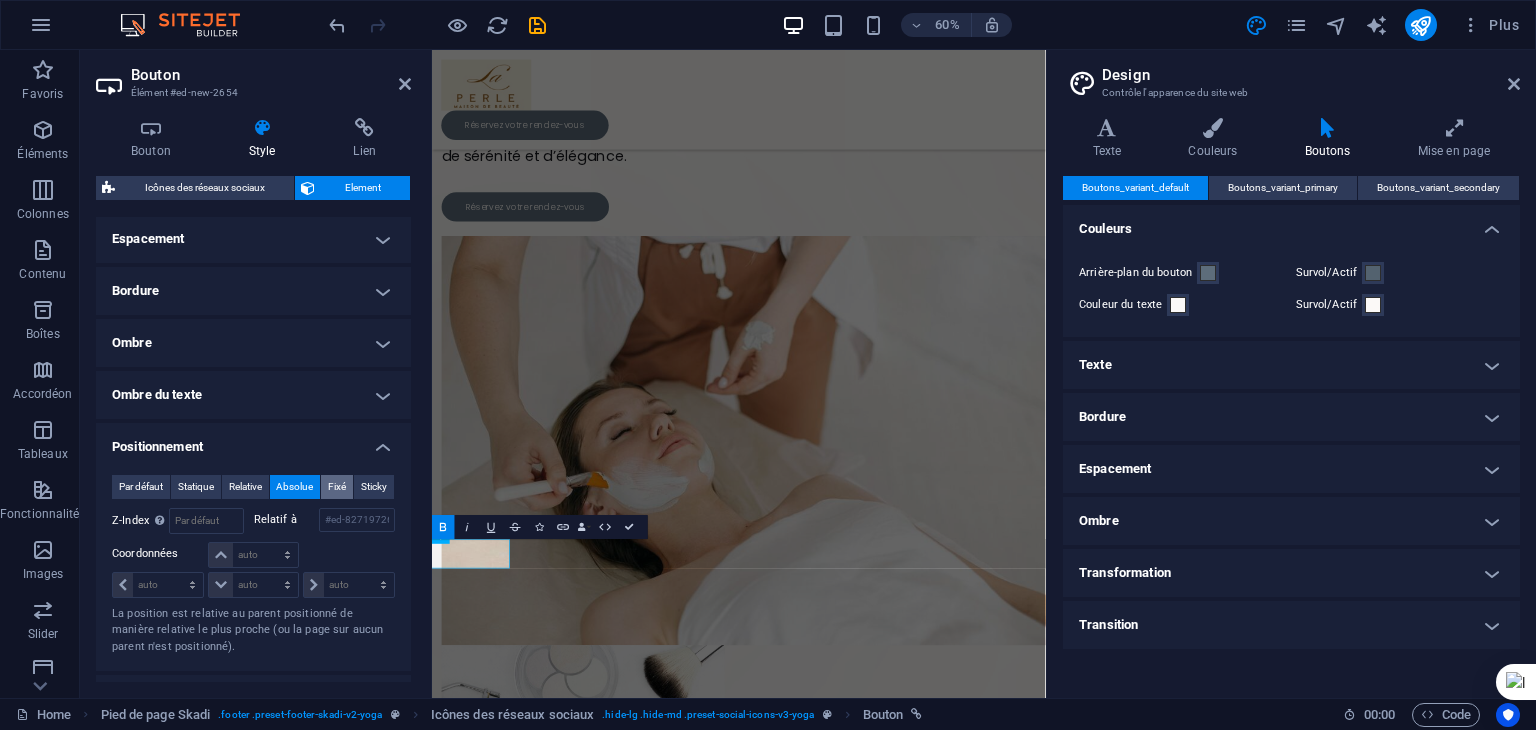 click on "Fixé" at bounding box center [337, 487] 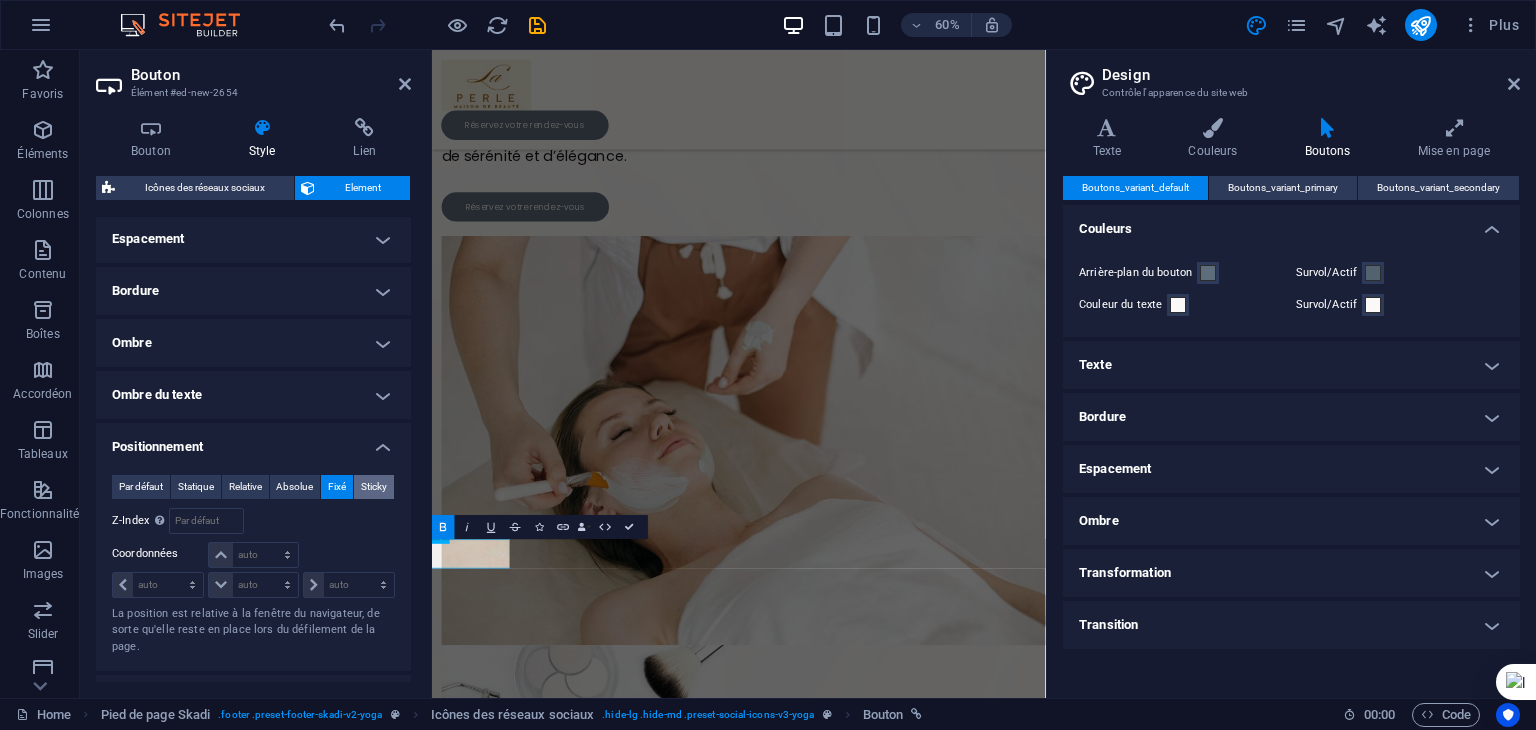 click on "Sticky" at bounding box center (374, 487) 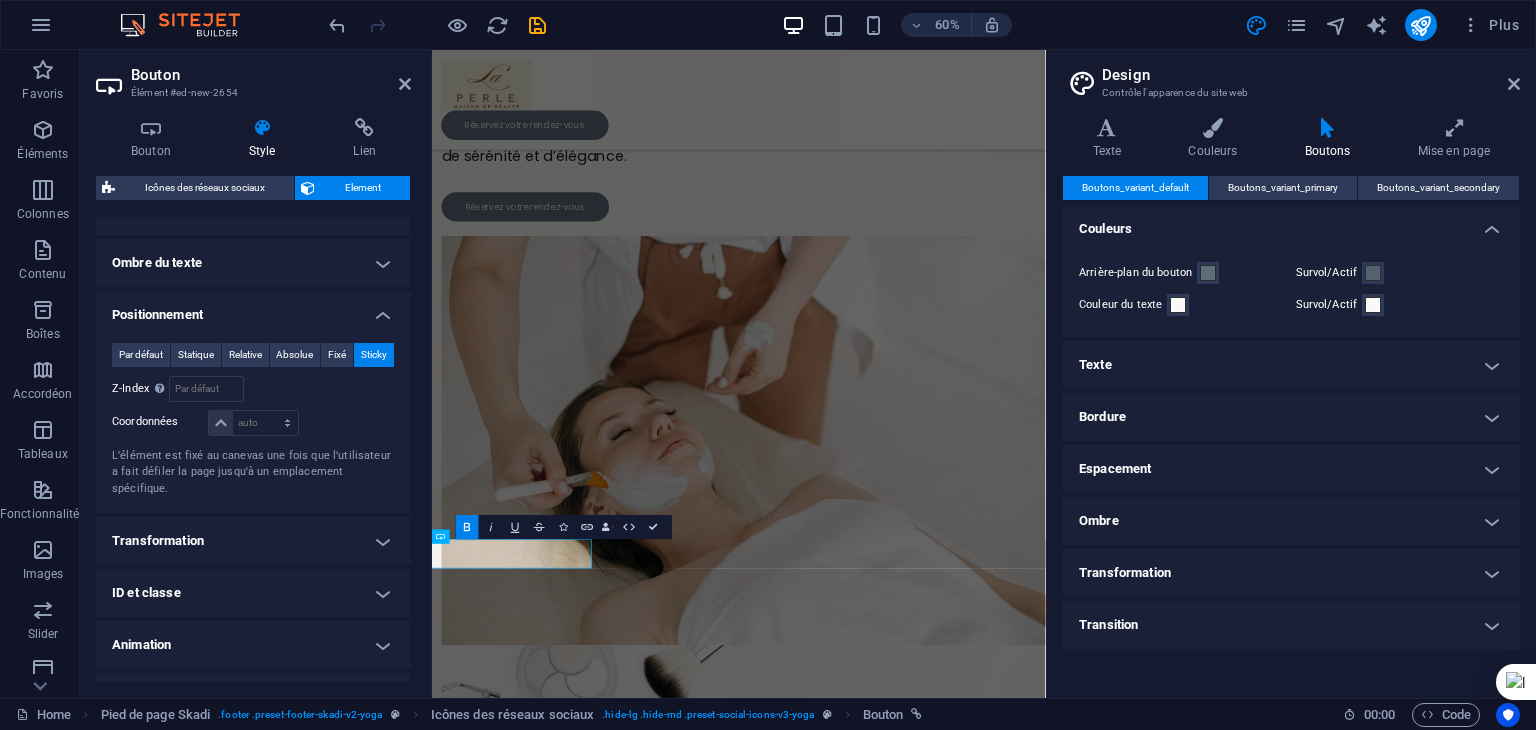 scroll, scrollTop: 553, scrollLeft: 0, axis: vertical 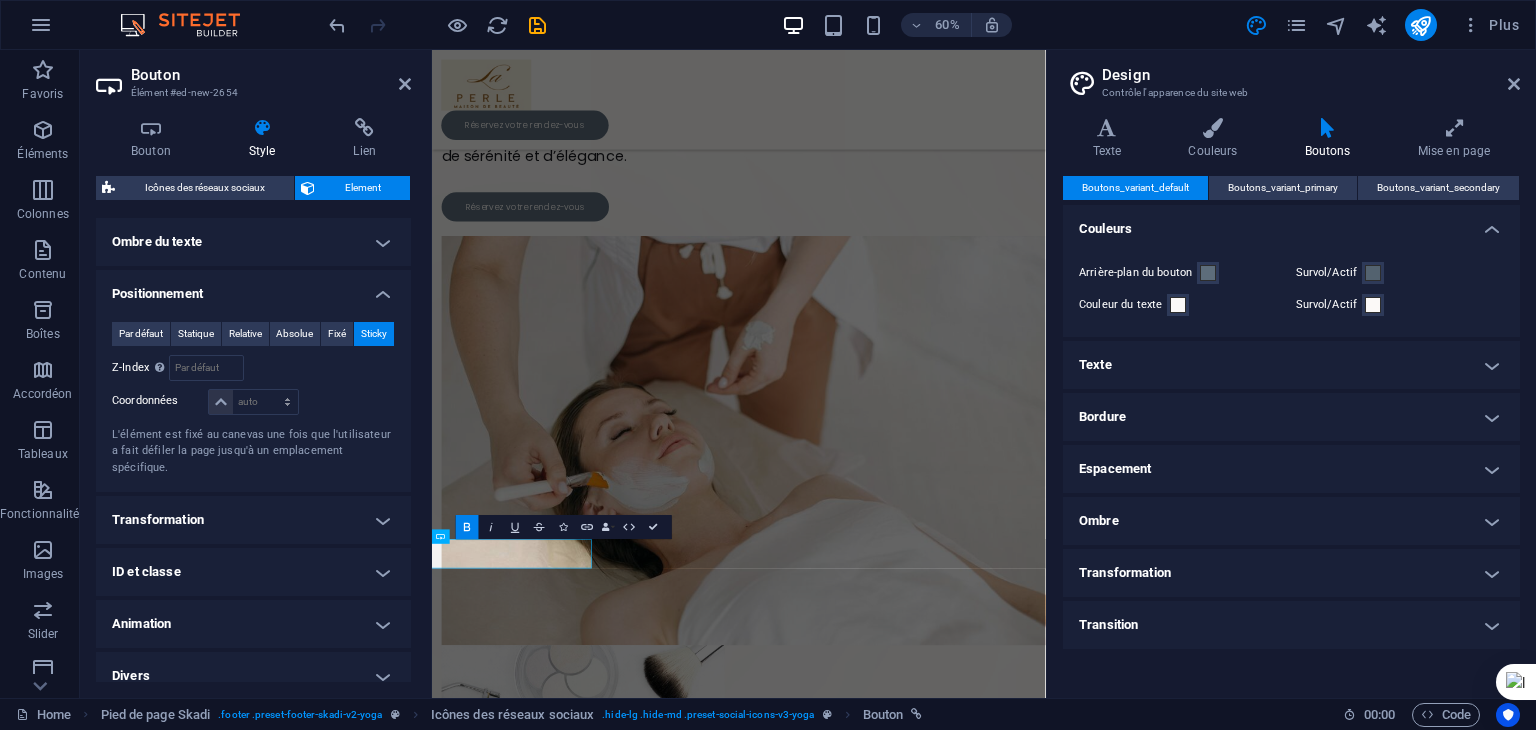 click on "Transformation" at bounding box center (253, 520) 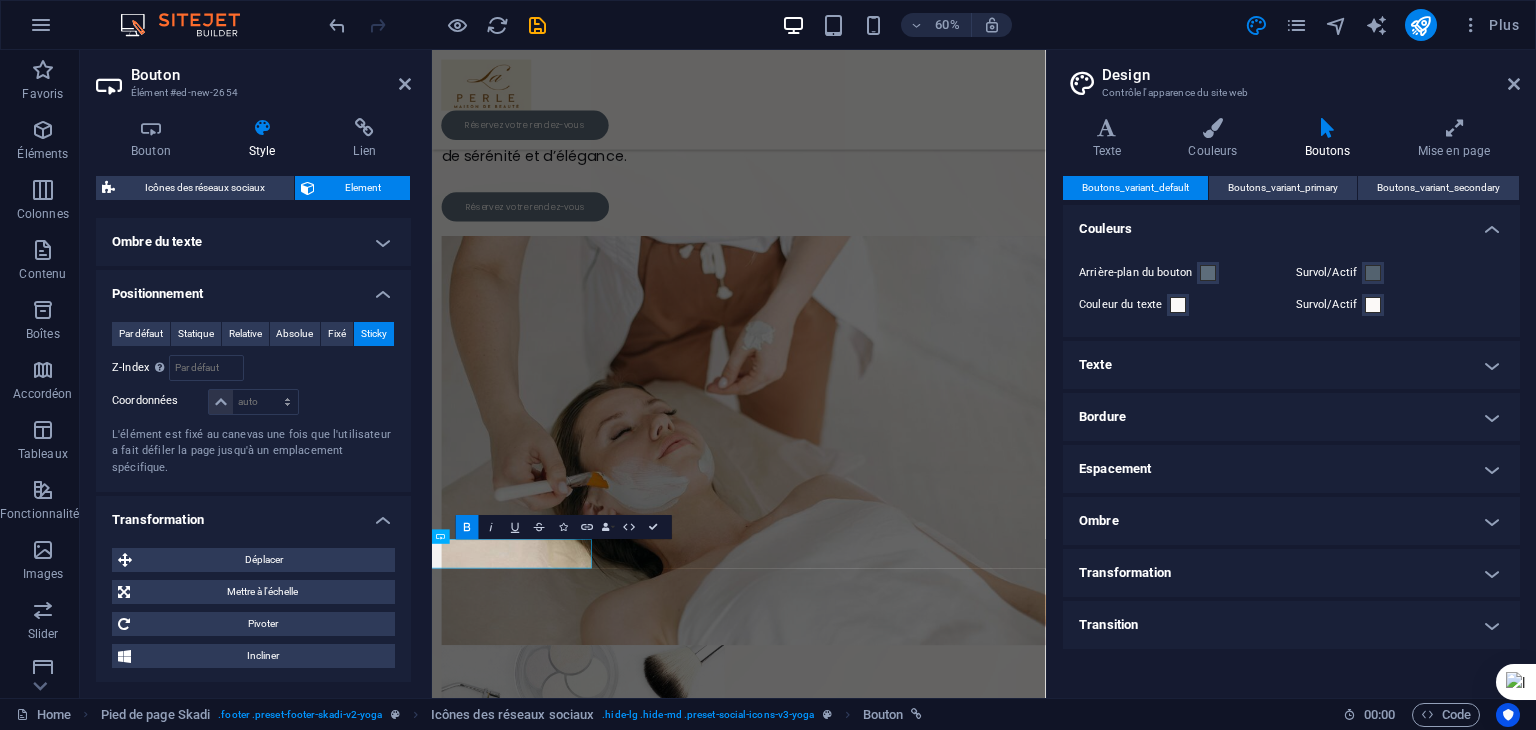 scroll, scrollTop: 653, scrollLeft: 0, axis: vertical 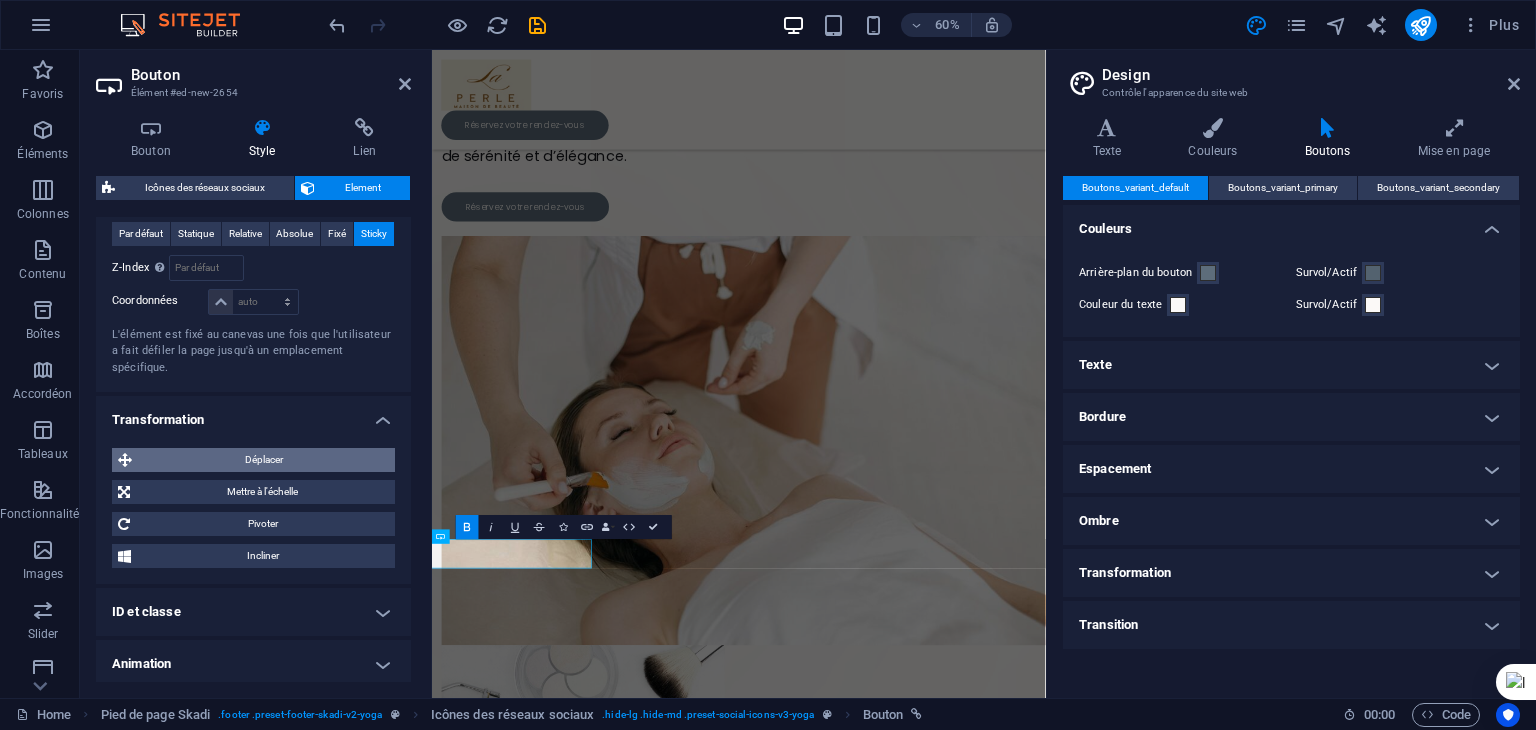 click on "Déplacer" at bounding box center (263, 460) 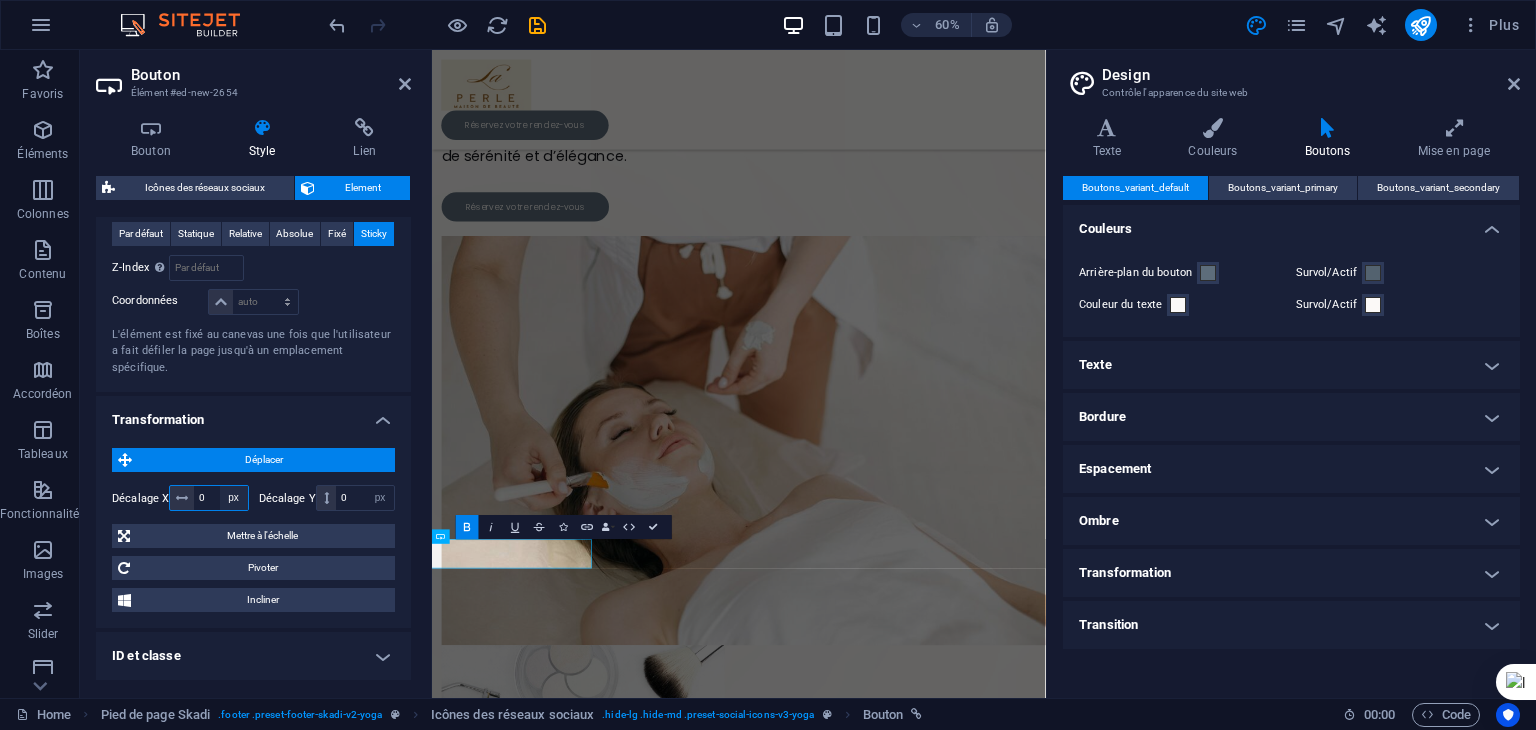 click on "px rem % em vh vw" at bounding box center [234, 498] 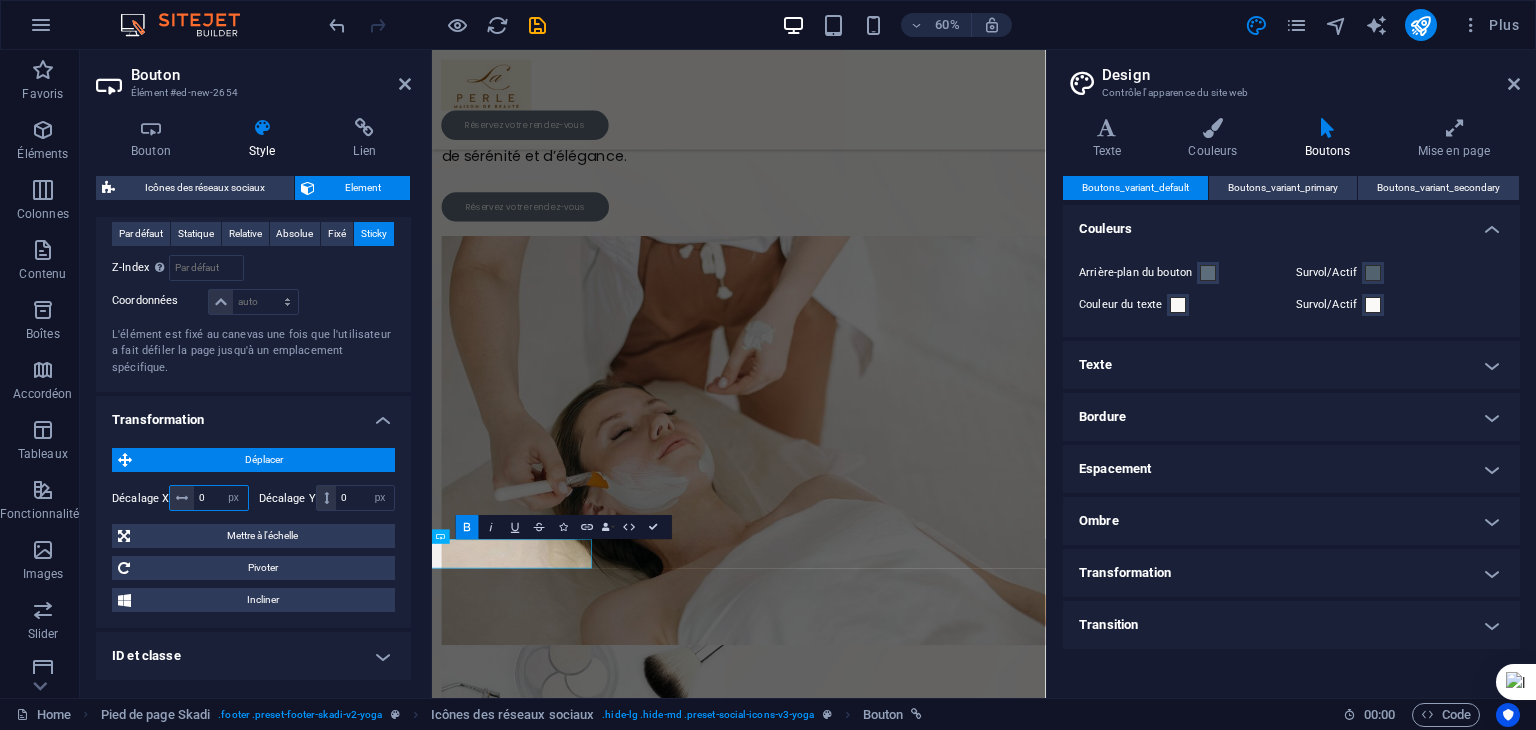 click on "0" at bounding box center [220, 498] 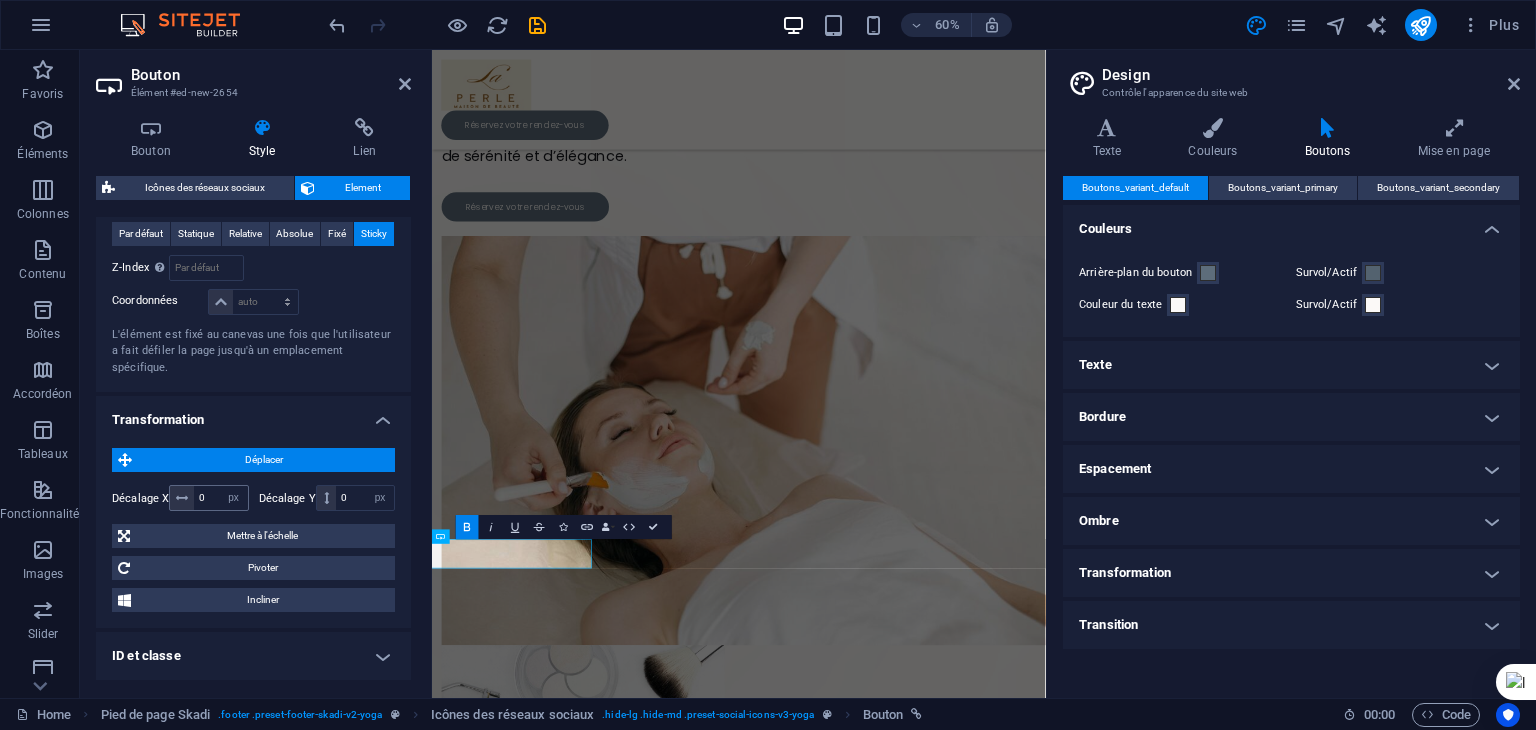 click at bounding box center (182, 498) 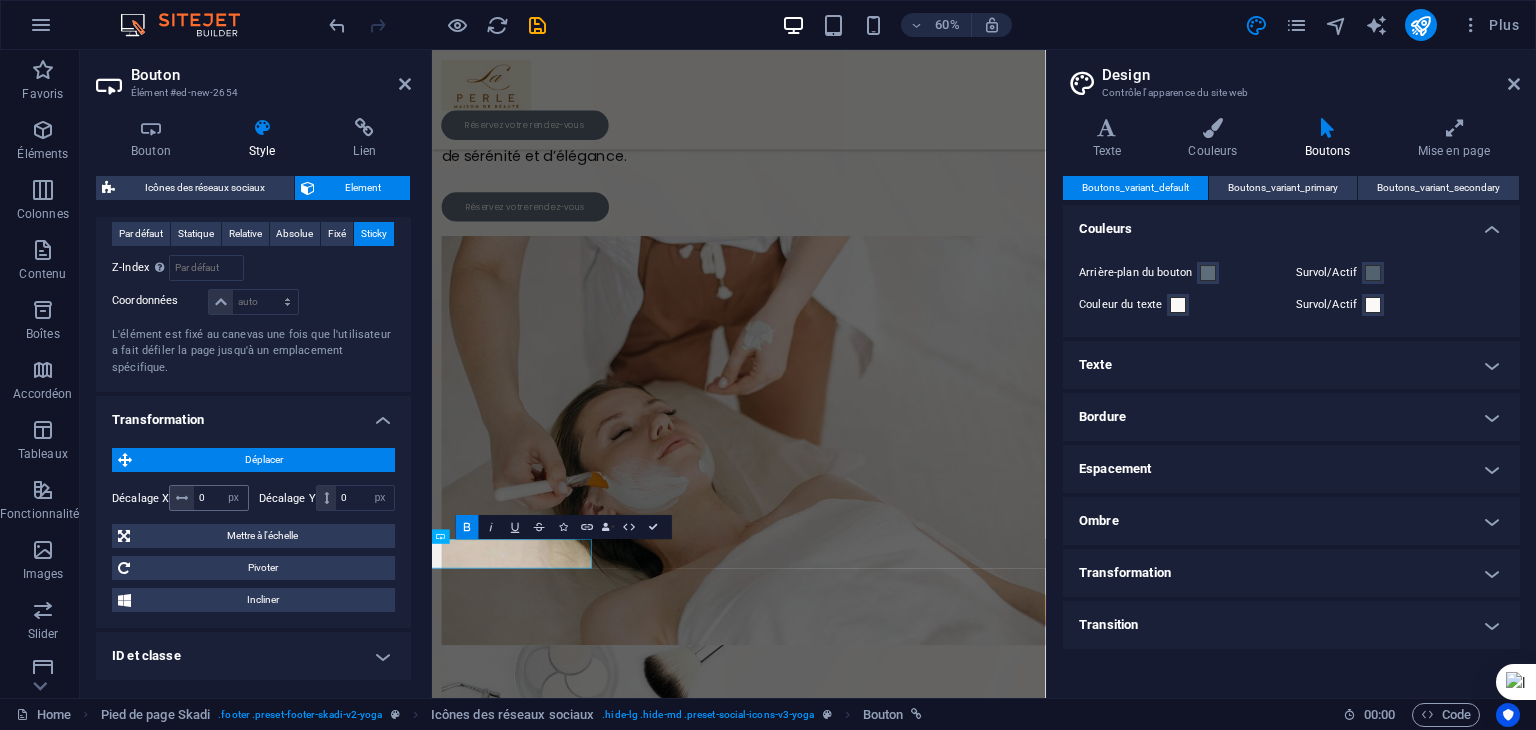 drag, startPoint x: 173, startPoint y: 479, endPoint x: 206, endPoint y: 479, distance: 33 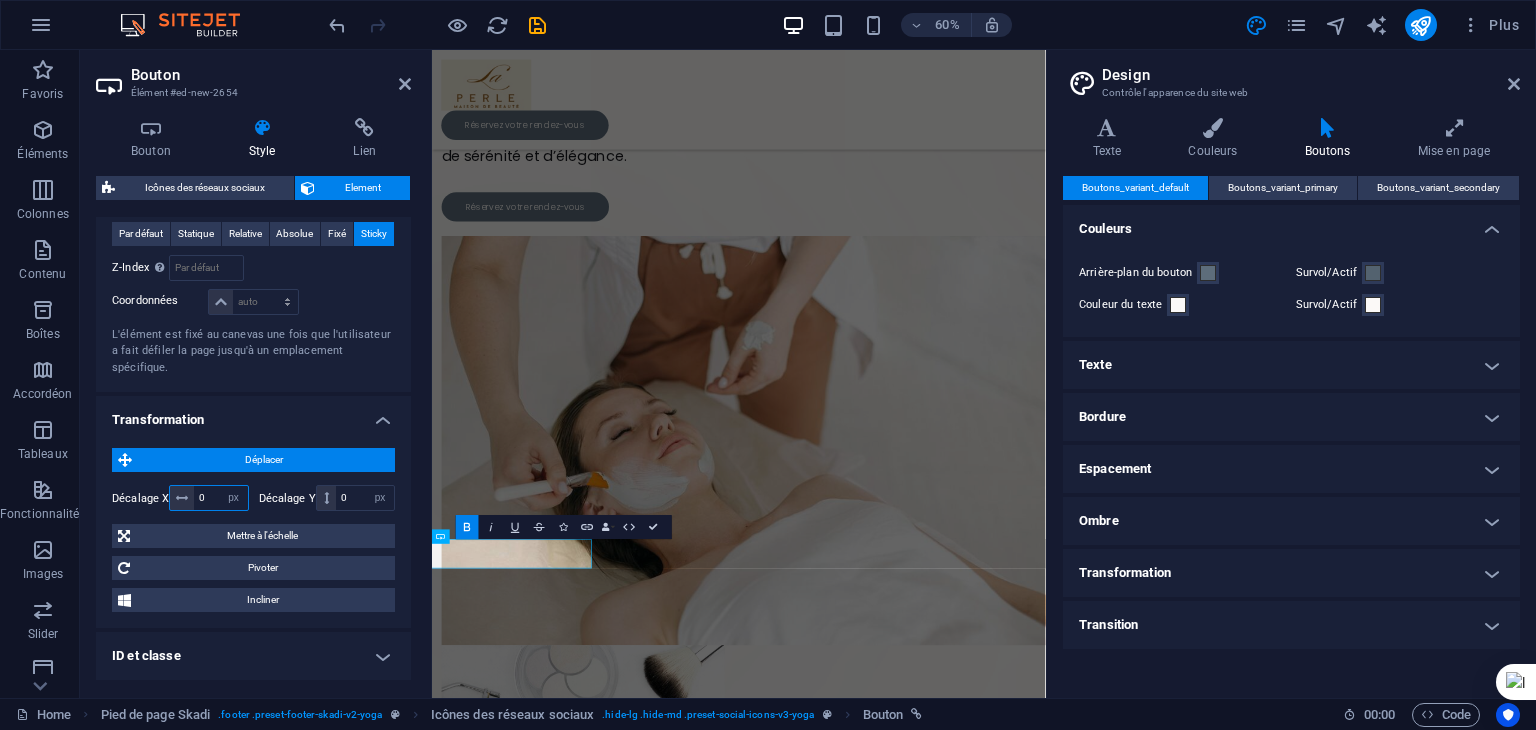 drag, startPoint x: 206, startPoint y: 479, endPoint x: 165, endPoint y: 479, distance: 41 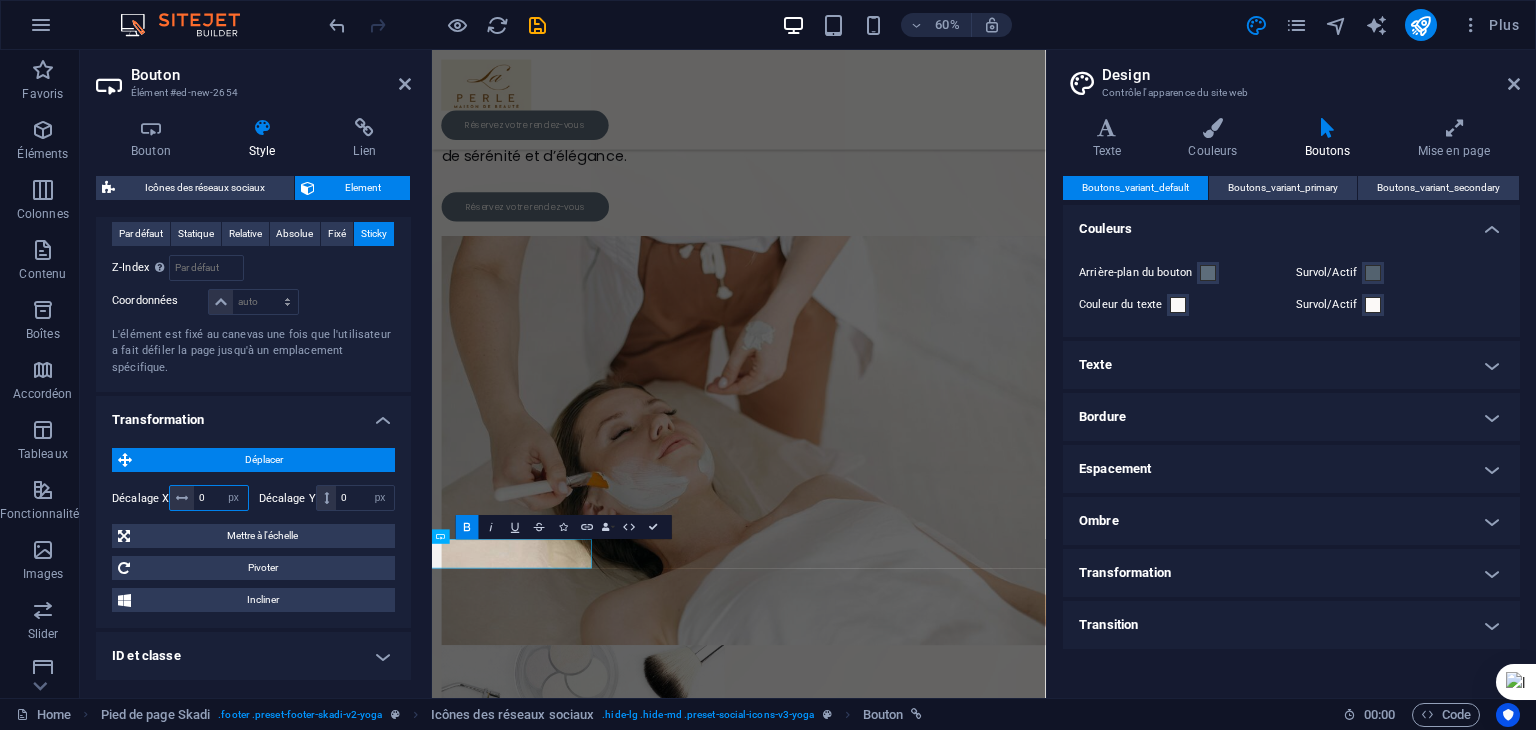 click on "Décalage X 0 px rem % em vh vw" at bounding box center [180, 498] 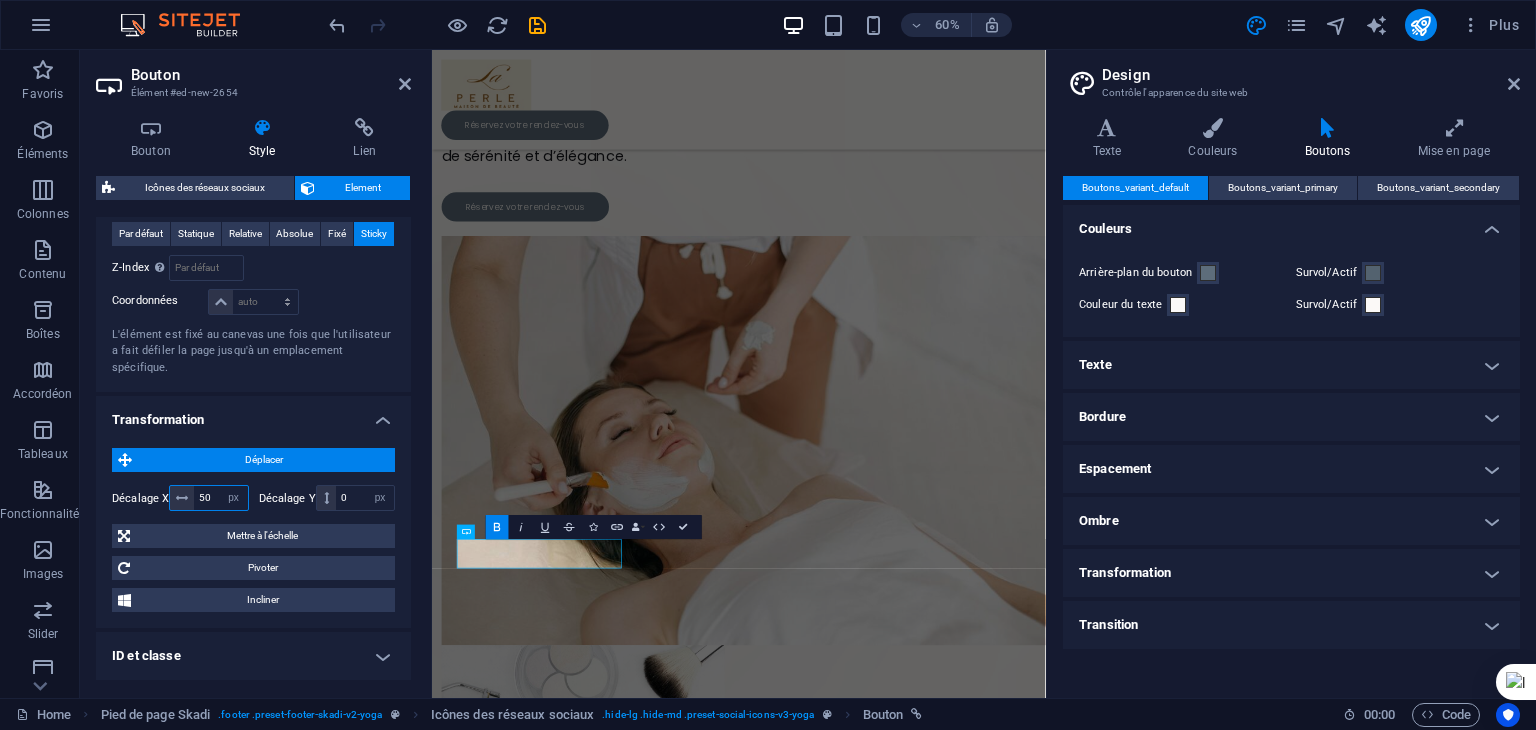 drag, startPoint x: 216, startPoint y: 479, endPoint x: 79, endPoint y: 466, distance: 137.6154 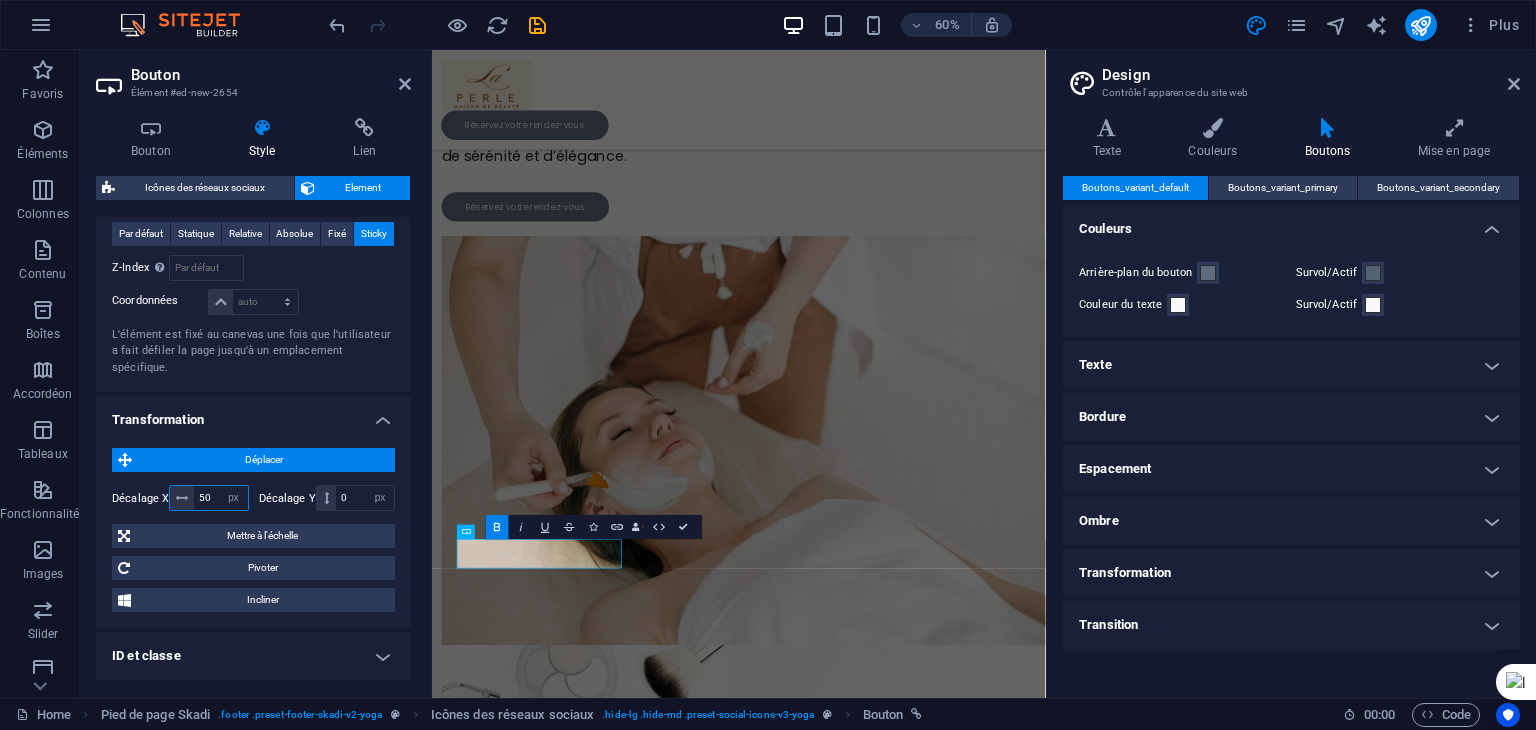 click on "Favoris Éléments Colonnes Contenu Boîtes Accordéon Tableaux Fonctionnalités Images Slider En-tête Pied de page Formulaires Marketing Collections Bouton Élément #ed-new-2654 Bouton Style Lien Bouton Design  Par défaut Principal Secondaire Arrière-plan Survol/Actif Passer en mode Aperçu pour tester le statut du bouton Survol/Actif Couleur du texte Survol/Actif Couleur de la bordure Survol/Actif Alignement Taille Largeur Par défaut px rem % em vh vw Les couleurs et les tailles de police par défaut sont définies dans Design. Modifier le design Icônes des réseaux sociaux Element Mise en page Définit comment cet élément s'étend dans la mise en page (Flexbox). Taille Par défaut auto px % 1/1 1/2 1/3 1/4 1/5 1/6 1/7 1/8 1/9 1/10 Agrandir Réduire Commander Mise en page du conteneur Visible Visible Opacité 100 % Débordement Espacement Marge Par défaut auto px % rem vw vh Personnalisé Personnalisé auto px % rem vw vh auto px % rem vw vh auto px % rem vw vh auto px % rem vw vh Par défaut px %" at bounding box center [523, 374] 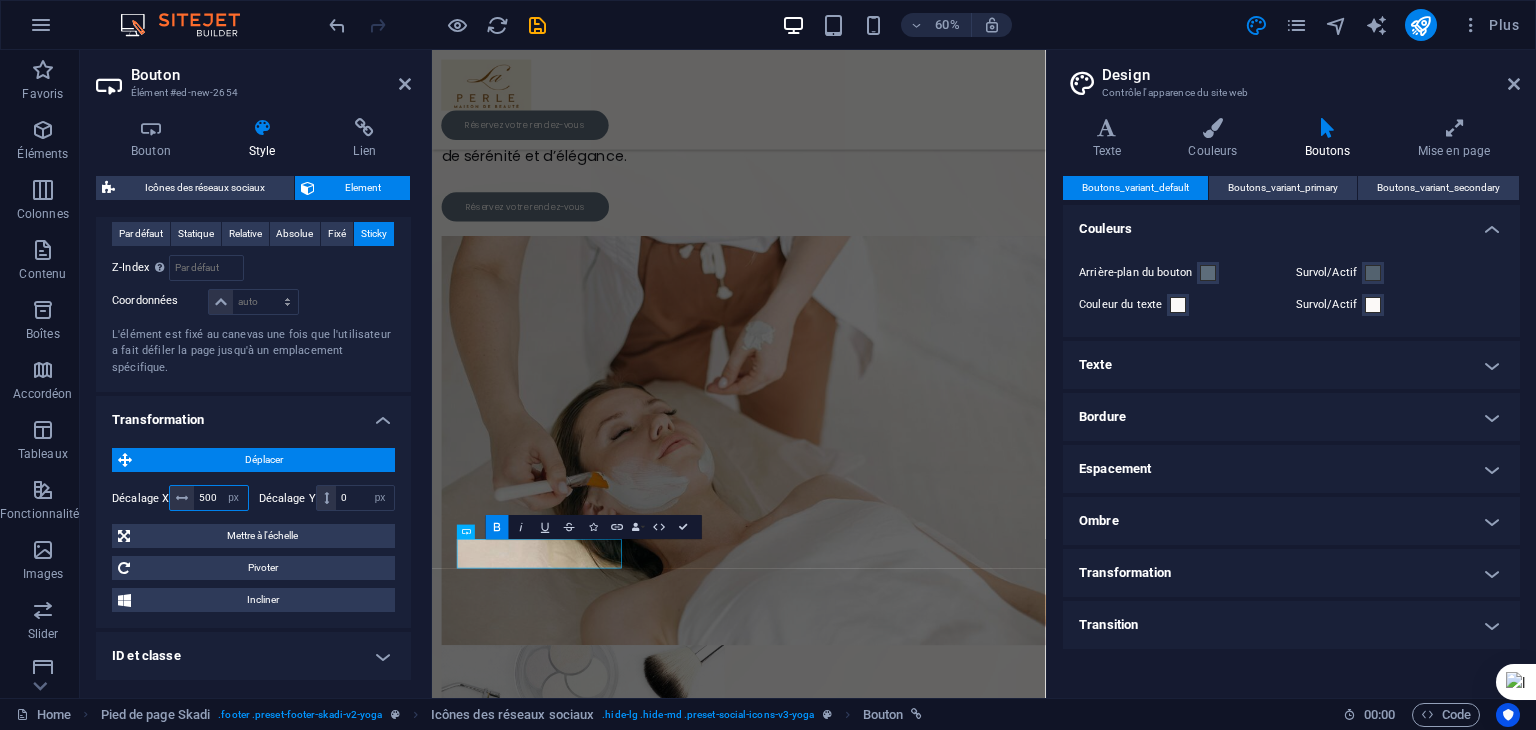 type on "500" 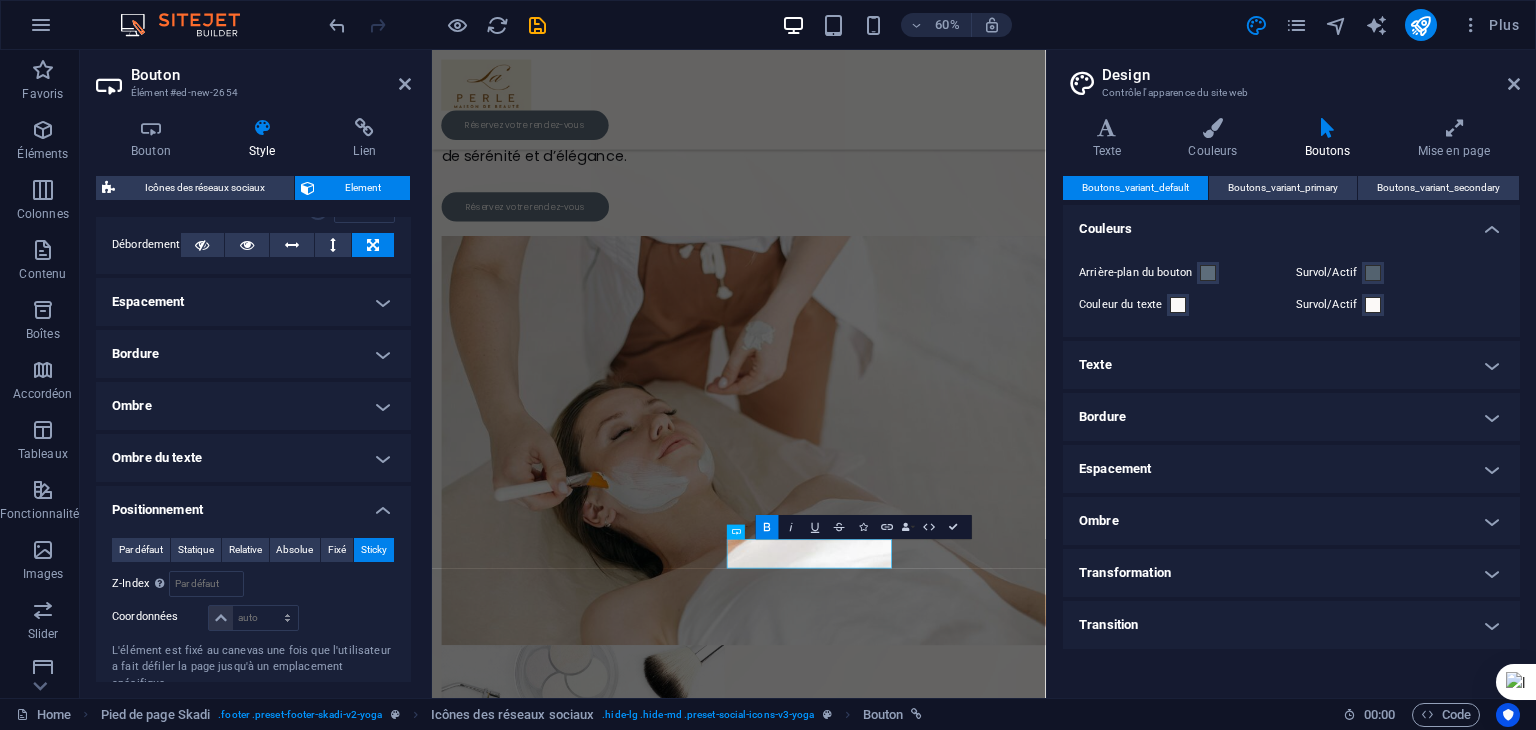 scroll, scrollTop: 0, scrollLeft: 0, axis: both 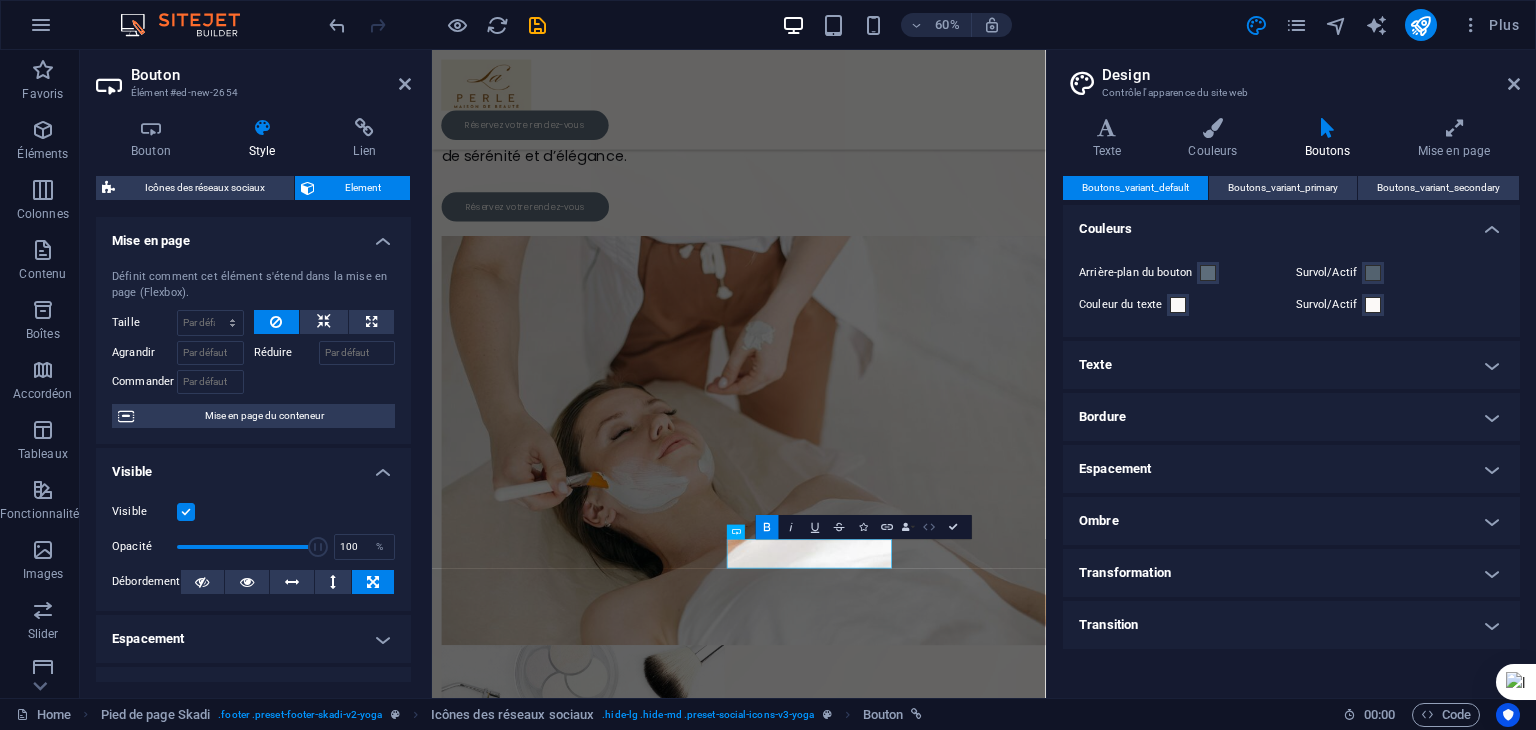 click 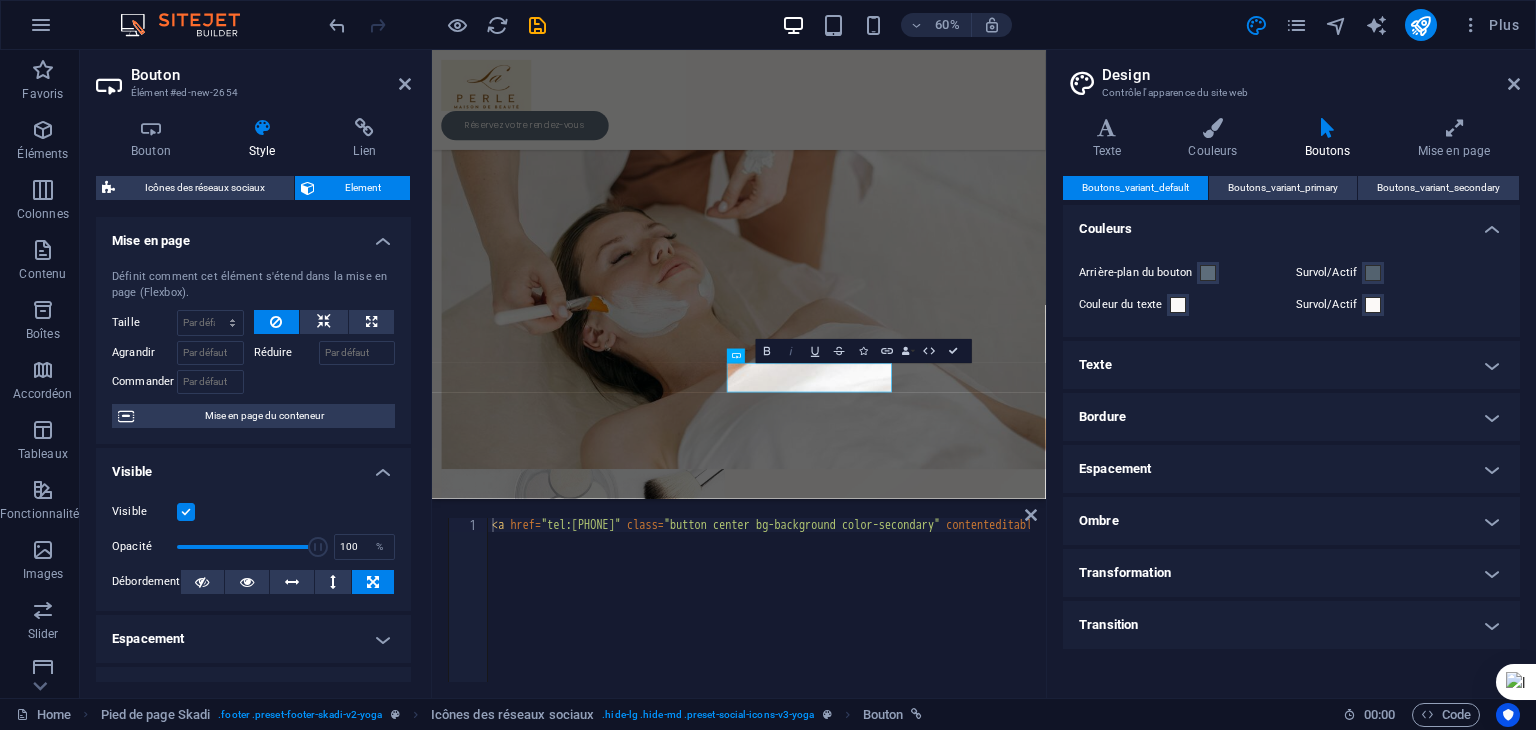 click 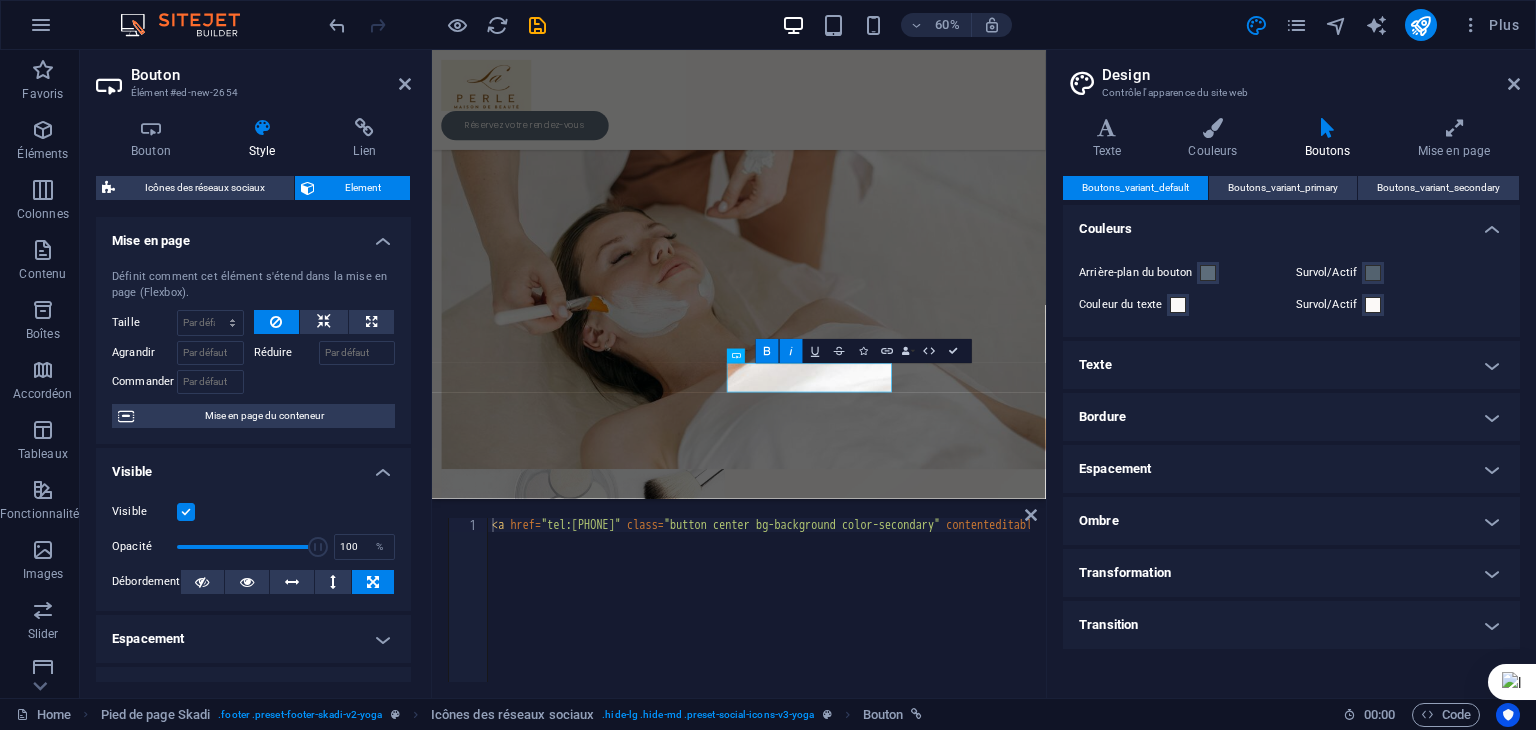 click 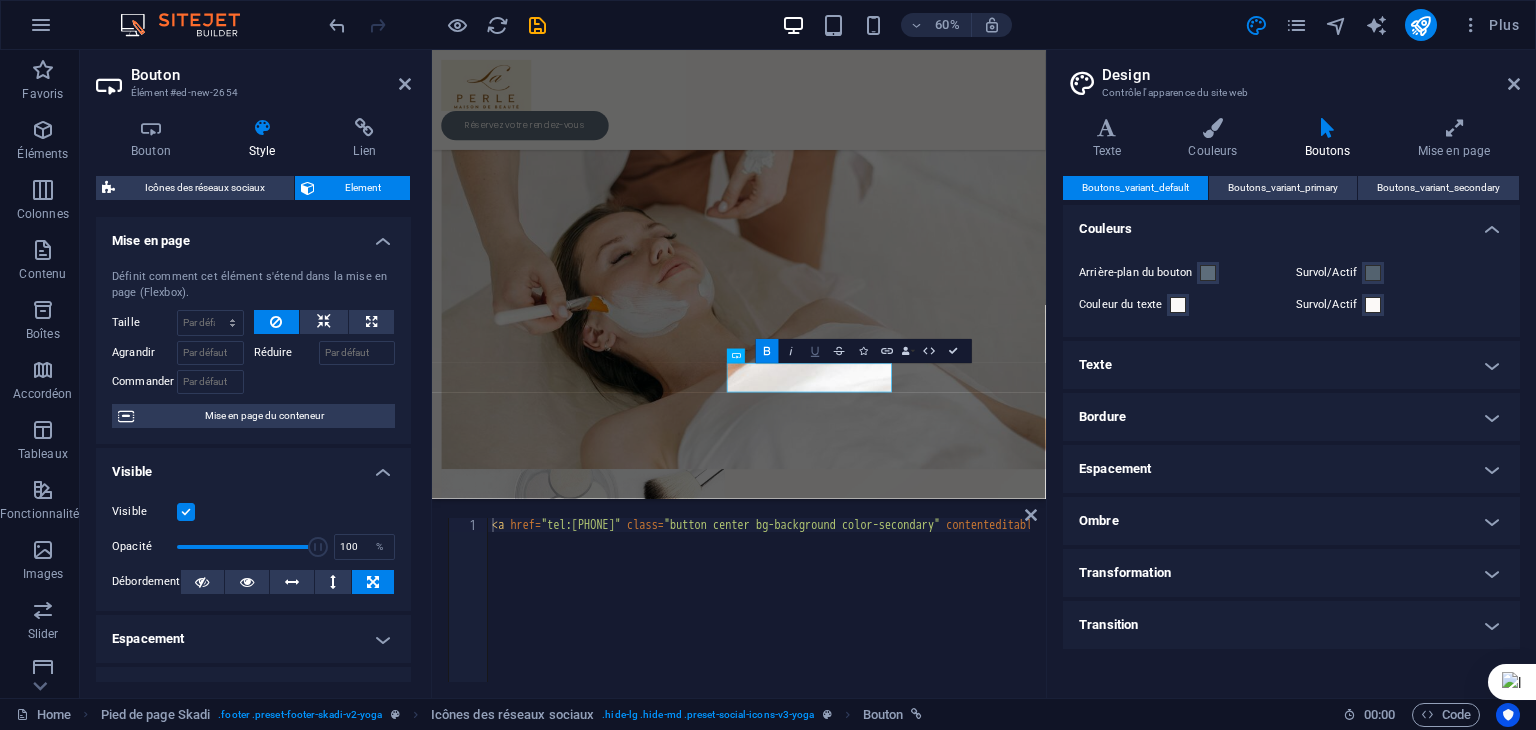 click 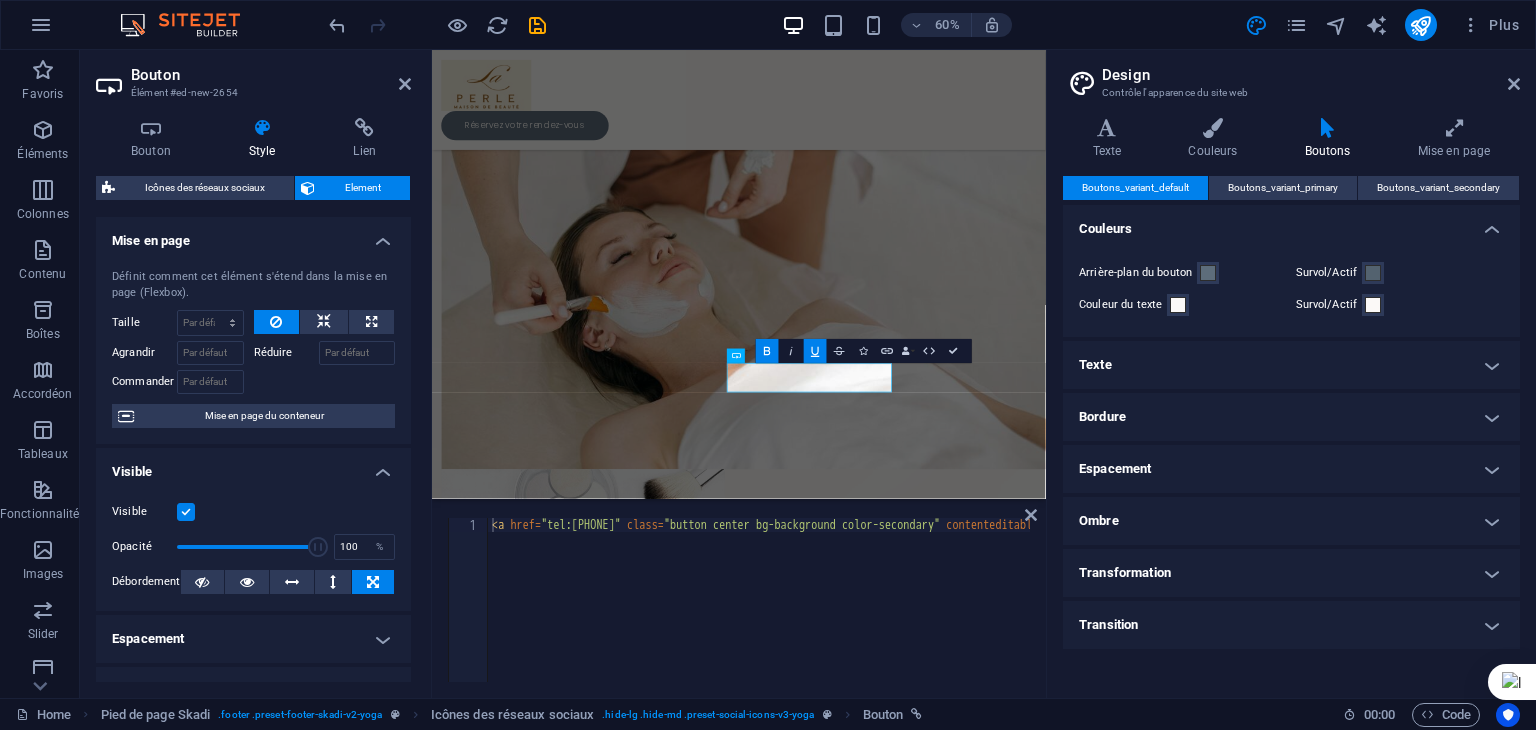 click 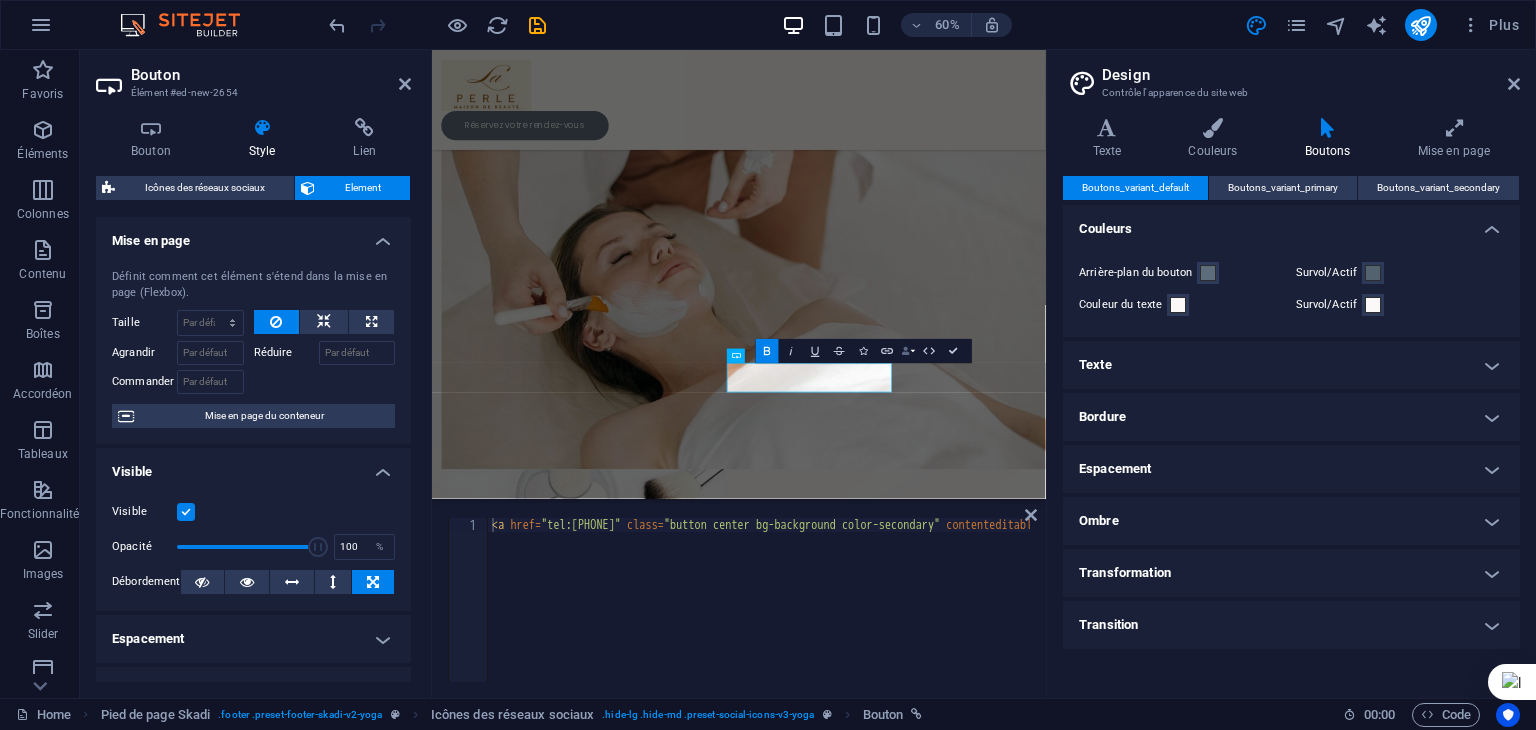 click at bounding box center (906, 351) 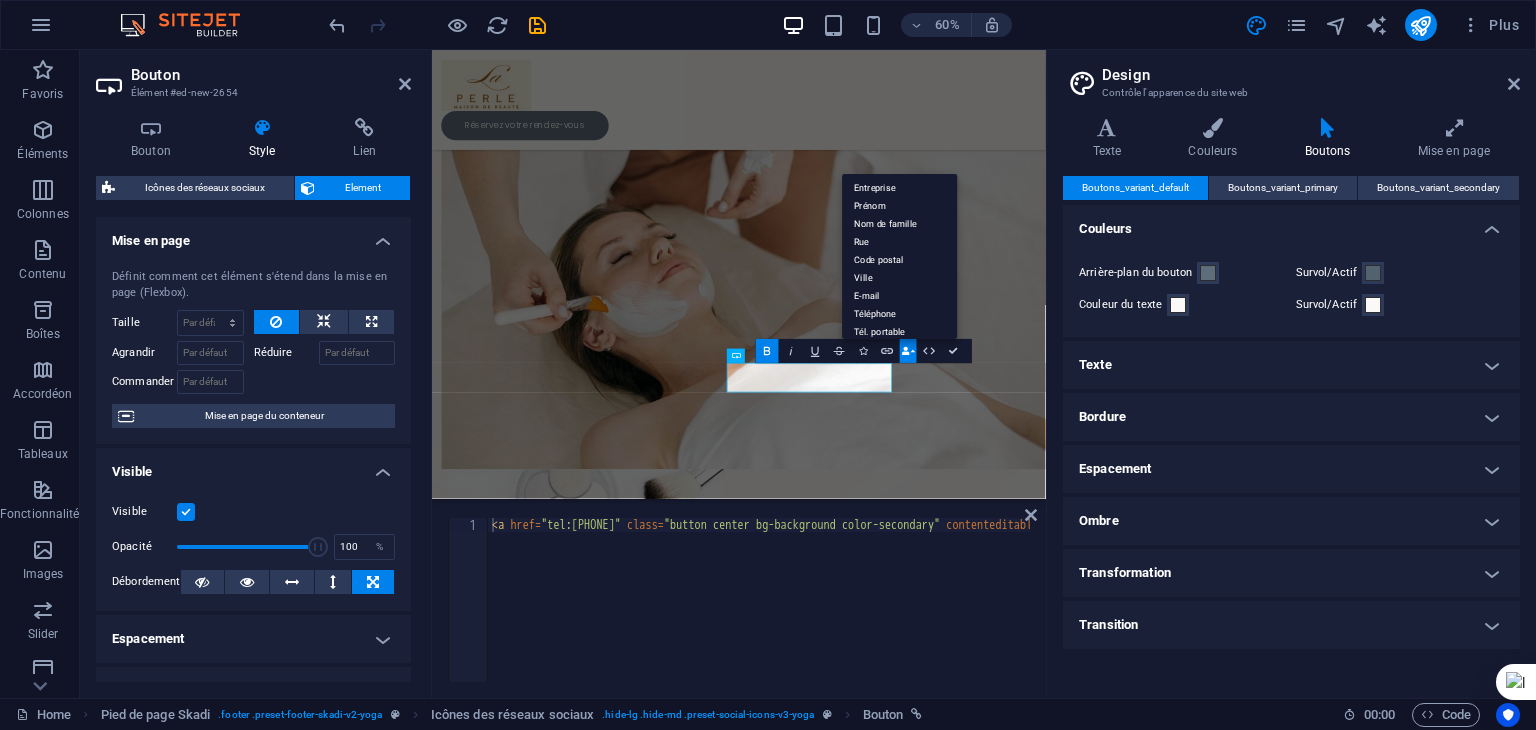 click at bounding box center [906, 351] 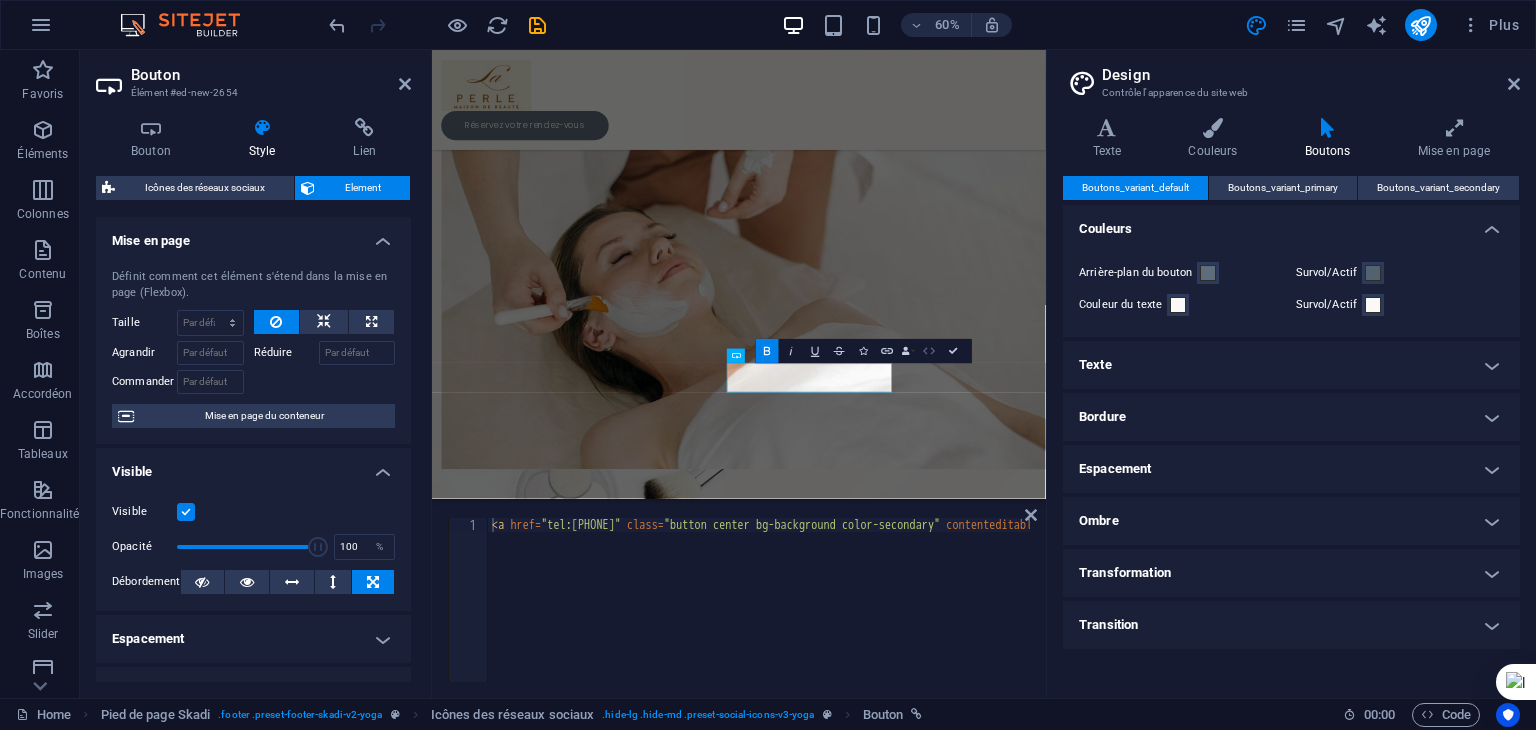 click 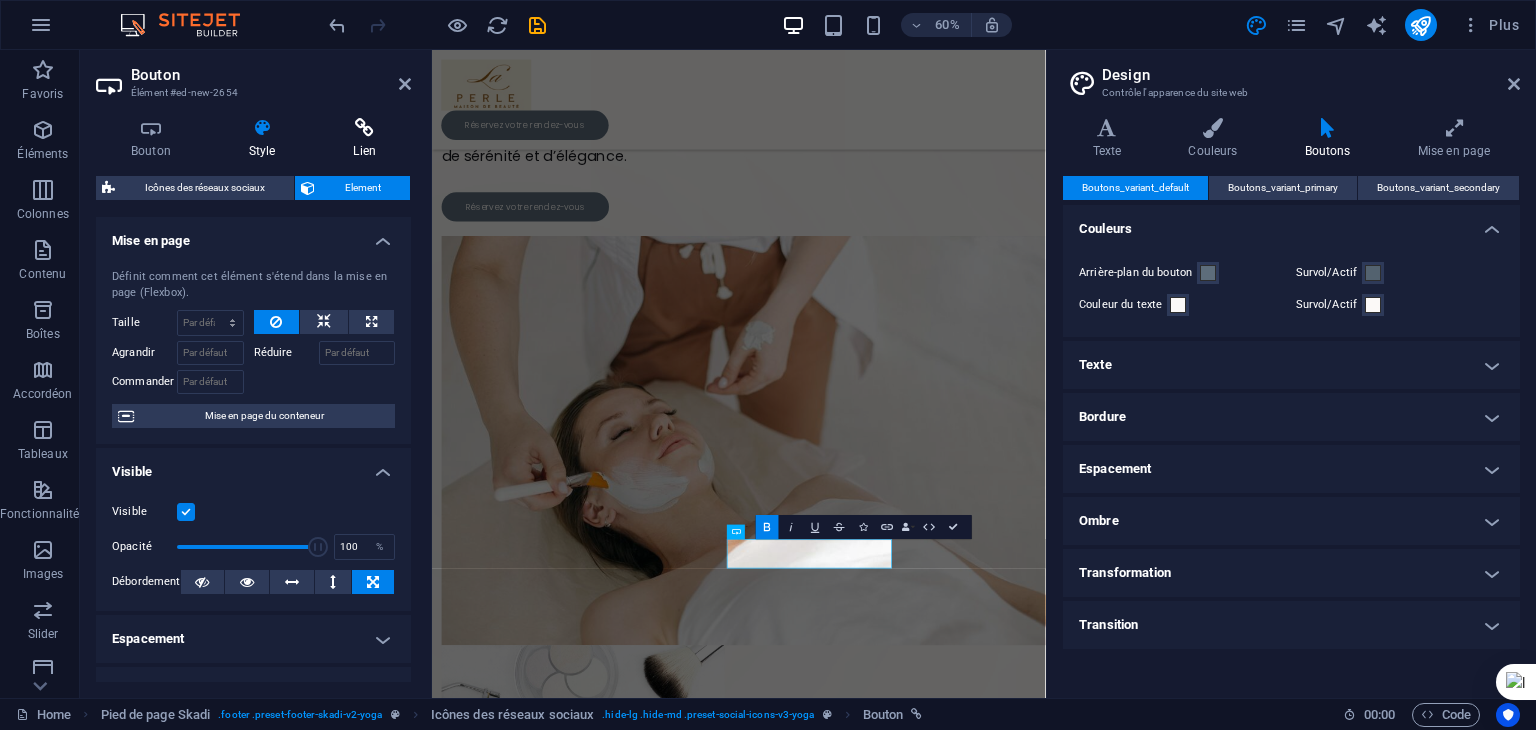 click on "Lien" at bounding box center (364, 139) 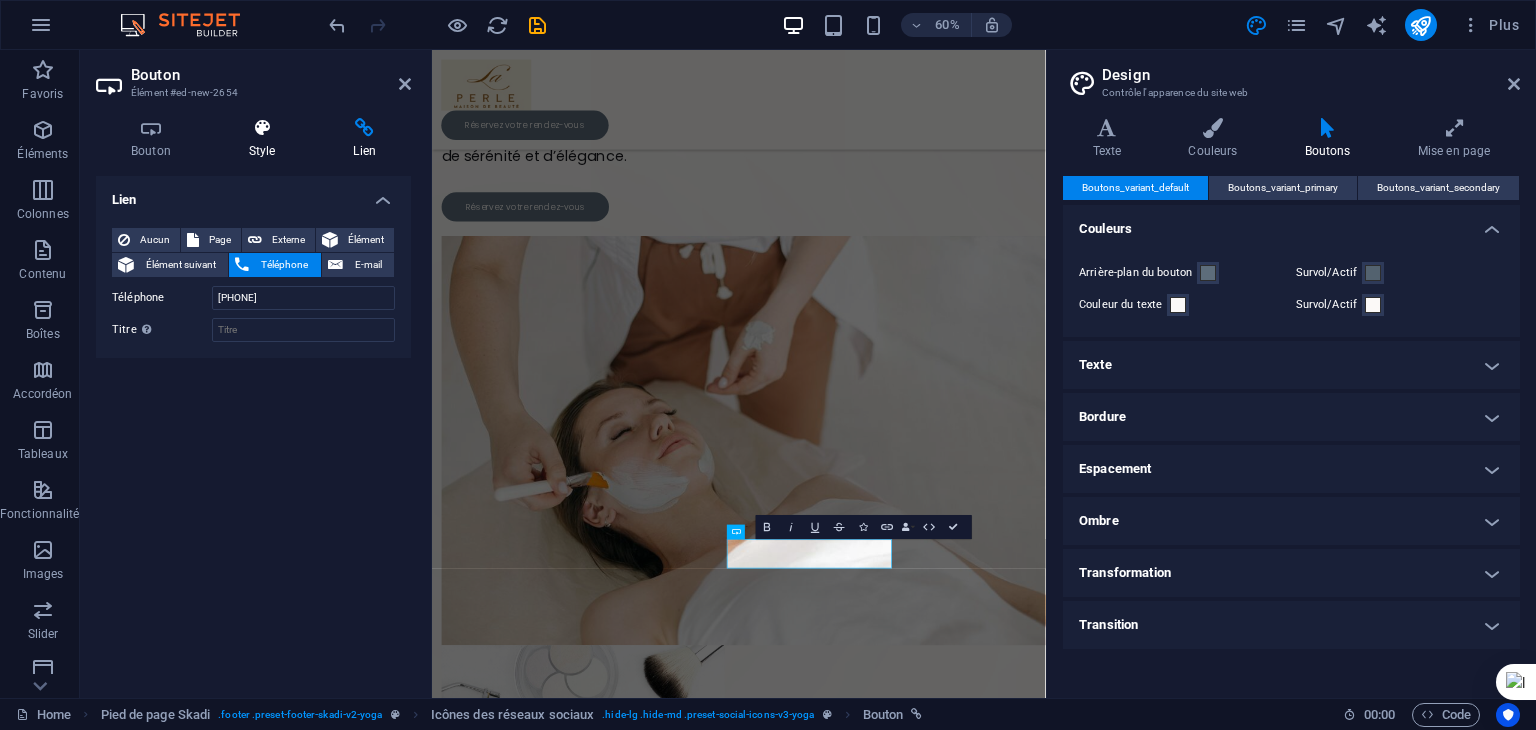 click on "Style" at bounding box center [266, 139] 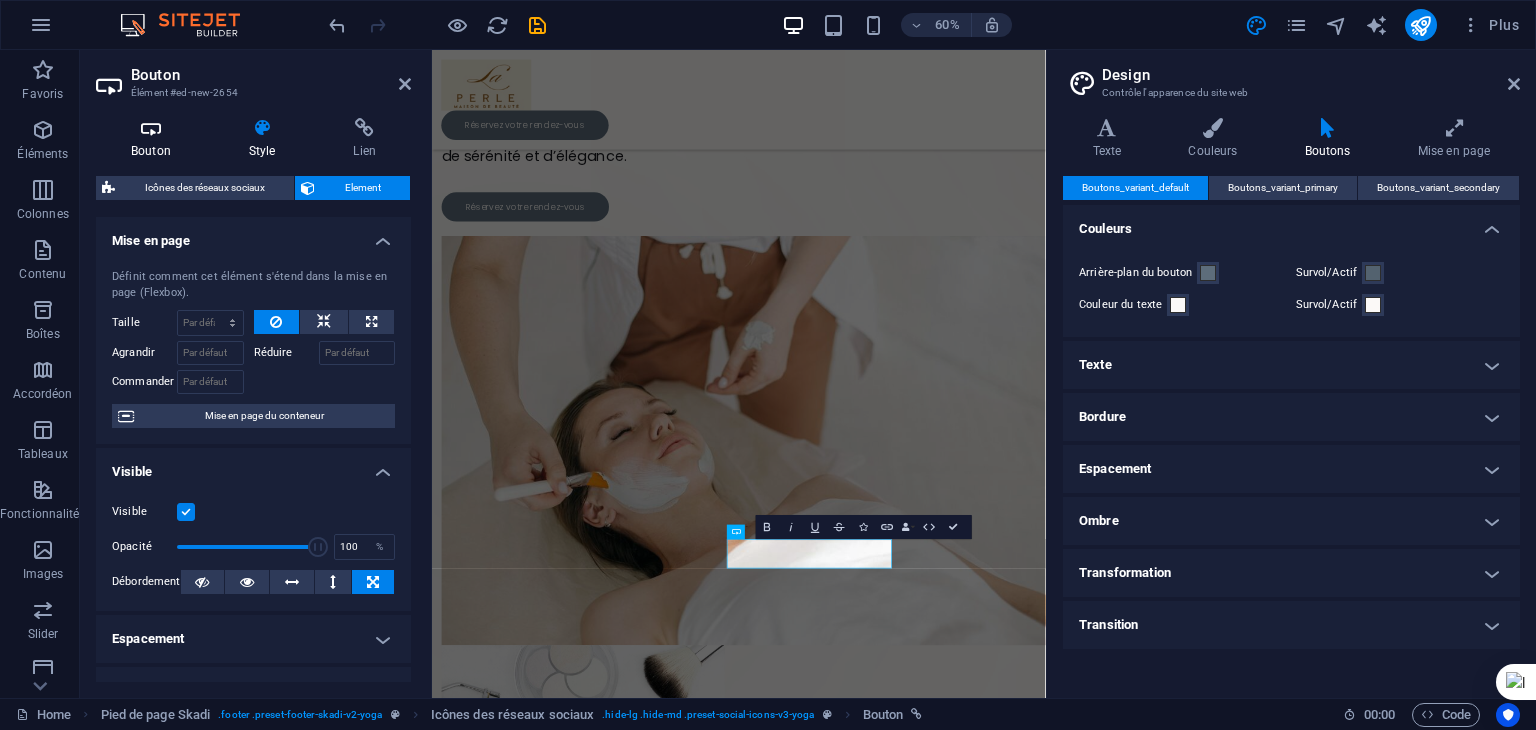 click on "Bouton" at bounding box center [155, 139] 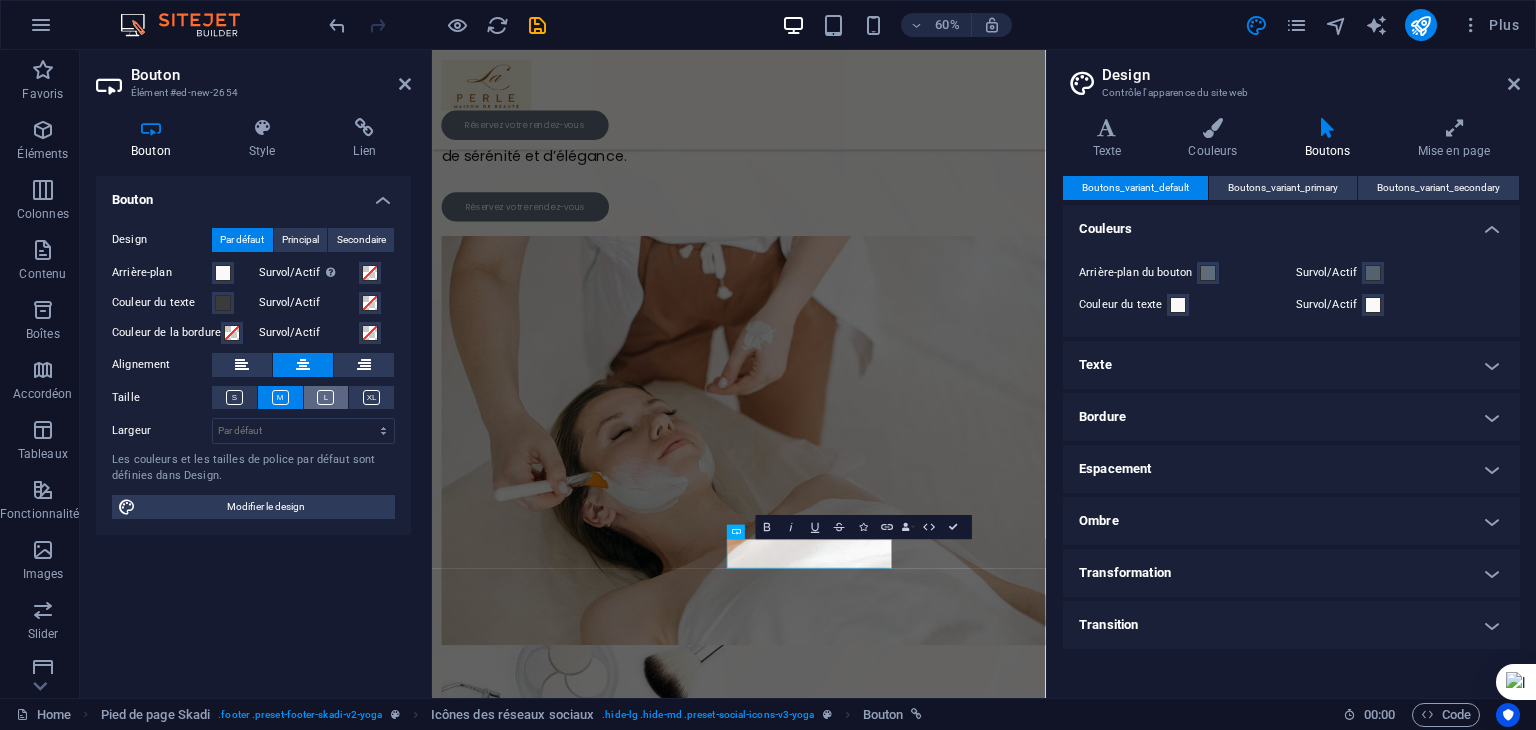 click at bounding box center [325, 397] 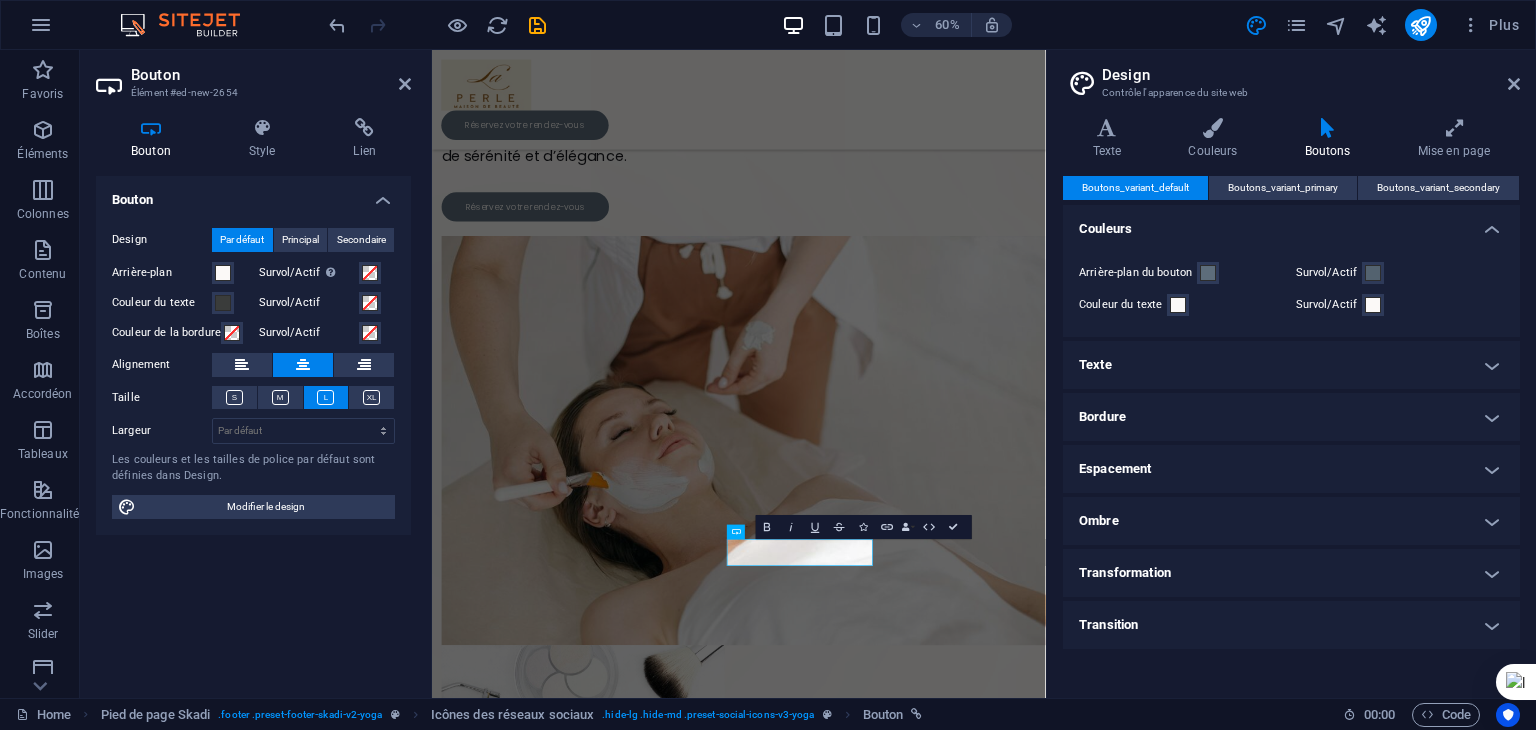 click at bounding box center [325, 397] 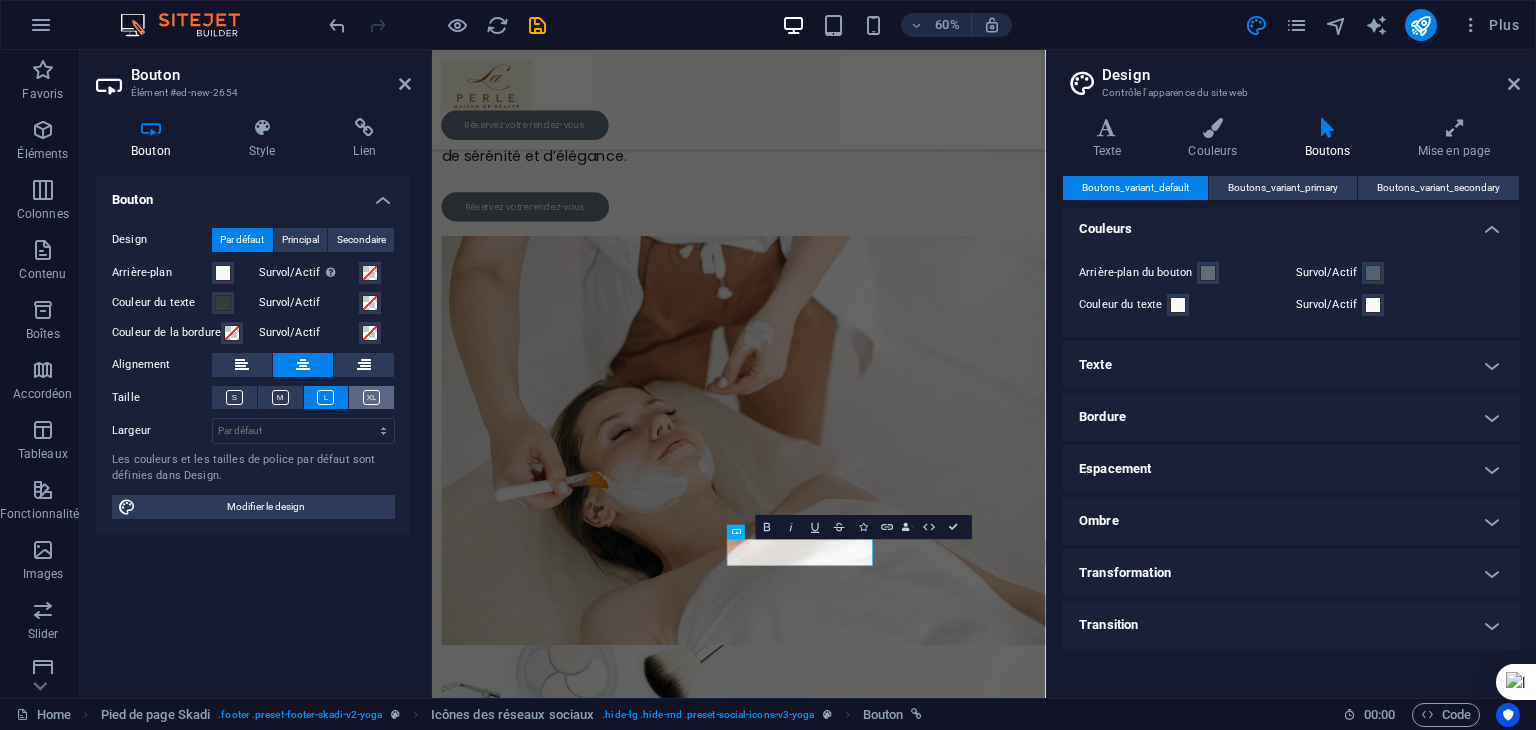 click at bounding box center (371, 397) 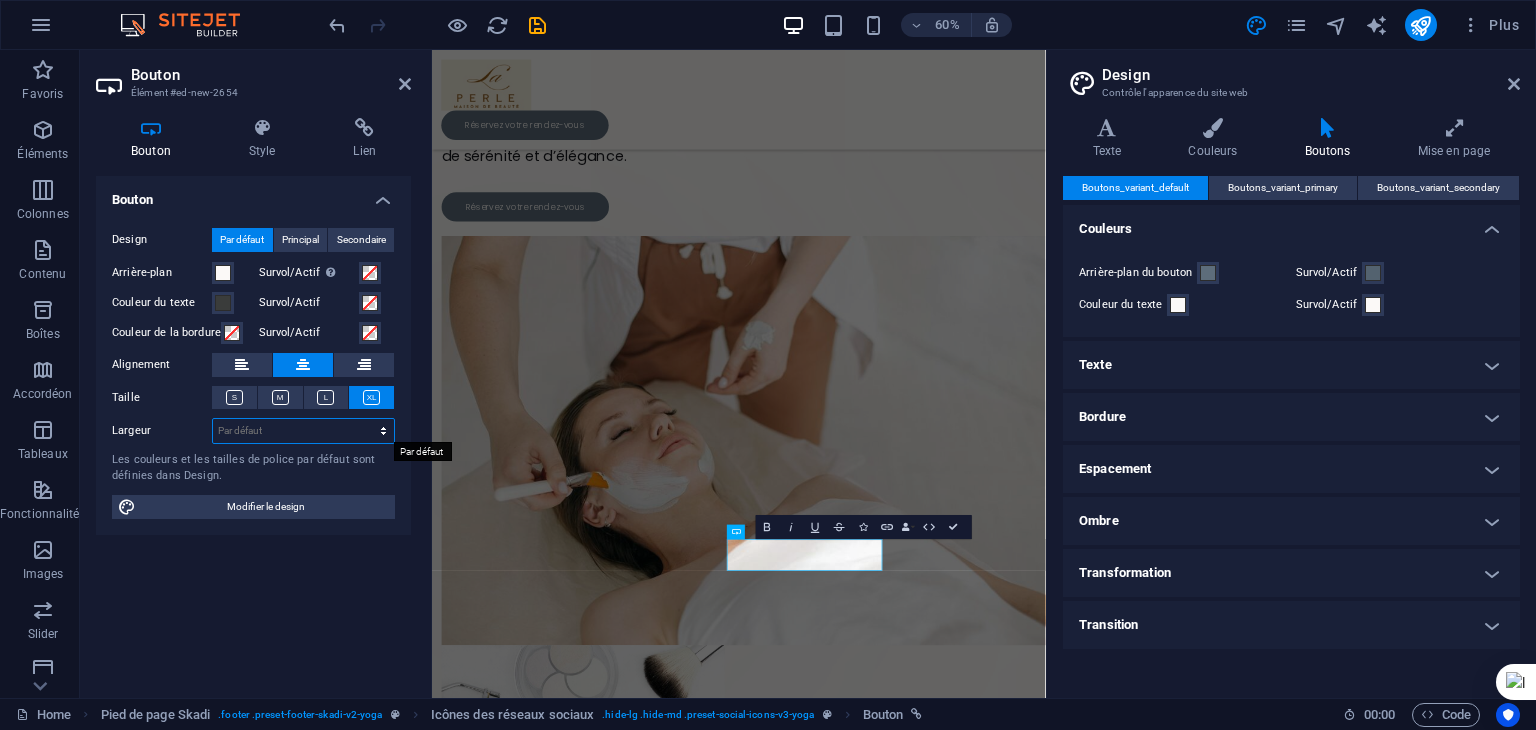 click on "Par défaut px rem % em vh vw" at bounding box center [303, 431] 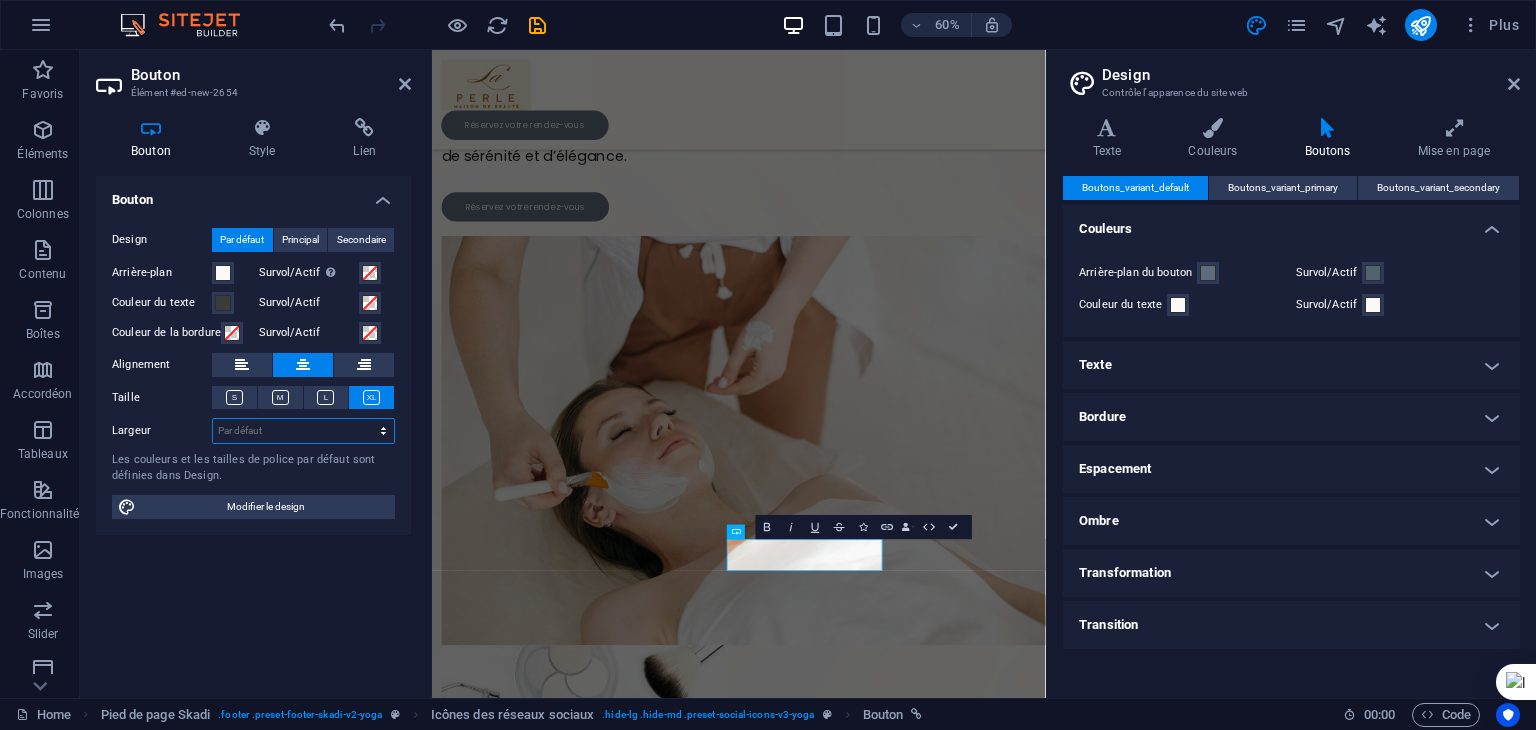 select on "px" 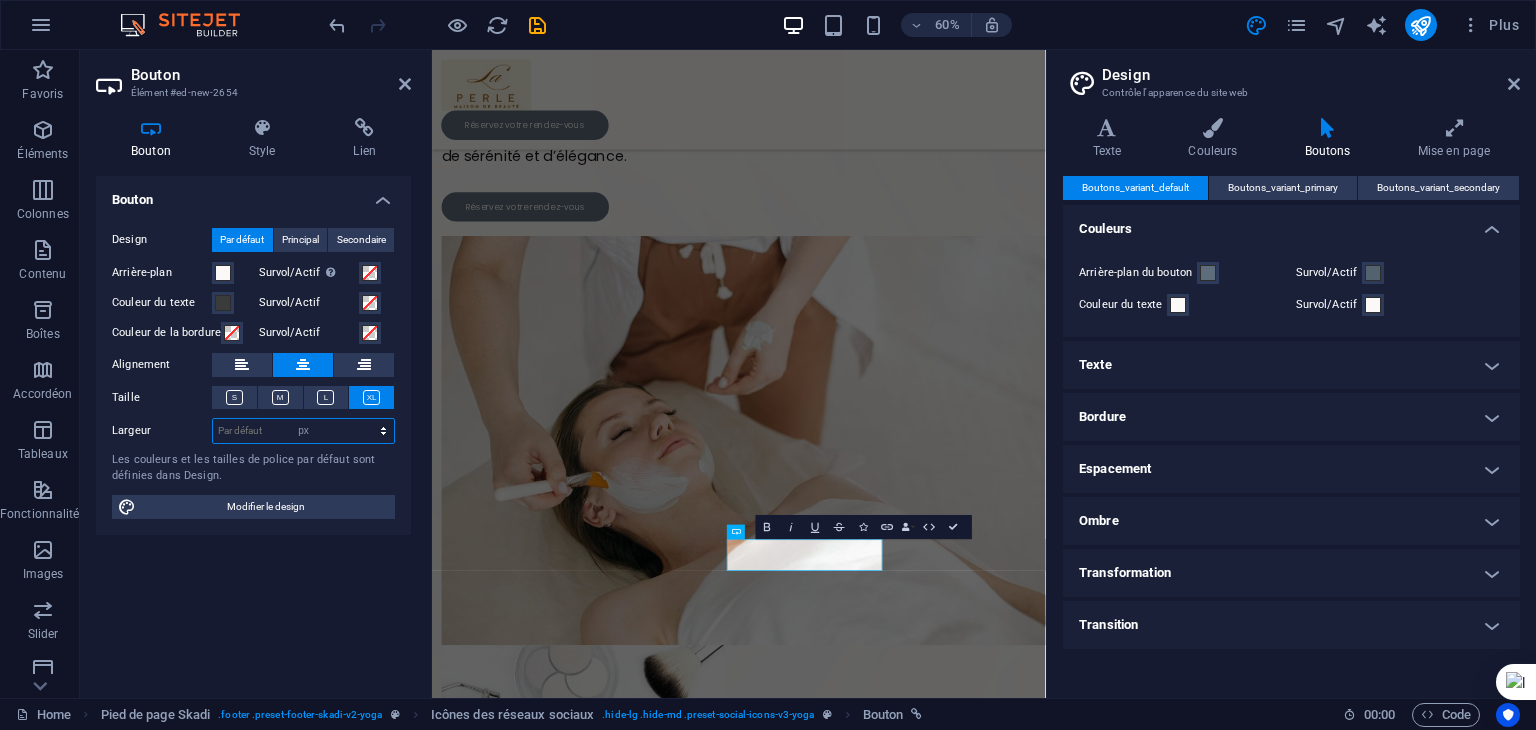 click on "Par défaut px rem % em vh vw" at bounding box center (303, 431) 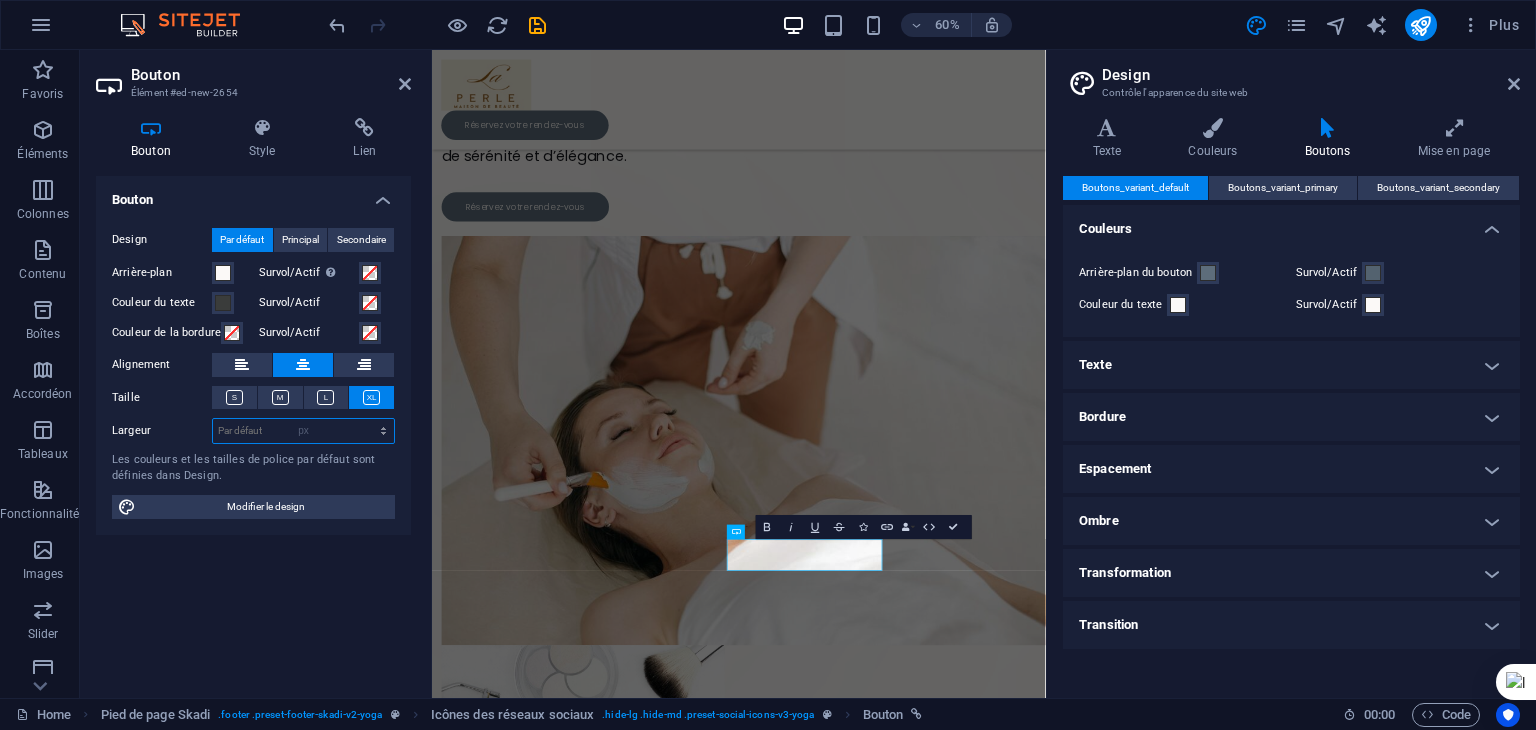 type on "163" 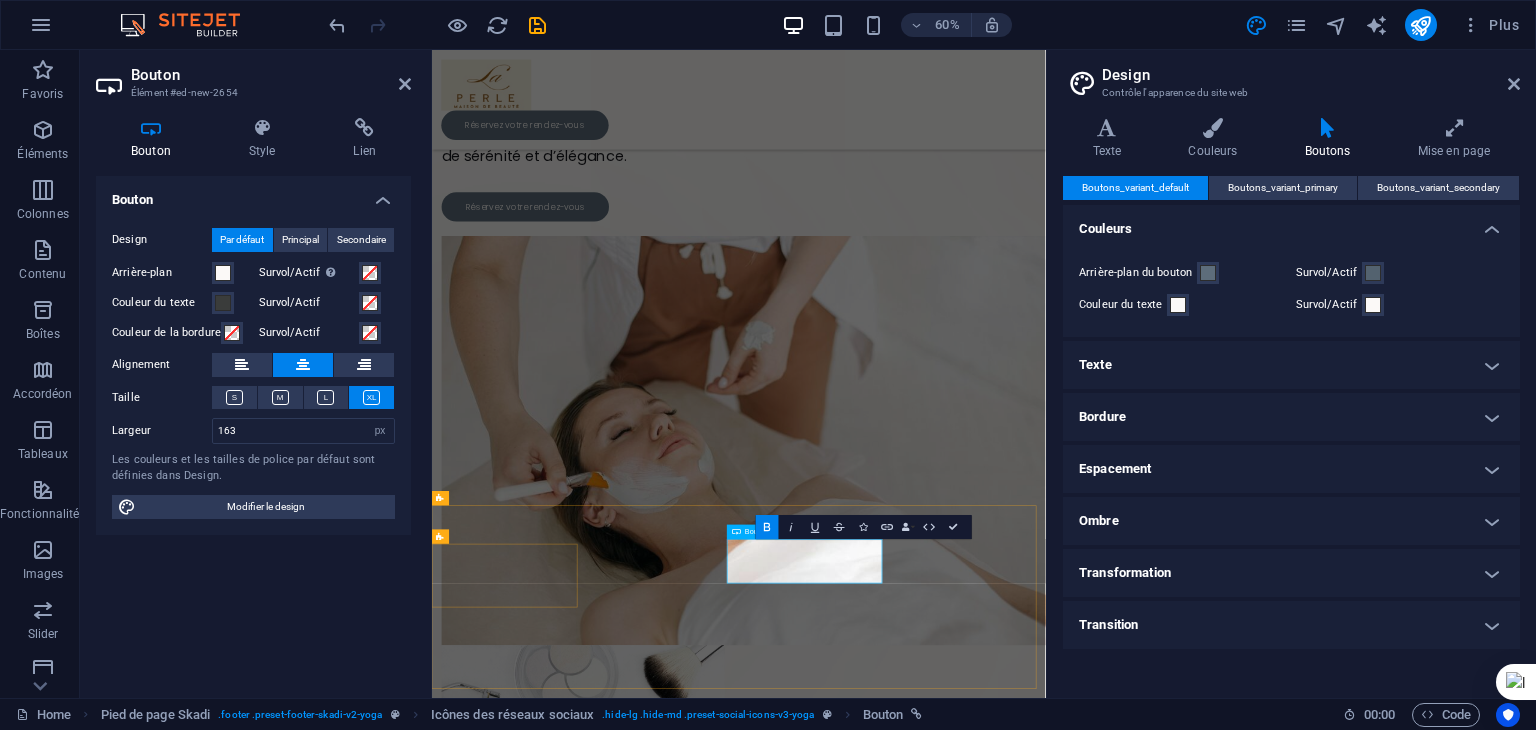 click on "[PHONE]" at bounding box center (1443, 2218) 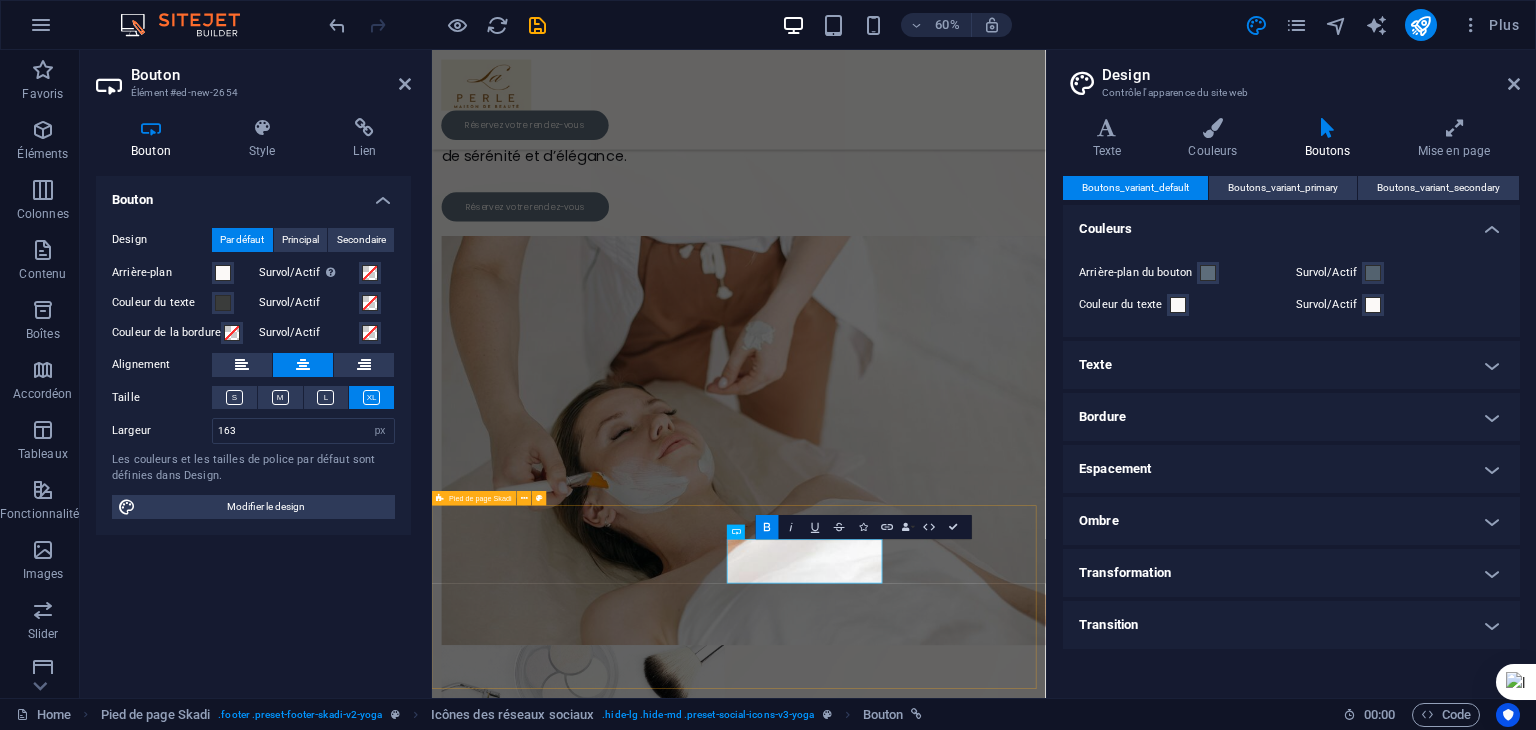 click on "+212713685217 +212713685217 © 2025  laperlebythalia.ma . All rights reserved |  Legal Notice  |  Privacy Policy" at bounding box center [943, 2325] 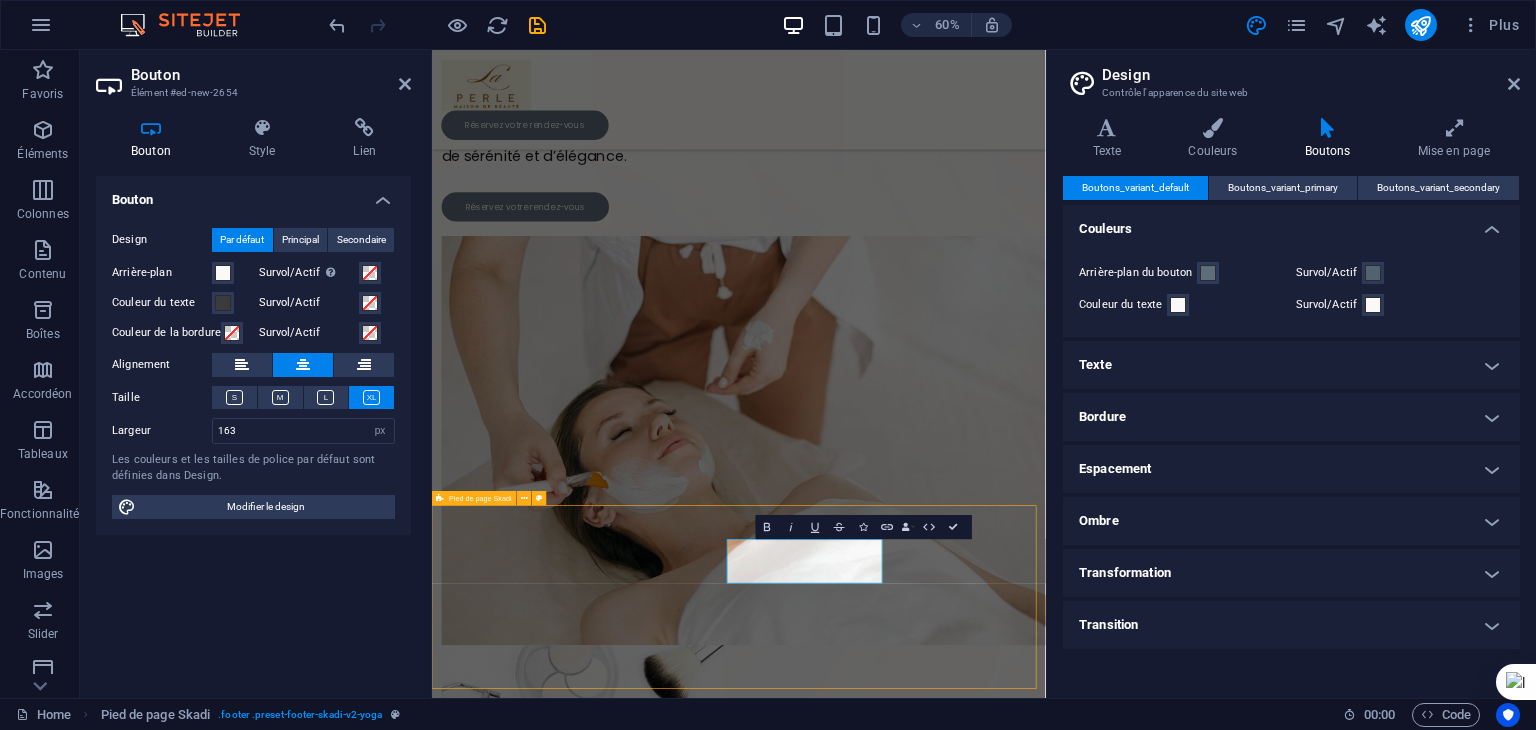 scroll, scrollTop: 610, scrollLeft: 0, axis: vertical 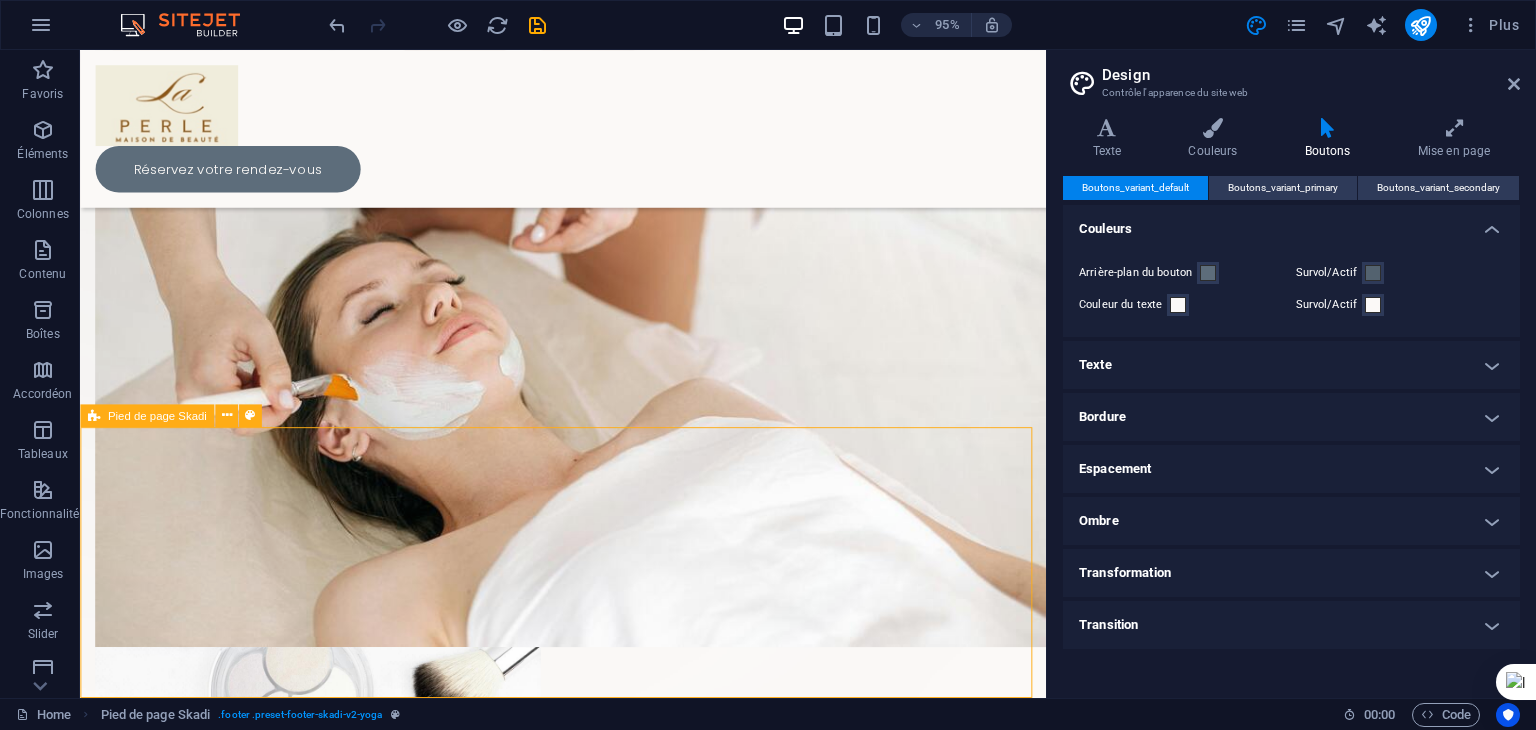 click on "+212713685217 © 2025  laperlebythalia.ma . All rights reserved |  Legal Notice  |  Privacy Policy" at bounding box center (588, 1960) 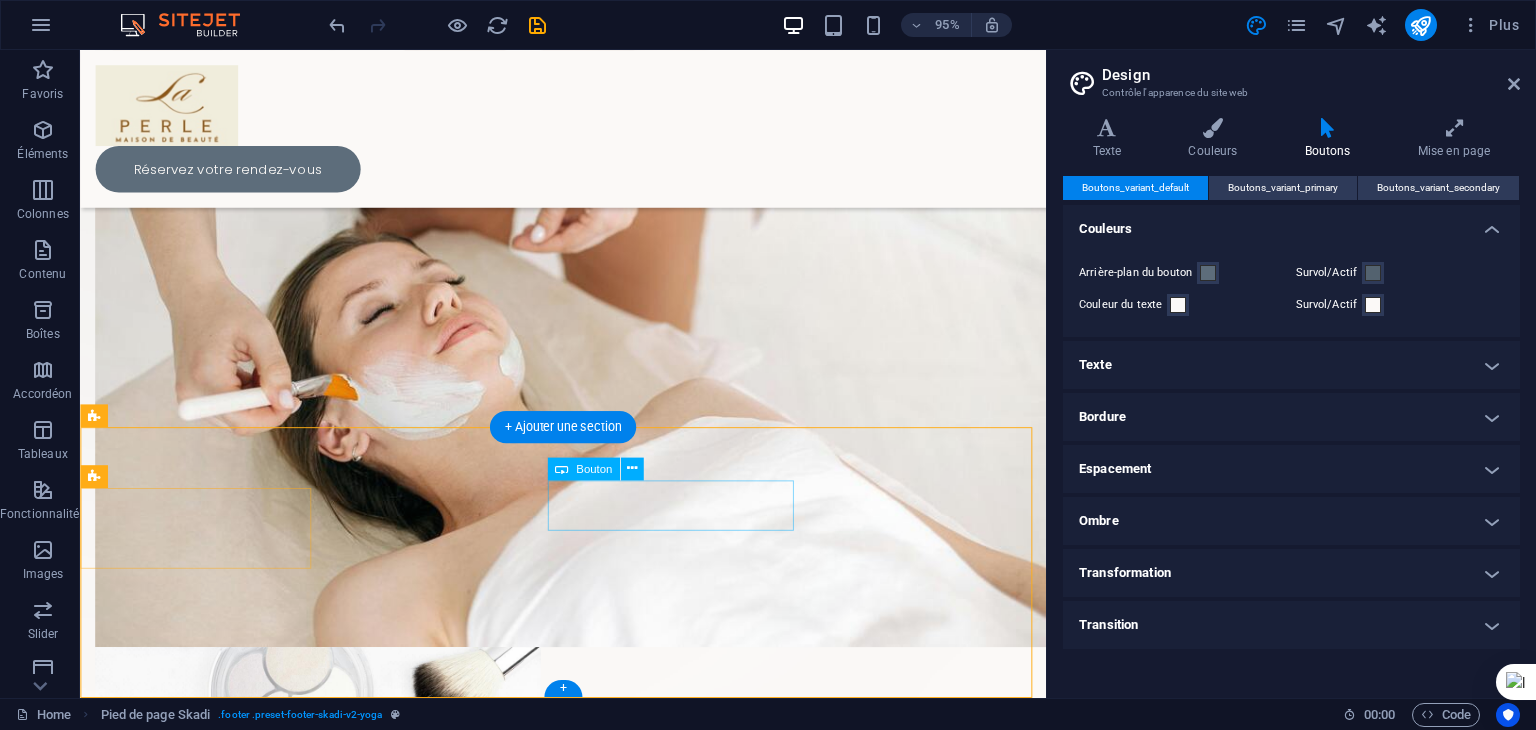 click on "[PHONE]" at bounding box center (1088, 1853) 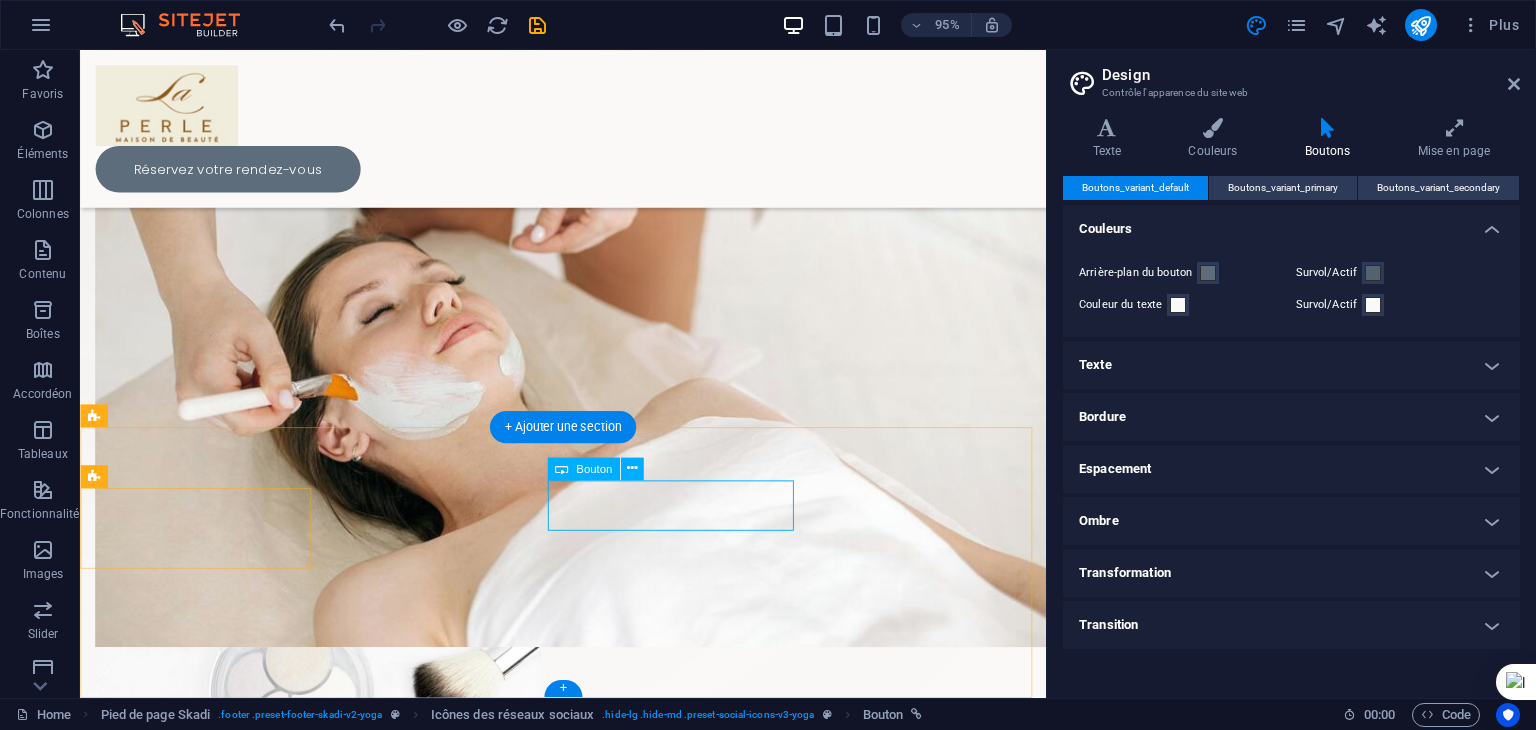 click on "[PHONE]" at bounding box center (1088, 1853) 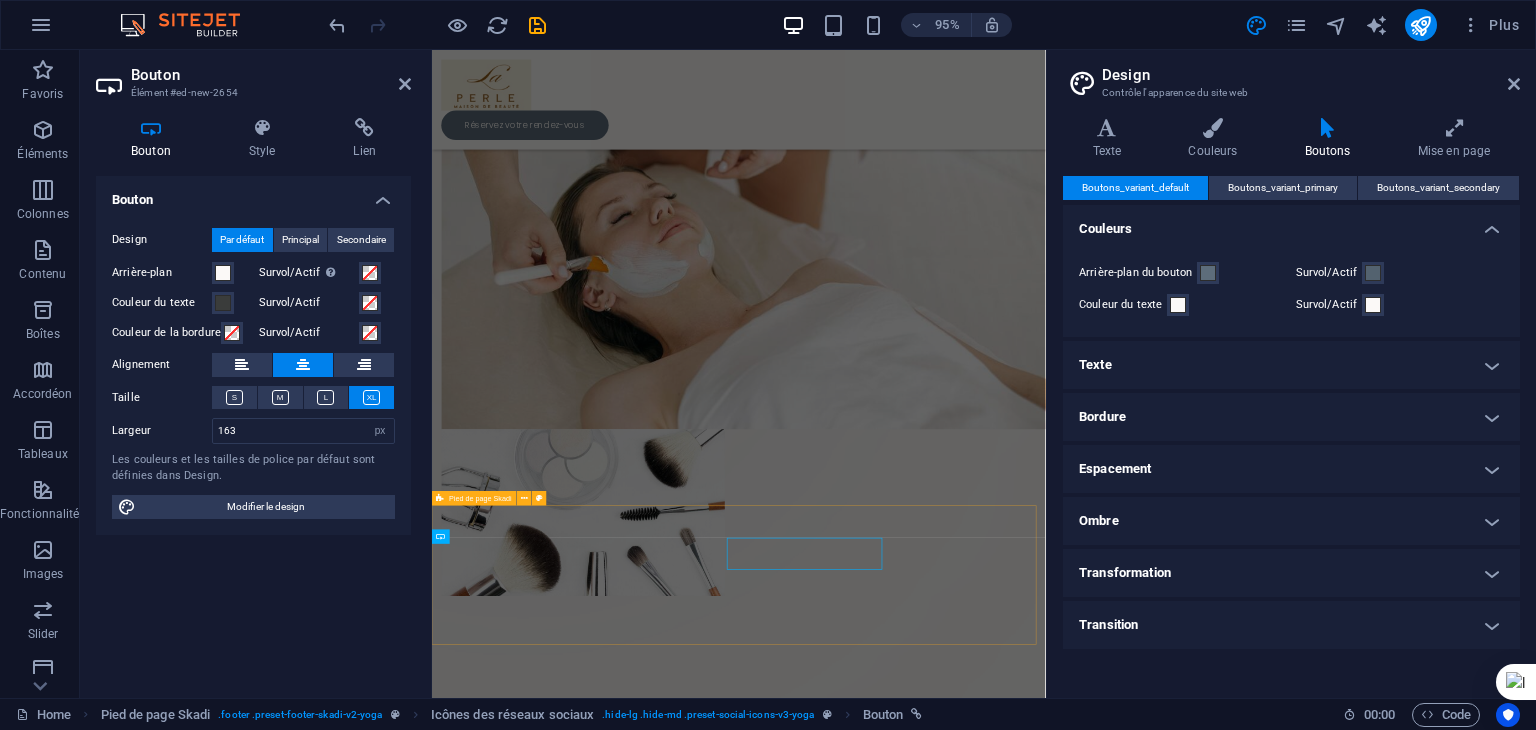 scroll, scrollTop: 250, scrollLeft: 0, axis: vertical 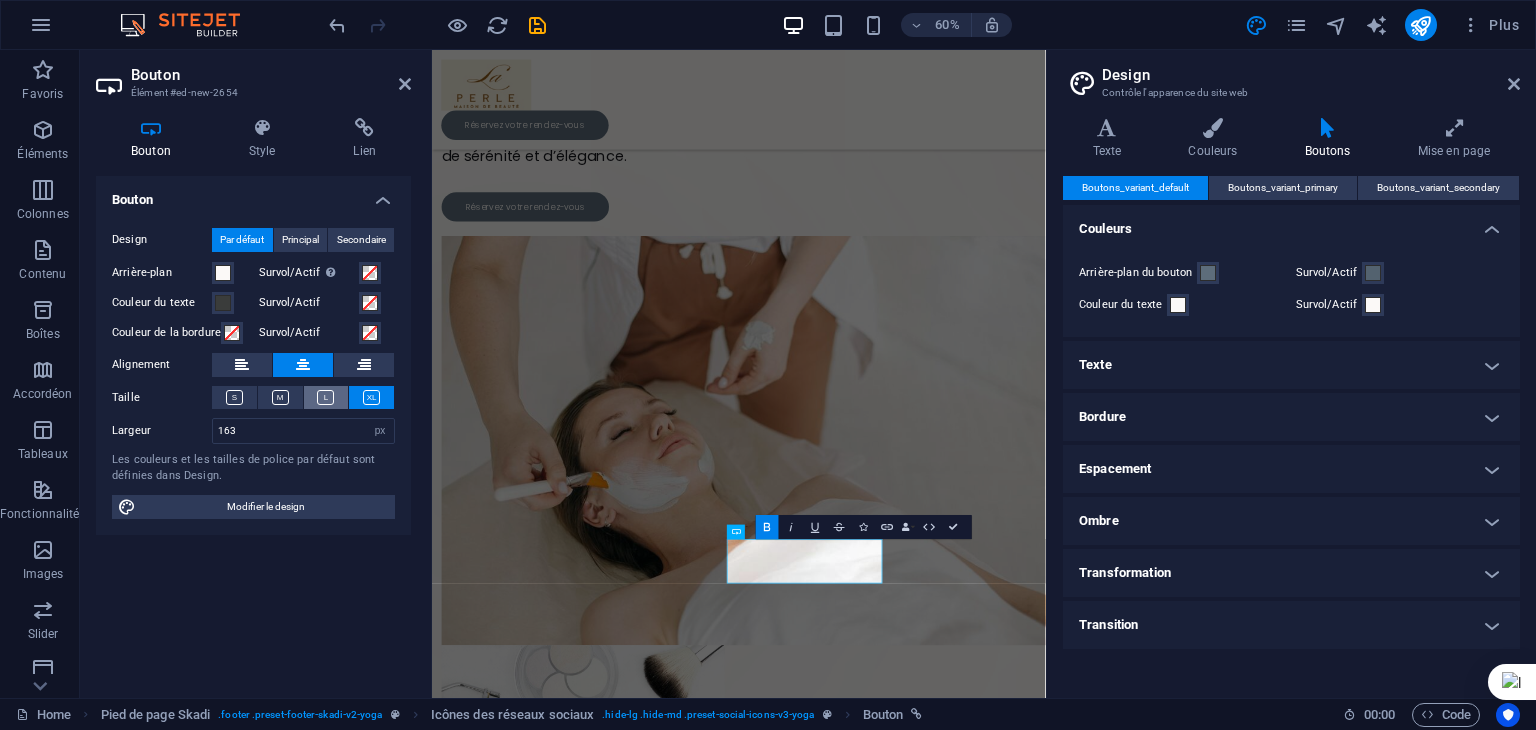 click at bounding box center [325, 397] 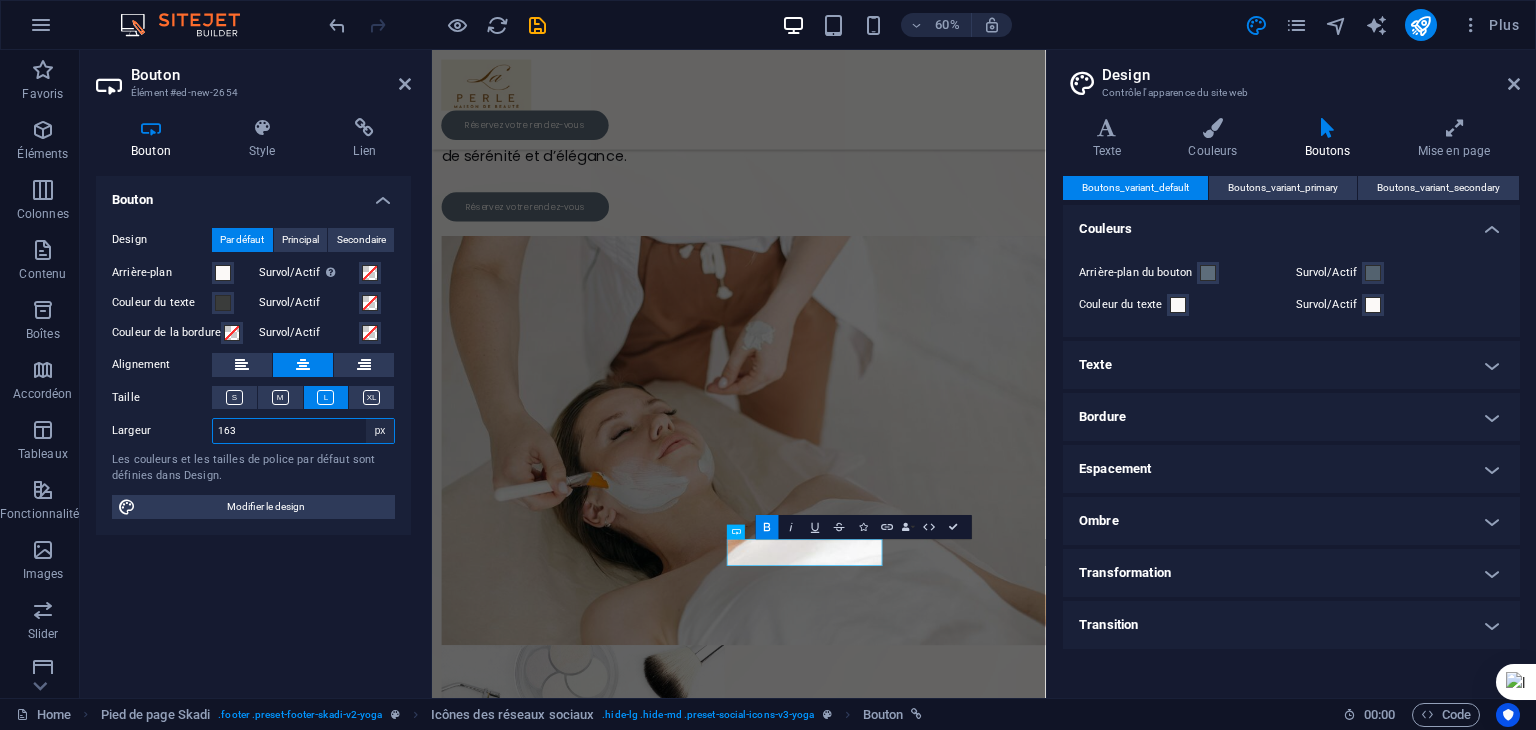 click on "Par défaut px rem % em vh vw" at bounding box center (380, 431) 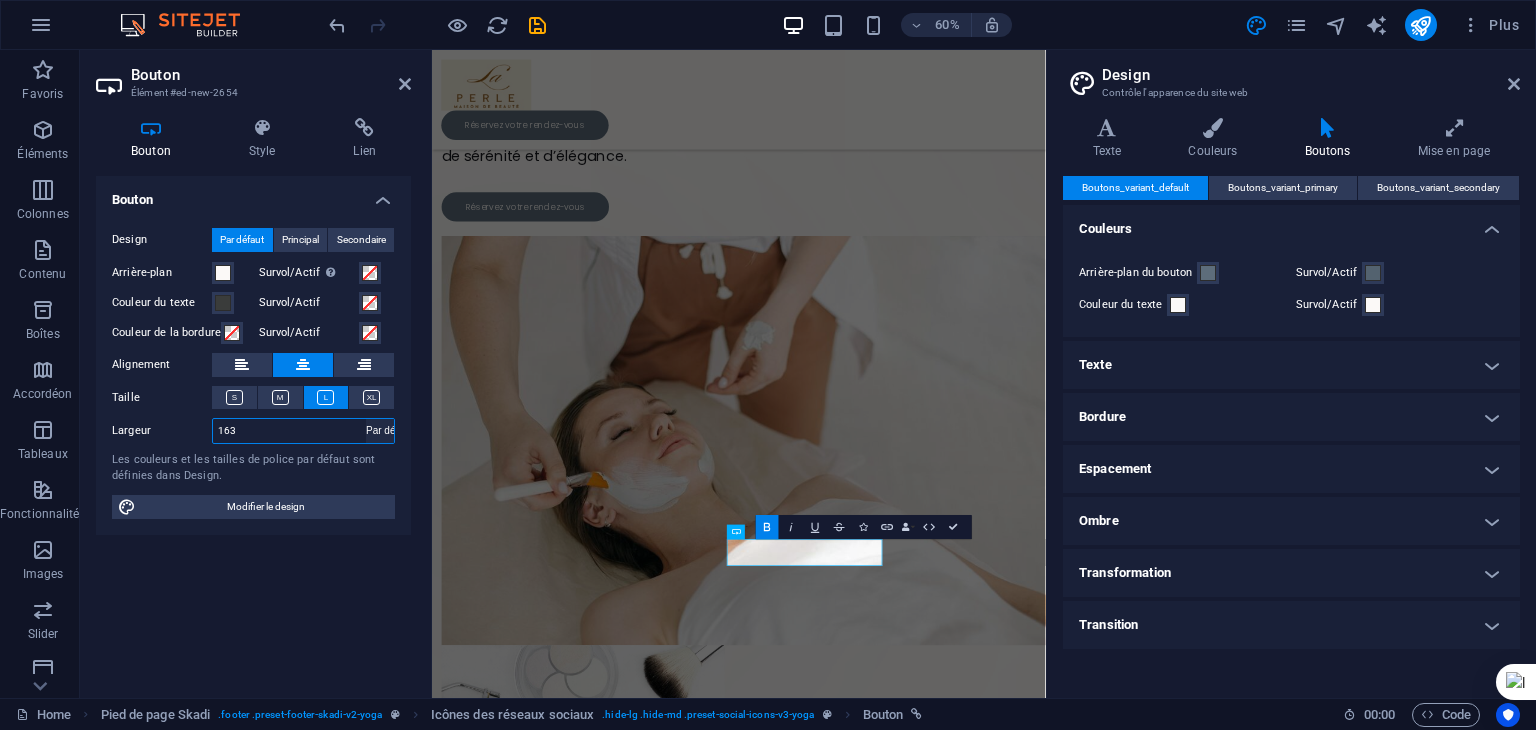 click on "Par défaut px rem % em vh vw" at bounding box center (380, 431) 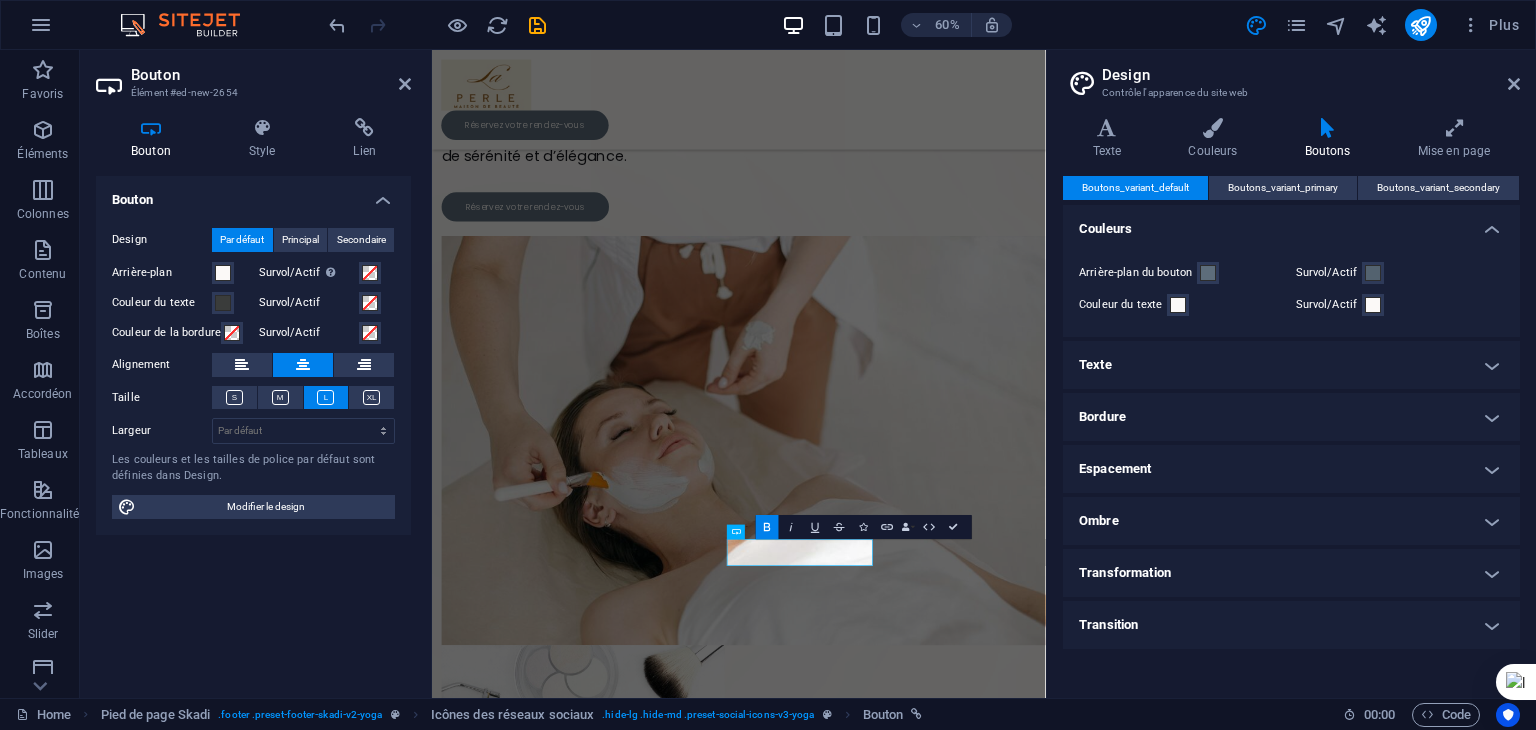 click on "Bouton Style Lien Bouton Design  Par défaut Principal Secondaire Arrière-plan Survol/Actif Passer en mode Aperçu pour tester le statut du bouton Survol/Actif Couleur du texte Survol/Actif Couleur de la bordure Survol/Actif Alignement Taille Largeur Par défaut px rem % em vh vw Les couleurs et les tailles de police par défaut sont définies dans Design. Modifier le design Icônes des réseaux sociaux Element Mise en page Définit comment cet élément s'étend dans la mise en page (Flexbox). Taille Par défaut auto px % 1/1 1/2 1/3 1/4 1/5 1/6 1/7 1/8 1/9 1/10 Agrandir Réduire Commander Mise en page du conteneur Visible Visible Opacité 100 % Débordement Espacement Marge Par défaut auto px % rem vw vh Personnalisé Personnalisé auto px % rem vw vh auto px % rem vw vh auto px % rem vw vh auto px % rem vw vh Marge intérieure Par défaut px rem % vh vw Personnalisé Personnalisé px rem % vh vw px rem % vh vw px rem % vh vw px rem % vh vw Bordure Style              - Largeur 1 auto px rem % vh" at bounding box center [253, 400] 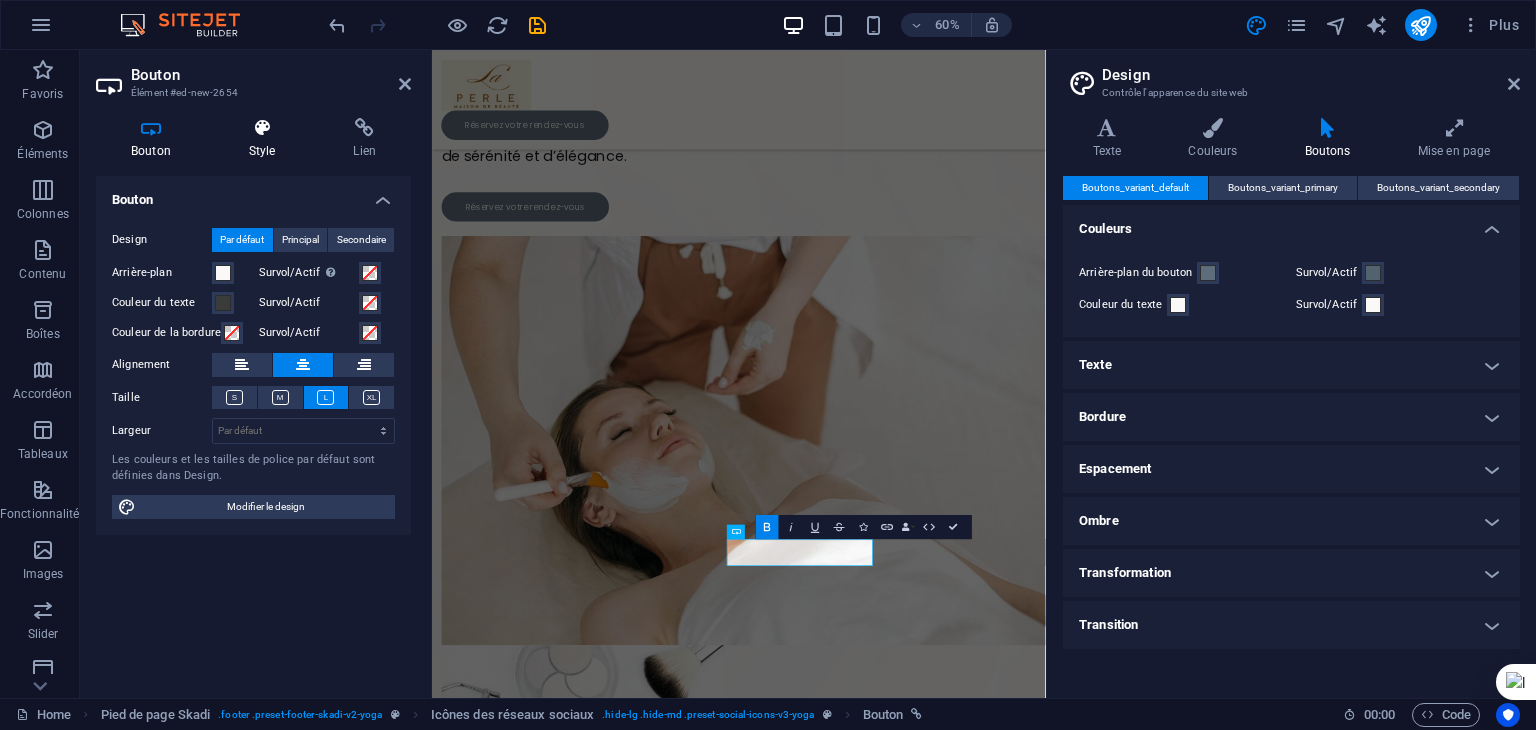 click at bounding box center (262, 128) 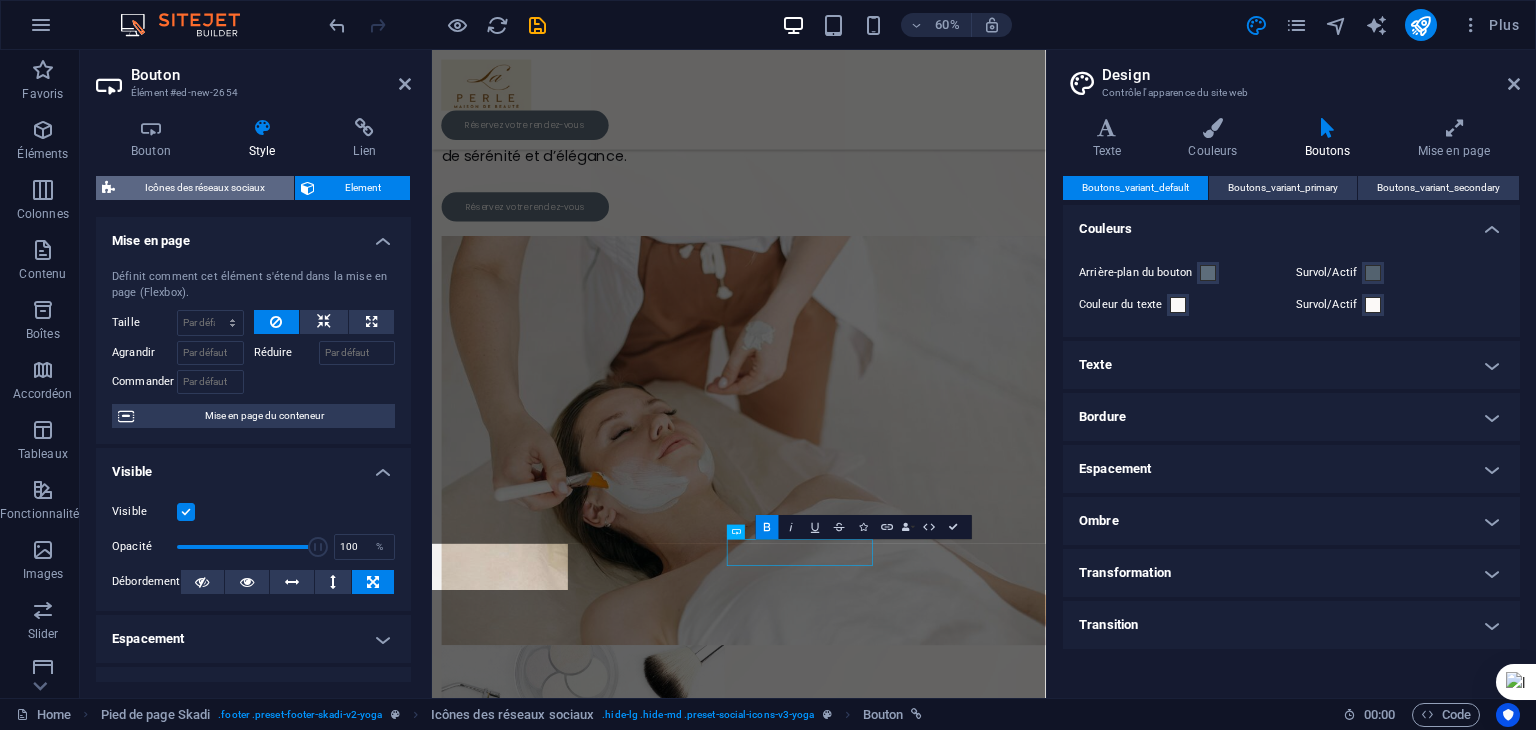 click on "Icônes des réseaux sociaux" at bounding box center (204, 188) 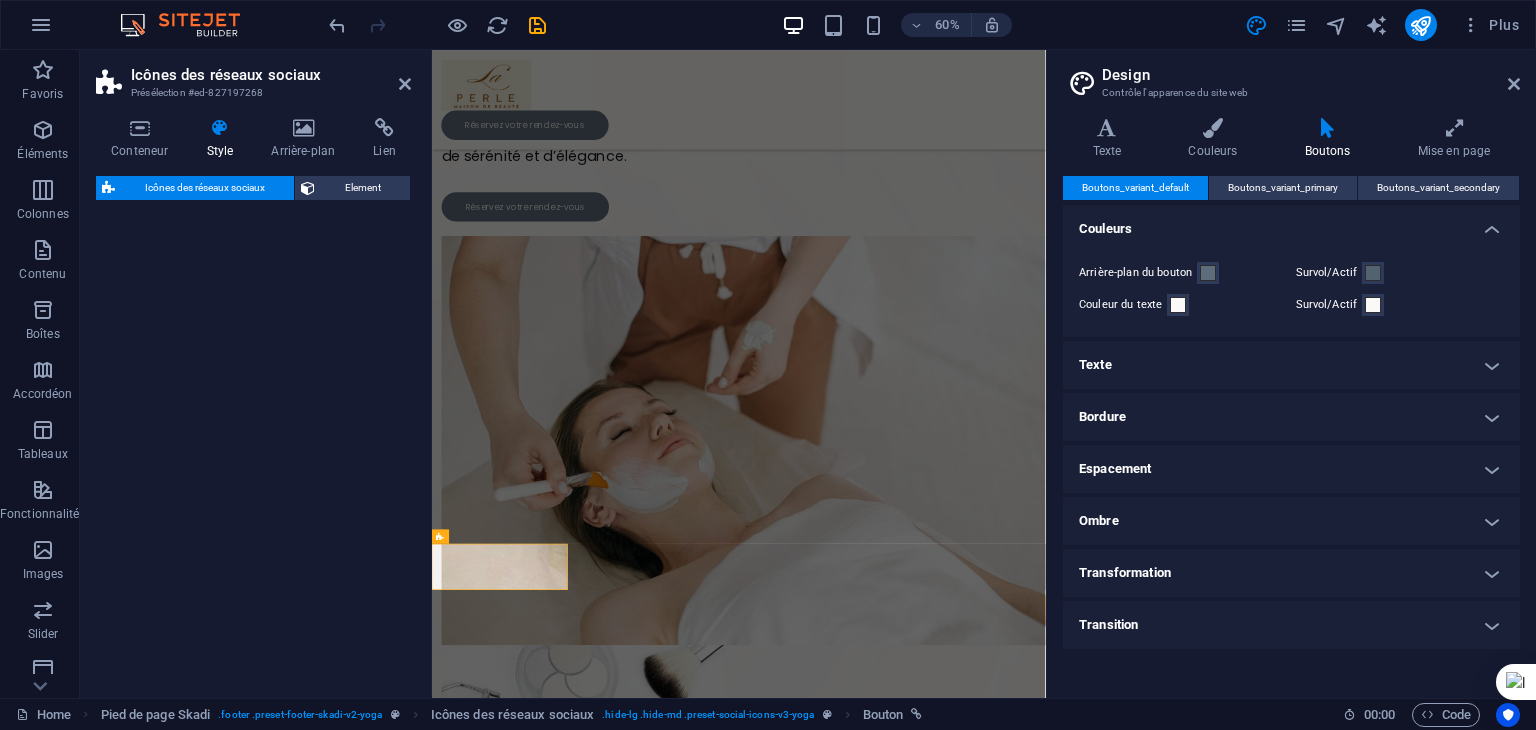 select on "rem" 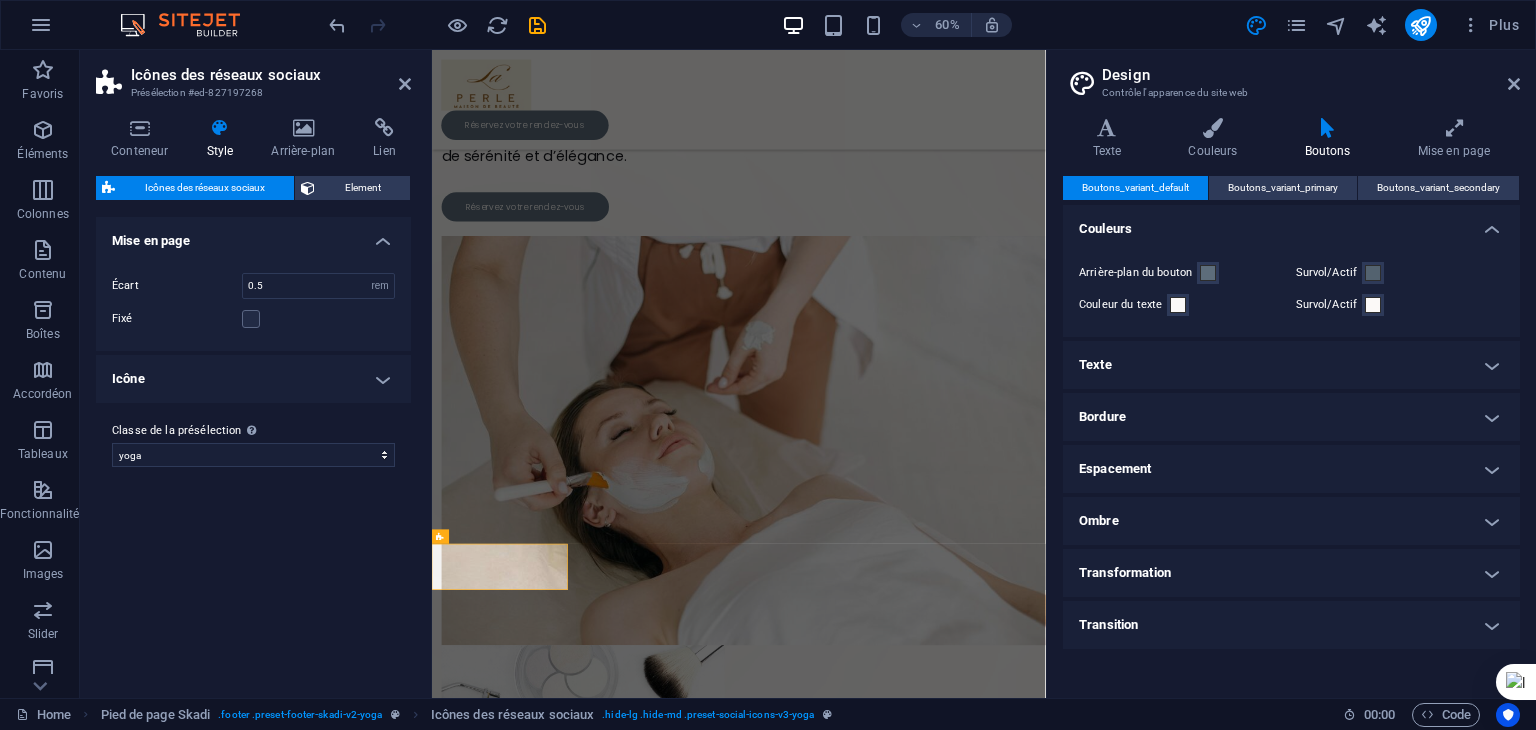 click on "Icône" at bounding box center [253, 379] 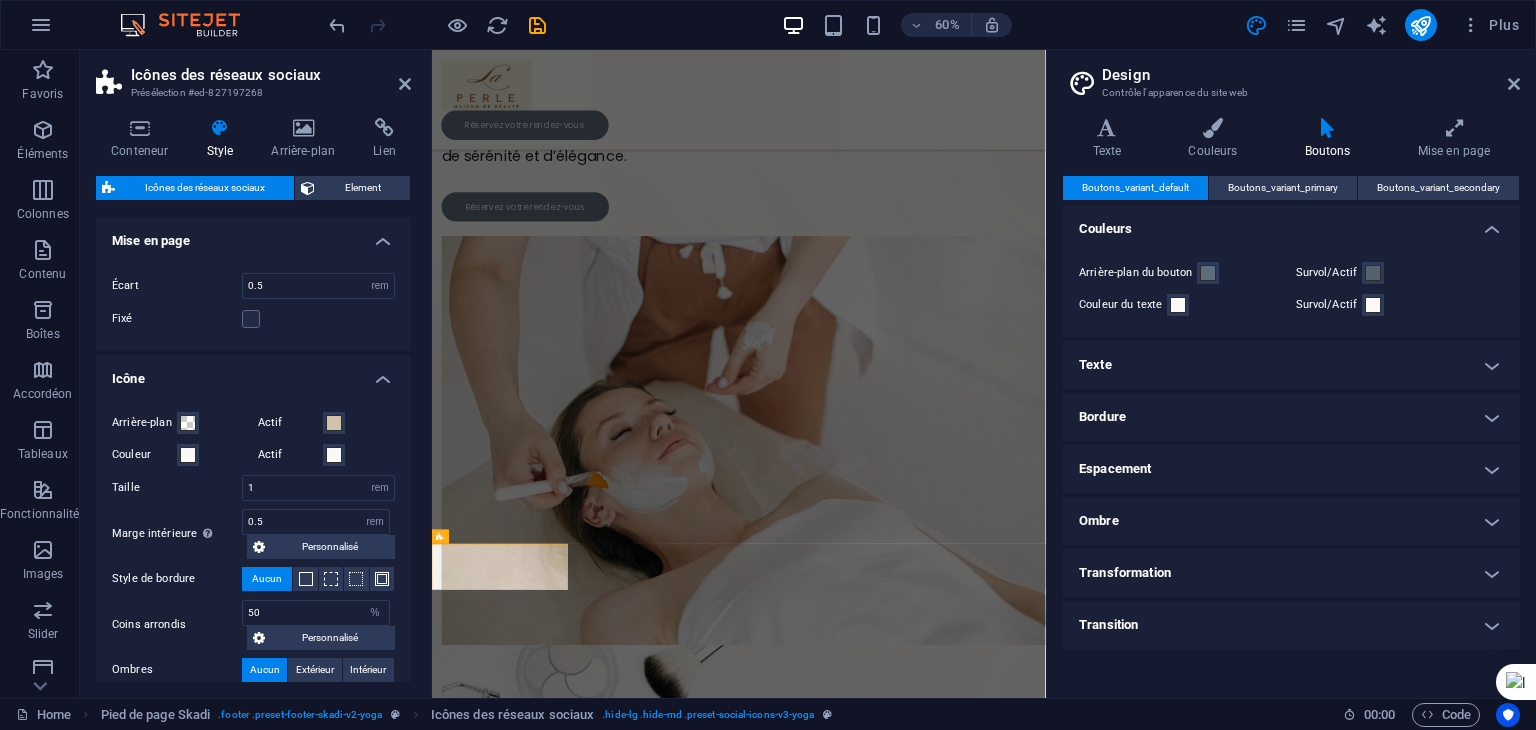 scroll, scrollTop: 99, scrollLeft: 0, axis: vertical 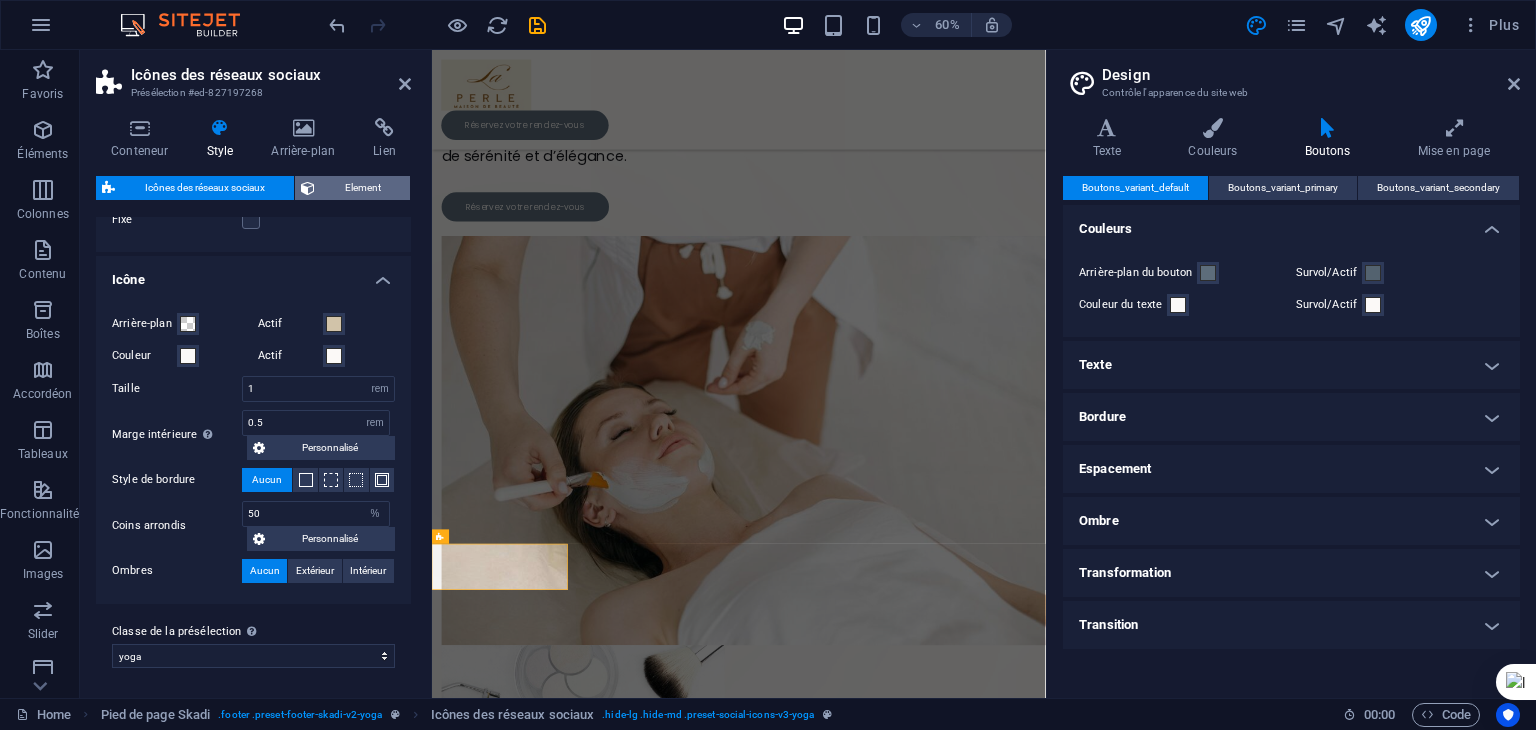 click on "Element" at bounding box center (362, 188) 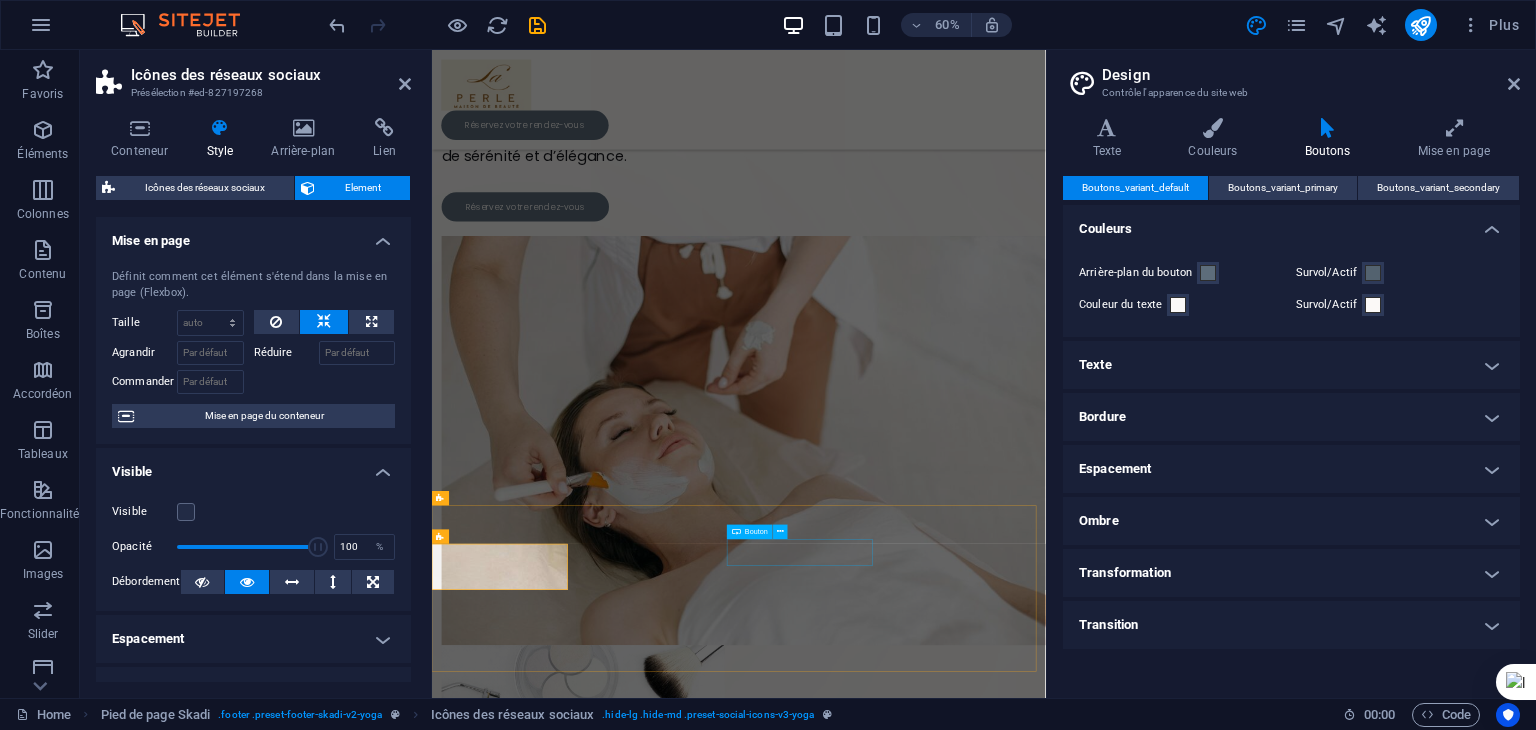 click on "[PHONE]" at bounding box center [1443, 2214] 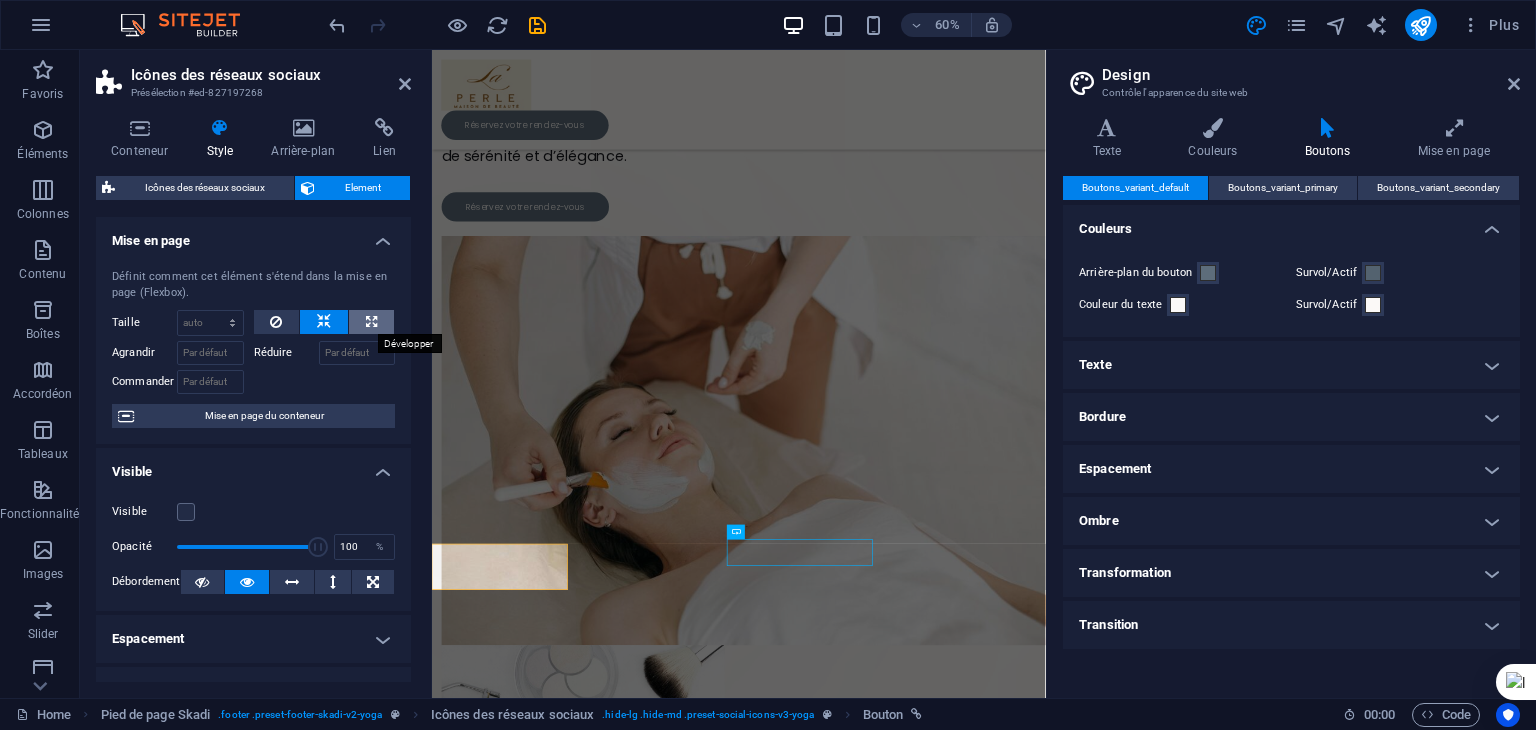 click at bounding box center [371, 322] 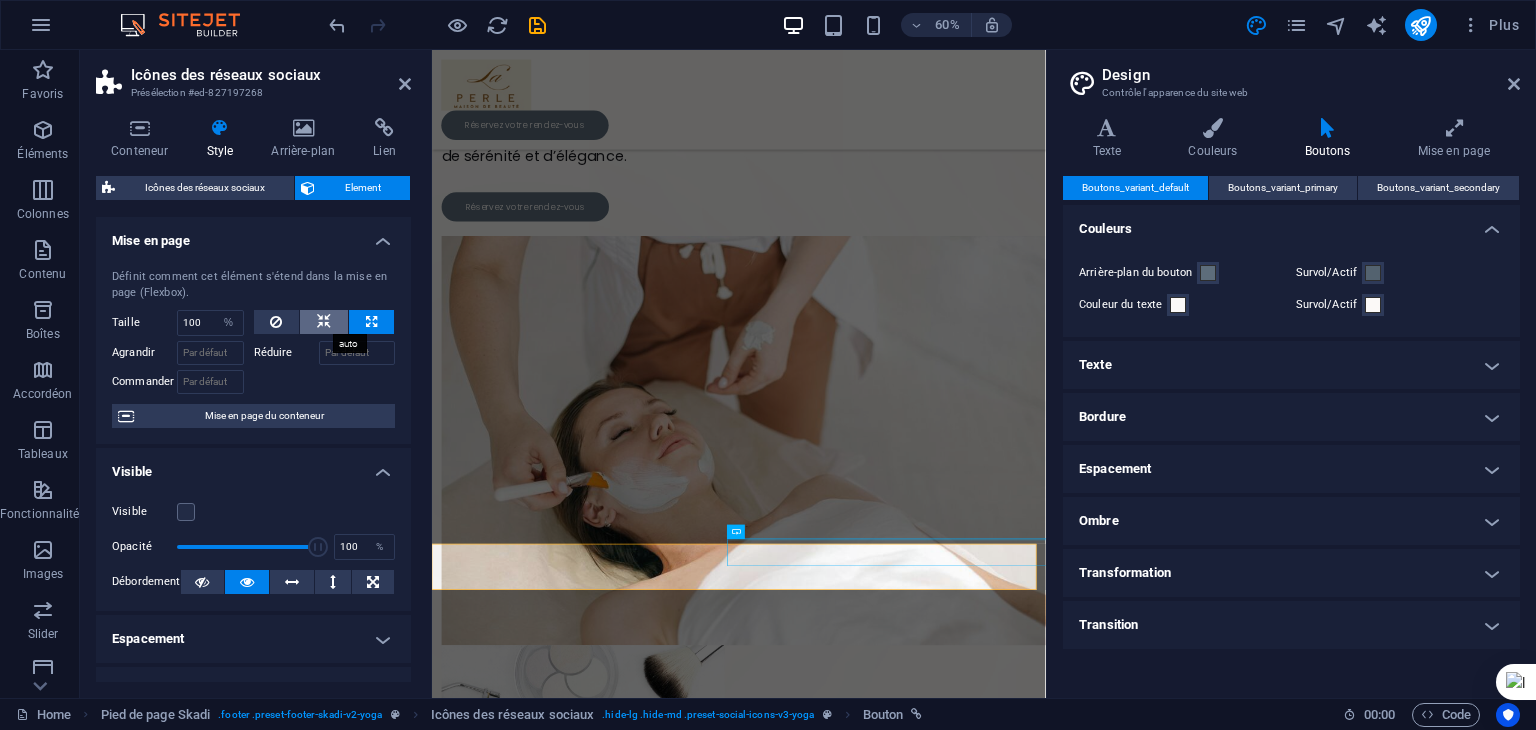 click at bounding box center (324, 322) 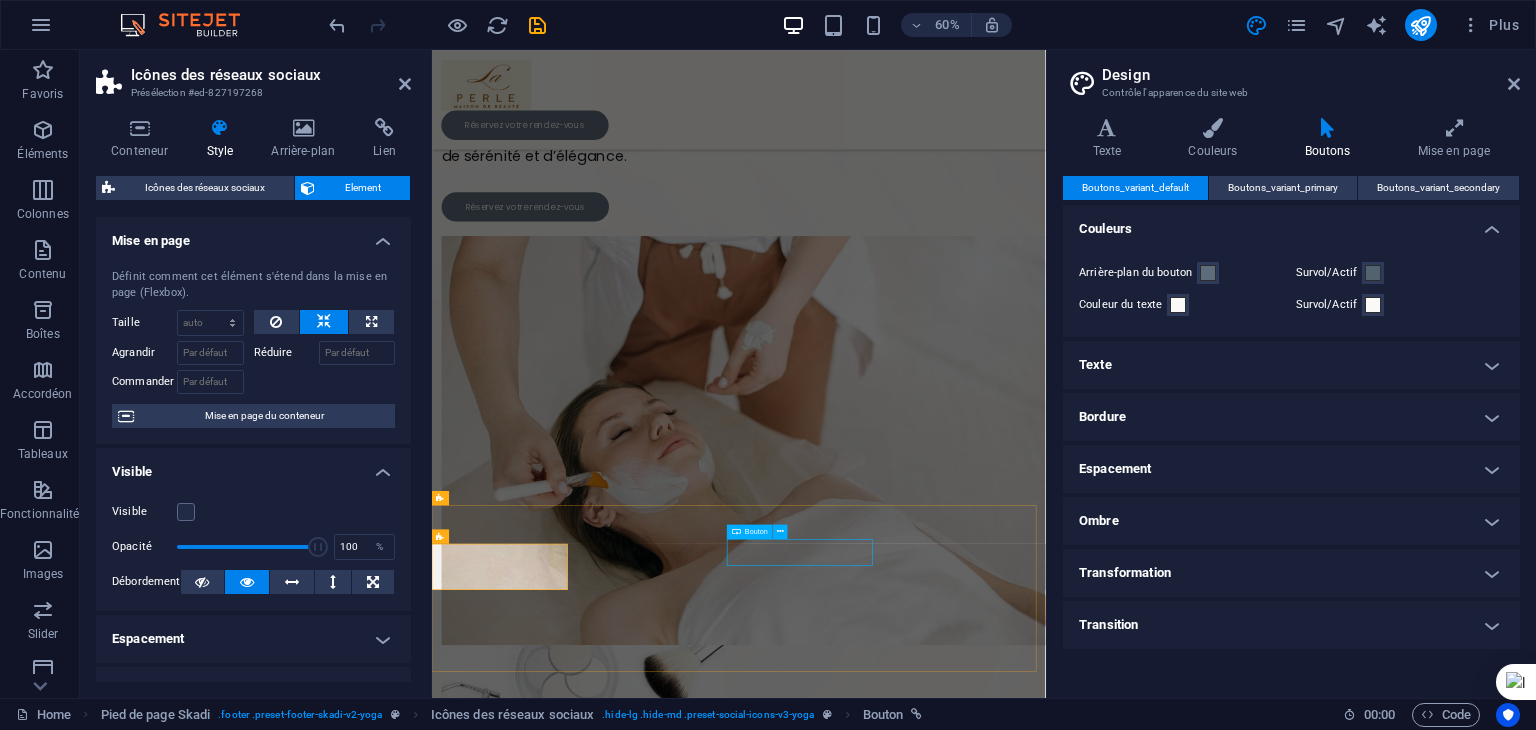 click on "[PHONE]" at bounding box center (1443, 2214) 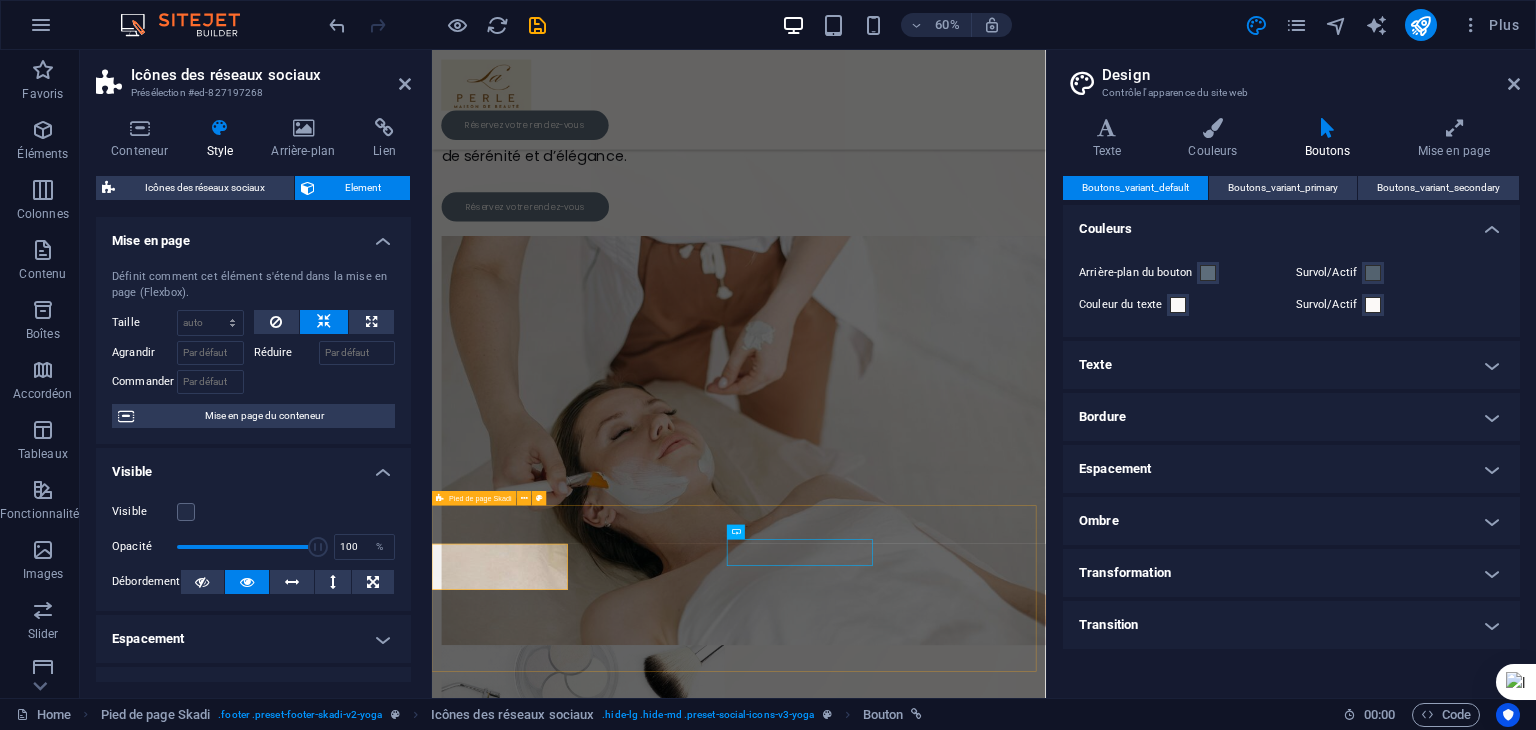 click on "+212713685217 © 2025  laperlebythalia.ma . All rights reserved |  Legal Notice  |  Privacy Policy" at bounding box center [943, 2321] 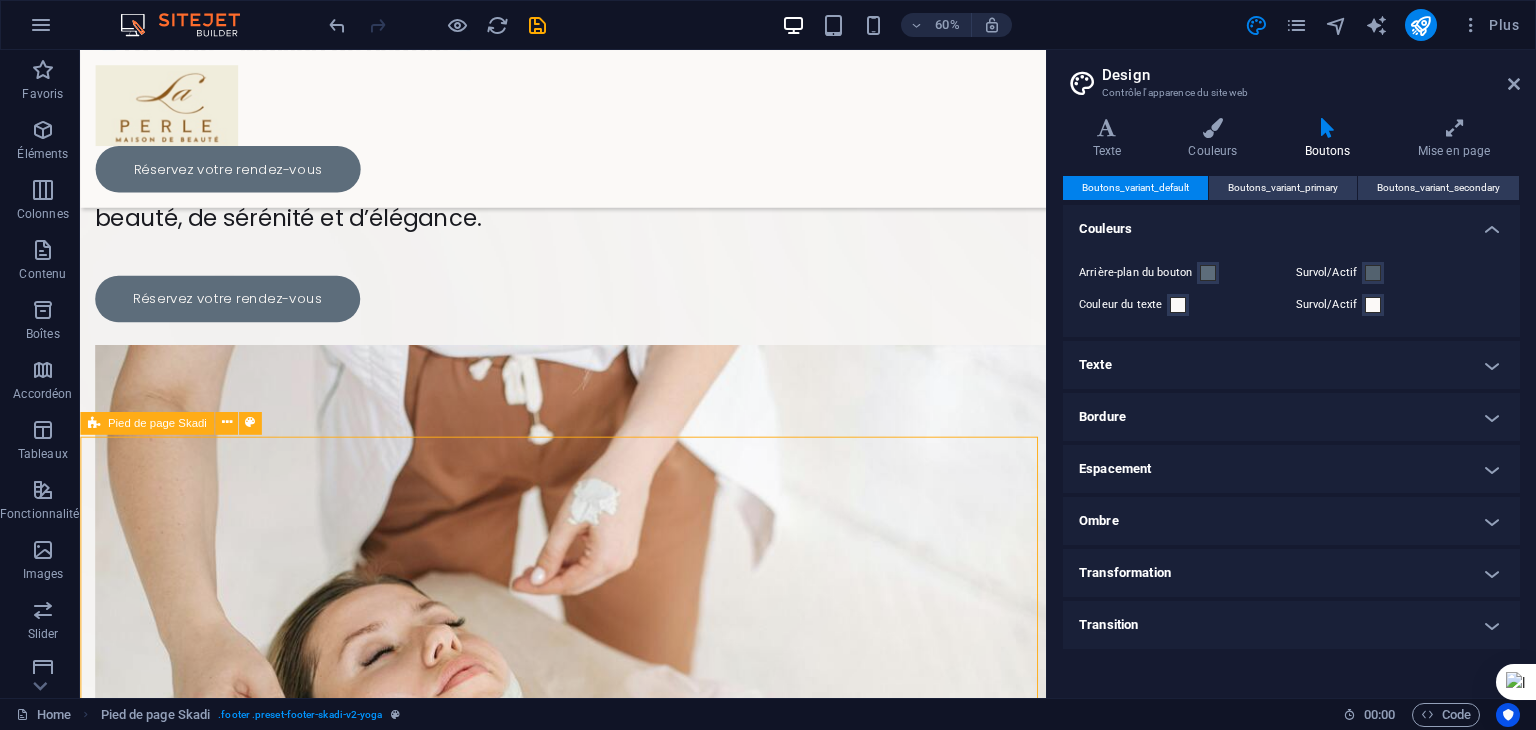 scroll, scrollTop: 602, scrollLeft: 0, axis: vertical 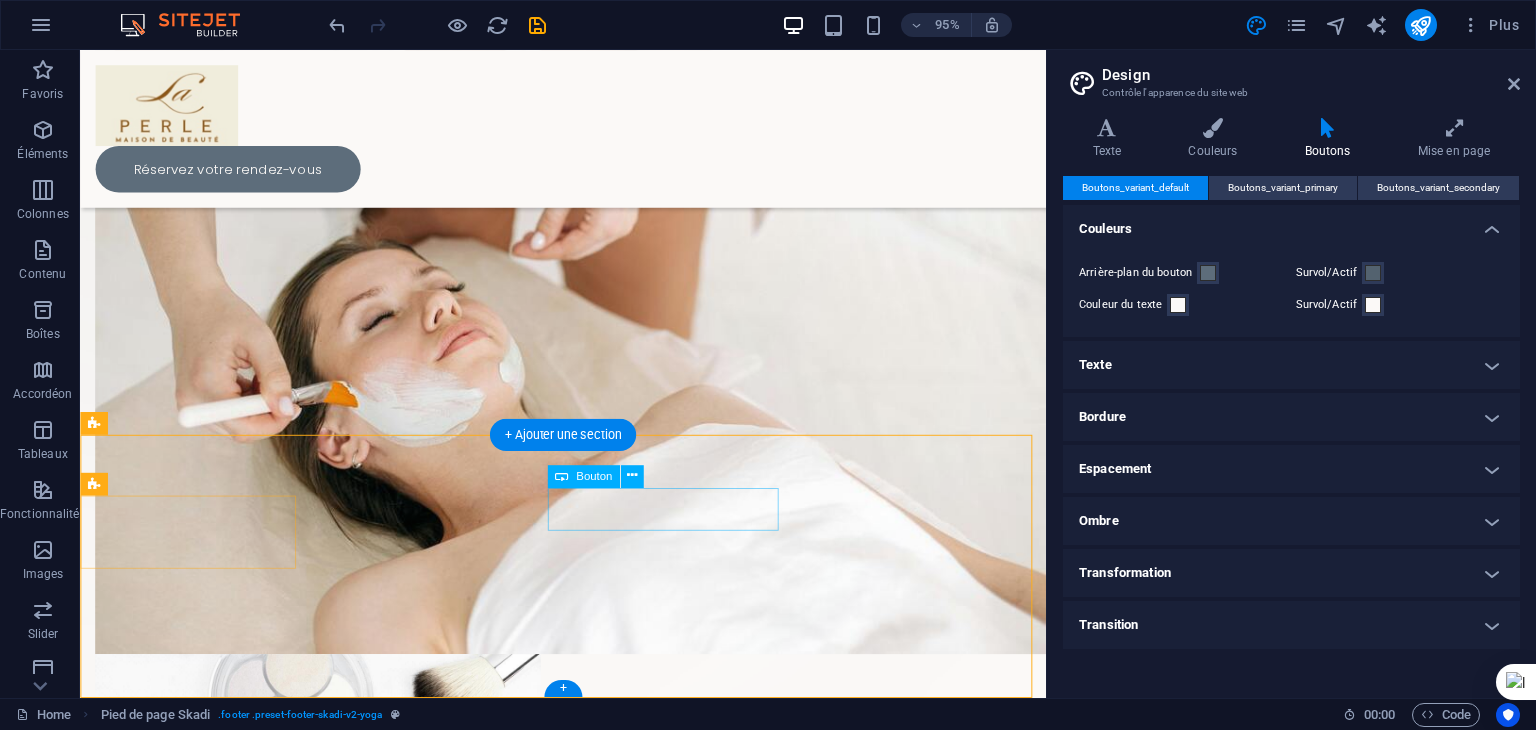 click on "[PHONE]" at bounding box center [1088, 1857] 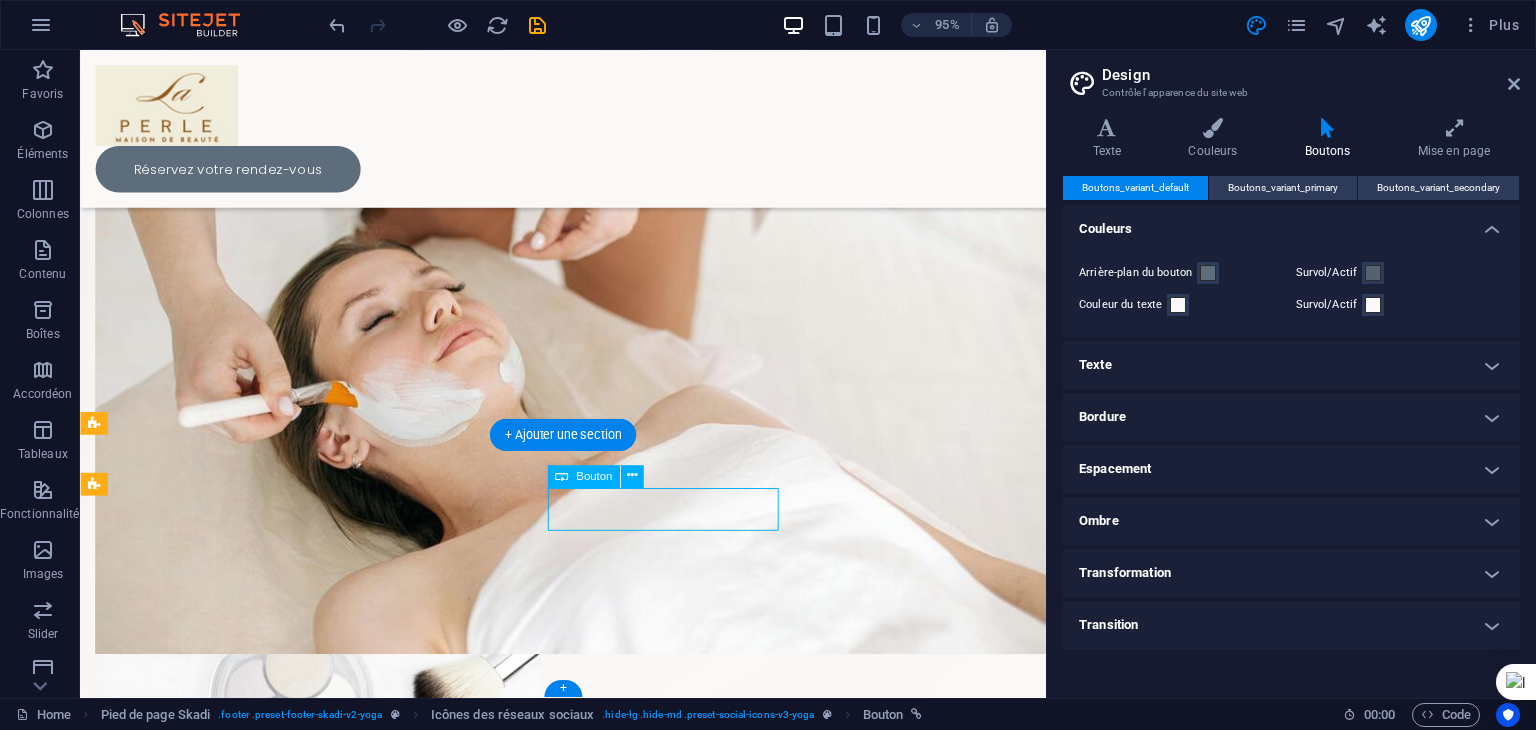 click on "[PHONE]" at bounding box center (1088, 1857) 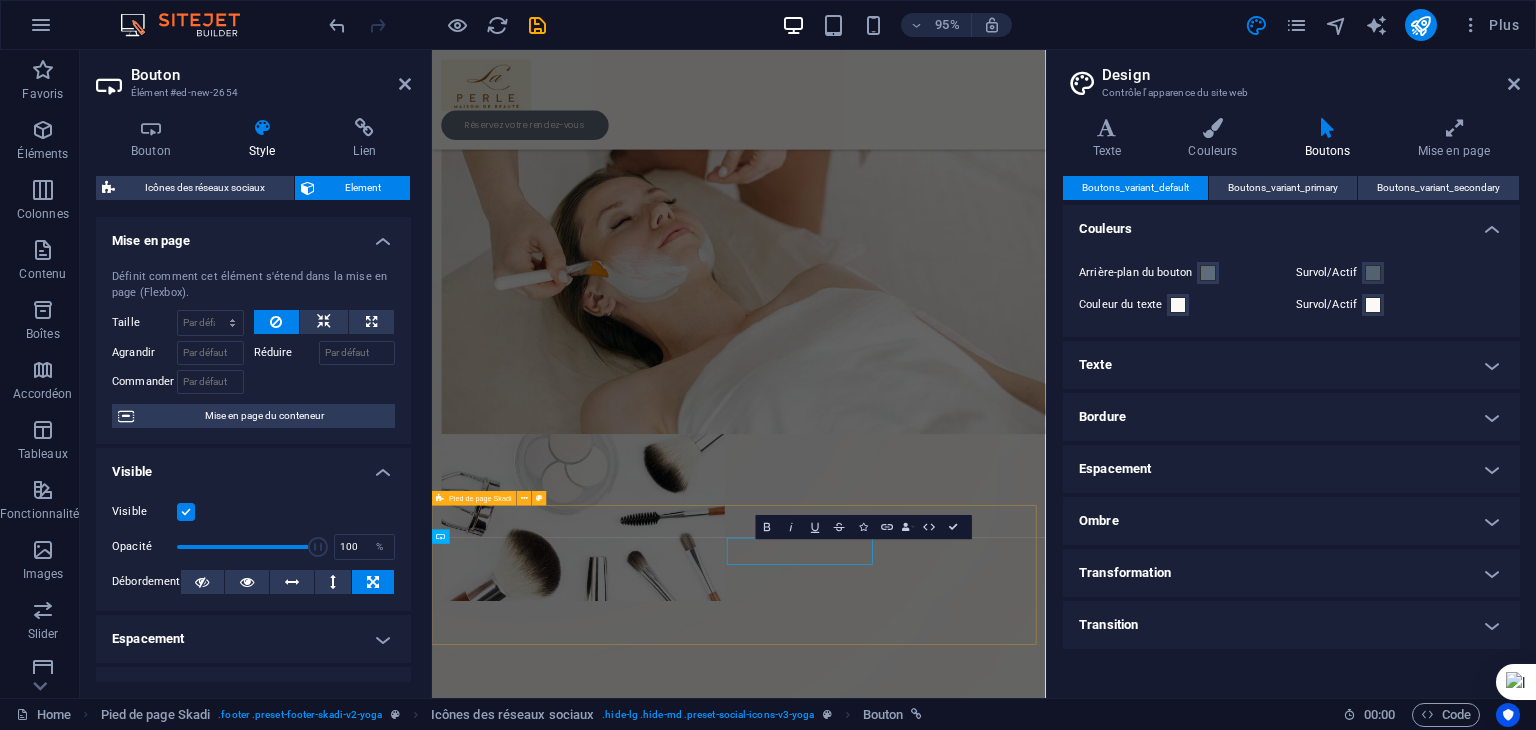 scroll, scrollTop: 250, scrollLeft: 0, axis: vertical 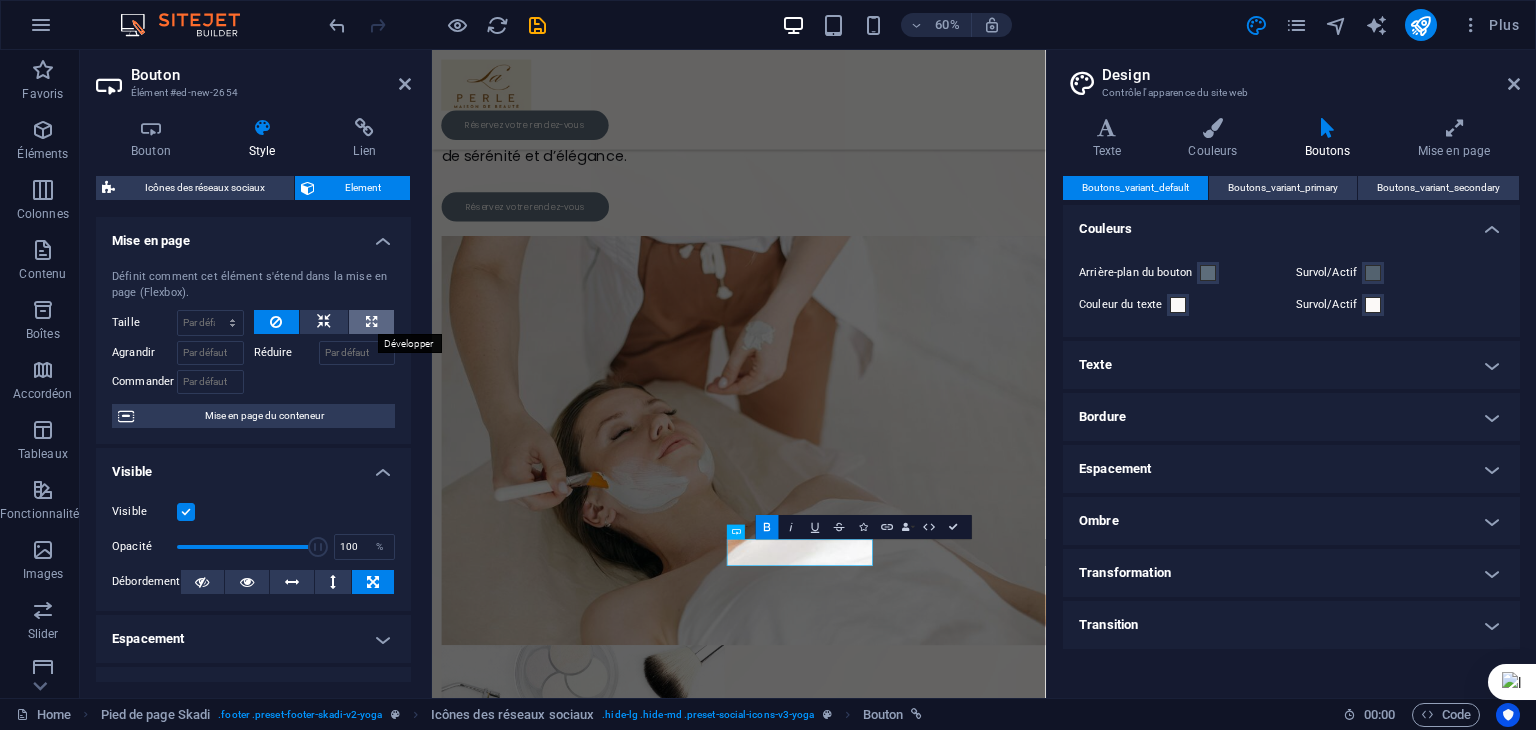 click at bounding box center (371, 322) 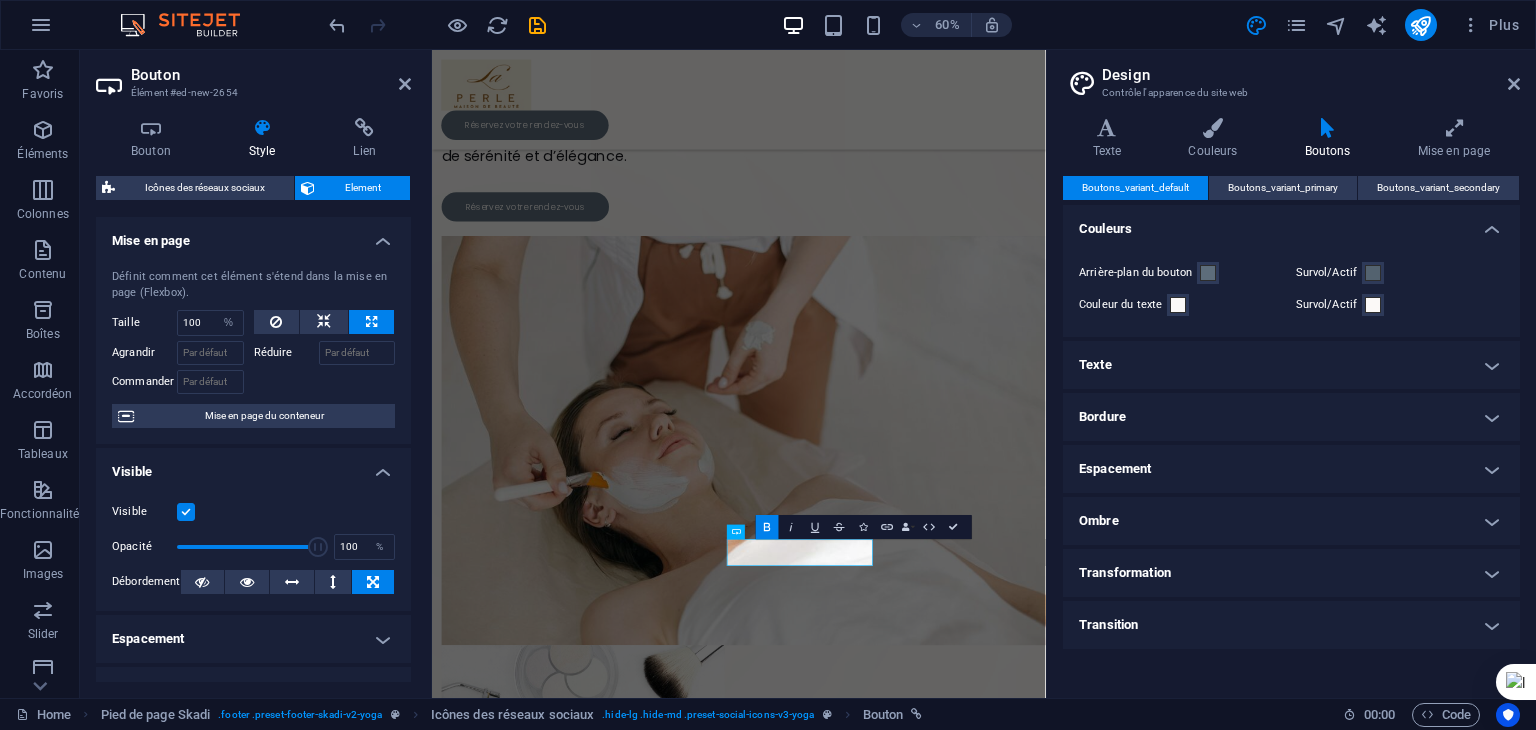 click at bounding box center (371, 322) 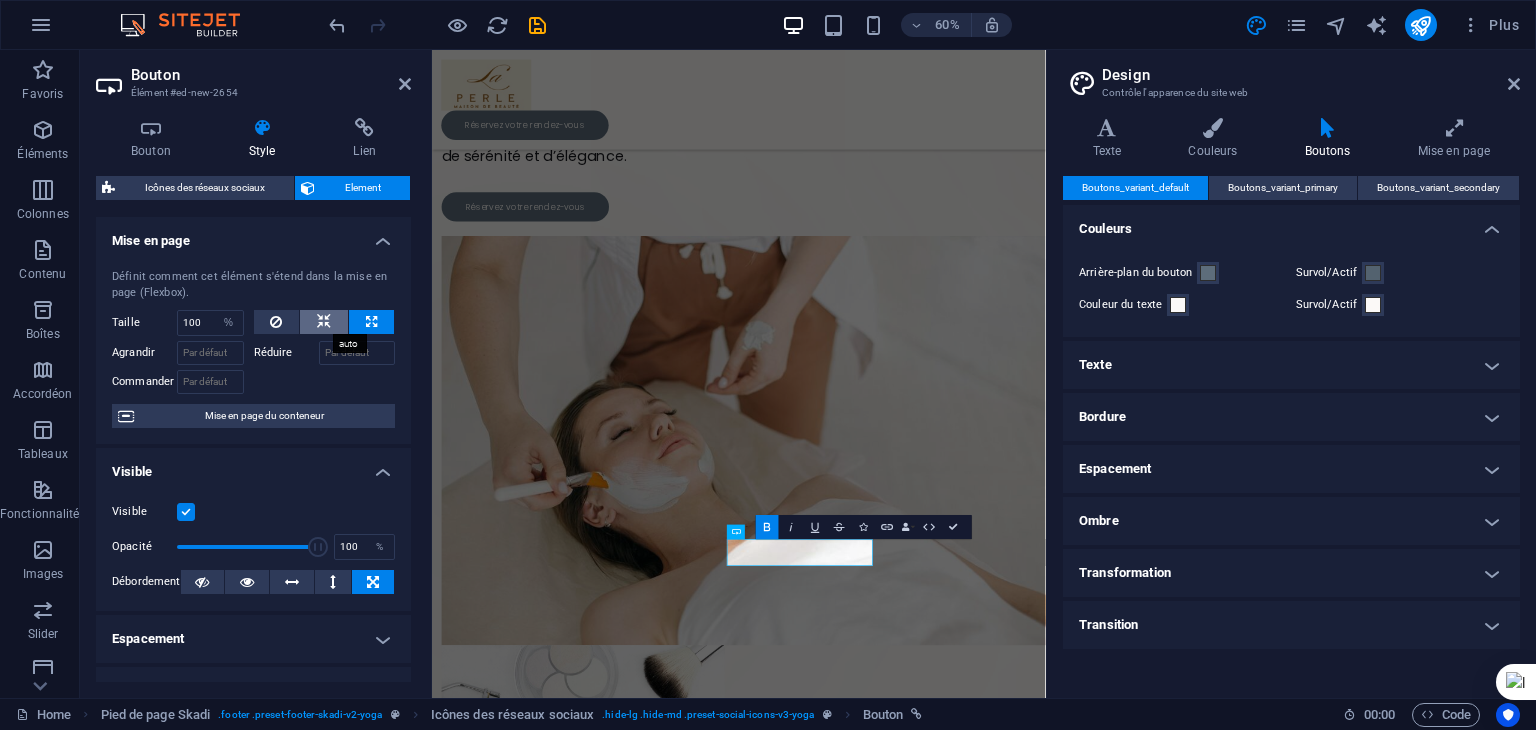 click at bounding box center [324, 322] 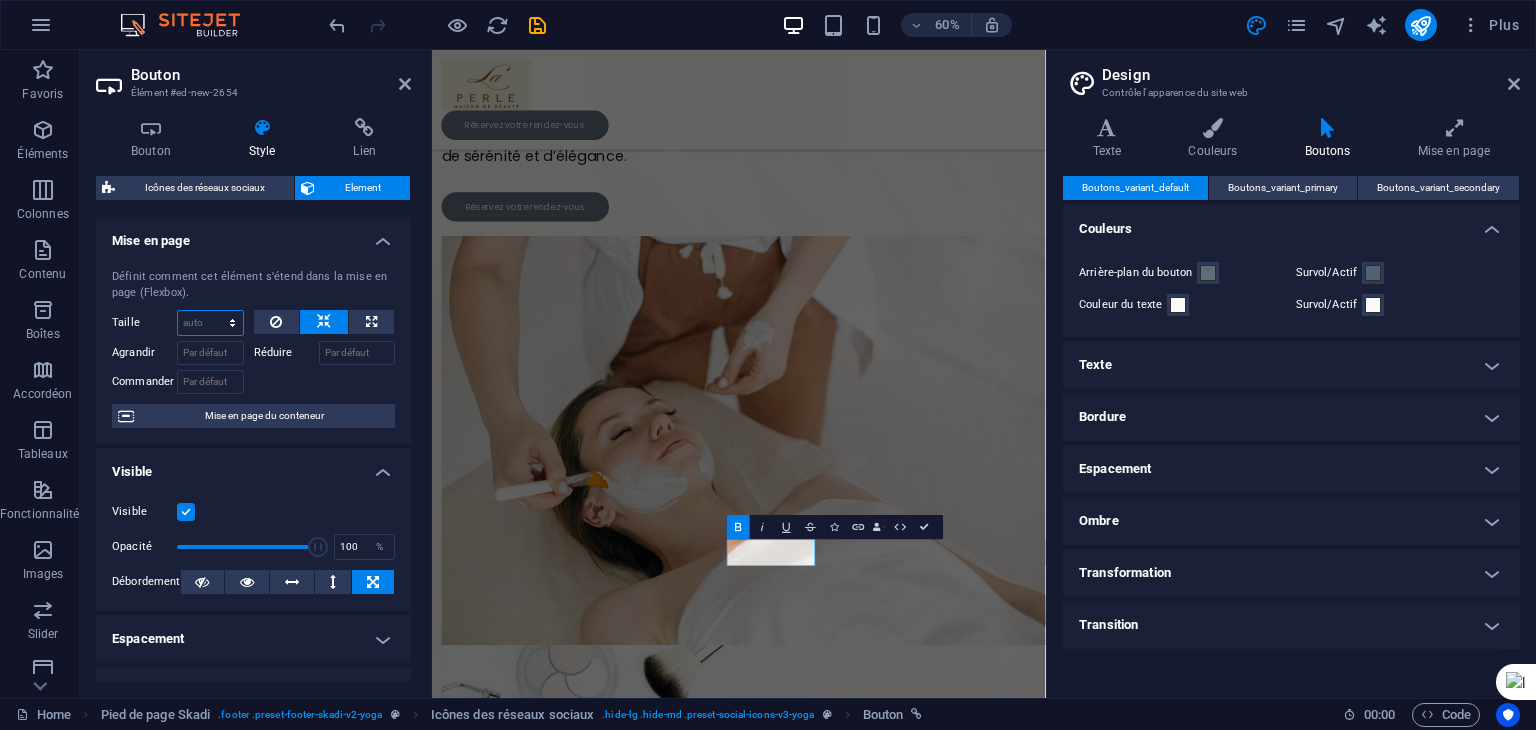 click on "Par défaut auto px % 1/1 1/2 1/3 1/4 1/5 1/6 1/7 1/8 1/9 1/10" at bounding box center [210, 323] 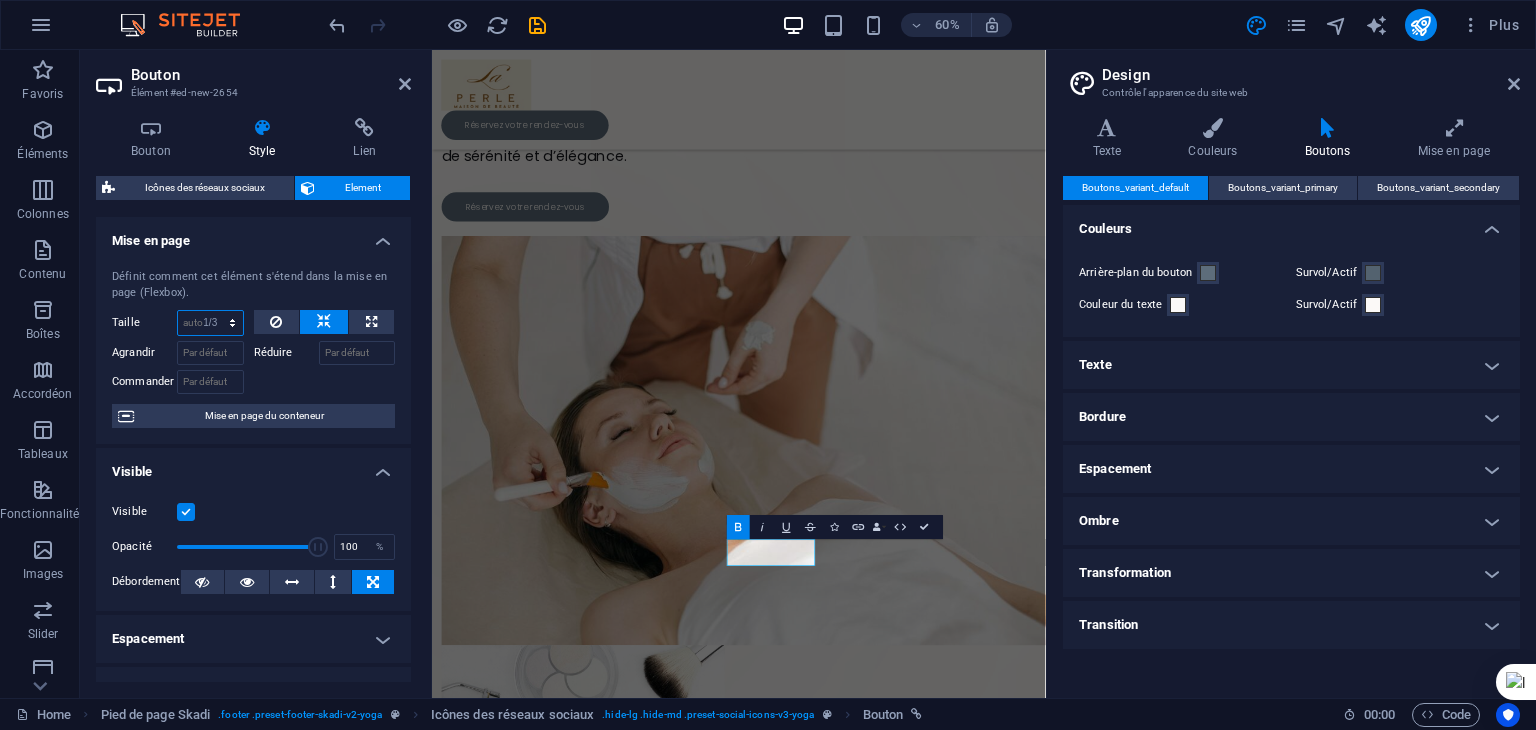 click on "Par défaut auto px % 1/1 1/2 1/3 1/4 1/5 1/6 1/7 1/8 1/9 1/10" at bounding box center (210, 323) 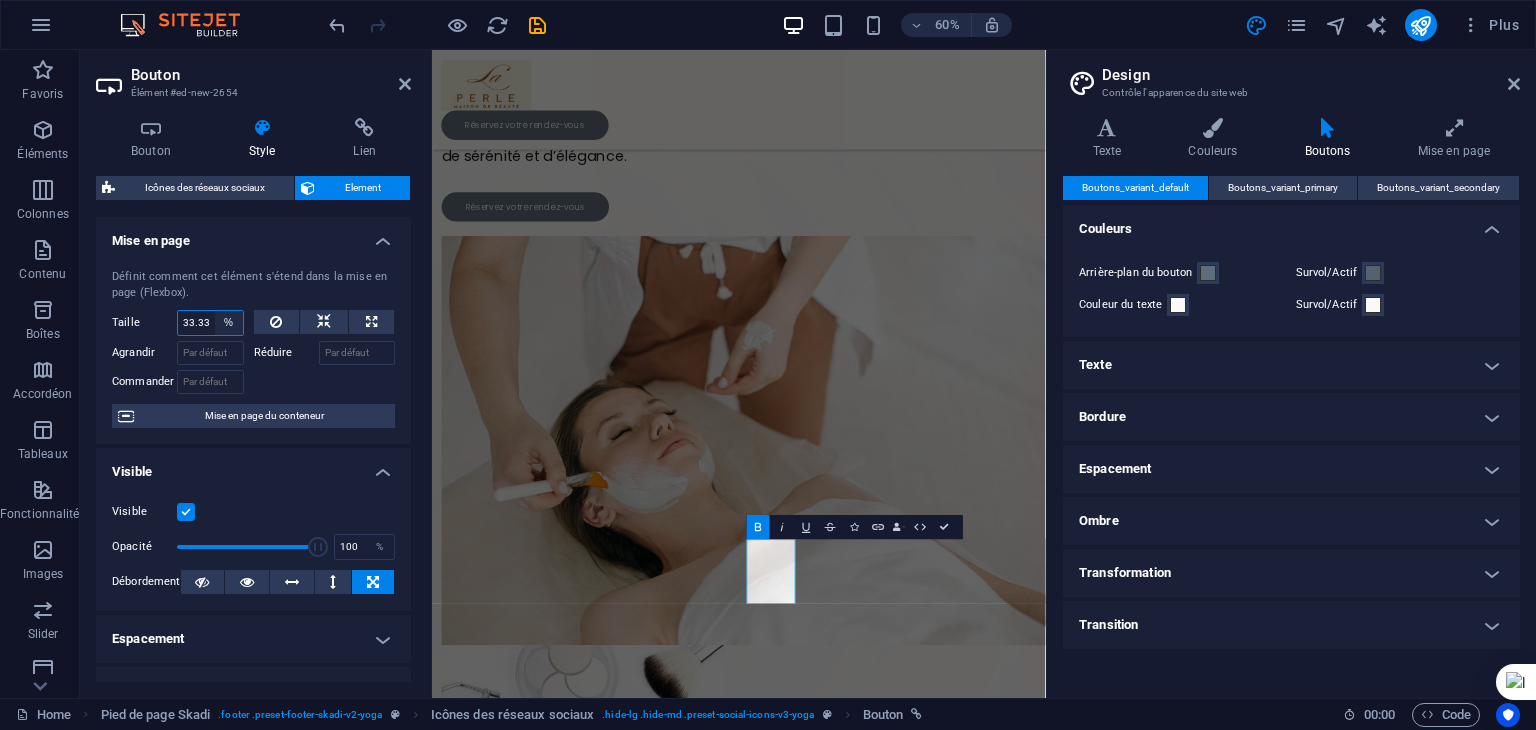 click on "Par défaut auto px % 1/1 1/2 1/3 1/4 1/5 1/6 1/7 1/8 1/9 1/10" at bounding box center [229, 323] 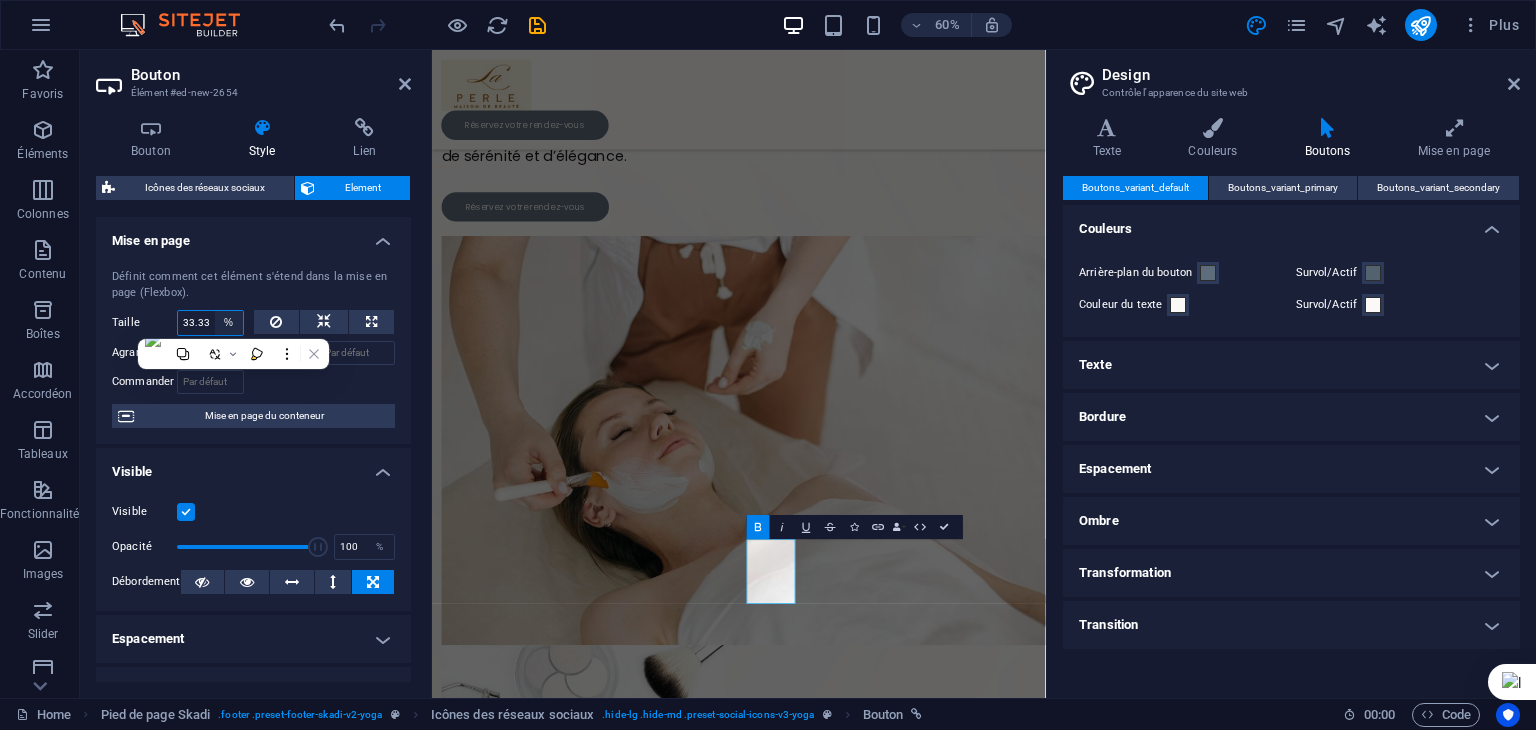 select on "7ijjta57uas" 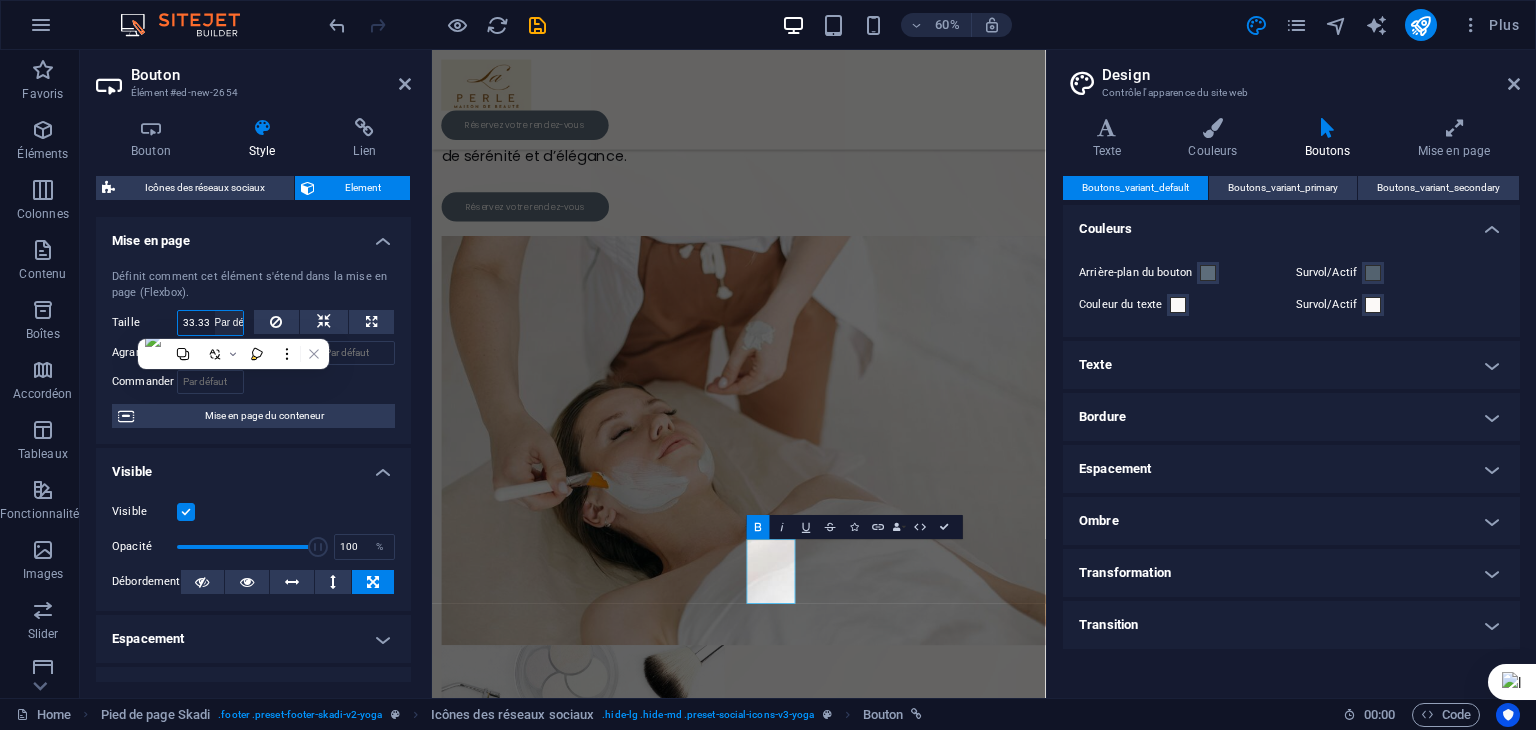 click on "Par défaut auto px % 1/1 1/2 1/3 1/4 1/5 1/6 1/7 1/8 1/9 1/10" at bounding box center (229, 323) 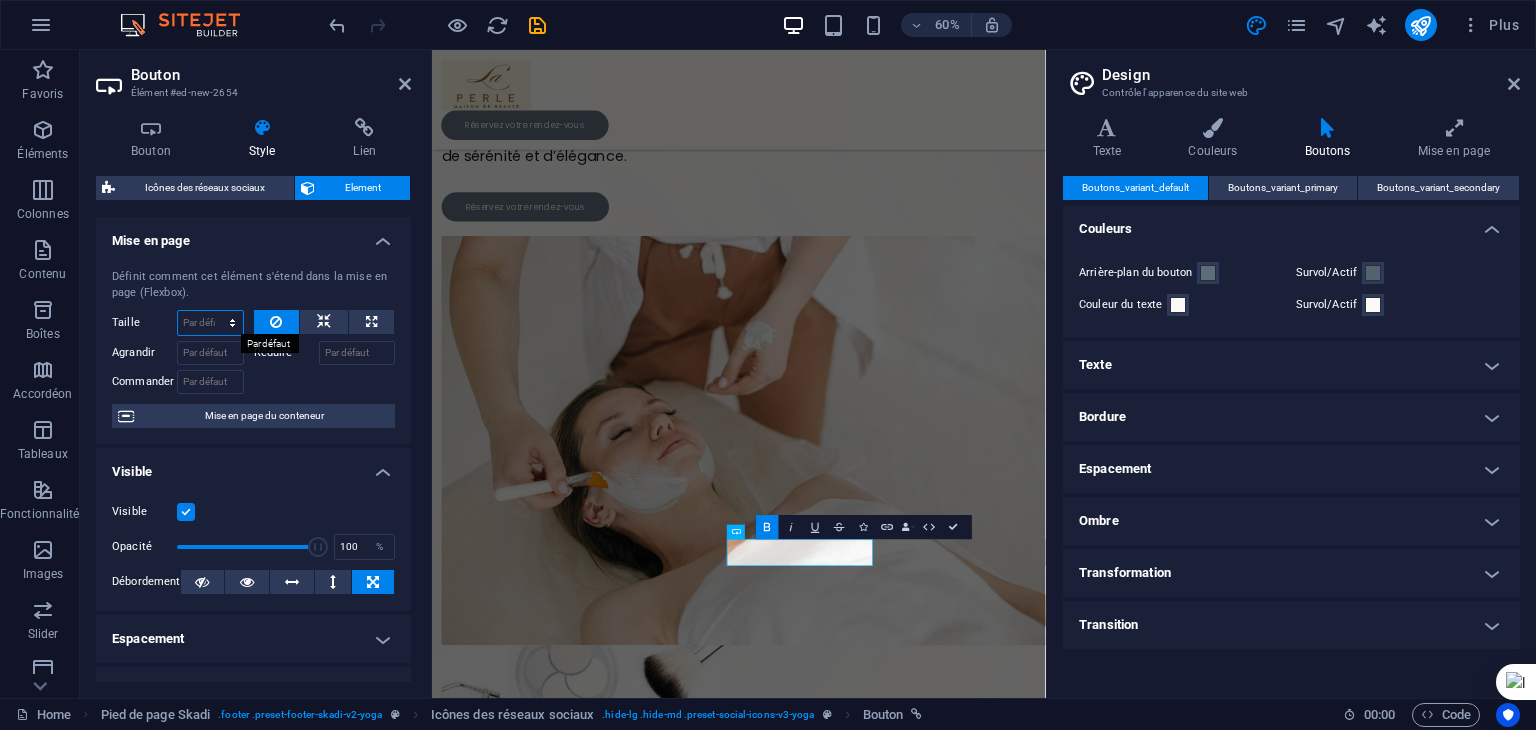 click on "Par défaut auto px % 1/1 1/2 1/3 1/4 1/5 1/6 1/7 1/8 1/9 1/10" at bounding box center (210, 323) 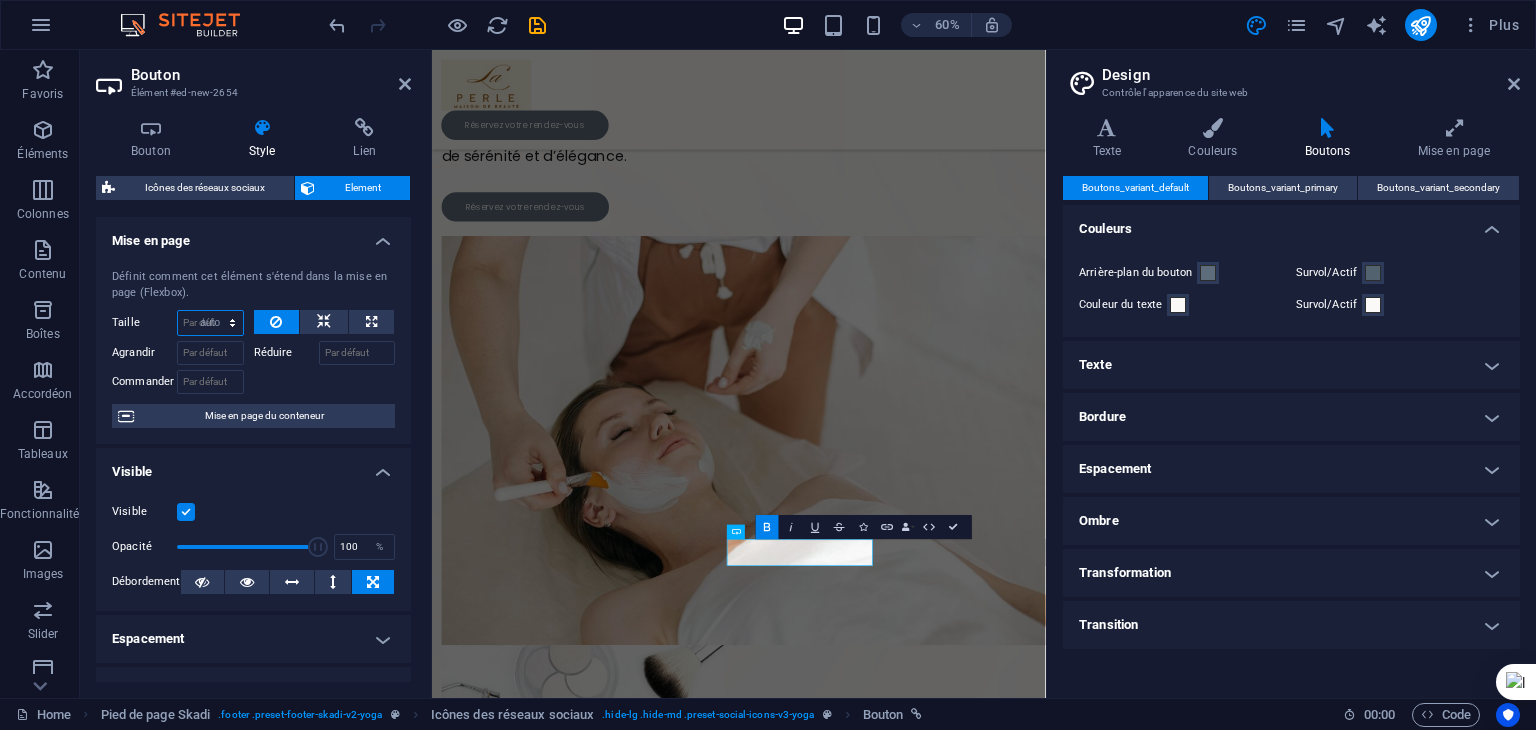 click on "Par défaut auto px % 1/1 1/2 1/3 1/4 1/5 1/6 1/7 1/8 1/9 1/10" at bounding box center (210, 323) 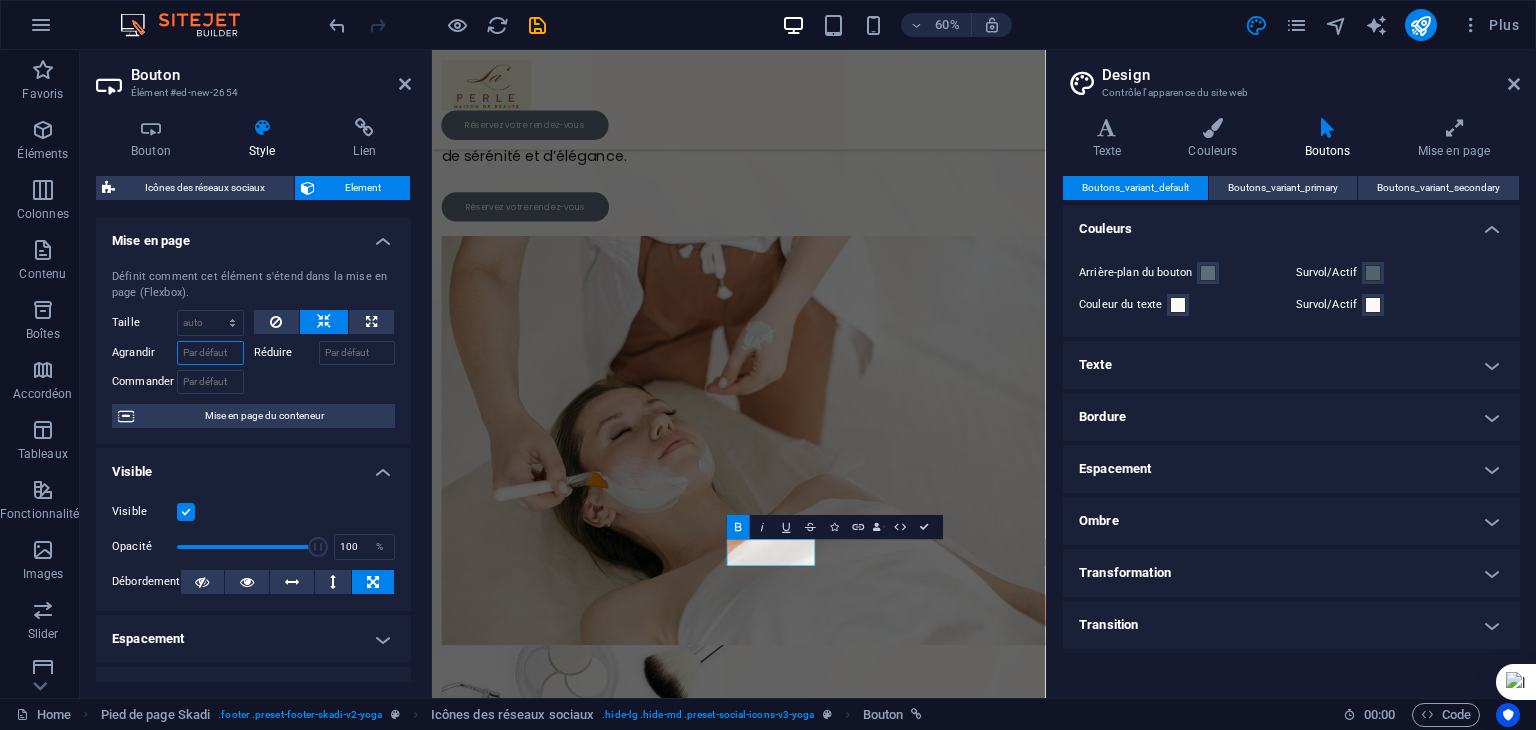 click on "Agrandir" at bounding box center (210, 353) 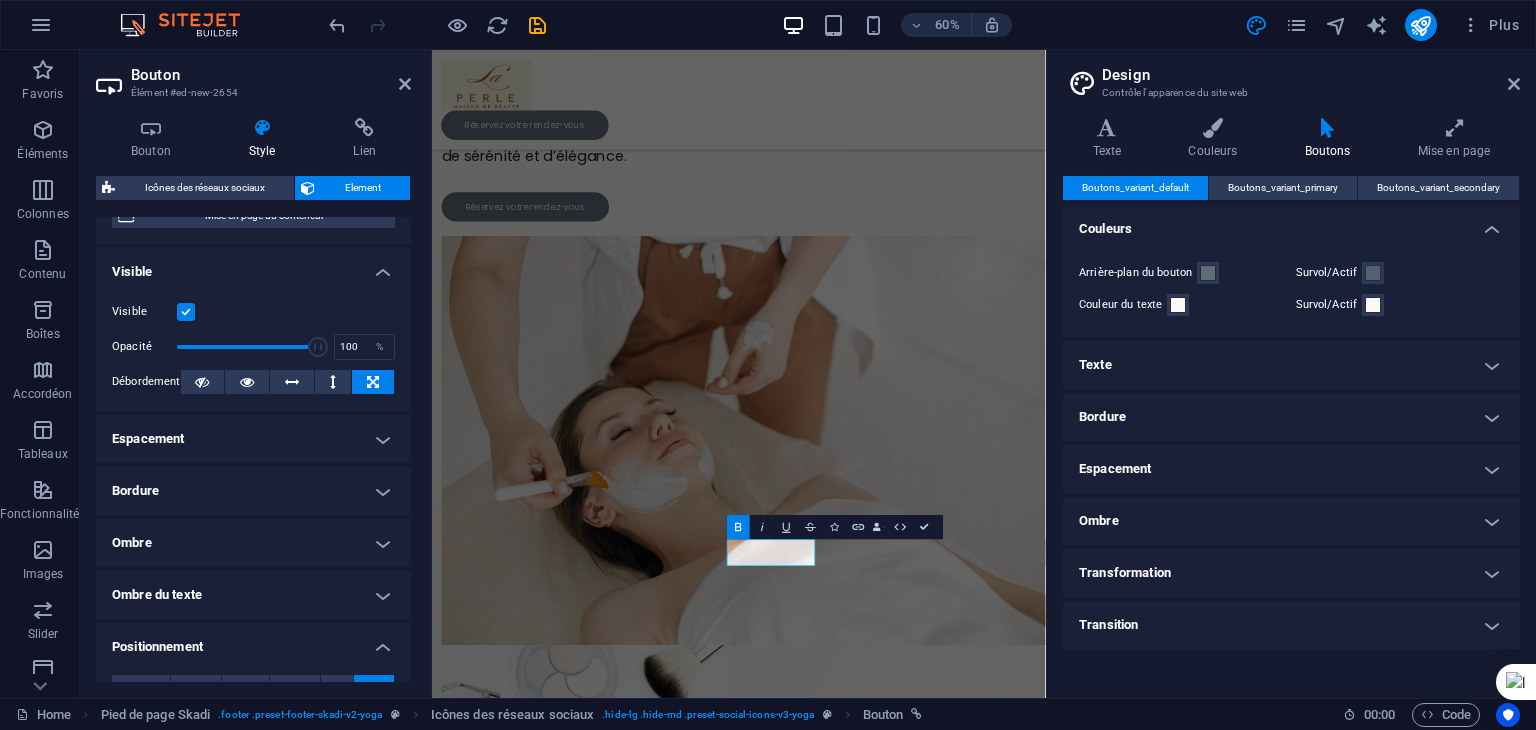 scroll, scrollTop: 0, scrollLeft: 0, axis: both 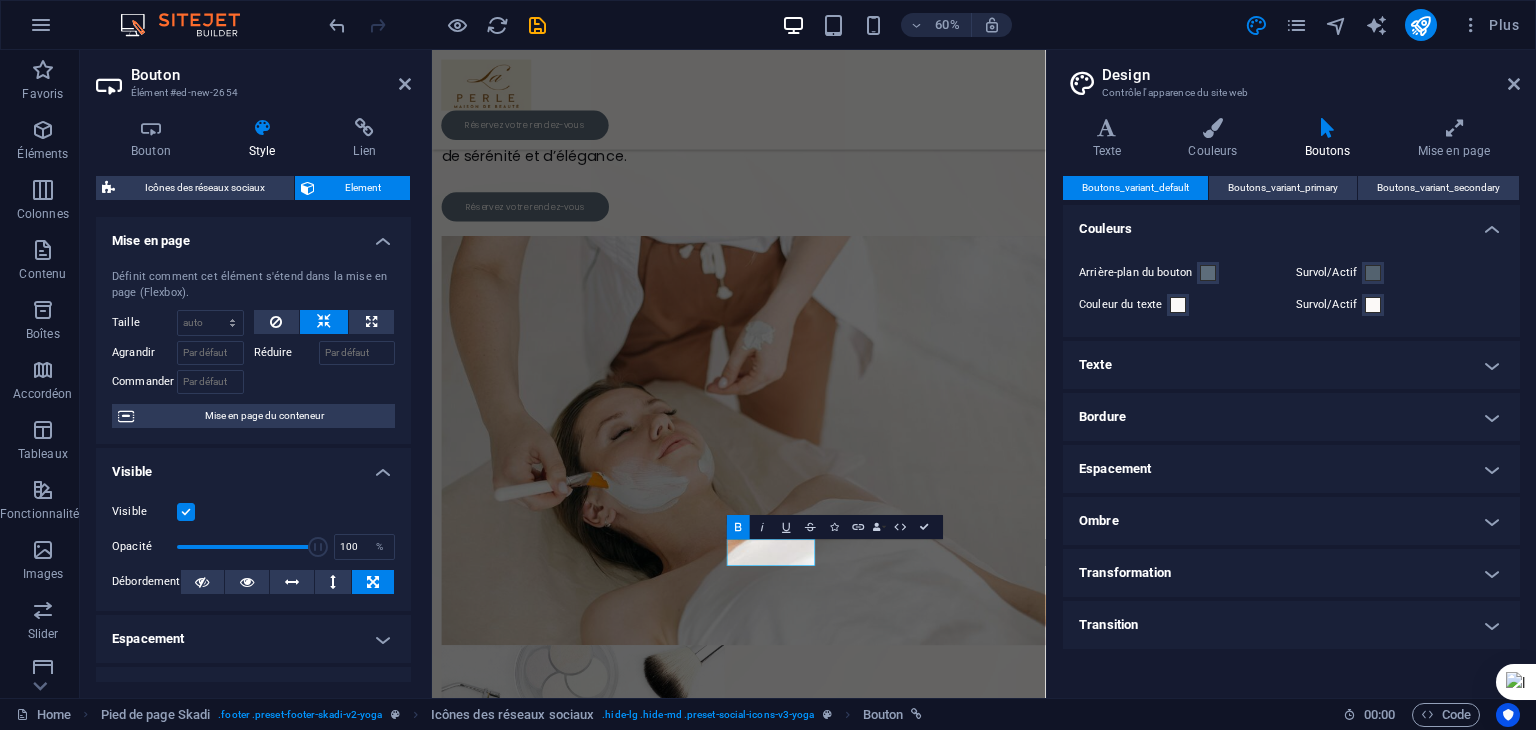 click on "Style" at bounding box center (266, 139) 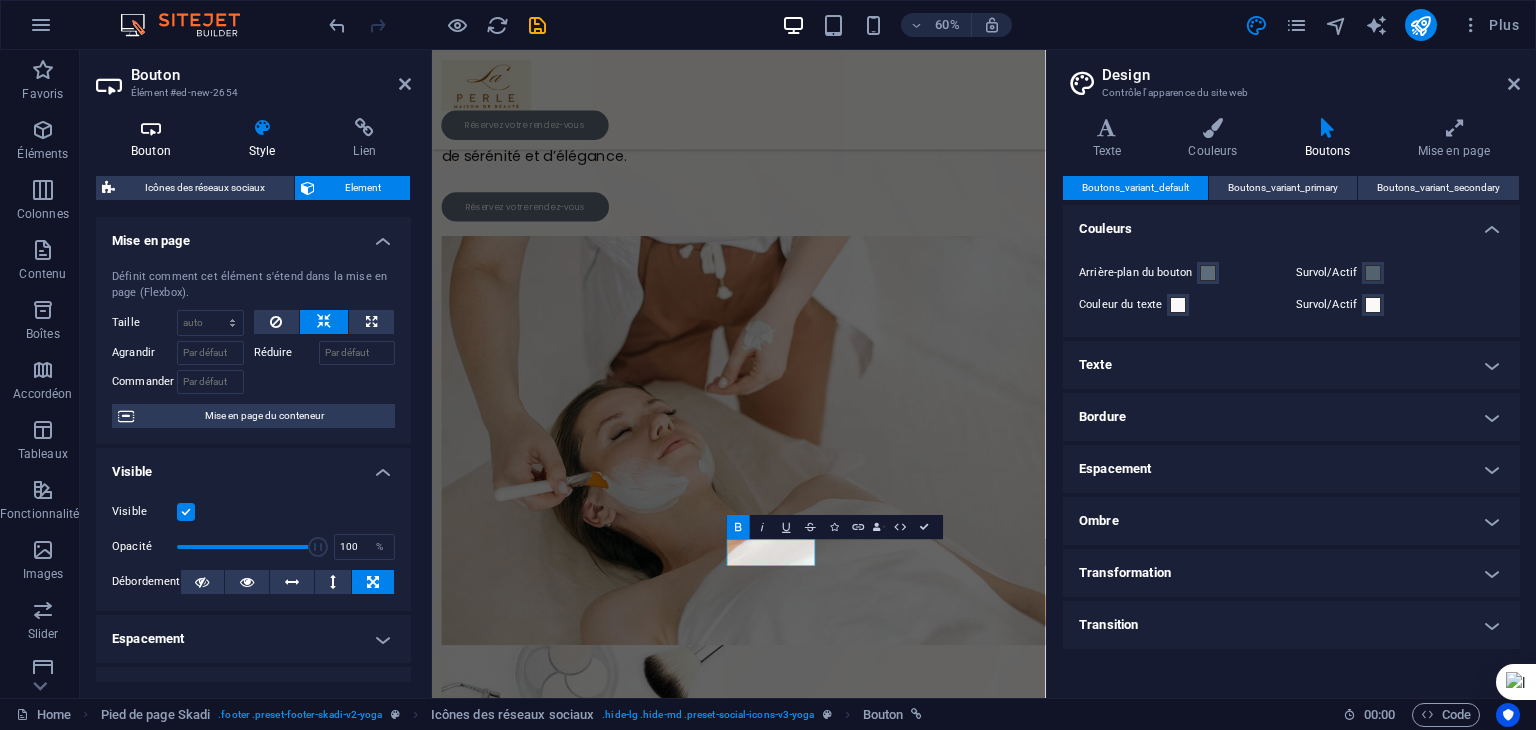 click on "Bouton" at bounding box center (155, 139) 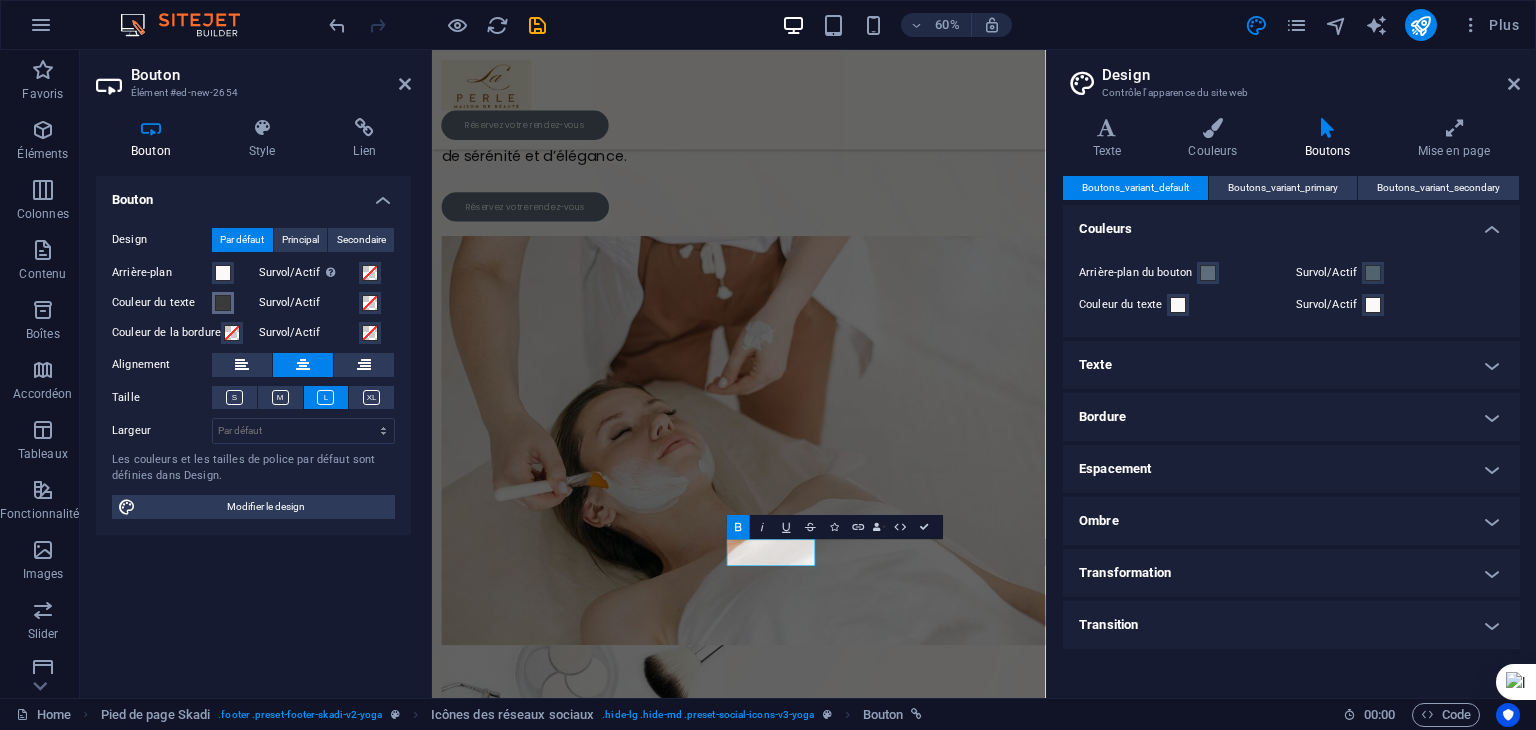 click at bounding box center (223, 303) 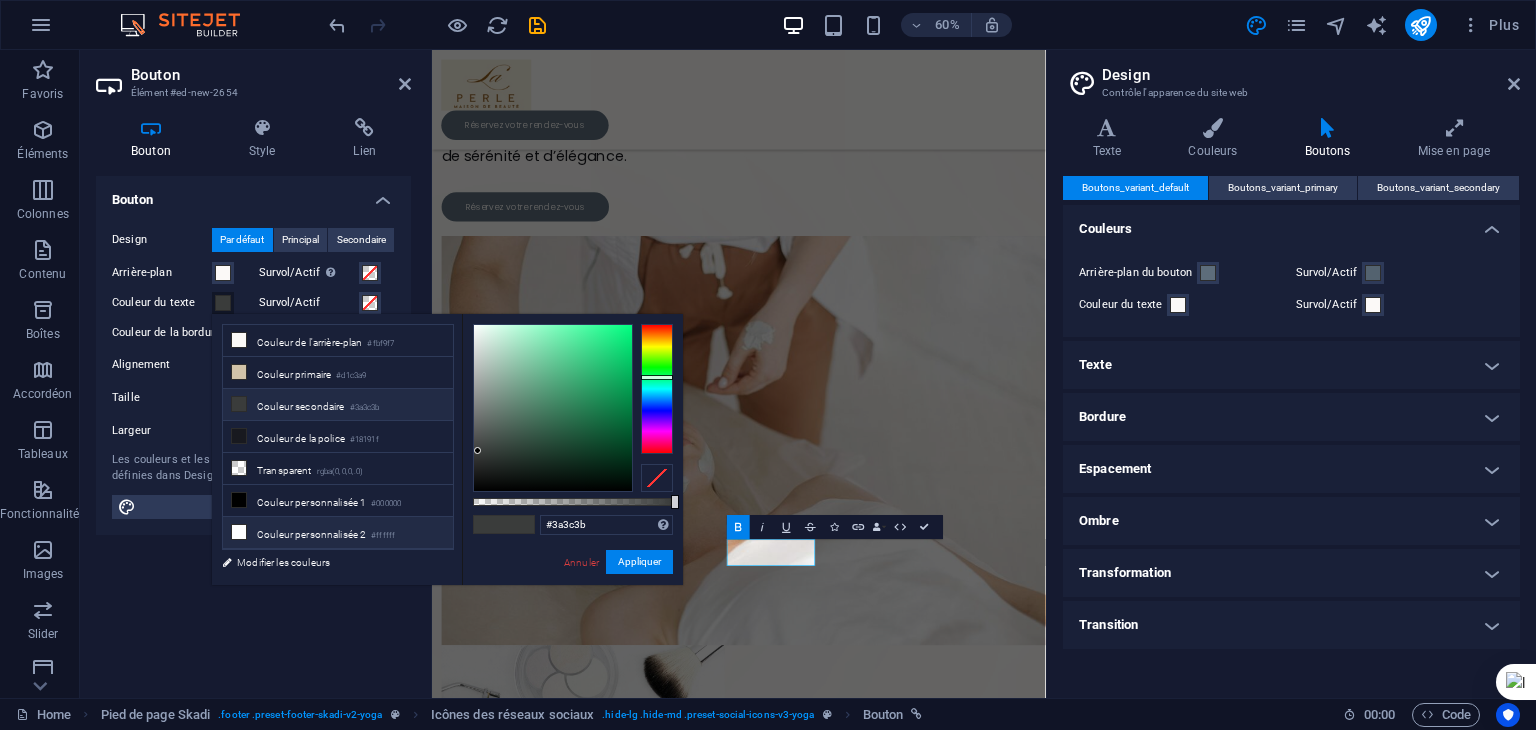 click on "Couleur personnalisée 2
#ffffff" at bounding box center (338, 533) 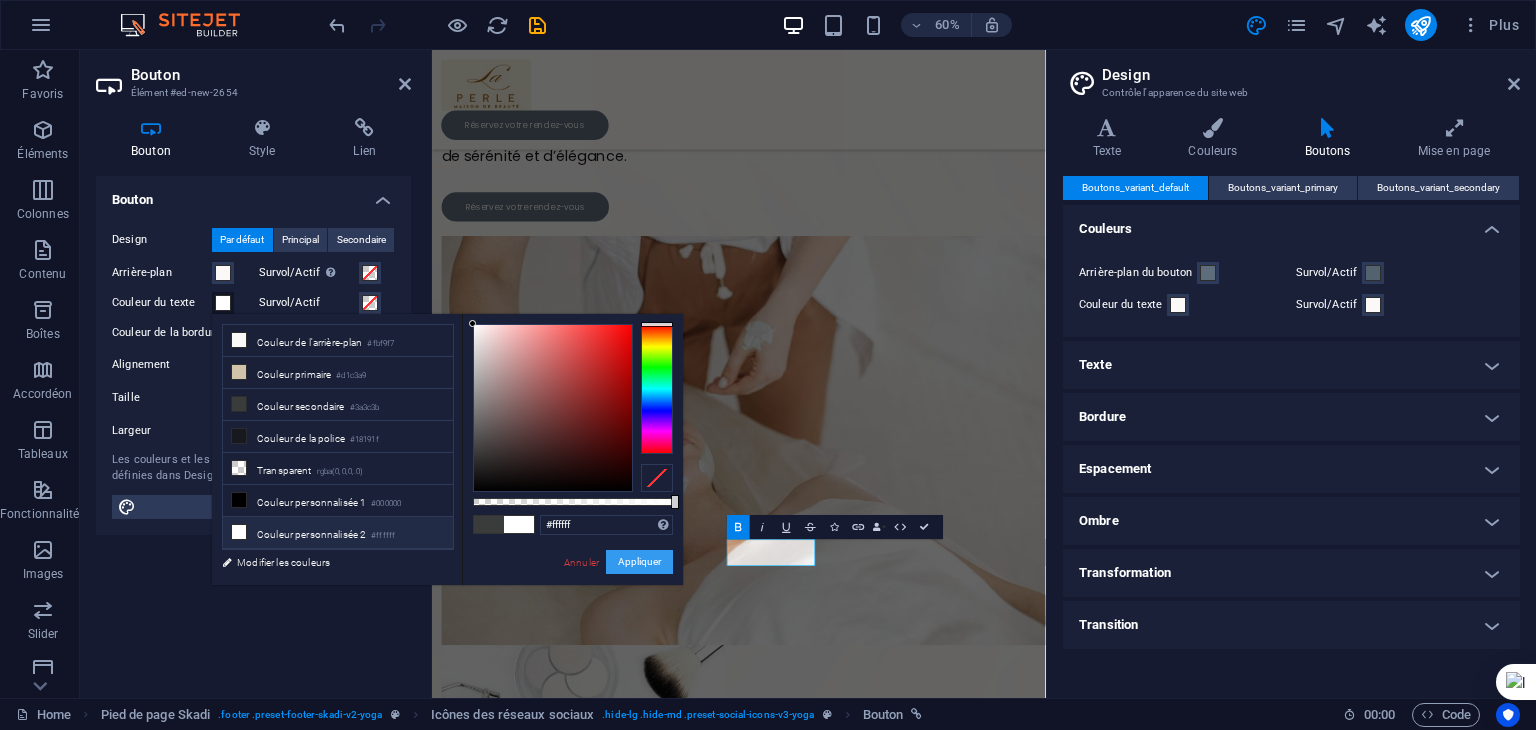 click on "Appliquer" at bounding box center [639, 562] 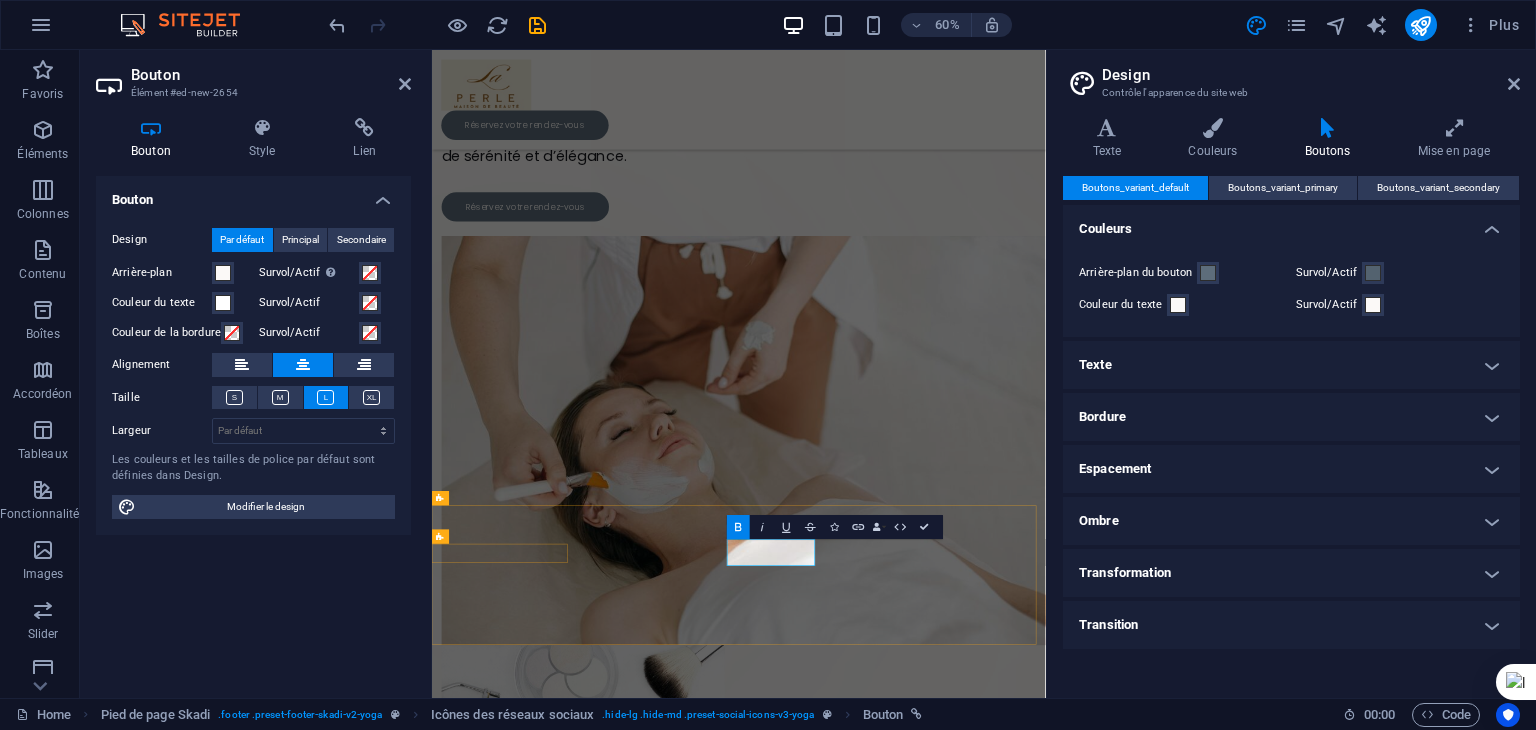 click on "[PHONE]" at bounding box center [1444, 2214] 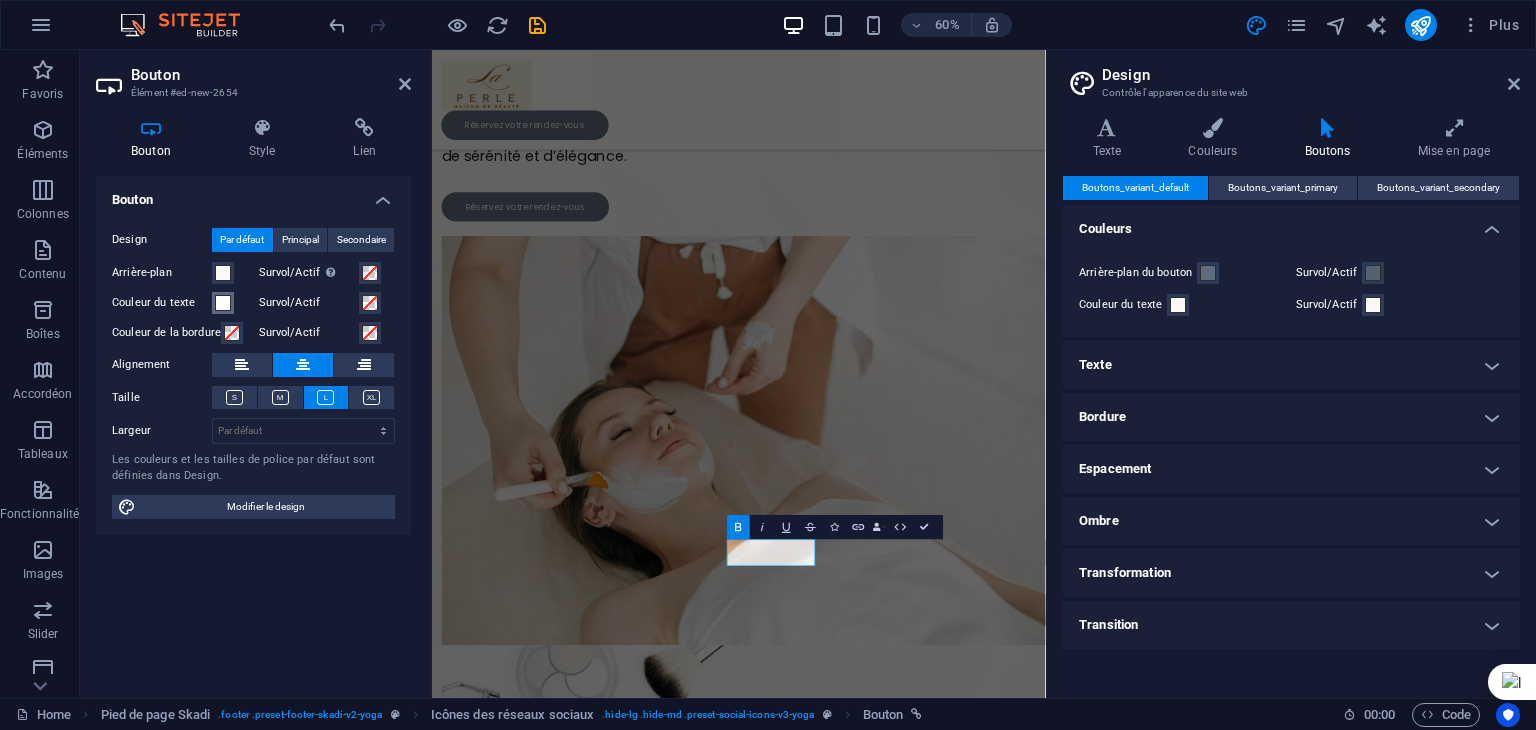 click at bounding box center [223, 303] 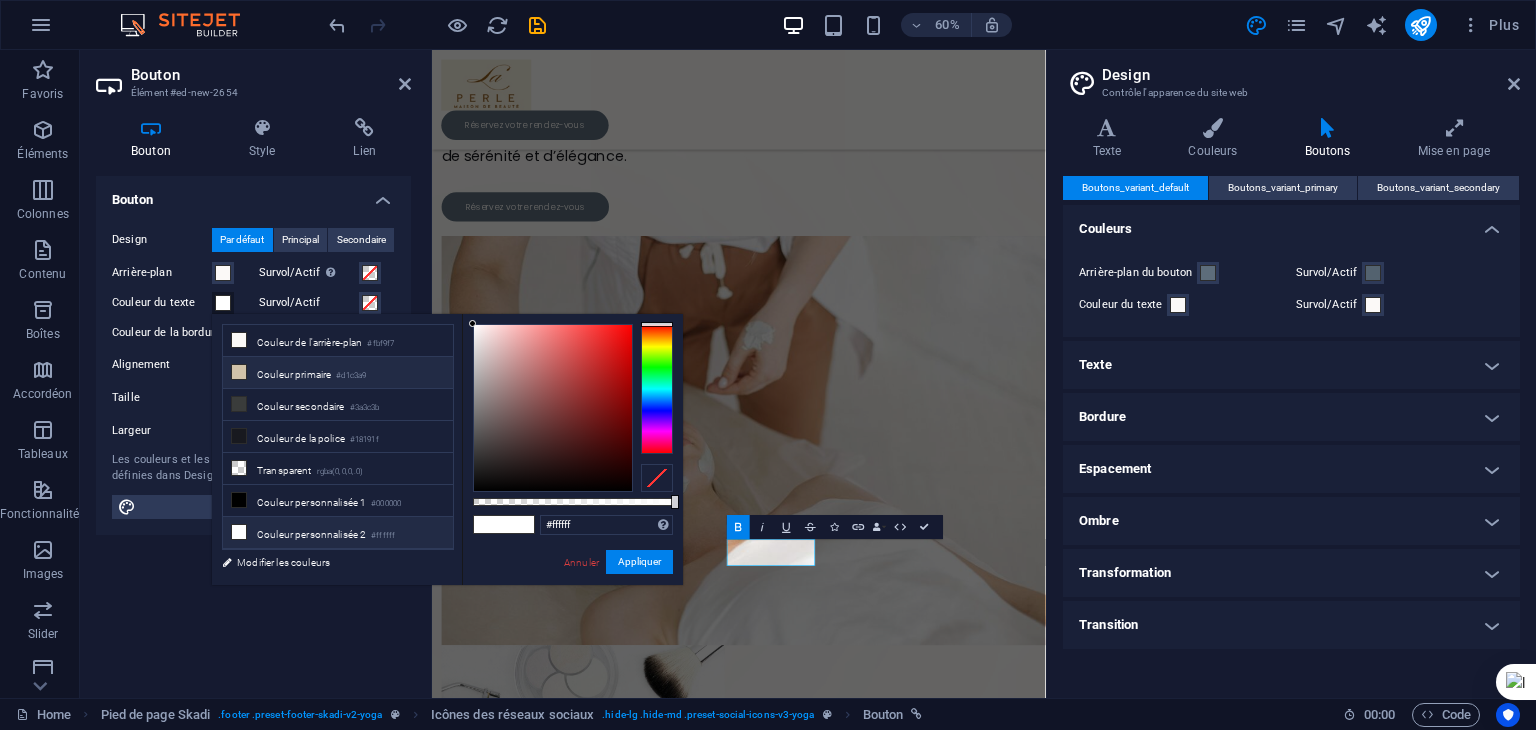 click on "Couleur primaire
#d1c3a9" at bounding box center (338, 373) 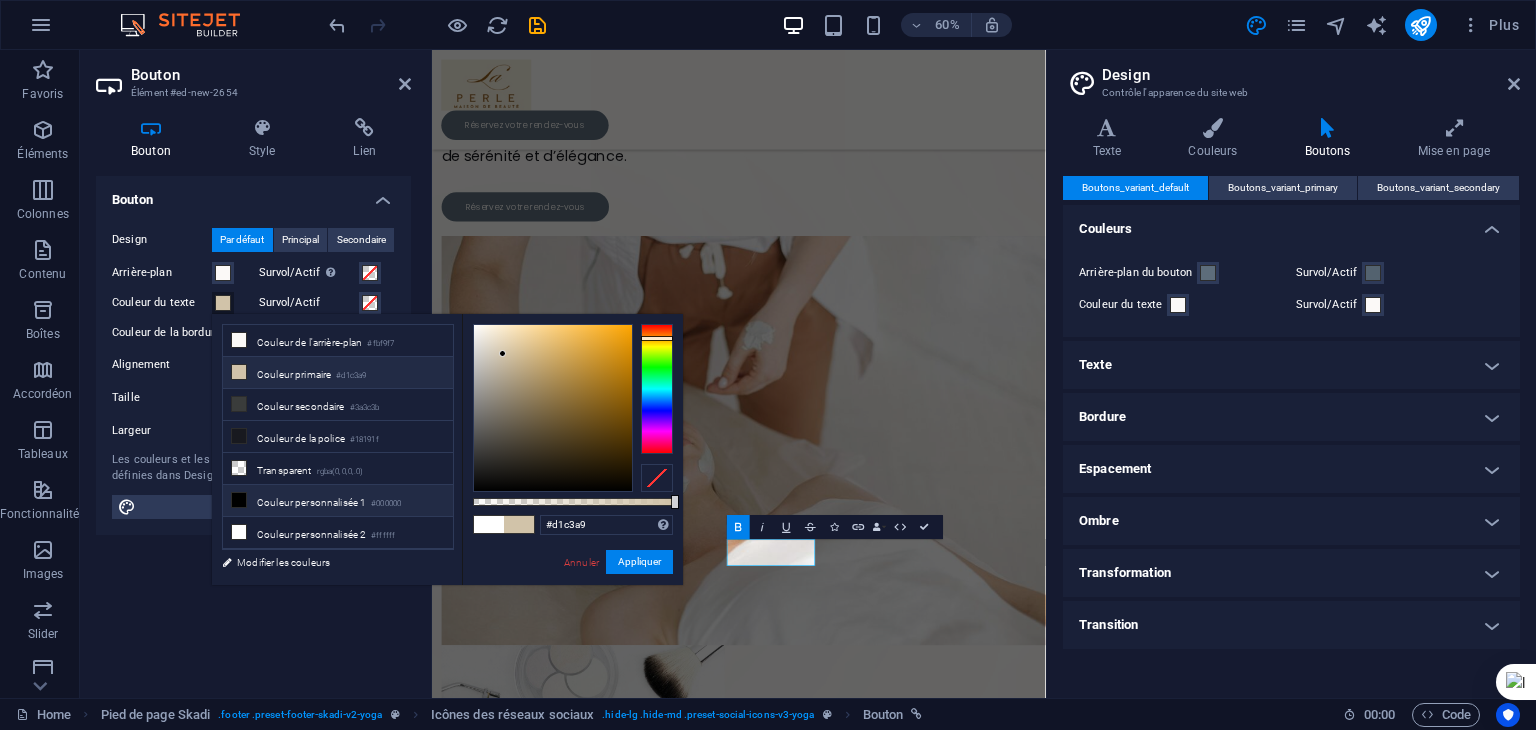 click on "Couleur personnalisée 1
#000000" at bounding box center [338, 501] 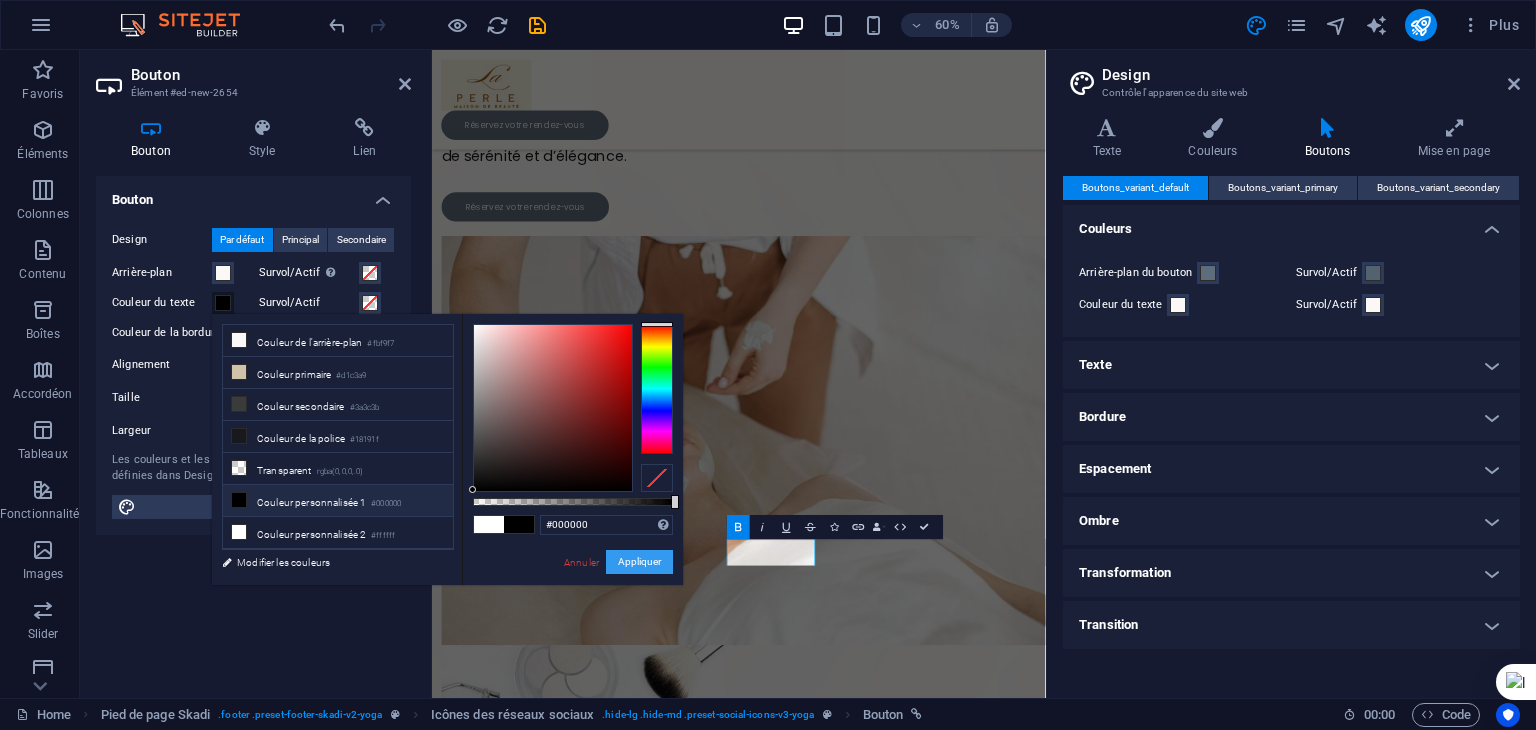 click on "Appliquer" at bounding box center (639, 562) 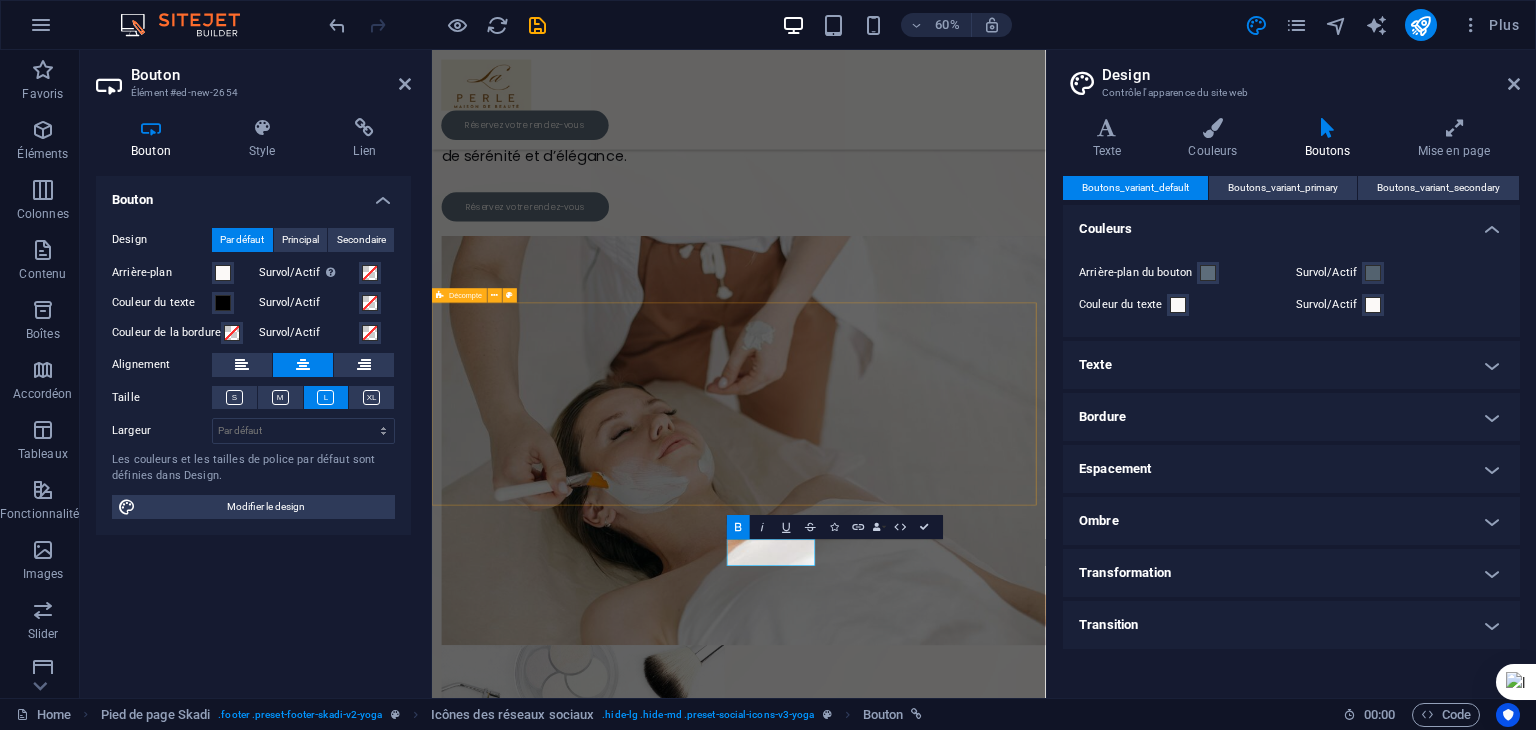 click on "0 Days 0 Hours 0 Minutes 0 Seconds" at bounding box center (943, 1784) 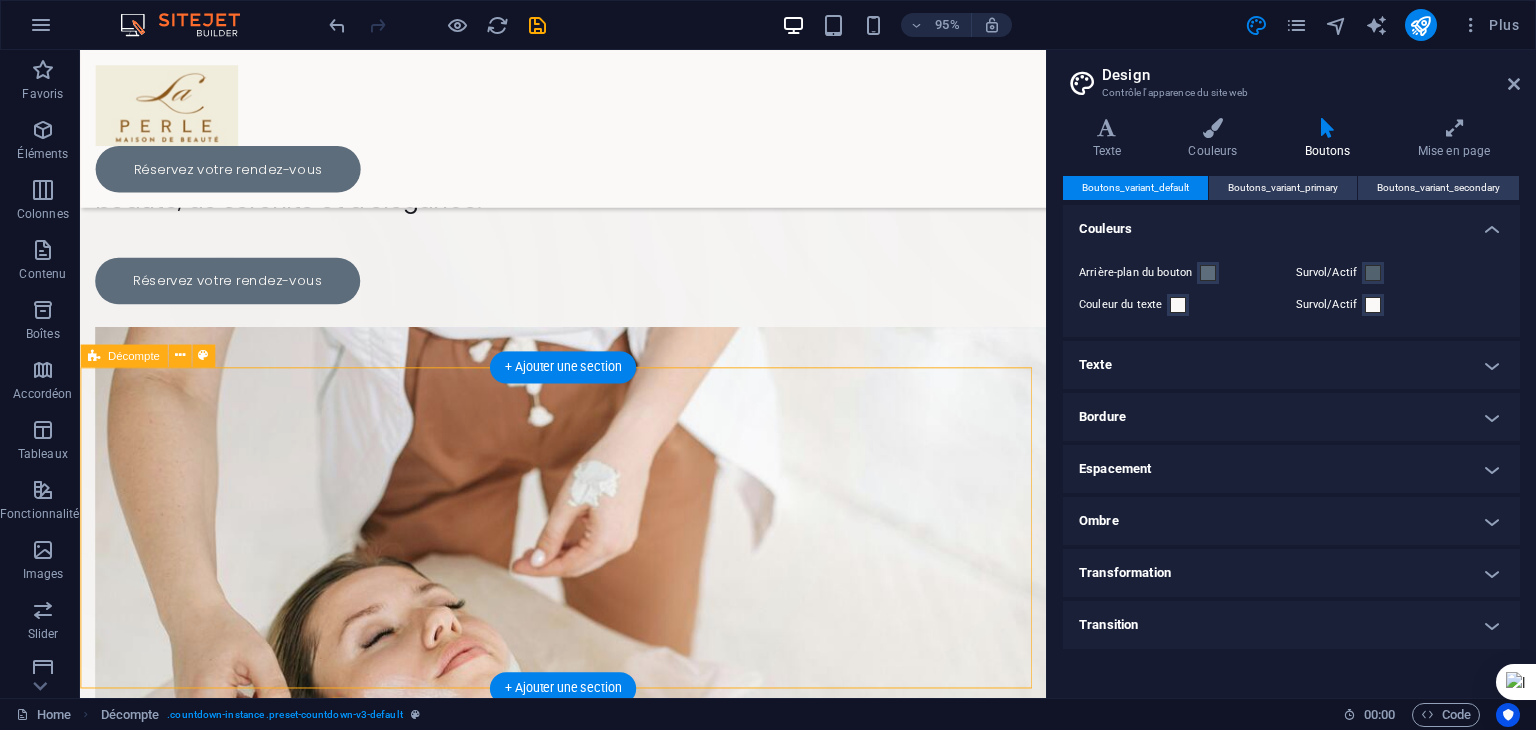 scroll, scrollTop: 0, scrollLeft: 0, axis: both 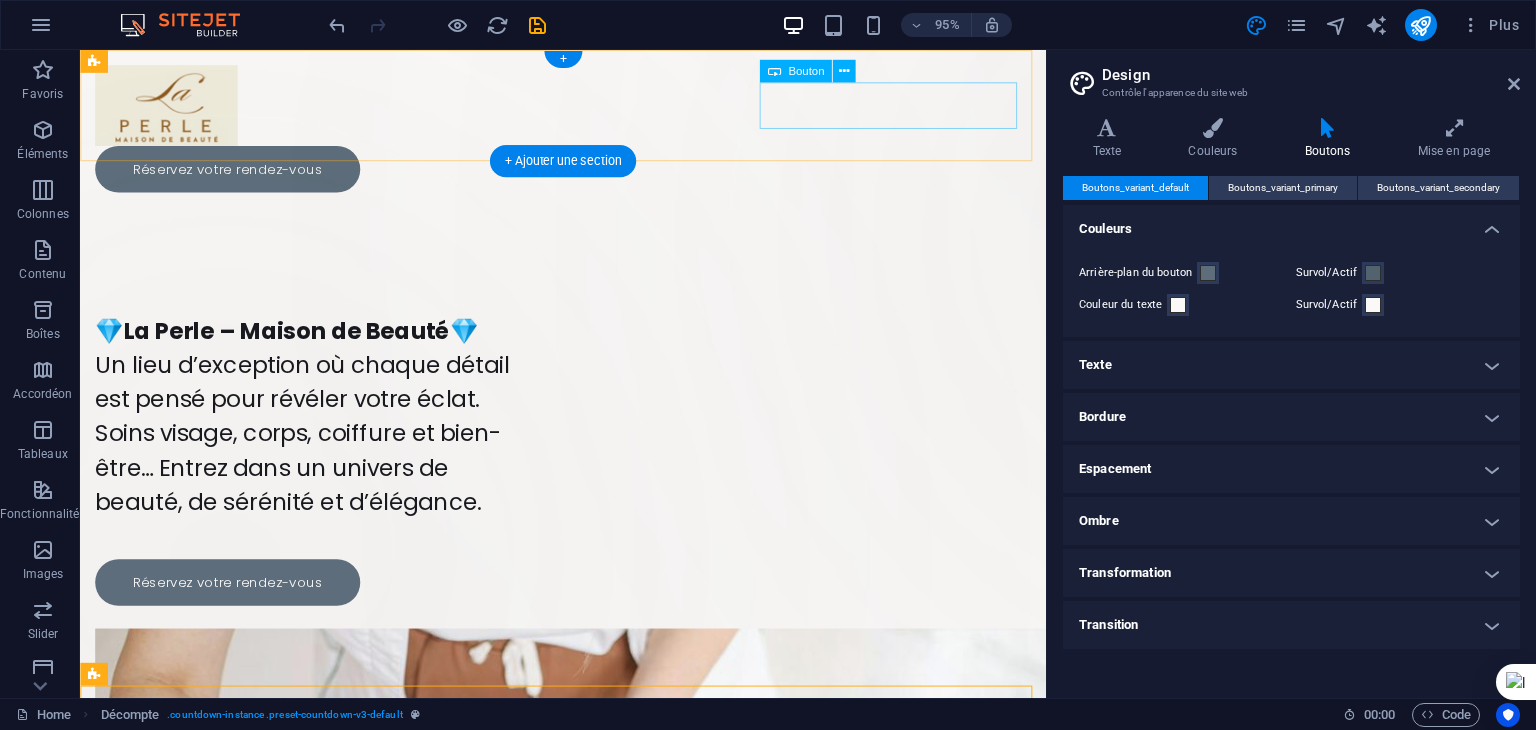 click on "Réservez votre rendez-vous" at bounding box center [588, 175] 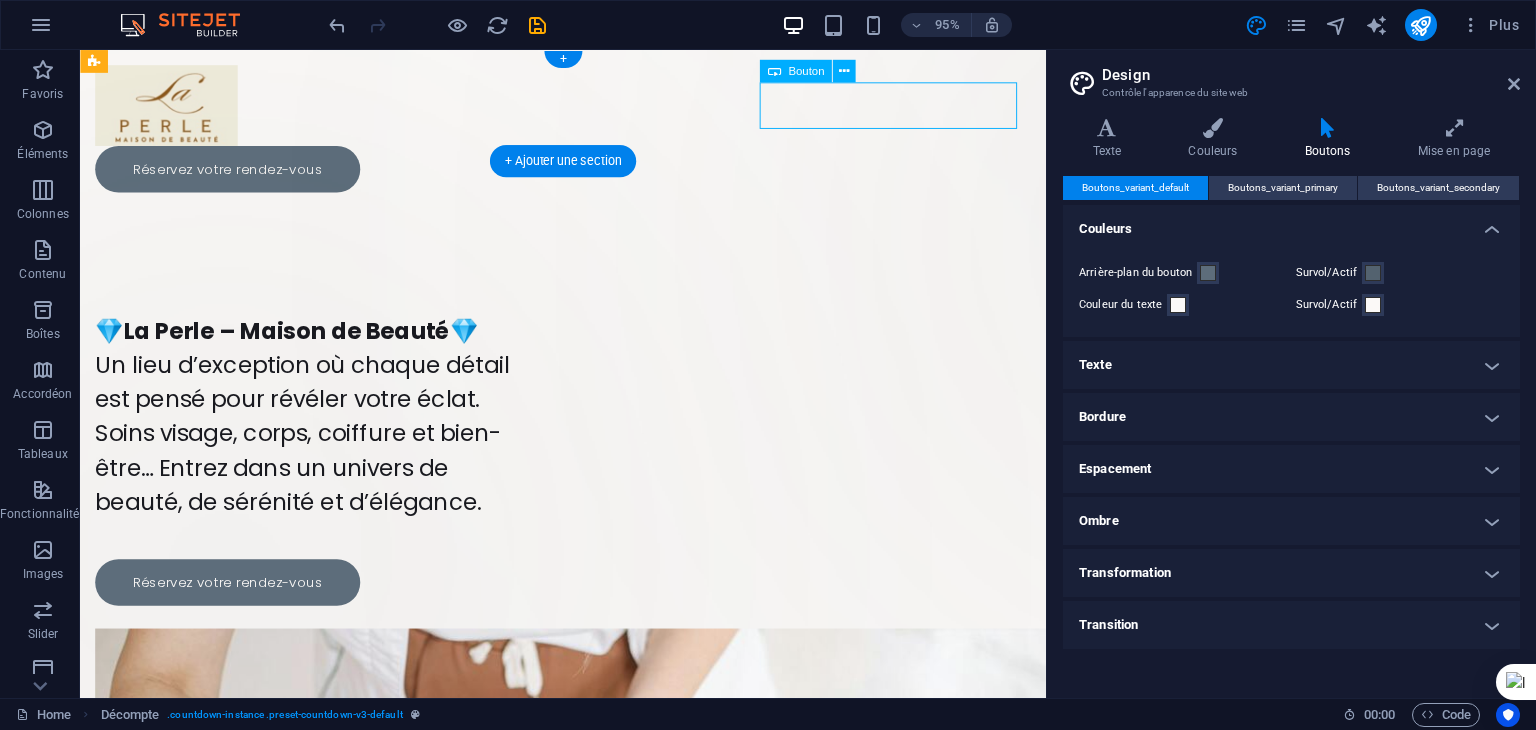 click on "Réservez votre rendez-vous" at bounding box center [588, 175] 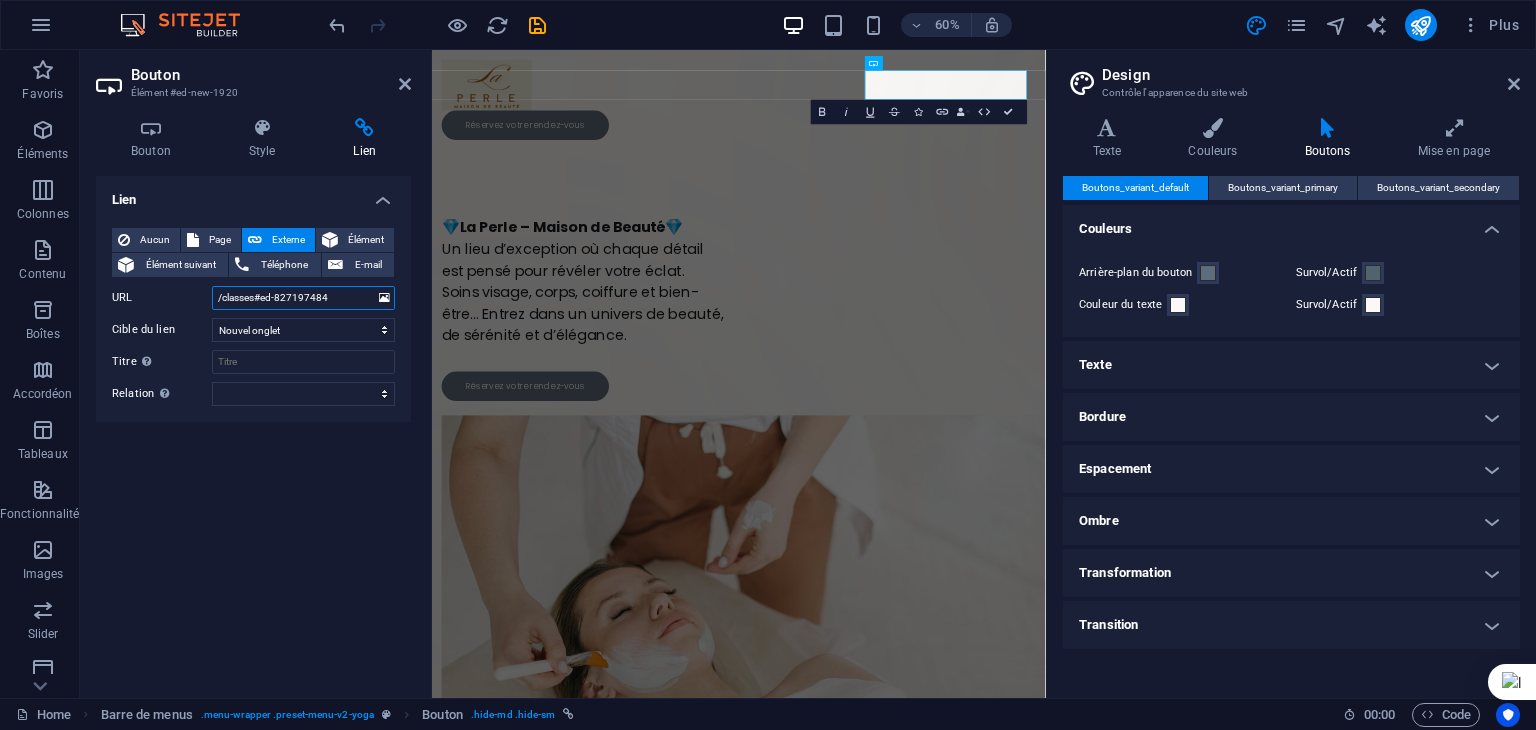 drag, startPoint x: 346, startPoint y: 302, endPoint x: 196, endPoint y: 305, distance: 150.03 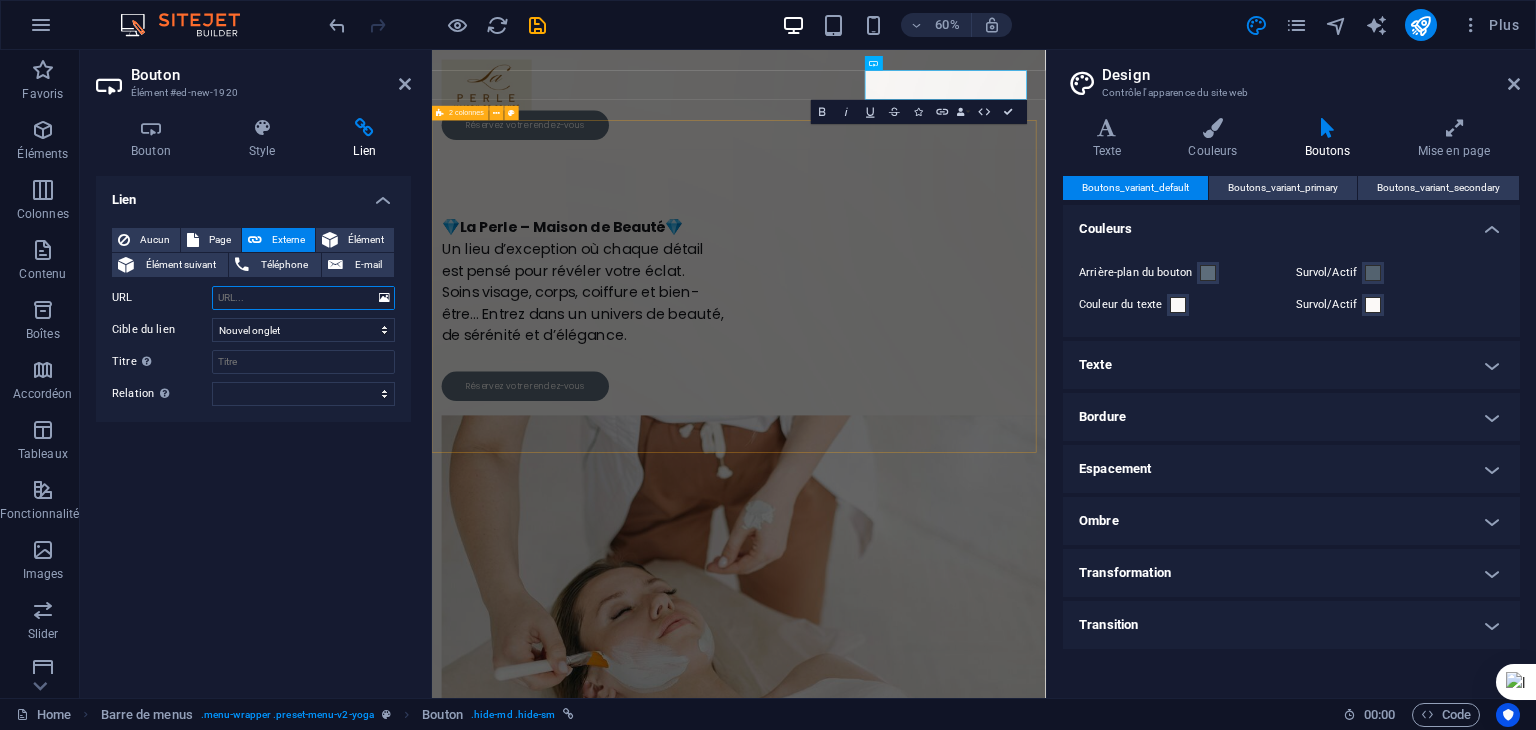 type 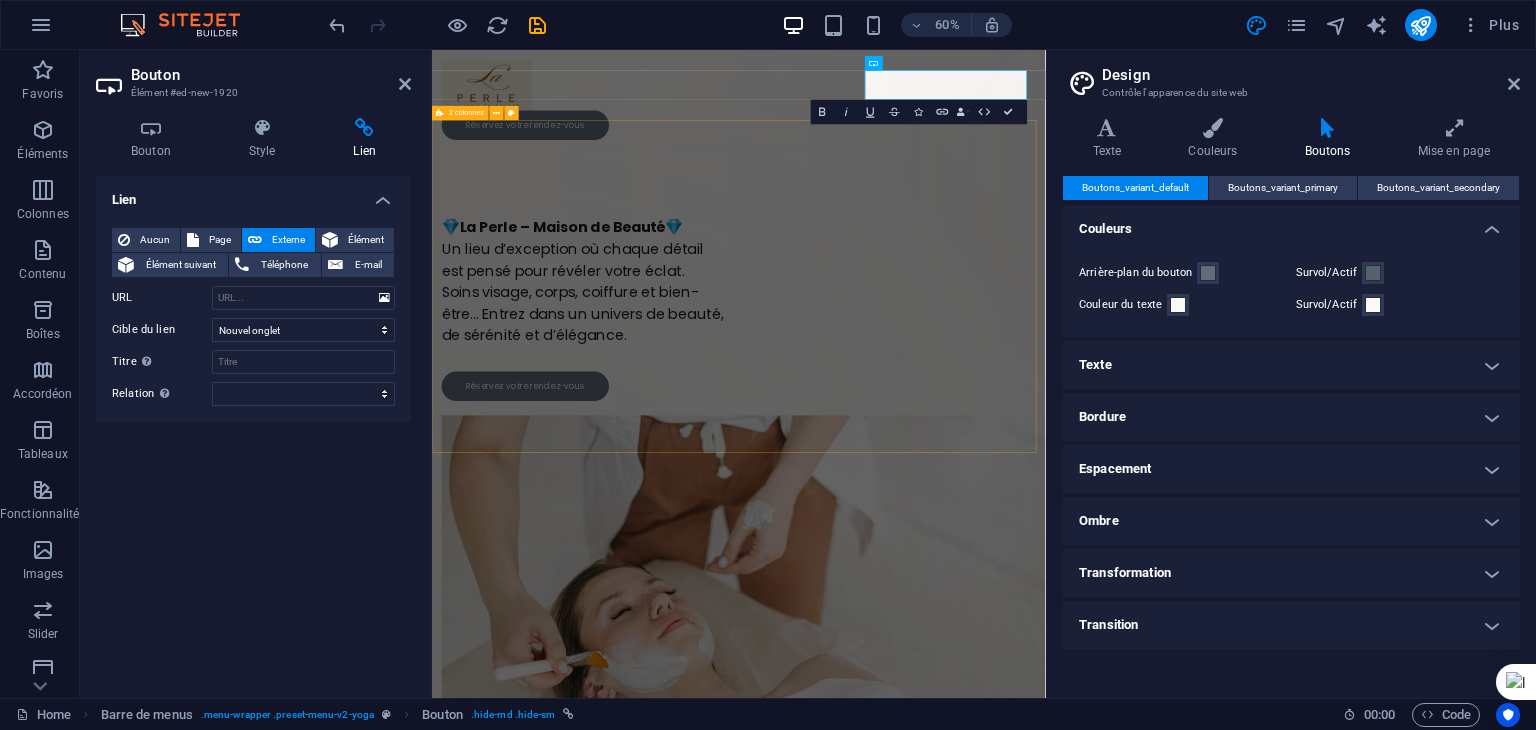 click on "Déposer le contenu ici ou  Ajouter les éléments  Coller le presse-papiers 💎  La Perle – Maison de Beauté  💎 Un lieu d’exception où chaque détail est pensé pour révéler votre éclat. Soins visage, corps, coiffure et bien-être… Entrez dans un univers de beauté, de sérénité et d’élégance. Réservez votre rendez-vous" at bounding box center (943, 973) 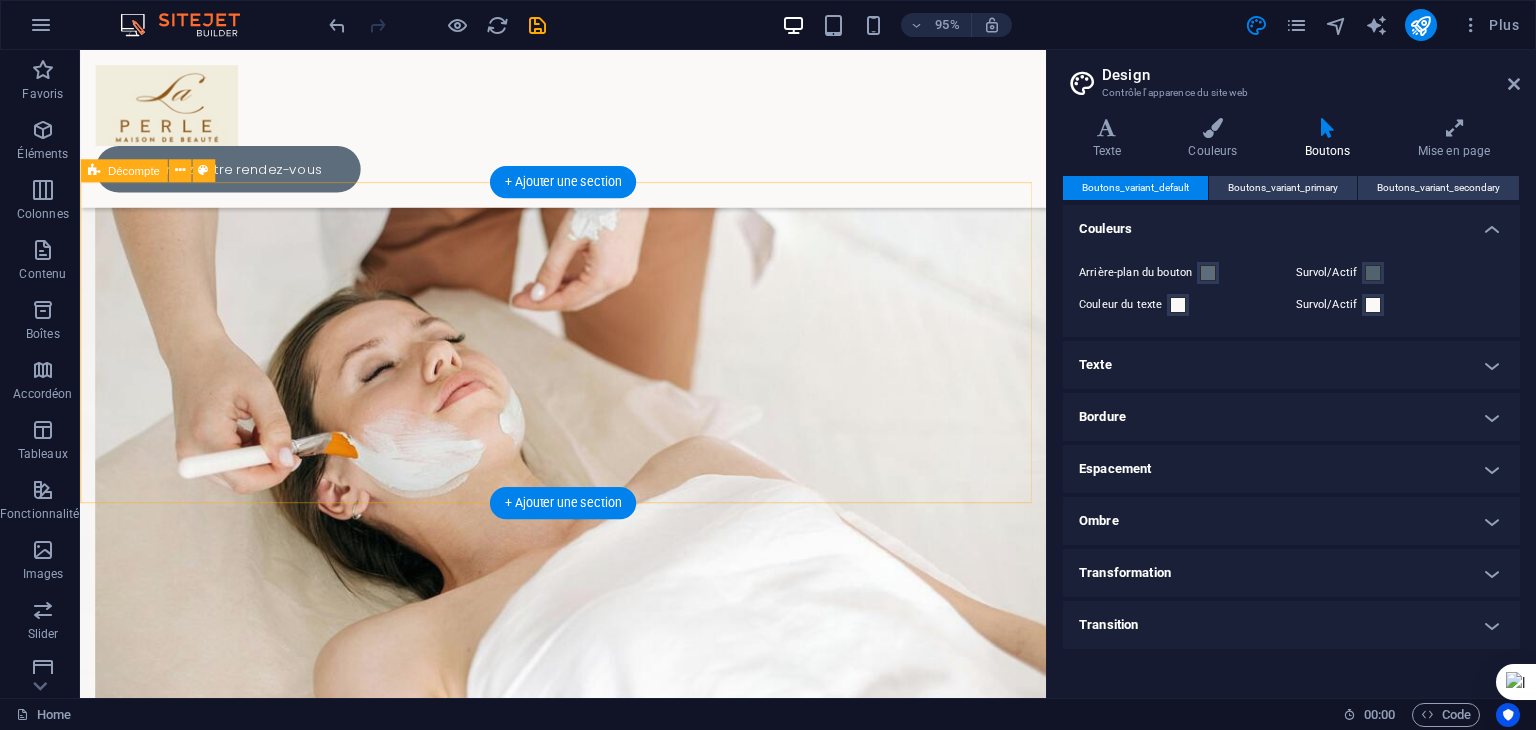scroll, scrollTop: 557, scrollLeft: 0, axis: vertical 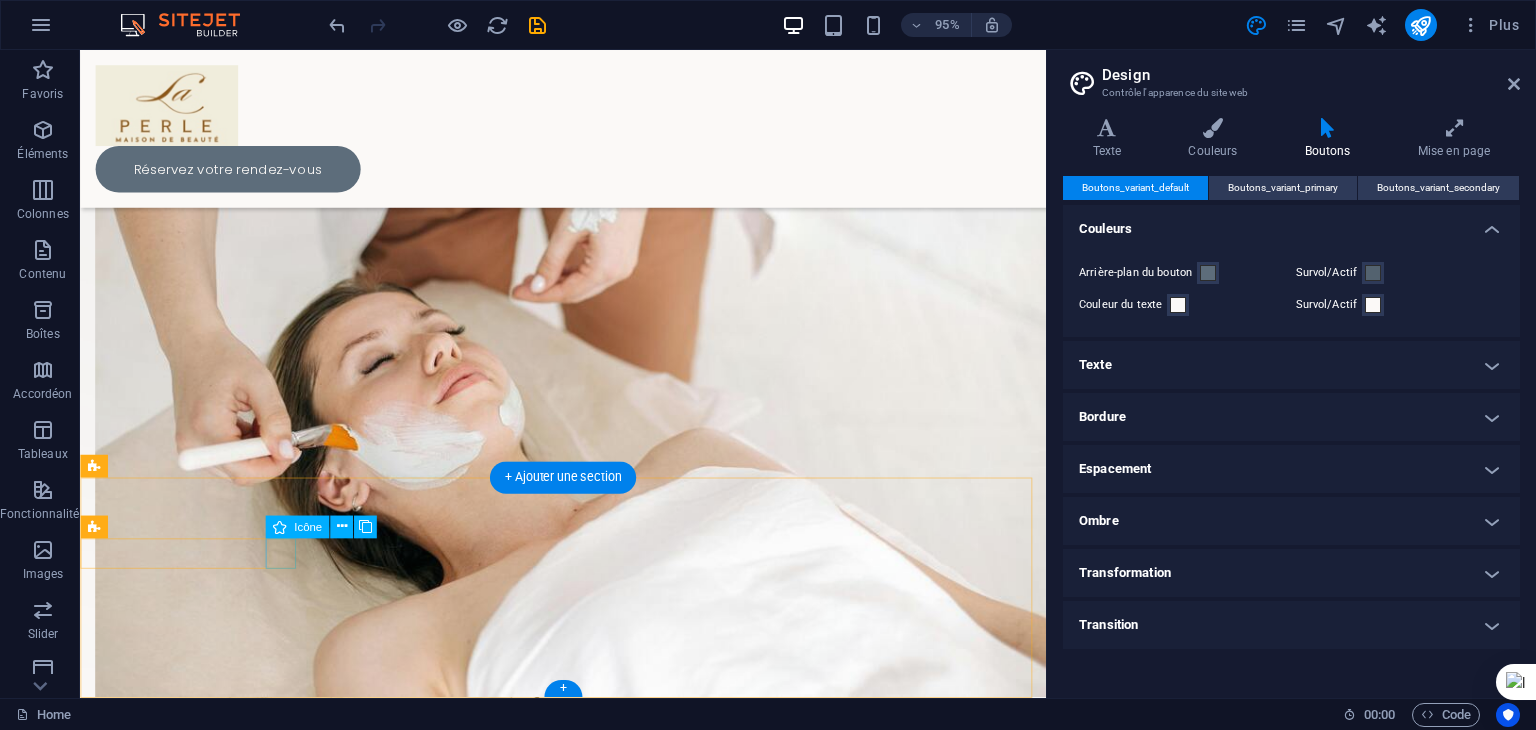 click at bounding box center [588, 1989] 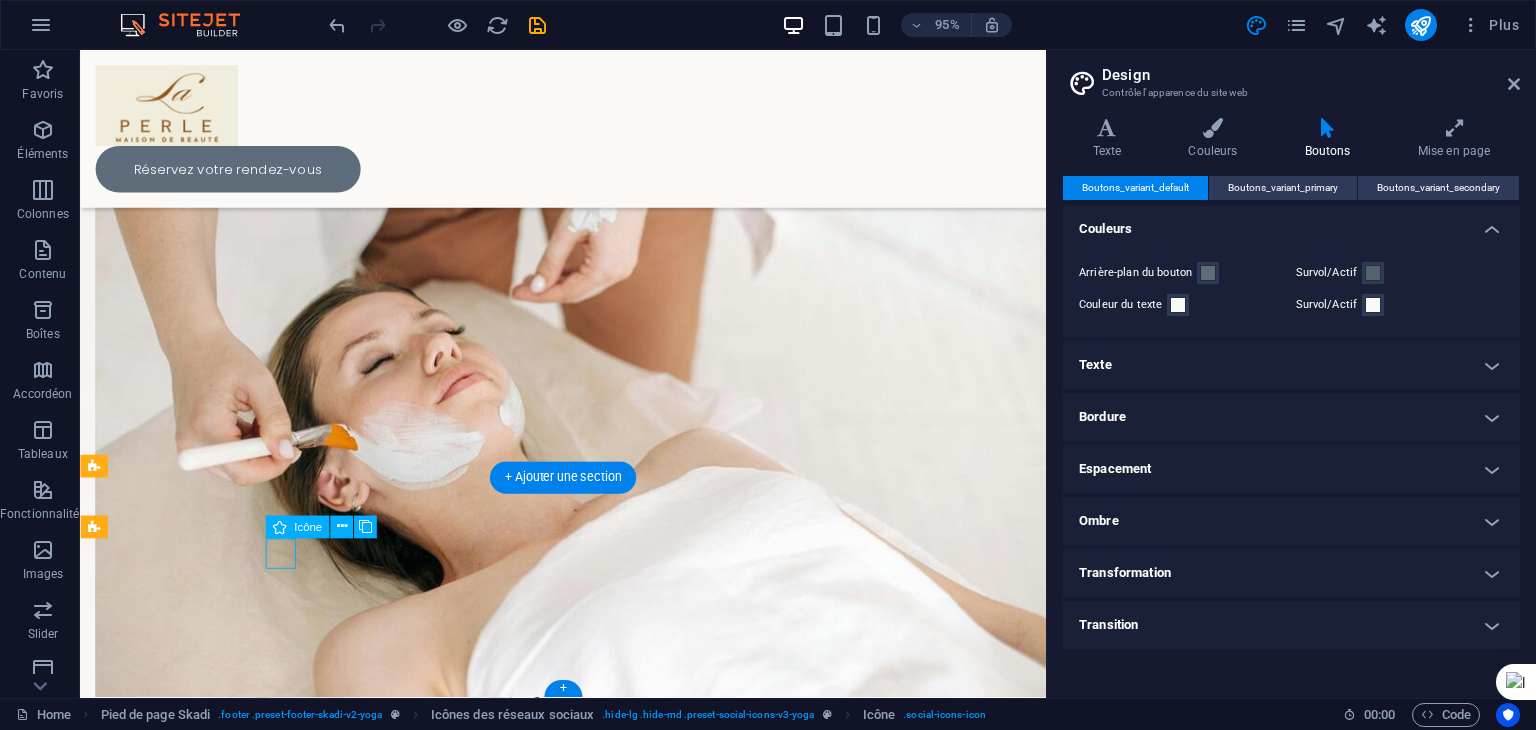 click at bounding box center (588, 1989) 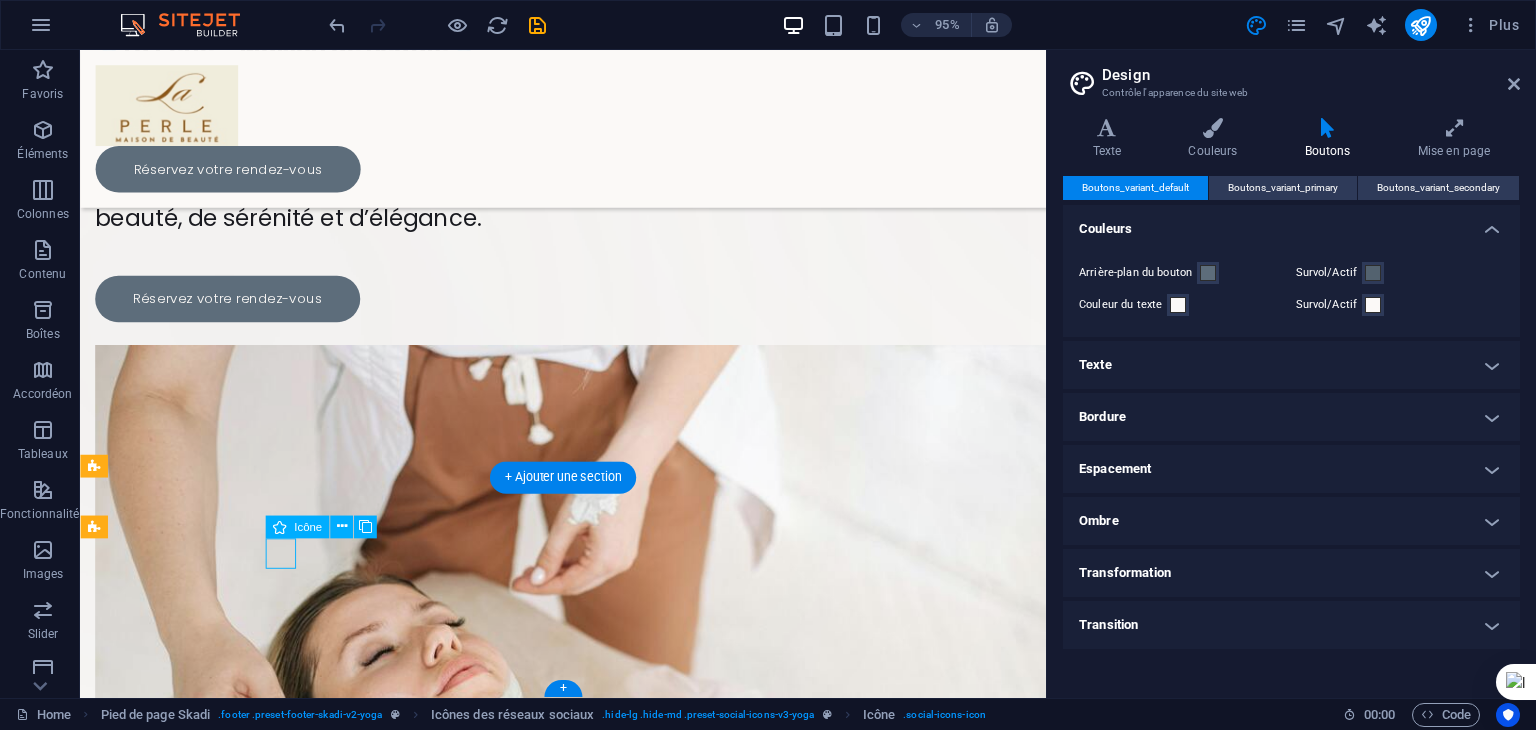select on "xMidYMid" 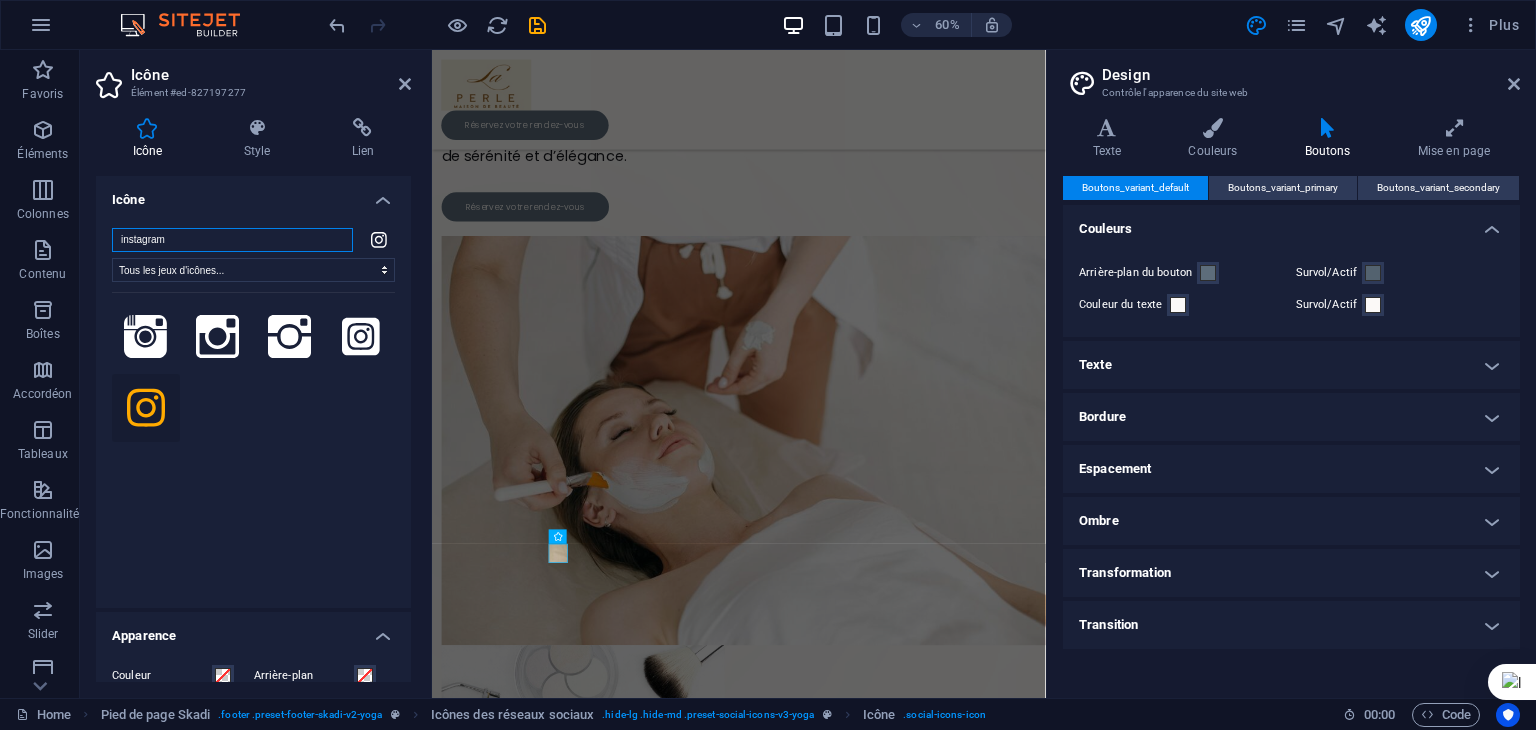 click on "instagram" at bounding box center (232, 240) 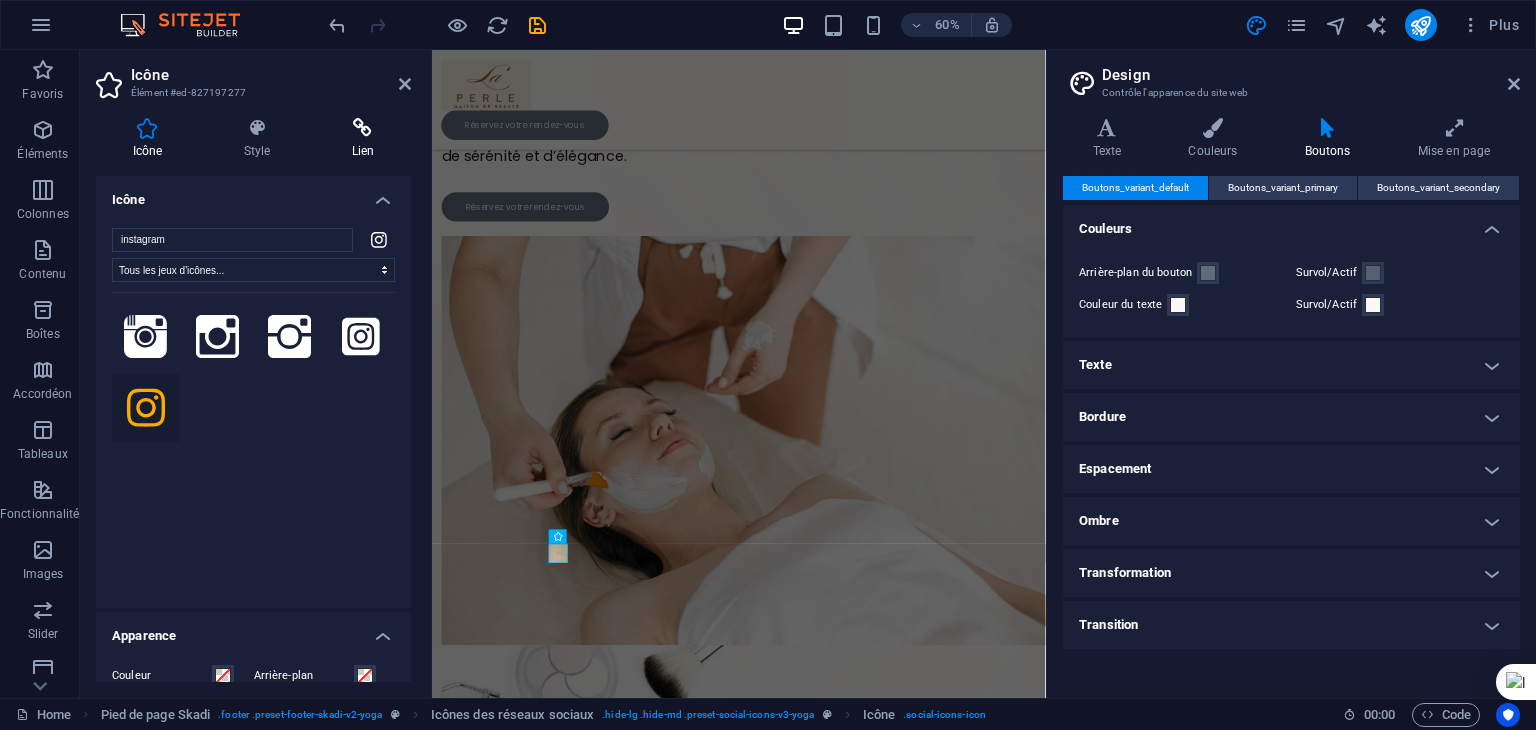 click at bounding box center (363, 128) 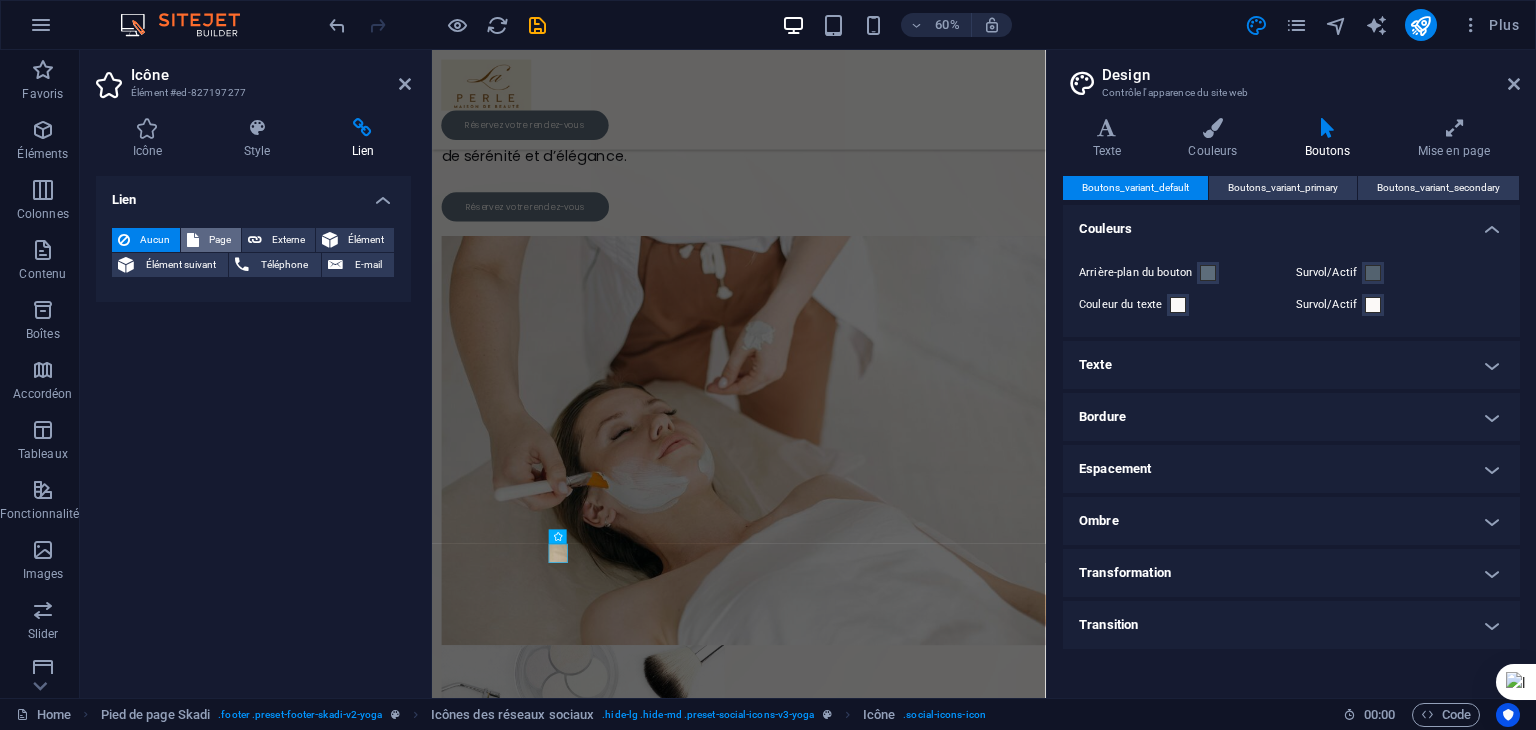 click on "Page" at bounding box center [220, 240] 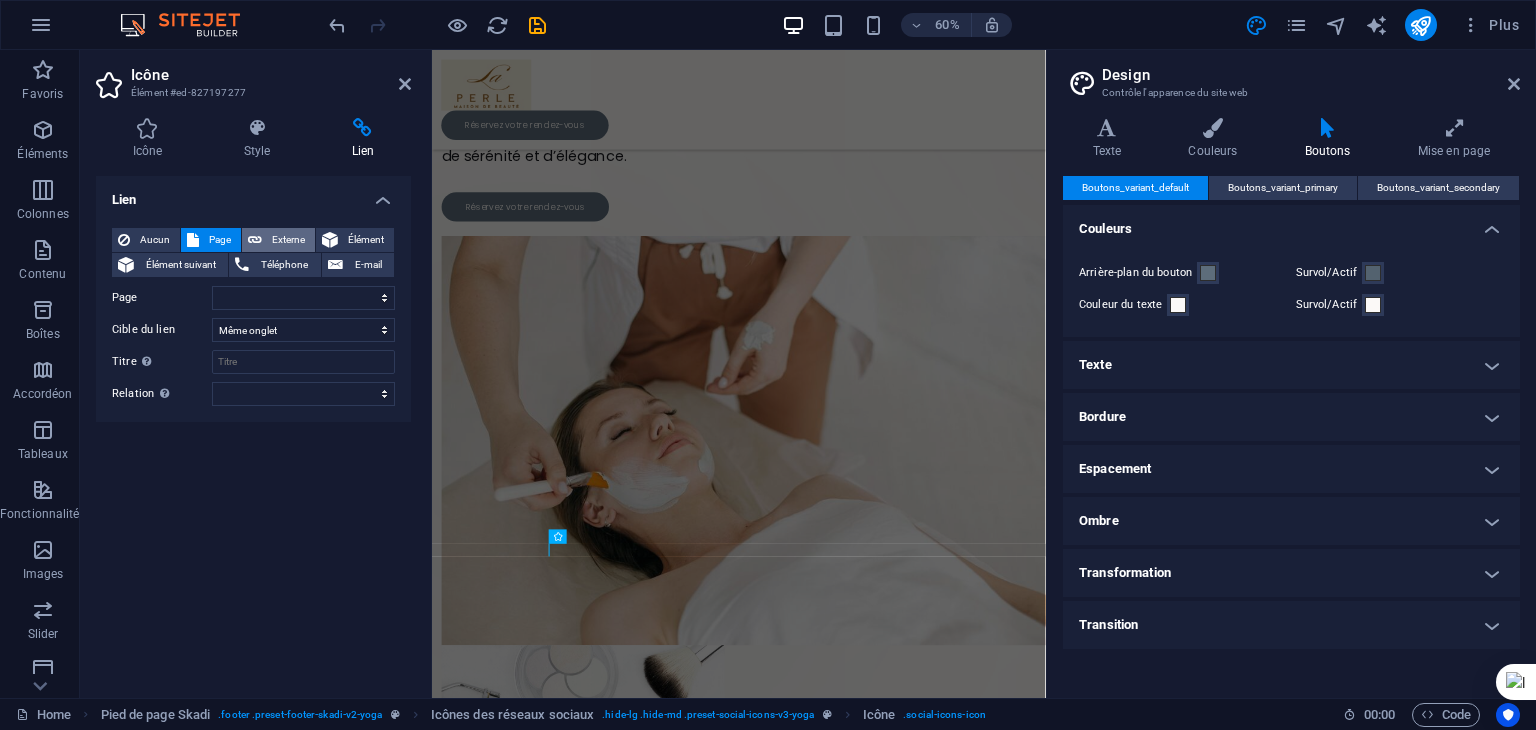 click on "Externe" at bounding box center (288, 240) 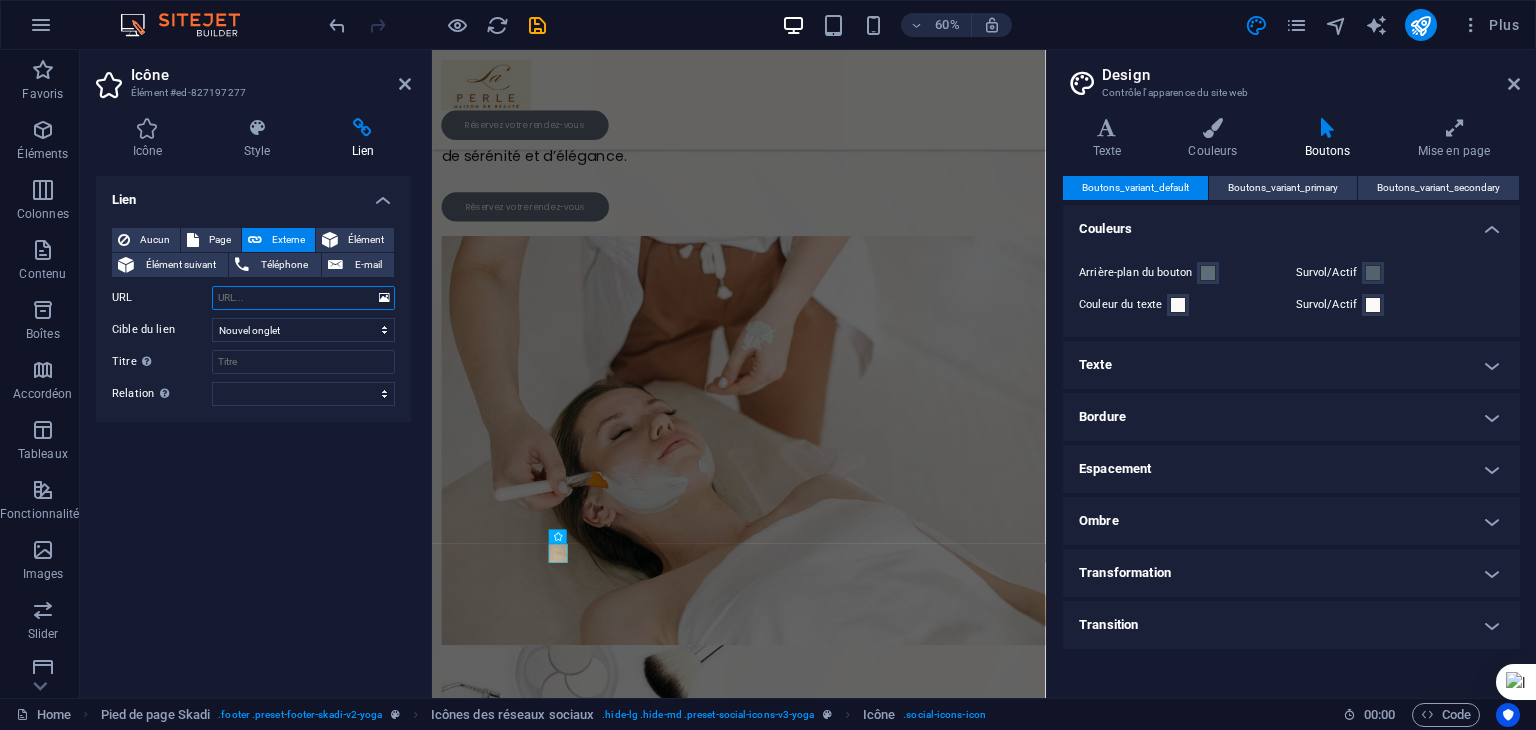 click on "URL" at bounding box center (303, 298) 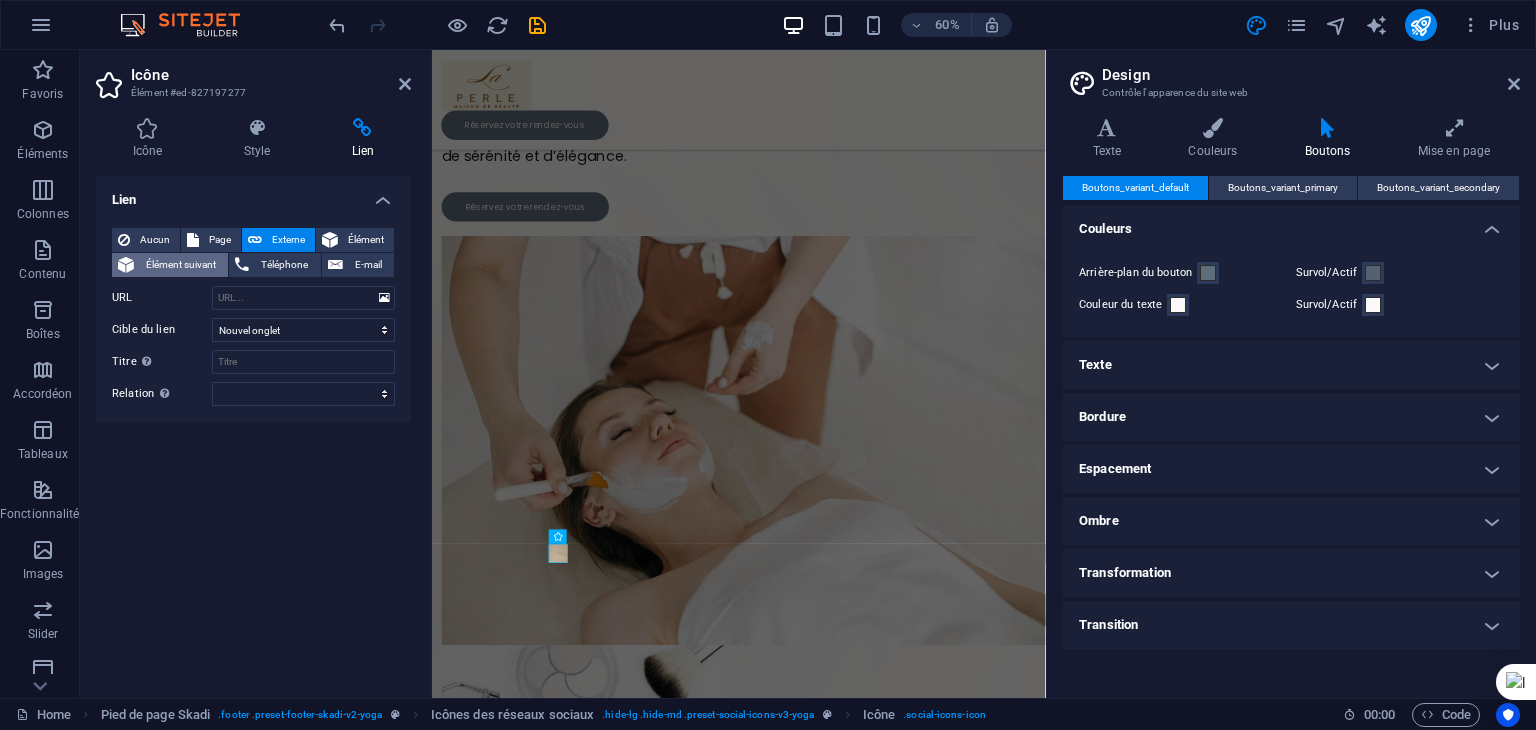 click on "Élément suivant" at bounding box center (181, 265) 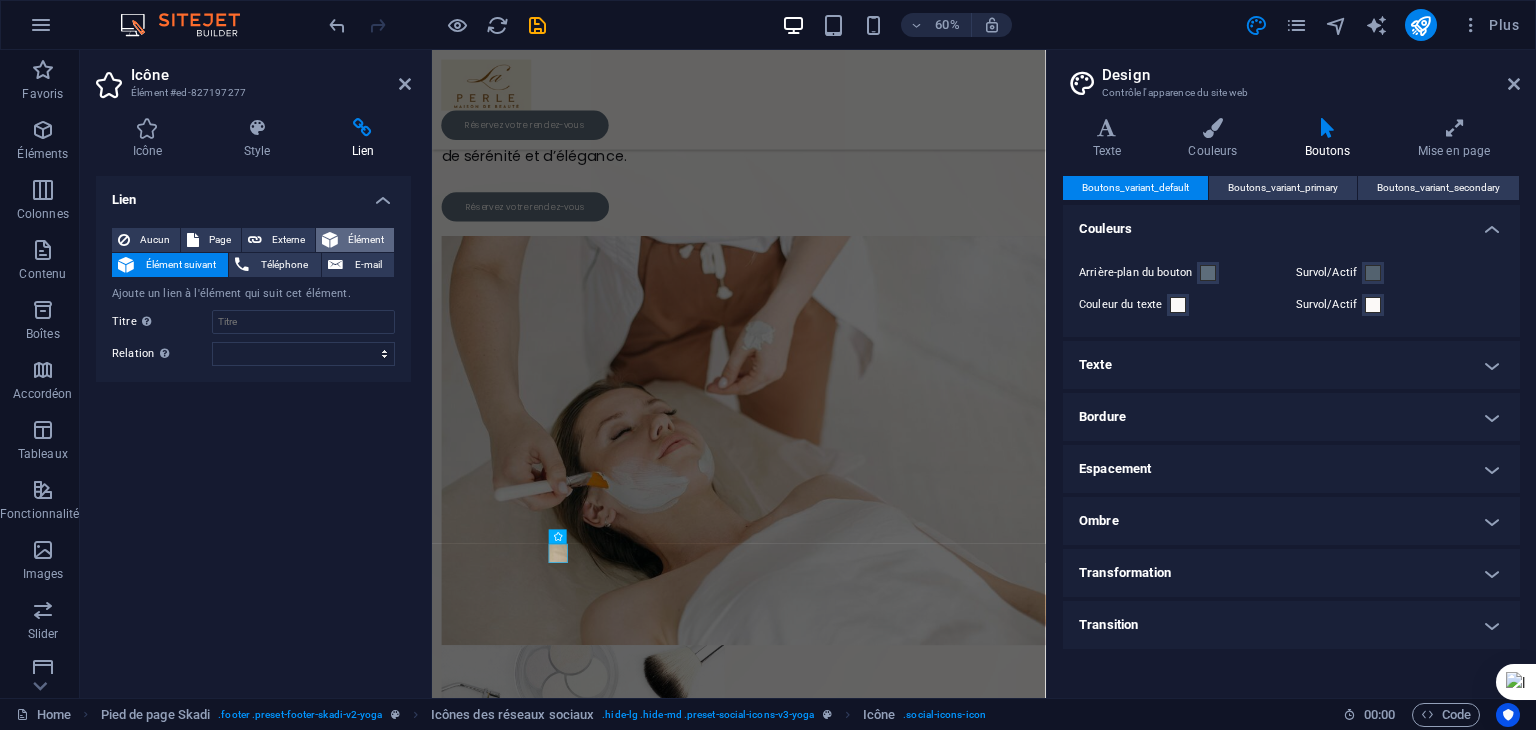 click on "Élément" at bounding box center (366, 240) 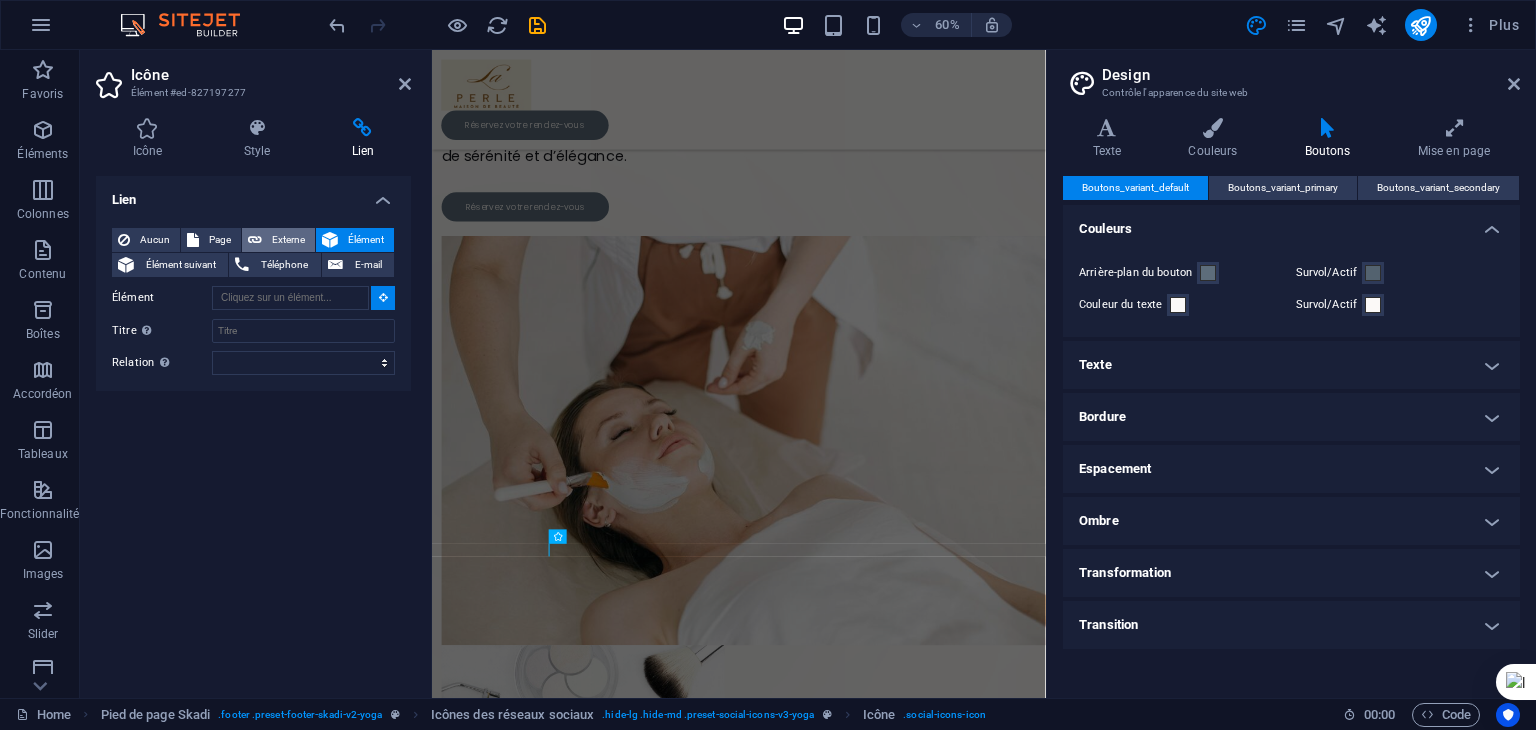 click on "Externe" at bounding box center (288, 240) 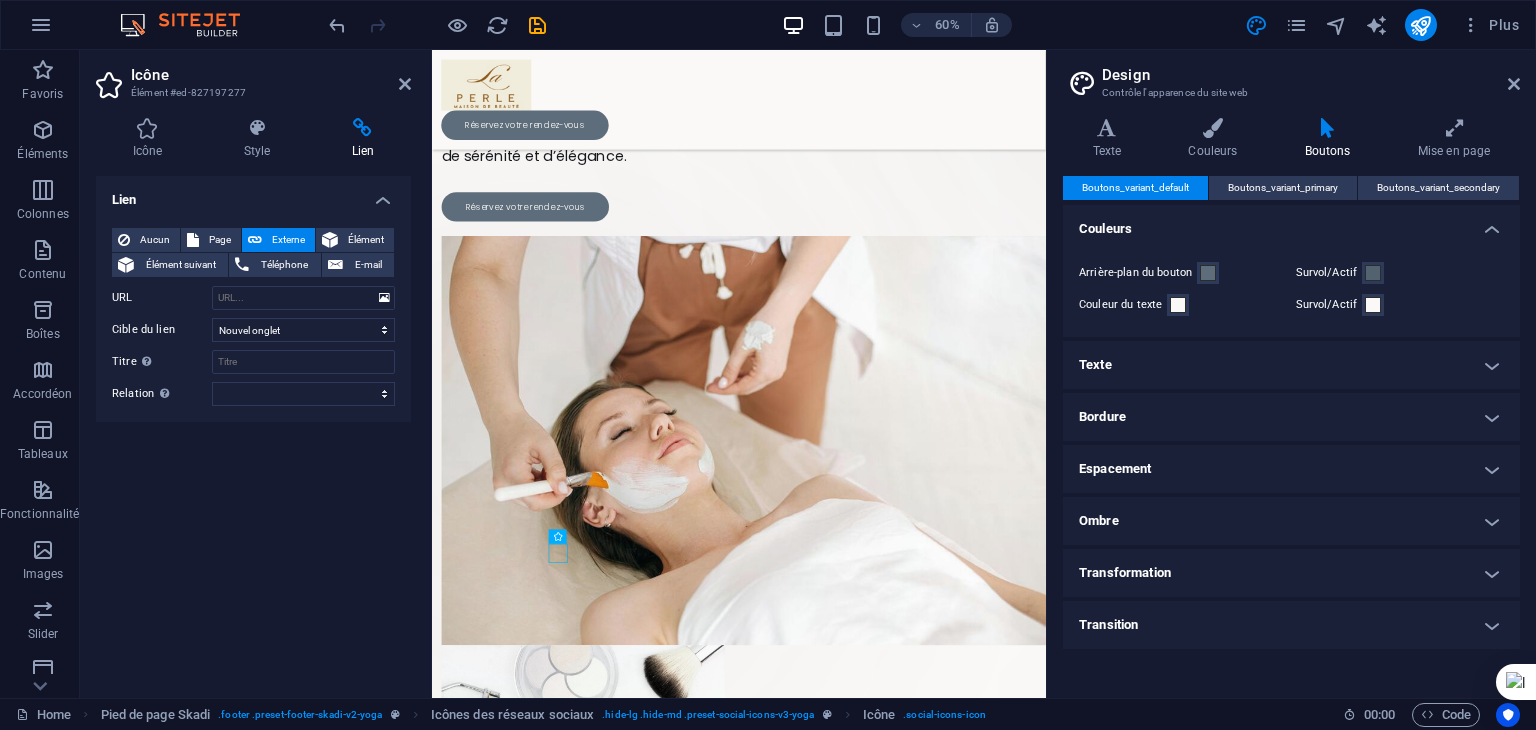 click on "Lien" at bounding box center [253, 194] 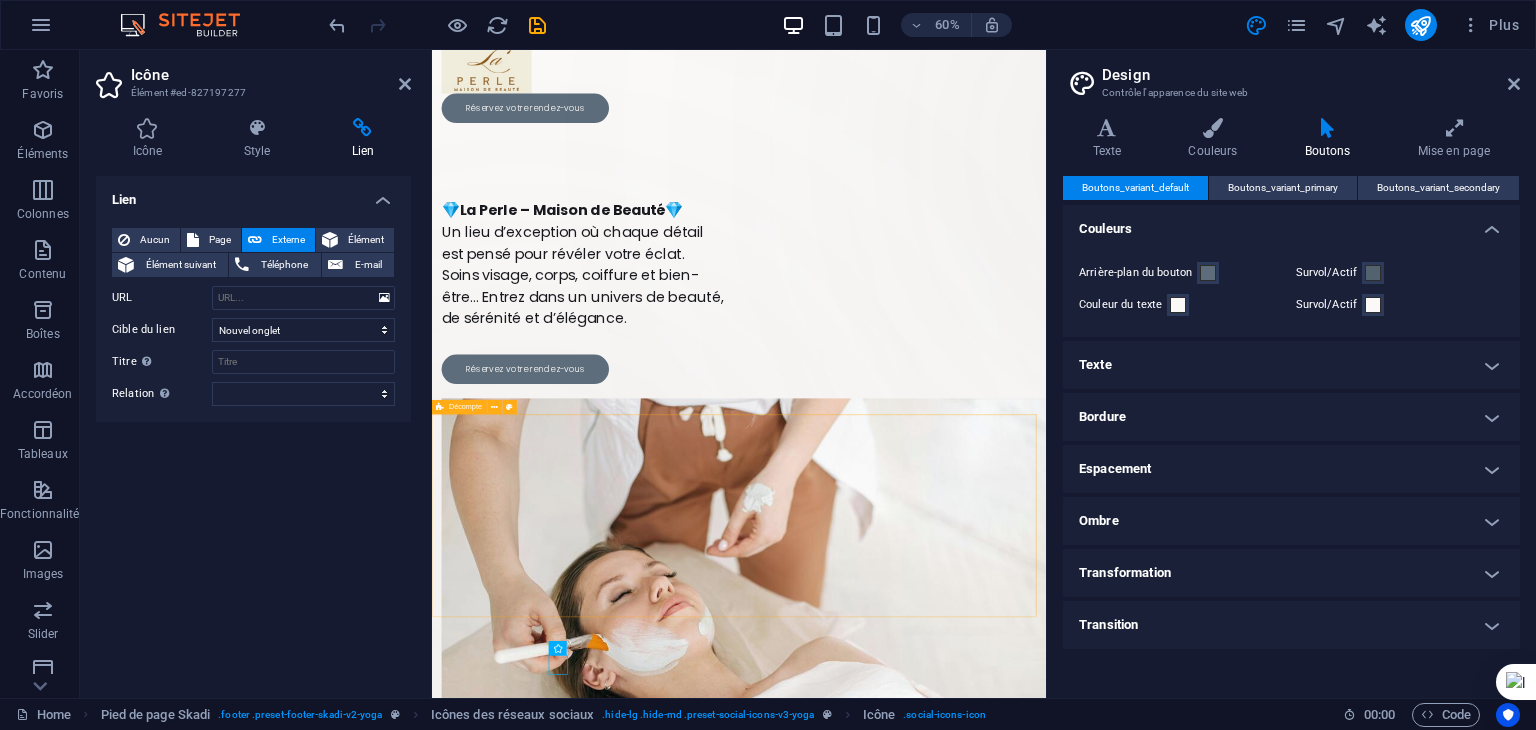 scroll, scrollTop: 0, scrollLeft: 0, axis: both 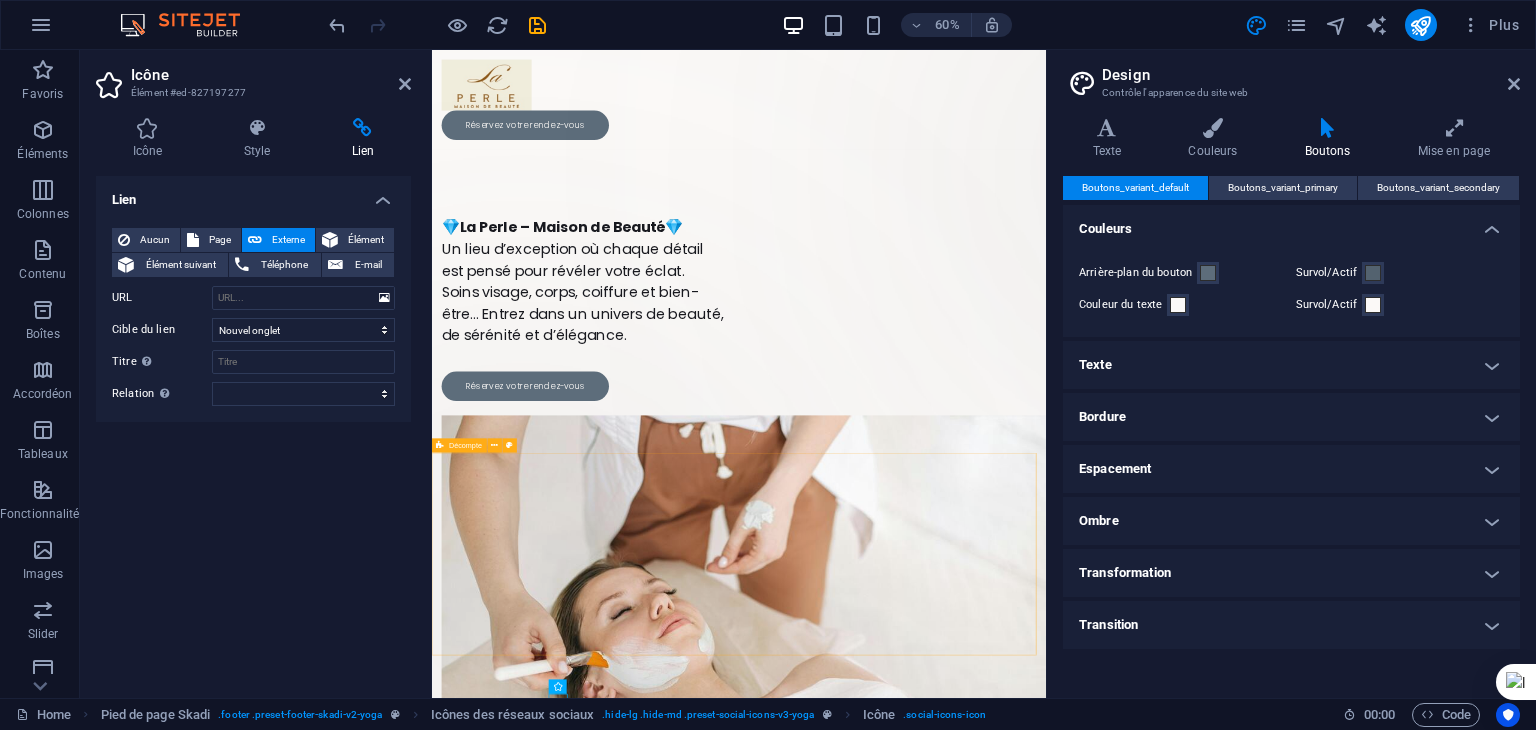 click on "0 Days 0 Hours 0 Minutes 0 Seconds" at bounding box center (943, 2083) 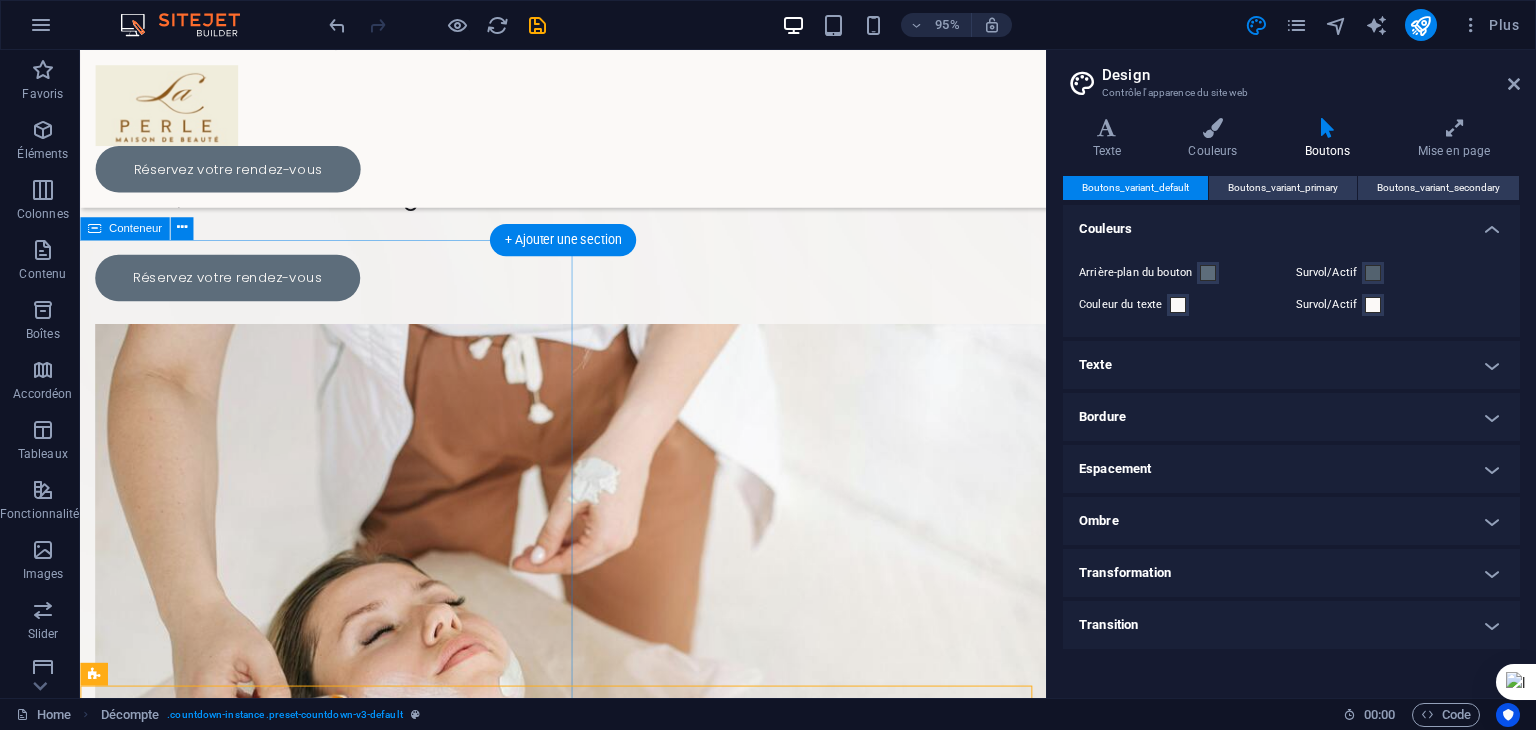 scroll, scrollTop: 300, scrollLeft: 0, axis: vertical 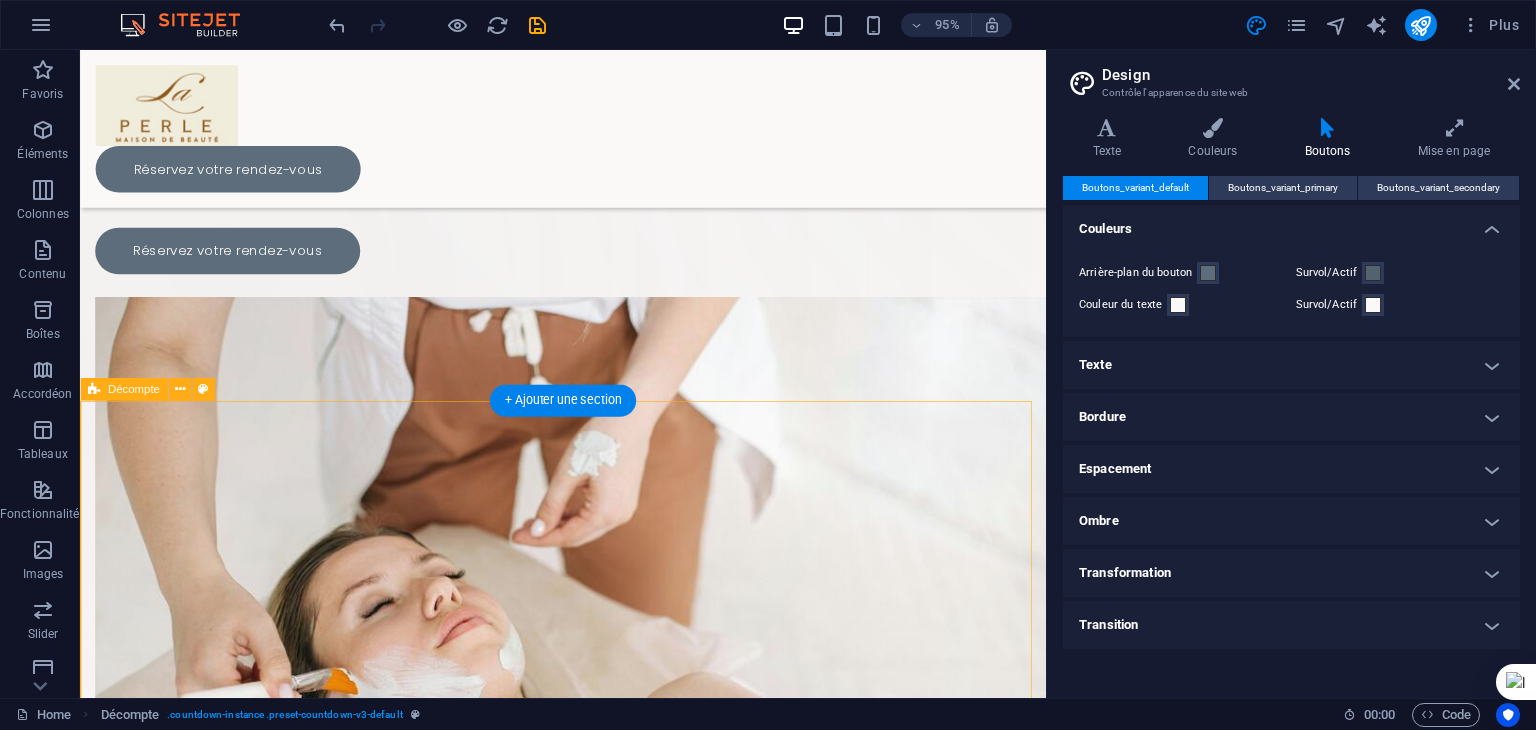 click on "0 Days 0 Hours 0 Minutes 0 Seconds" at bounding box center [588, 1729] 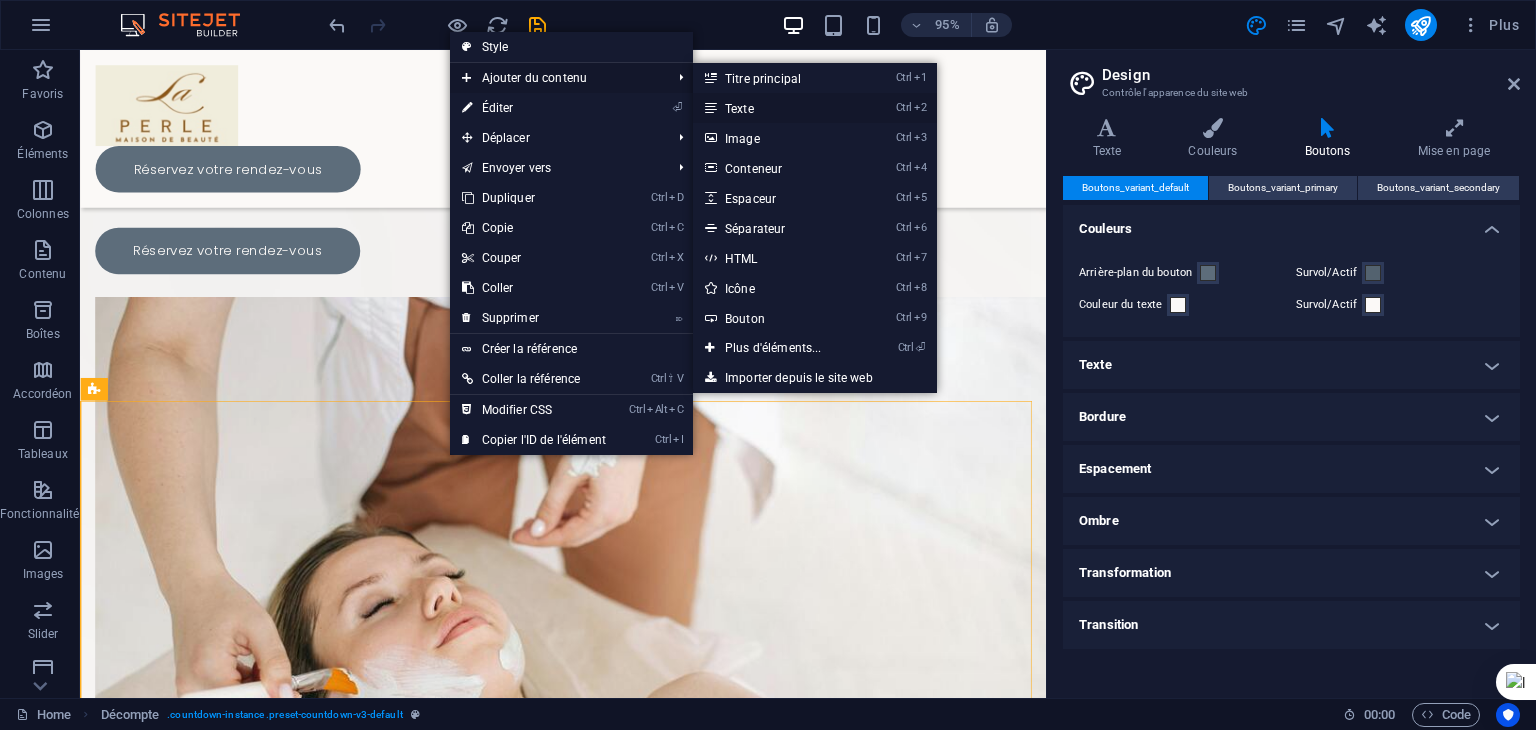drag, startPoint x: 756, startPoint y: 105, endPoint x: 254, endPoint y: 656, distance: 745.38916 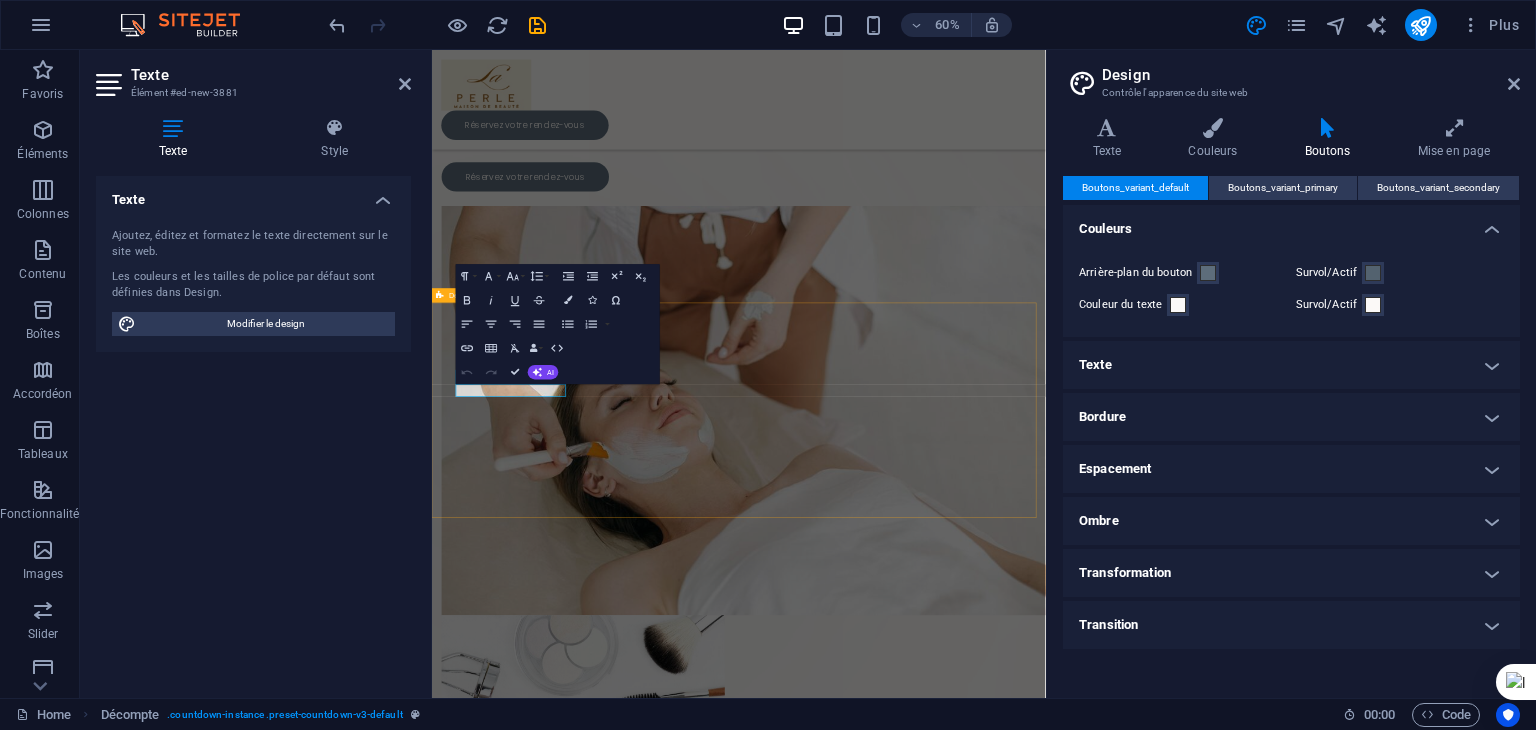 scroll, scrollTop: 250, scrollLeft: 0, axis: vertical 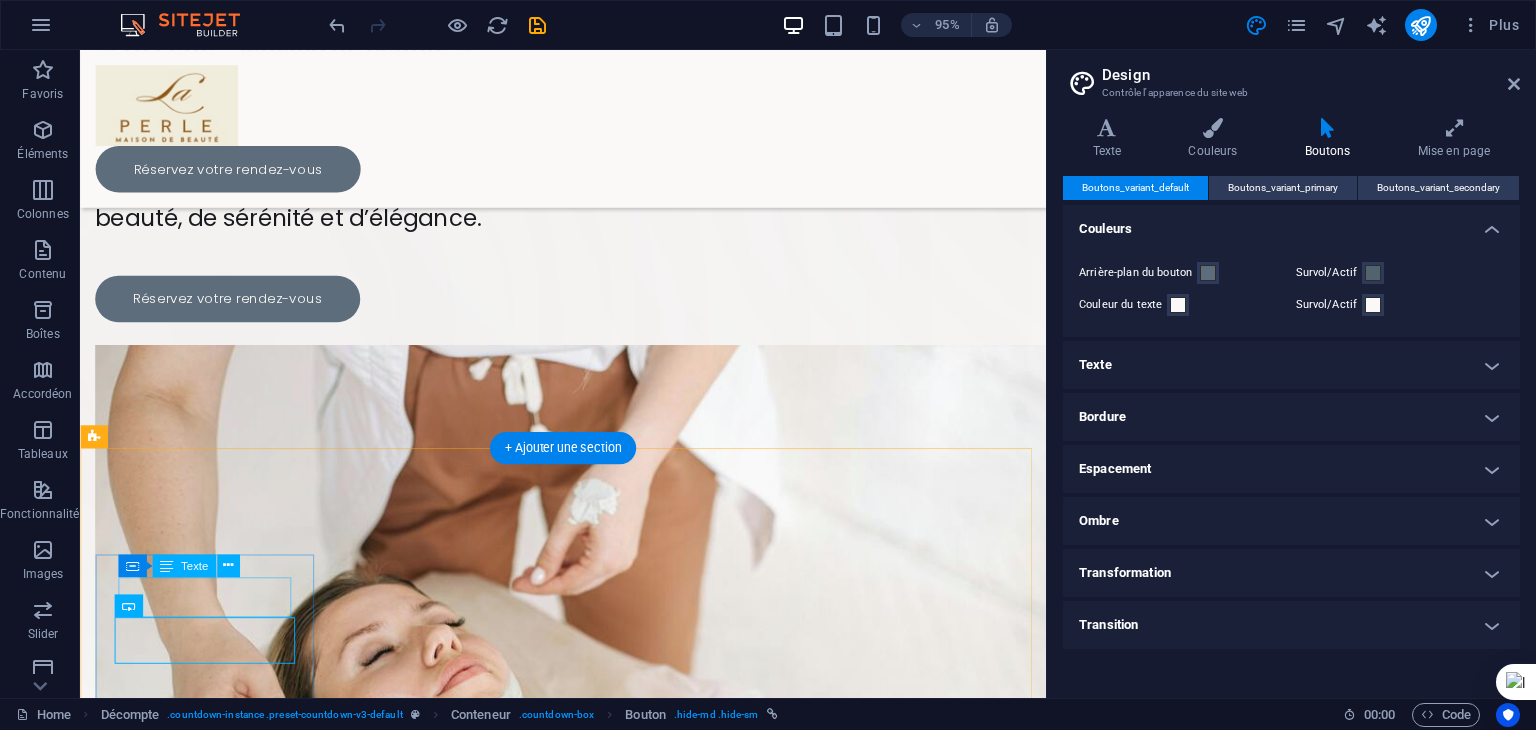 click on "⏳  Notre univers beauté en ligne… très bientôt !" at bounding box center (213, 1584) 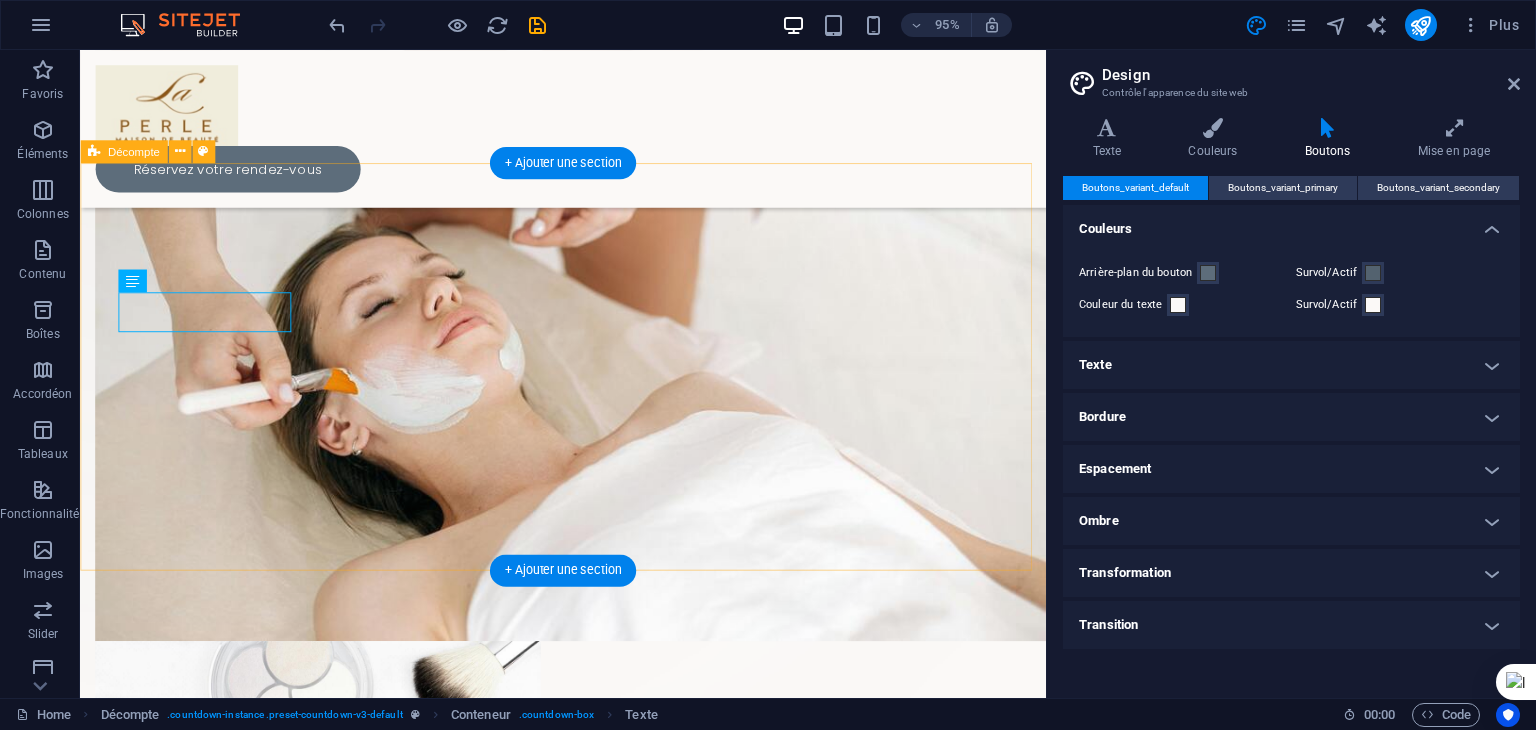 scroll, scrollTop: 648, scrollLeft: 0, axis: vertical 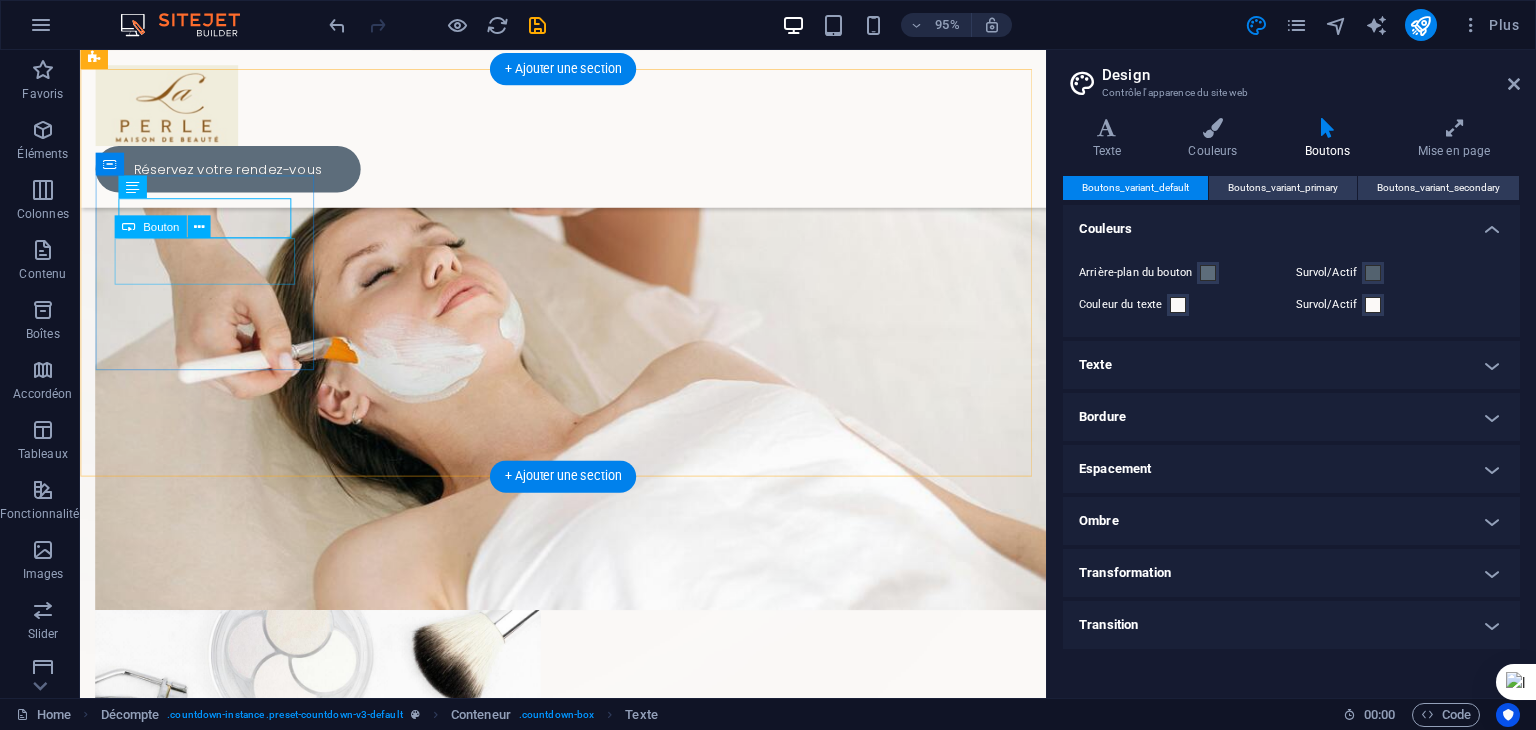 click on "+ 212 713 685 217" at bounding box center [213, 1231] 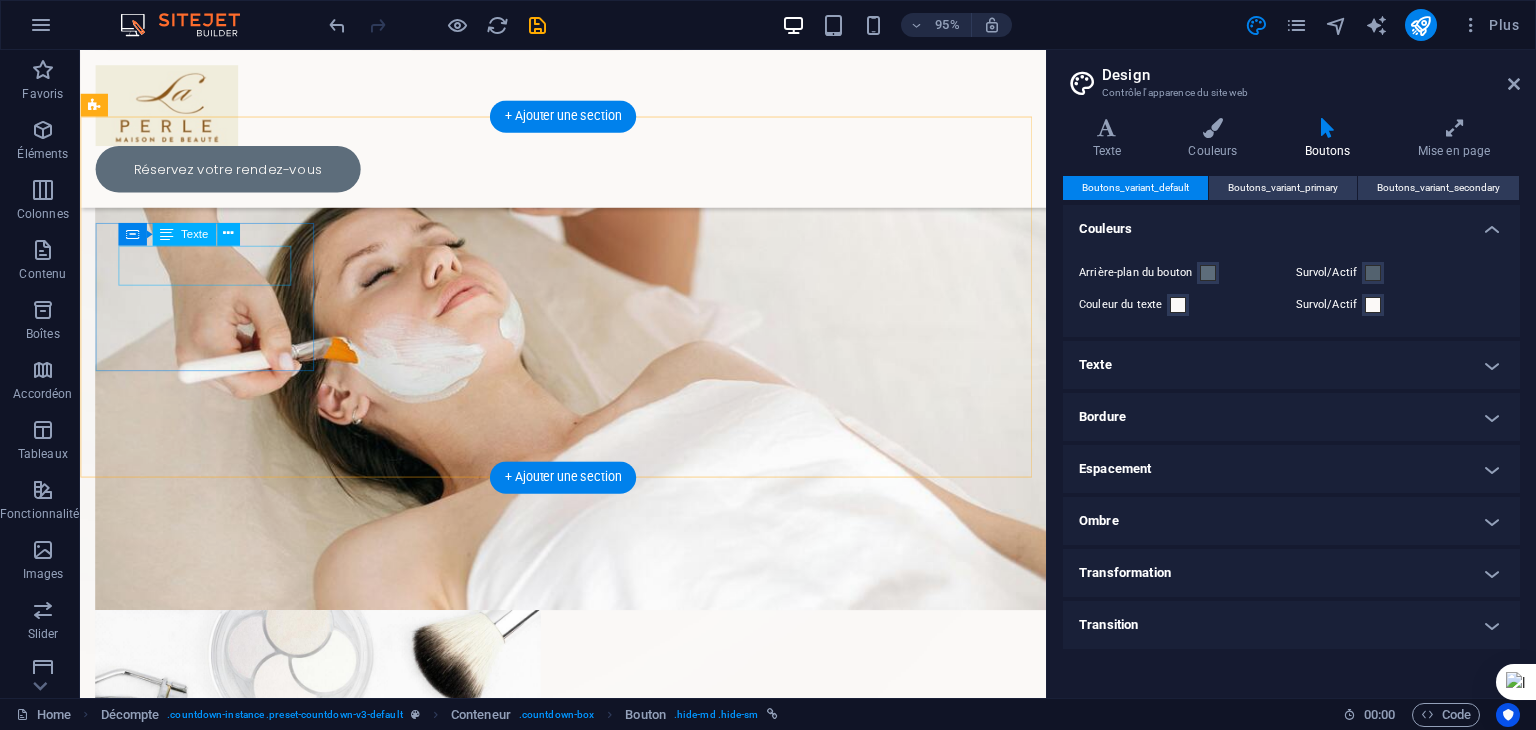 scroll, scrollTop: 599, scrollLeft: 0, axis: vertical 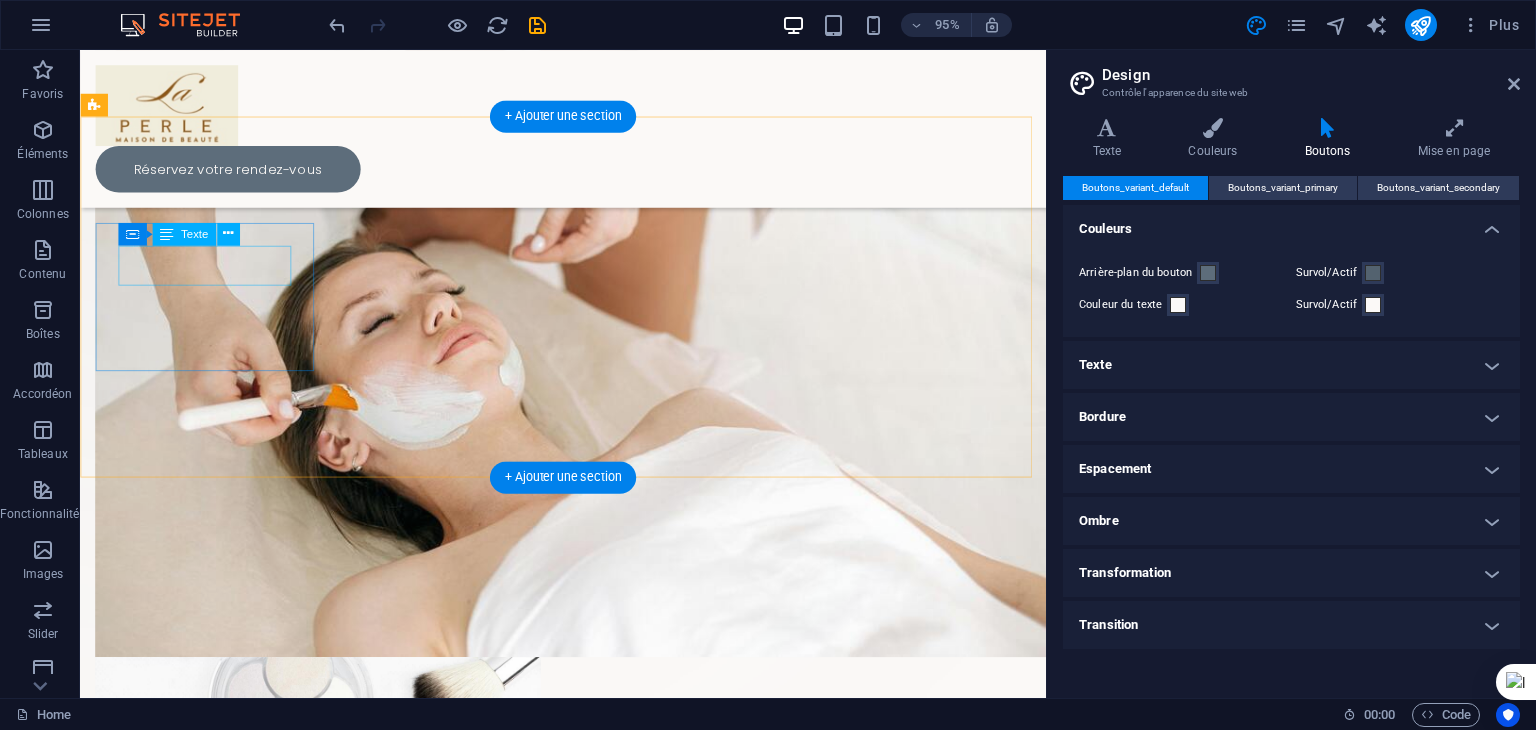 click on "⏳  Notre univers beauté en ligne… très bientôt !" at bounding box center (213, 1235) 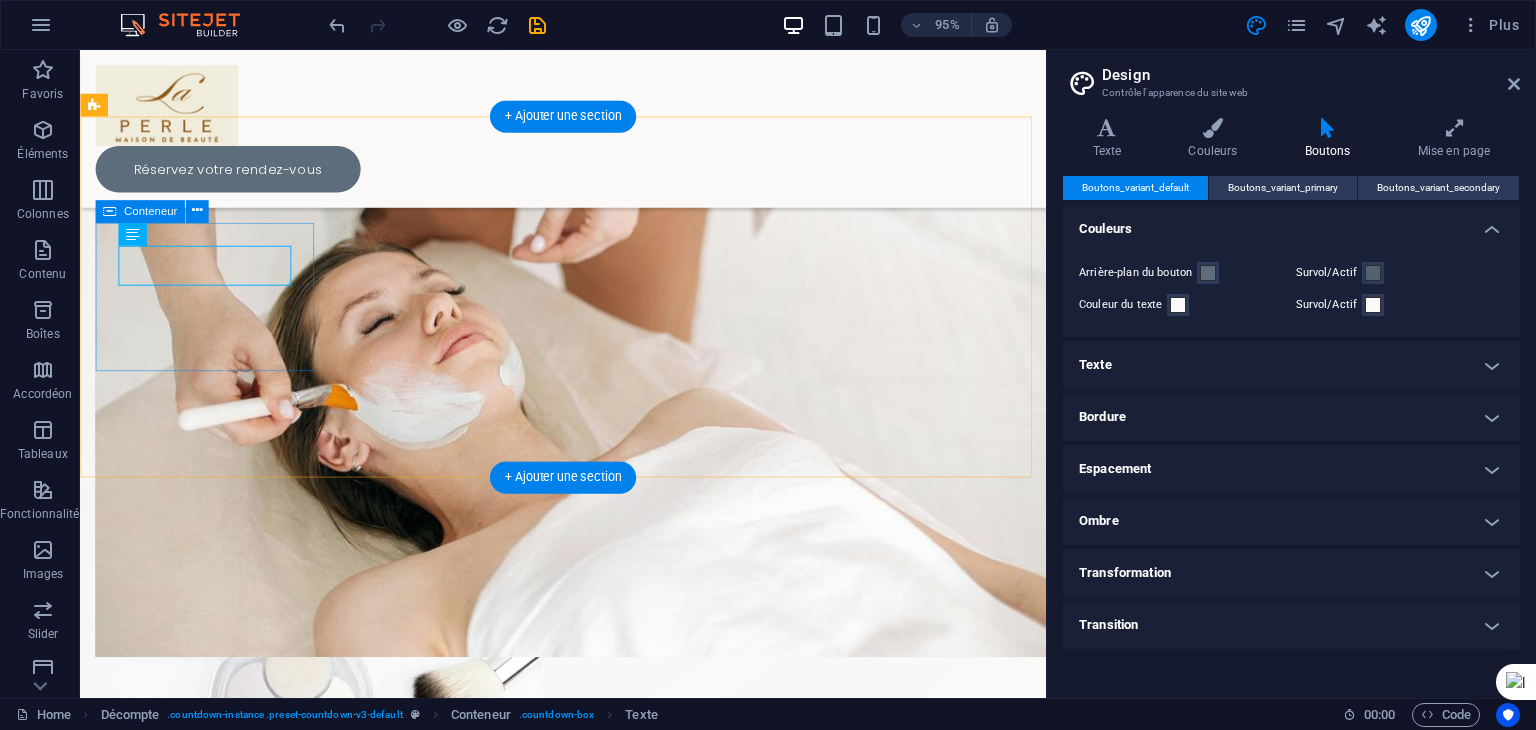 scroll, scrollTop: 557, scrollLeft: 0, axis: vertical 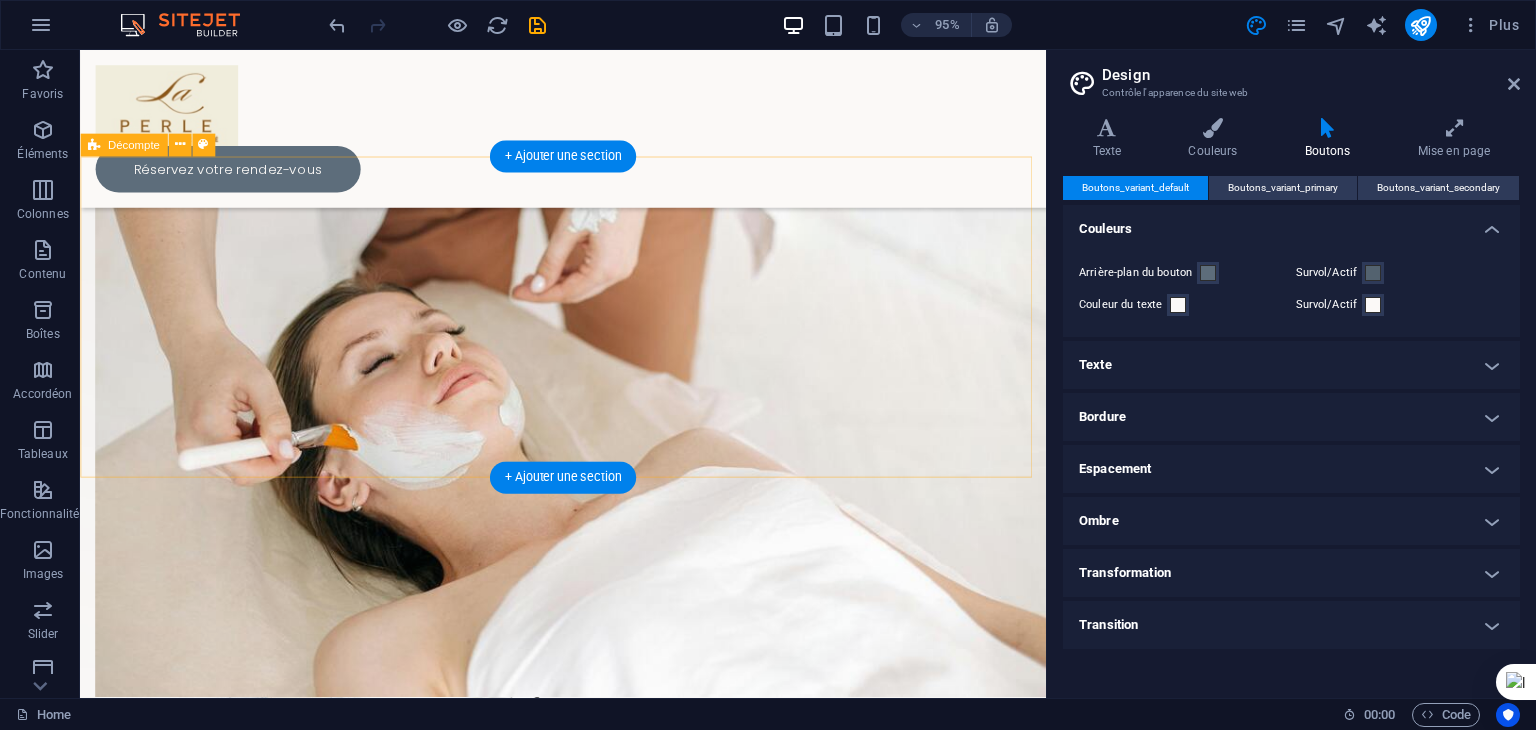 click on "0 Days 0 Hours 0 Minutes 0 Seconds" at bounding box center (588, 1472) 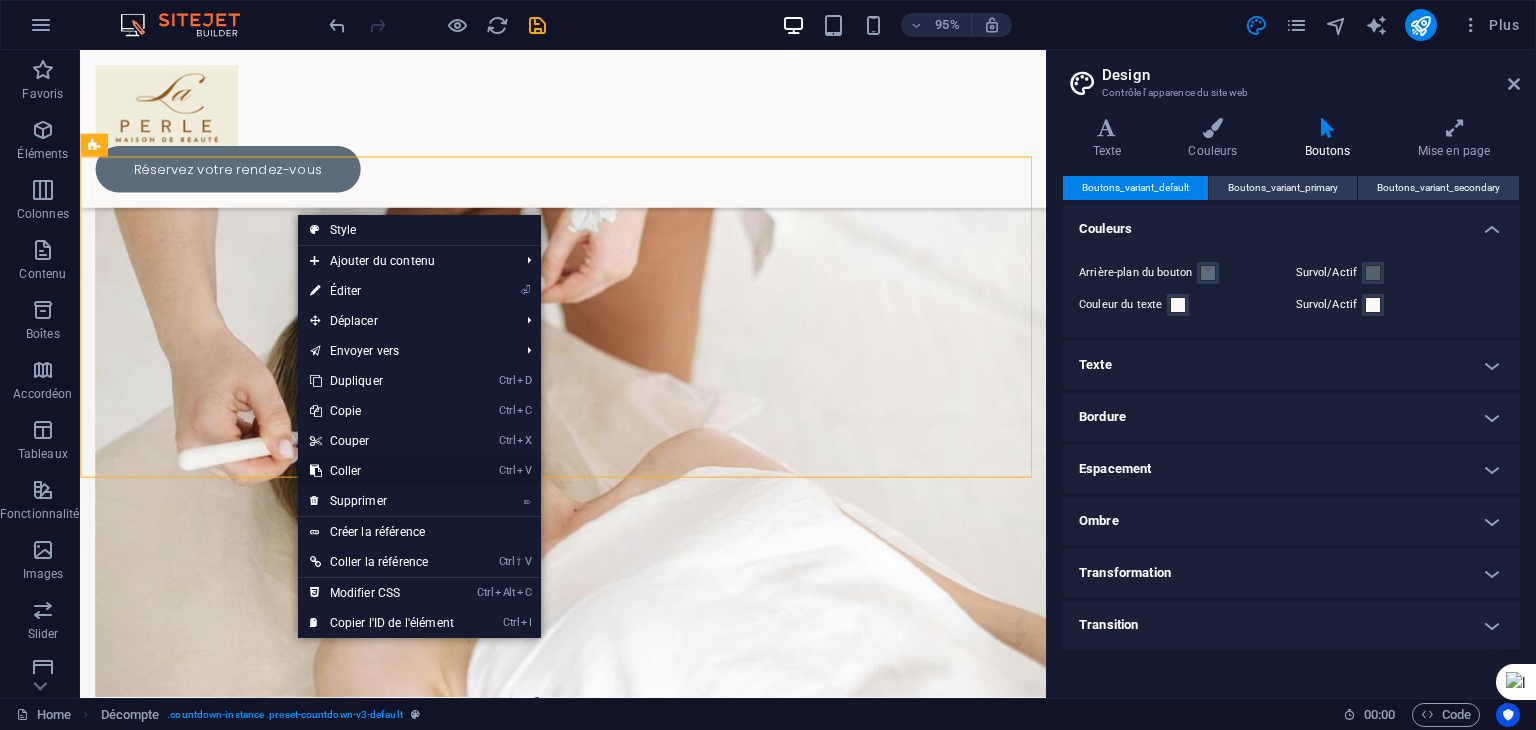 click on "Ctrl V  Coller" at bounding box center [382, 471] 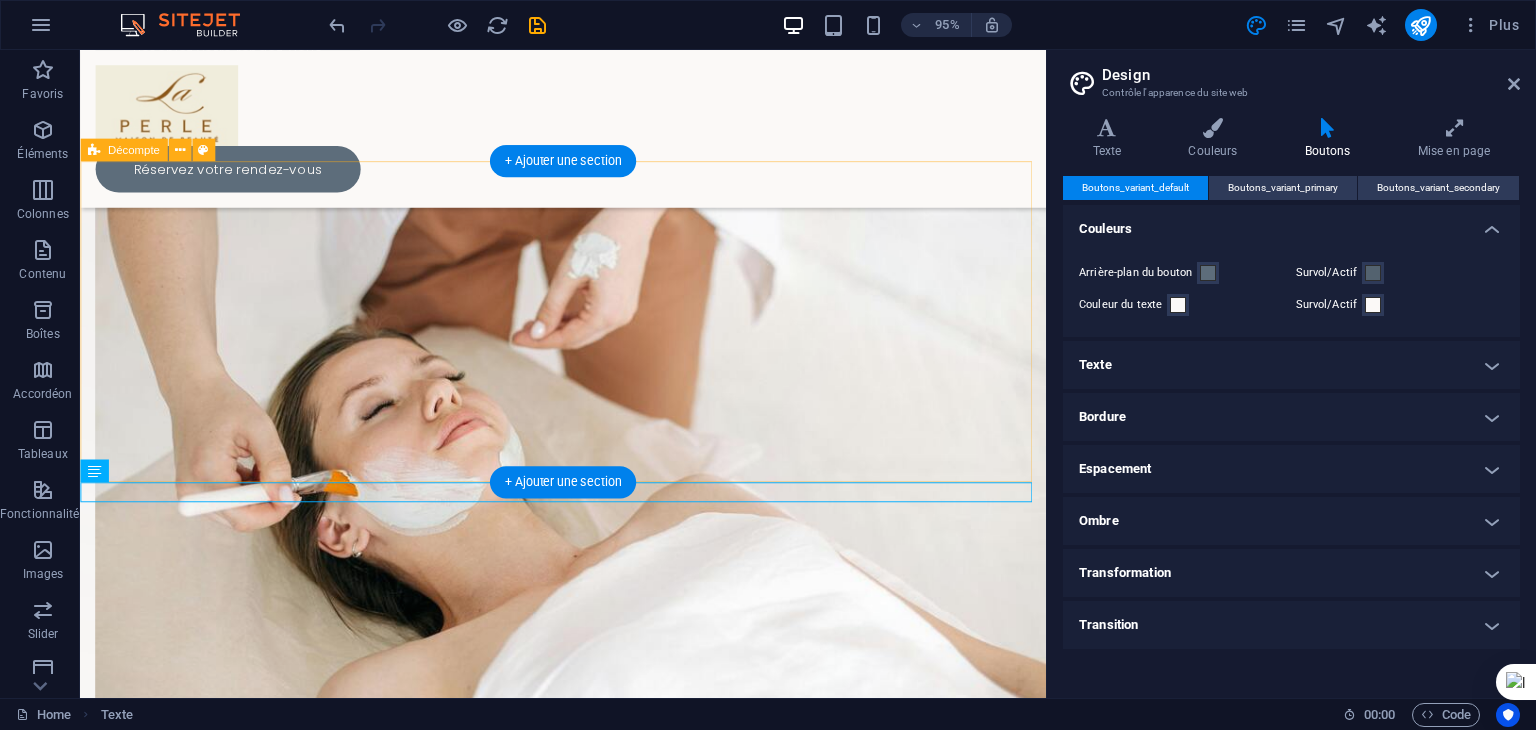 scroll, scrollTop: 478, scrollLeft: 0, axis: vertical 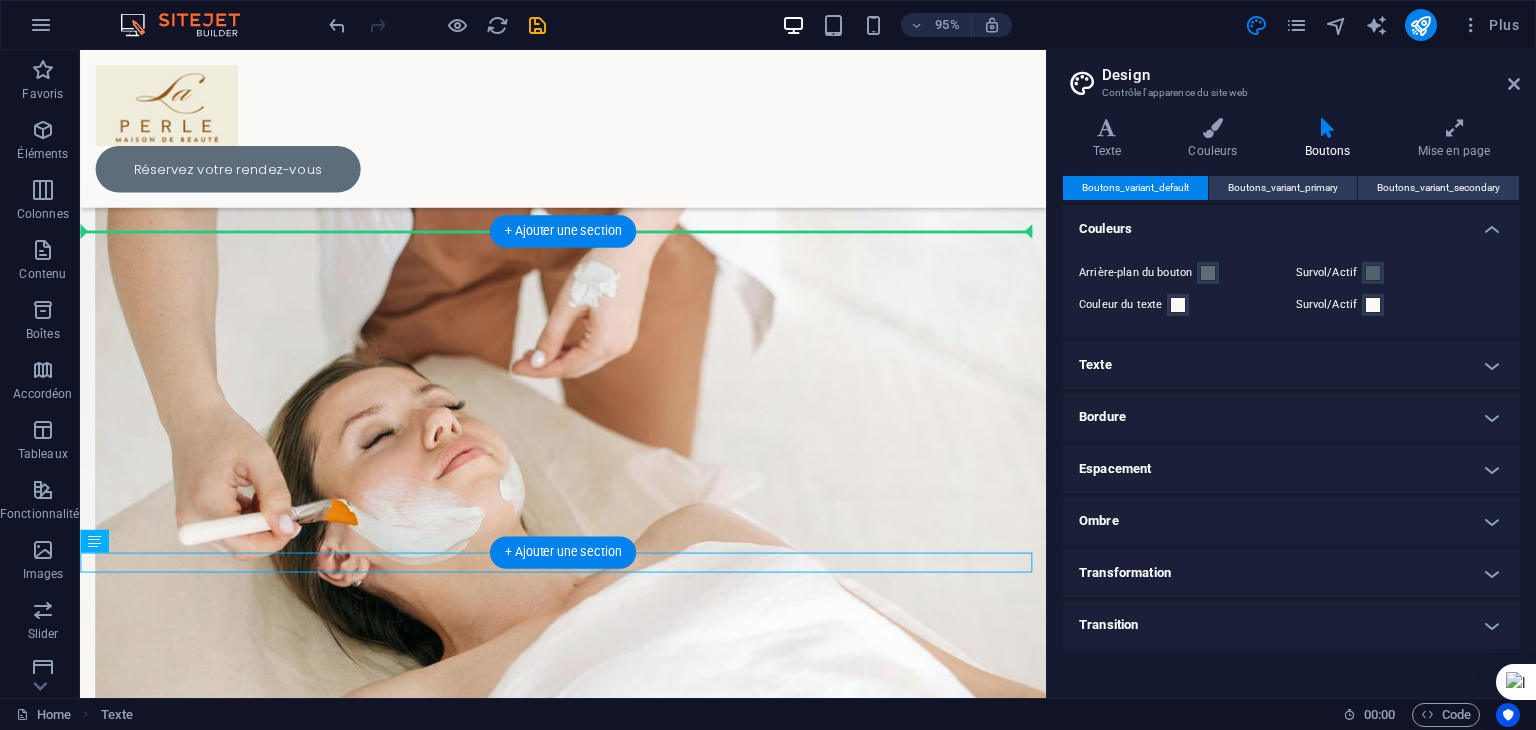 drag, startPoint x: 439, startPoint y: 581, endPoint x: 442, endPoint y: 287, distance: 294.01532 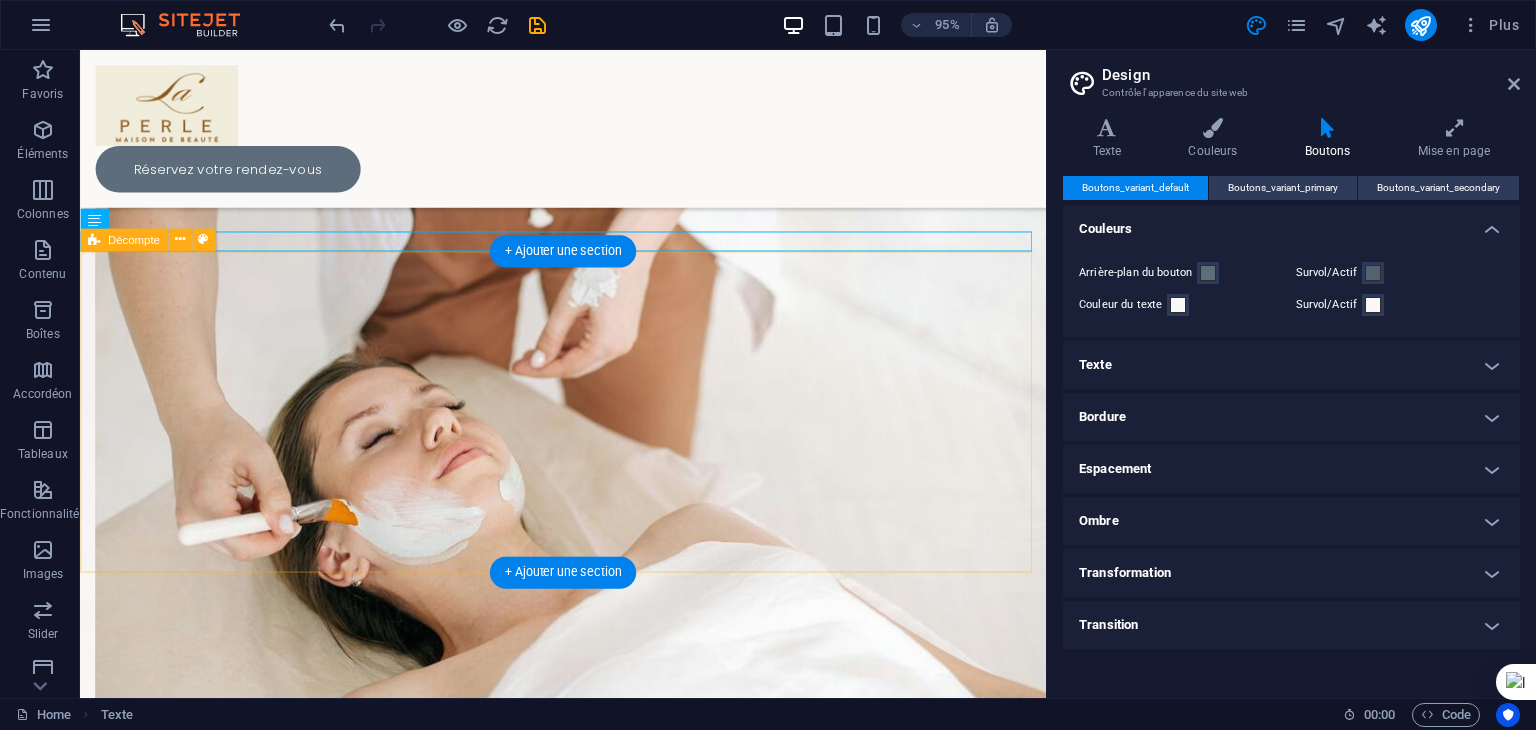 click on "0 Days 0 Hours 0 Minutes 0 Seconds" at bounding box center [588, 1572] 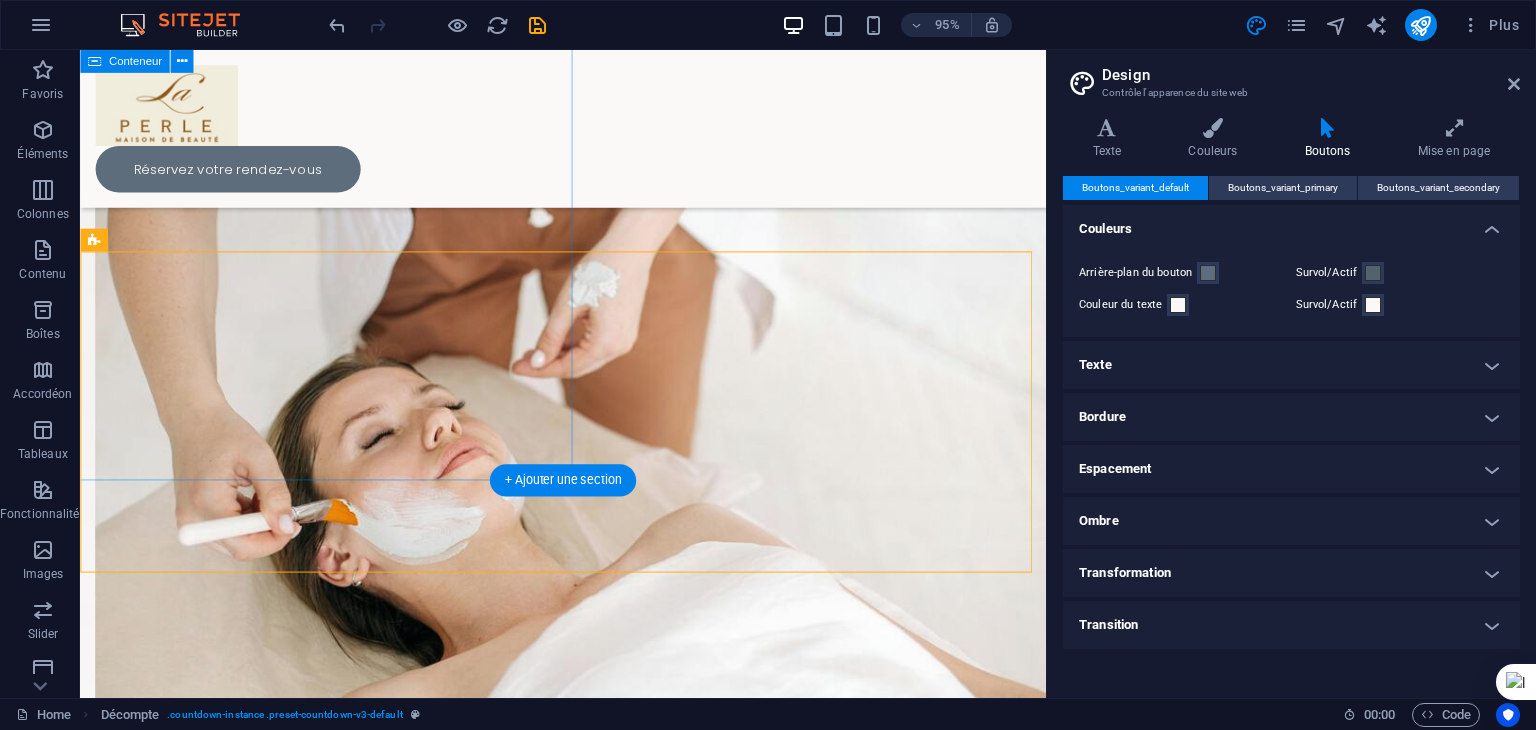 click on "Déposer le contenu ici ou  Ajouter les éléments  Coller le presse-papiers" at bounding box center (232, 138) 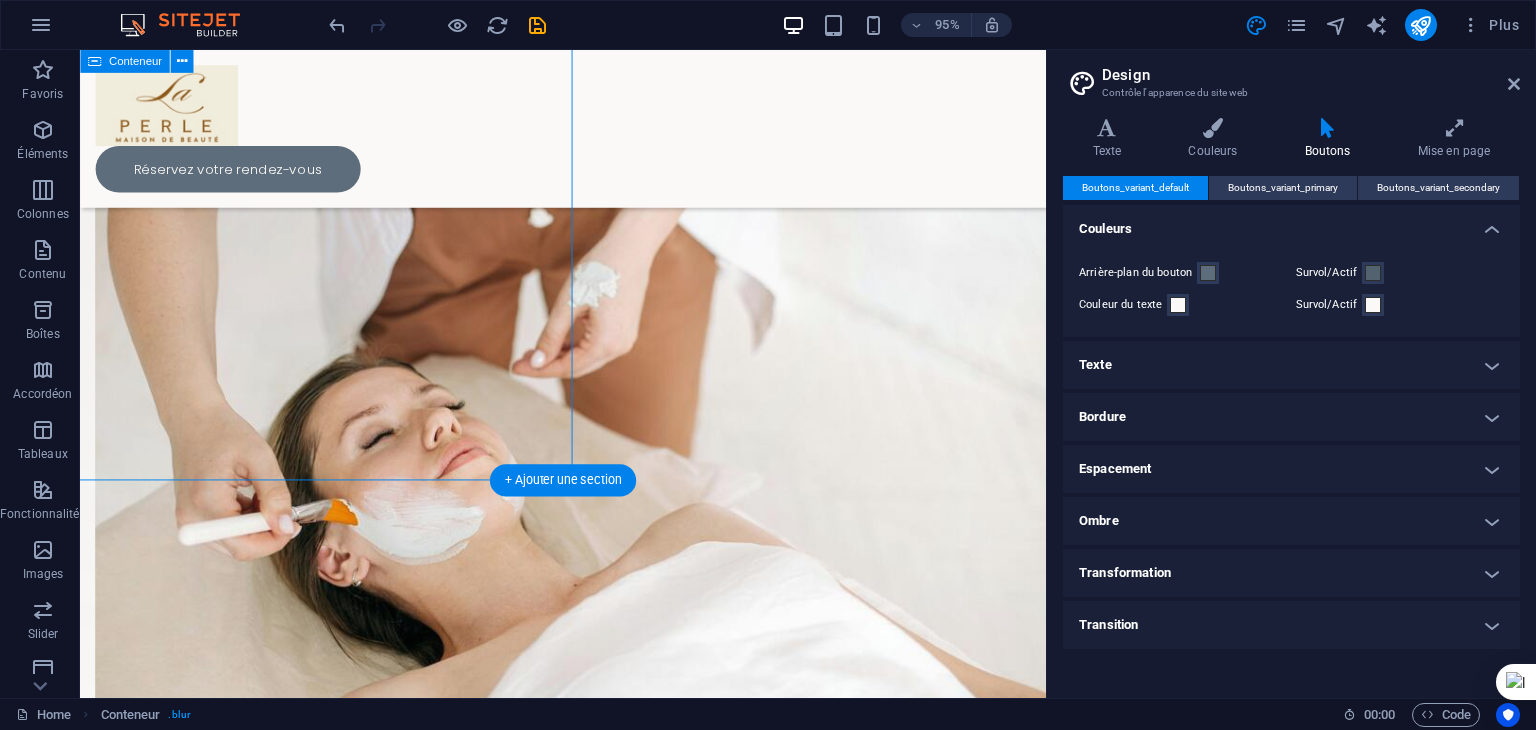 click on "Déposer le contenu ici ou  Ajouter les éléments  Coller le presse-papiers" at bounding box center (232, 138) 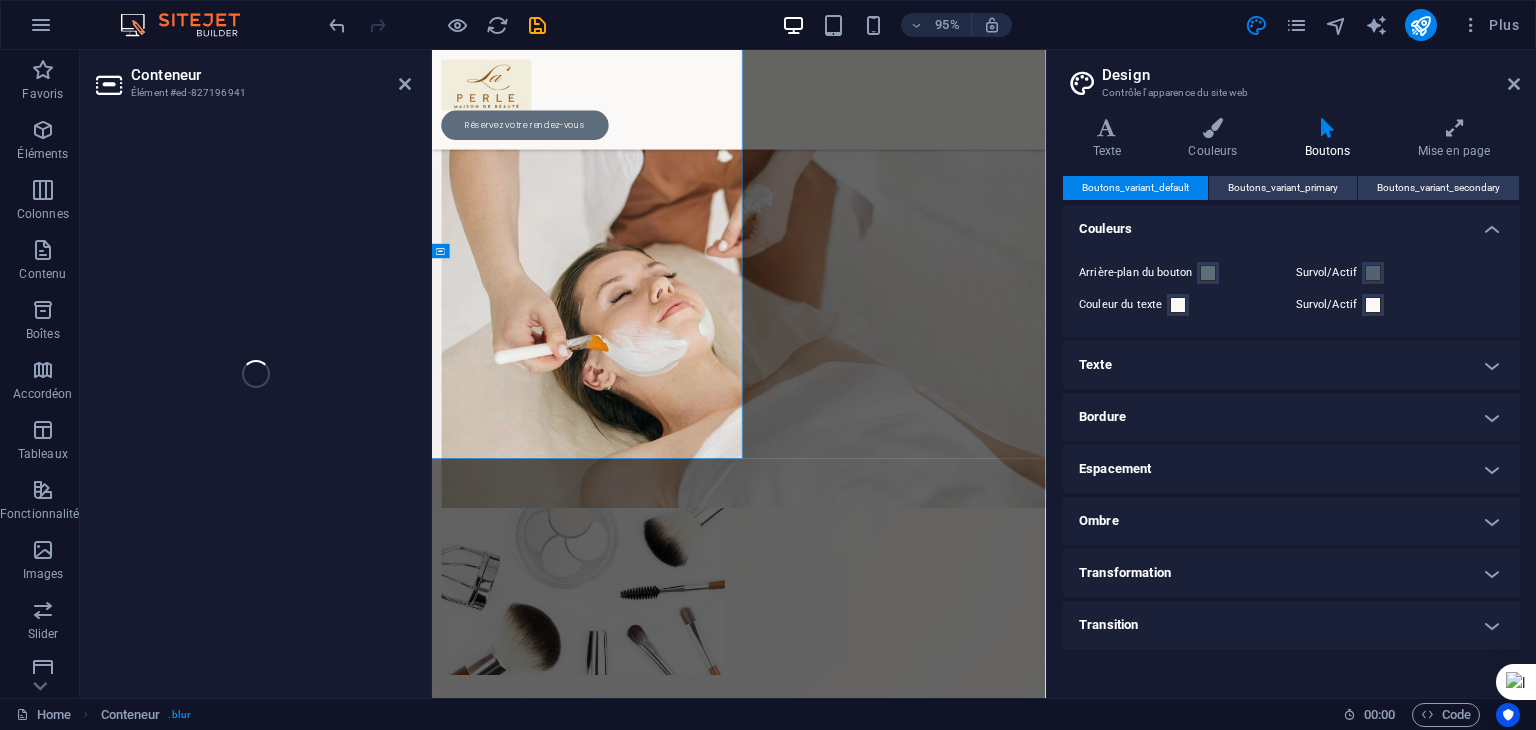 scroll, scrollTop: 250, scrollLeft: 0, axis: vertical 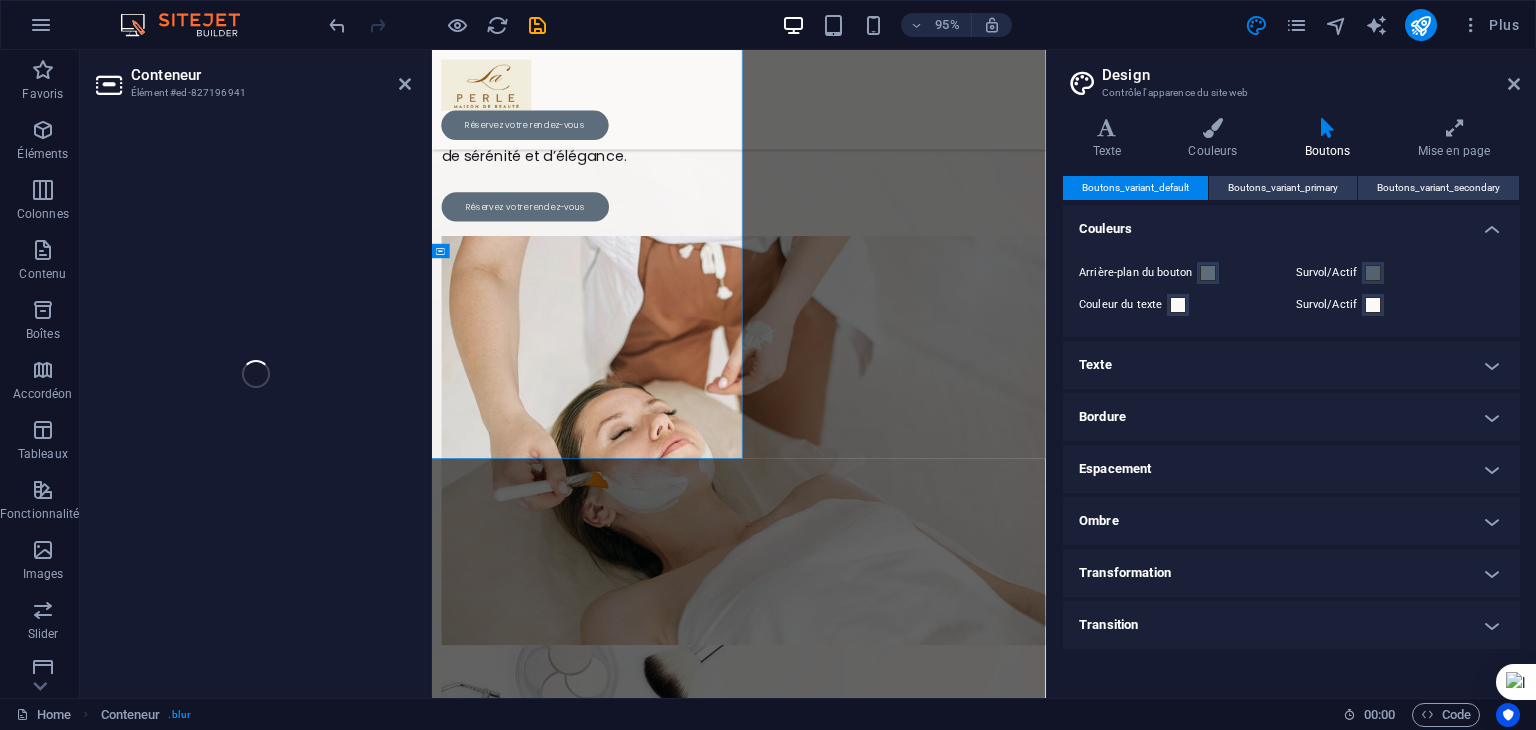 select on "px" 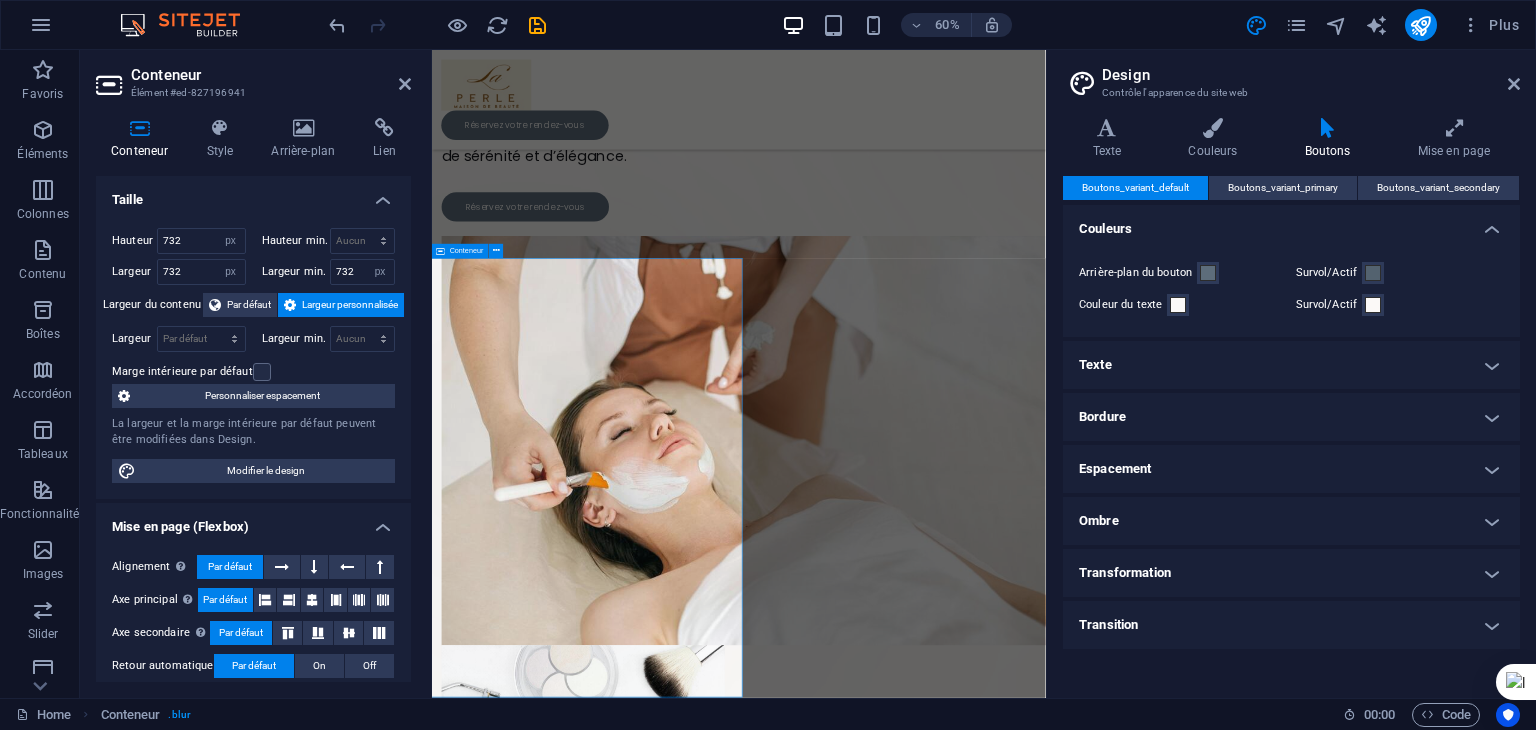 click on "Déposer le contenu ici ou  Ajouter les éléments  Coller le presse-papiers" at bounding box center [584, 469] 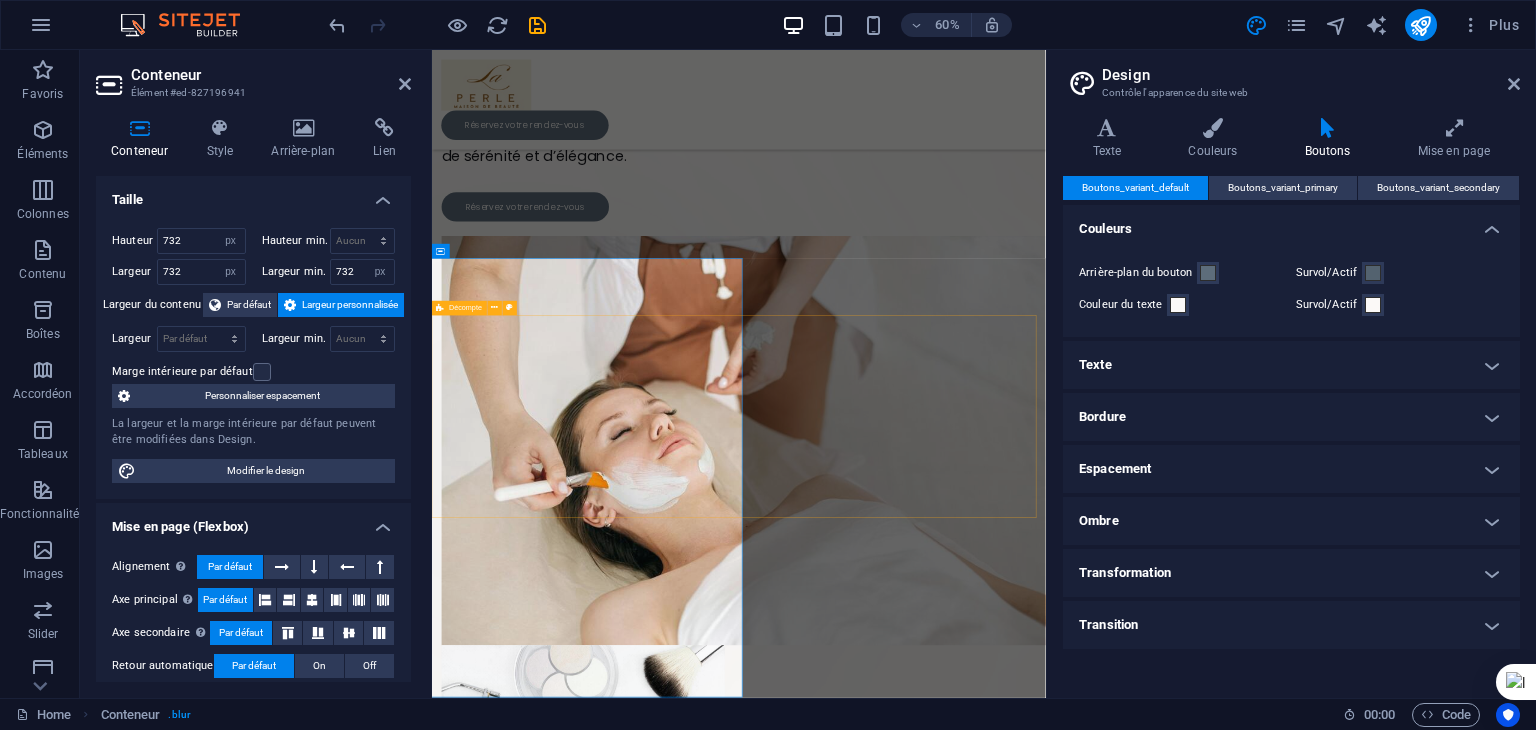 click on "0 Days 0 Hours 0 Minutes 0 Seconds" at bounding box center (943, 1805) 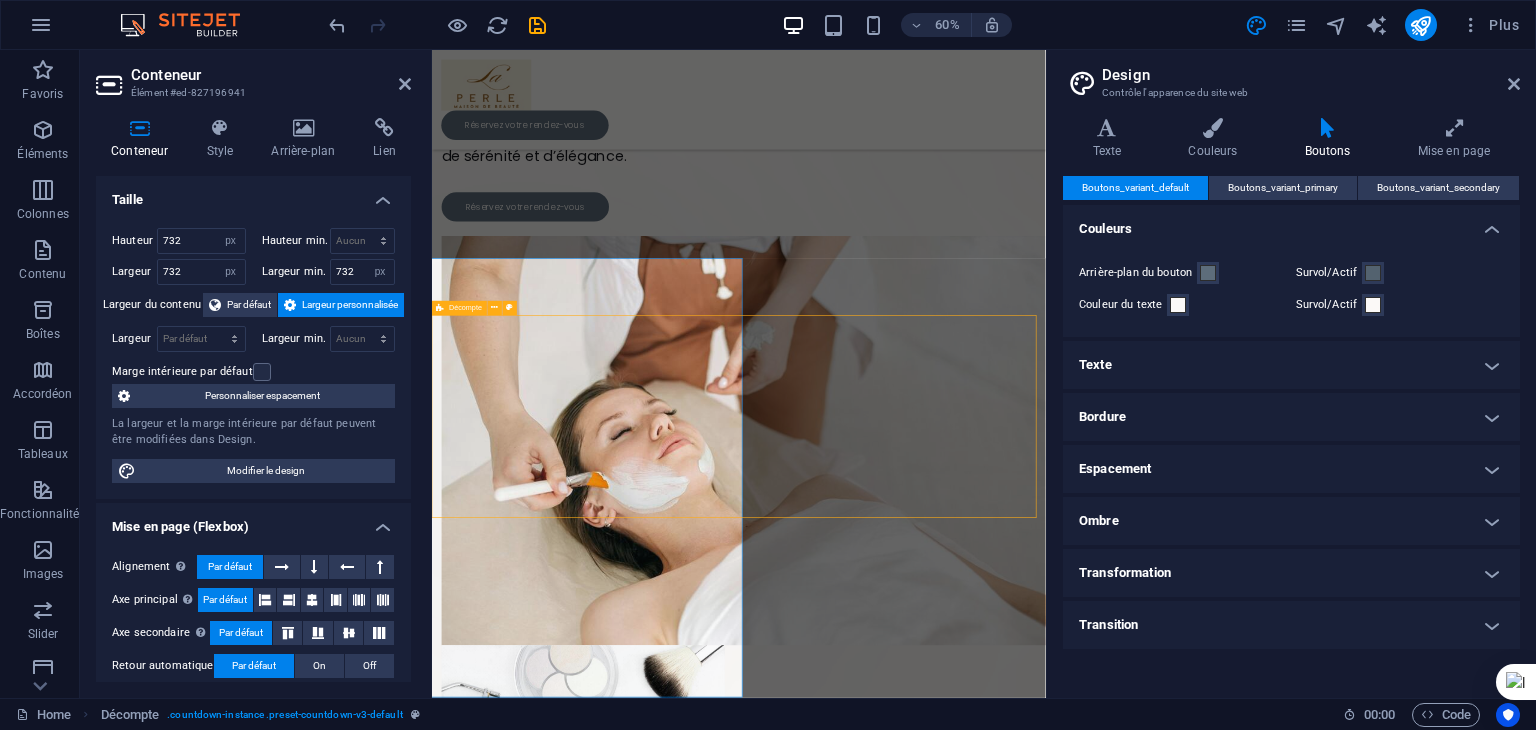 scroll, scrollTop: 478, scrollLeft: 0, axis: vertical 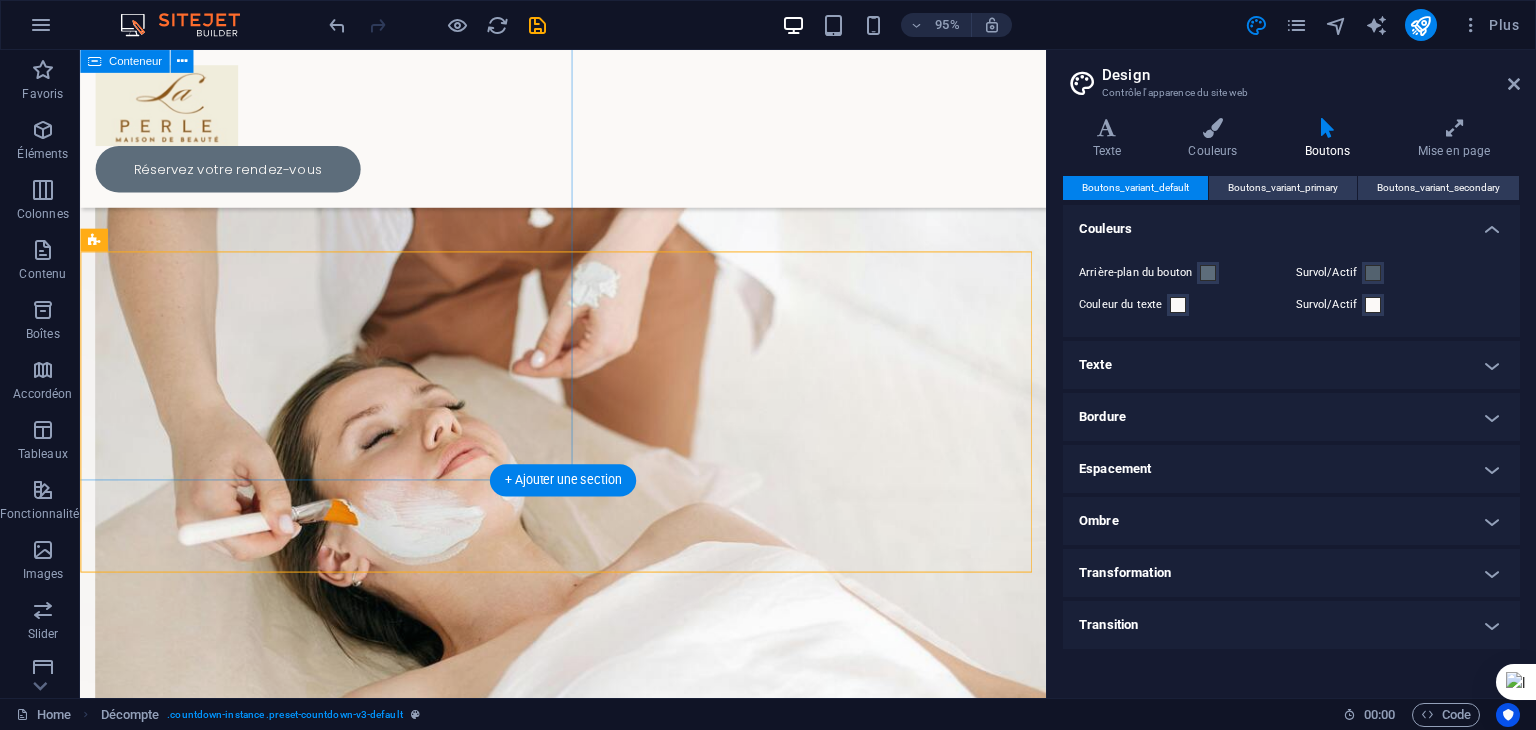 click on "Déposer le contenu ici ou  Ajouter les éléments  Coller le presse-papiers" at bounding box center [232, 138] 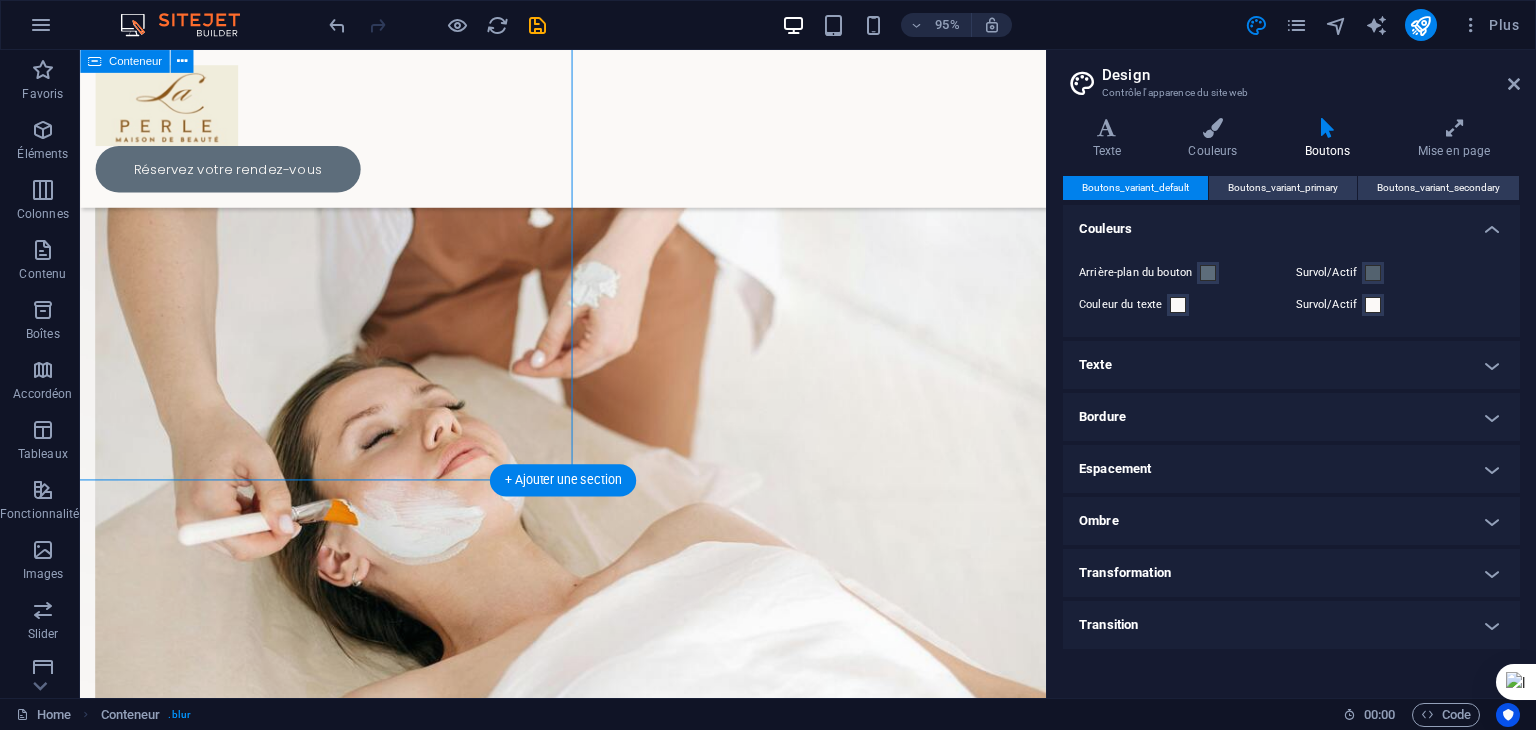 click on "Déposer le contenu ici ou  Ajouter les éléments  Coller le presse-papiers" at bounding box center [232, 138] 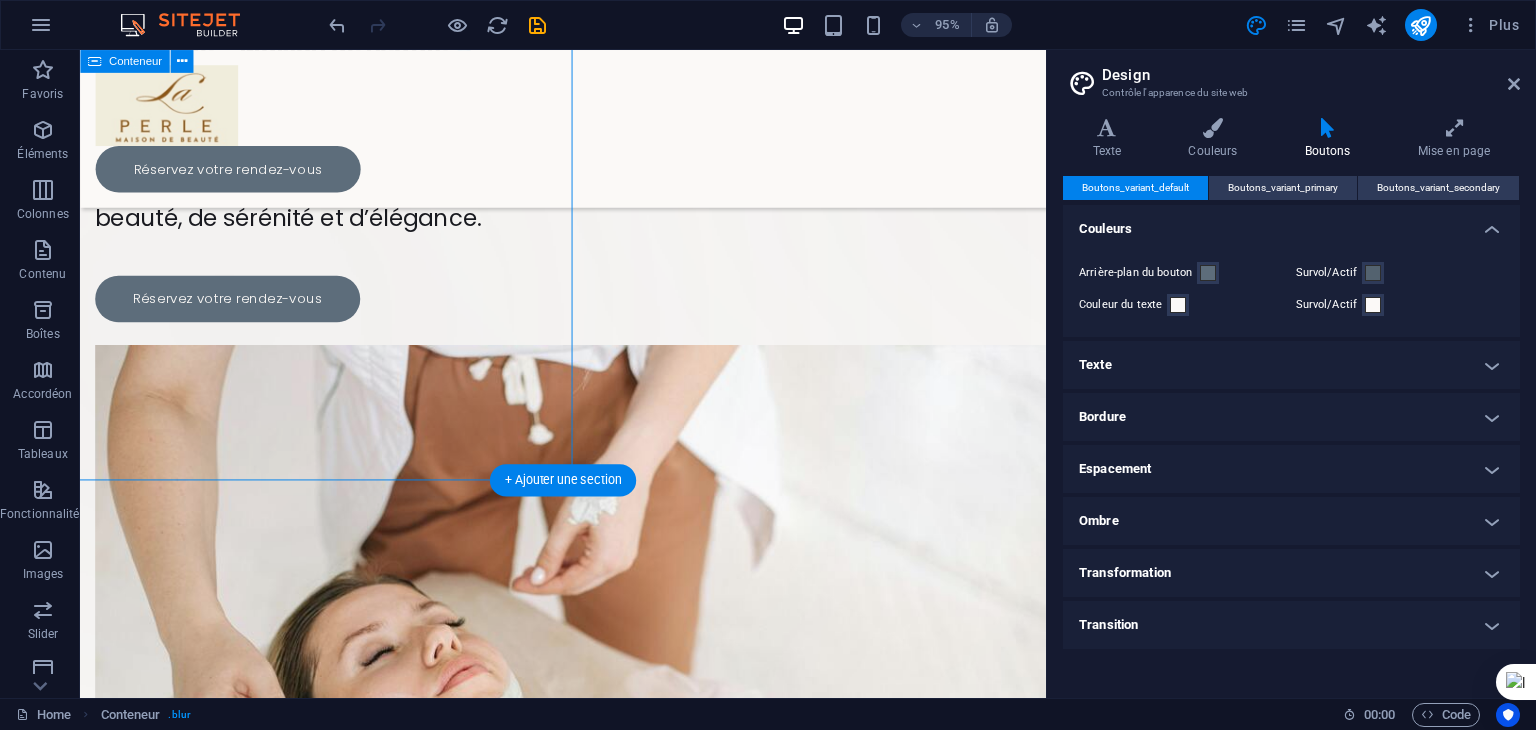 select on "px" 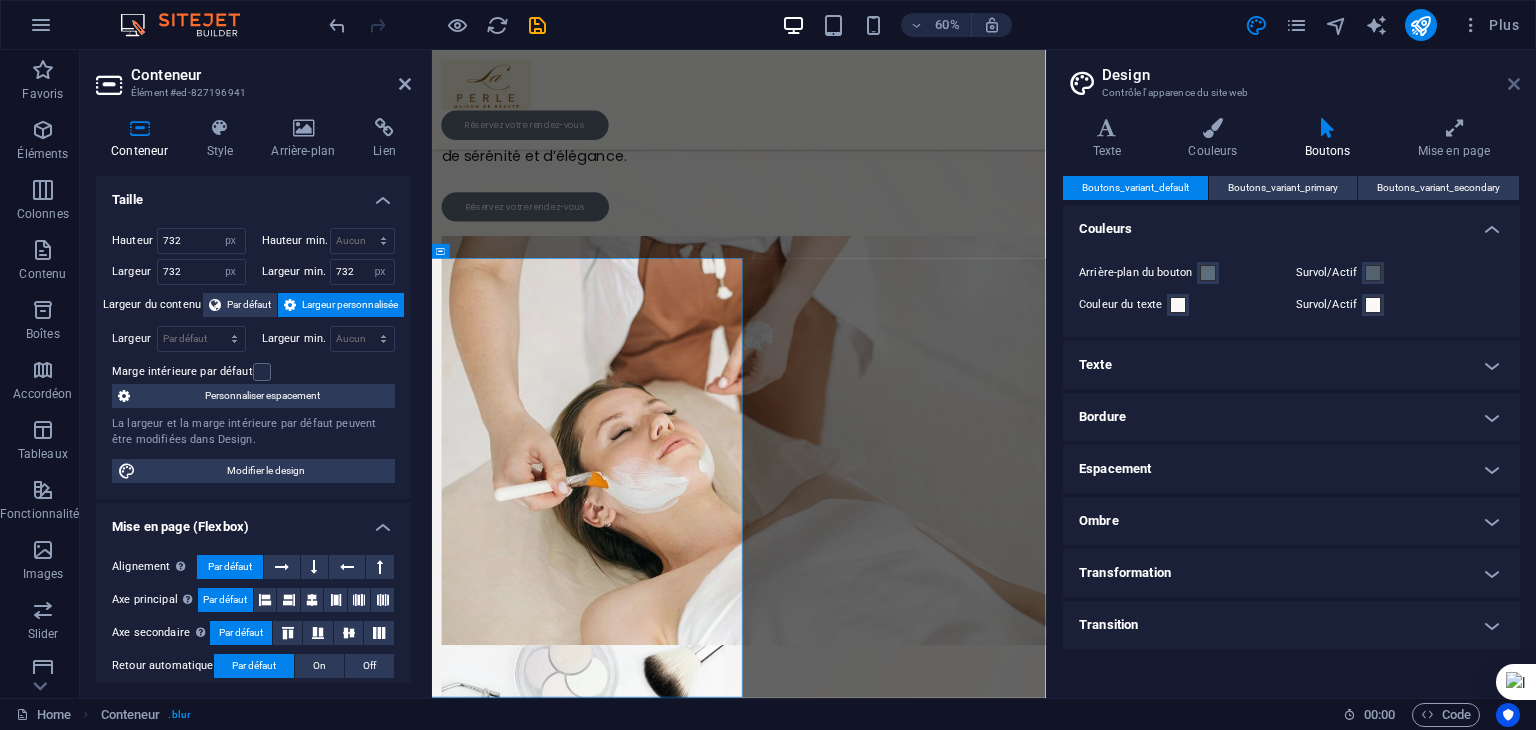 drag, startPoint x: 1518, startPoint y: 79, endPoint x: 1076, endPoint y: 35, distance: 444.18463 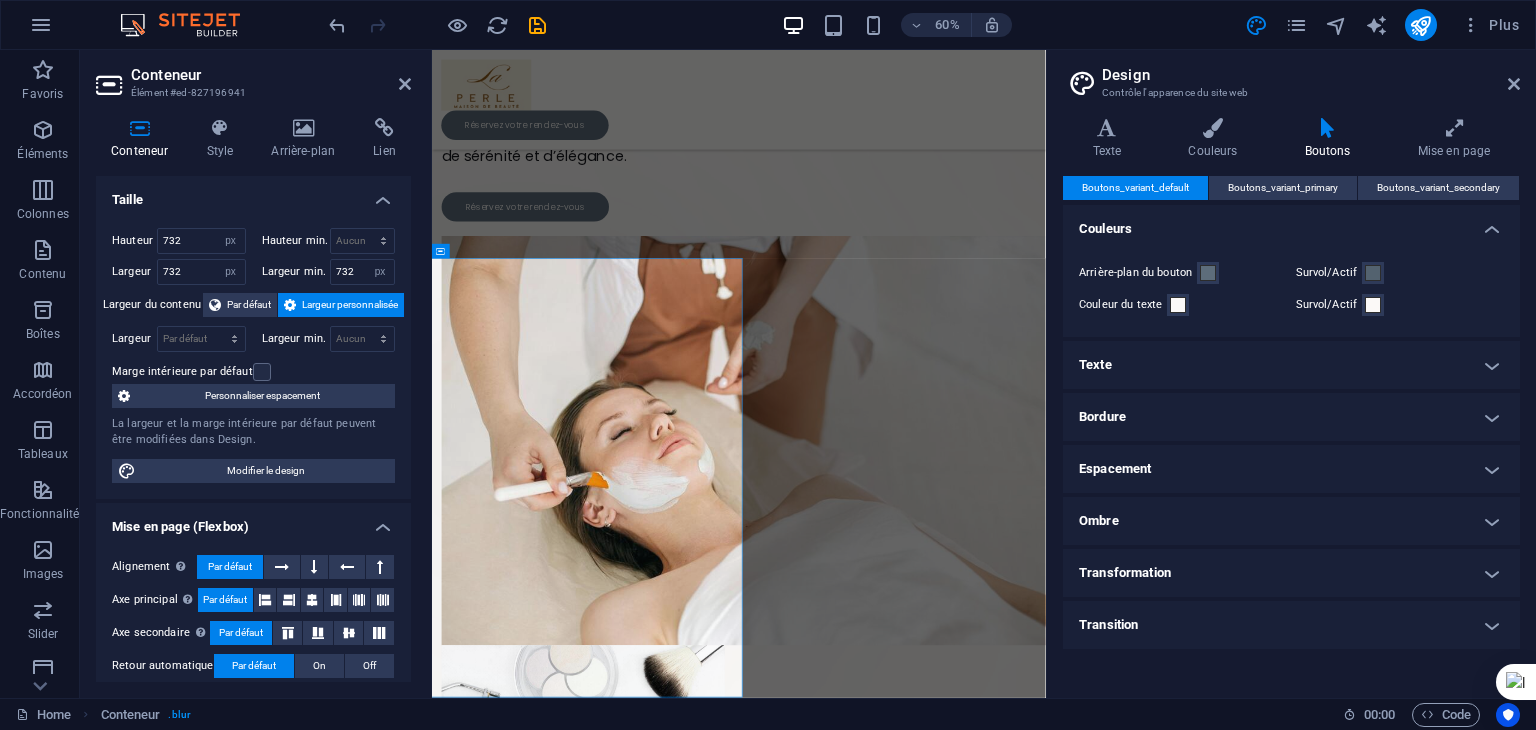 scroll, scrollTop: 478, scrollLeft: 0, axis: vertical 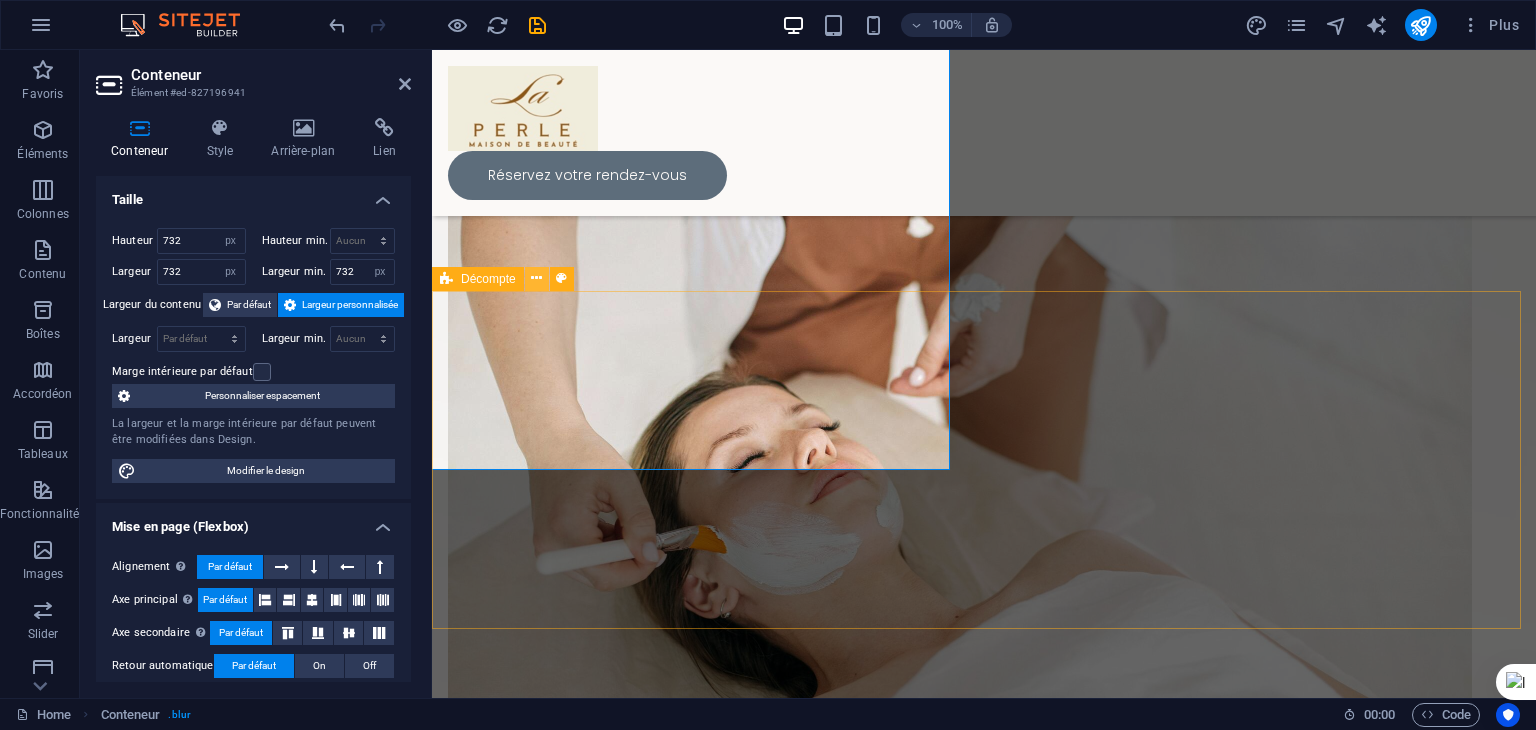 click at bounding box center (537, 279) 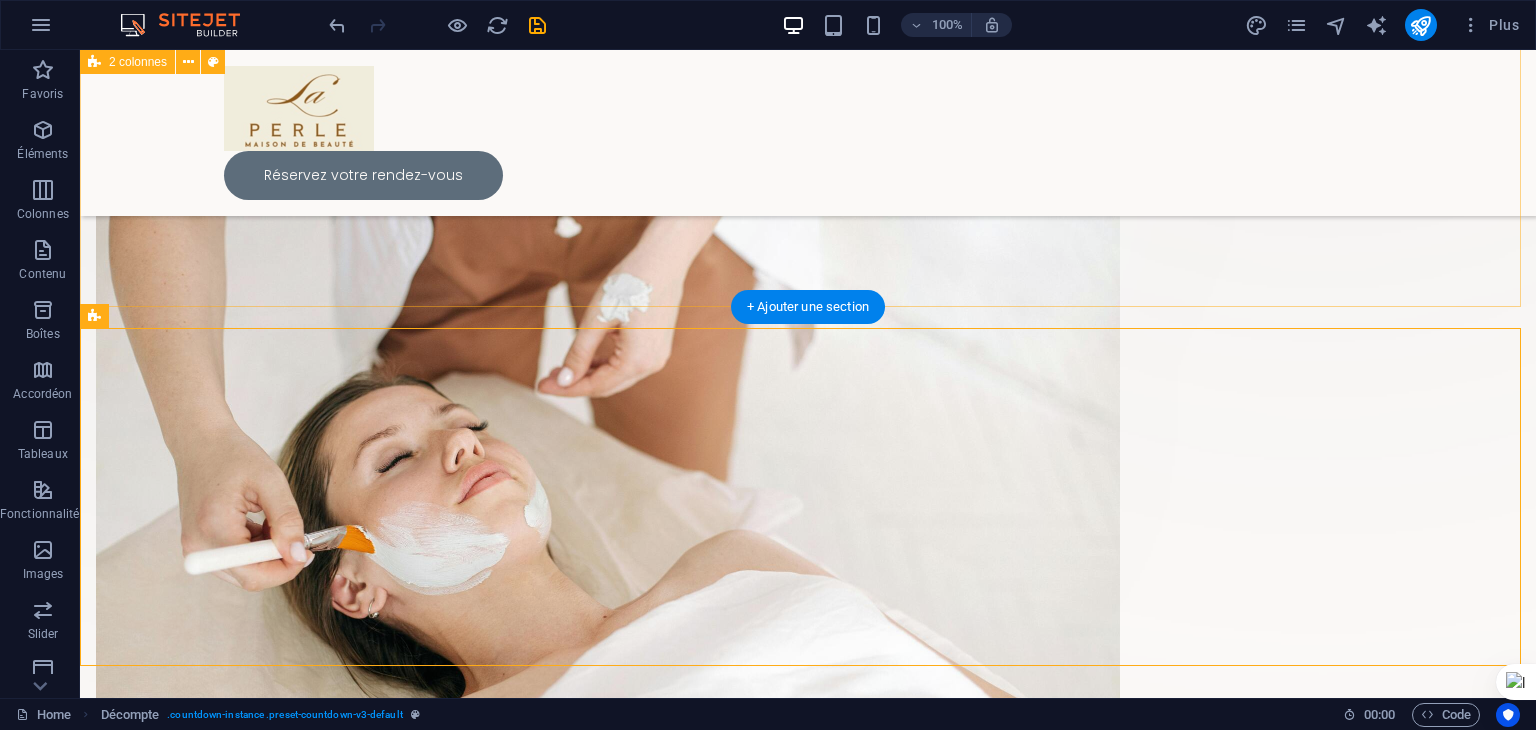 click on "Déposer le contenu ici ou  Ajouter les éléments  Coller le presse-papiers 💎  La Perle – Maison de Beauté  💎 Un lieu d’exception où chaque détail est pensé pour révéler votre éclat. Soins visage, corps, coiffure et bien-être… Entrez dans un univers de beauté, de sérénité et d’élégance. Réservez votre rendez-vous" at bounding box center [808, 414] 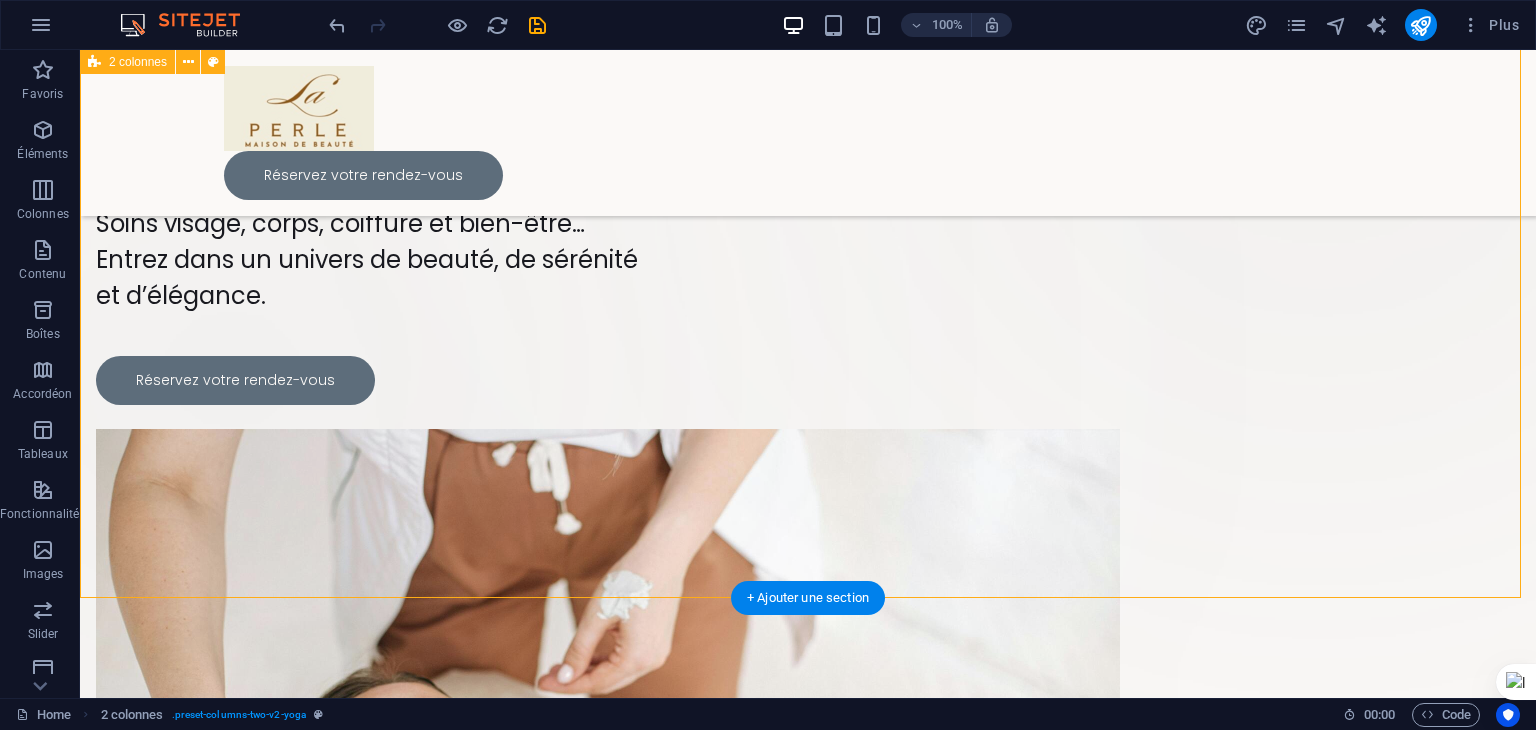 scroll, scrollTop: 178, scrollLeft: 0, axis: vertical 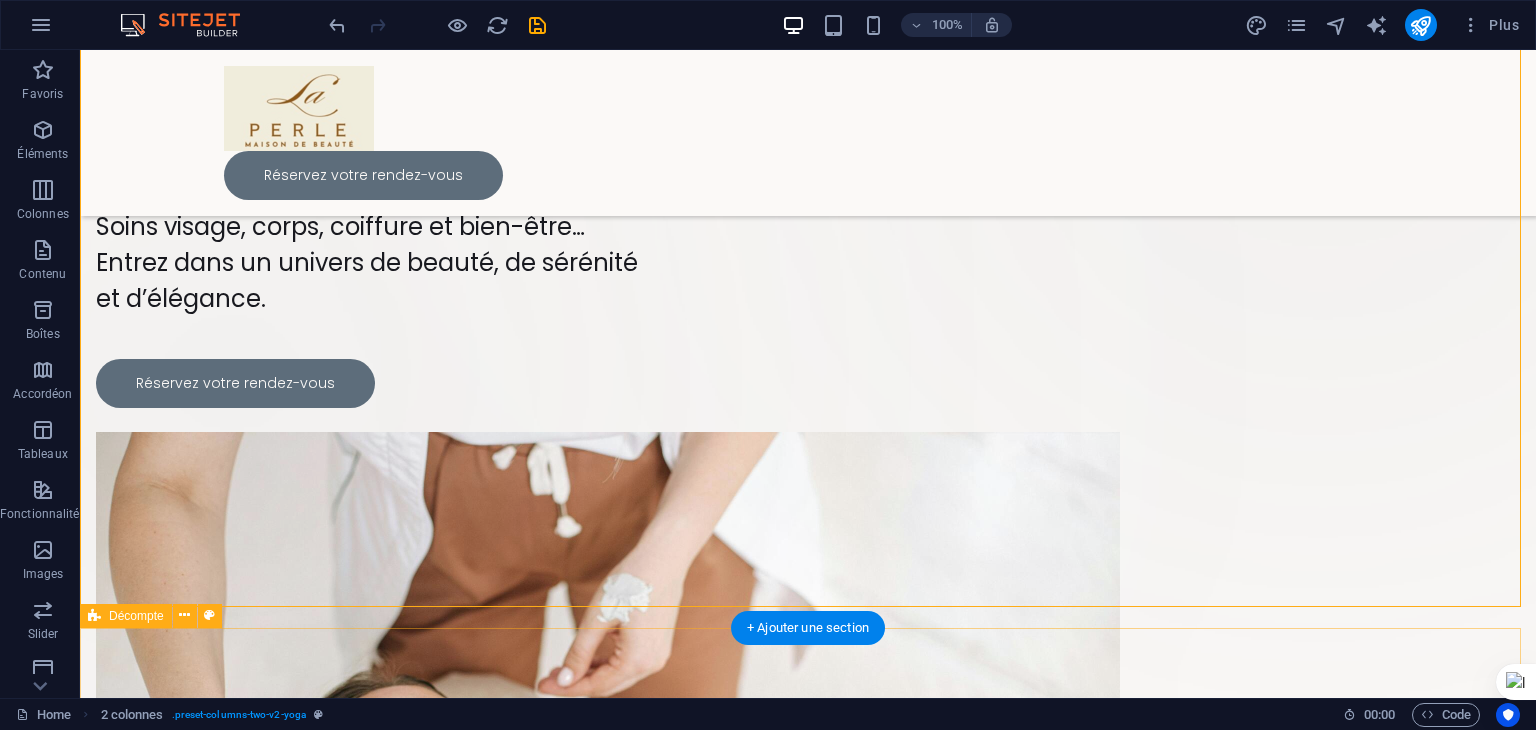 click on "0 Days 0 Hours 0 Minutes 0 Seconds" at bounding box center (808, 1930) 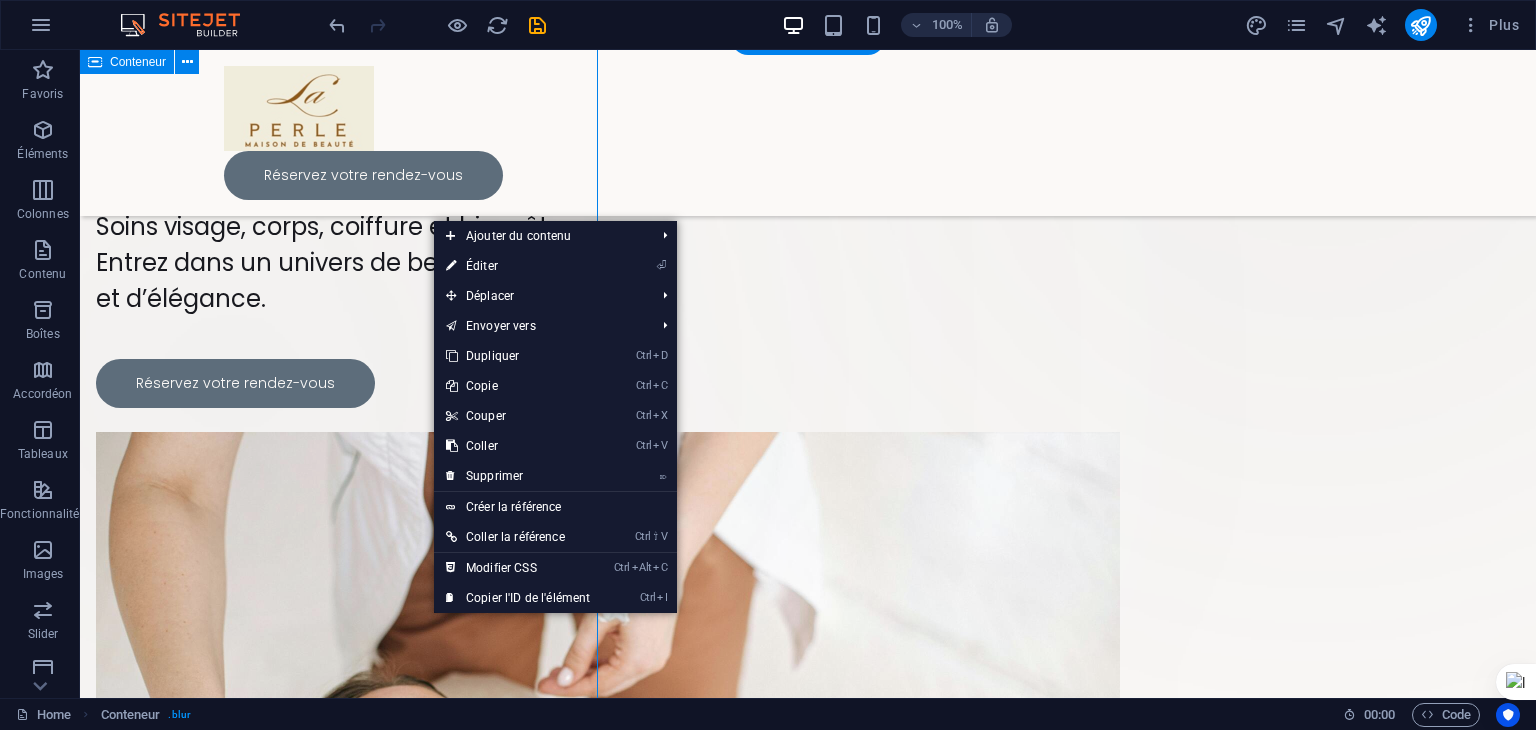 click on "Déposer le contenu ici ou  Ajouter les éléments  Coller le presse-papiers" at bounding box center [232, 404] 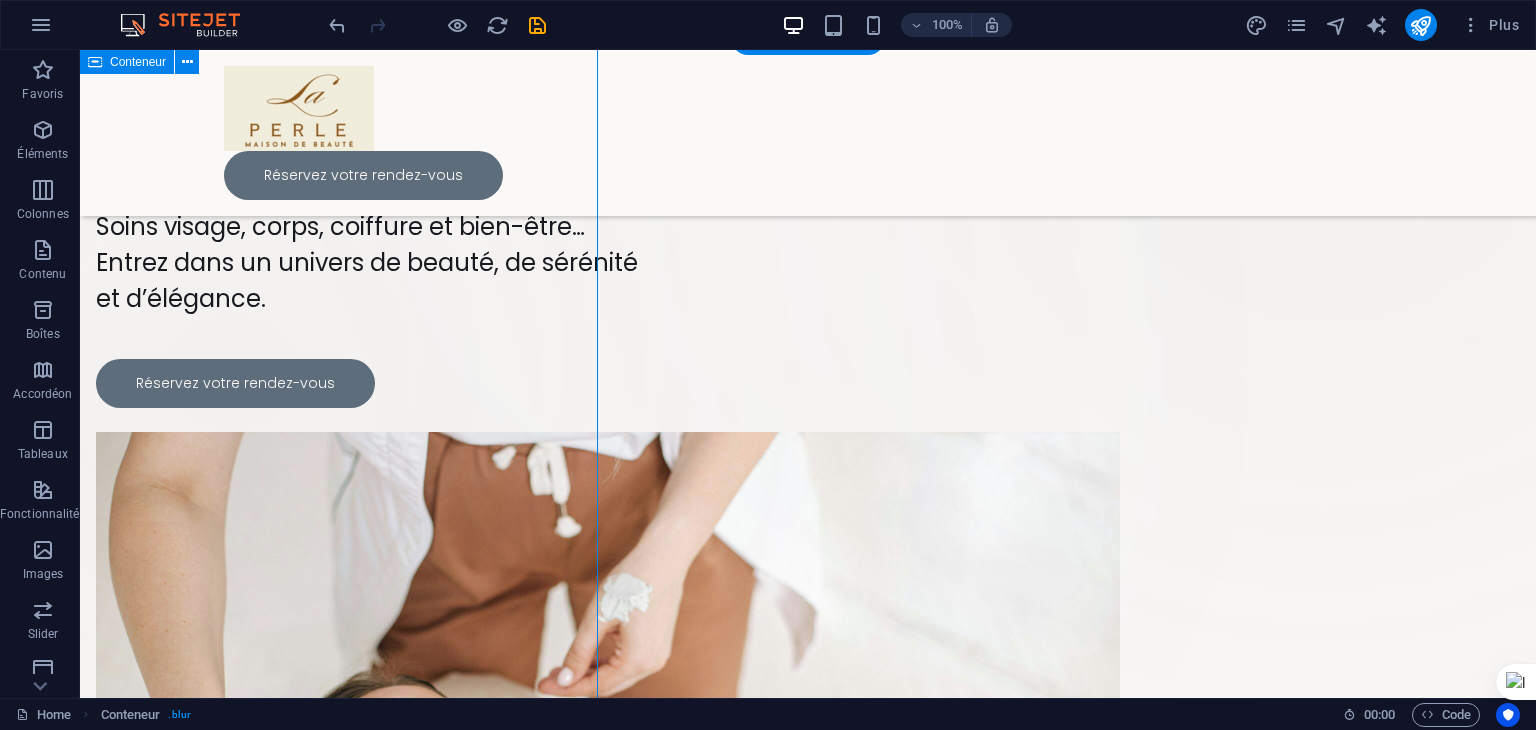 scroll, scrollTop: 678, scrollLeft: 0, axis: vertical 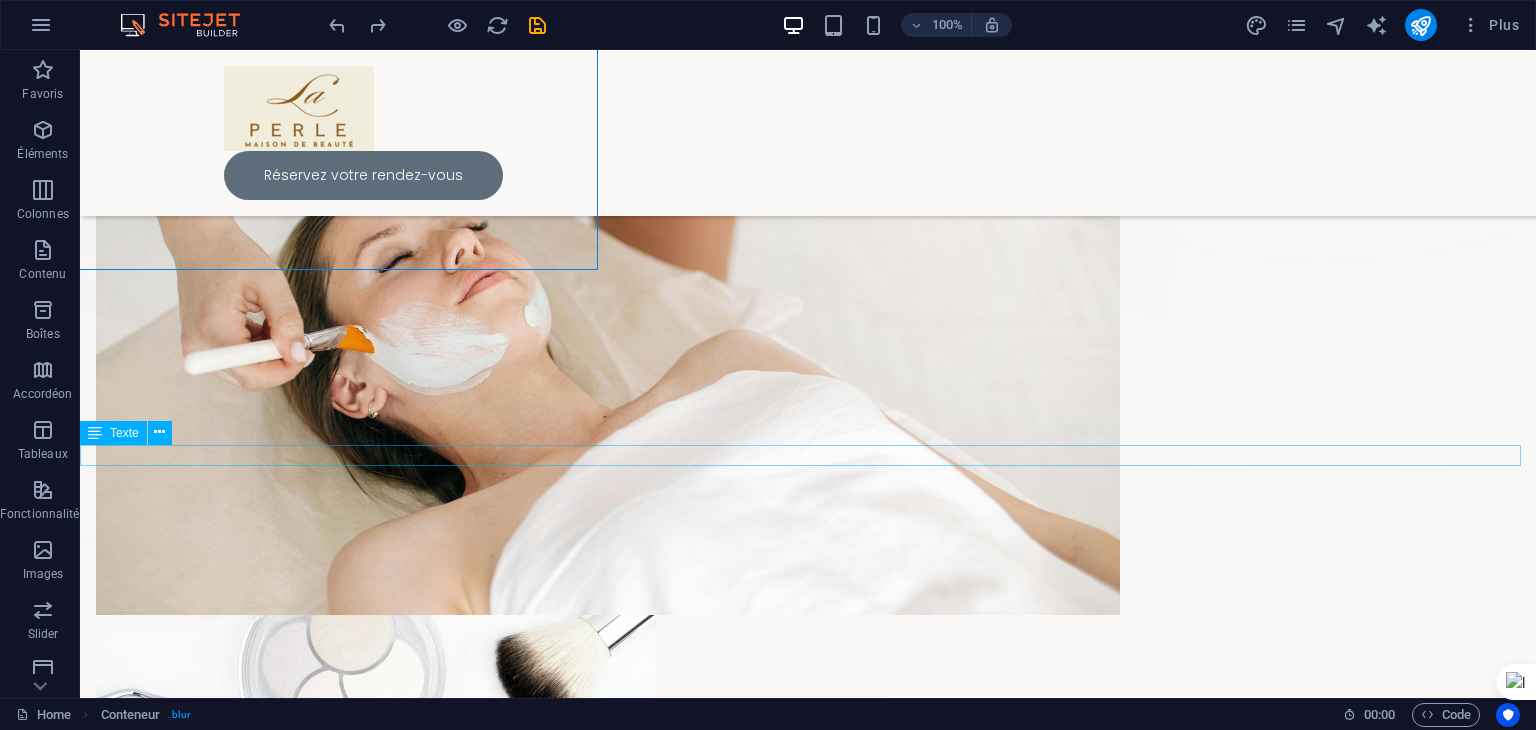 click on "⏳  Notre univers beauté en ligne… très bientôt !" at bounding box center (808, 1771) 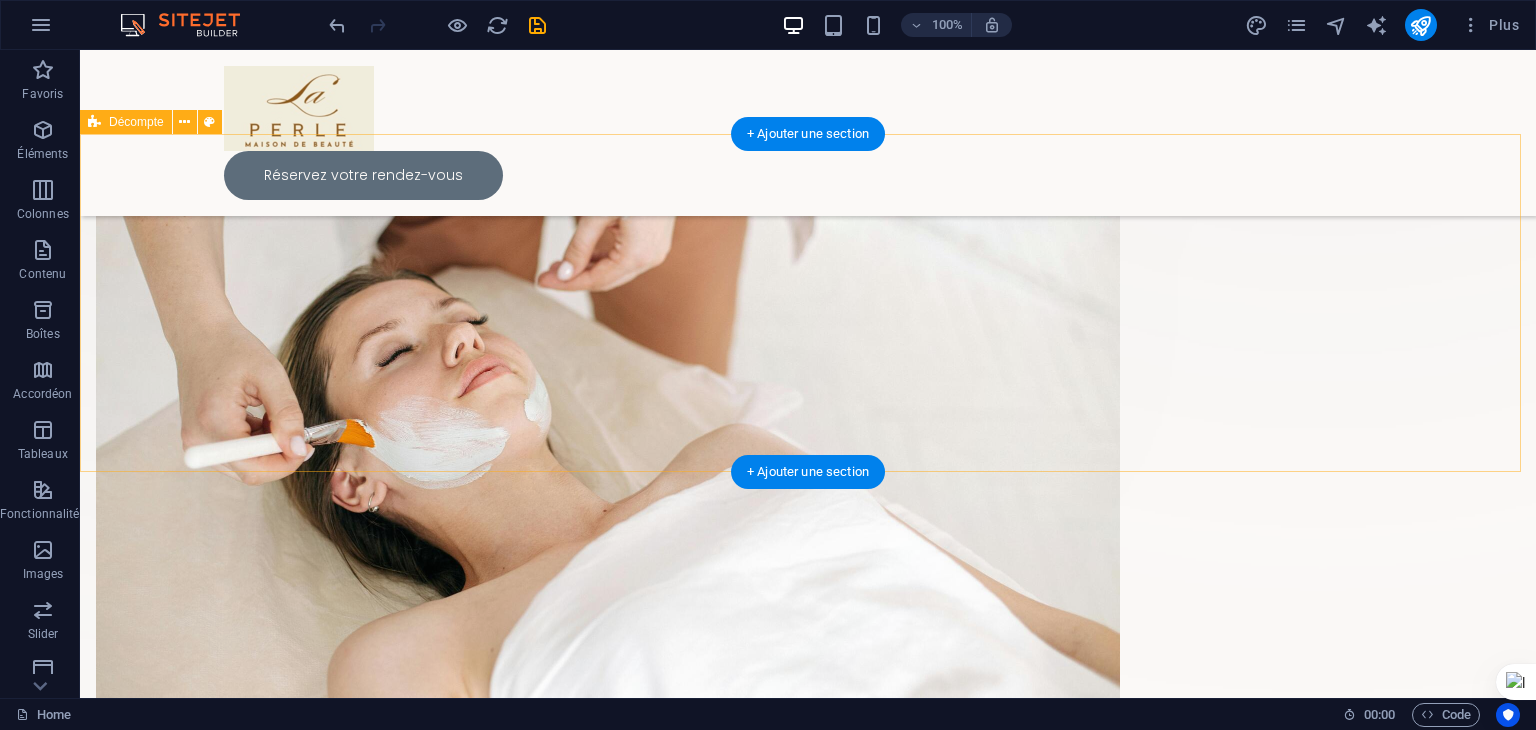 scroll, scrollTop: 557, scrollLeft: 0, axis: vertical 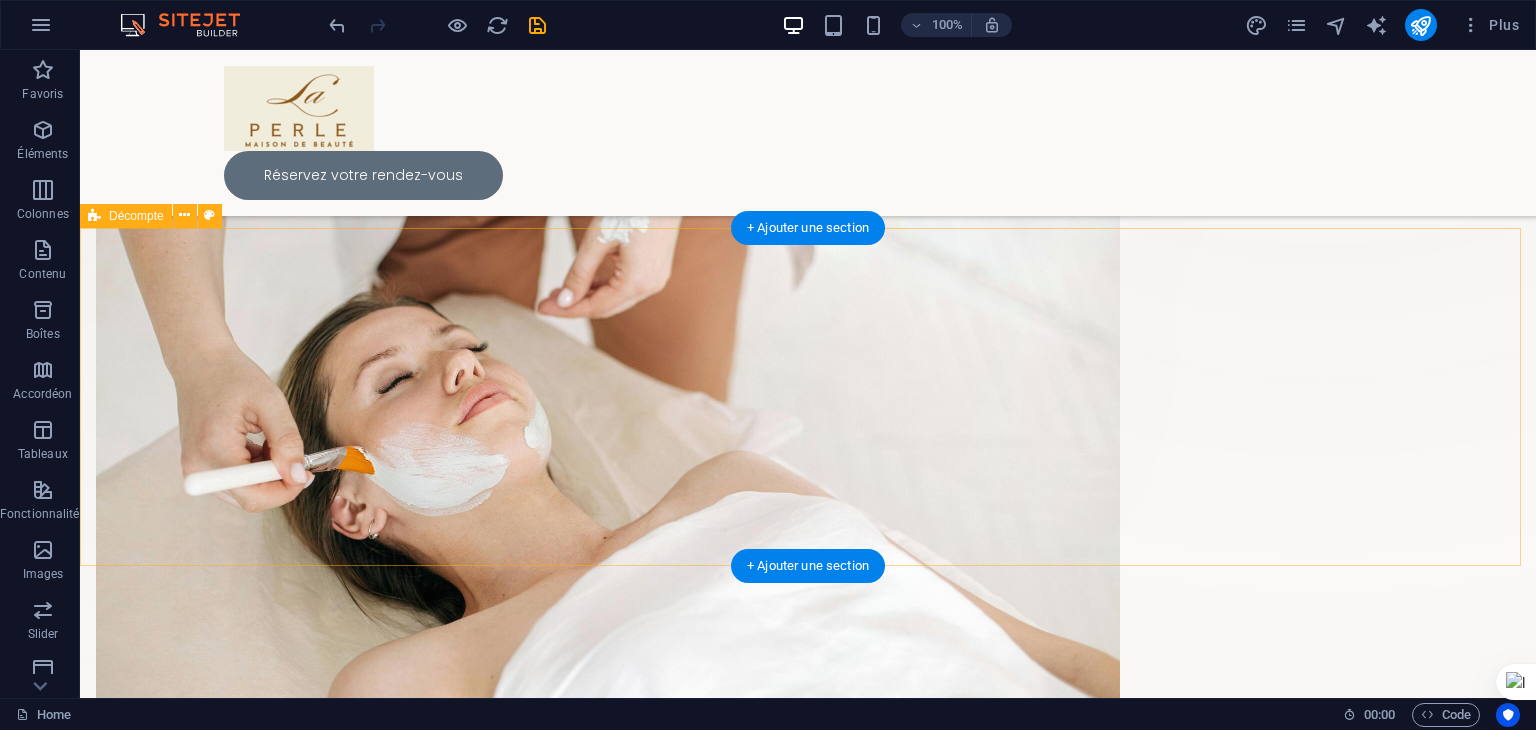 click on "0 Days 0 Hours 0 Minutes 0 Seconds" at bounding box center [808, 1530] 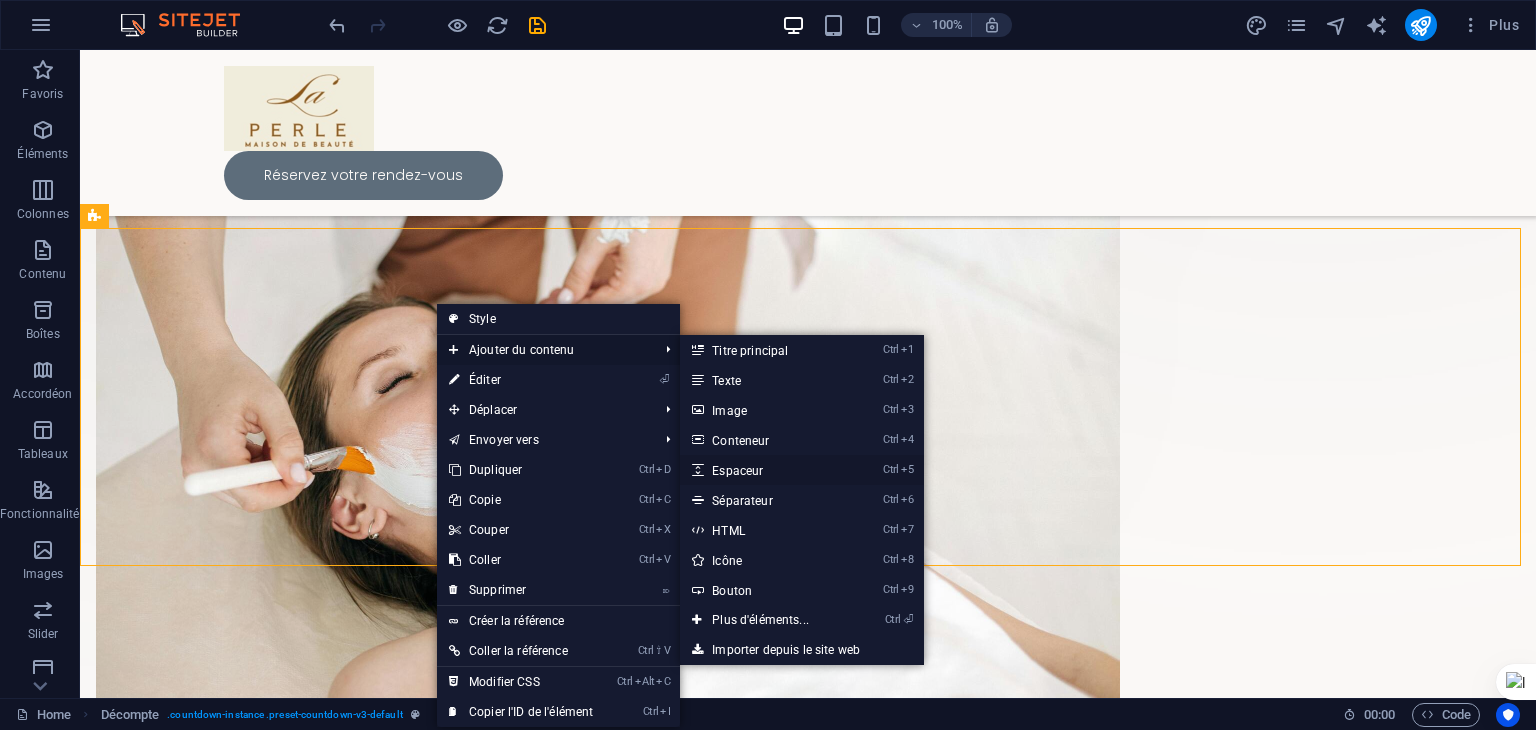 click on "Ctrl 5  Espaceur" at bounding box center (764, 470) 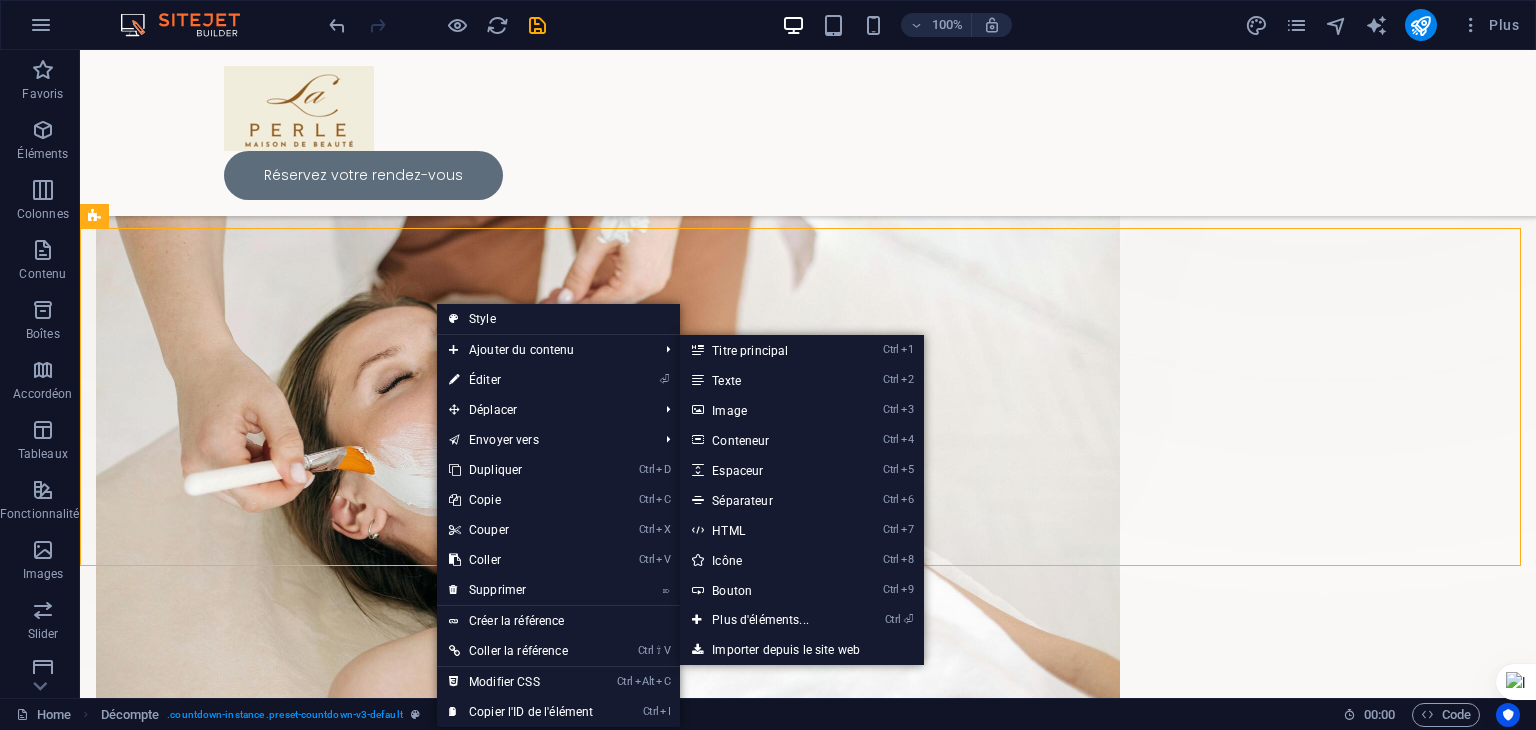 select on "px" 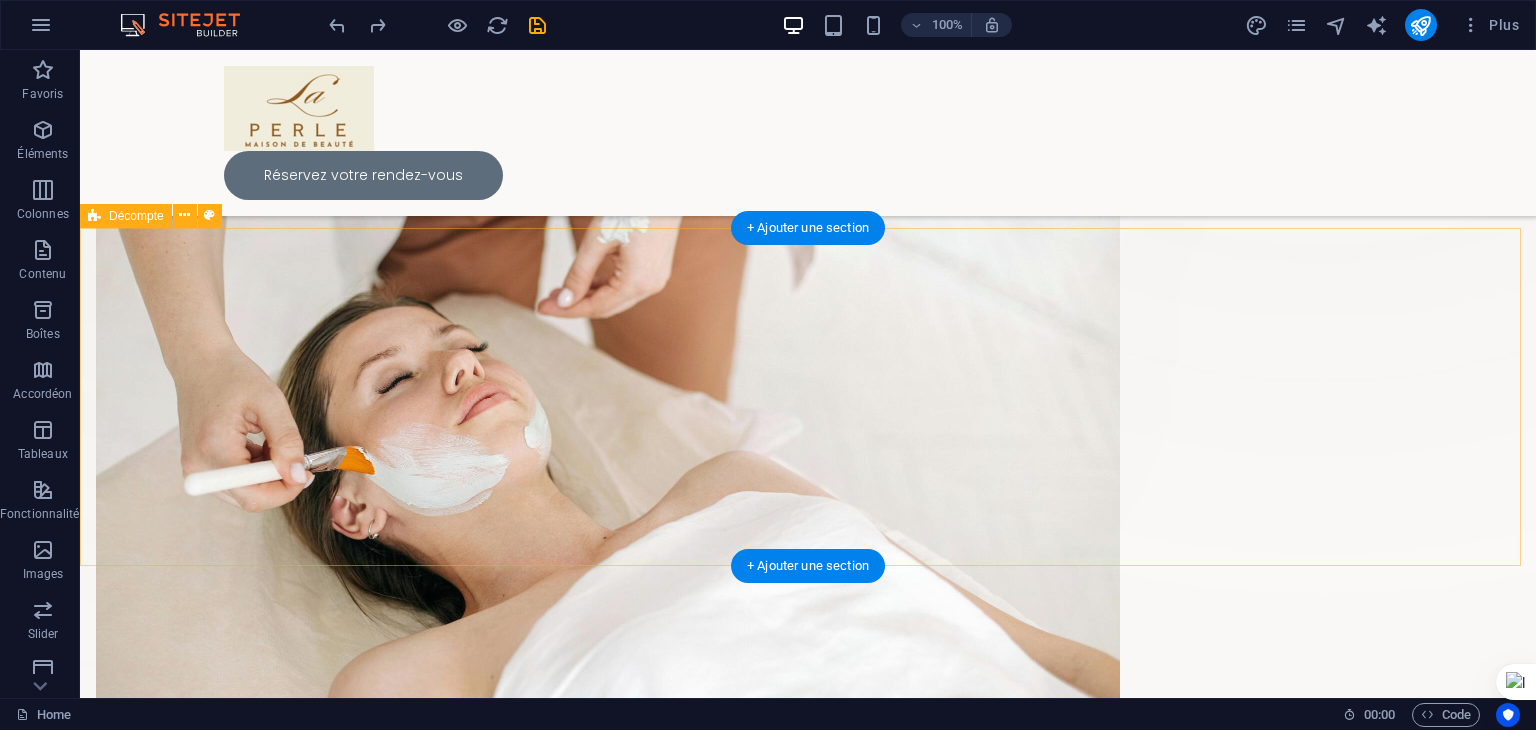 click on "0 Days 0 Hours 0 Minutes 0 Seconds" at bounding box center (808, 1530) 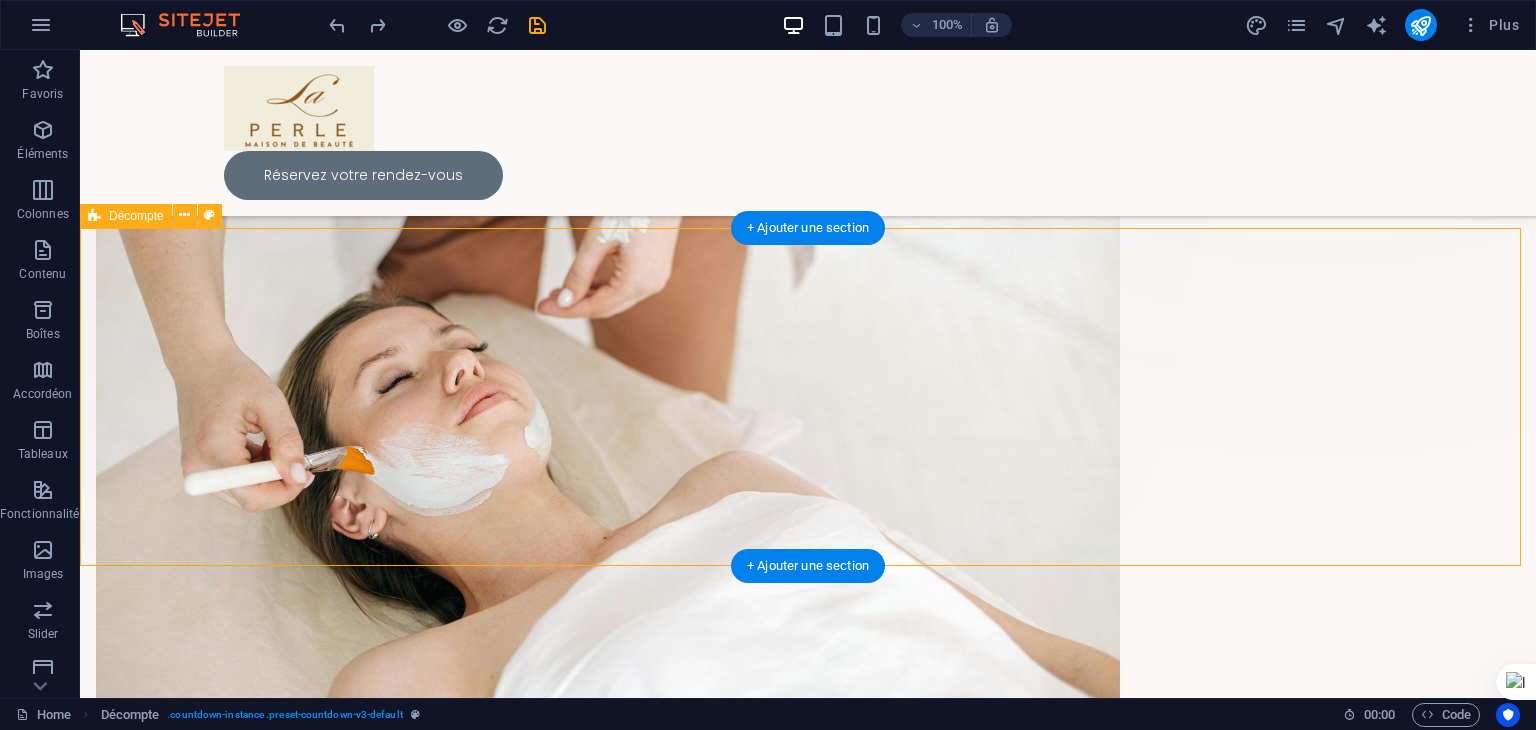 click on "0 Days 0 Hours 0 Minutes 0 Seconds" at bounding box center (808, 1530) 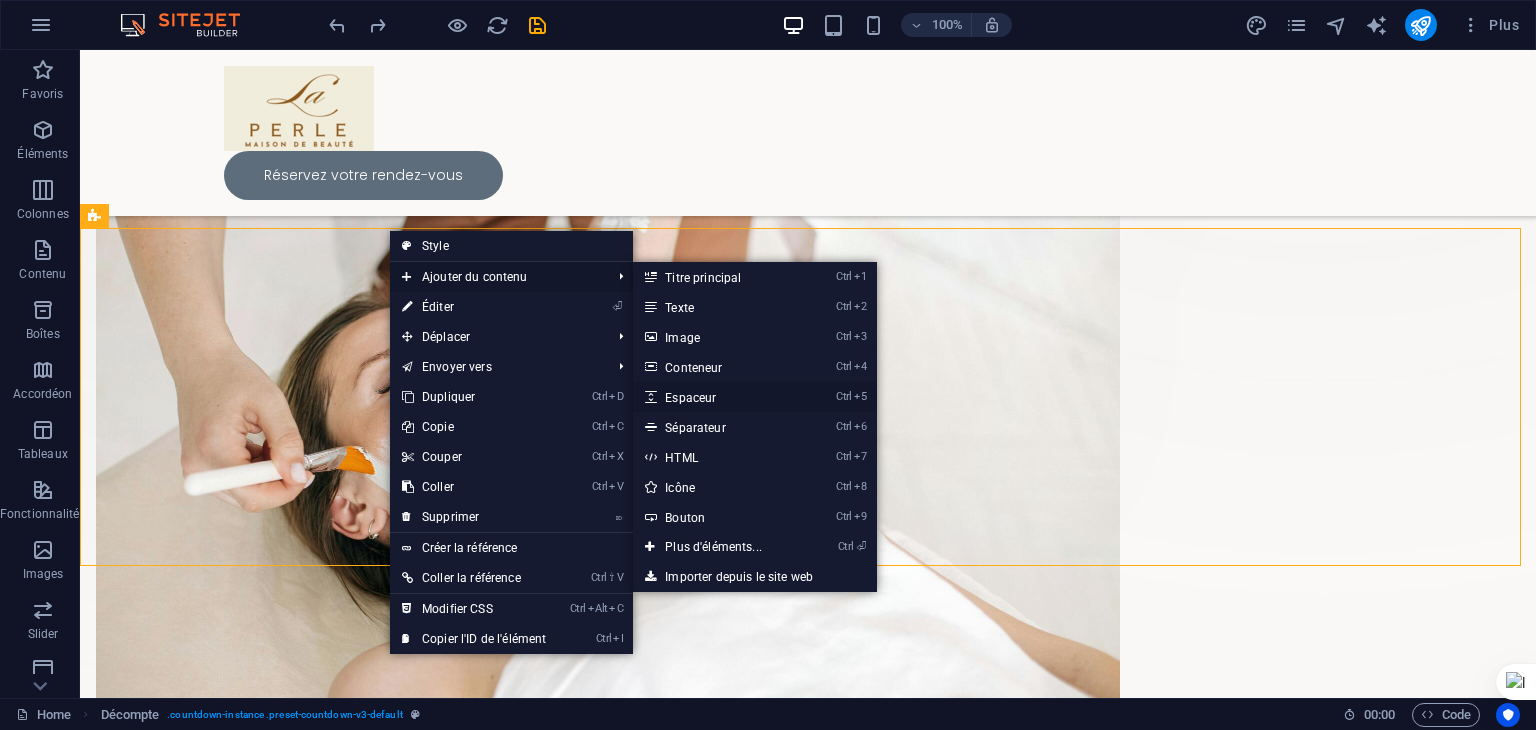 click on "Ctrl 5  Espaceur" at bounding box center (717, 397) 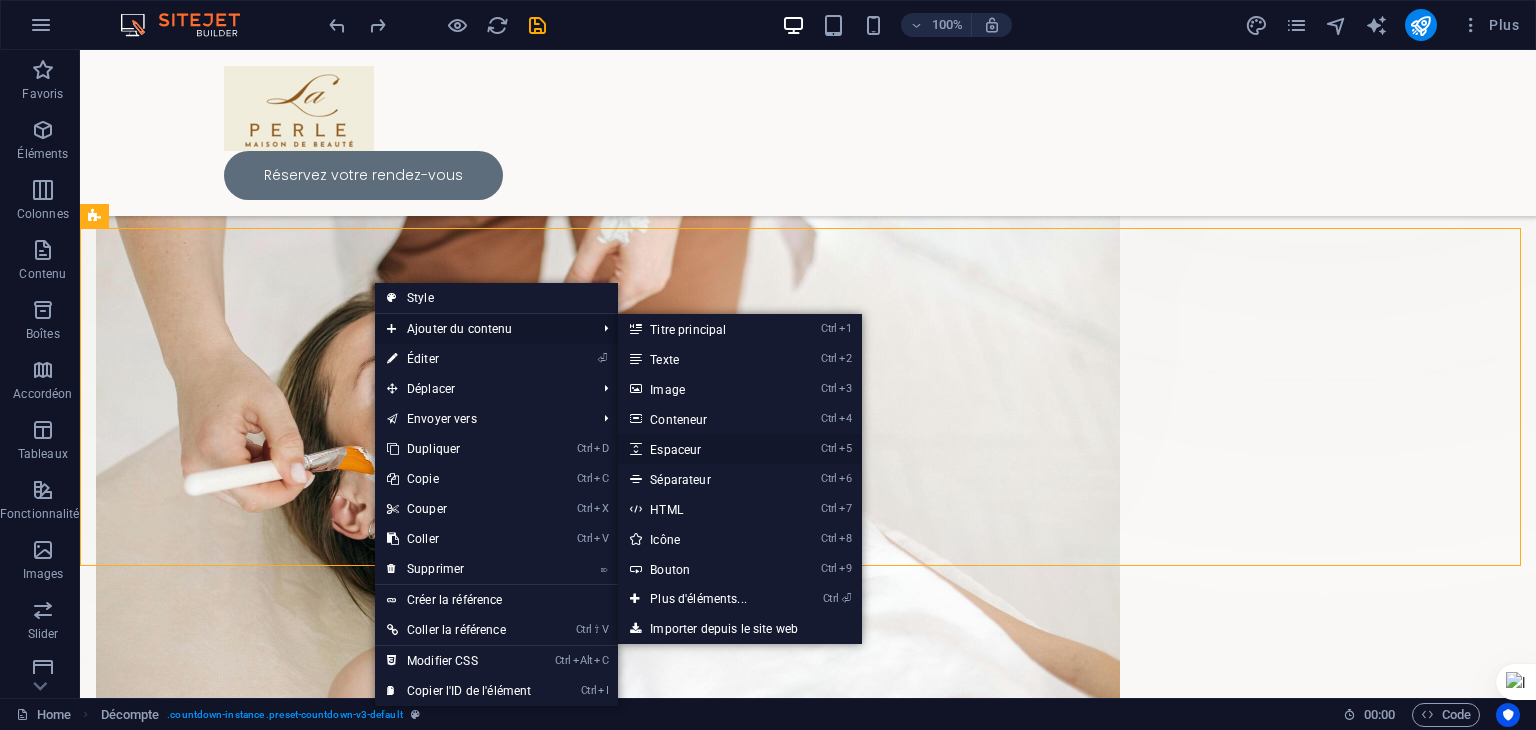 click on "Ctrl 5  Espaceur" at bounding box center [702, 449] 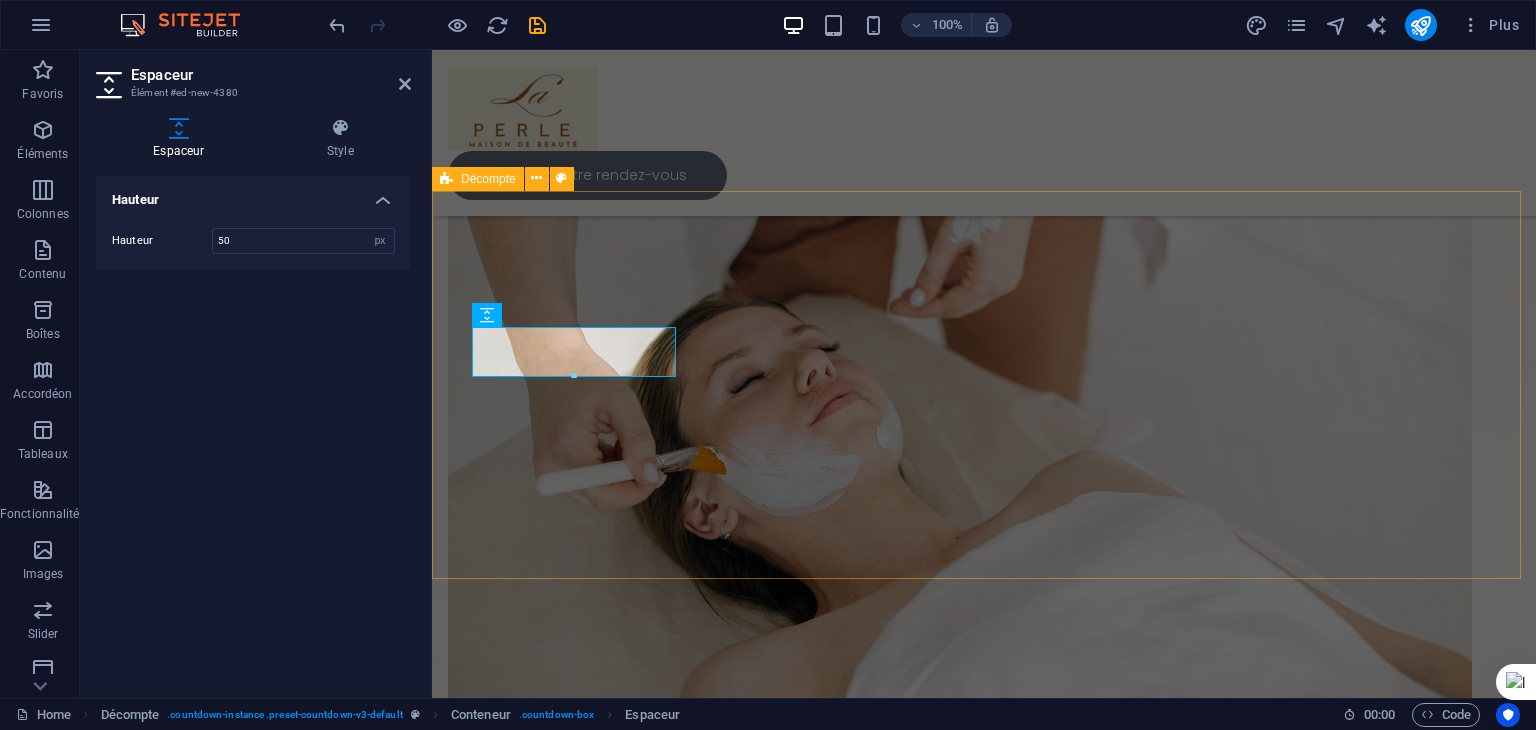 drag, startPoint x: 647, startPoint y: 326, endPoint x: 664, endPoint y: 315, distance: 20.248457 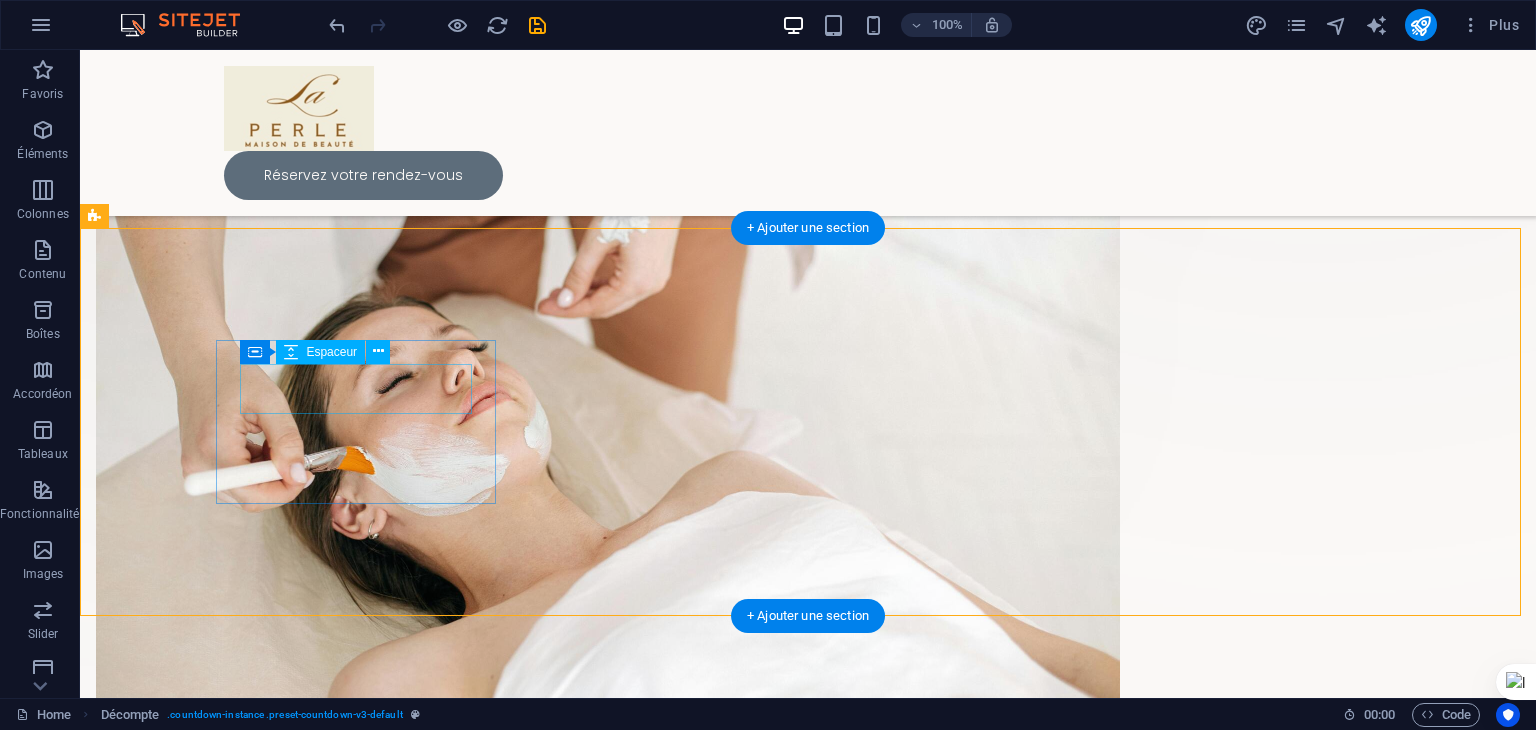 click at bounding box center (236, 1339) 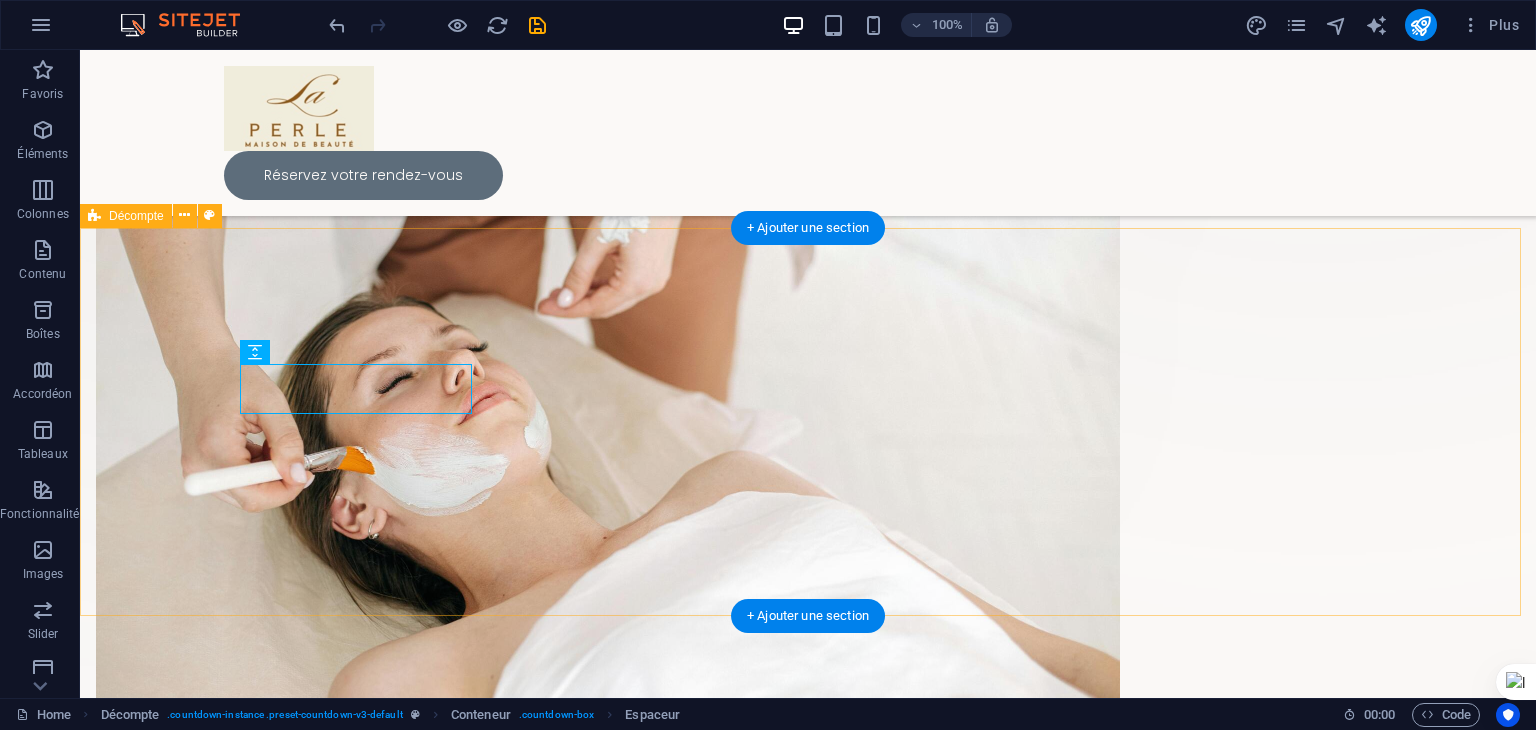 drag, startPoint x: 439, startPoint y: 363, endPoint x: 940, endPoint y: 232, distance: 517.8436 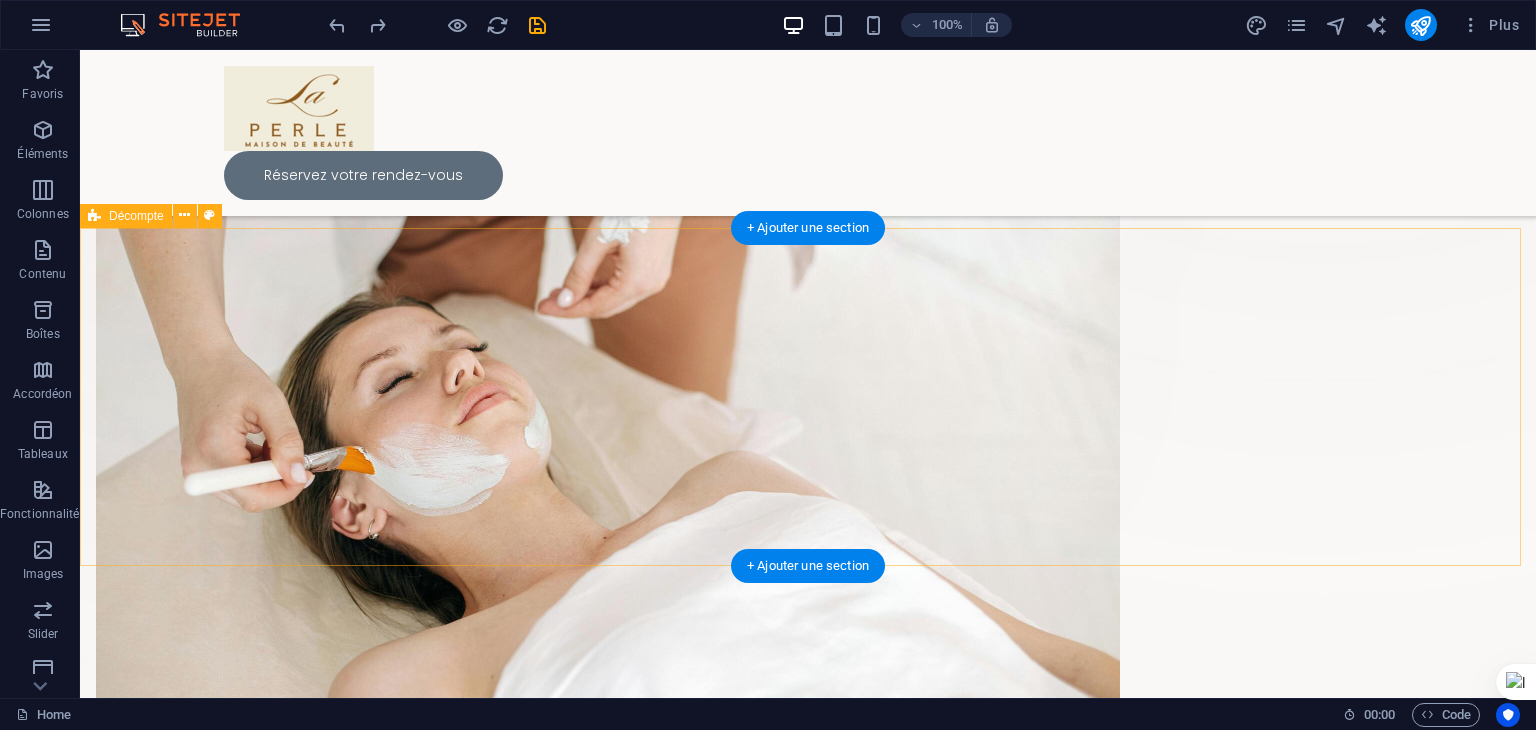 click on "0 Days 0 Hours 0 Minutes 0 Seconds" at bounding box center [808, 1530] 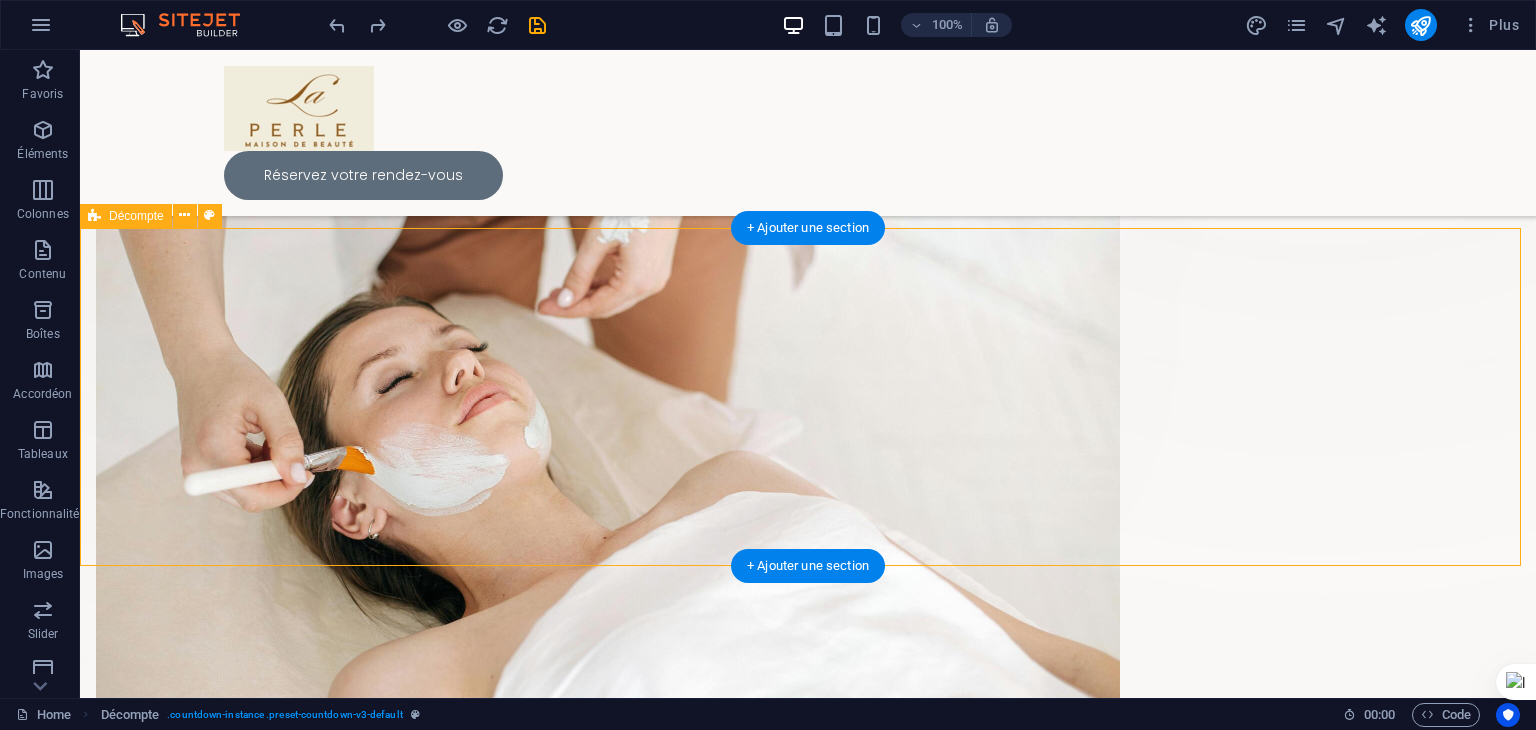 click on "0 Days 0 Hours 0 Minutes 0 Seconds" at bounding box center [808, 1530] 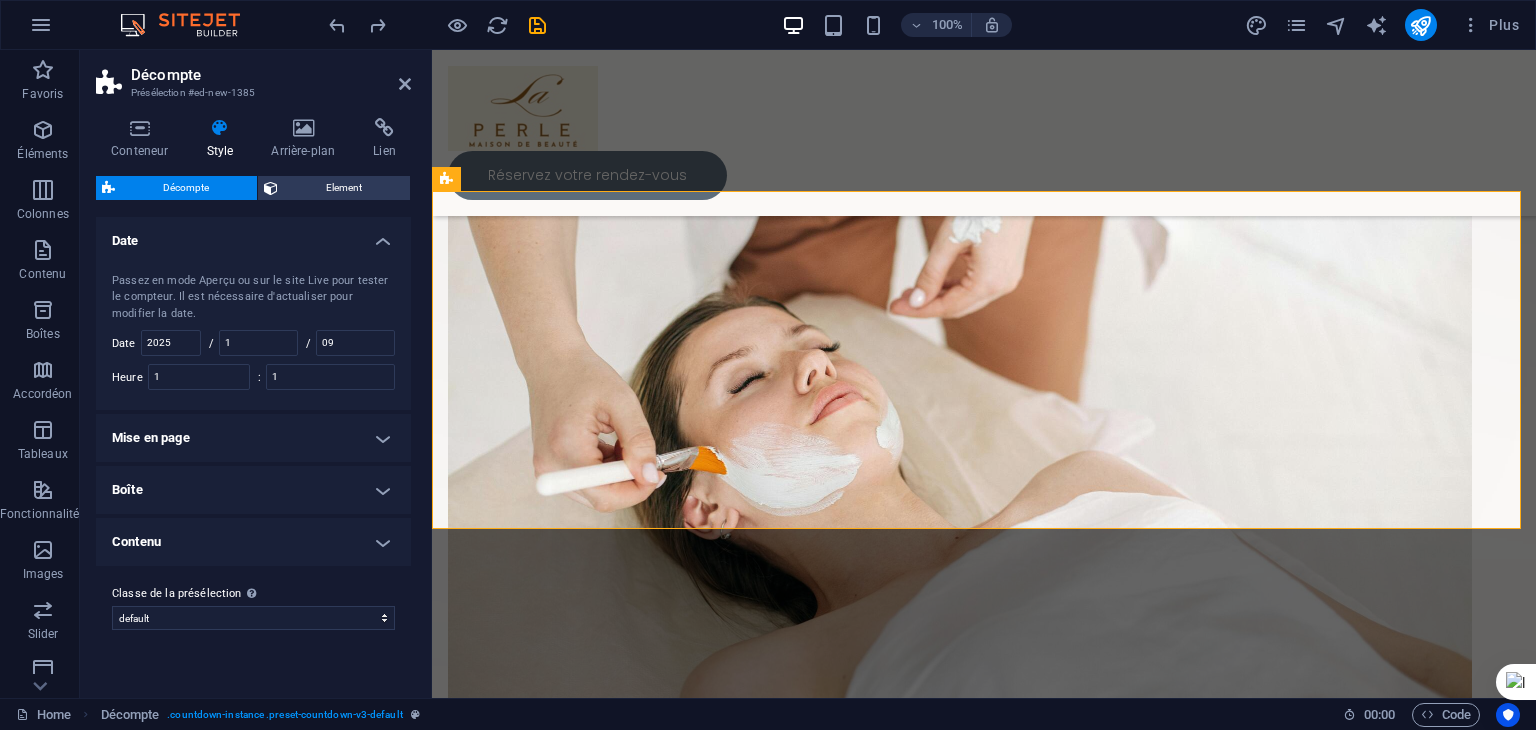 click at bounding box center (219, 128) 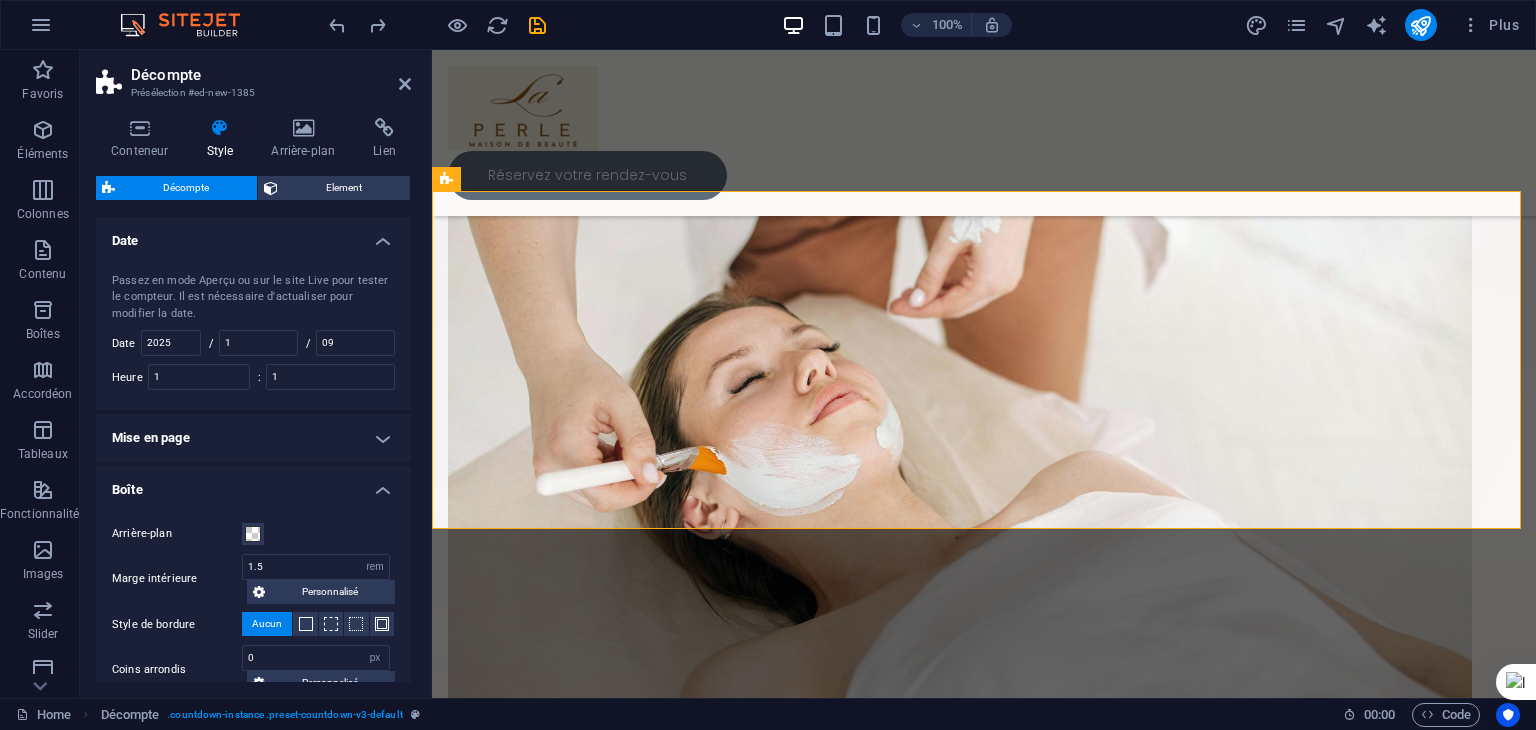 click on "Boîte" at bounding box center (253, 484) 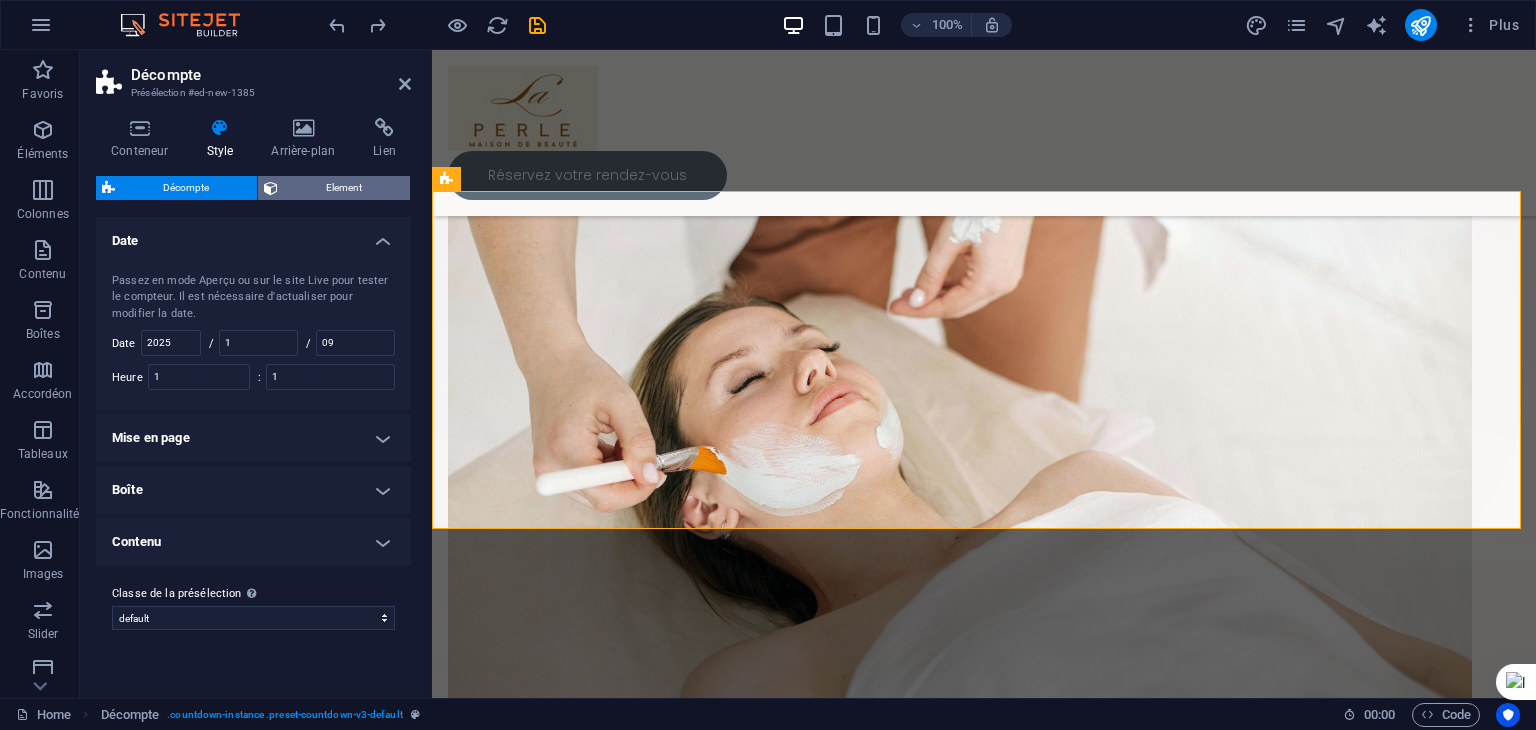 click on "Element" at bounding box center (344, 188) 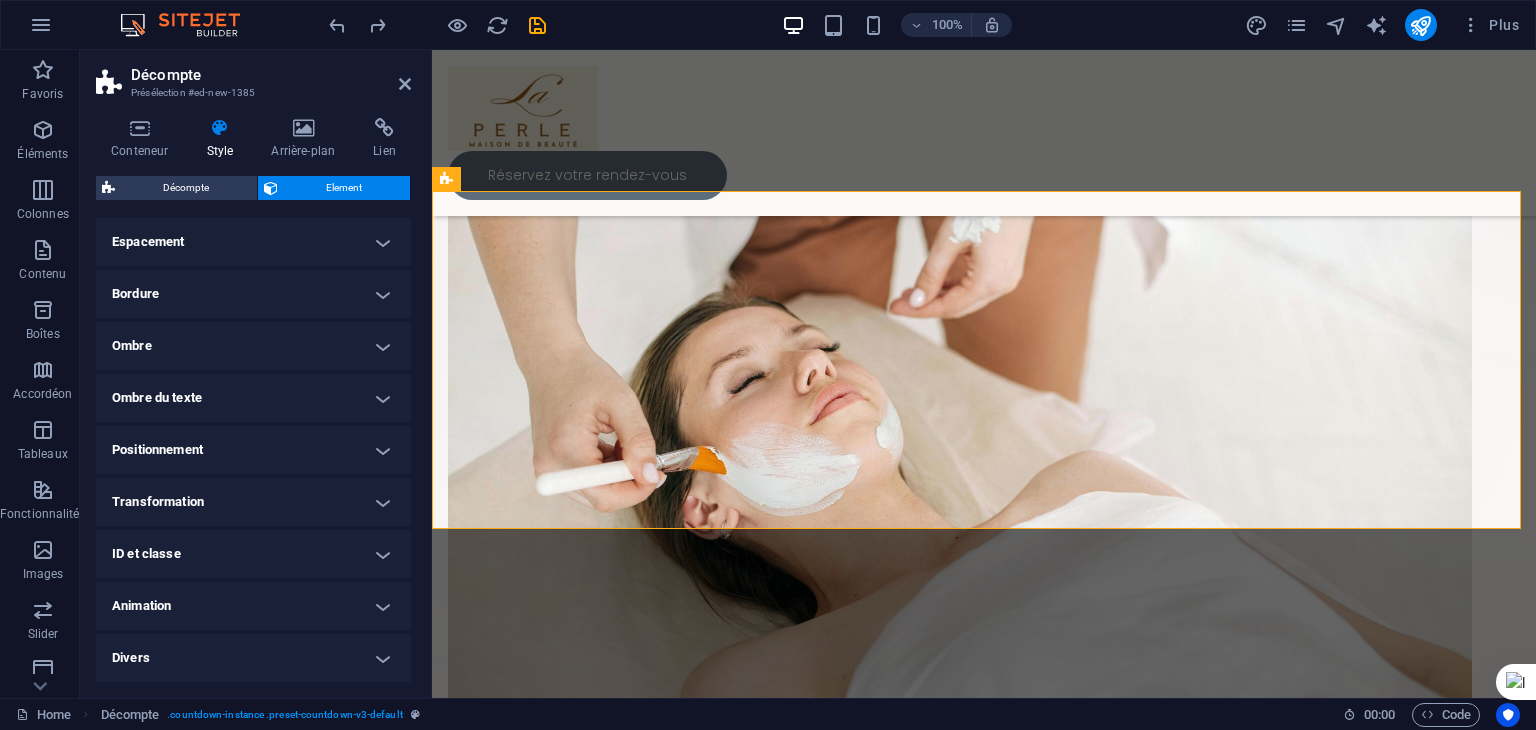 scroll, scrollTop: 0, scrollLeft: 0, axis: both 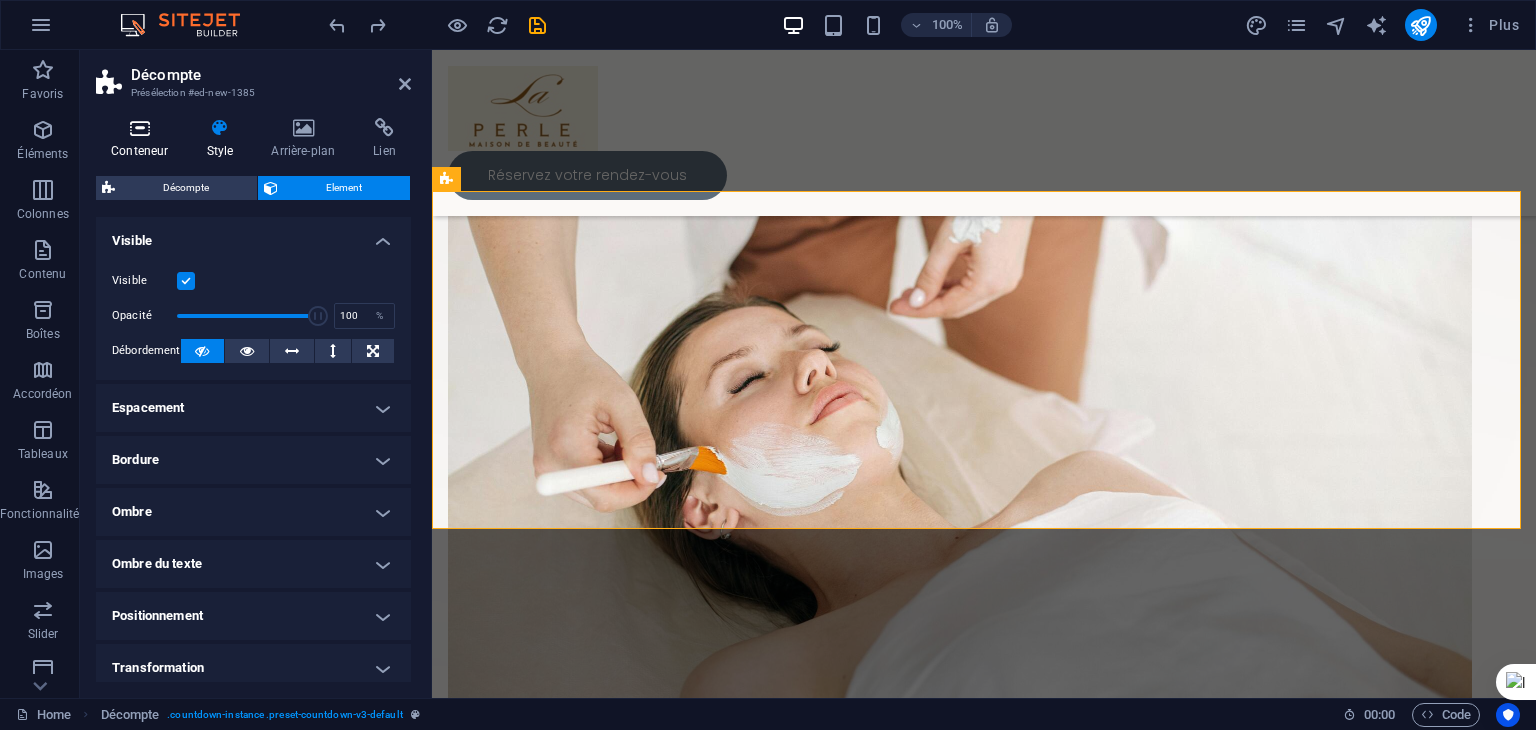 click at bounding box center [139, 128] 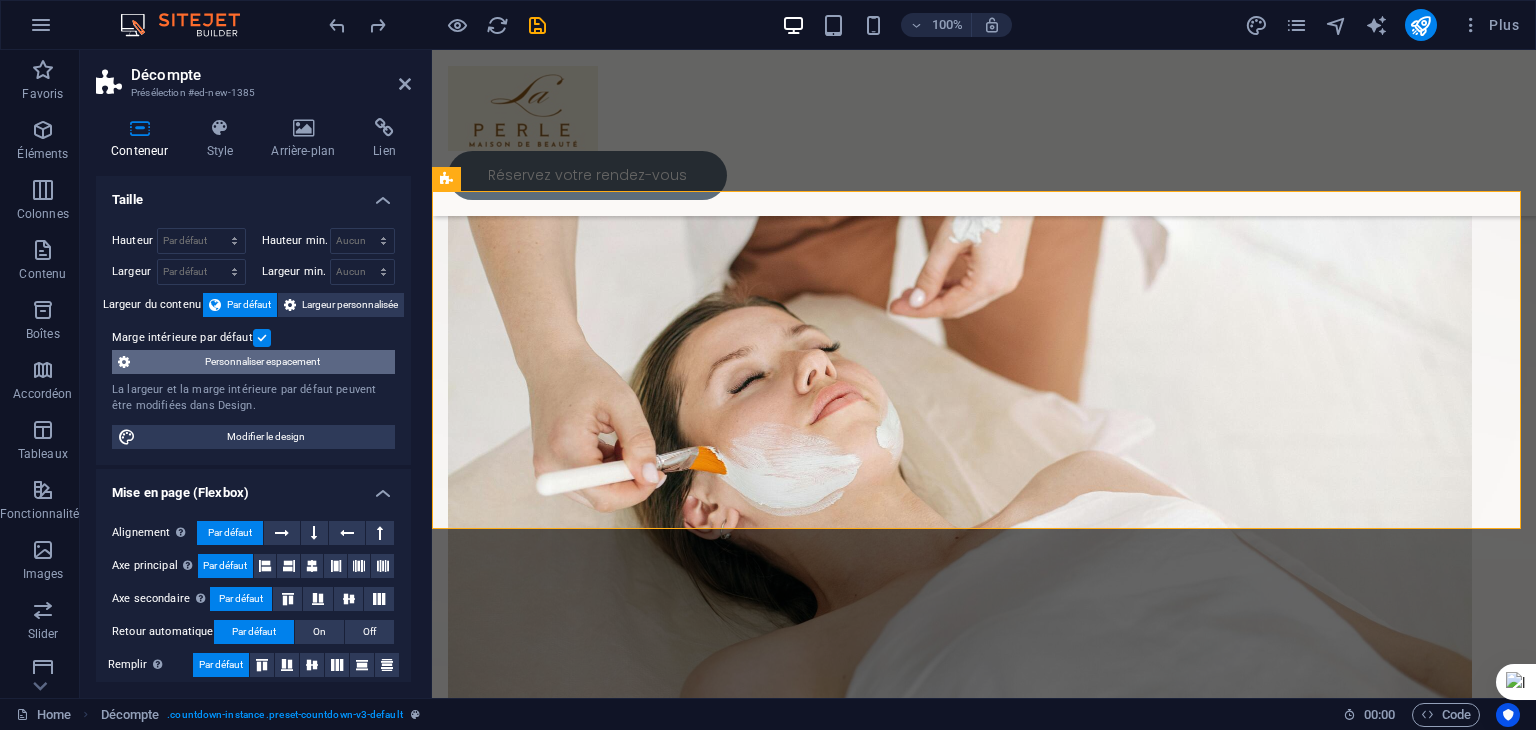 click on "Personnaliser espacement" at bounding box center [262, 362] 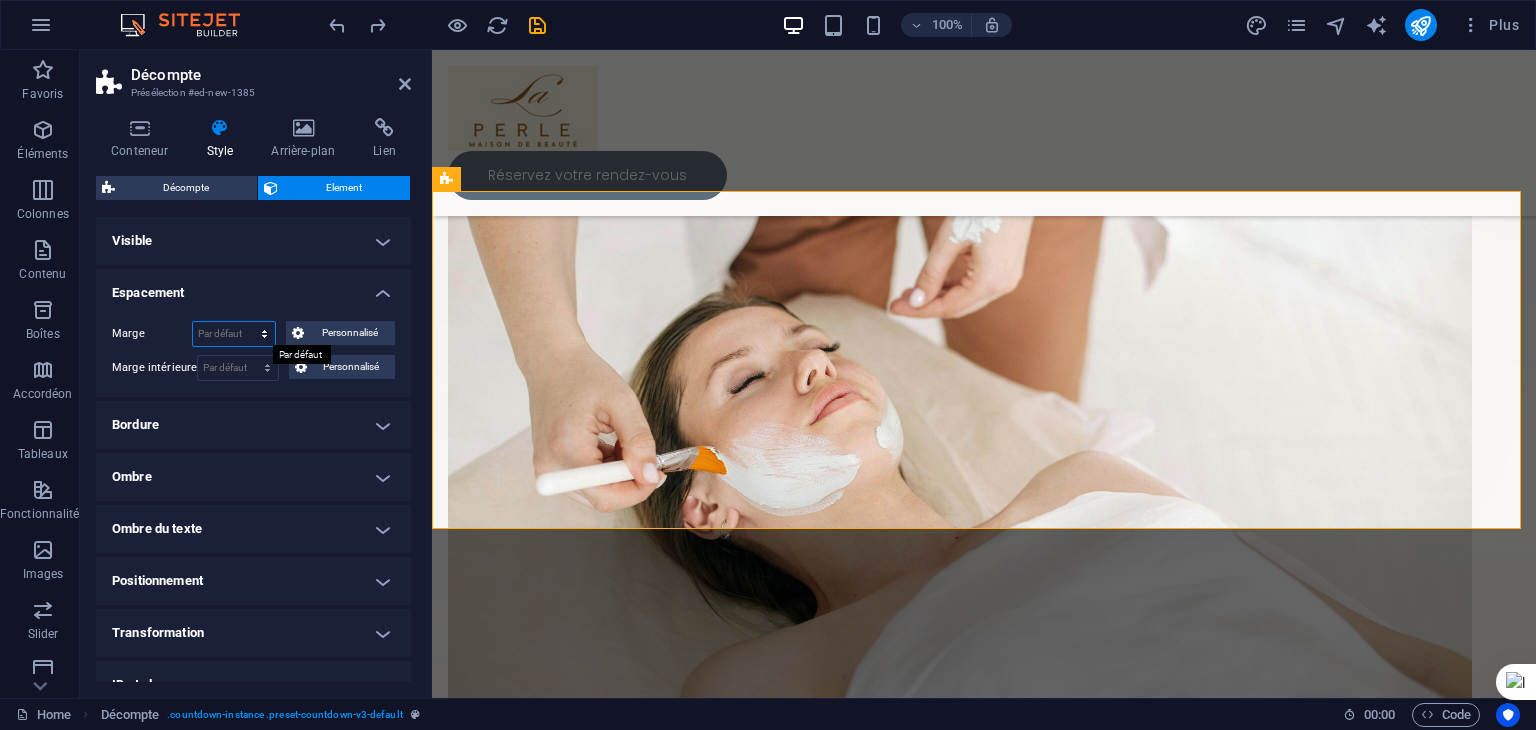 click on "Par défaut auto px % rem vw vh Personnalisé" at bounding box center (234, 334) 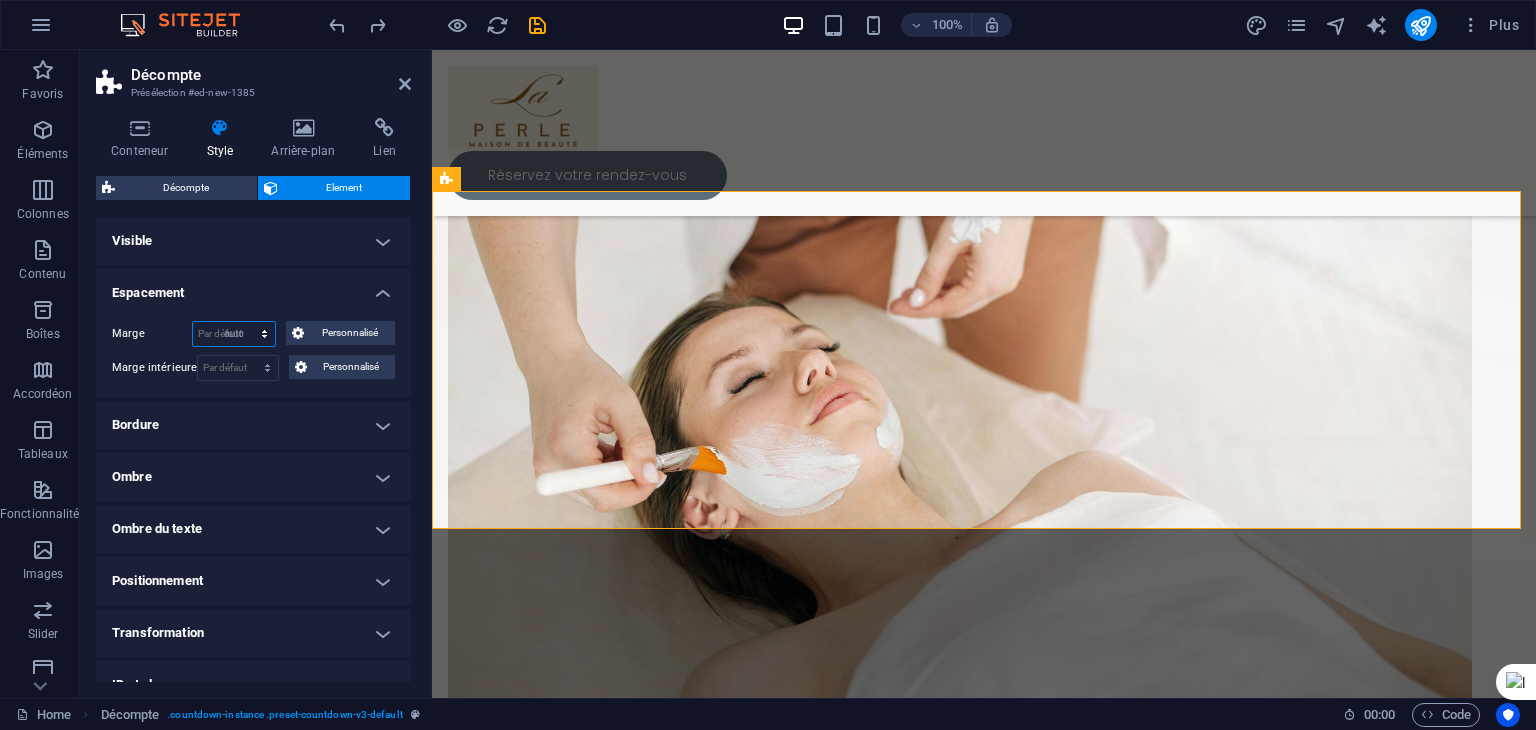 click on "Par défaut auto px % rem vw vh Personnalisé" at bounding box center (234, 334) 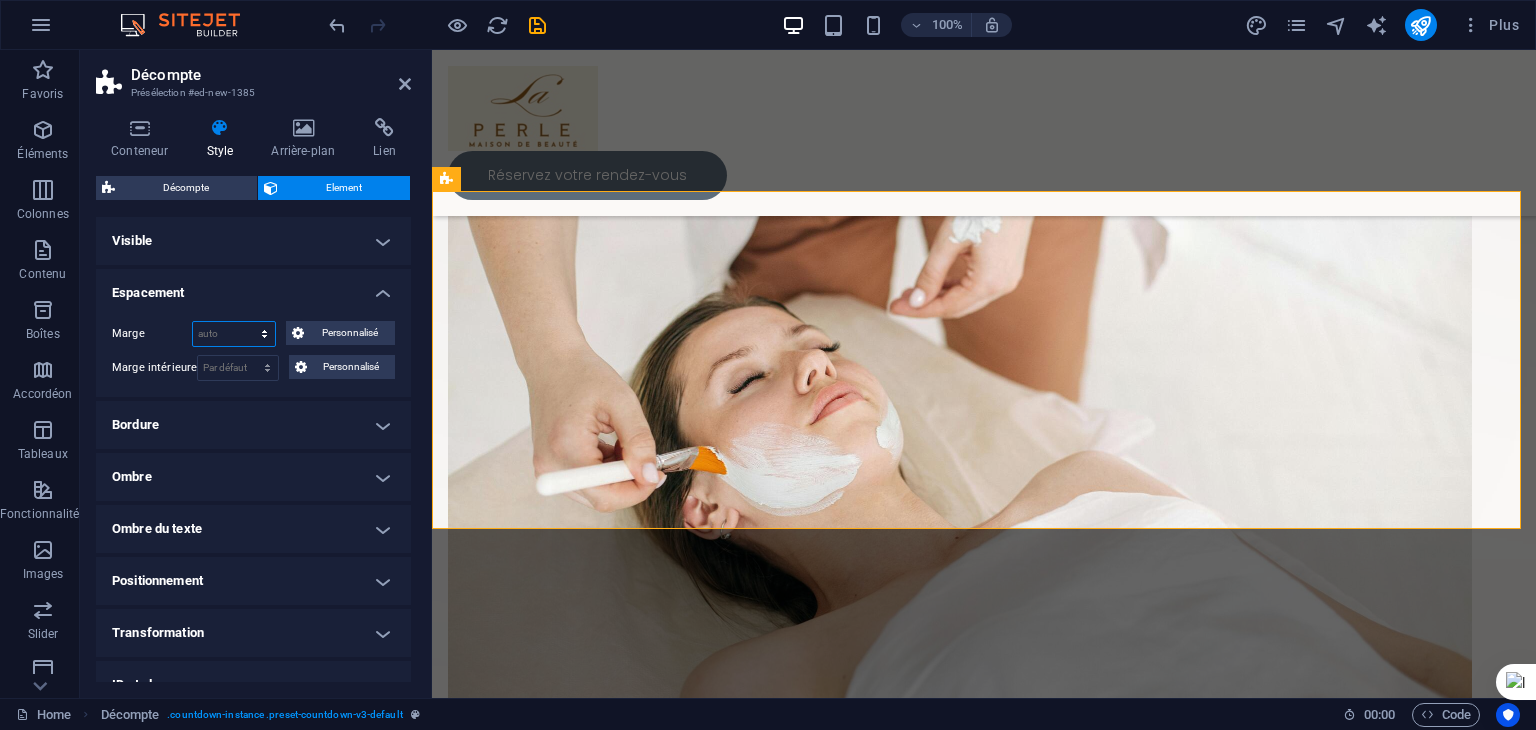 click on "Par défaut auto px % rem vw vh Personnalisé" at bounding box center [234, 334] 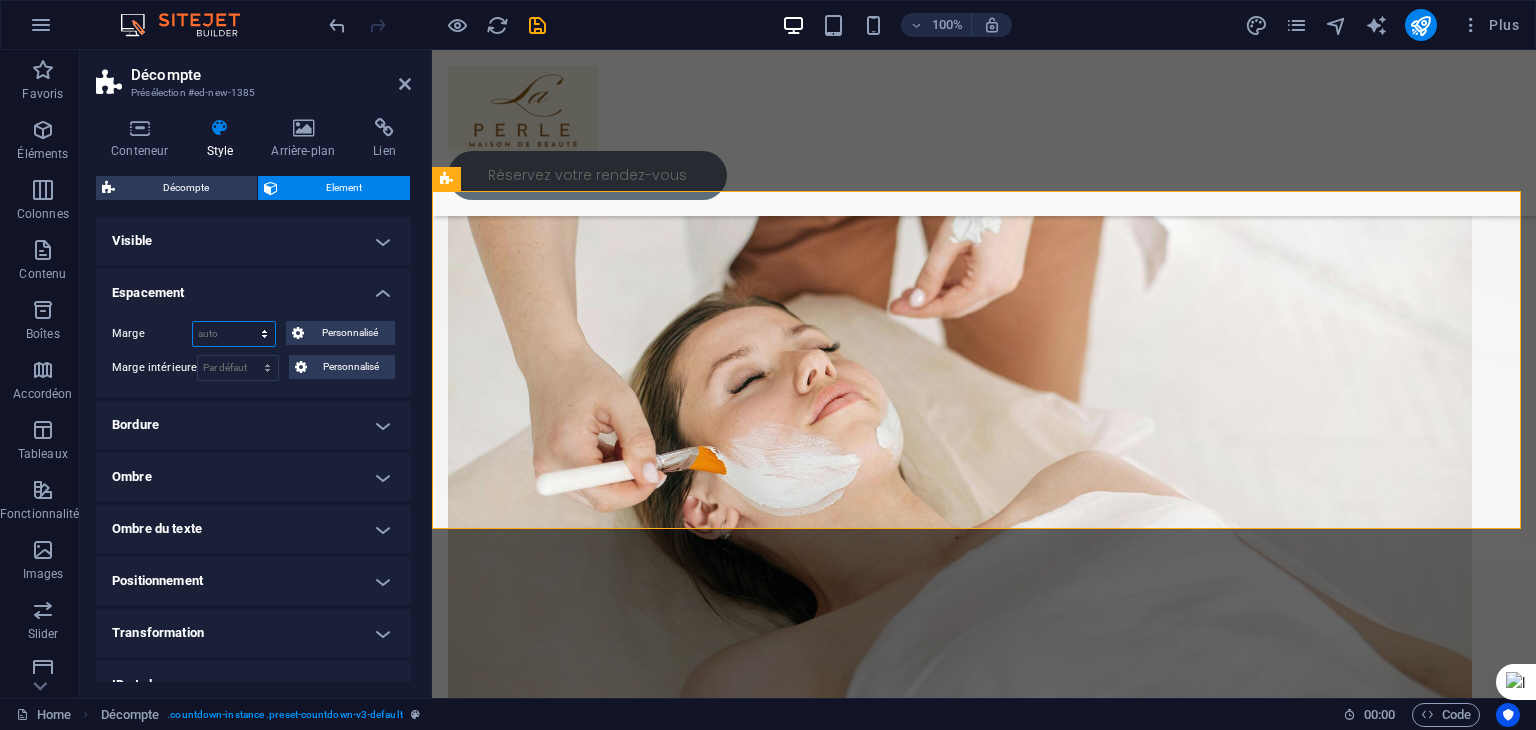 select on "px" 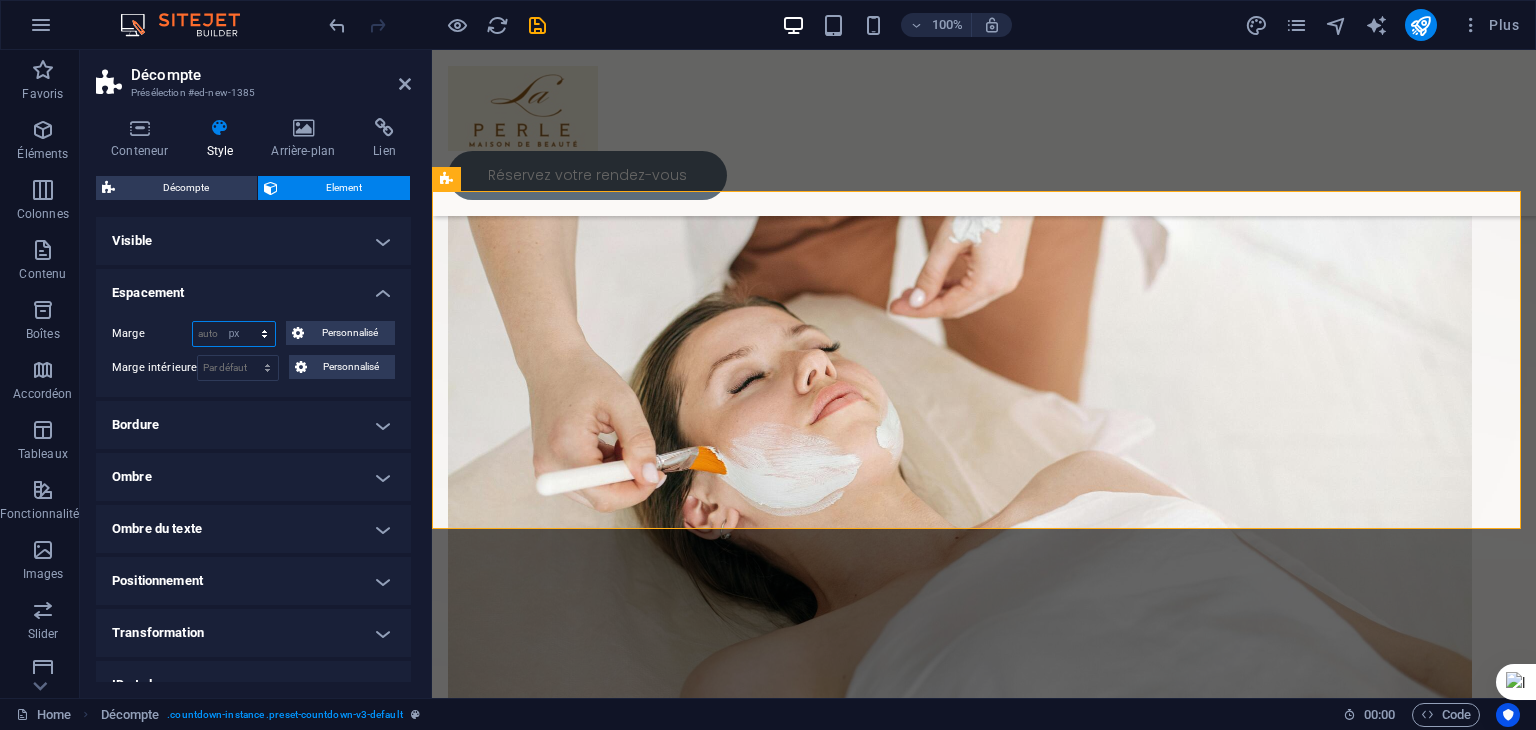 click on "Par défaut auto px % rem vw vh Personnalisé" at bounding box center [234, 334] 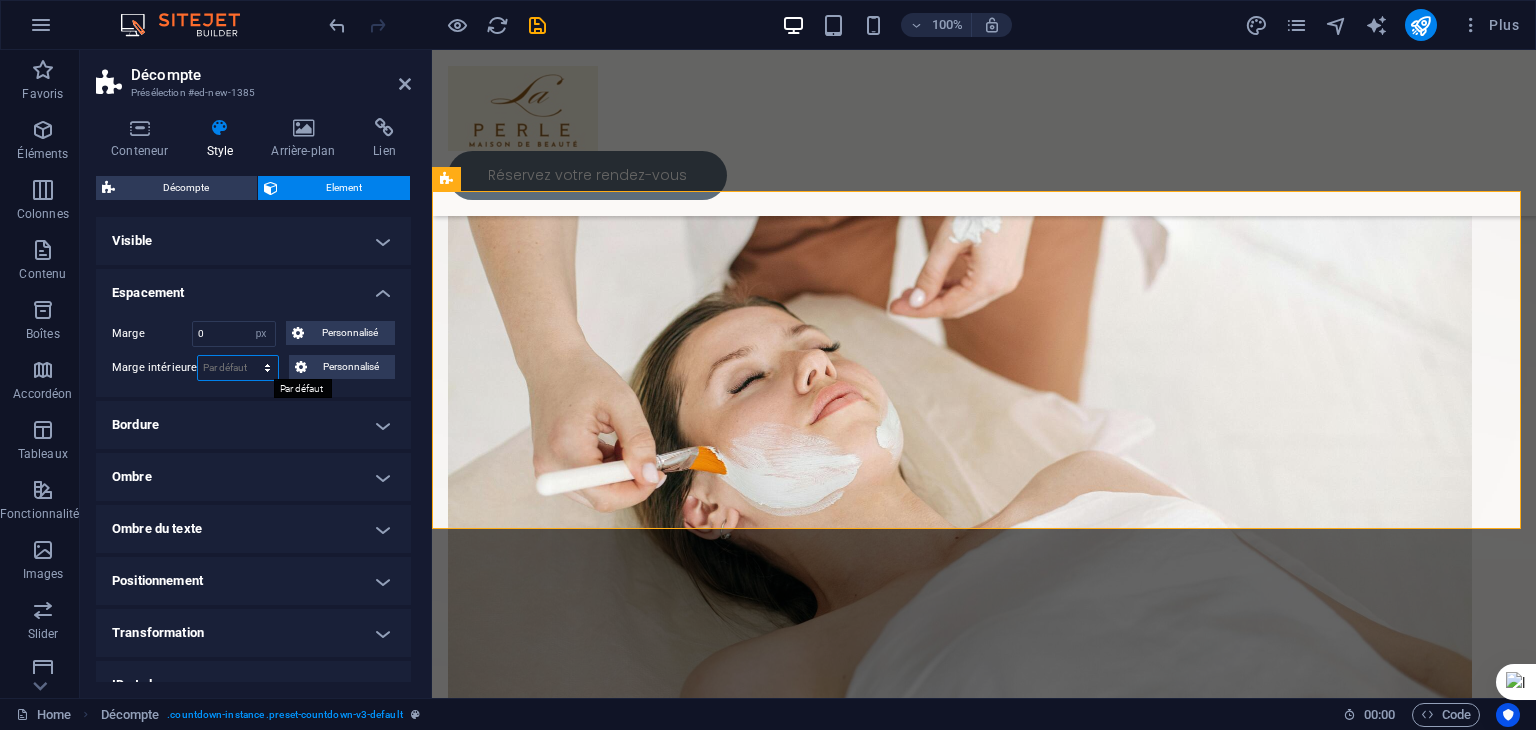 click on "Par défaut px rem % vh vw Personnalisé" at bounding box center [237, 368] 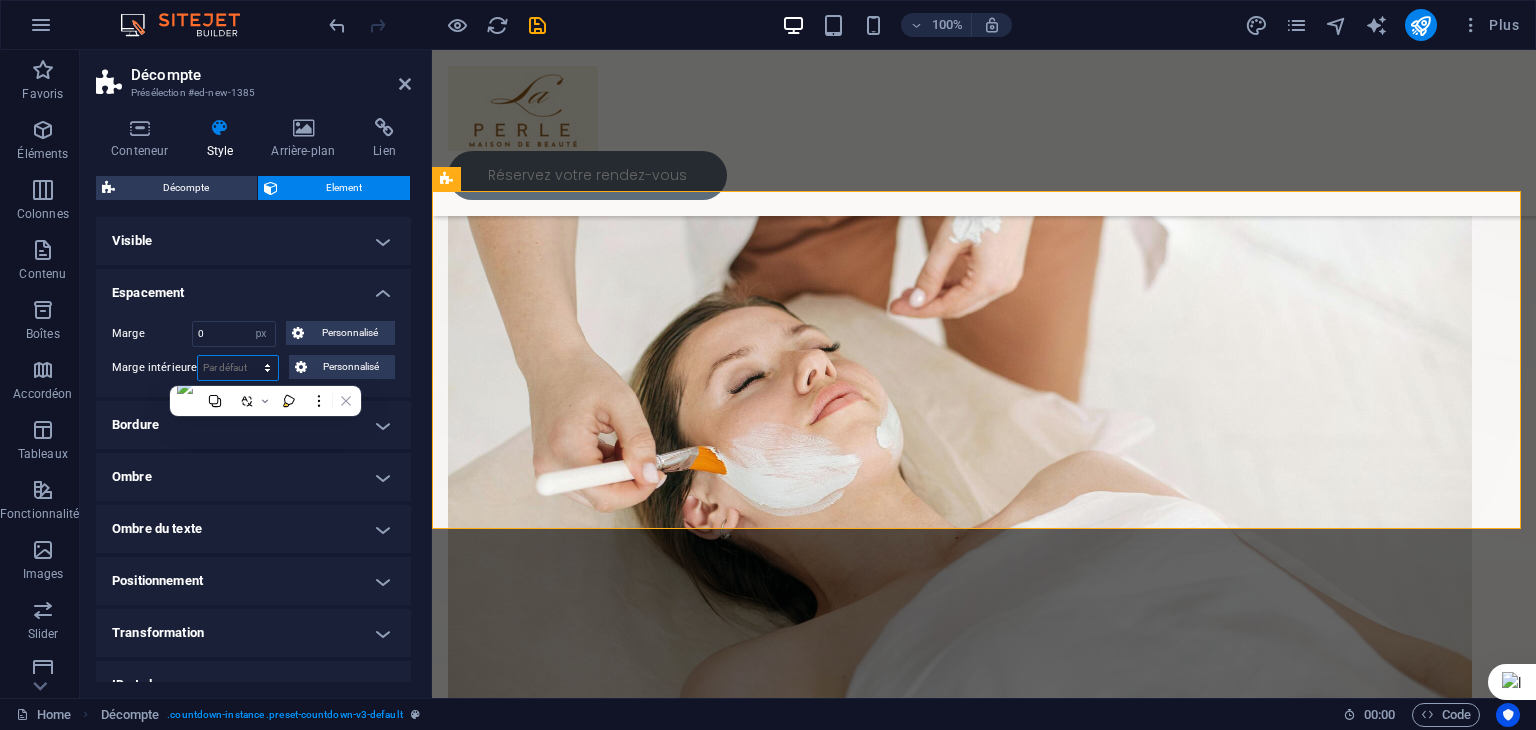select on "px" 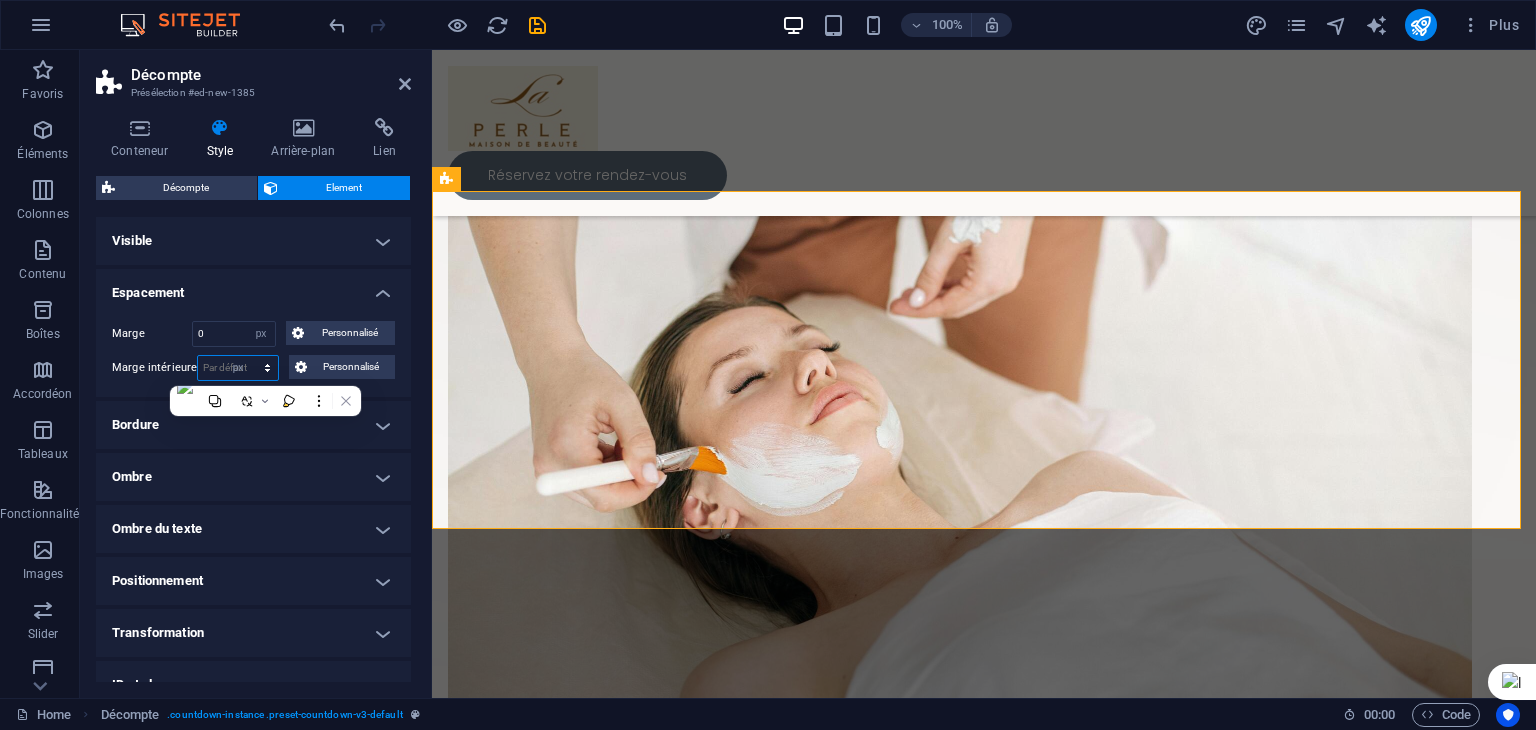 click on "Par défaut px rem % vh vw Personnalisé" at bounding box center [237, 368] 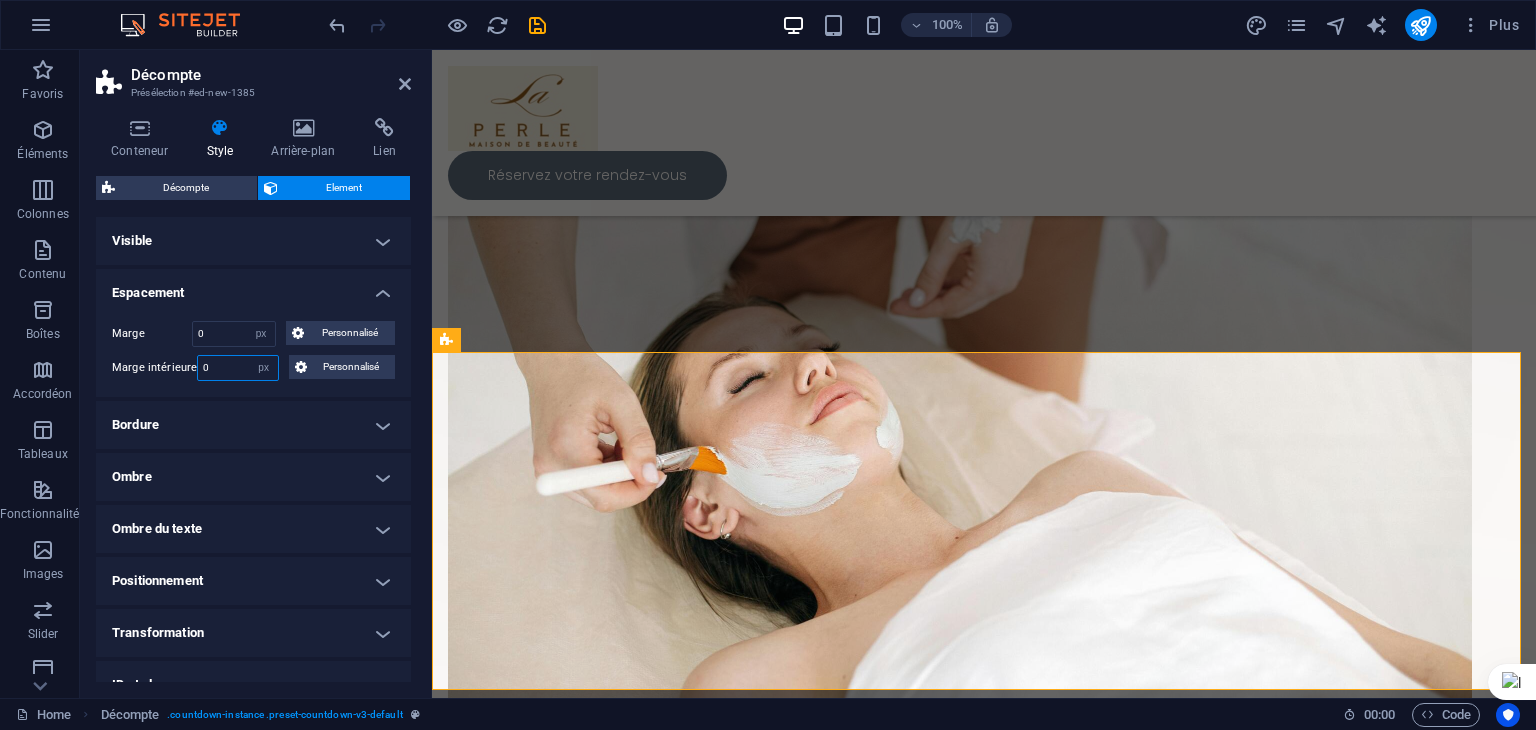 scroll, scrollTop: 396, scrollLeft: 0, axis: vertical 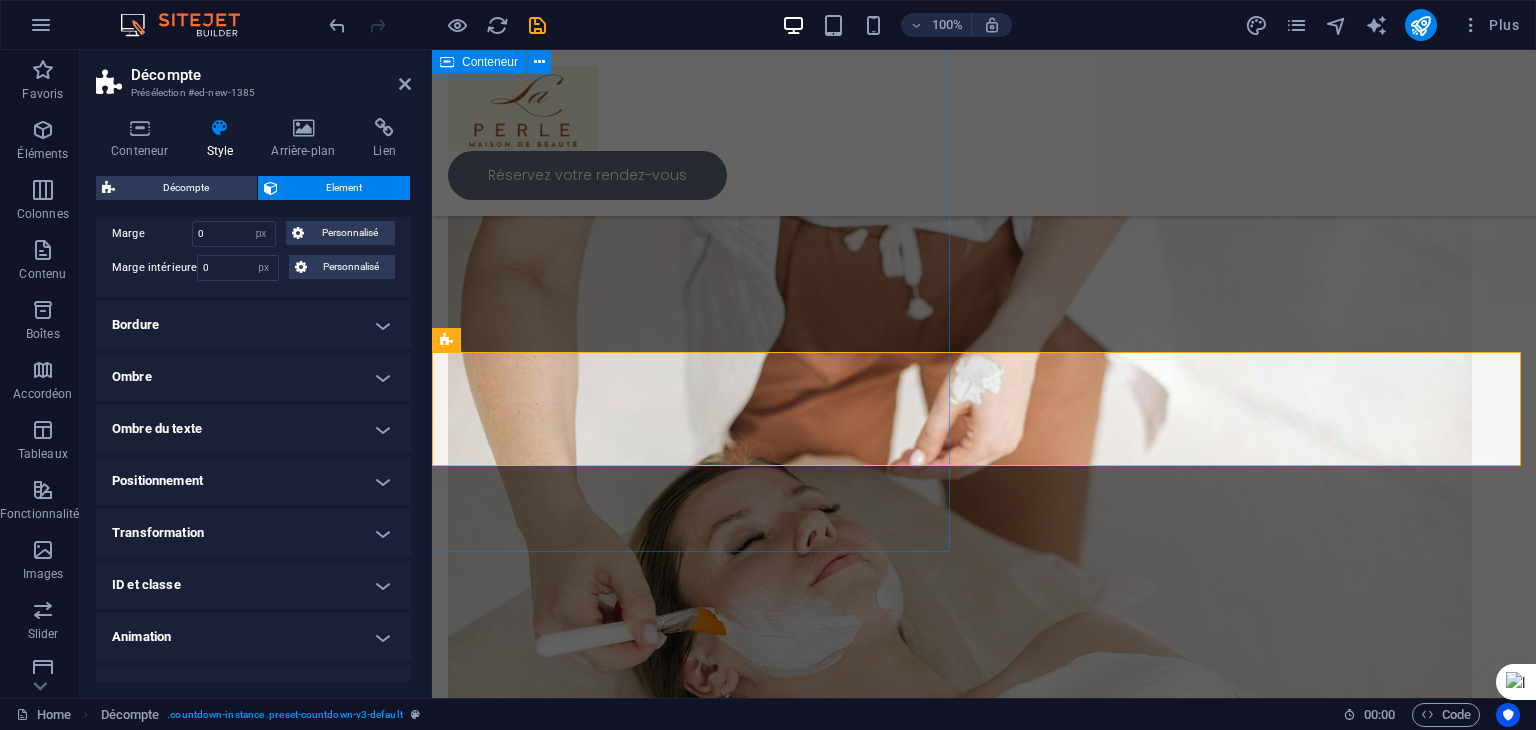 click on "Déposer le contenu ici ou  Ajouter les éléments  Coller le presse-papiers" at bounding box center [584, 186] 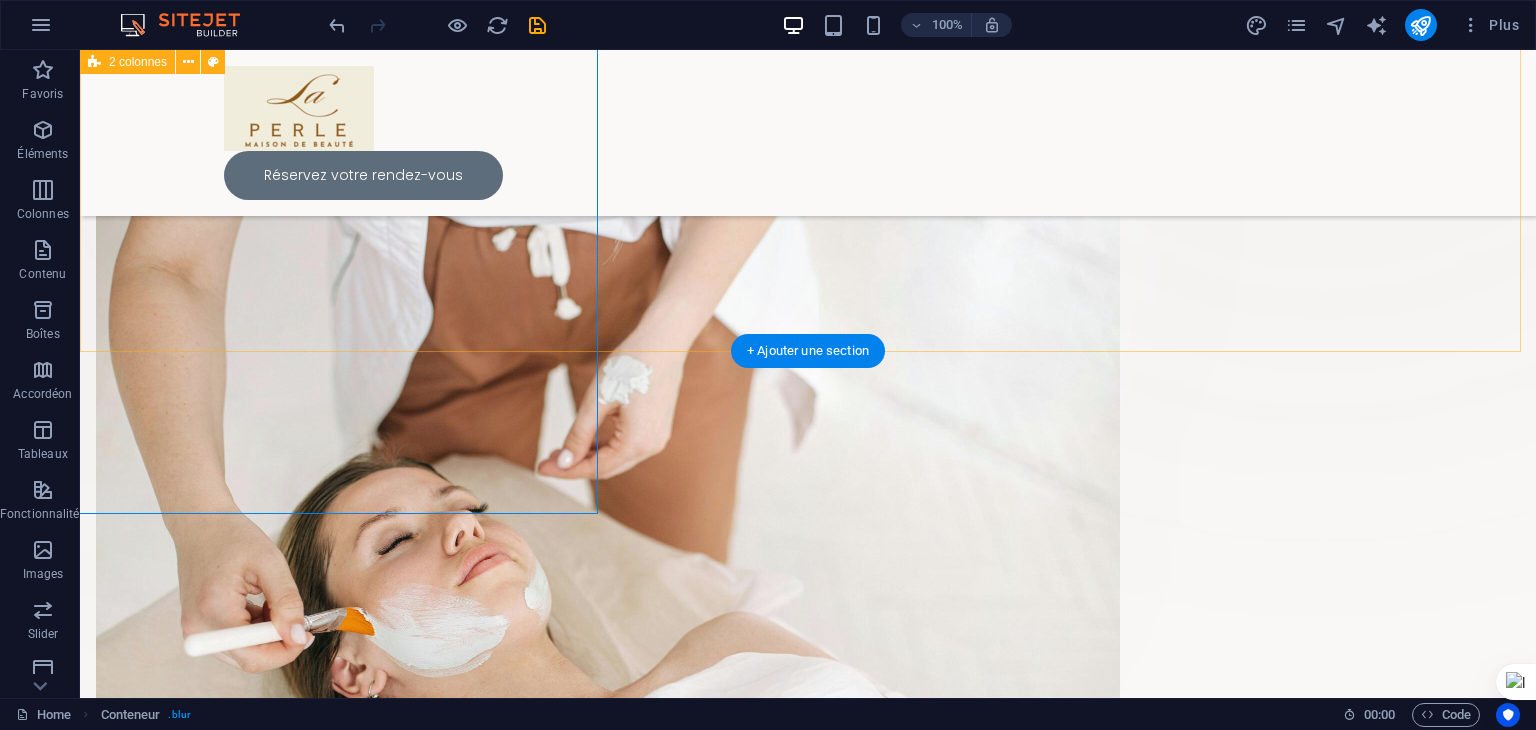 scroll, scrollTop: 433, scrollLeft: 0, axis: vertical 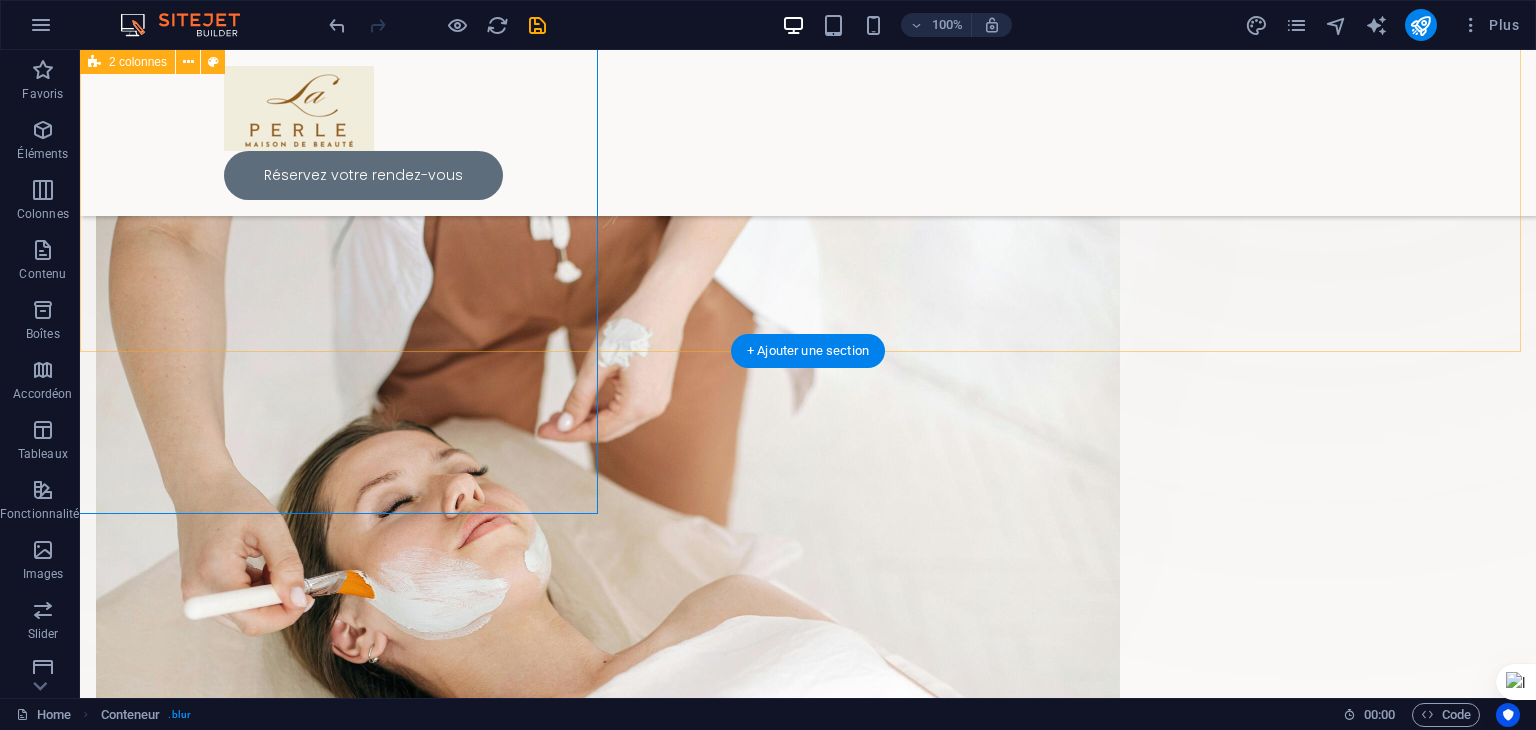 click on "Déposer le contenu ici ou  Ajouter les éléments  Coller le presse-papiers 💎  La Perle – Maison de Beauté  💎 Un lieu d’exception où chaque détail est pensé pour révéler votre éclat. Soins visage, corps, coiffure et bien-être… Entrez dans un univers de beauté, de sérénité et d’élégance. Réservez votre rendez-vous" at bounding box center (808, 459) 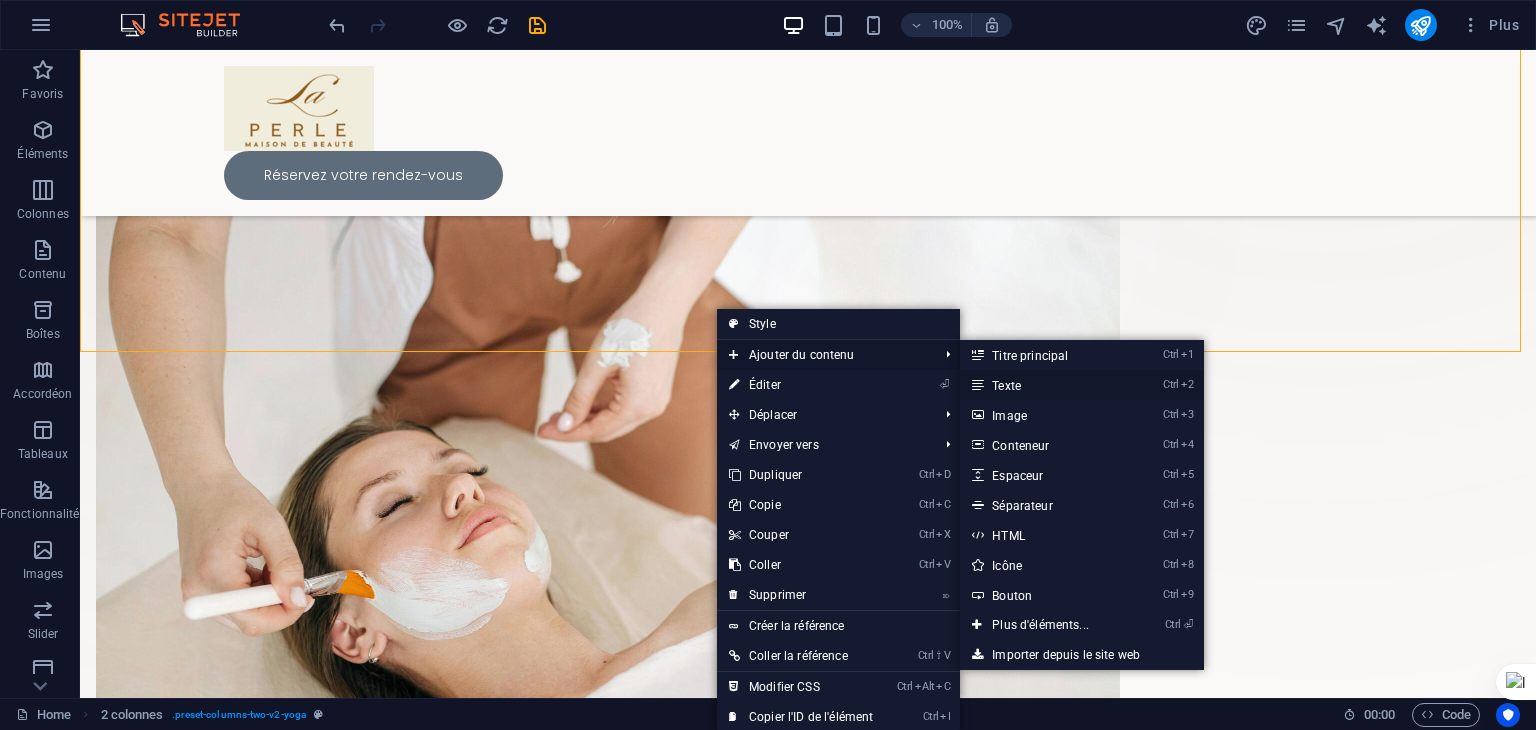 click on "Ctrl 2  Texte" at bounding box center (1044, 385) 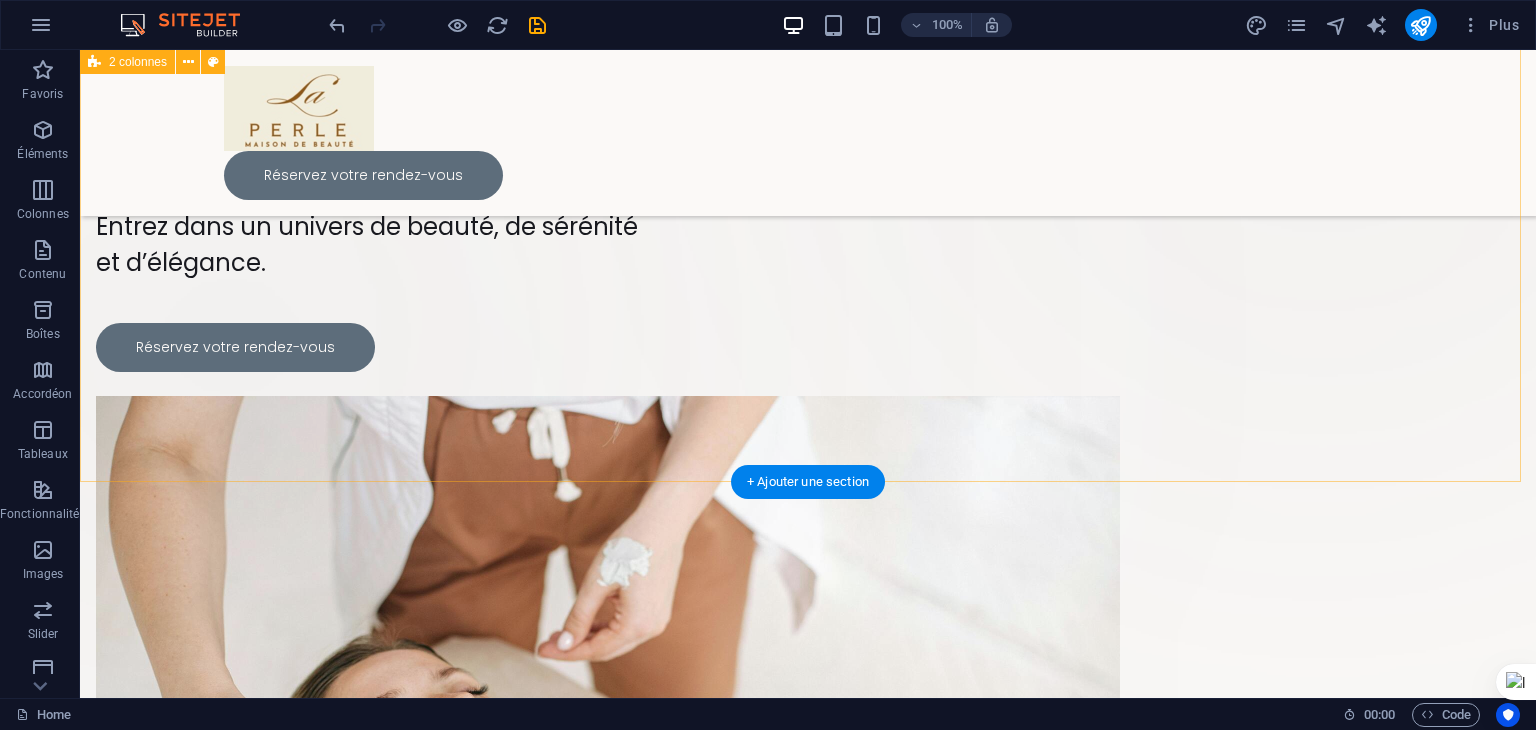 scroll, scrollTop: 400, scrollLeft: 0, axis: vertical 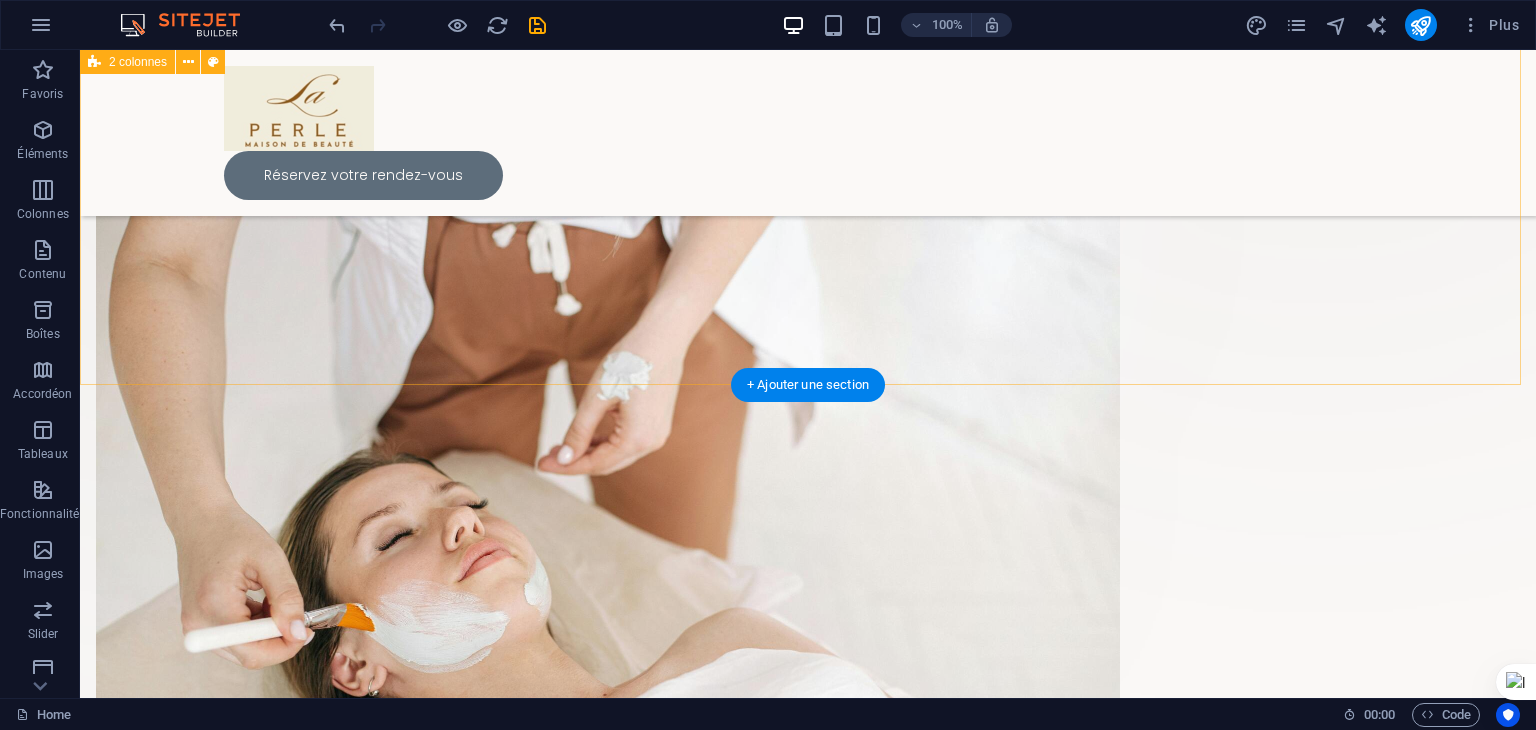 click on "Nouvel élément texte 💎  La Perle – Maison de Beauté  💎 Un lieu d’exception où chaque détail est pensé pour révéler votre éclat. Soins visage, corps, coiffure et bien-être… Entrez dans un univers de beauté, de sérénité et d’élégance. Réservez votre rendez-vous" at bounding box center [808, 492] 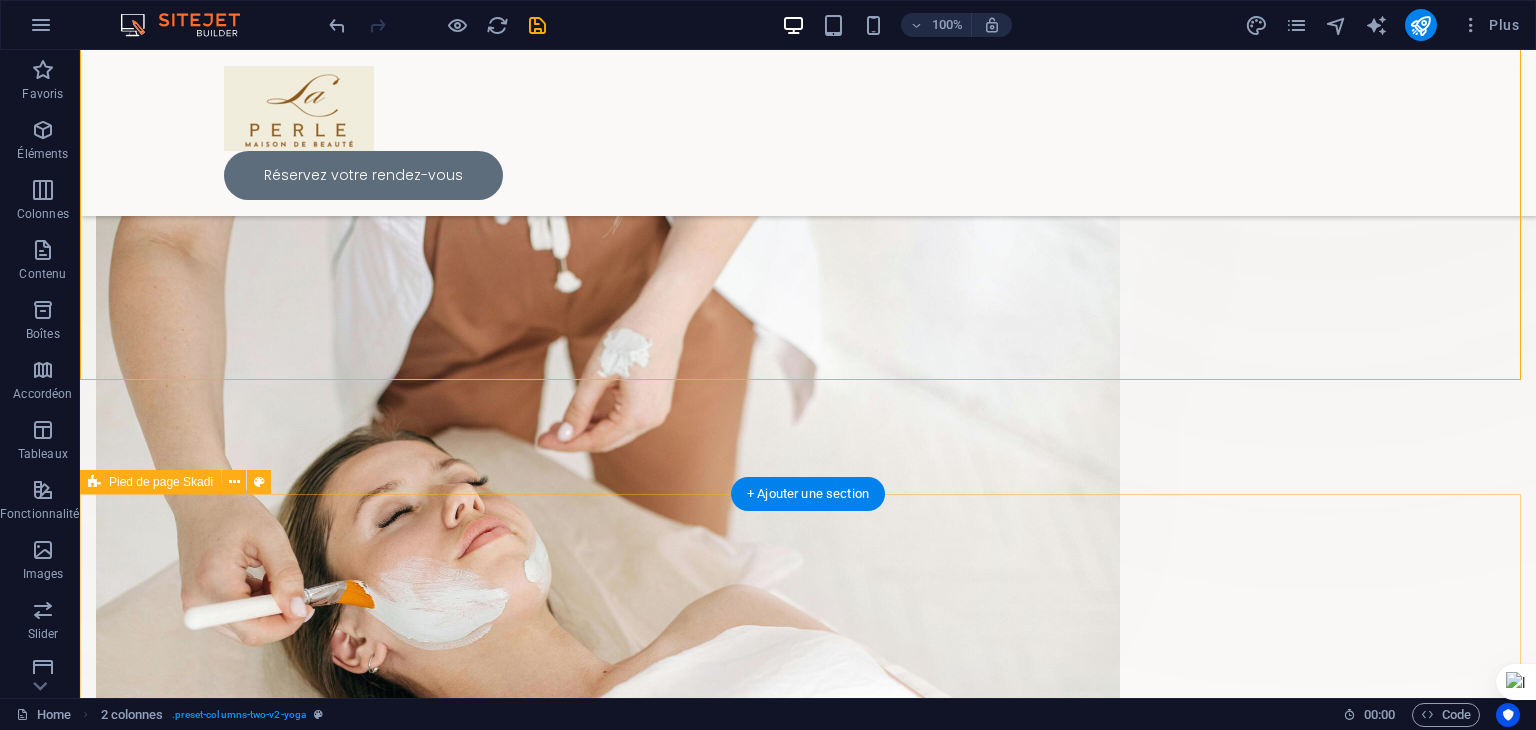 scroll, scrollTop: 433, scrollLeft: 0, axis: vertical 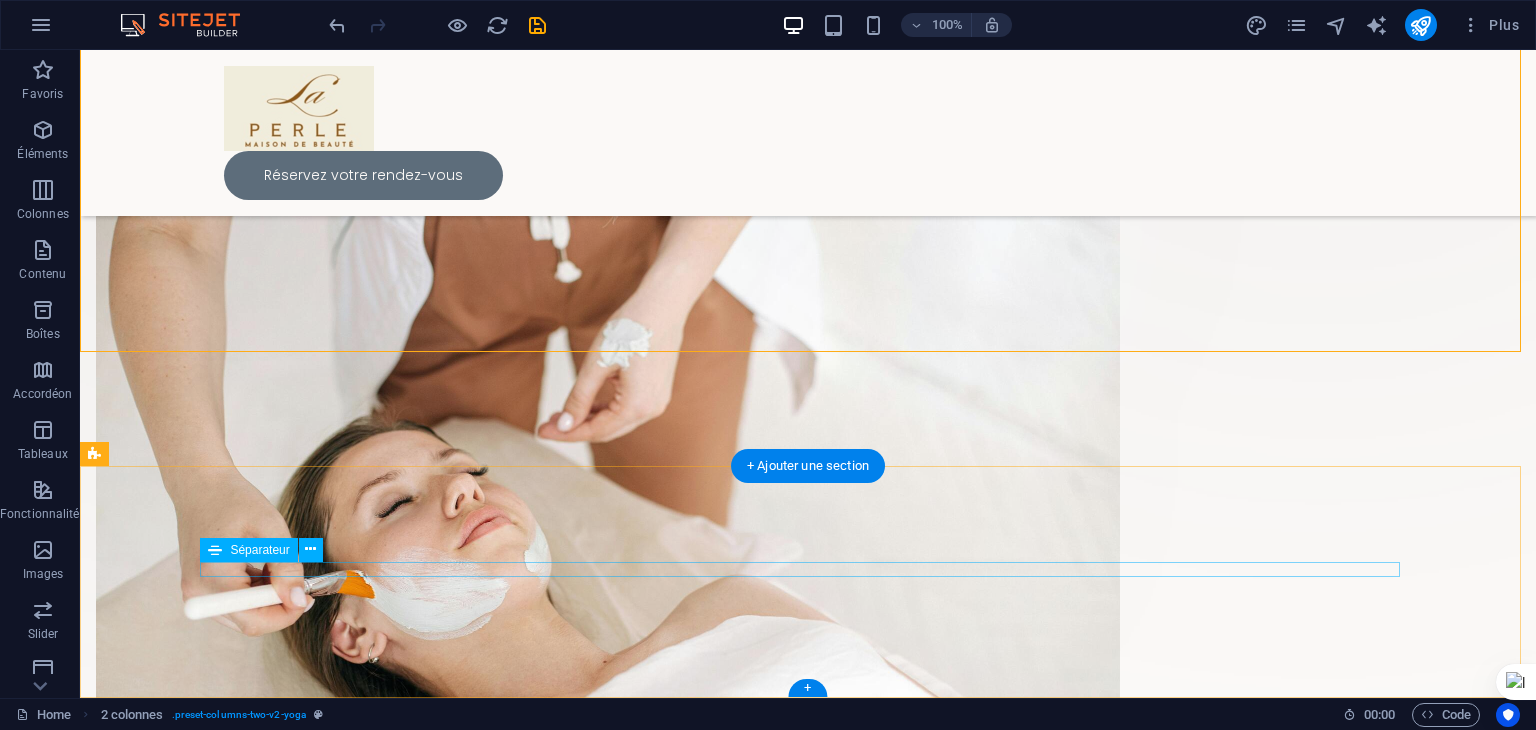 click at bounding box center [808, 1963] 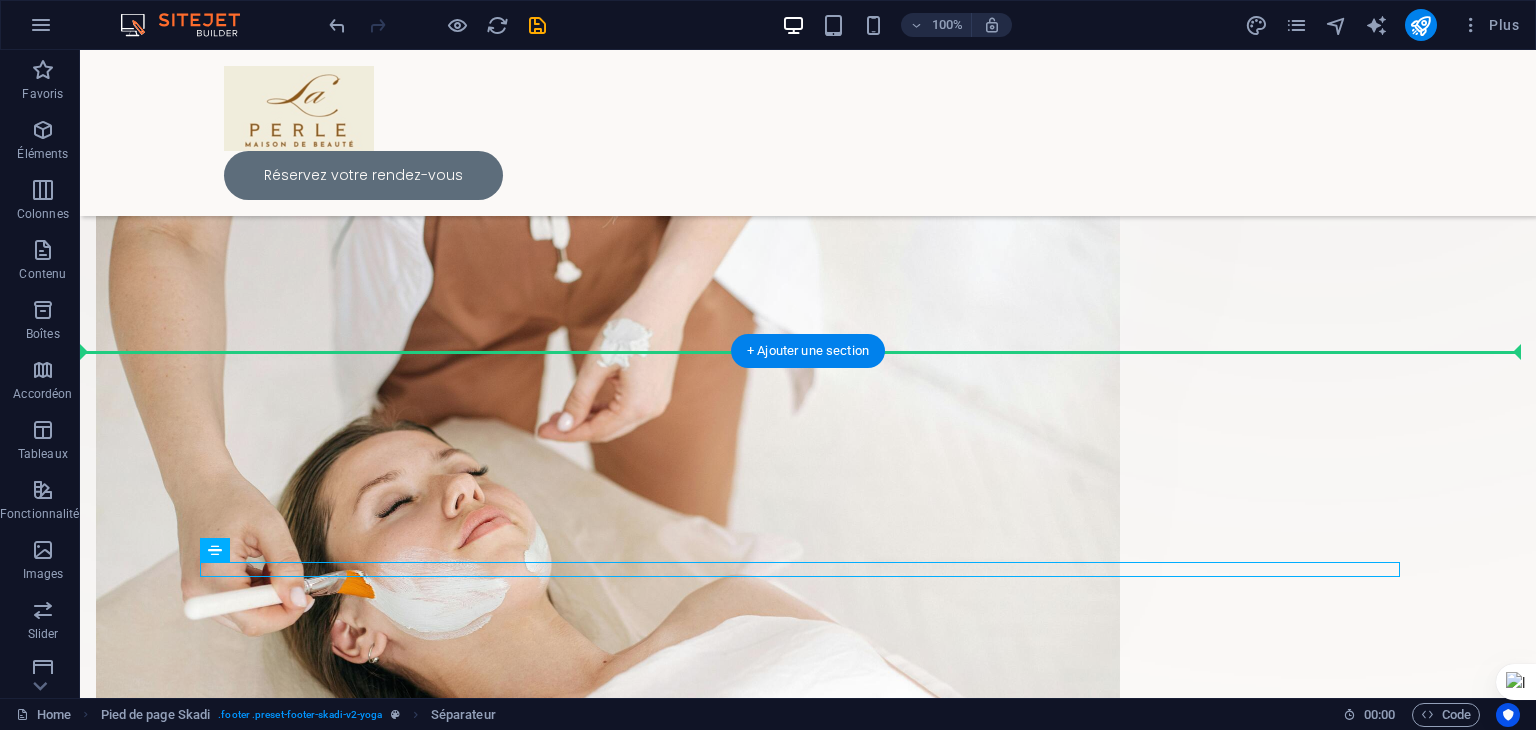 drag, startPoint x: 647, startPoint y: 569, endPoint x: 634, endPoint y: 314, distance: 255.33116 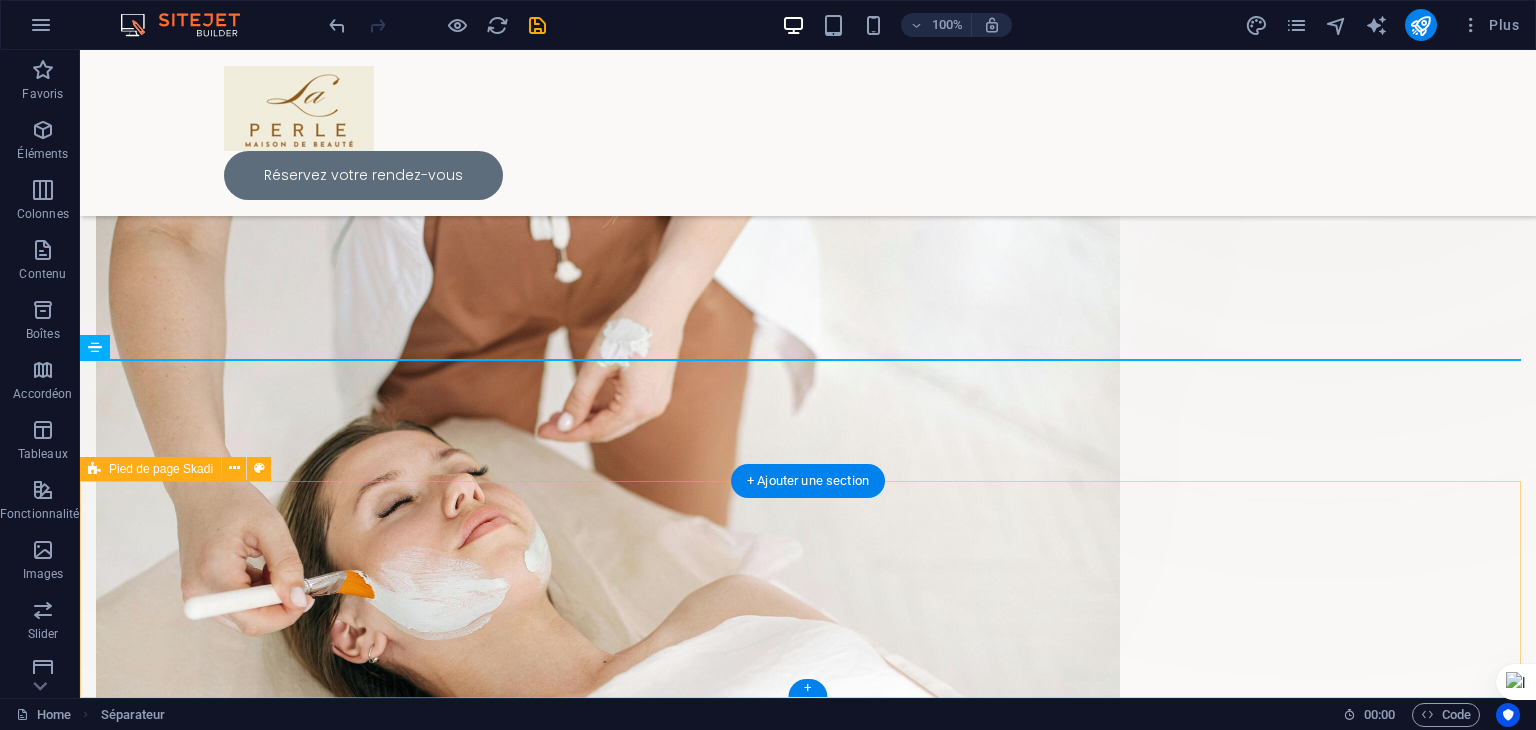 scroll, scrollTop: 233, scrollLeft: 0, axis: vertical 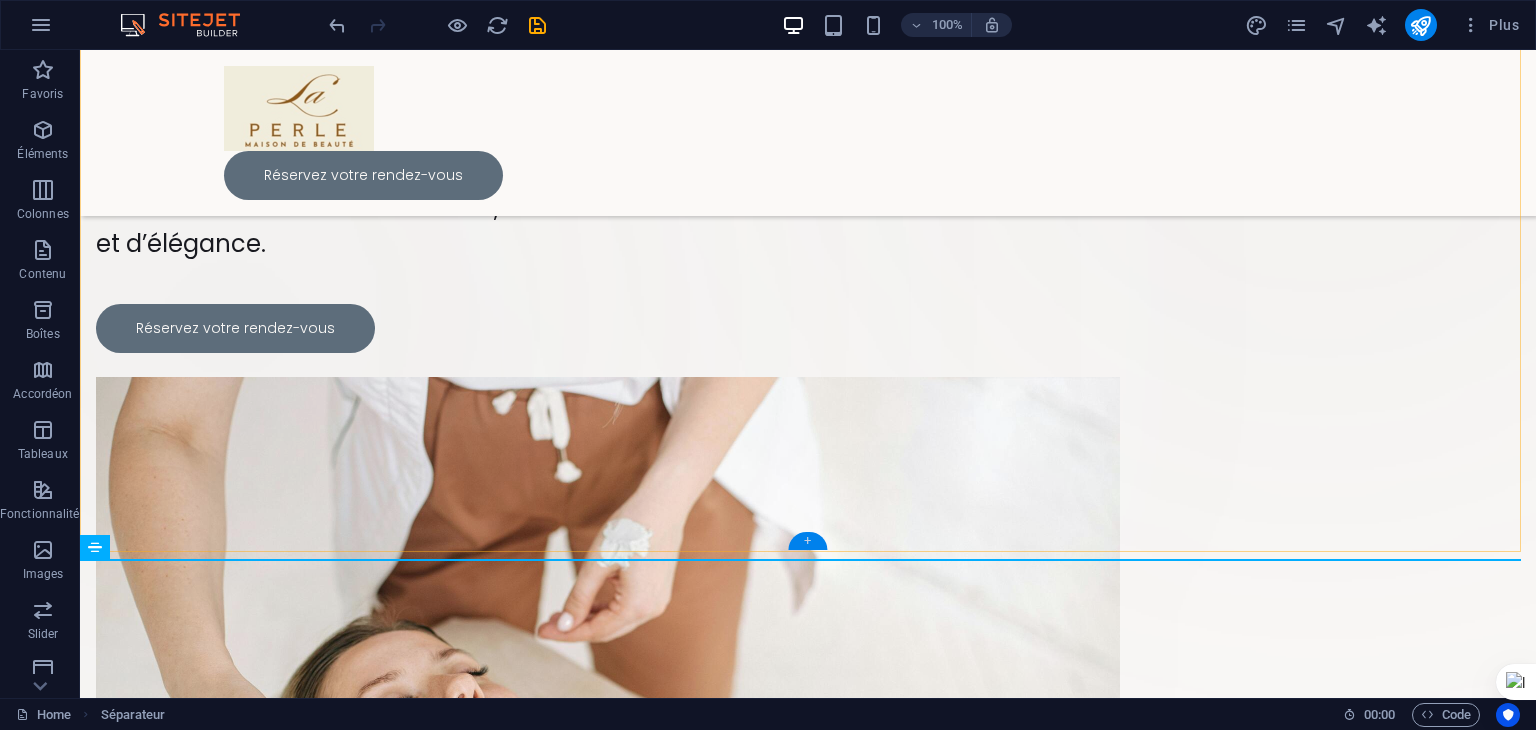 click on "+" at bounding box center (807, 541) 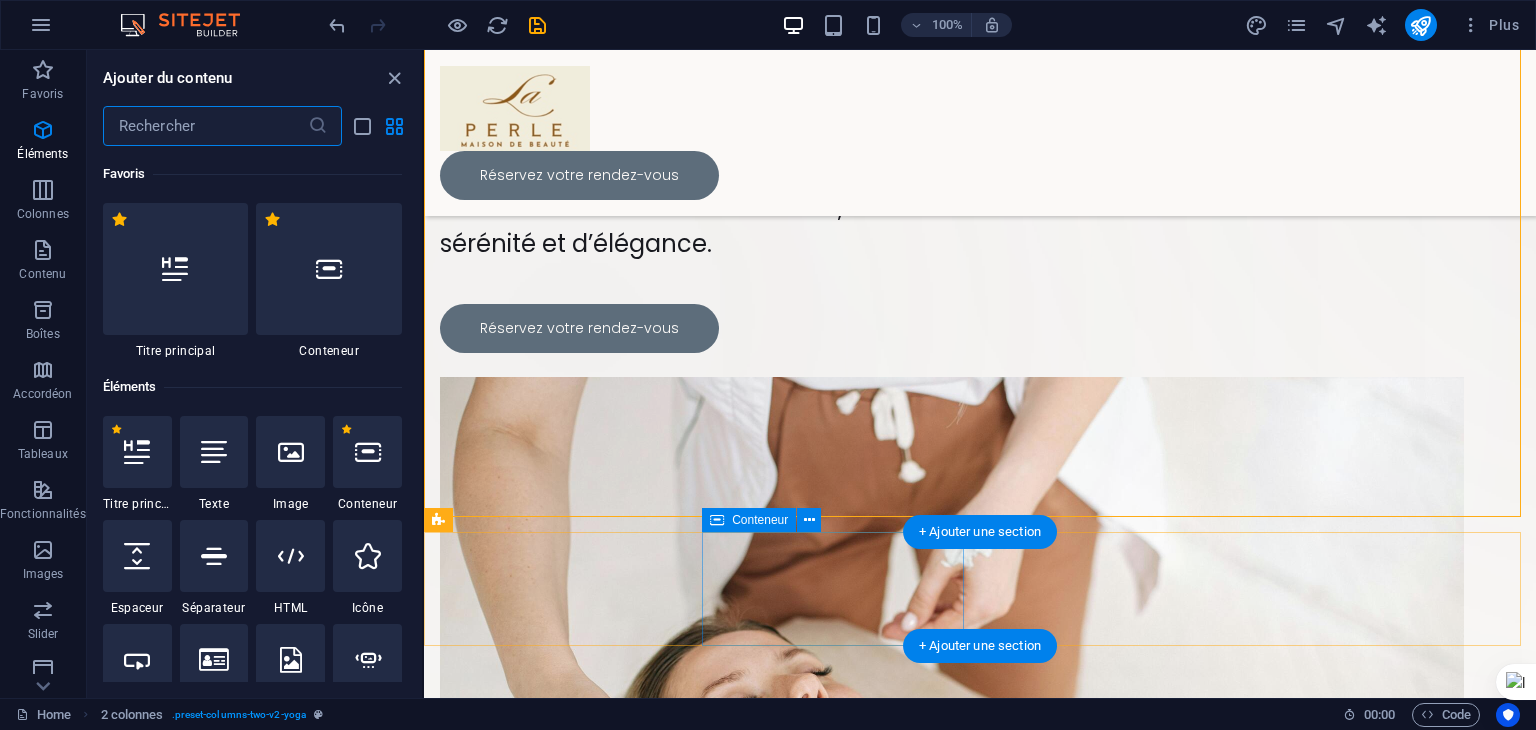scroll, scrollTop: 3499, scrollLeft: 0, axis: vertical 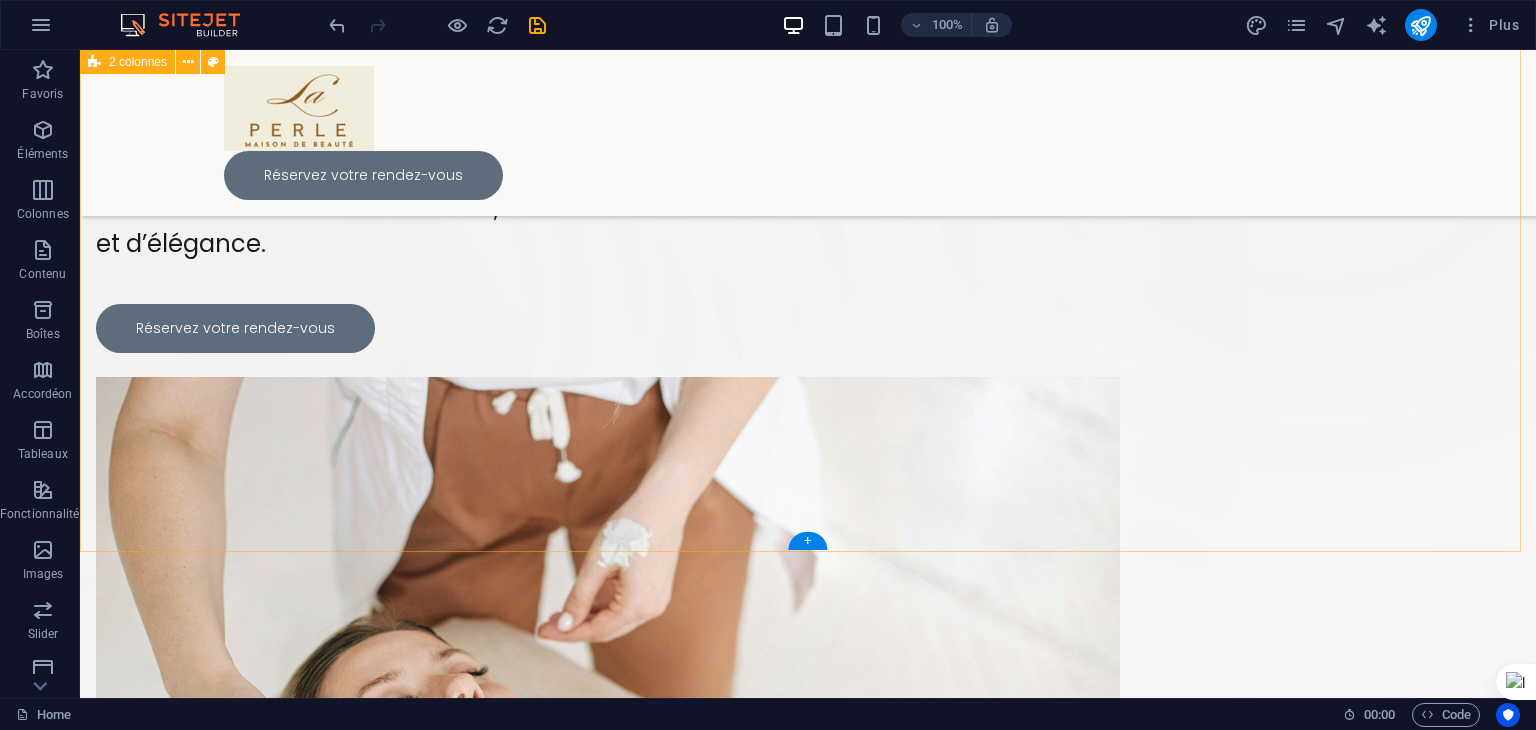 click on "Nouvel élément texte 💎  La Perle – Maison de Beauté  💎 Un lieu d’exception où chaque détail est pensé pour révéler votre éclat. Soins visage, corps, coiffure et bien-être… Entrez dans un univers de beauté, de sérénité et d’élégance. Réservez votre rendez-vous" at bounding box center (808, 659) 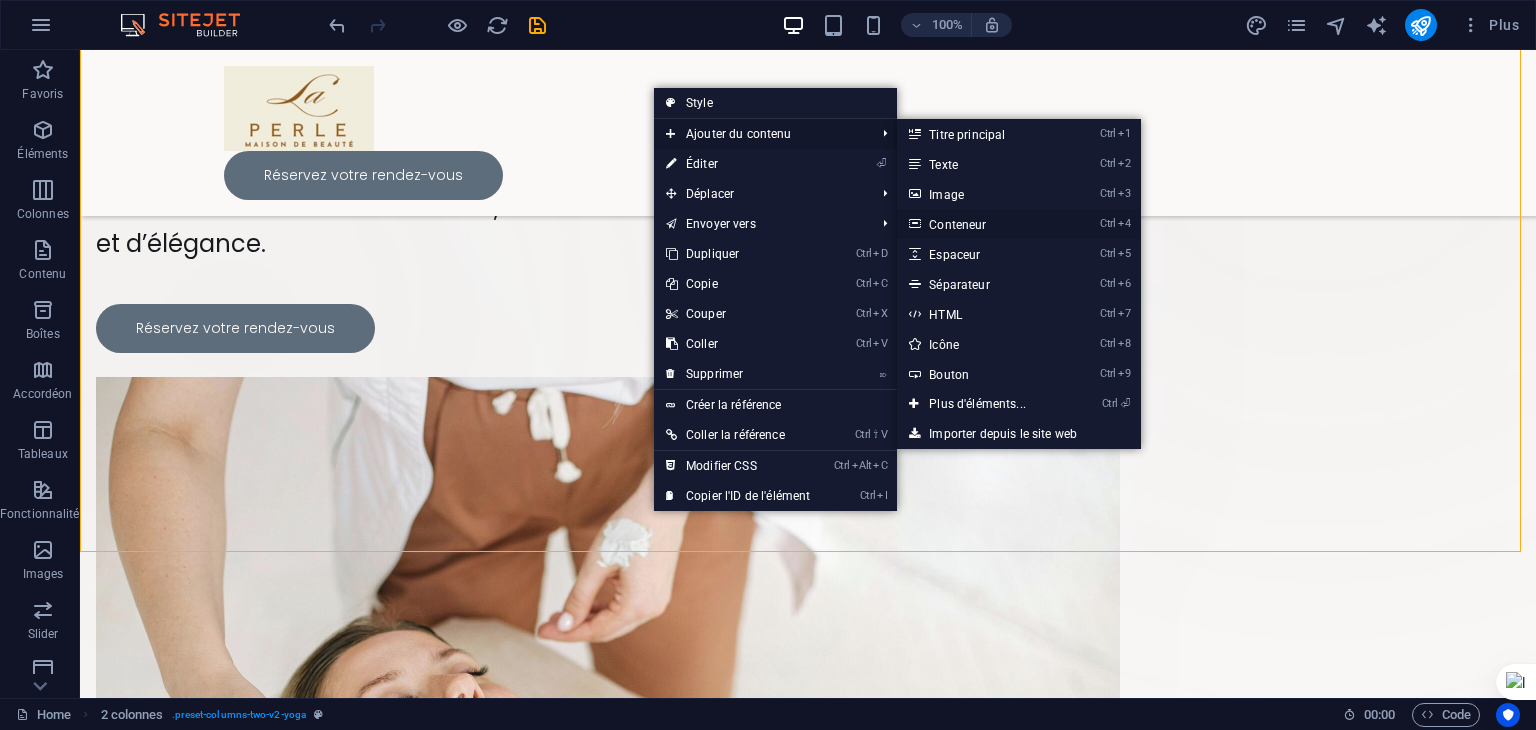 click on "Ctrl 4  Conteneur" at bounding box center [981, 224] 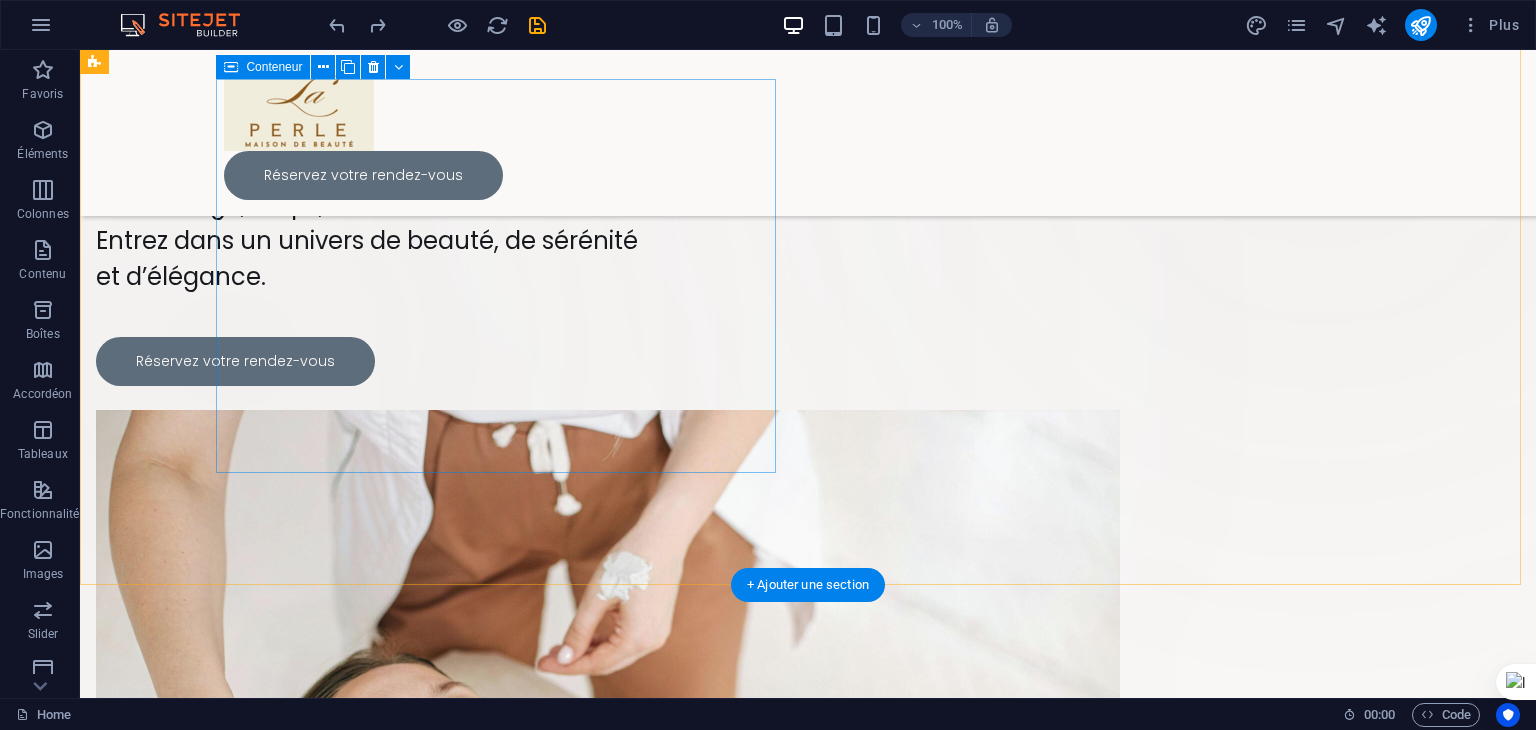 scroll, scrollTop: 400, scrollLeft: 0, axis: vertical 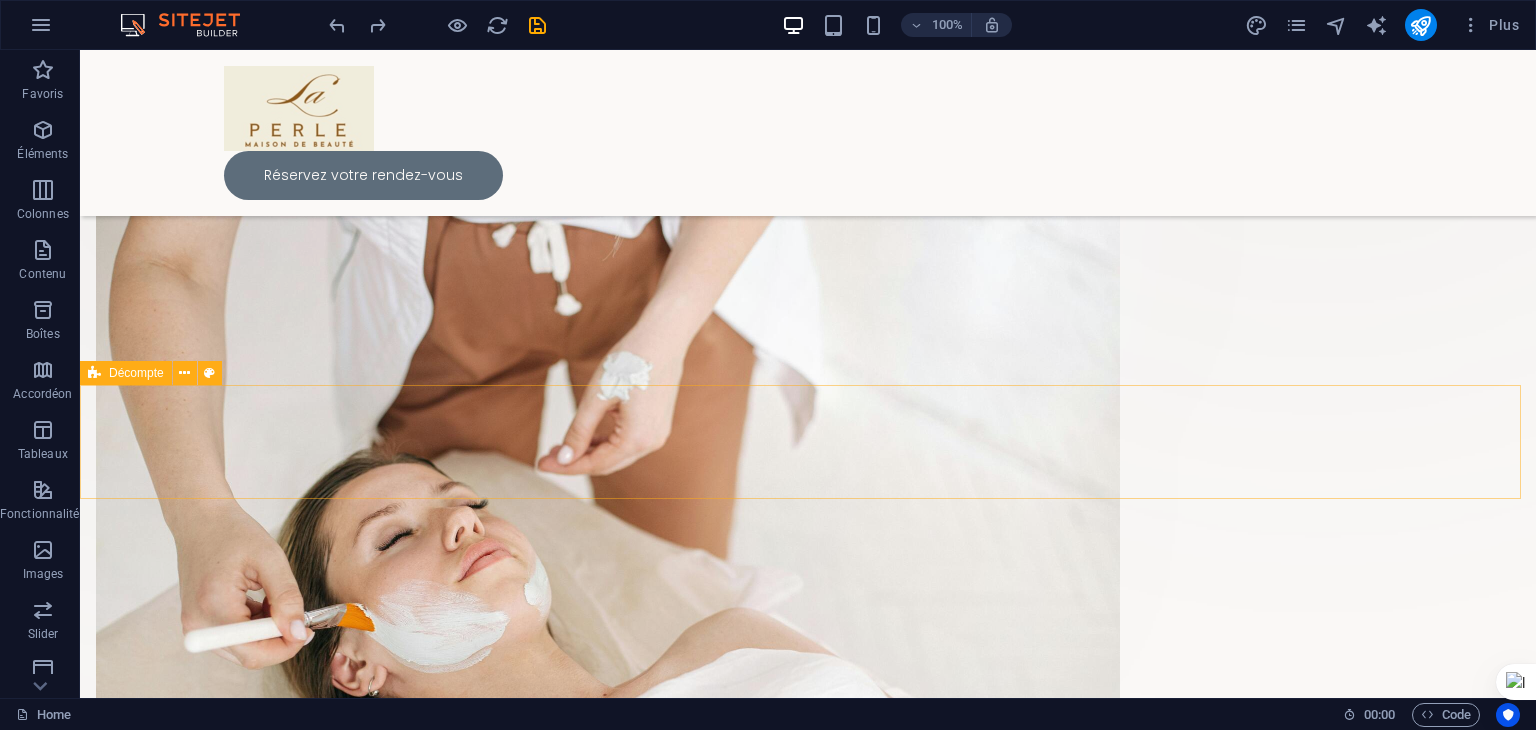 click on "Décompte" at bounding box center (126, 373) 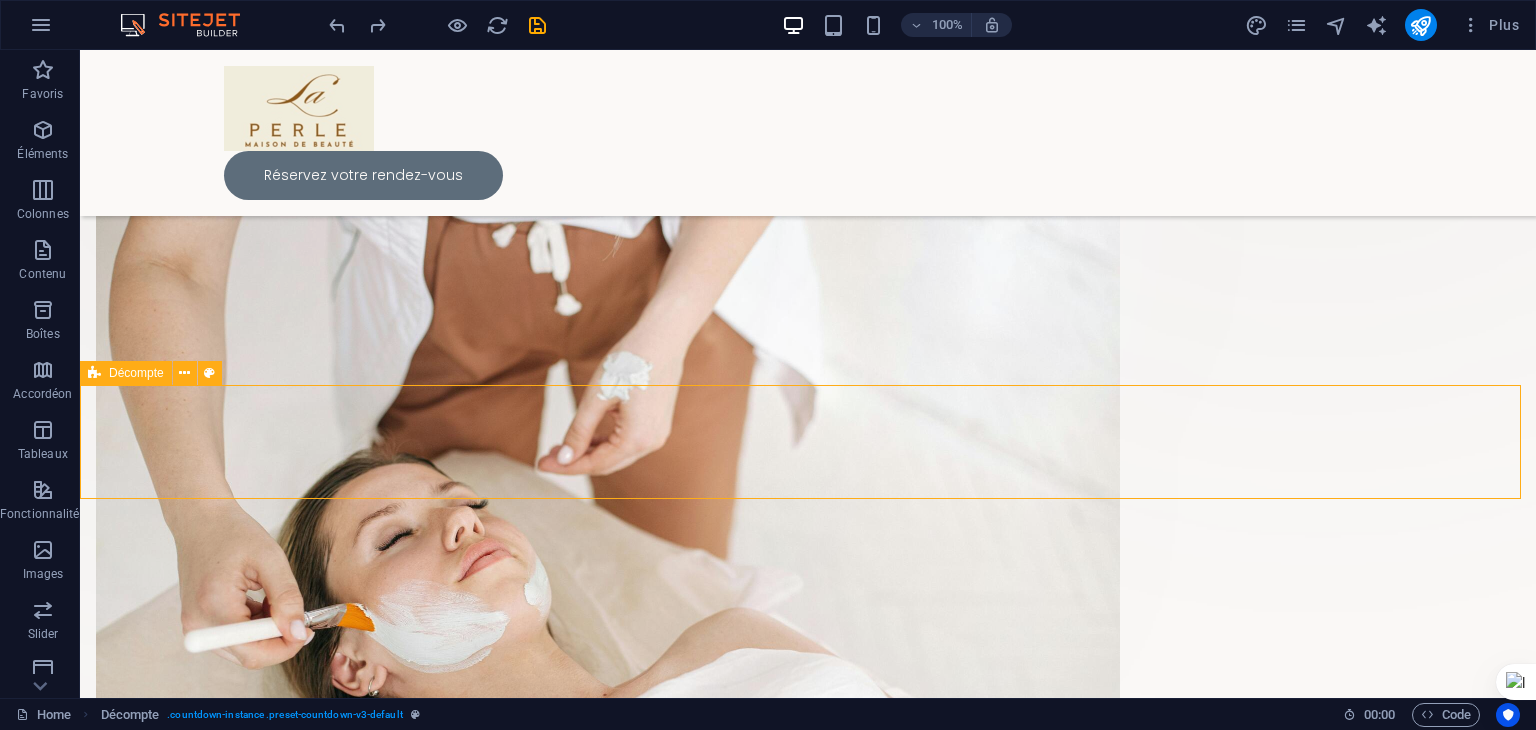 click on "Décompte" at bounding box center (126, 373) 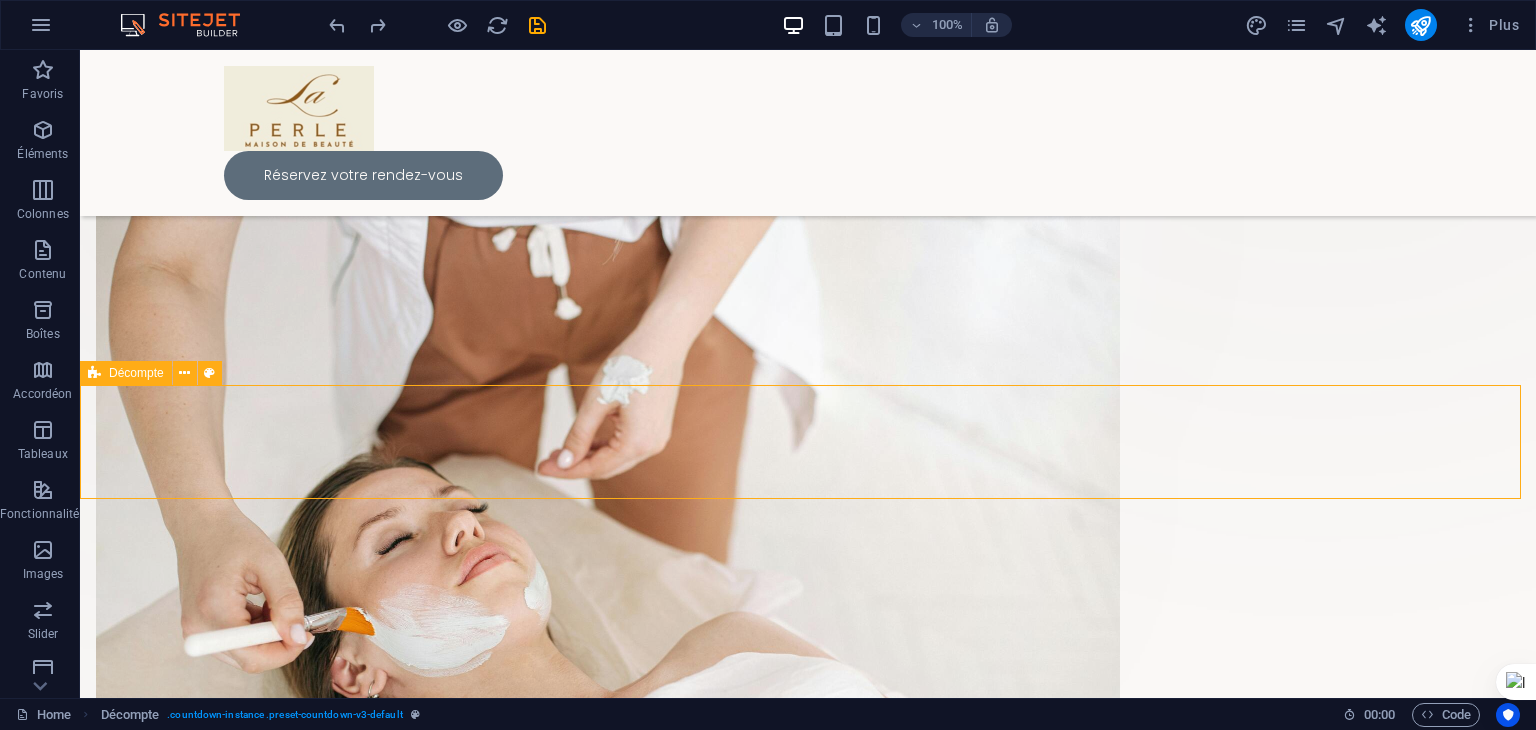 select on "px" 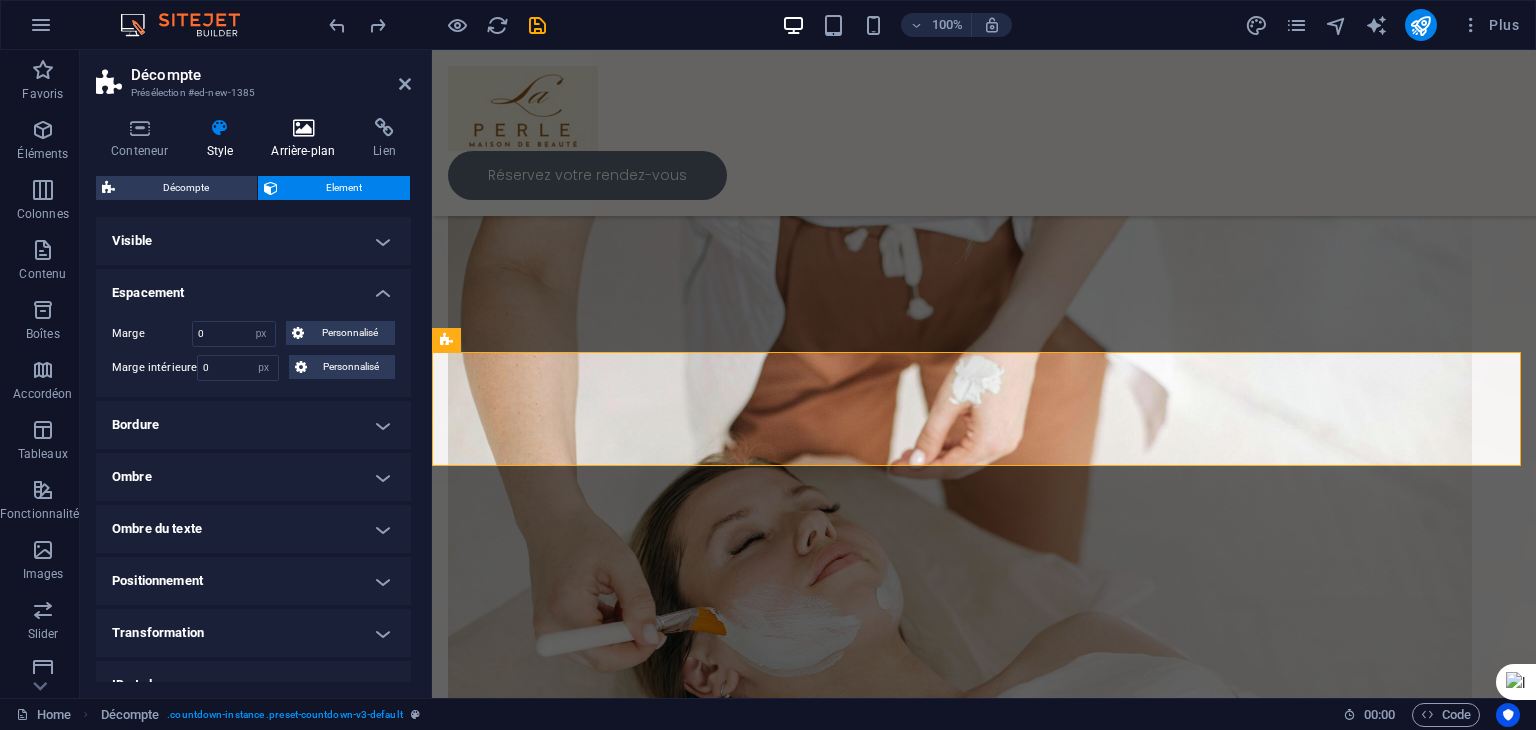 click at bounding box center (303, 128) 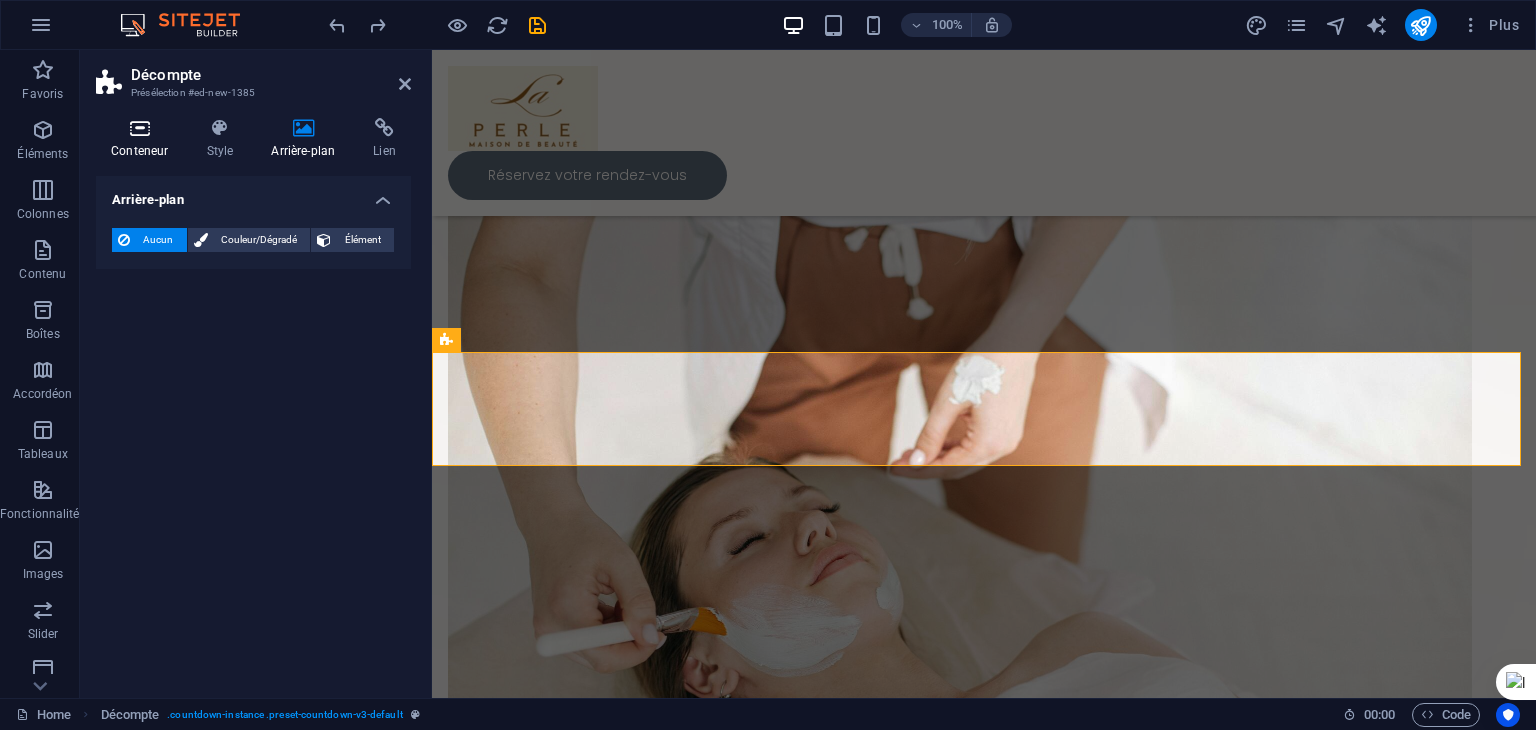 click at bounding box center (139, 128) 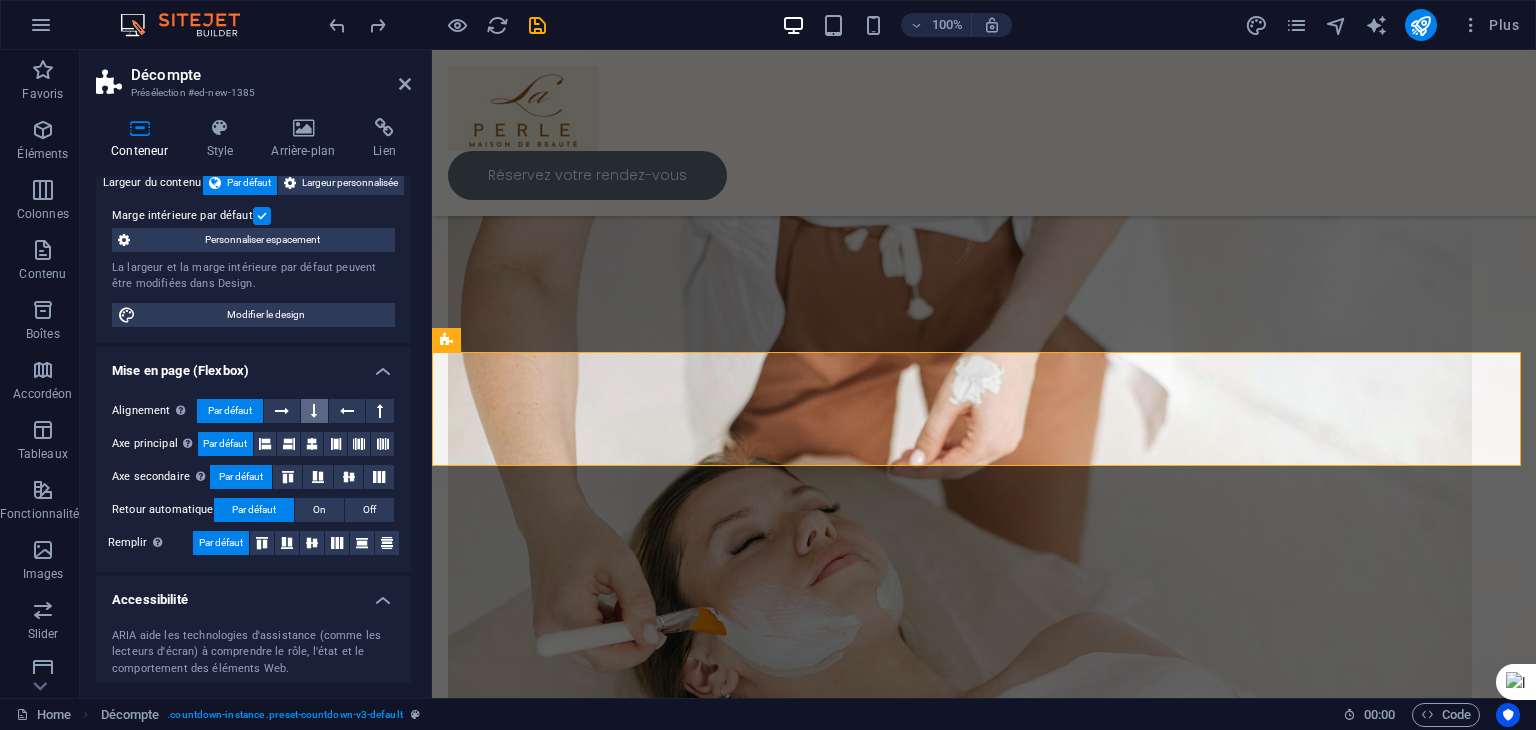 scroll, scrollTop: 292, scrollLeft: 0, axis: vertical 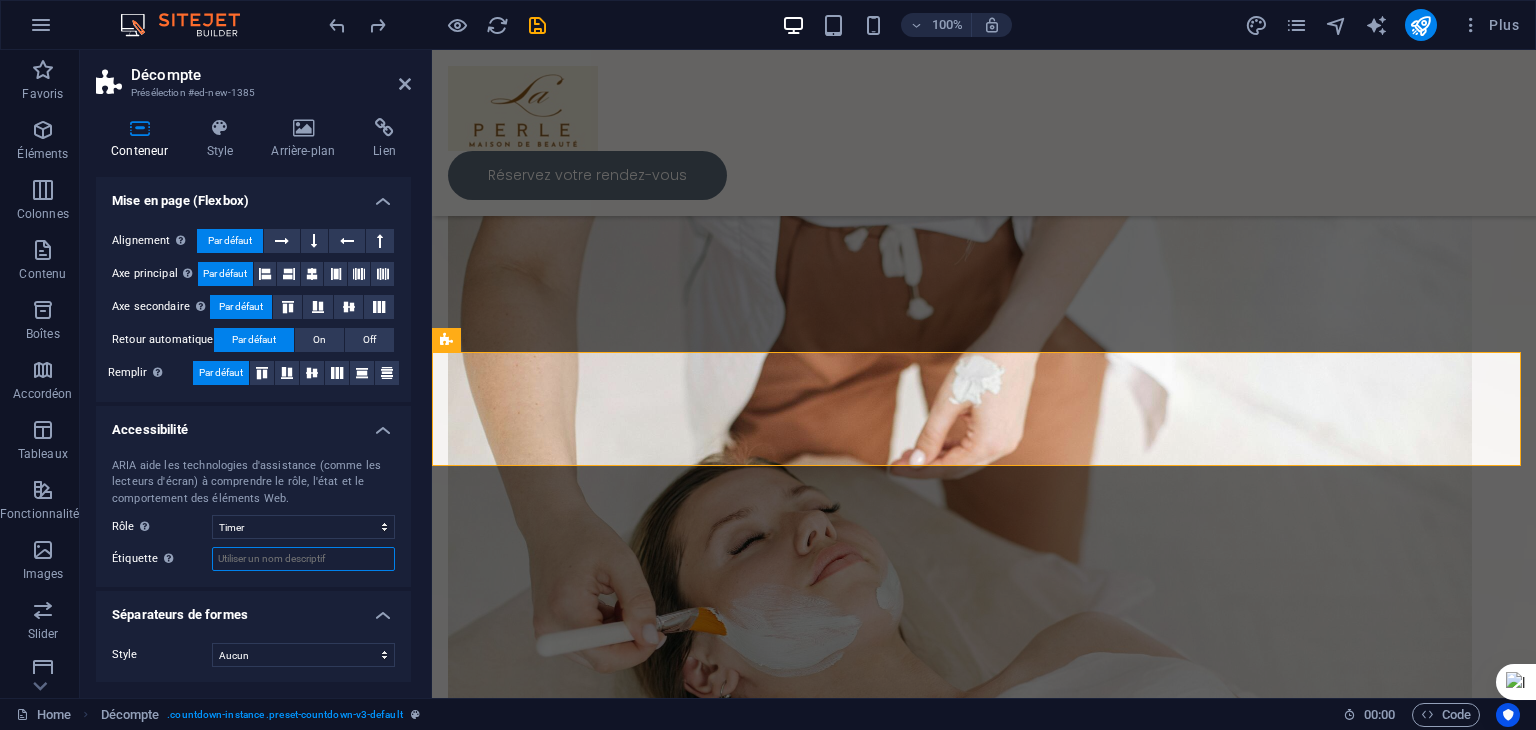 click on "Étiquette Utilisez l'étiquette ARIA   pour donner un nom clair et descriptif aux éléments qui ne sont pas explicites en eux-mêmes." at bounding box center (303, 559) 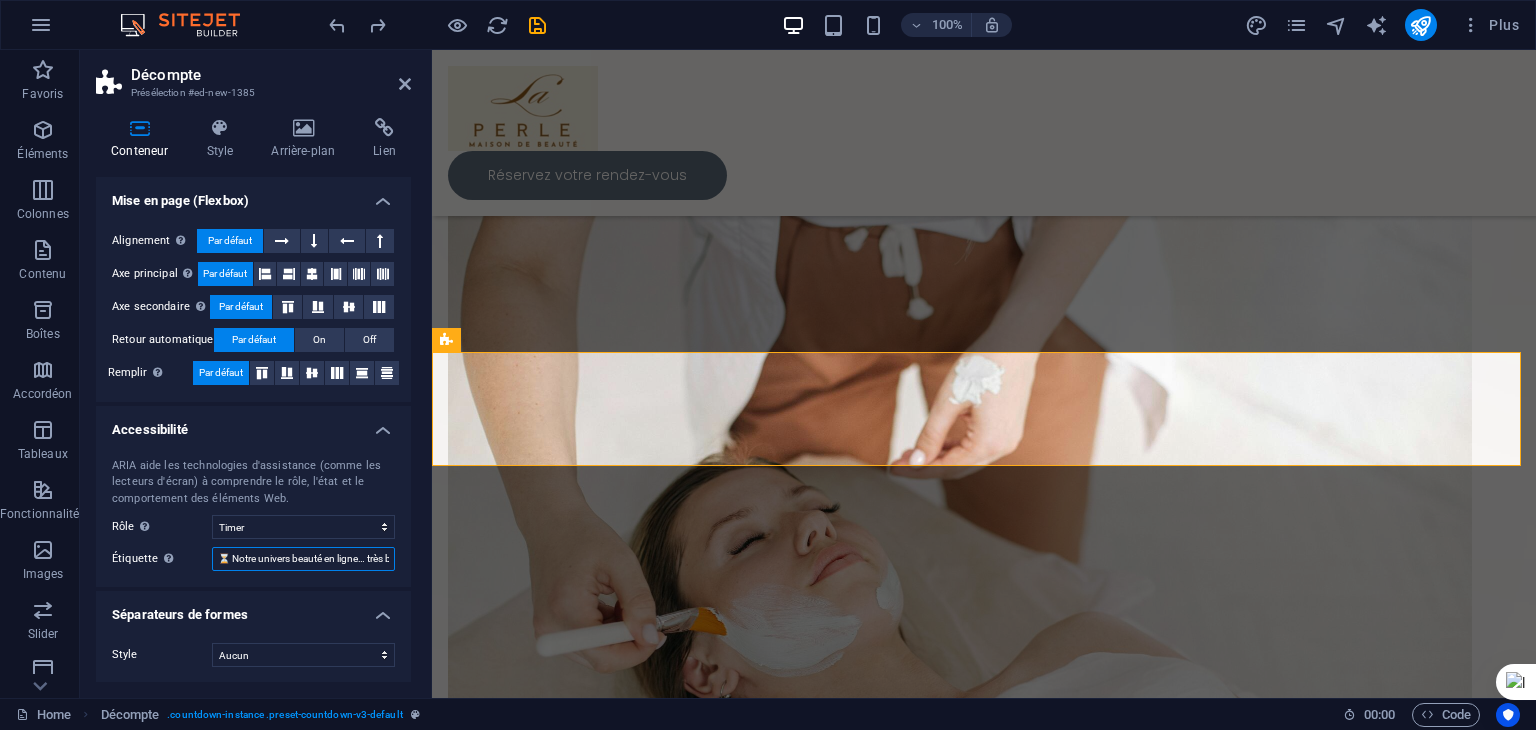 scroll, scrollTop: 0, scrollLeft: 42, axis: horizontal 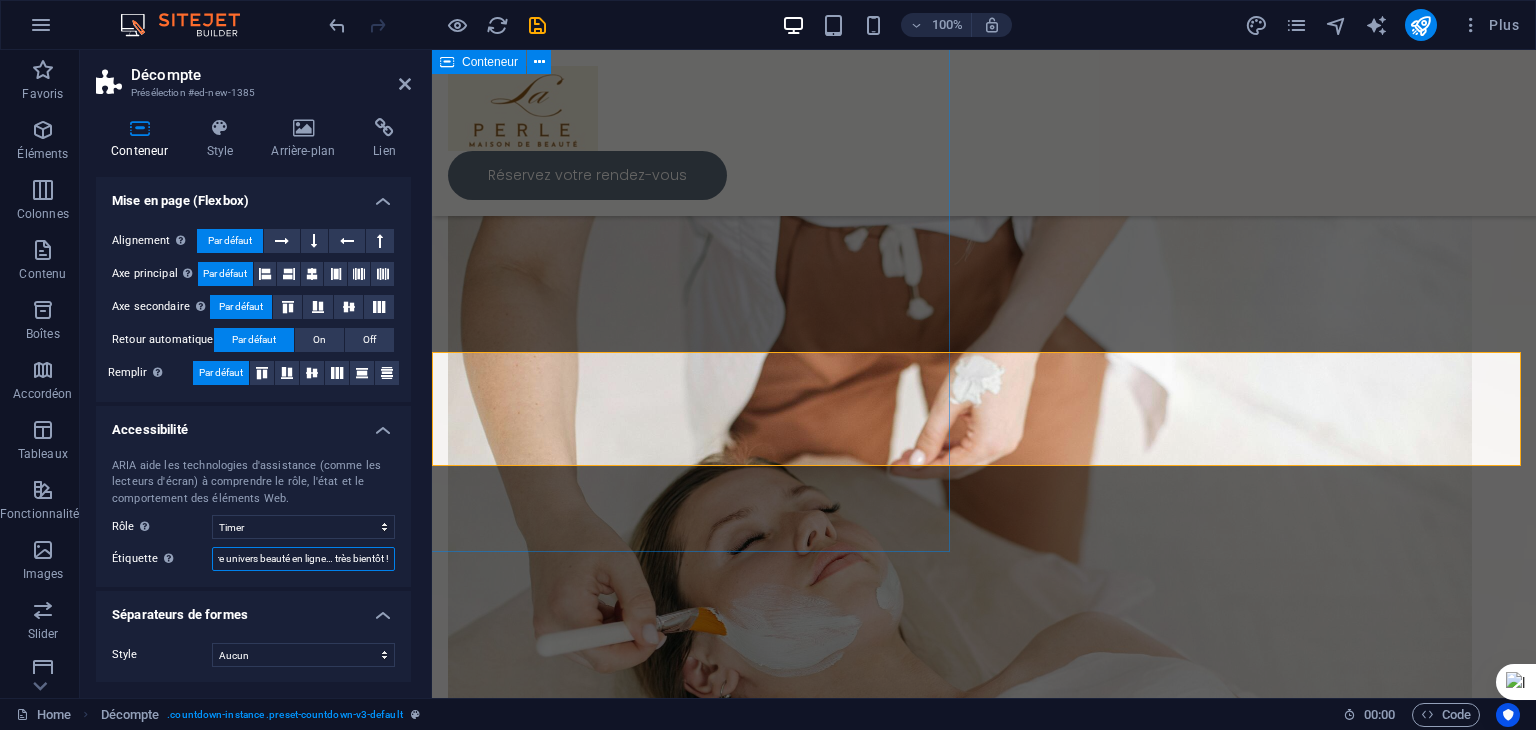 type on "⏳ Notre univers beauté en ligne… très bientôt !" 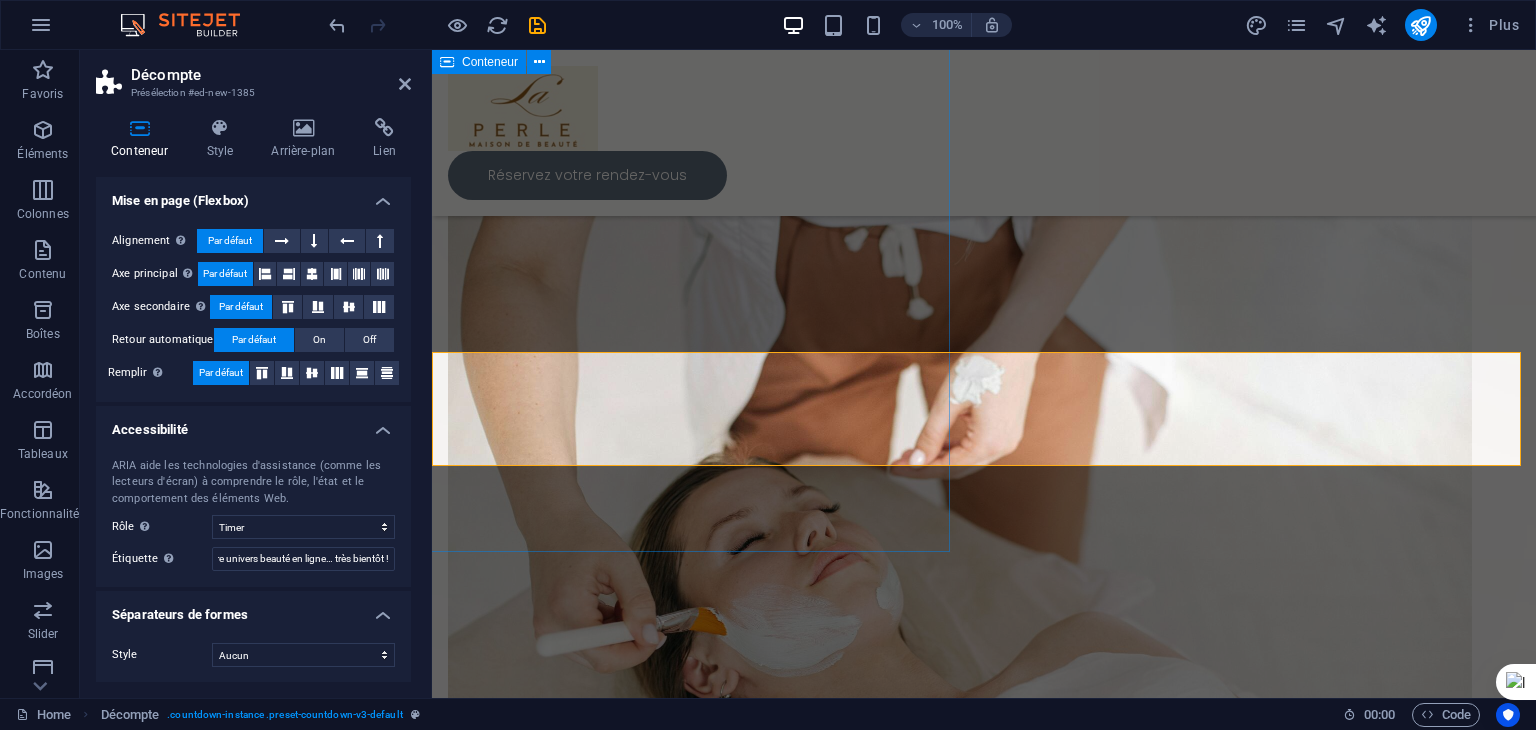 scroll, scrollTop: 0, scrollLeft: 0, axis: both 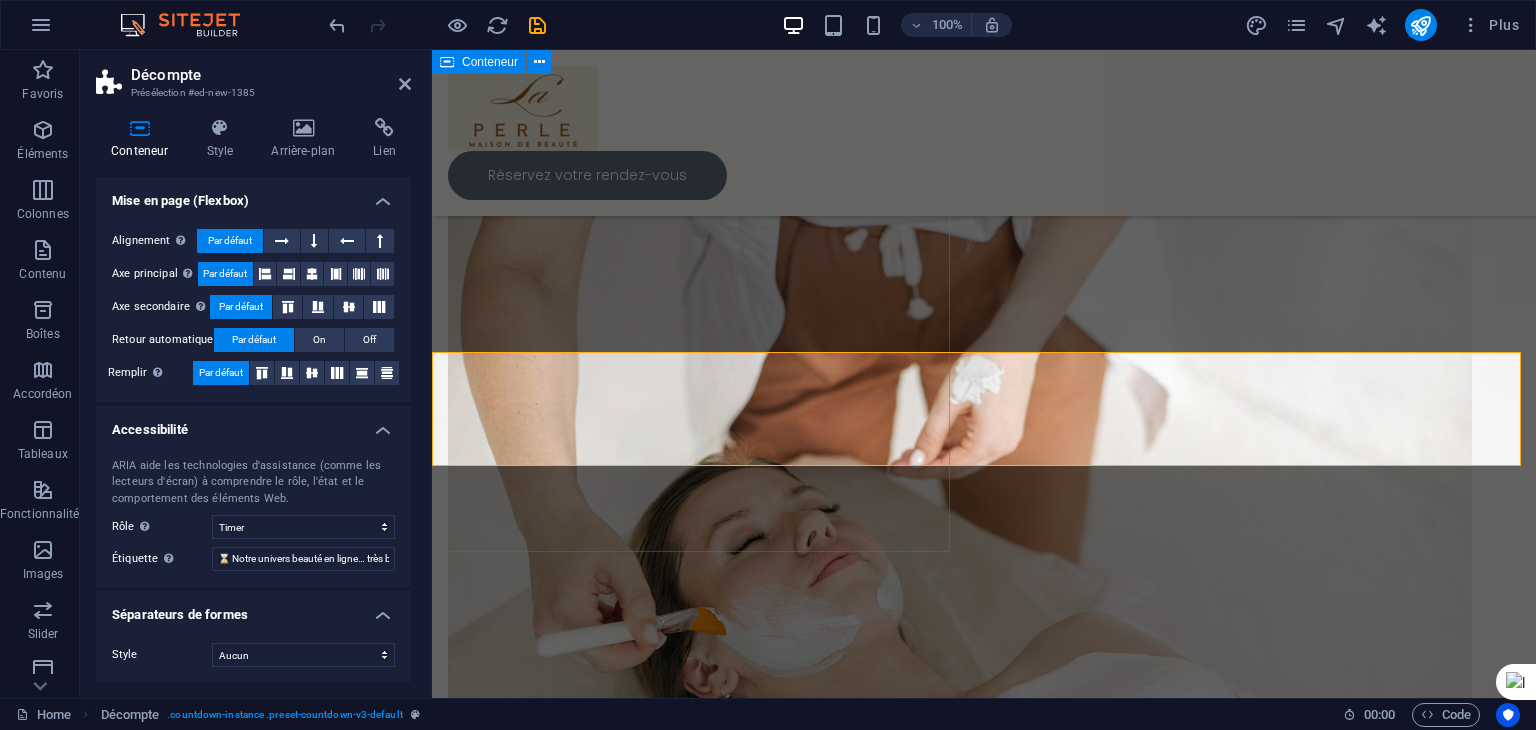 click on "Déposer le contenu ici ou  Ajouter les éléments  Coller le presse-papiers" at bounding box center [584, 186] 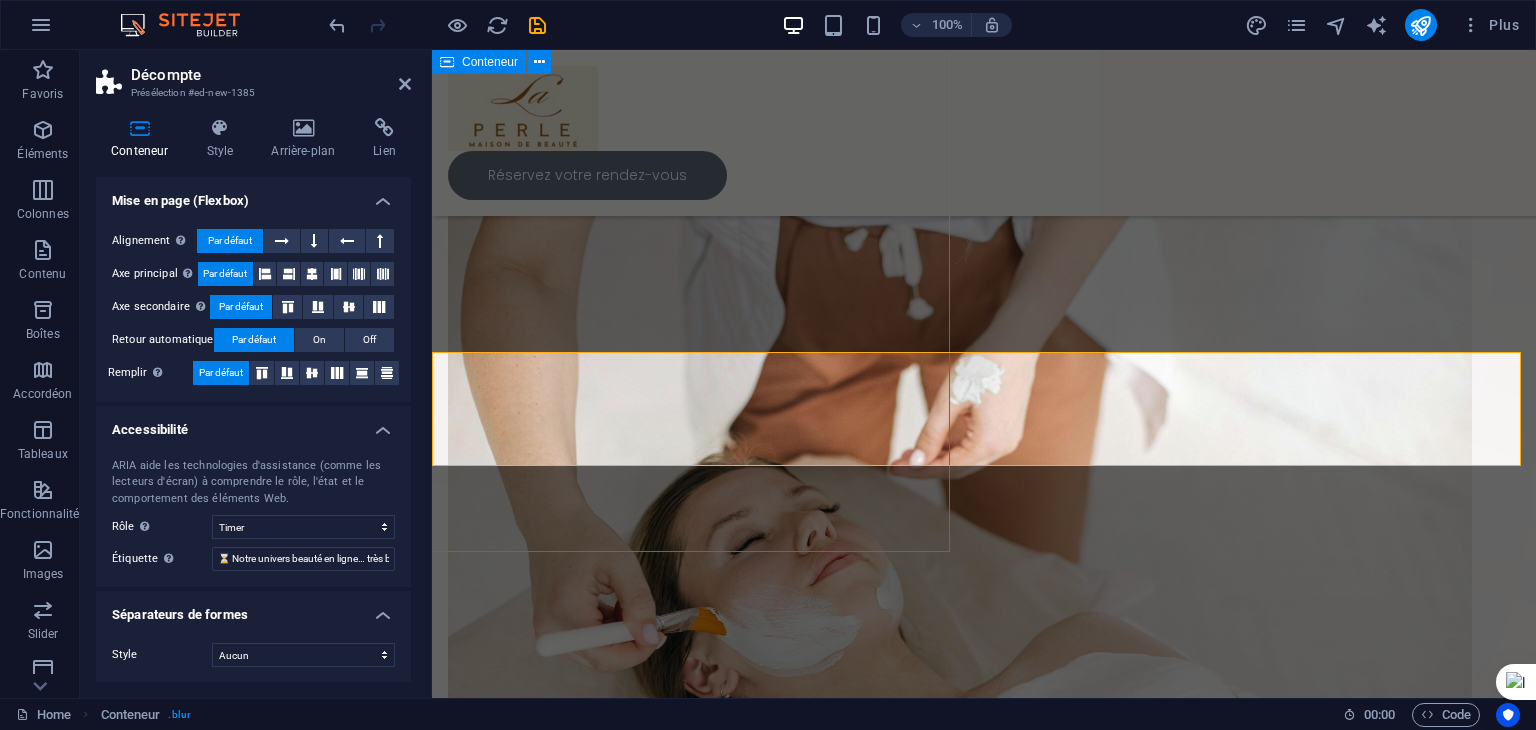 scroll, scrollTop: 400, scrollLeft: 0, axis: vertical 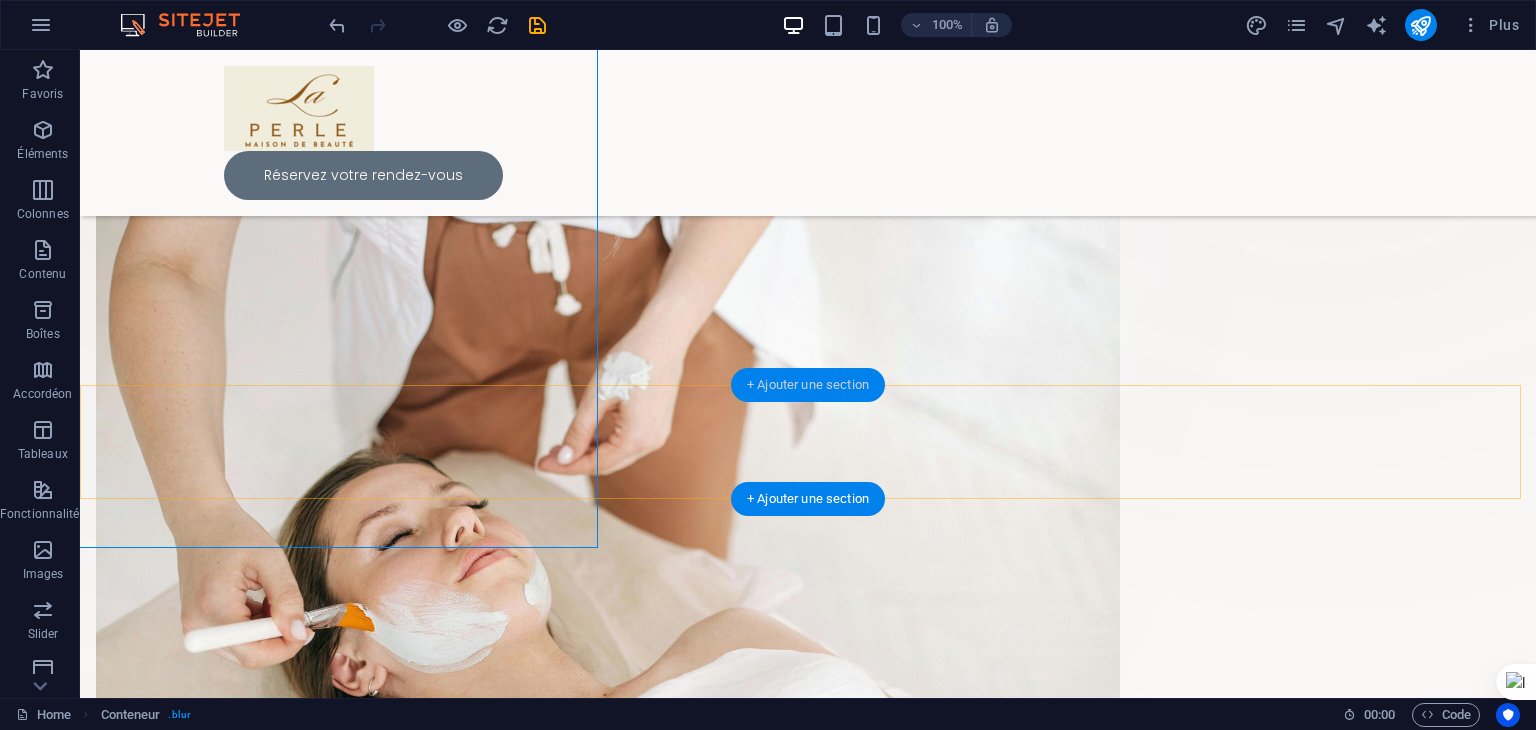click on "+ Ajouter une section" at bounding box center [808, 385] 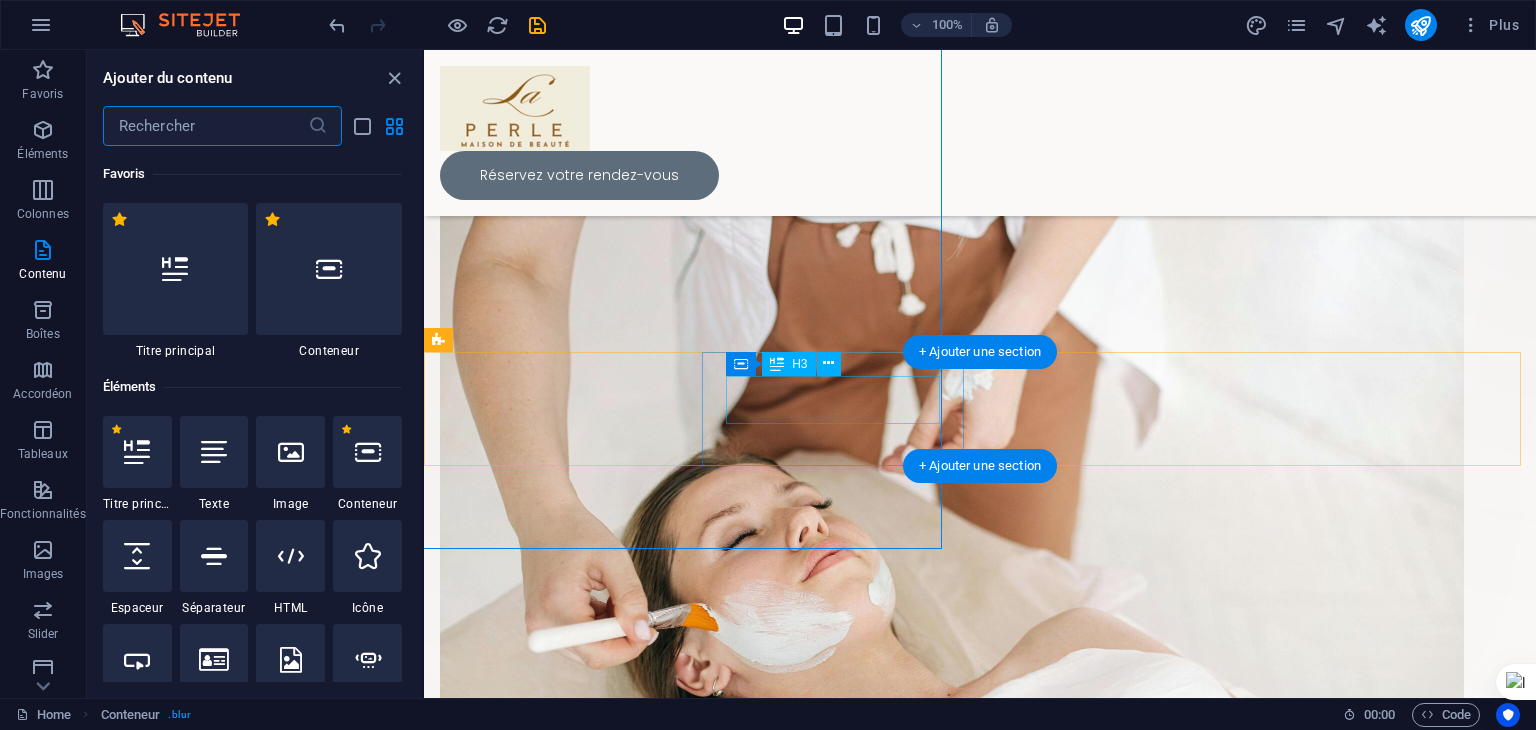 scroll, scrollTop: 399, scrollLeft: 0, axis: vertical 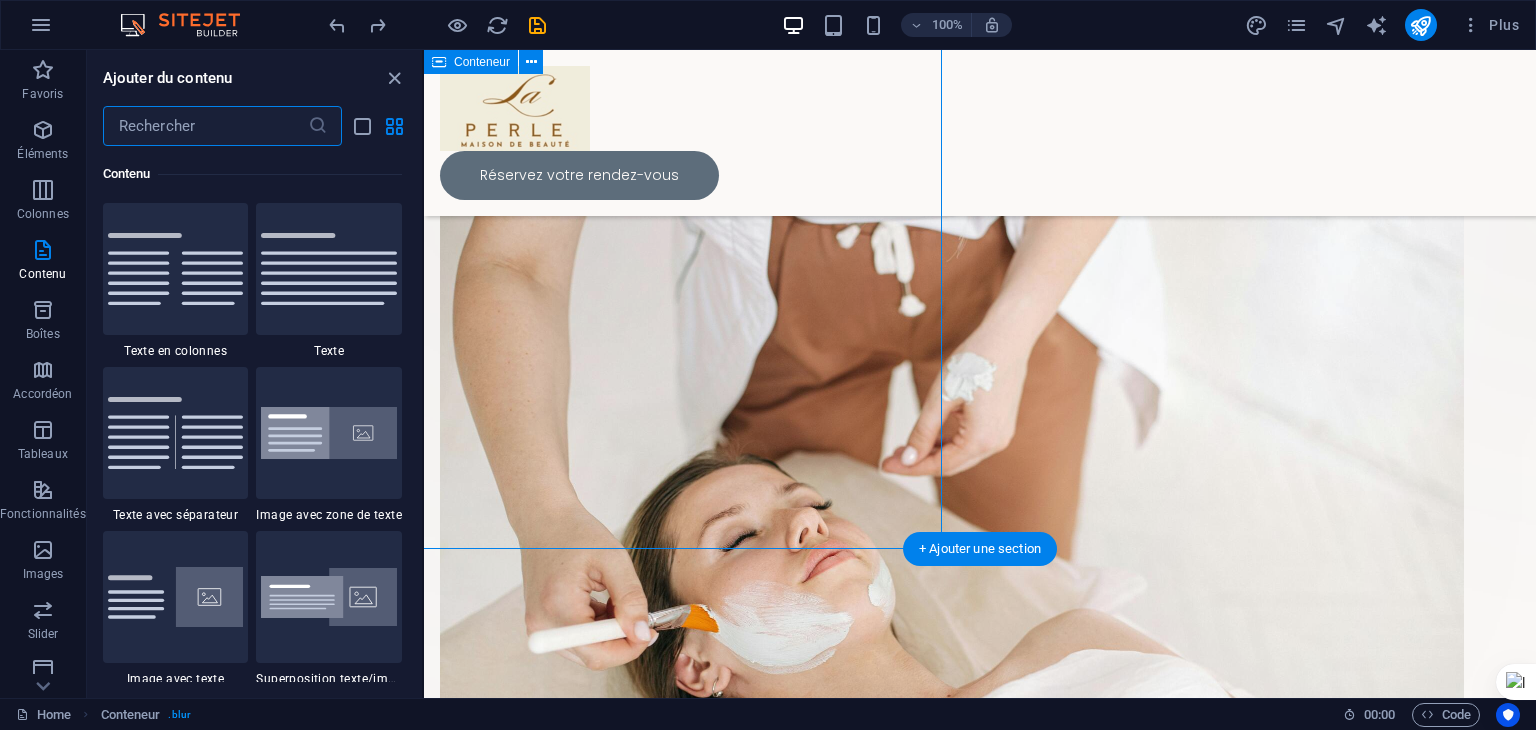 click on "Déposer le contenu ici ou  Ajouter les éléments  Coller le presse-papiers" at bounding box center [576, 183] 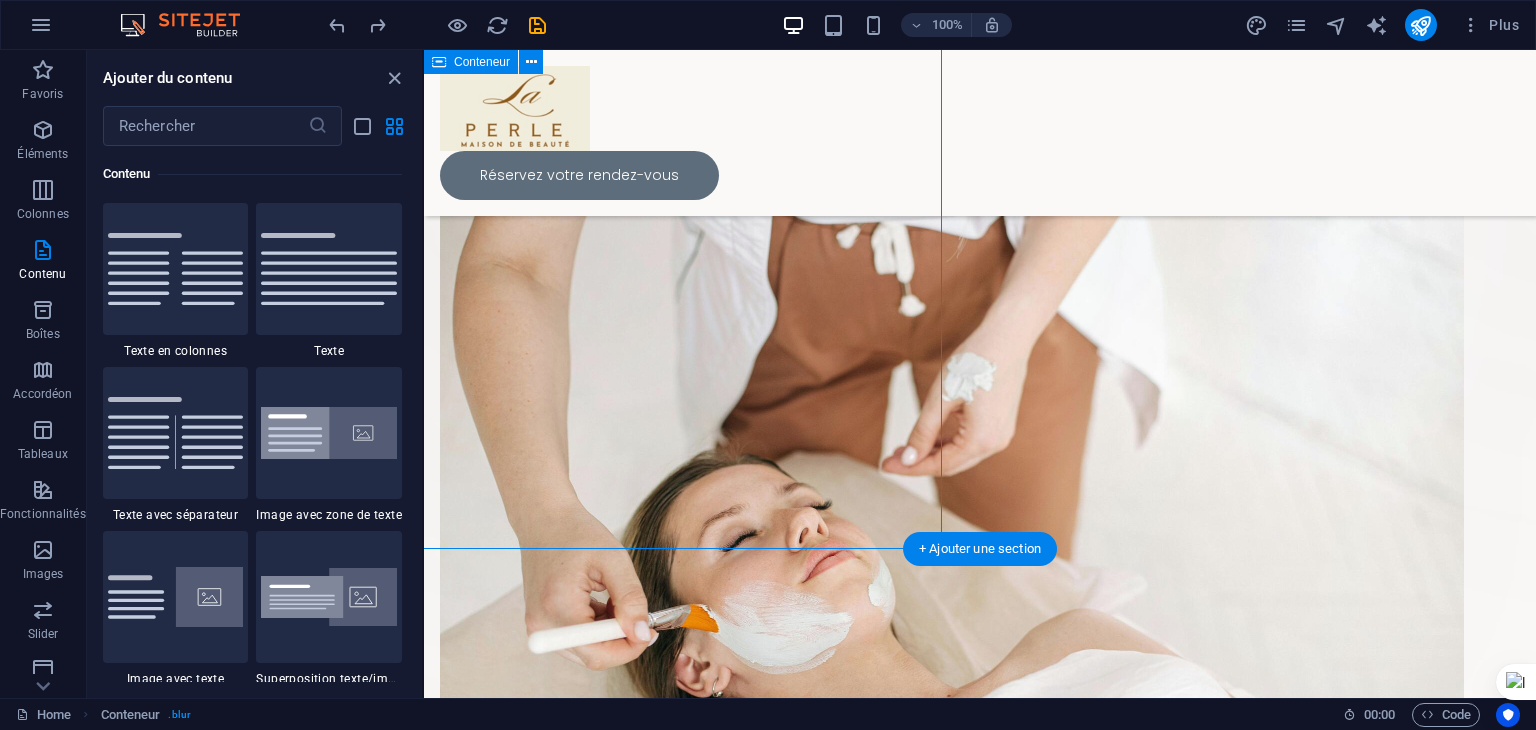 click on "Déposer le contenu ici ou  Ajouter les éléments  Coller le presse-papiers" at bounding box center (576, 183) 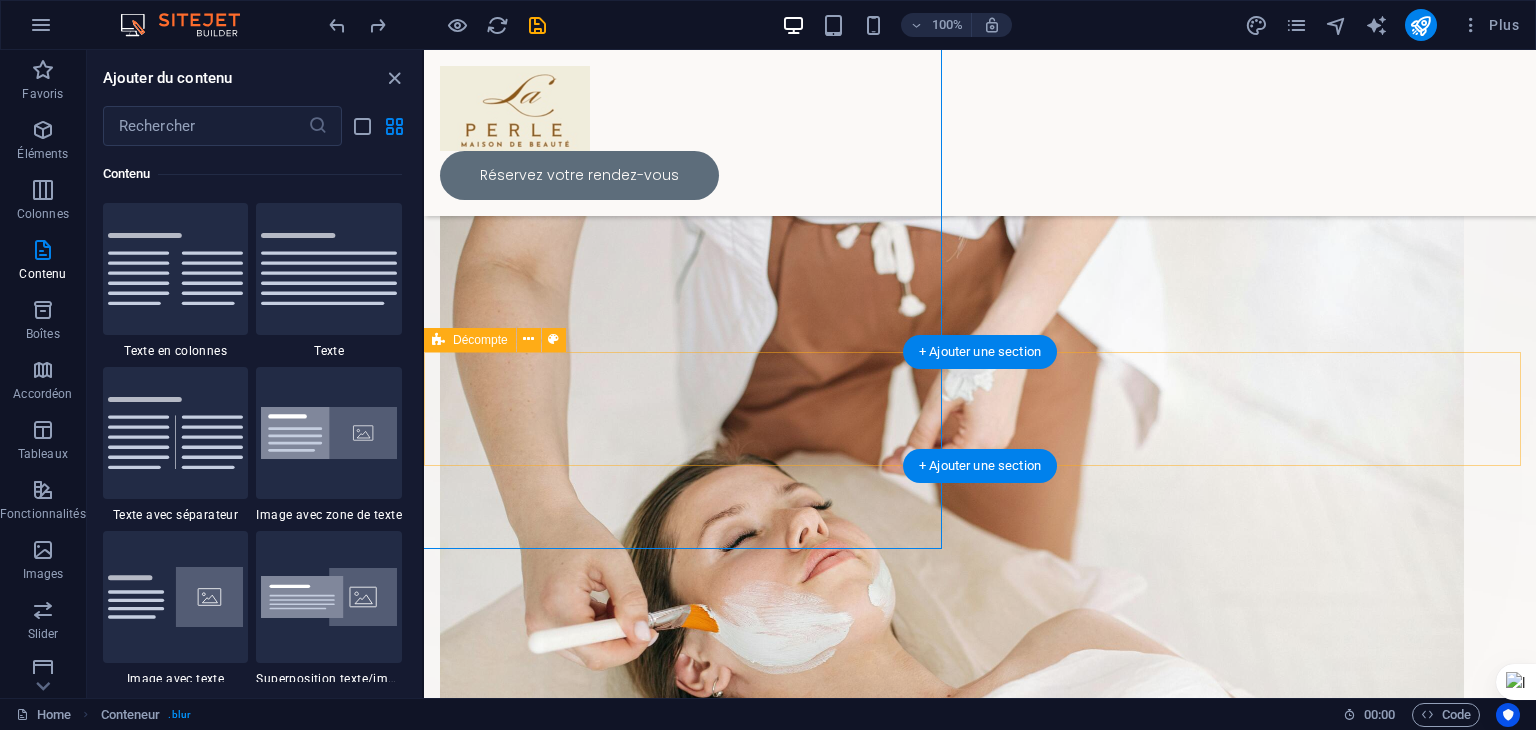 click on "0 Days 0 Hours 0 Minutes 0 Seconds" at bounding box center [980, 1550] 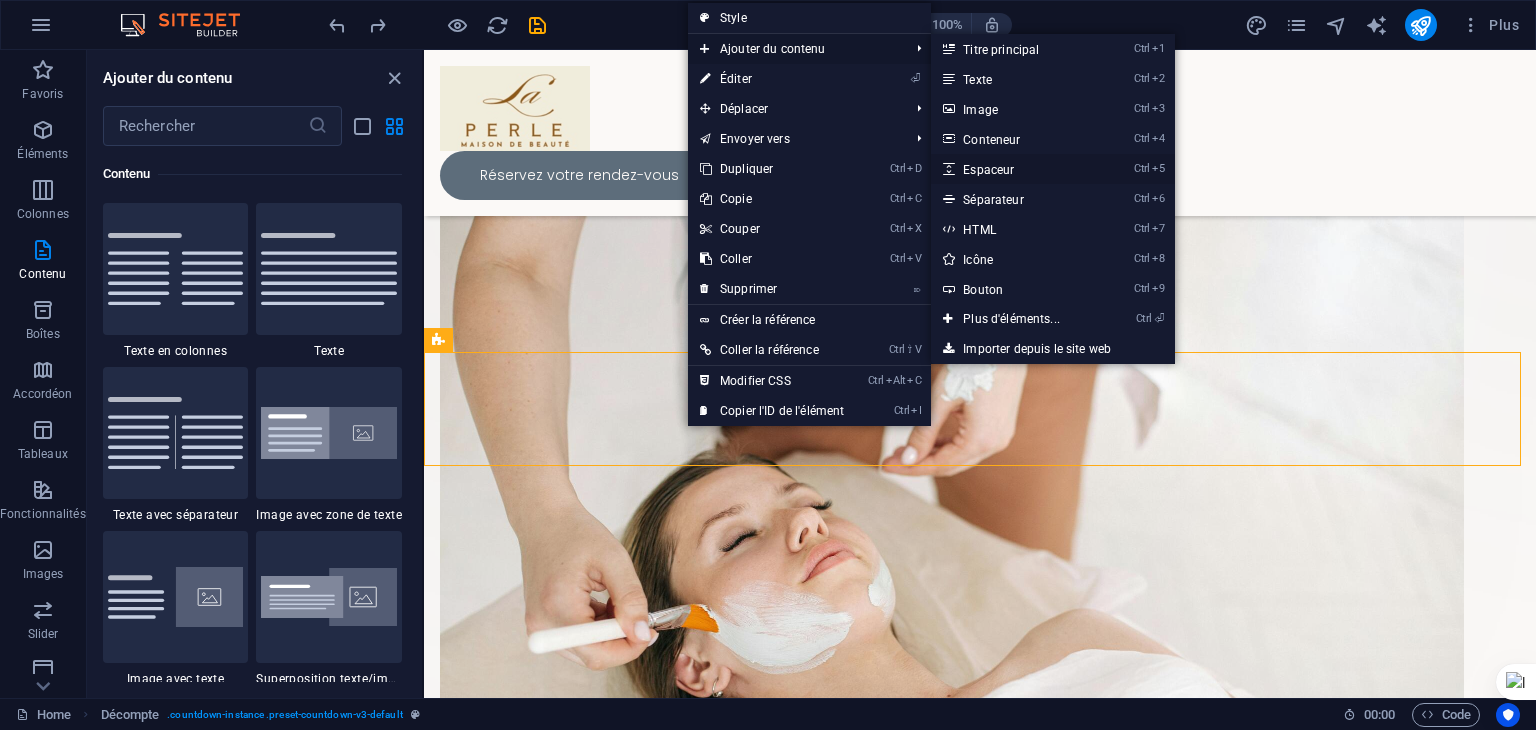 click on "Ctrl 5  Espaceur" at bounding box center [1015, 169] 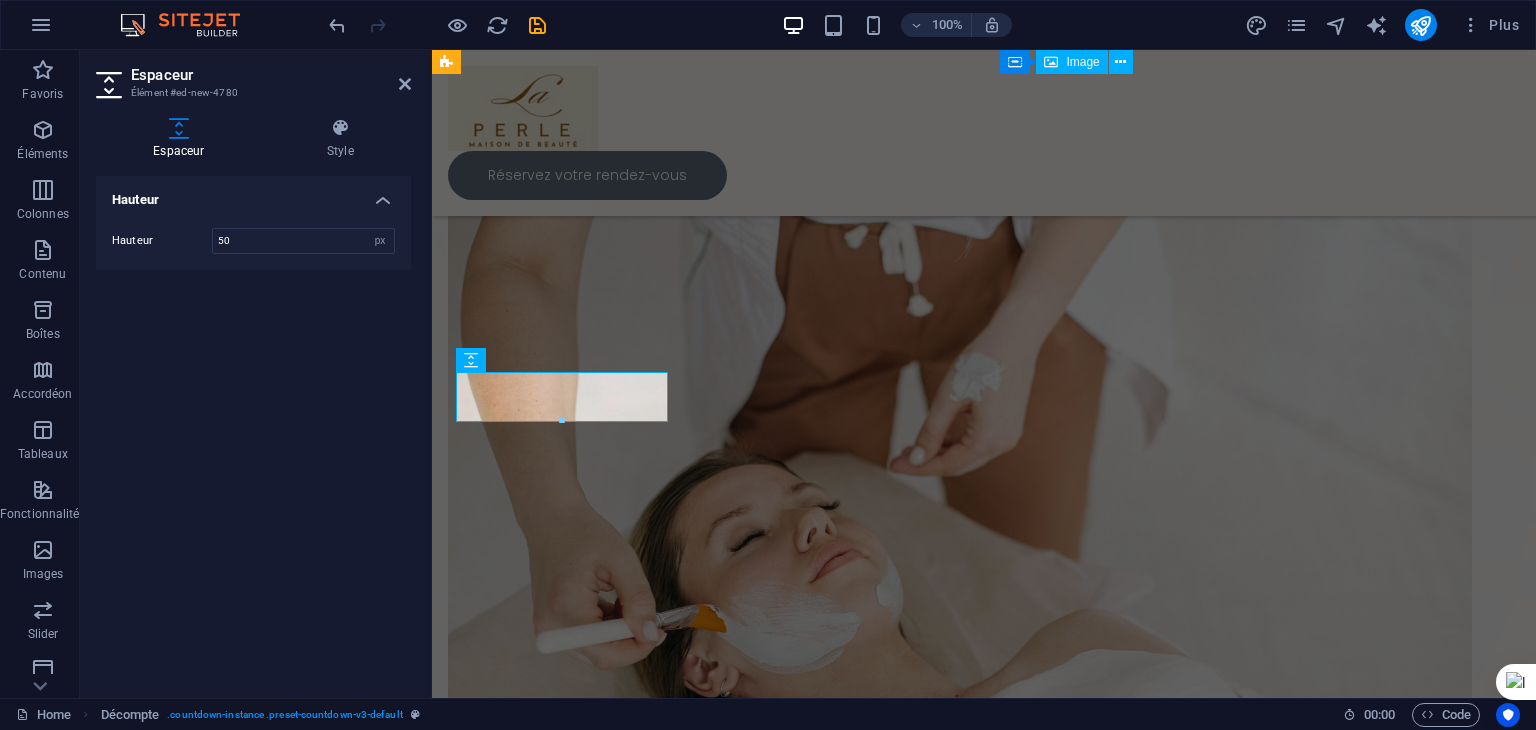 scroll, scrollTop: 400, scrollLeft: 0, axis: vertical 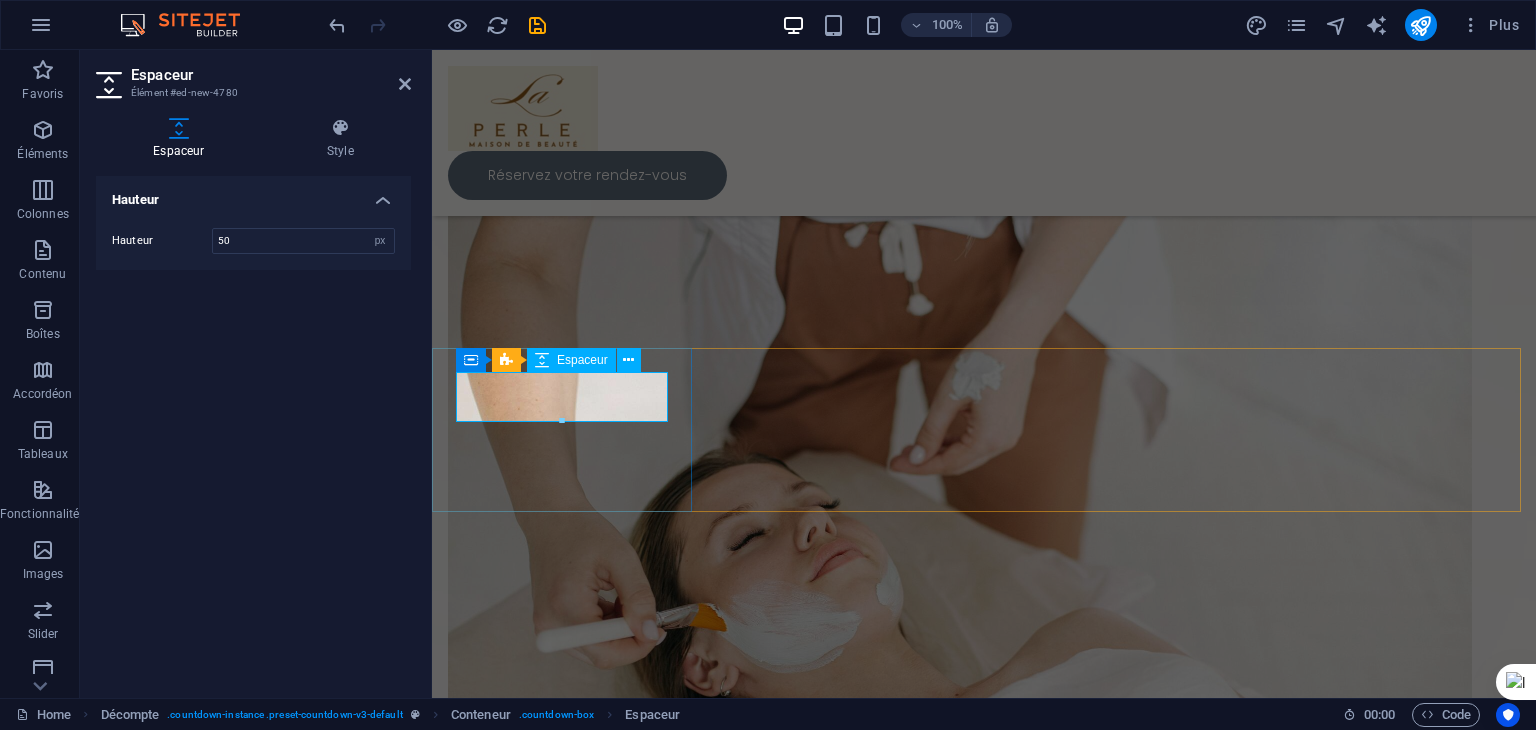 click on "Espaceur" at bounding box center [571, 360] 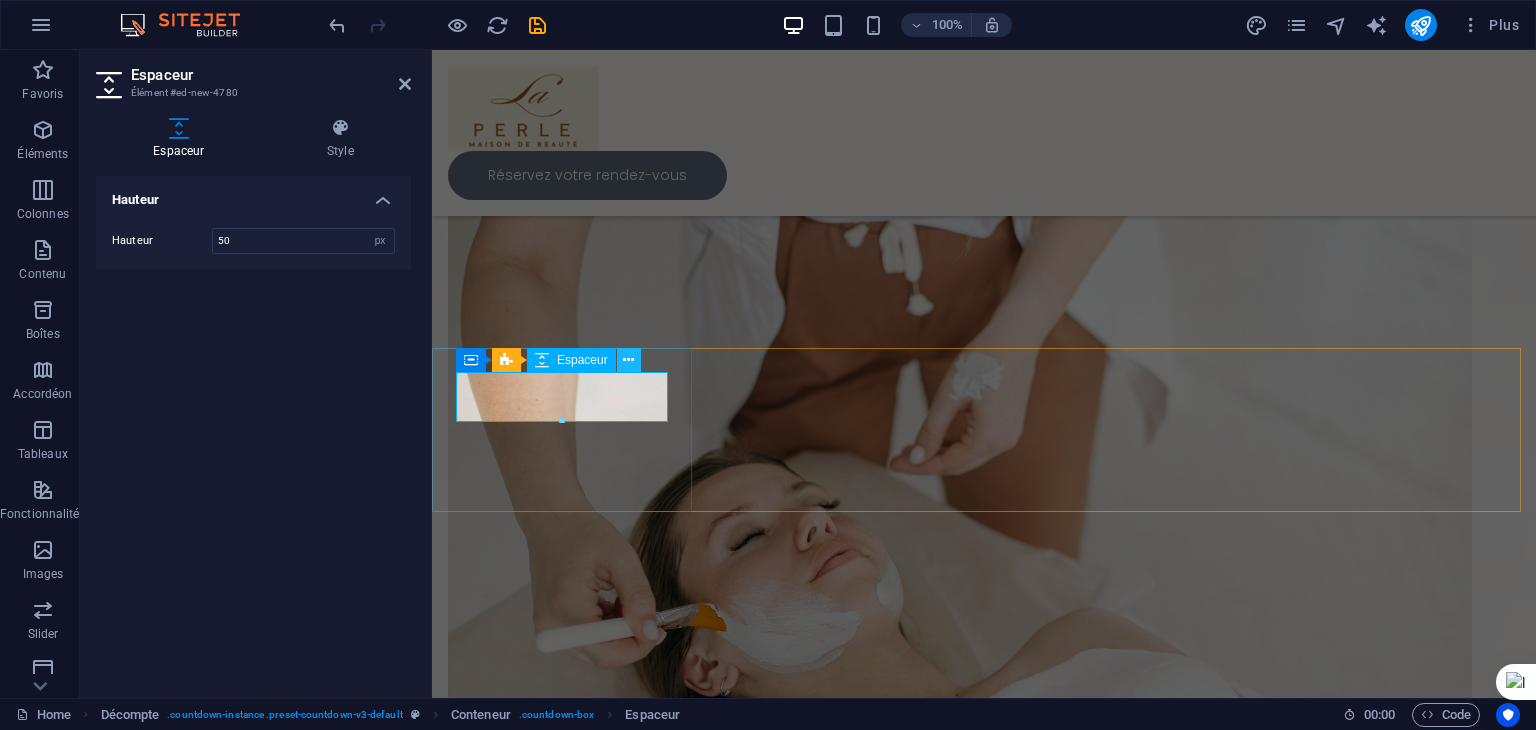 click at bounding box center [628, 360] 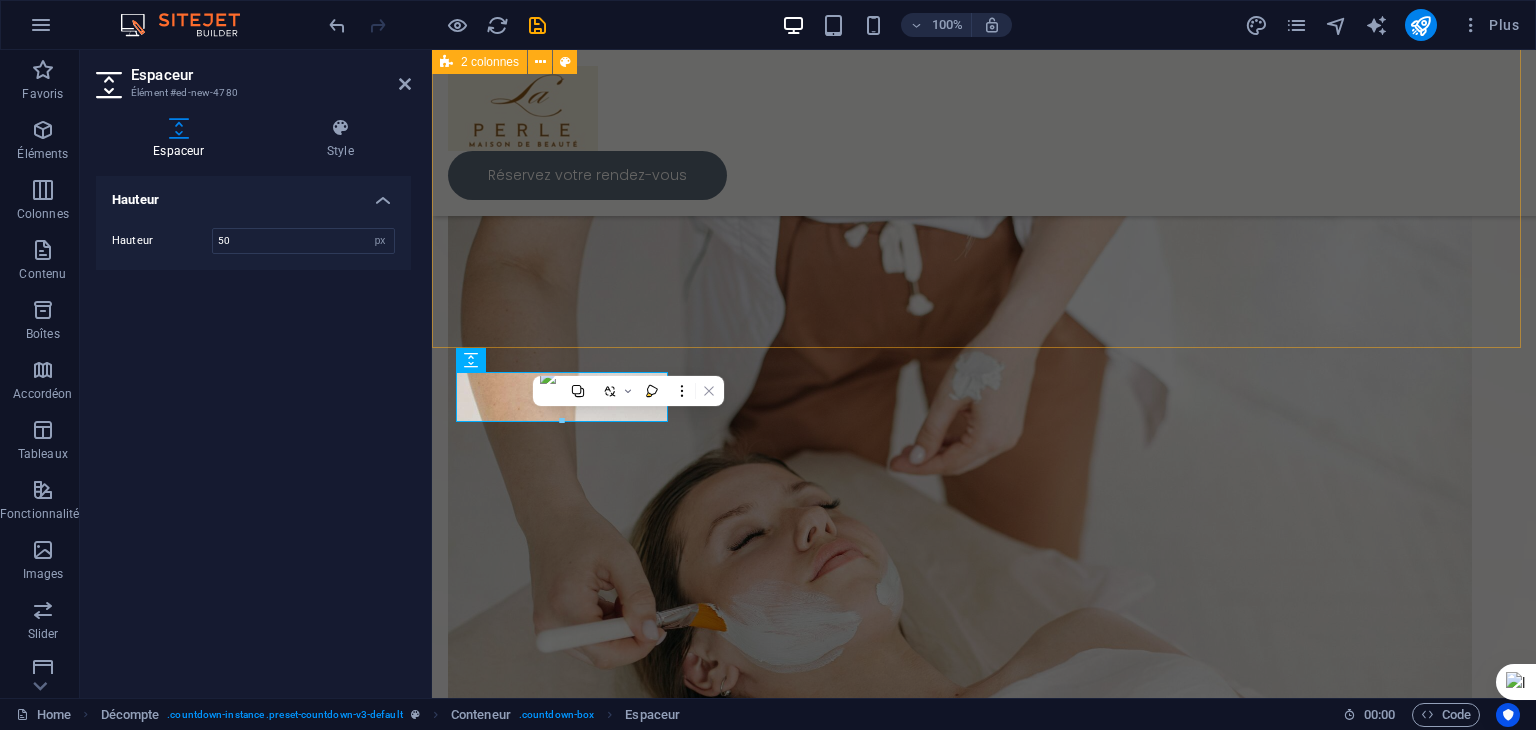click on "Nouvel élément texte 💎  La Perle – Maison de Beauté  💎 Un lieu d’exception où chaque détail est pensé pour révéler votre éclat. Soins visage, corps, coiffure et bien-être… Entrez dans un univers de beauté, de sérénité et d’élégance. Réservez votre rendez-vous" at bounding box center (984, 478) 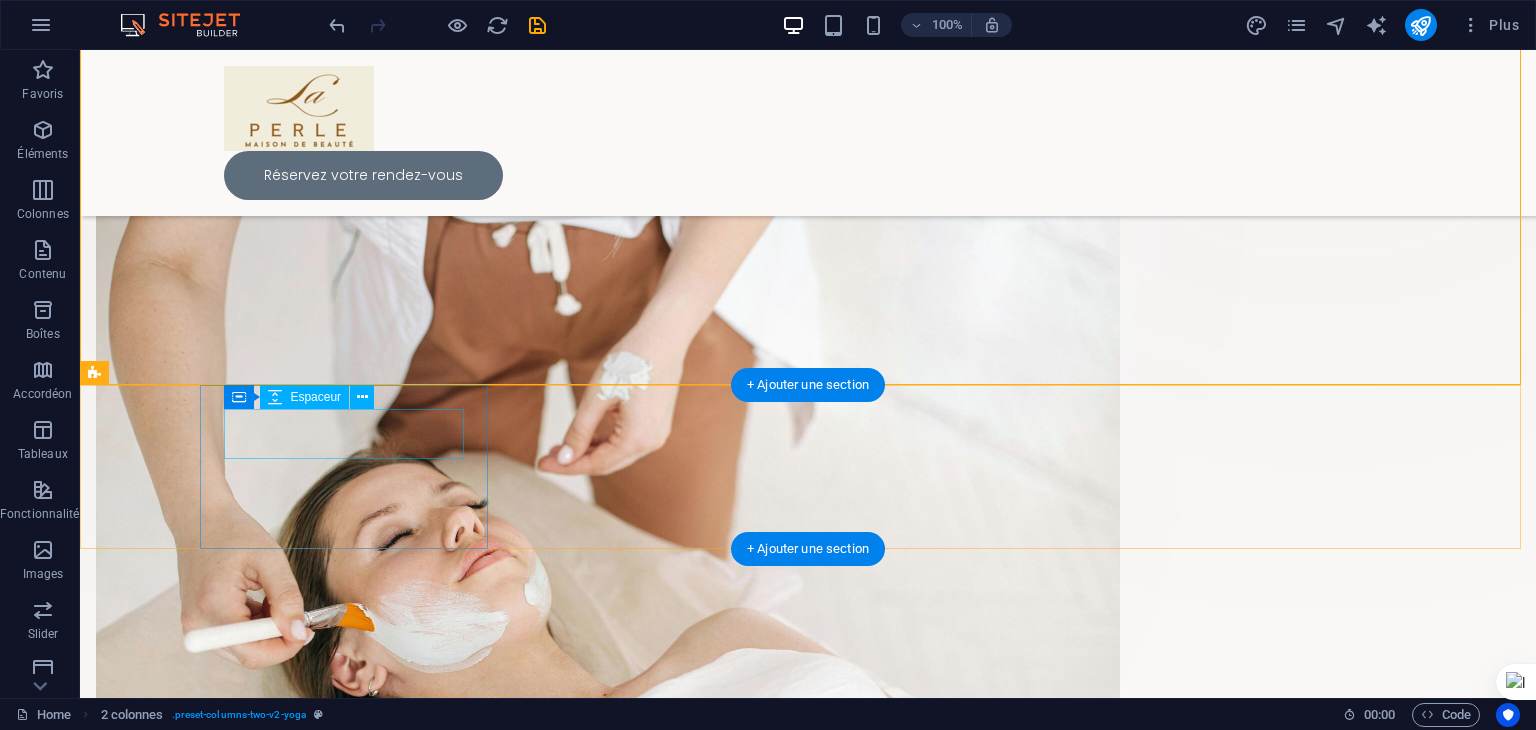 click at bounding box center (224, 1384) 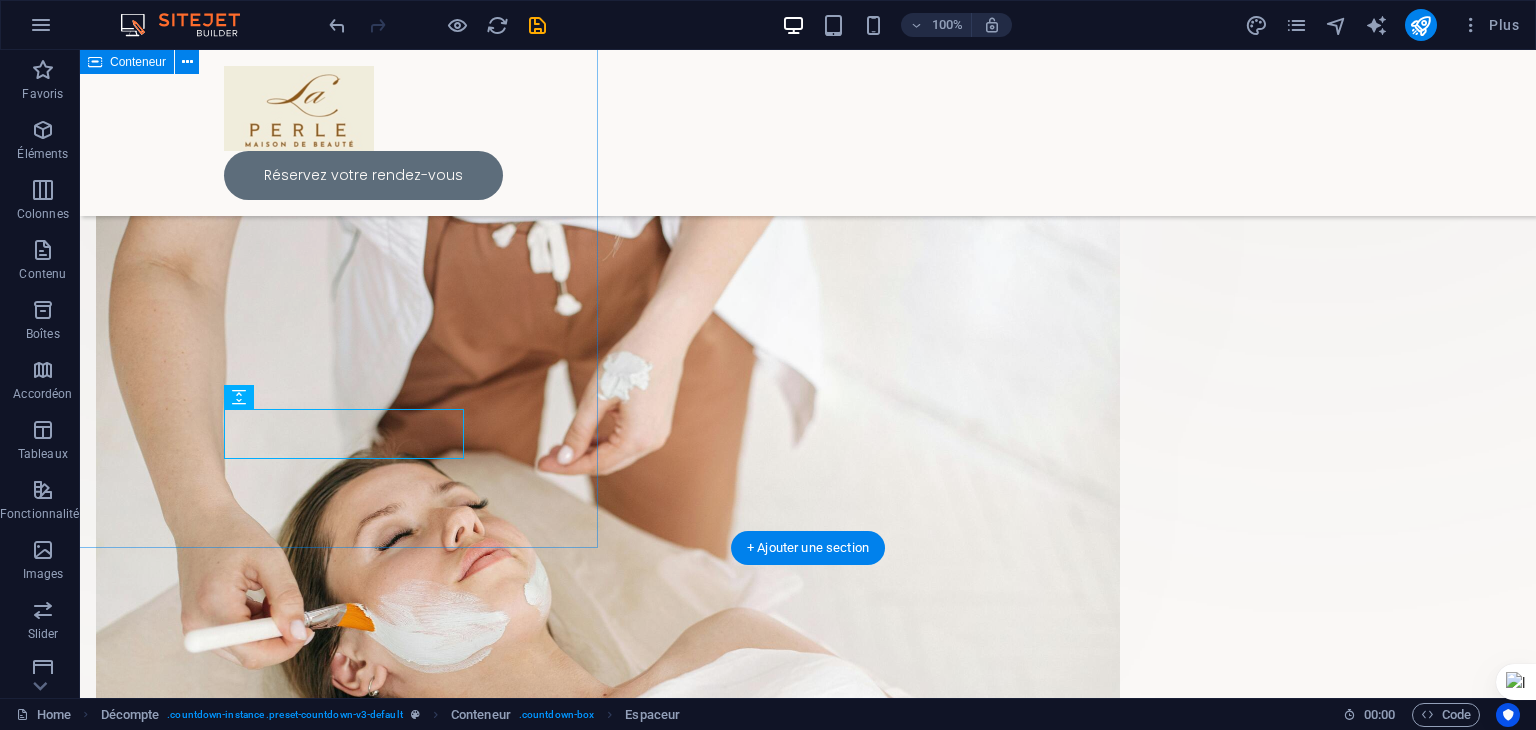 drag, startPoint x: 432, startPoint y: 413, endPoint x: 443, endPoint y: 379, distance: 35.735138 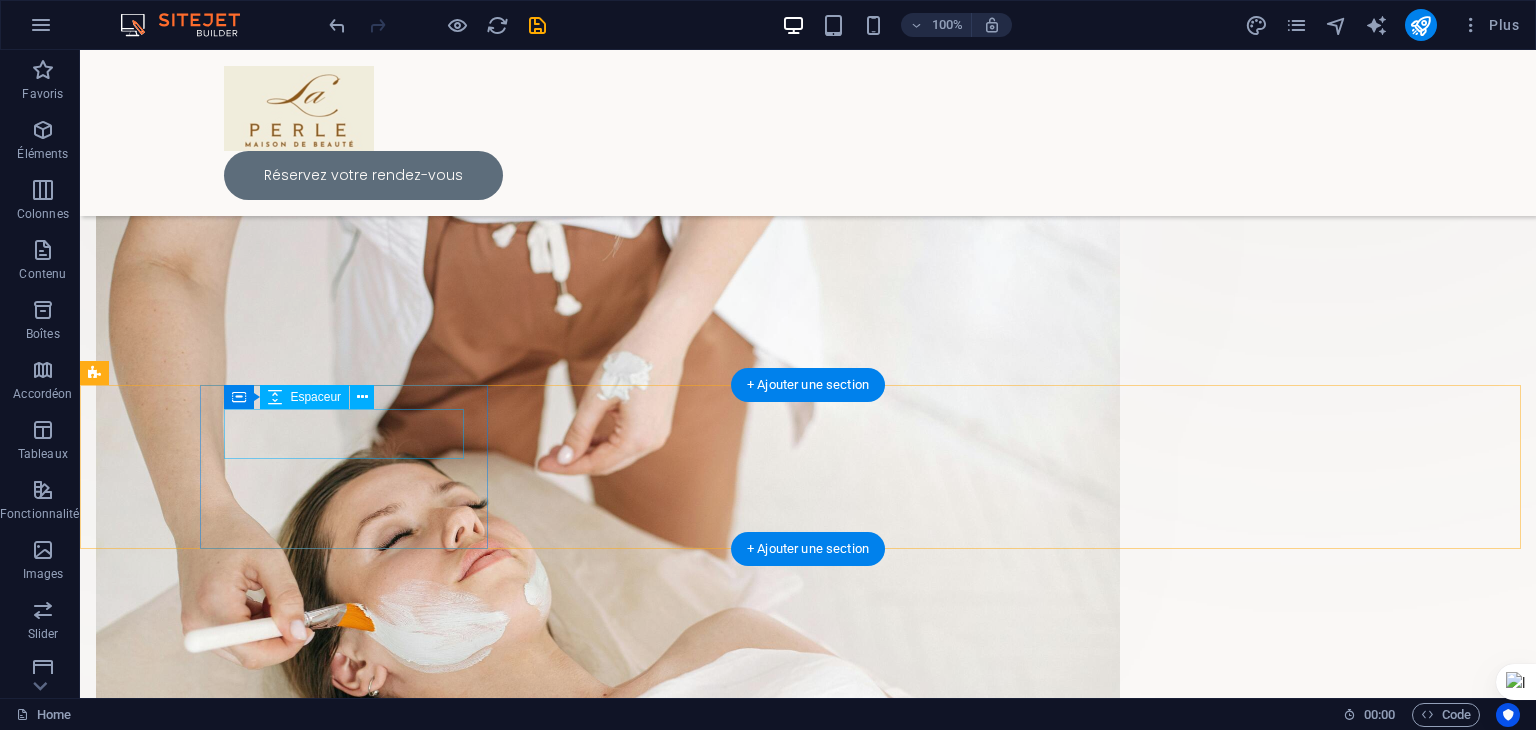 click at bounding box center (224, 1384) 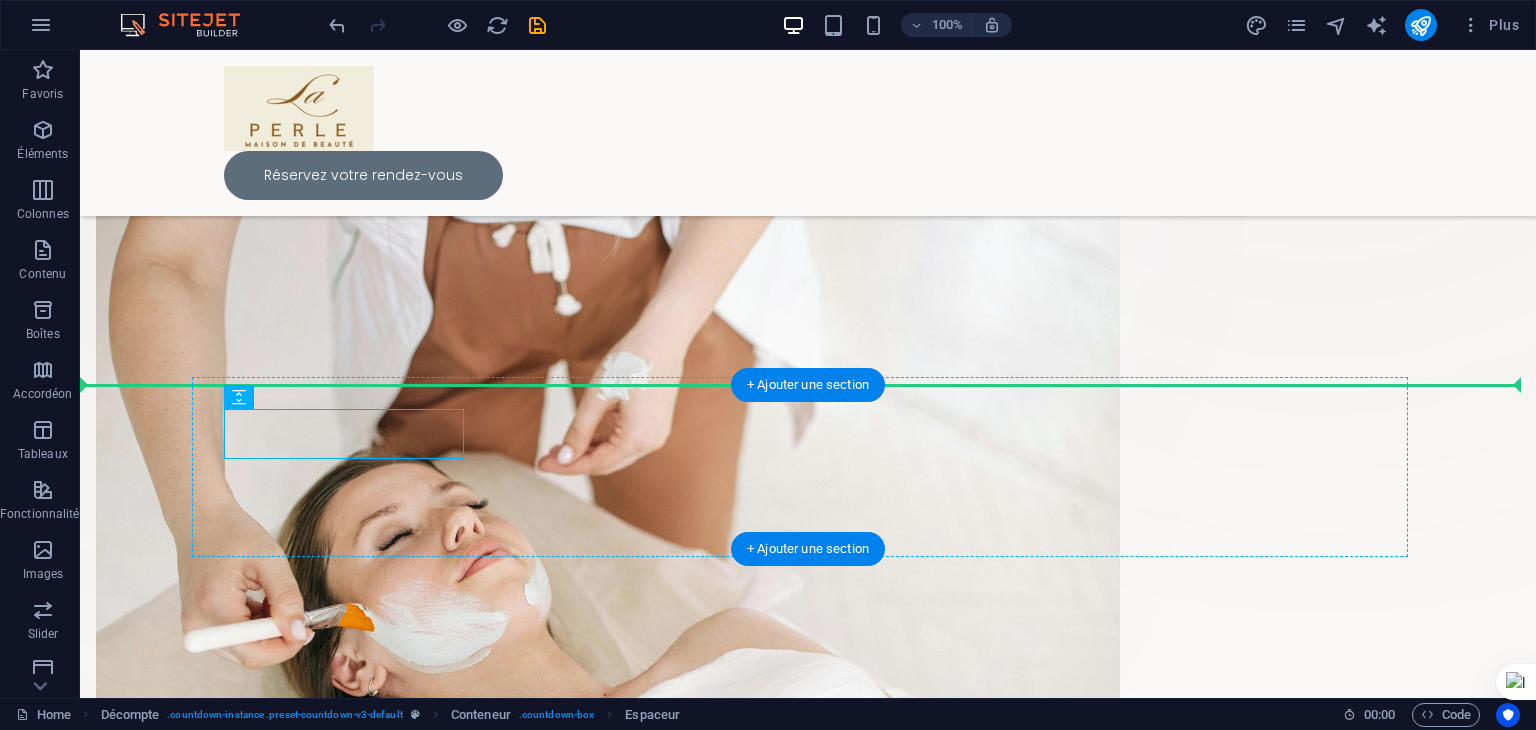 drag, startPoint x: 385, startPoint y: 457, endPoint x: 504, endPoint y: 396, distance: 133.7236 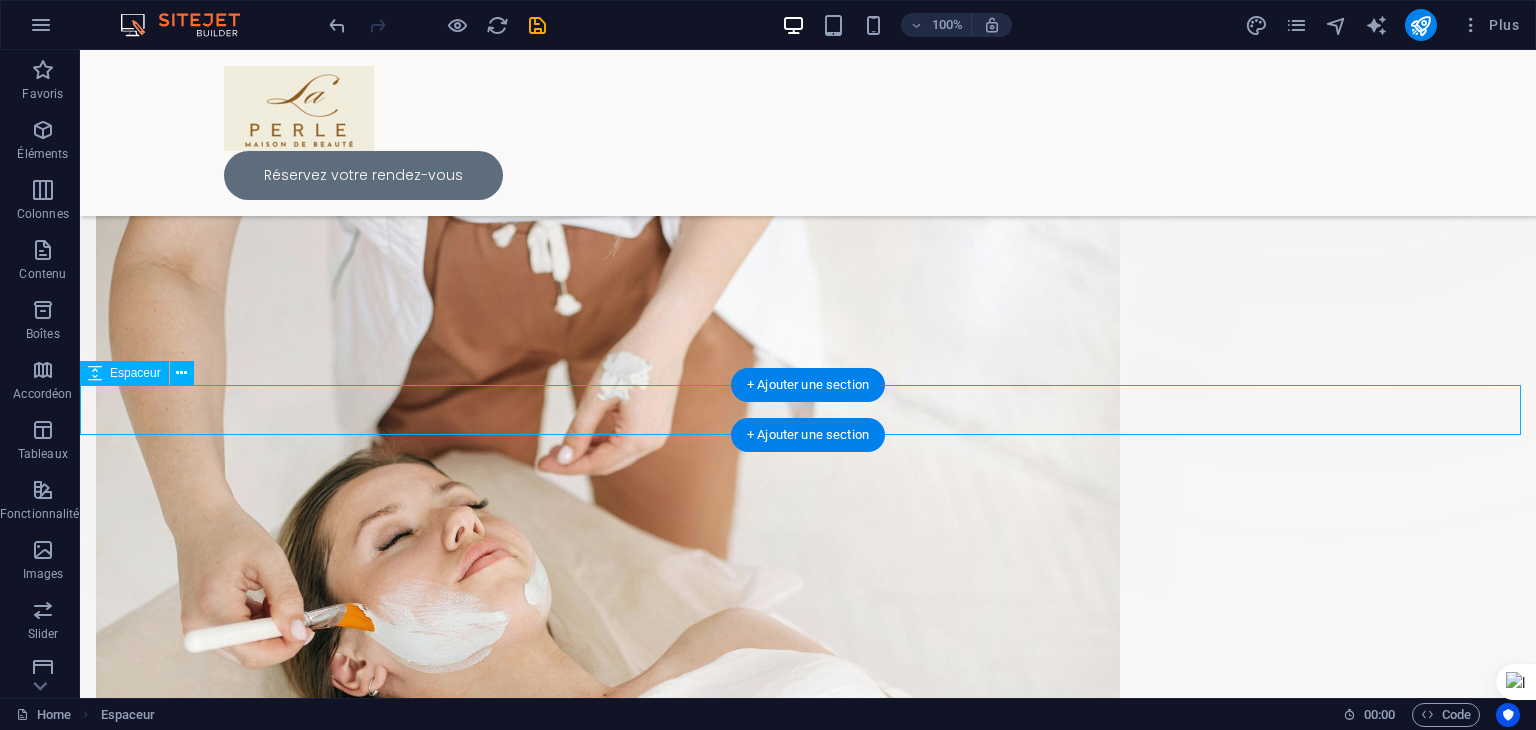 click at bounding box center (808, 1360) 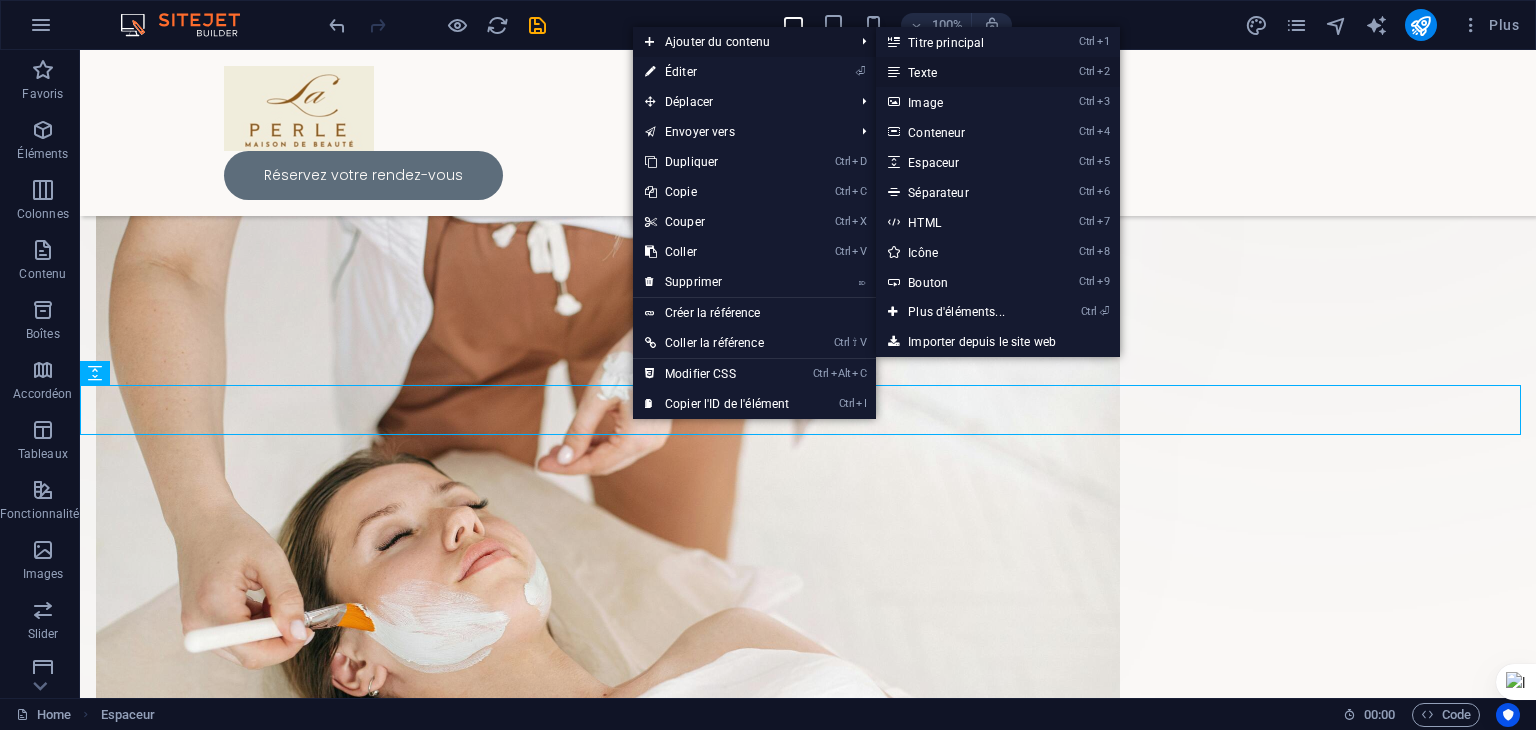 click on "Ctrl 2  Texte" at bounding box center [960, 72] 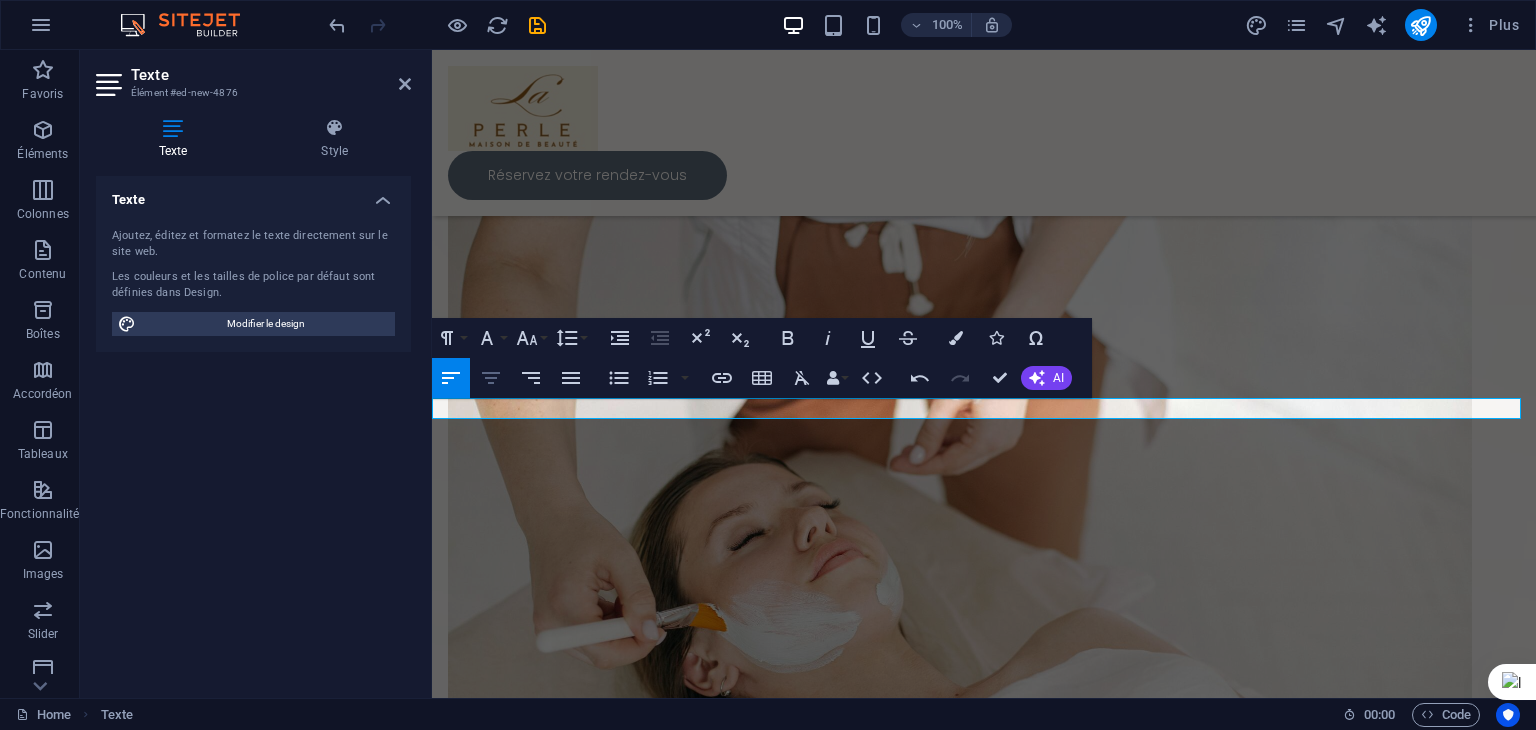 click 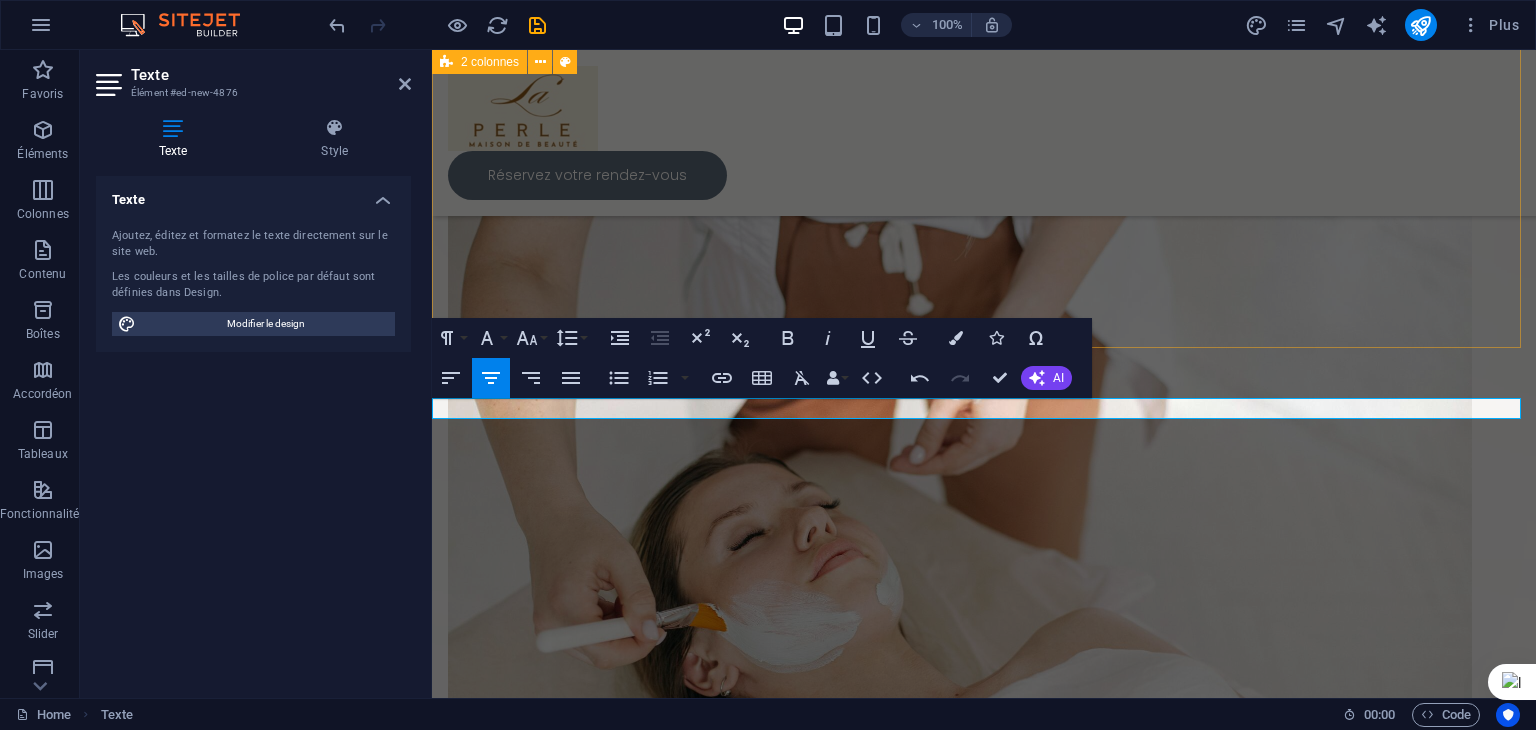 click on "Nouvel élément texte 💎  La Perle – Maison de Beauté  💎 Un lieu d’exception où chaque détail est pensé pour révéler votre éclat. Soins visage, corps, coiffure et bien-être… Entrez dans un univers de beauté, de sérénité et d’élégance. Réservez votre rendez-vous" at bounding box center (984, 478) 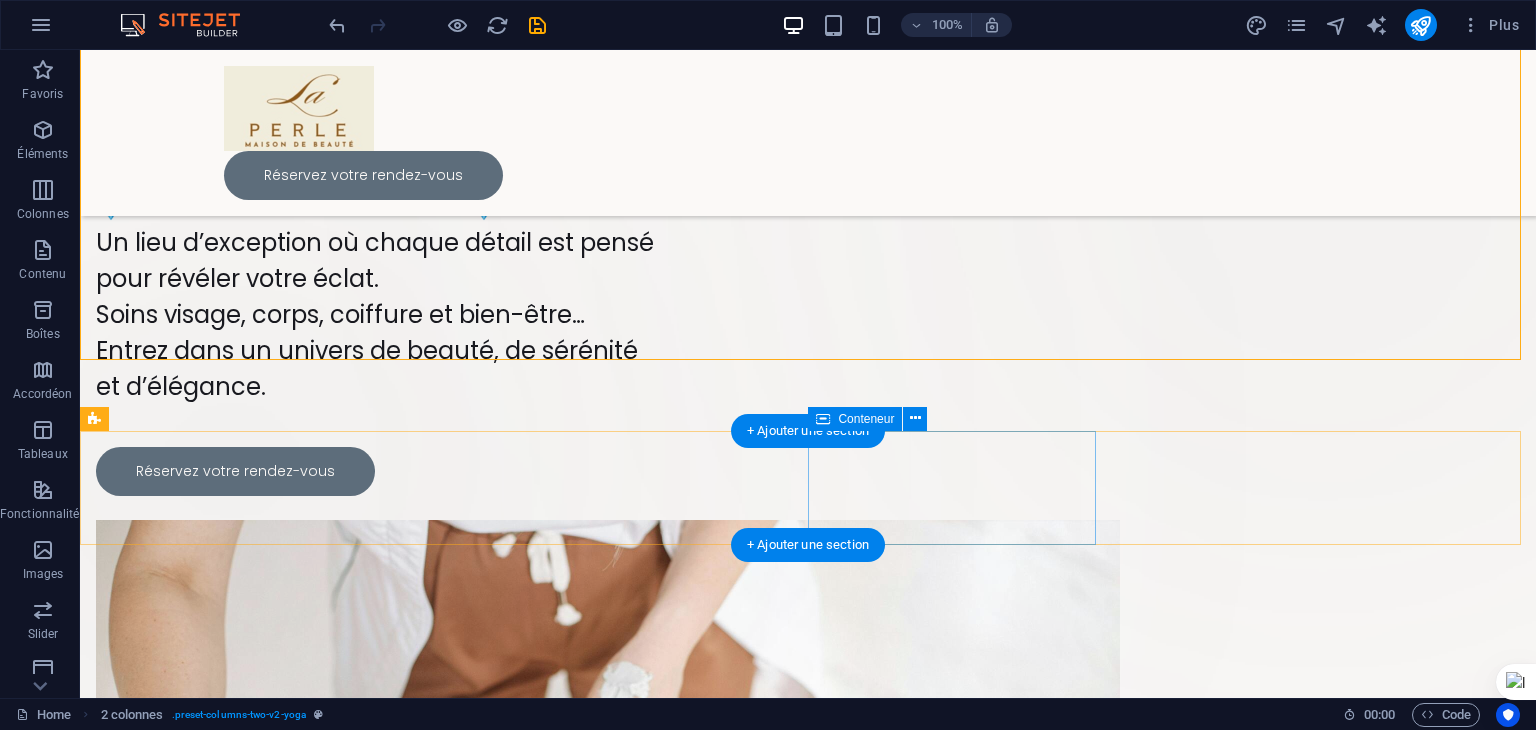 scroll, scrollTop: 504, scrollLeft: 0, axis: vertical 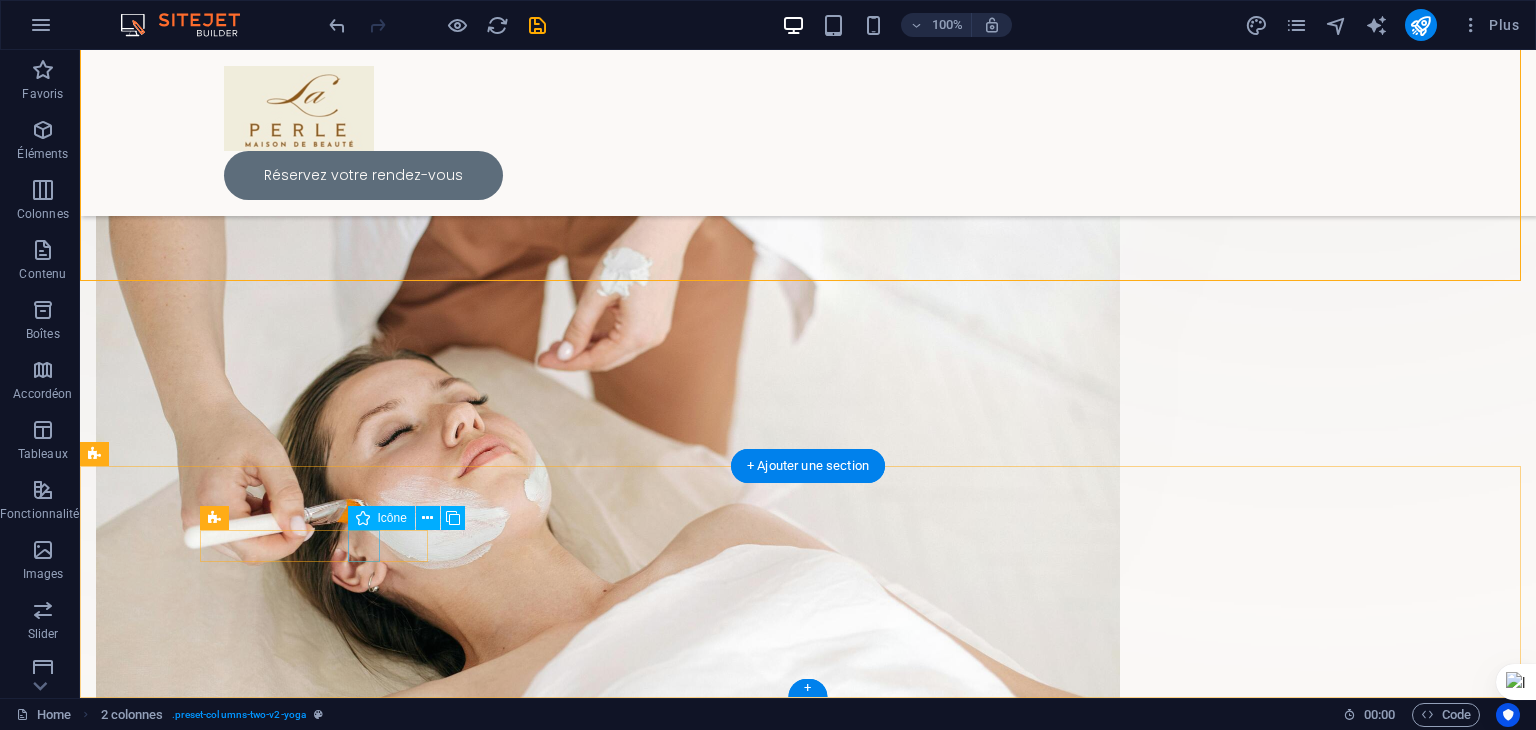 click at bounding box center [808, 1907] 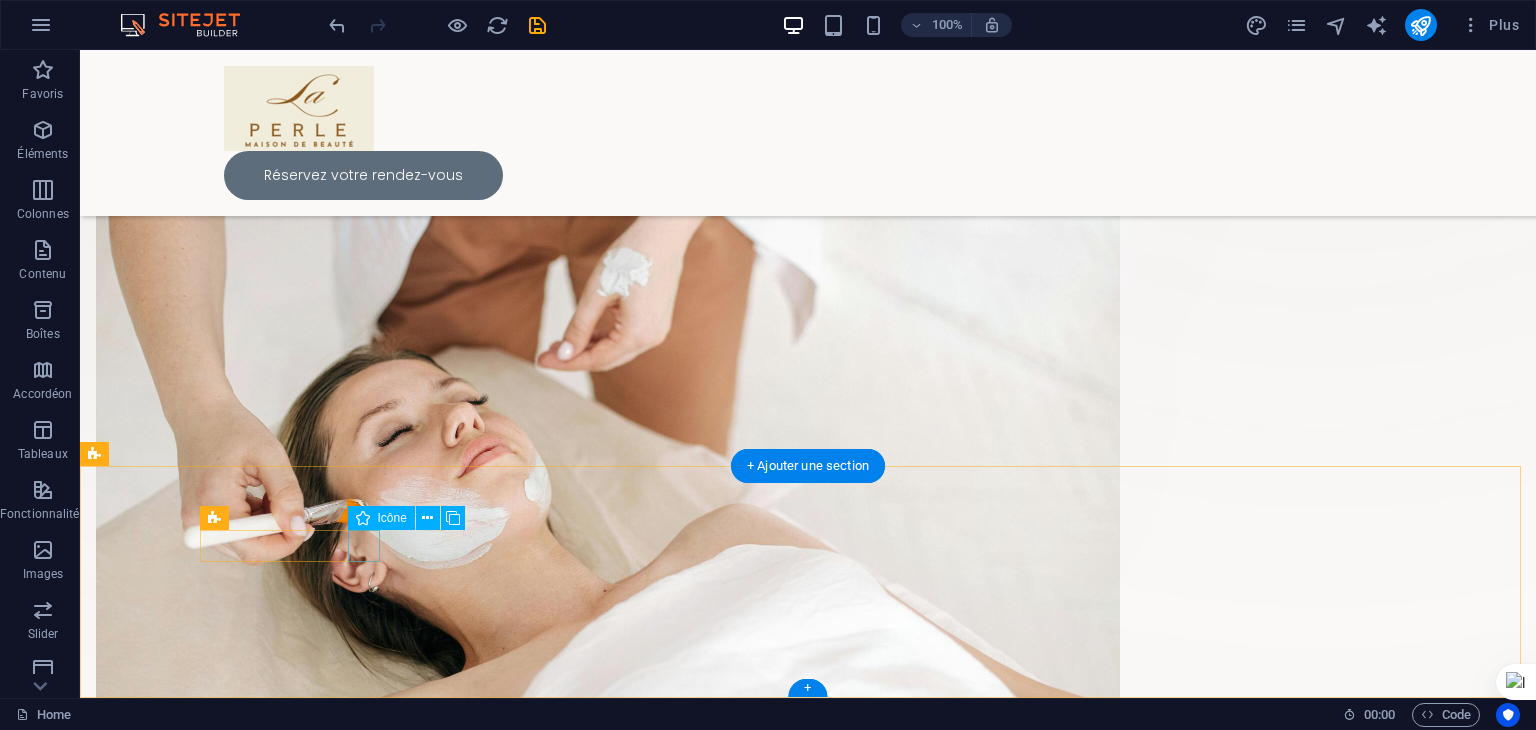 click at bounding box center [808, 1907] 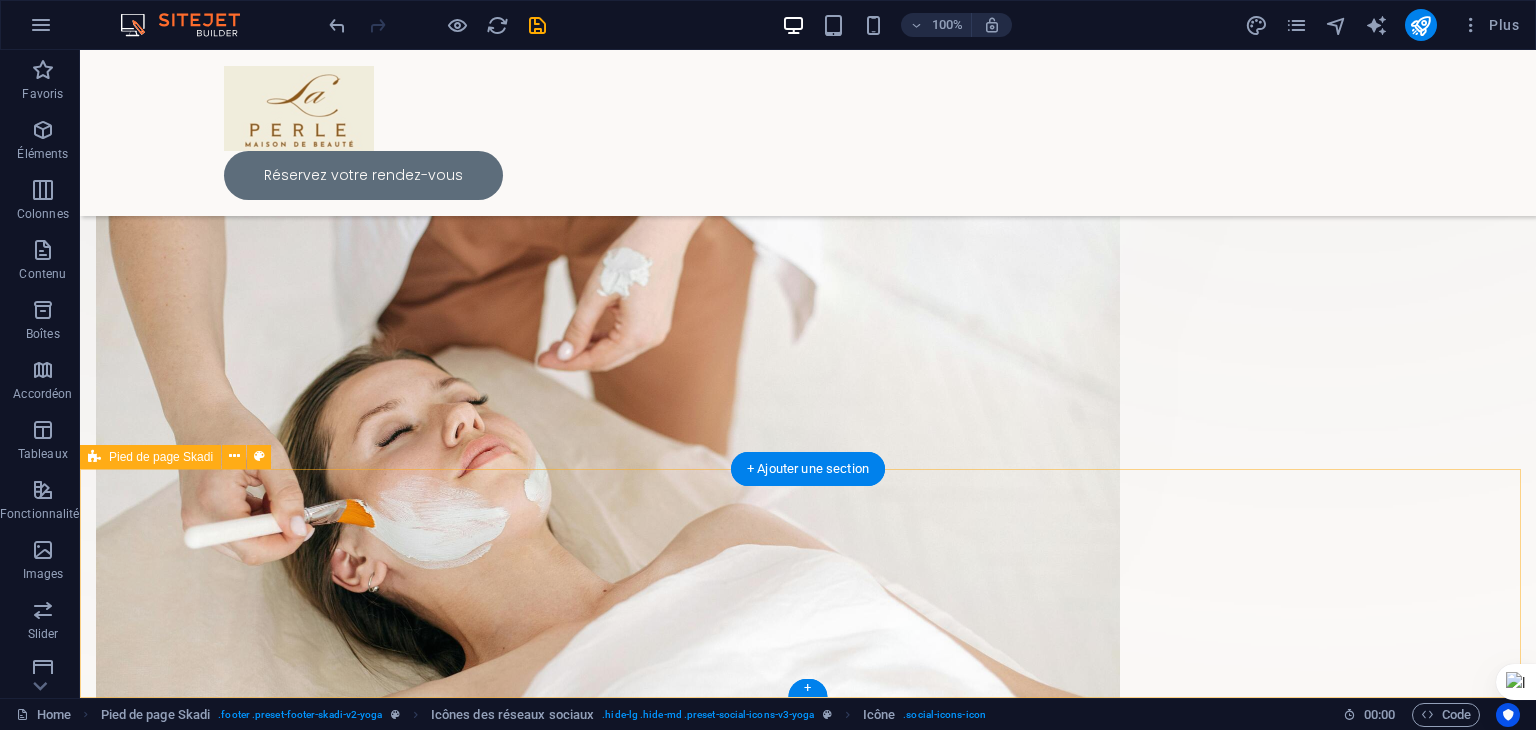 scroll, scrollTop: 501, scrollLeft: 0, axis: vertical 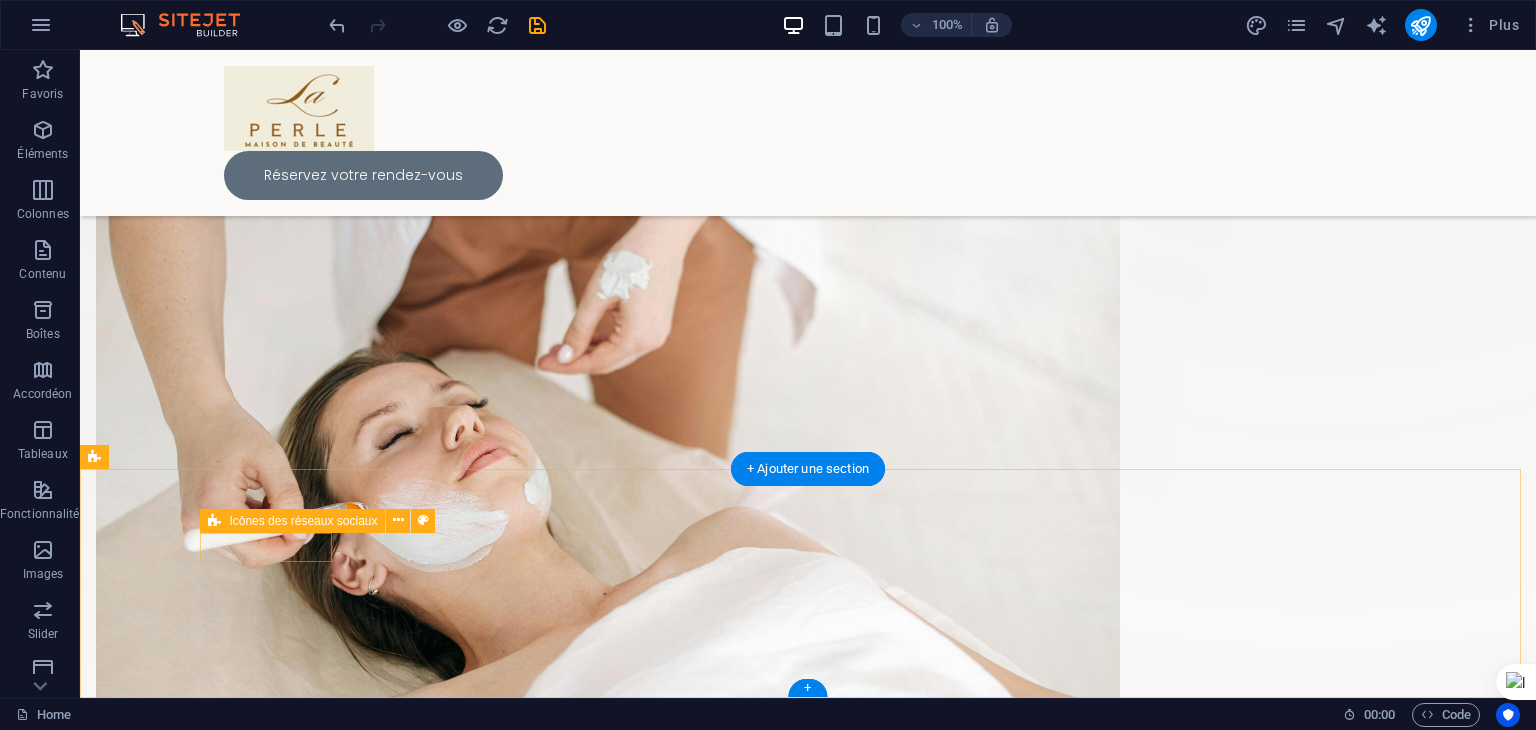 click on "[PHONE]" at bounding box center (808, 1863) 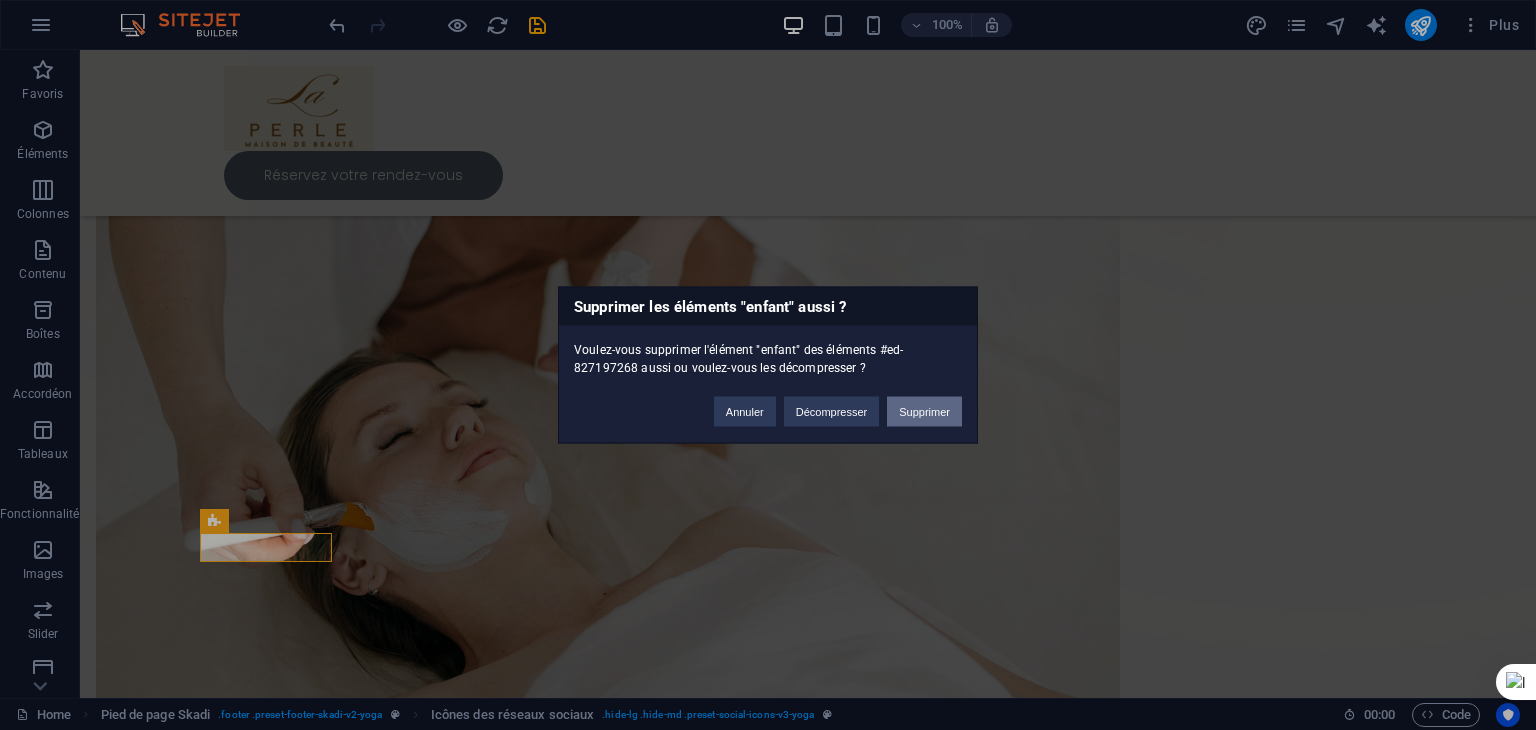 click on "Supprimer" at bounding box center [924, 412] 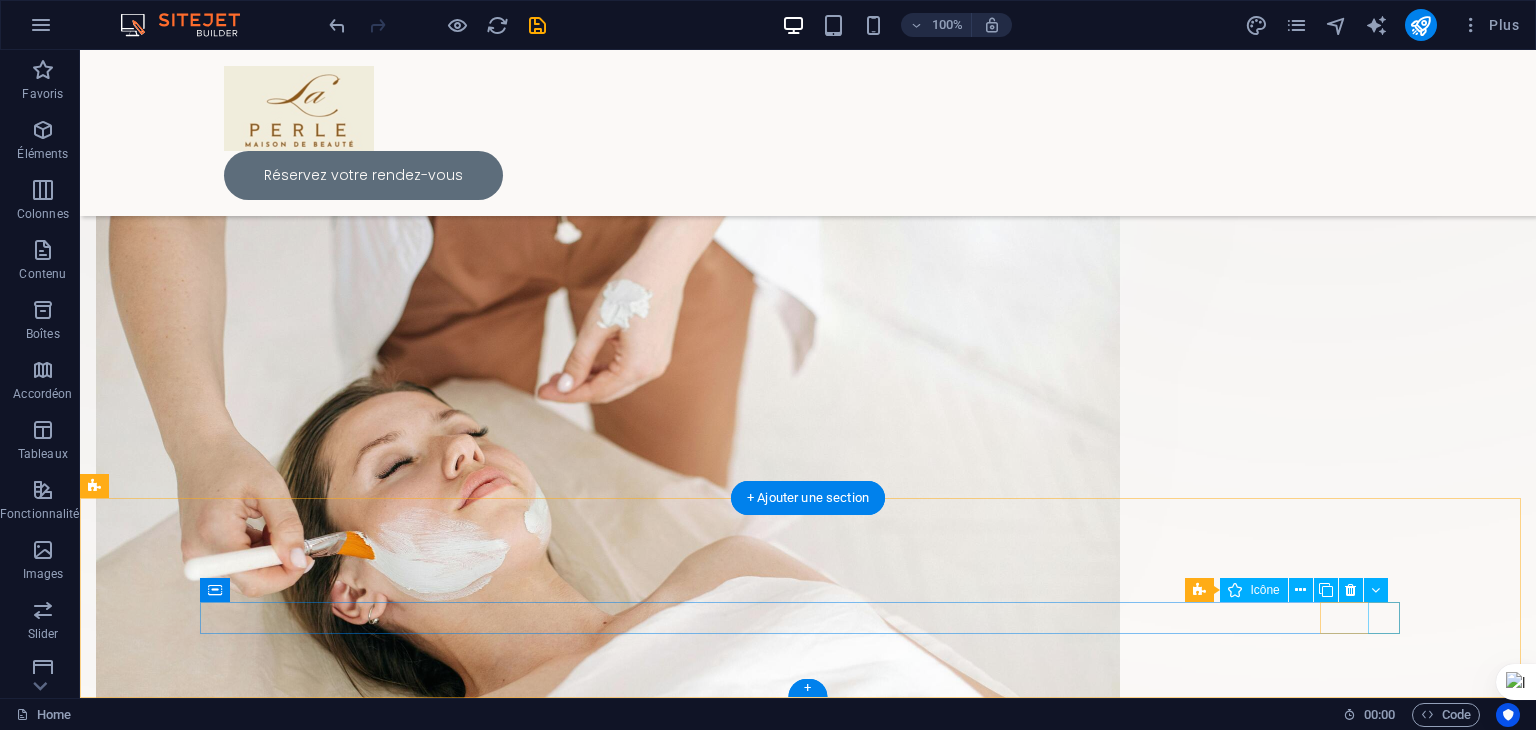 click at bounding box center (808, 1995) 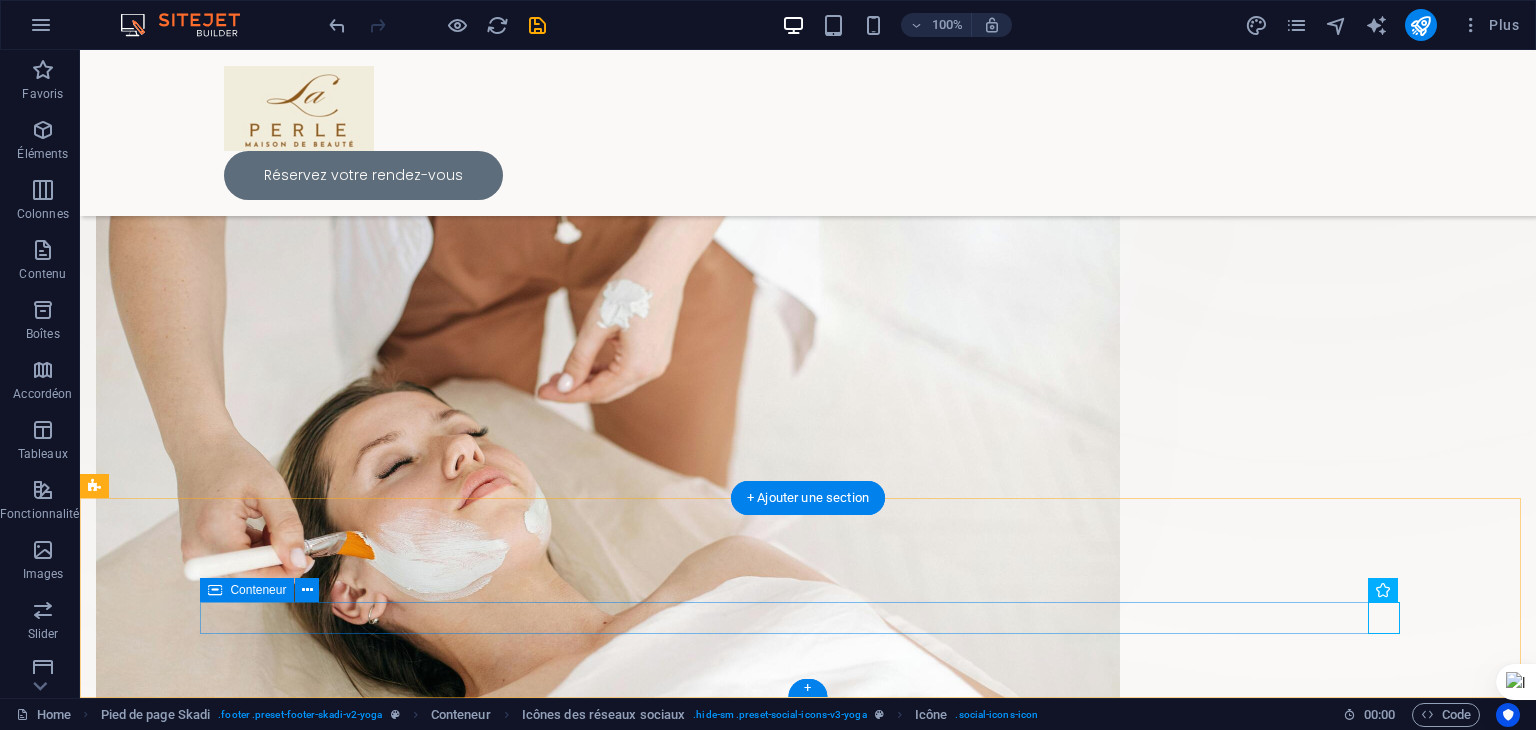 click on "© 2025  laperlebythalia.ma . All rights reserved |  Legal Notice  |  Privacy Policy" at bounding box center (808, 1964) 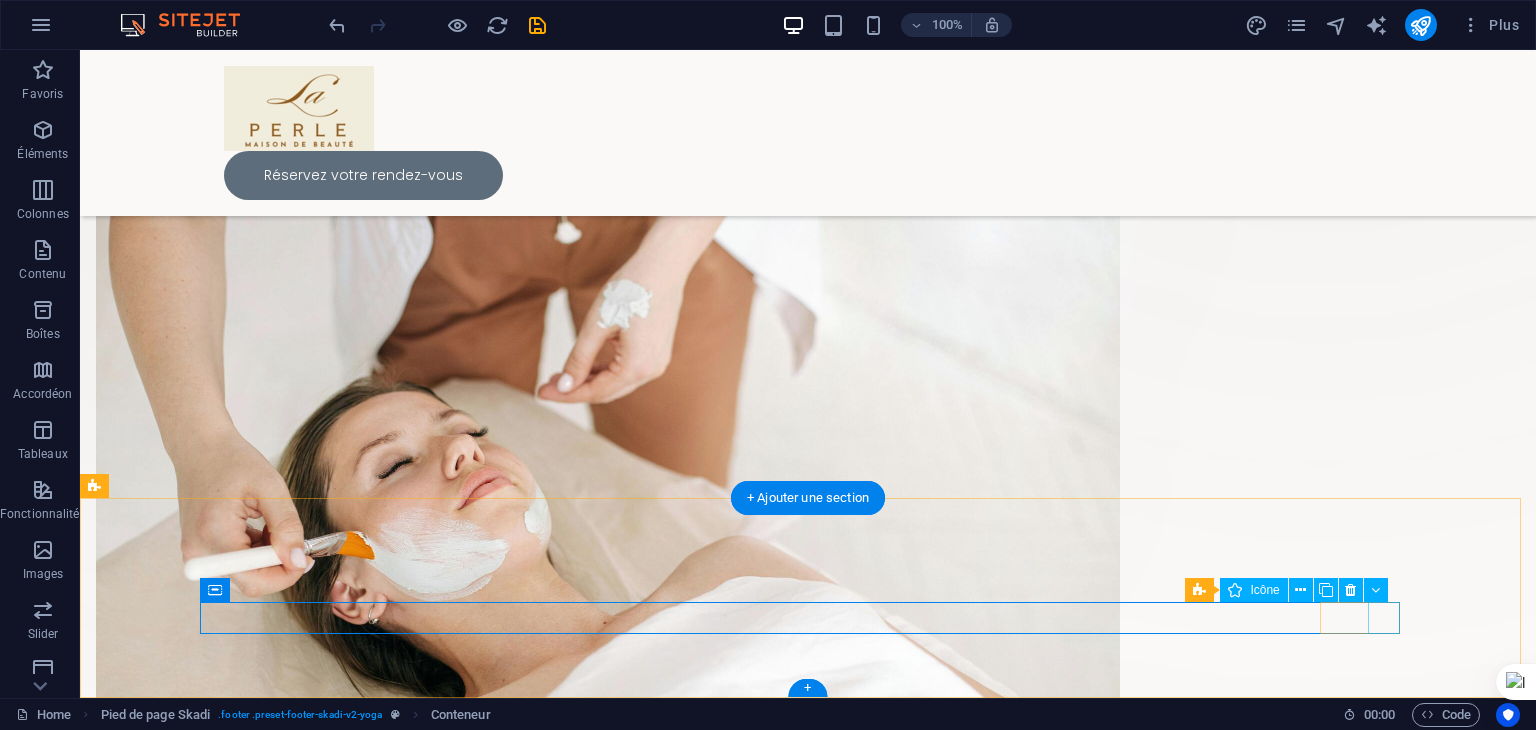click at bounding box center (808, 1995) 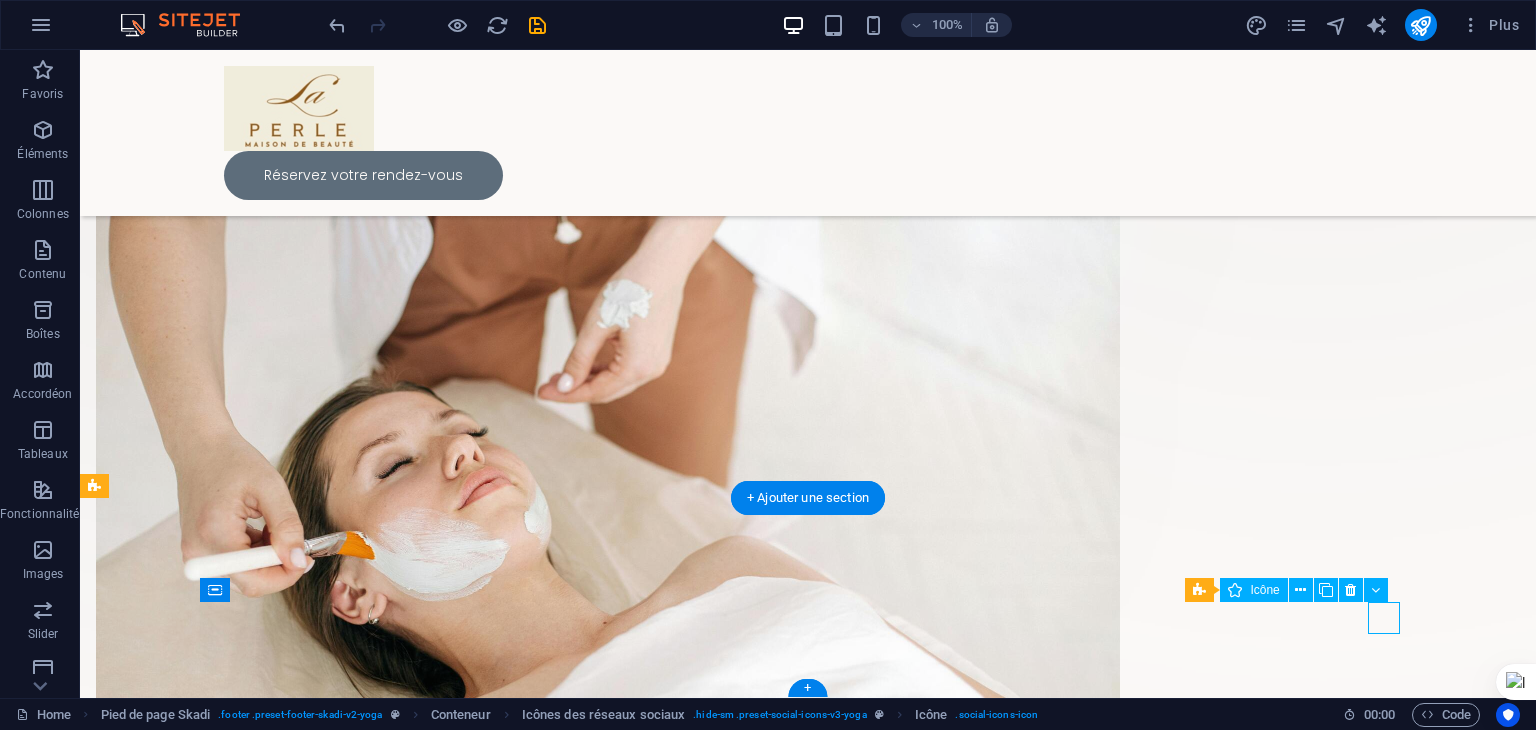 click at bounding box center [808, 1995] 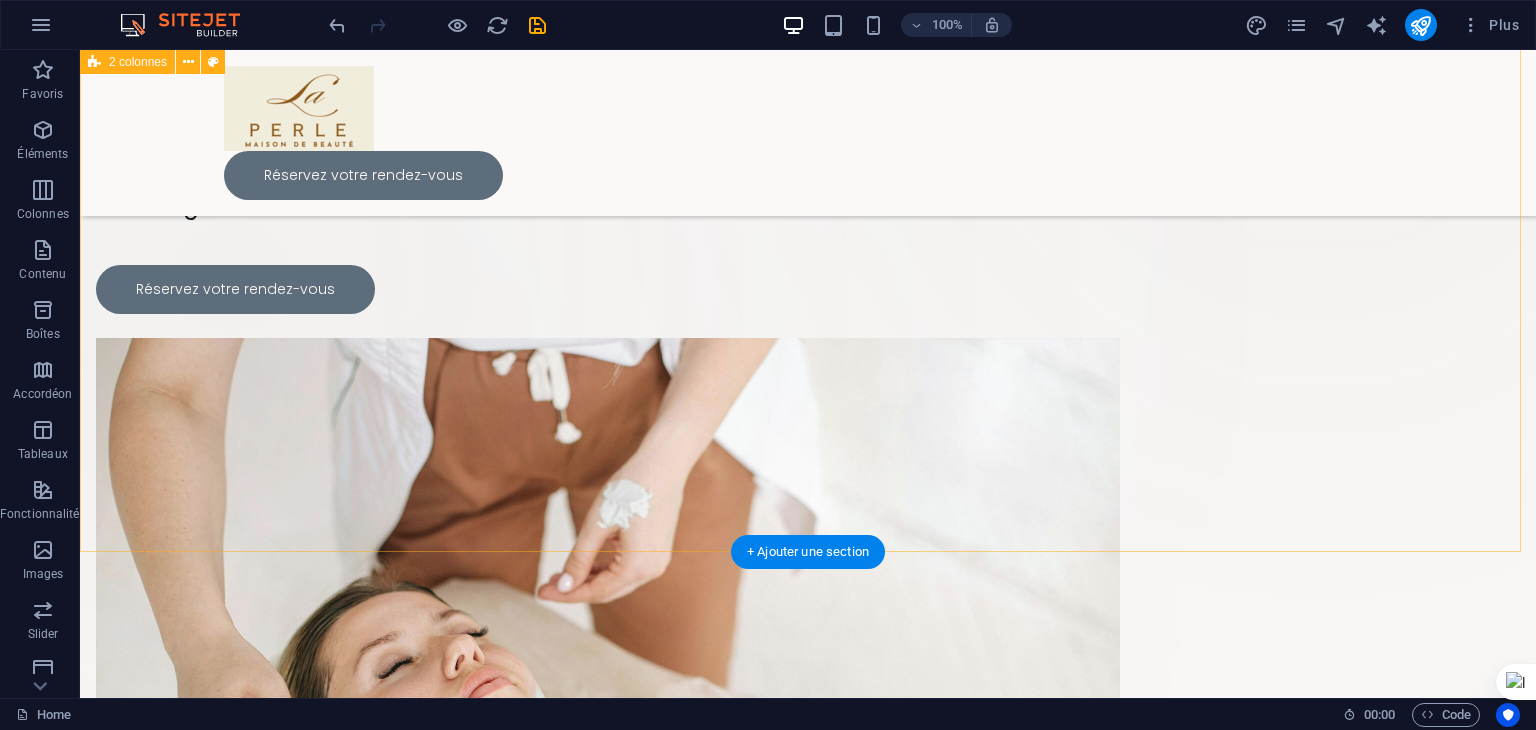 scroll, scrollTop: 0, scrollLeft: 0, axis: both 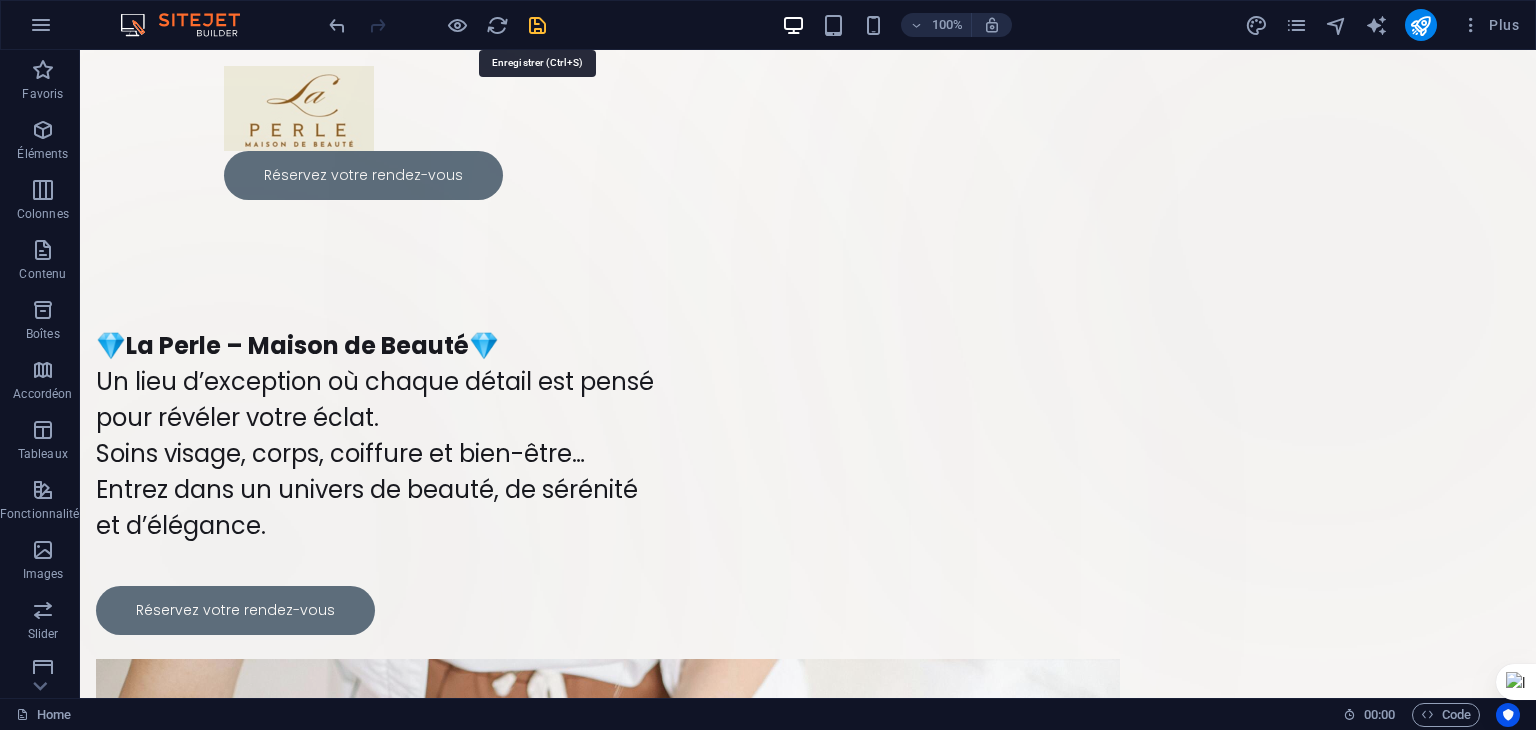 click at bounding box center [537, 25] 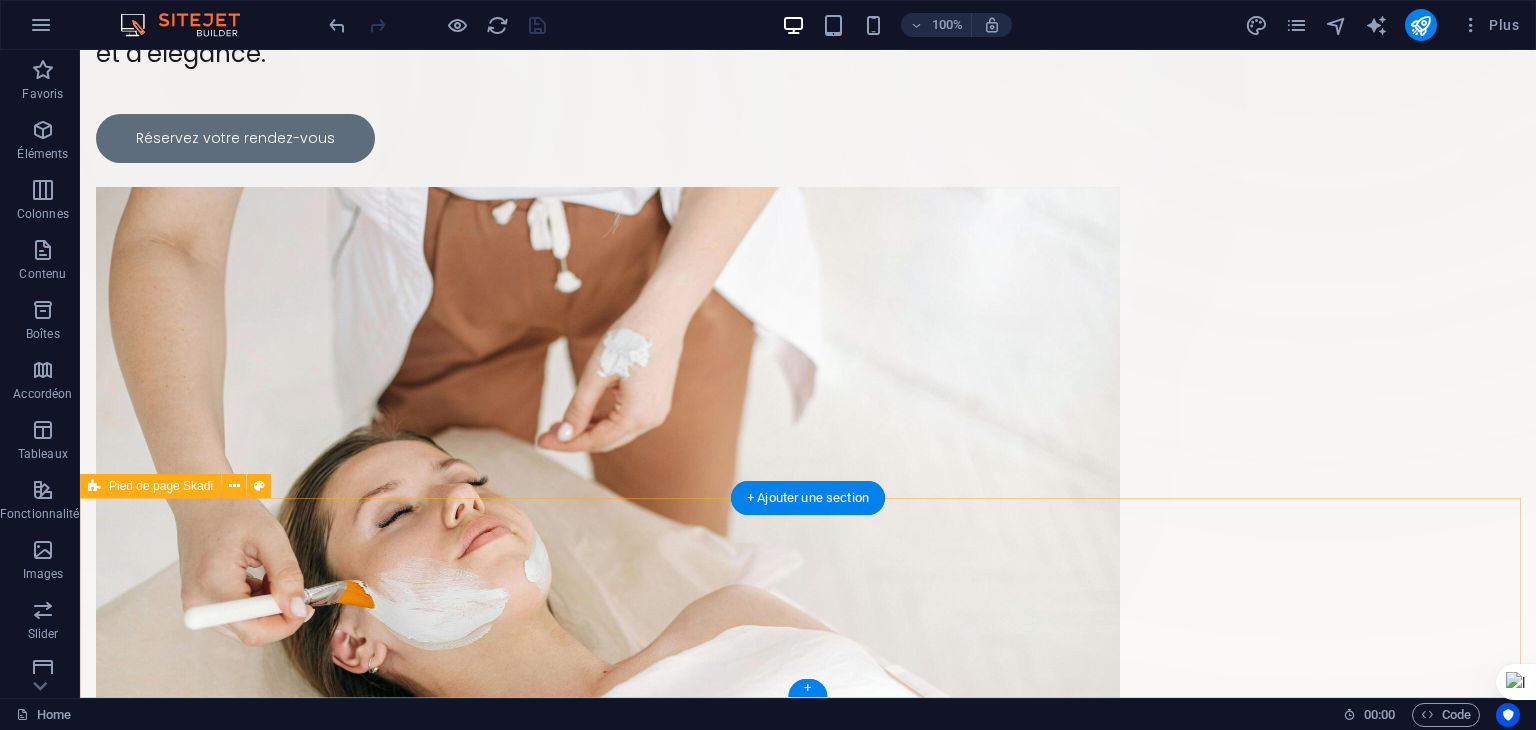 scroll, scrollTop: 0, scrollLeft: 0, axis: both 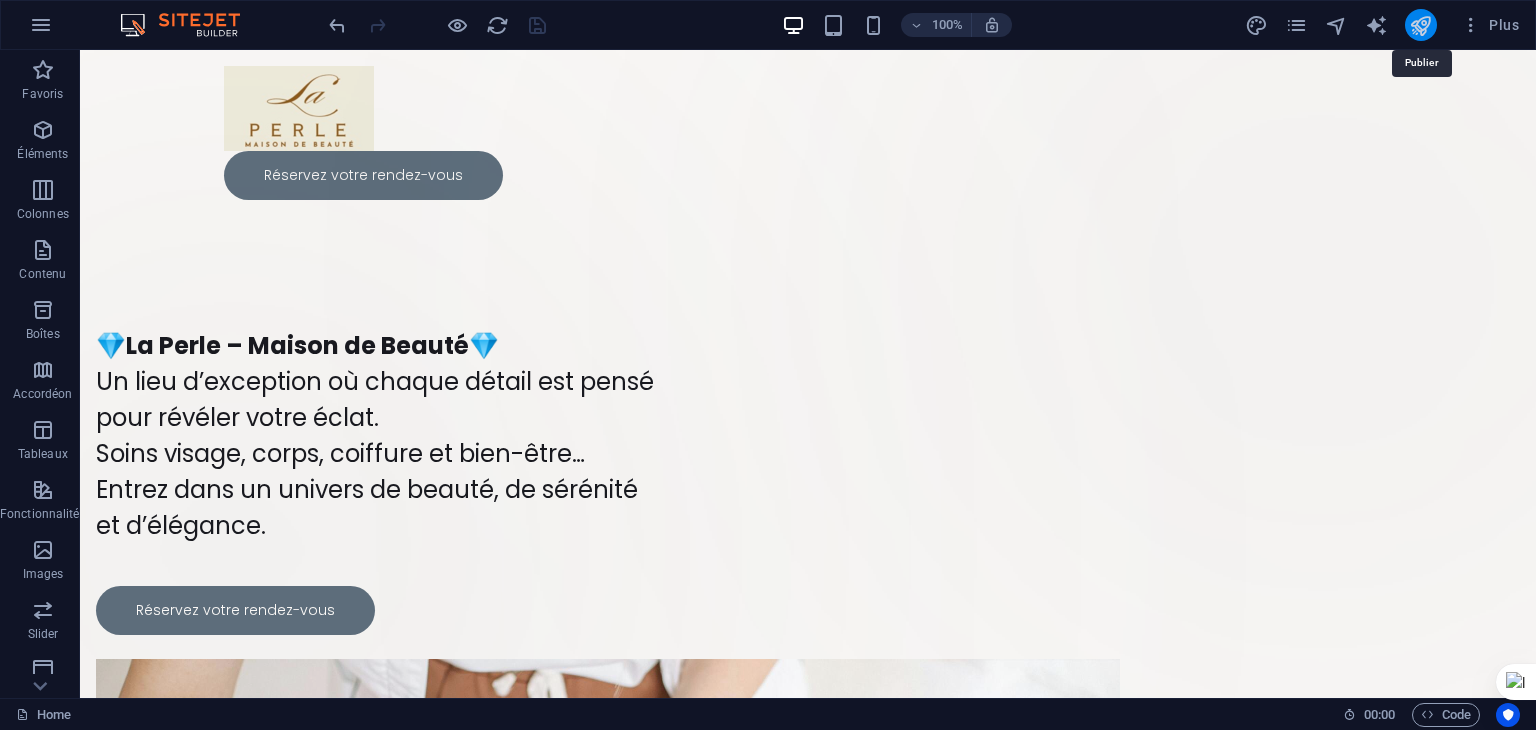 click at bounding box center (1420, 25) 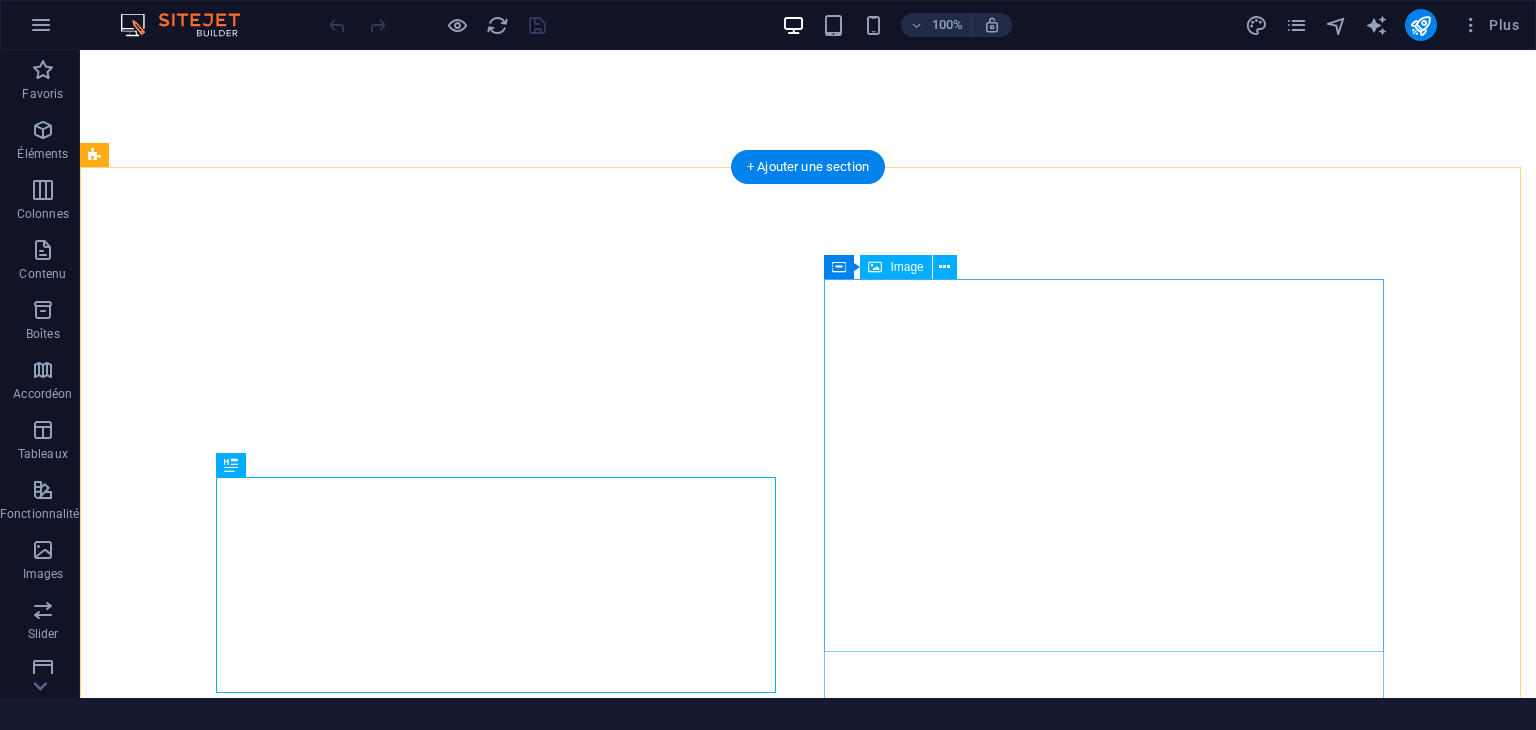 scroll, scrollTop: 0, scrollLeft: 0, axis: both 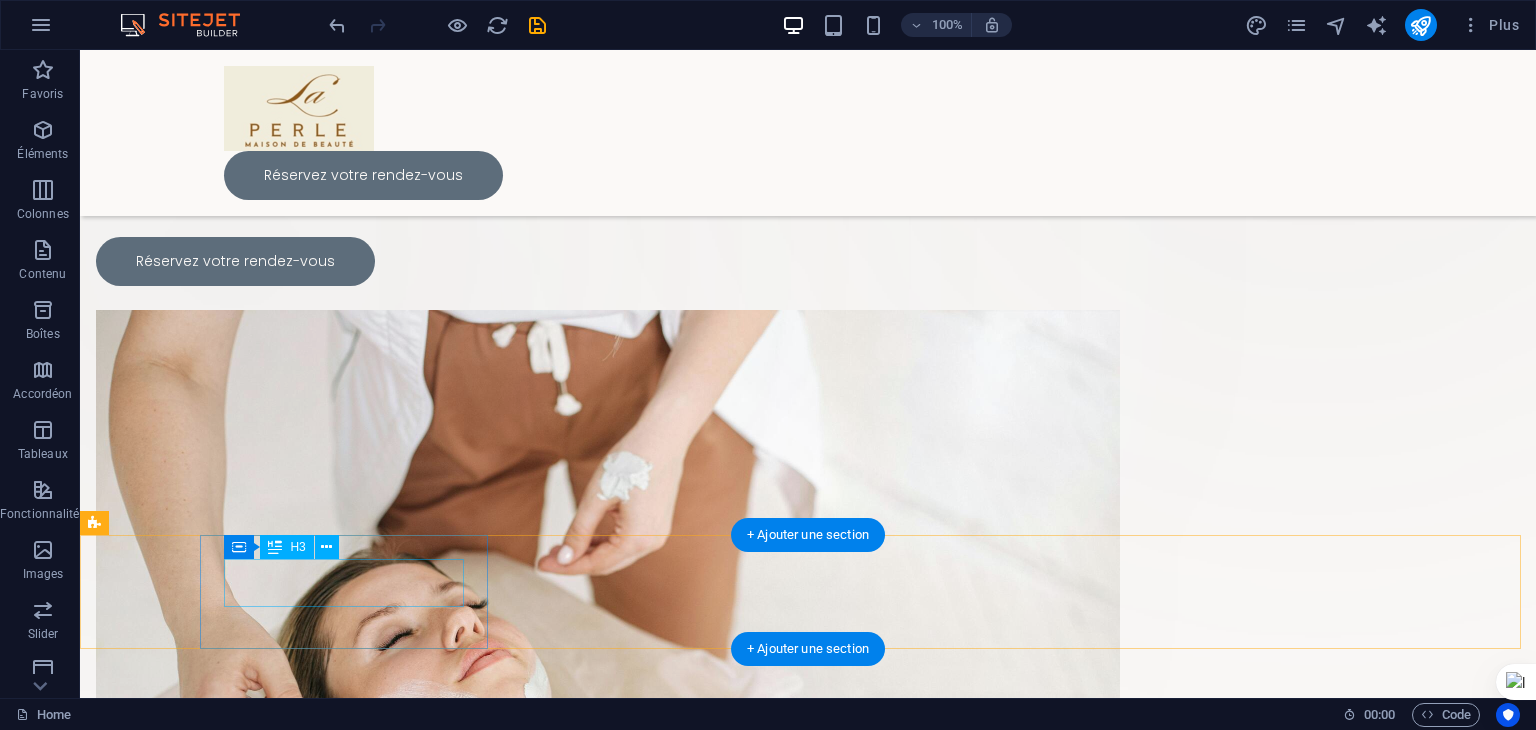 click on "0" at bounding box center (224, 1216) 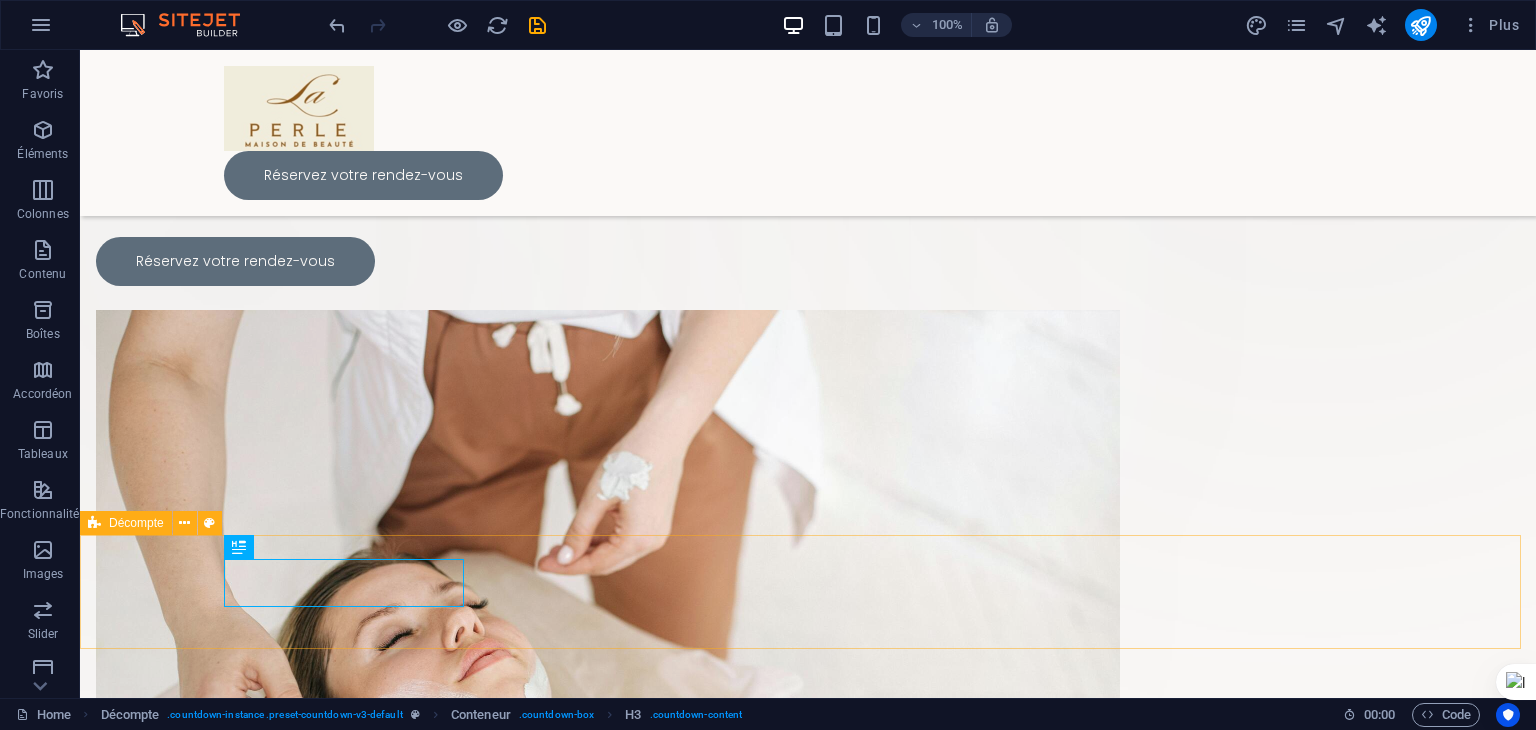 click on "Décompte" at bounding box center [126, 523] 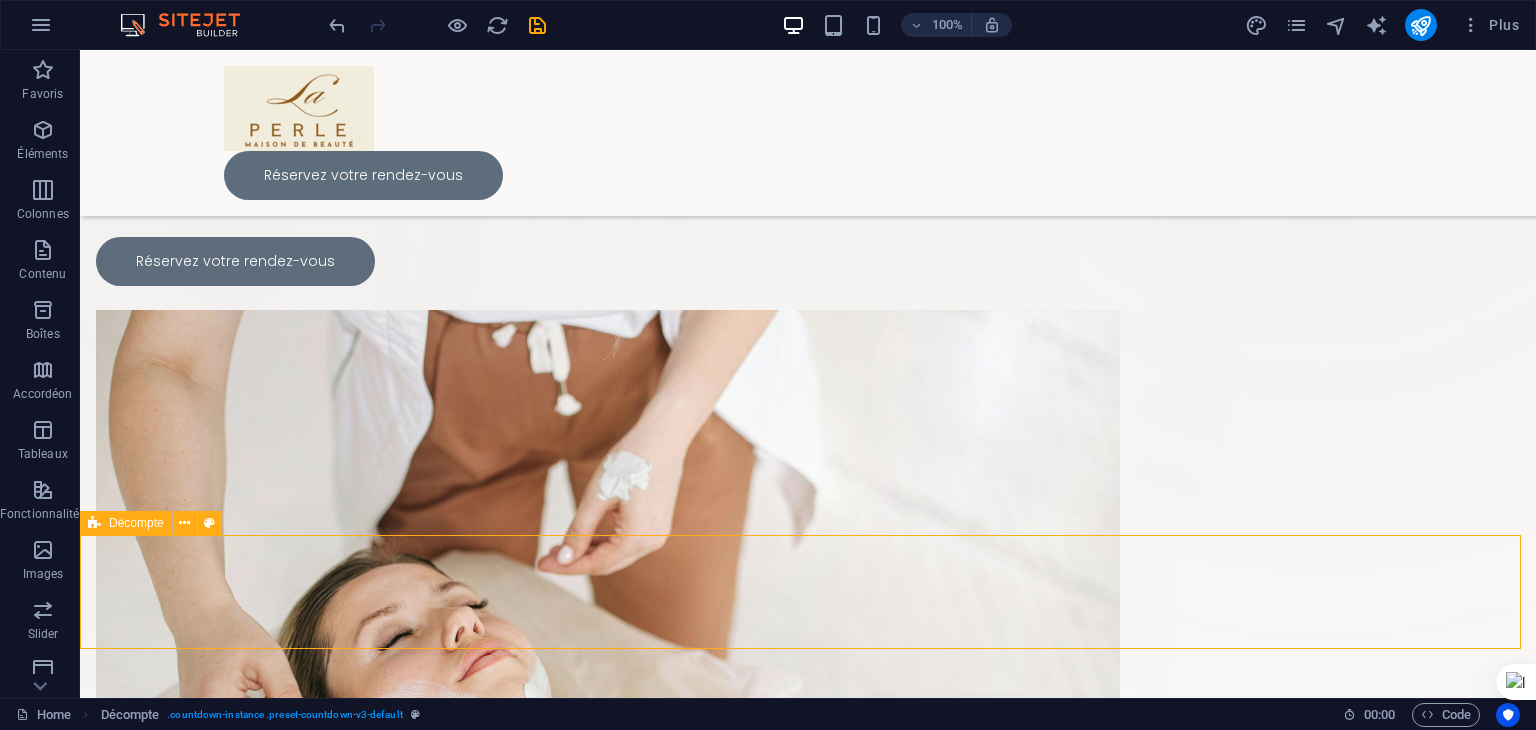 click on "Décompte" at bounding box center [126, 523] 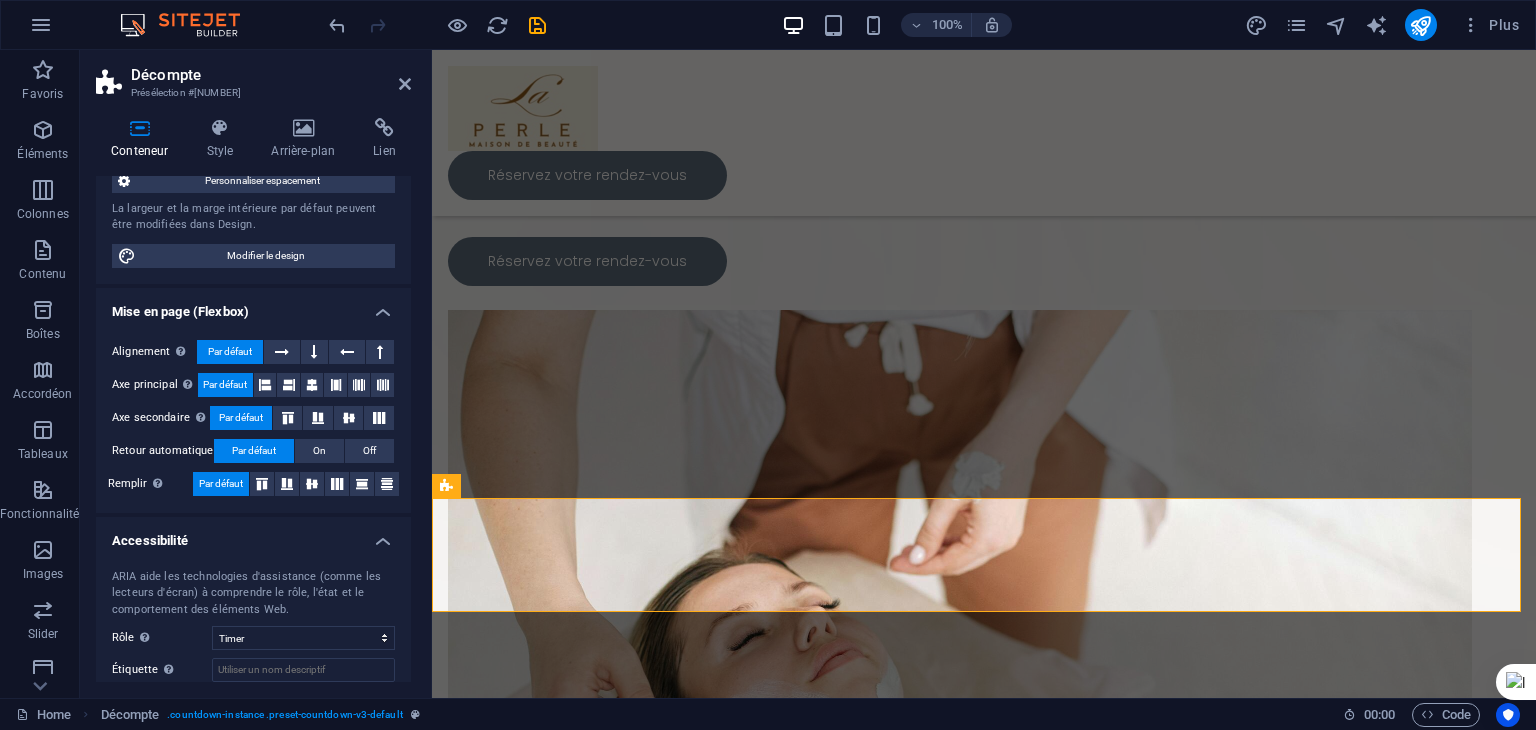 scroll, scrollTop: 292, scrollLeft: 0, axis: vertical 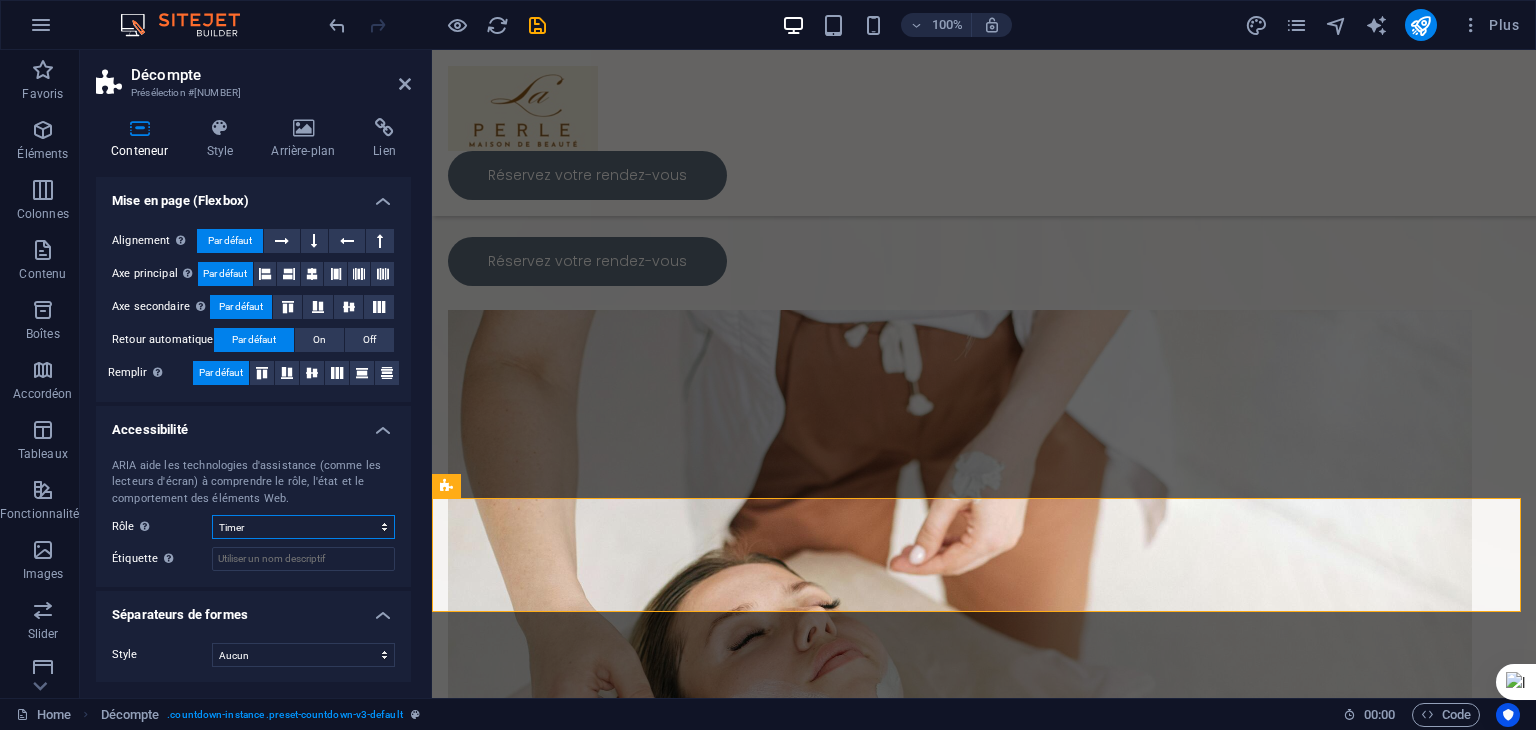 click on "Aucun Alert Article Banner Comment Complementary Dialog En-tête Marquee Pied de page Presentation Region Section Separator Status Timer" at bounding box center [303, 527] 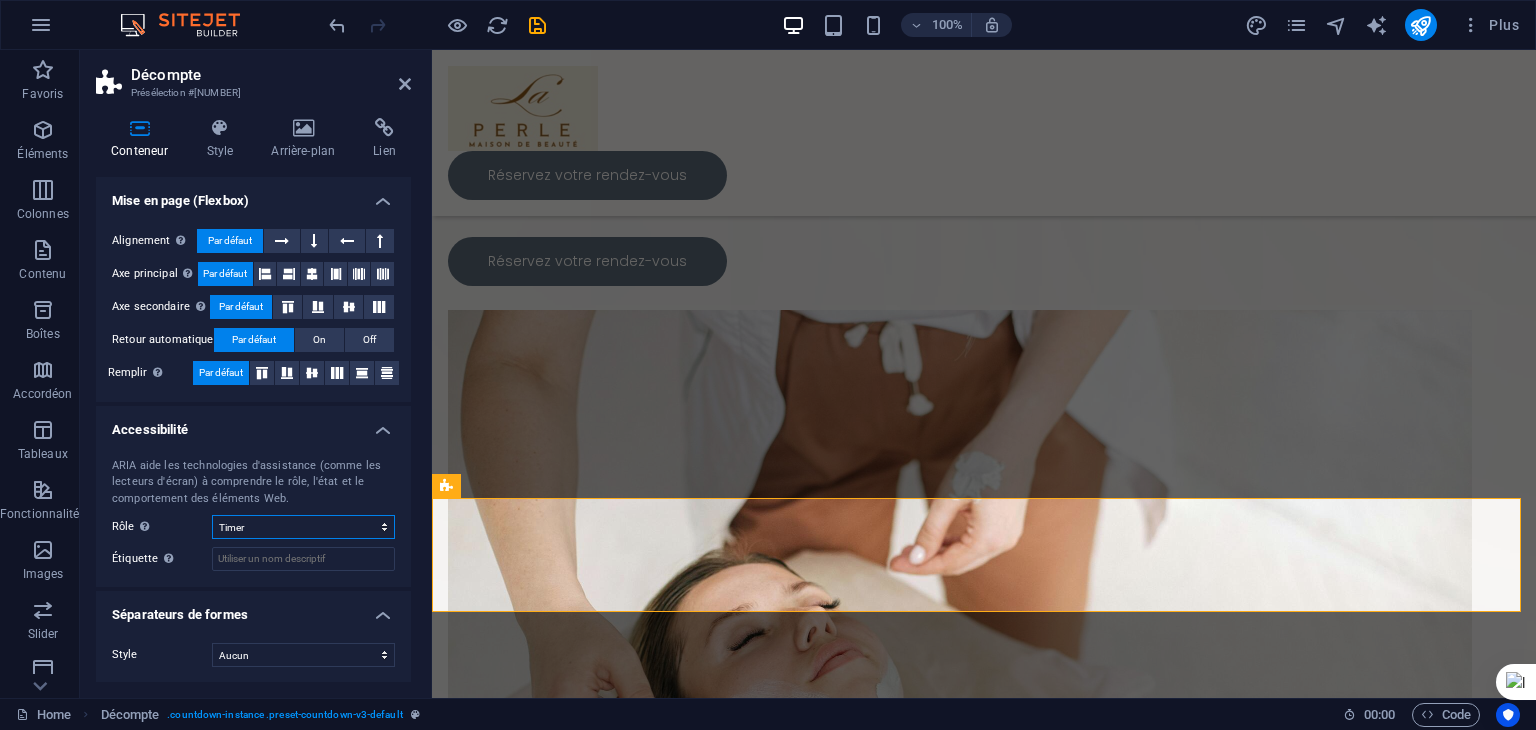 click on "Aucun Alert Article Banner Comment Complementary Dialog En-tête Marquee Pied de page Presentation Region Section Separator Status Timer" at bounding box center (303, 527) 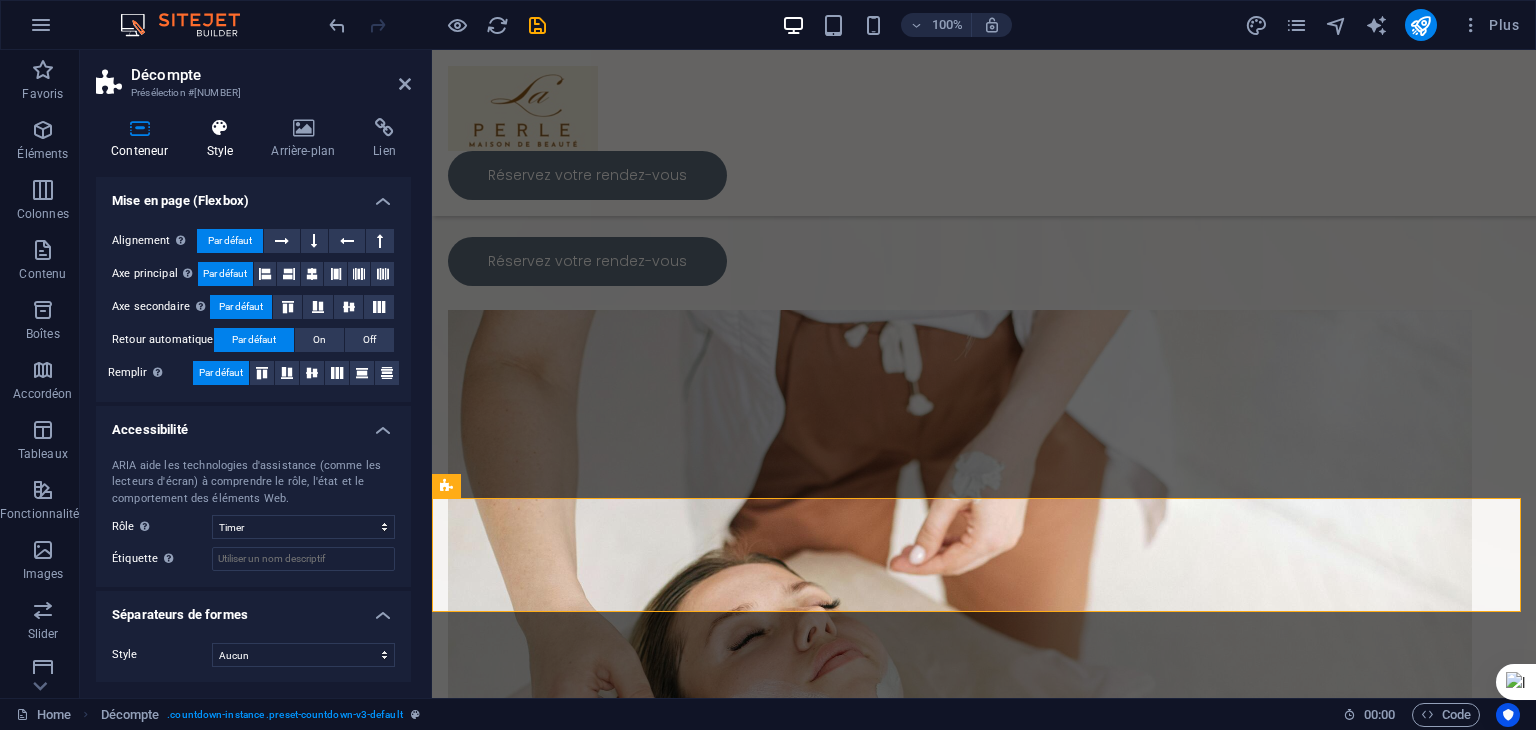 click at bounding box center [219, 128] 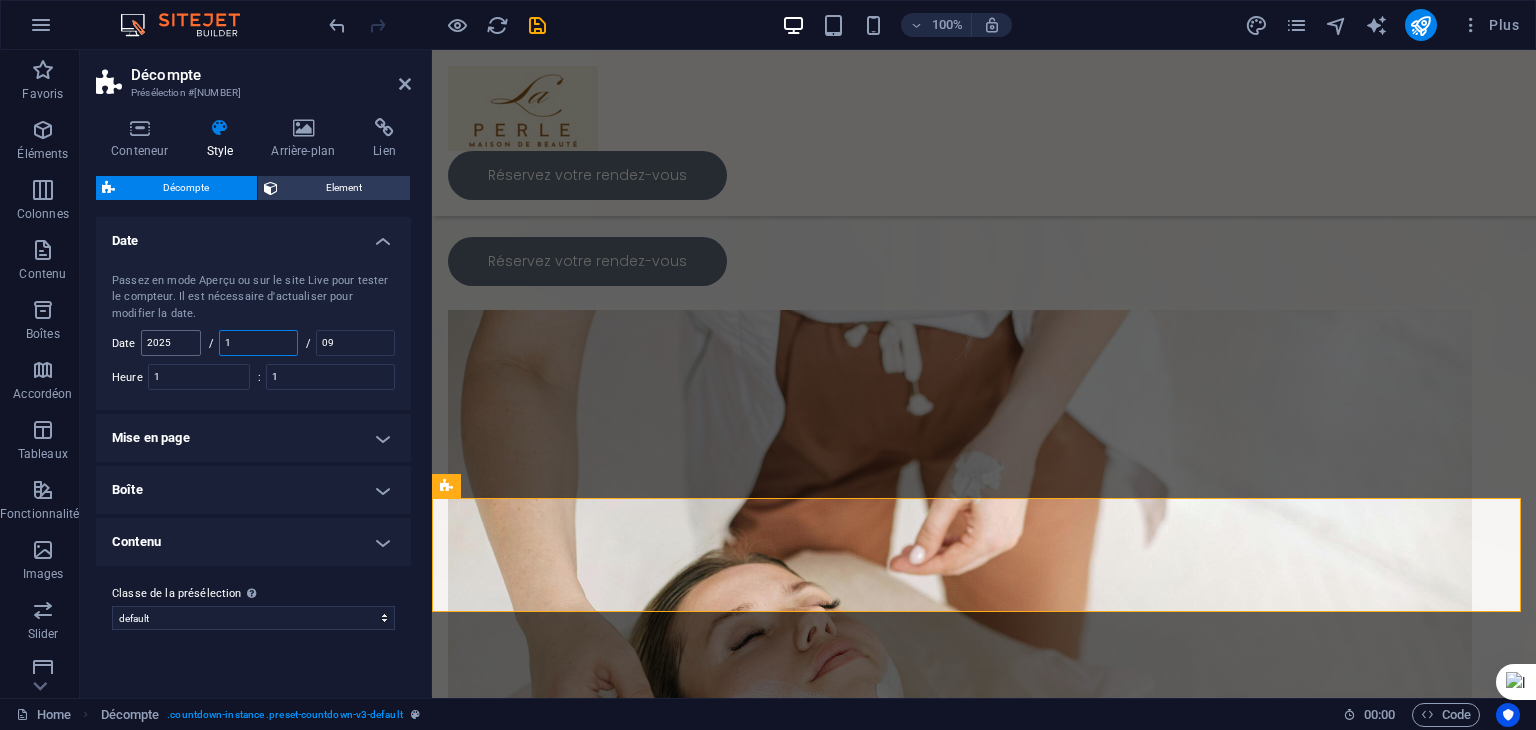 drag, startPoint x: 243, startPoint y: 342, endPoint x: 182, endPoint y: 345, distance: 61.073727 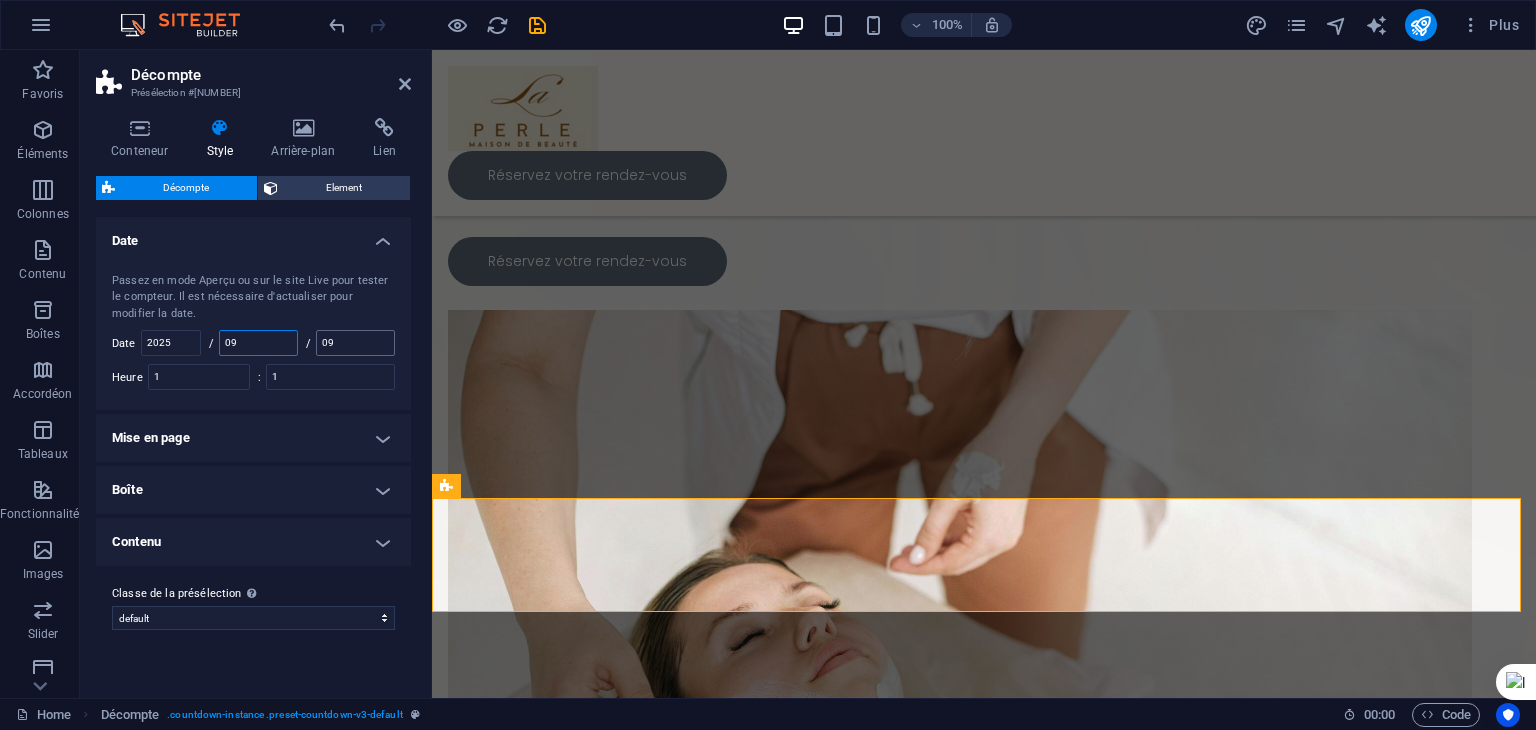 type on "09" 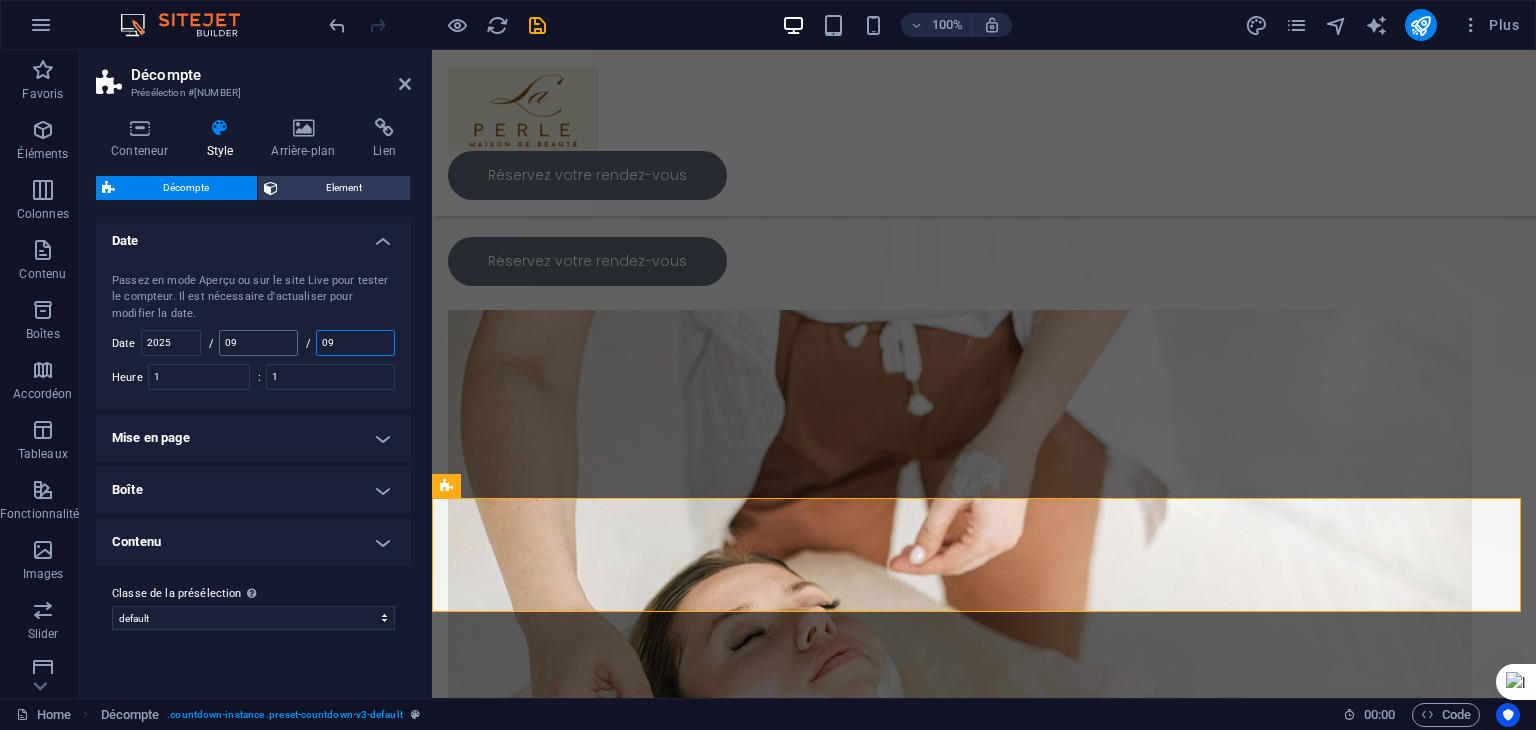 drag, startPoint x: 345, startPoint y: 339, endPoint x: 270, endPoint y: 339, distance: 75 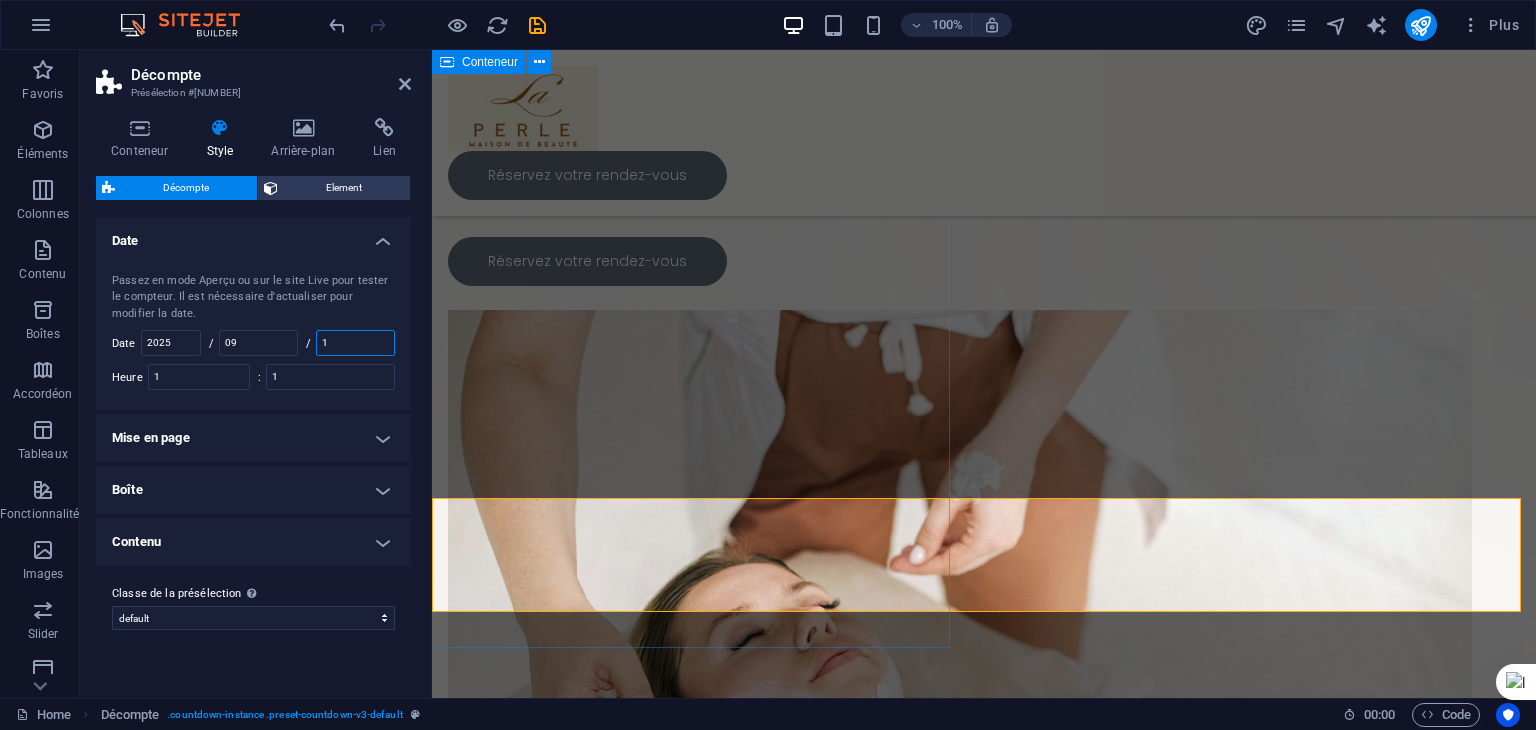 type on "1" 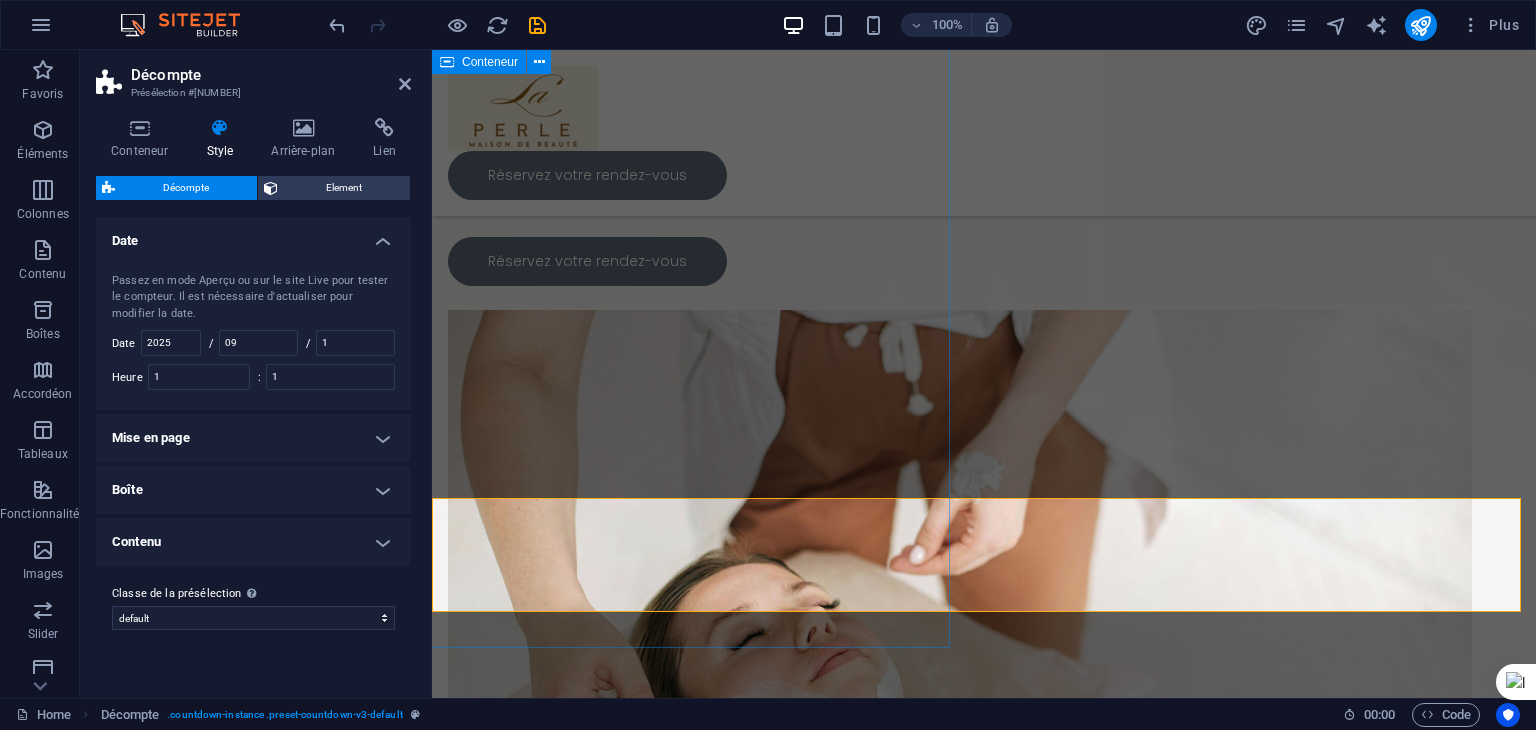 click on "Déposer le contenu ici ou  Ajouter les éléments  Coller le presse-papiers" at bounding box center (584, 282) 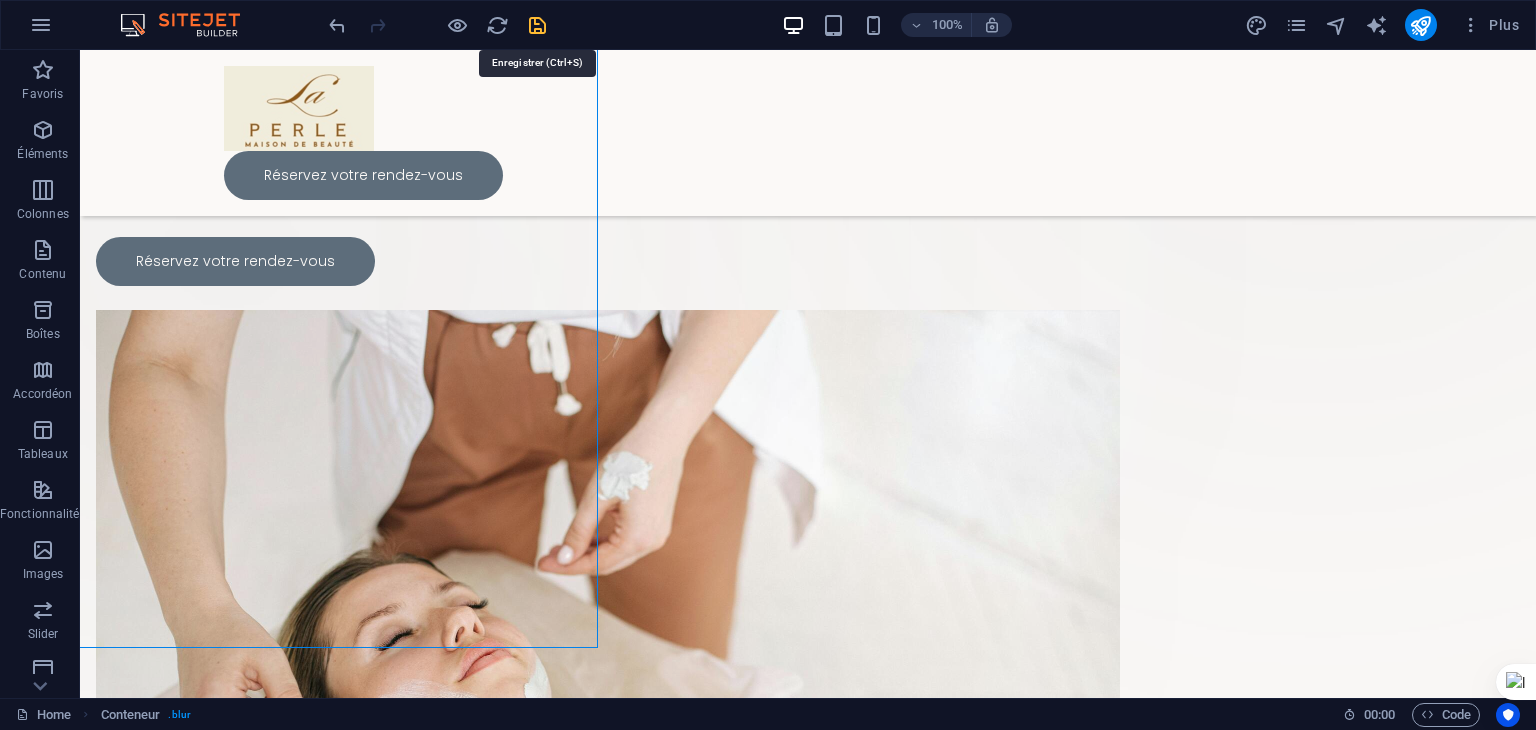 click at bounding box center (537, 25) 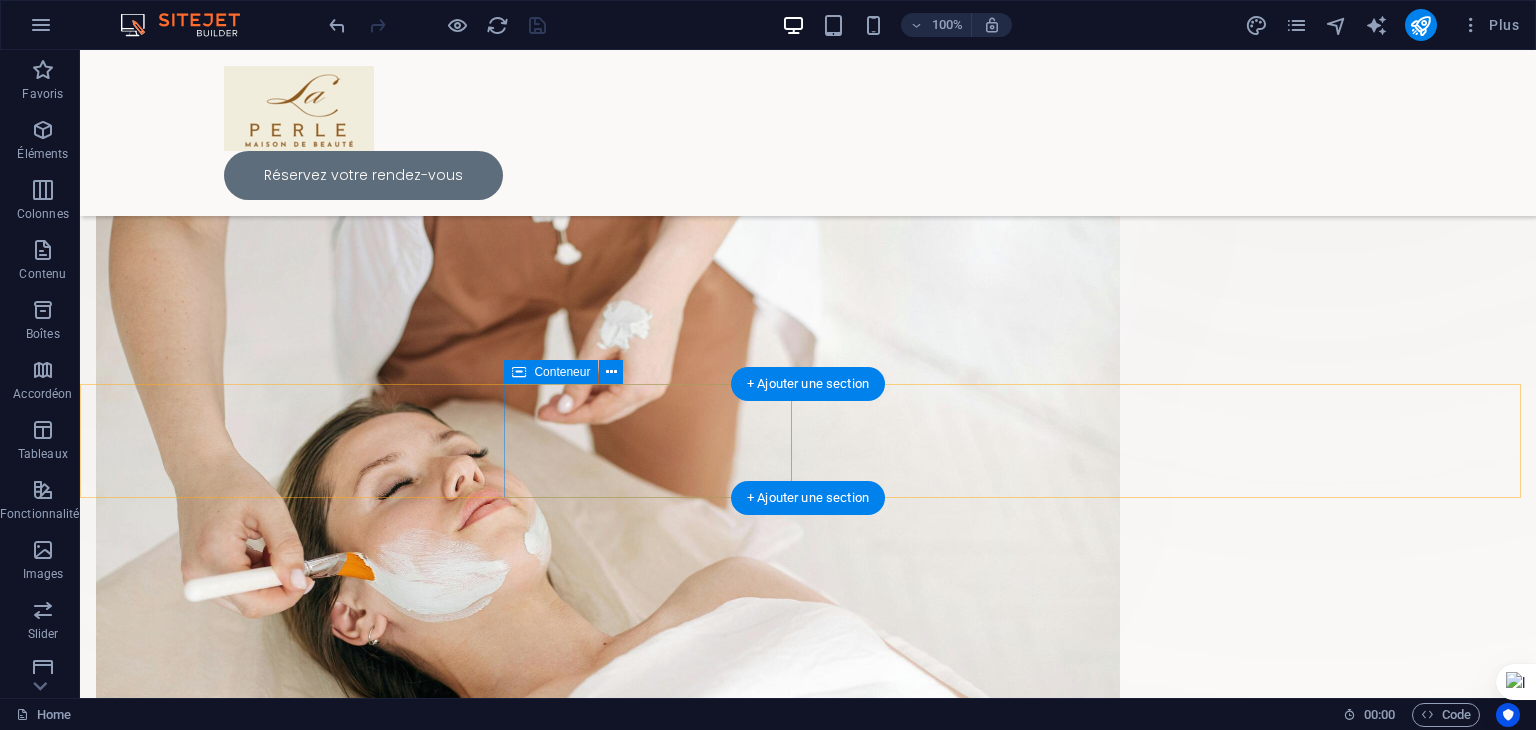 scroll, scrollTop: 0, scrollLeft: 0, axis: both 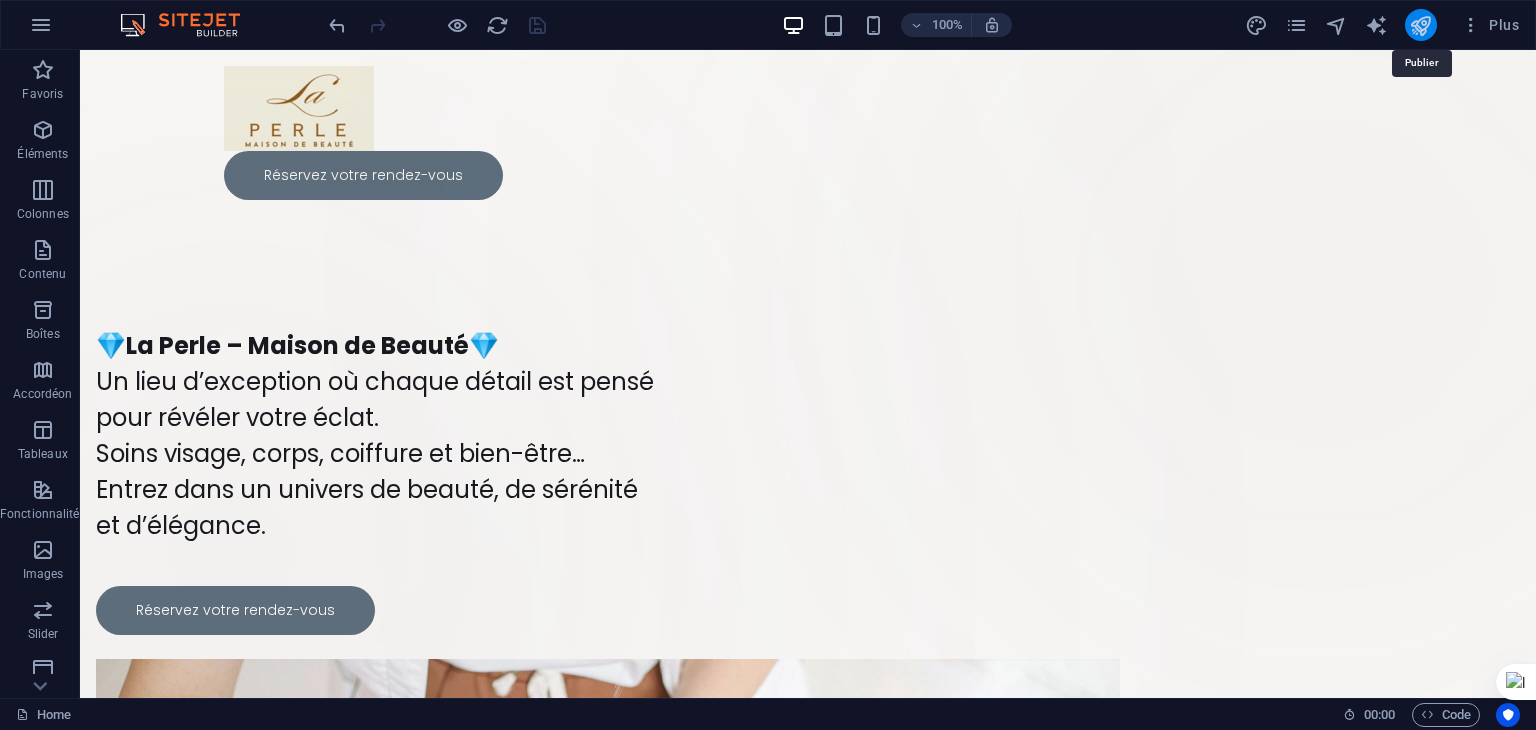 click at bounding box center [1420, 25] 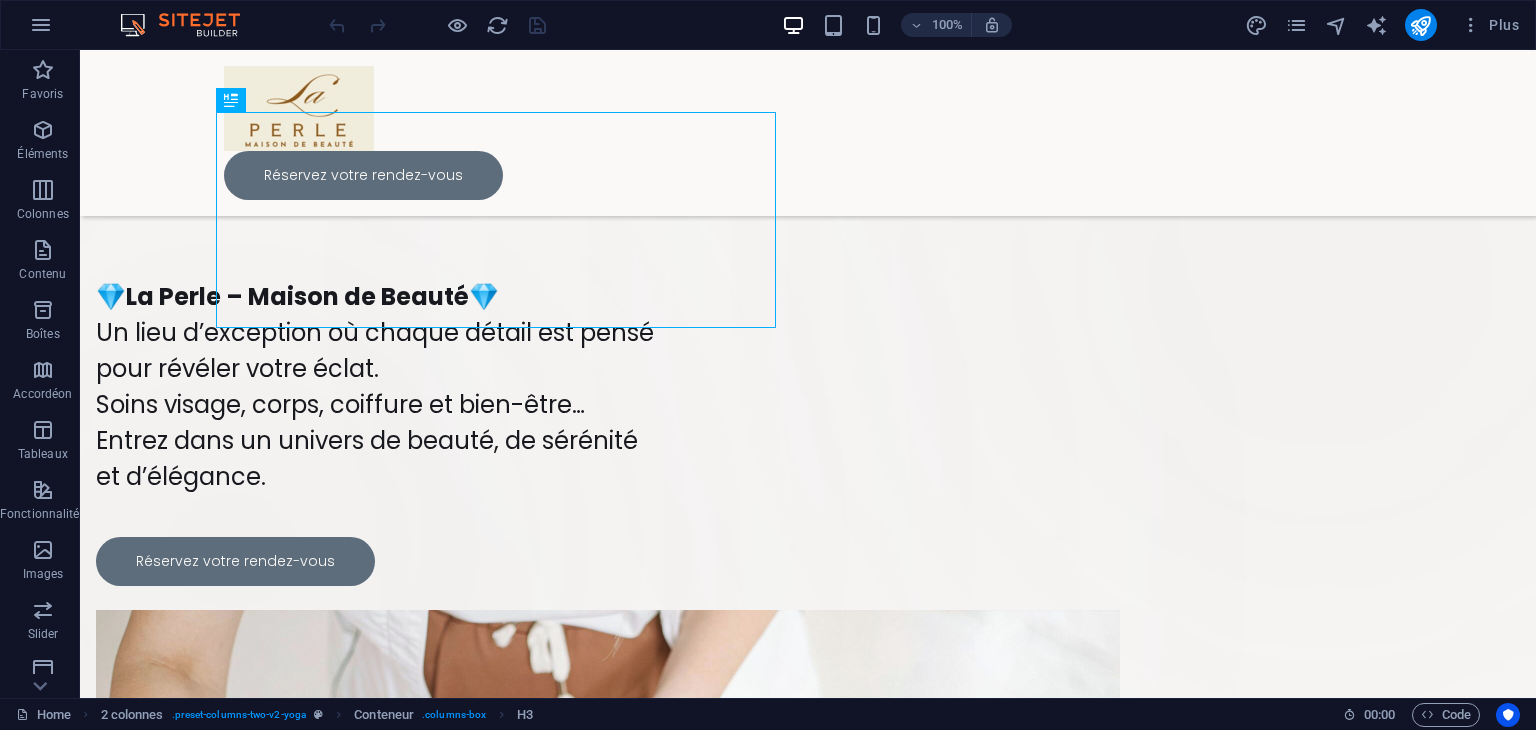 scroll, scrollTop: 200, scrollLeft: 0, axis: vertical 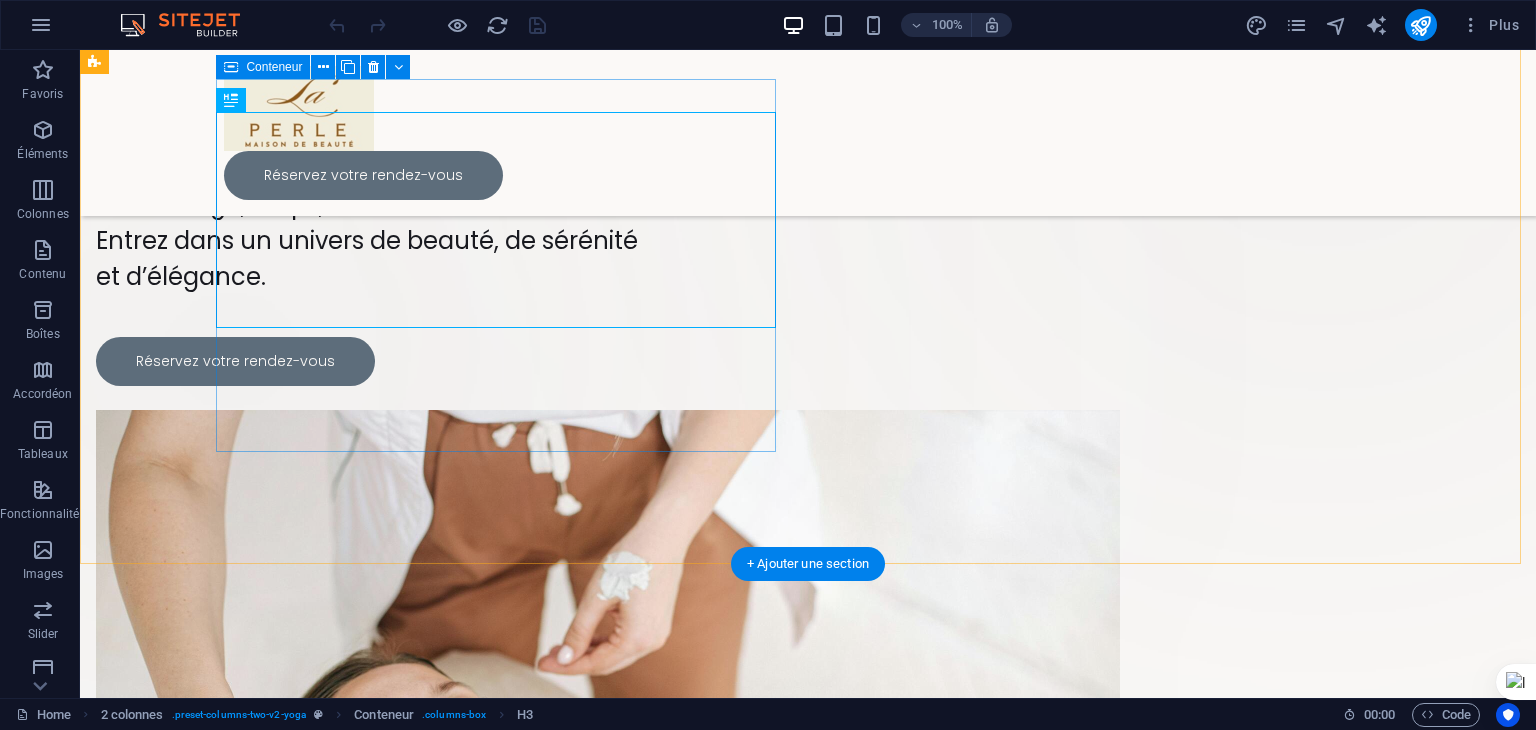 click on "💎  La Perle – Maison de Beauté  💎 Un lieu d’exception où chaque détail est pensé pour révéler votre éclat. Soins visage, corps, coiffure et bien-être… Entrez dans un univers de beauté, de sérénité et d’élégance. Réservez votre rendez-vous" at bounding box center (376, 232) 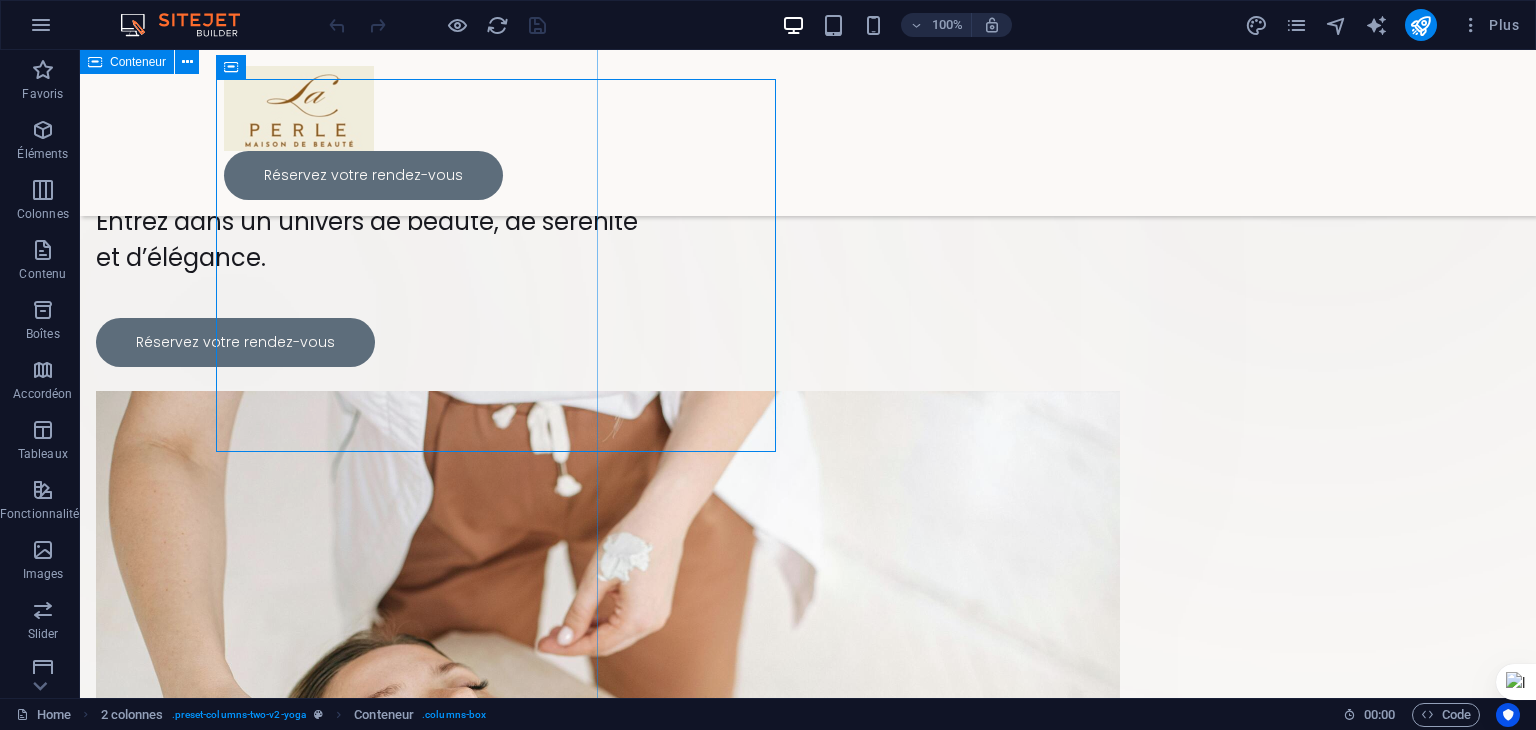 scroll, scrollTop: 451, scrollLeft: 0, axis: vertical 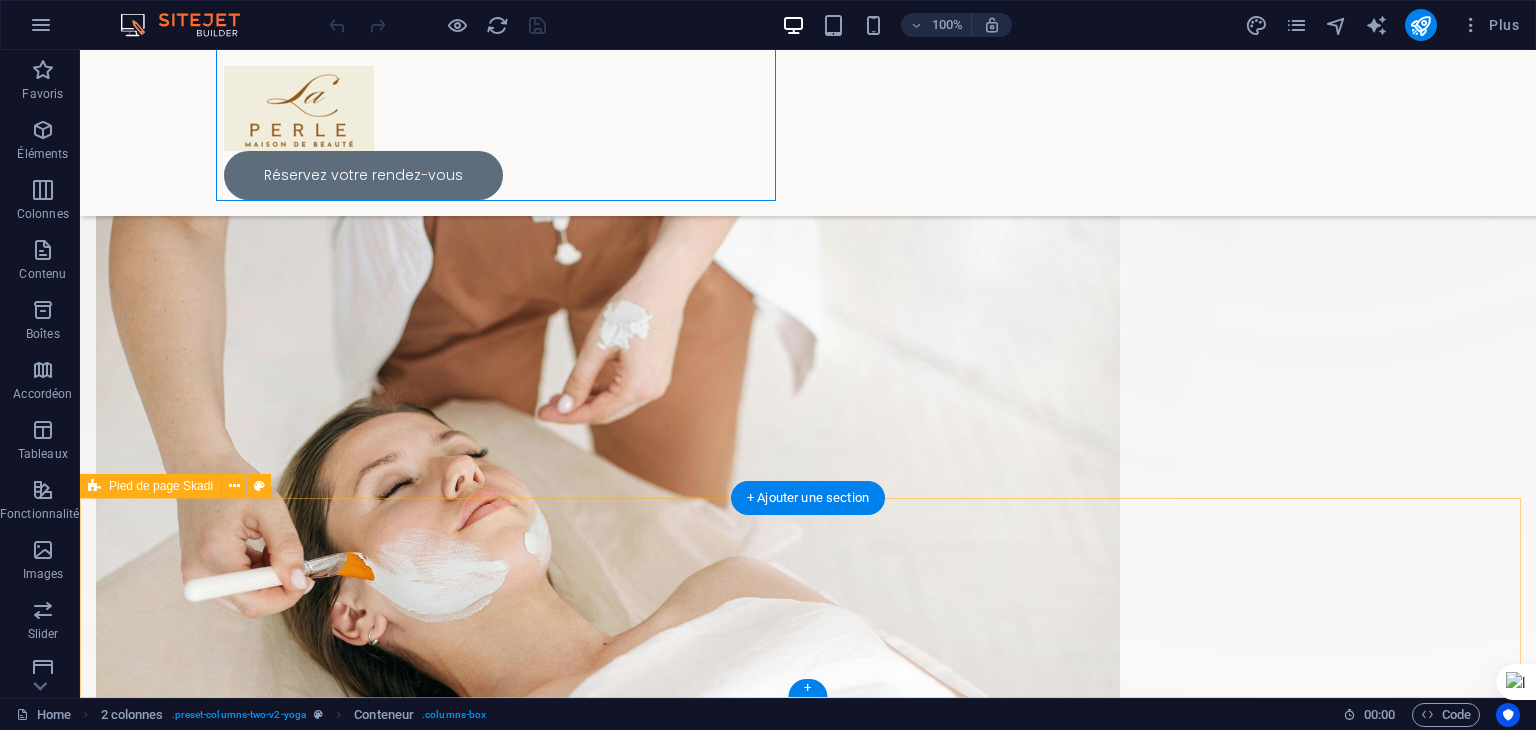 click on "© [YEAR] laperlebythalia.ma . All rights reserved | Legal Notice | Privacy Policy" at bounding box center (808, 1635) 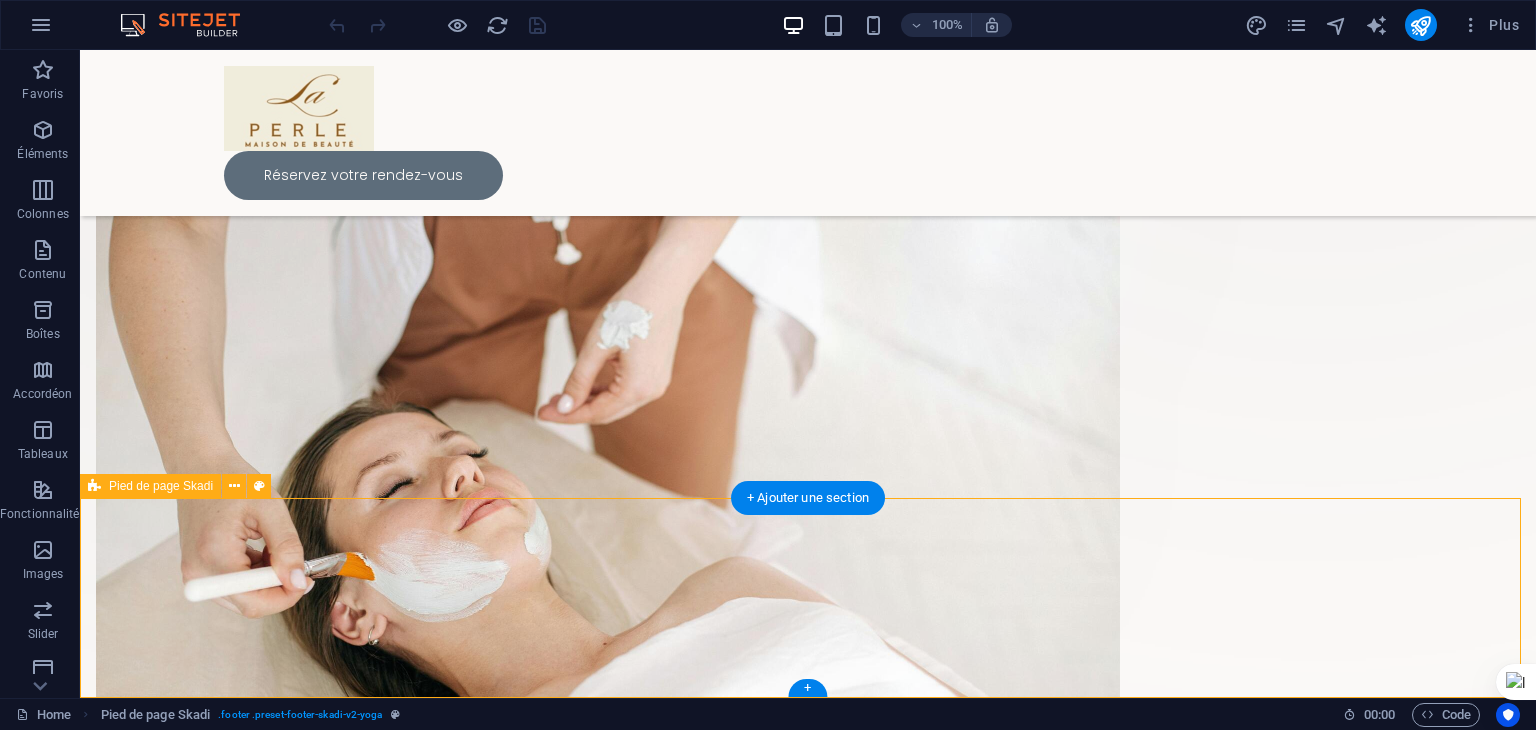 scroll, scrollTop: 0, scrollLeft: 0, axis: both 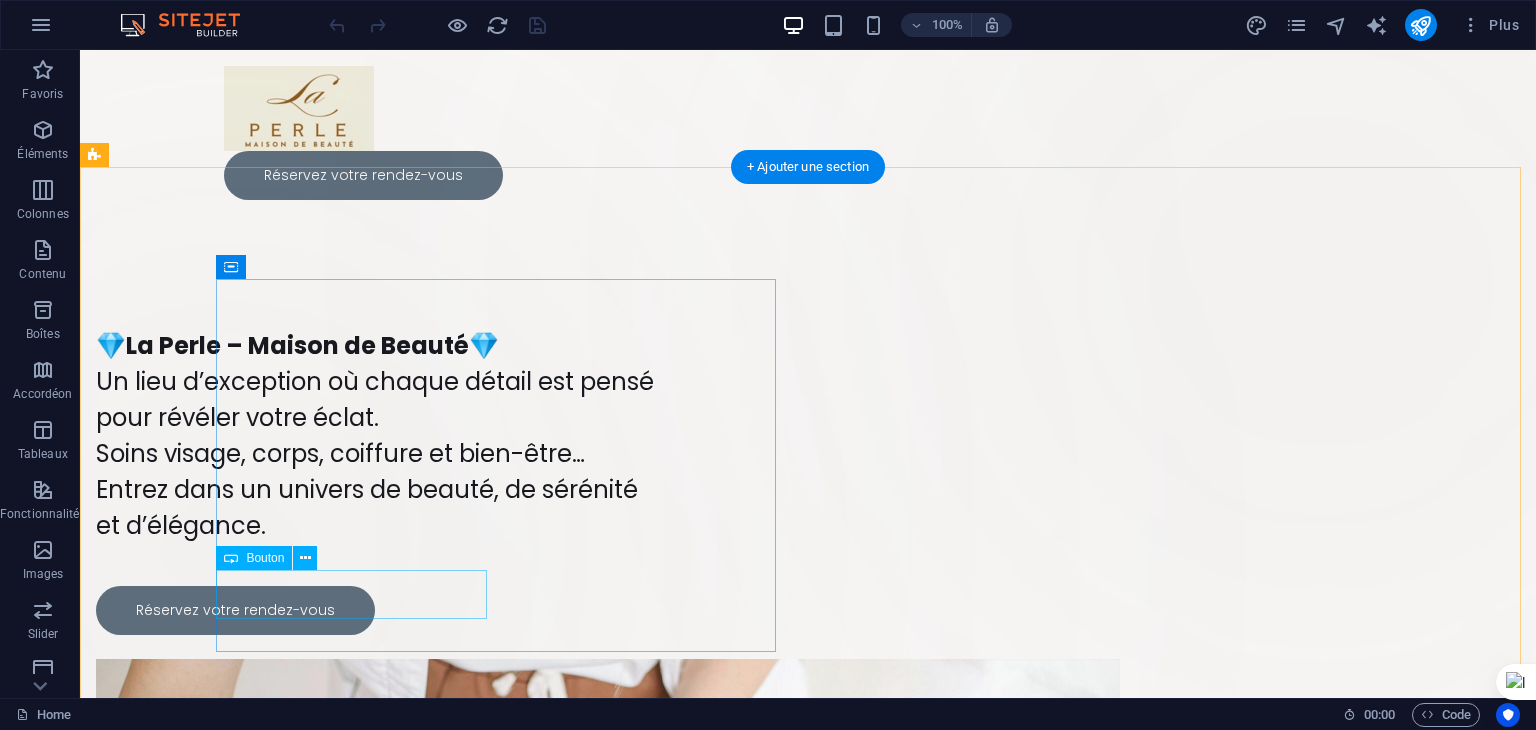 click on "Réservez votre rendez-vous" at bounding box center (376, 610) 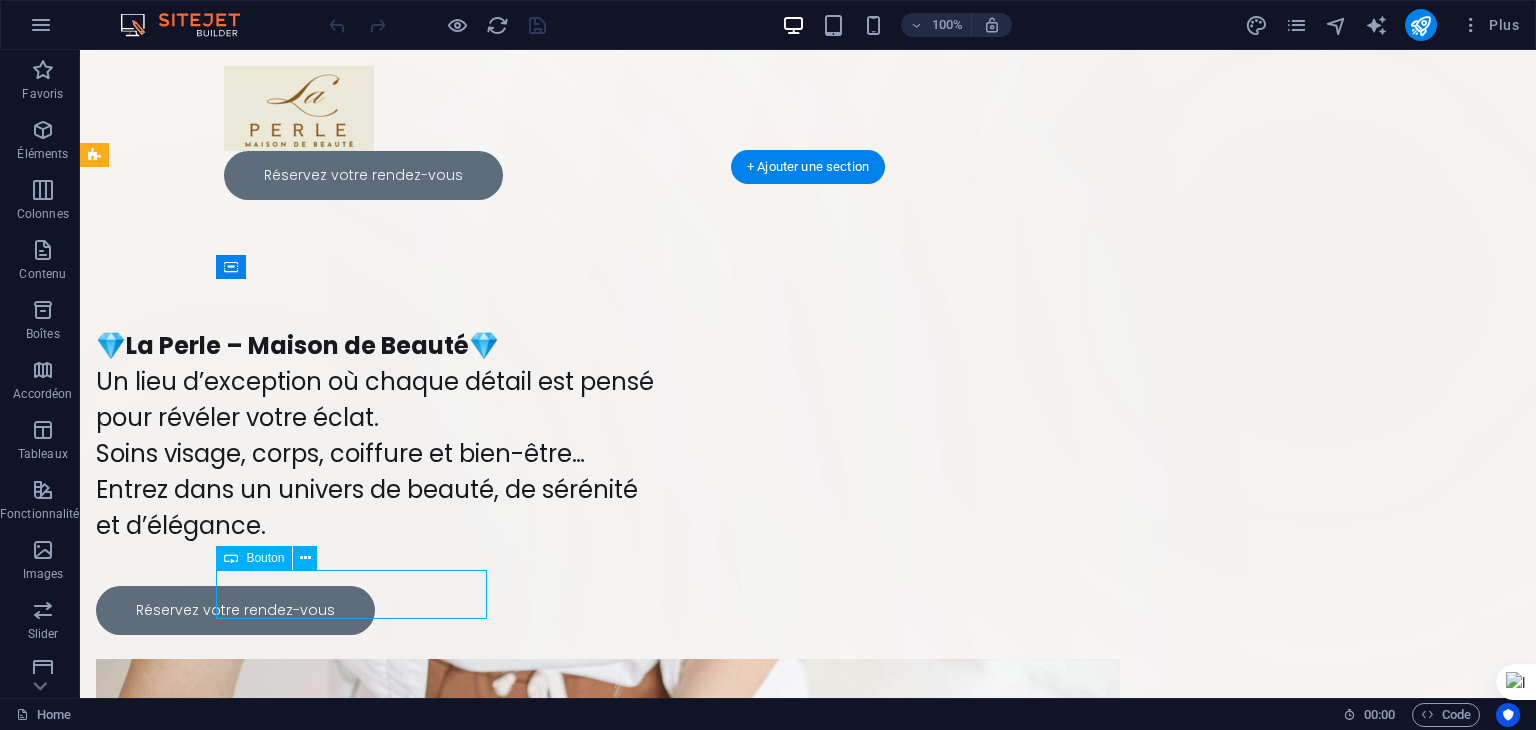 click on "Réservez votre rendez-vous" at bounding box center [376, 610] 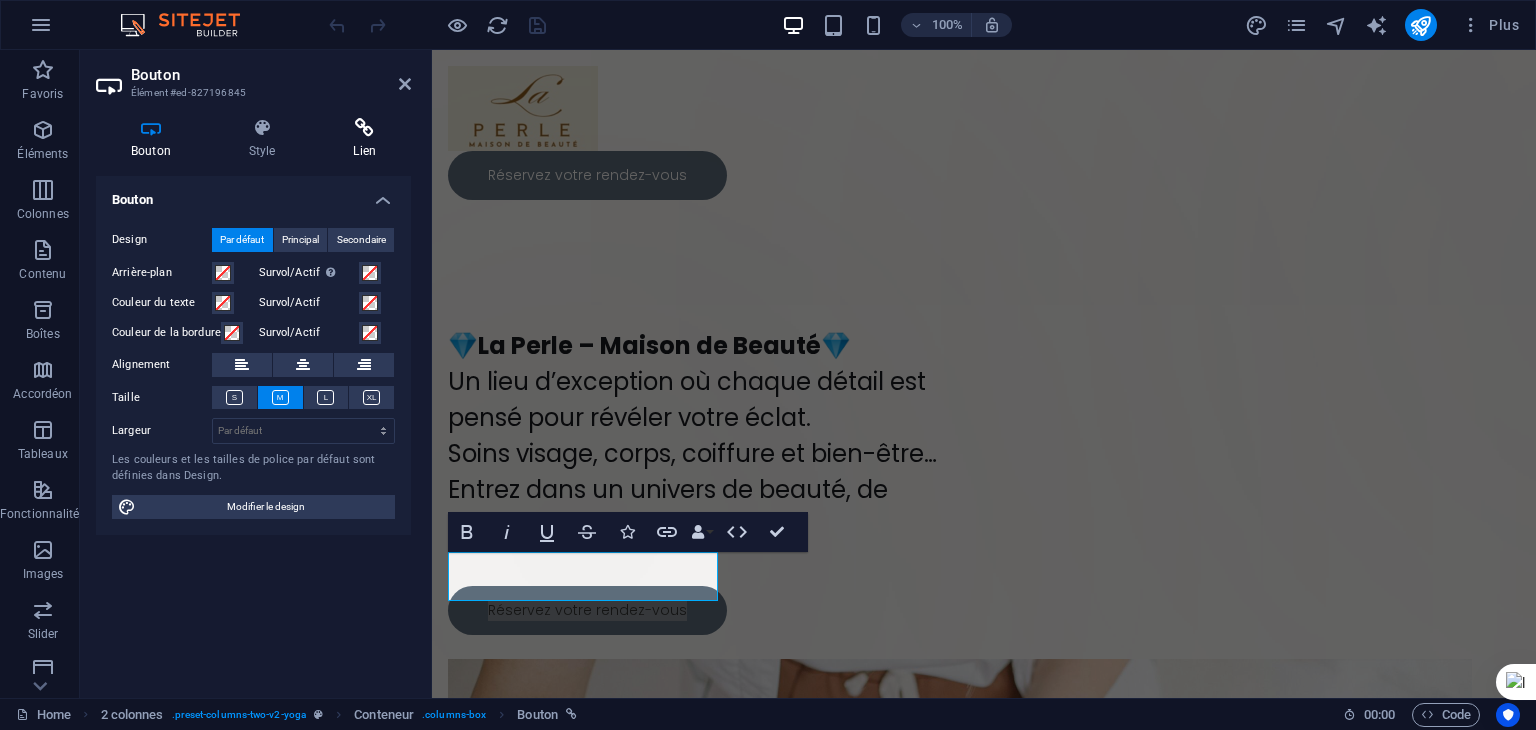 click on "Lien" at bounding box center (364, 139) 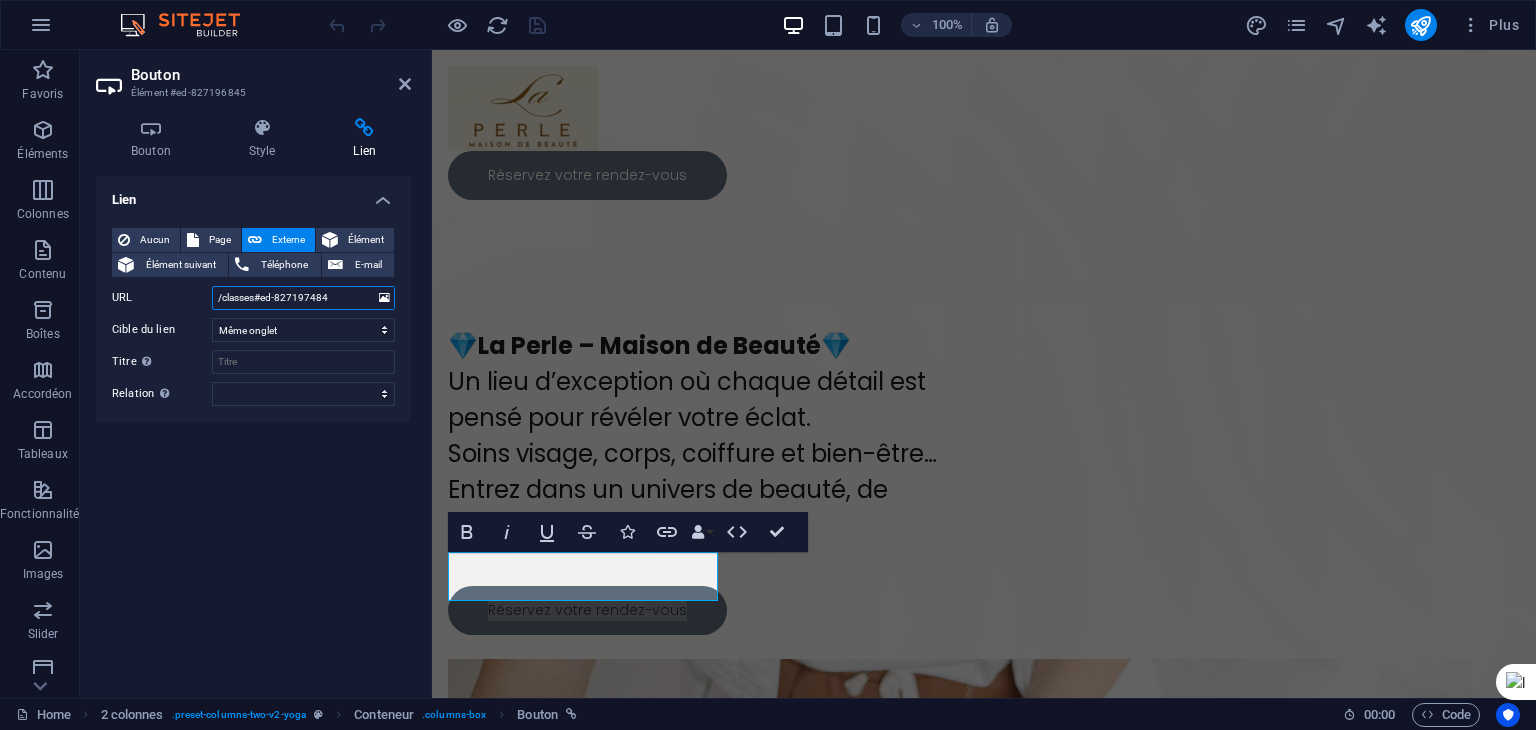 drag, startPoint x: 342, startPoint y: 296, endPoint x: 131, endPoint y: 297, distance: 211.00237 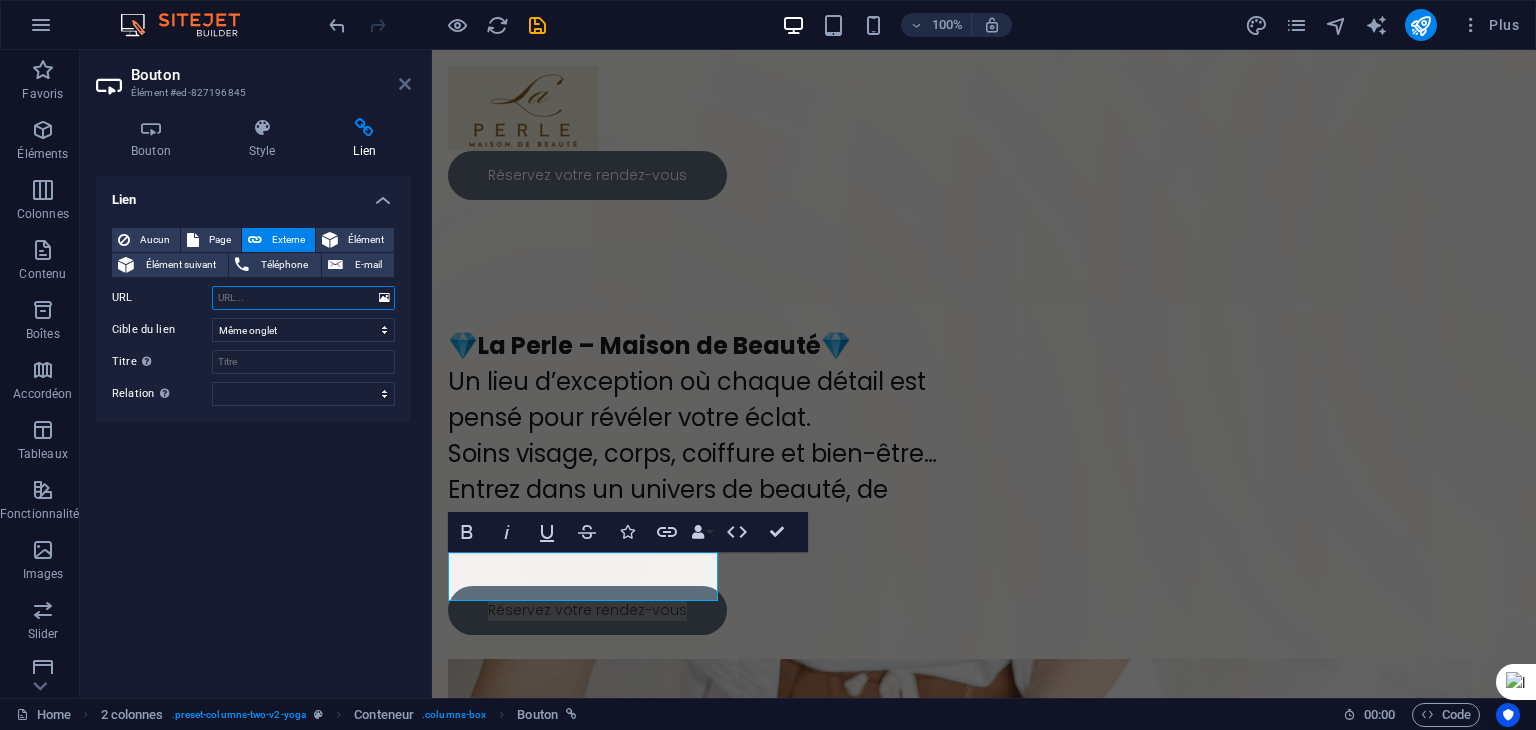 type 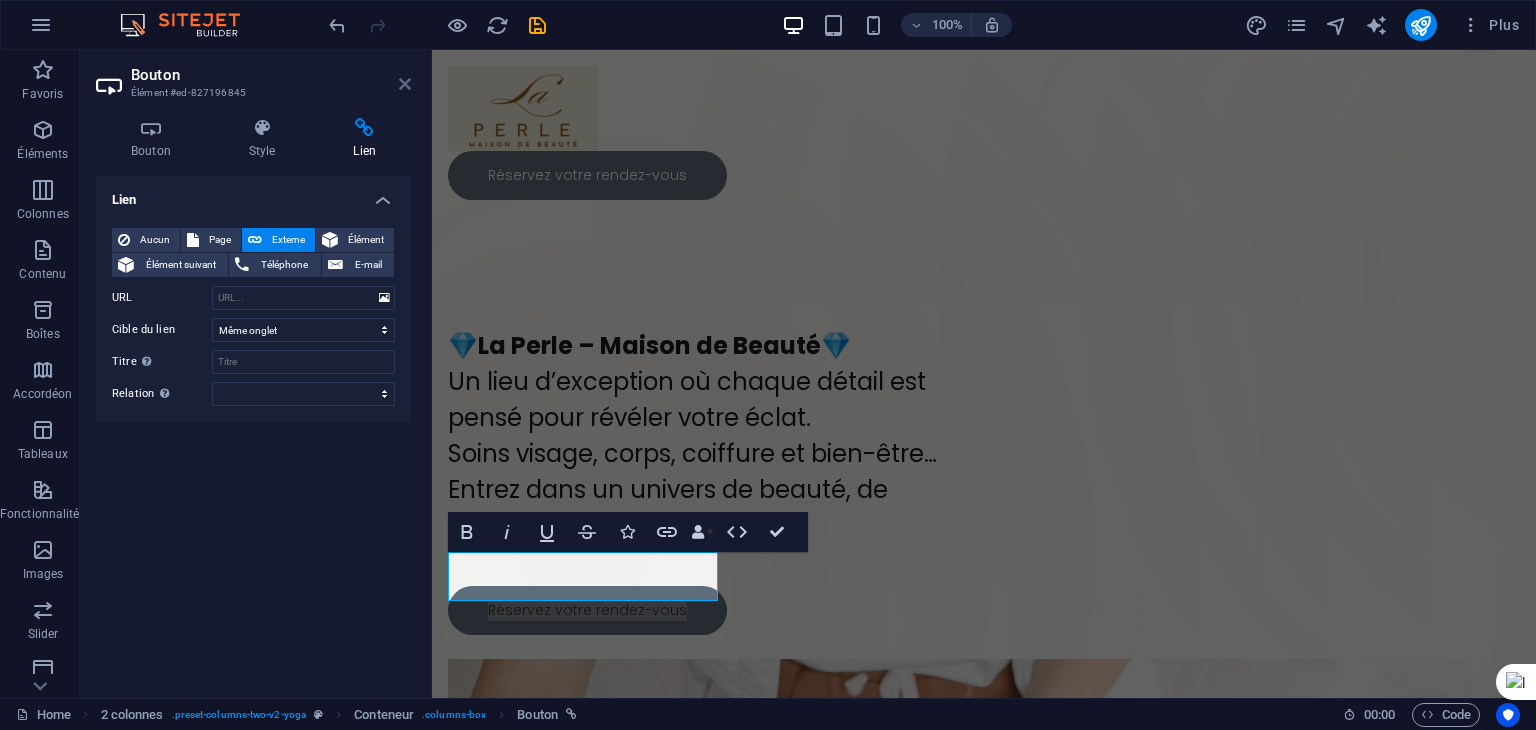 drag, startPoint x: 408, startPoint y: 85, endPoint x: 372, endPoint y: 107, distance: 42.190044 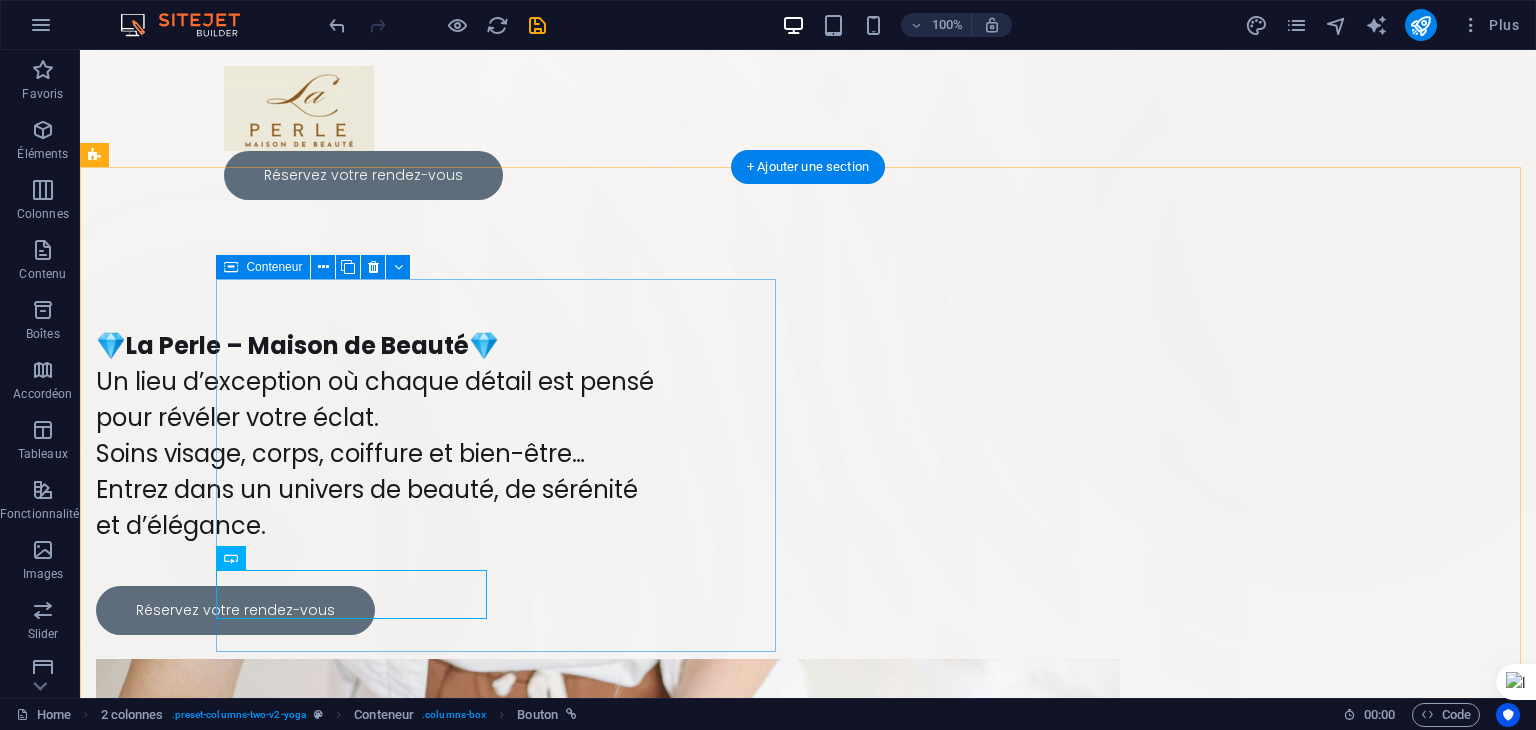 click on "💎  La Perle – Maison de Beauté  💎 Un lieu d’exception où chaque détail est pensé pour révéler votre éclat. Soins visage, corps, coiffure et bien-être… Entrez dans un univers de beauté, de sérénité et d’élégance. Réservez votre rendez-vous" at bounding box center [376, 481] 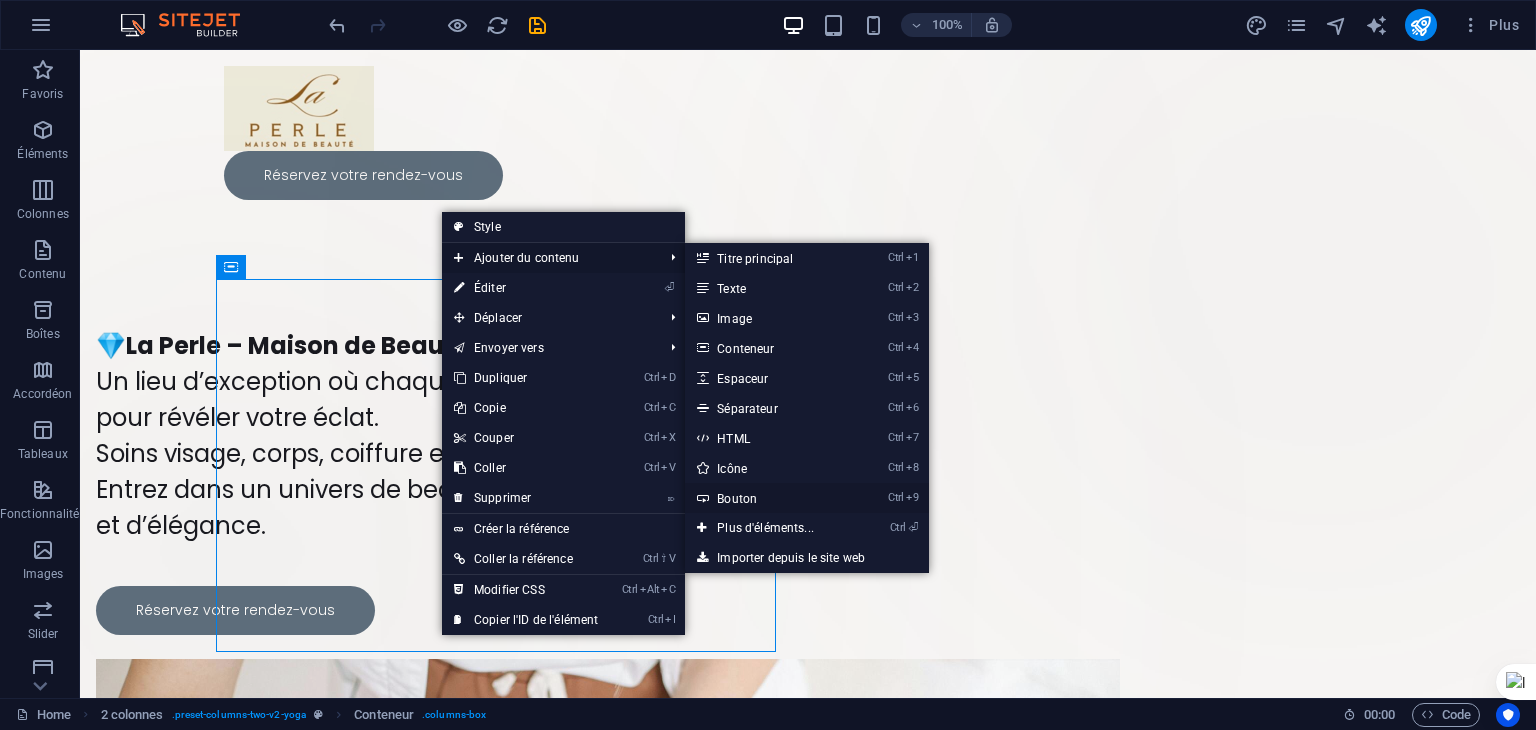 click on "Ctrl 9  Bouton" at bounding box center [769, 498] 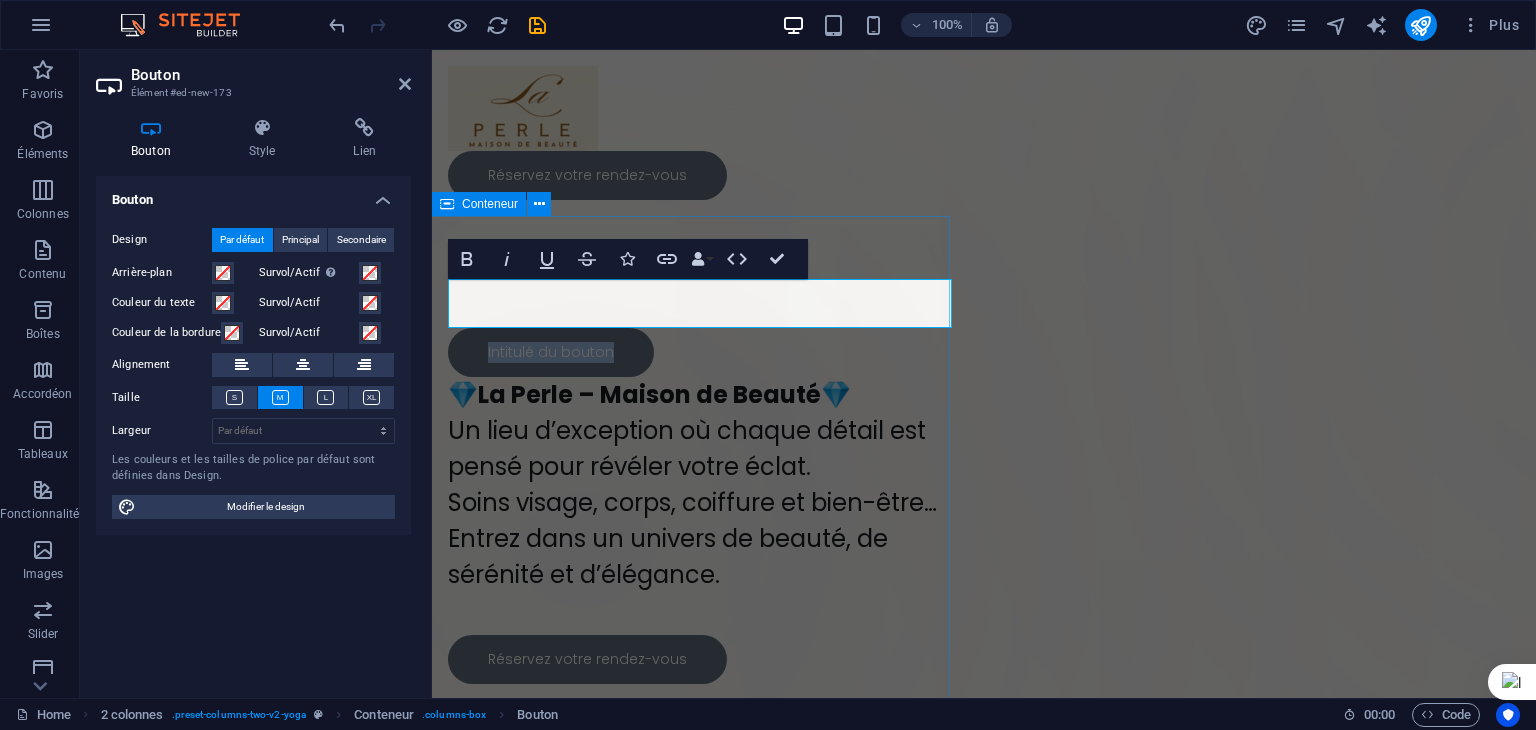 click on "Déposer le contenu ici ou  Ajouter les éléments  Coller le presse-papiers" at bounding box center [584, 287] 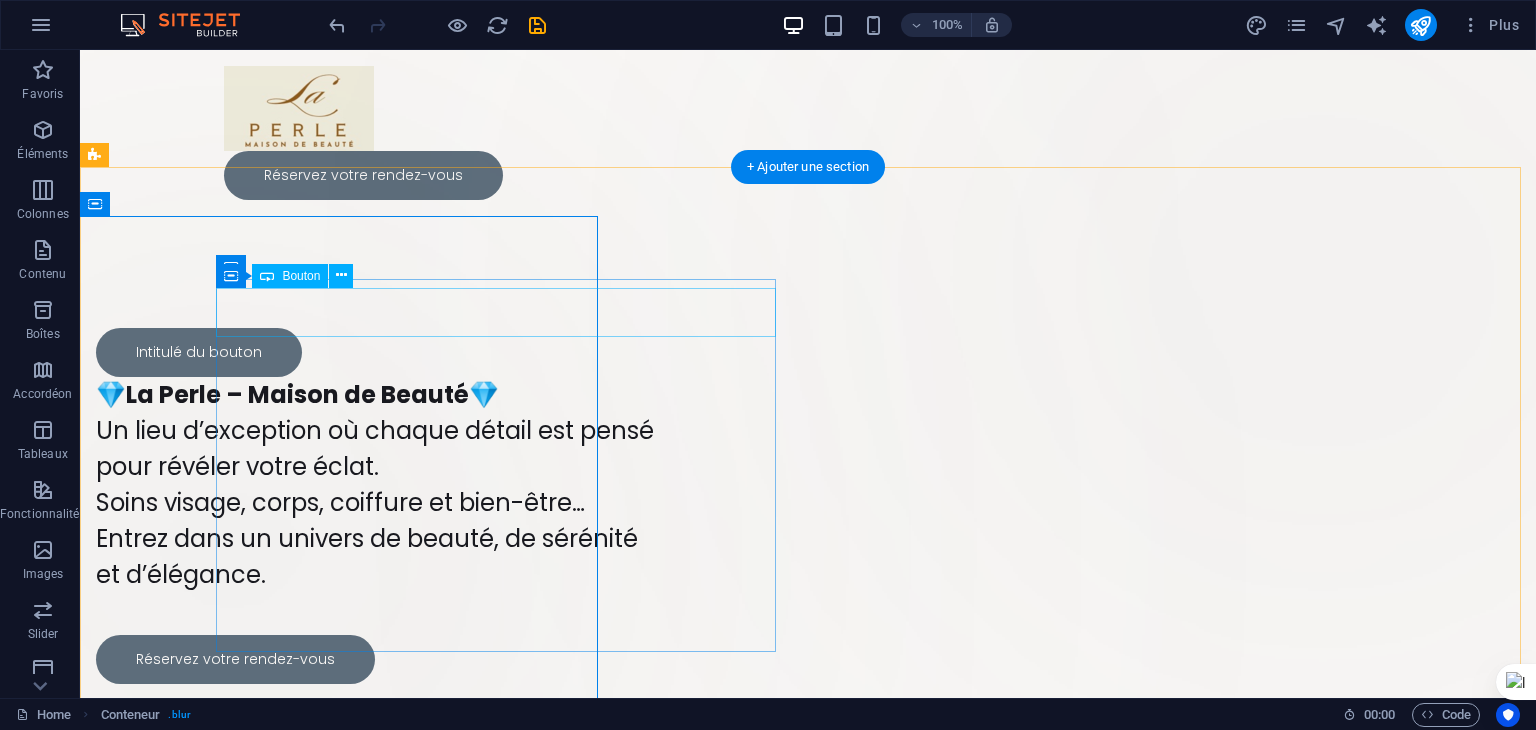 click on "Intitulé du bouton" at bounding box center (376, 352) 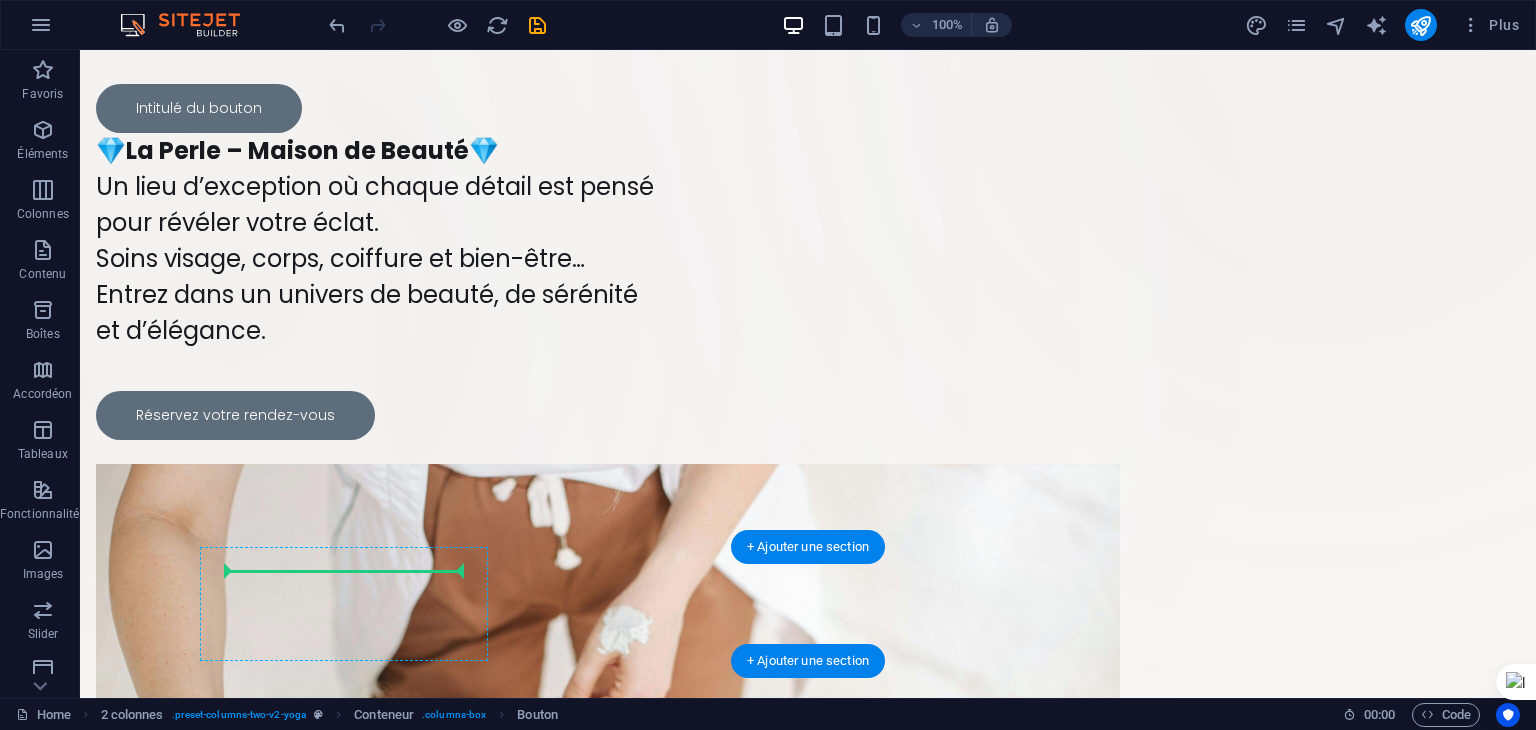 scroll, scrollTop: 288, scrollLeft: 0, axis: vertical 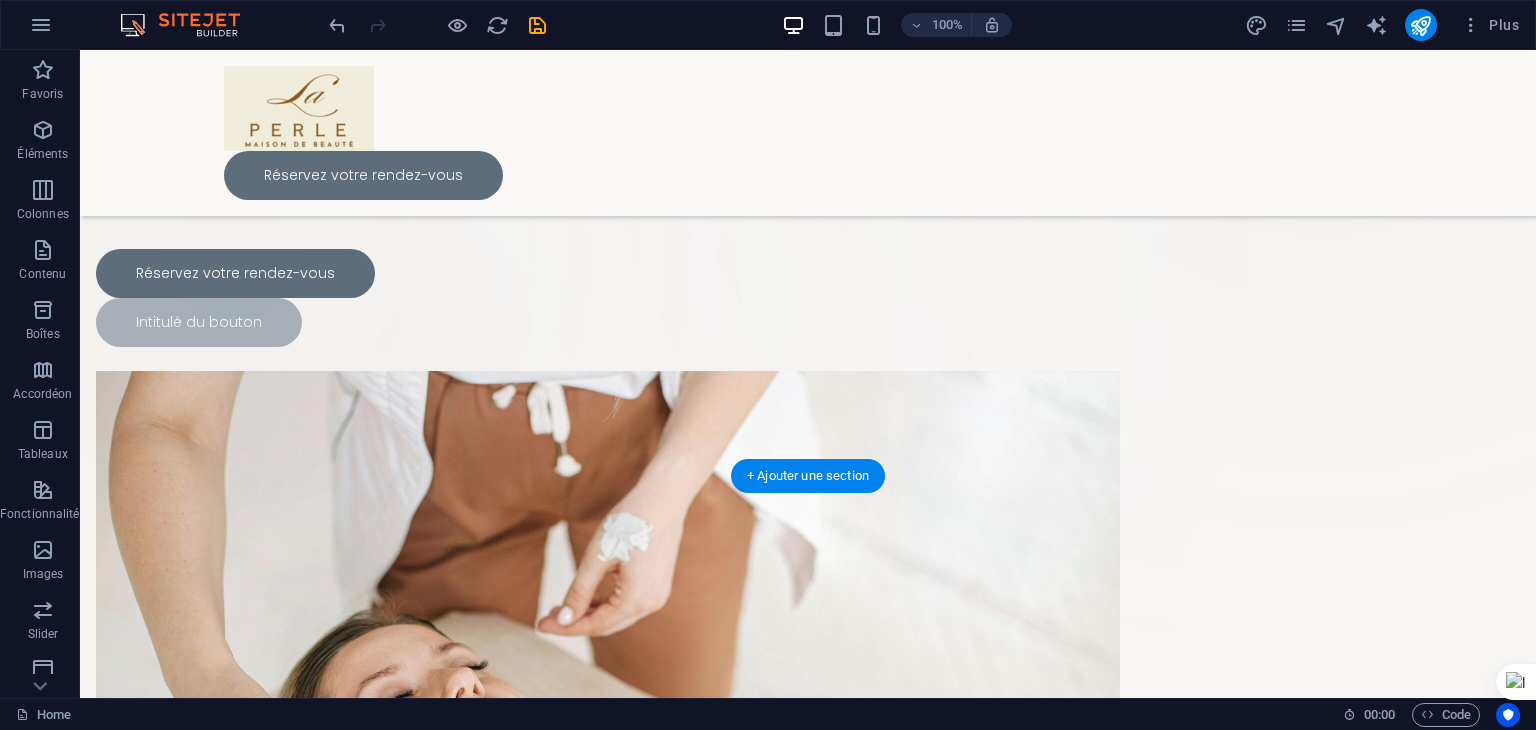 drag, startPoint x: 384, startPoint y: 321, endPoint x: 378, endPoint y: 301, distance: 20.880613 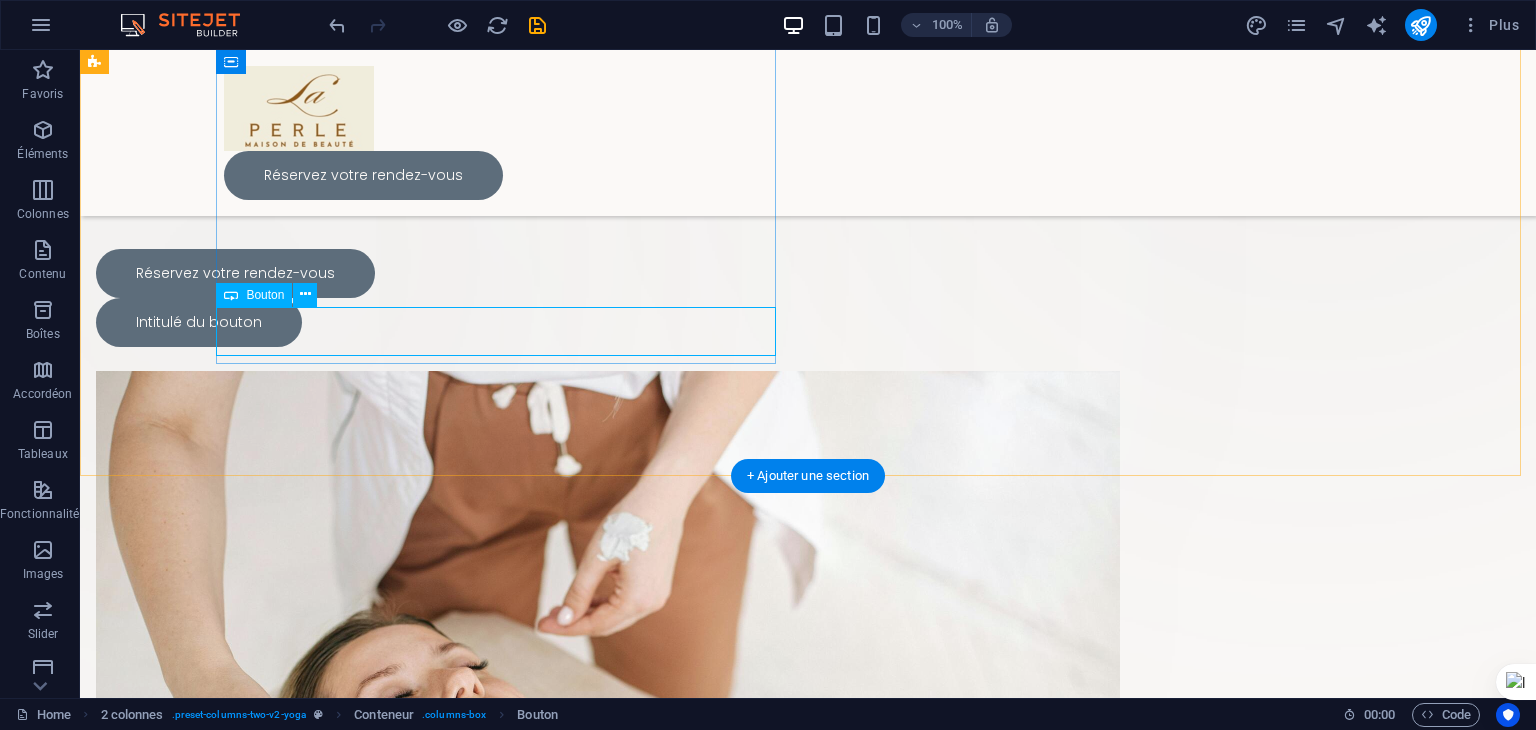 click on "Intitulé du bouton" at bounding box center (376, 322) 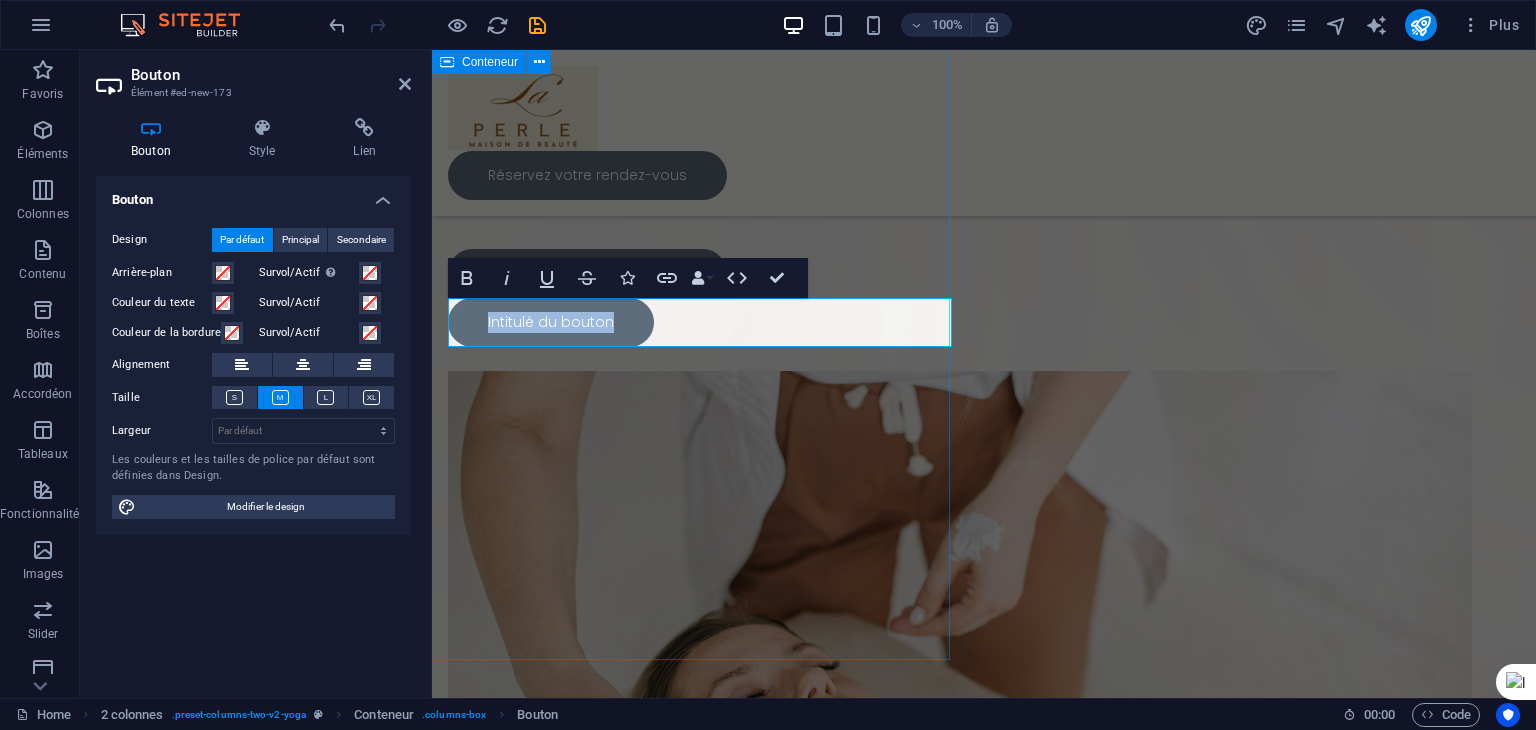 click on "Déposer le contenu ici ou  Ajouter les éléments  Coller le presse-papiers" at bounding box center (584, 294) 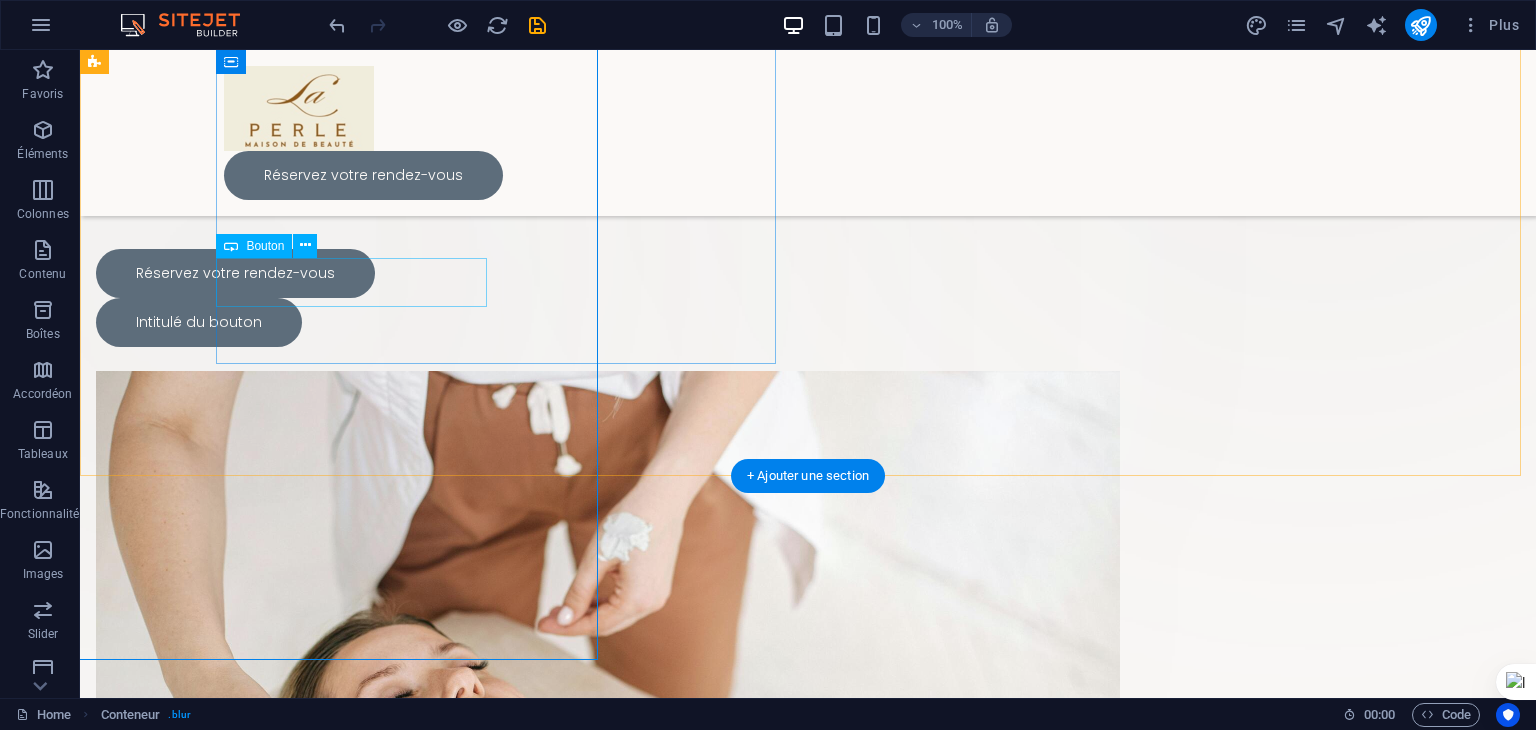 click on "Réservez votre rendez-vous" at bounding box center (376, 273) 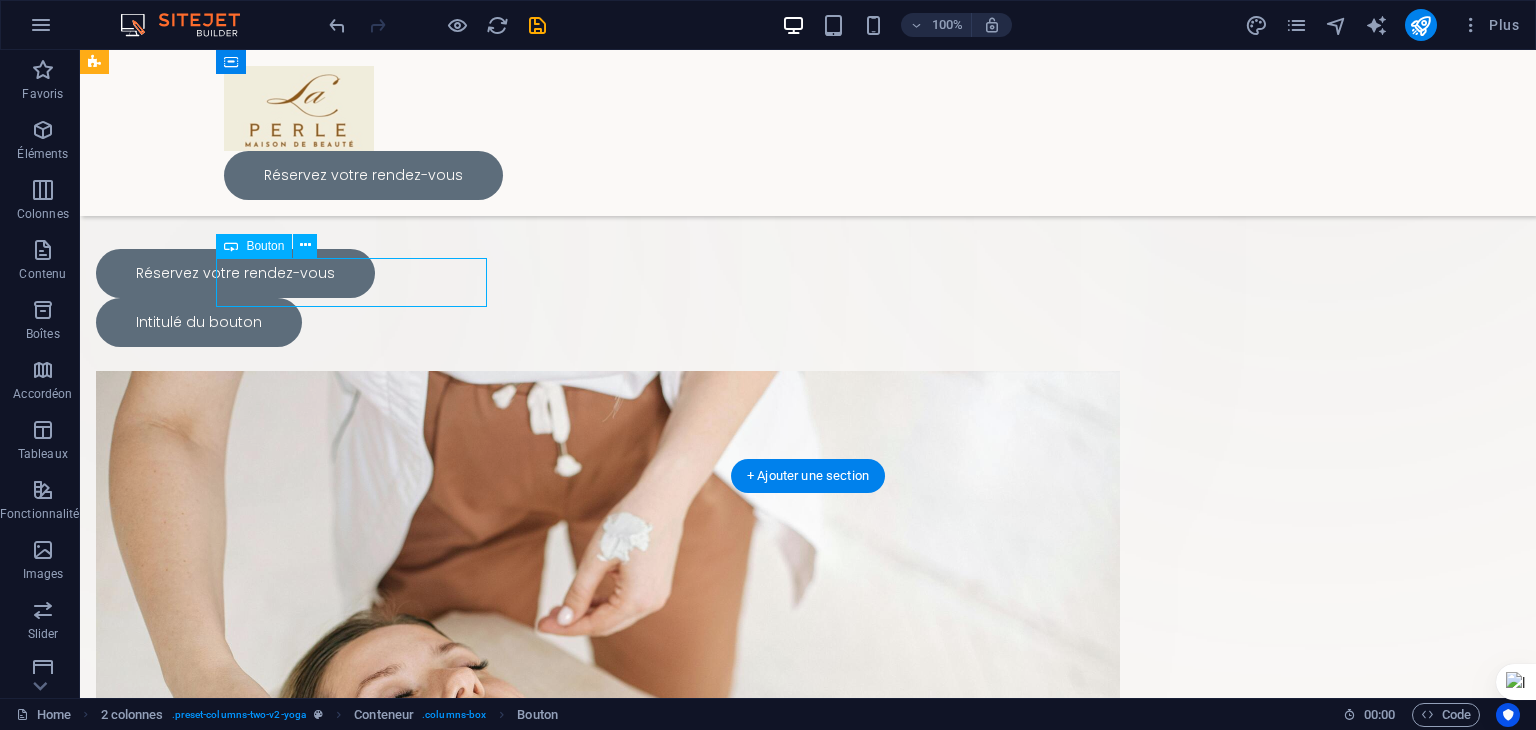 click on "Réservez votre rendez-vous" at bounding box center [376, 273] 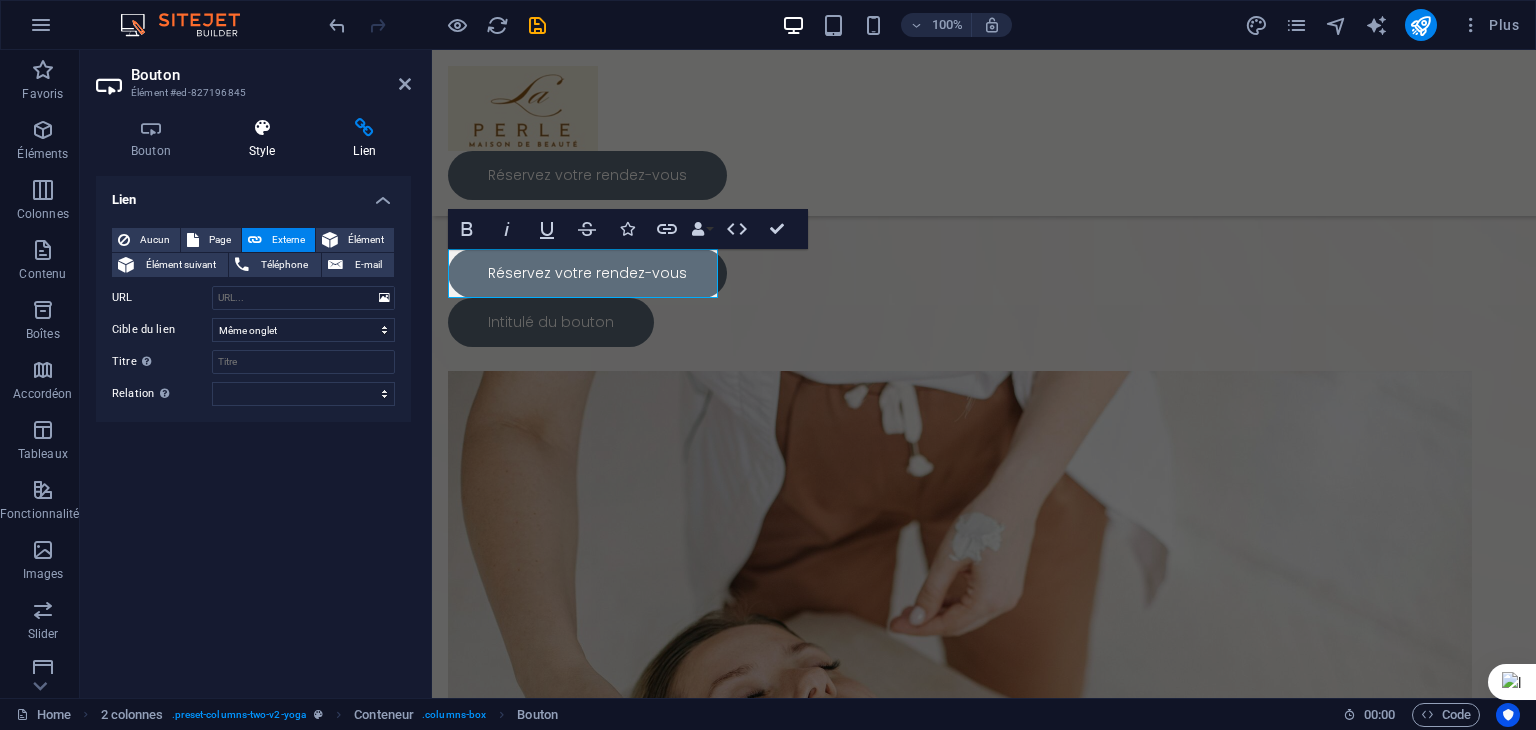click on "Style" at bounding box center [266, 139] 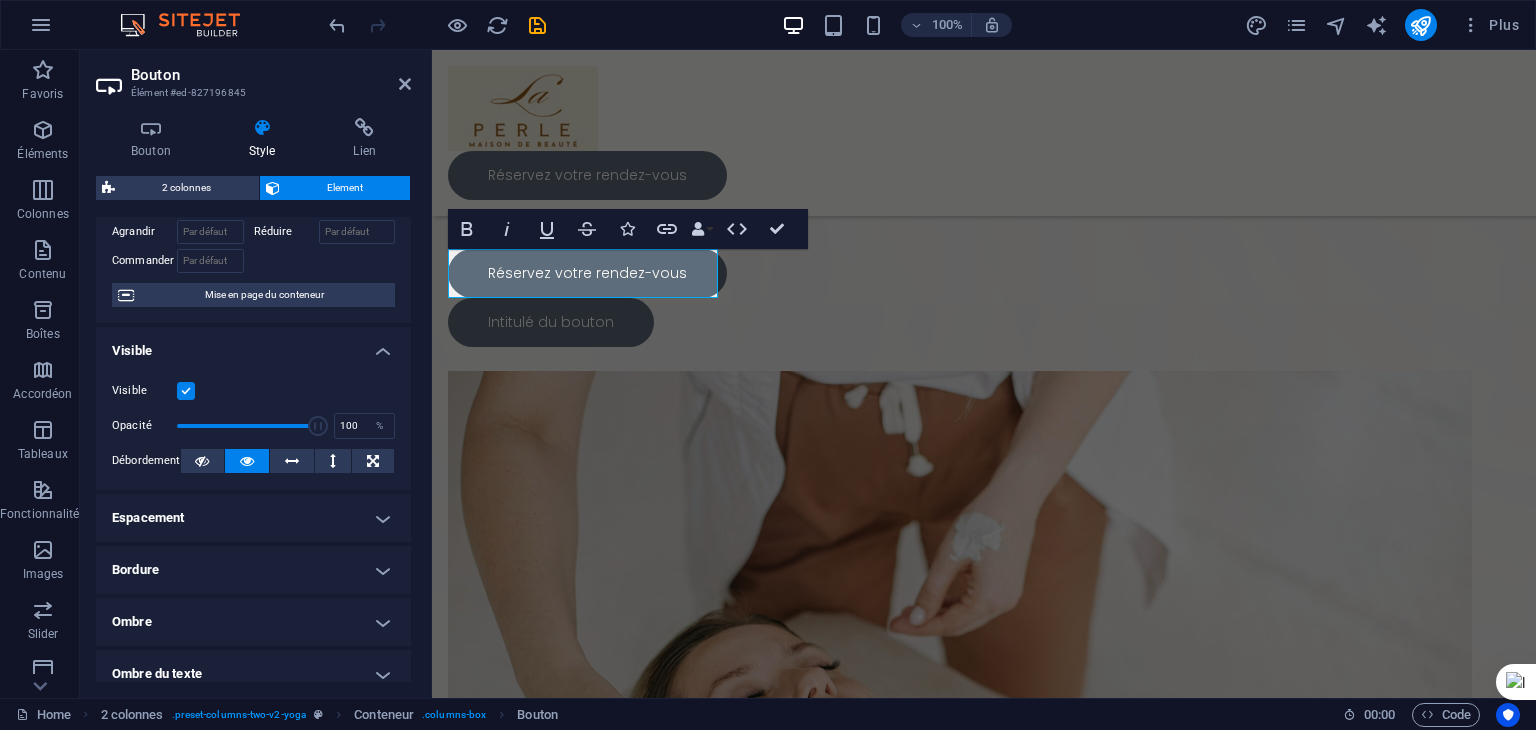 scroll, scrollTop: 300, scrollLeft: 0, axis: vertical 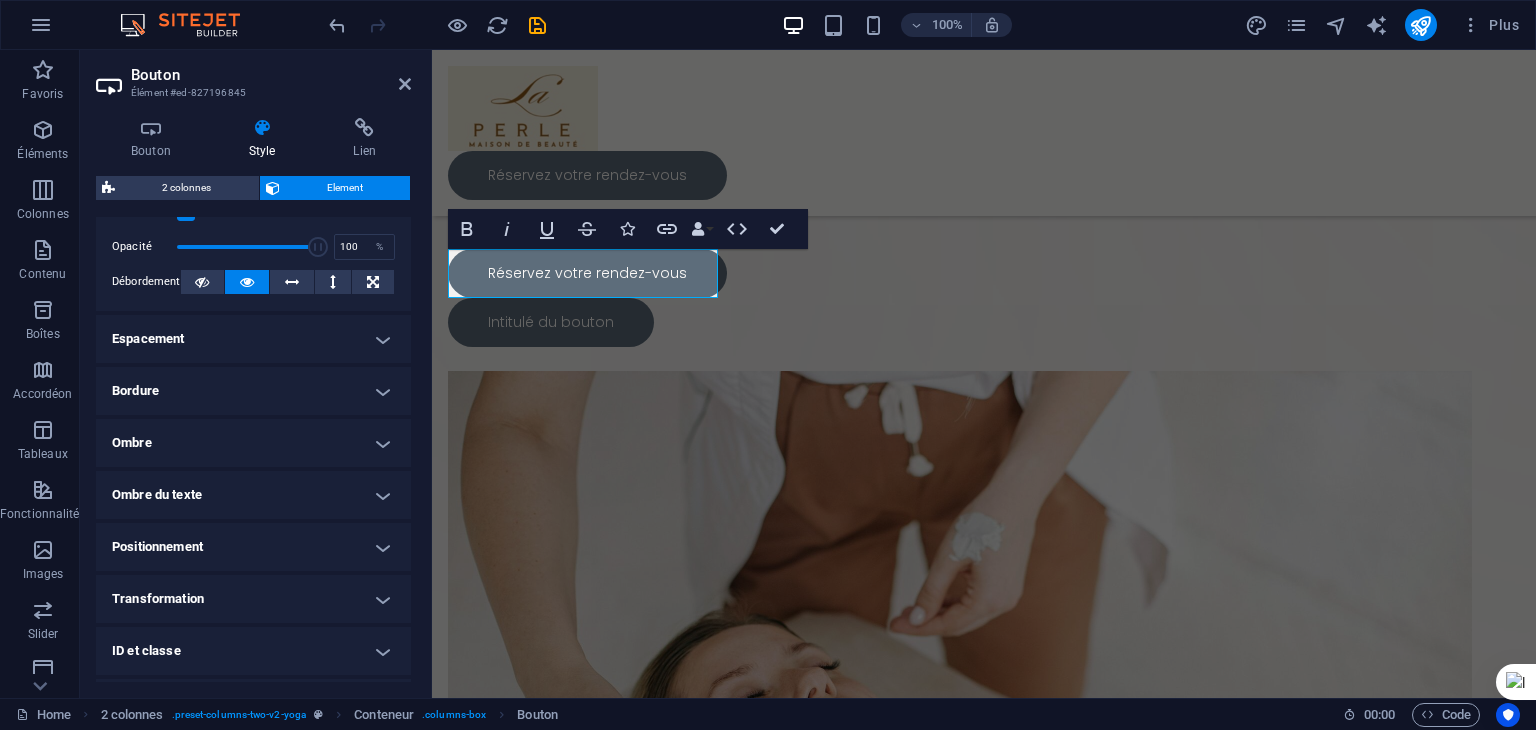 click on "Ombre" at bounding box center [253, 443] 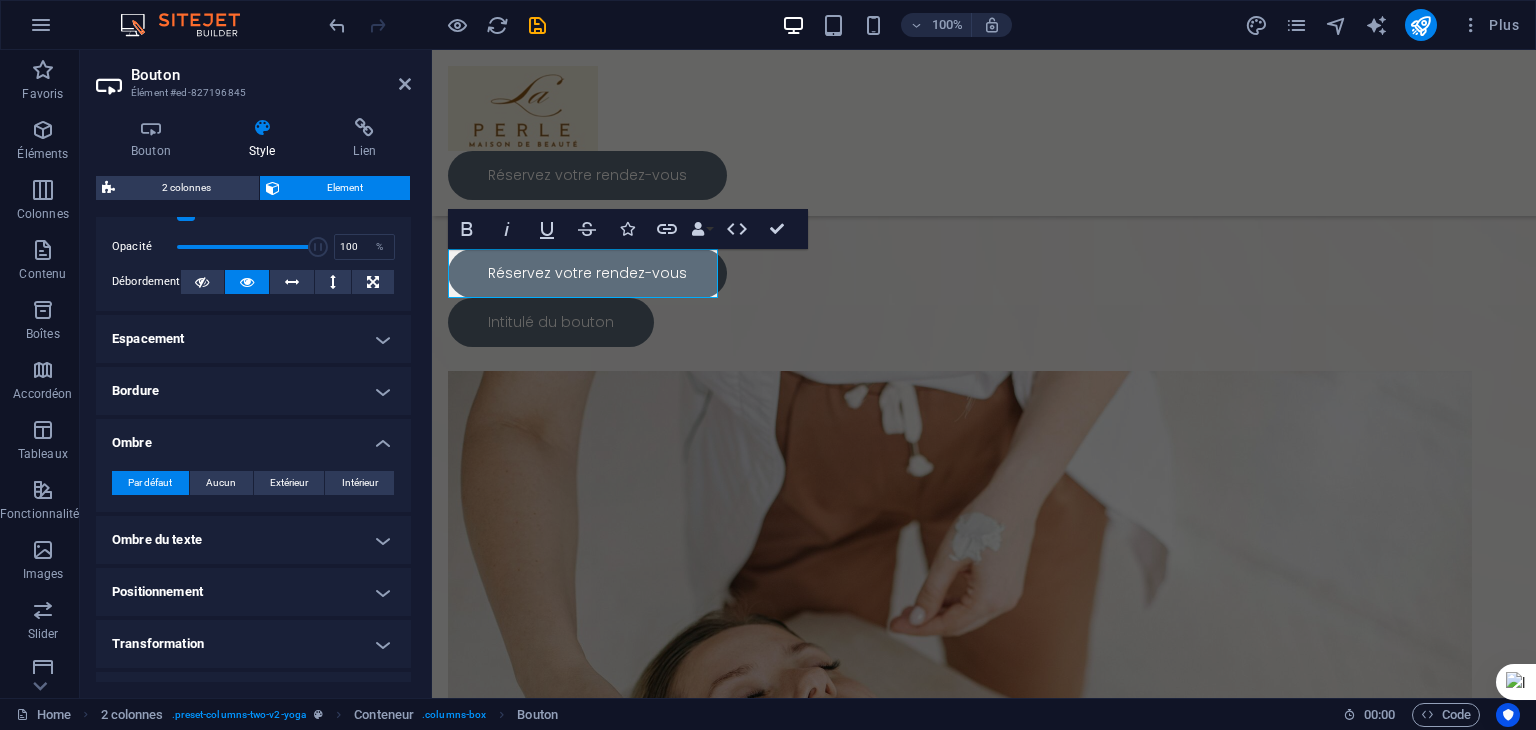 click on "Bordure" at bounding box center (253, 391) 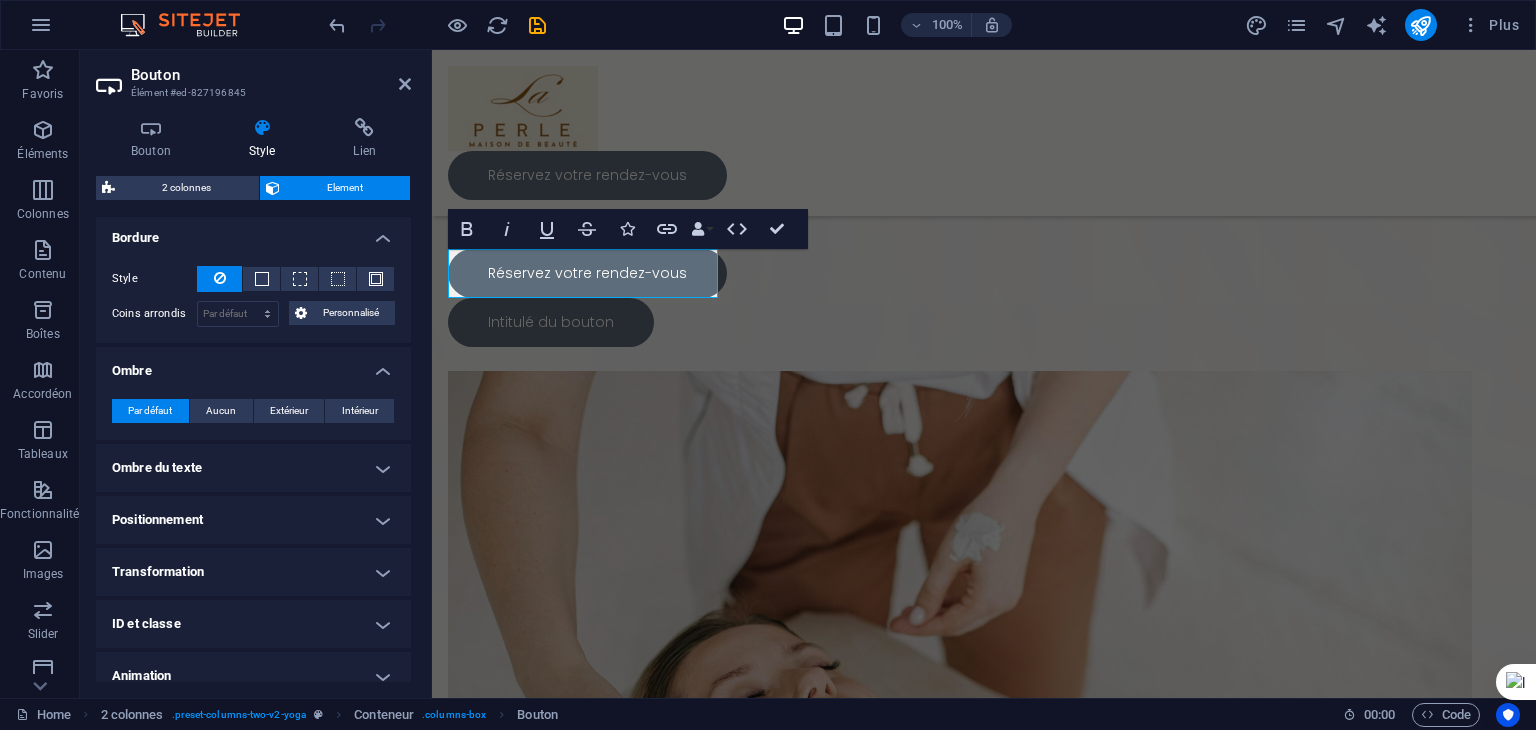 scroll, scrollTop: 521, scrollLeft: 0, axis: vertical 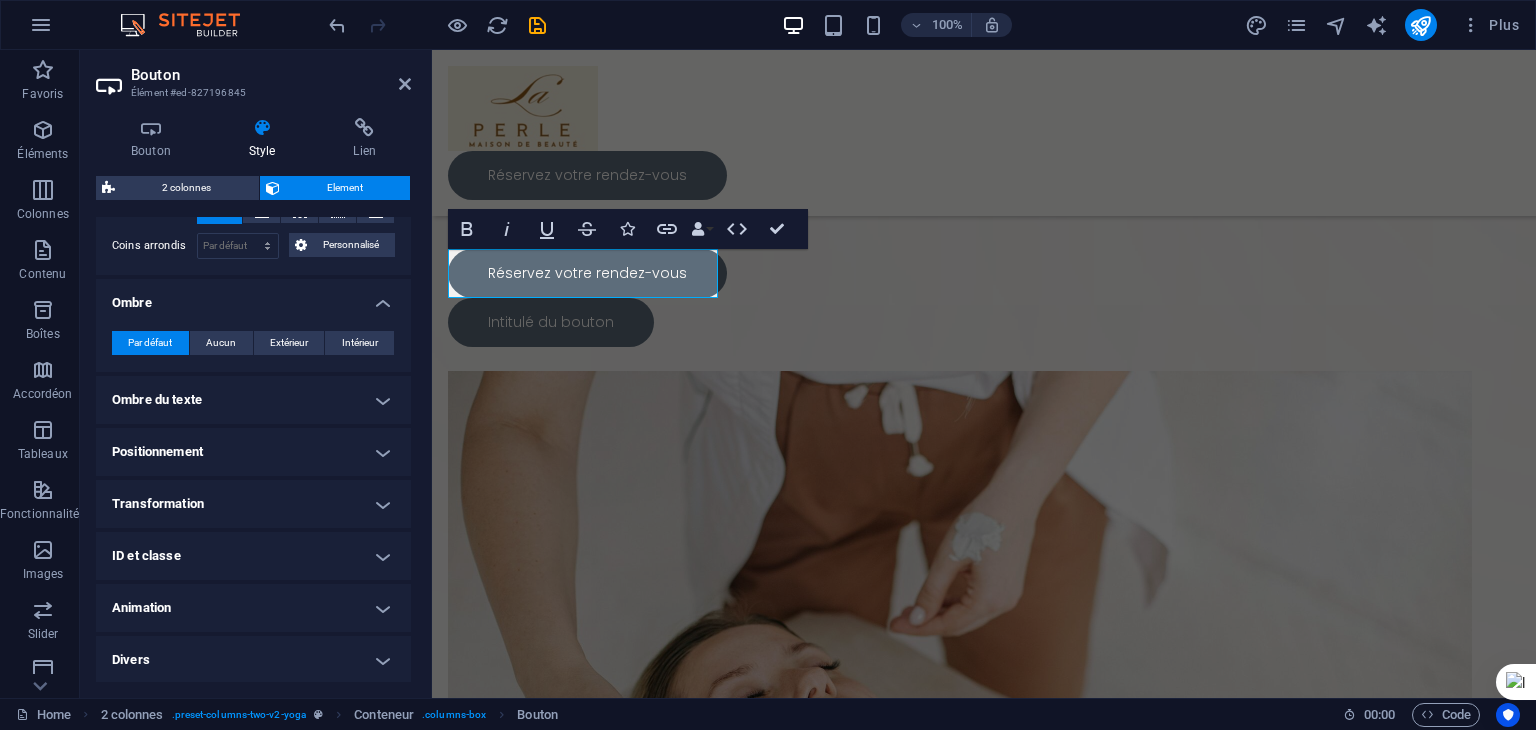 click on "Ombre du texte" at bounding box center (253, 400) 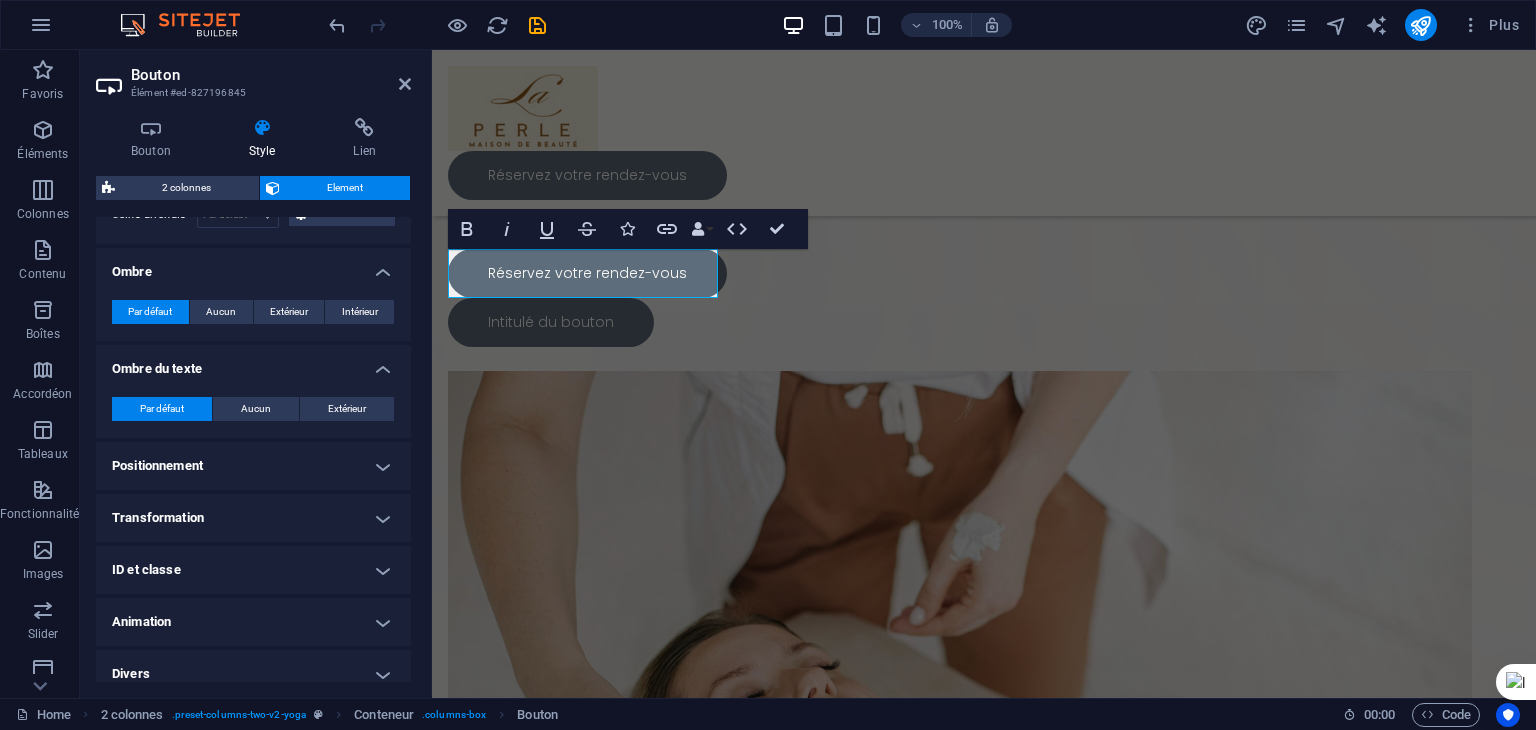 scroll, scrollTop: 567, scrollLeft: 0, axis: vertical 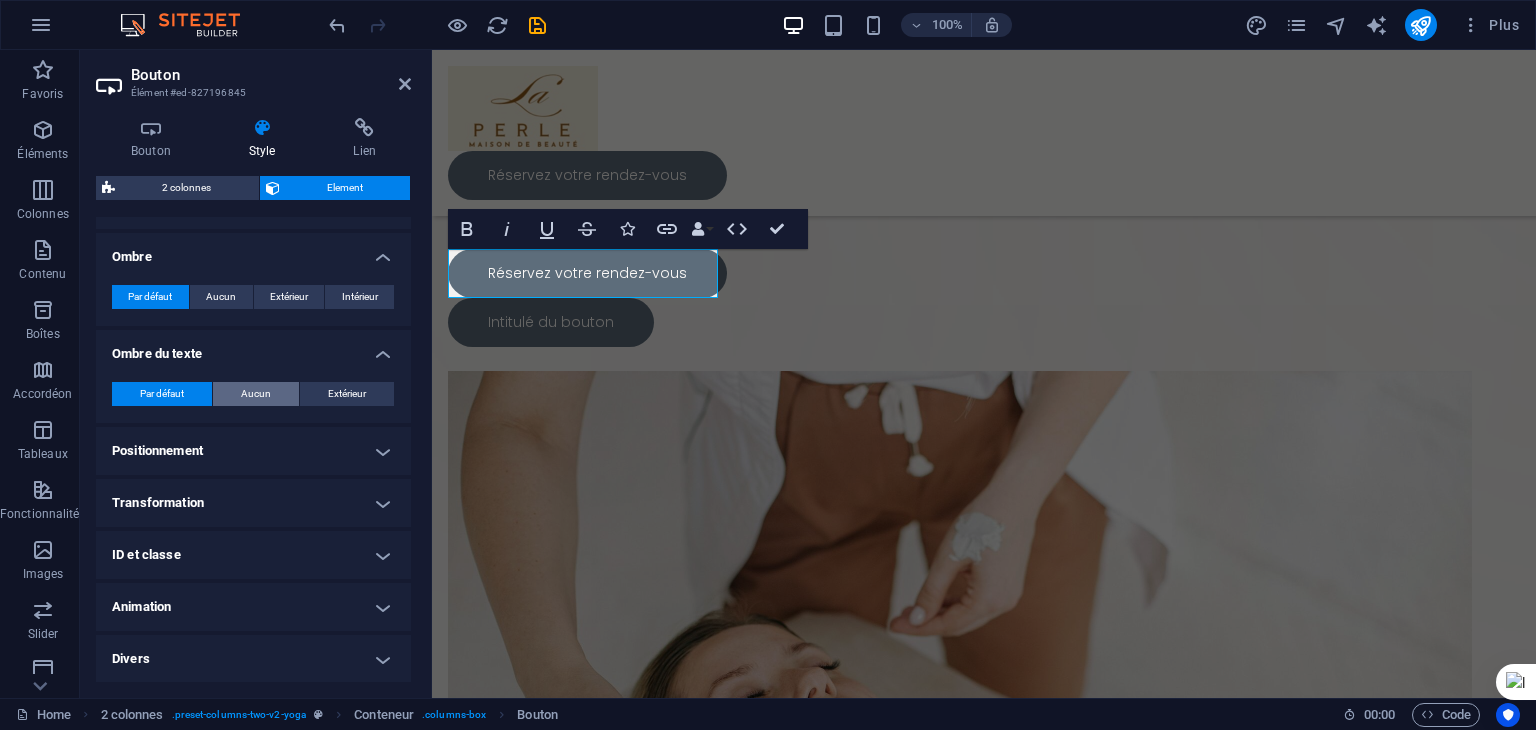 click on "Aucun" at bounding box center [256, 394] 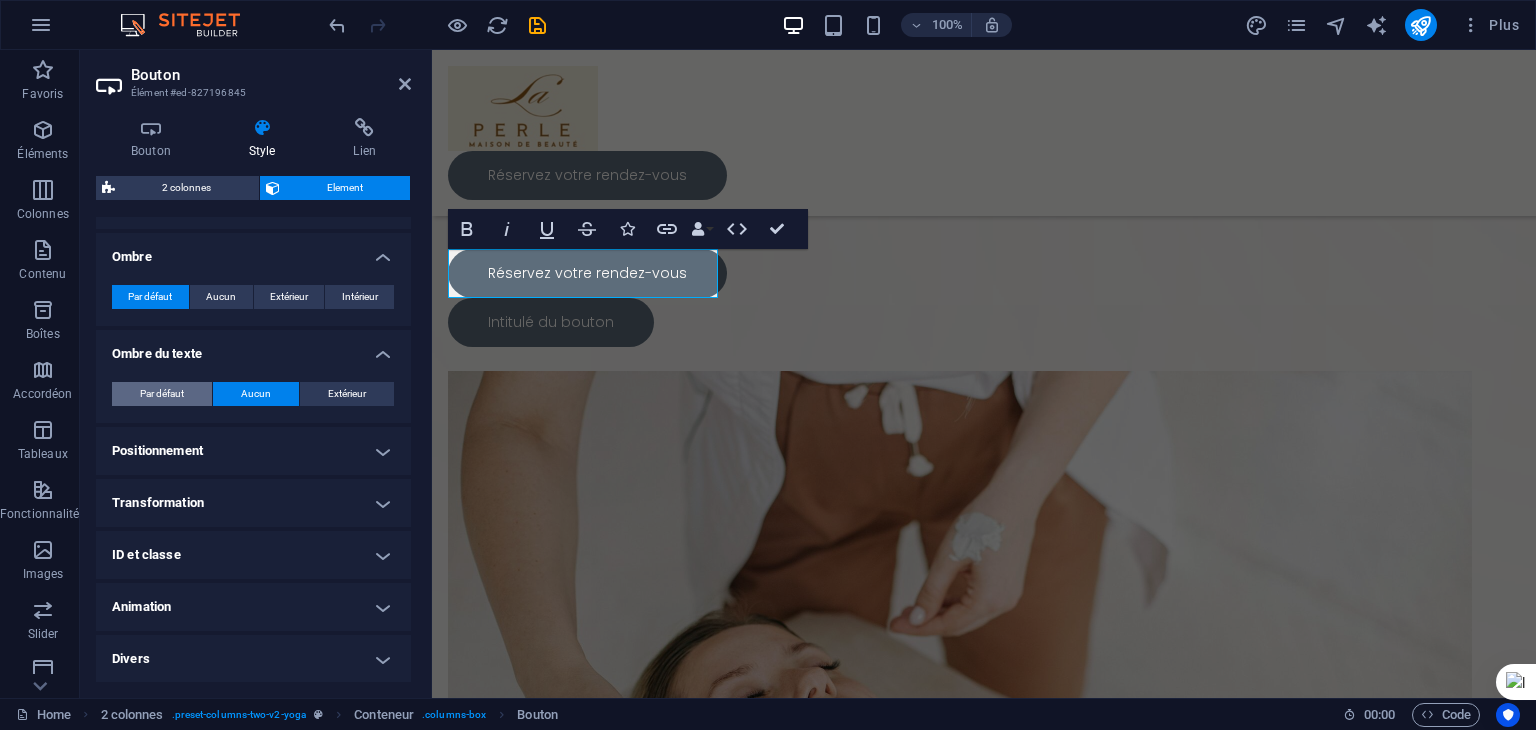 click on "Par défaut" at bounding box center (162, 394) 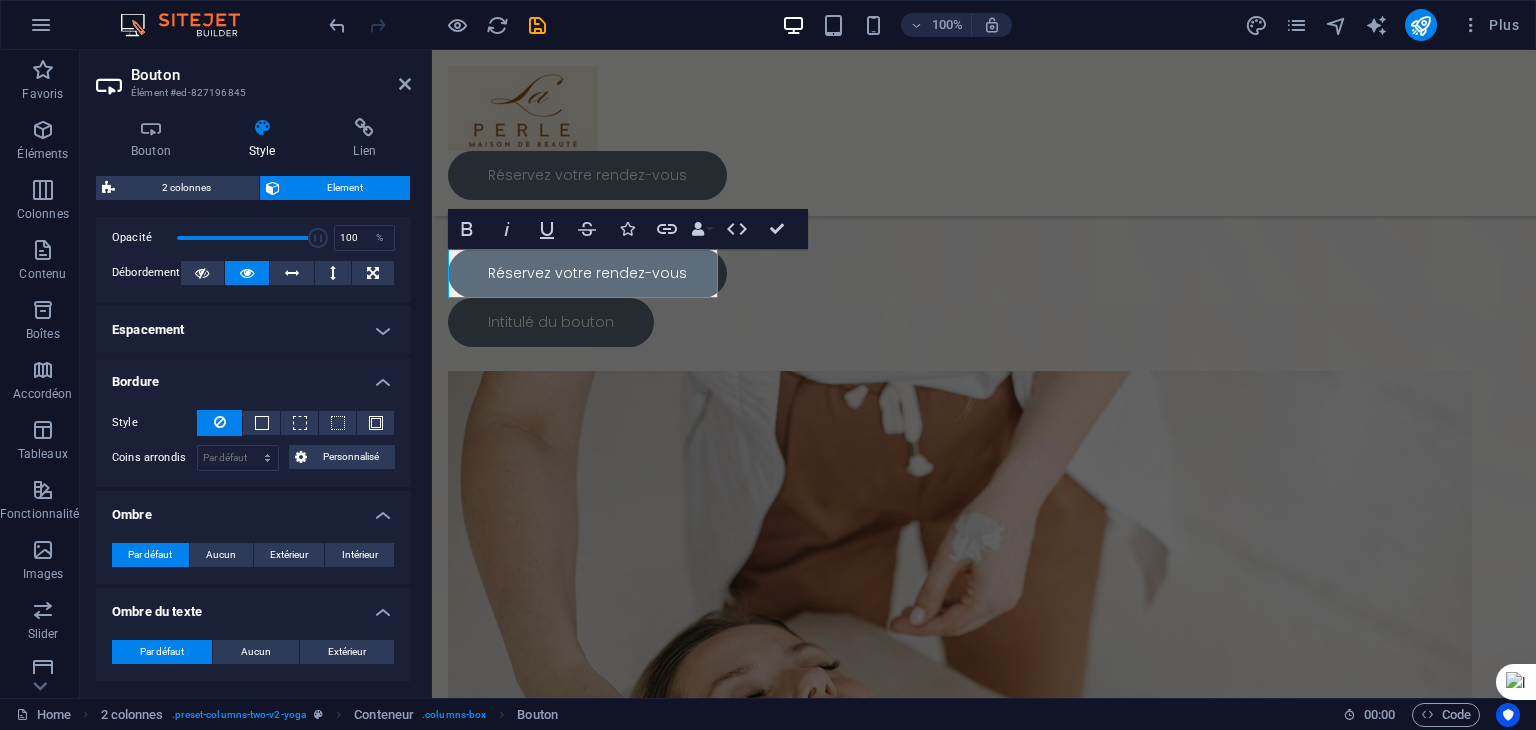 scroll, scrollTop: 167, scrollLeft: 0, axis: vertical 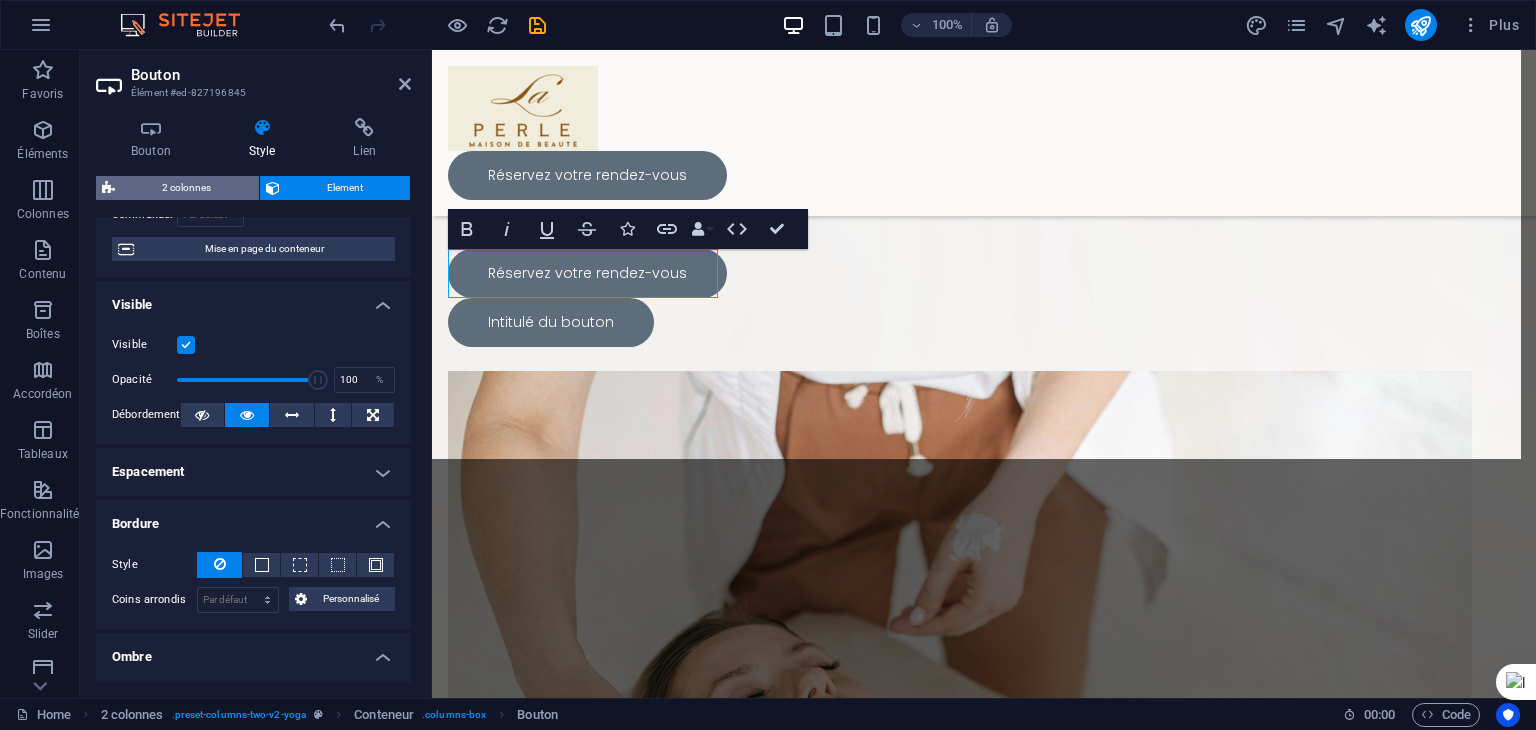 click on "2 colonnes" at bounding box center [187, 188] 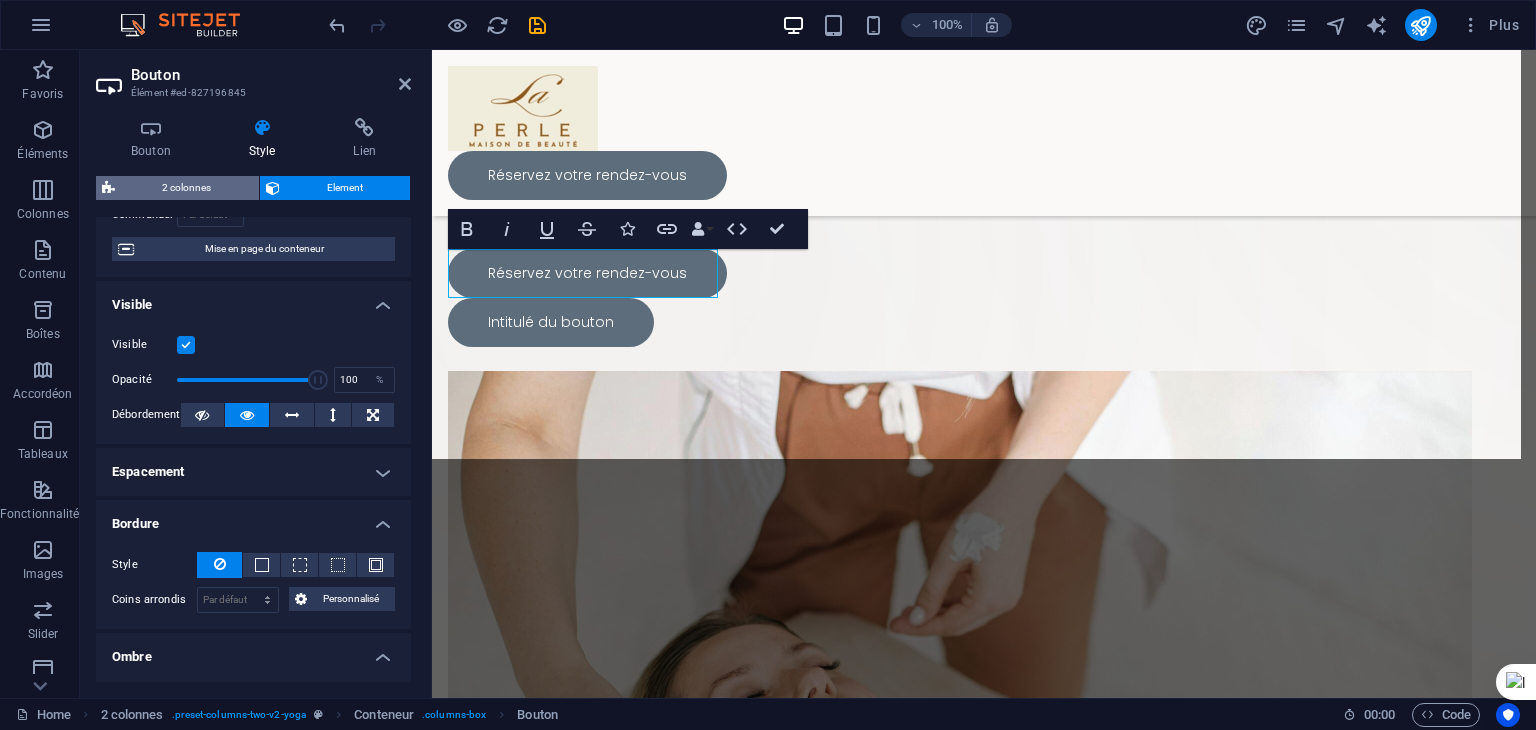 select on "rem" 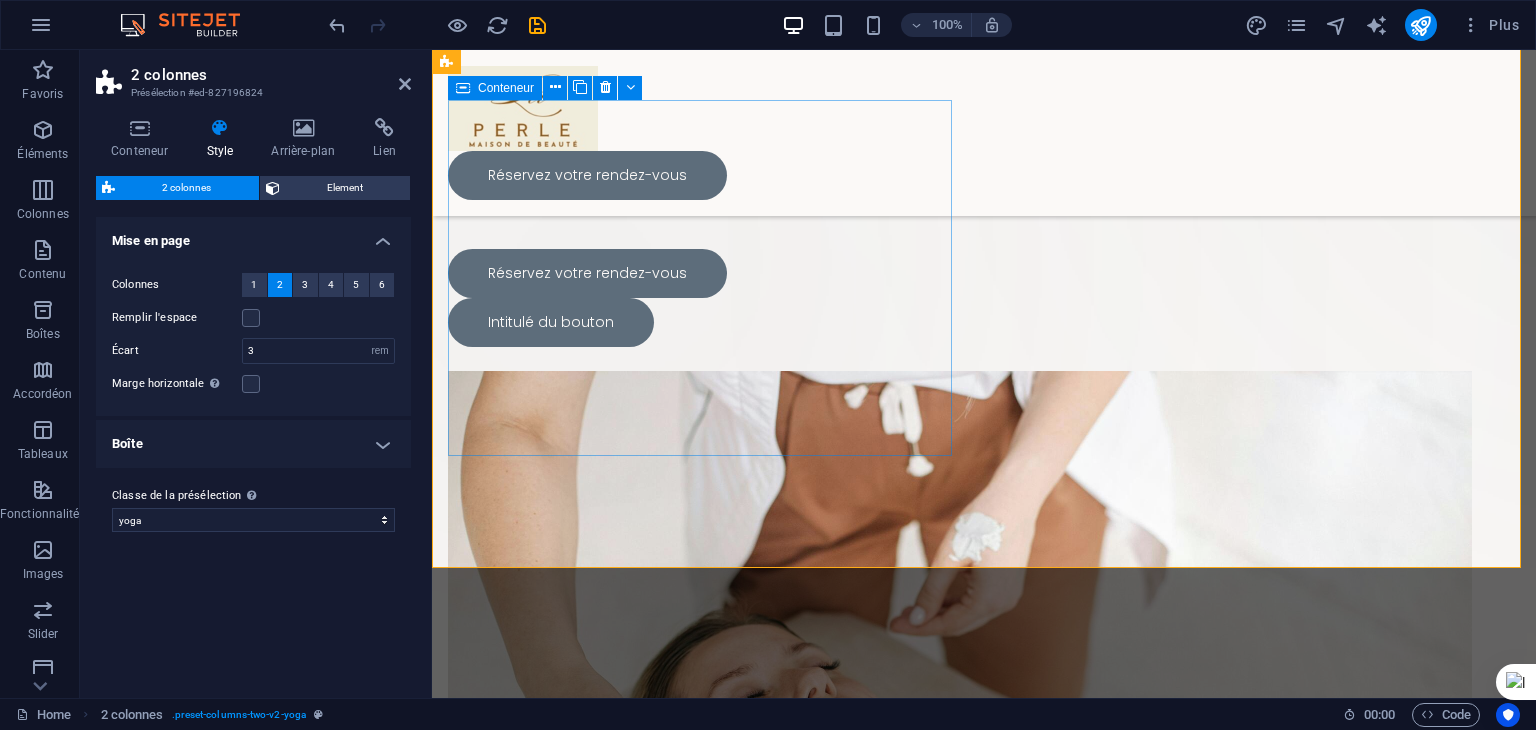 scroll, scrollTop: 0, scrollLeft: 0, axis: both 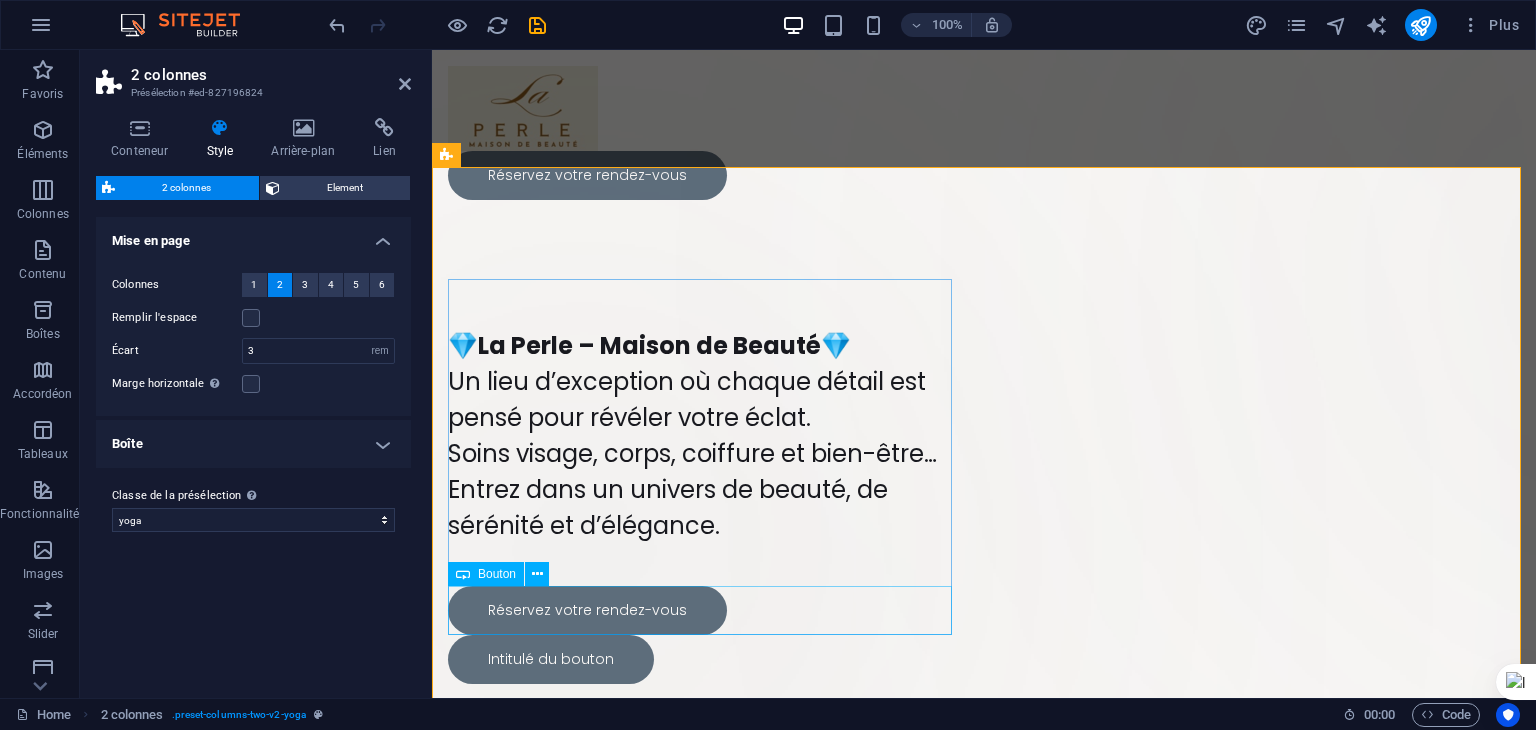 click on "Intitulé du bouton" at bounding box center (704, 659) 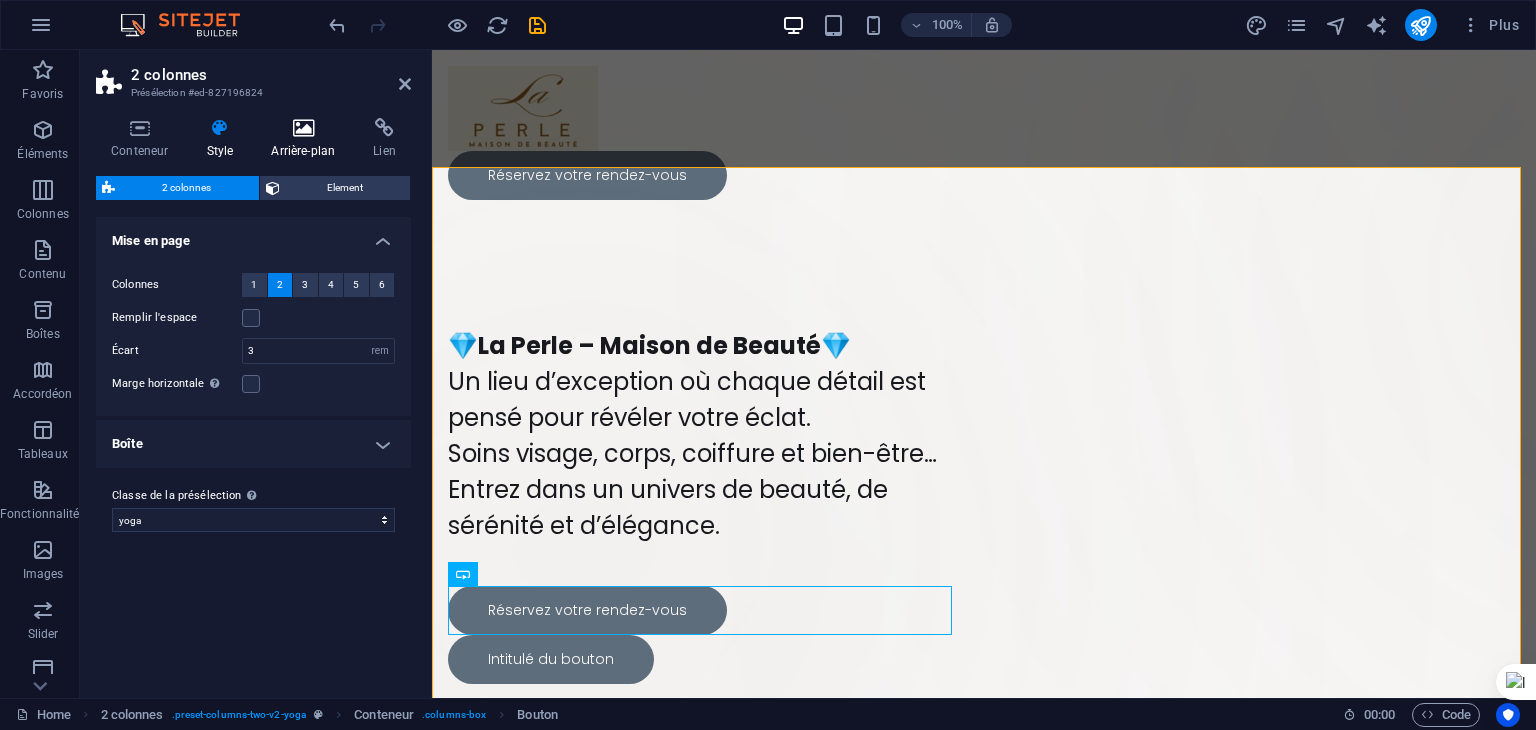 click at bounding box center [303, 128] 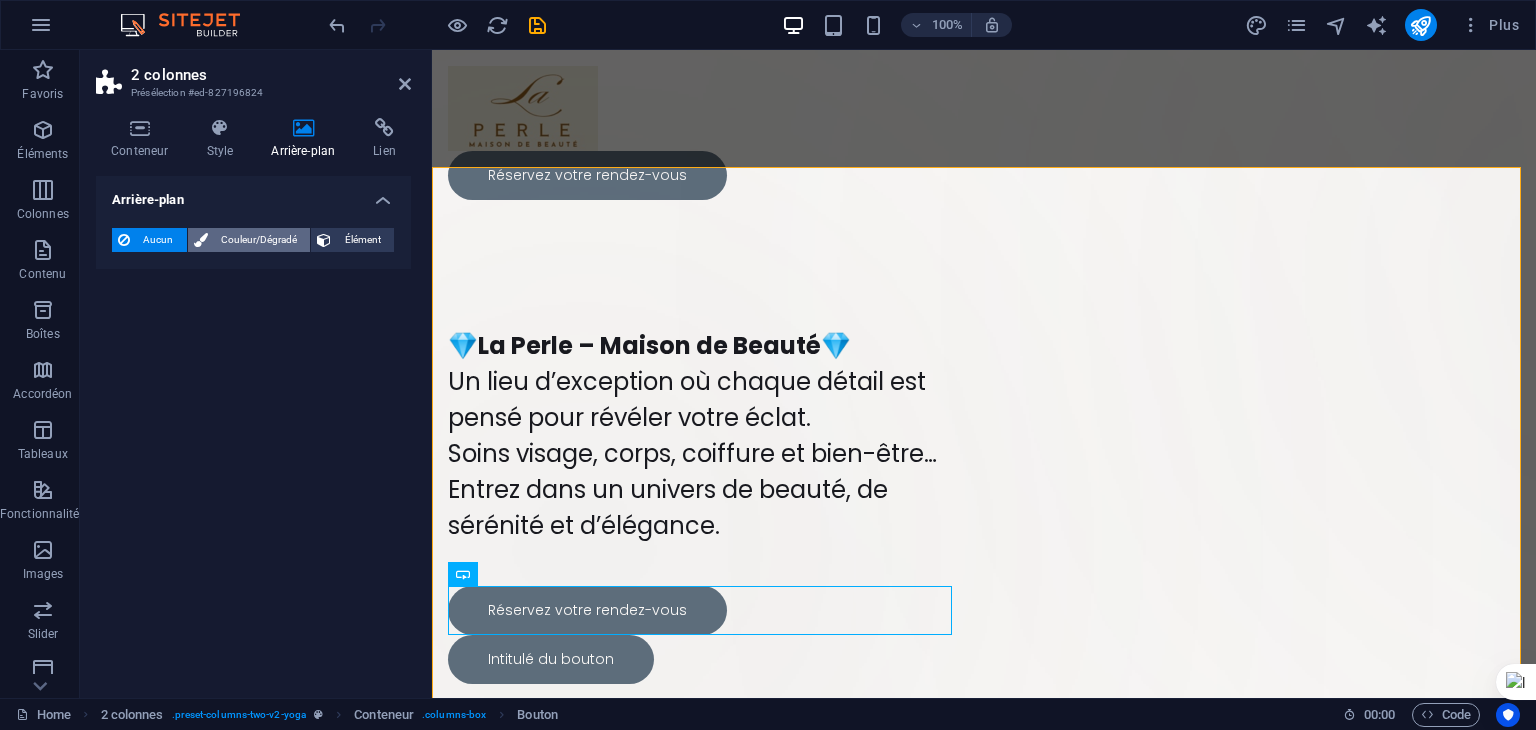 click on "Couleur/Dégradé" at bounding box center (259, 240) 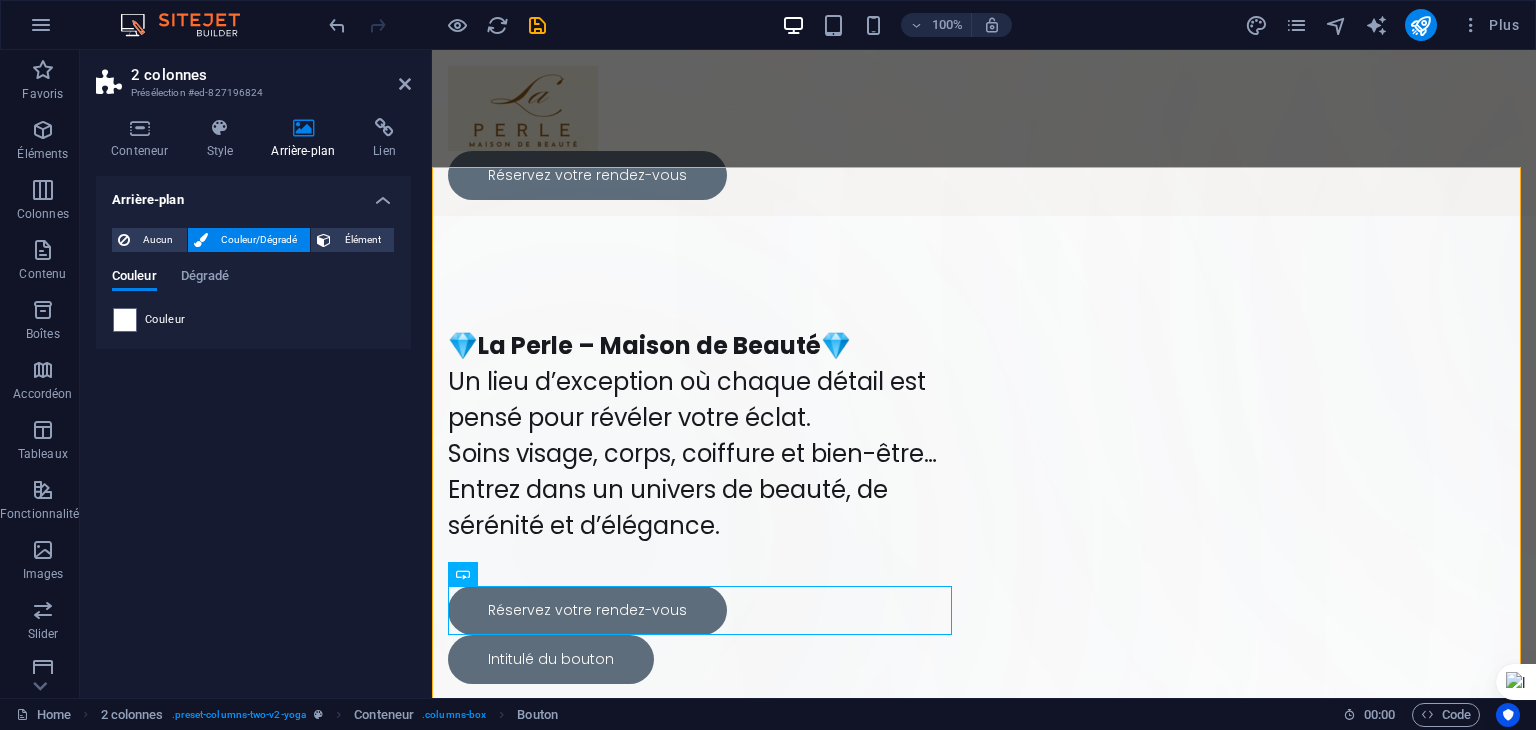 click on "Couleur" at bounding box center [165, 320] 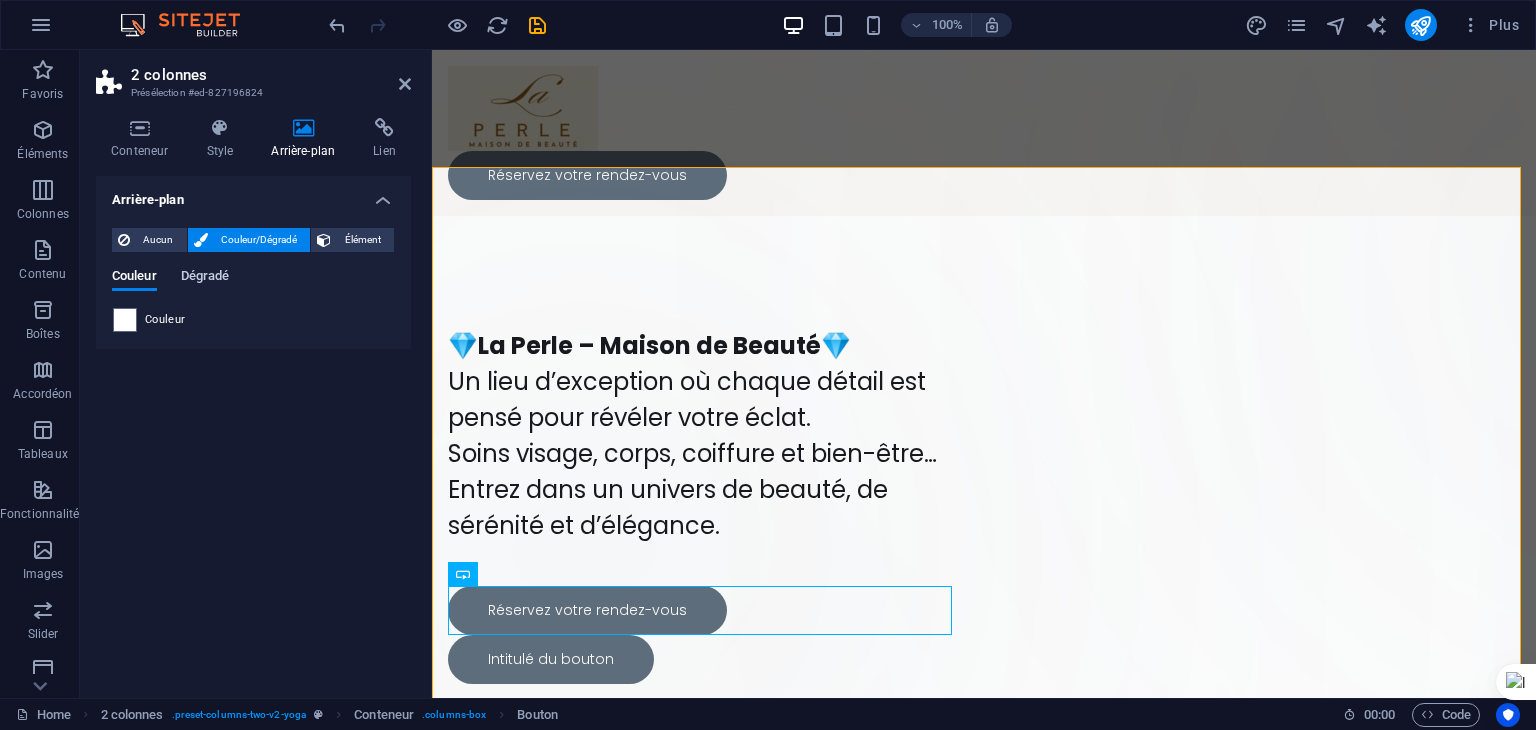 drag, startPoint x: 127, startPoint y: 318, endPoint x: 188, endPoint y: 289, distance: 67.54258 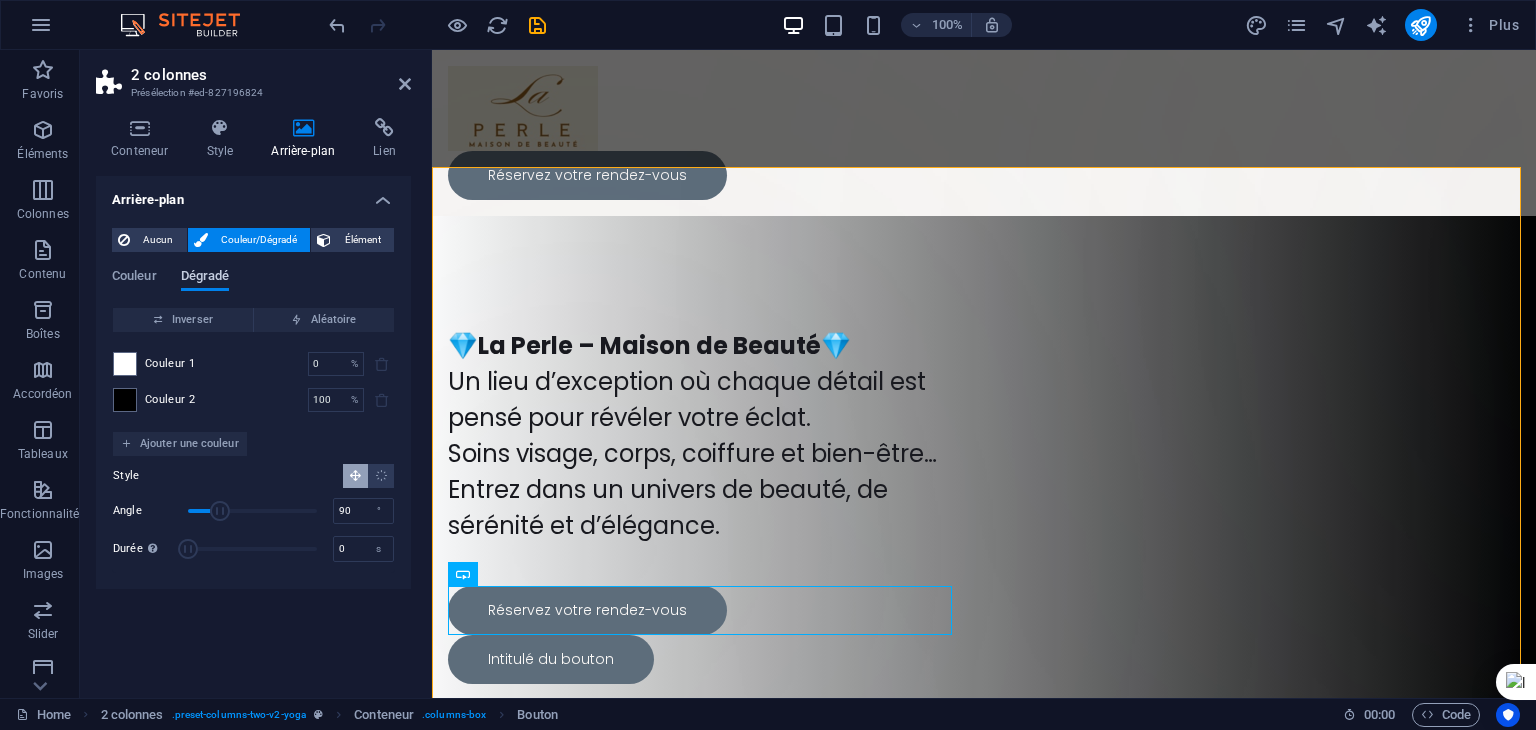 type 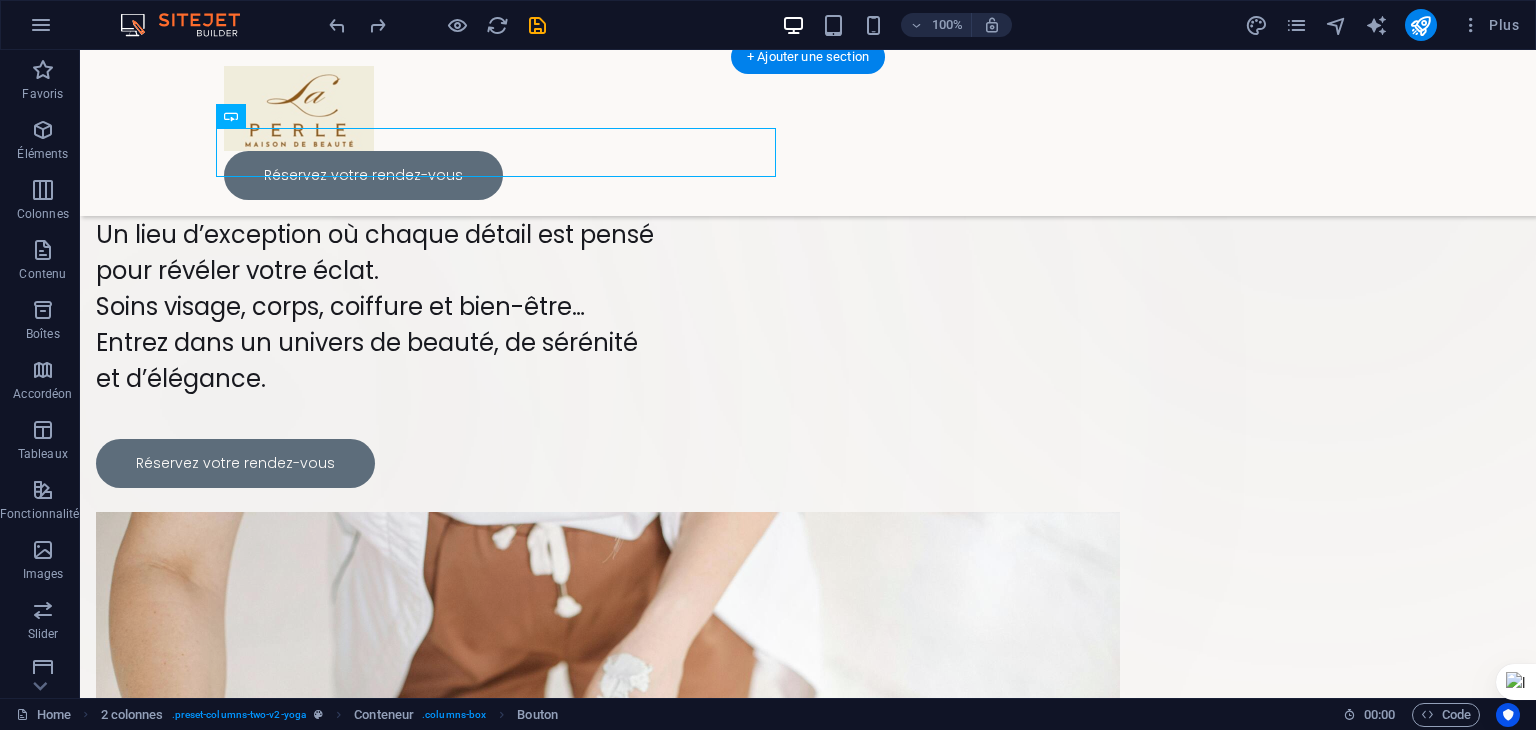 scroll, scrollTop: 159, scrollLeft: 0, axis: vertical 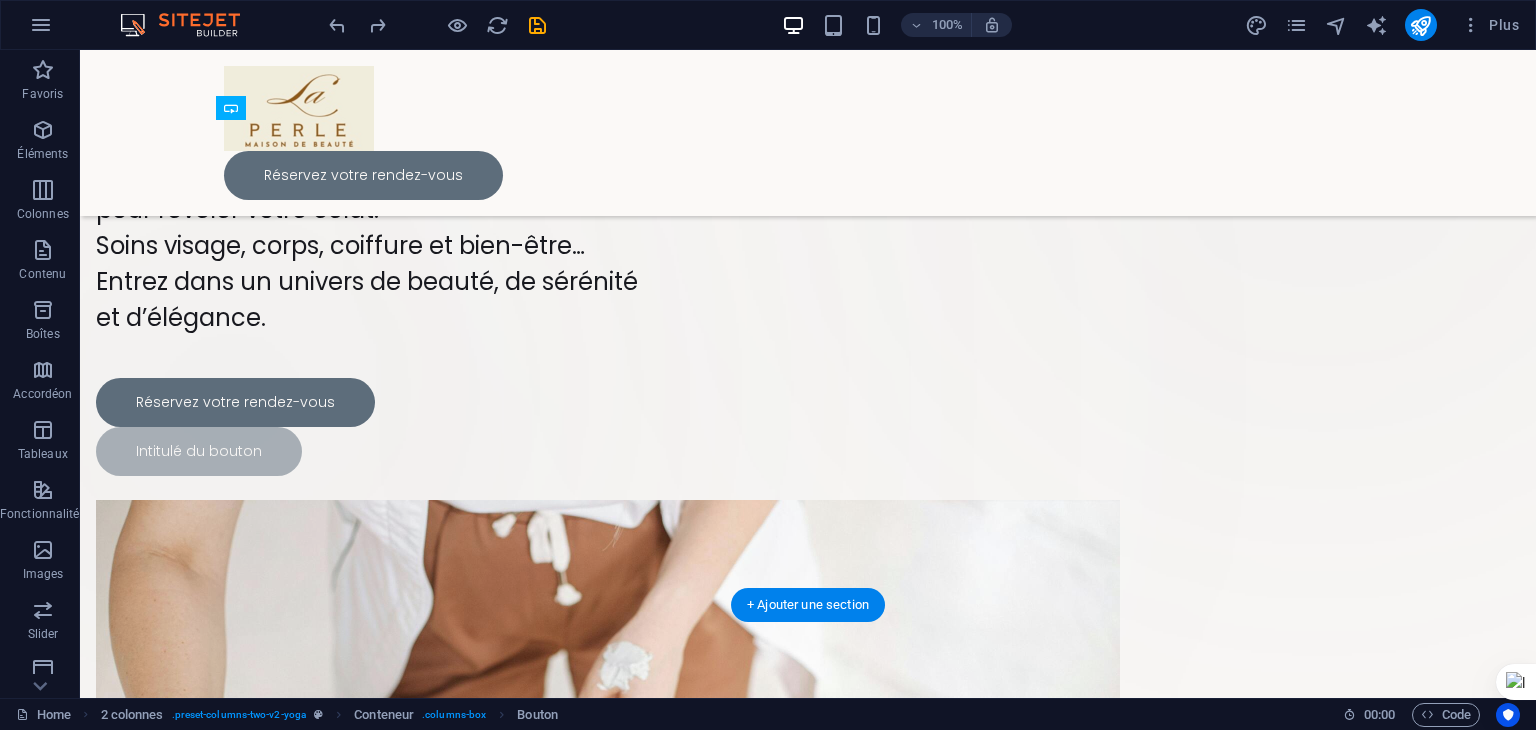drag, startPoint x: 280, startPoint y: 303, endPoint x: 380, endPoint y: 459, distance: 185.29976 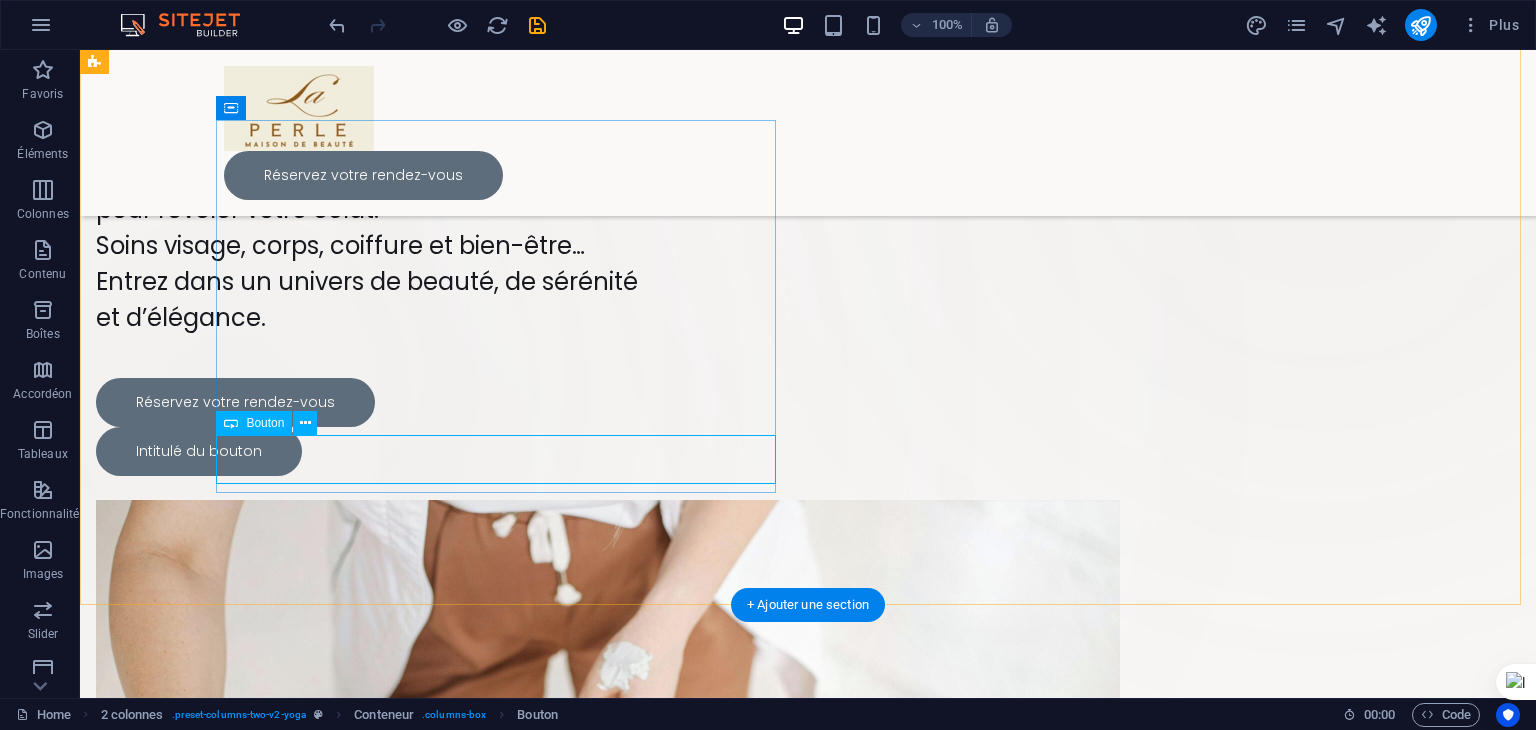 click on "Intitulé du bouton" at bounding box center [376, 451] 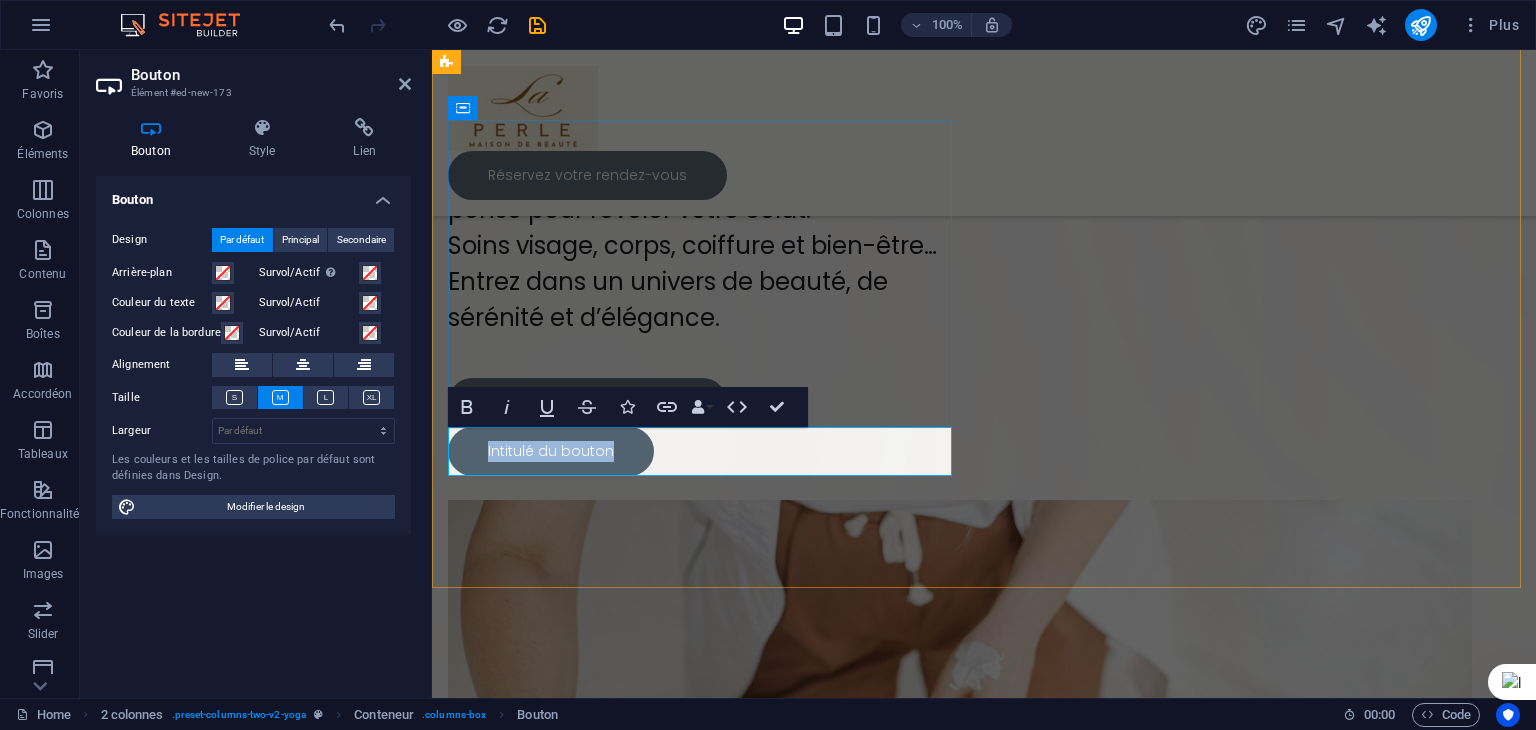 click on "Intitulé du bouton" at bounding box center (551, 451) 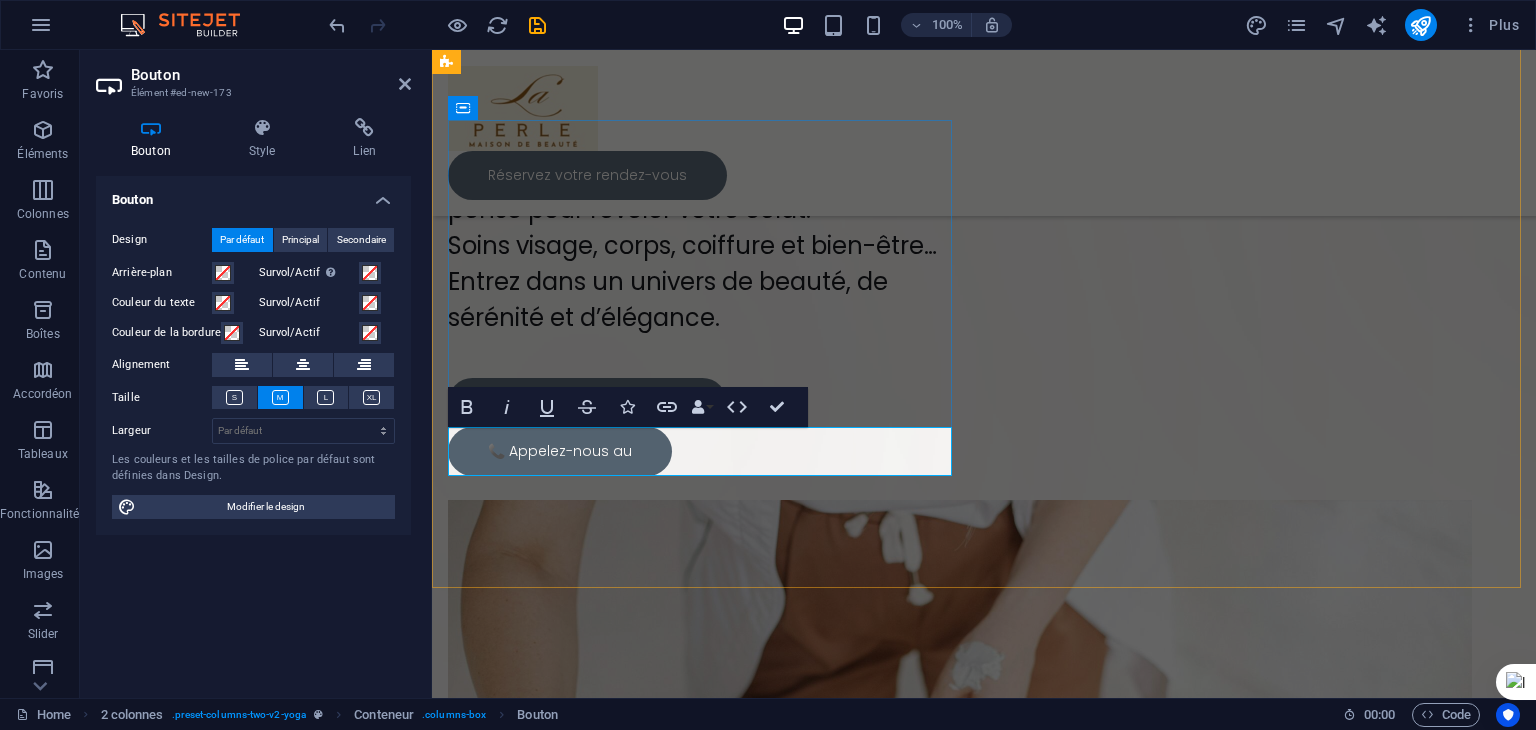 type 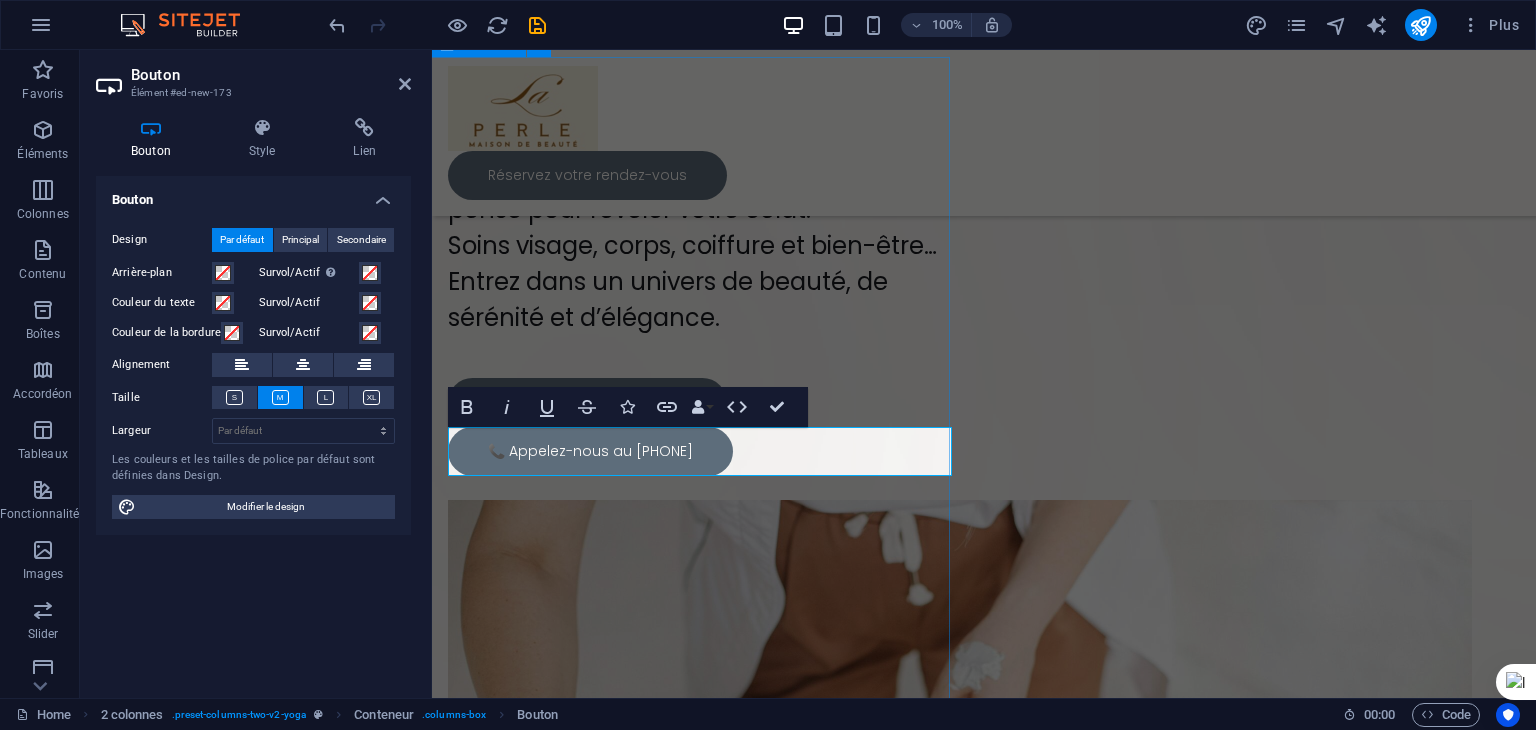 click on "Déposer le contenu ici ou  Ajouter les éléments  Coller le presse-papiers" at bounding box center [584, 423] 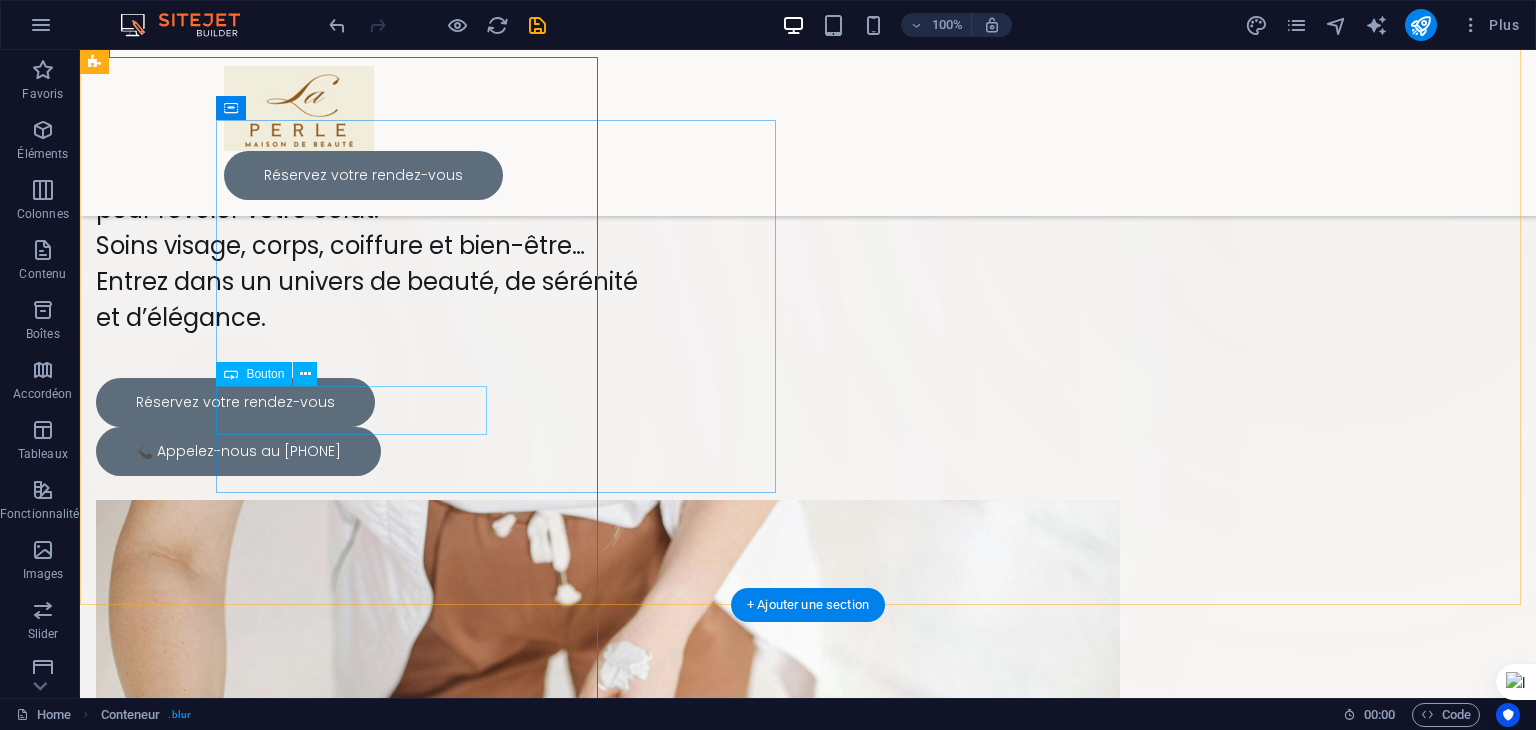 click on "Réservez votre rendez-vous" at bounding box center [376, 402] 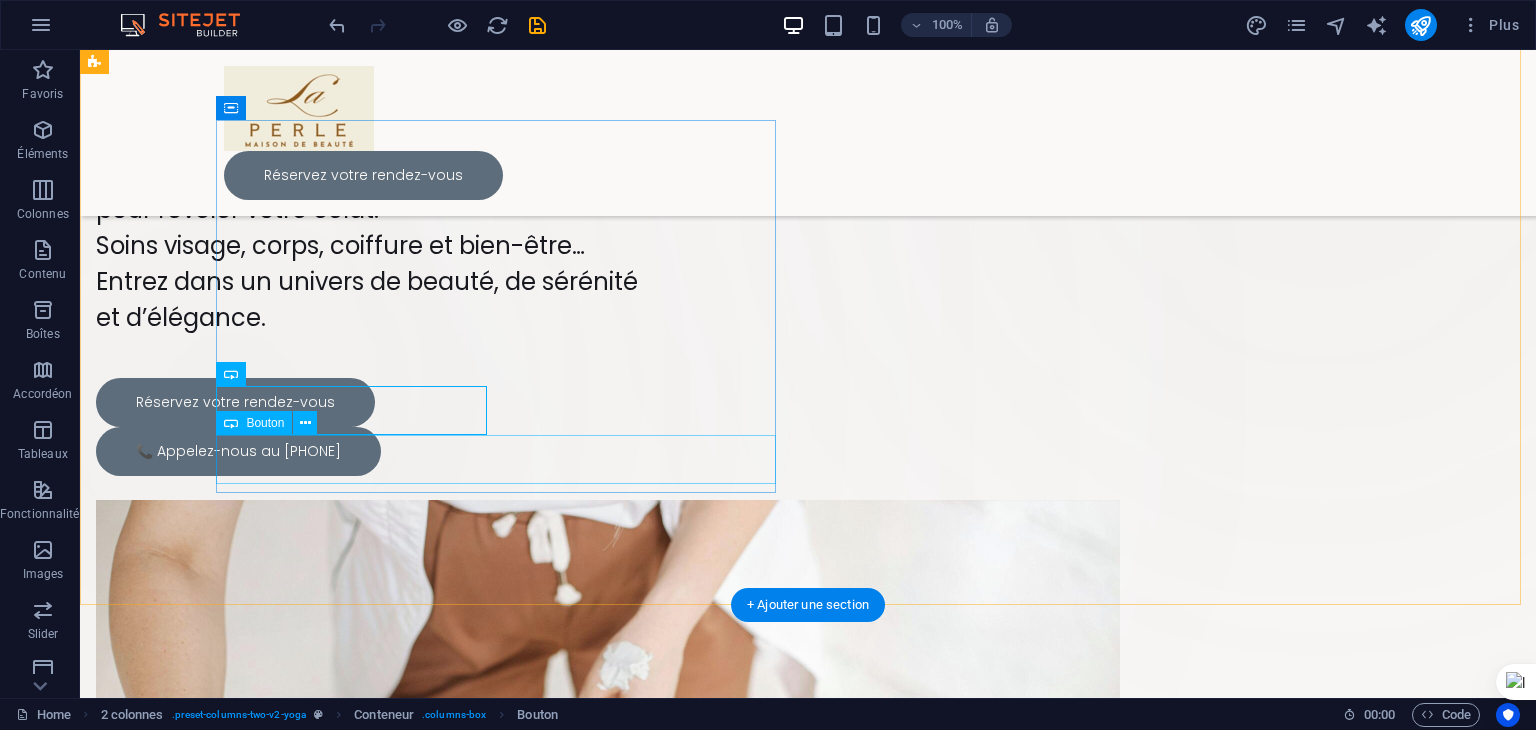 click on "📞 Appelez-nous au [PHONE]" at bounding box center (376, 451) 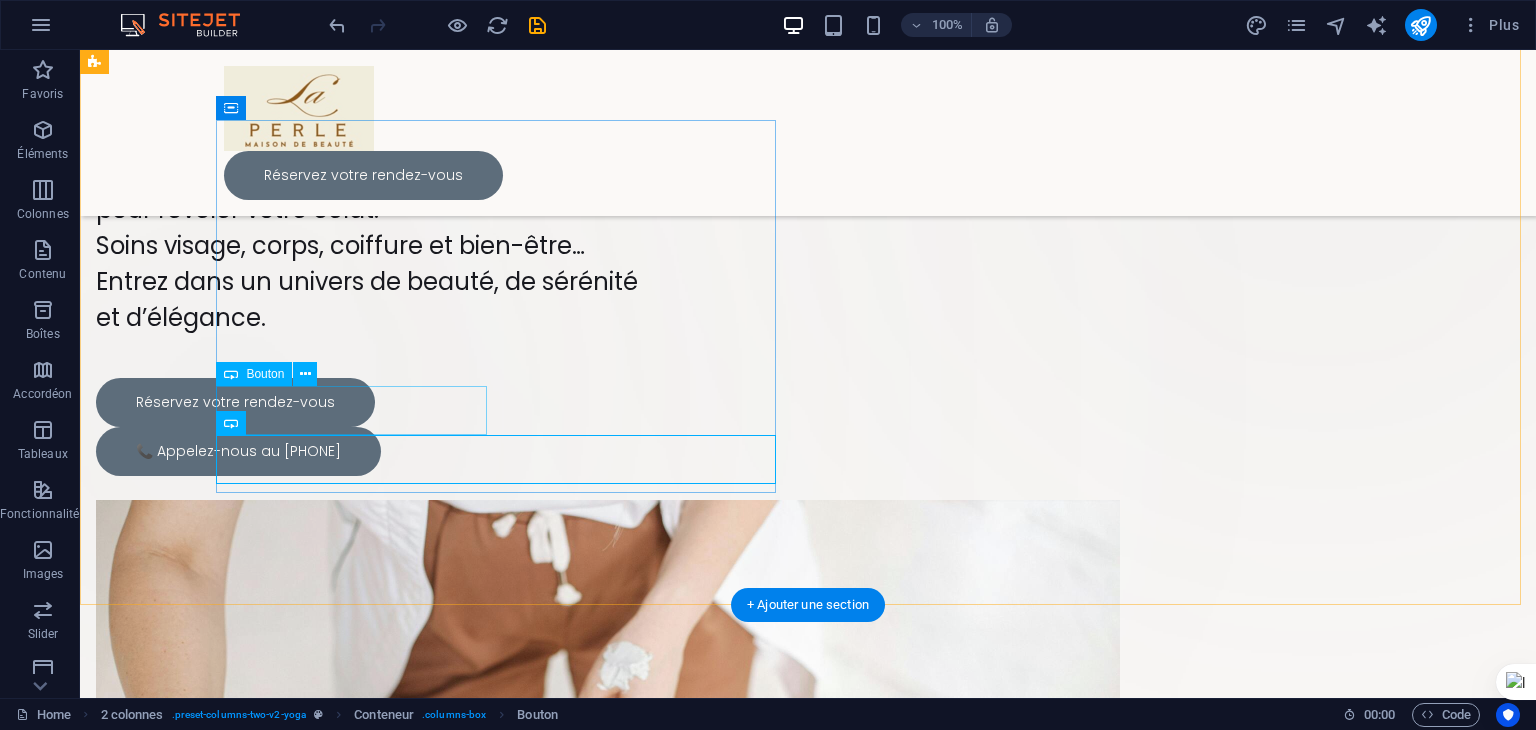 click on "Réservez votre rendez-vous" at bounding box center [376, 402] 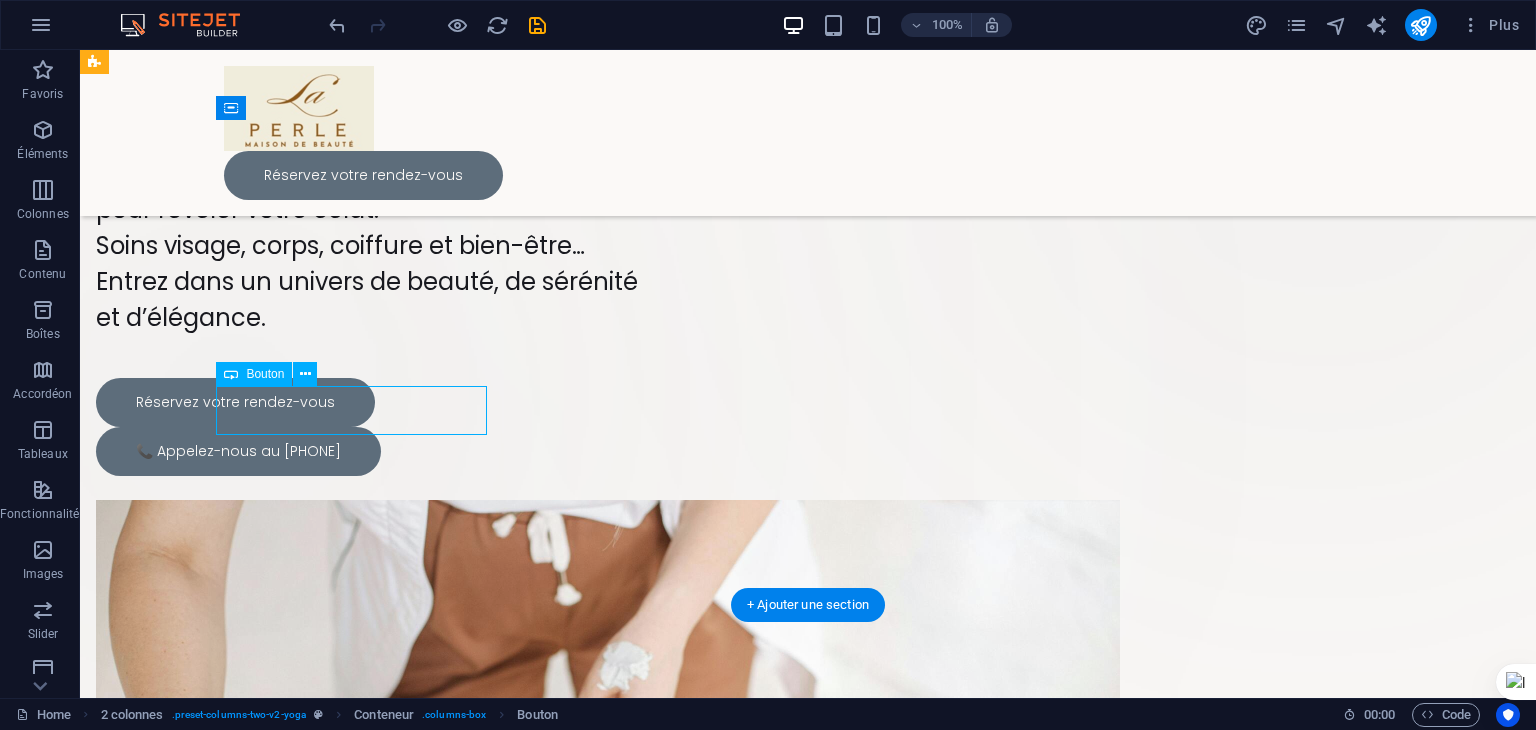 click on "Réservez votre rendez-vous" at bounding box center [376, 402] 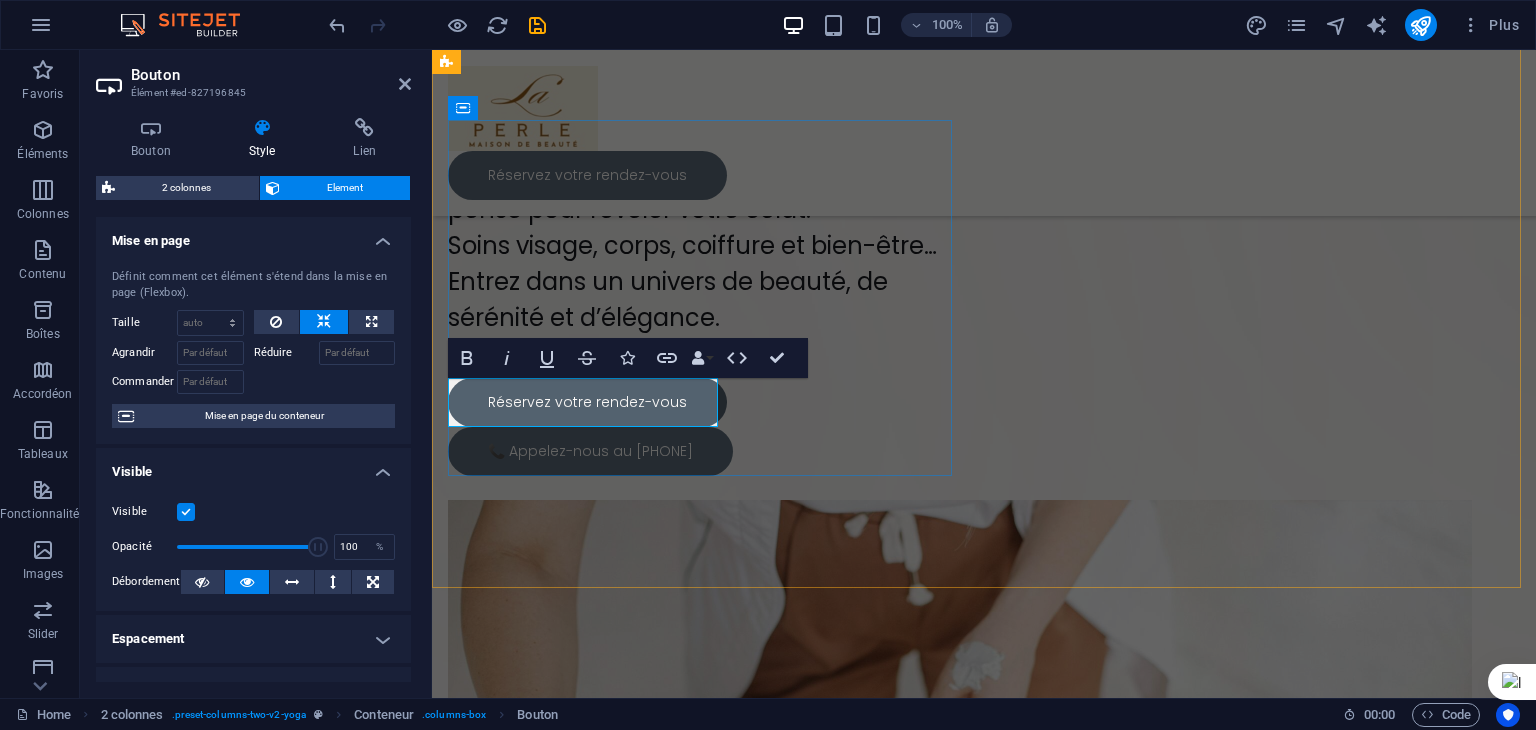click on "Réservez votre rendez-vous" at bounding box center (587, 402) 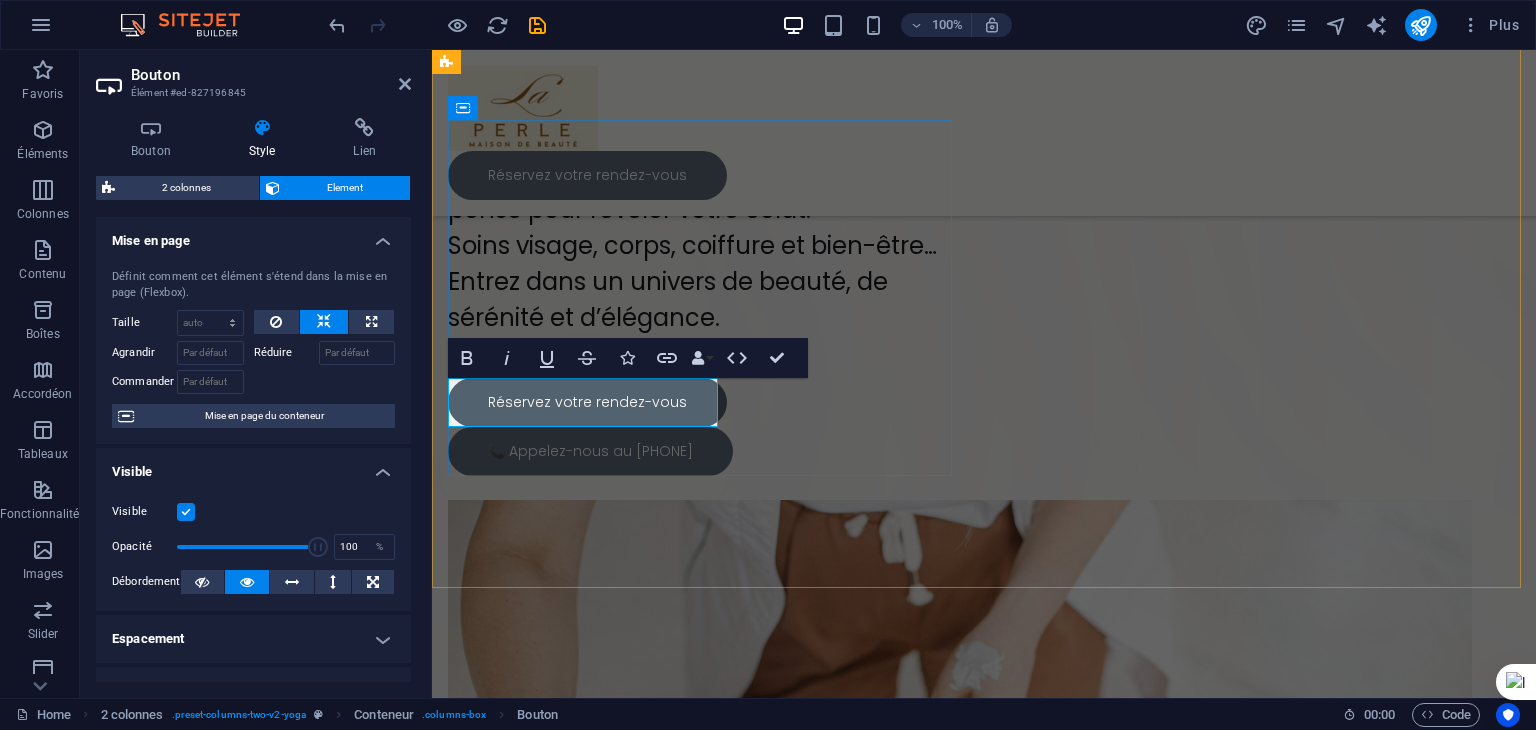 click on "Réservez votre rendez-vous" at bounding box center [587, 402] 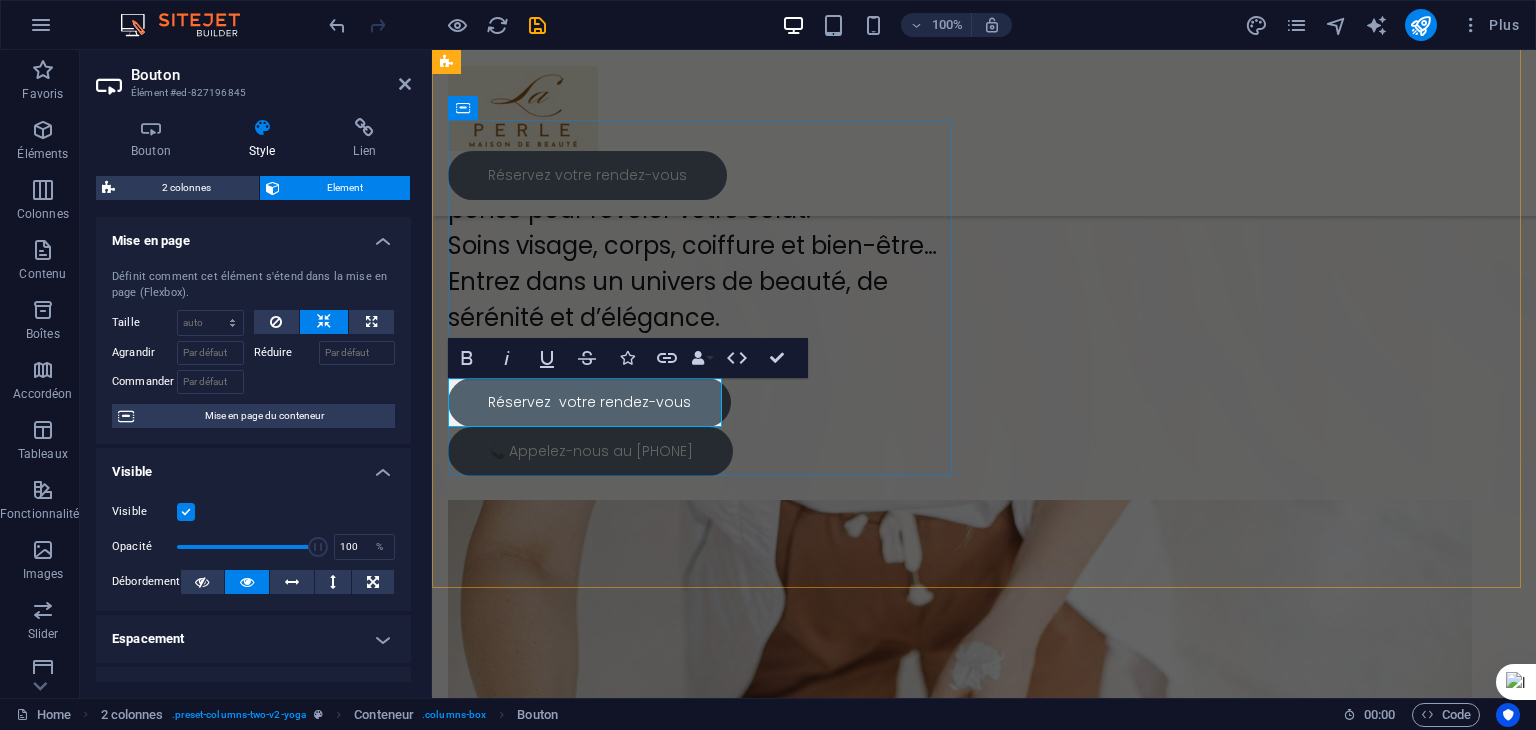 click on "Réservez  votre rendez-vous" at bounding box center (589, 402) 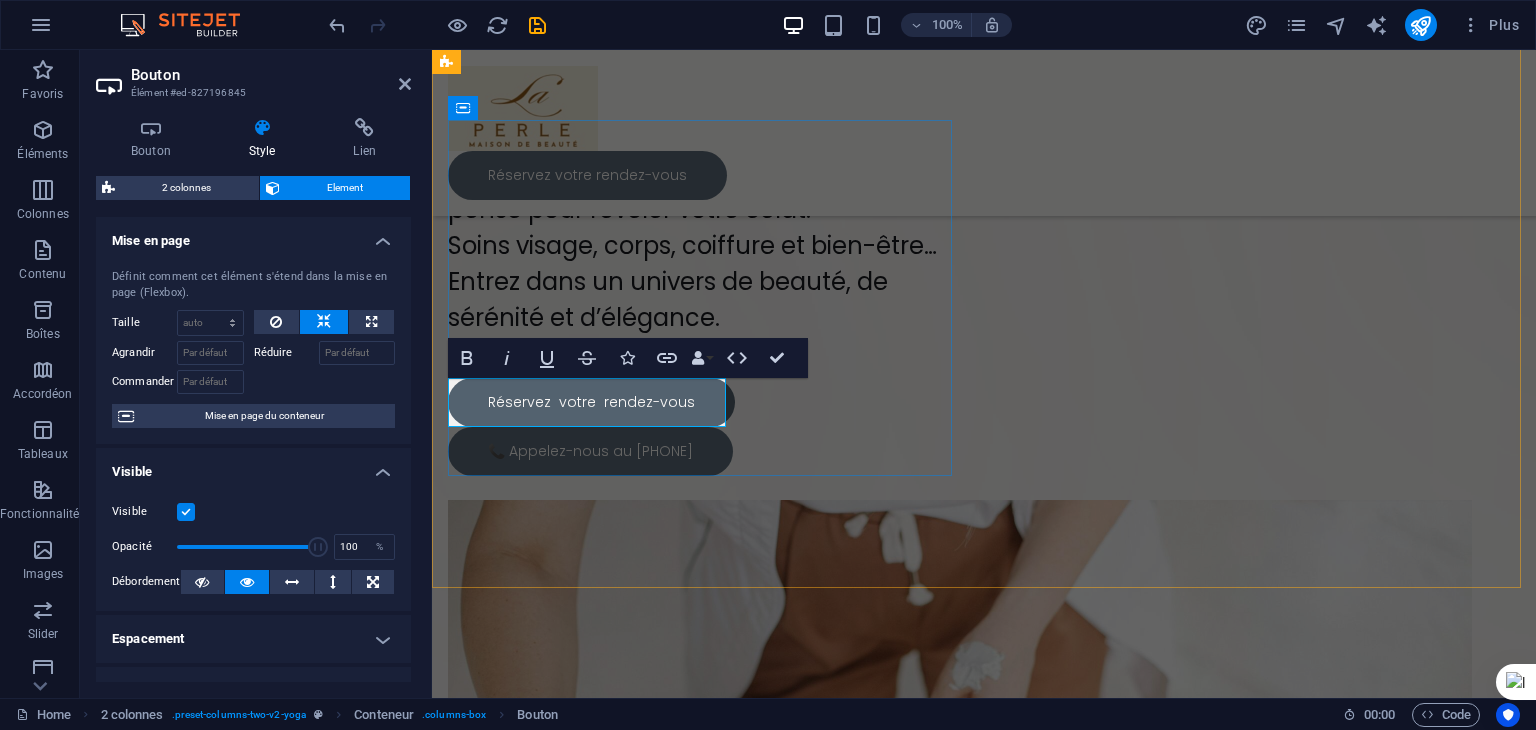 click on "Réservez  votre  rendez-vous" at bounding box center (591, 402) 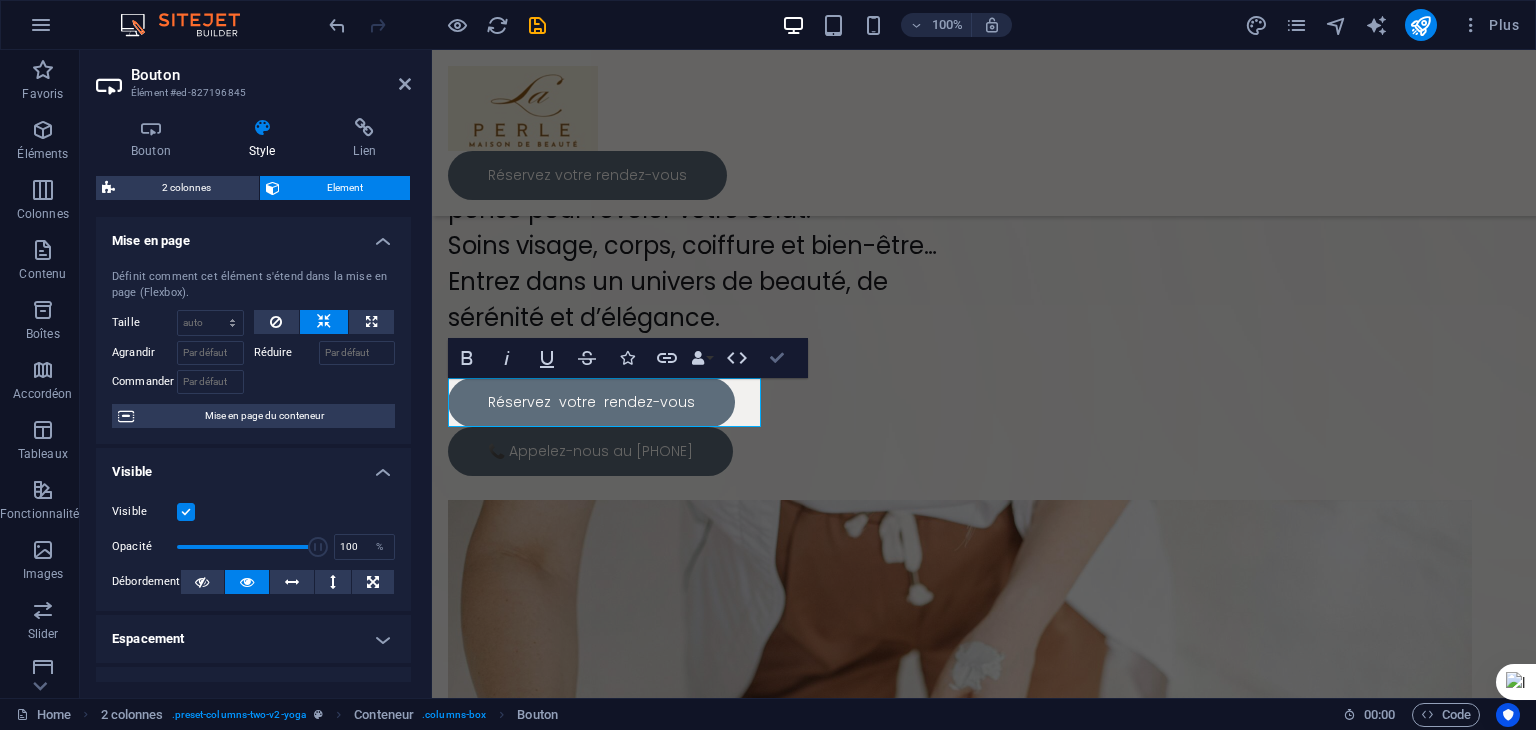 drag, startPoint x: 780, startPoint y: 359, endPoint x: 711, endPoint y: 323, distance: 77.82673 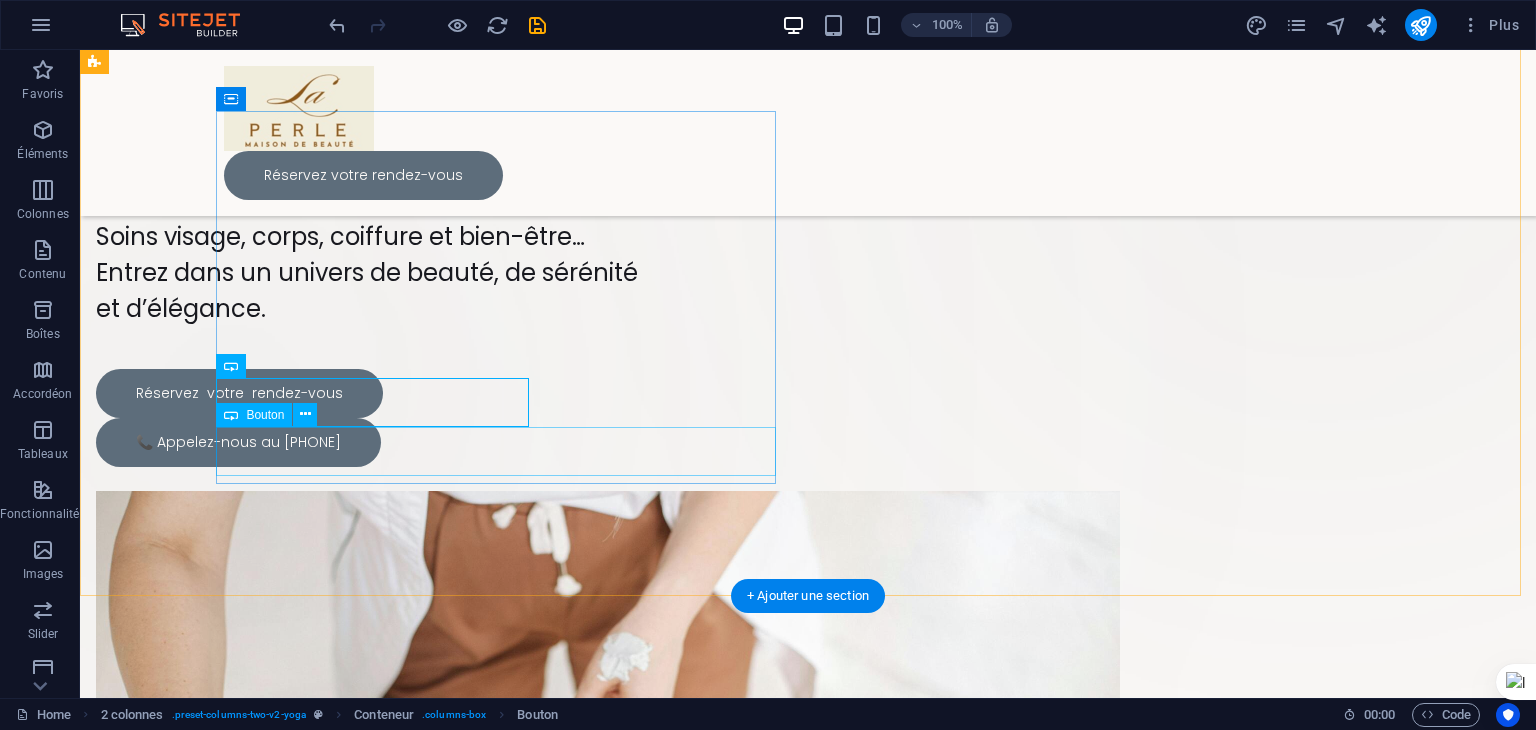 click on "📞 Appelez-nous au [PHONE]" at bounding box center [376, 442] 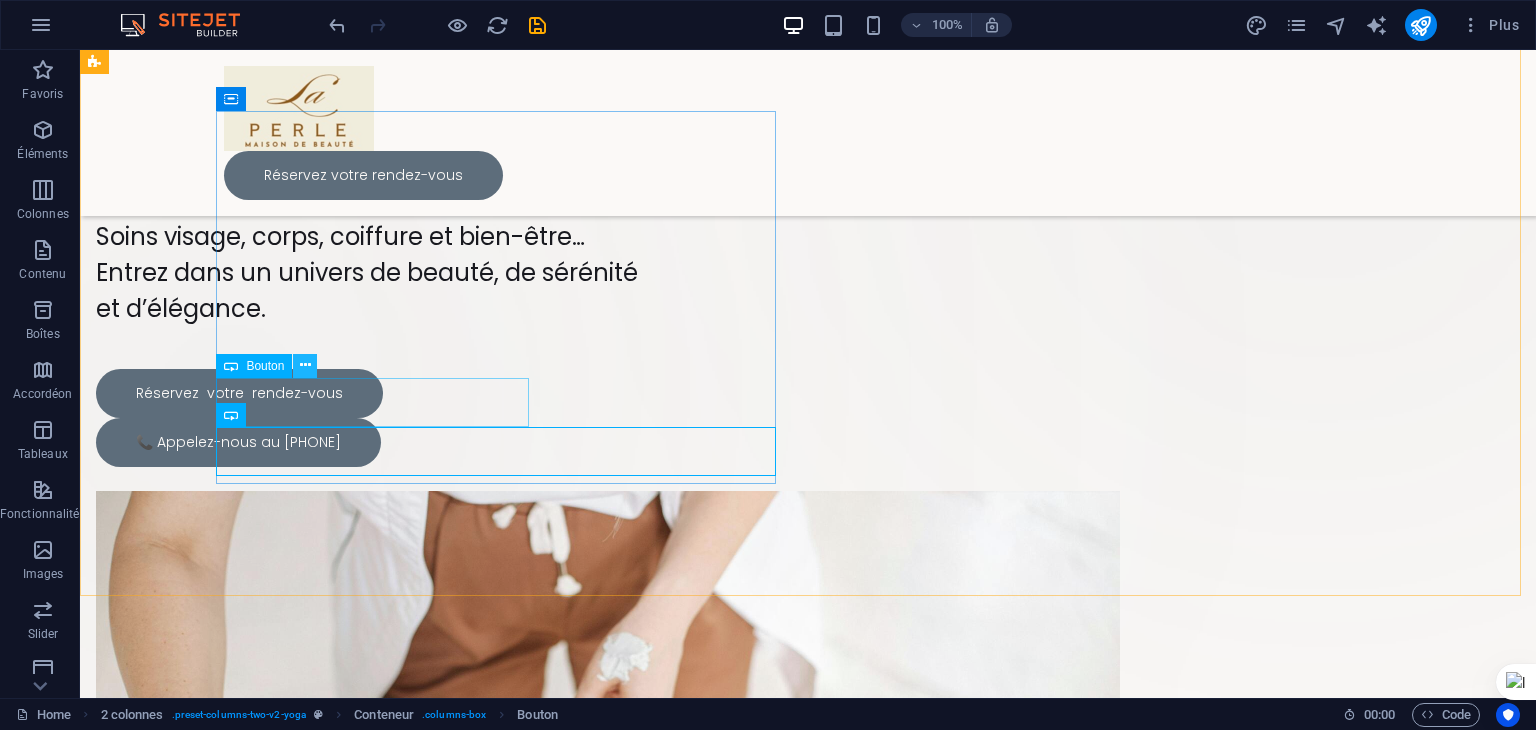 click at bounding box center [305, 365] 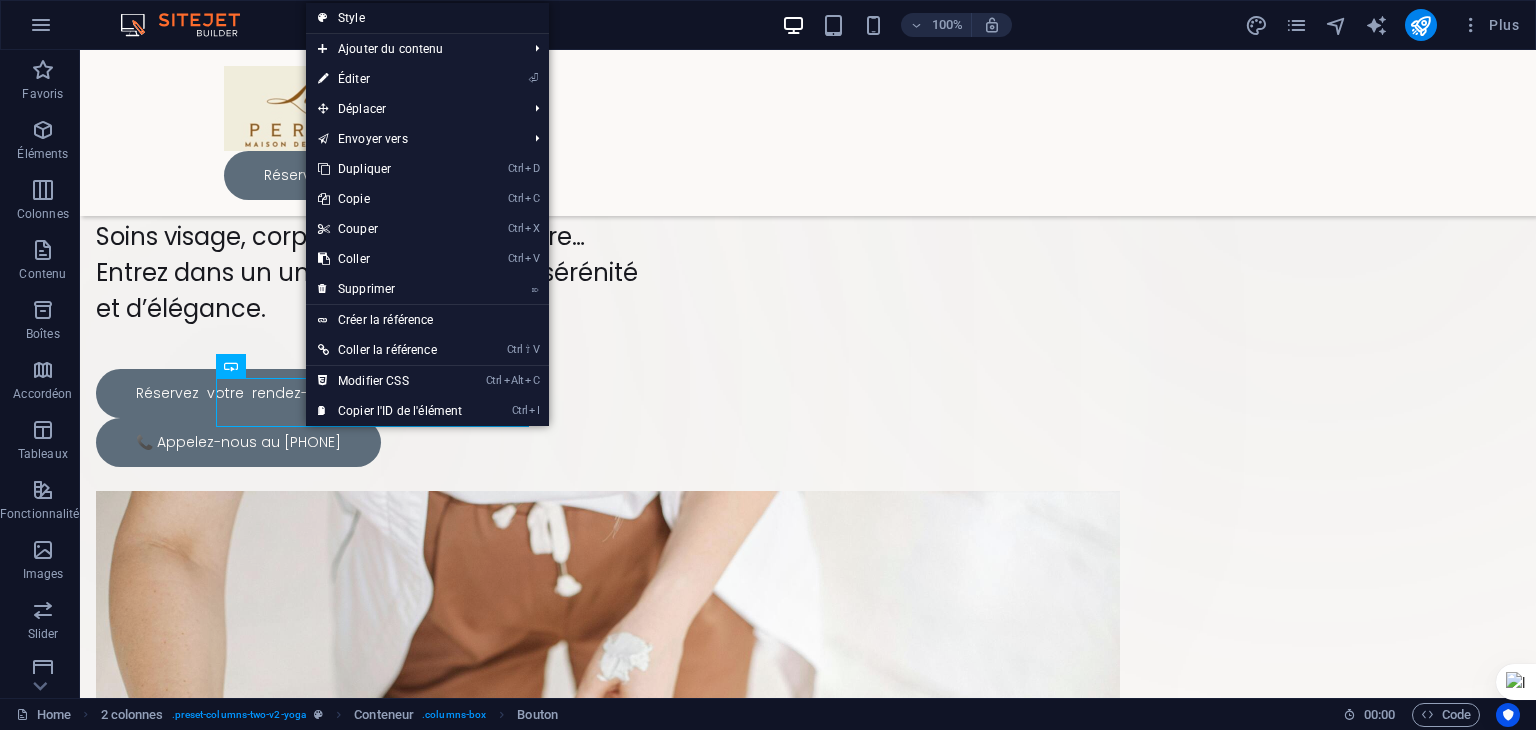 click on "Style" at bounding box center (427, 18) 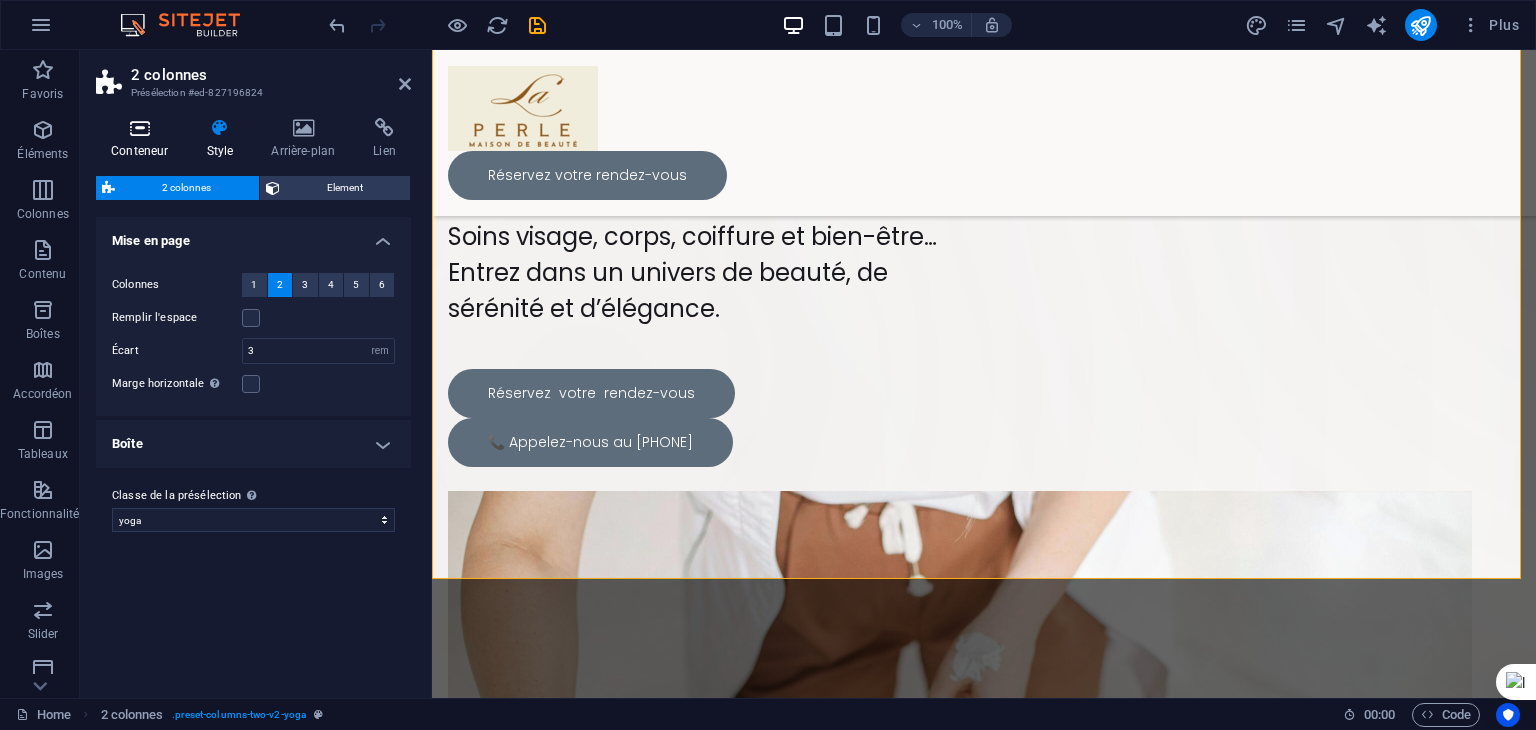 click at bounding box center [139, 128] 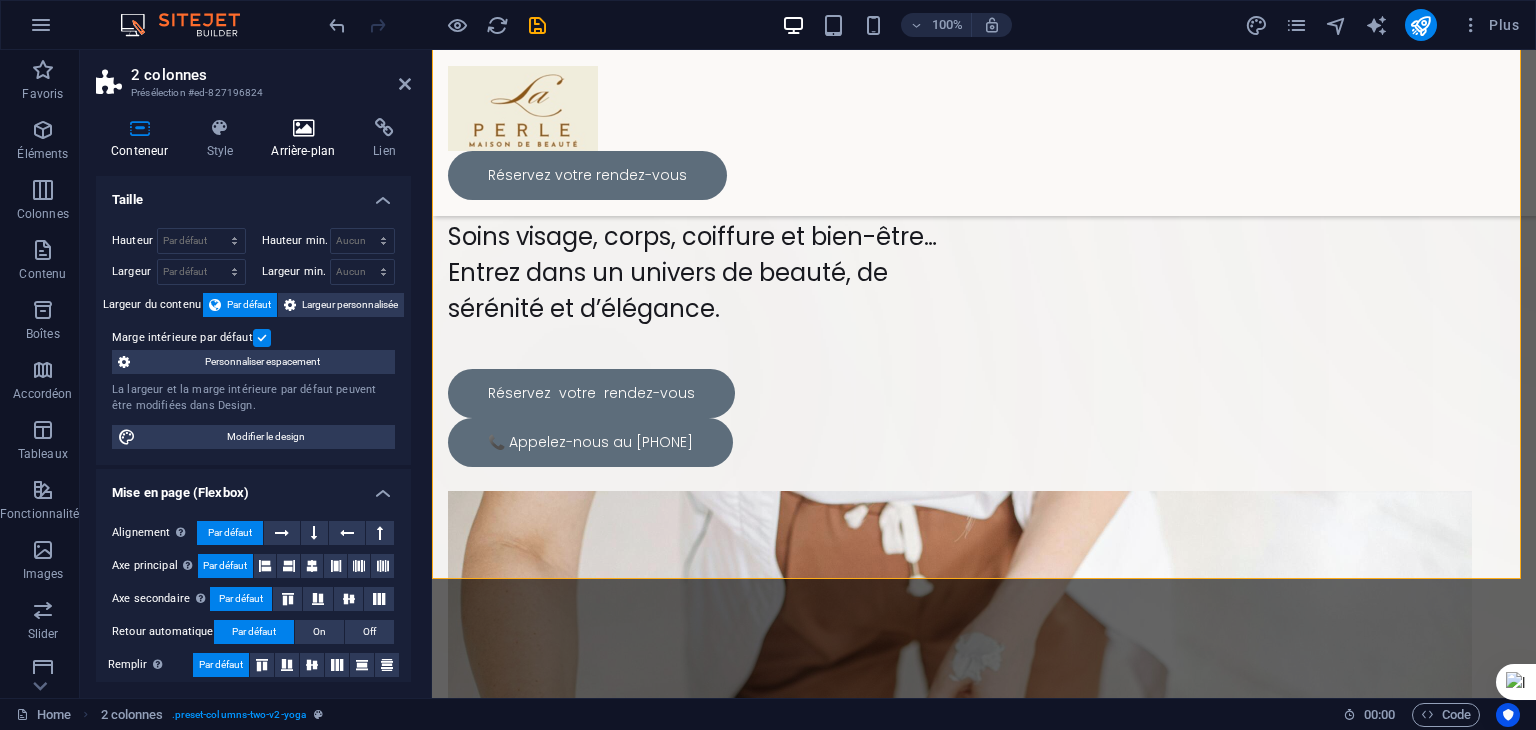 click at bounding box center (303, 128) 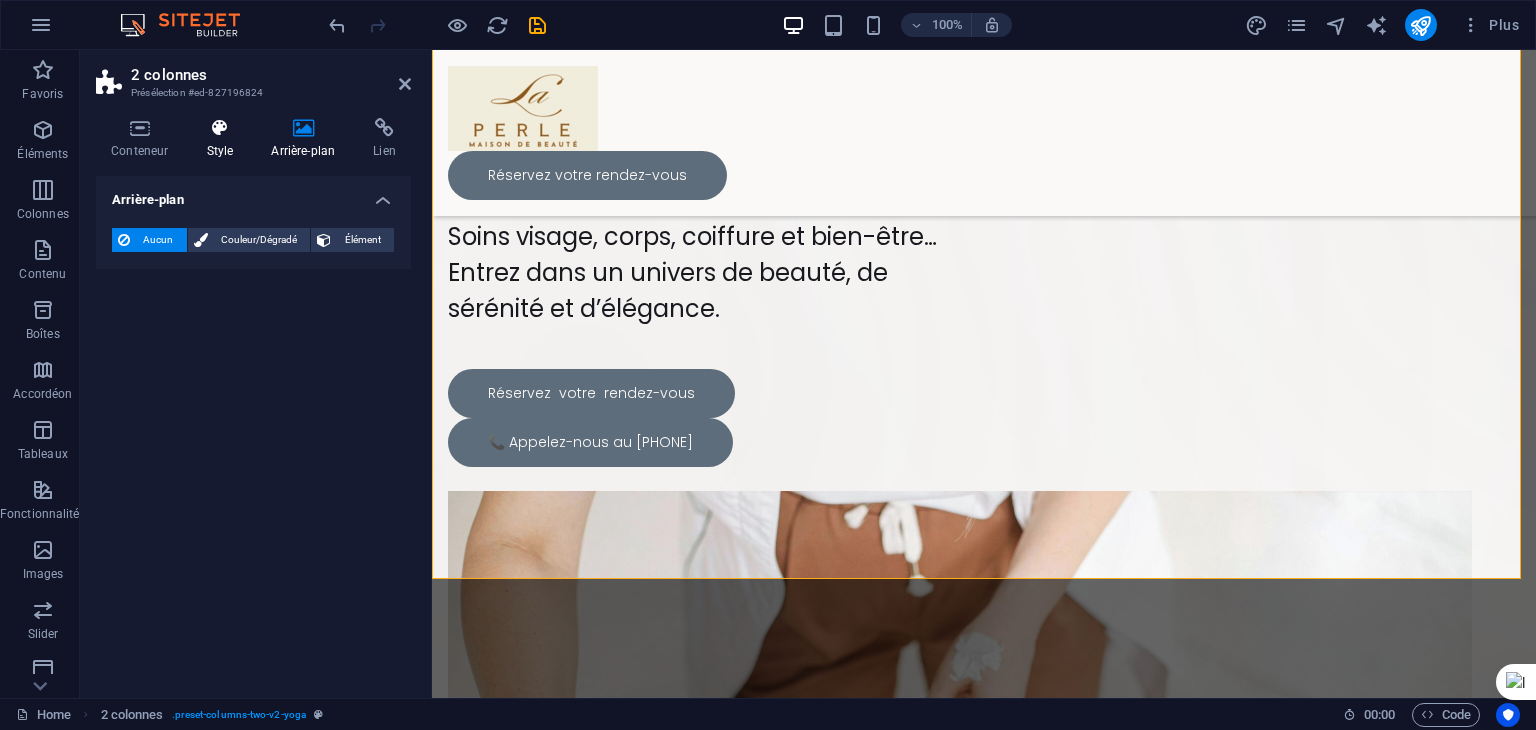 click at bounding box center [219, 128] 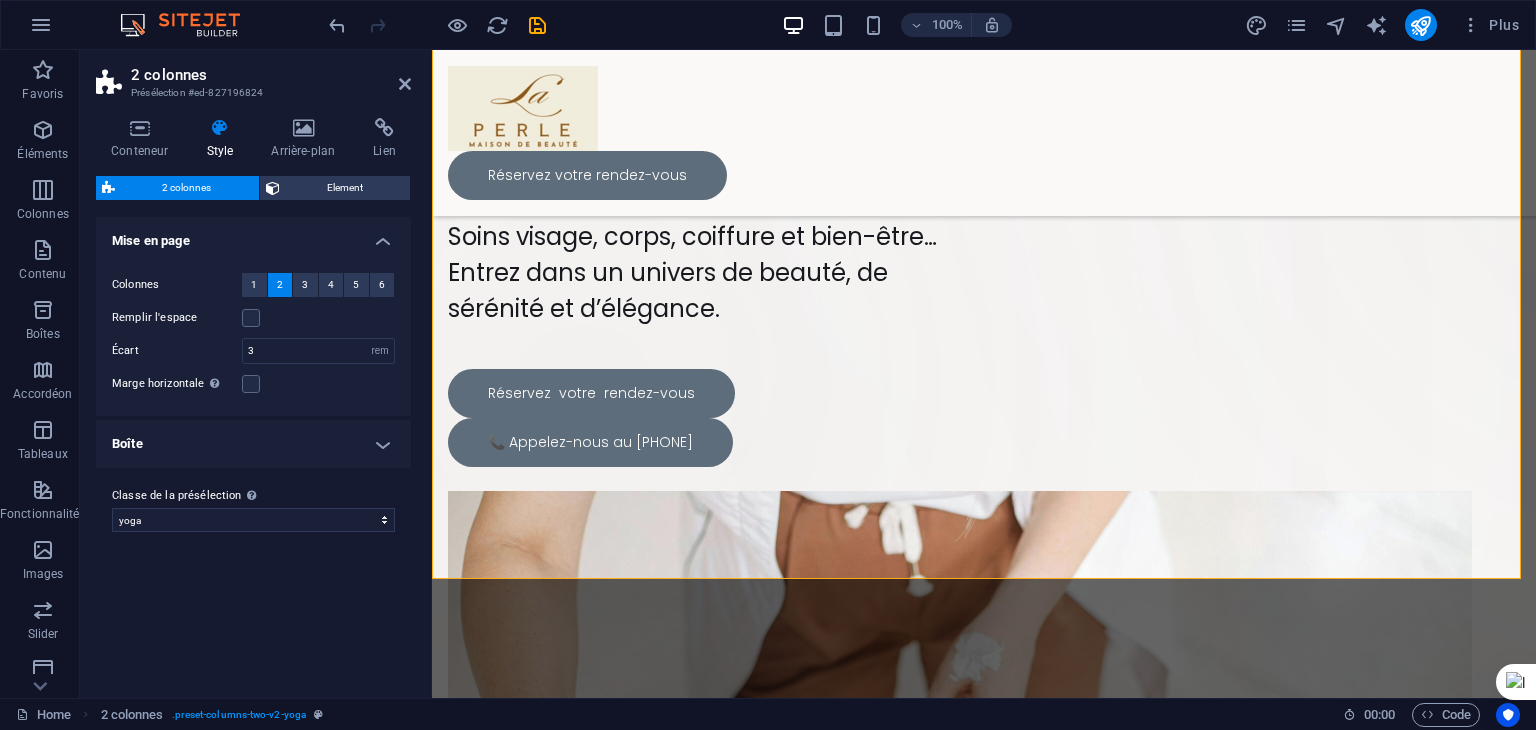 click on "Boîte" at bounding box center [253, 444] 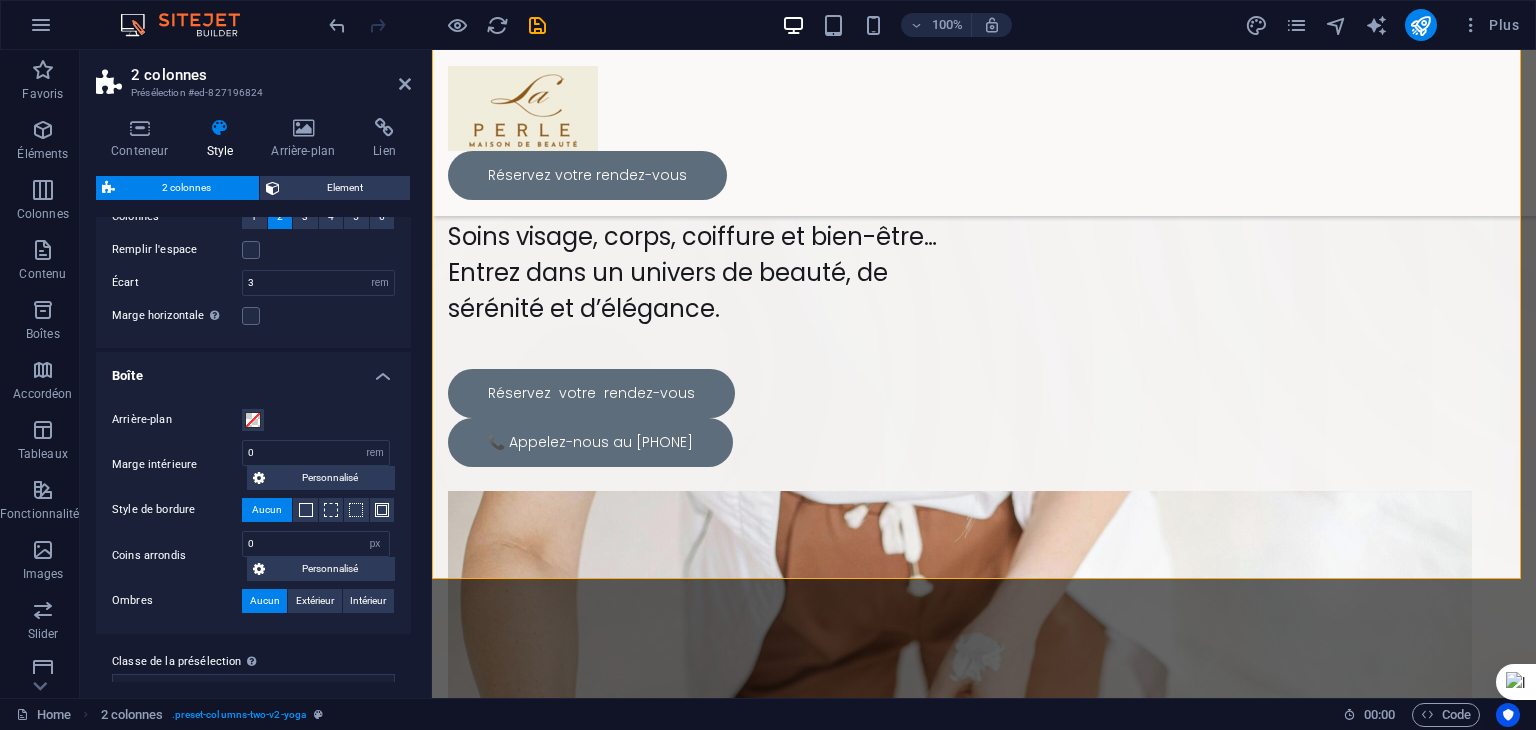 scroll, scrollTop: 99, scrollLeft: 0, axis: vertical 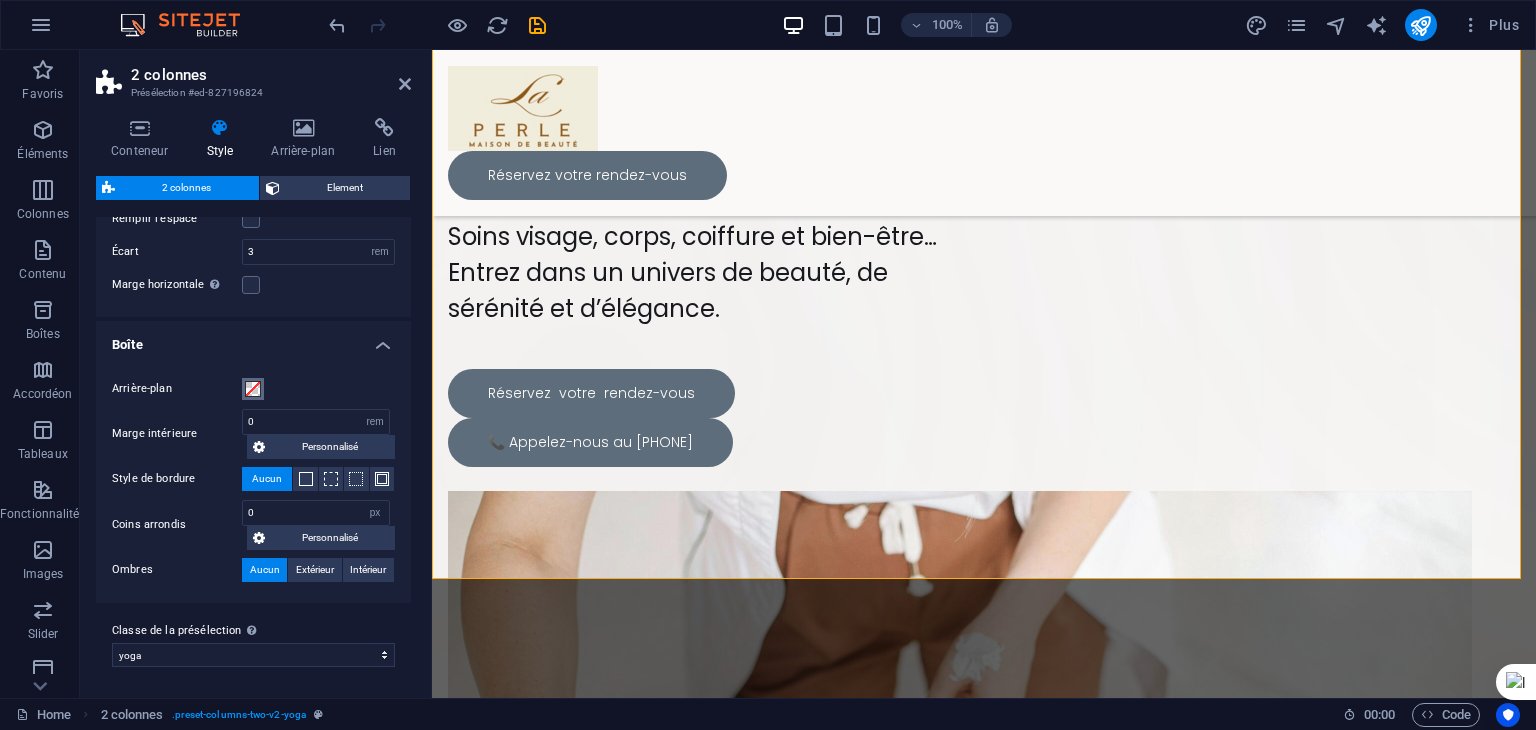 click at bounding box center (253, 389) 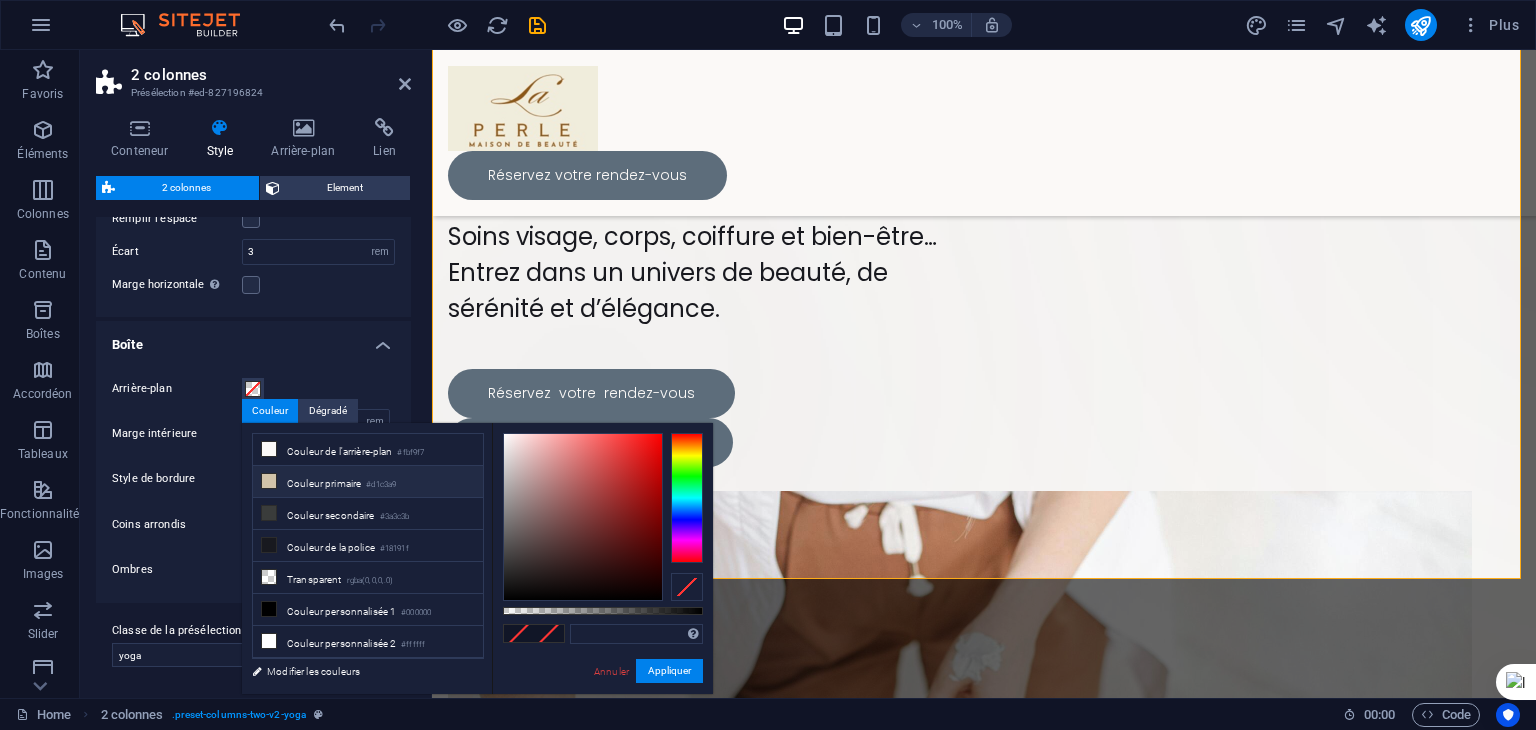 click on "Couleur primaire
#d1c3a9" at bounding box center [368, 482] 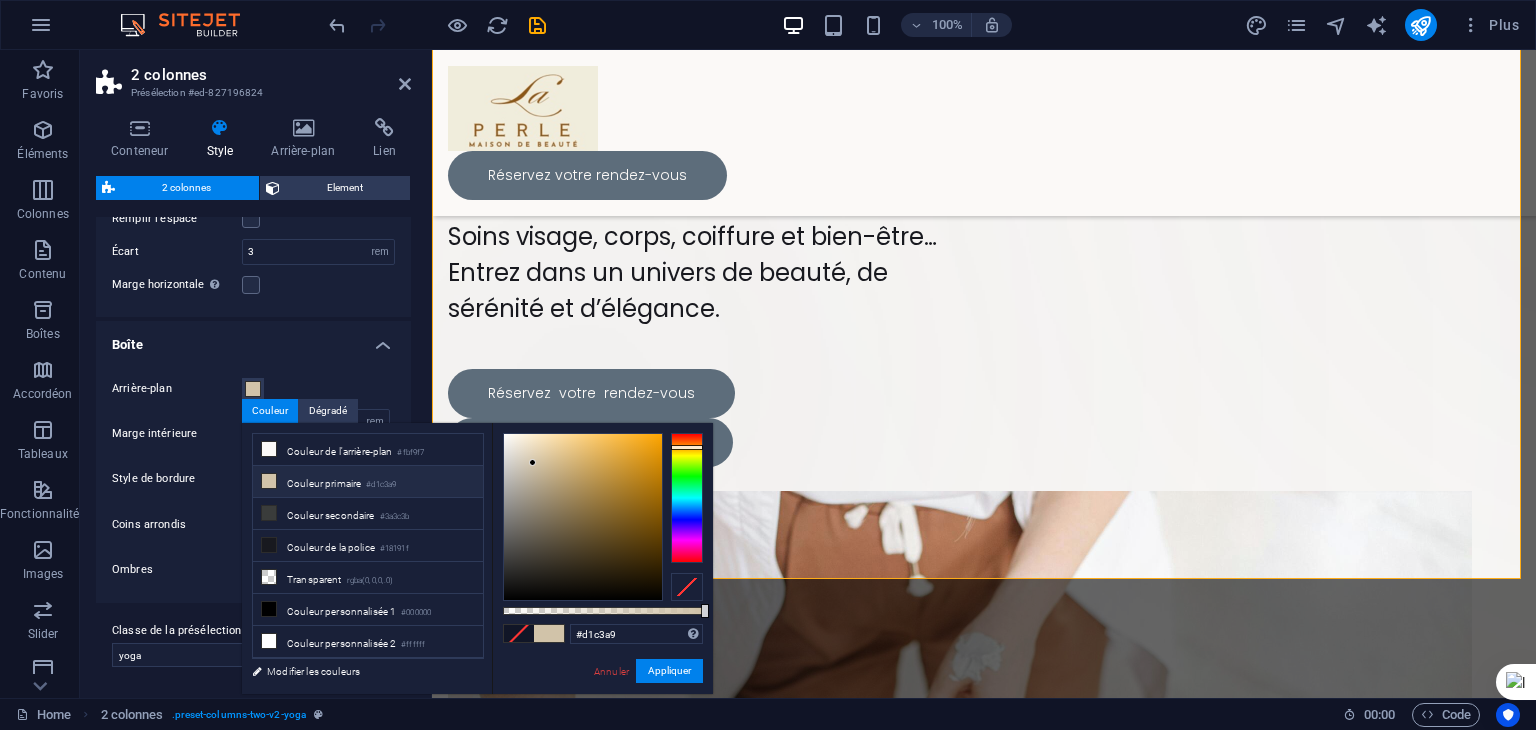 click on "Arrière-plan Marge intérieure 0 px rem % vw vh Personnalisé Personnalisé 0 px rem % vw vh 0 px rem % vw vh 0 px rem % vw vh 0 px rem % vw vh Style de bordure Aucun             Largeur de la bordure 1 px rem vw vh Personnalisé Personnalisé 1 px rem vw vh 1 px rem vw vh 1 px rem vw vh 1 px rem vw vh Couleur de la bordure Coins arrondis 0 px rem % vh vw Personnalisé Personnalisé 0 px rem % vh vw 0 px rem % vh vw 0 px rem % vh vw 0 px rem % vh vw Ombres Aucun Extérieur Intérieur Couleur Décalage X 0 px rem vh vw Décalage Y 0 px rem vh vw Flouter 0 px rem % vh vw Étendre 0 px rem vh vw" at bounding box center [253, 480] 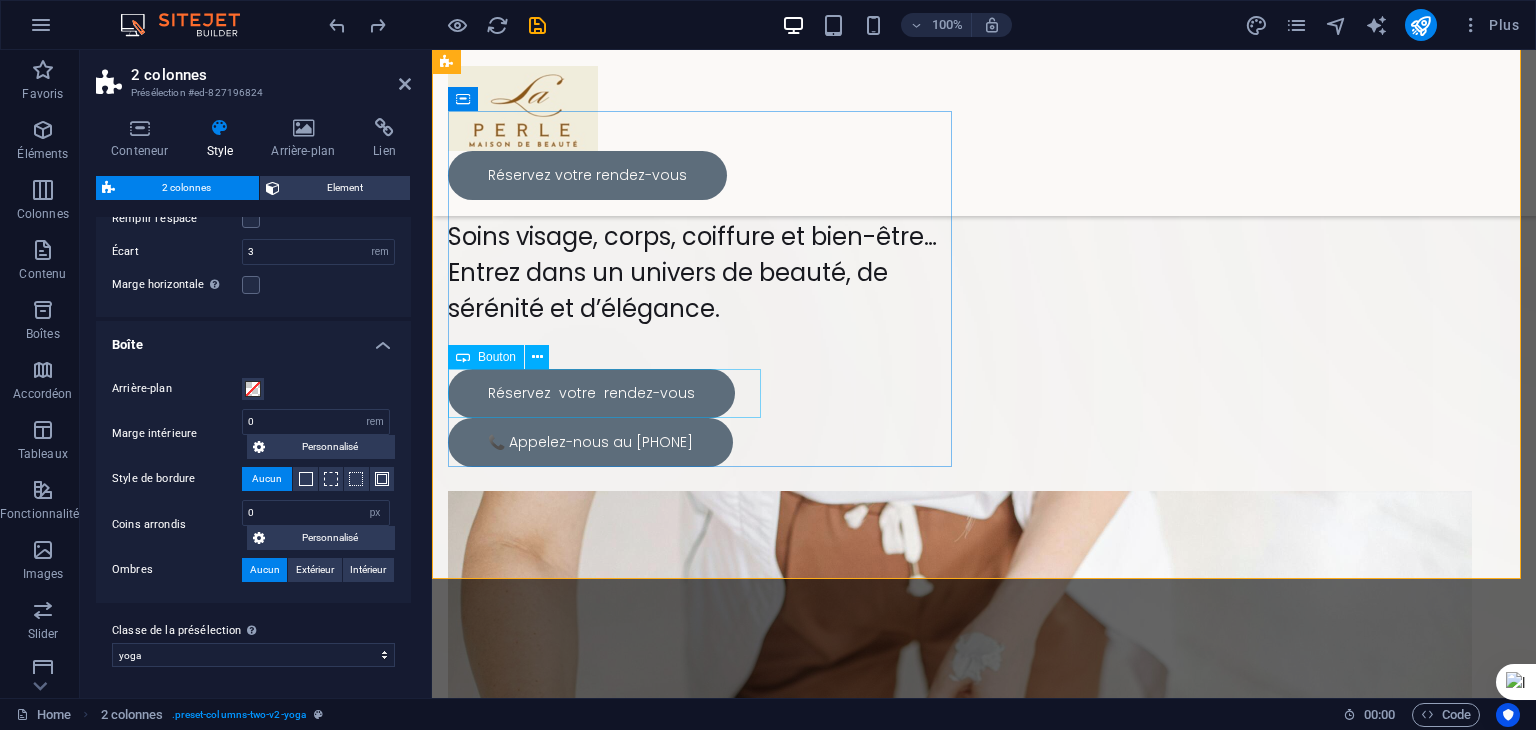 click on "Réservez  votre  rendez-vous" at bounding box center (704, 393) 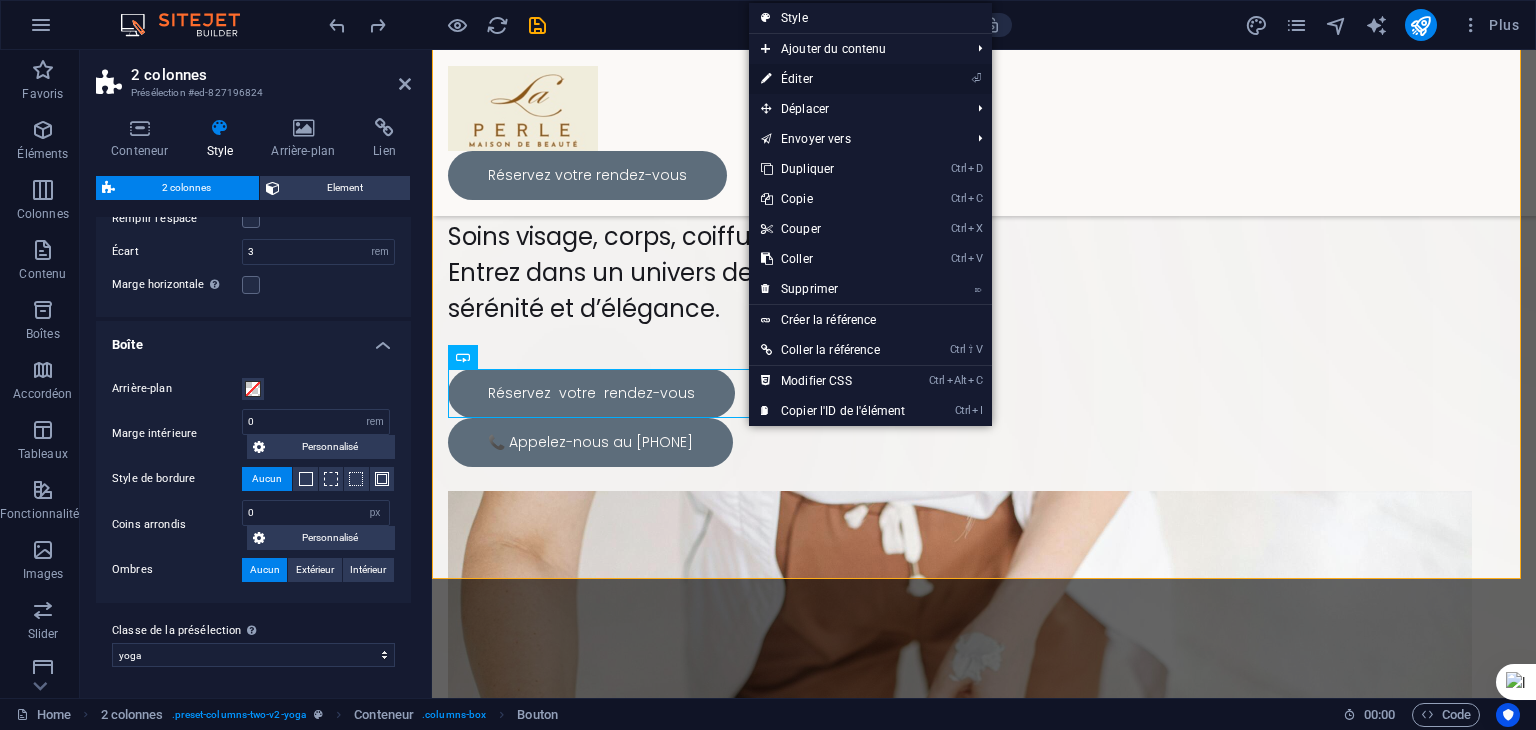 click on "⏎  Éditer" at bounding box center (833, 79) 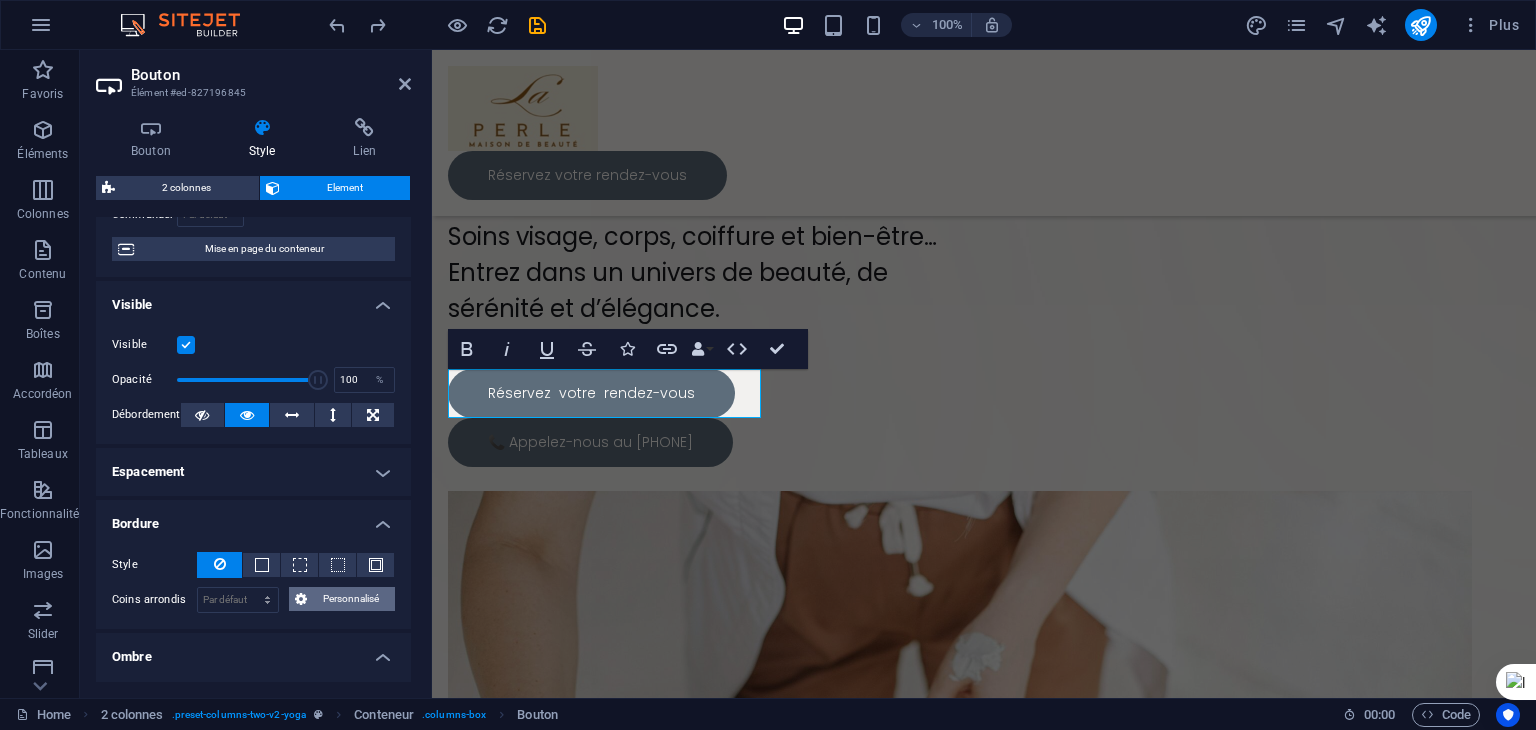 scroll, scrollTop: 67, scrollLeft: 0, axis: vertical 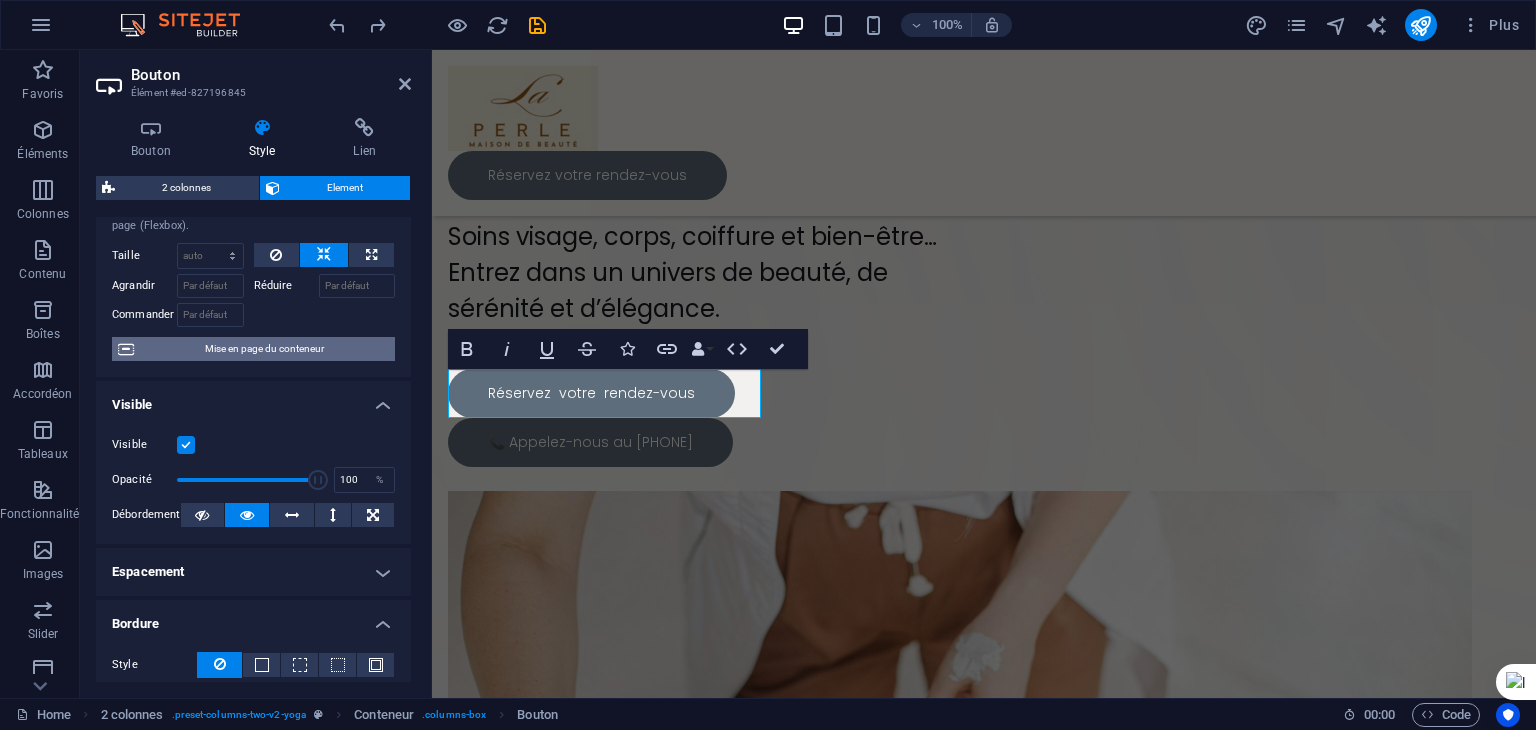 click on "Mise en page du conteneur" at bounding box center (264, 349) 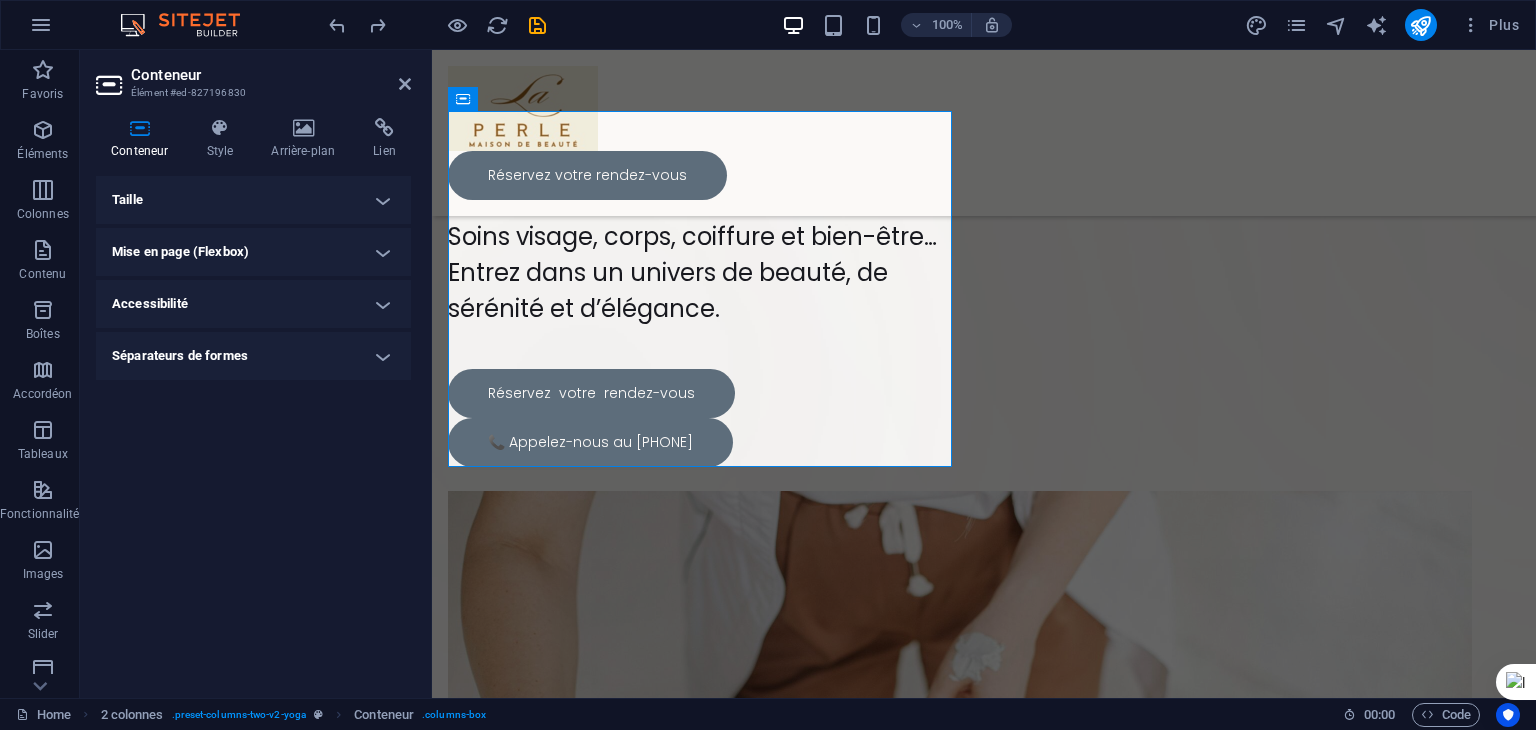click on "Mise en page (Flexbox)" at bounding box center (253, 252) 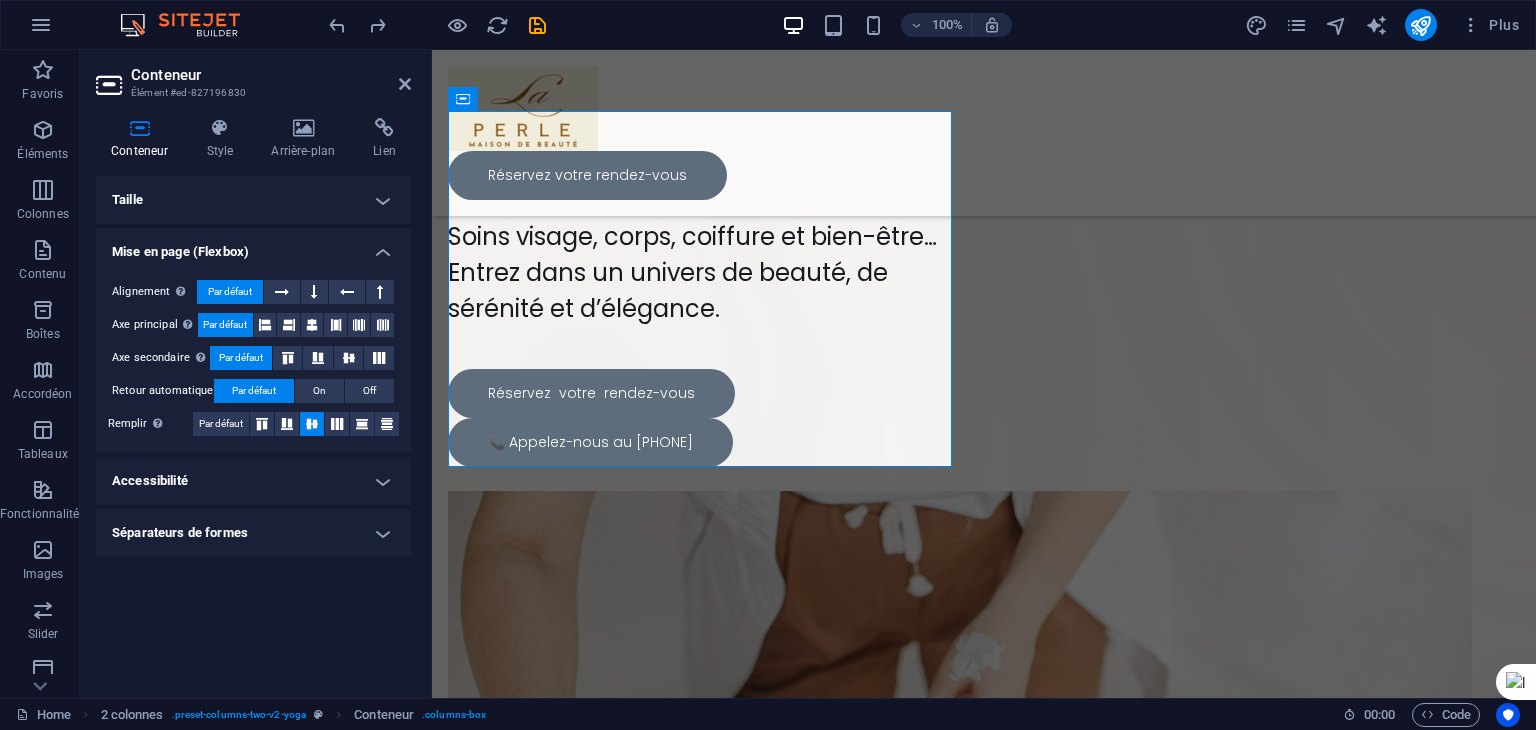 click on "Mise en page (Flexbox)" at bounding box center (253, 246) 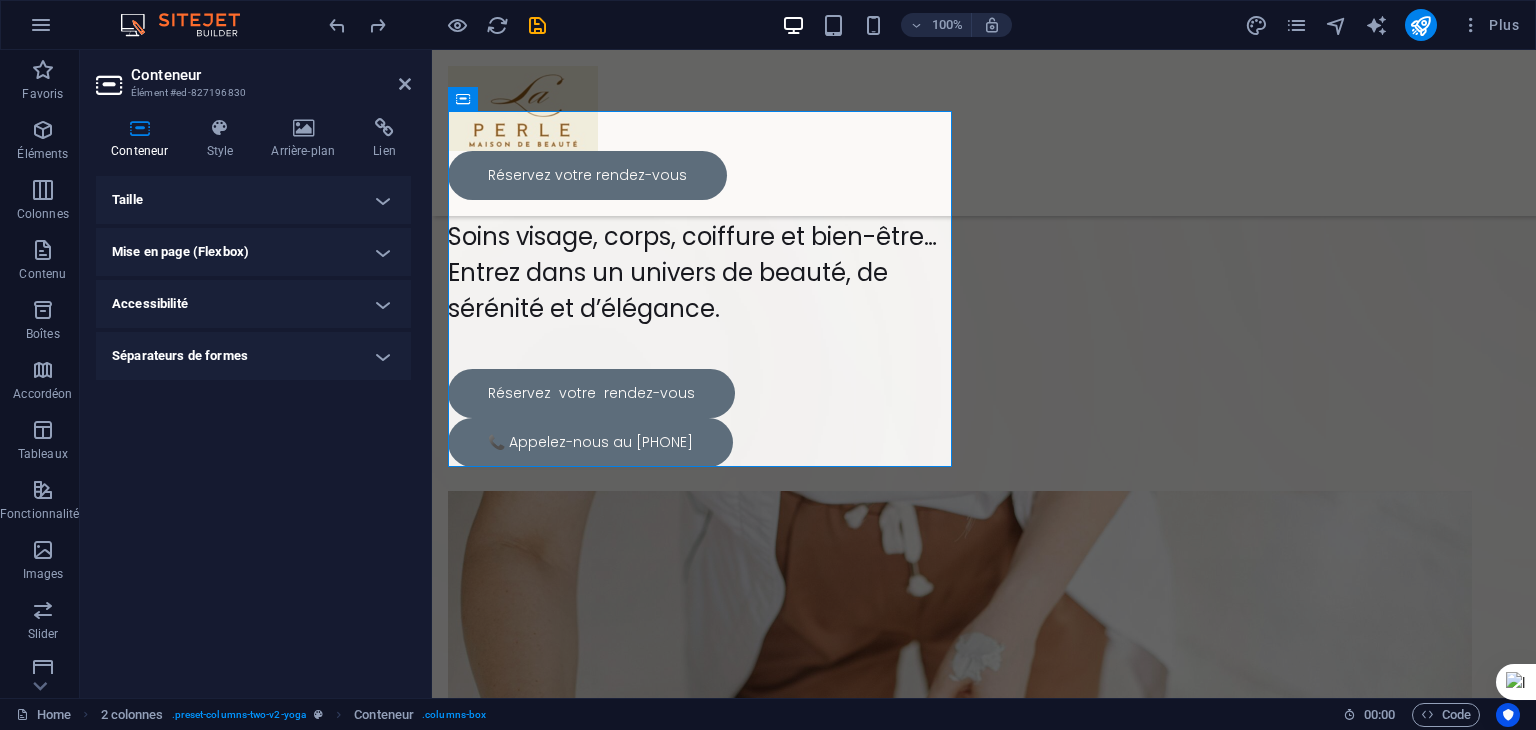 click on "Accessibilité" at bounding box center [253, 304] 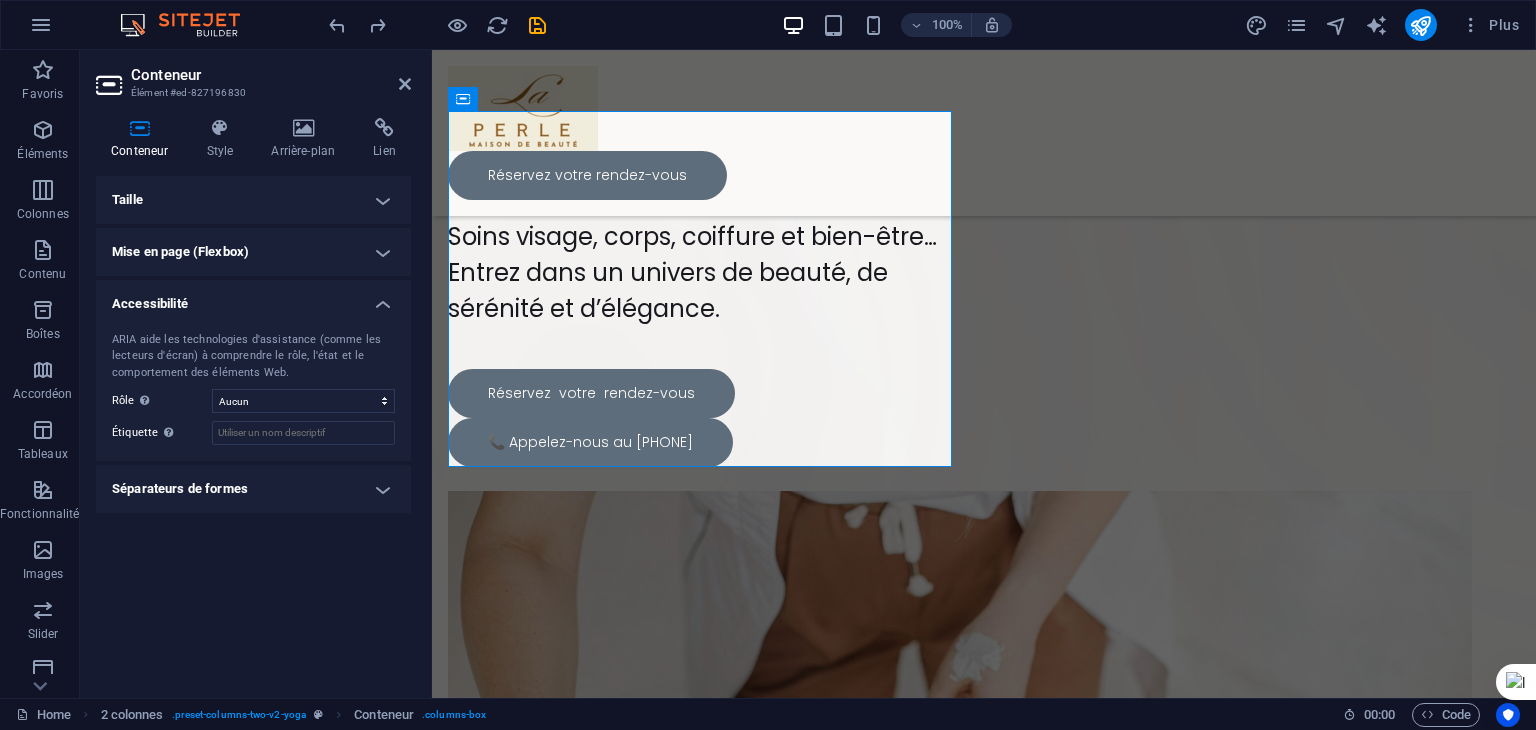 click on "Accessibilité" at bounding box center (253, 298) 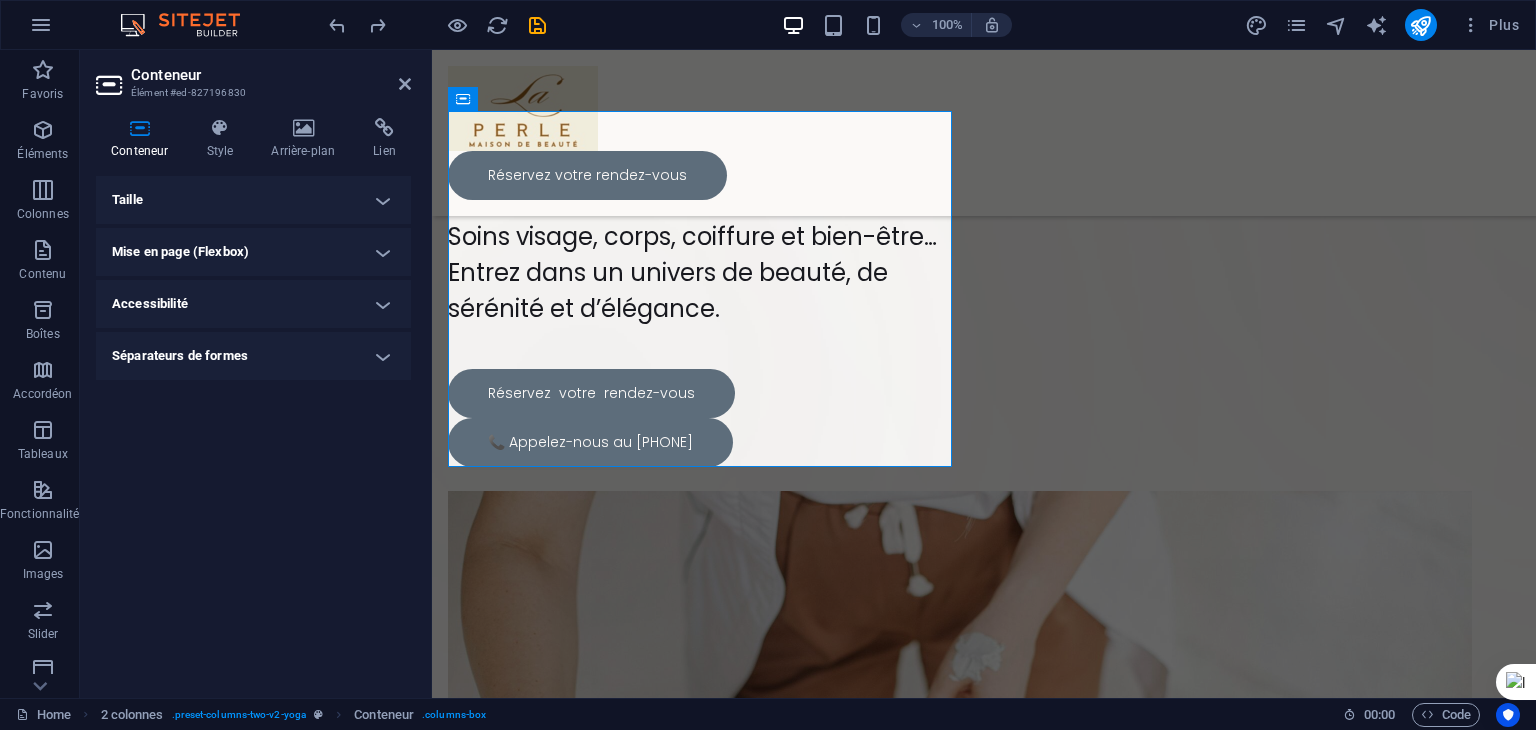 click on "Séparateurs de formes" at bounding box center (253, 356) 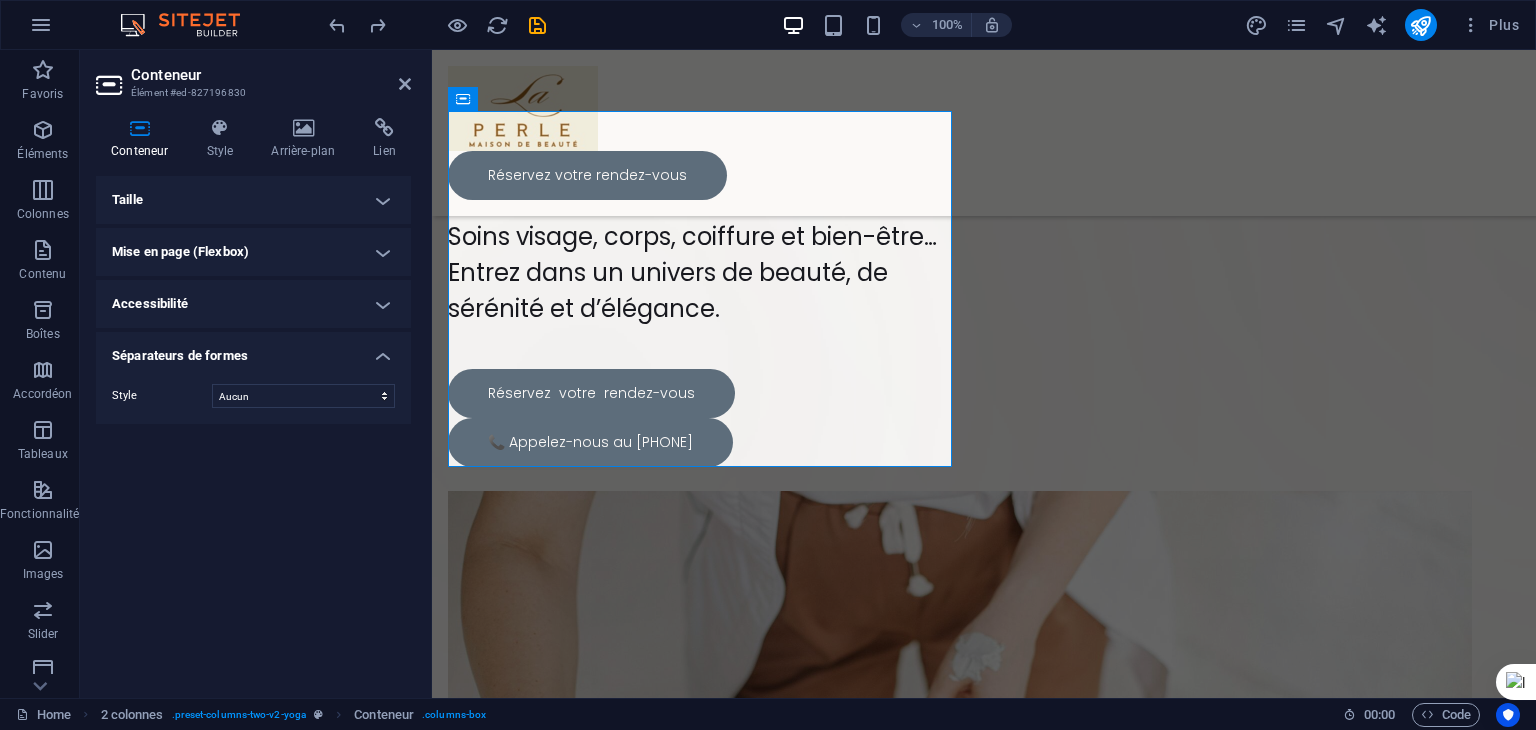 click on "Séparateurs de formes" at bounding box center [253, 350] 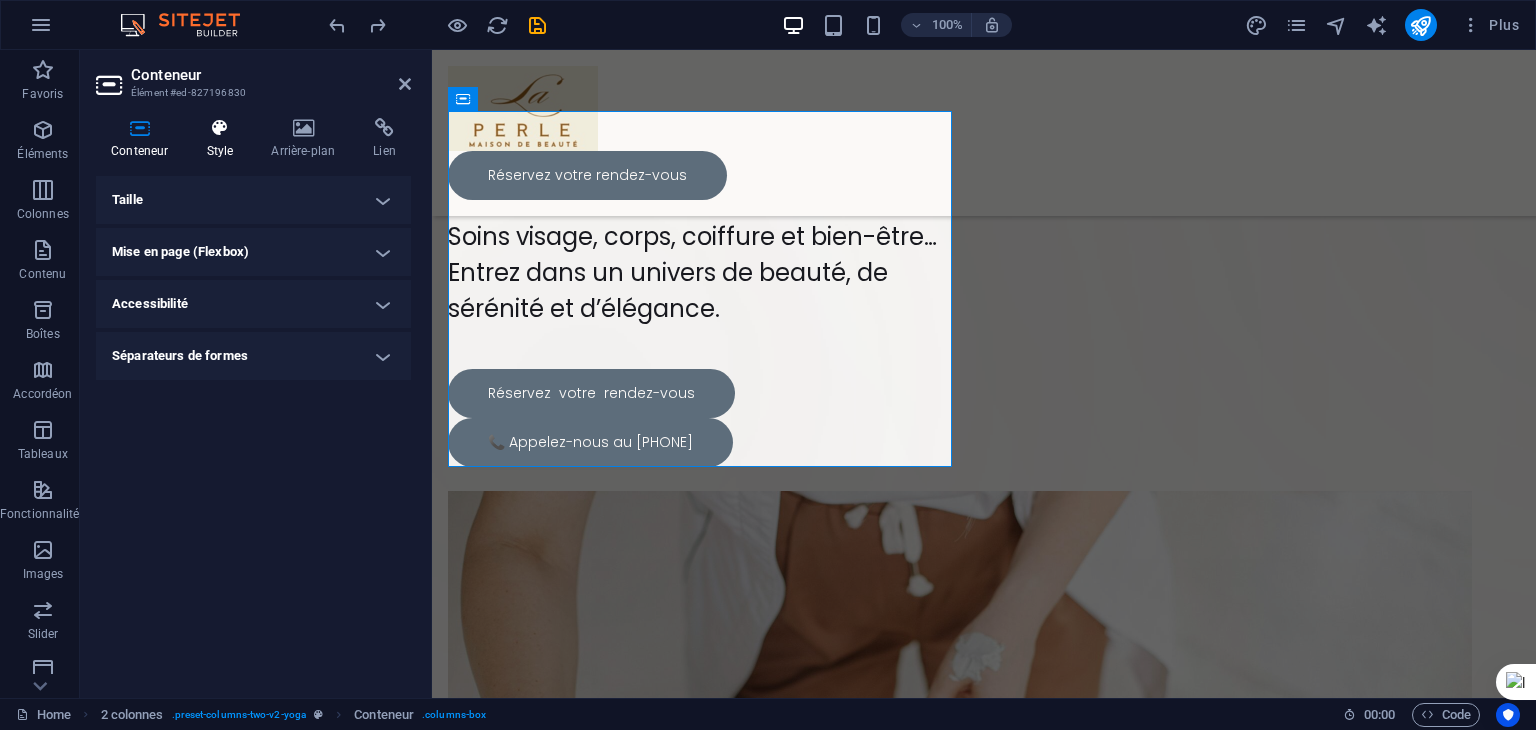click at bounding box center [219, 128] 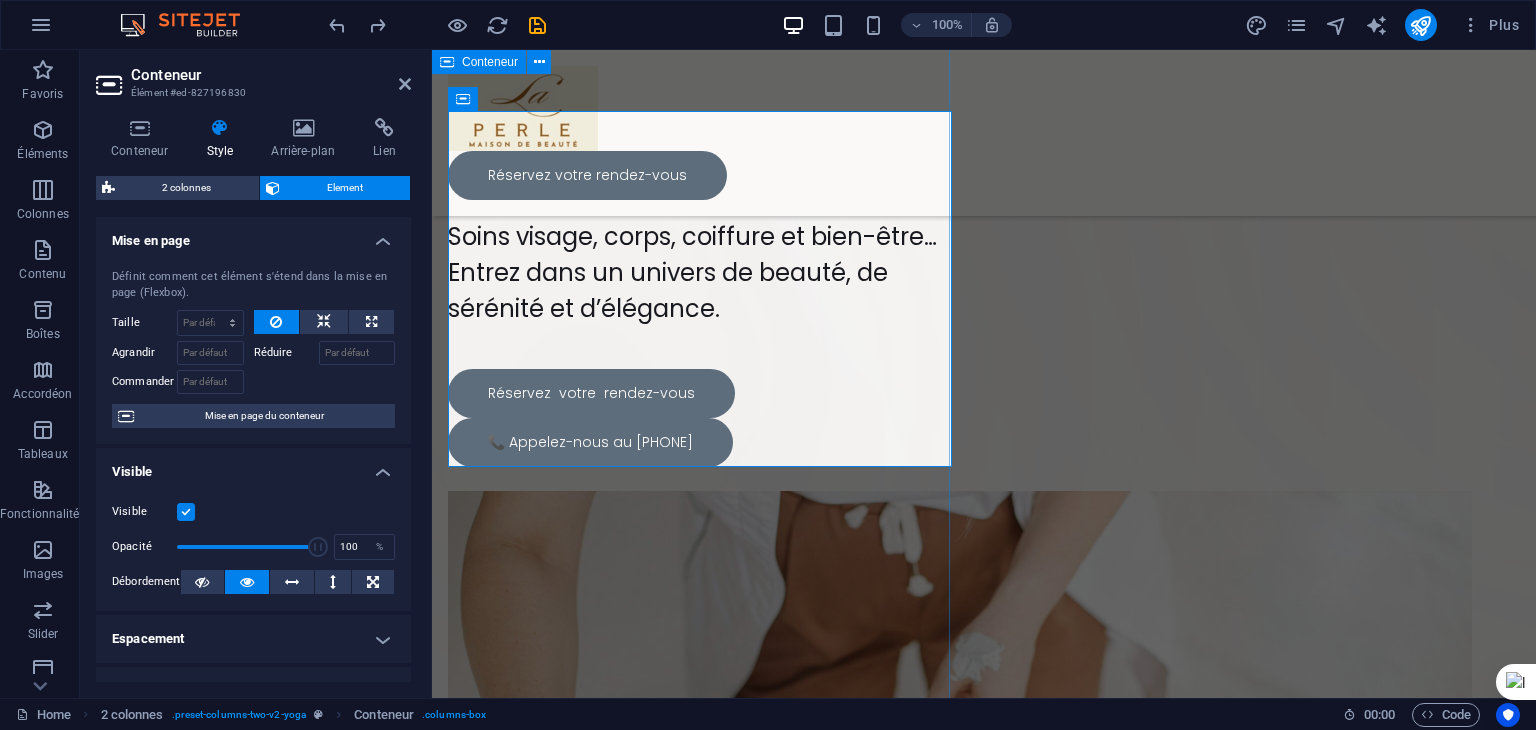 click on "Déposer le contenu ici ou  Ajouter les éléments  Coller le presse-papiers" at bounding box center [584, 414] 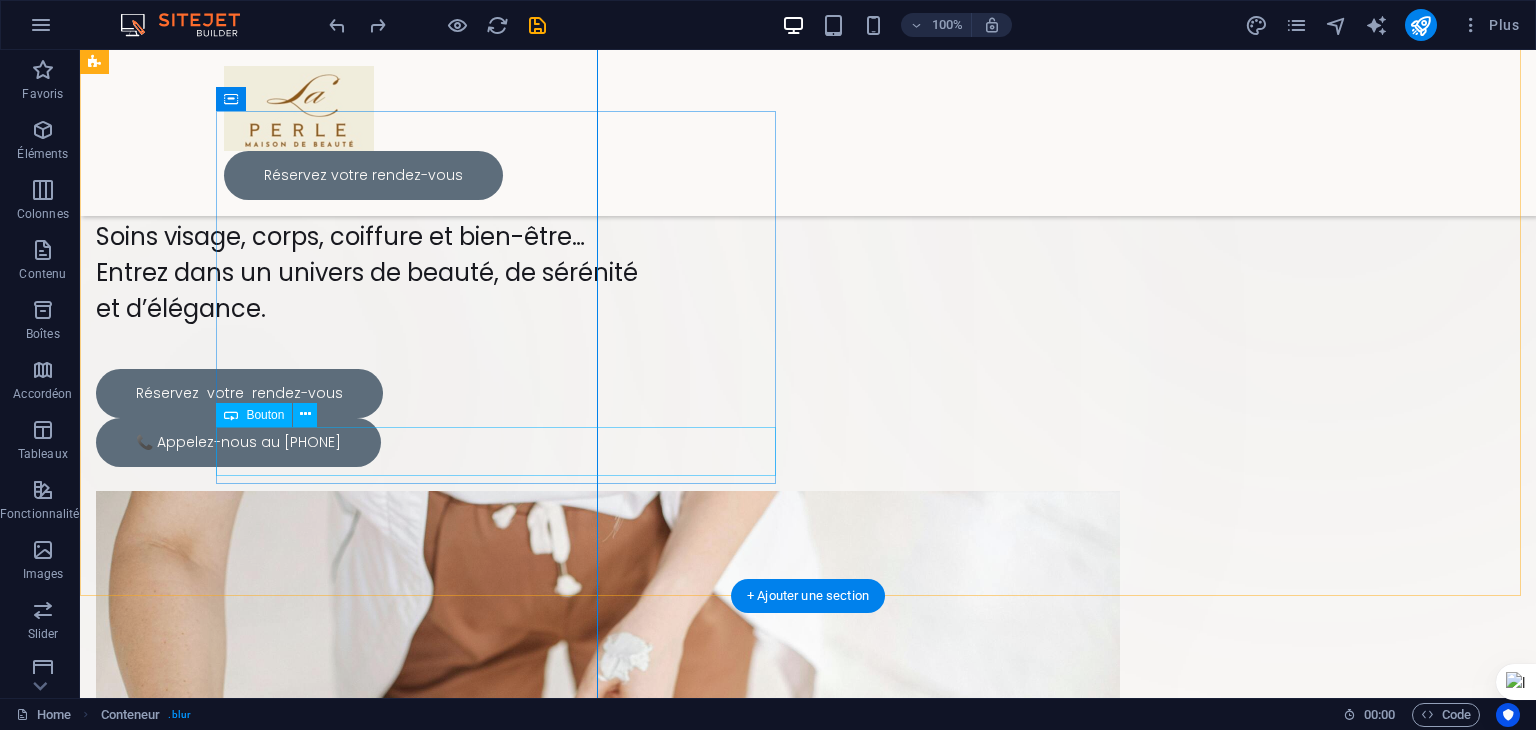 click on "📞 Appelez-nous au [PHONE]" at bounding box center [376, 442] 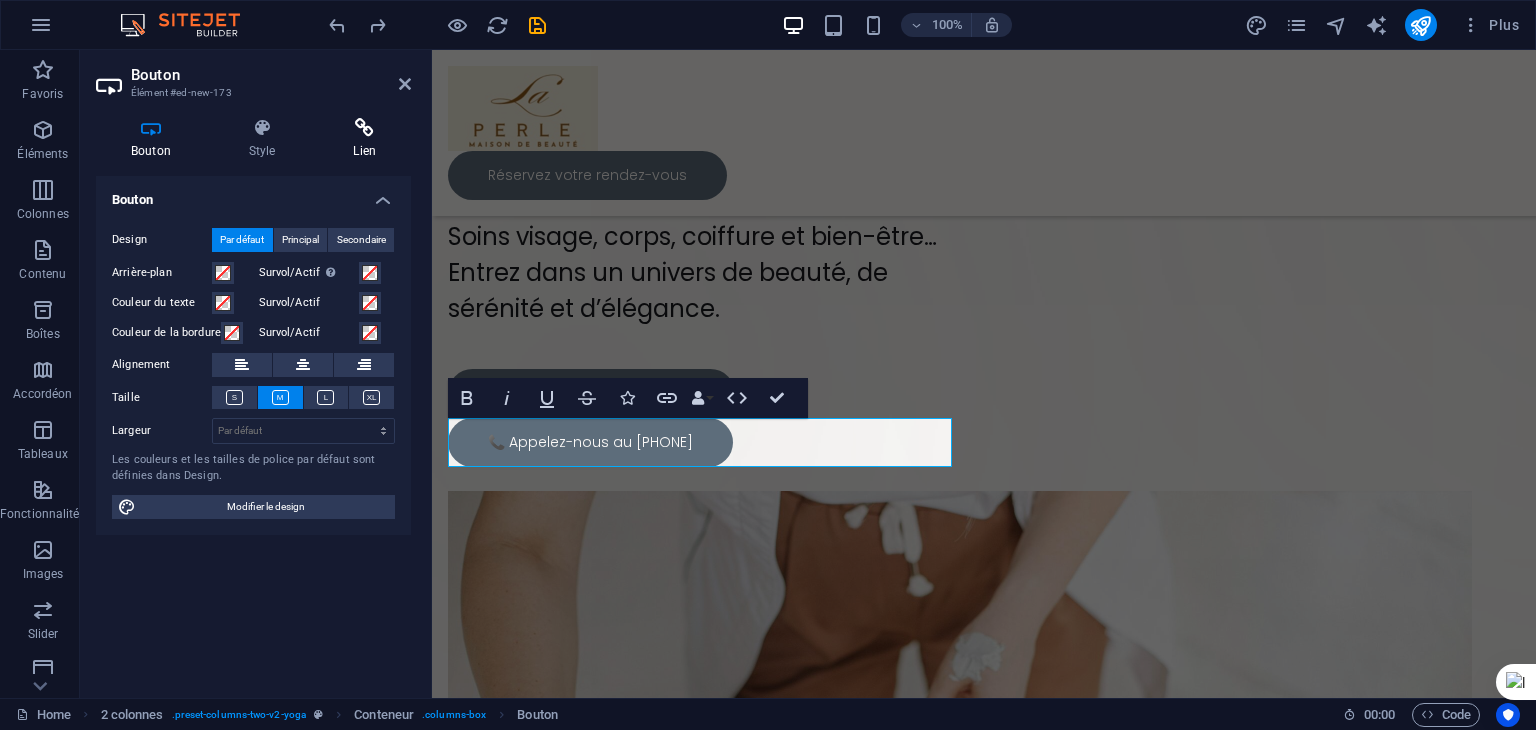 click at bounding box center (364, 128) 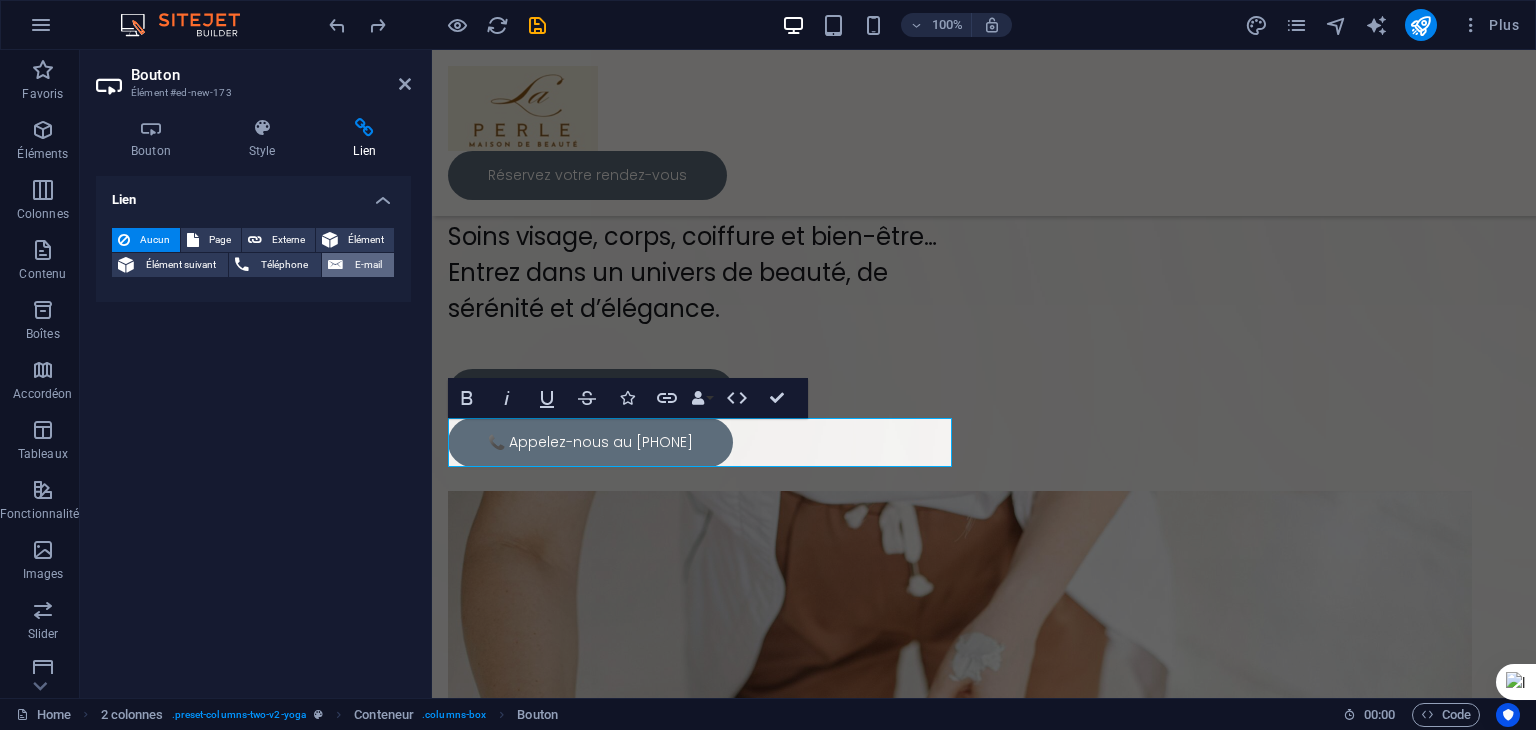 click on "E-mail" at bounding box center (368, 265) 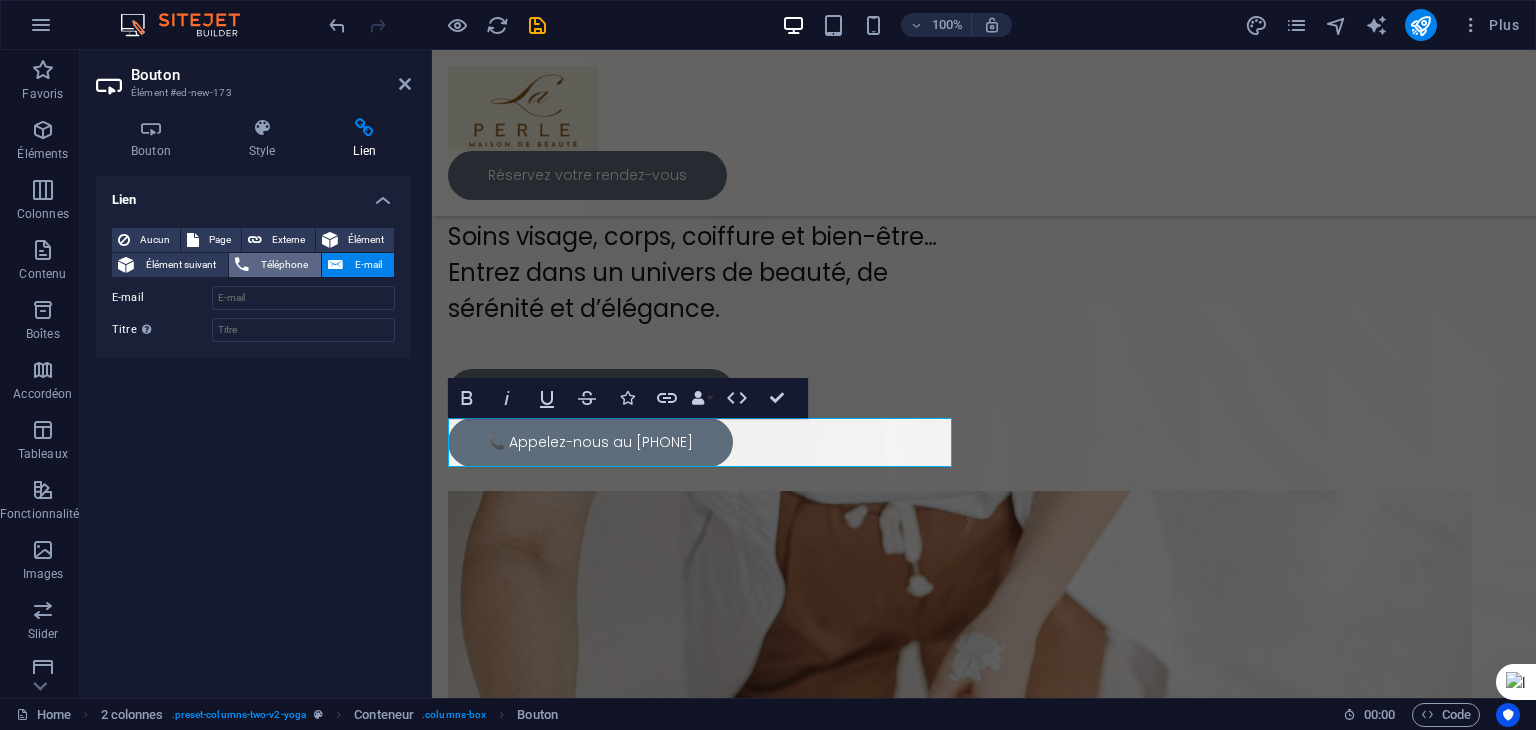 click on "Téléphone" at bounding box center [284, 265] 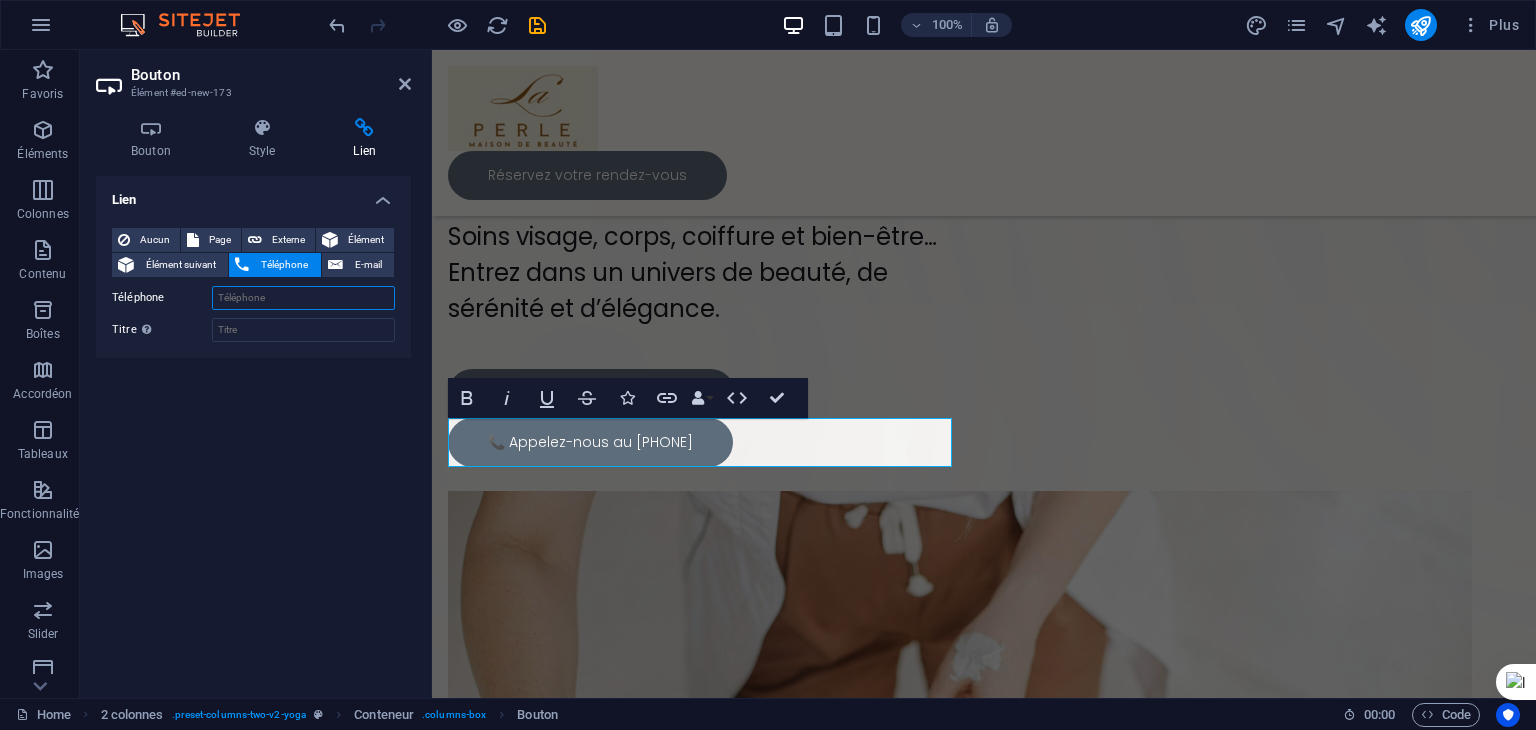 click on "Téléphone" at bounding box center [303, 298] 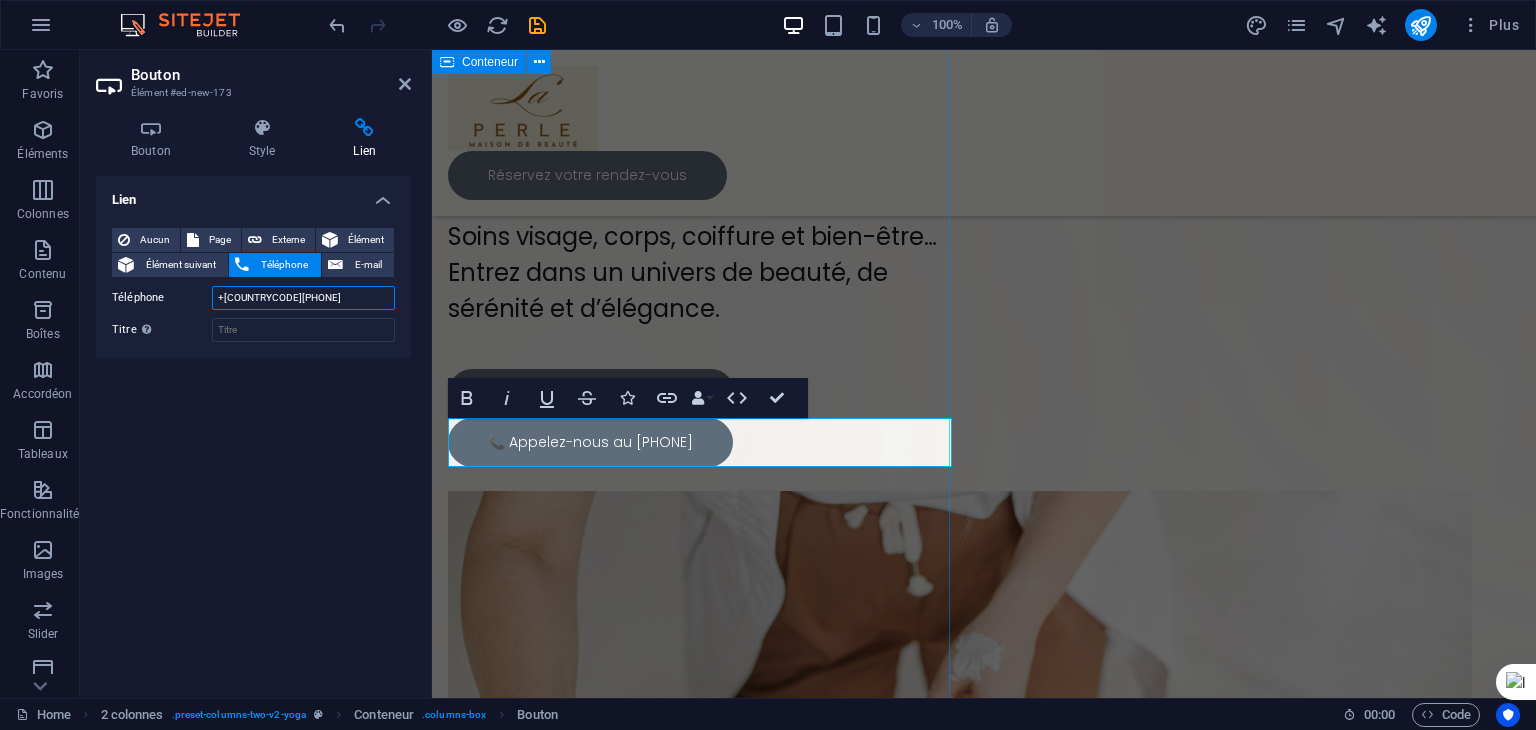 type on "[PHONE]" 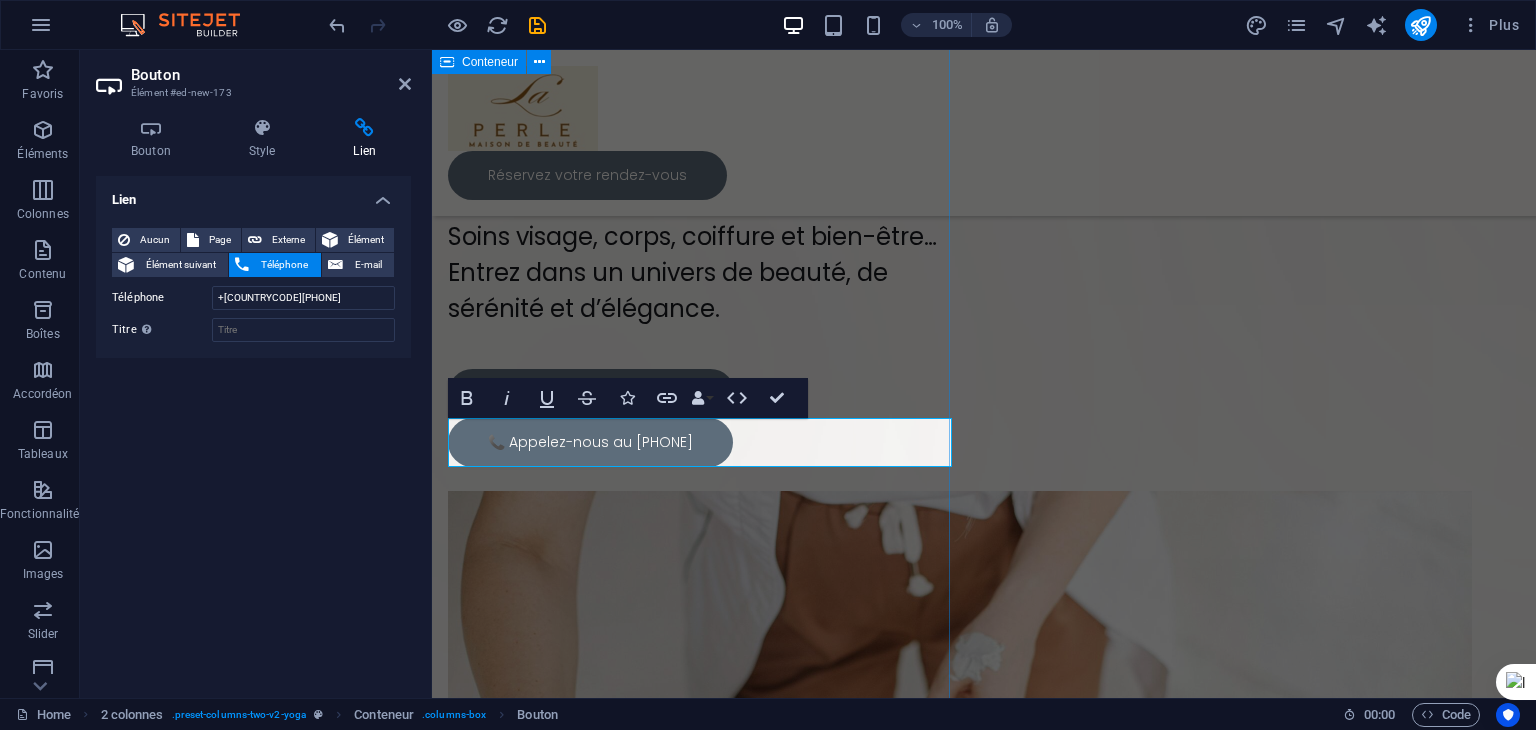 click on "Déposer le contenu ici ou  Ajouter les éléments  Coller le presse-papiers" at bounding box center (584, 414) 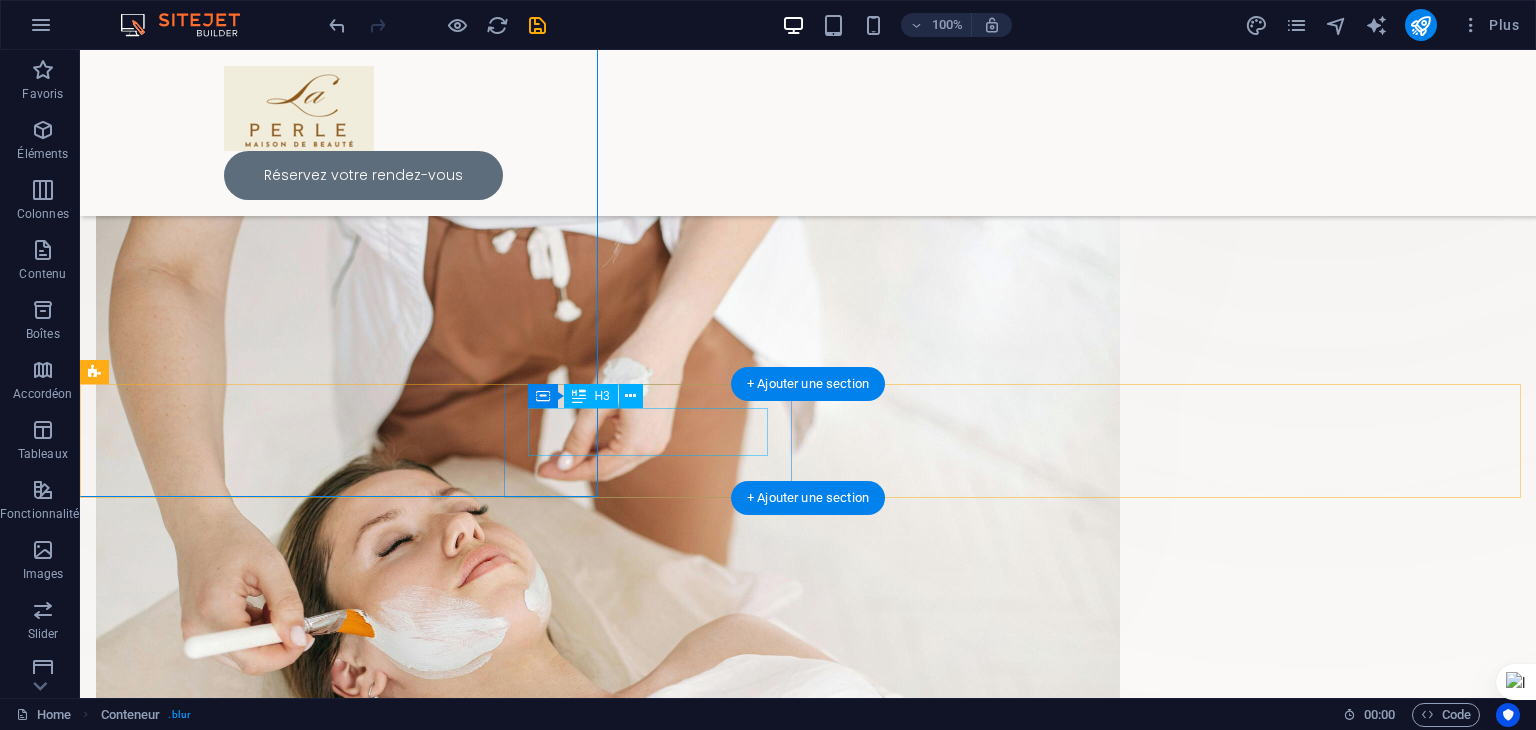 scroll, scrollTop: 451, scrollLeft: 0, axis: vertical 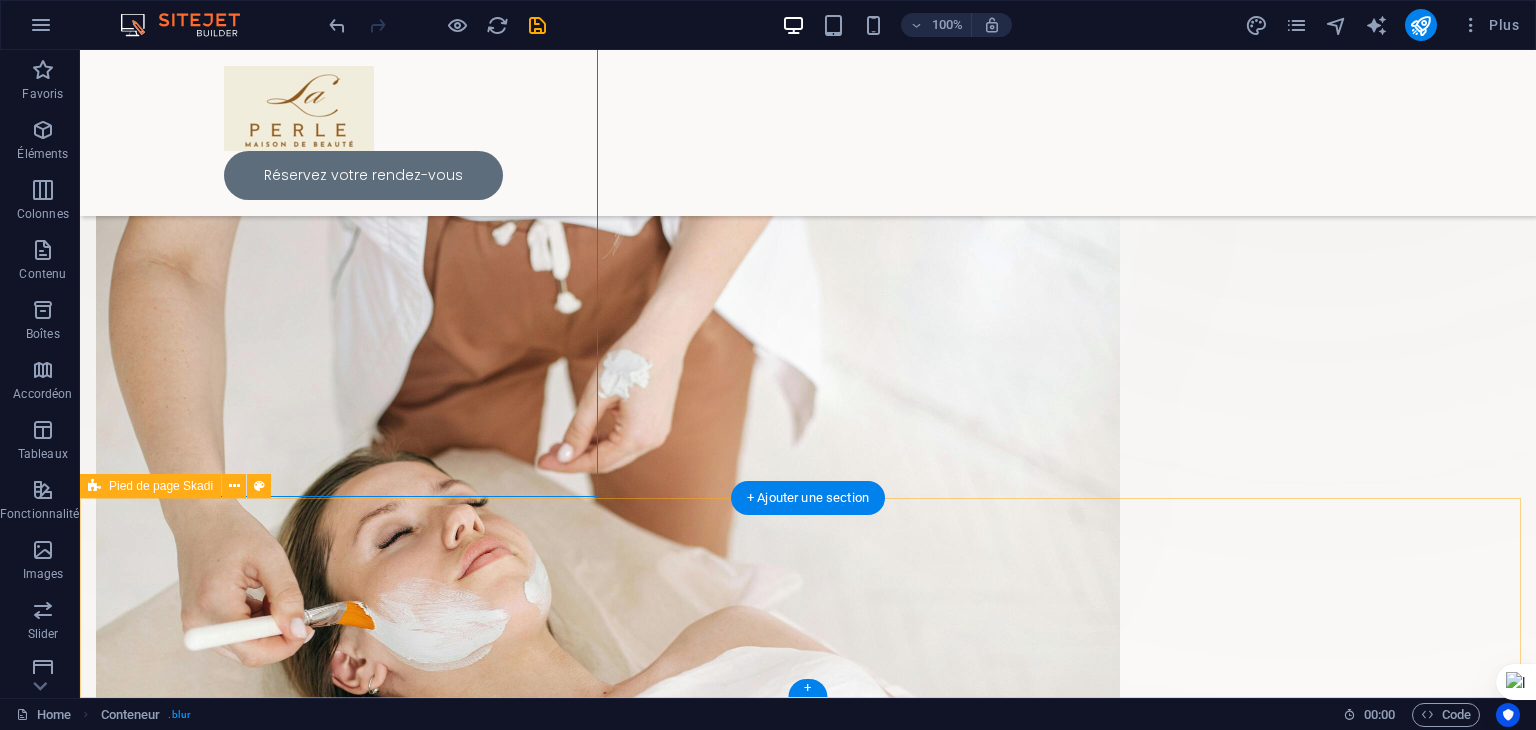 click on "© 2025  laperlebythalia.ma . All rights reserved |  Legal Notice  |  Privacy Policy" at bounding box center [808, 1684] 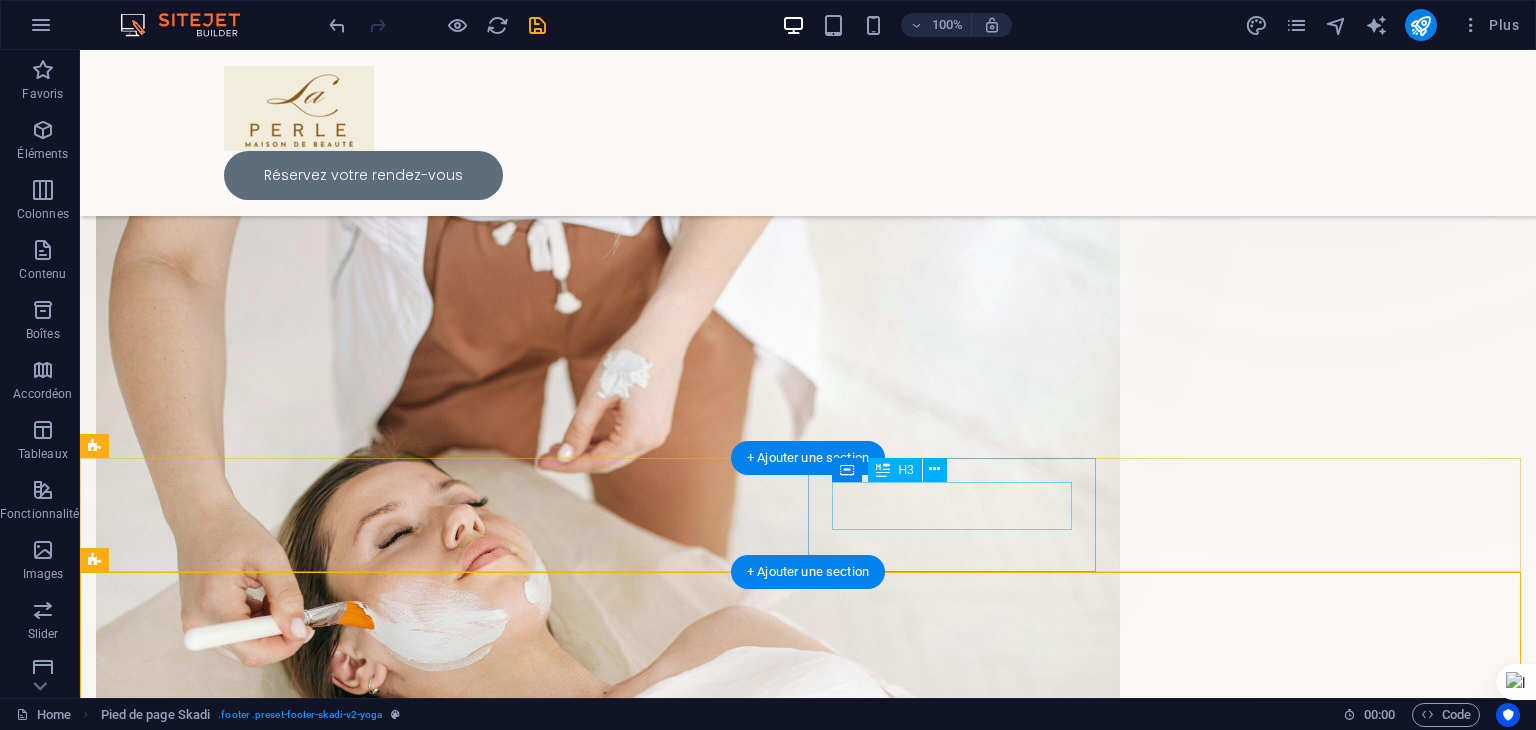 scroll, scrollTop: 0, scrollLeft: 0, axis: both 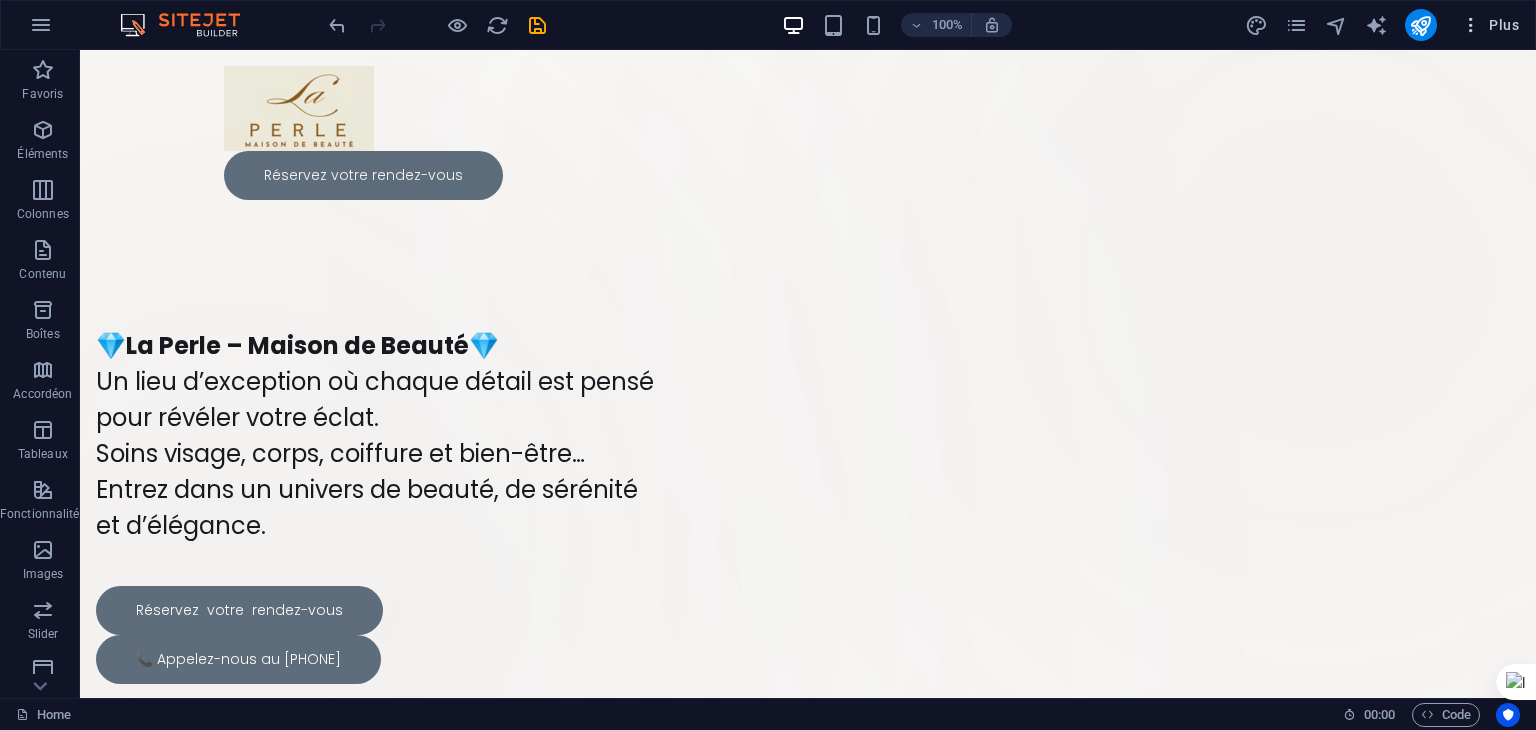 click on "Plus" at bounding box center [1490, 25] 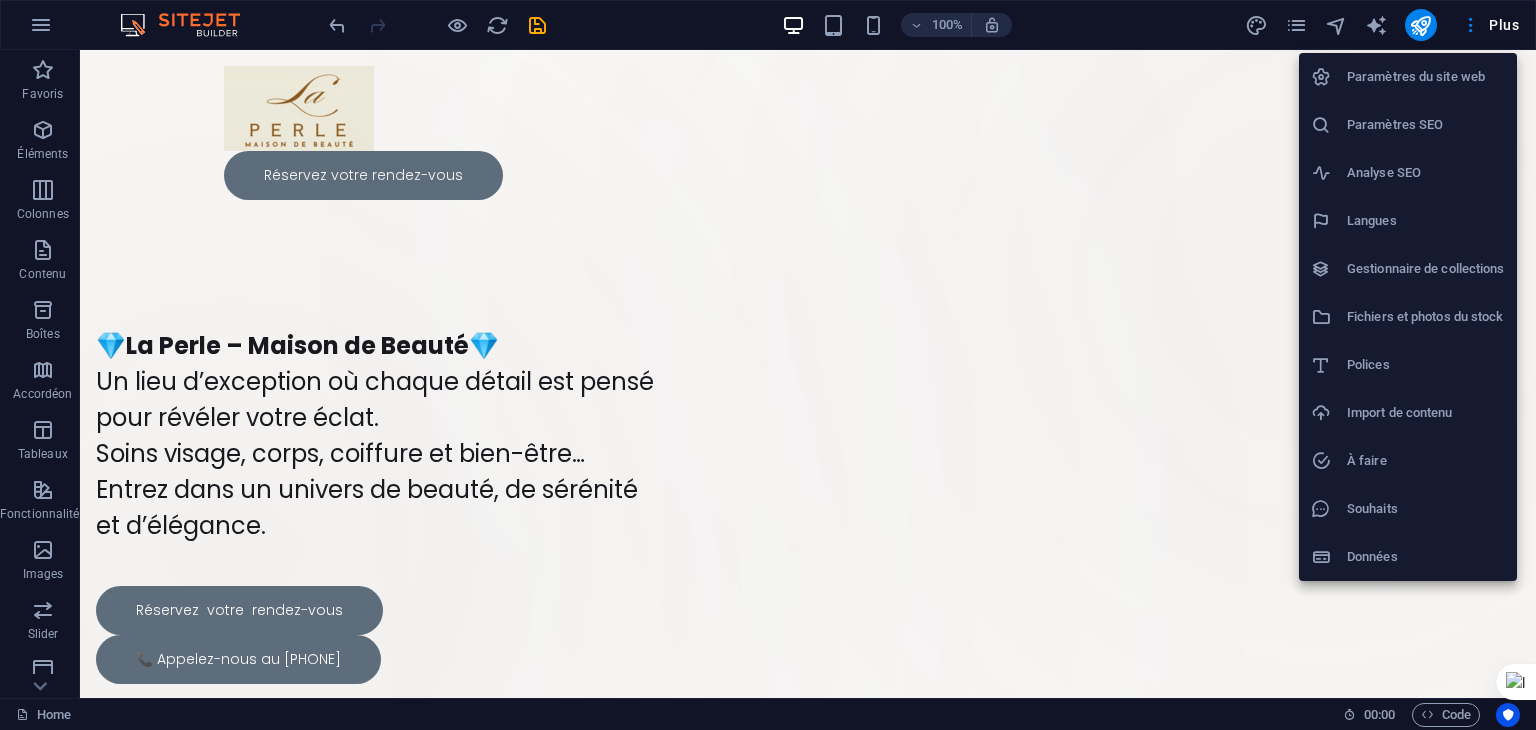 click at bounding box center (768, 365) 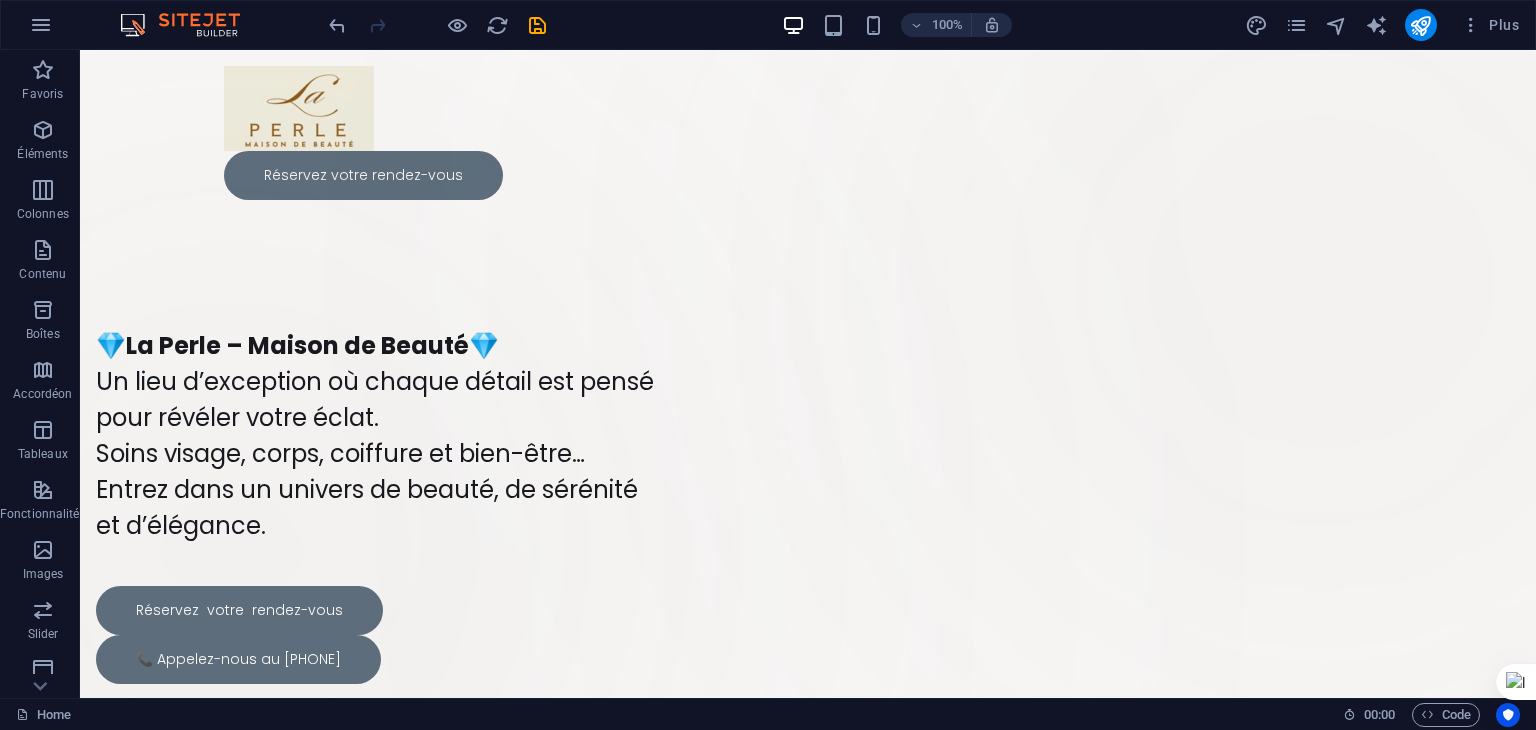 click at bounding box center (537, 25) 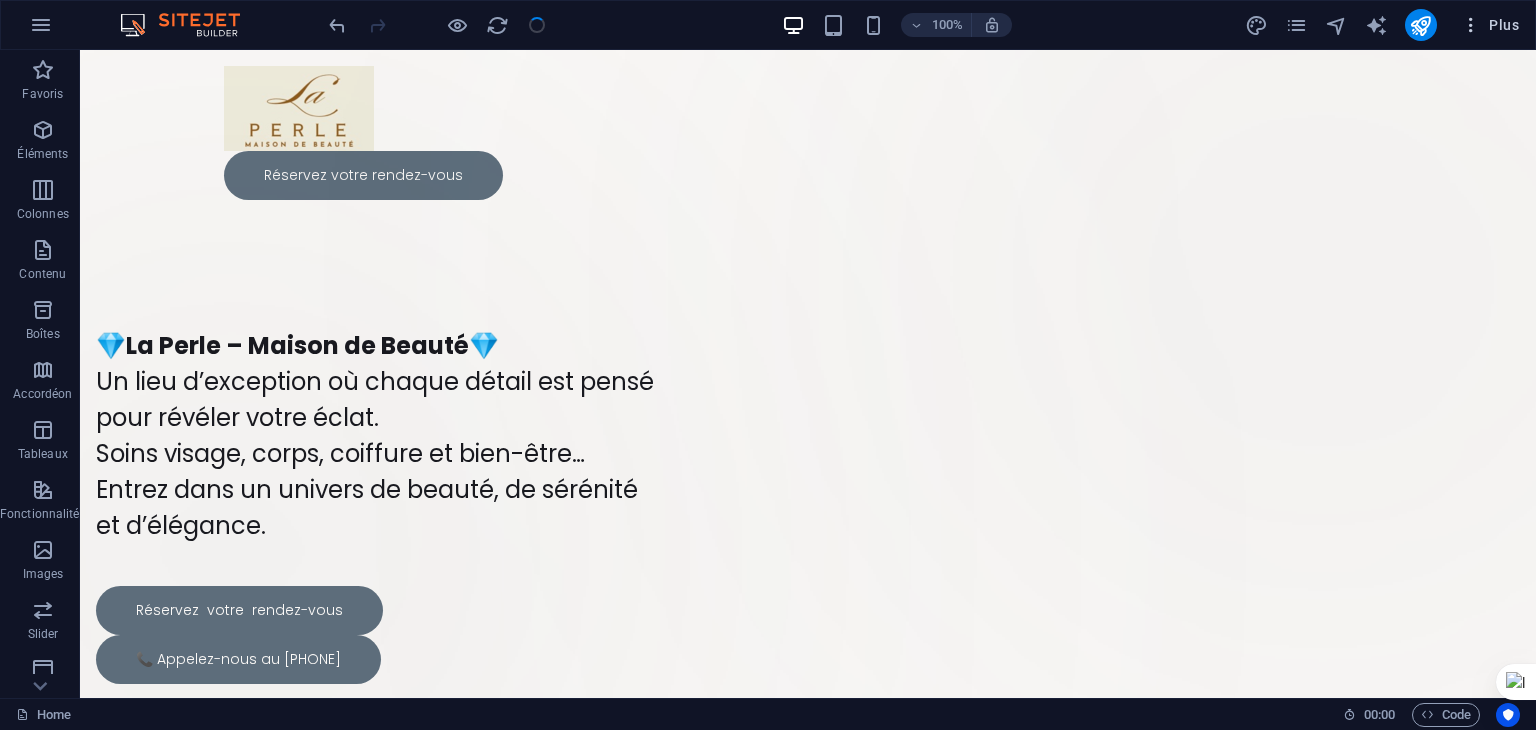 click on "Plus" at bounding box center [1490, 25] 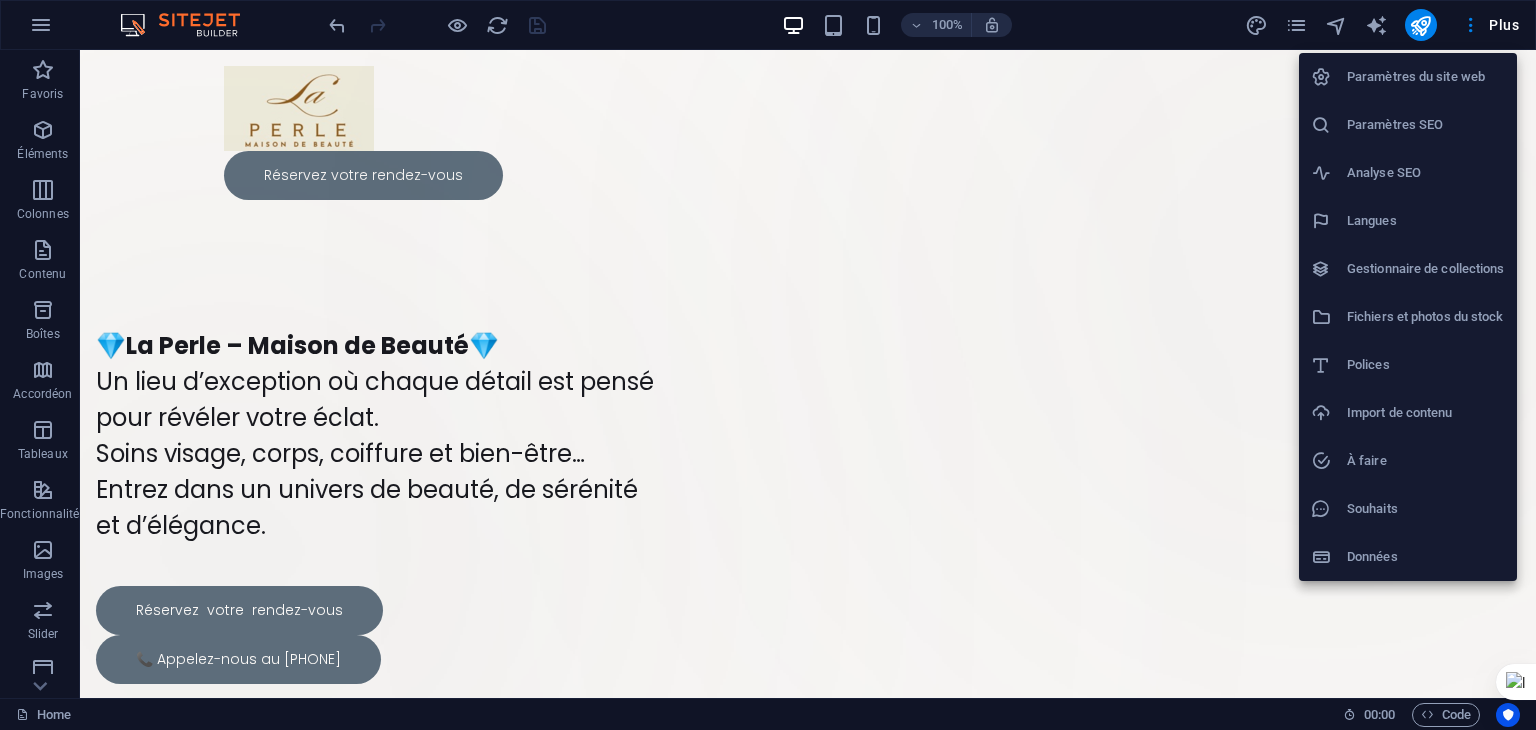click on "Paramètres du site web" at bounding box center [1426, 77] 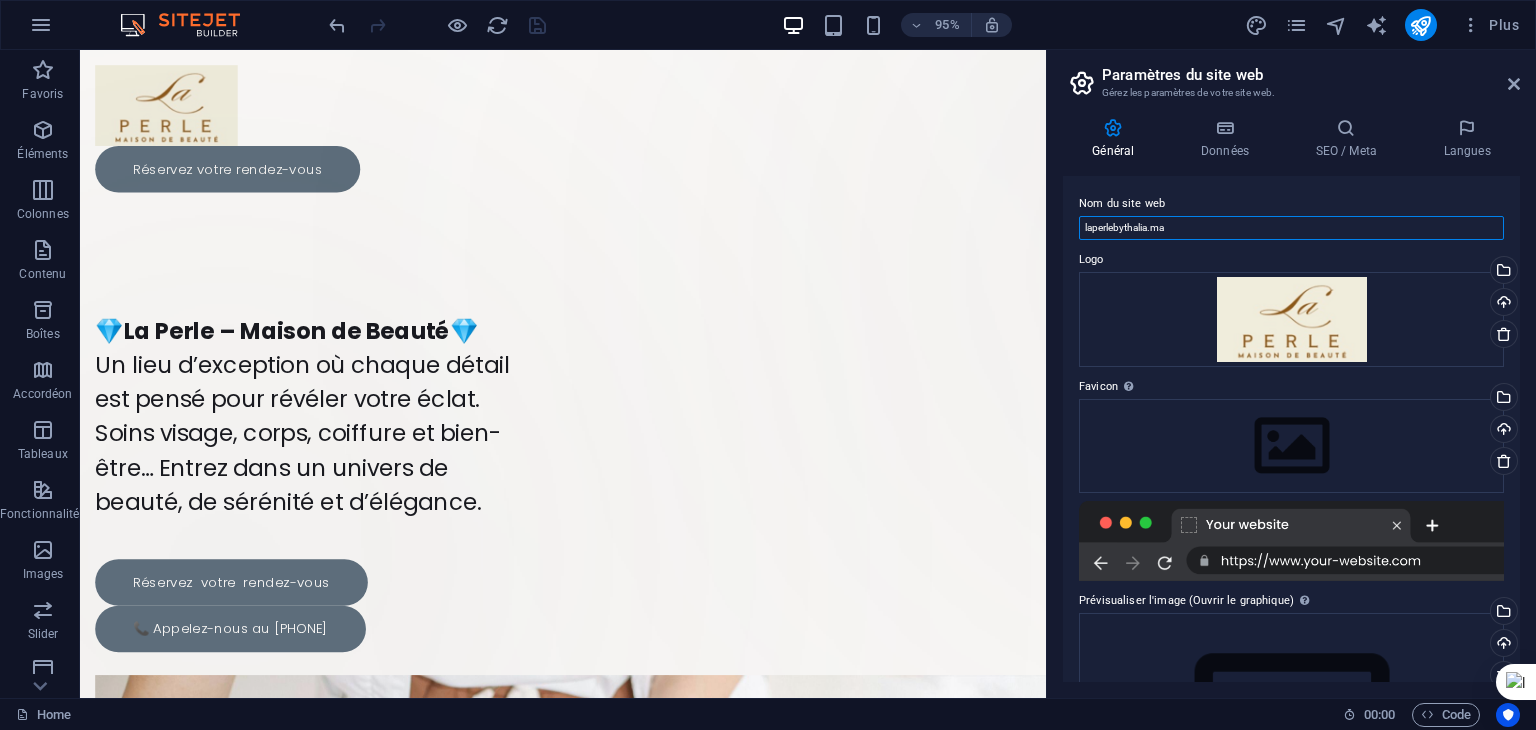 drag, startPoint x: 1281, startPoint y: 286, endPoint x: 1089, endPoint y: 246, distance: 196.1224 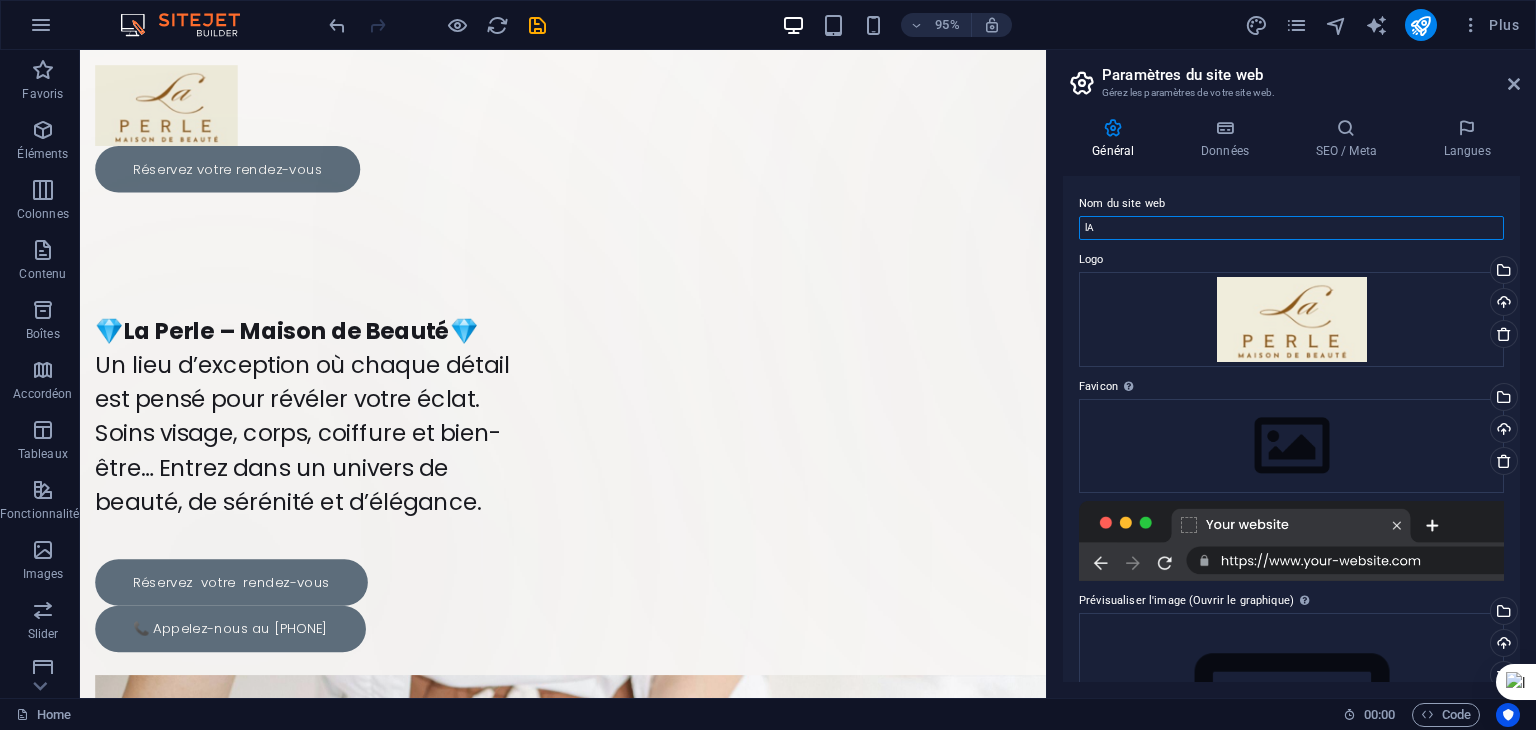 type on "l" 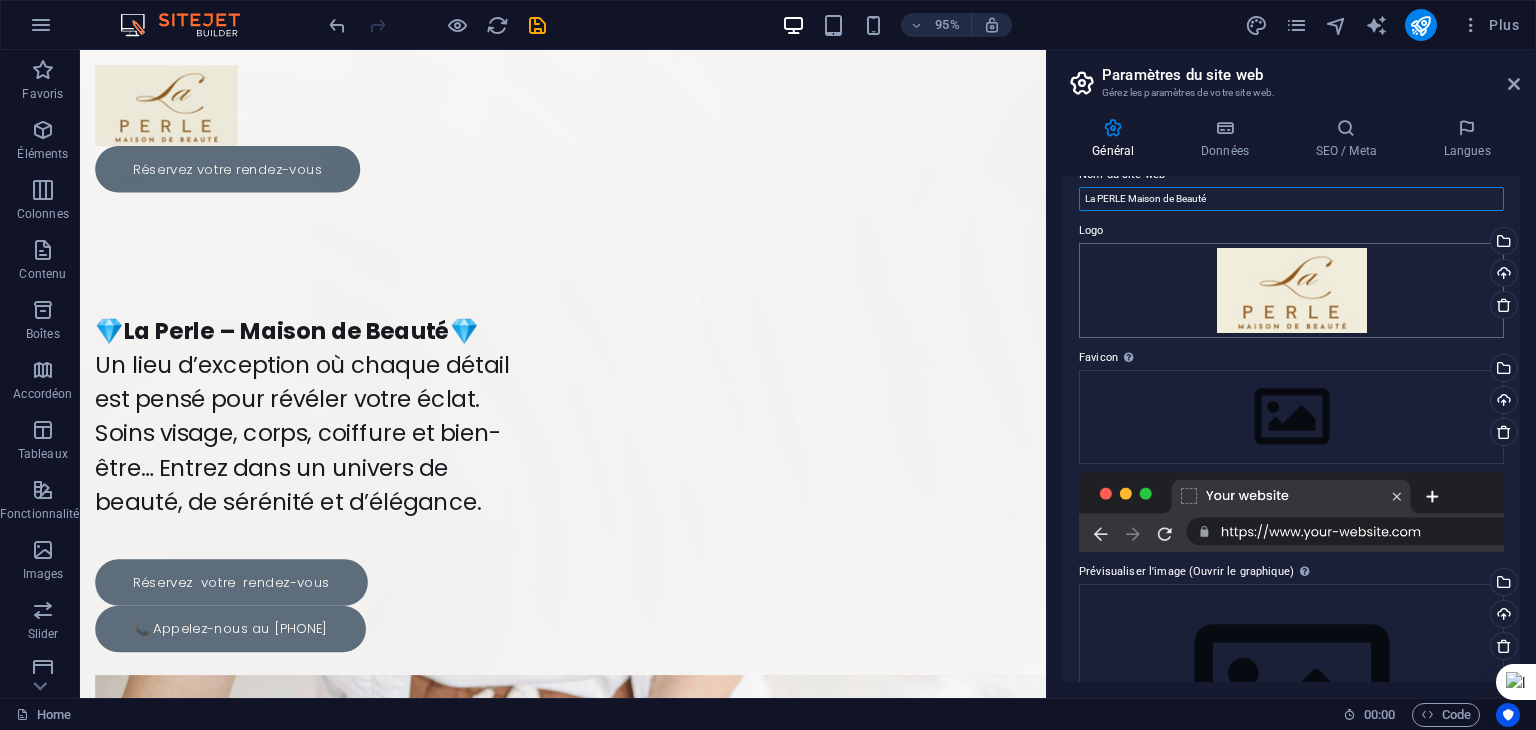 scroll, scrollTop: 0, scrollLeft: 0, axis: both 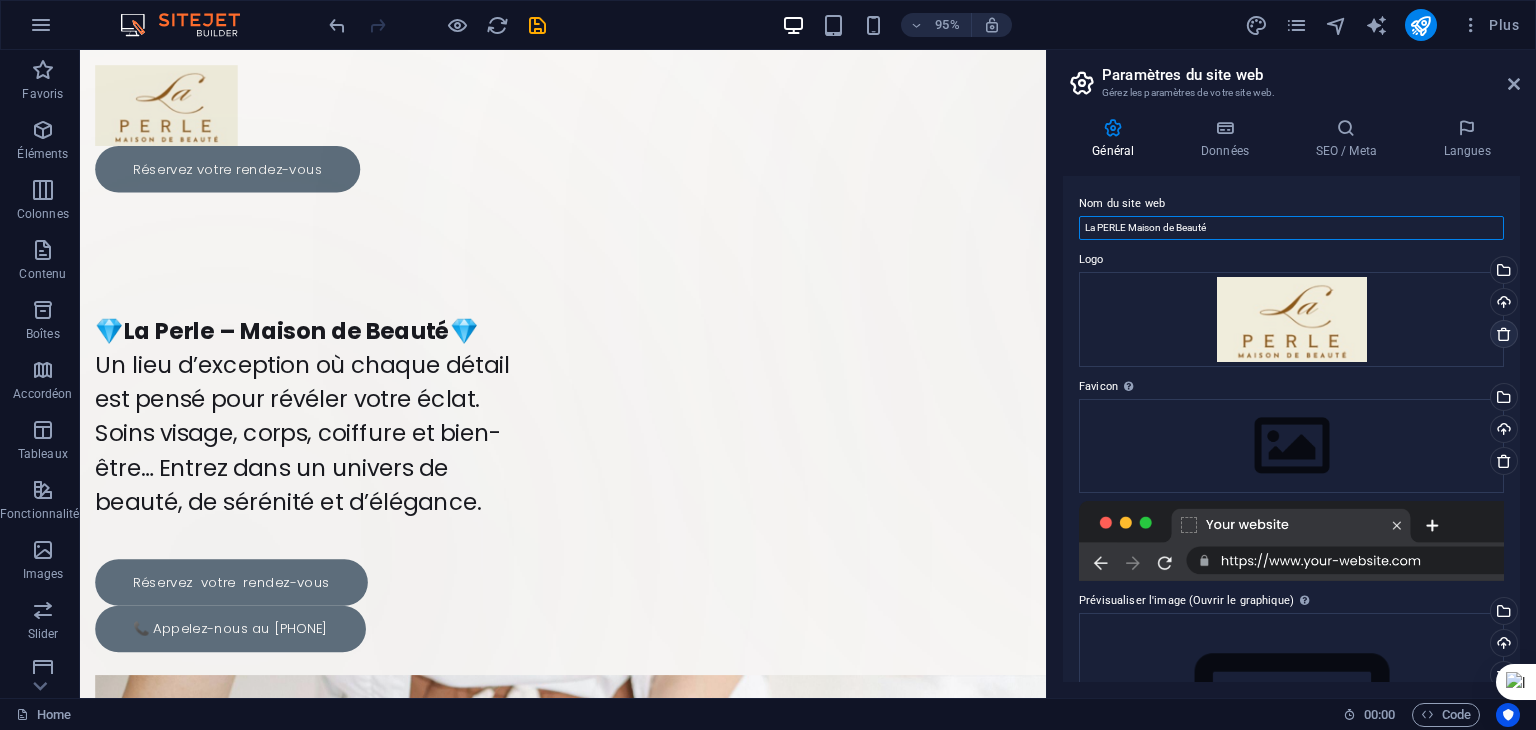 type on "La PERLE Maison de Beauté" 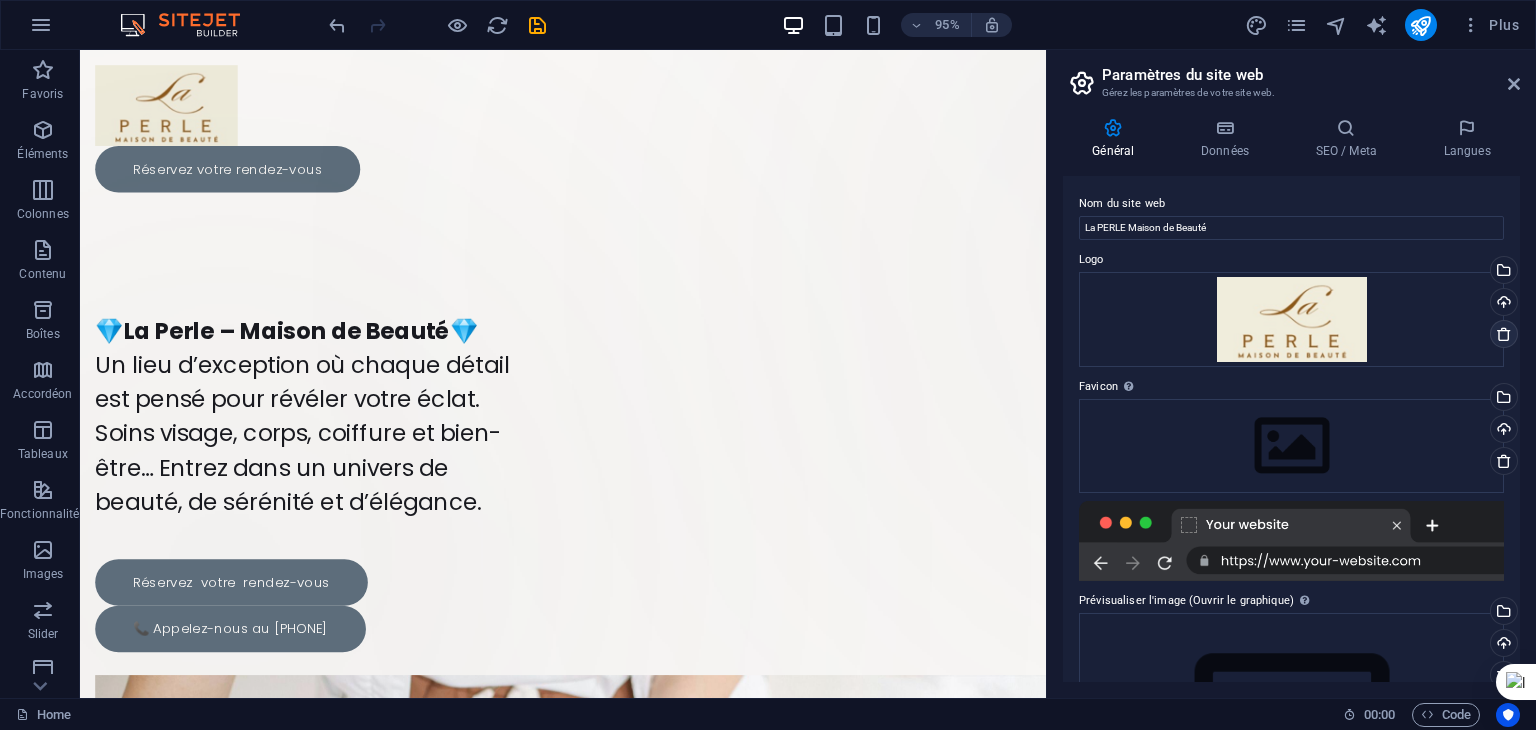 click at bounding box center (1504, 334) 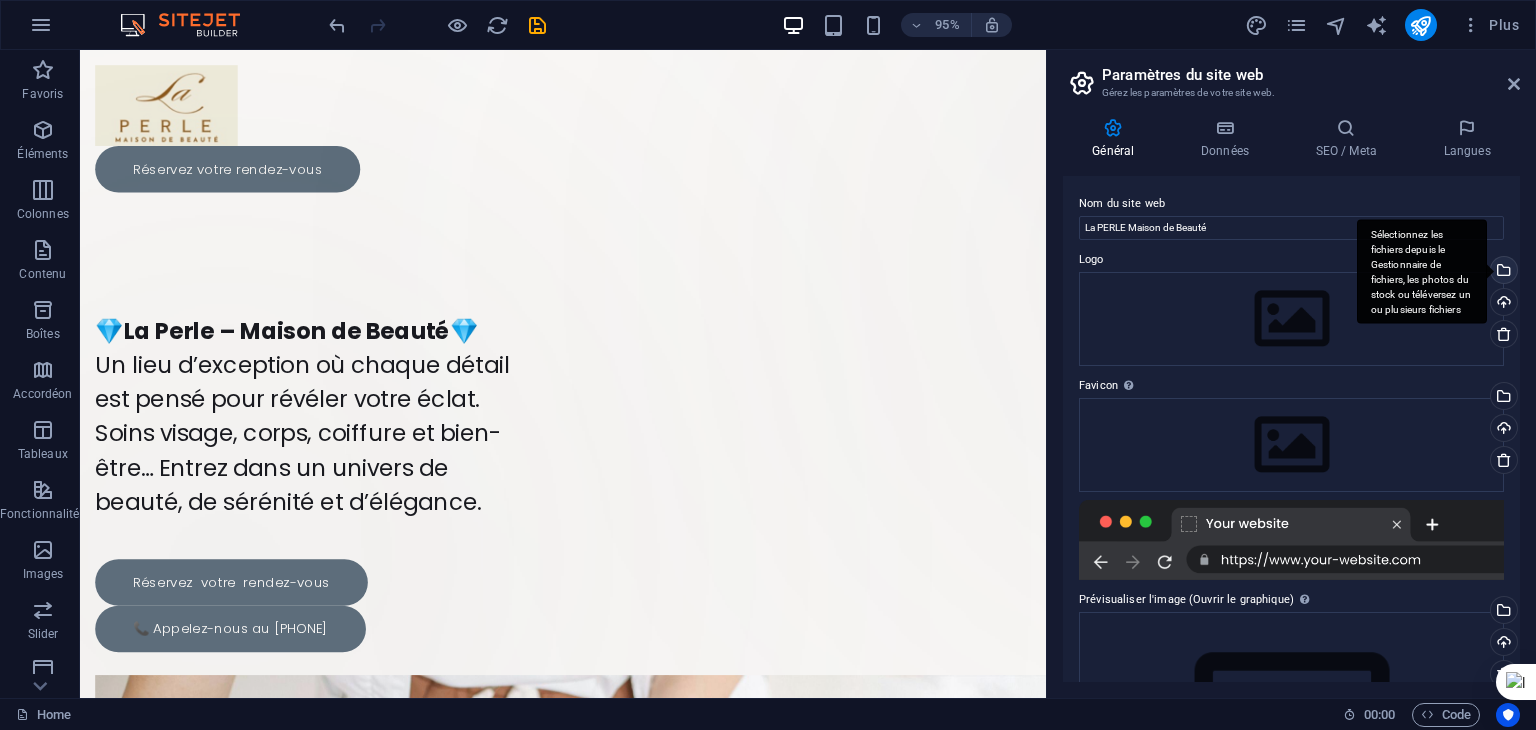 click on "Sélectionnez les fichiers depuis le Gestionnaire de fichiers, les photos du stock ou téléversez un ou plusieurs fichiers" at bounding box center (1502, 272) 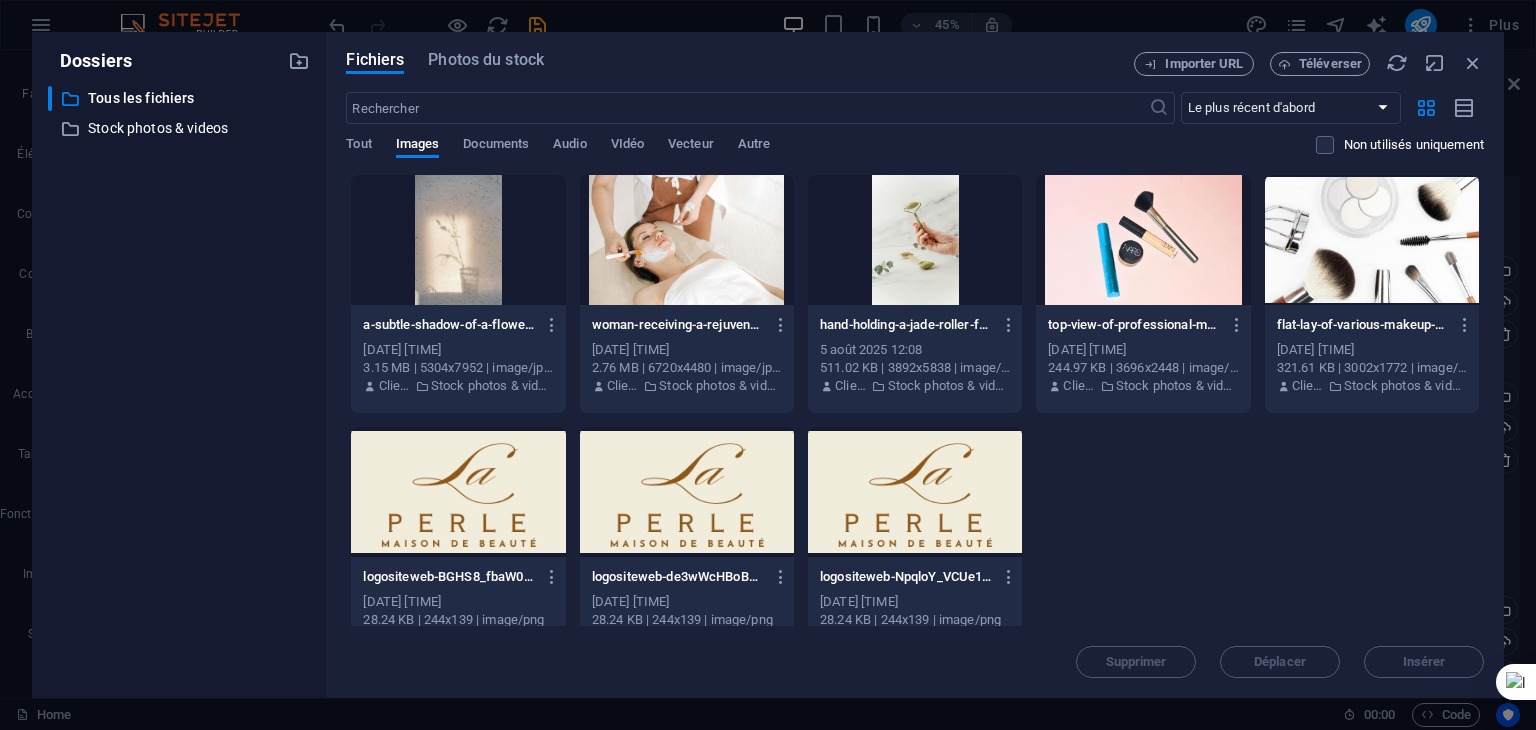 click at bounding box center (458, 492) 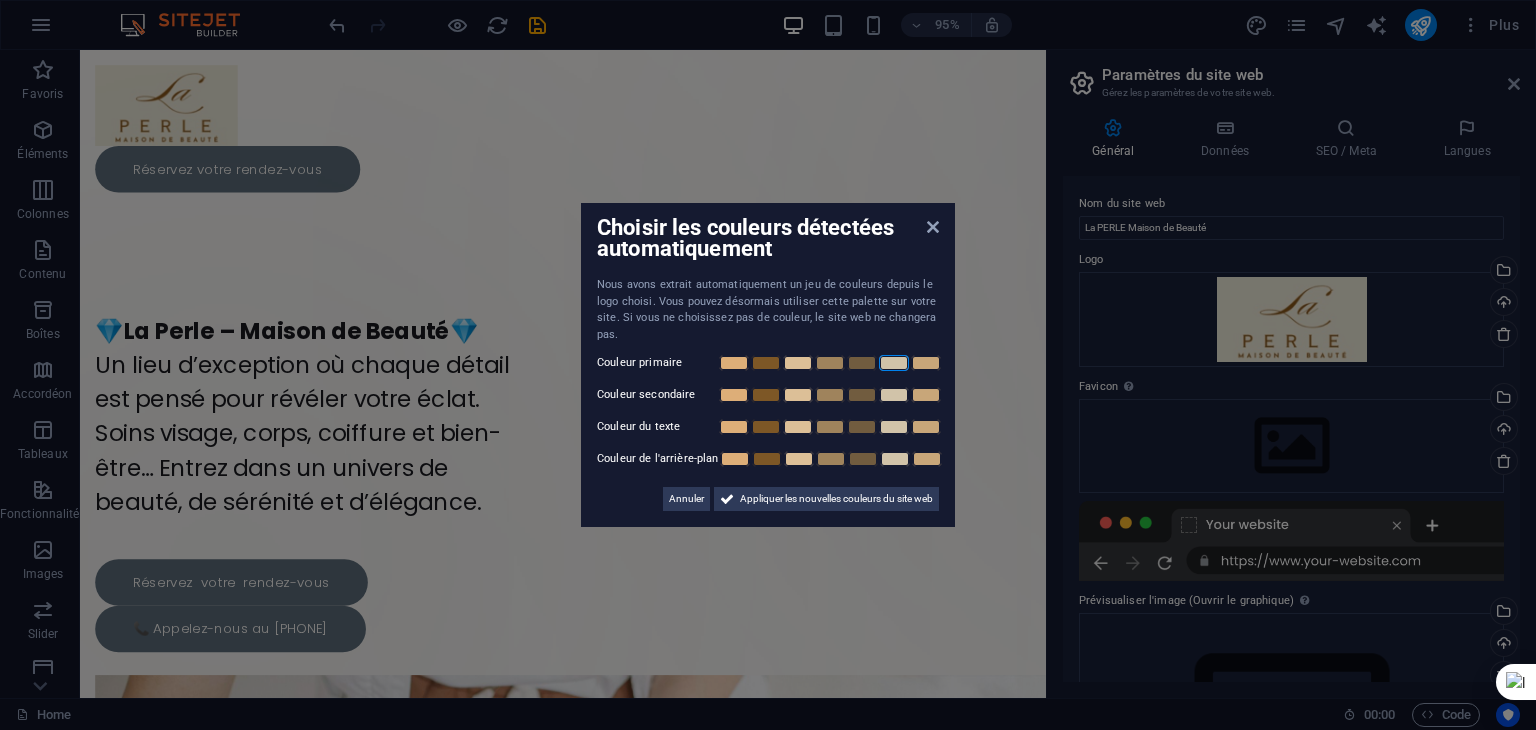click at bounding box center [894, 363] 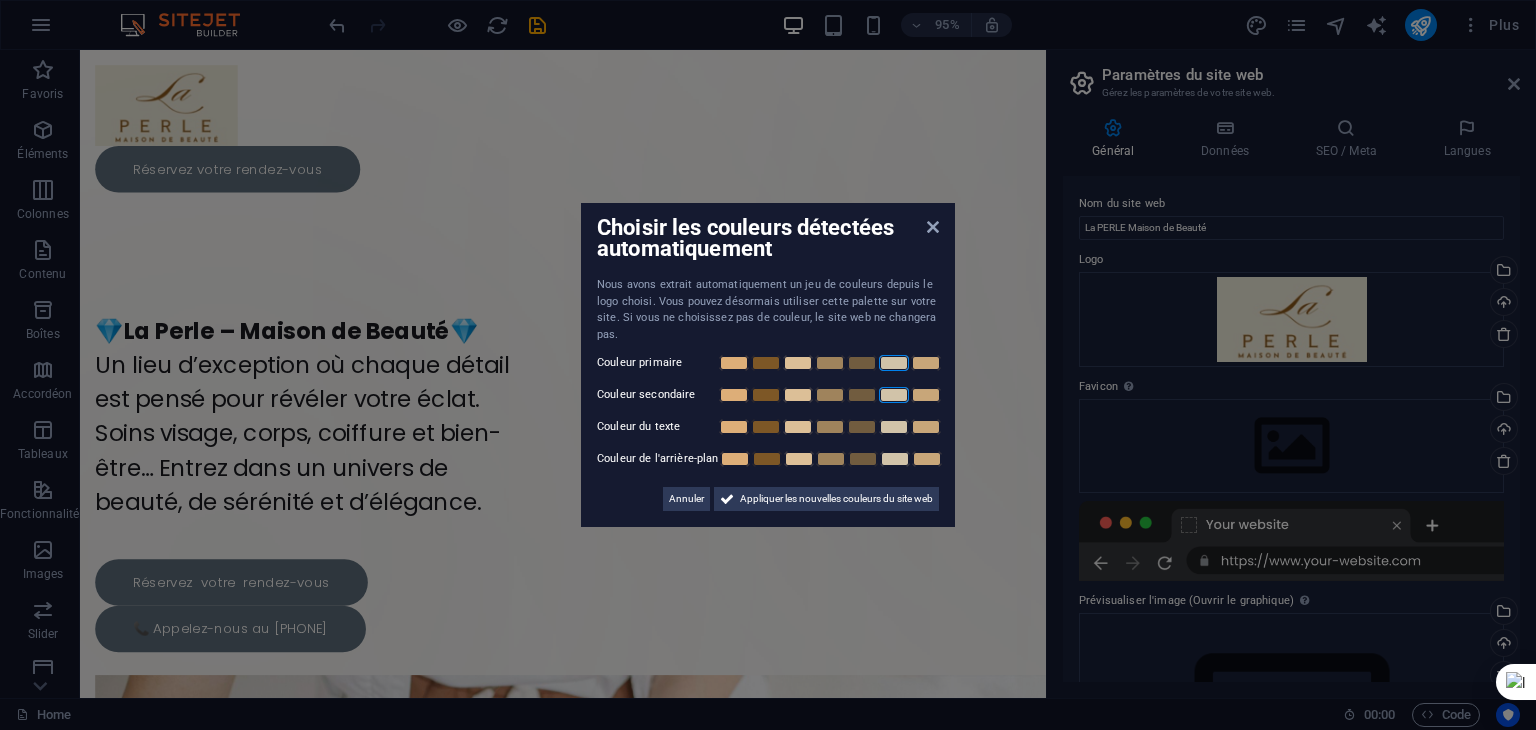 click at bounding box center (894, 395) 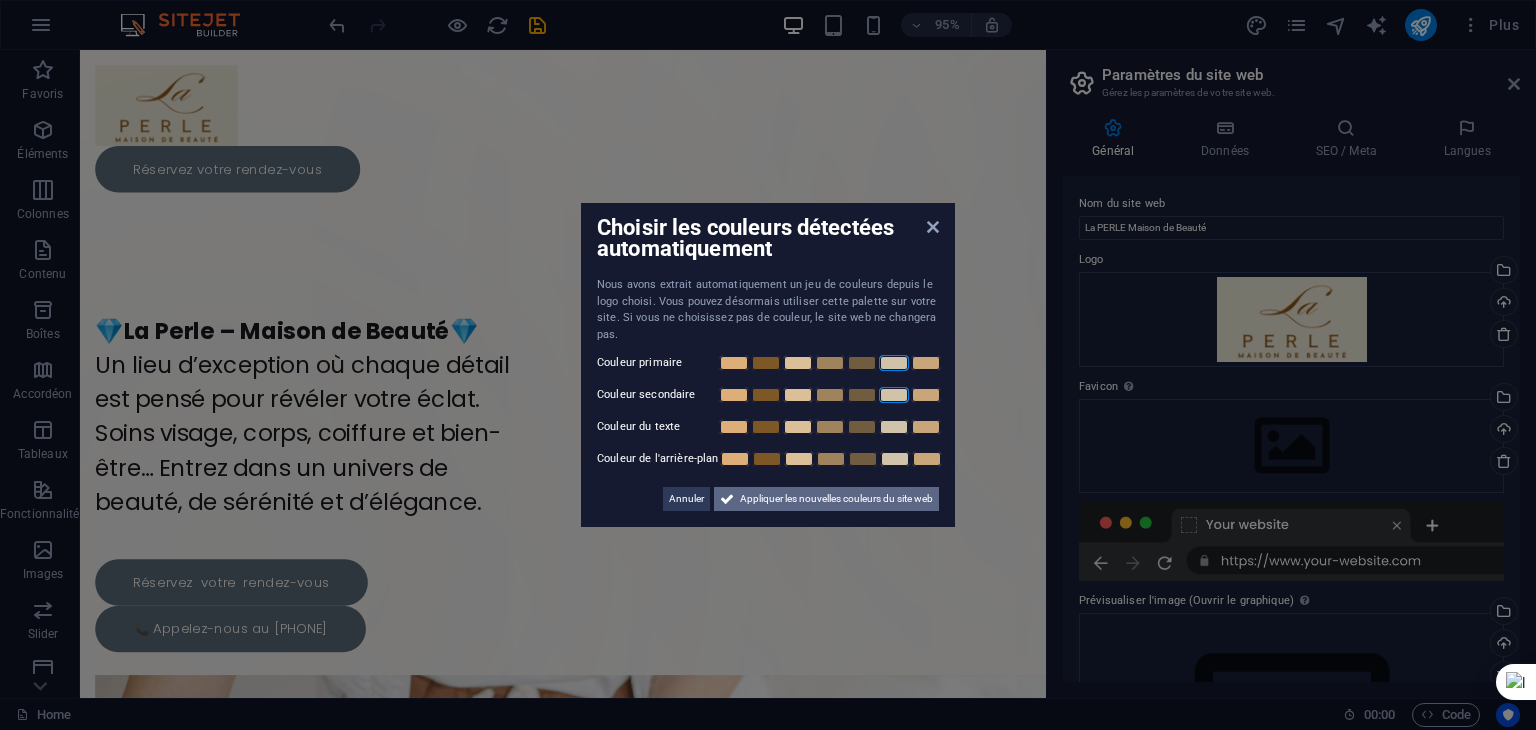 click on "Appliquer les nouvelles couleurs du site web" at bounding box center (836, 499) 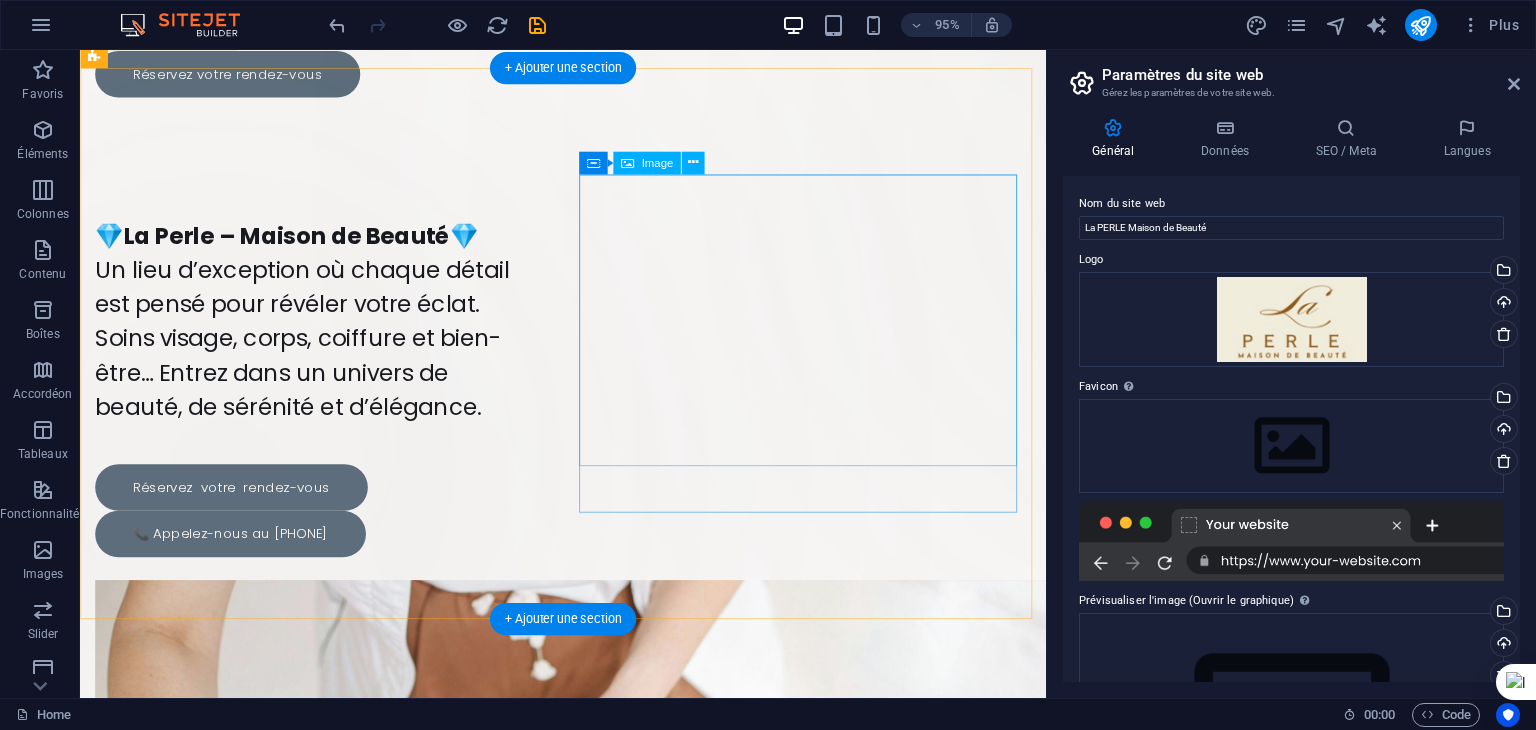 scroll, scrollTop: 0, scrollLeft: 0, axis: both 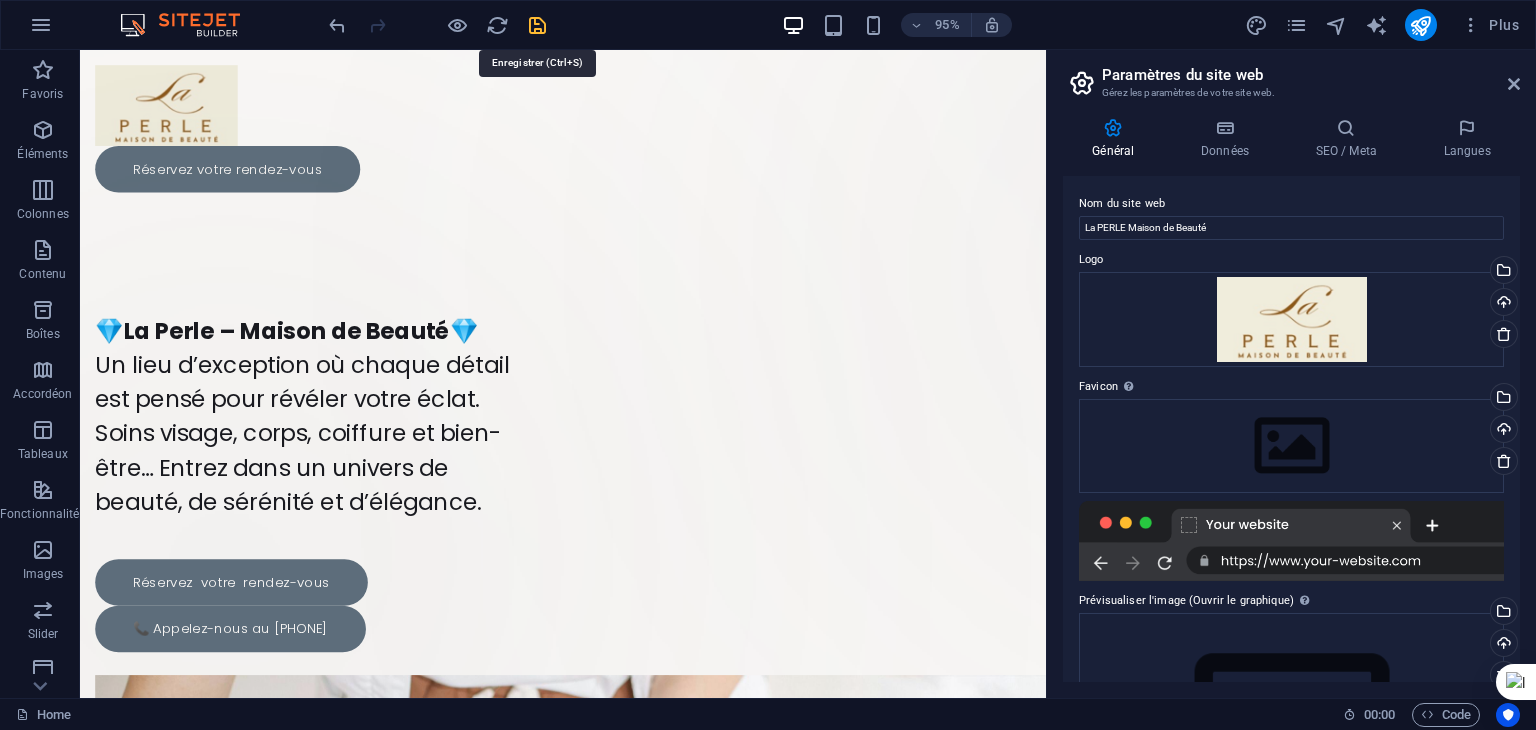 click at bounding box center (537, 25) 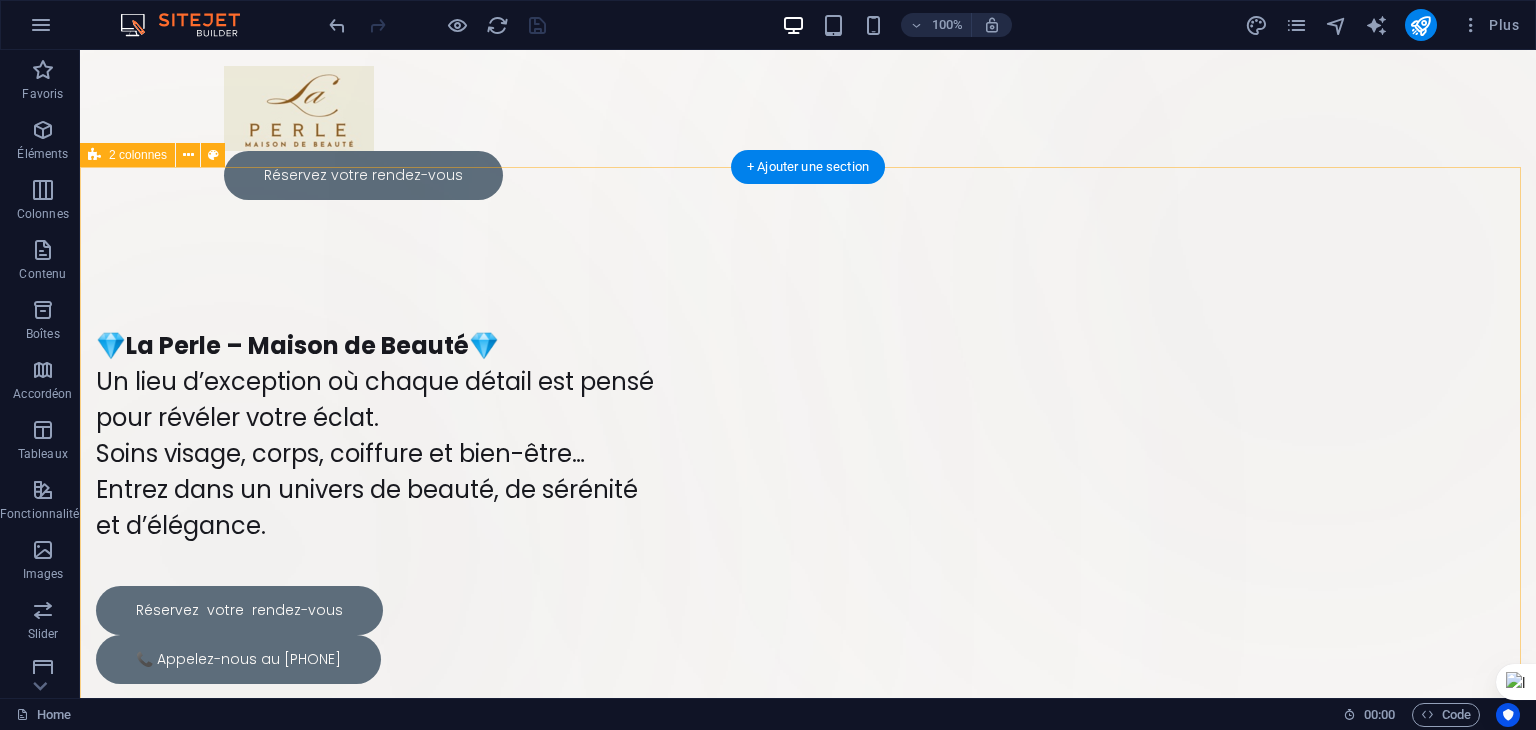click on "Nouvel élément texte 💎  La Perle – Maison de Beauté  💎 Un lieu d’exception où chaque détail est pensé pour révéler votre éclat. Soins visage, corps, coiffure et bien-être… Entrez dans un univers de beauté, de sérénité et d’élégance. Réservez  votre  rendez-vous          📞 Appelez-nous au 07 13 68 52 17" at bounding box center (808, 859) 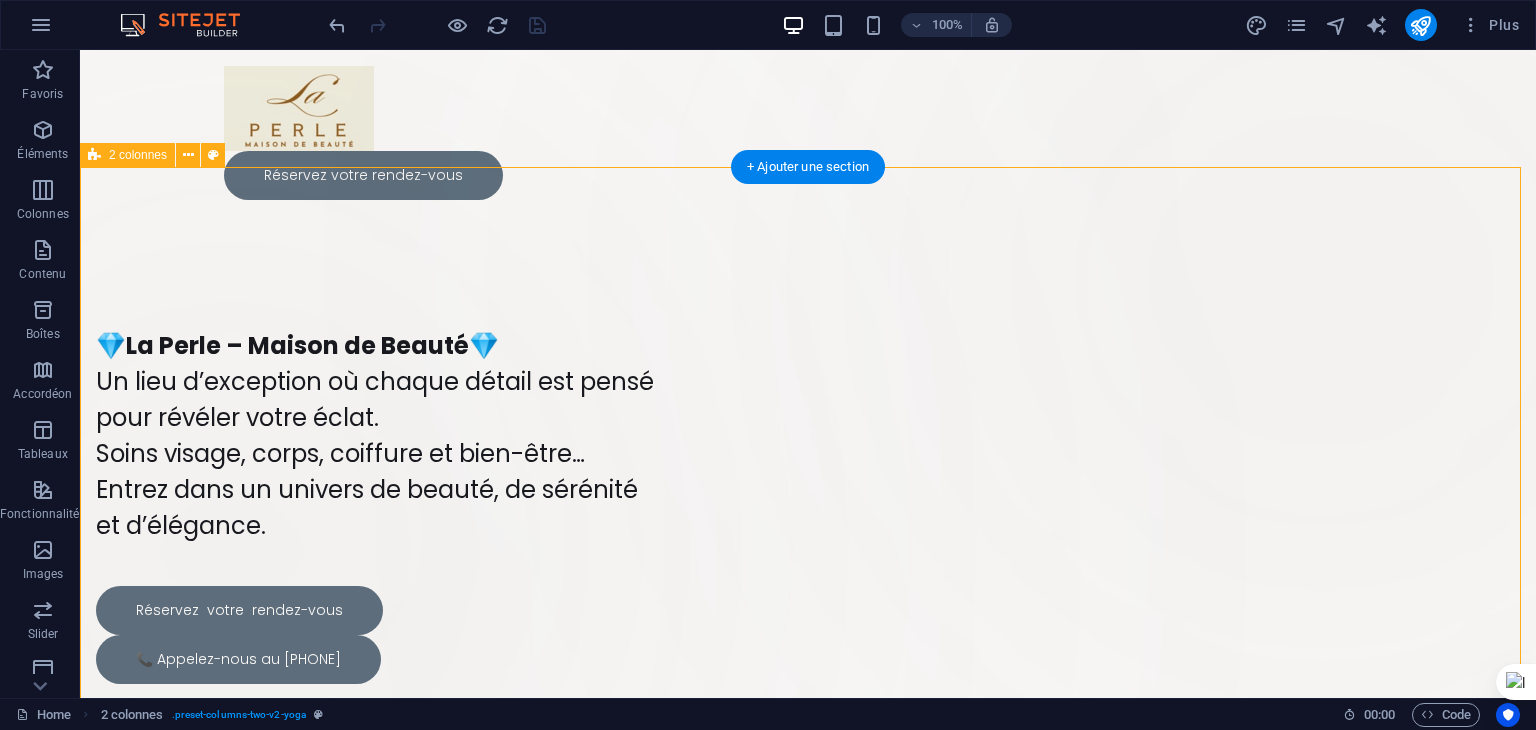 click on "Nouvel élément texte 💎  La Perle – Maison de Beauté  💎 Un lieu d’exception où chaque détail est pensé pour révéler votre éclat. Soins visage, corps, coiffure et bien-être… Entrez dans un univers de beauté, de sérénité et d’élégance. Réservez  votre  rendez-vous          📞 Appelez-nous au 07 13 68 52 17" at bounding box center (808, 859) 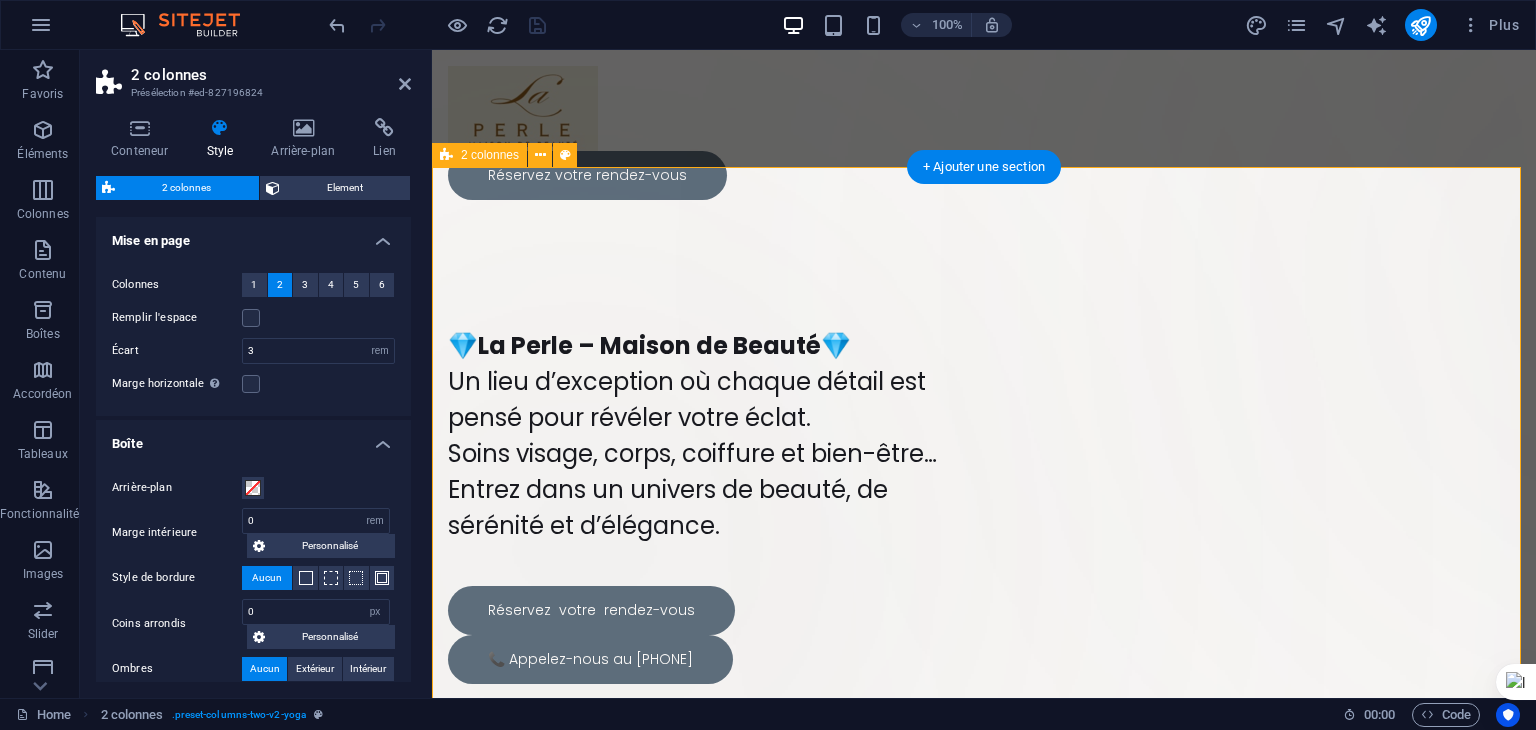click on "Nouvel élément texte 💎  La Perle – Maison de Beauté  💎 Un lieu d’exception où chaque détail est pensé pour révéler votre éclat. Soins visage, corps, coiffure et bien-être… Entrez dans un univers de beauté, de sérénité et d’élégance. Réservez  votre  rendez-vous          📞 Appelez-nous au 07 13 68 52 17" at bounding box center [984, 859] 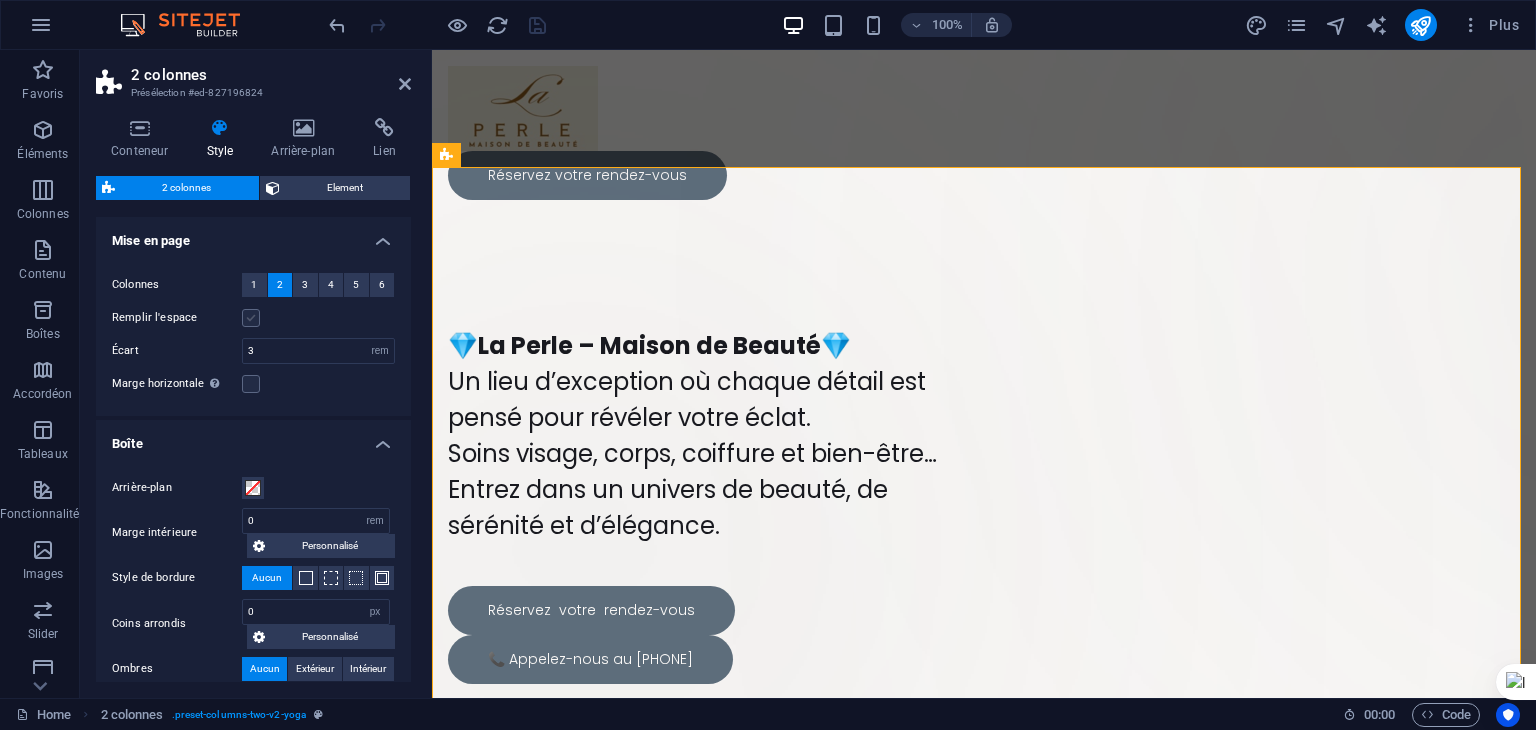 click at bounding box center (251, 318) 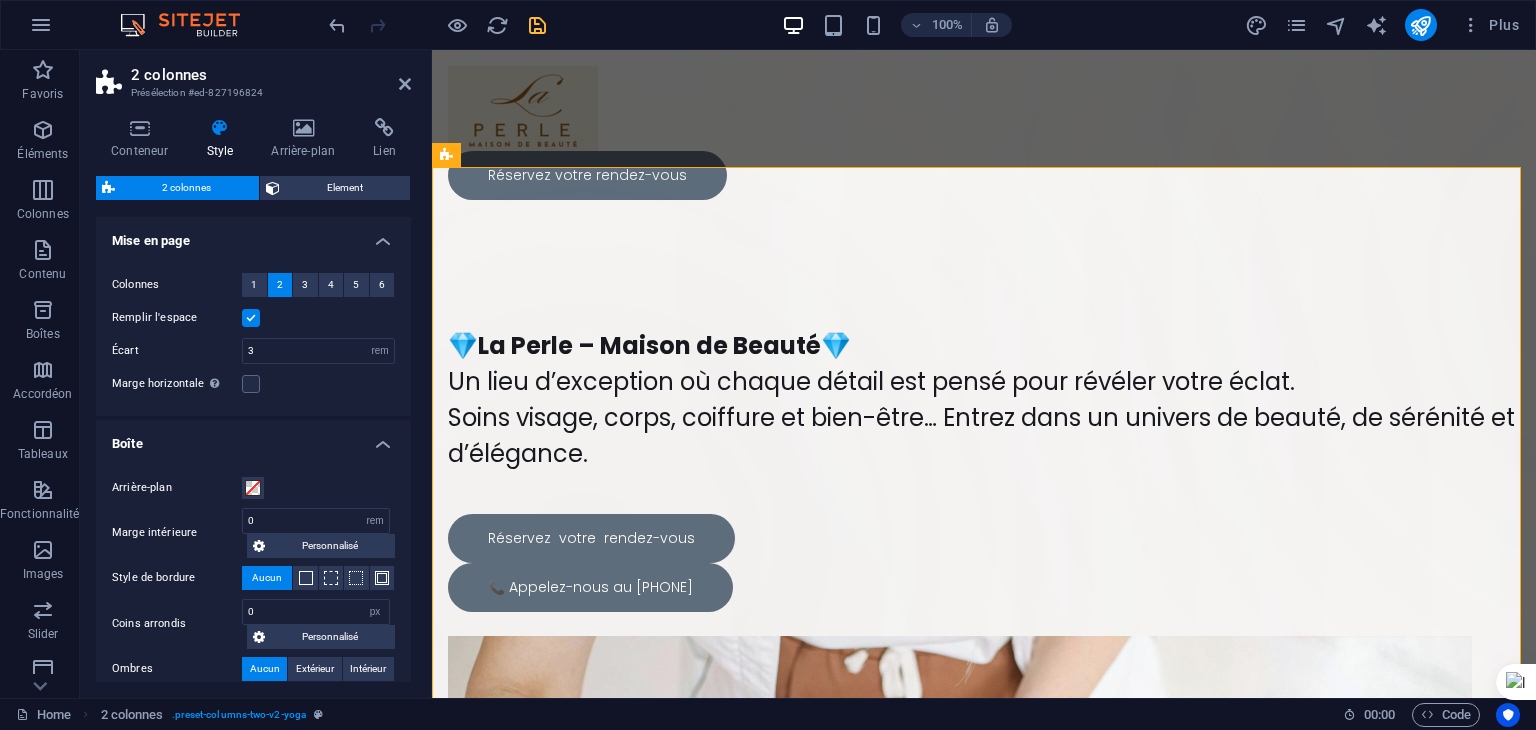 click at bounding box center (251, 318) 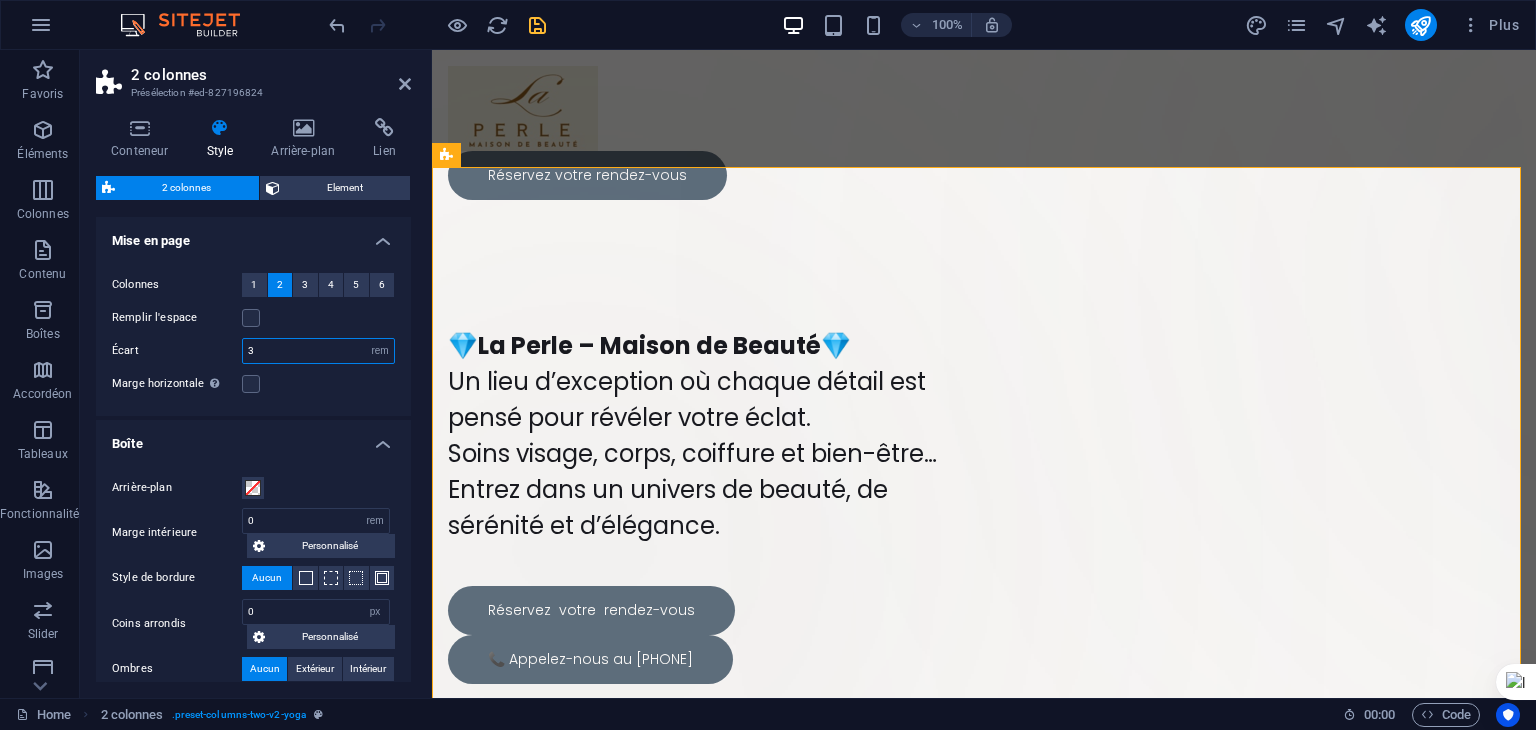 click on "3" at bounding box center (318, 351) 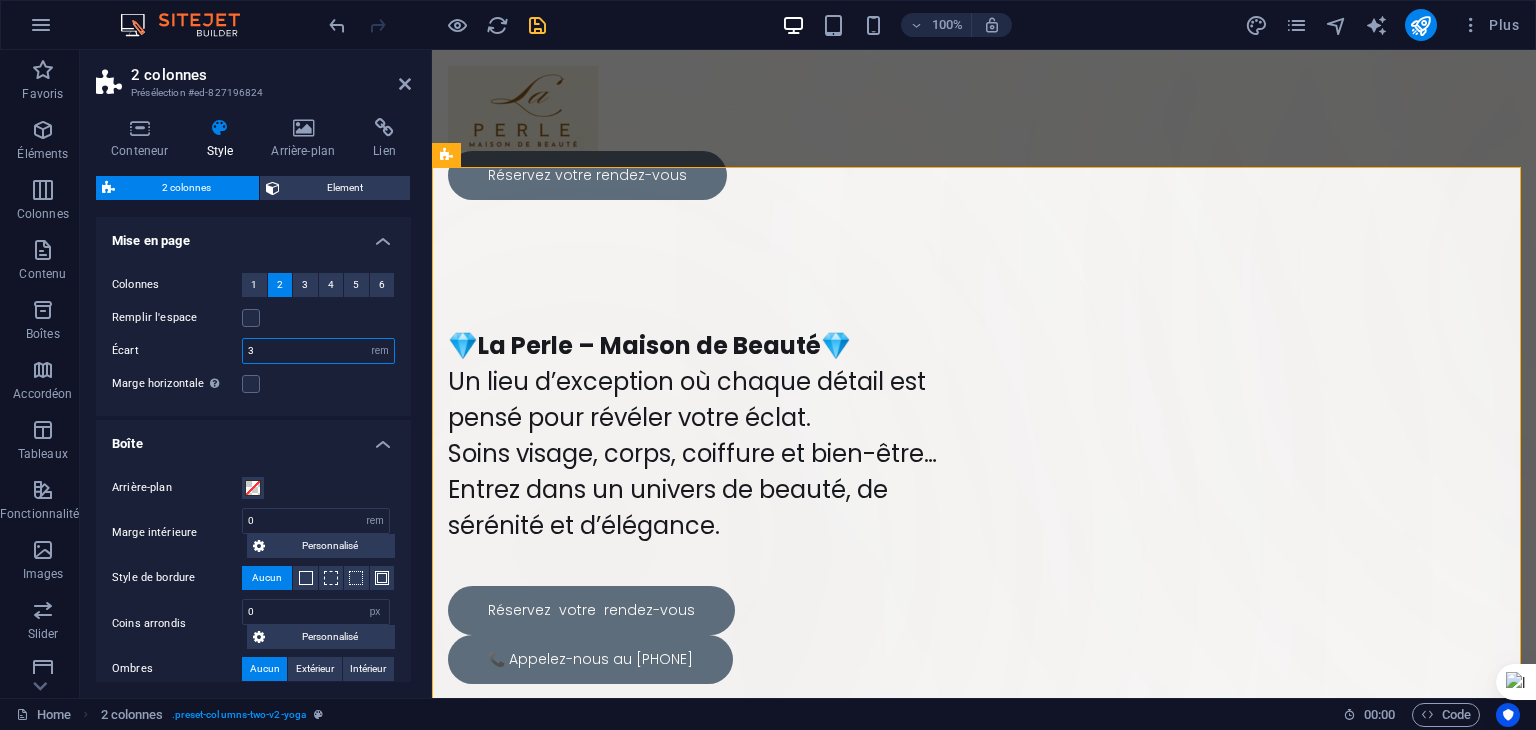 drag, startPoint x: 314, startPoint y: 352, endPoint x: 163, endPoint y: 341, distance: 151.40013 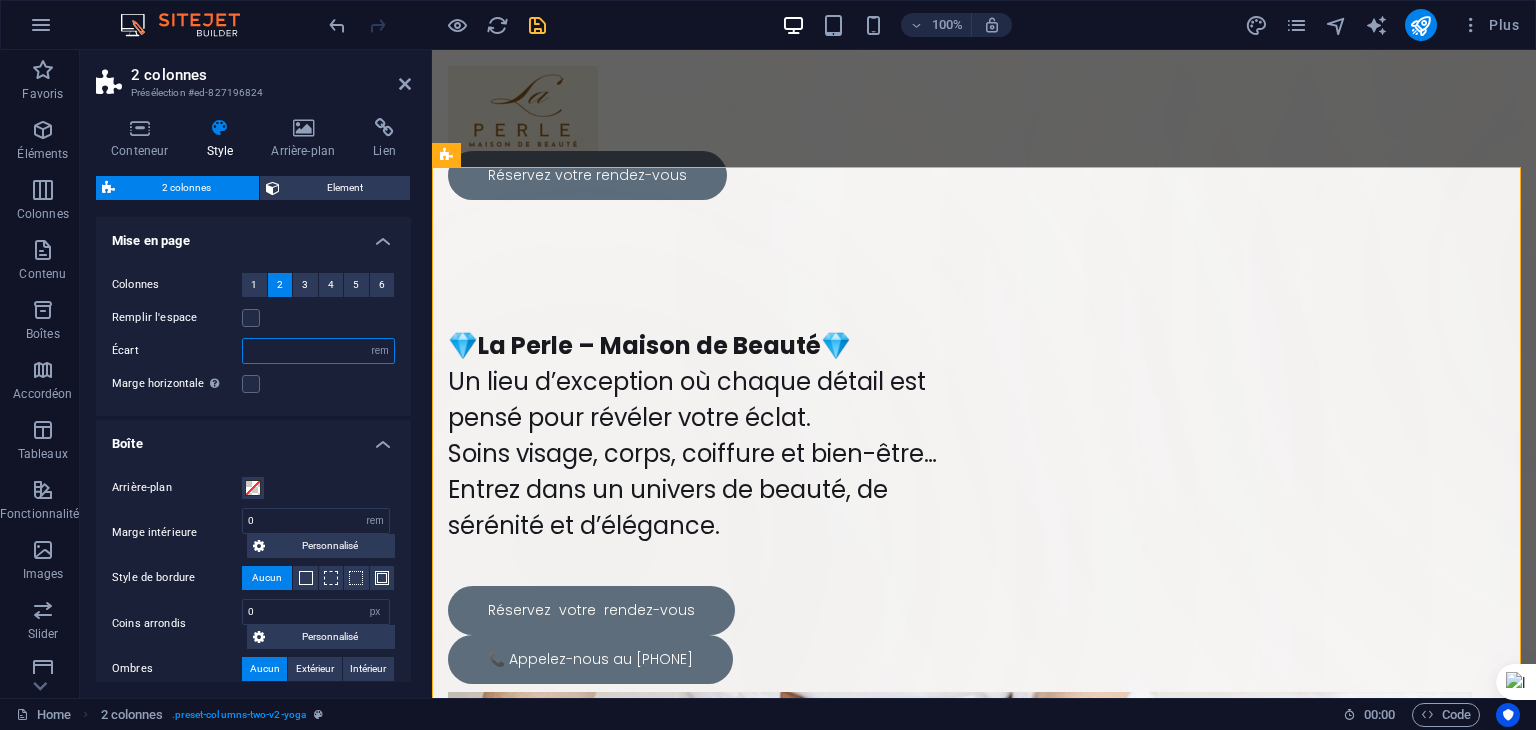 type on "3" 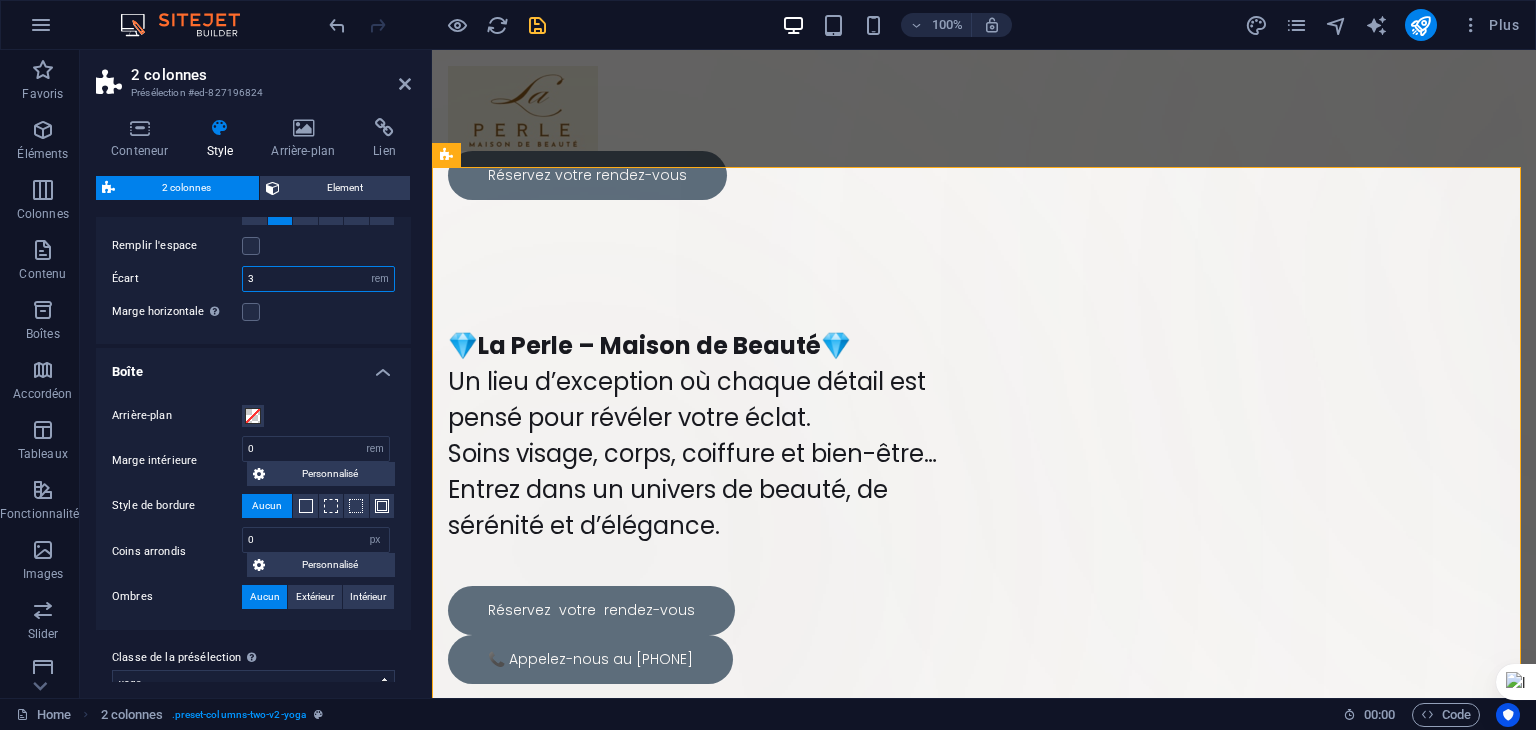 scroll, scrollTop: 99, scrollLeft: 0, axis: vertical 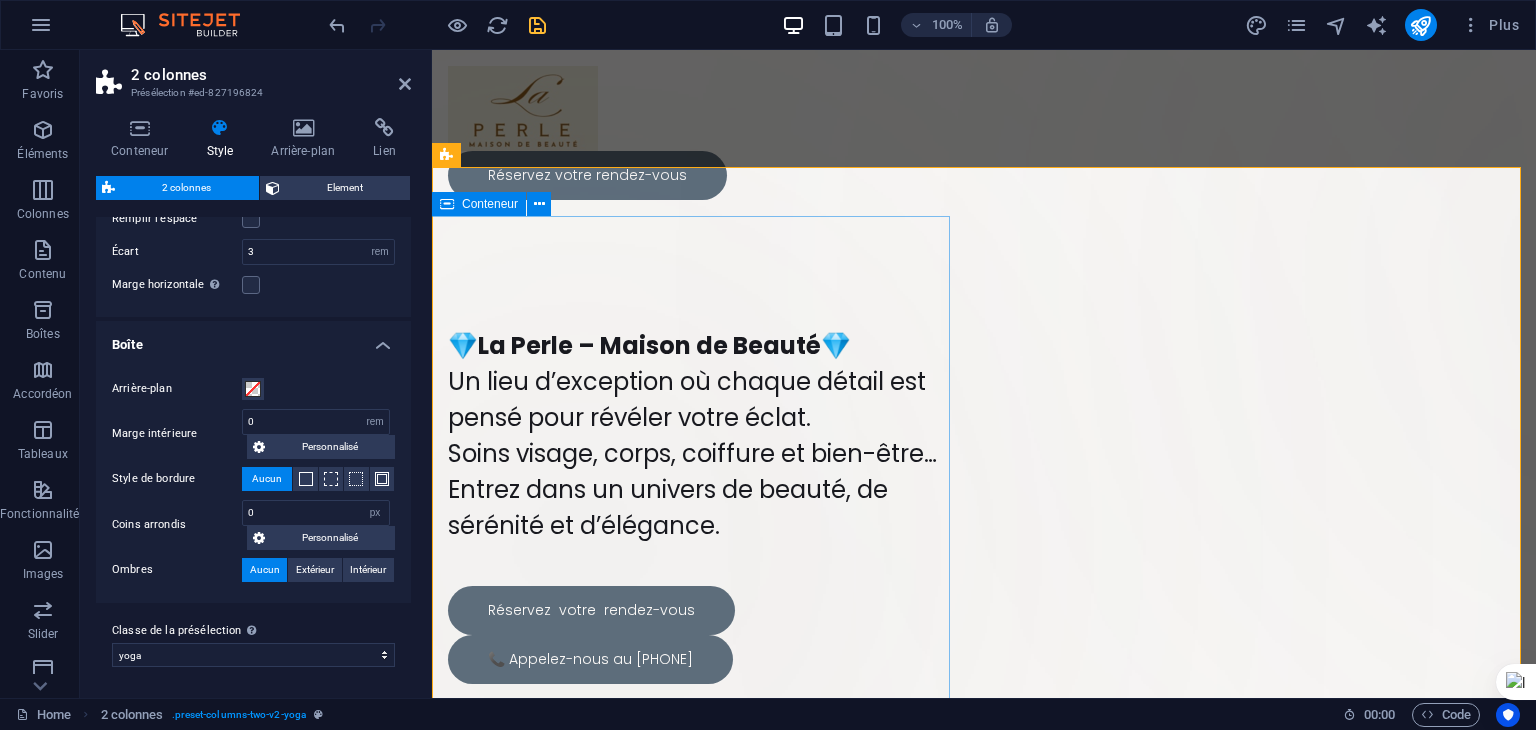 click on "Déposer le contenu ici ou  Ajouter les éléments  Coller le presse-papiers" at bounding box center [584, 287] 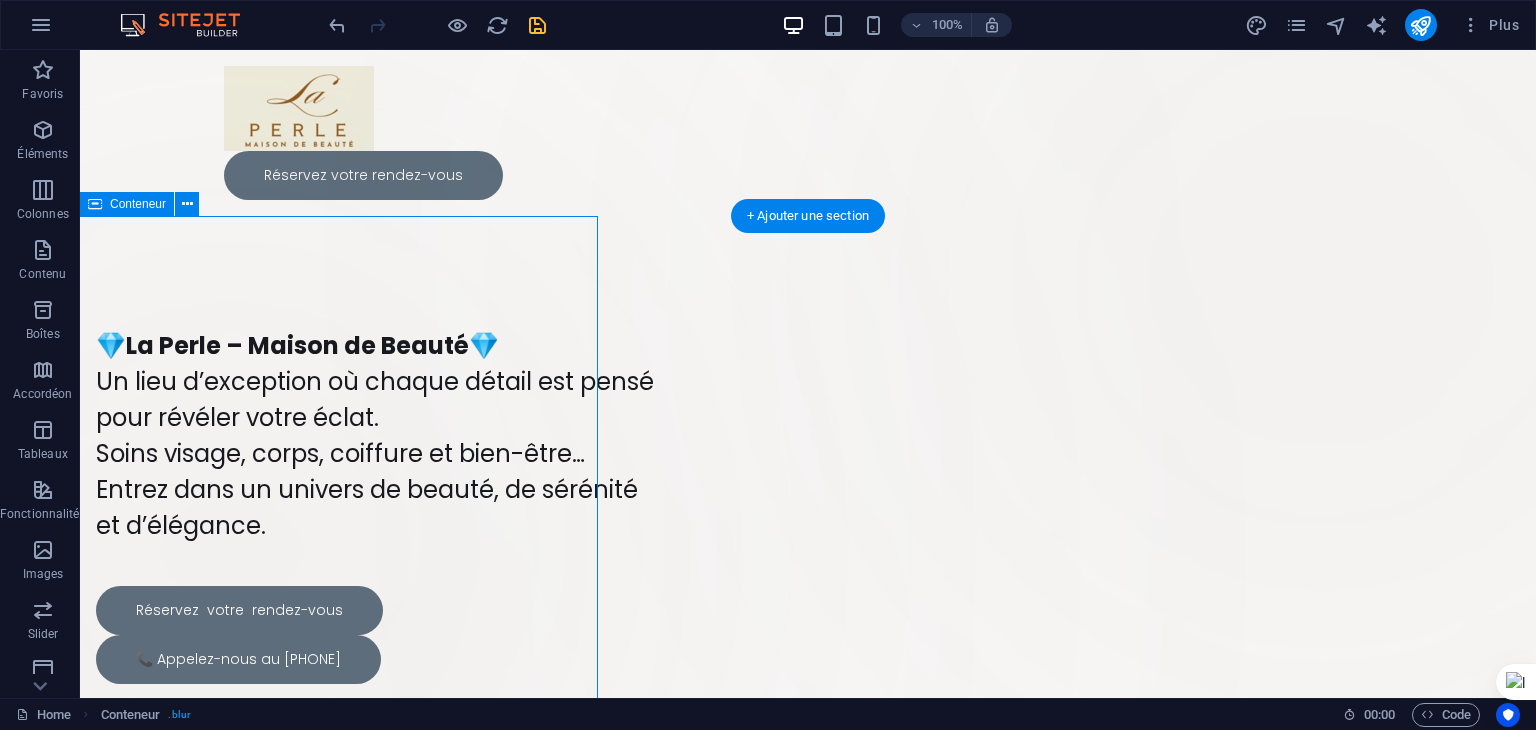 click on "Déposer le contenu ici ou  Ajouter les éléments  Coller le presse-papiers" at bounding box center [232, 287] 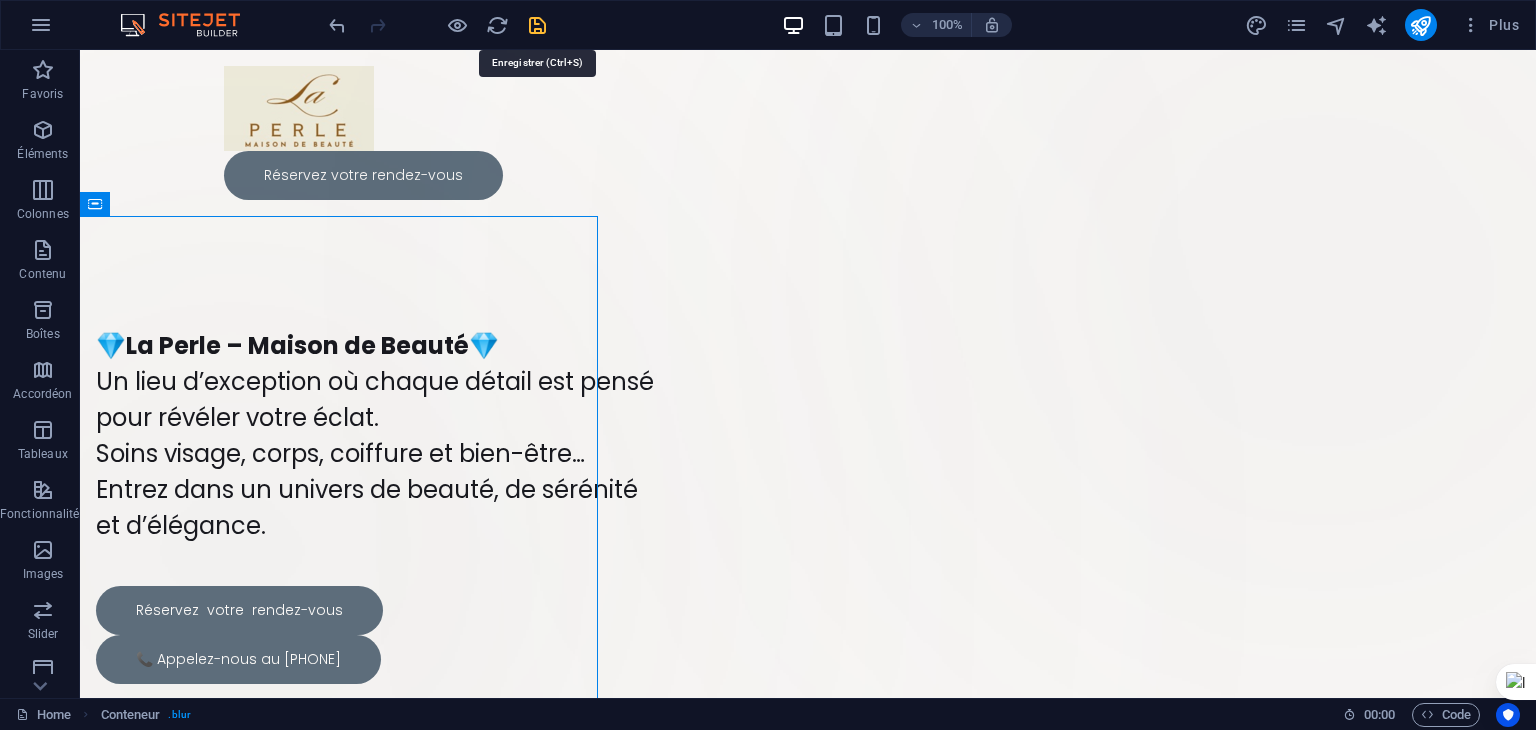 click at bounding box center [537, 25] 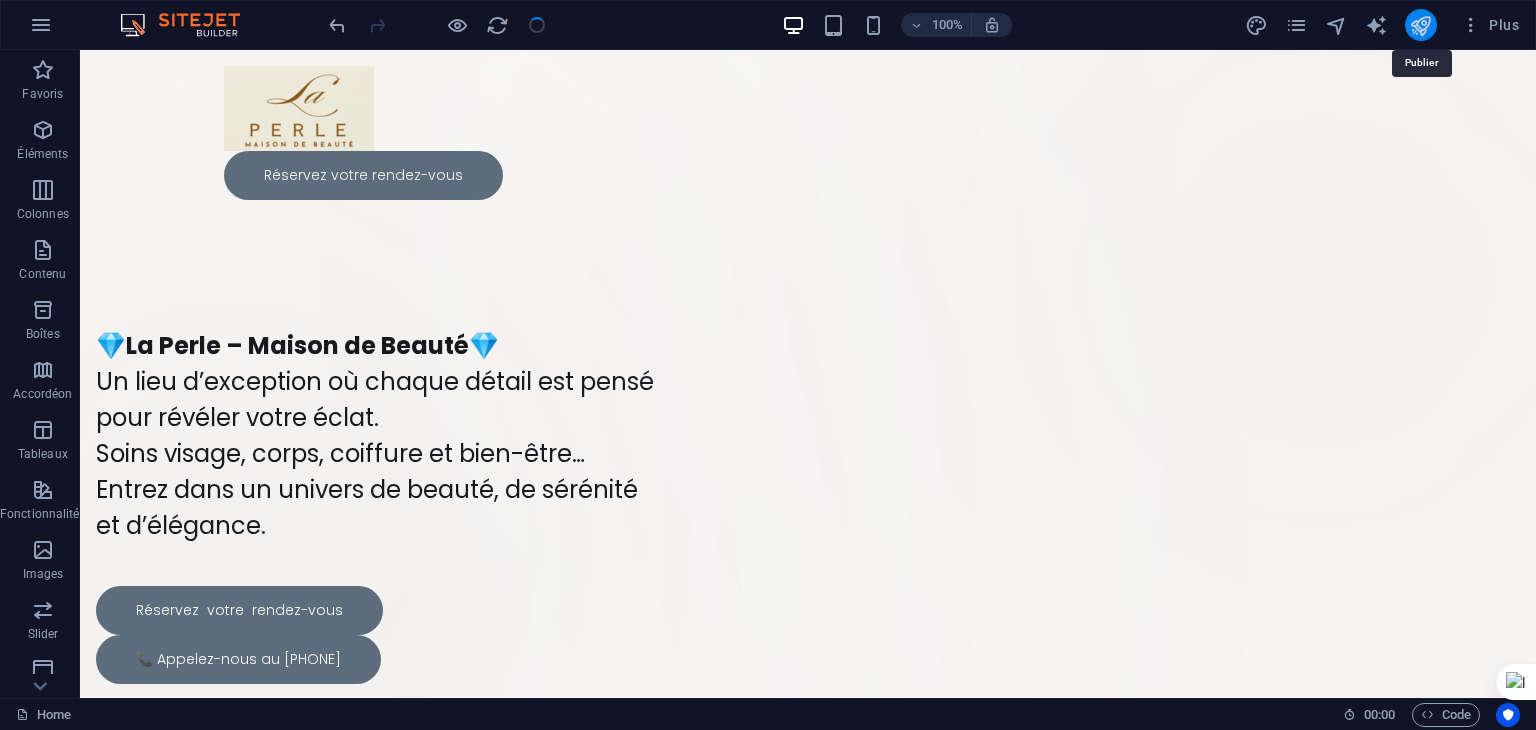 click at bounding box center (1420, 25) 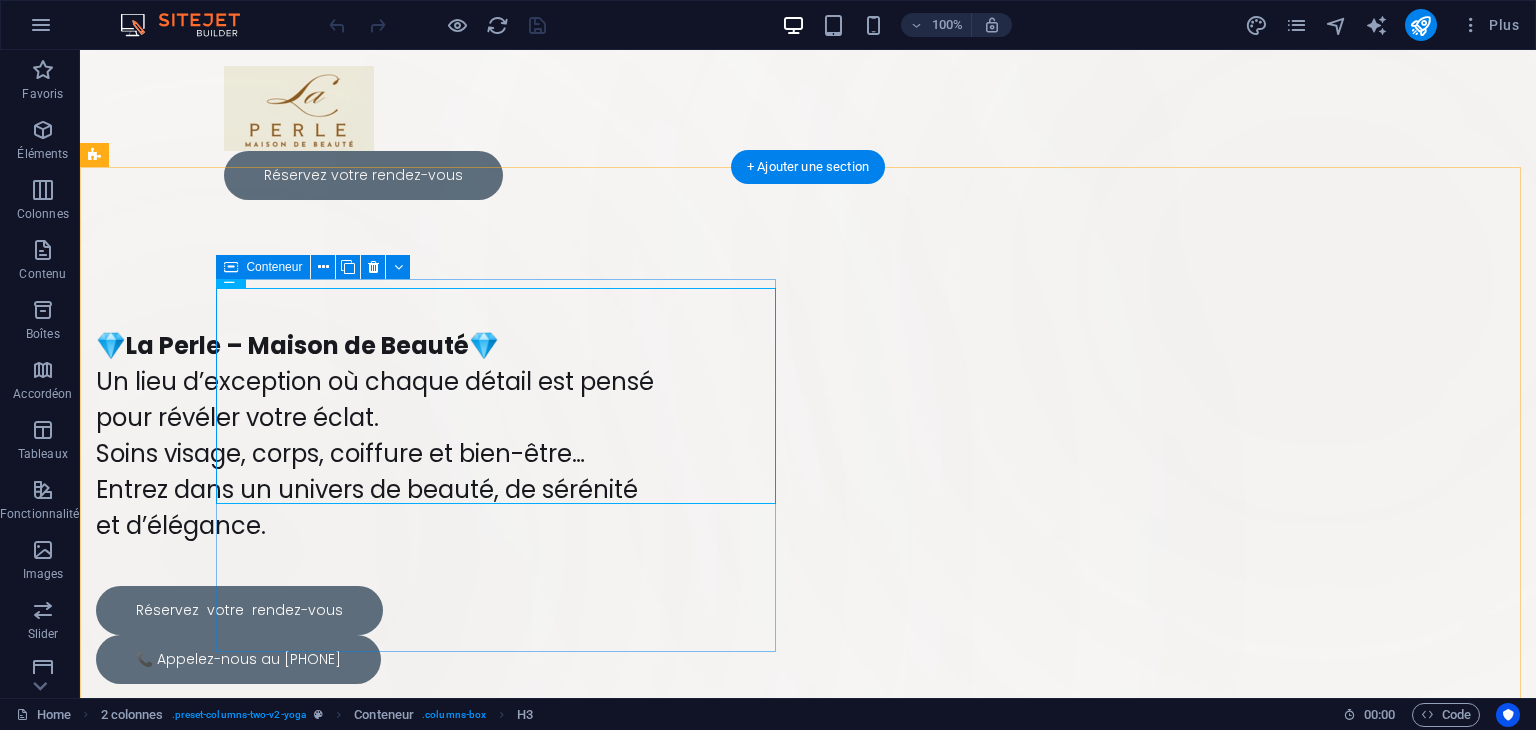scroll, scrollTop: 0, scrollLeft: 0, axis: both 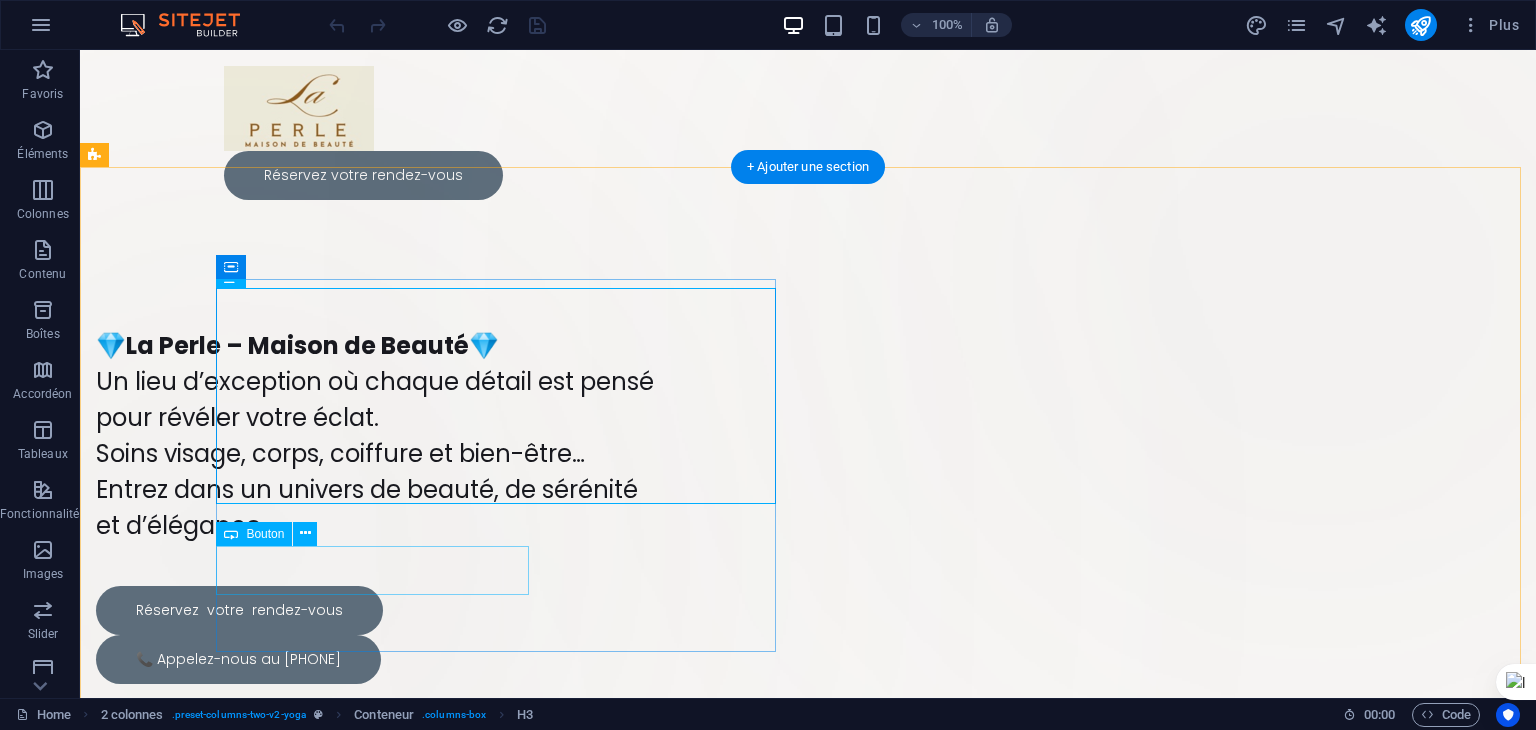 click on "Réservez  votre  rendez-vous" at bounding box center (376, 610) 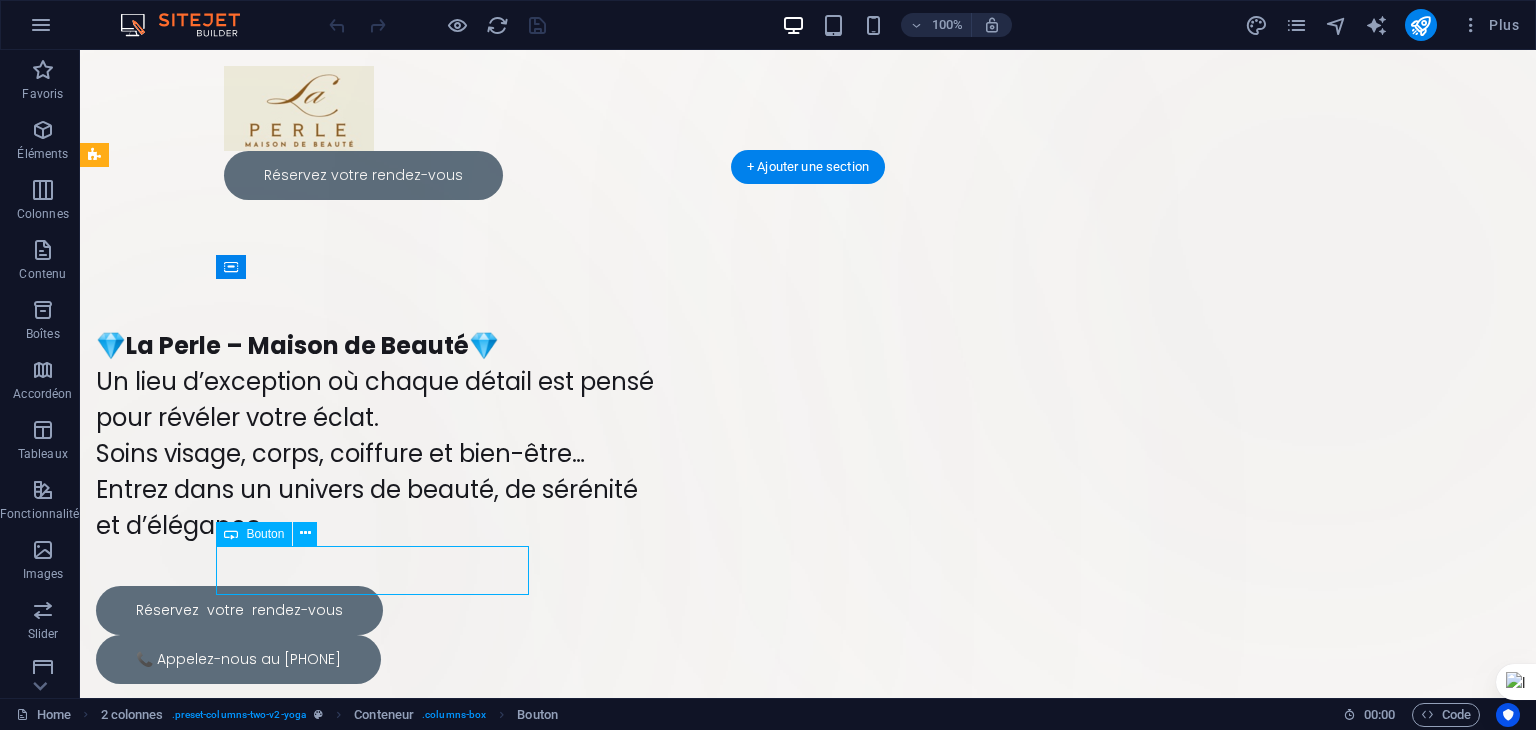 click on "Réservez  votre  rendez-vous" at bounding box center [376, 610] 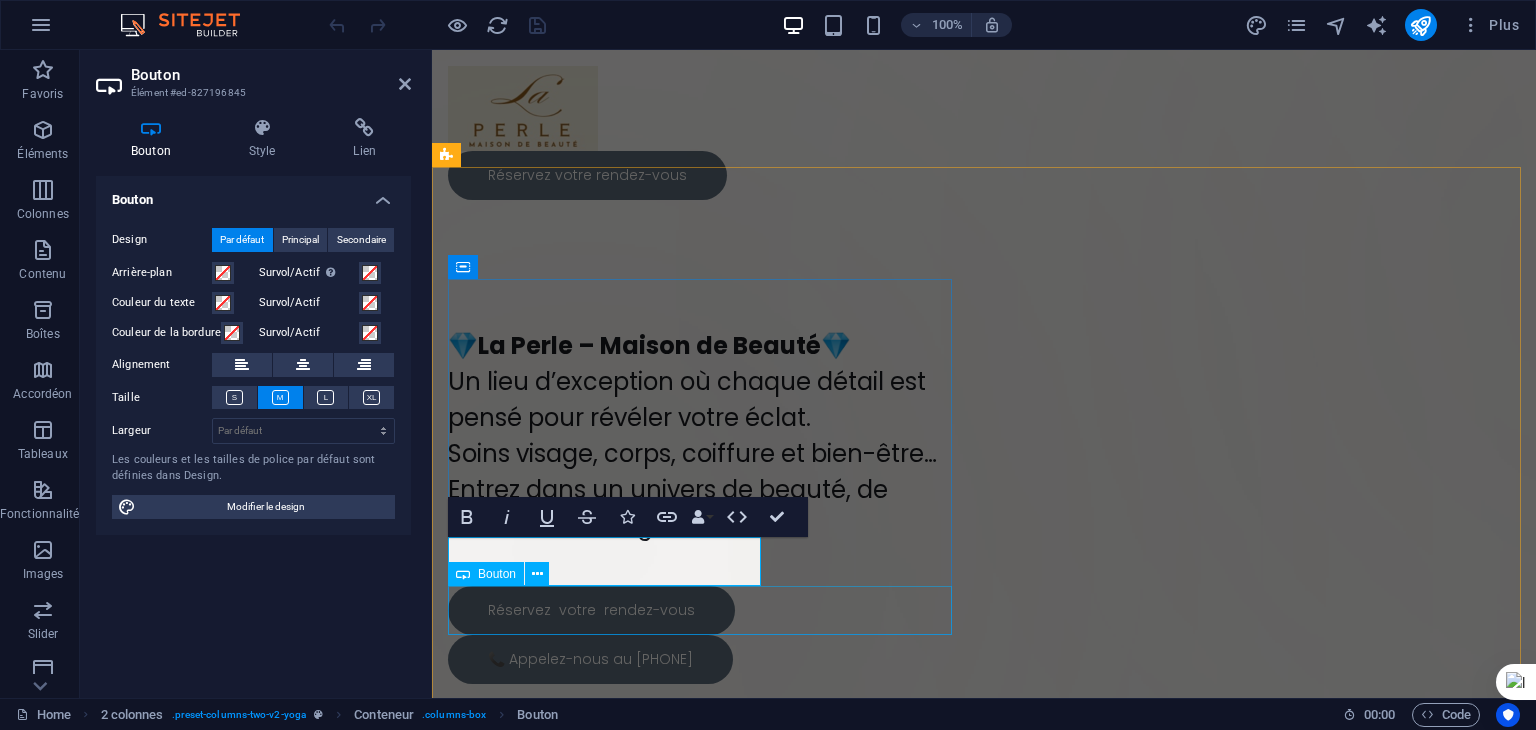 click on "📞 Appelez-nous au [PHONE]" at bounding box center (704, 659) 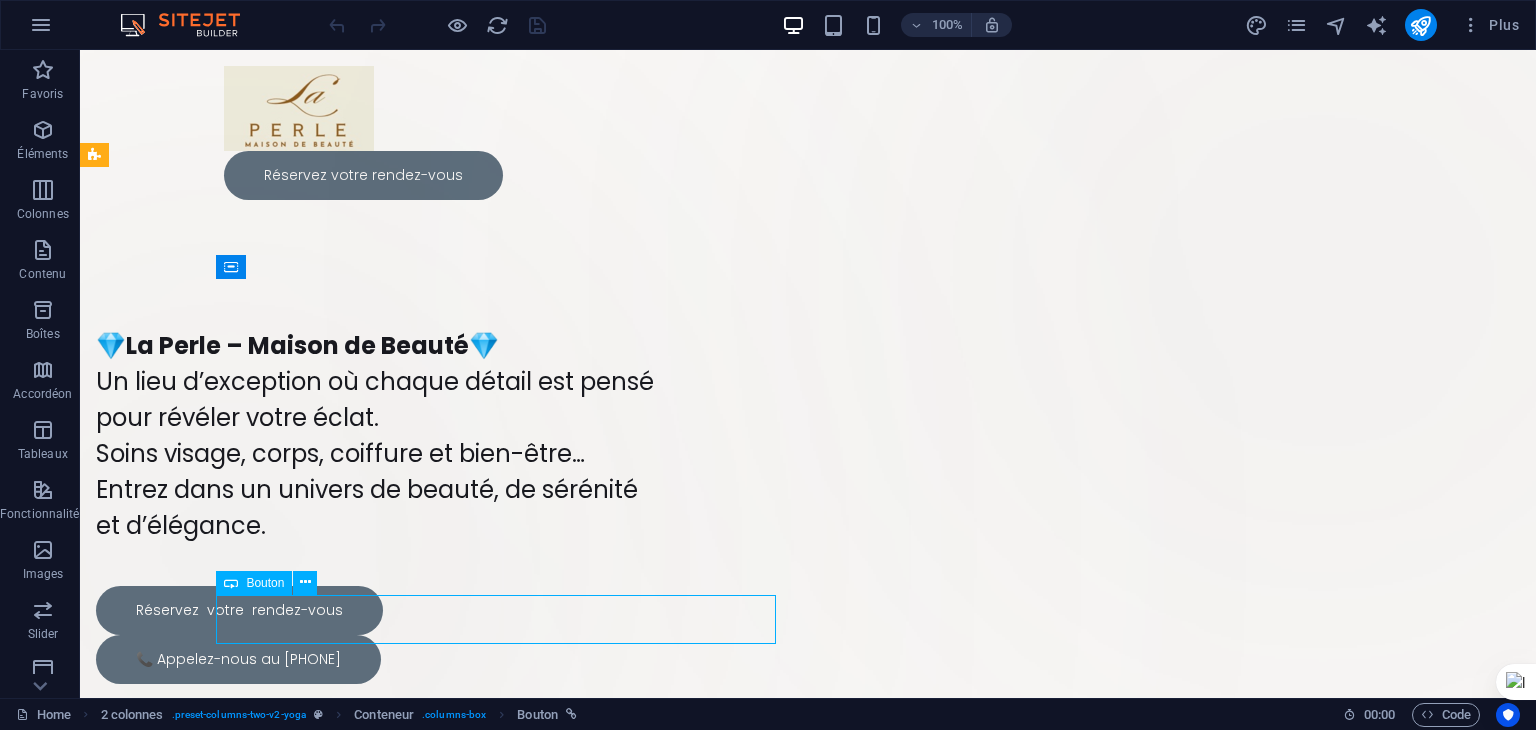 click on "📞 Appelez-nous au [PHONE]" at bounding box center (376, 659) 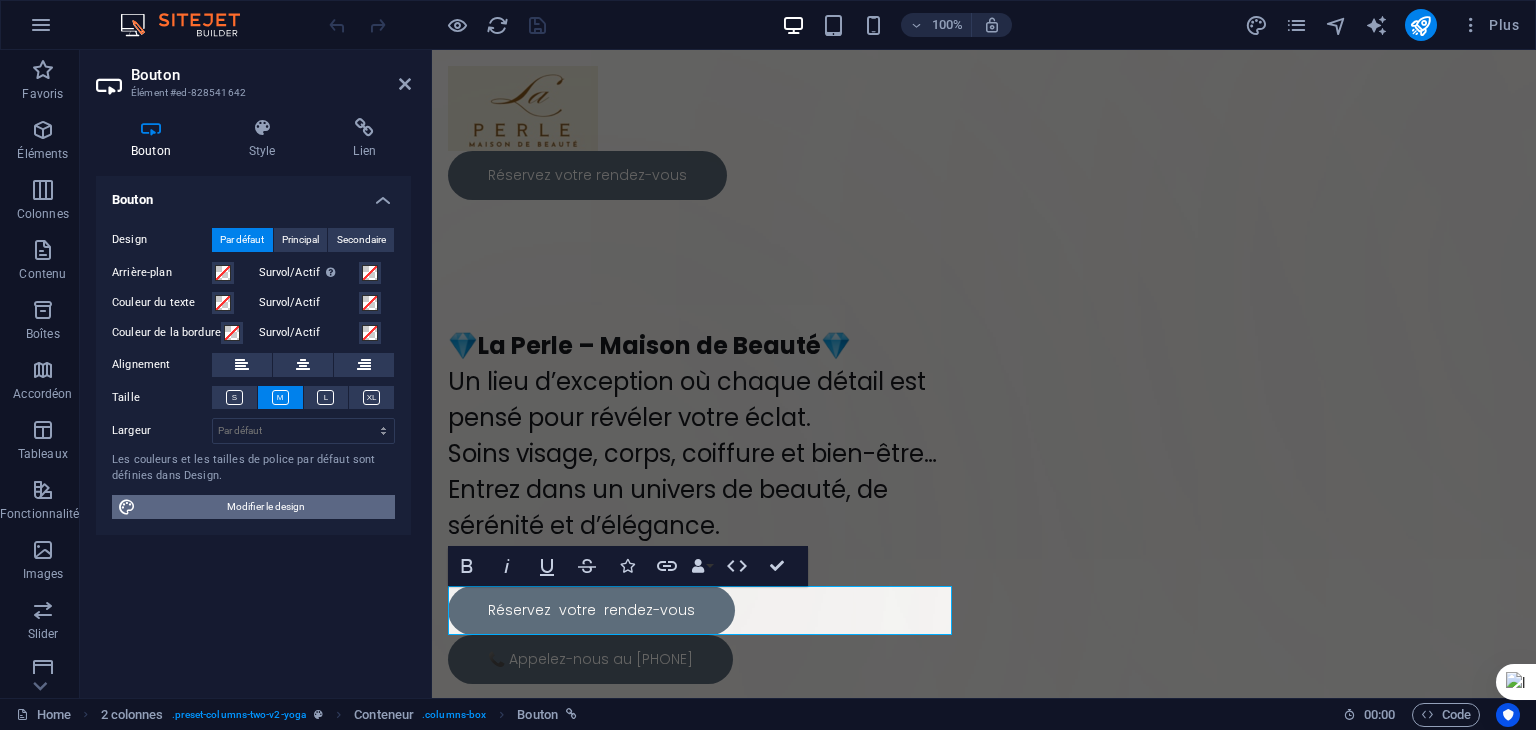 click on "Modifier le design" at bounding box center (265, 507) 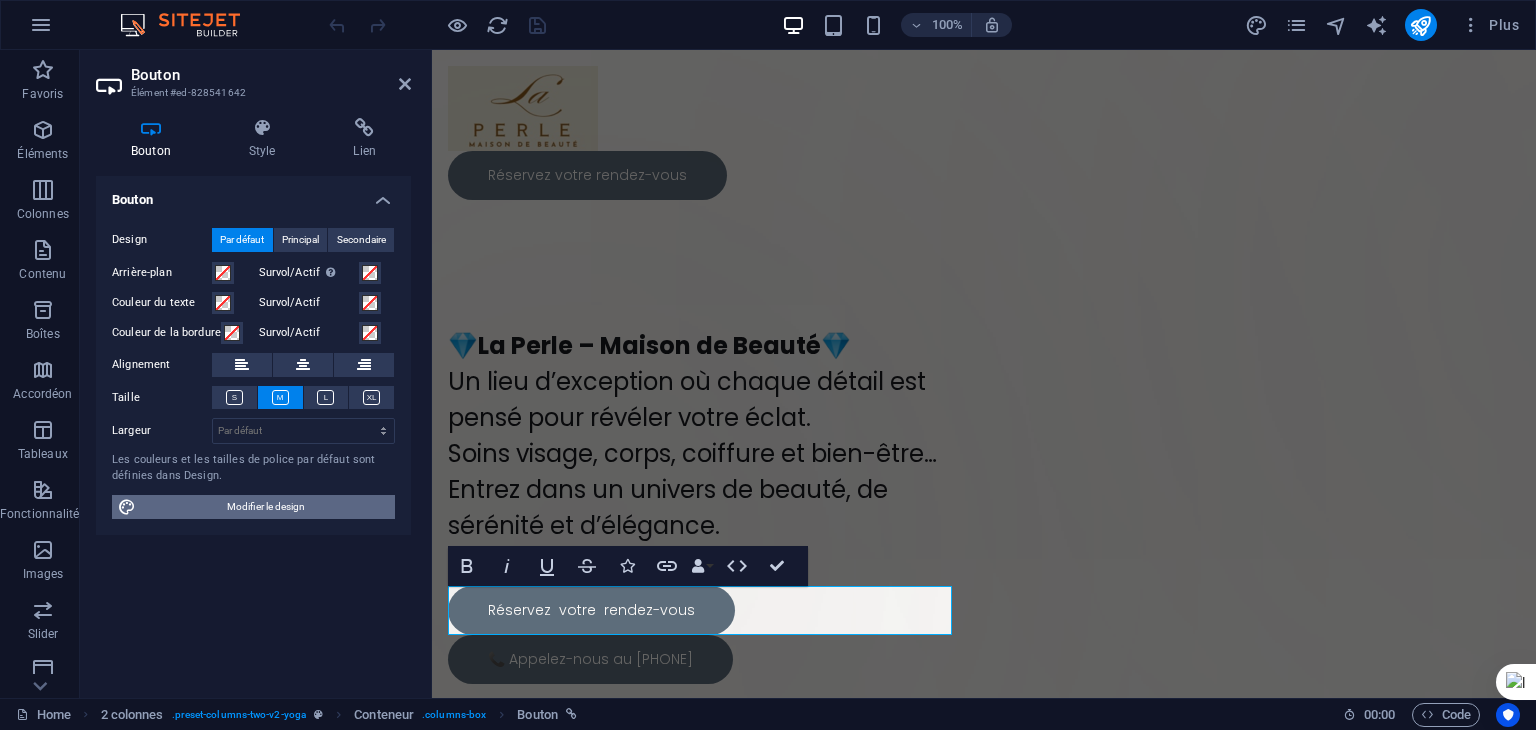 select on "px" 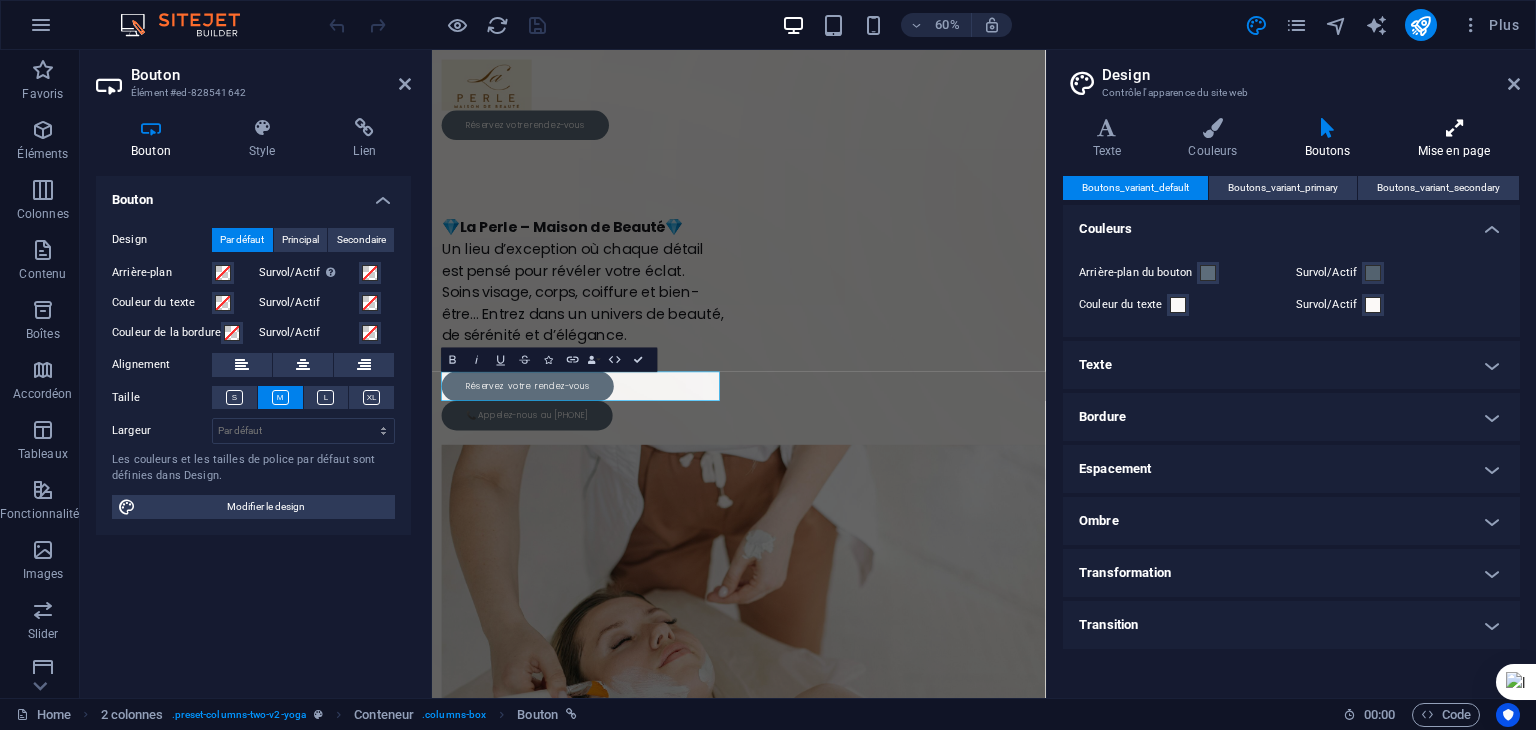 click on "Mise en page" at bounding box center (1454, 139) 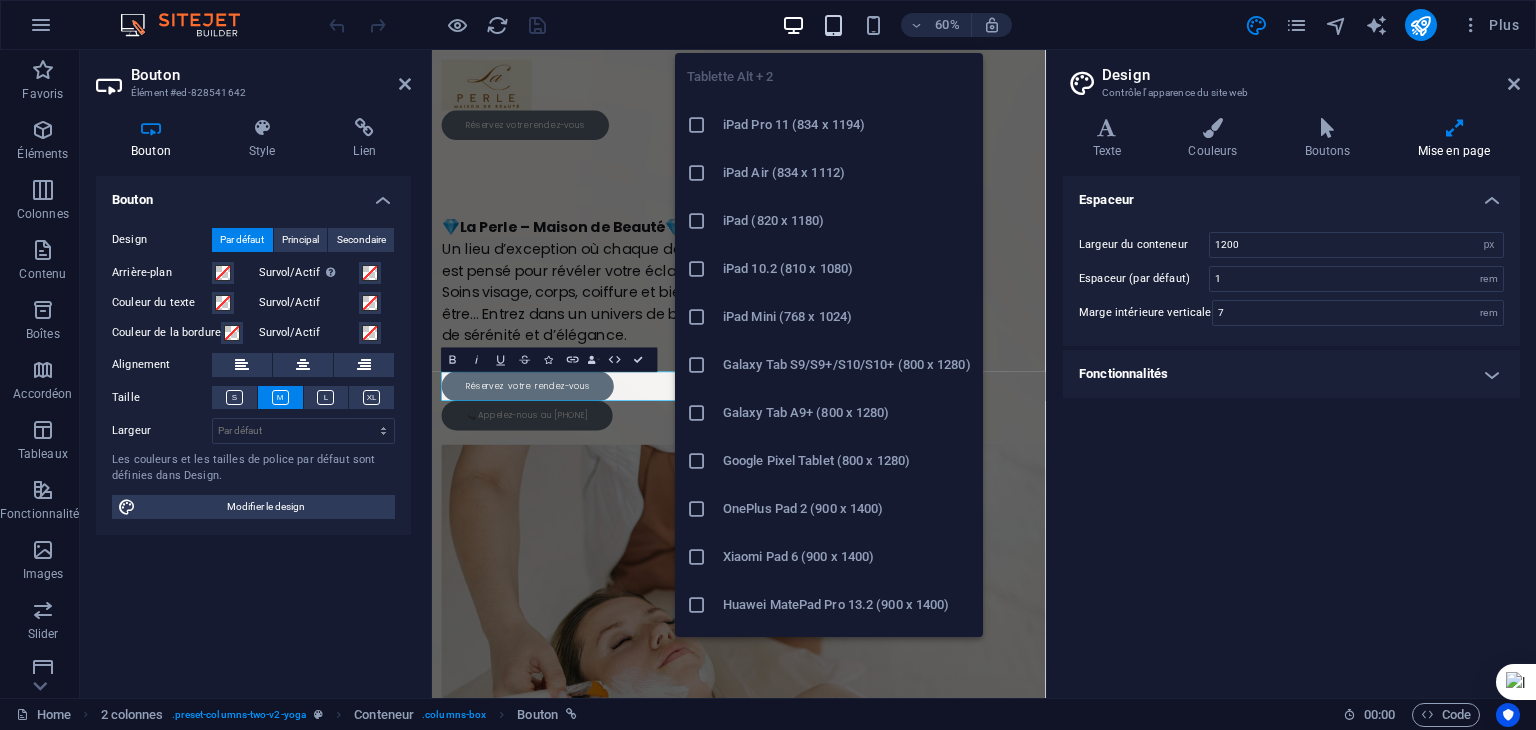 click at bounding box center (833, 25) 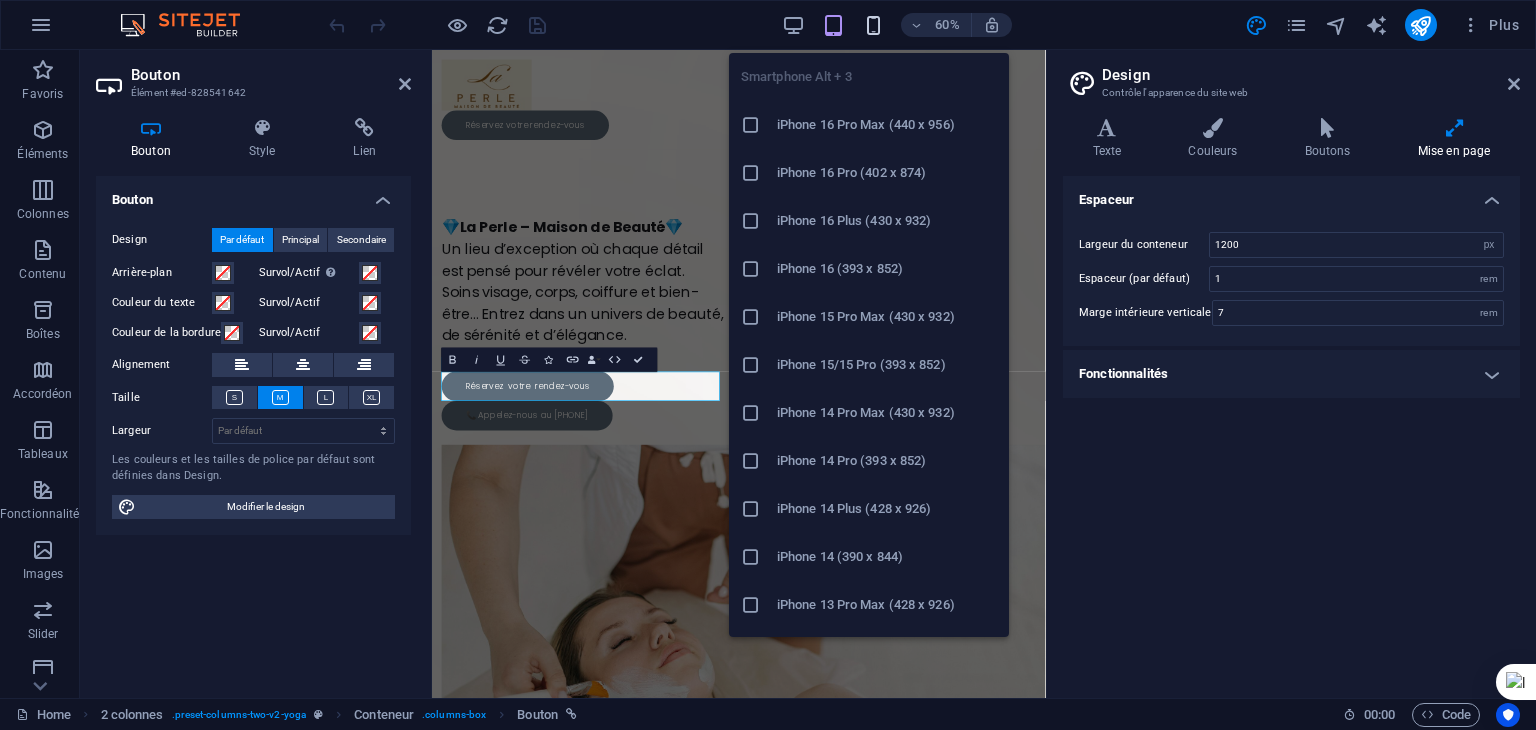 click at bounding box center [873, 25] 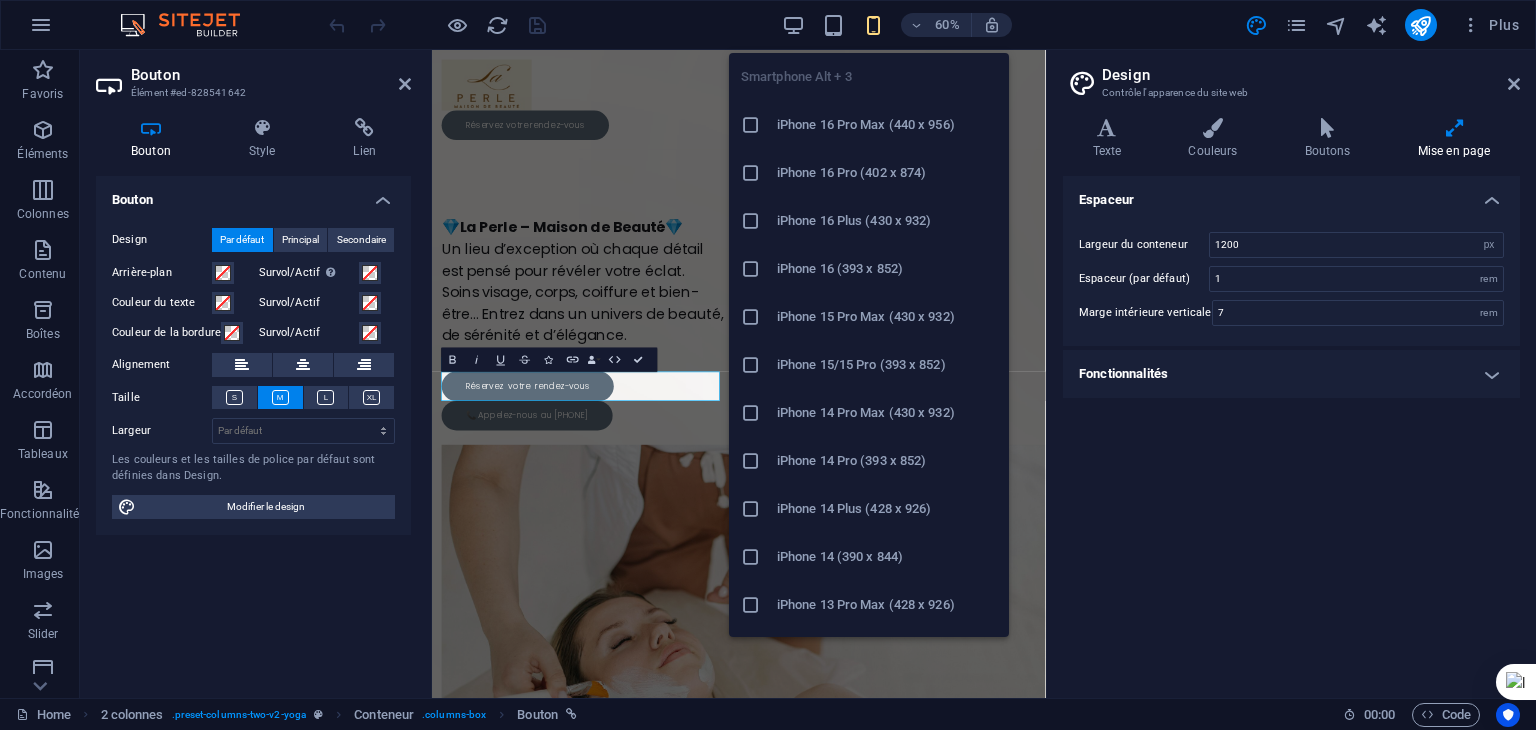 click at bounding box center (751, 125) 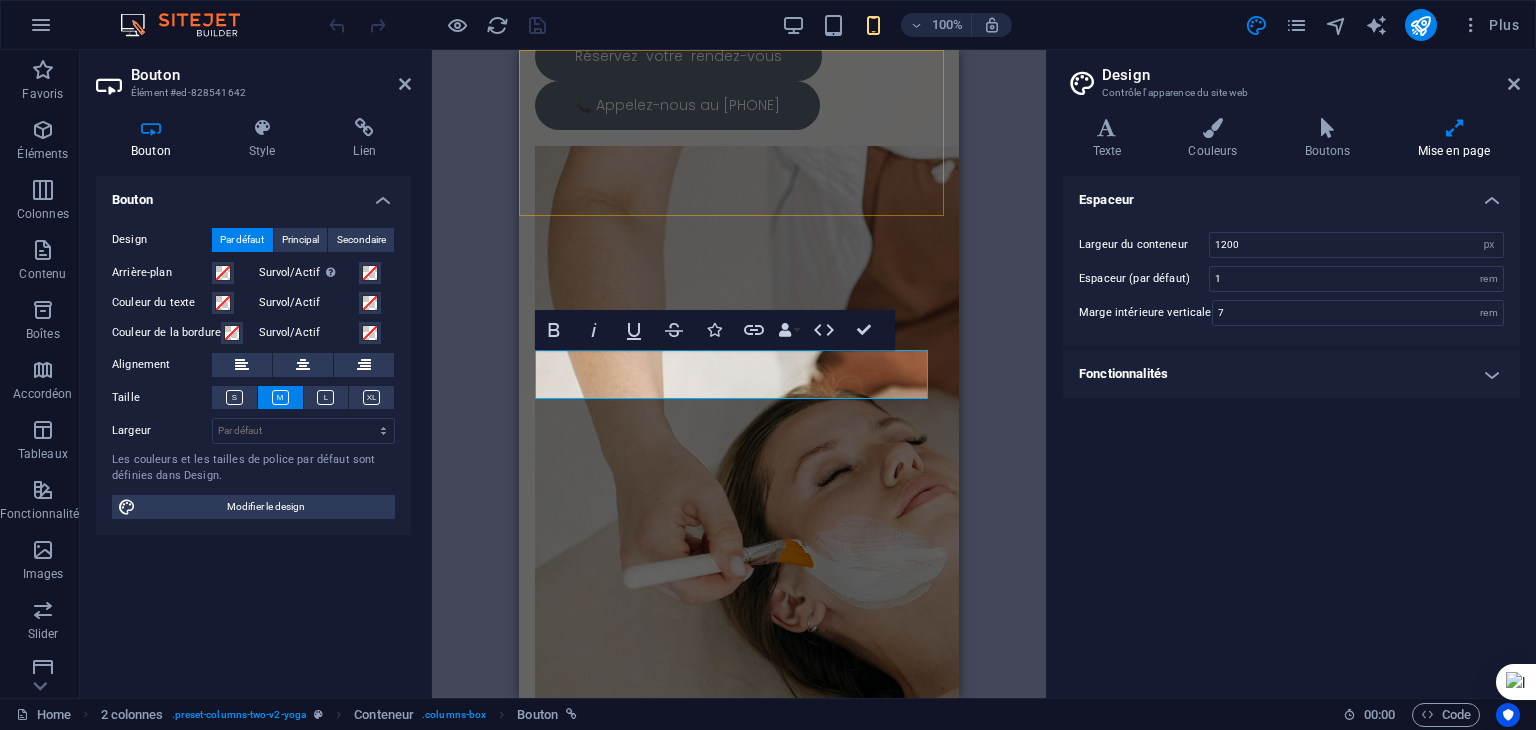 type on "4" 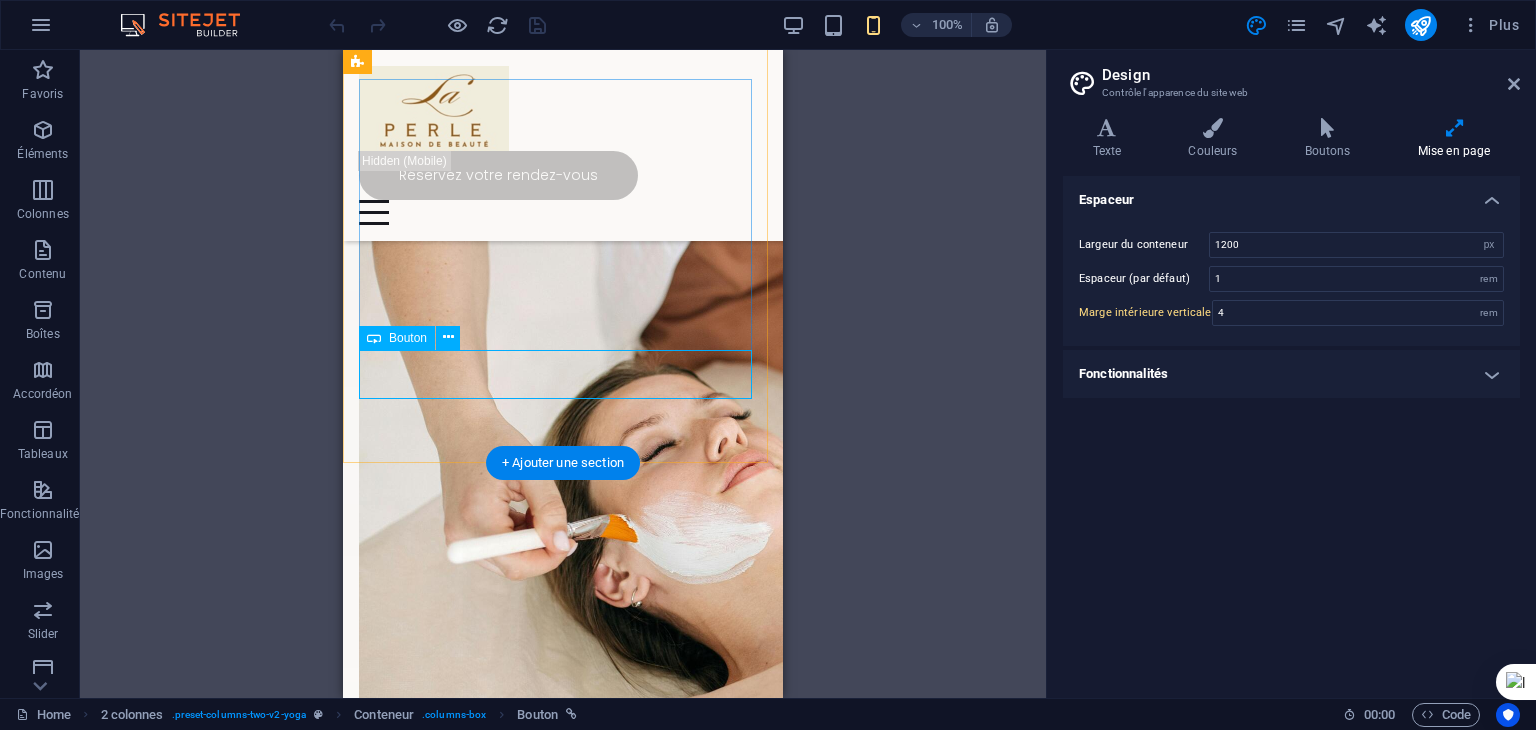 click on "📞 Appelez-nous au [PHONE]" at bounding box center [563, 80] 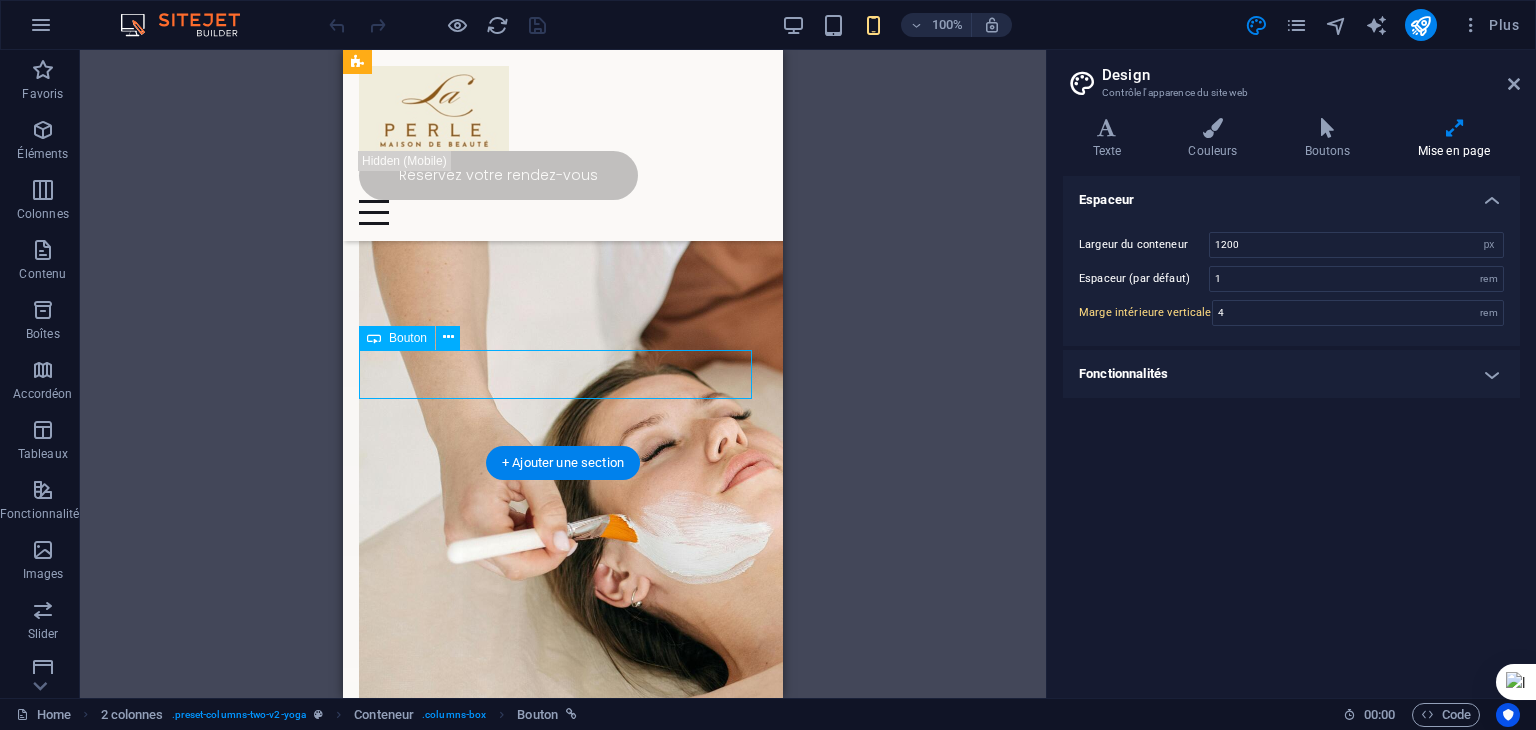 drag, startPoint x: 646, startPoint y: 383, endPoint x: 704, endPoint y: 381, distance: 58.034473 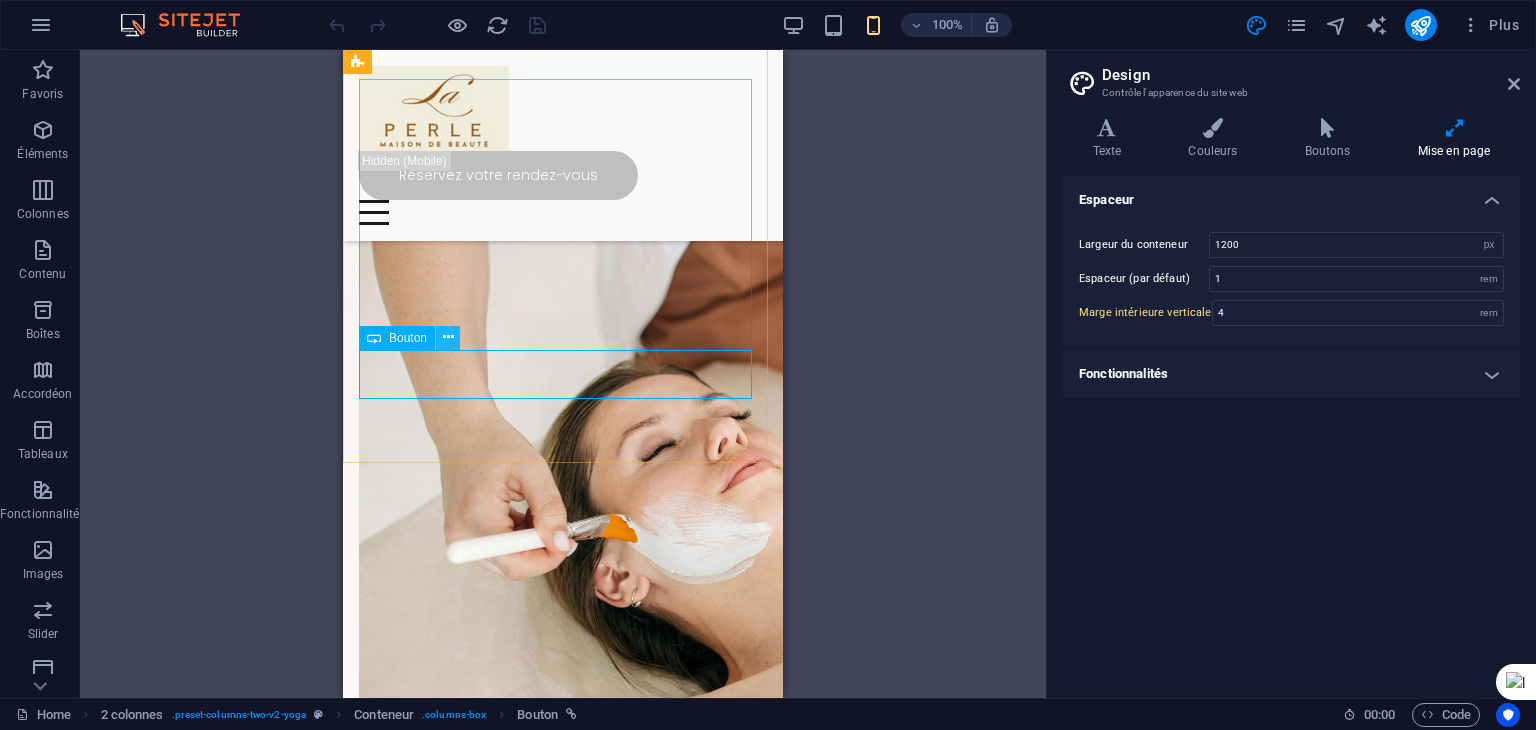 click at bounding box center [448, 337] 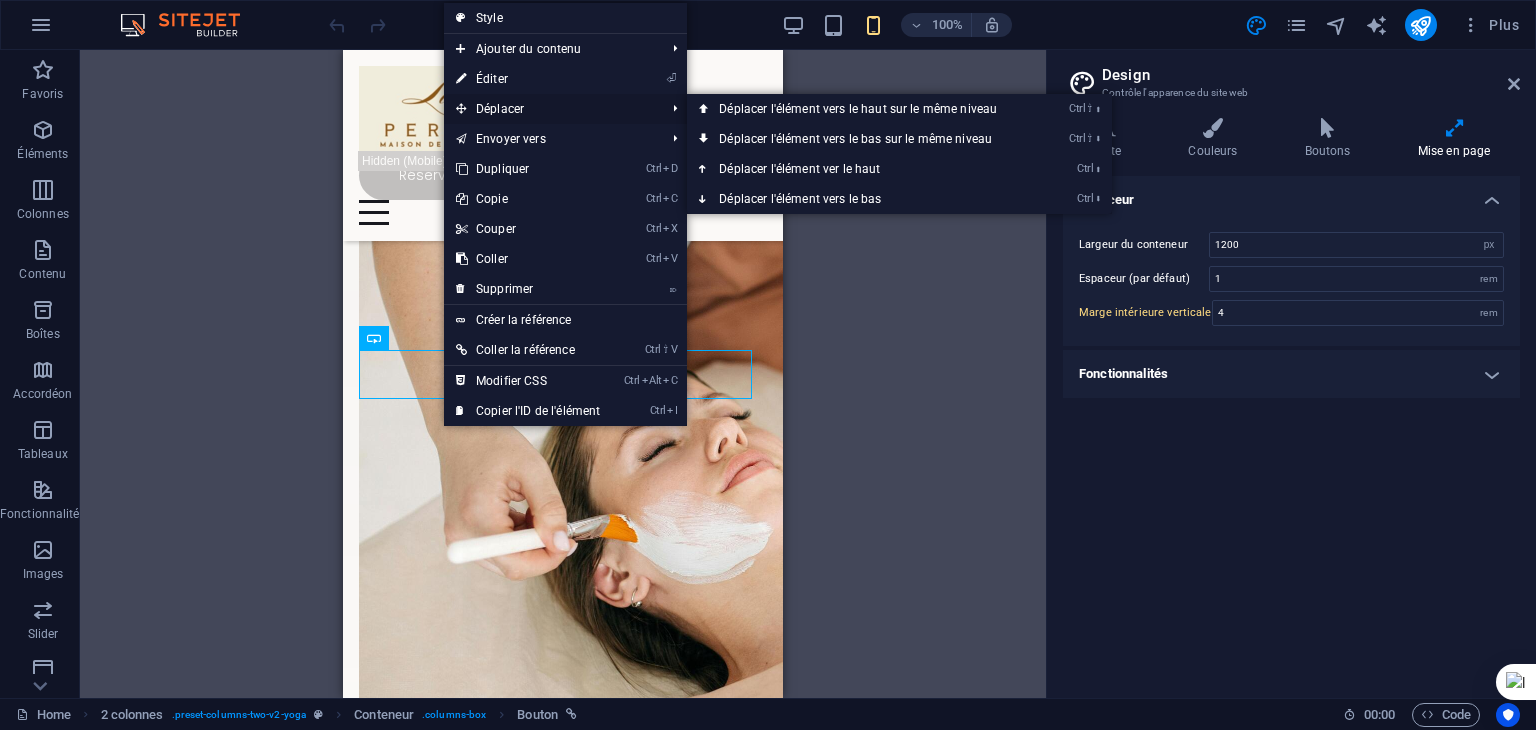 click on "Déplacer" at bounding box center (550, 109) 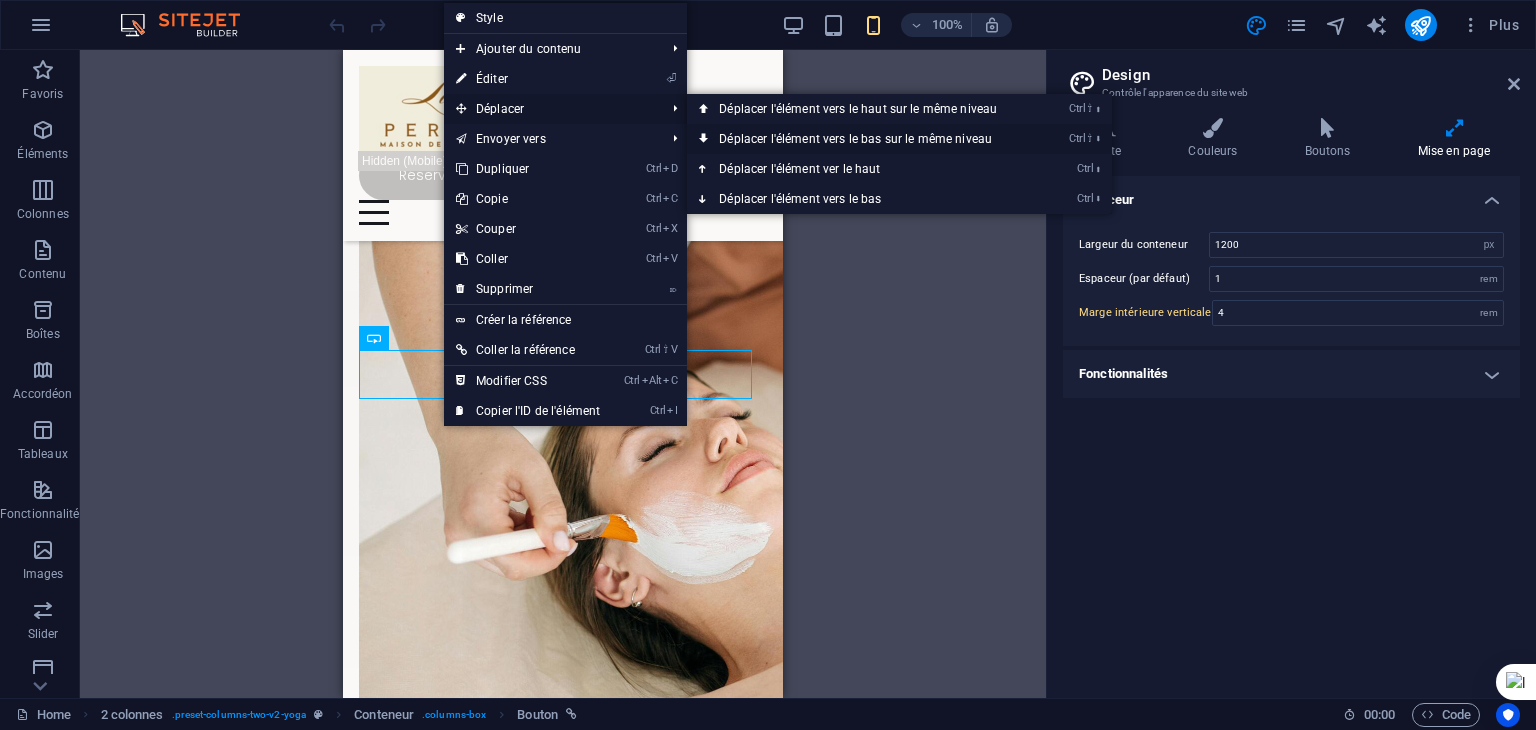 click on "Ctrl ⇧ ⬇  Déplacer l'élément vers le bas sur le même niveau" at bounding box center [862, 139] 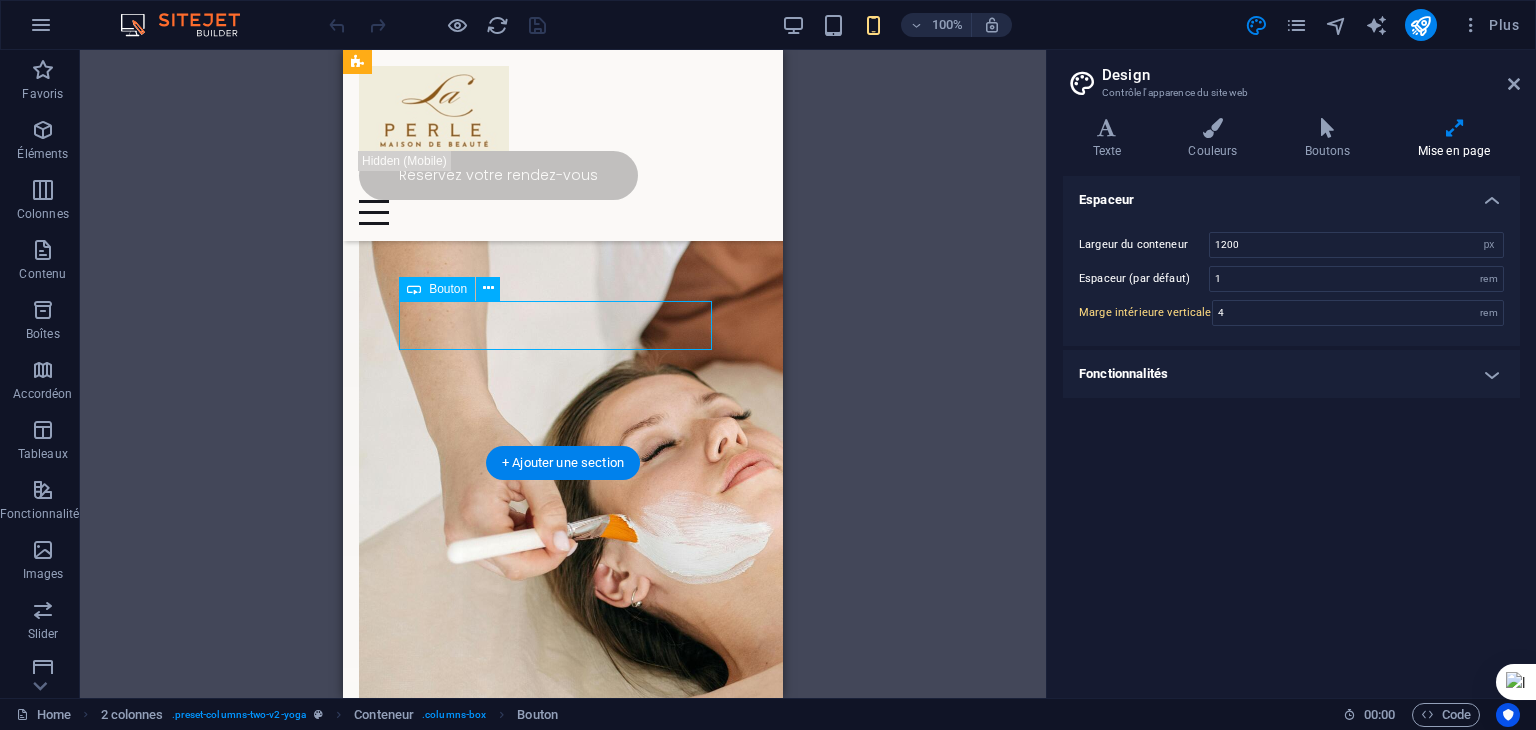 drag, startPoint x: 668, startPoint y: 325, endPoint x: 621, endPoint y: 332, distance: 47.518417 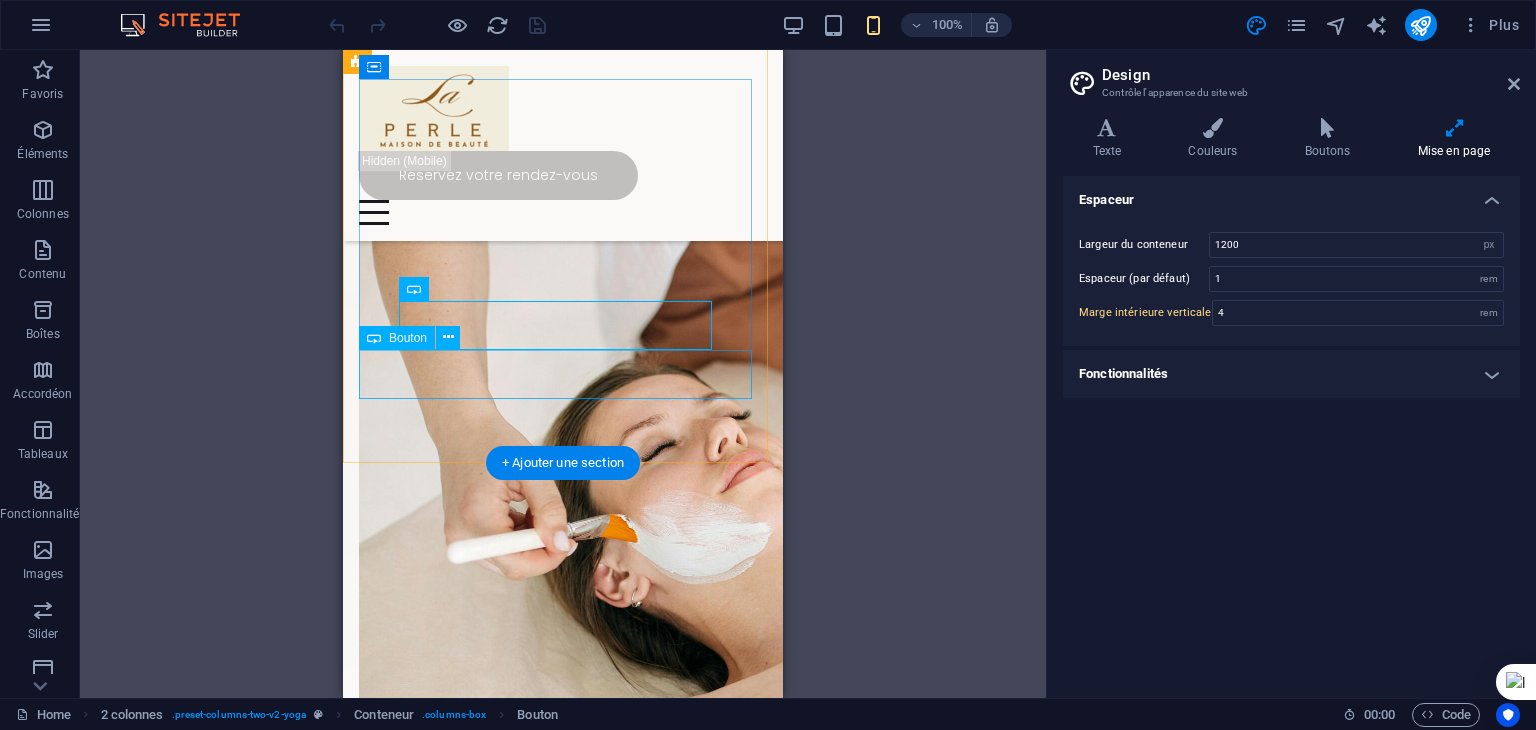 click on "📞 Appelez-nous au [PHONE]" at bounding box center [563, 80] 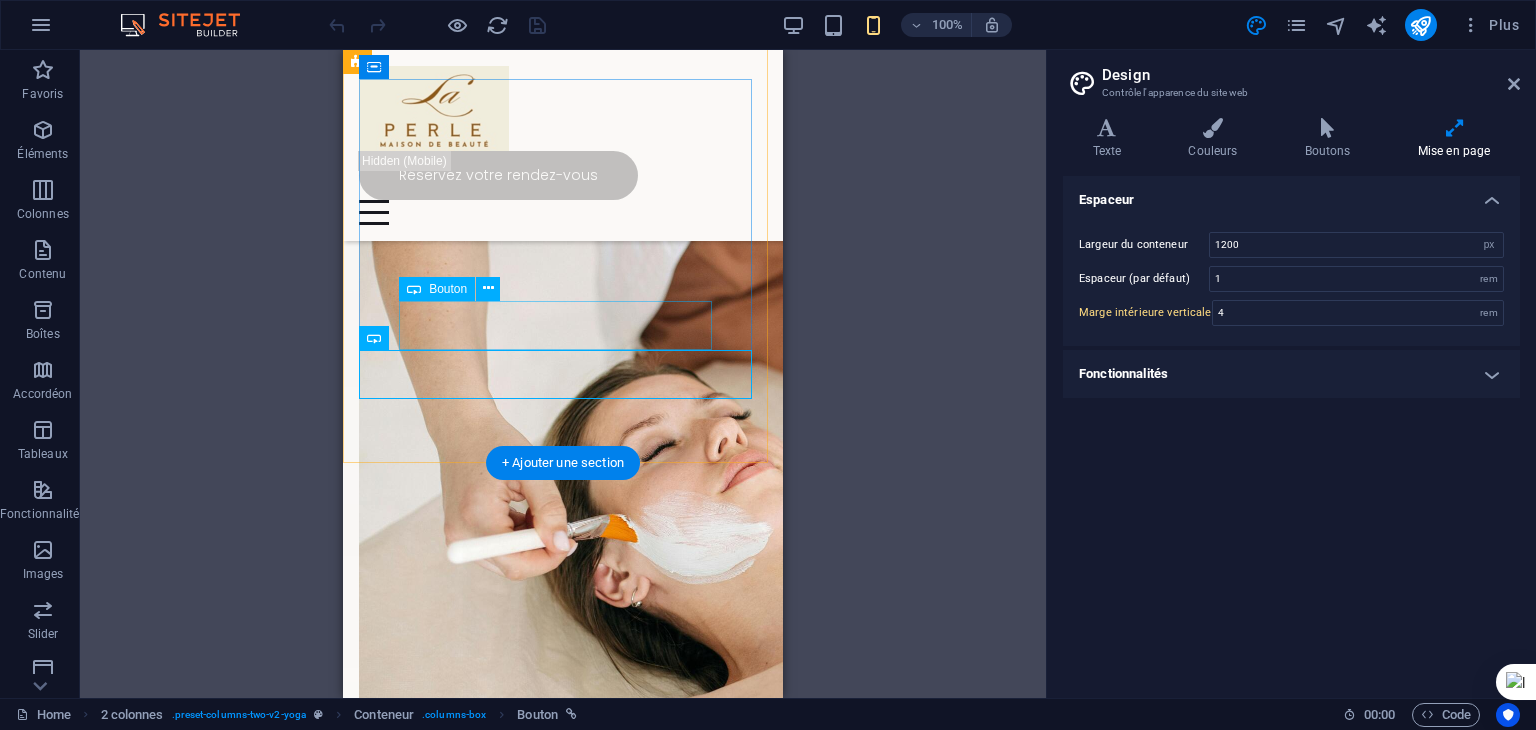 click on "Réservez  votre  rendez-vous" at bounding box center [563, 31] 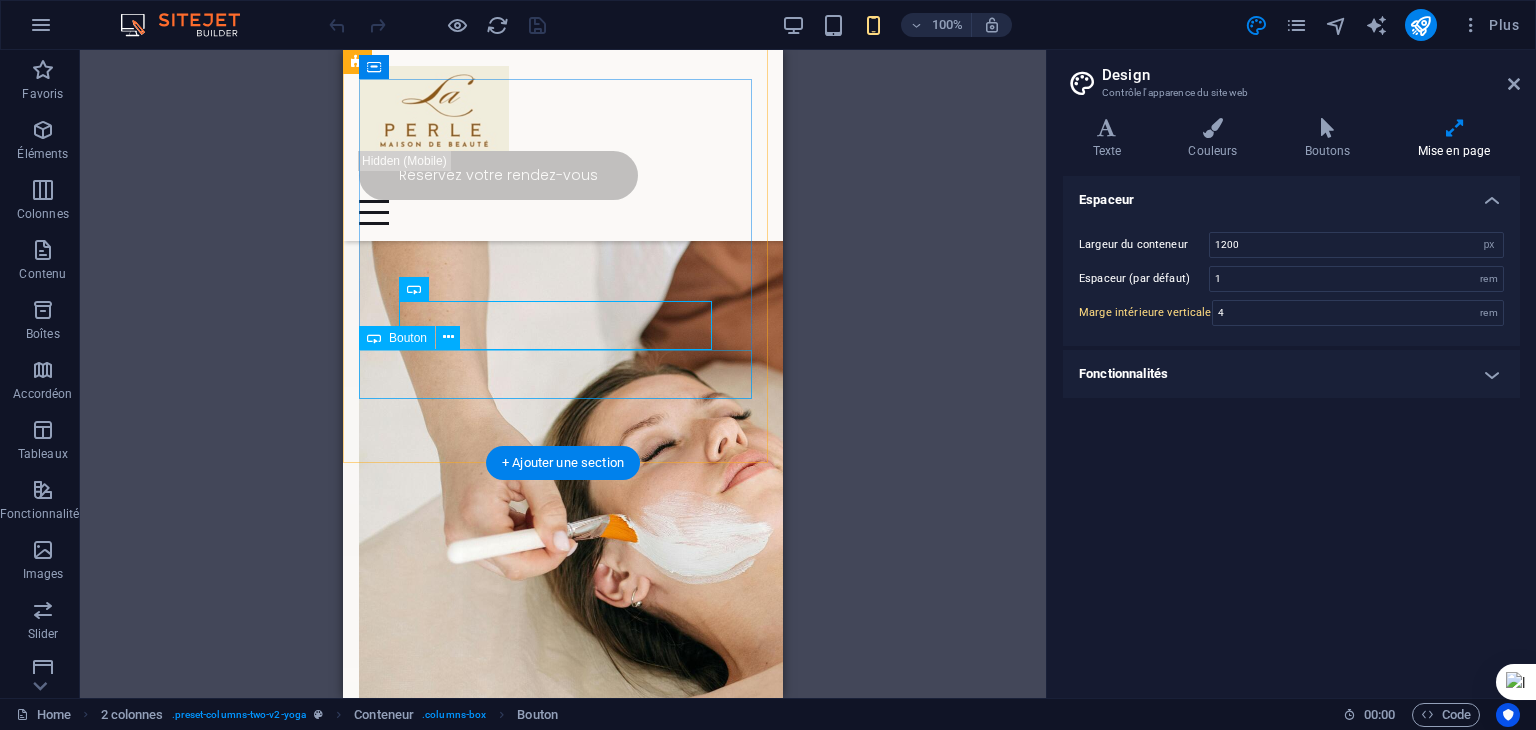 click on "📞 Appelez-nous au [PHONE]" at bounding box center [563, 80] 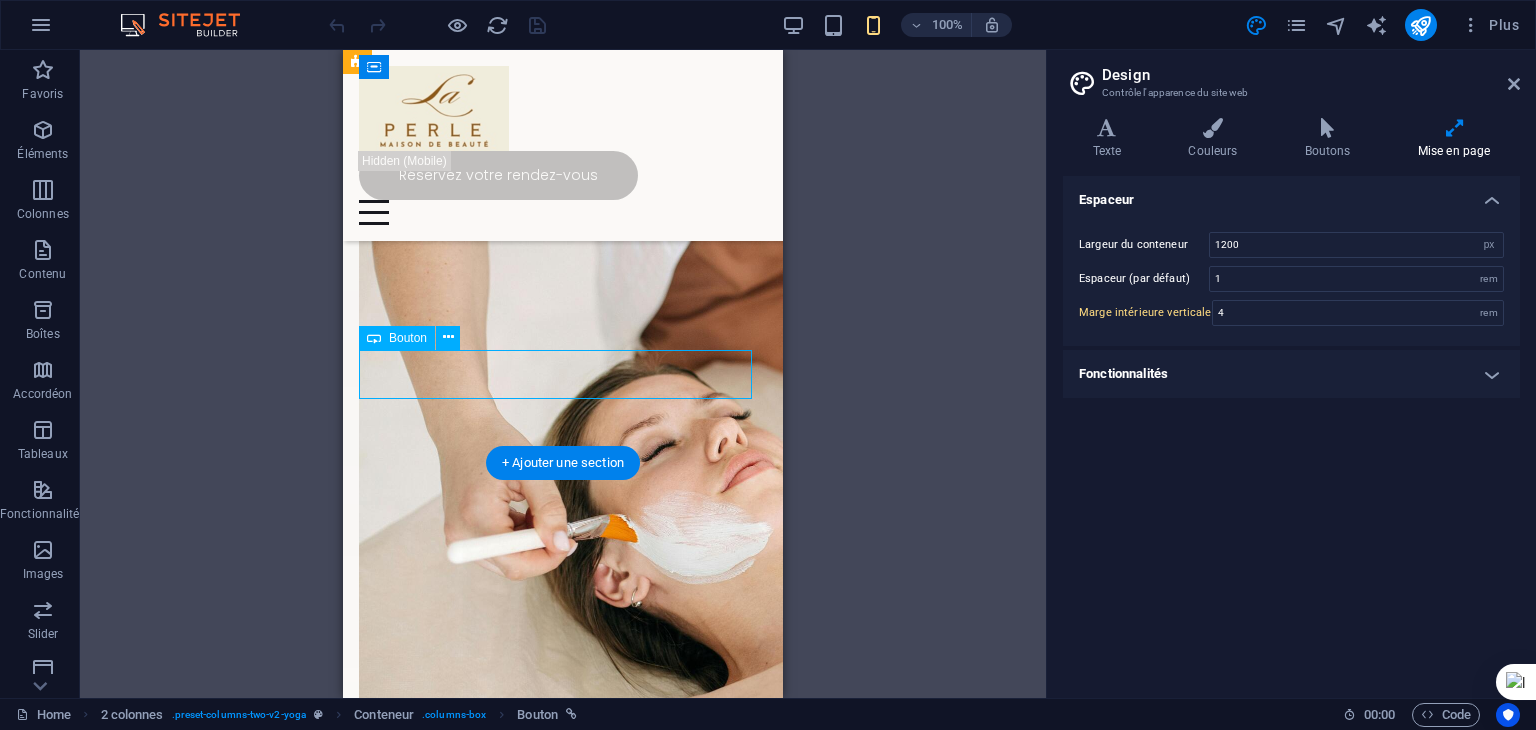 click on "📞 Appelez-nous au [PHONE]" at bounding box center (563, 80) 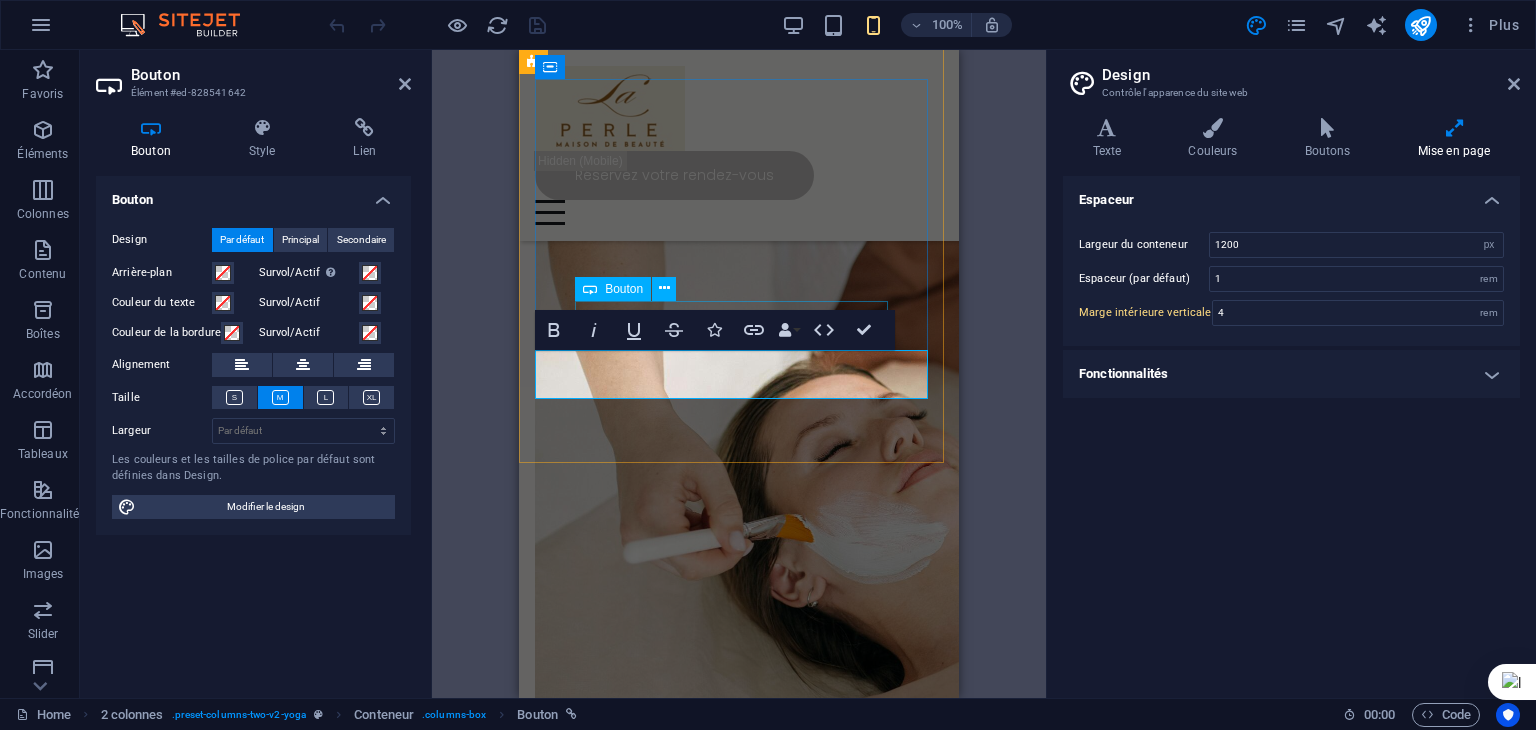 click on "Réservez  votre  rendez-vous" at bounding box center (739, 31) 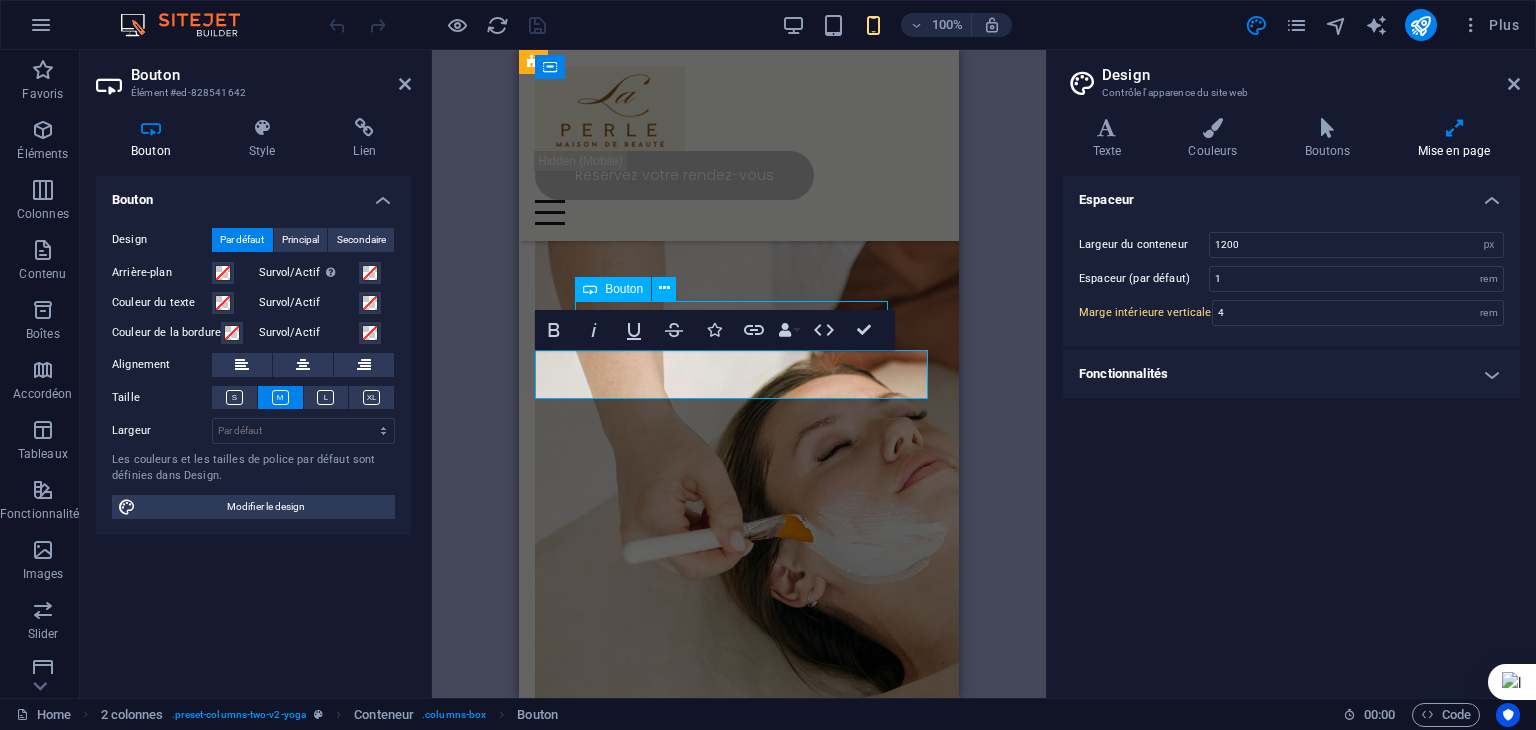 click on "Réservez  votre  rendez-vous" at bounding box center (739, 31) 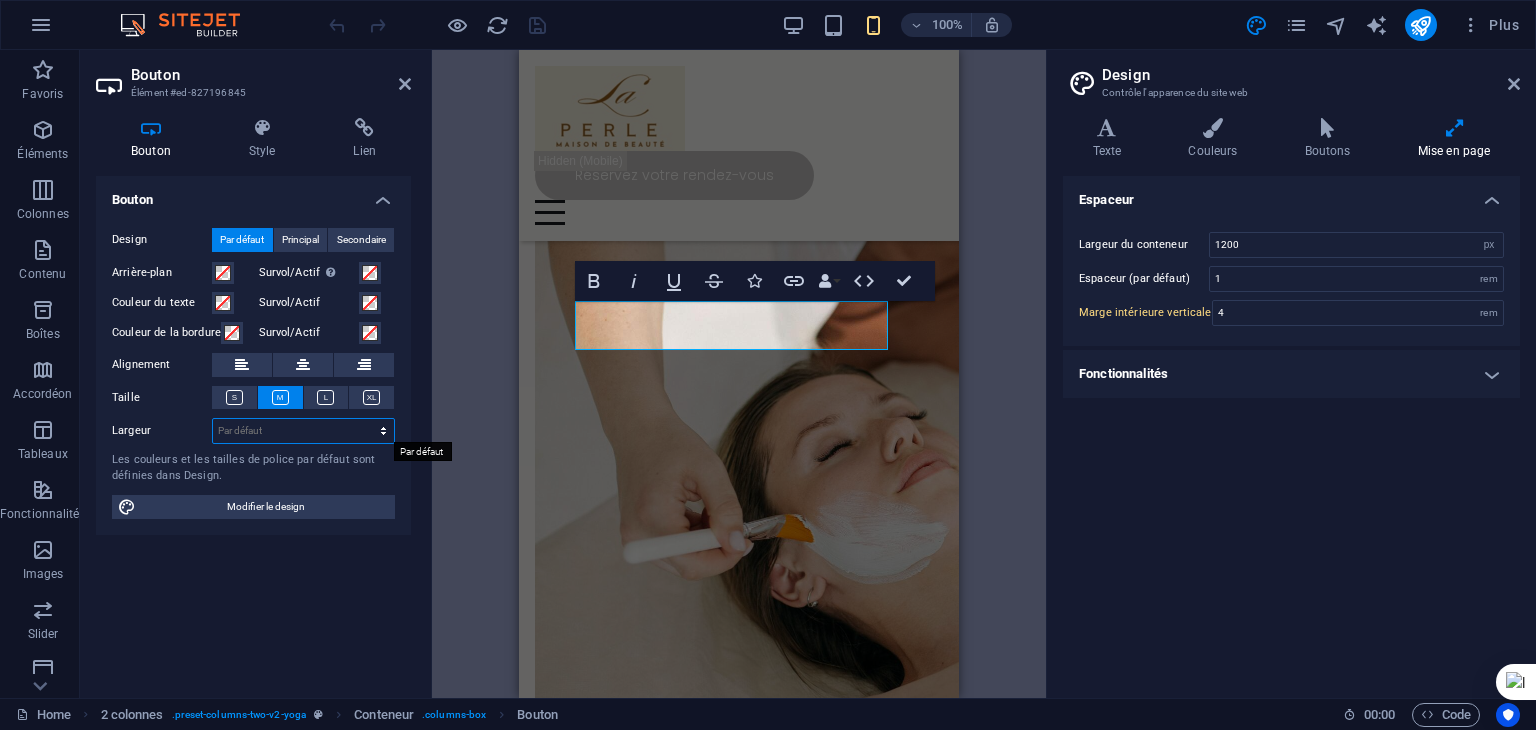 click on "Par défaut px rem % em vh vw" at bounding box center (303, 431) 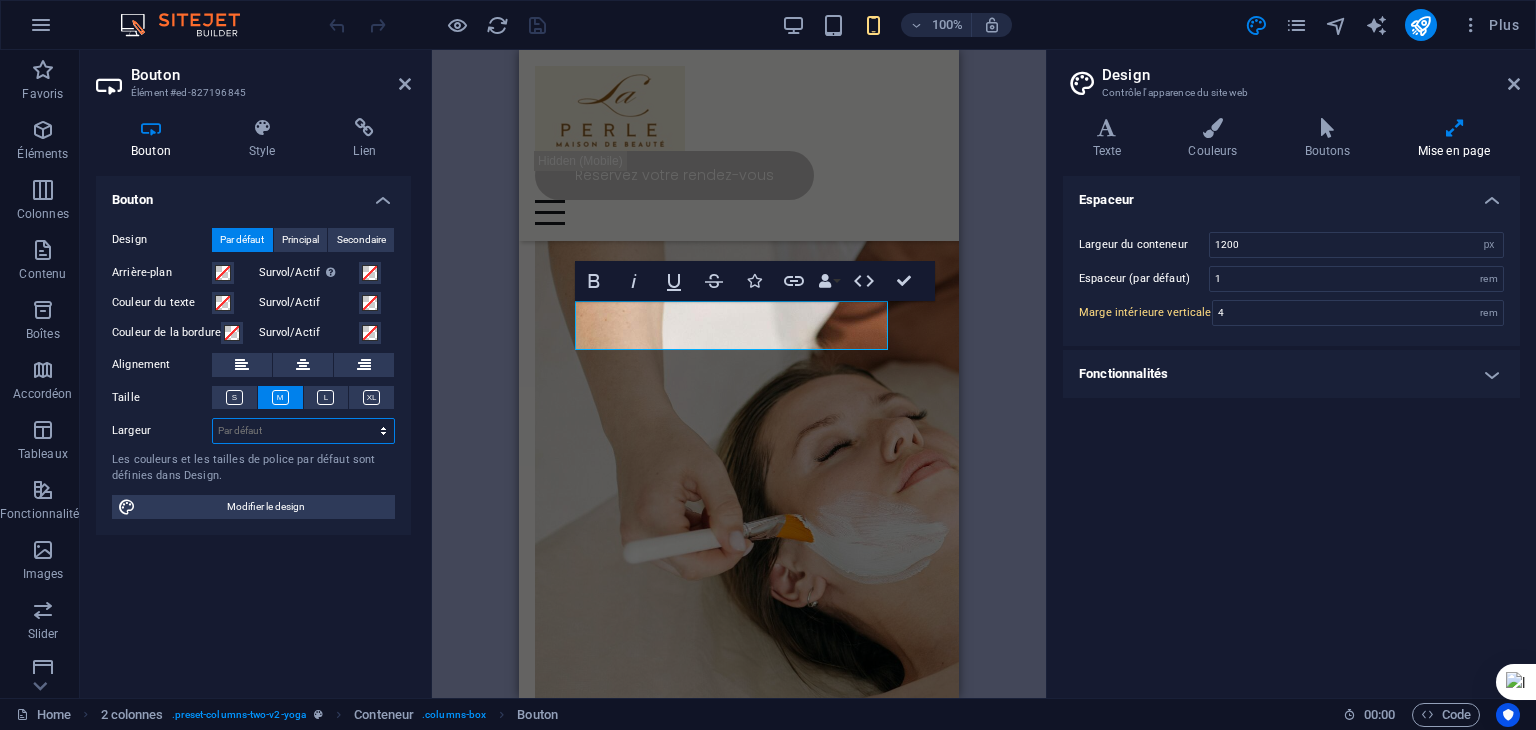 select on "px" 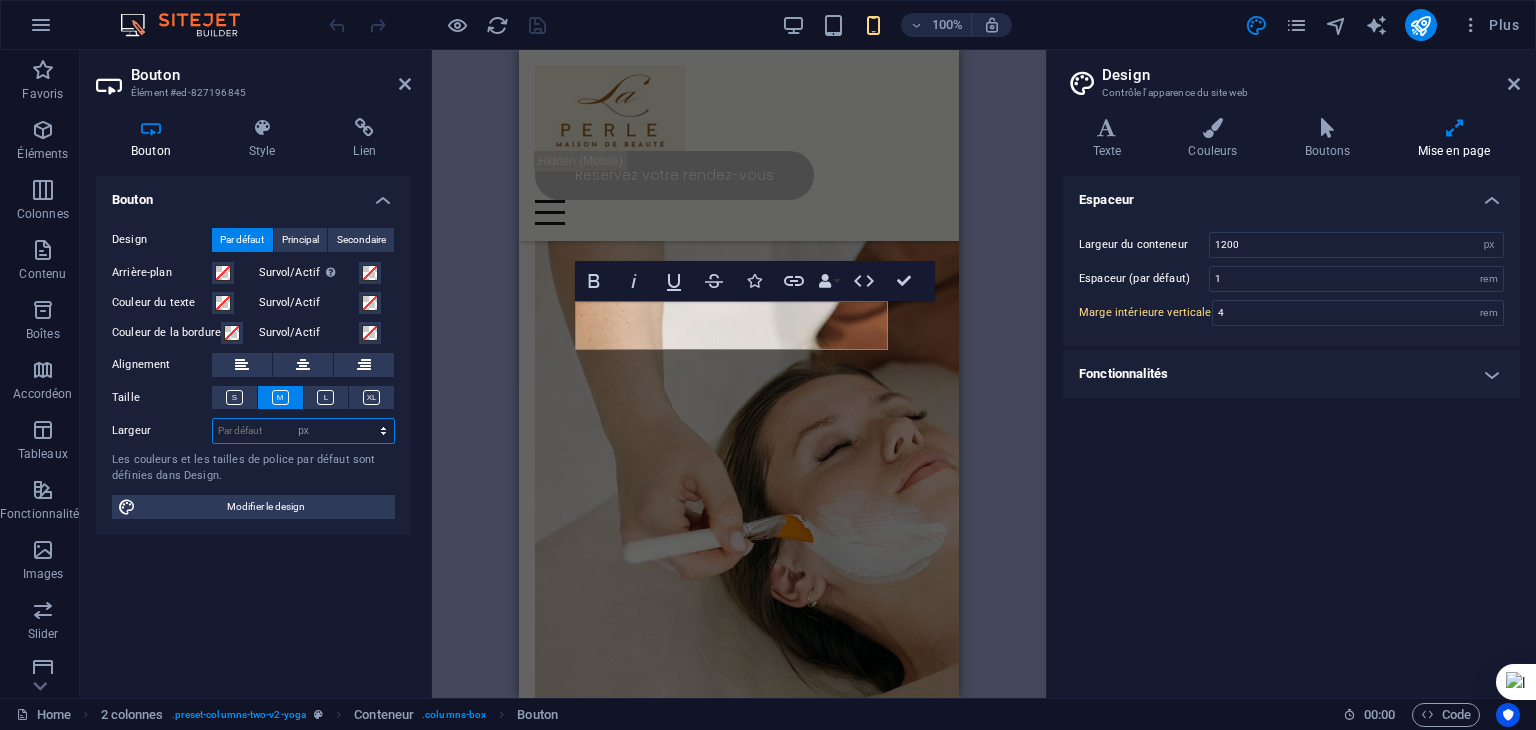 click on "Par défaut px rem % em vh vw" at bounding box center [303, 431] 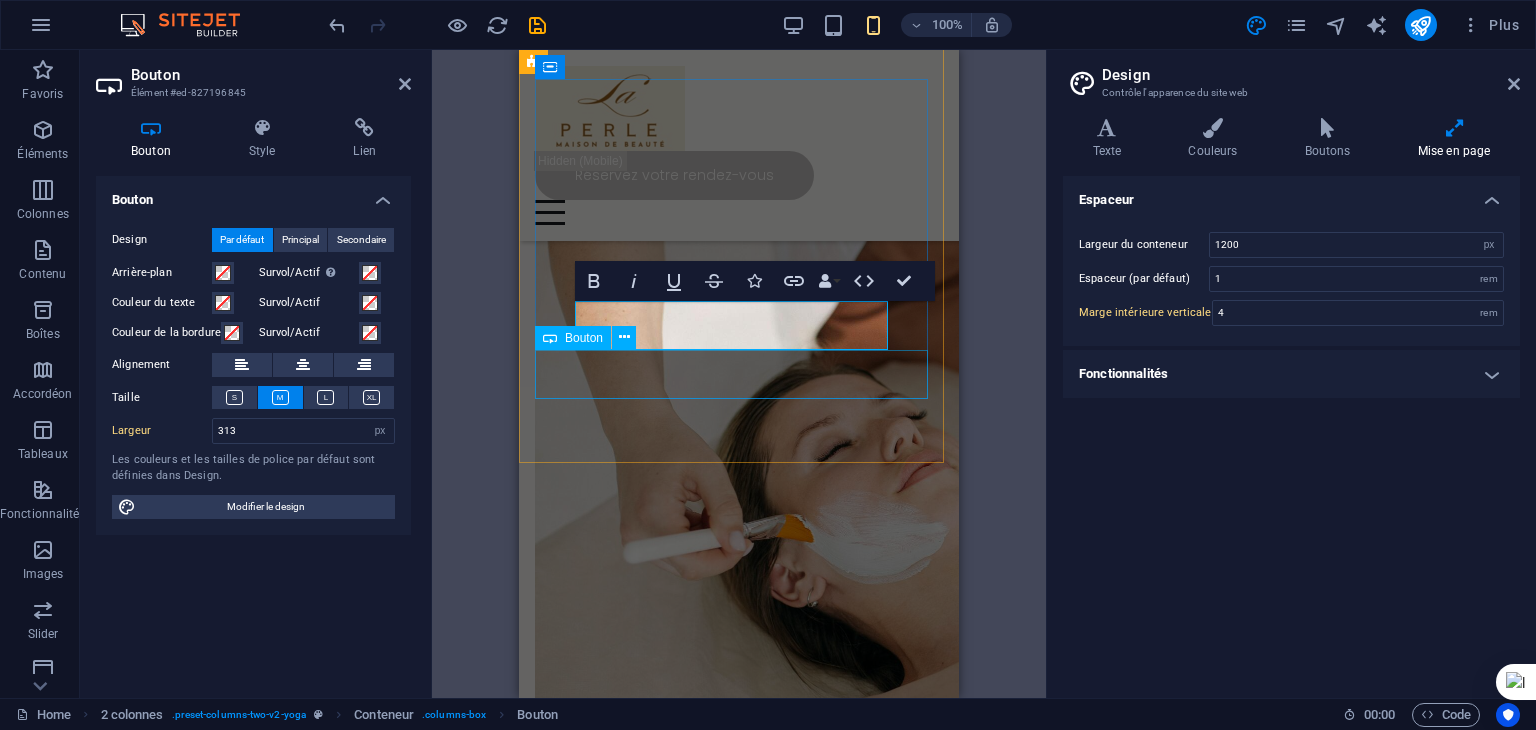 click on "📞 Appelez-nous au [PHONE]" at bounding box center (739, 80) 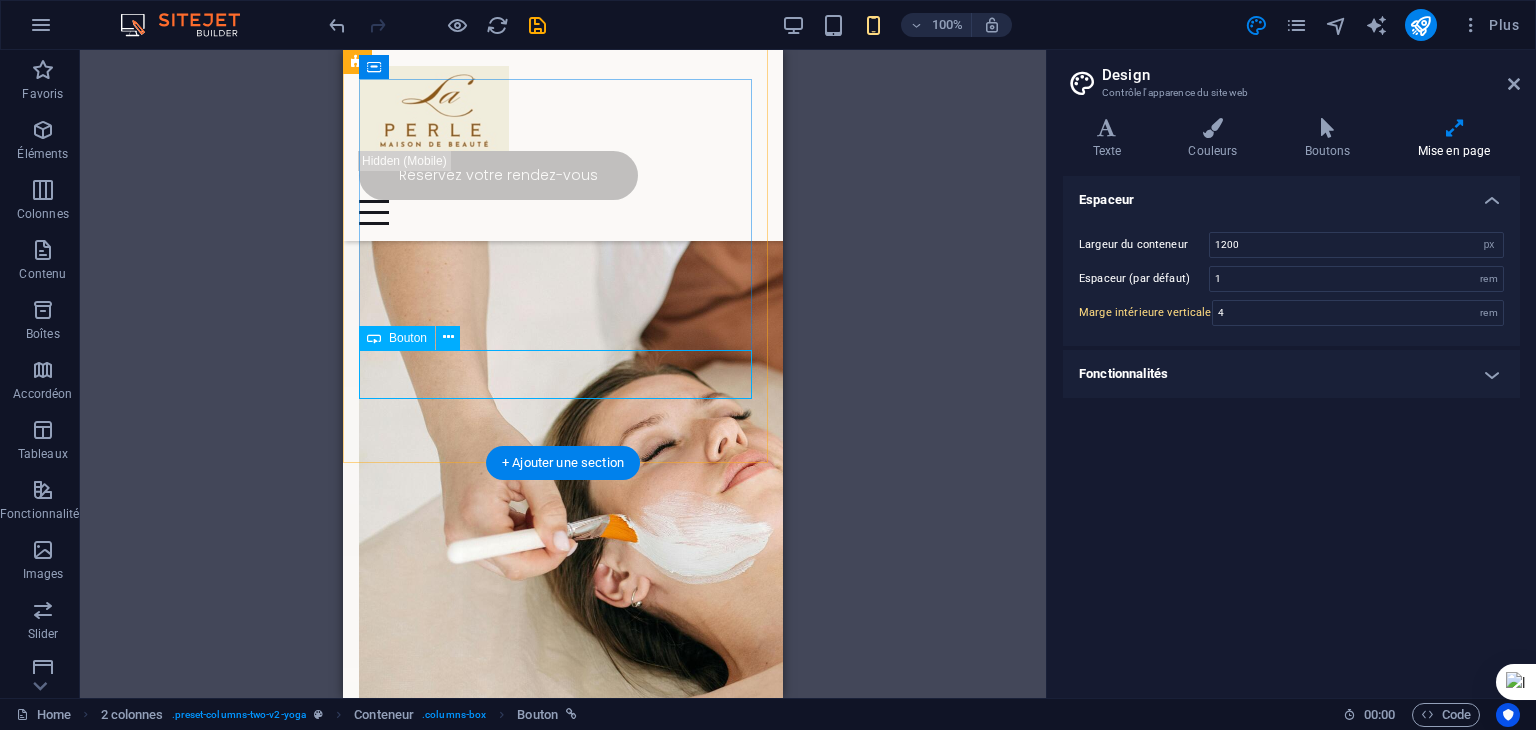 click on "📞 Appelez-nous au [PHONE]" at bounding box center (563, 80) 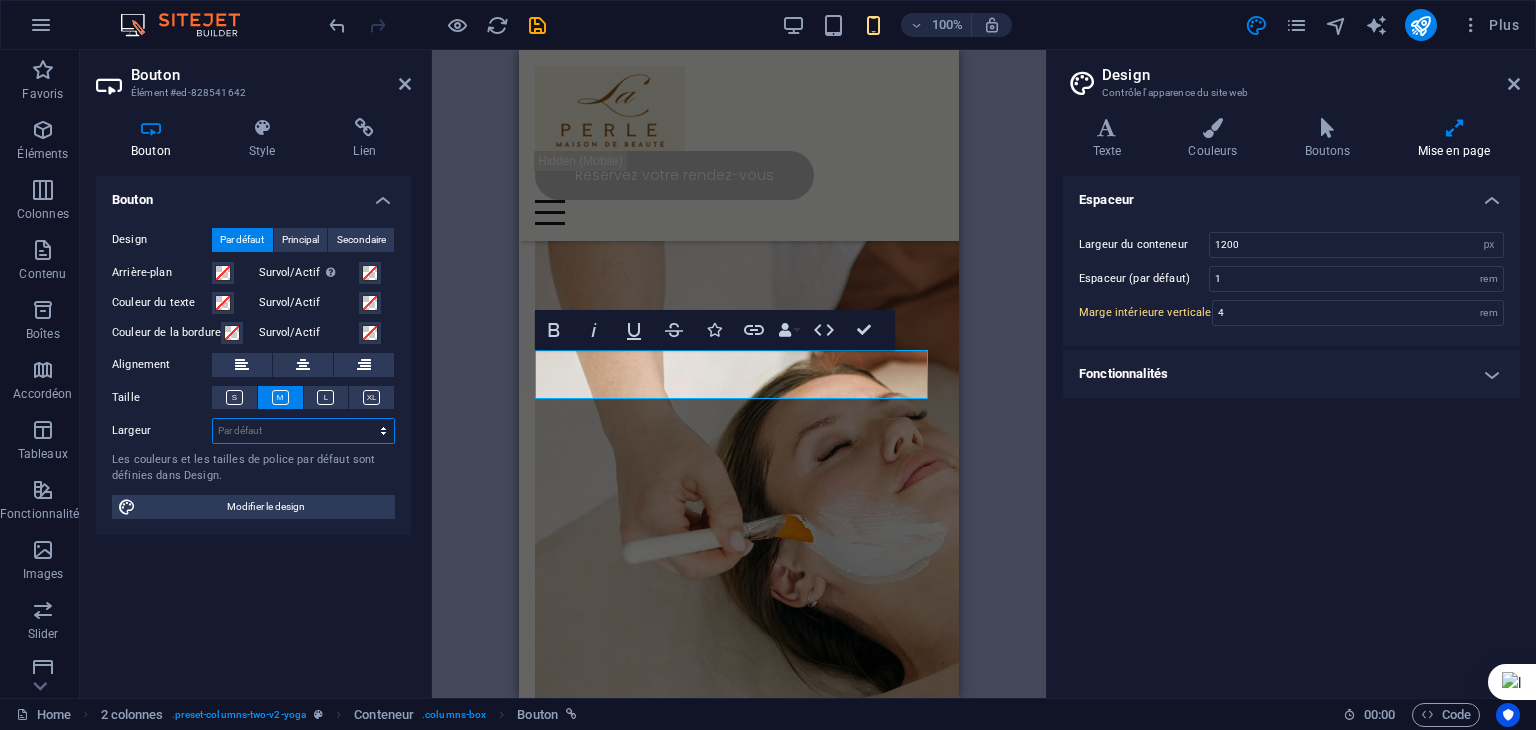 click on "Par défaut px rem % em vh vw" at bounding box center [303, 431] 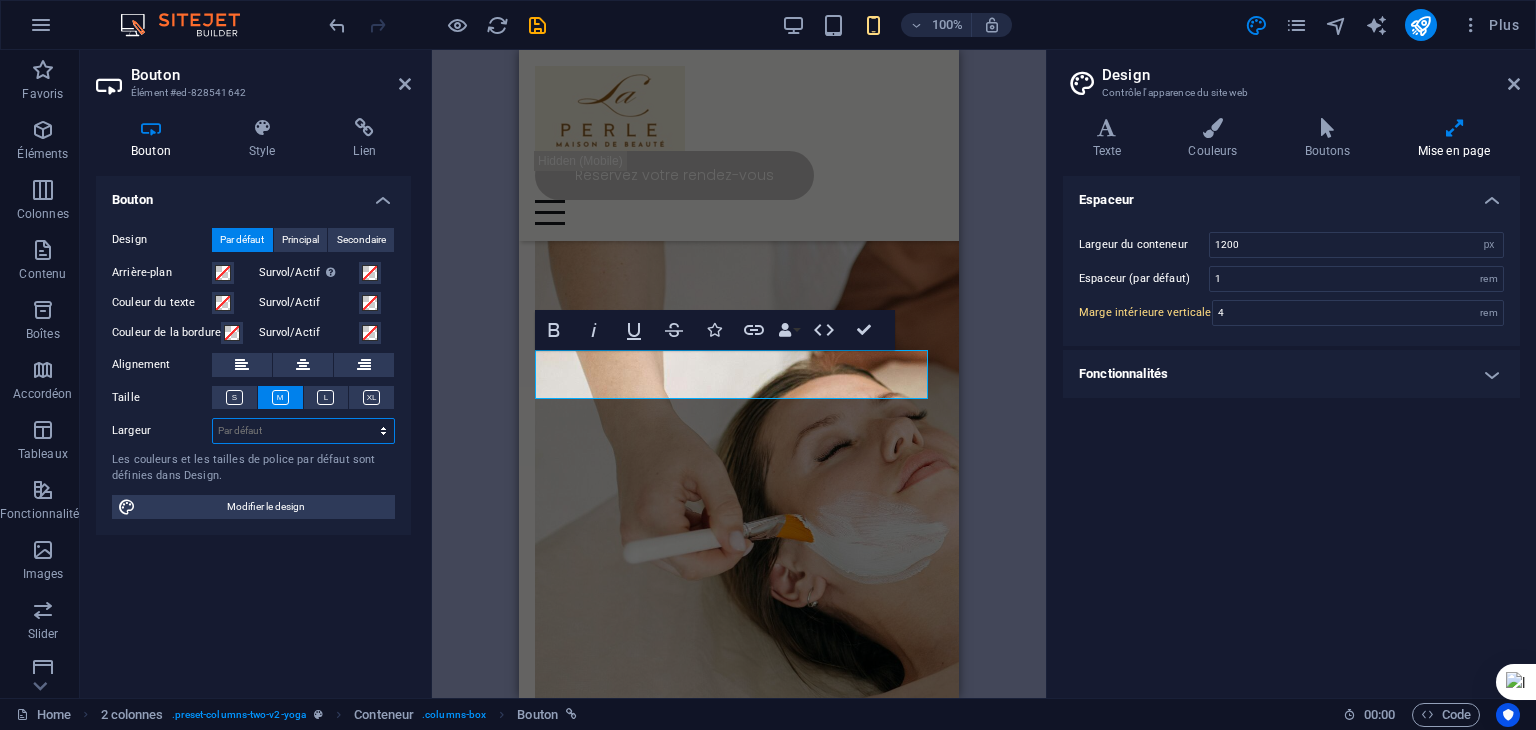 select on "px" 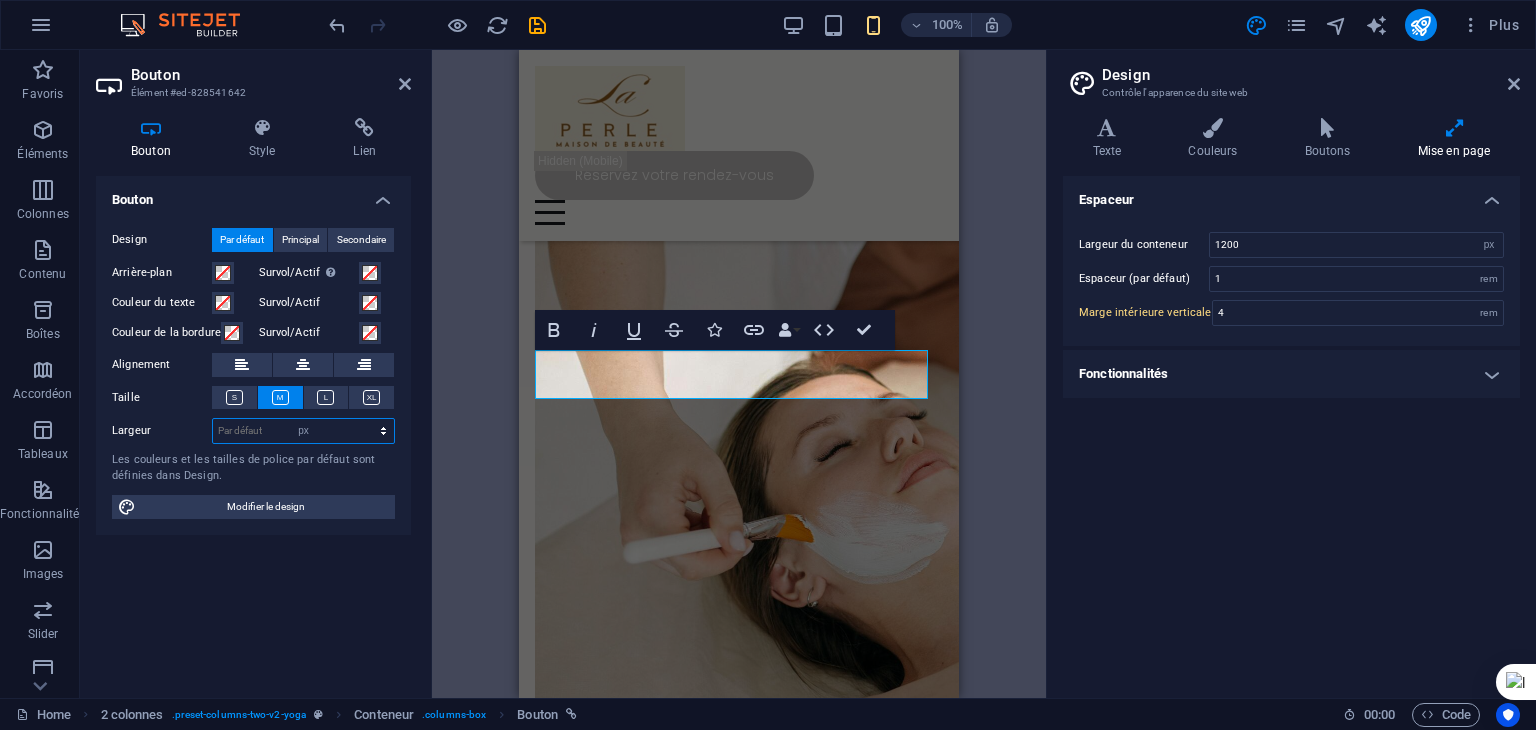 click on "Par défaut px rem % em vh vw" at bounding box center [303, 431] 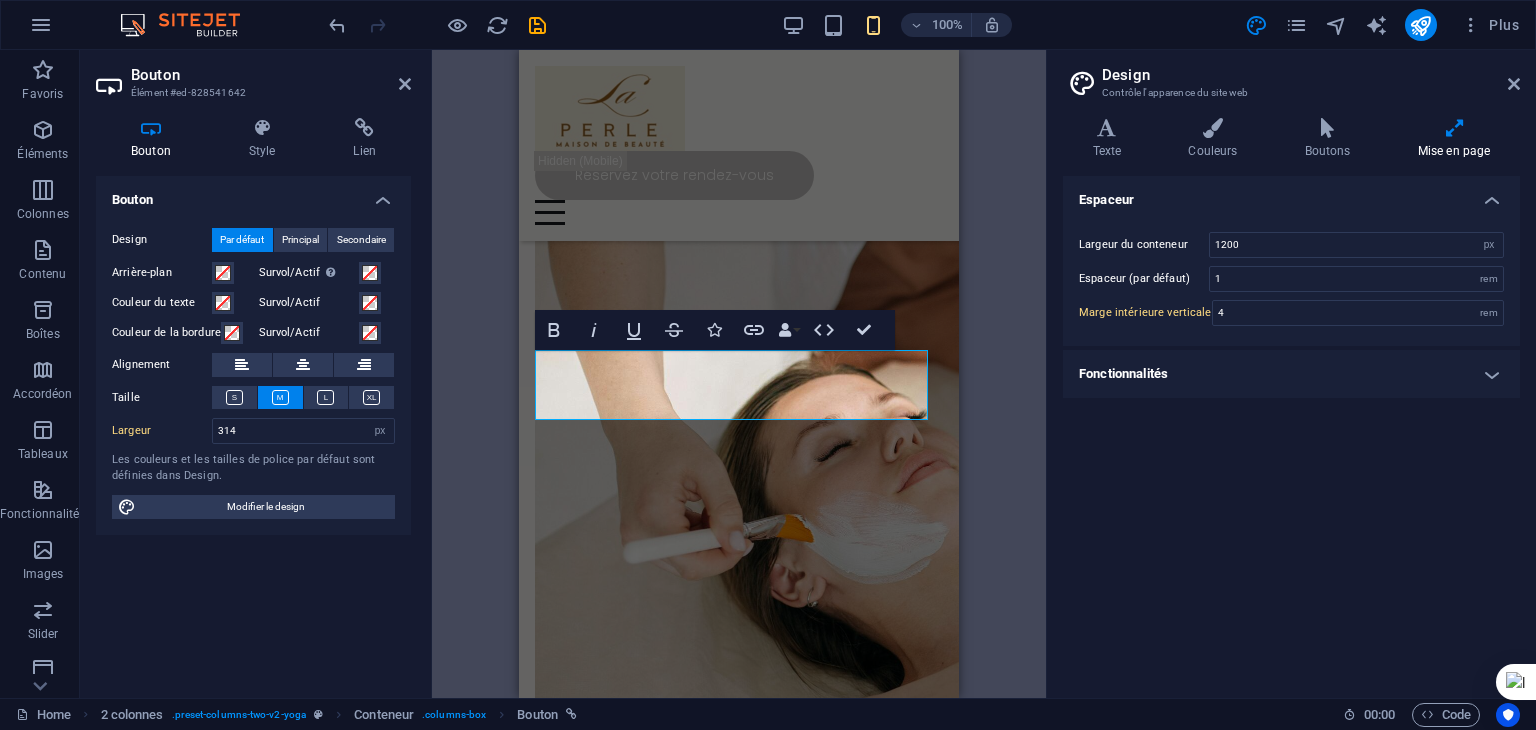 click on "Bouton Design  Par défaut Principal Secondaire Arrière-plan Survol/Actif Passer en mode Aperçu pour tester le statut du bouton Survol/Actif Couleur du texte Survol/Actif Couleur de la bordure Survol/Actif Alignement Taille Largeur 314 Par défaut px rem % em vh vw Les couleurs et les tailles de police par défaut sont définies dans Design. Modifier le design" at bounding box center (253, 429) 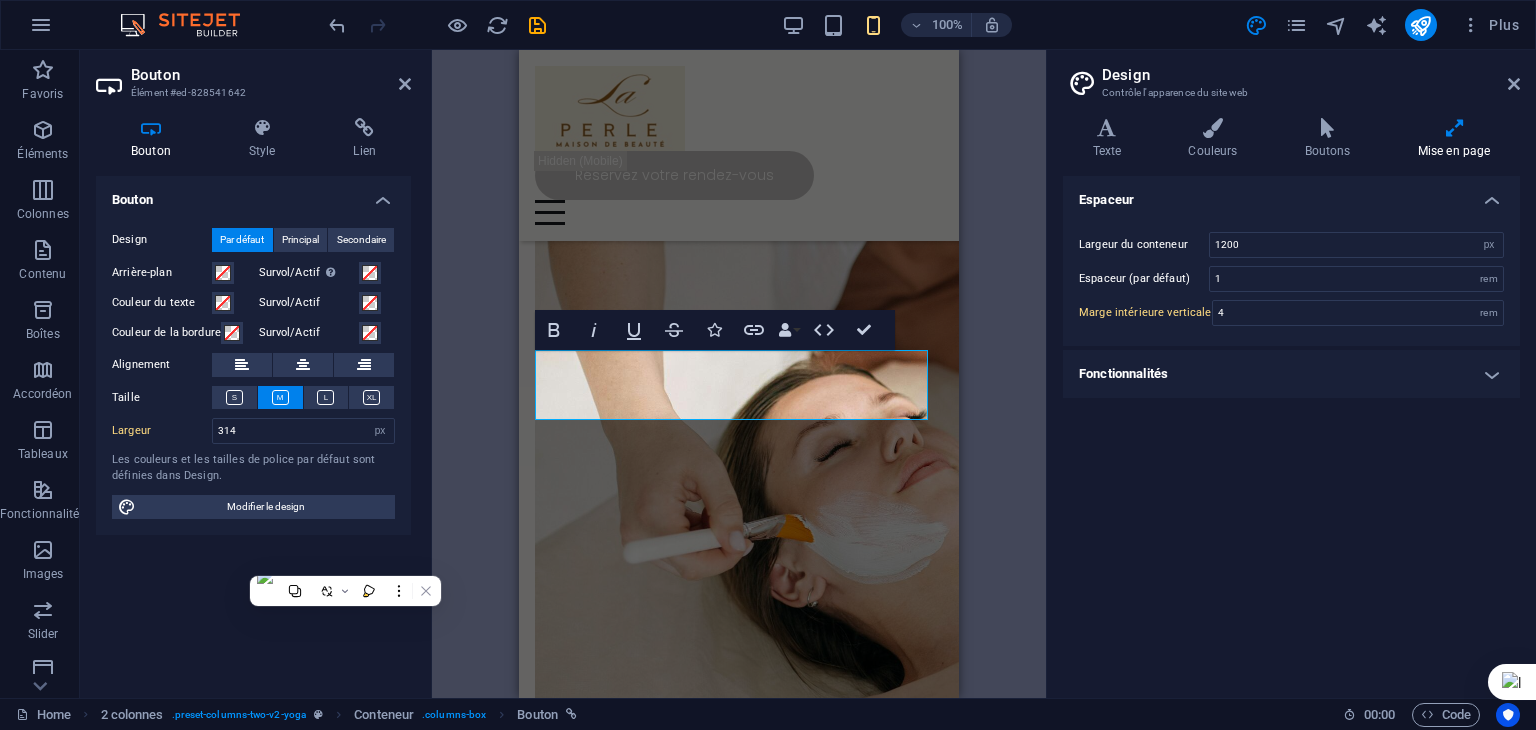 type 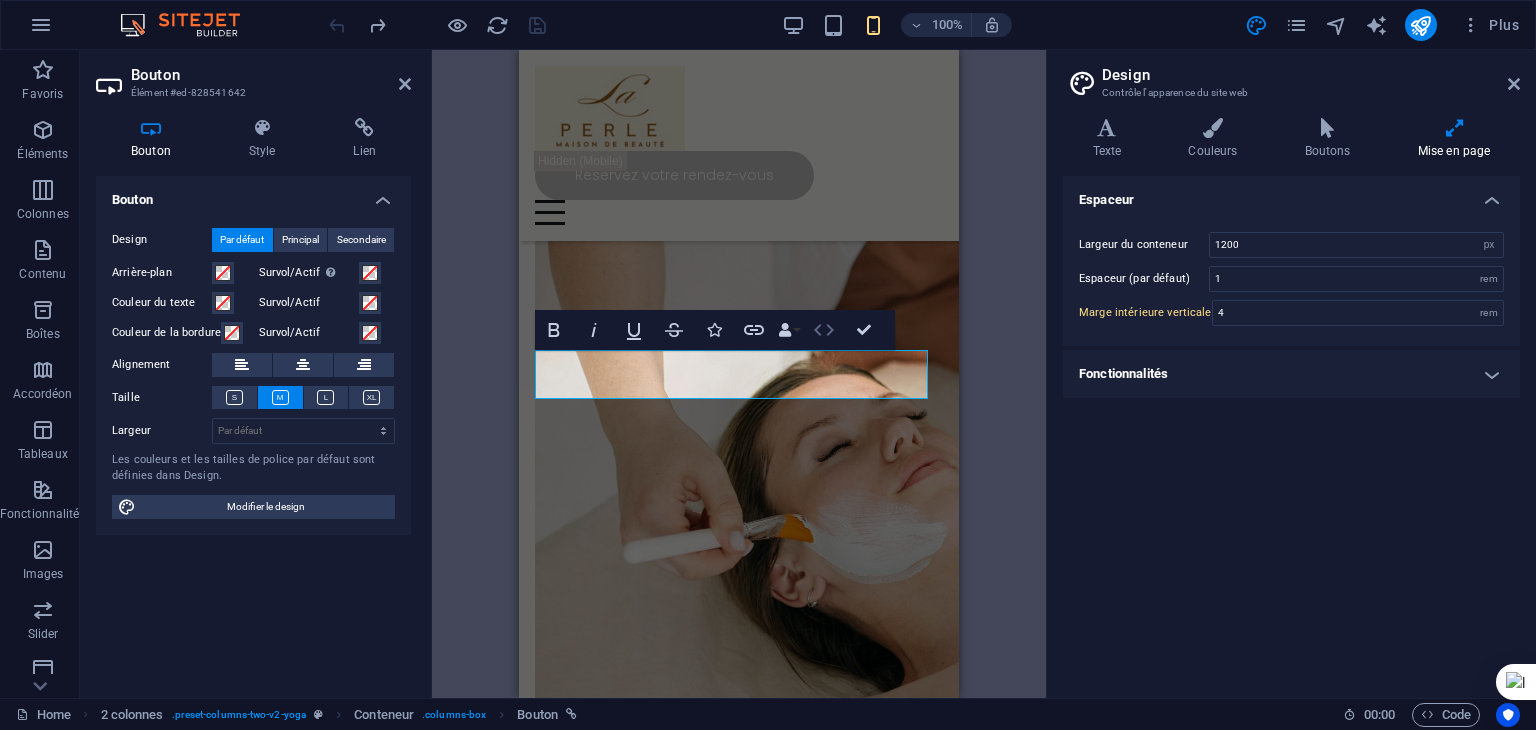 click 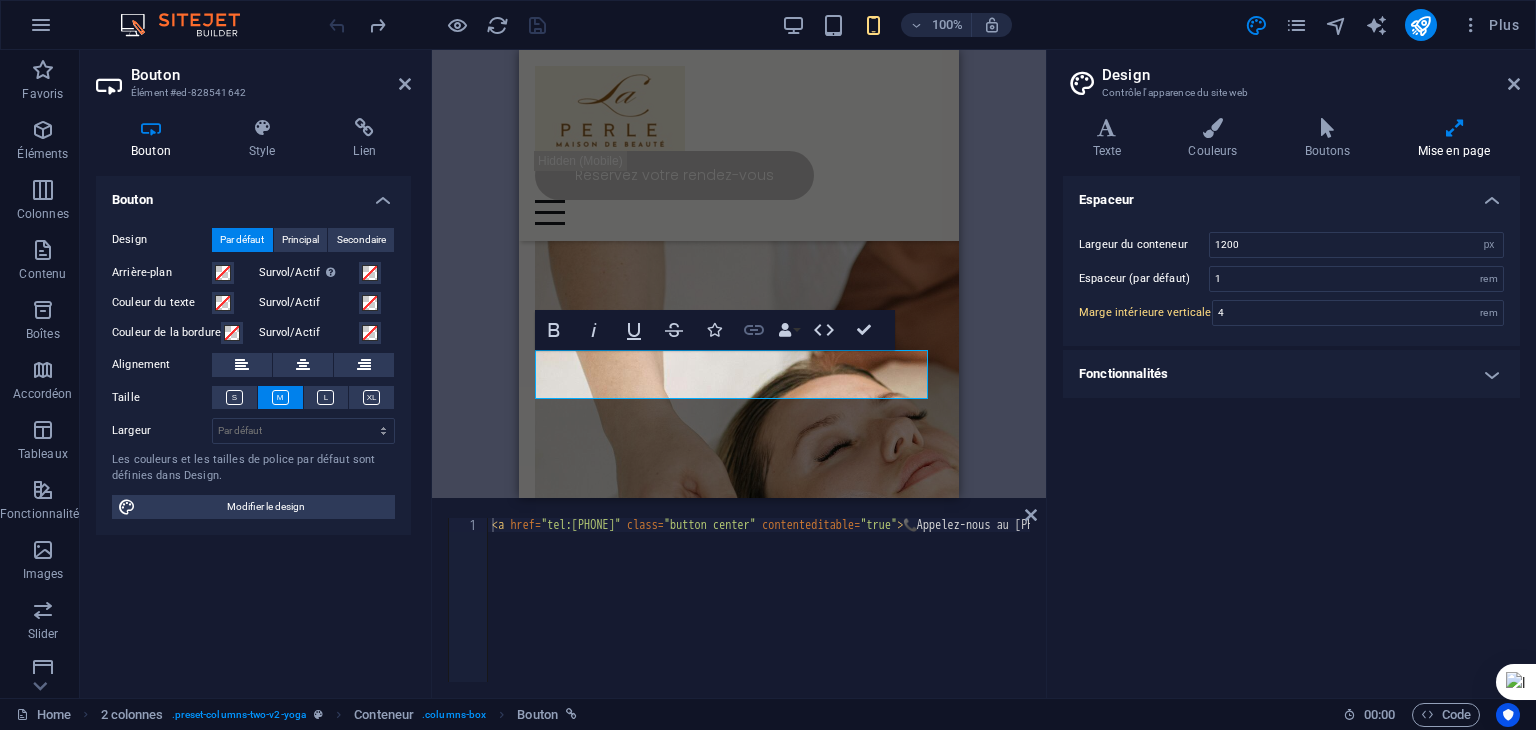 click 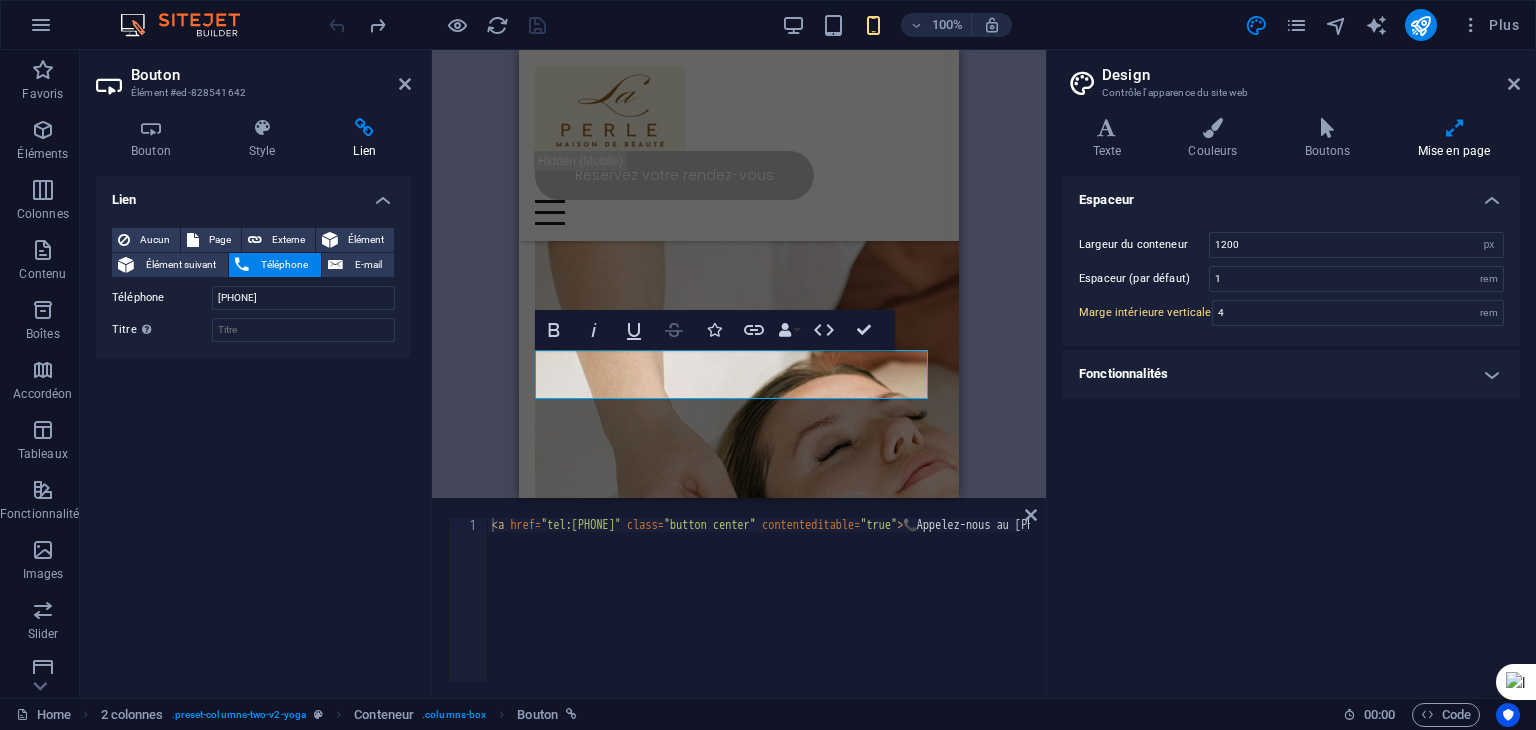 click 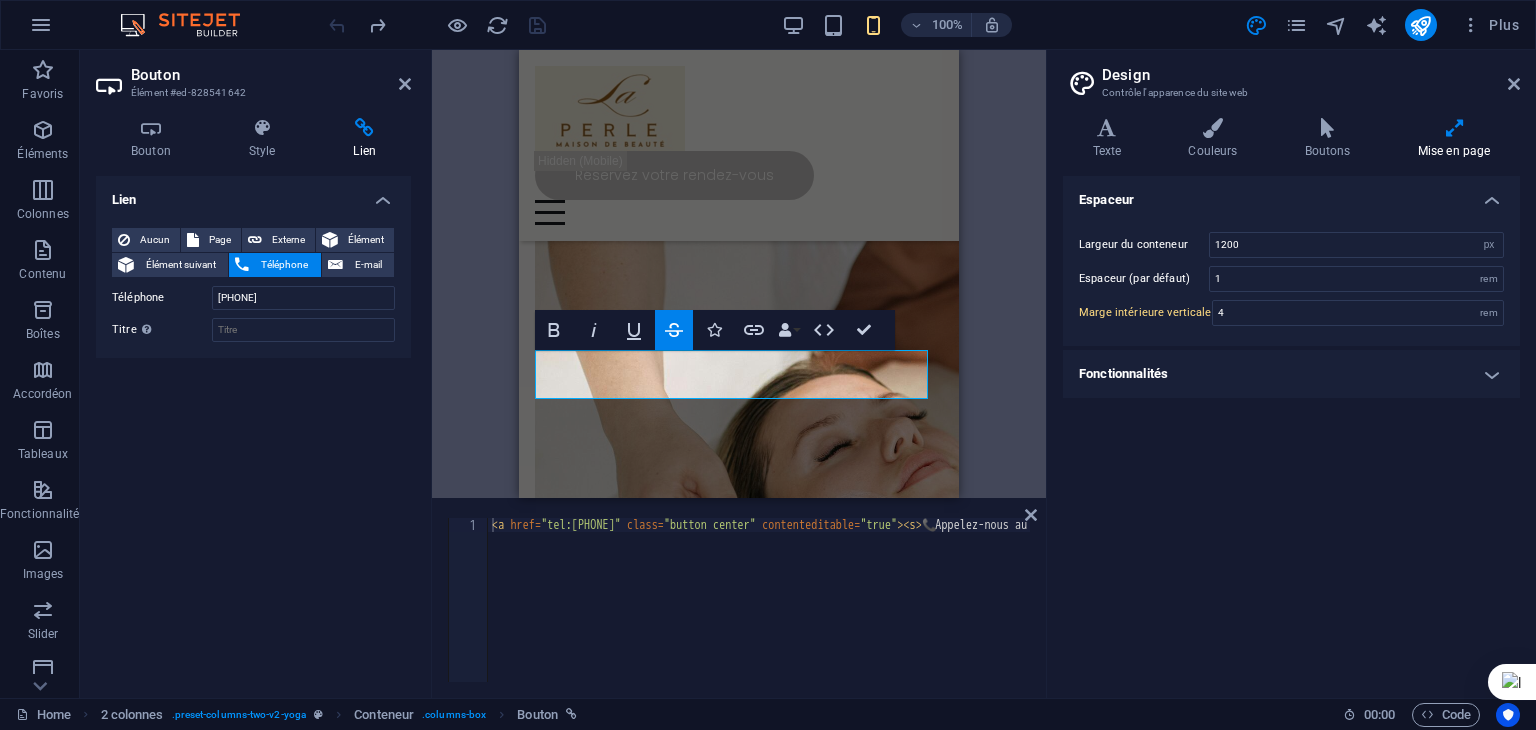 click 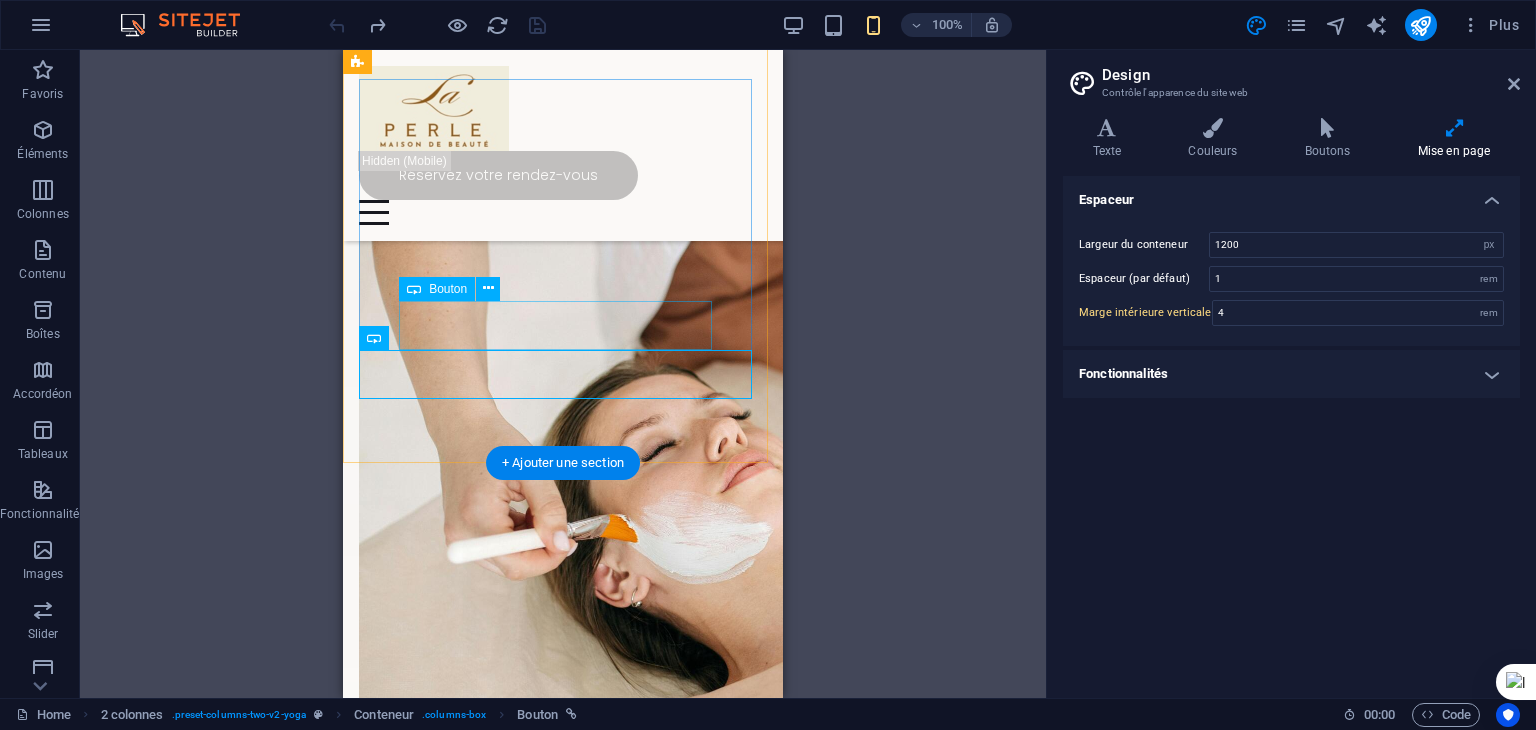click on "Réservez  votre  rendez-vous" at bounding box center (563, 31) 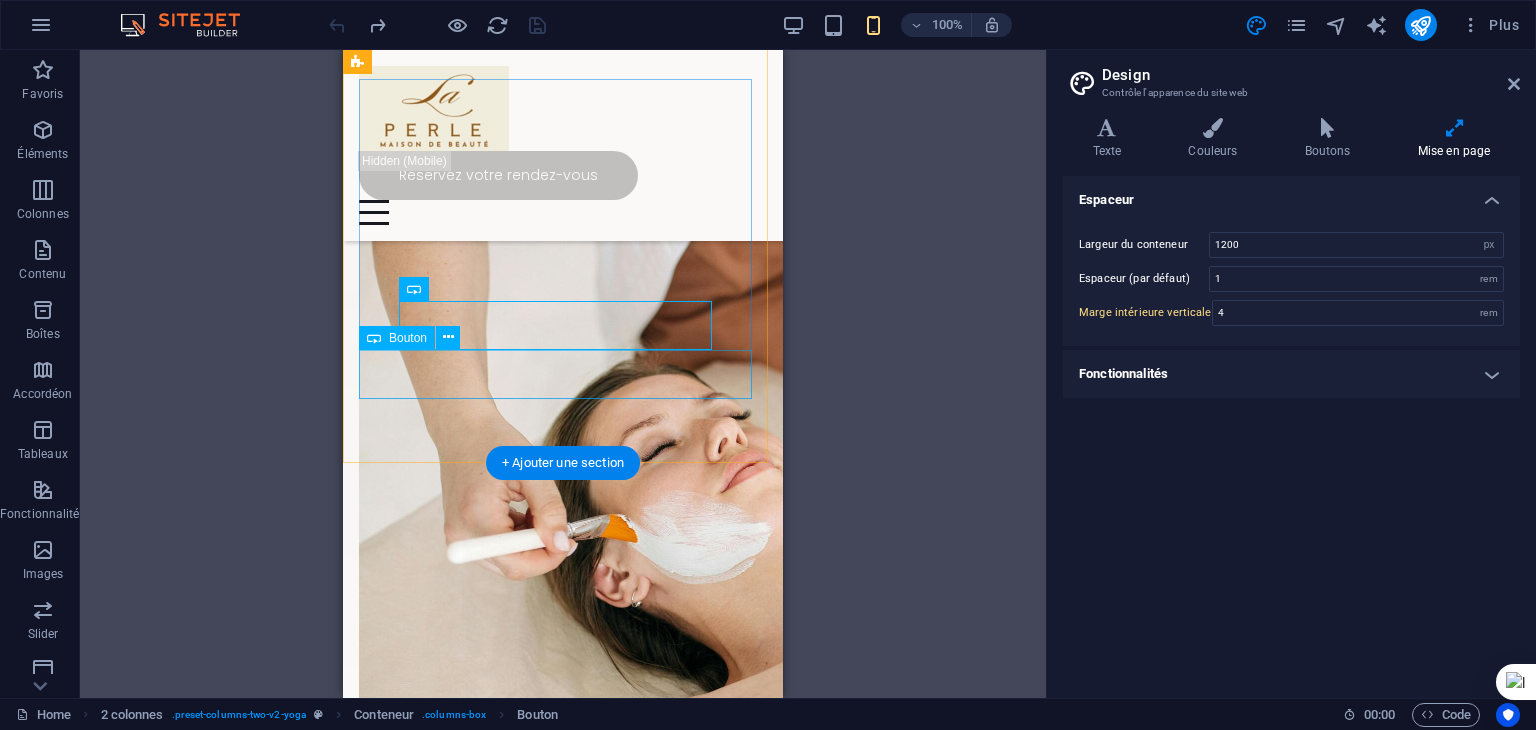 click on "📞 Appelez-nous au [PHONE]" at bounding box center [563, 80] 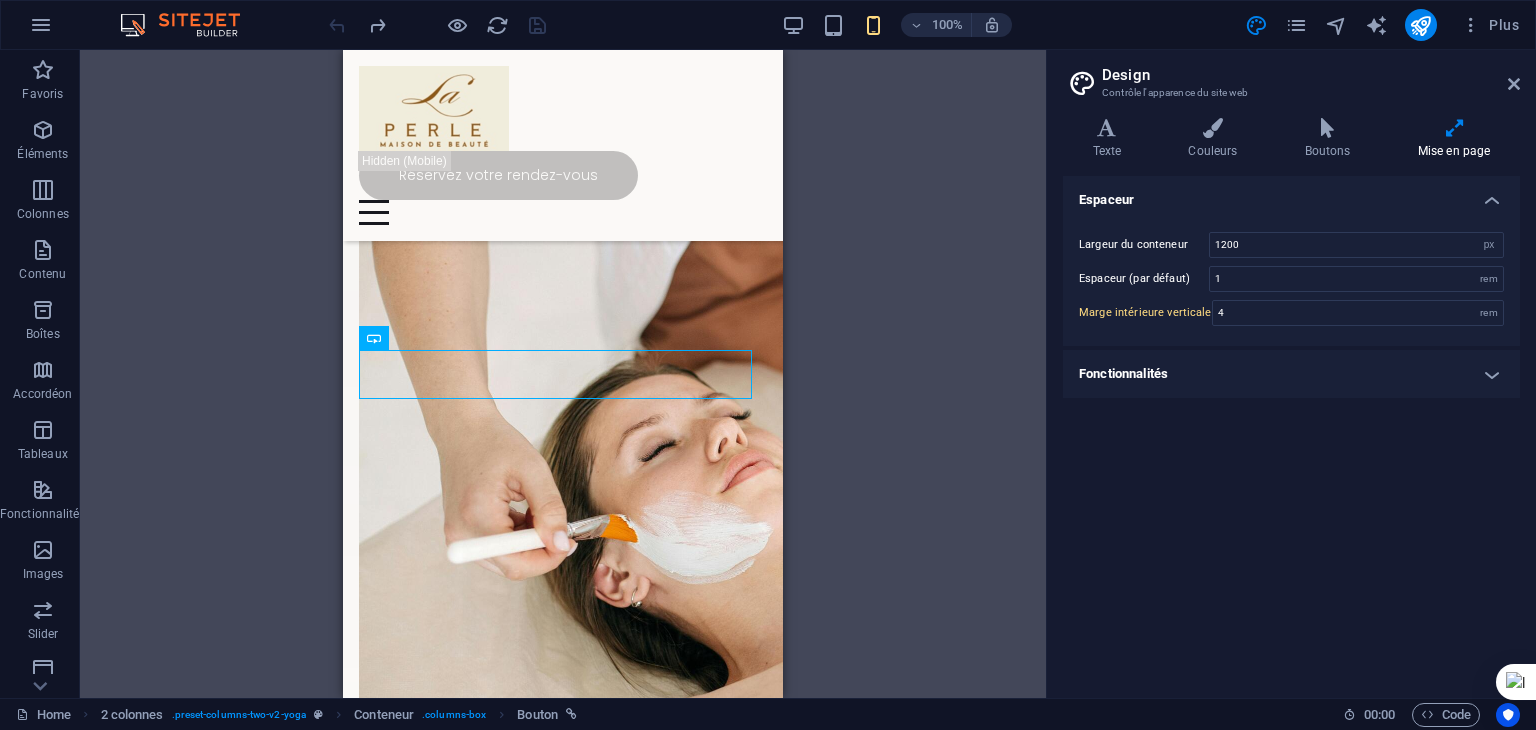 click on "Fonctionnalités" at bounding box center [1291, 374] 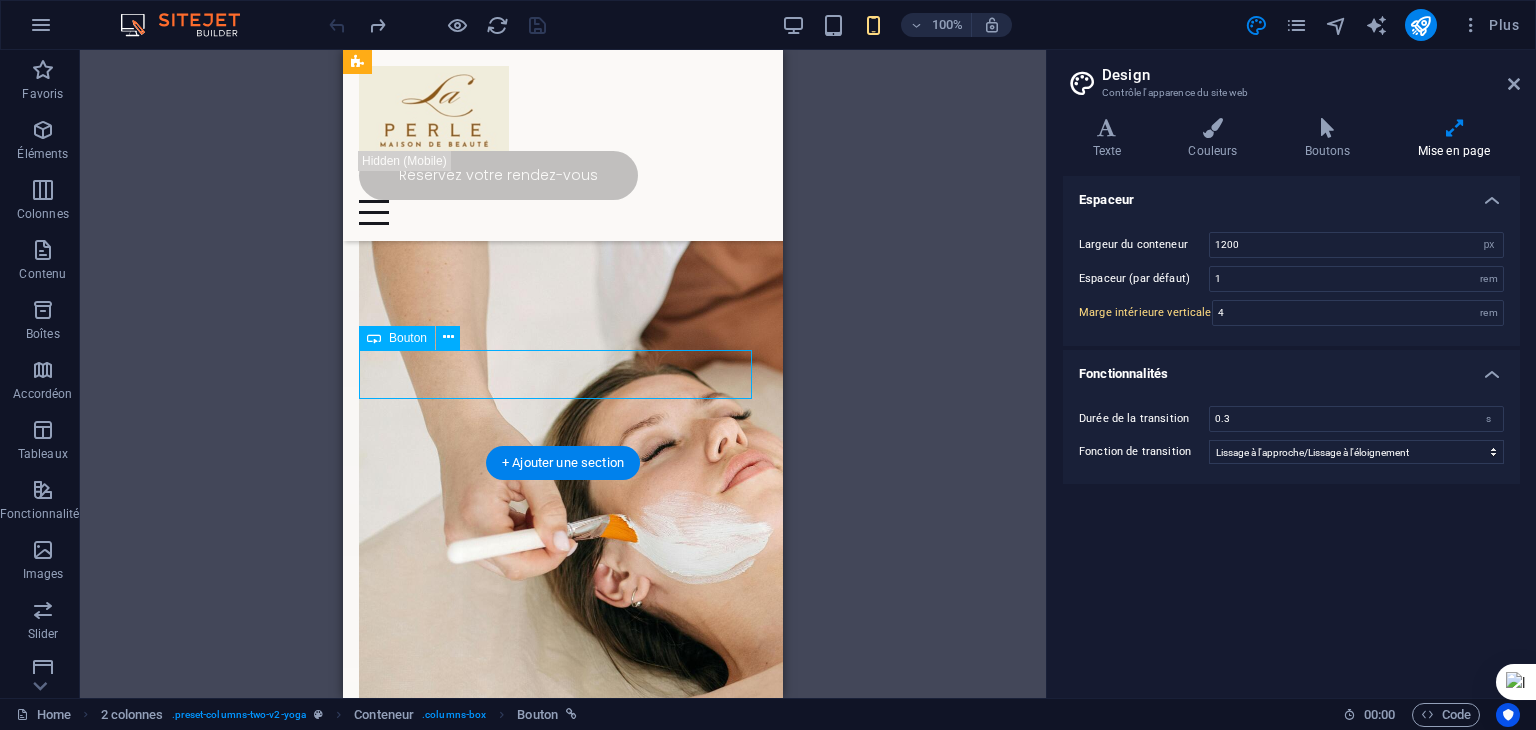 drag, startPoint x: 651, startPoint y: 379, endPoint x: 714, endPoint y: 374, distance: 63.1981 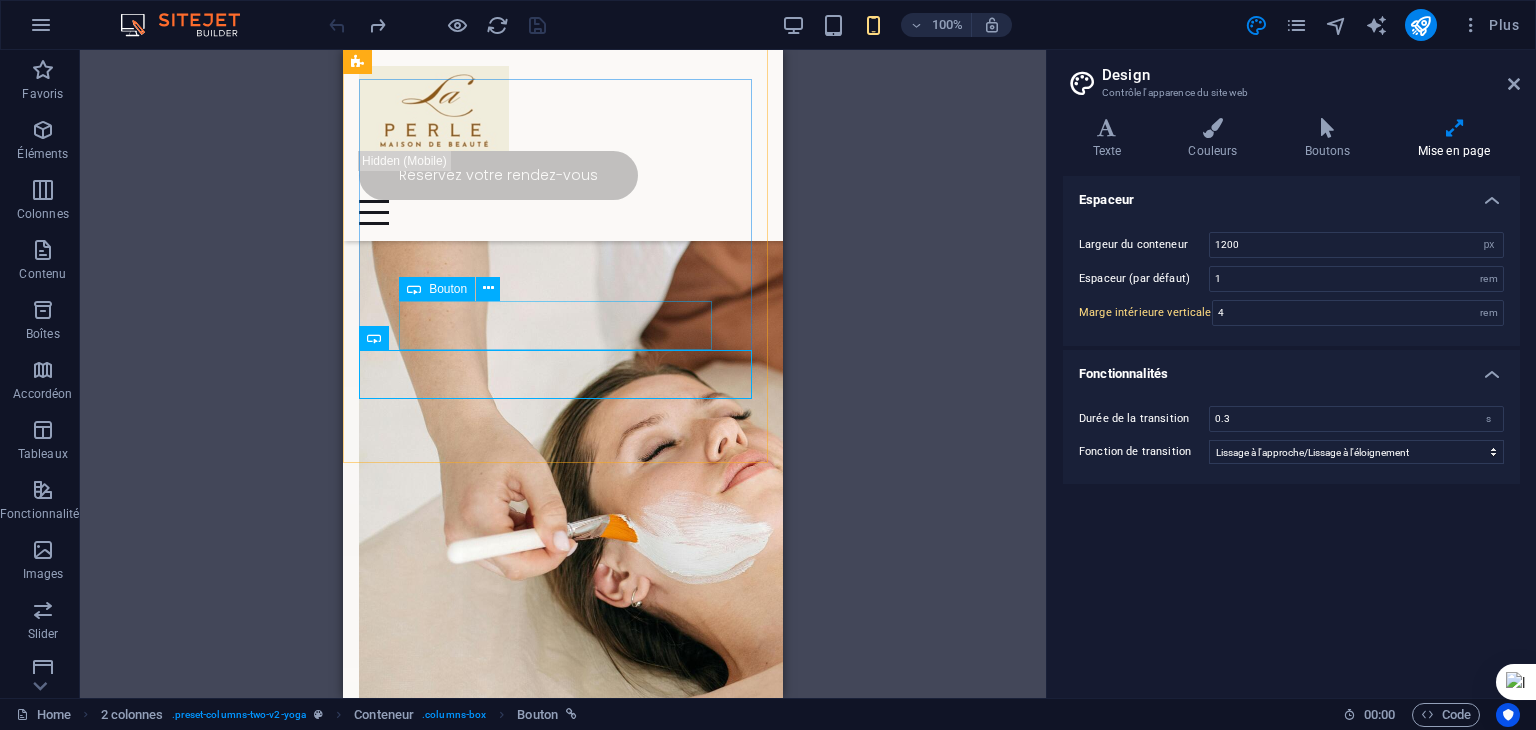 click at bounding box center (414, 289) 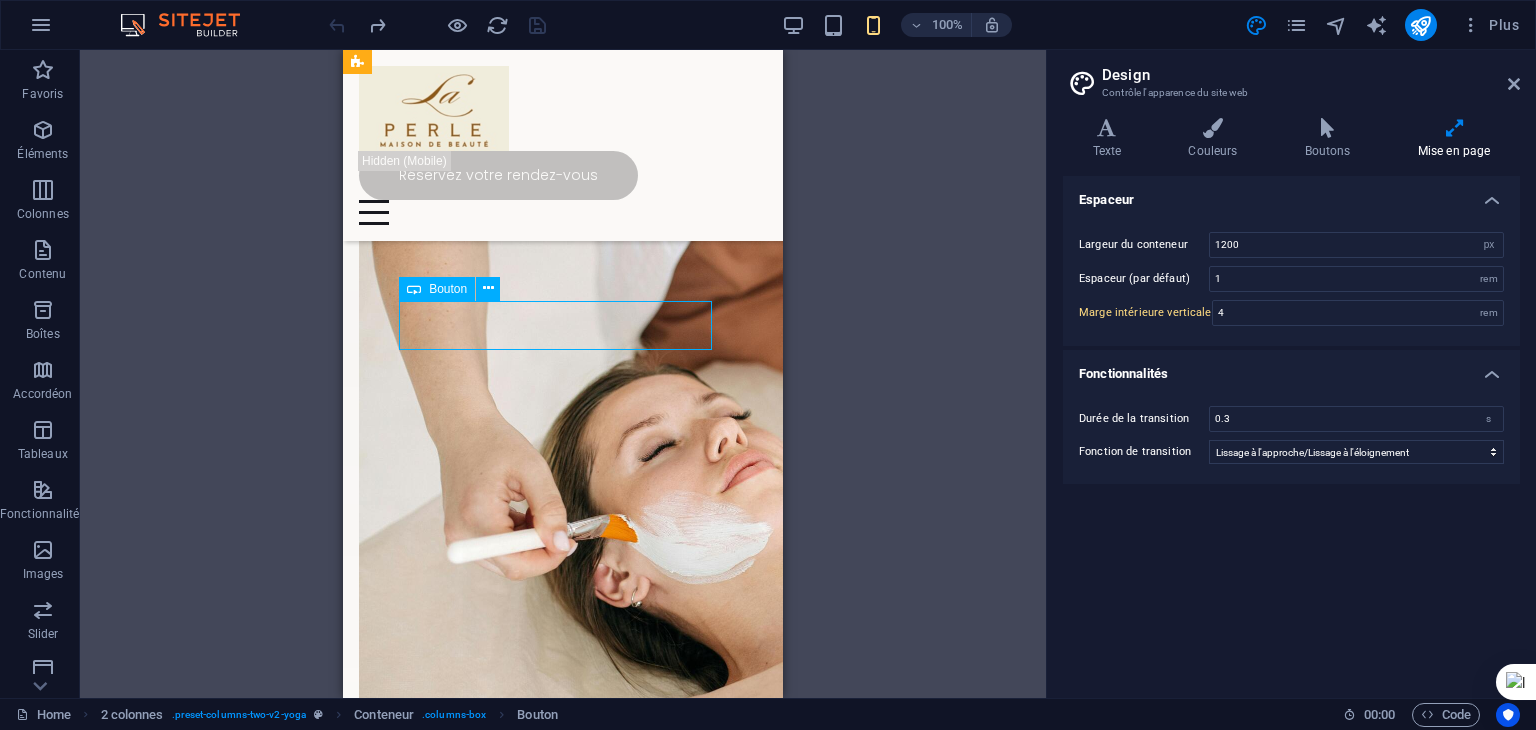 click at bounding box center [414, 289] 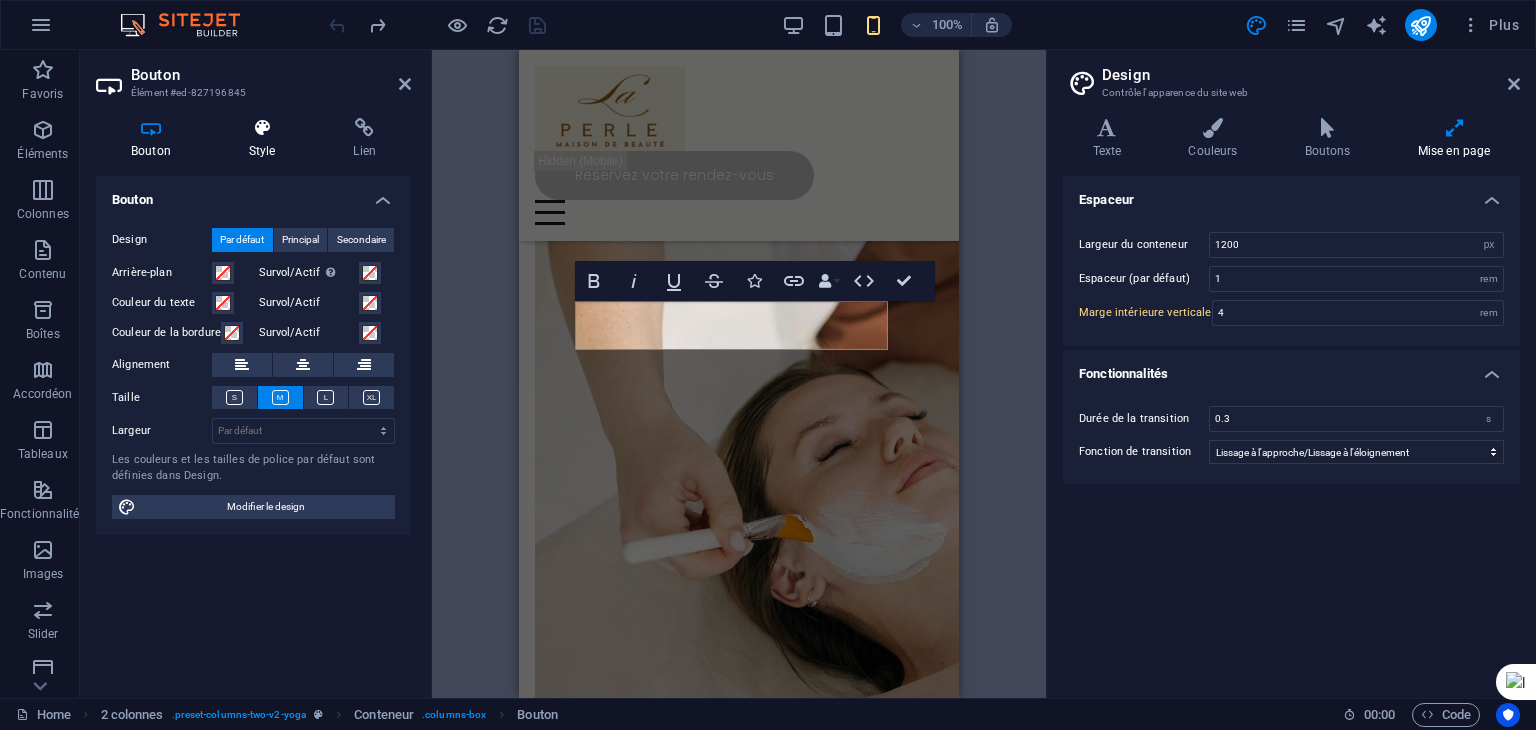 click on "Style" at bounding box center (266, 139) 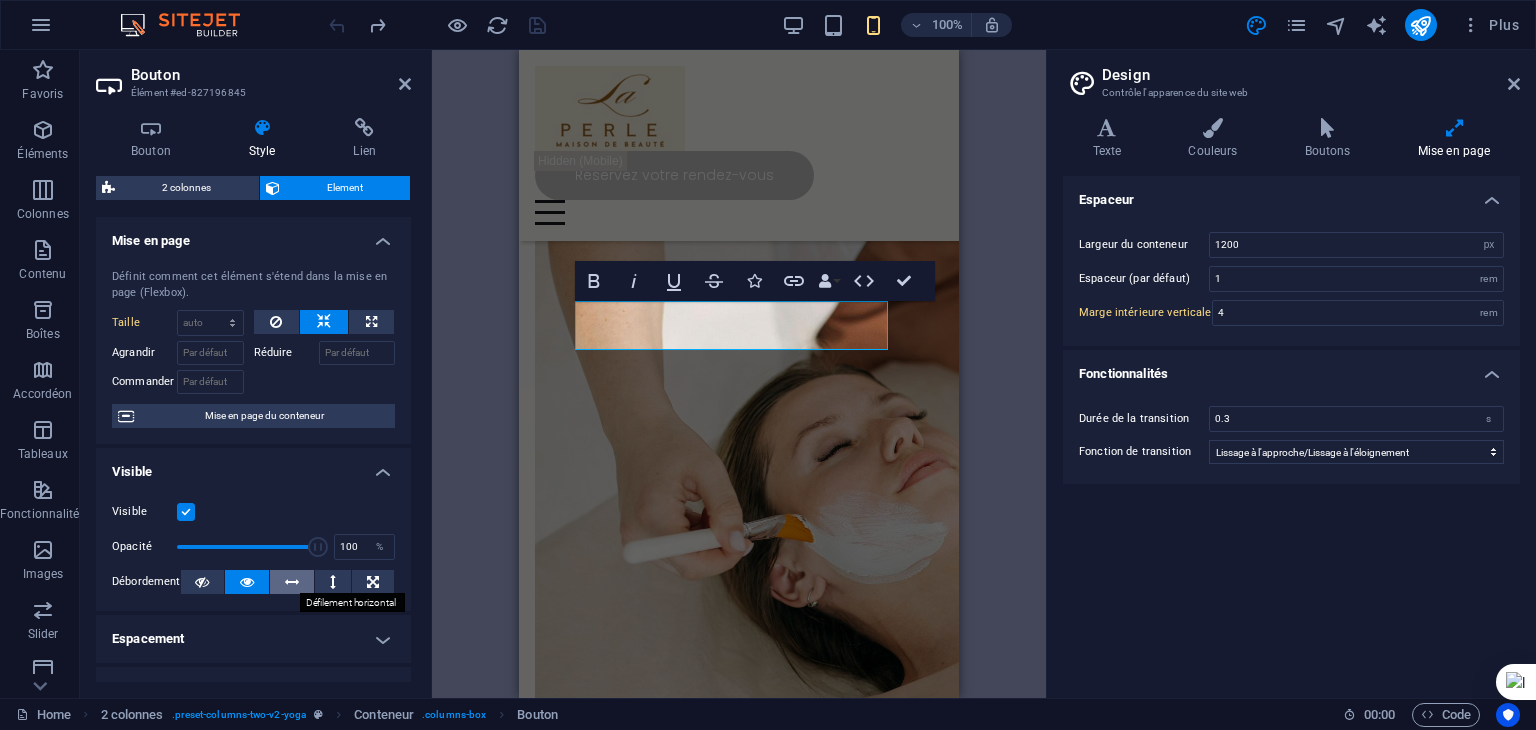 click at bounding box center [292, 582] 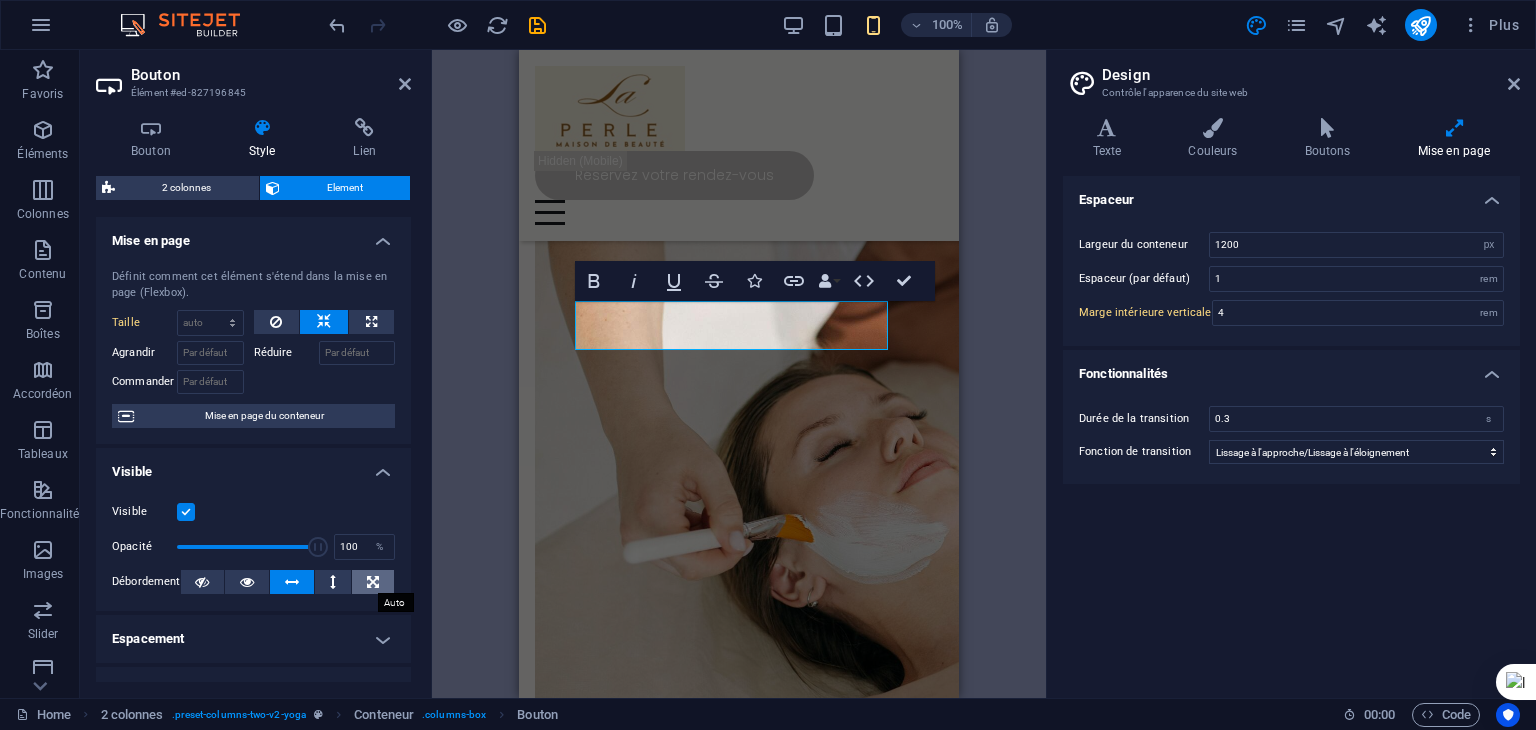 click at bounding box center (373, 582) 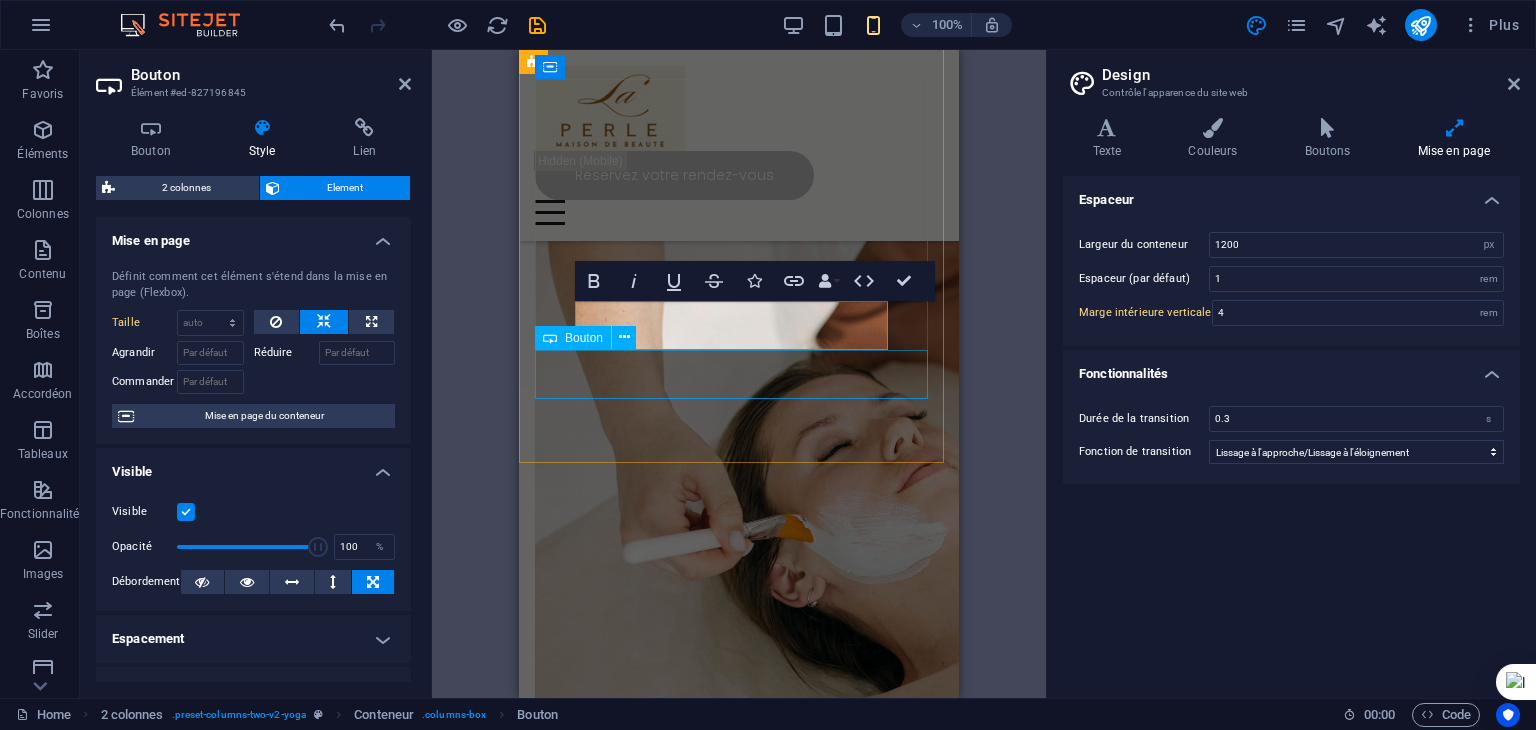 click on "📞 Appelez-nous au [PHONE]" at bounding box center [739, 80] 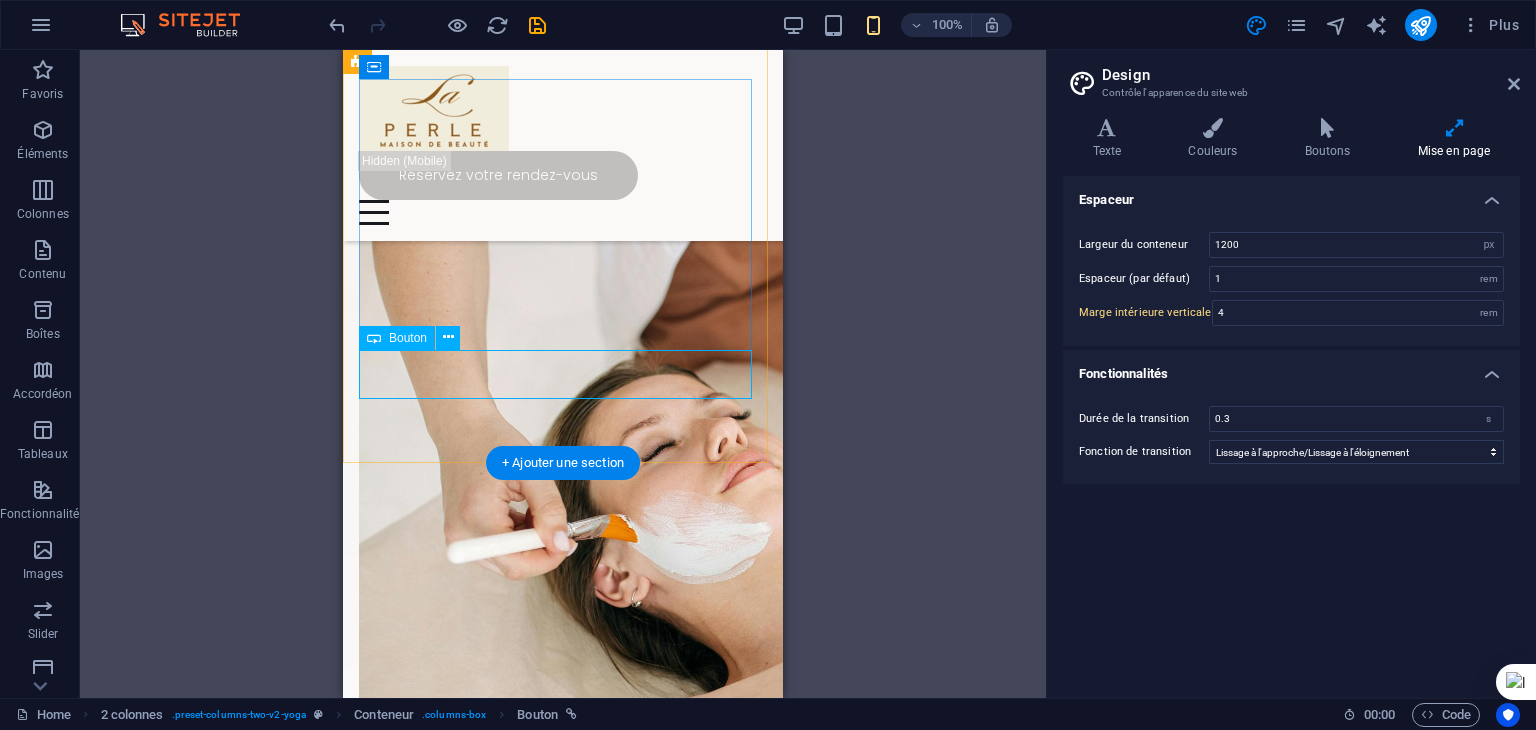 click on "📞 Appelez-nous au [PHONE]" at bounding box center (563, 80) 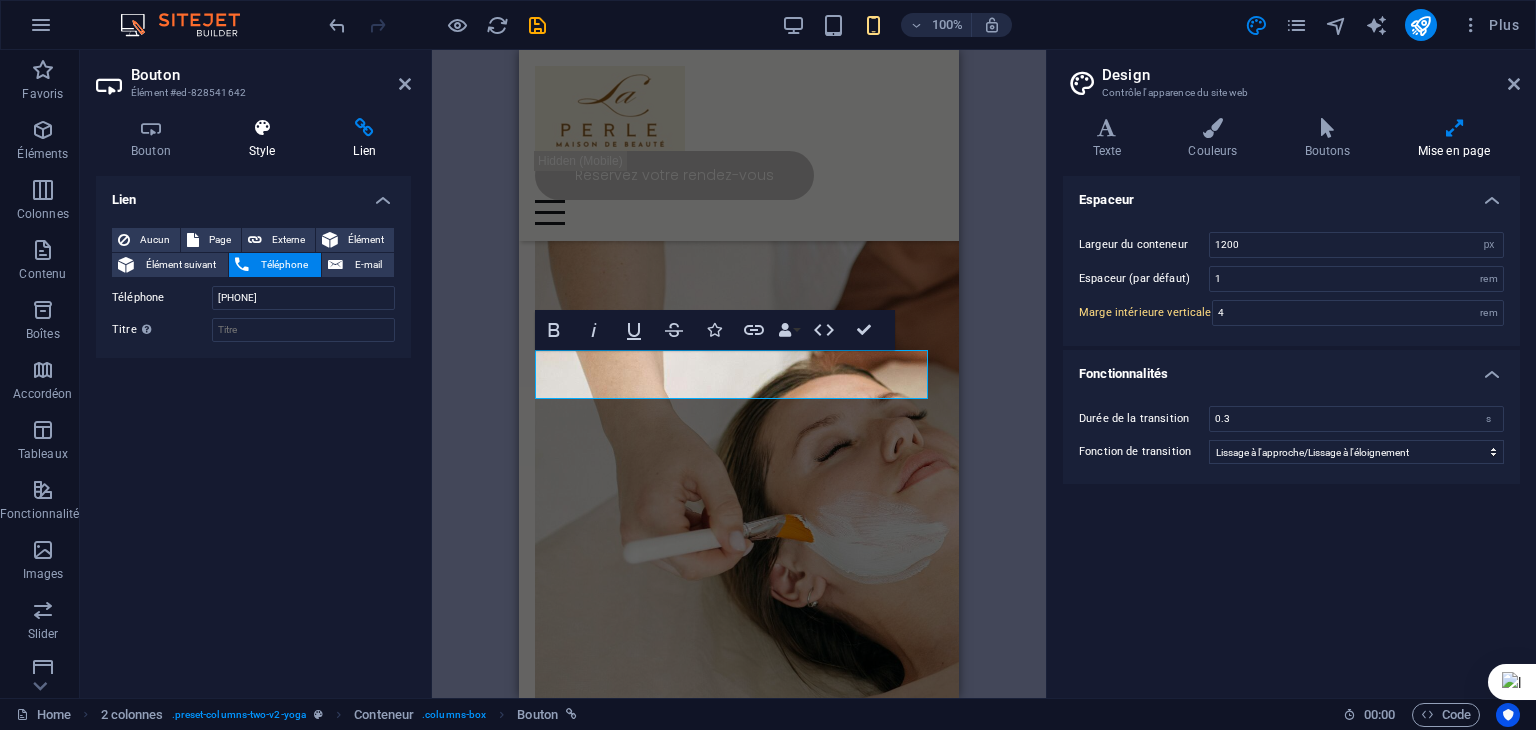 click at bounding box center (262, 128) 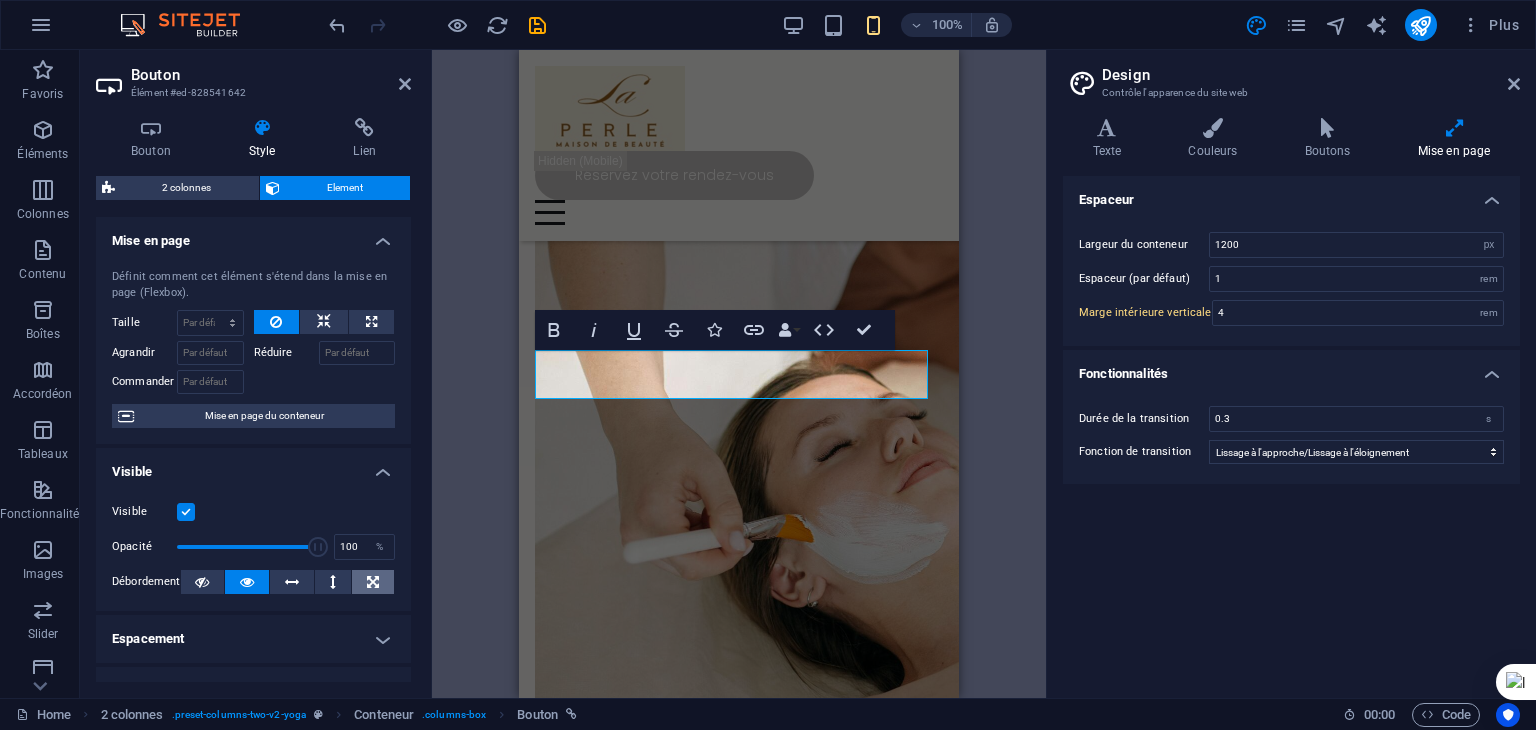 click at bounding box center (373, 582) 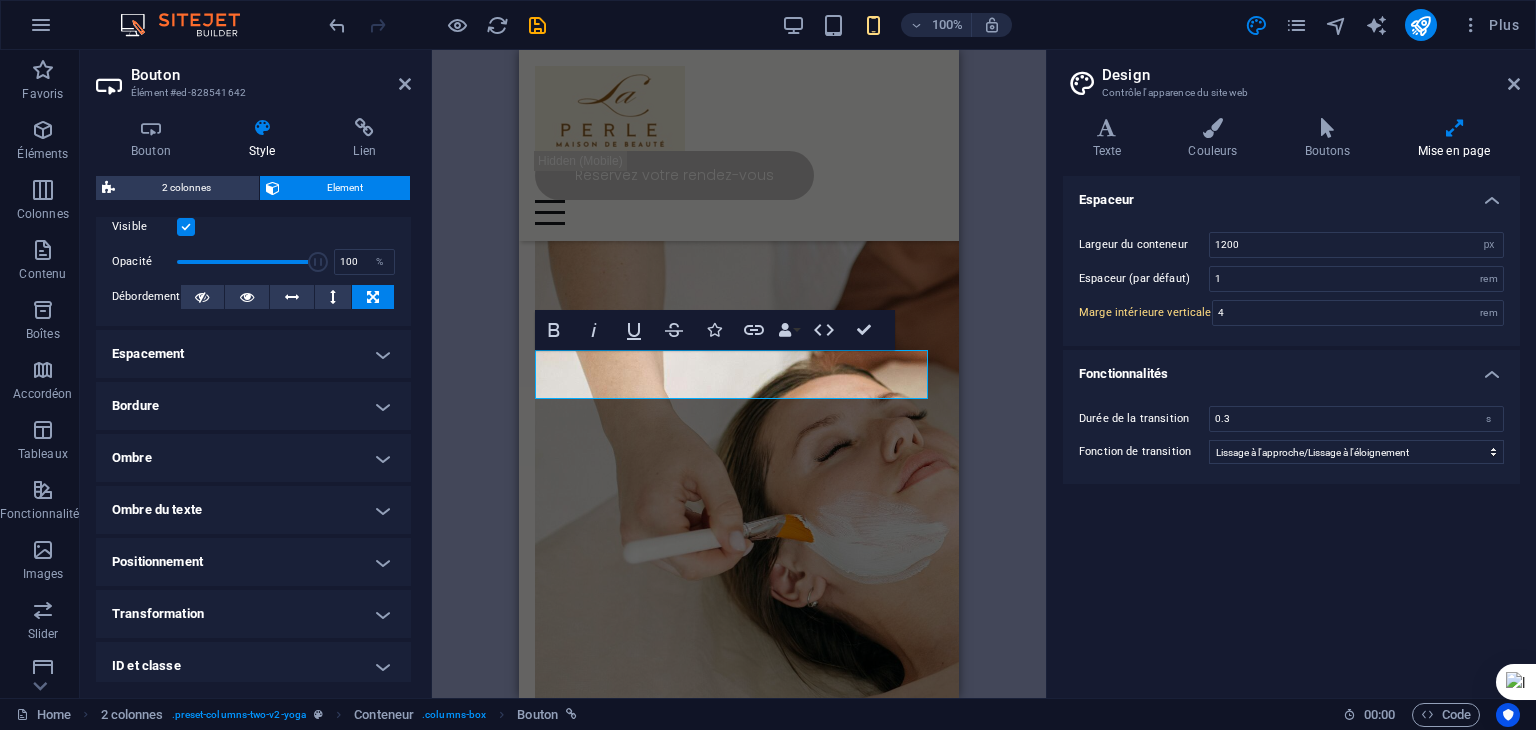 scroll, scrollTop: 300, scrollLeft: 0, axis: vertical 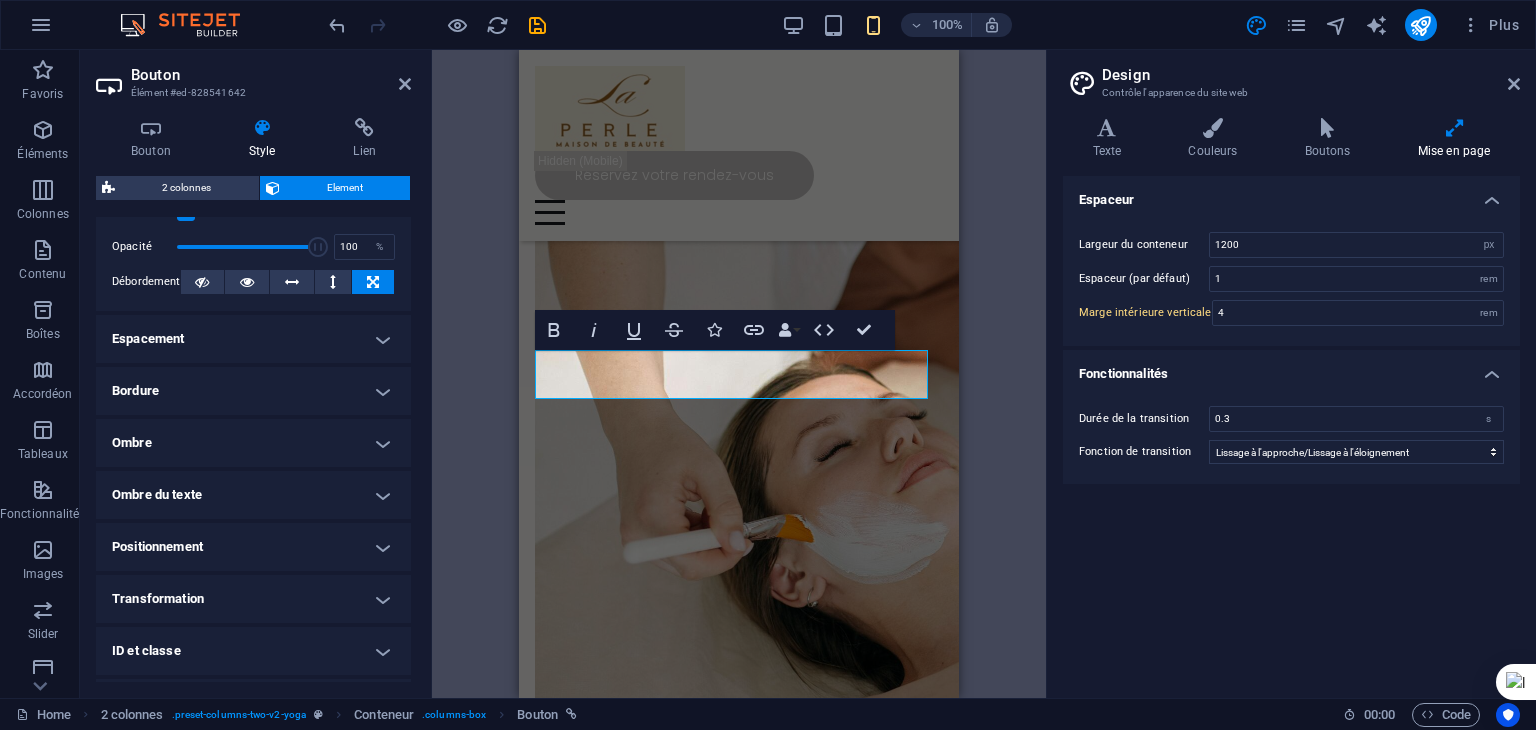 click on "Espacement" at bounding box center (253, 339) 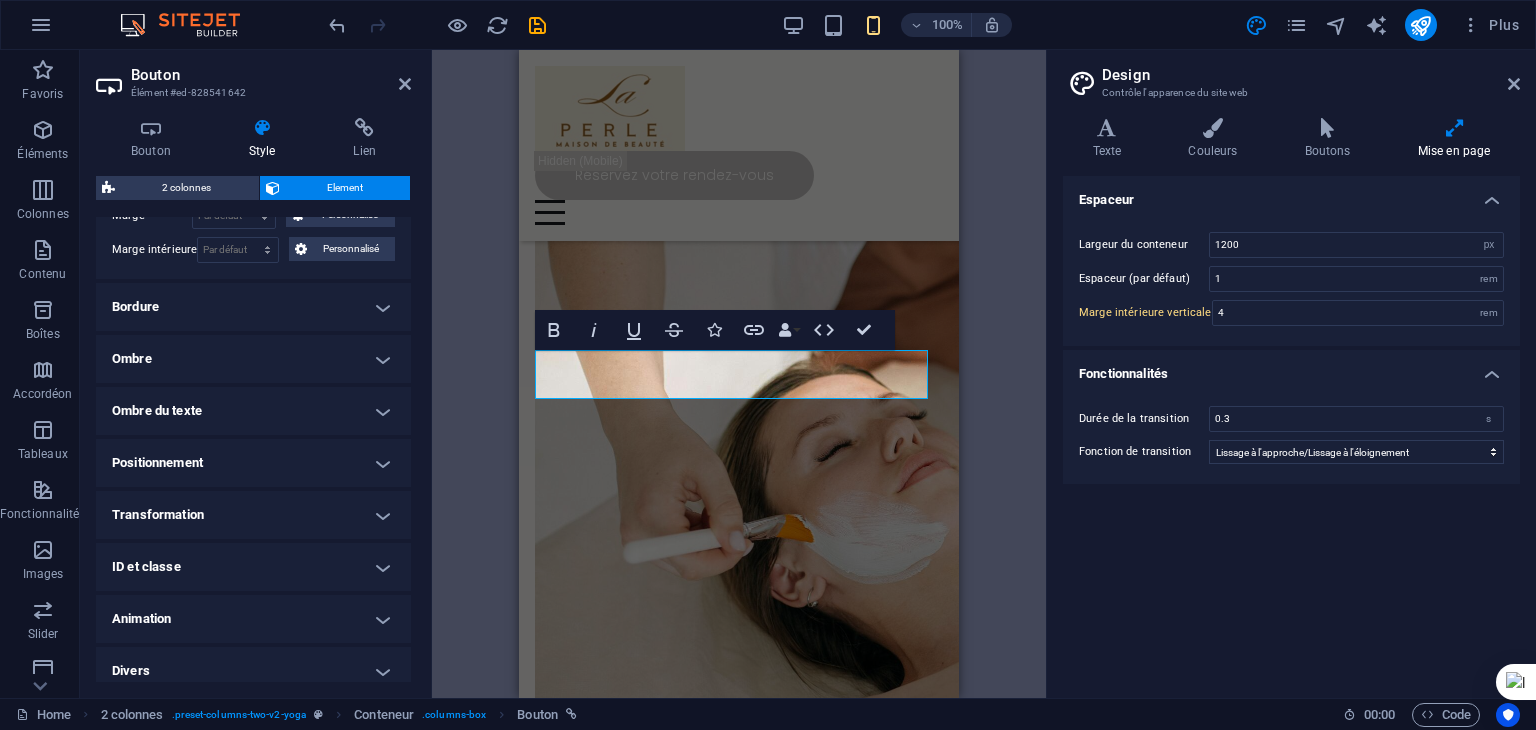 scroll, scrollTop: 476, scrollLeft: 0, axis: vertical 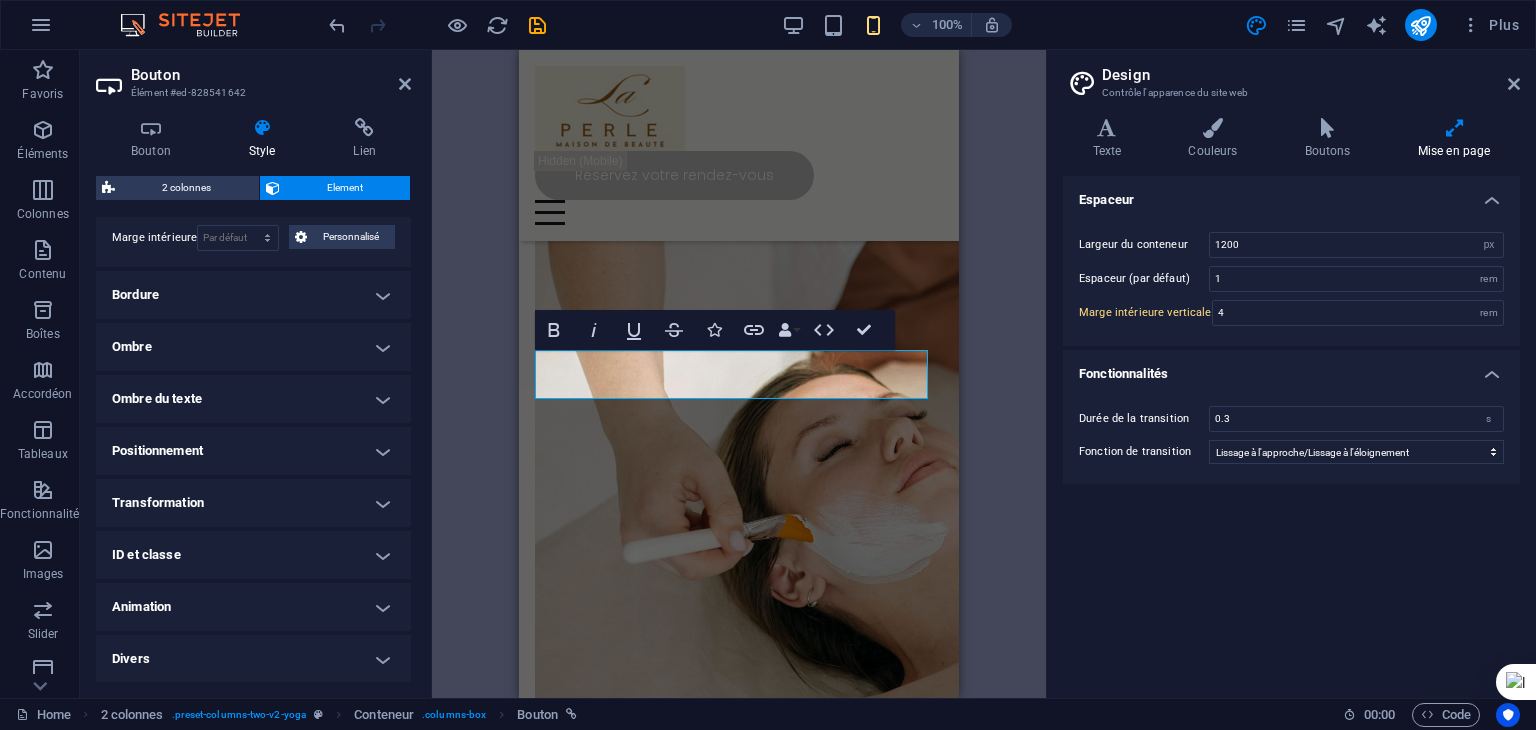 click on "Positionnement" at bounding box center [253, 451] 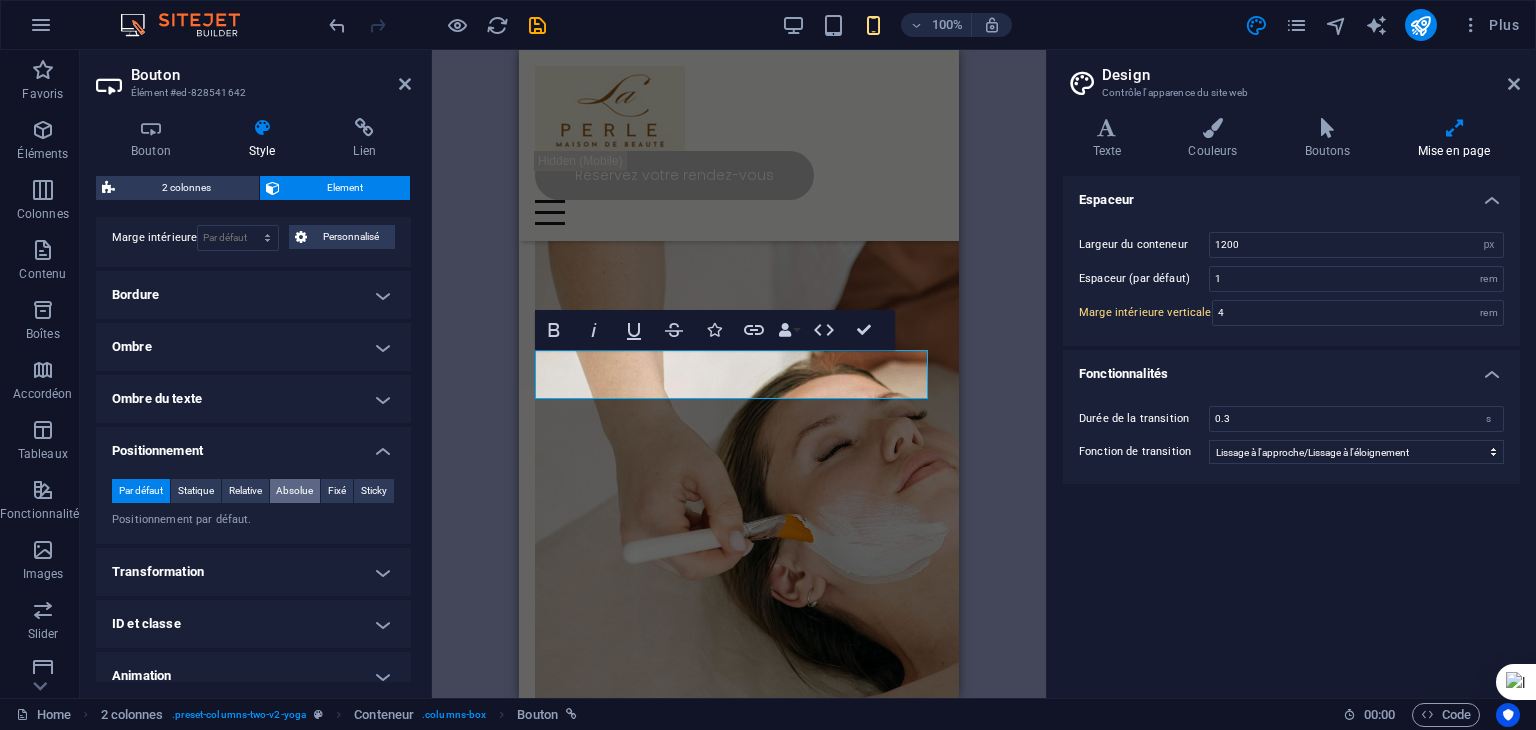 click on "Absolue" at bounding box center (294, 491) 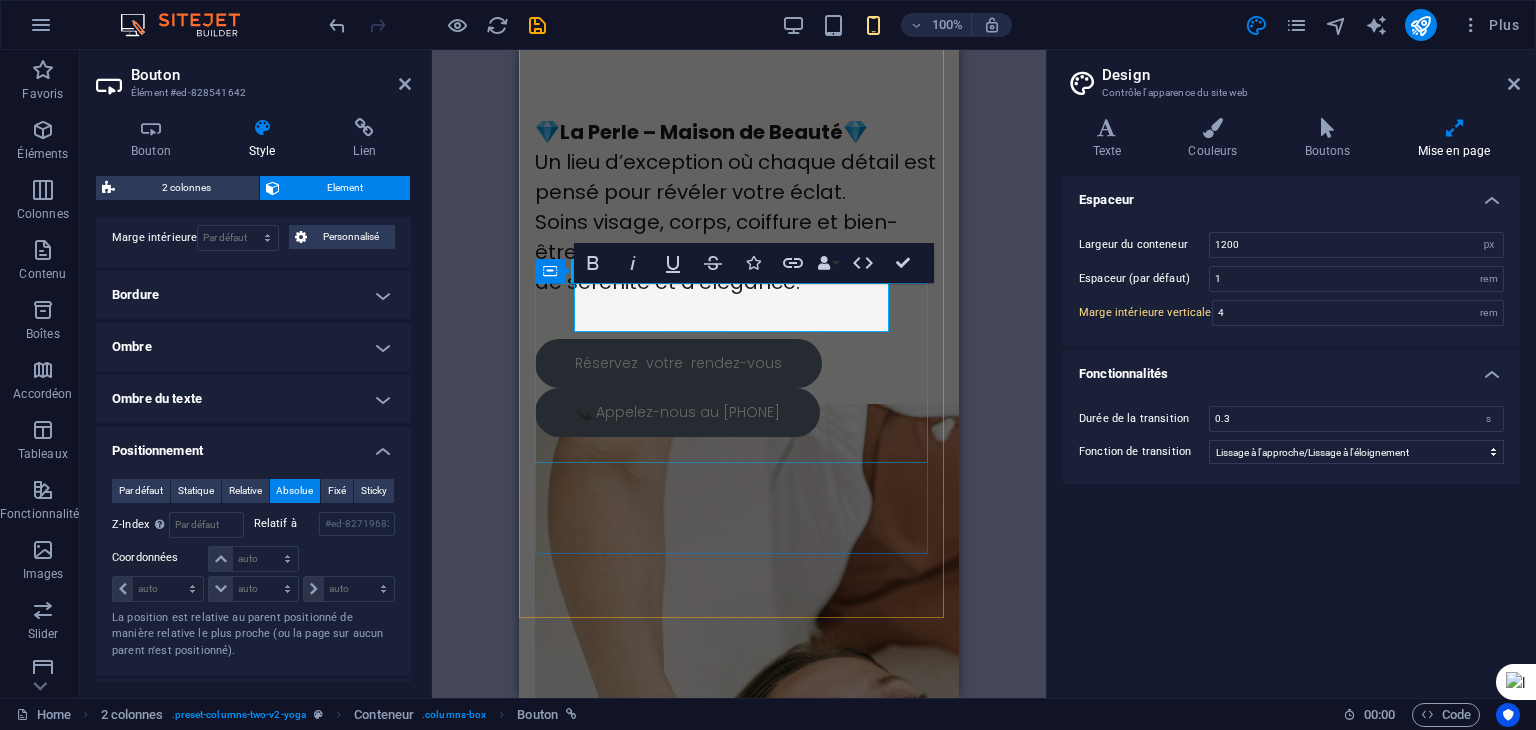 scroll, scrollTop: 295, scrollLeft: 0, axis: vertical 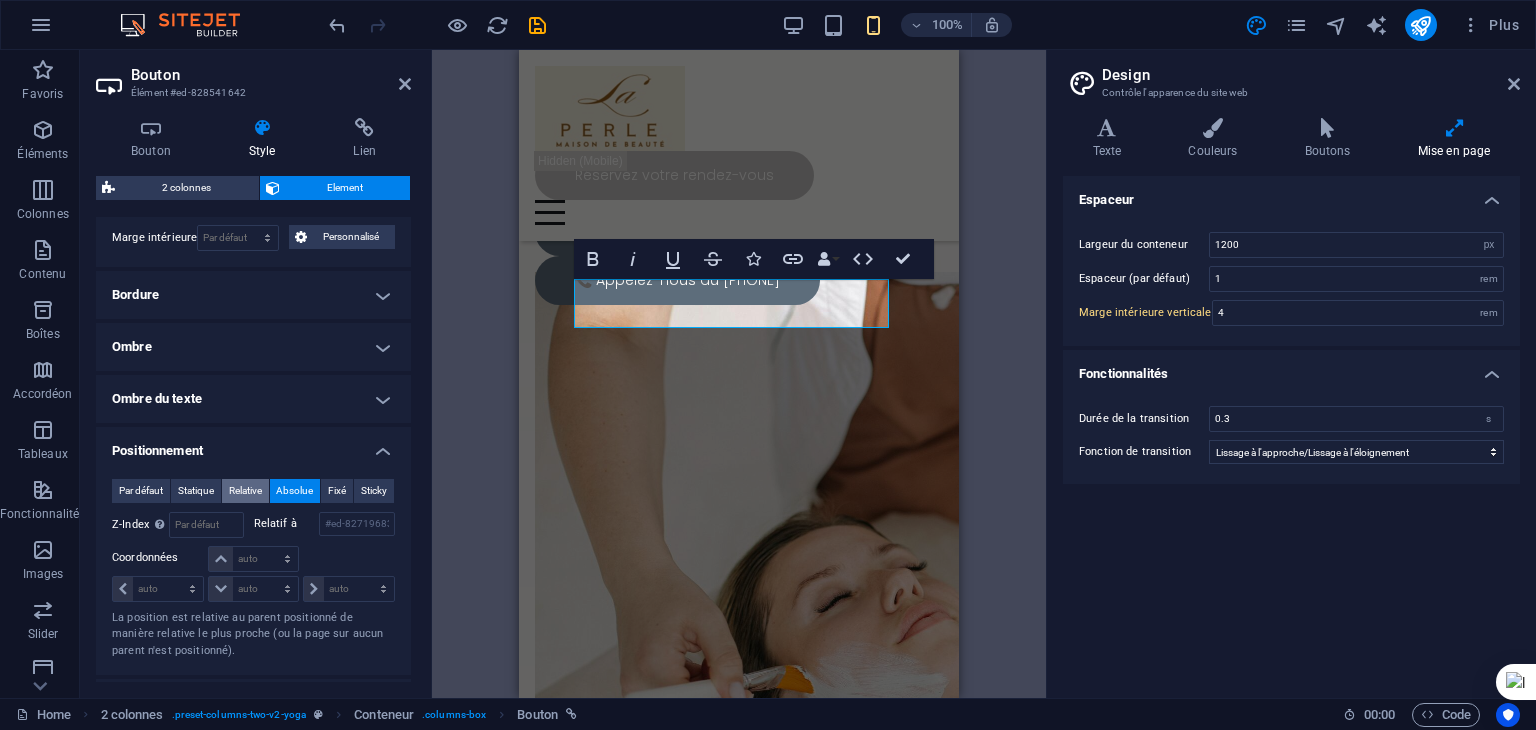 click on "Relative" at bounding box center (245, 491) 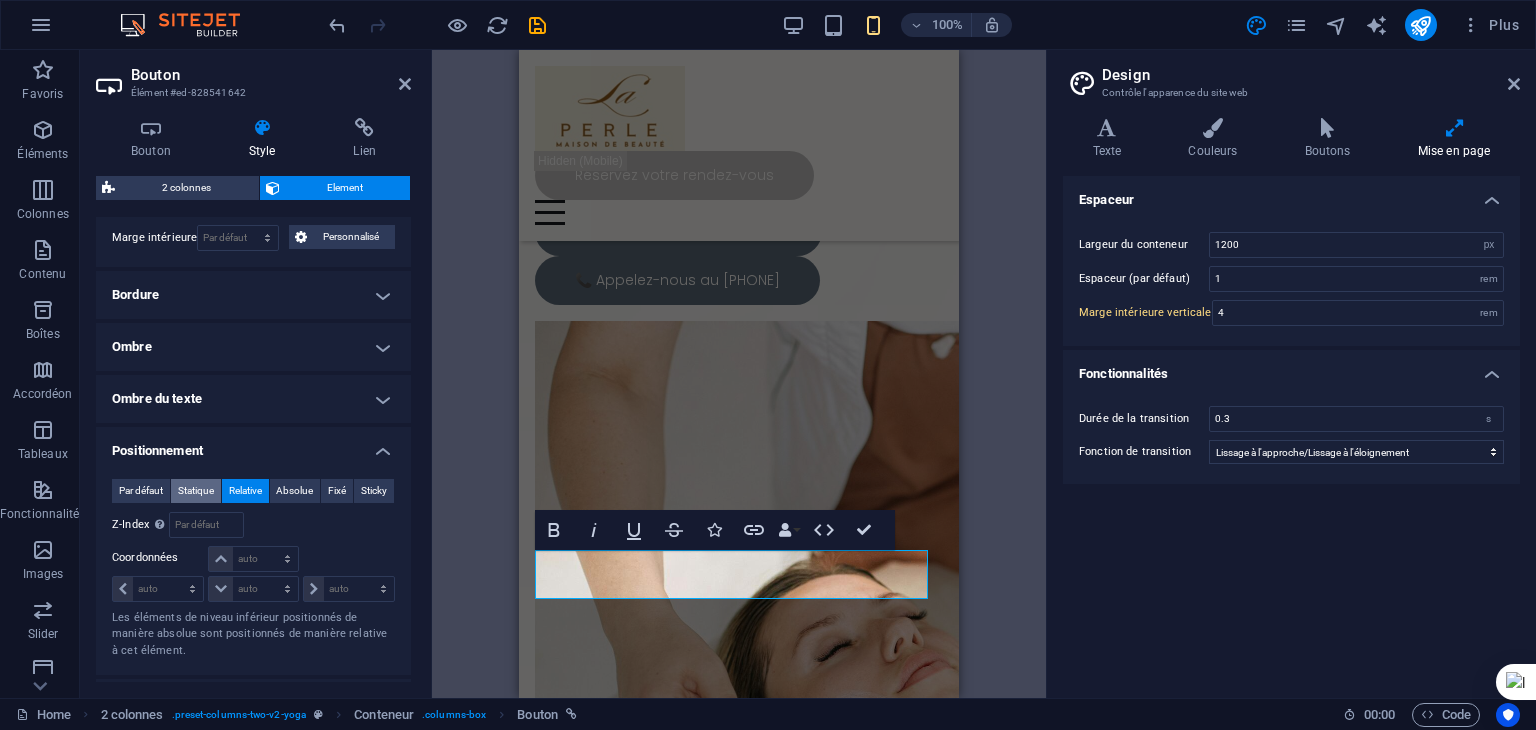 click on "Statique" at bounding box center [196, 491] 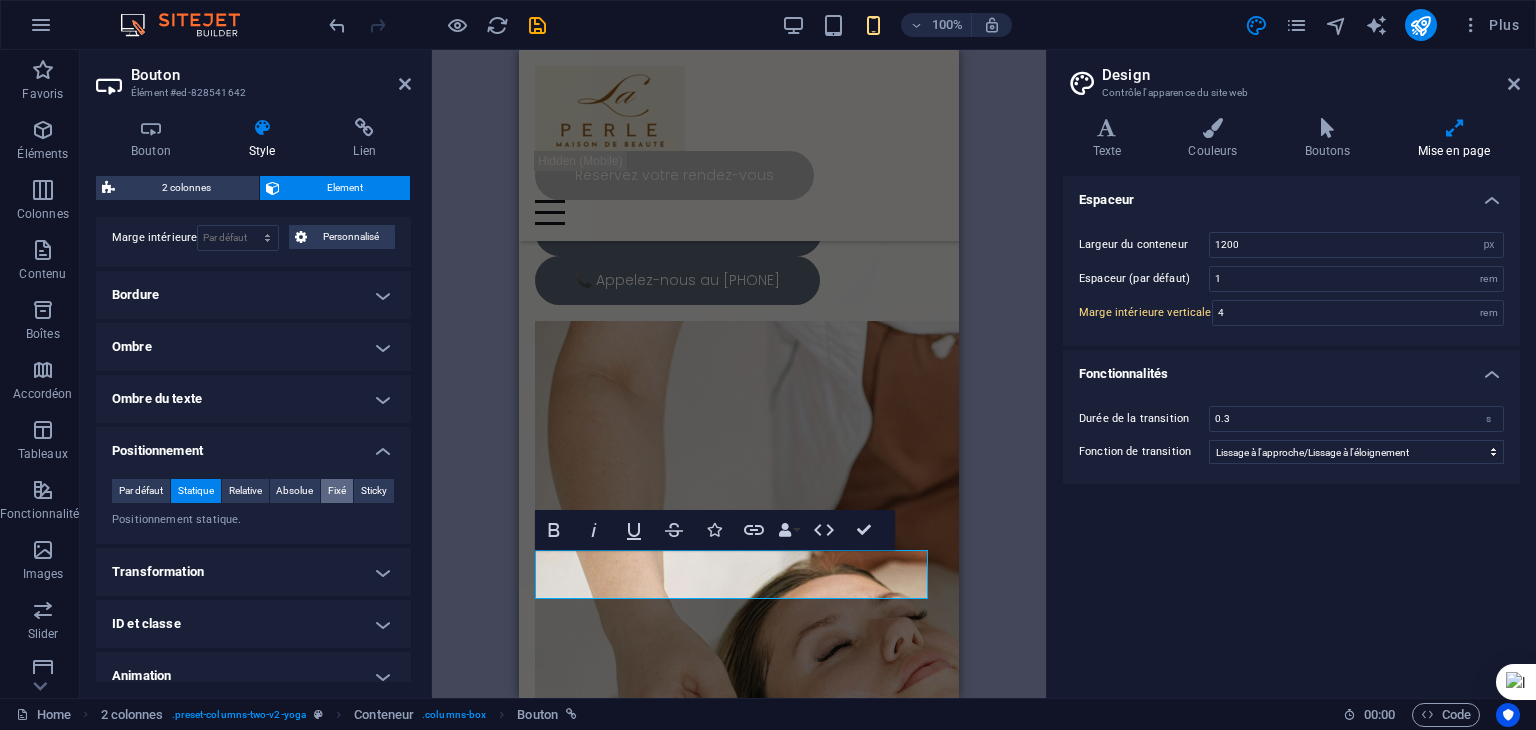 click on "Fixé" at bounding box center (337, 491) 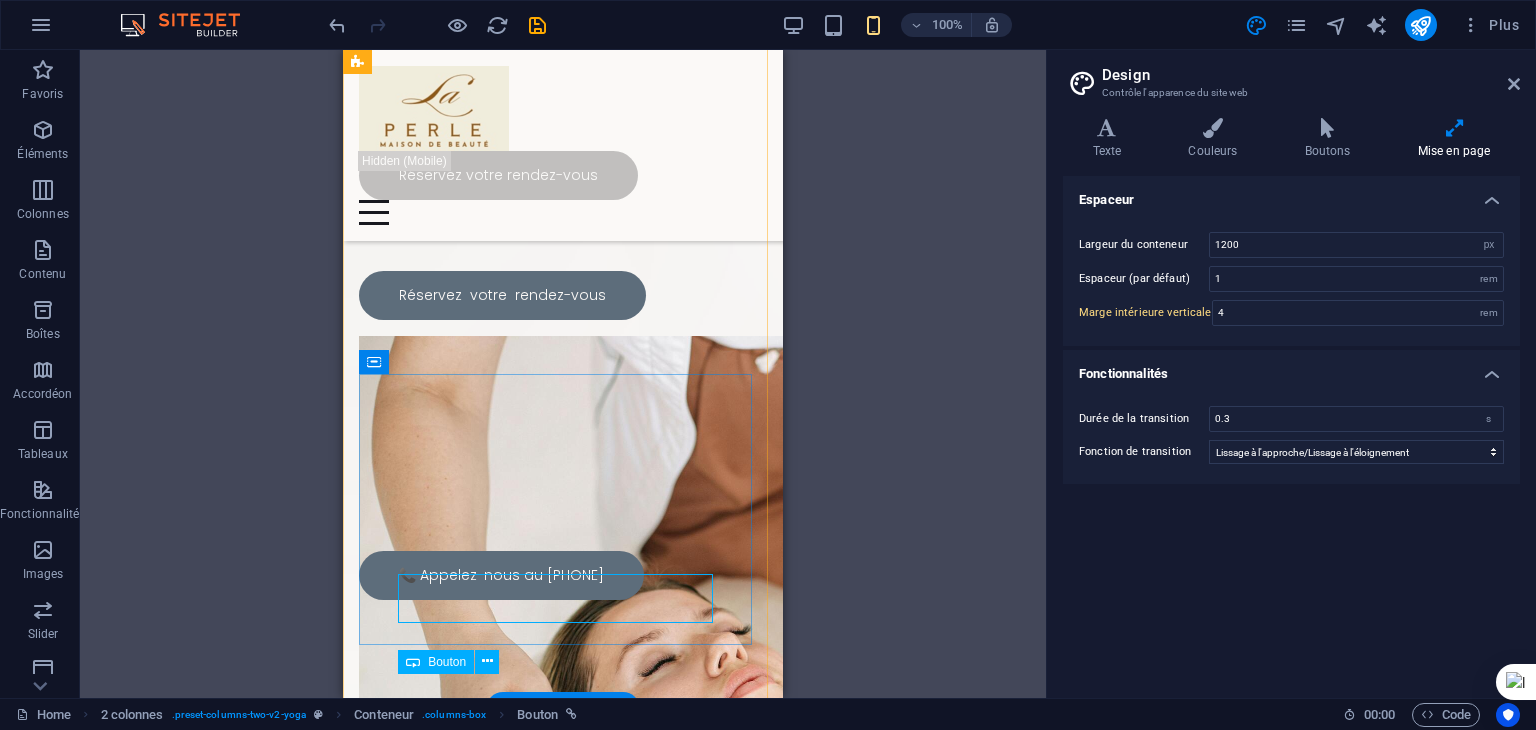 scroll, scrollTop: 200, scrollLeft: 0, axis: vertical 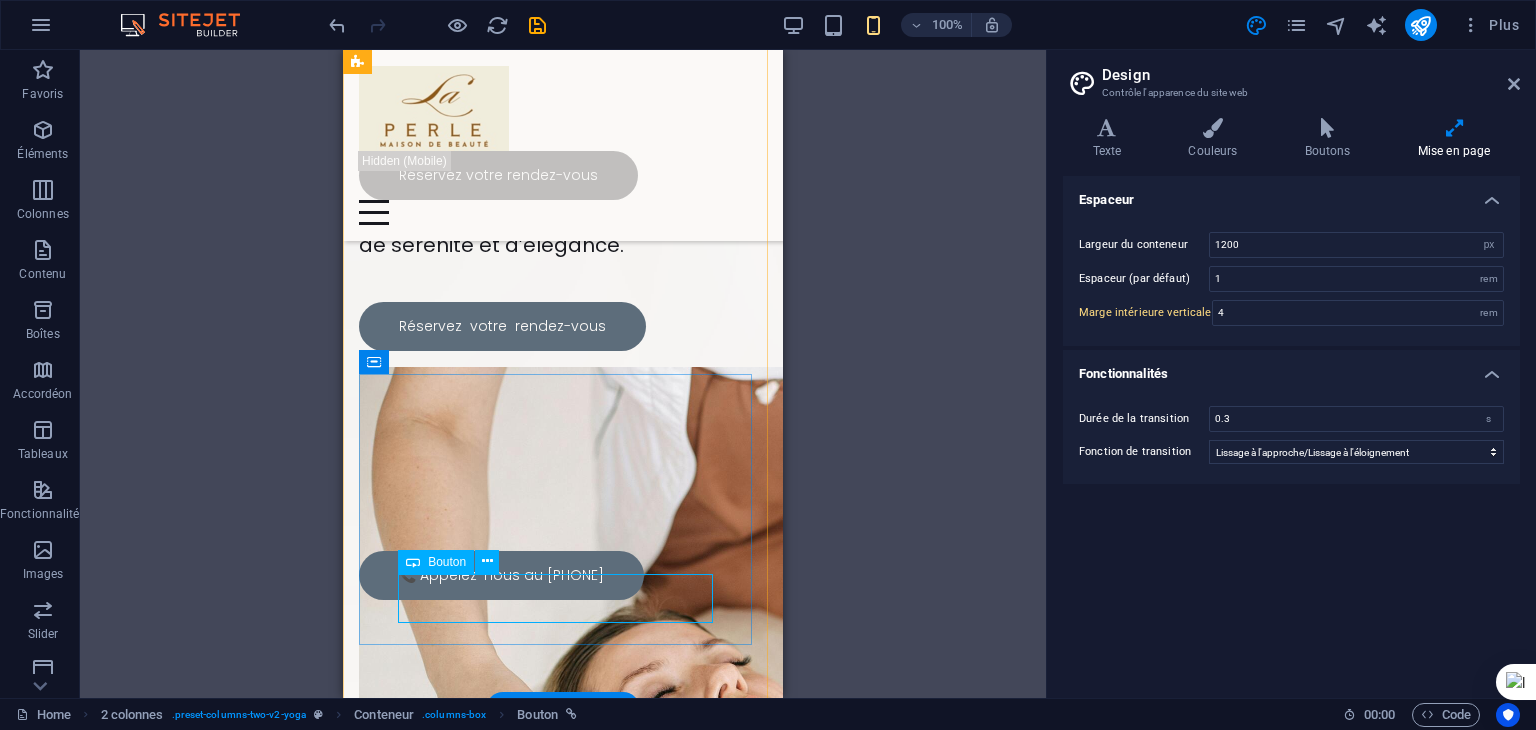 click on "📞 Appelez-nous au [PHONE]" at bounding box center (501, 575) 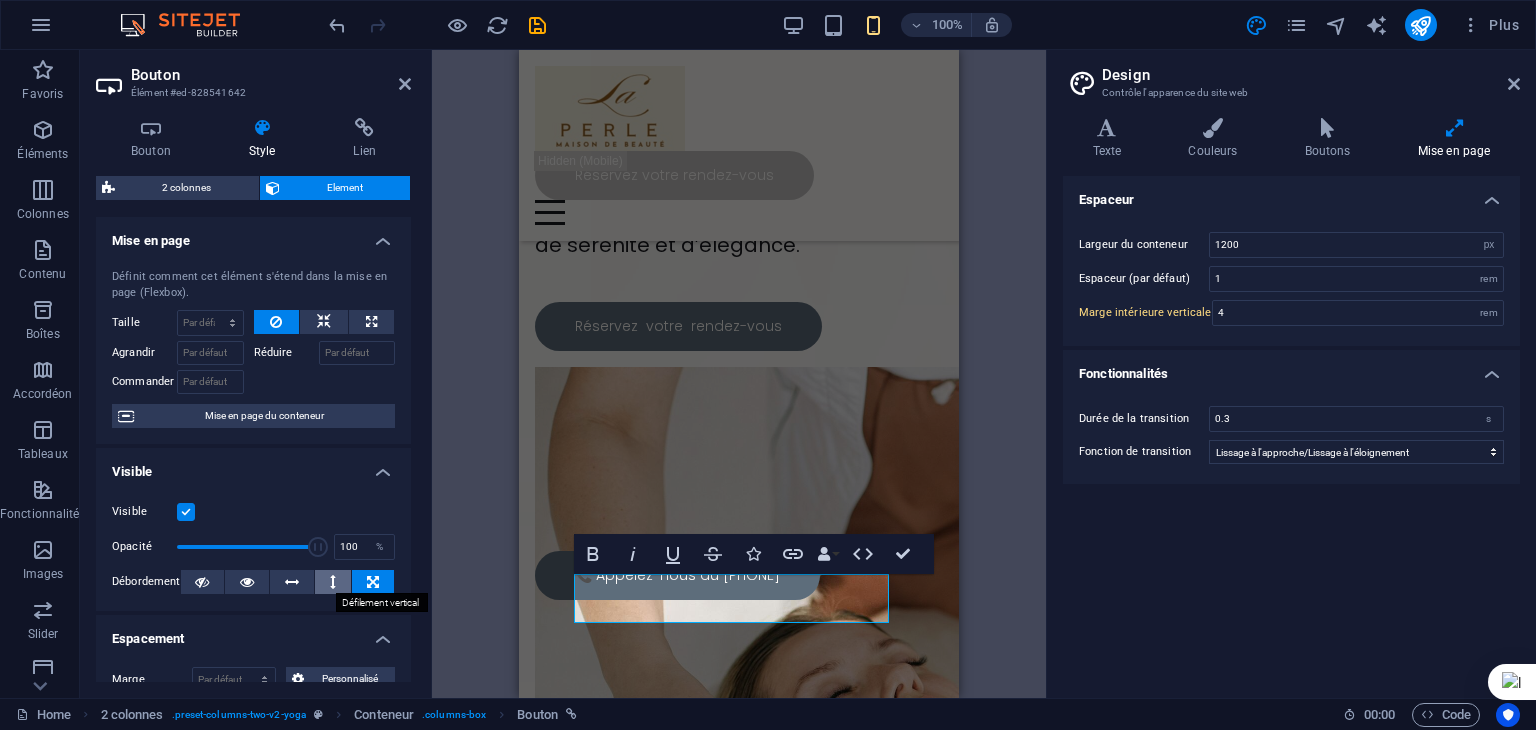 click at bounding box center (333, 582) 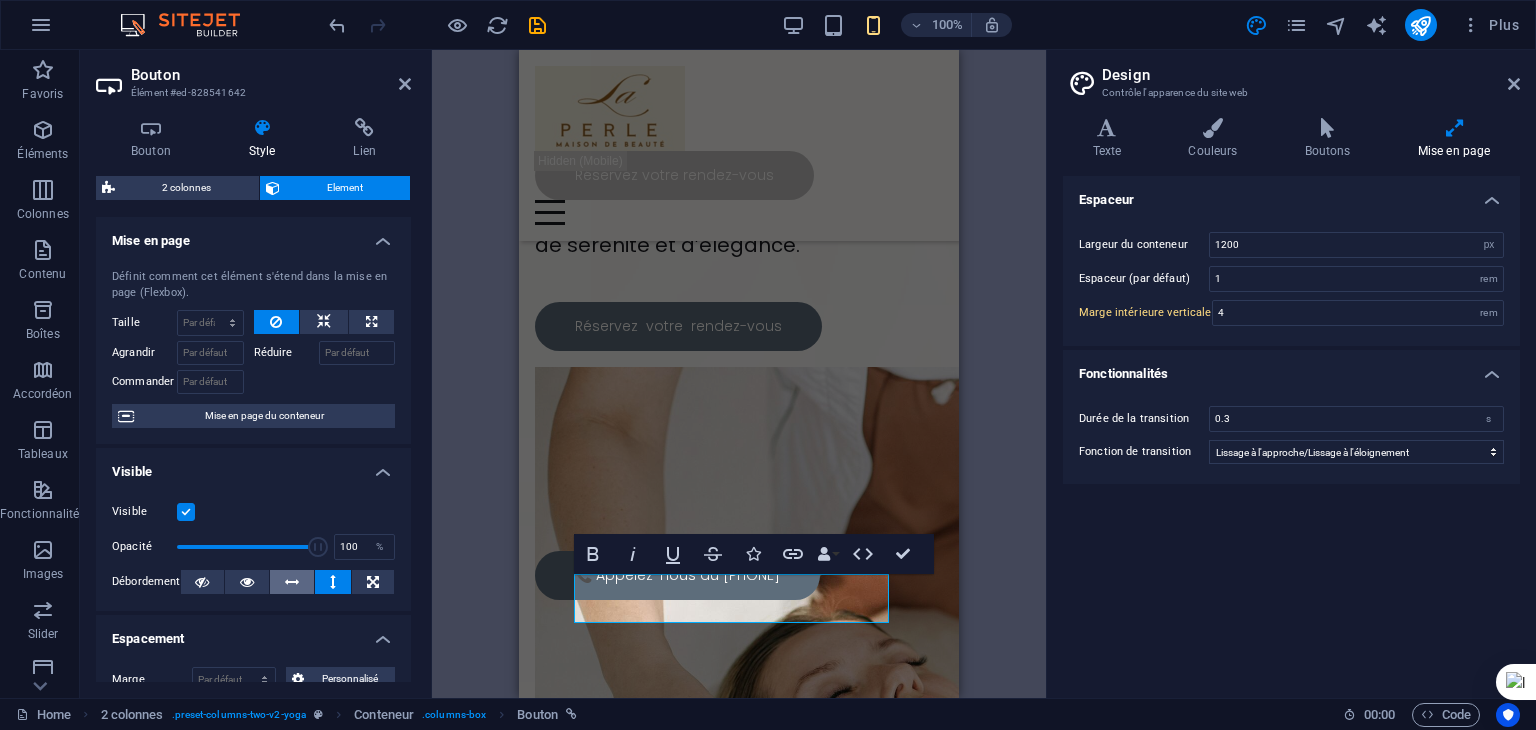 click at bounding box center (292, 582) 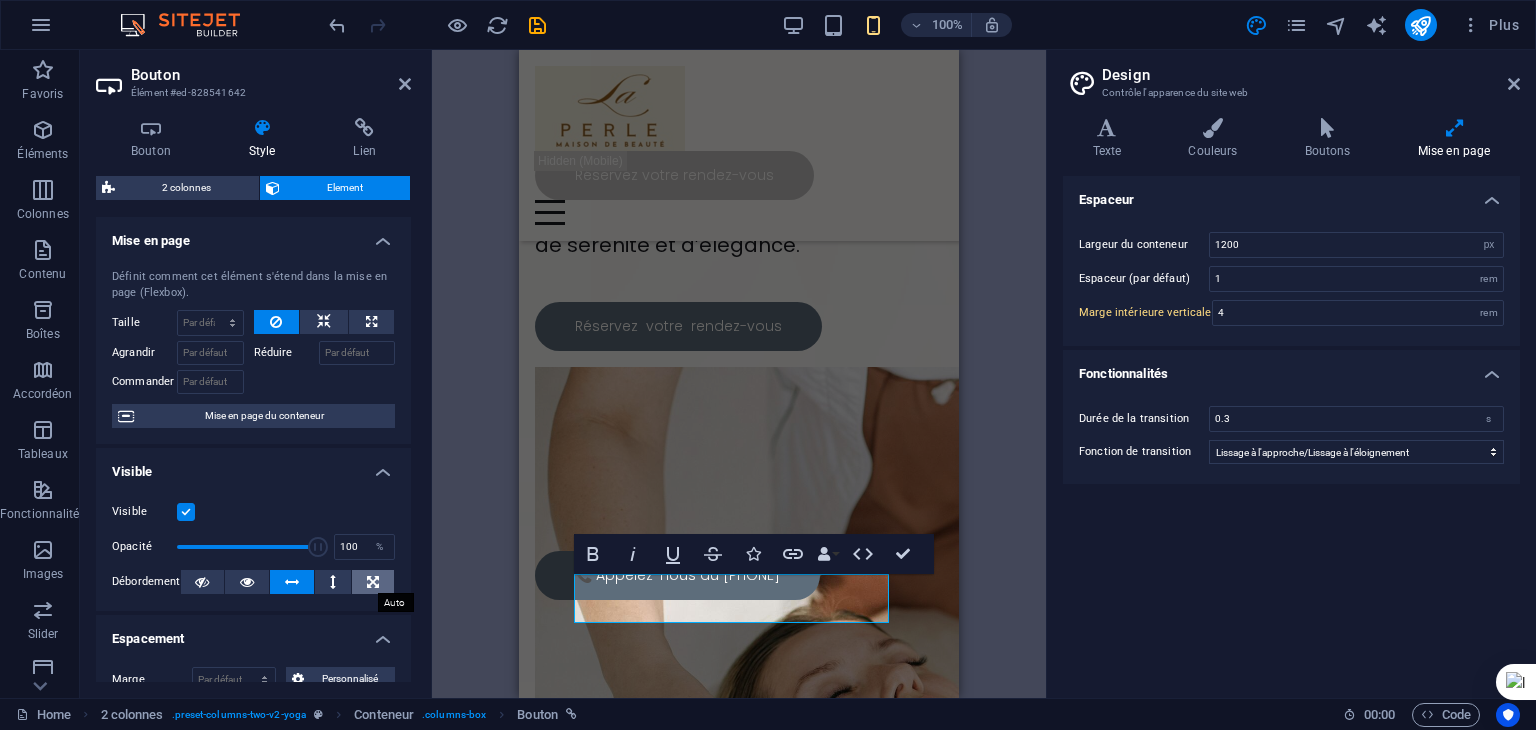 click at bounding box center (373, 582) 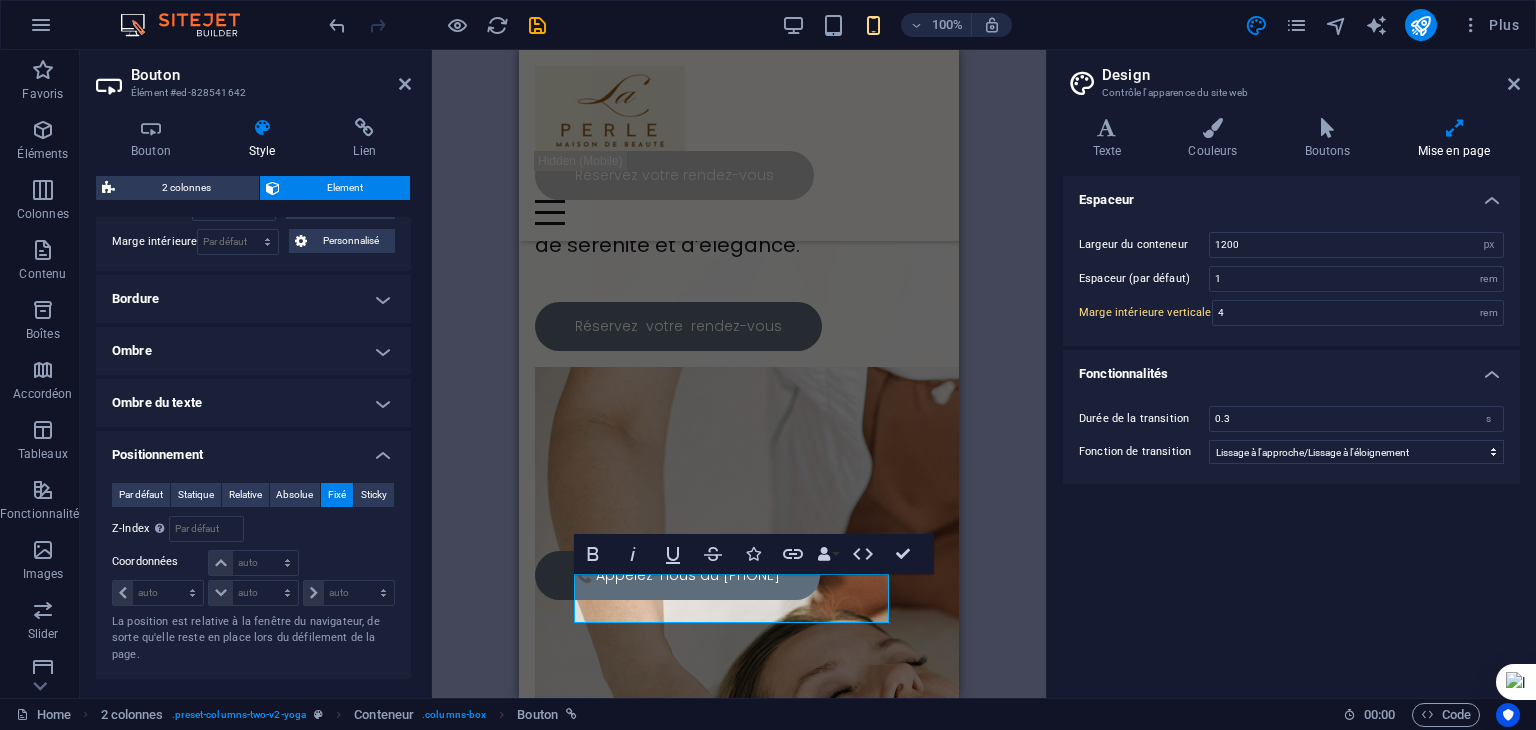 scroll, scrollTop: 500, scrollLeft: 0, axis: vertical 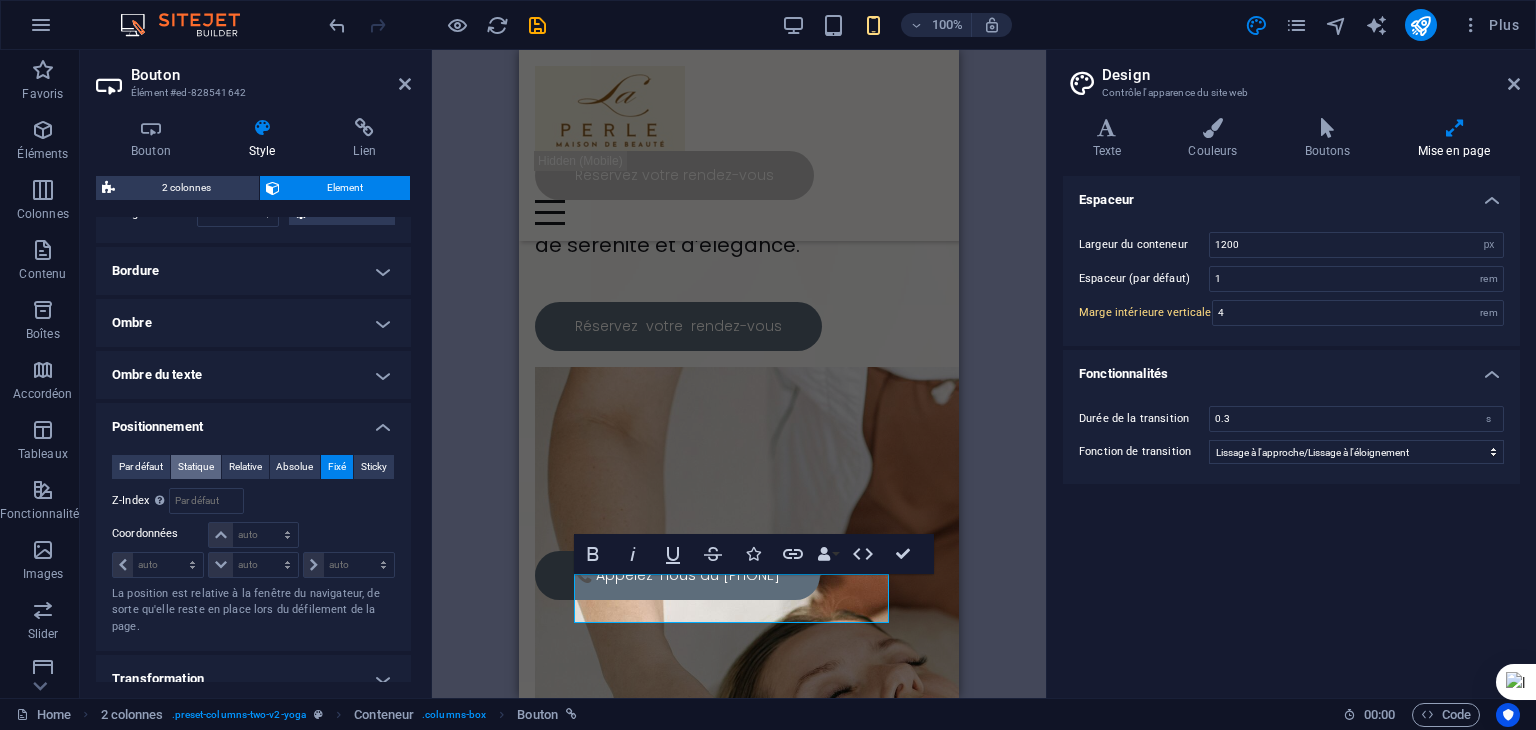 click on "Statique" at bounding box center [196, 467] 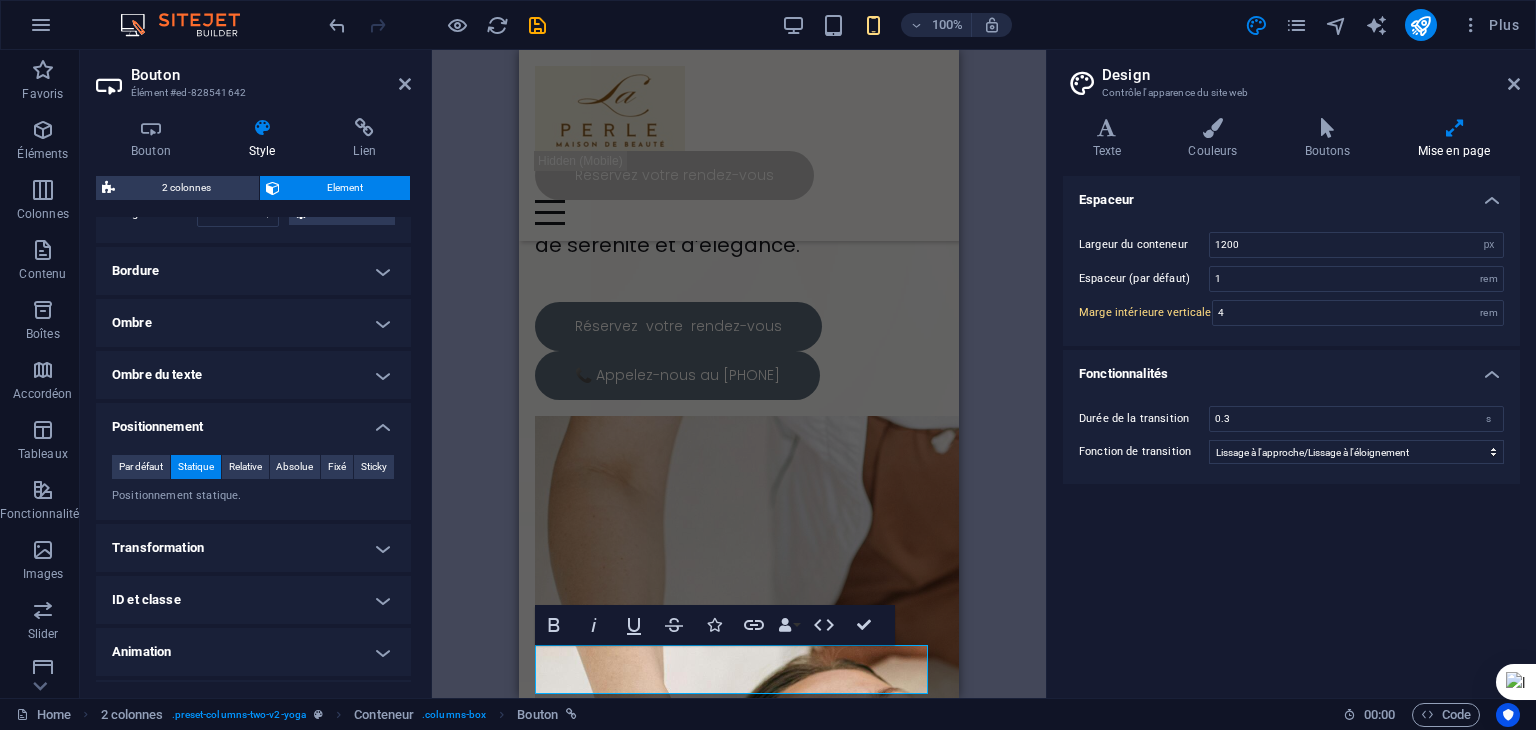click on "Positionnement statique." at bounding box center (253, 496) 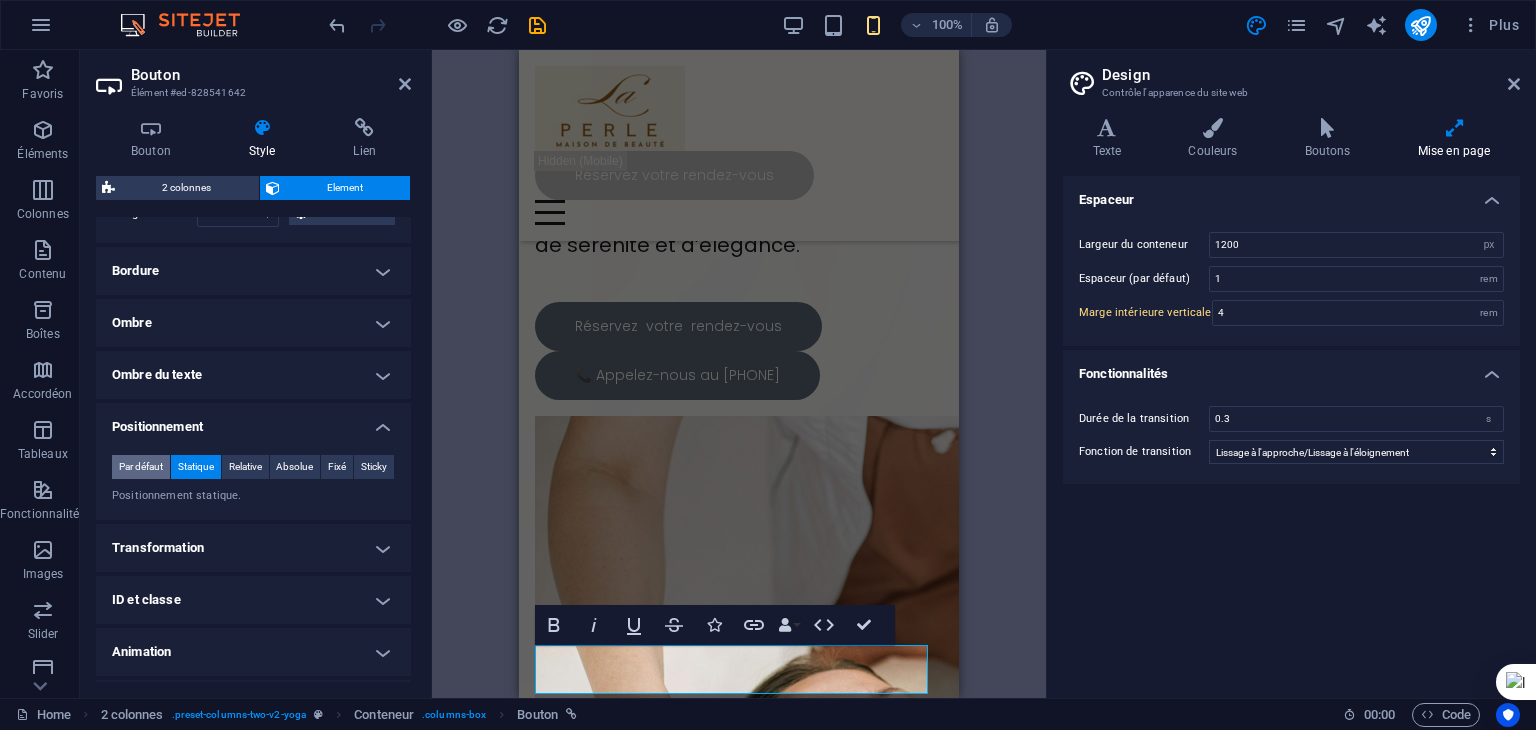 click on "Par défaut" at bounding box center (141, 467) 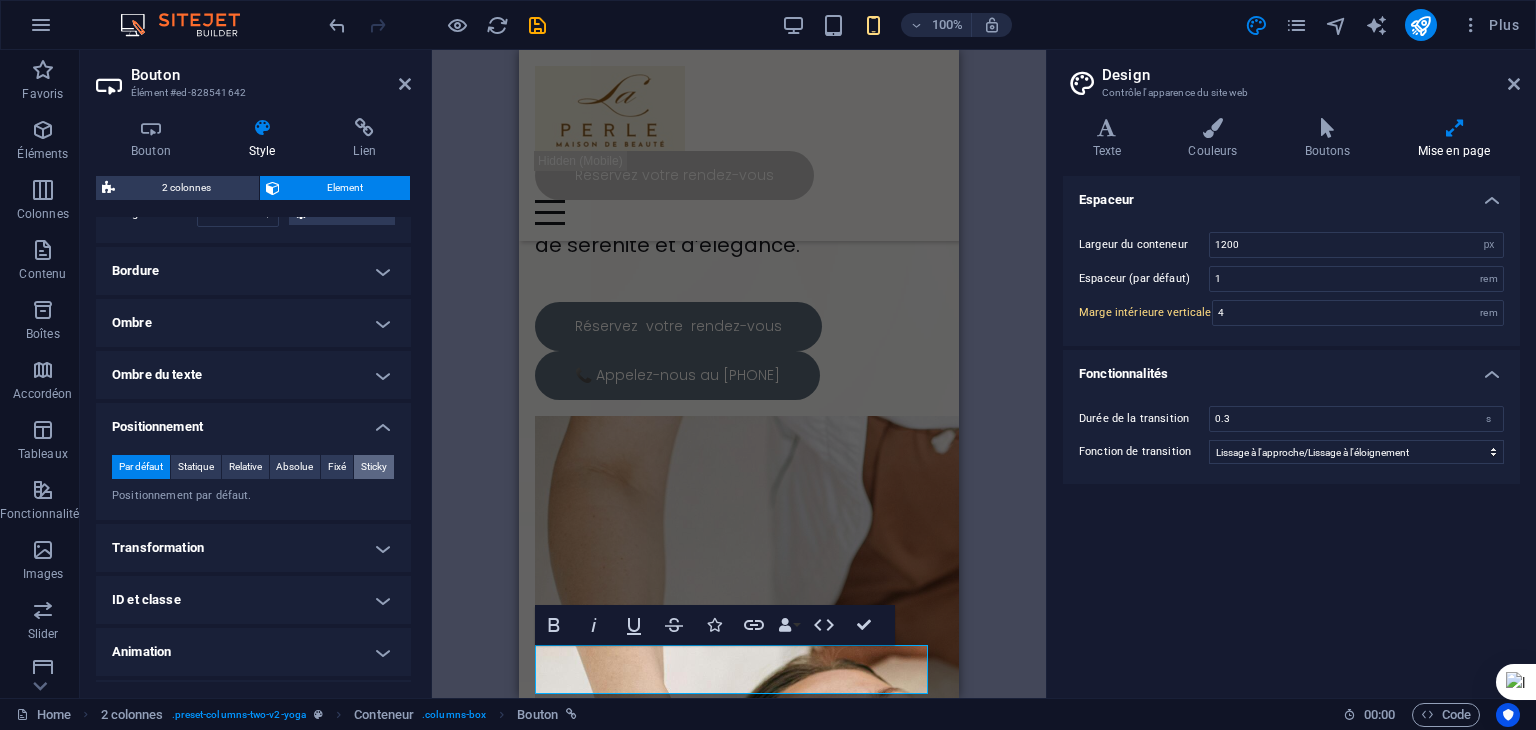 click on "Sticky" at bounding box center (374, 467) 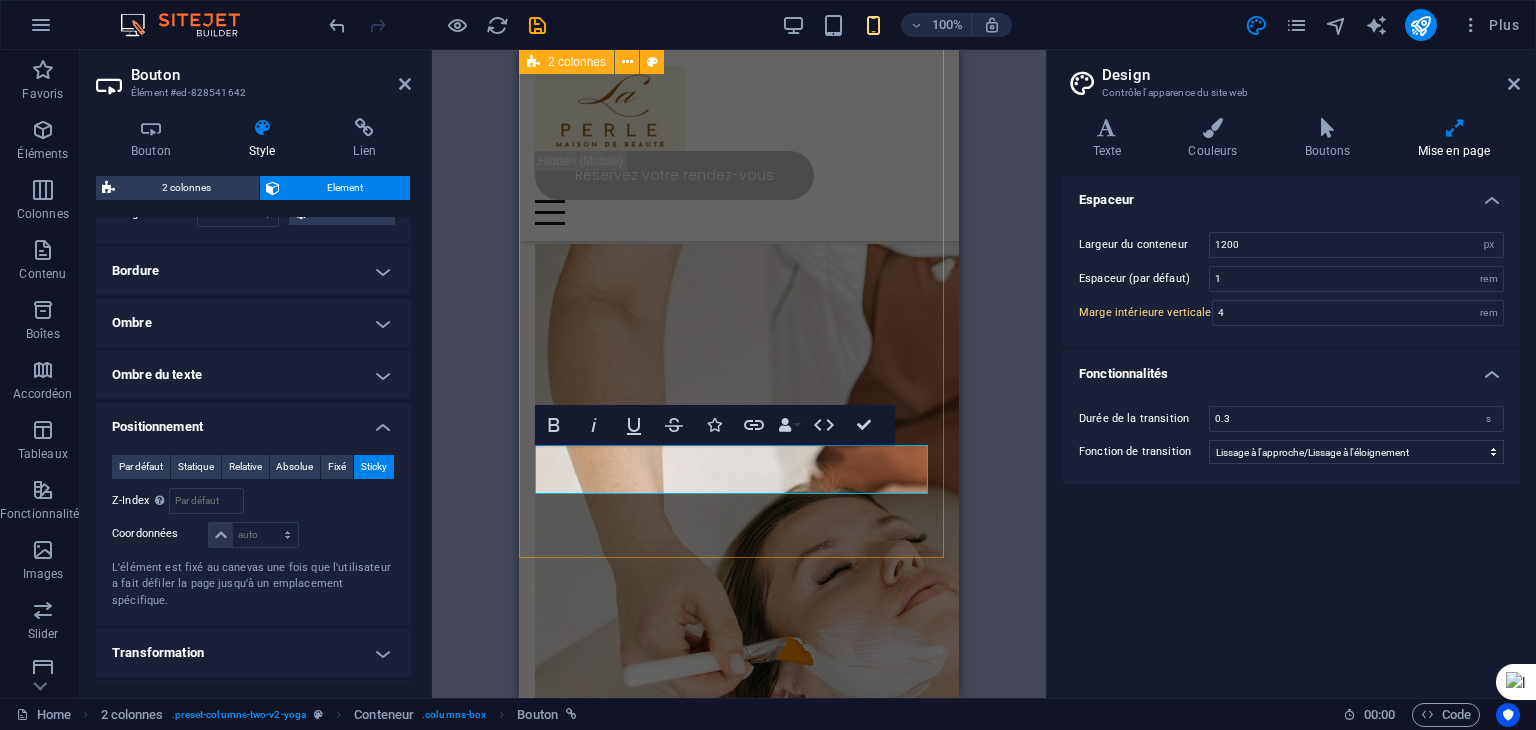 scroll, scrollTop: 200, scrollLeft: 0, axis: vertical 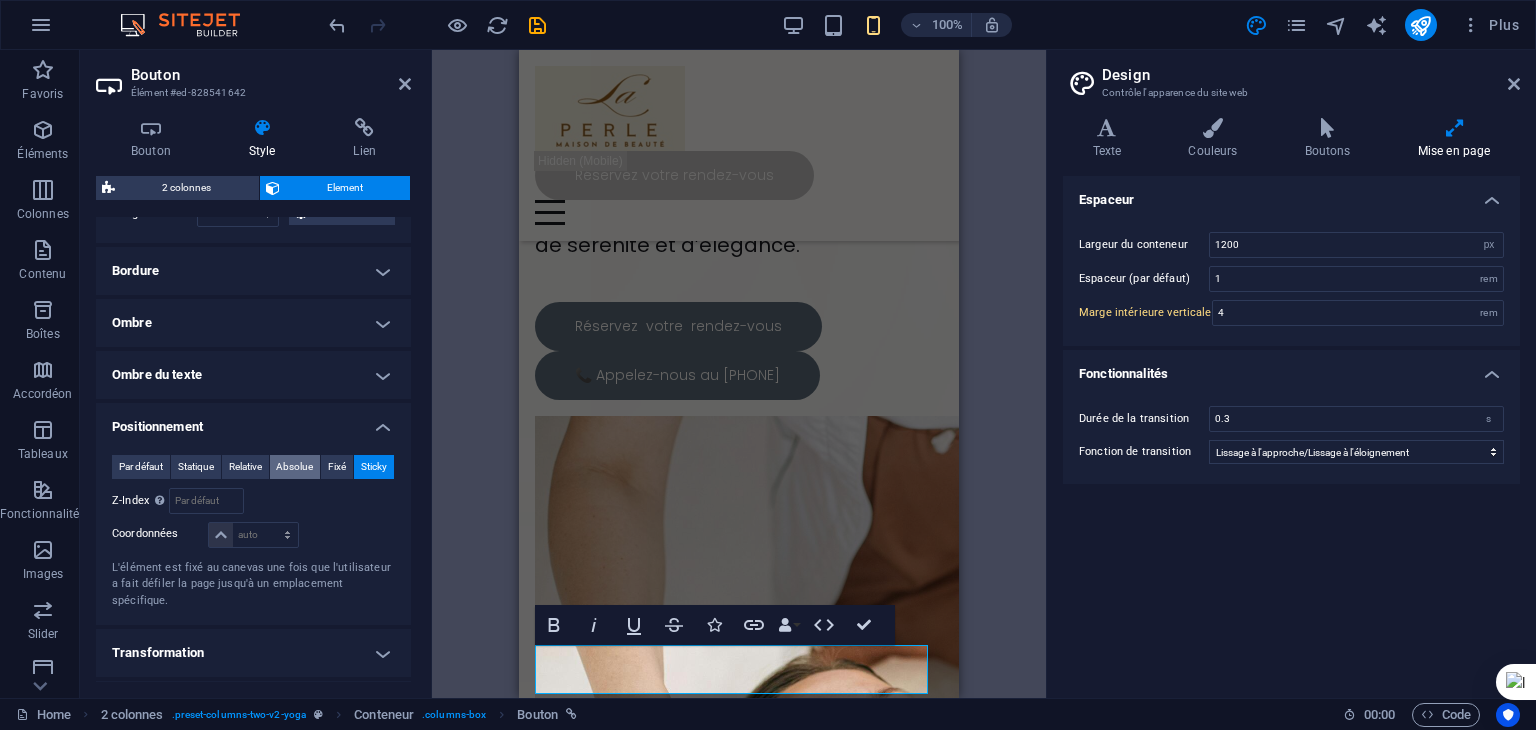 click on "Absolue" at bounding box center [294, 467] 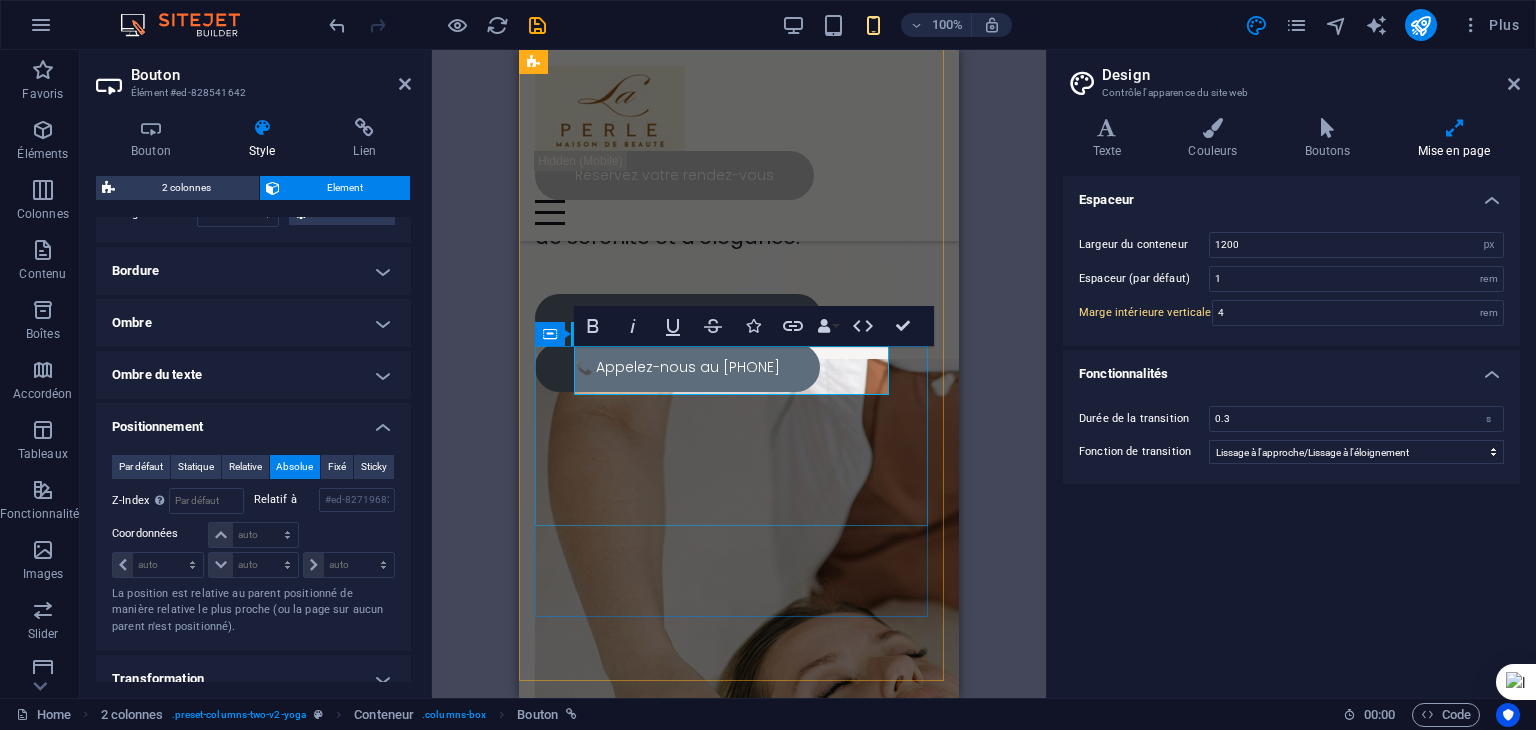 scroll, scrollTop: 0, scrollLeft: 0, axis: both 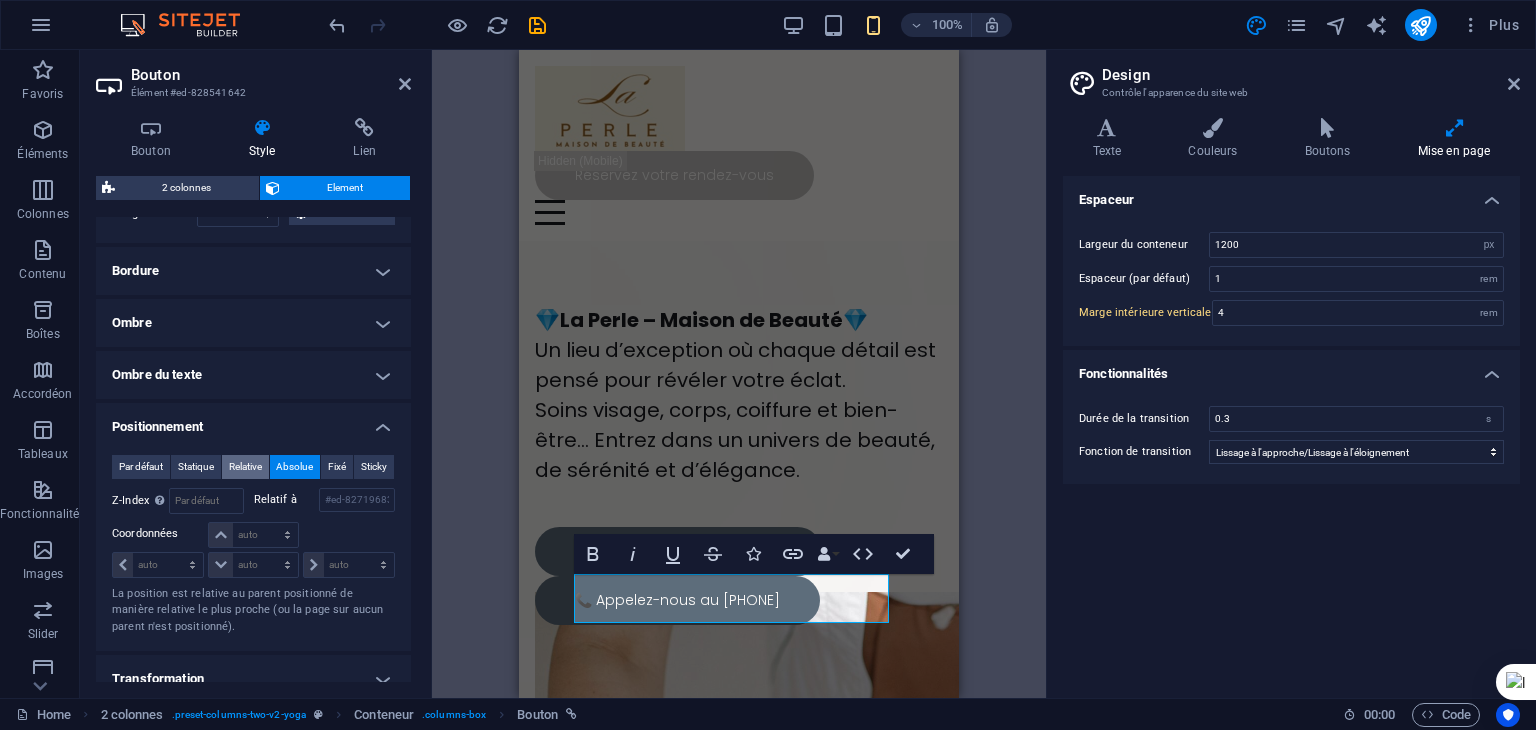 click on "Relative" at bounding box center [245, 467] 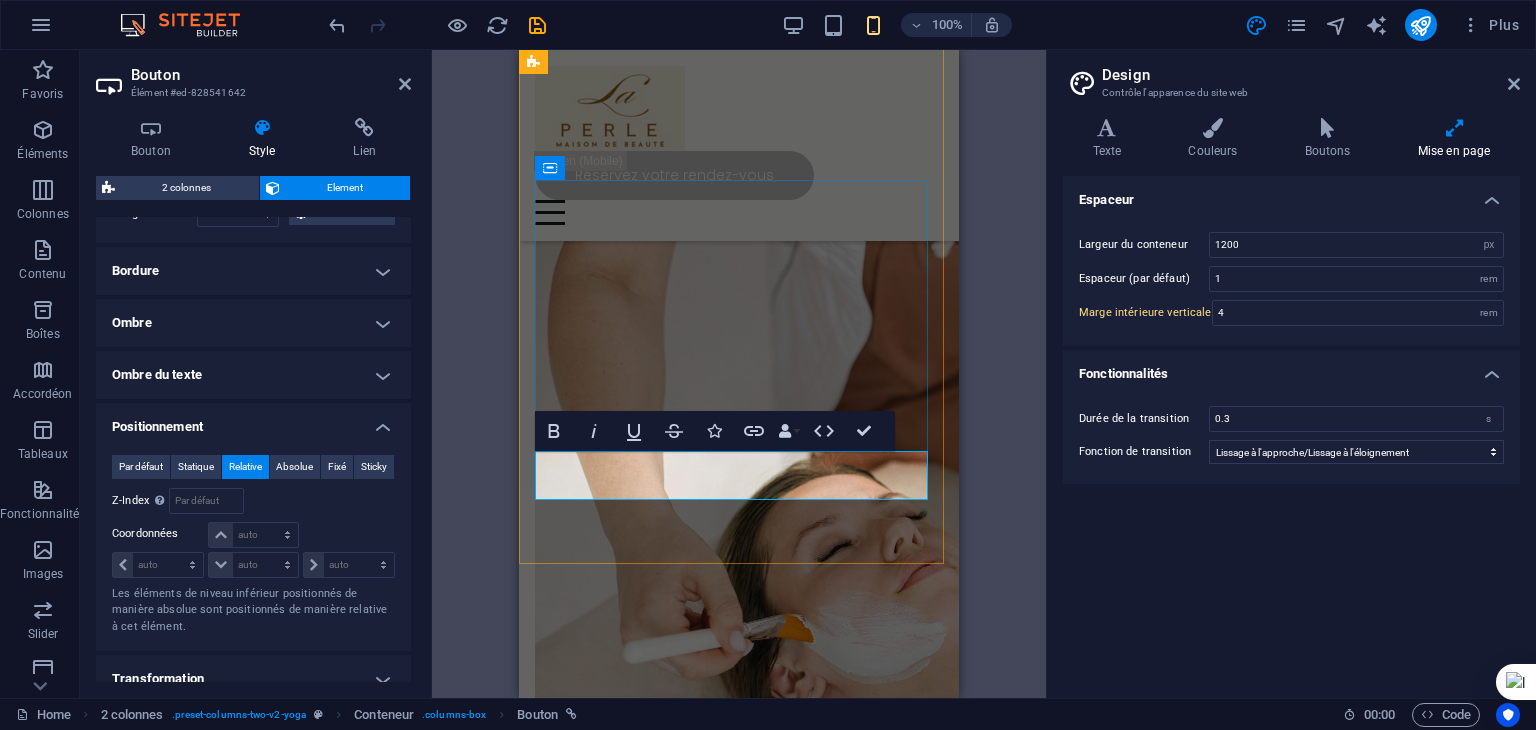scroll, scrollTop: 295, scrollLeft: 0, axis: vertical 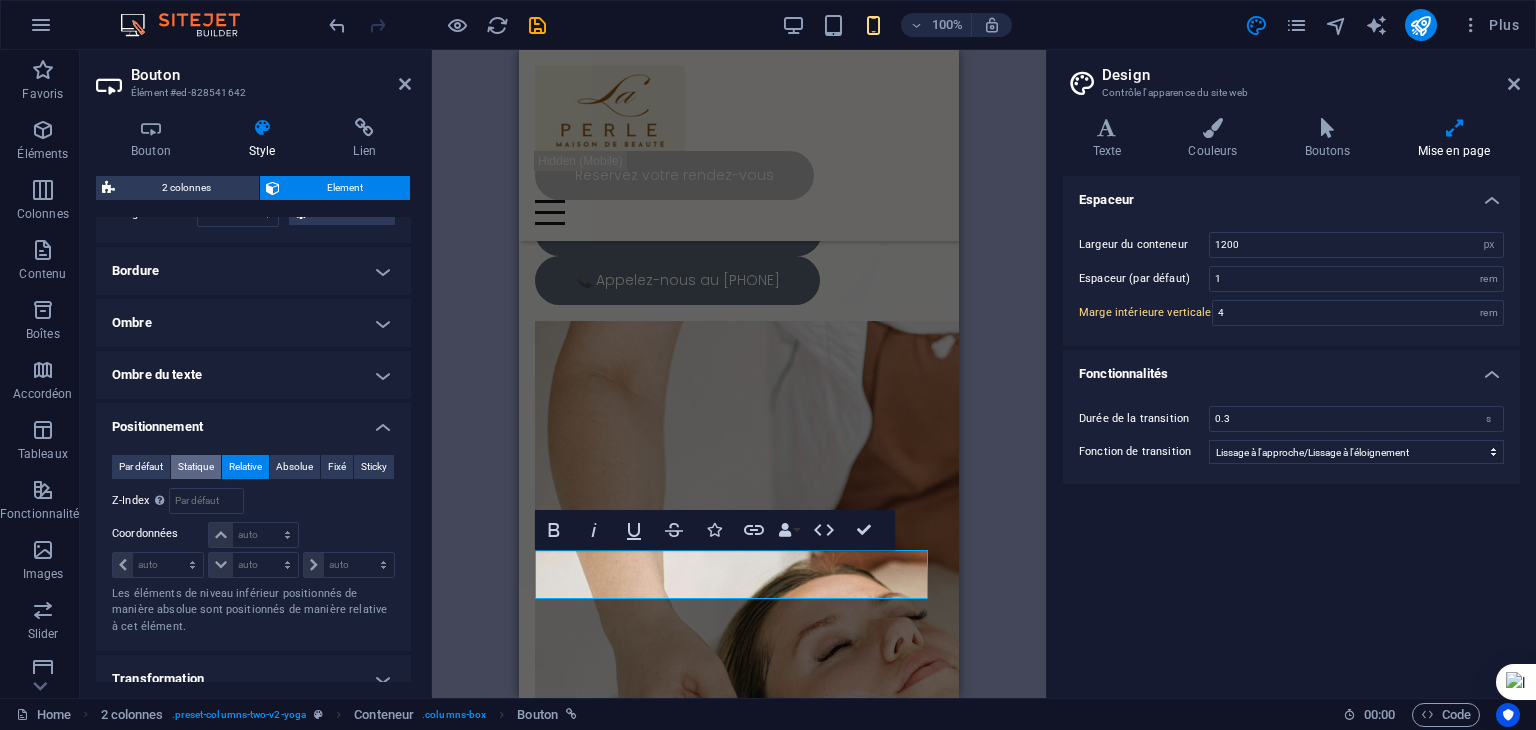 click on "Statique" at bounding box center (196, 467) 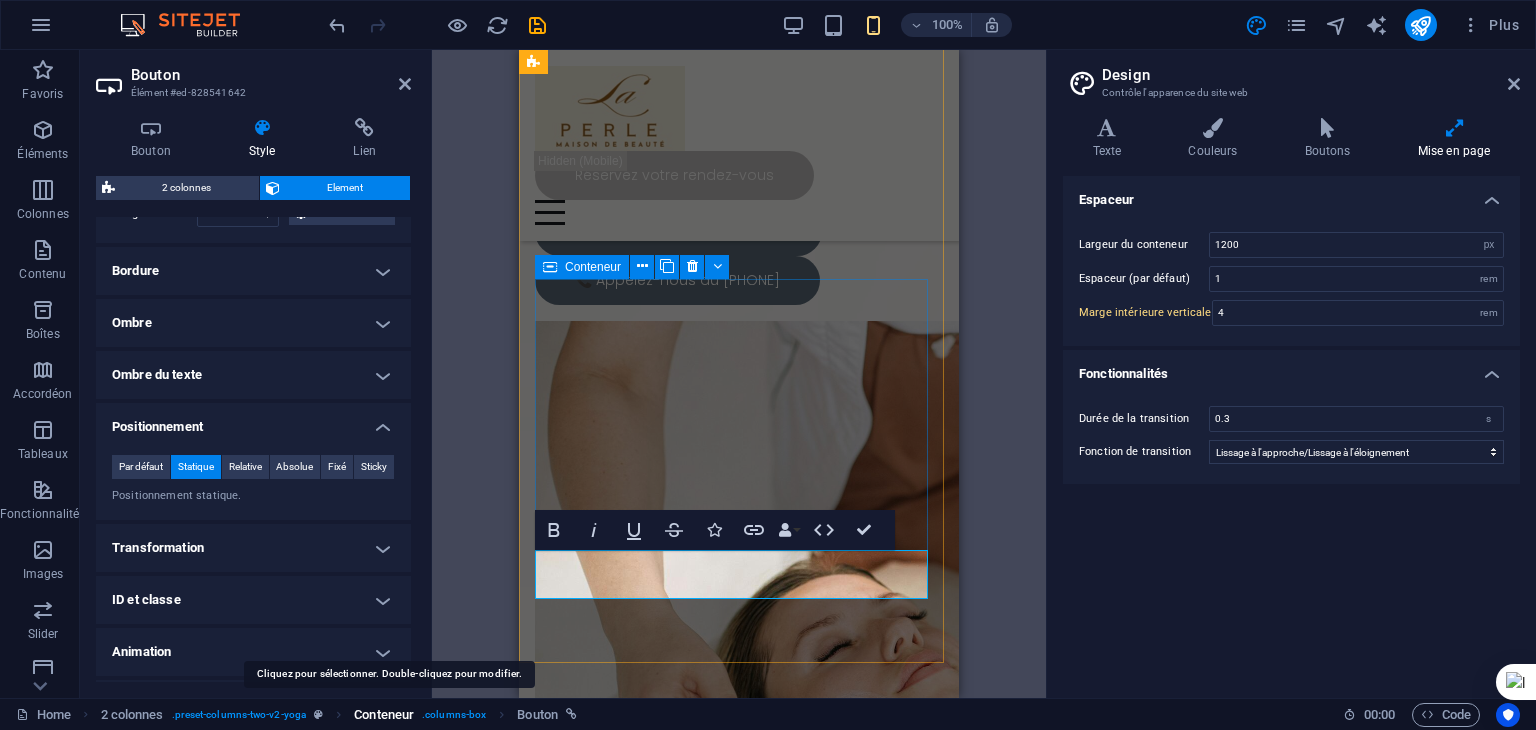 type 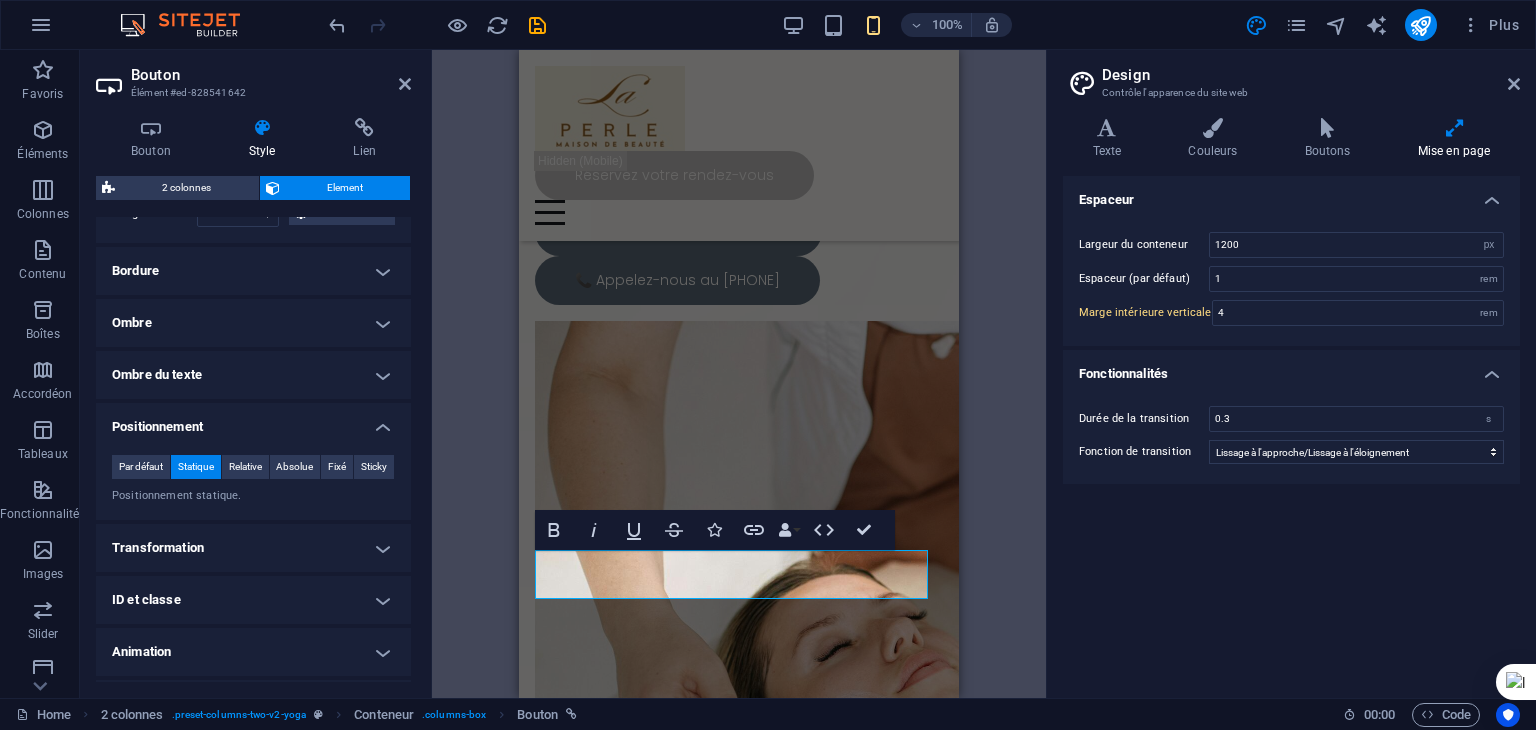 click on "Transformation" at bounding box center (253, 548) 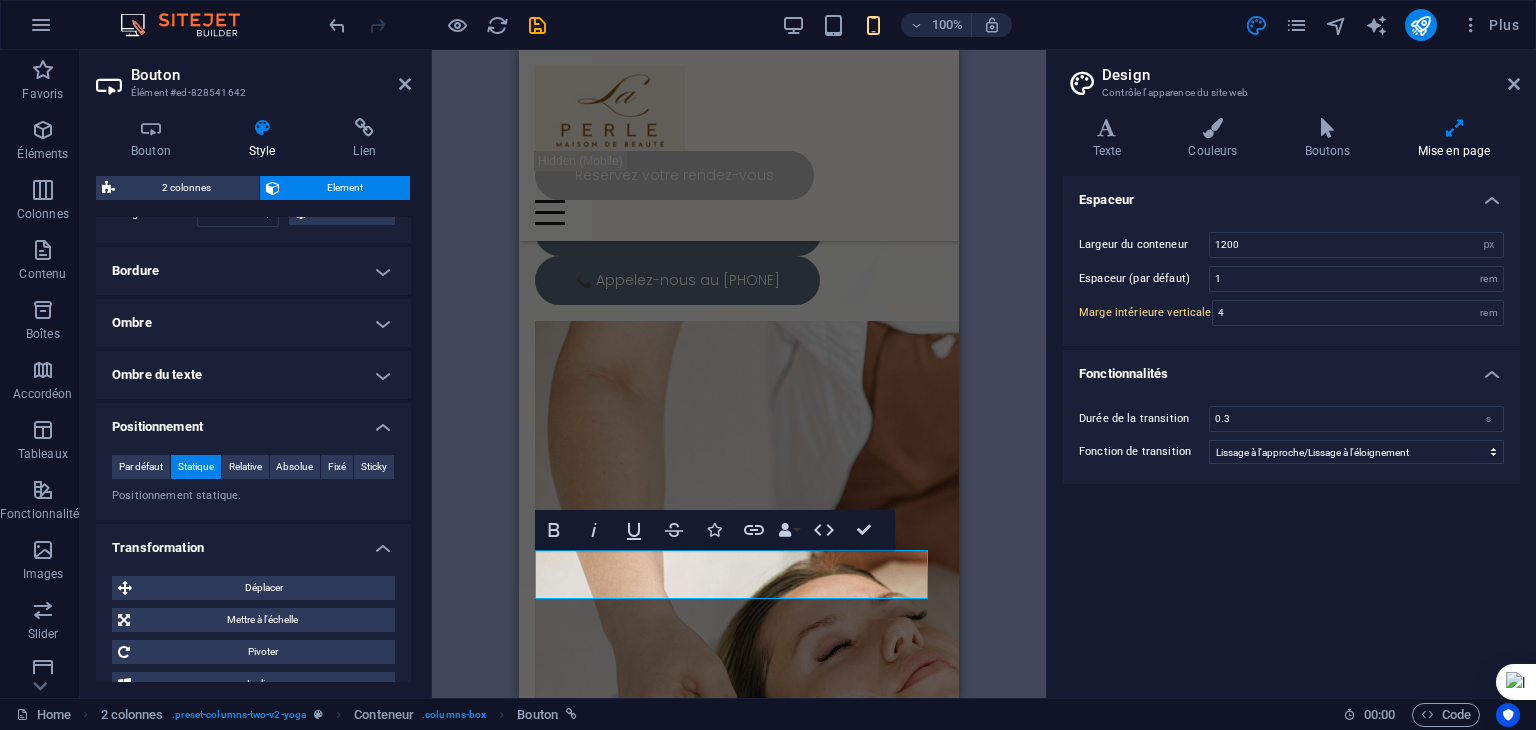 scroll, scrollTop: 600, scrollLeft: 0, axis: vertical 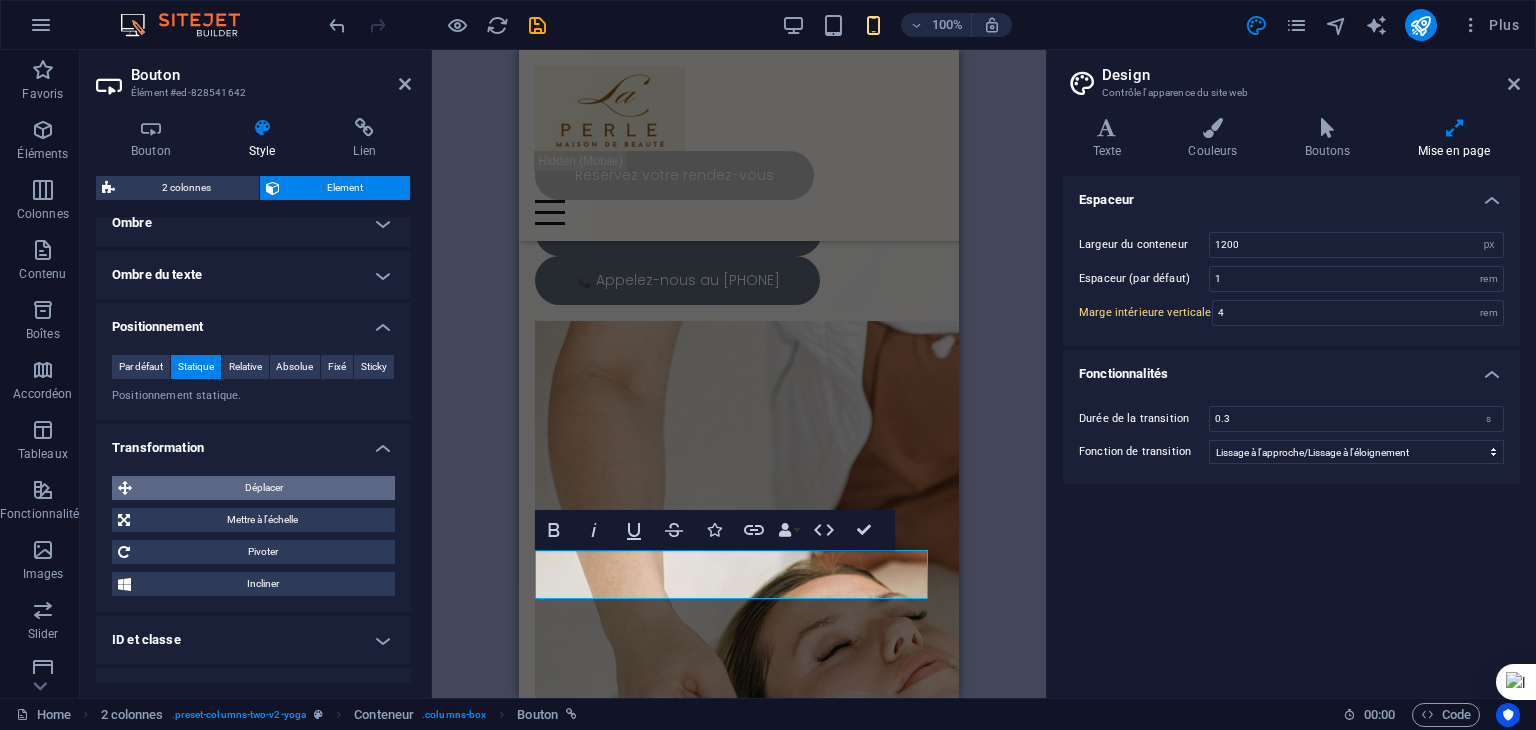 click on "Déplacer" at bounding box center [263, 488] 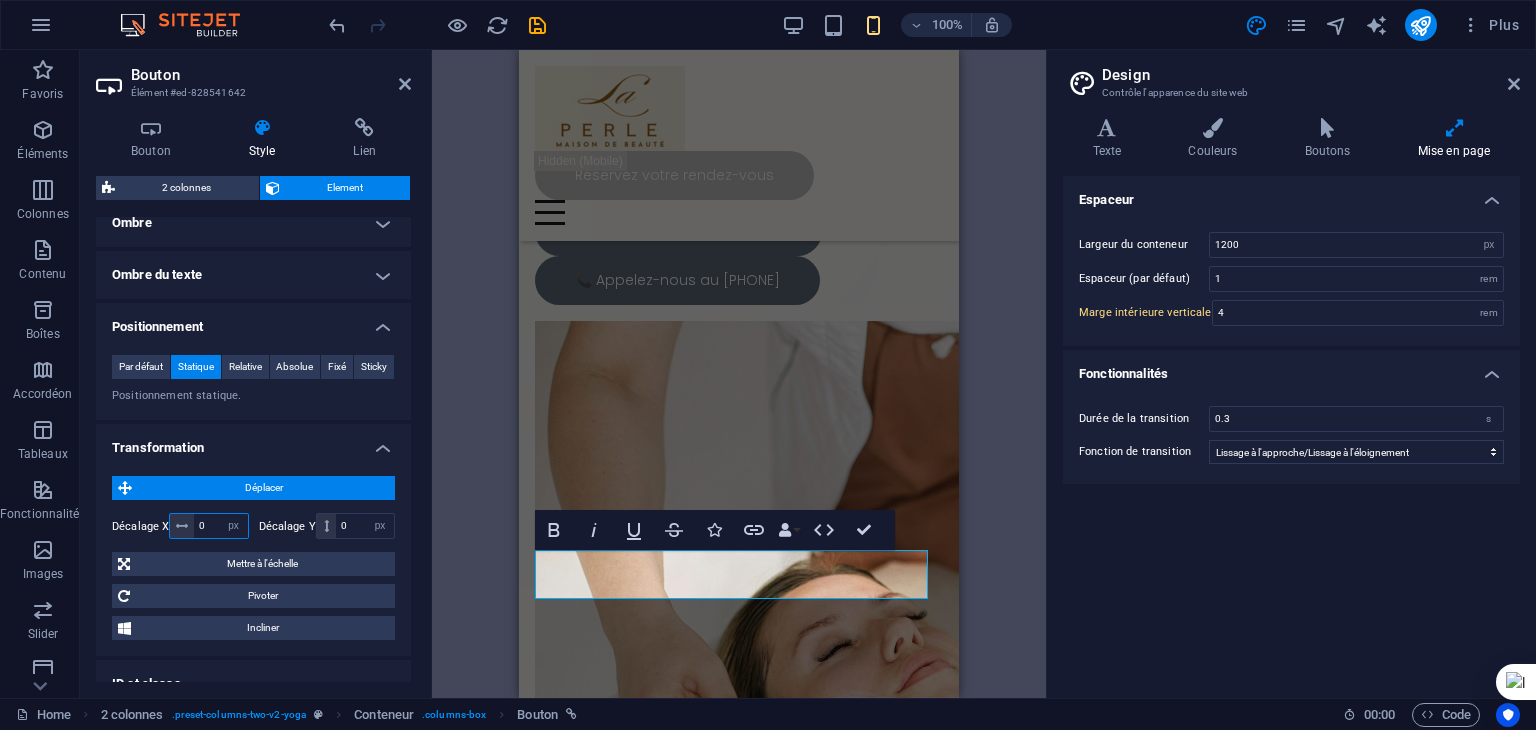 drag, startPoint x: 214, startPoint y: 521, endPoint x: 192, endPoint y: 521, distance: 22 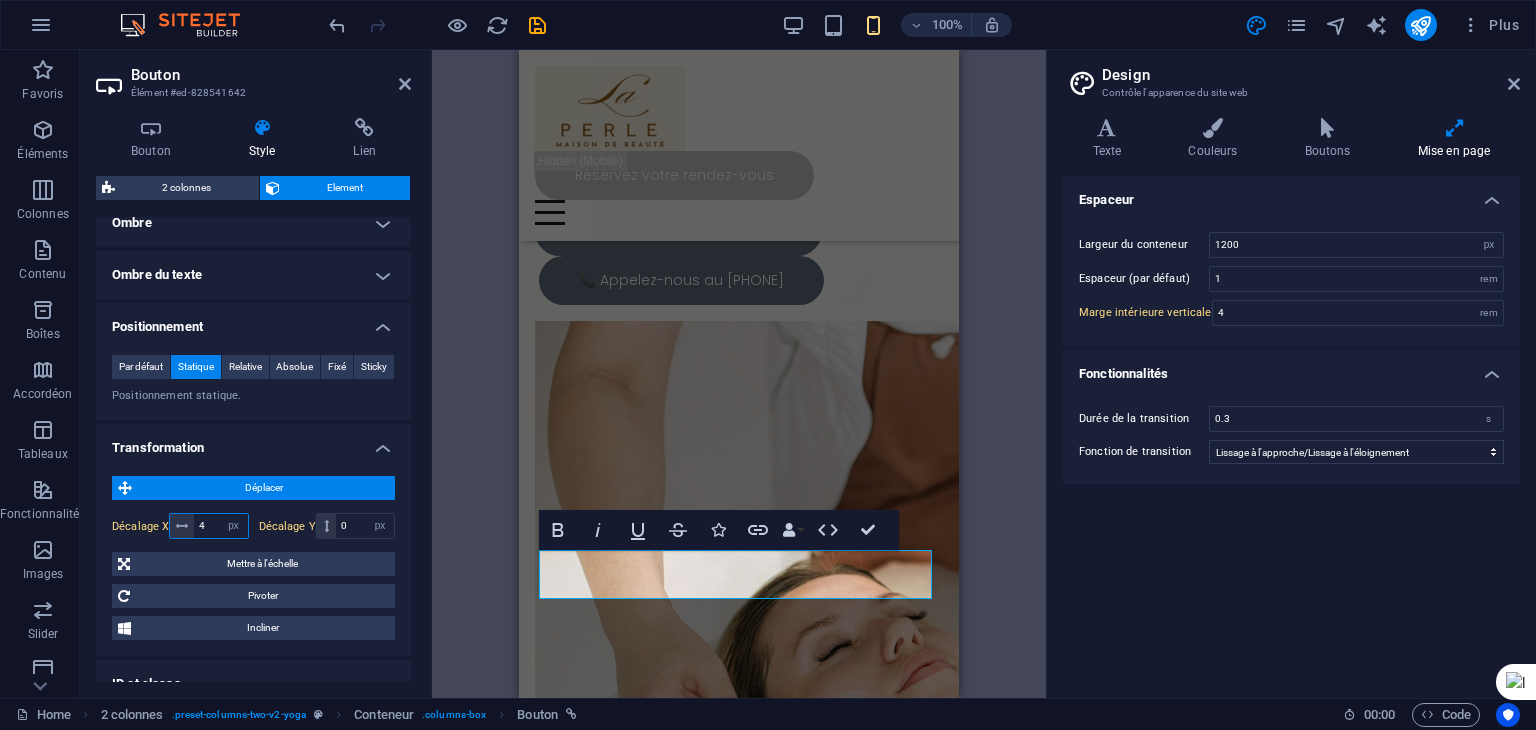 drag, startPoint x: 208, startPoint y: 528, endPoint x: 184, endPoint y: 521, distance: 25 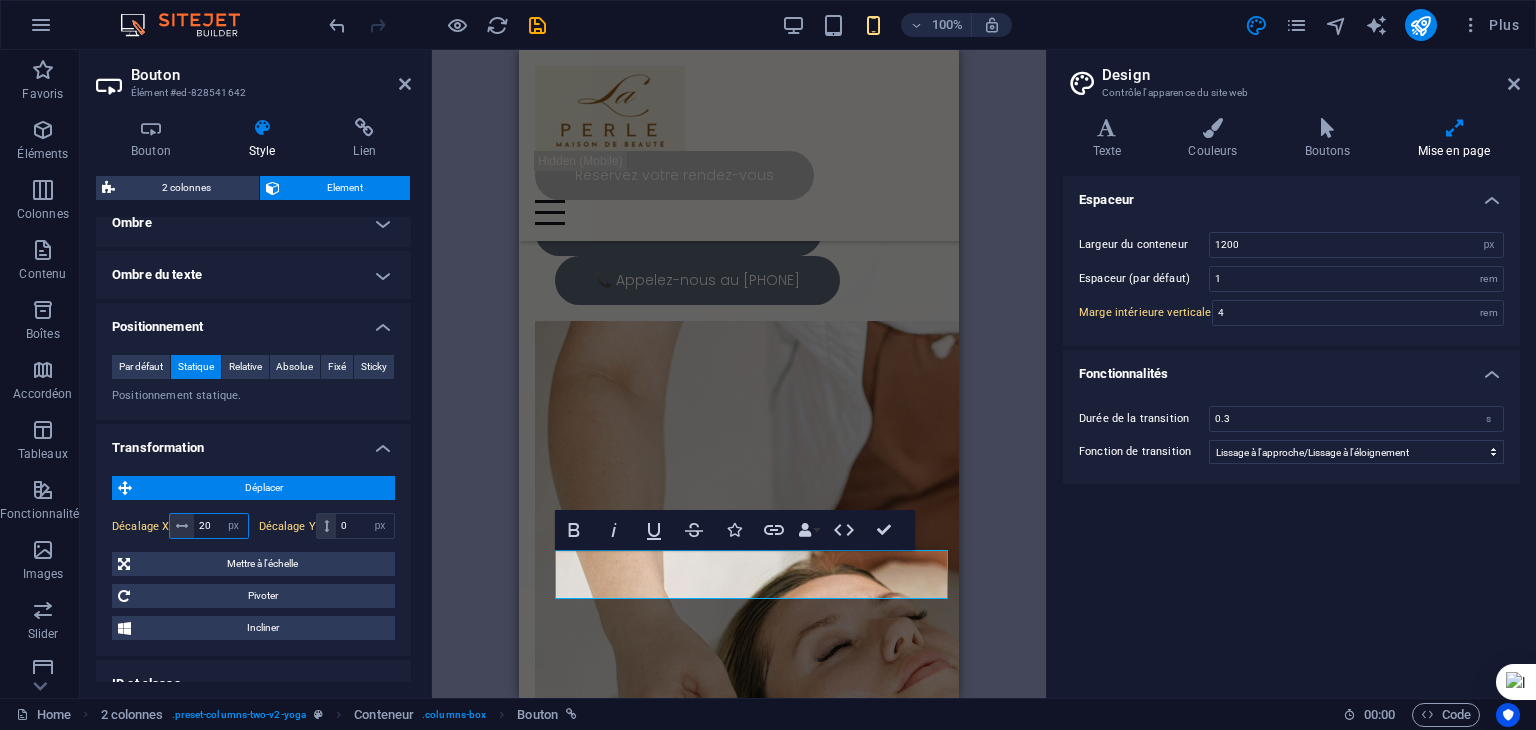 drag, startPoint x: 216, startPoint y: 523, endPoint x: 181, endPoint y: 523, distance: 35 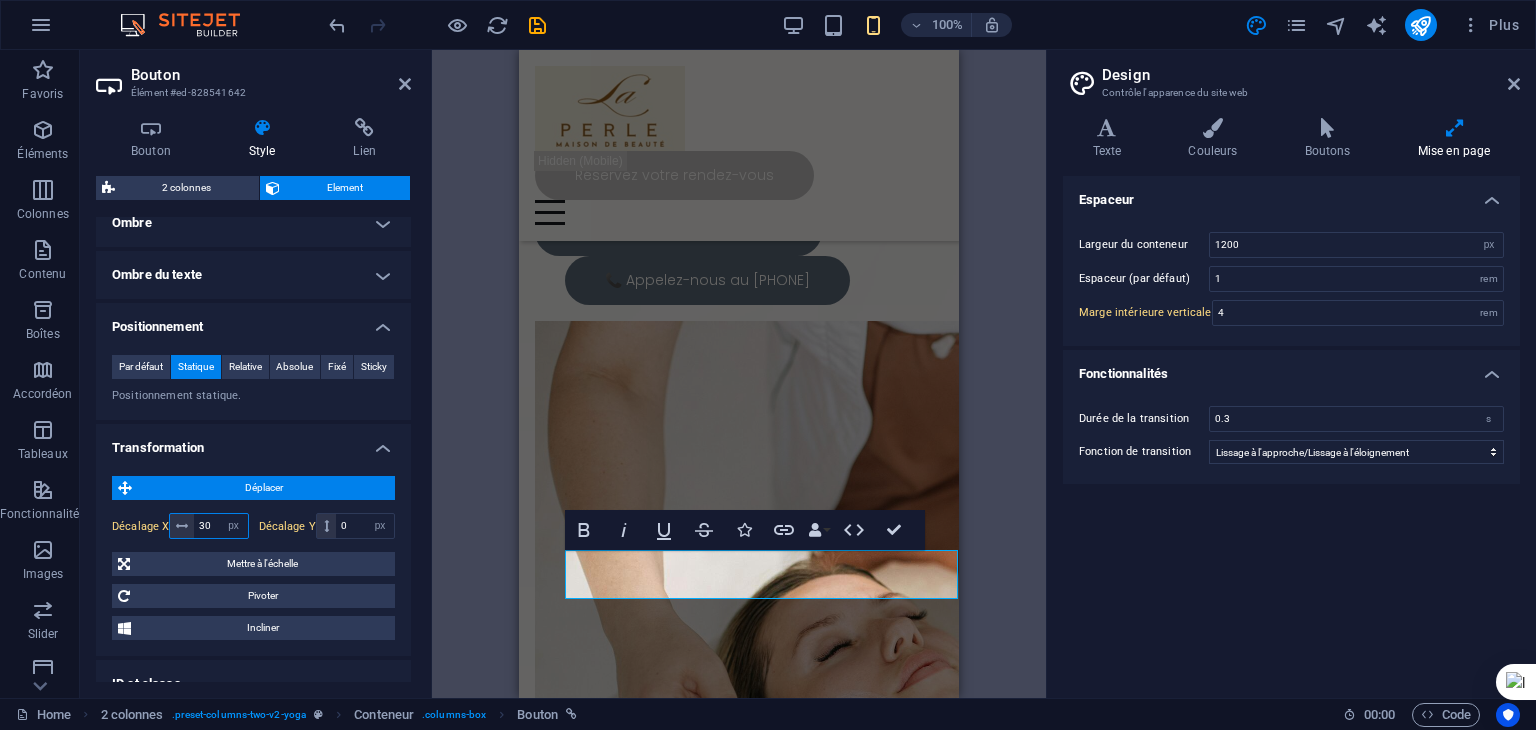 drag, startPoint x: 219, startPoint y: 520, endPoint x: 141, endPoint y: 517, distance: 78.05767 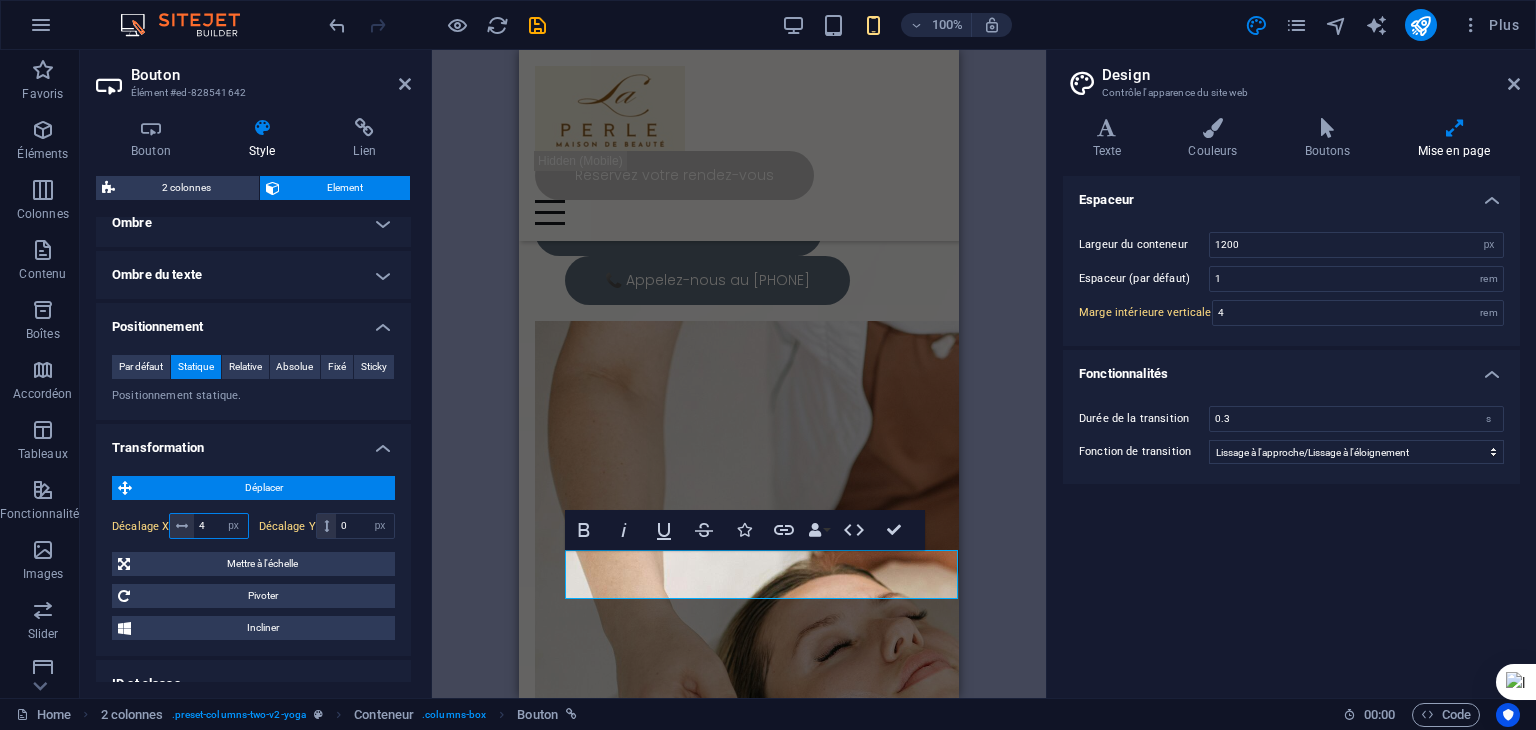 type on "40" 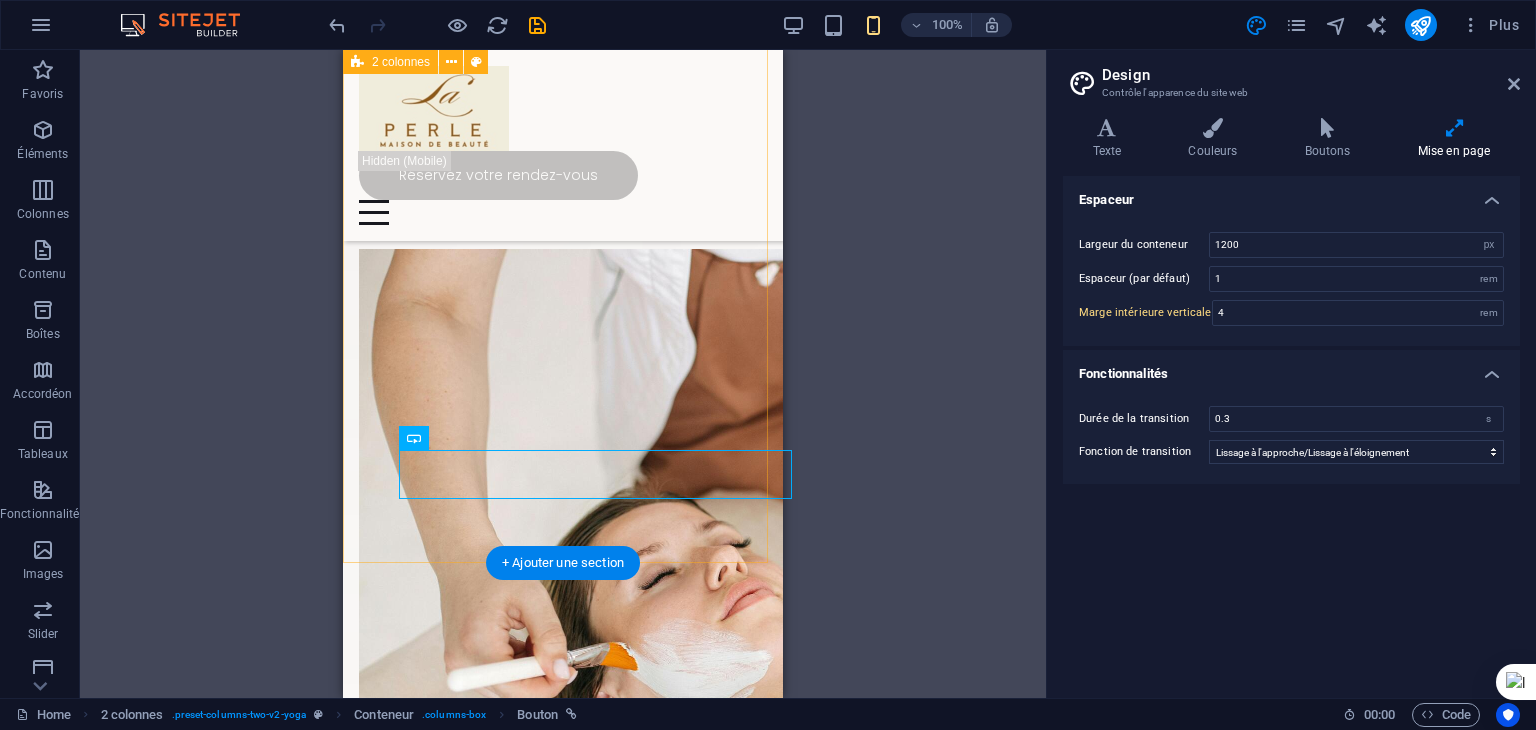 scroll, scrollTop: 395, scrollLeft: 0, axis: vertical 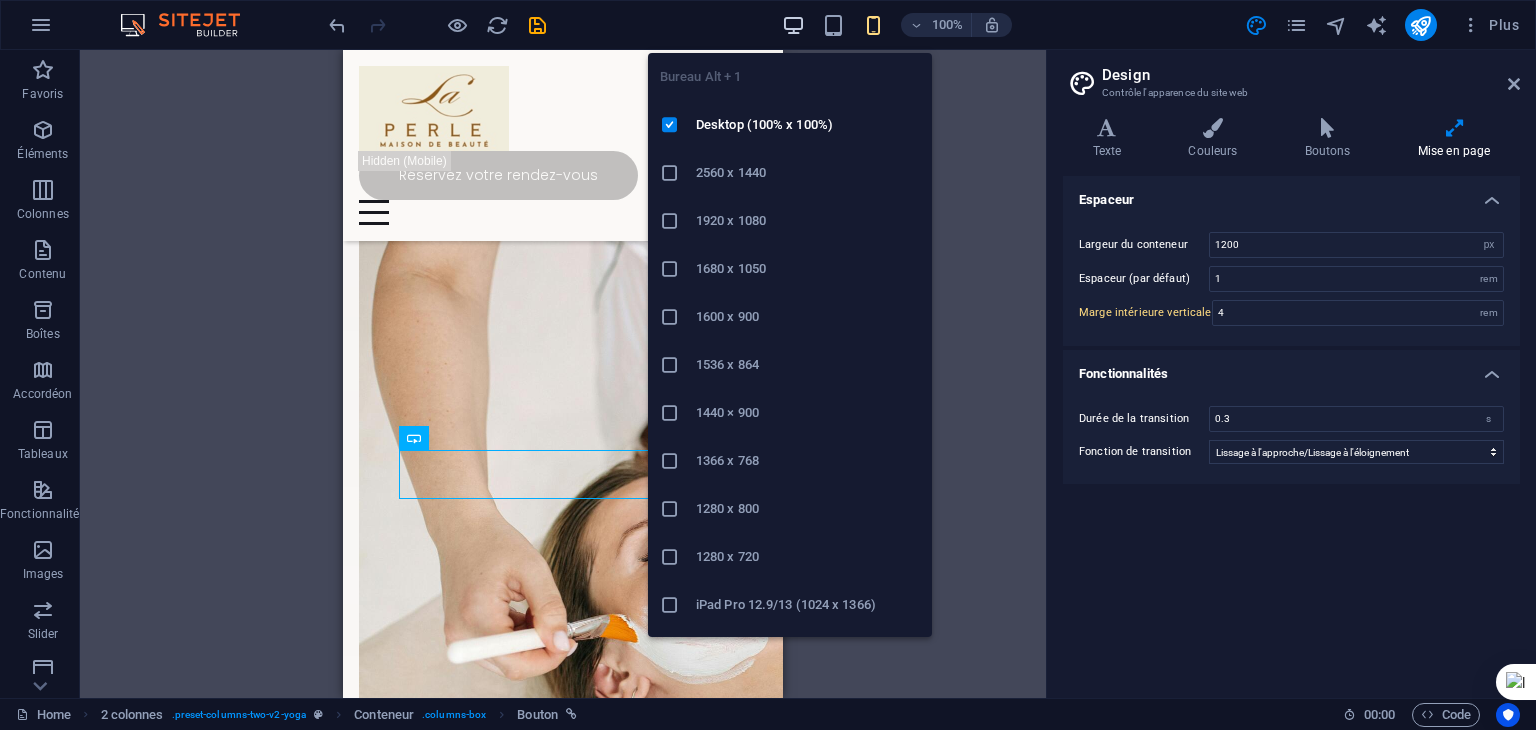 click at bounding box center (793, 25) 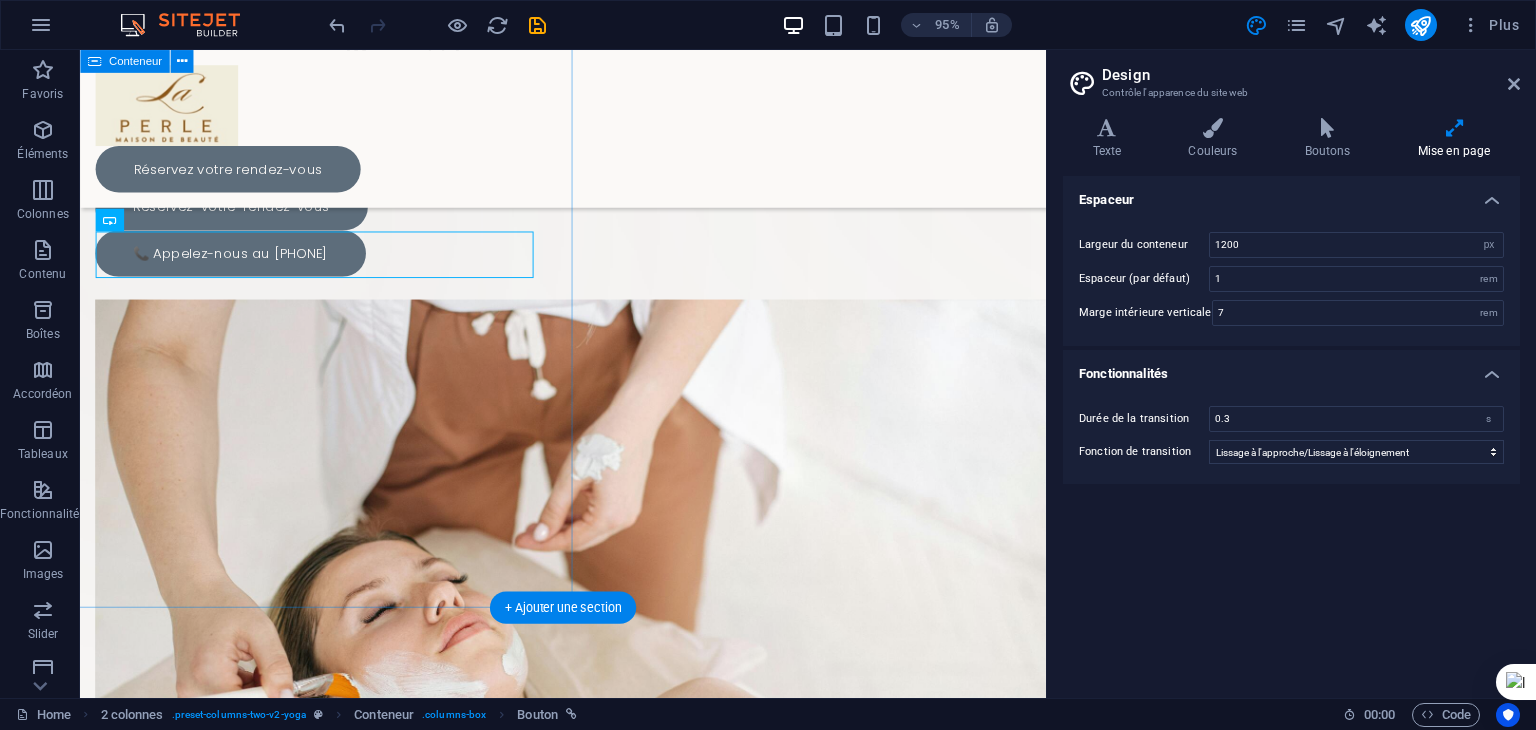 scroll, scrollTop: 246, scrollLeft: 0, axis: vertical 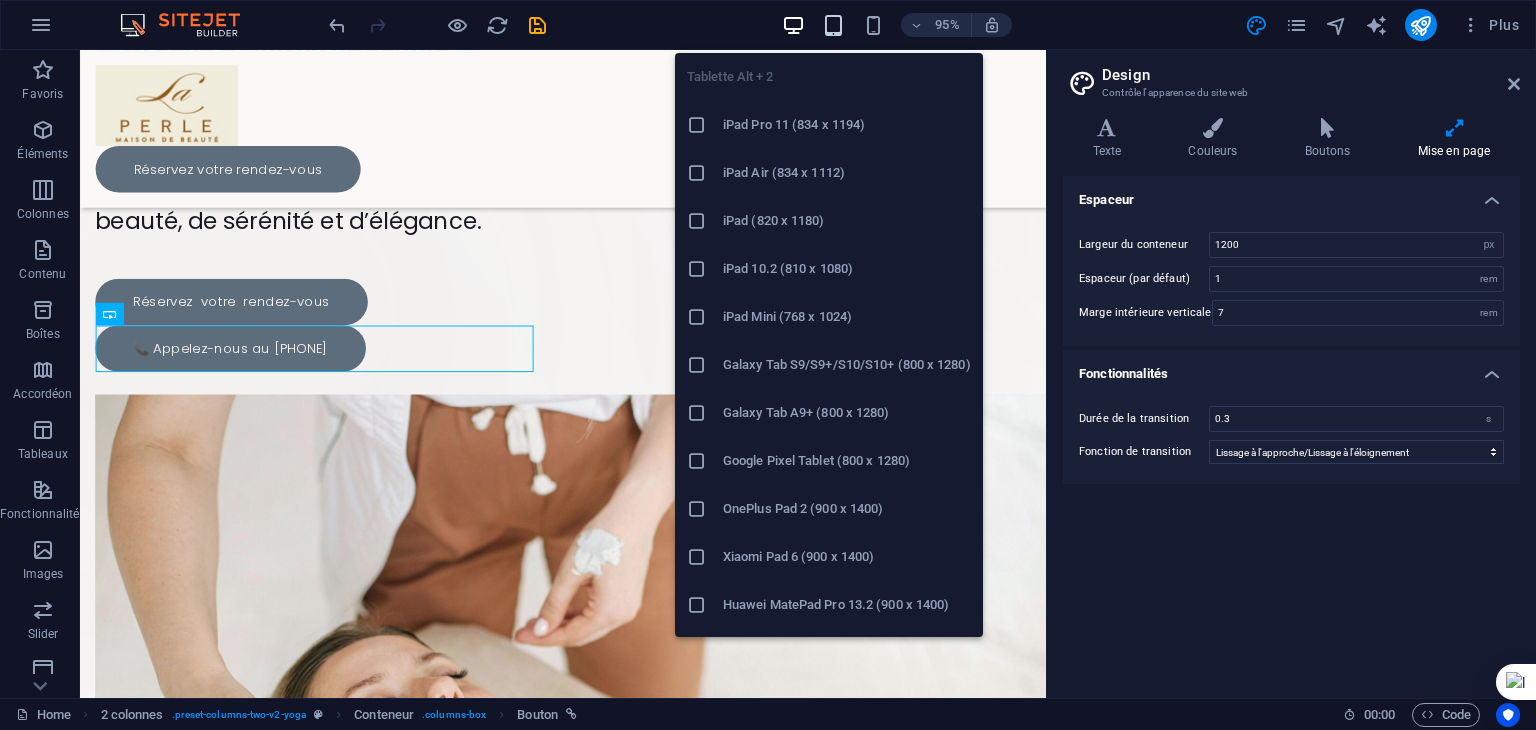 click at bounding box center [833, 25] 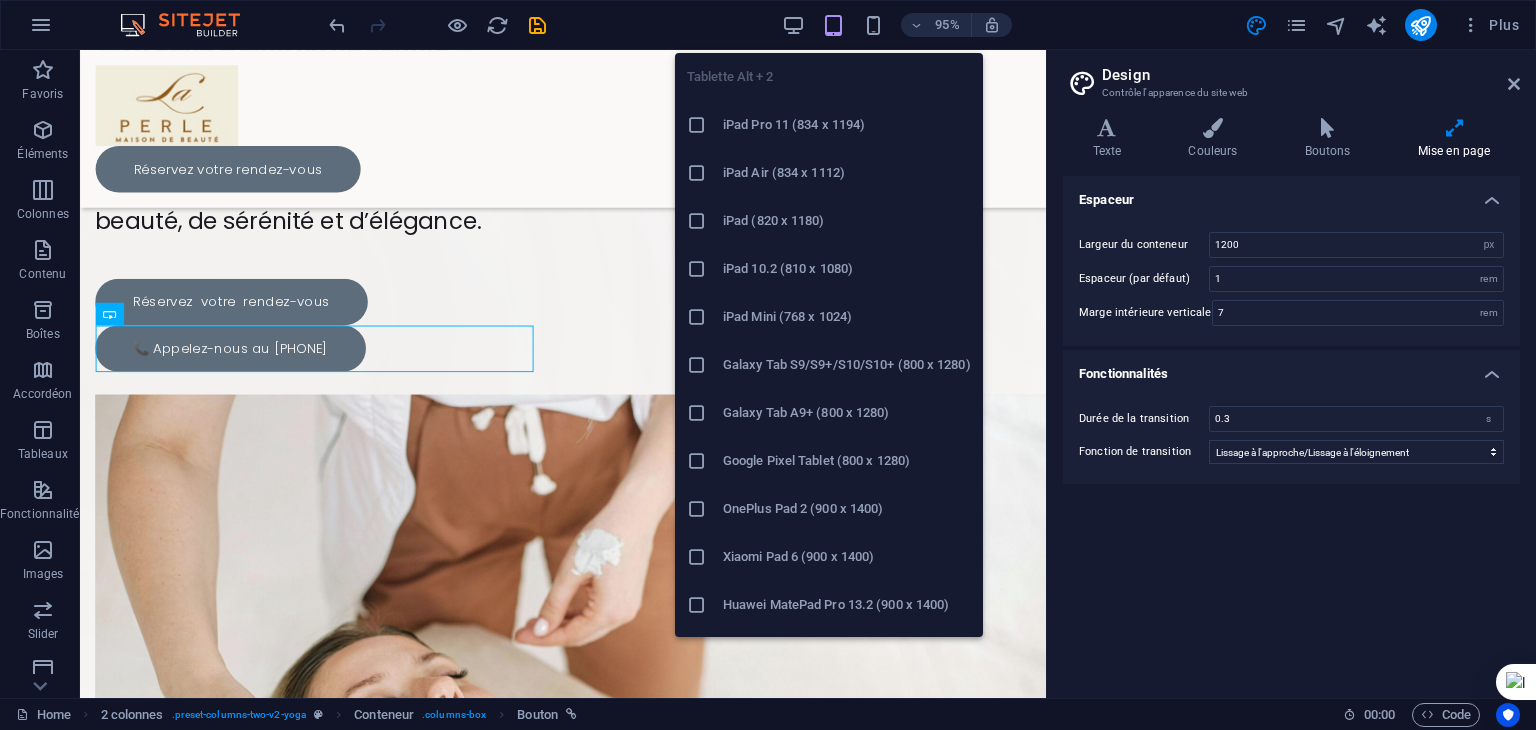 click on "iPad Pro 11 (834 x 1194)" at bounding box center [847, 125] 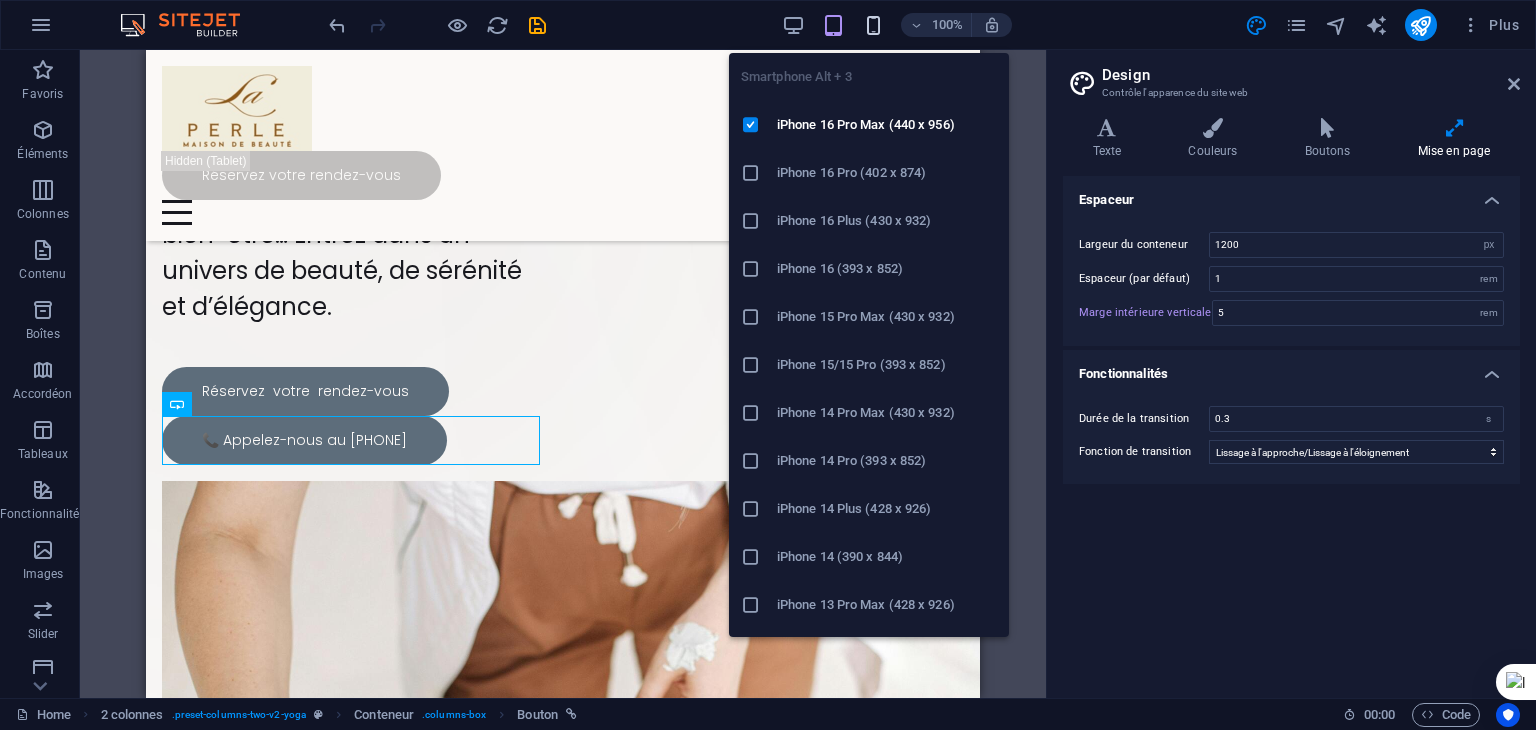 click at bounding box center (873, 25) 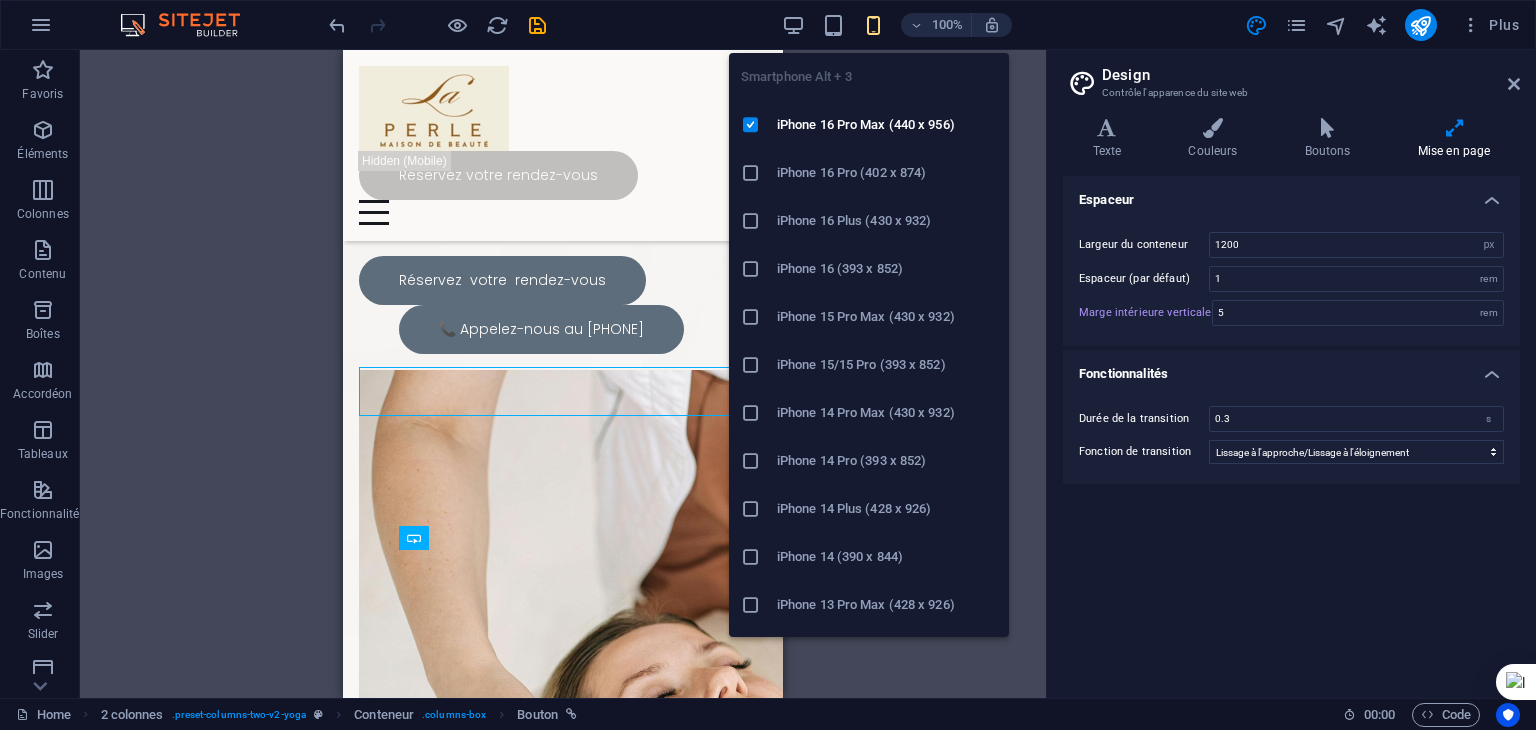 scroll, scrollTop: 295, scrollLeft: 0, axis: vertical 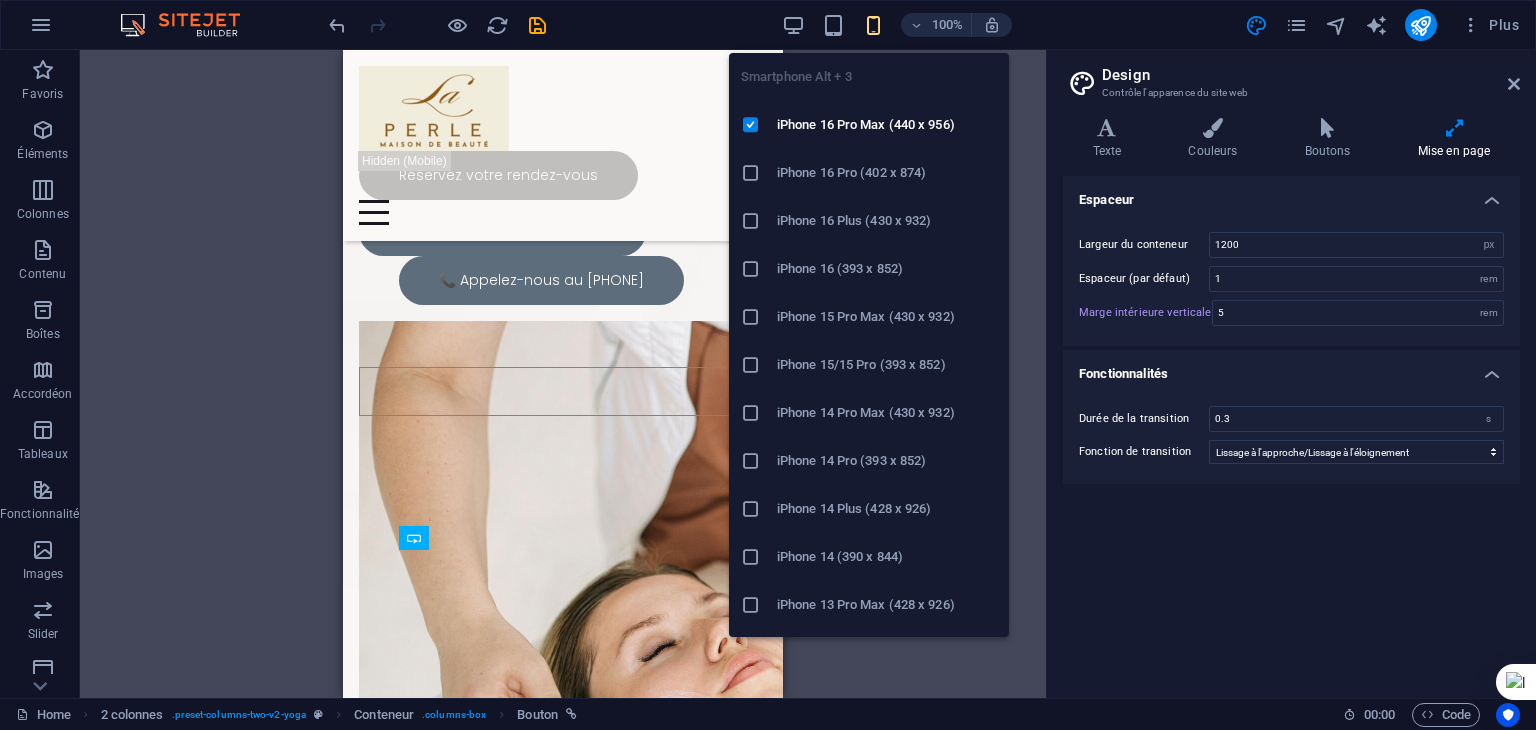 type on "4" 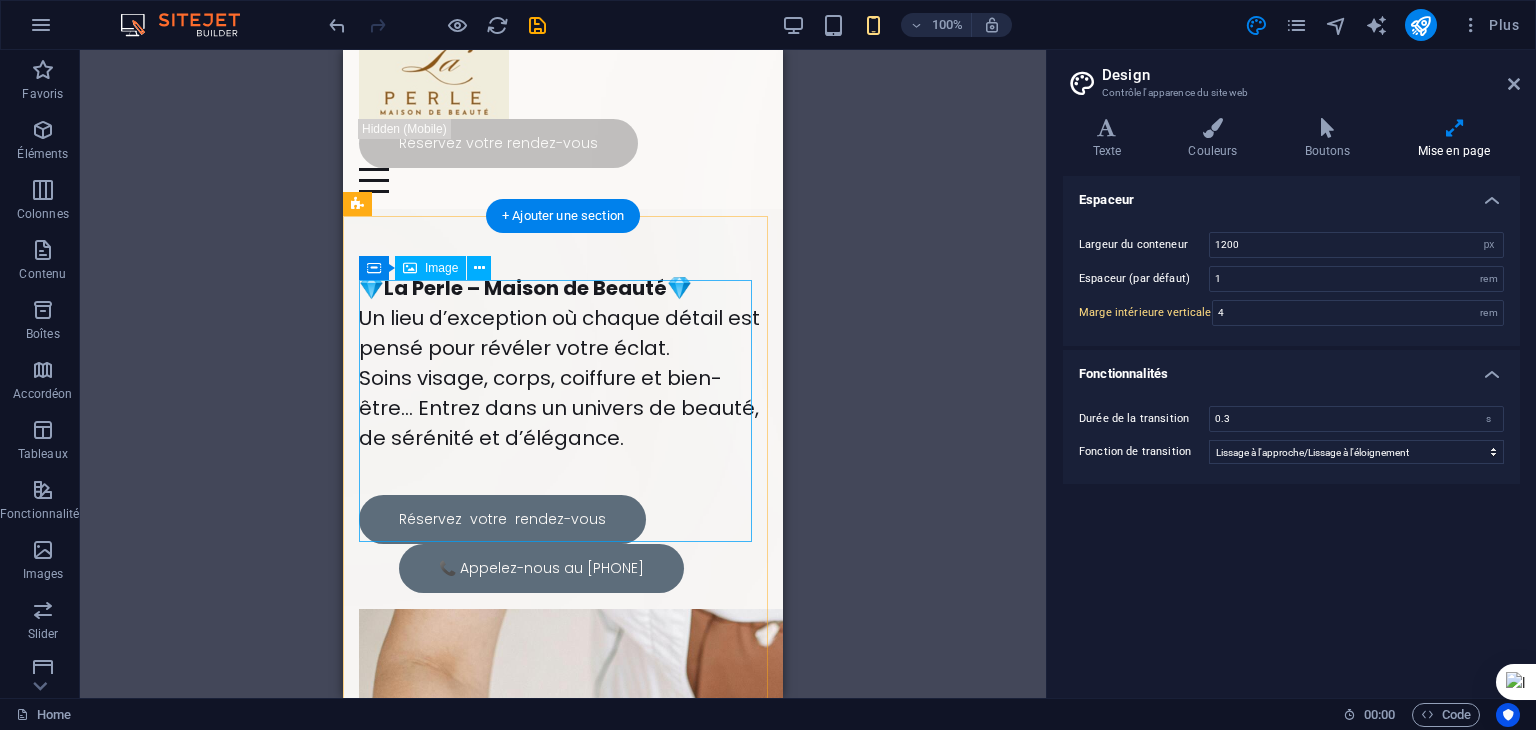 scroll, scrollTop: 0, scrollLeft: 0, axis: both 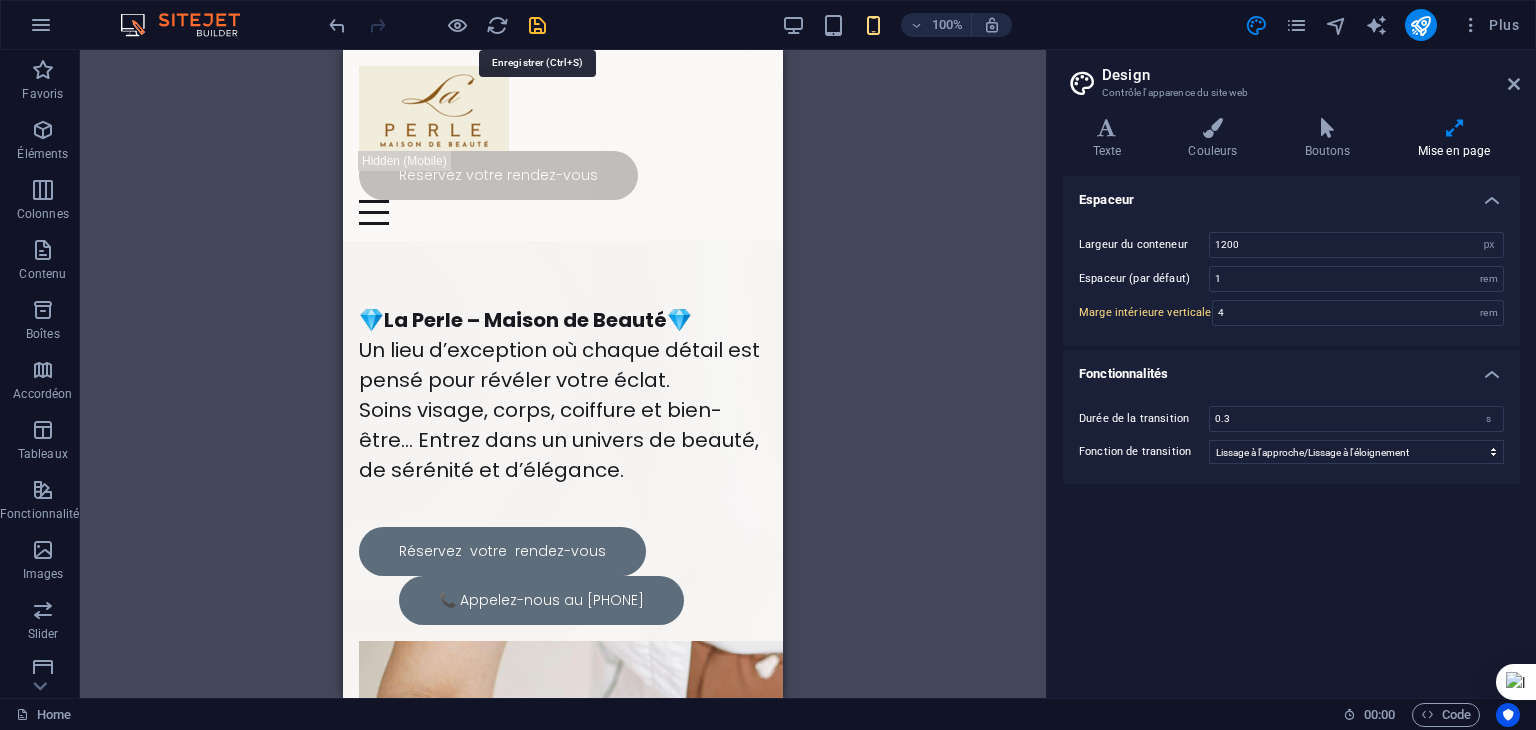 click at bounding box center [537, 25] 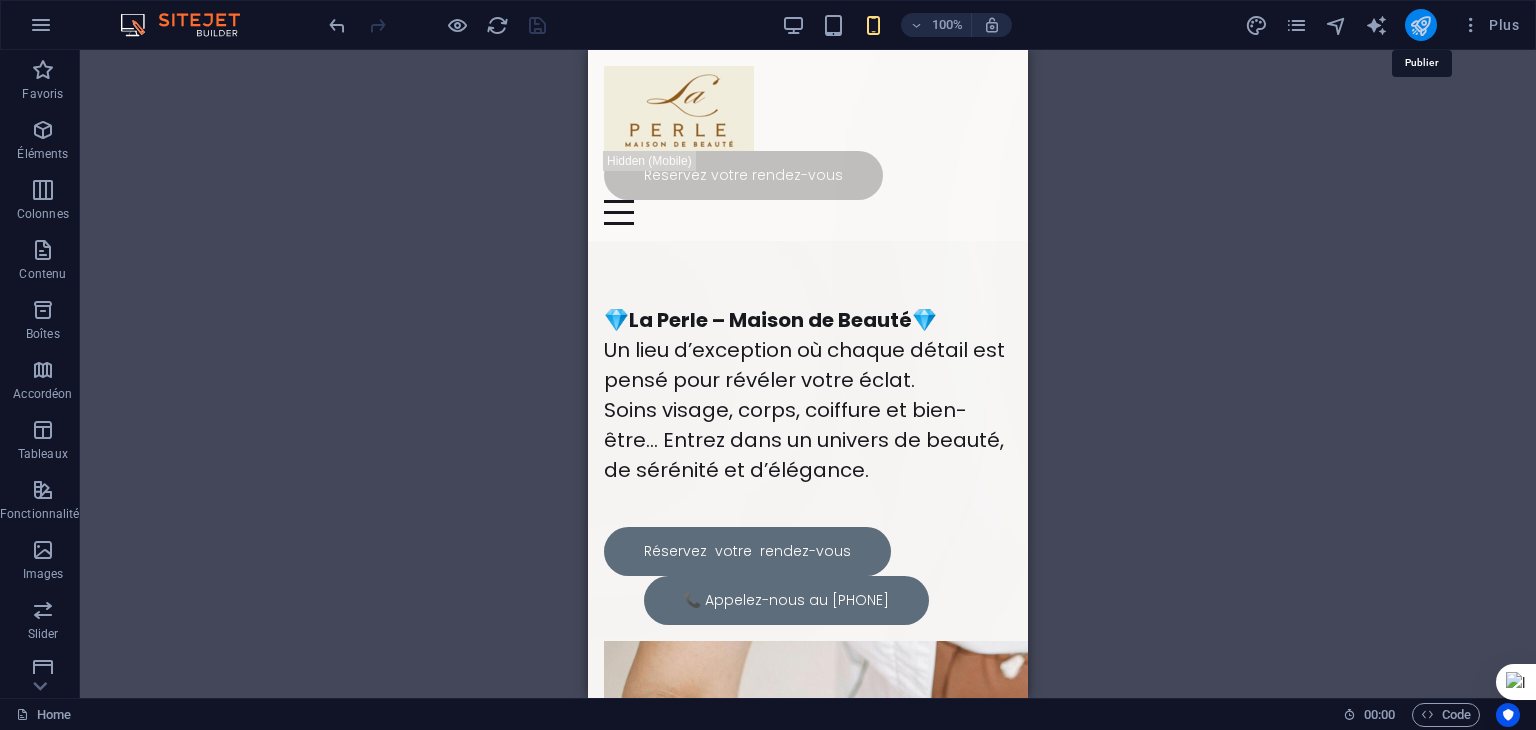 click at bounding box center [1420, 25] 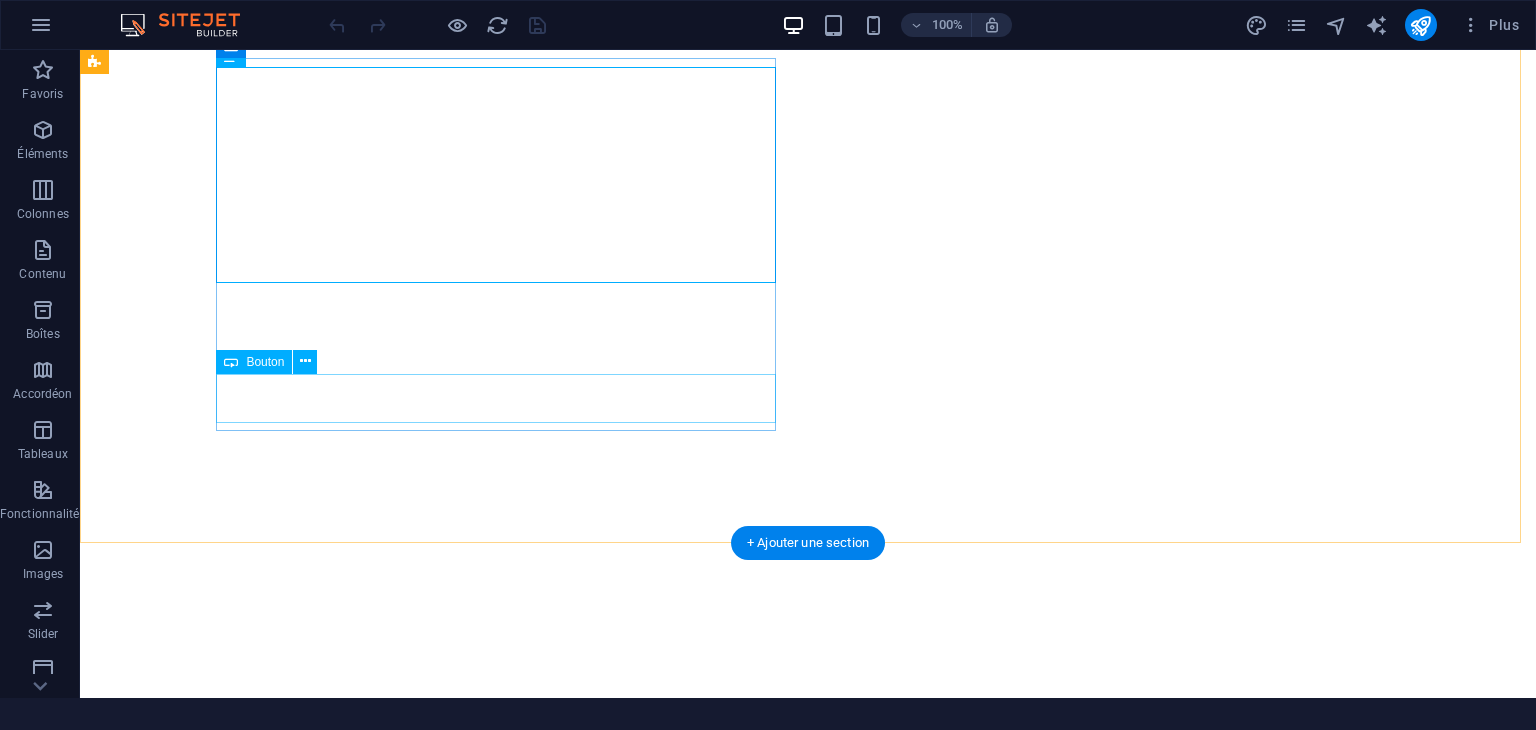 scroll, scrollTop: 0, scrollLeft: 0, axis: both 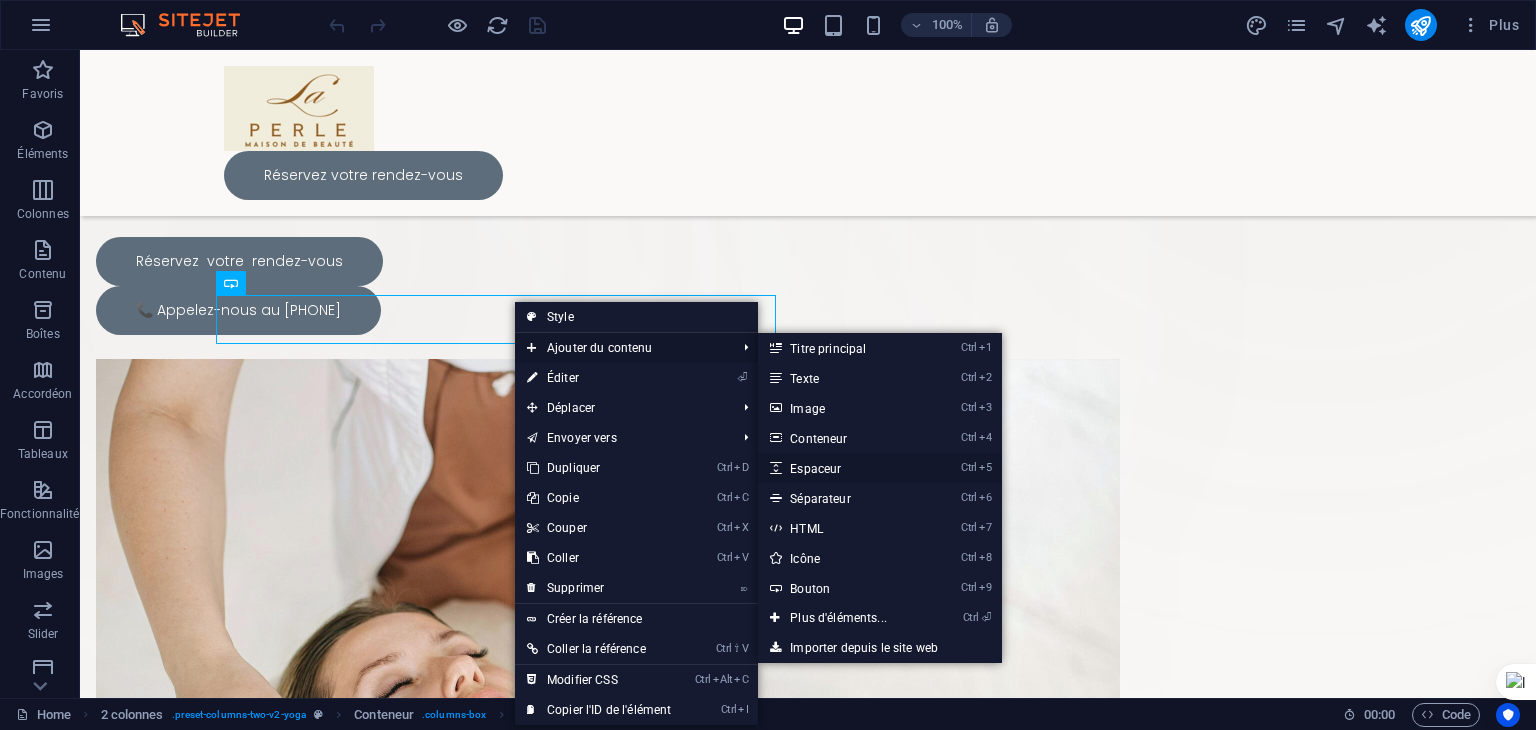 click on "Ctrl 5  Espaceur" at bounding box center [842, 468] 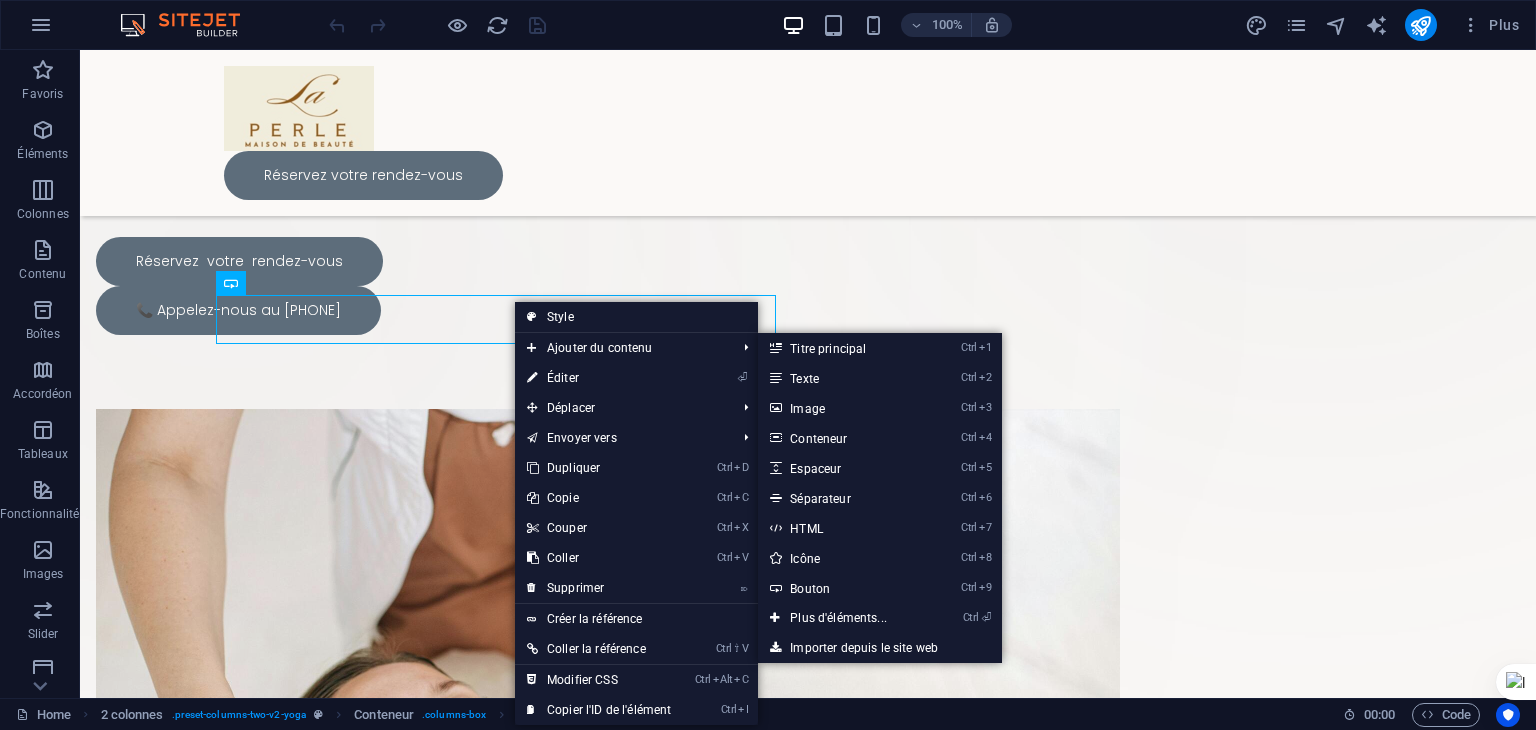 select on "px" 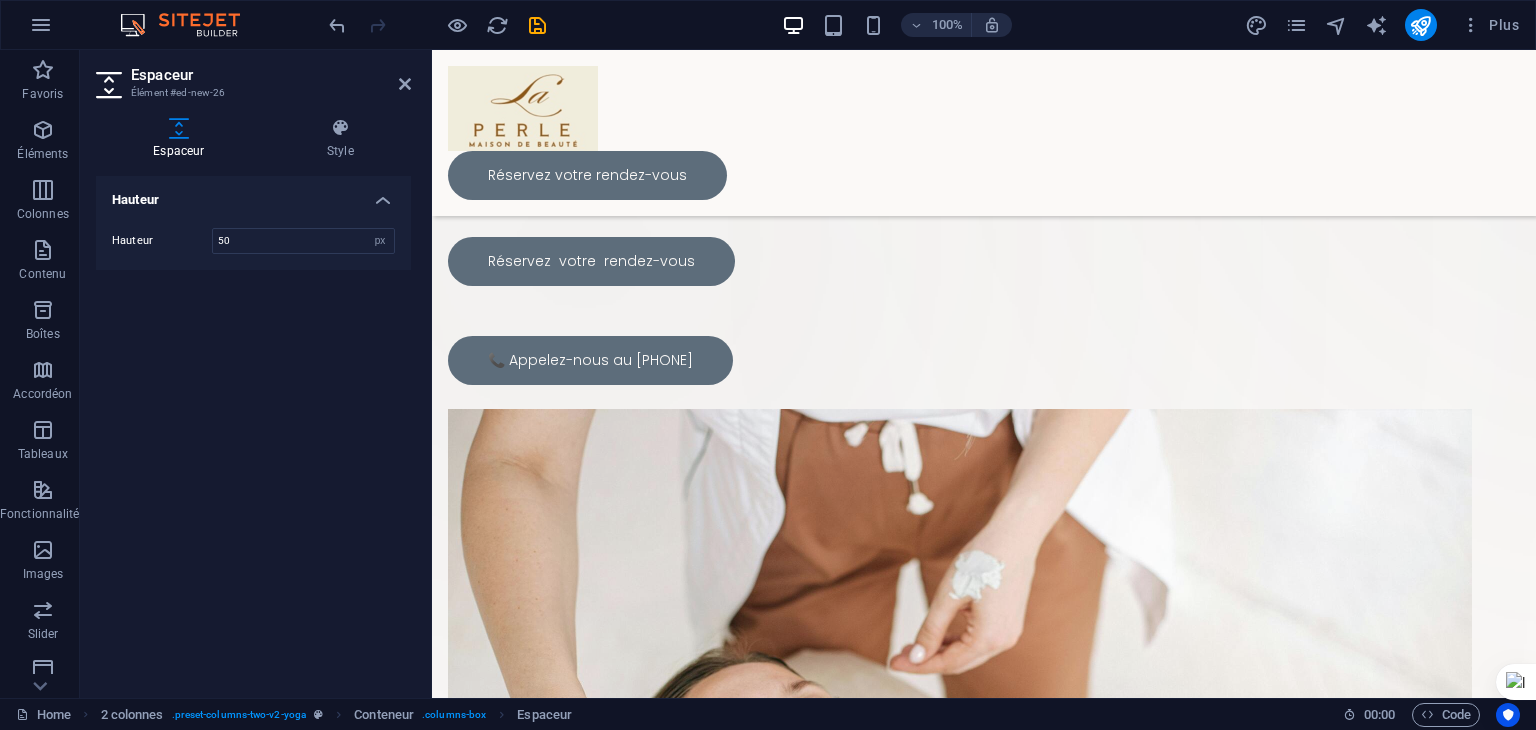 drag, startPoint x: 760, startPoint y: 368, endPoint x: 744, endPoint y: 305, distance: 65 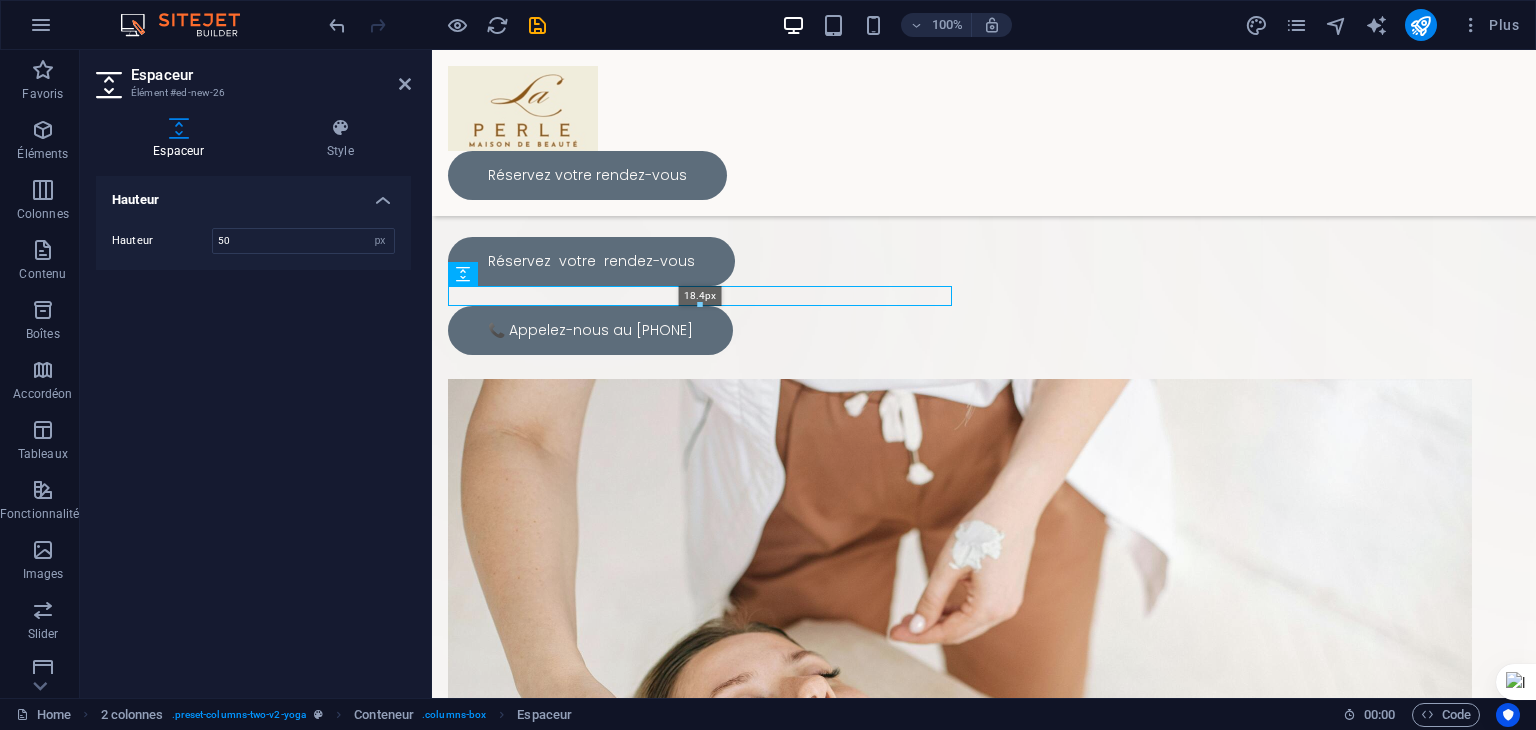 drag, startPoint x: 700, startPoint y: 337, endPoint x: 700, endPoint y: 308, distance: 29 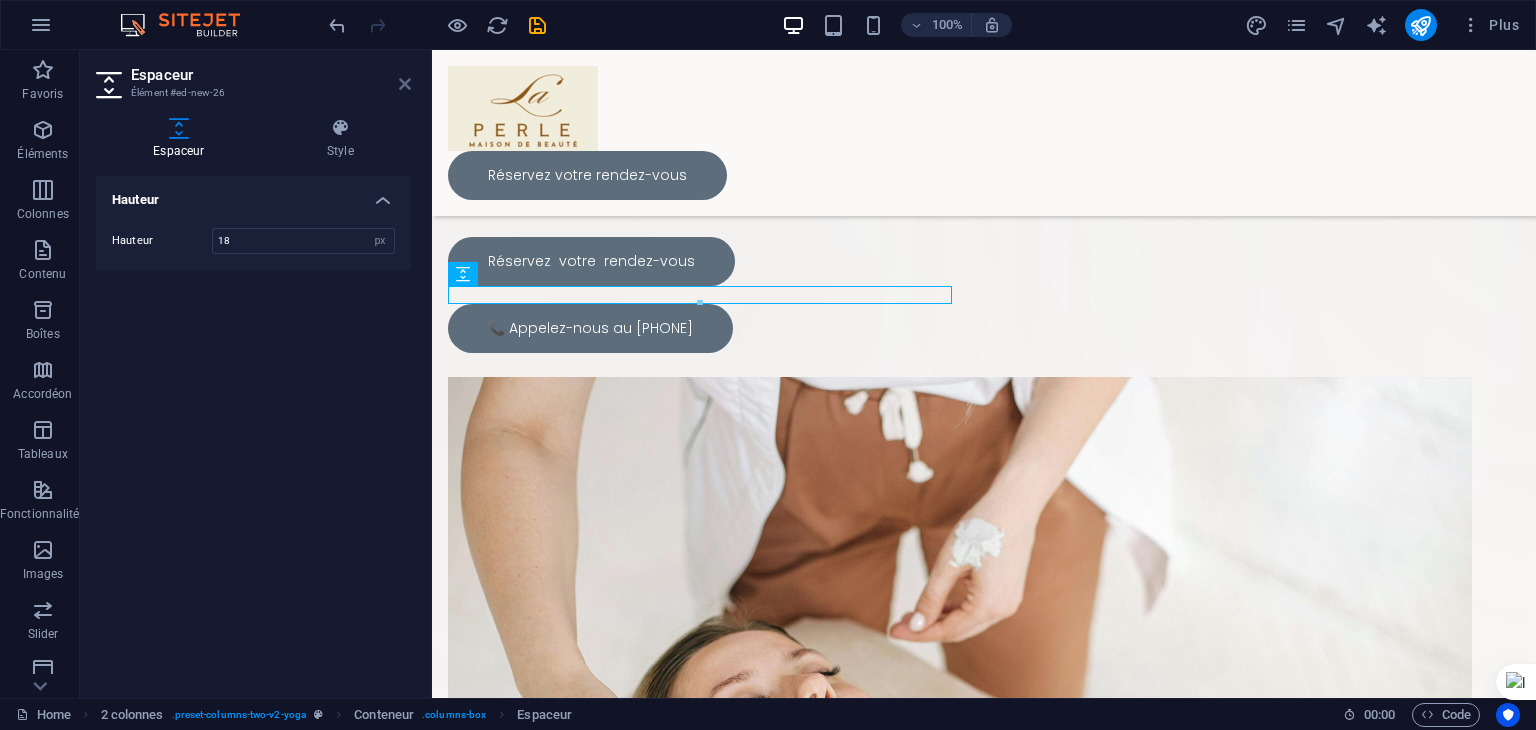 click at bounding box center (405, 84) 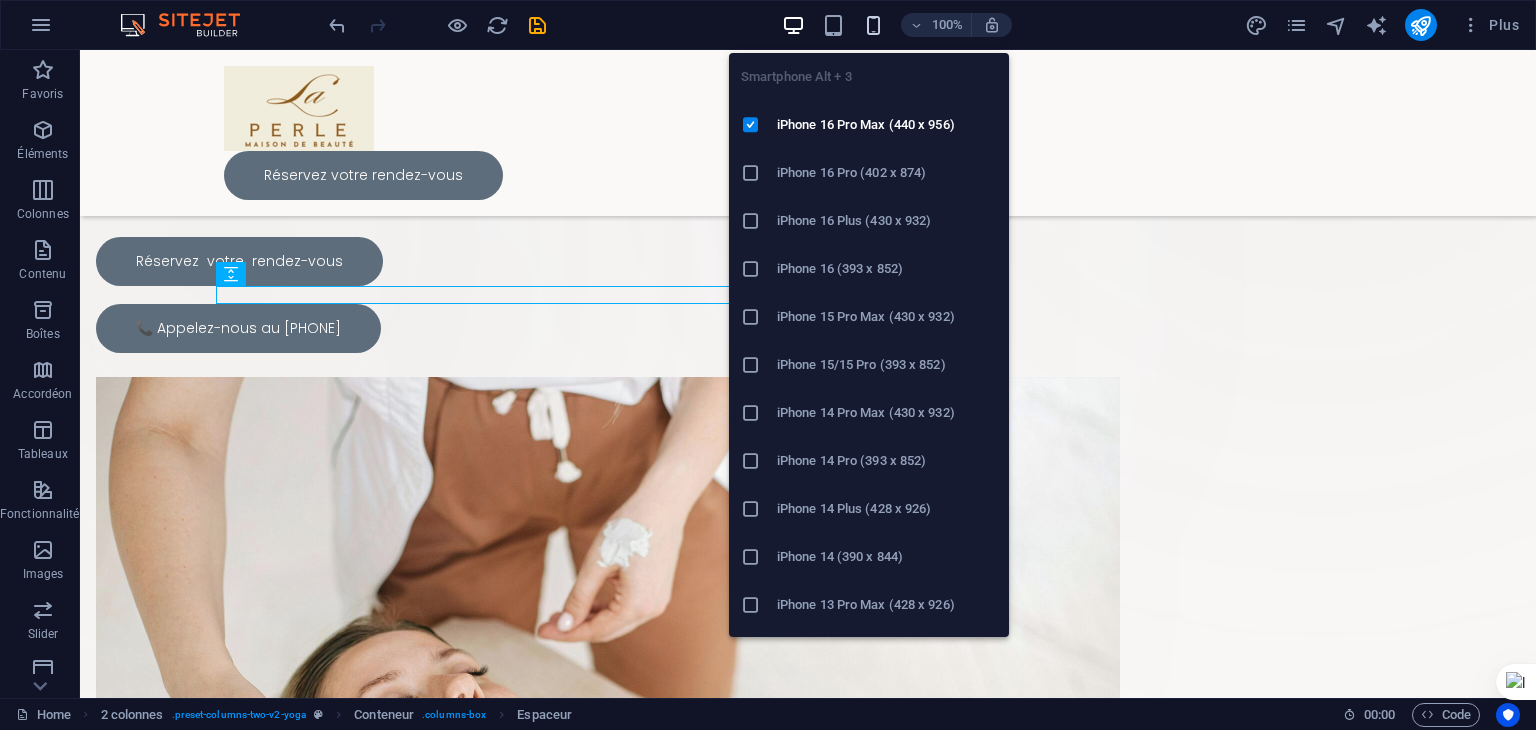click at bounding box center [873, 25] 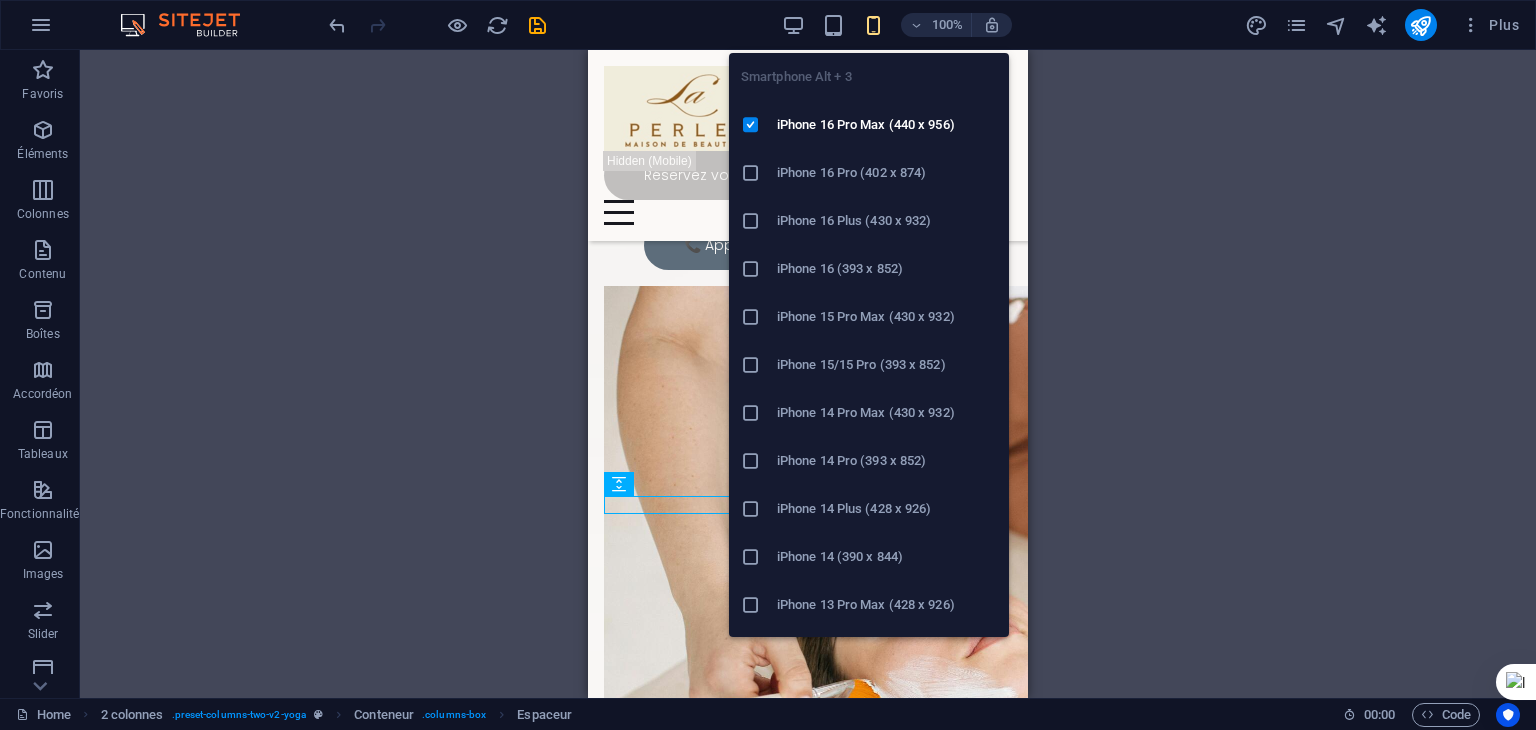 click at bounding box center (751, 173) 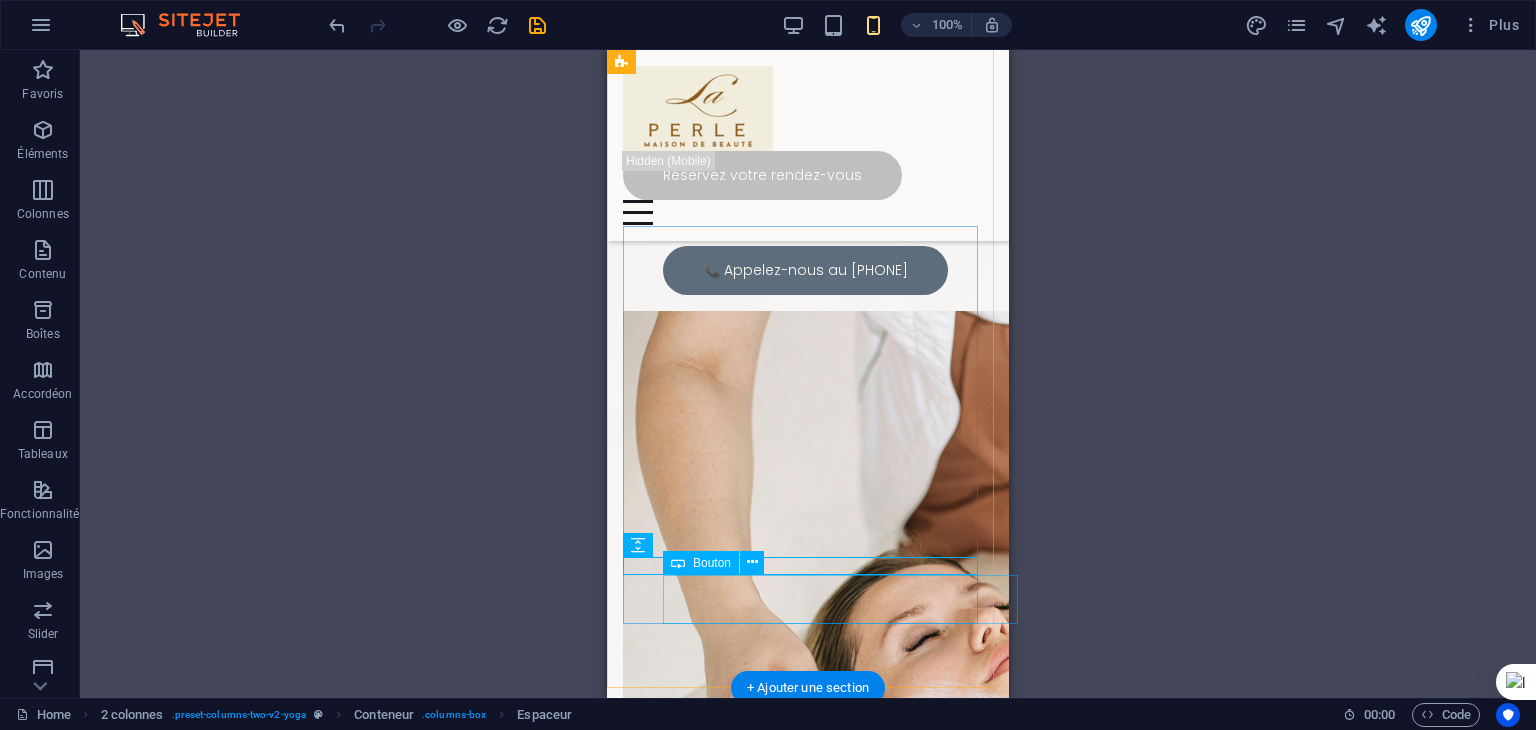 click on "📞 Appelez-nous au [PHONE]" at bounding box center [848, 270] 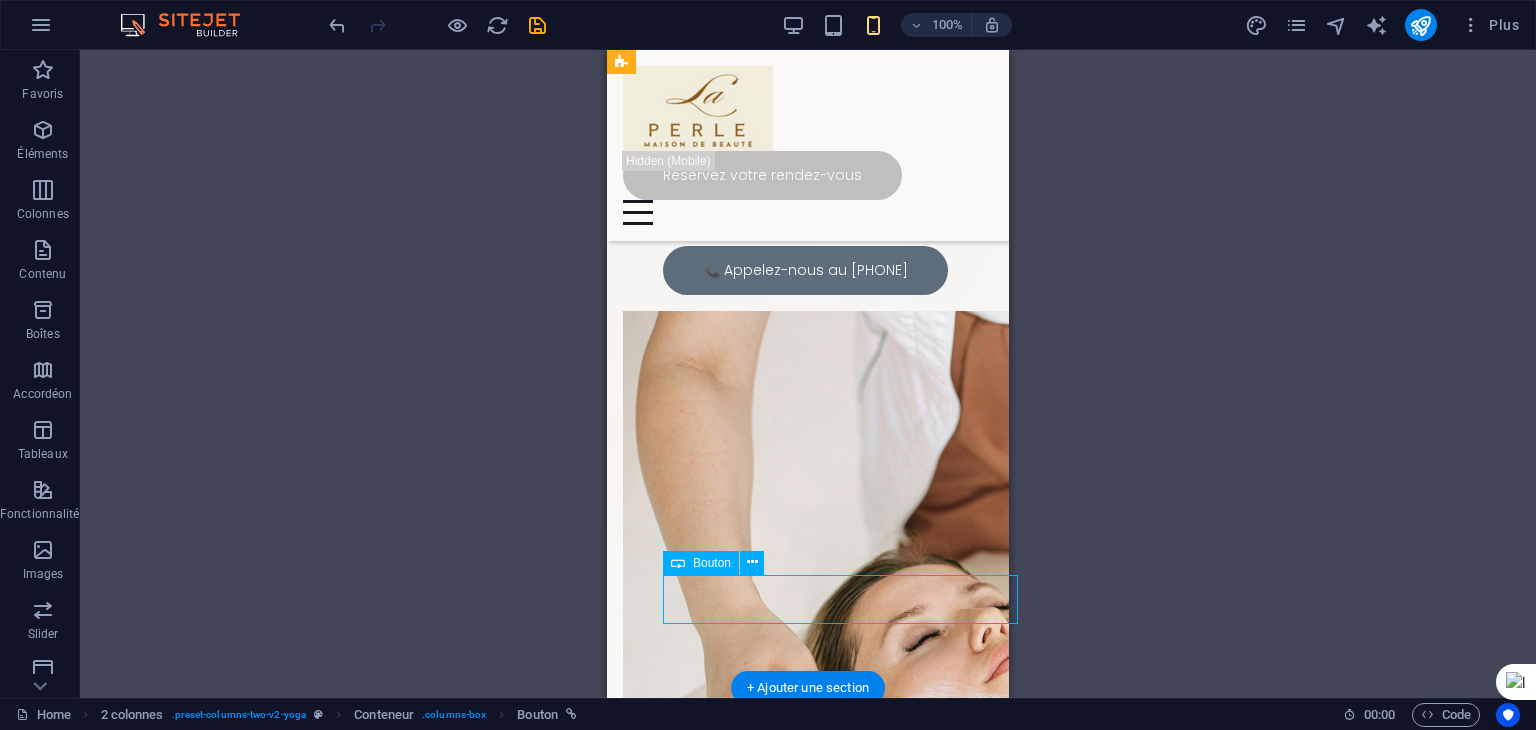 scroll, scrollTop: 332, scrollLeft: 0, axis: vertical 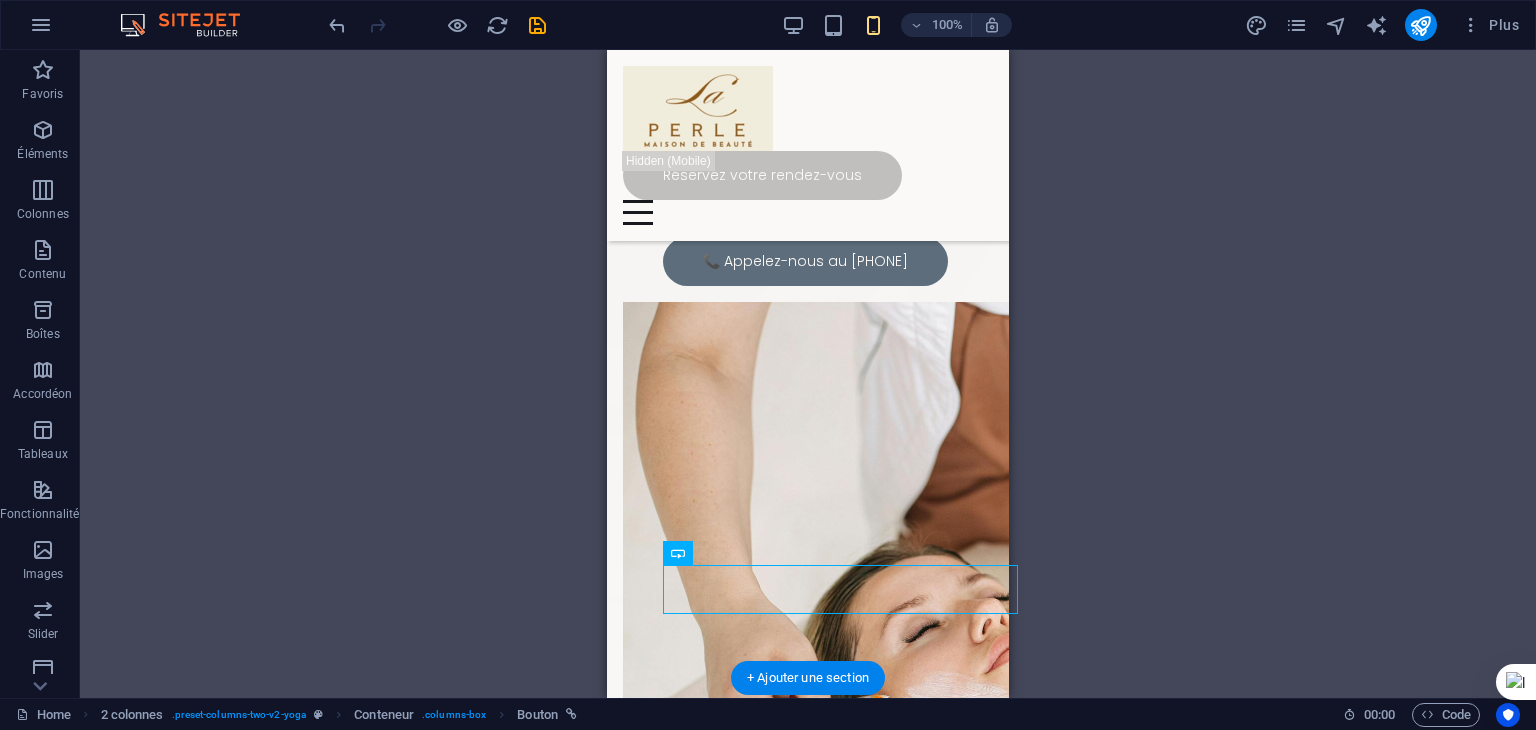drag, startPoint x: 844, startPoint y: 609, endPoint x: 719, endPoint y: 582, distance: 127.88276 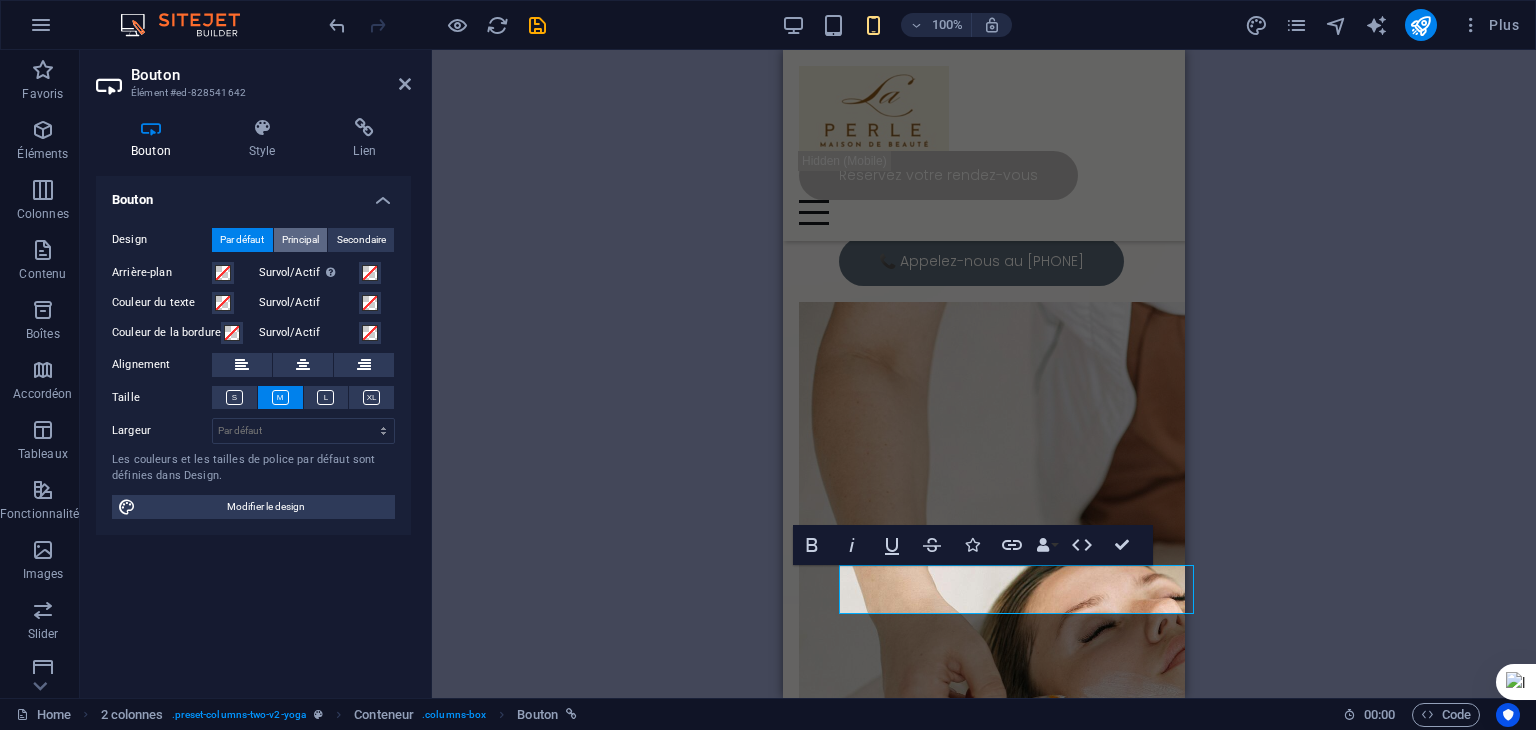 click on "Principal" at bounding box center (300, 240) 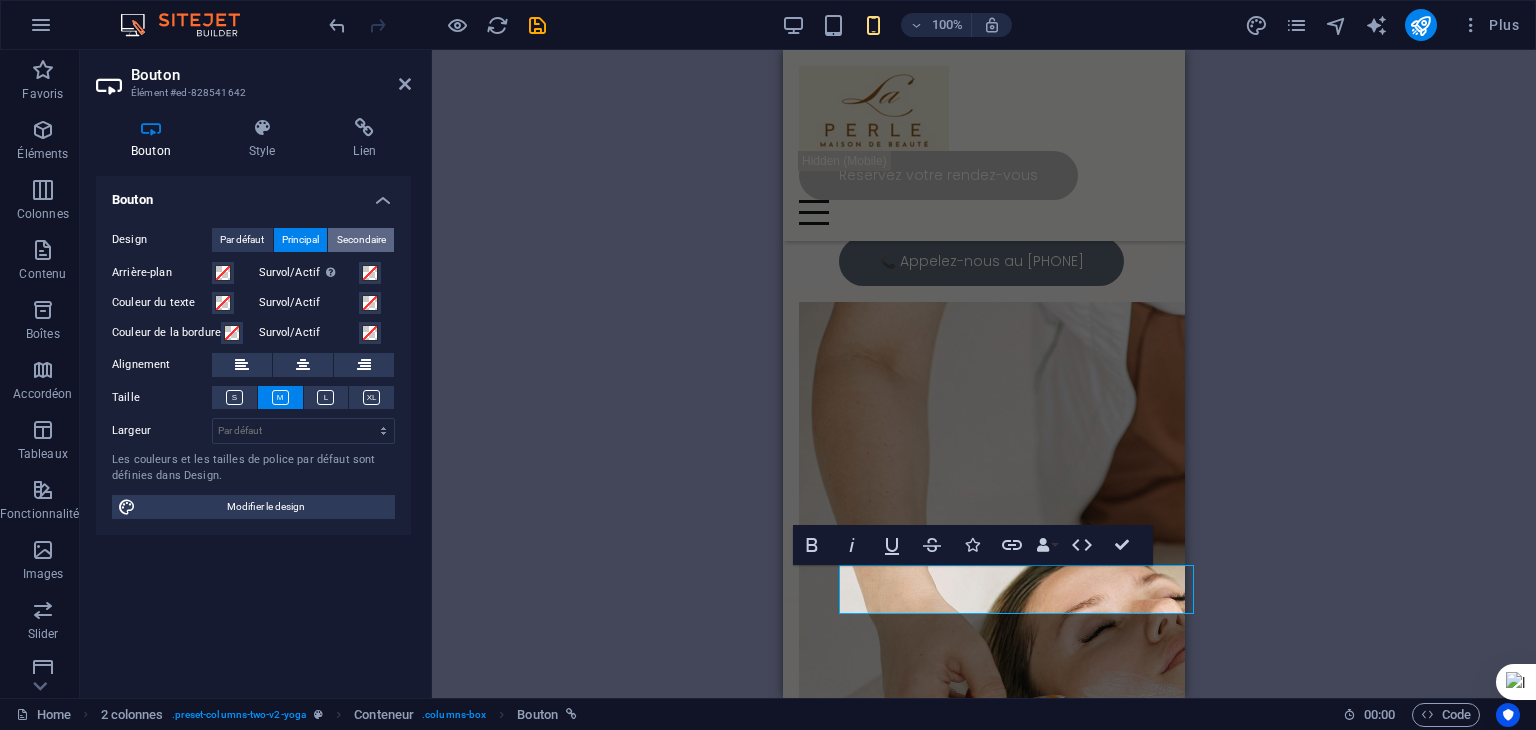 click on "Secondaire" at bounding box center [361, 240] 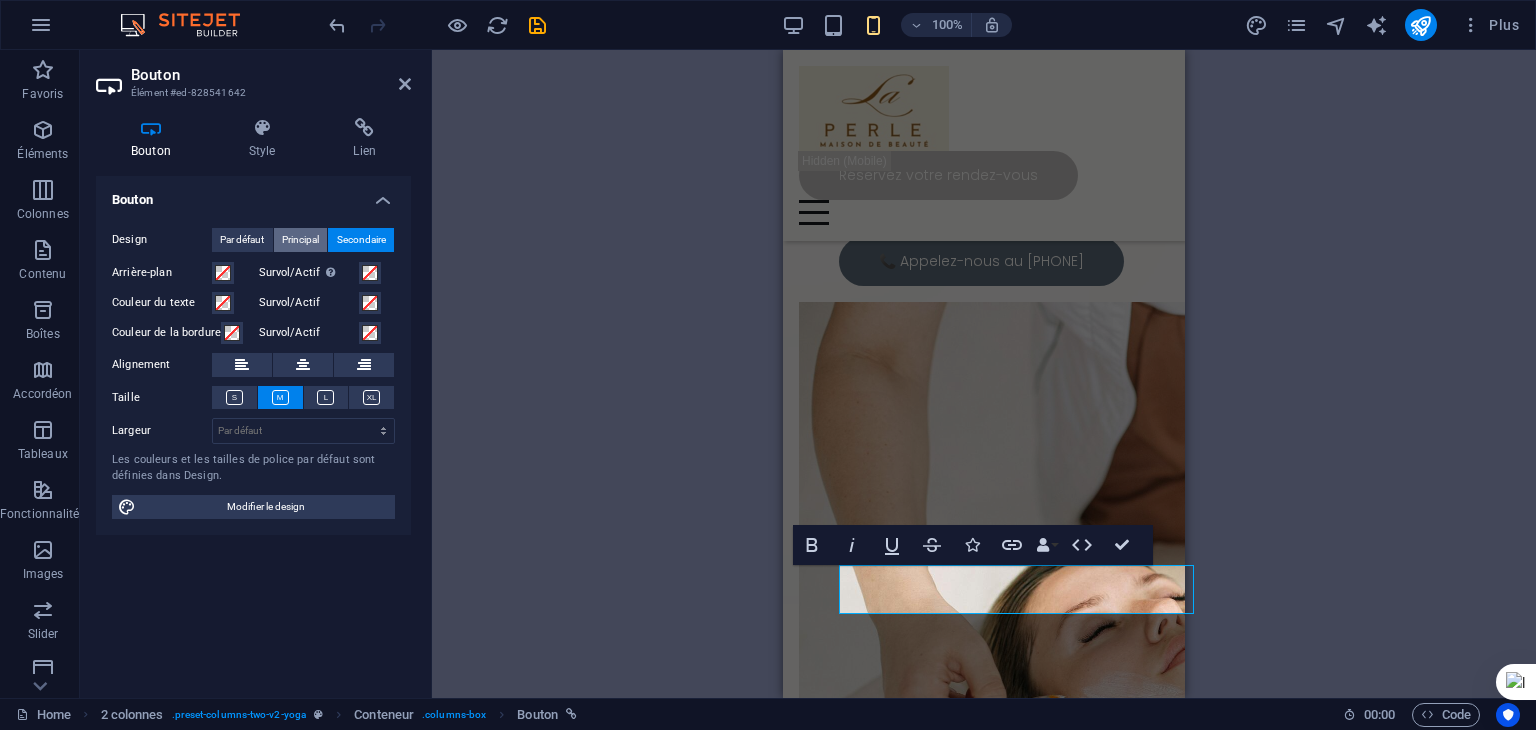 click on "Principal" at bounding box center [300, 240] 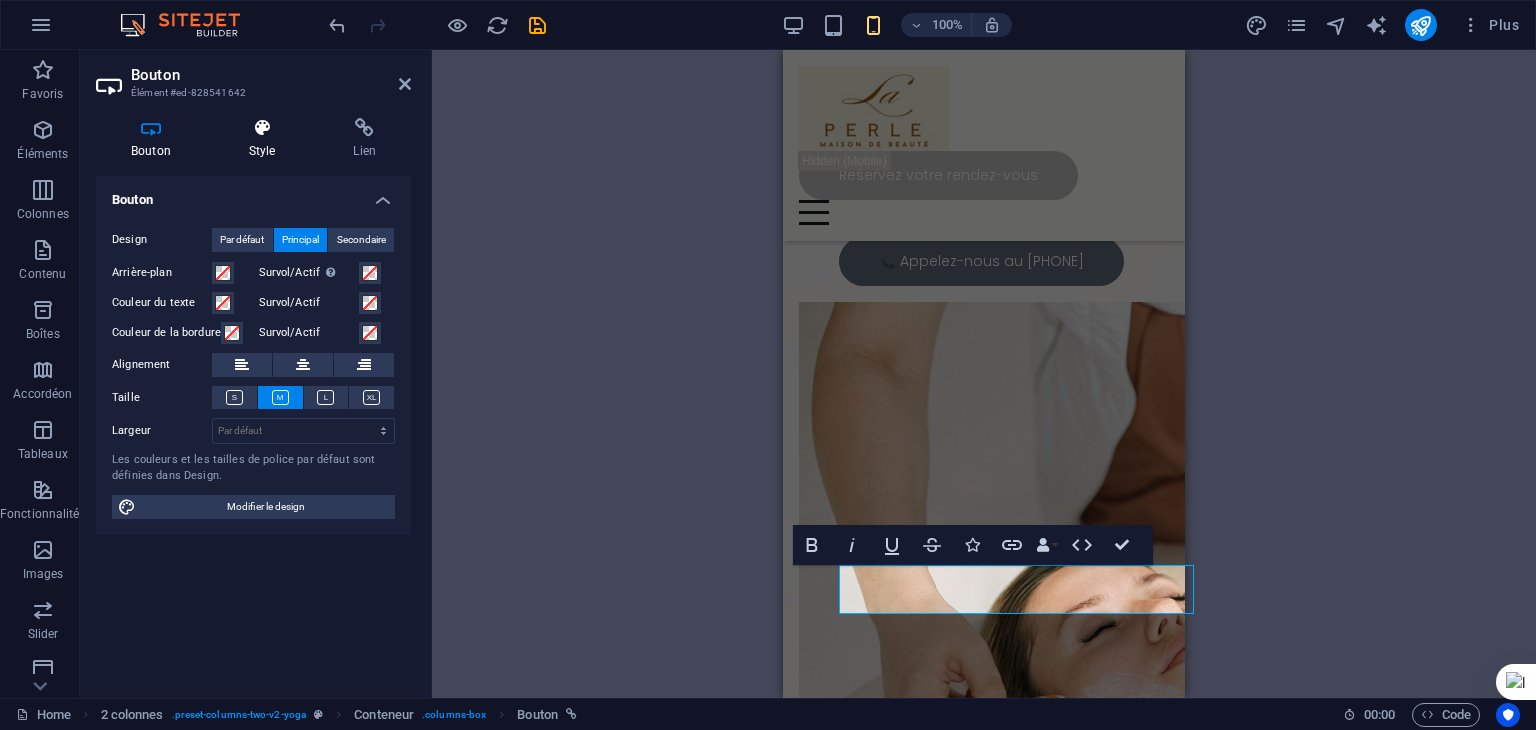 click at bounding box center (262, 128) 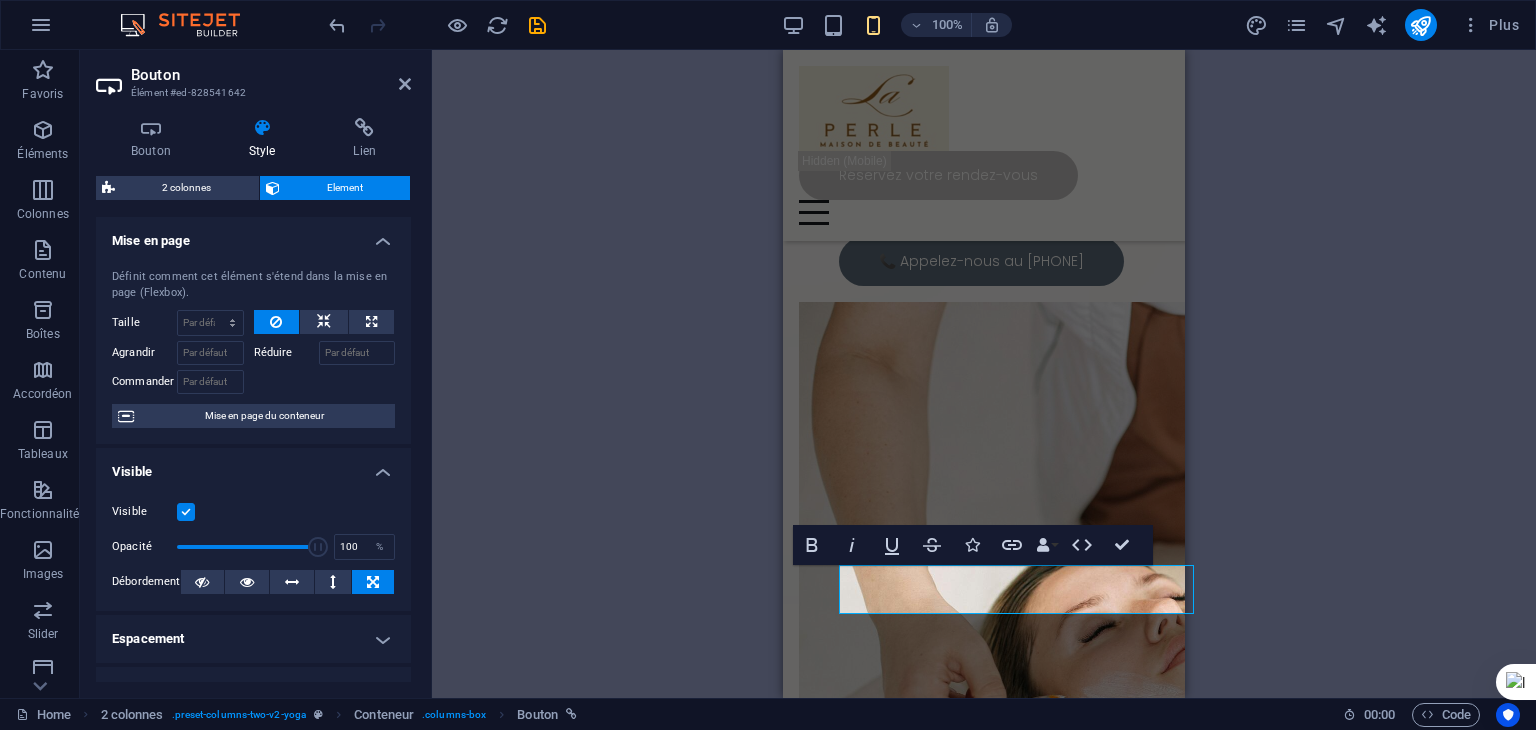 scroll, scrollTop: 200, scrollLeft: 0, axis: vertical 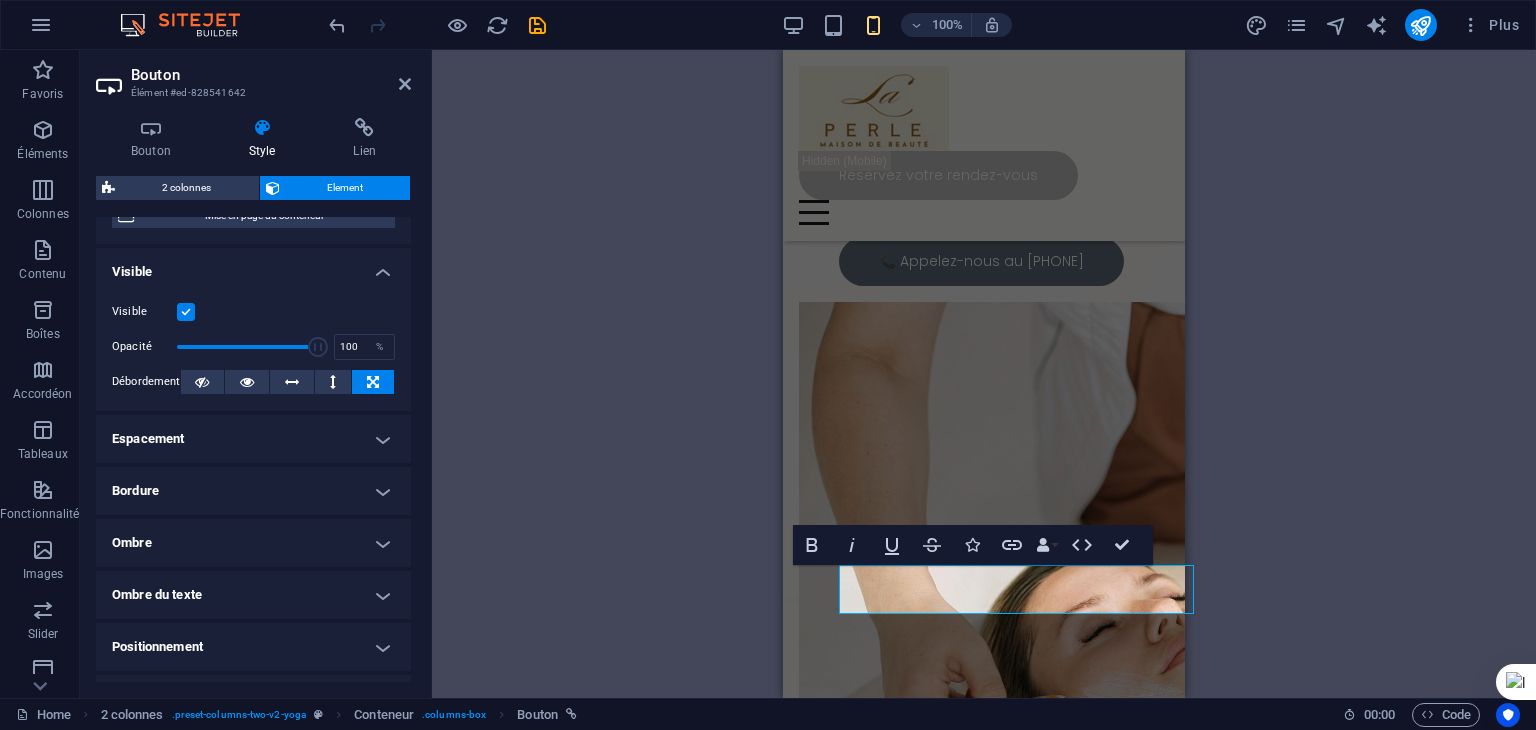 click on "Espacement" at bounding box center [253, 439] 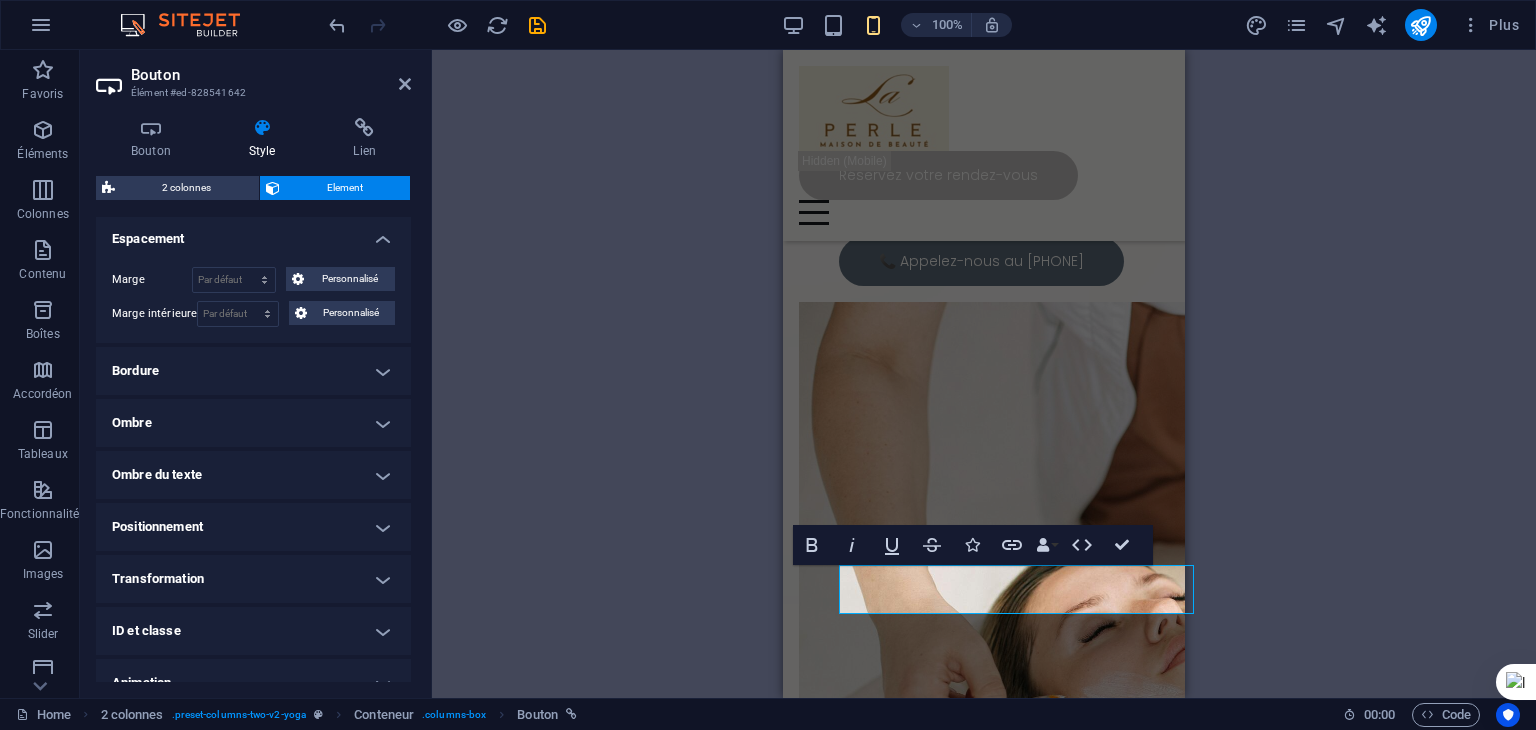 scroll, scrollTop: 476, scrollLeft: 0, axis: vertical 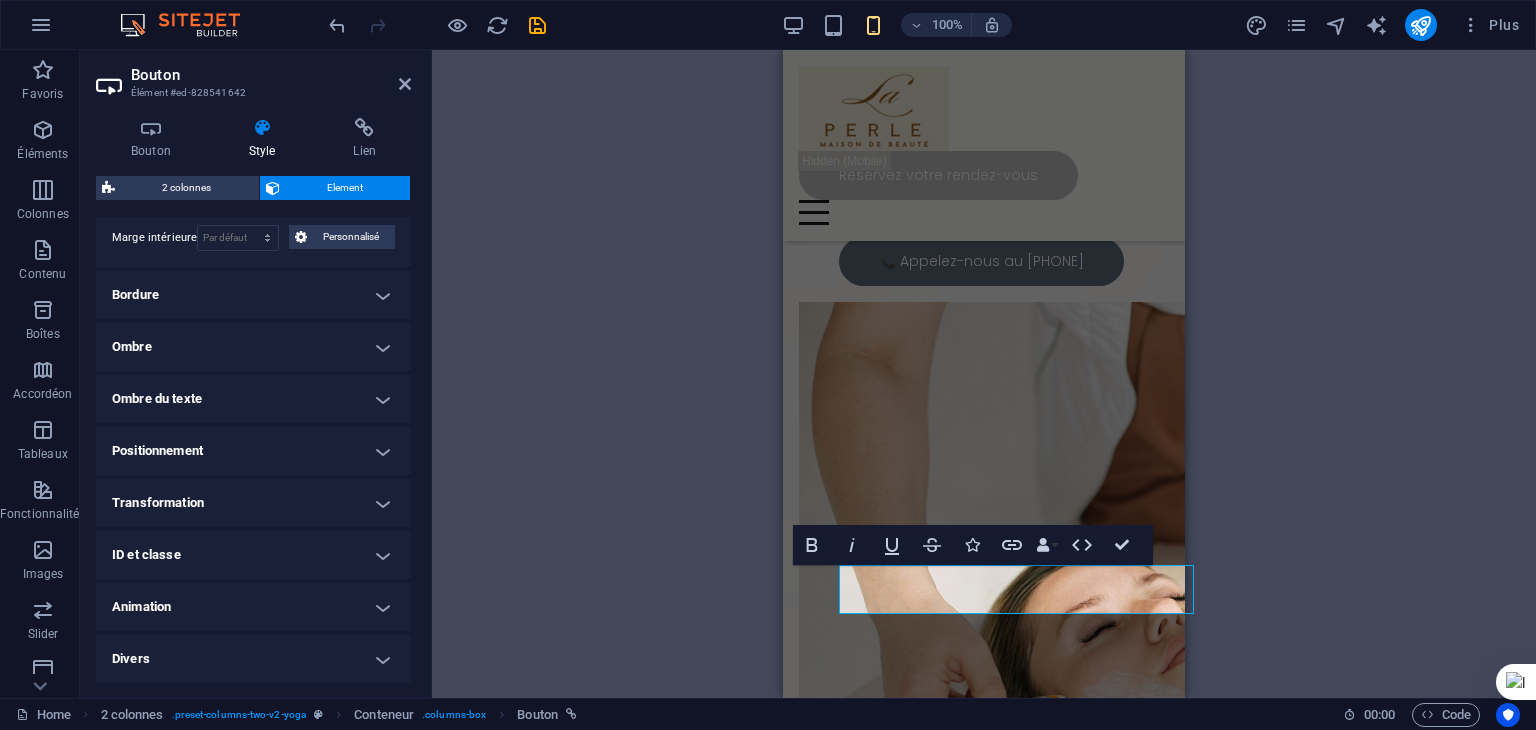 click on "Positionnement" at bounding box center (253, 451) 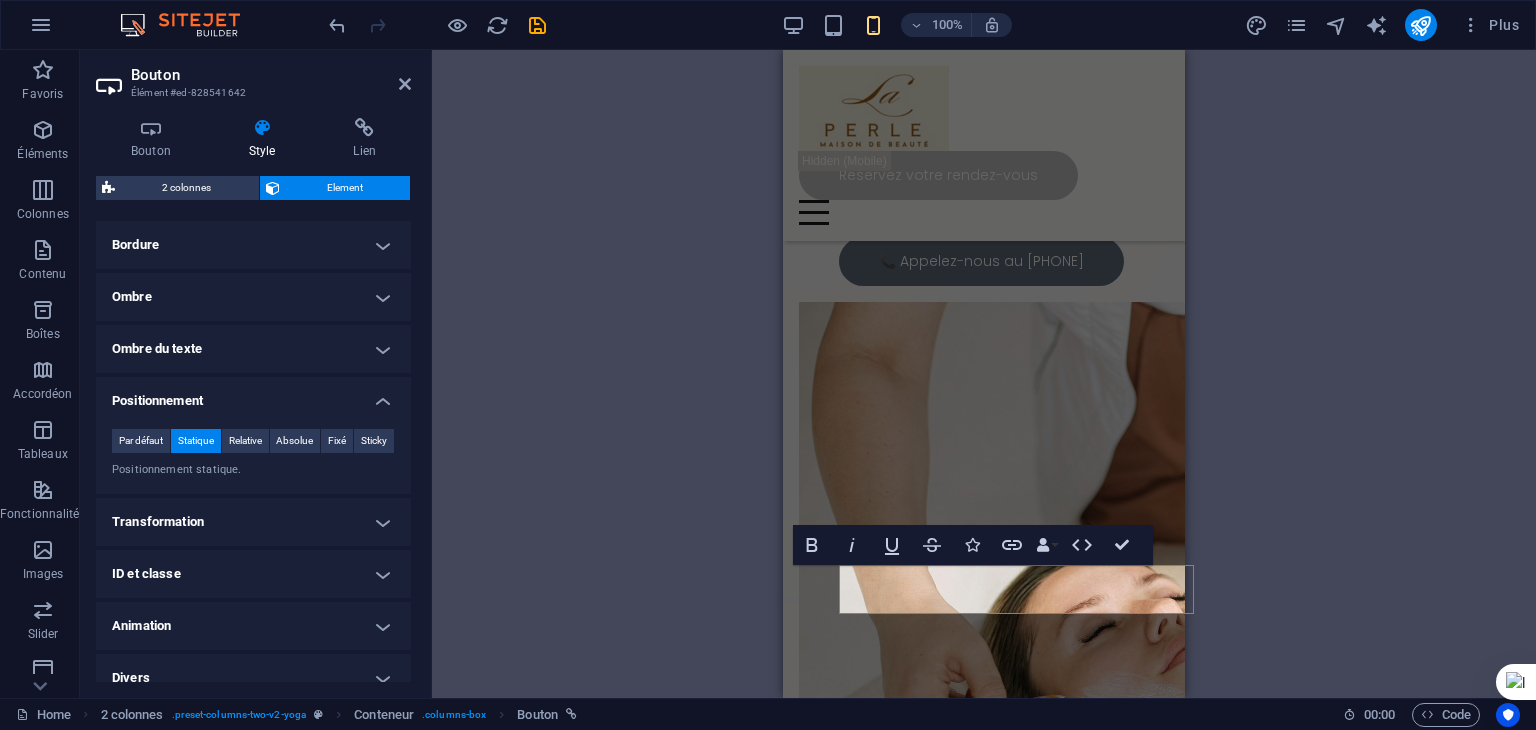 scroll, scrollTop: 545, scrollLeft: 0, axis: vertical 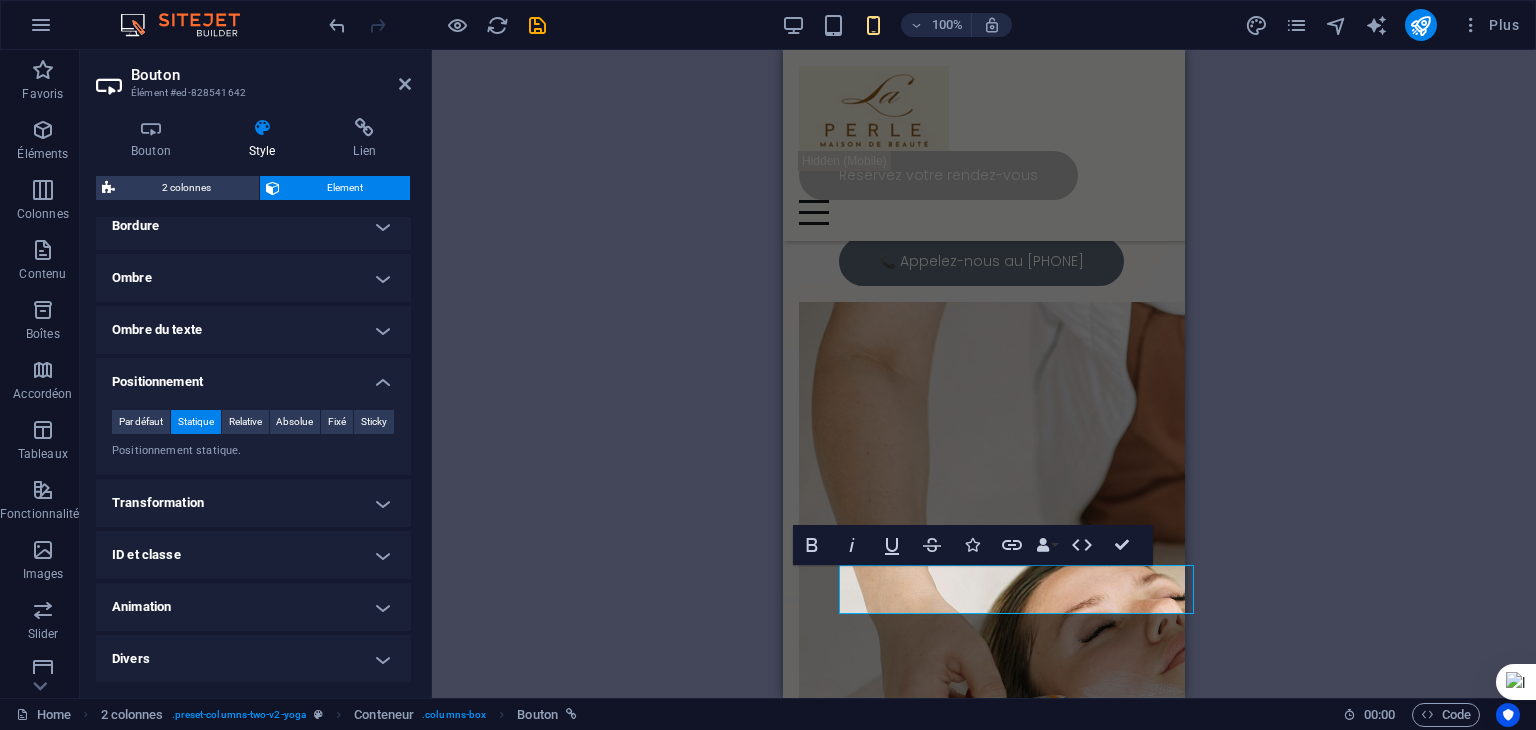click on "Transformation" at bounding box center (253, 503) 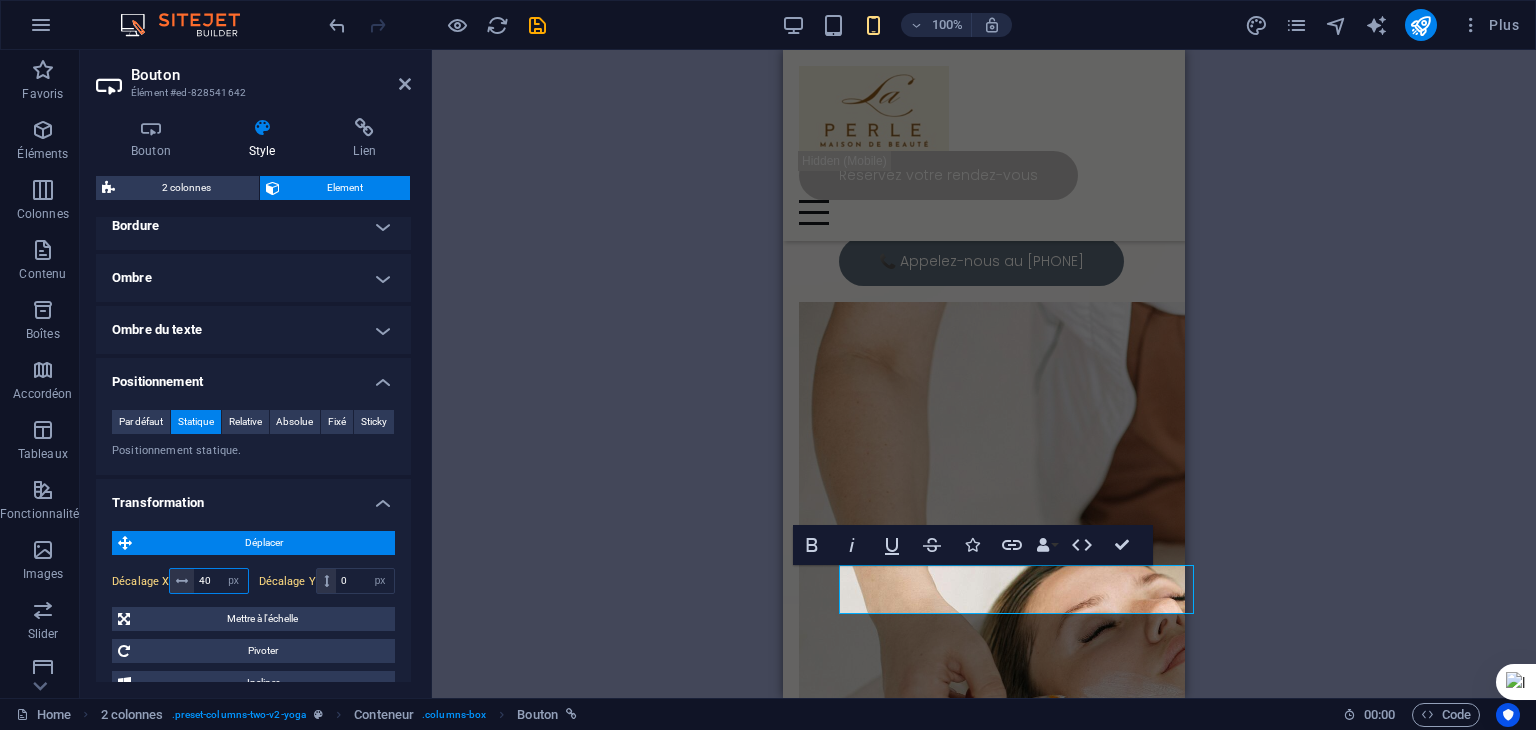 drag, startPoint x: 210, startPoint y: 578, endPoint x: 192, endPoint y: 576, distance: 18.110771 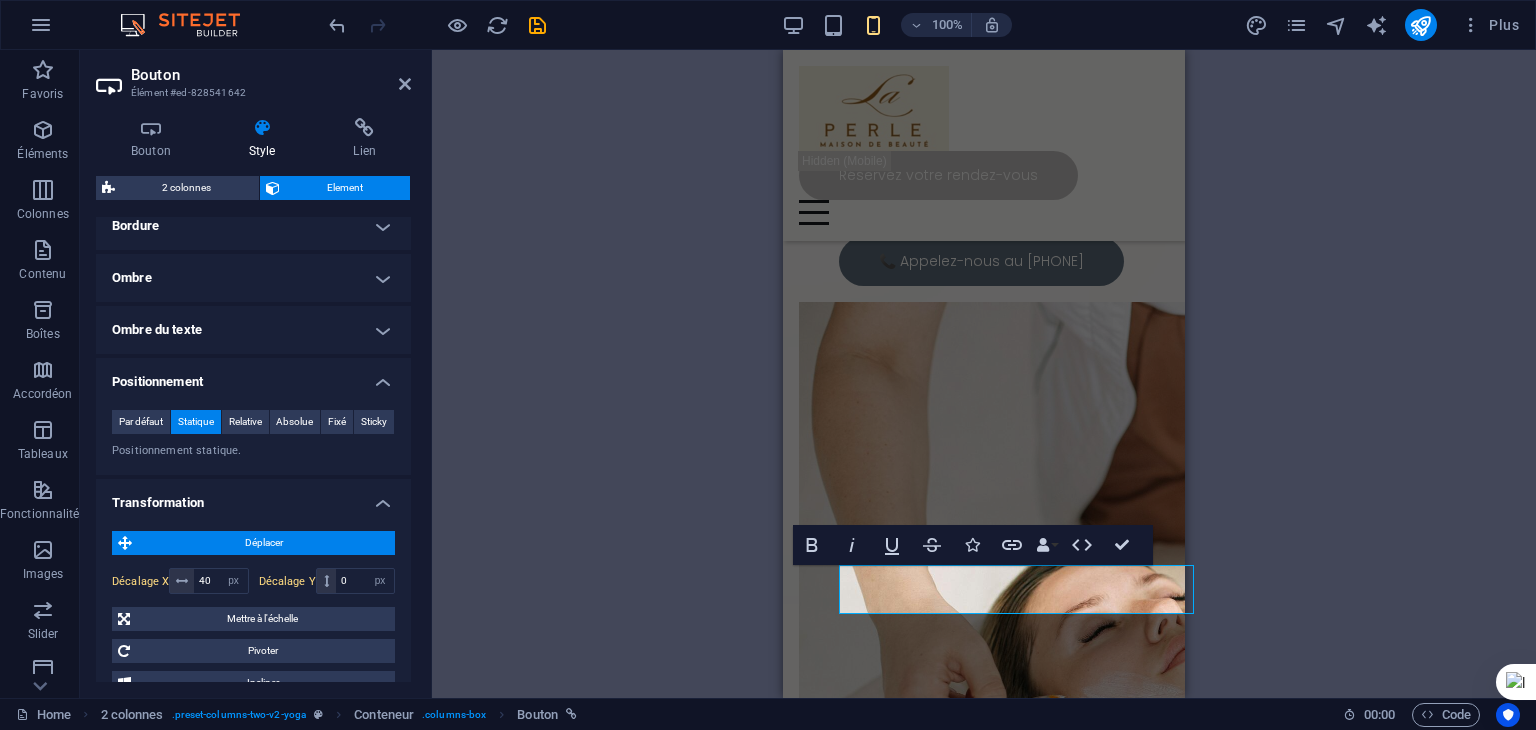 click on "Déplacer" at bounding box center [263, 543] 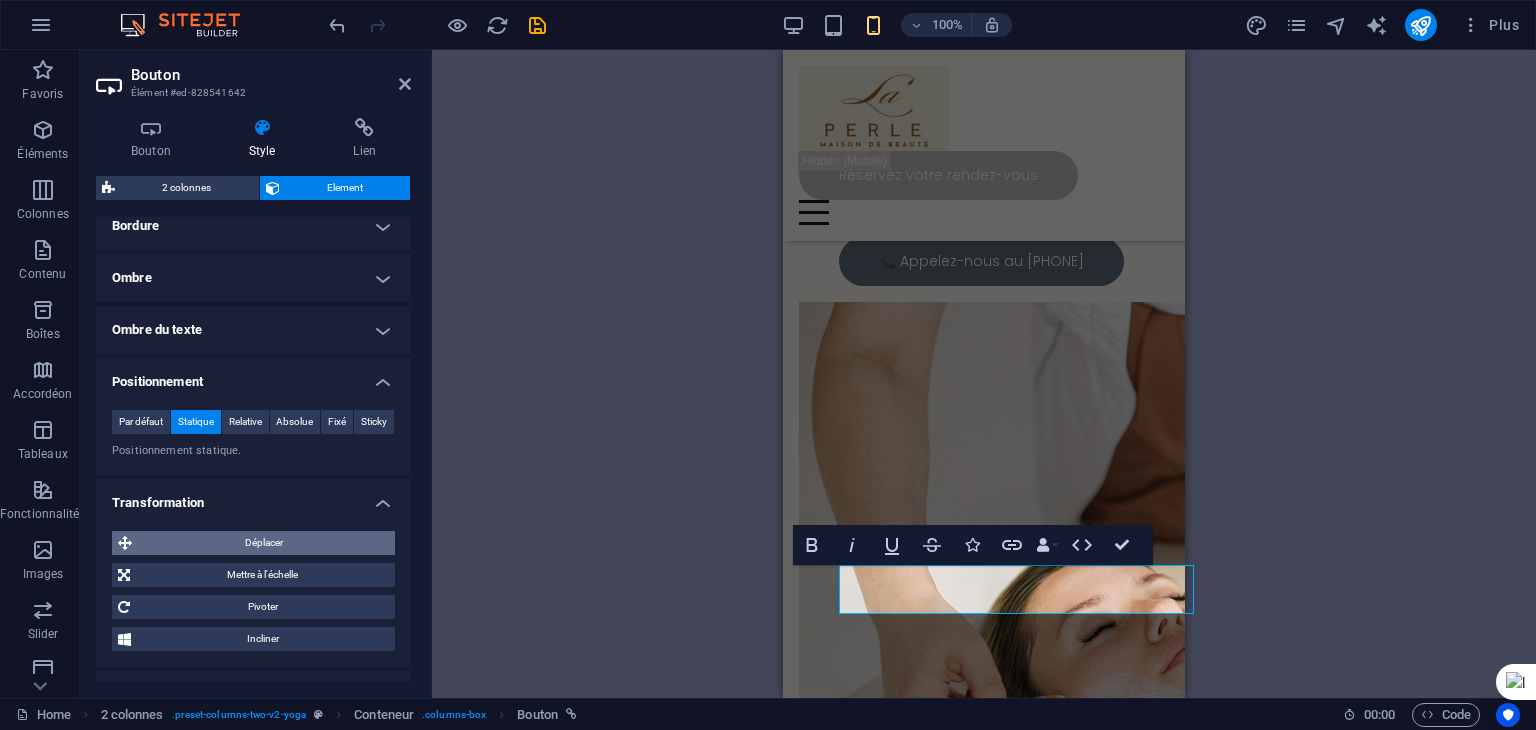 click on "Déplacer" at bounding box center (263, 543) 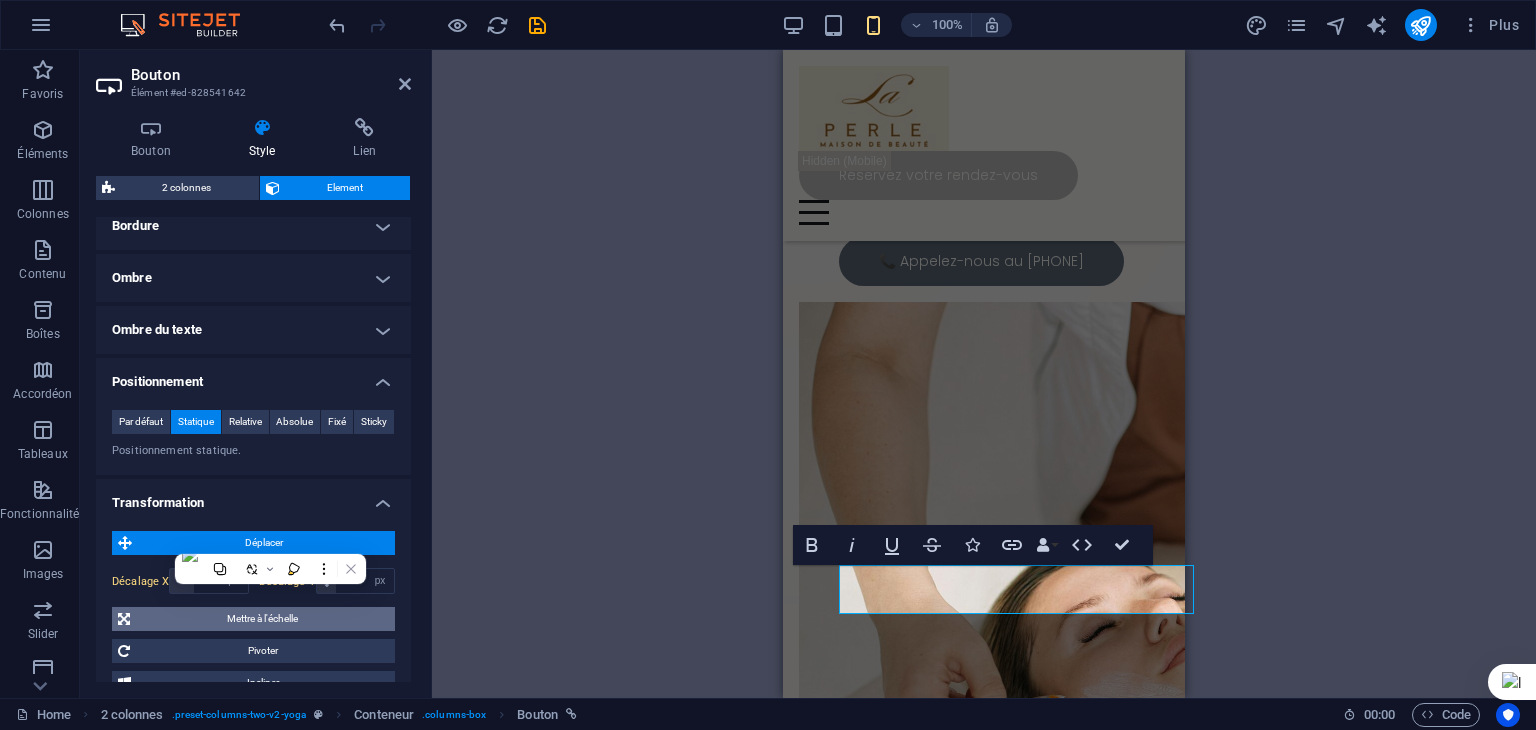 click on "Mettre à l'échelle" at bounding box center [262, 619] 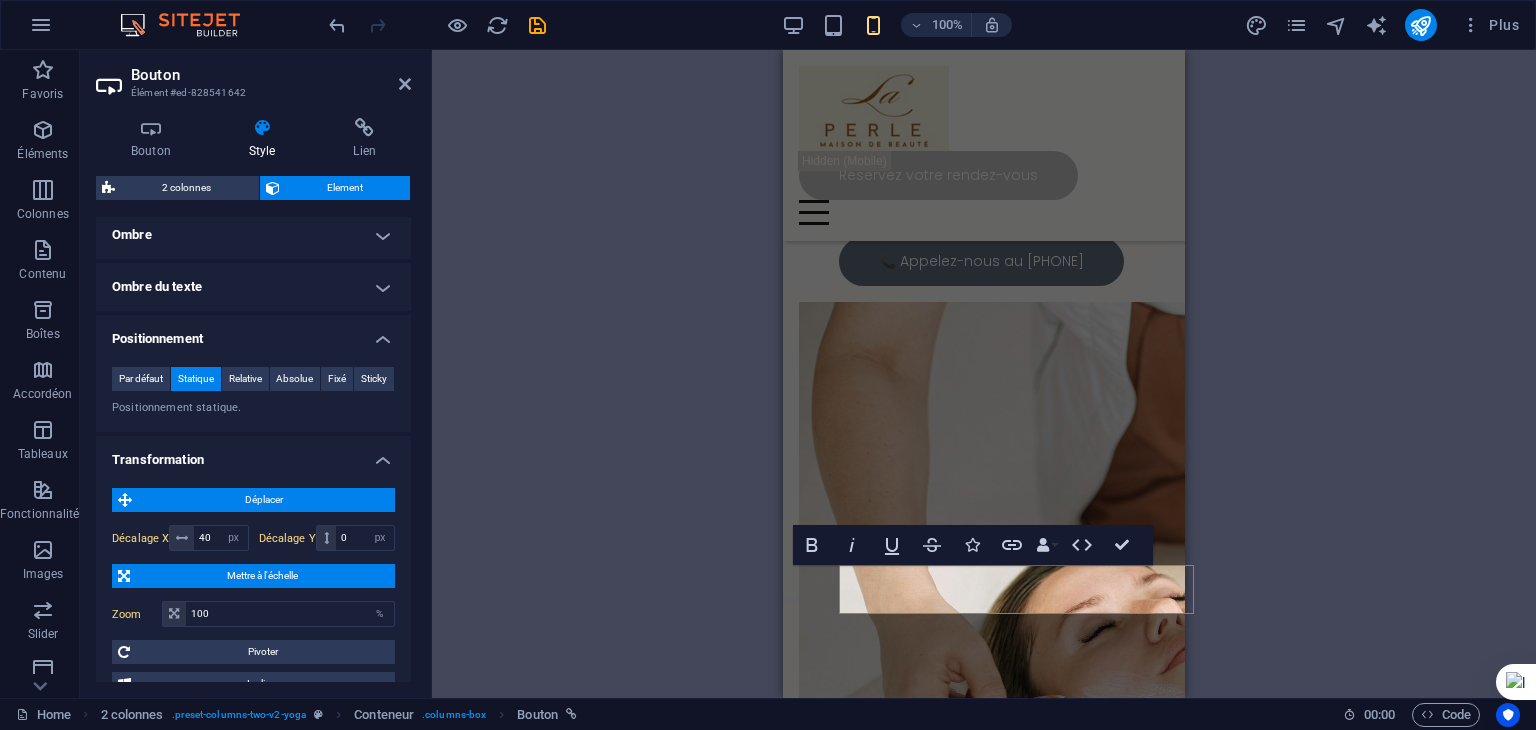 scroll, scrollTop: 645, scrollLeft: 0, axis: vertical 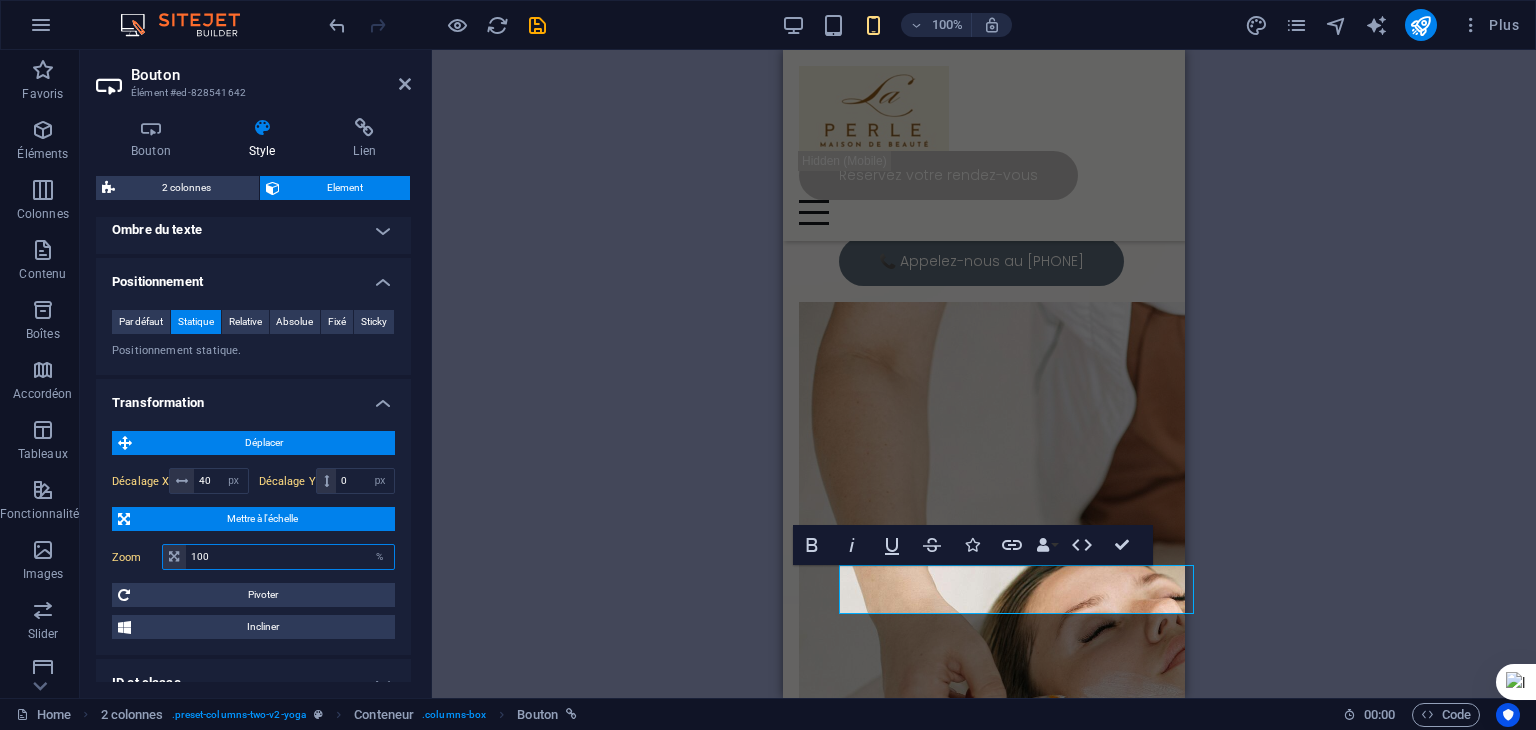 drag, startPoint x: 225, startPoint y: 555, endPoint x: 180, endPoint y: 553, distance: 45.044422 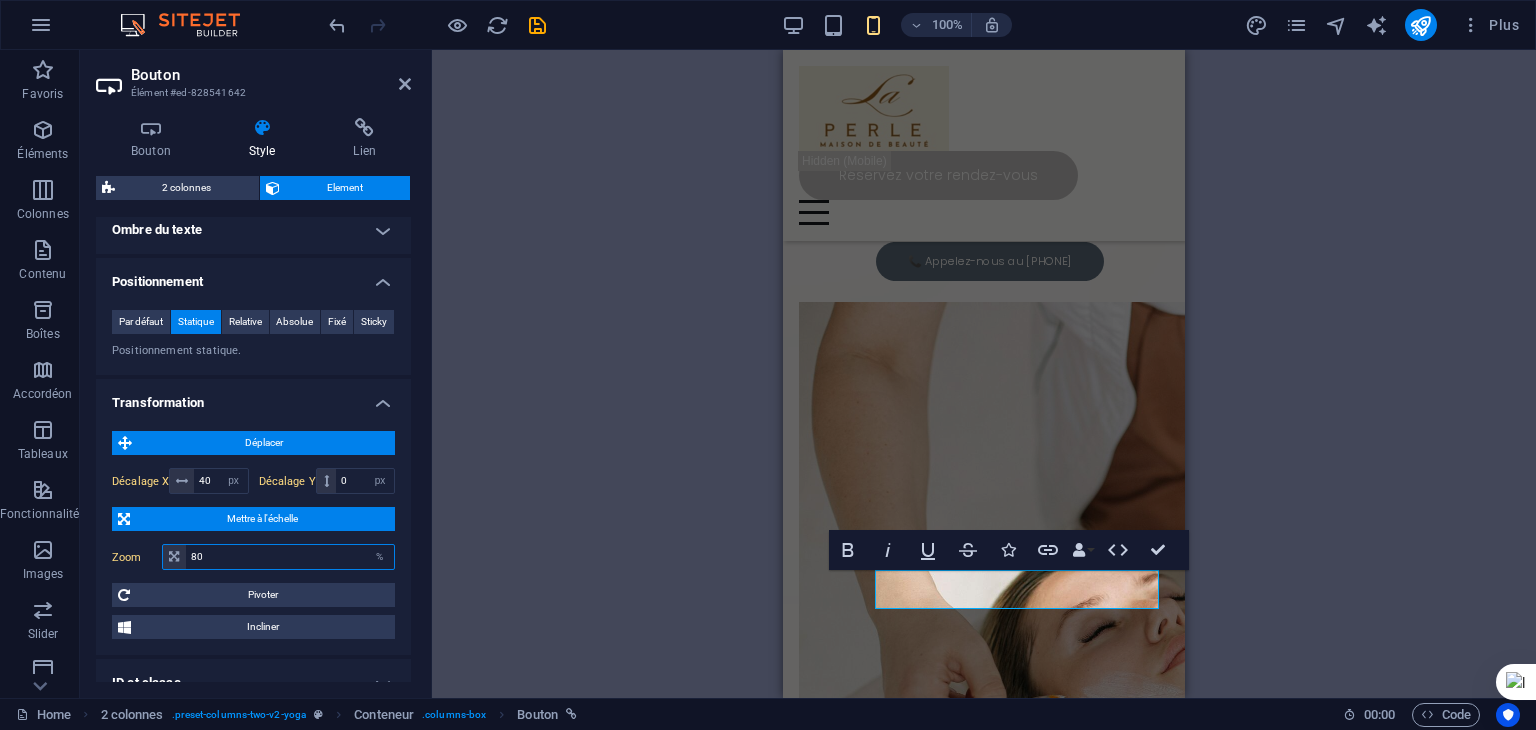 drag, startPoint x: 219, startPoint y: 557, endPoint x: 100, endPoint y: 544, distance: 119.70798 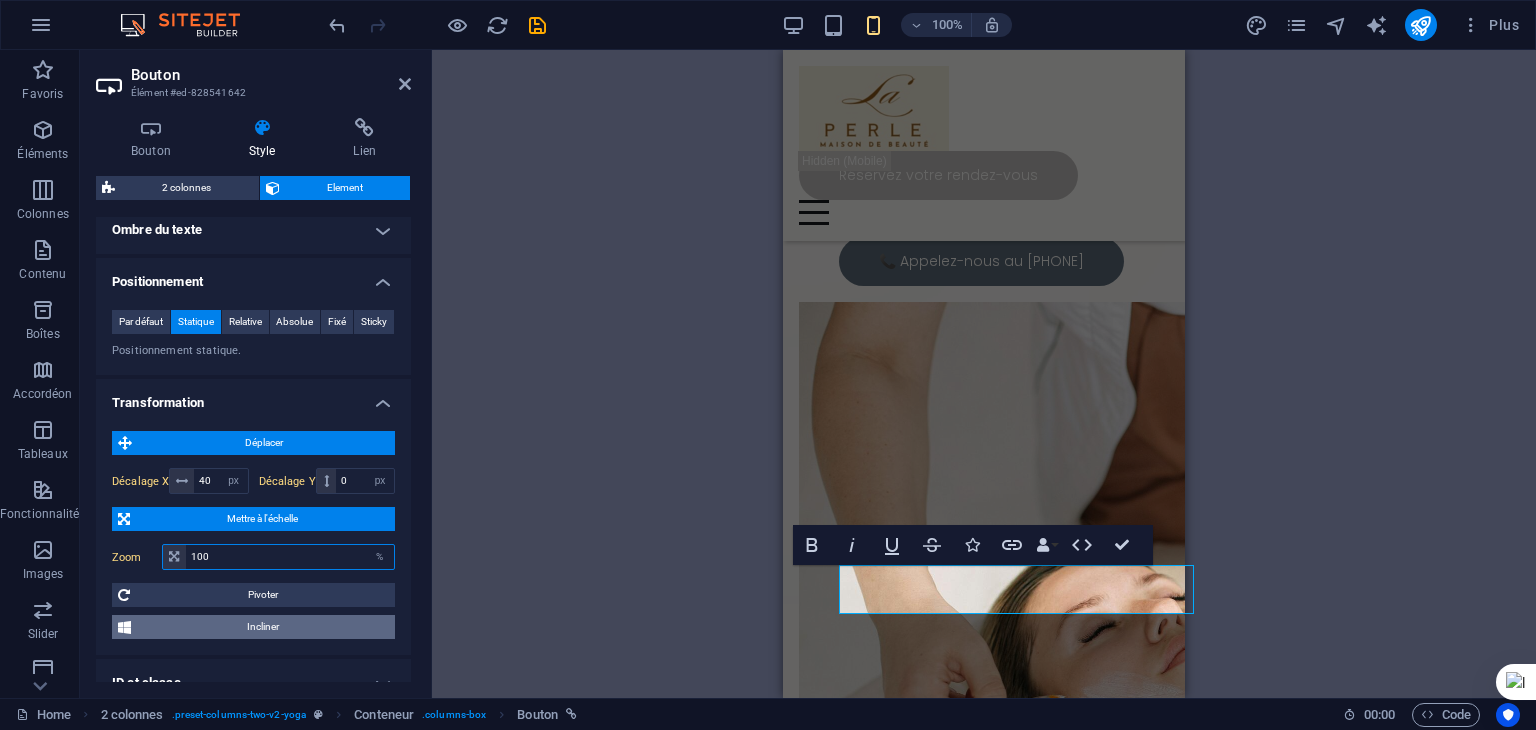 type on "100" 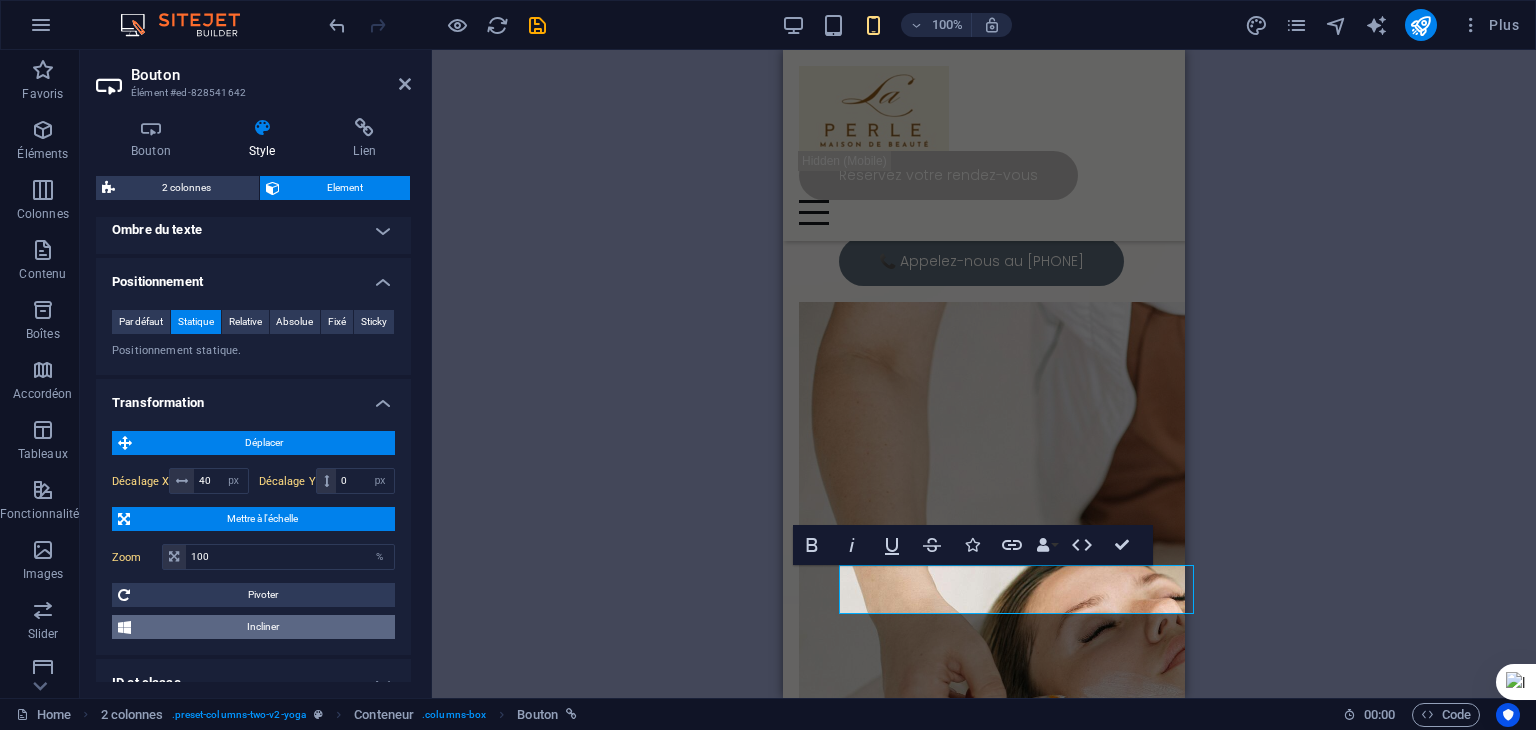 click on "Incliner" at bounding box center (263, 627) 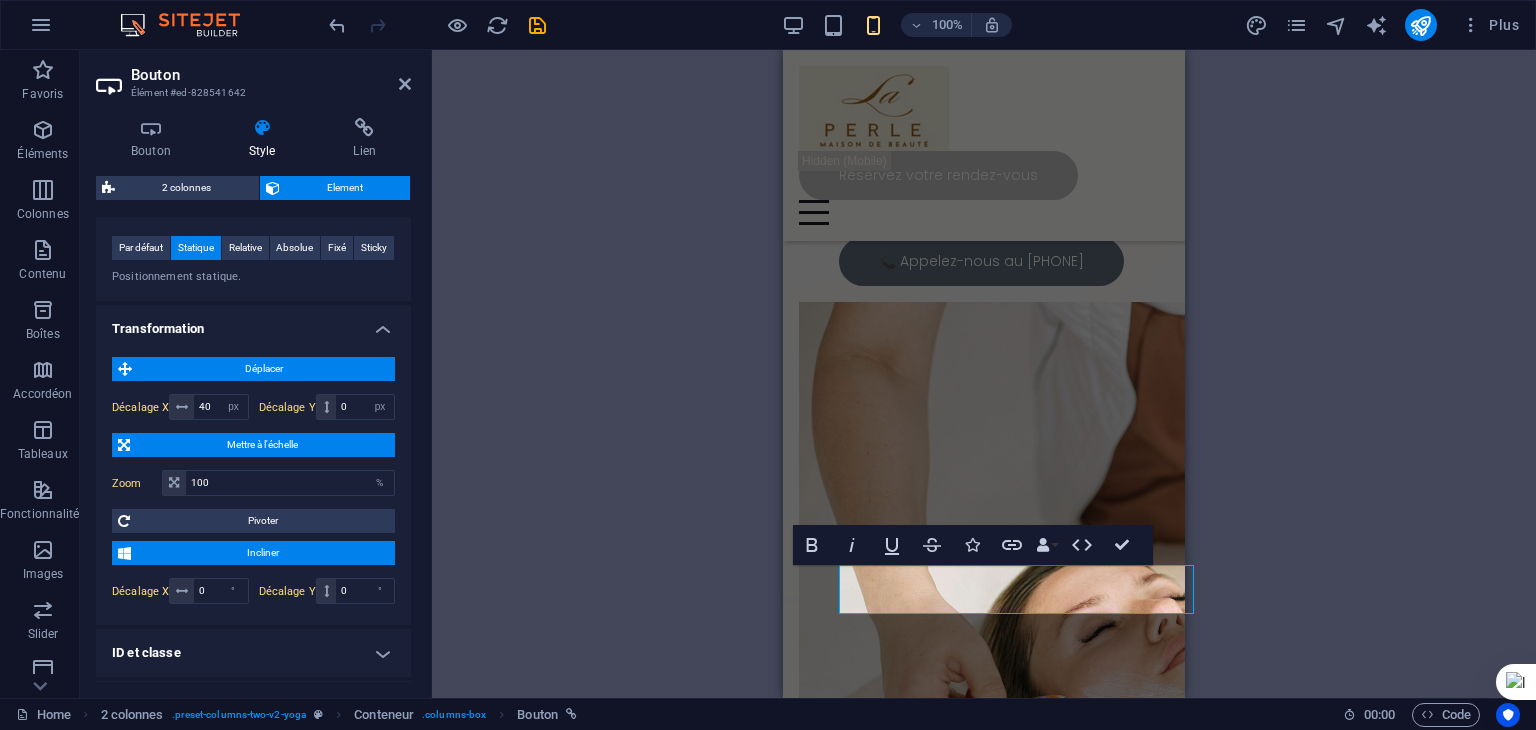 scroll, scrollTop: 745, scrollLeft: 0, axis: vertical 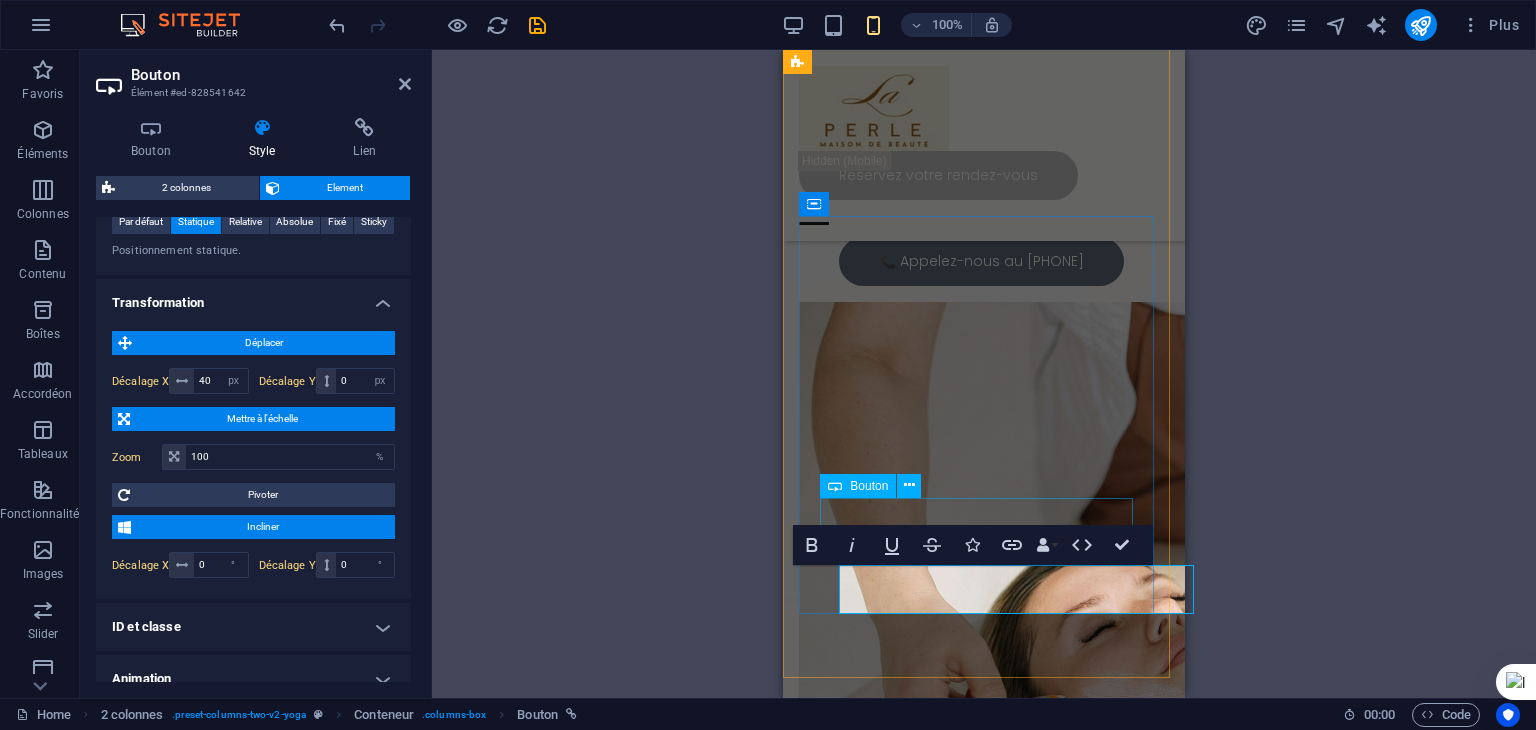 click on "Réservez  votre  rendez-vous" at bounding box center (984, 194) 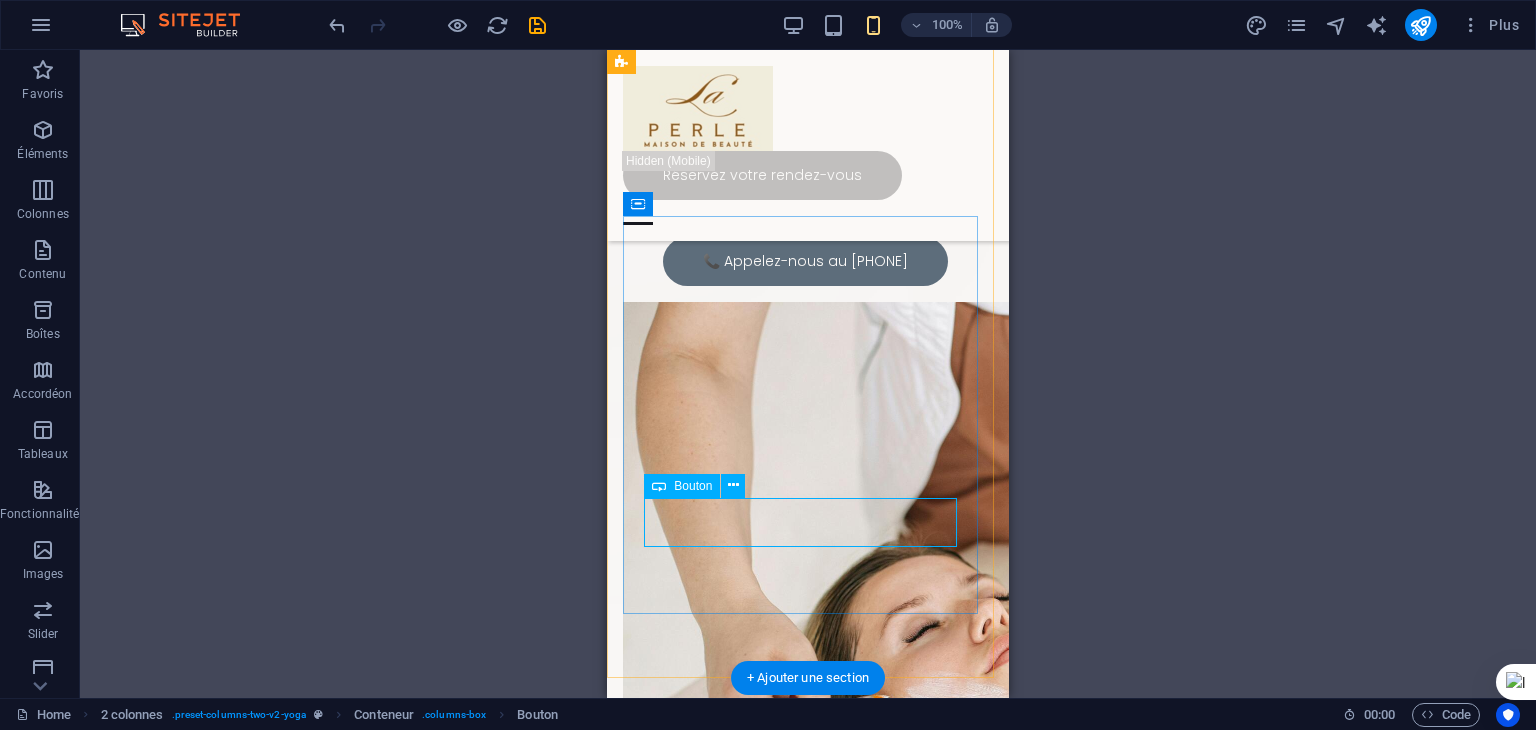 click on "Réservez  votre  rendez-vous" at bounding box center (808, 194) 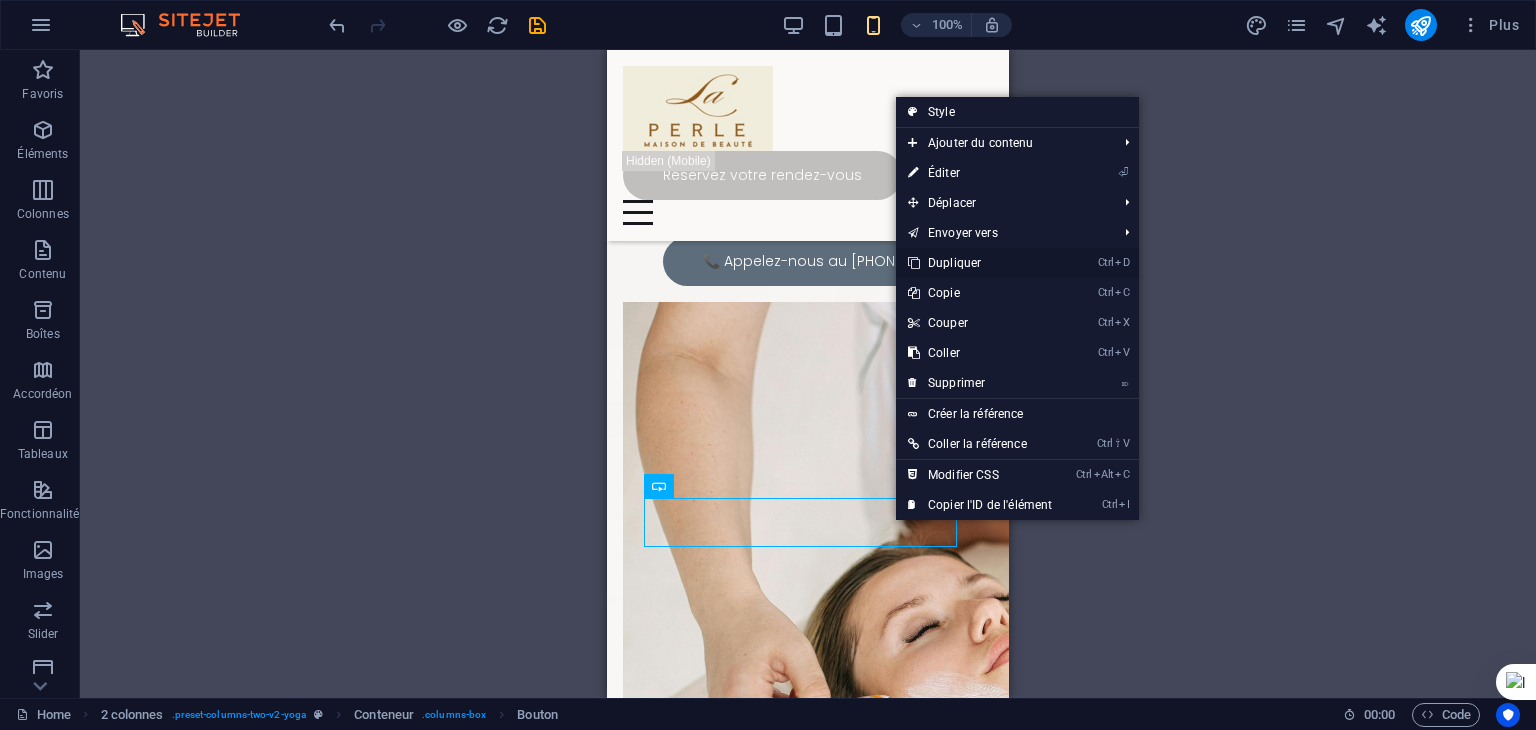 click on "Ctrl D  Dupliquer" at bounding box center (980, 263) 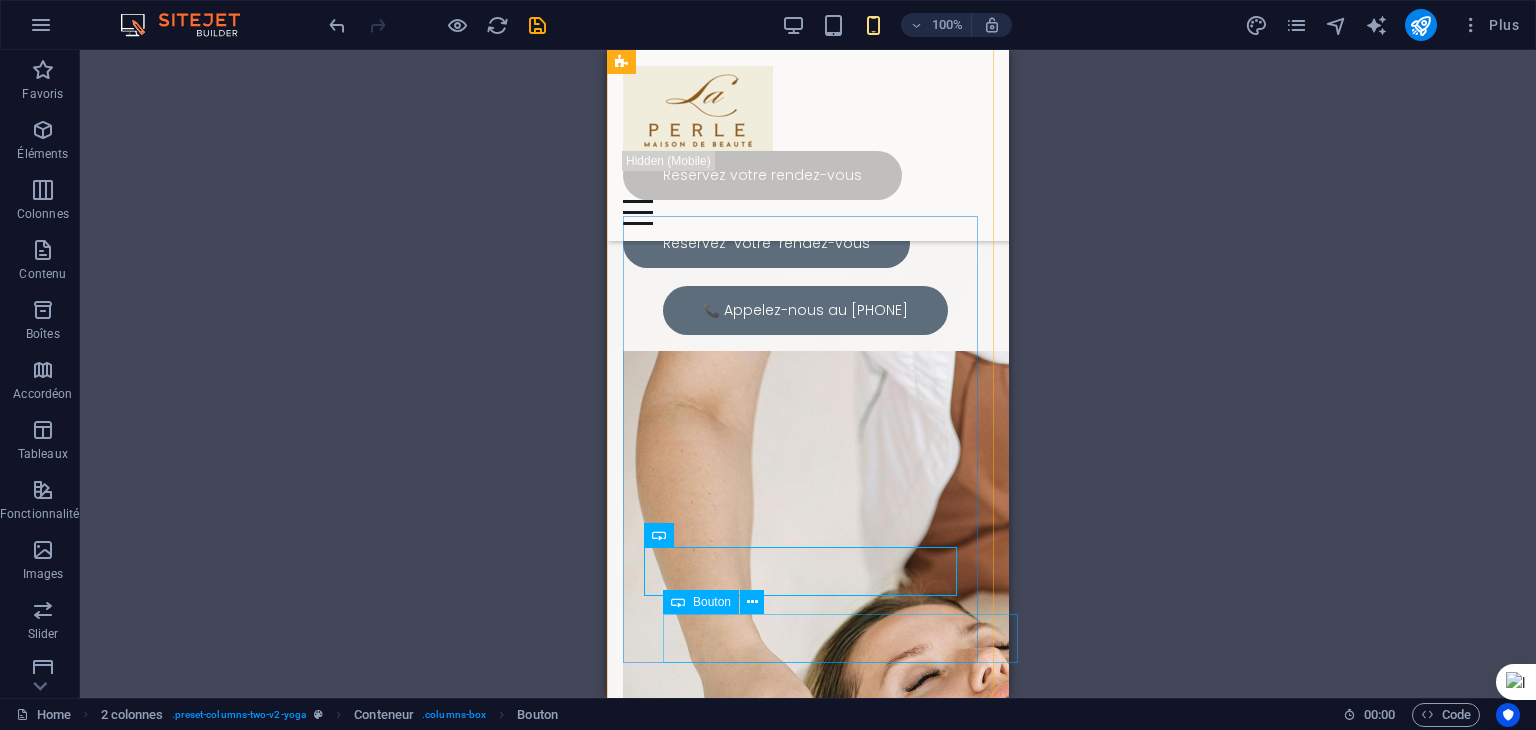 click on "📞 Appelez-nous au [PHONE]" at bounding box center (848, 310) 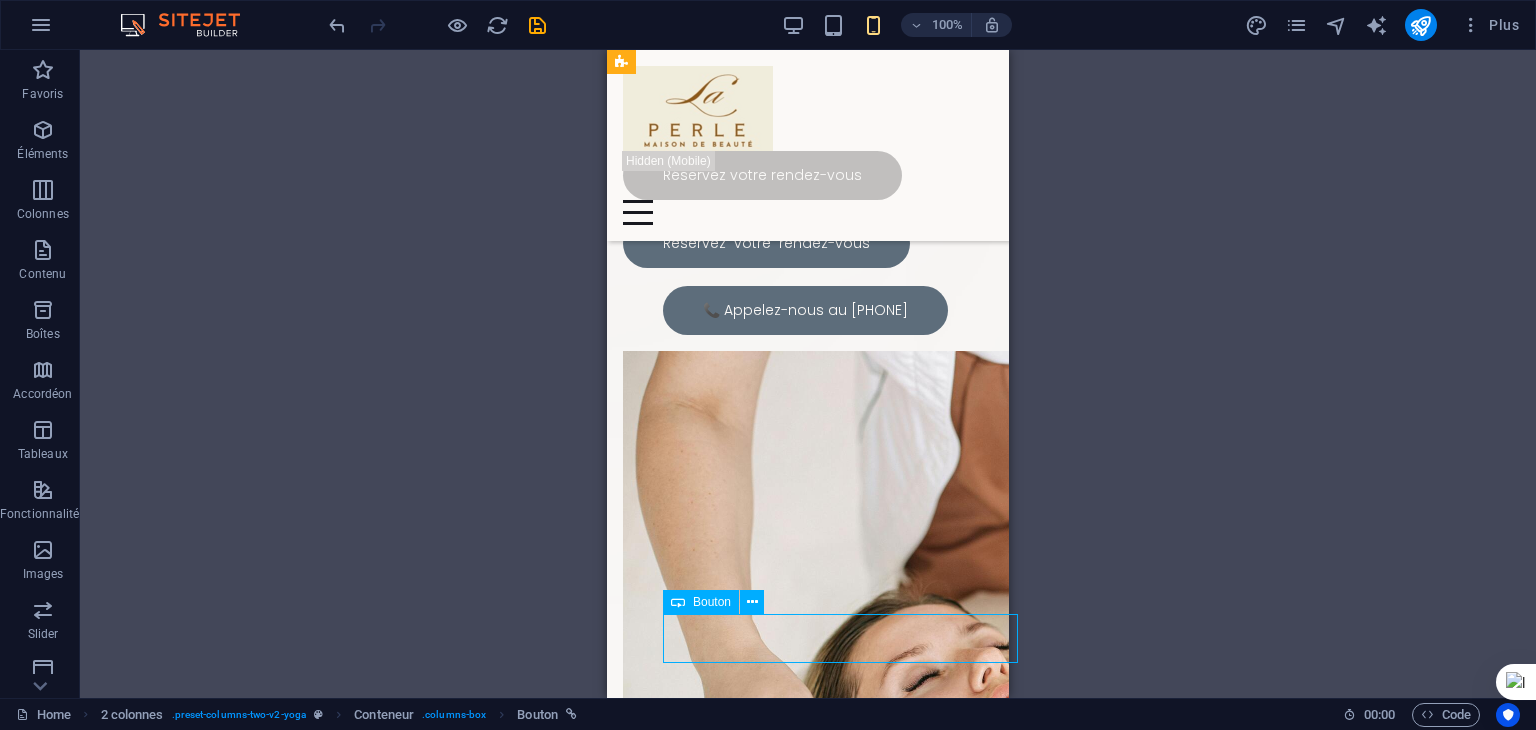 click on "📞 Appelez-nous au [PHONE]" at bounding box center (848, 310) 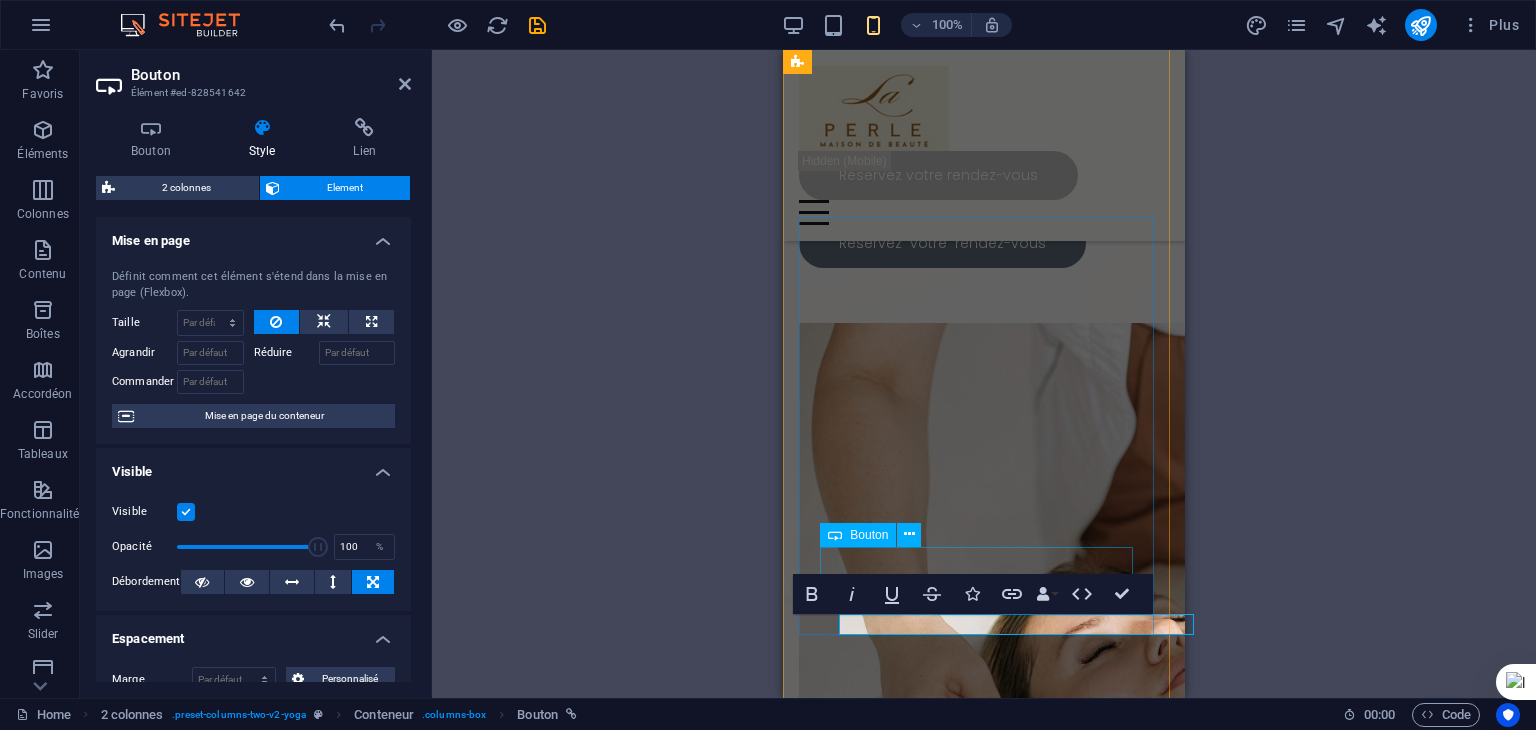 click on "Réservez  votre  rendez-vous" at bounding box center (984, 243) 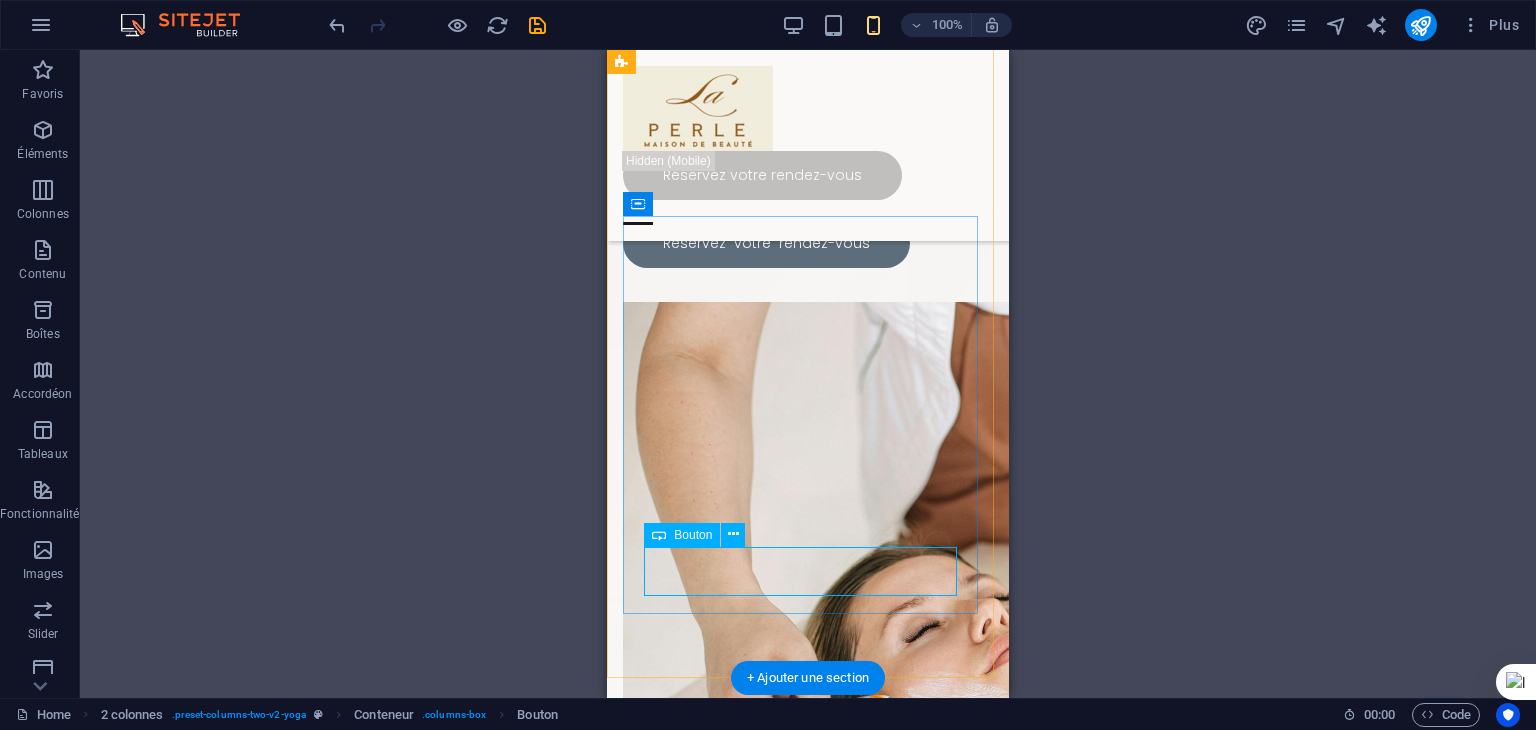 click on "Réservez  votre  rendez-vous" at bounding box center [808, 243] 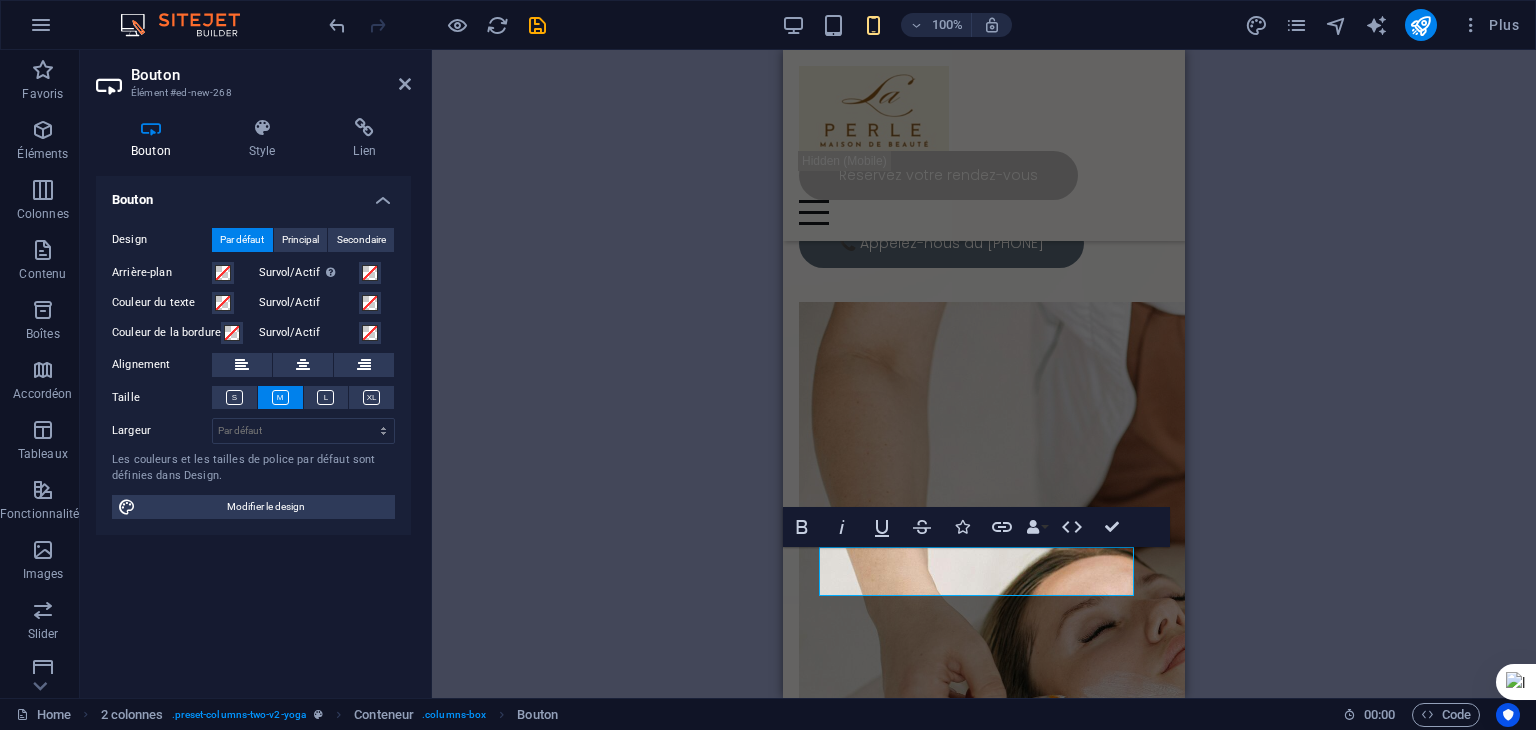 click on "H3 2 colonnes Conteneur Espaceur Bouton Conteneur Espaceur Barre de menus Logo Espaceur Bouton Conteneur Image Conteneur Bouton Conteneur Bouton Bold Italic Underline Strikethrough Icons Link Data Bindings Entreprise Prénom Nom de famille Rue [POSTAL CODE] [CITY] [EMAIL] [PHONE] [PHONE] [PHONE] Champ personnalisé 1 Champ personnalisé 2 Champ personnalisé 3 Champ personnalisé 4 Champ personnalisé 5 Champ personnalisé 6 HTML Confirm (Ctrl+⏎)" at bounding box center [984, 374] 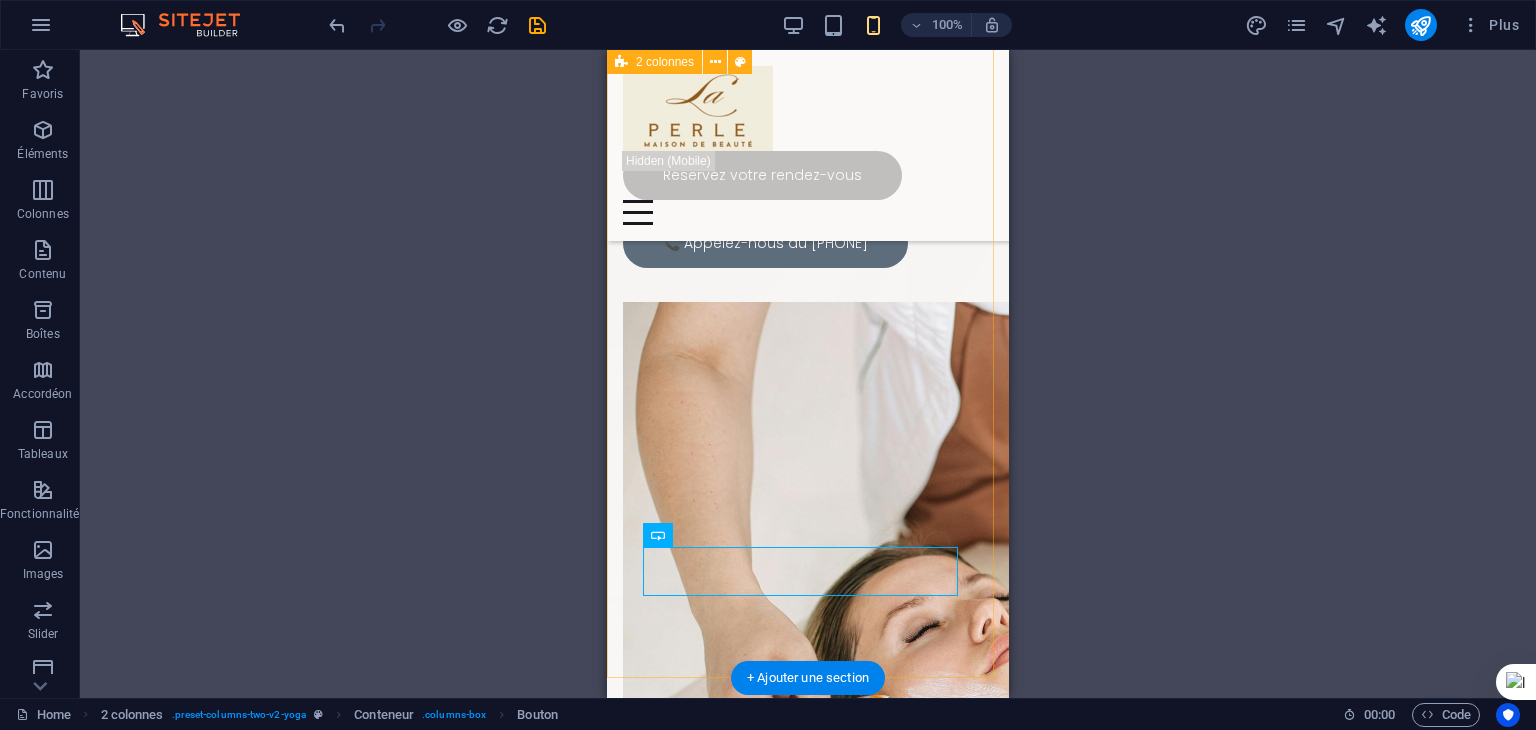 click on "Nouvel élément texte 💎 La Perle – Maison de Beauté 💎 Un lieu d’exception où chaque détail est pensé pour révéler votre éclat. Soins visage, corps, coiffure et bien-être… Entrez dans un univers de beauté, de sérénité et d’élégance. Réservez votre rendez-vous 📞 Appelez-nous au [PHONE]" at bounding box center [808, 383] 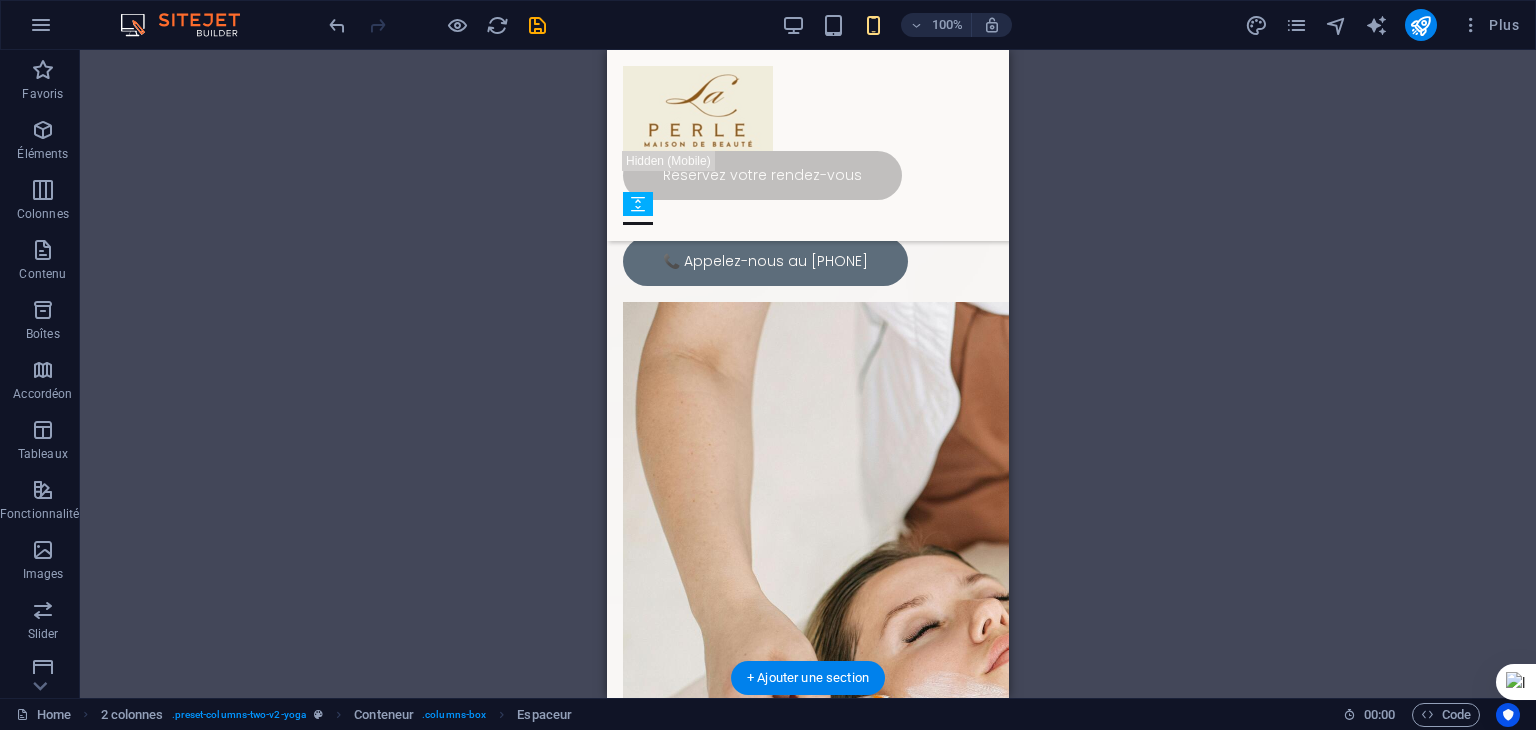 drag, startPoint x: 773, startPoint y: 605, endPoint x: 775, endPoint y: 572, distance: 33.06055 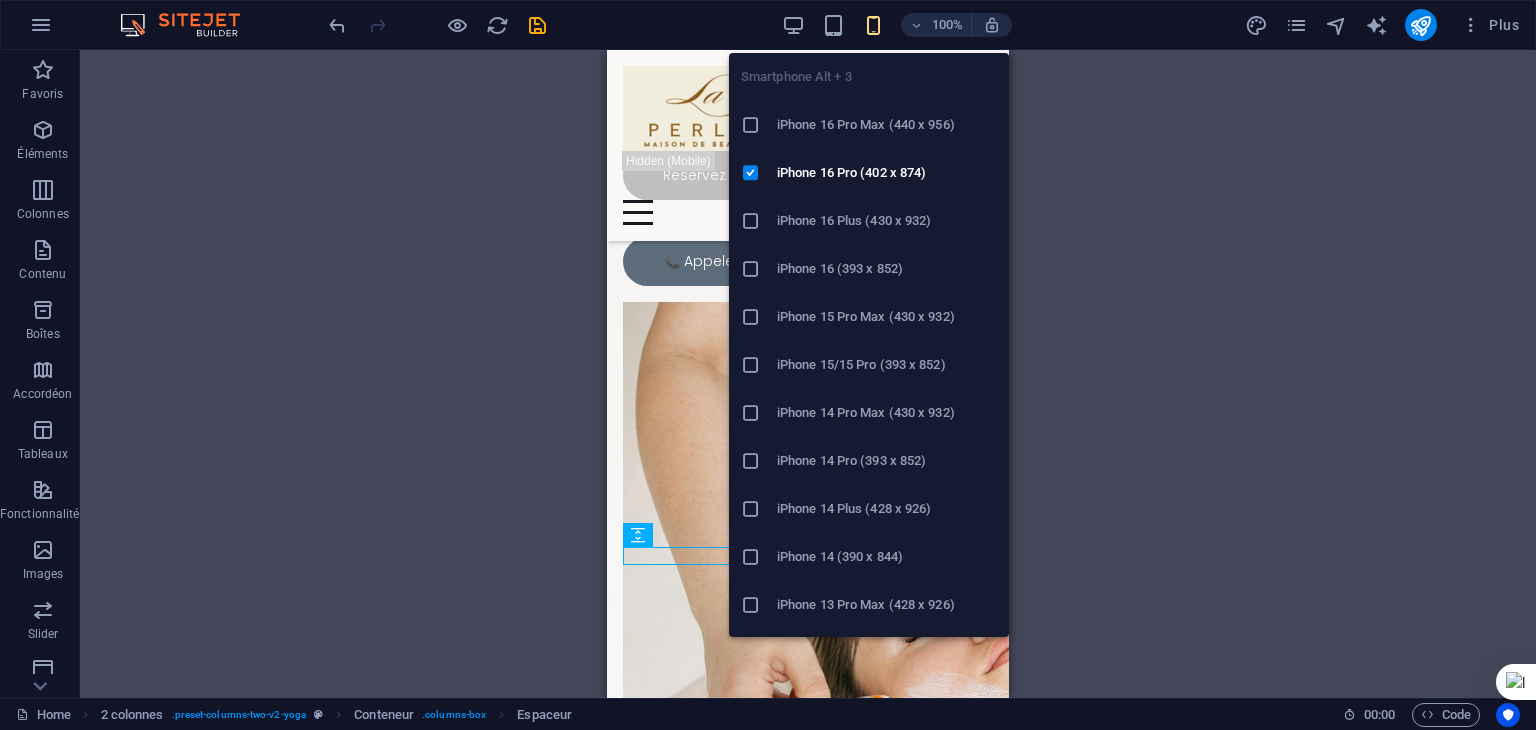 click at bounding box center (751, 221) 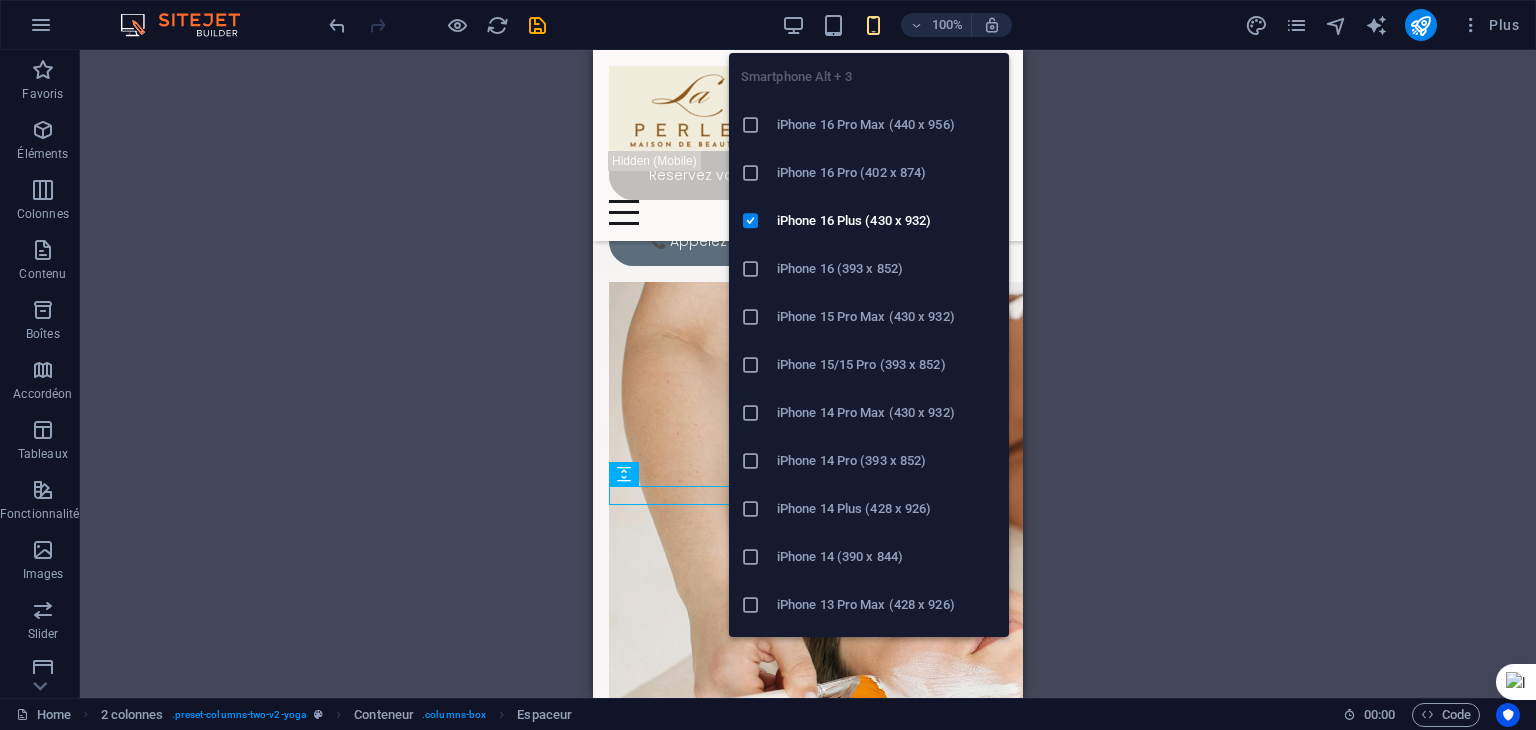 click at bounding box center [751, 269] 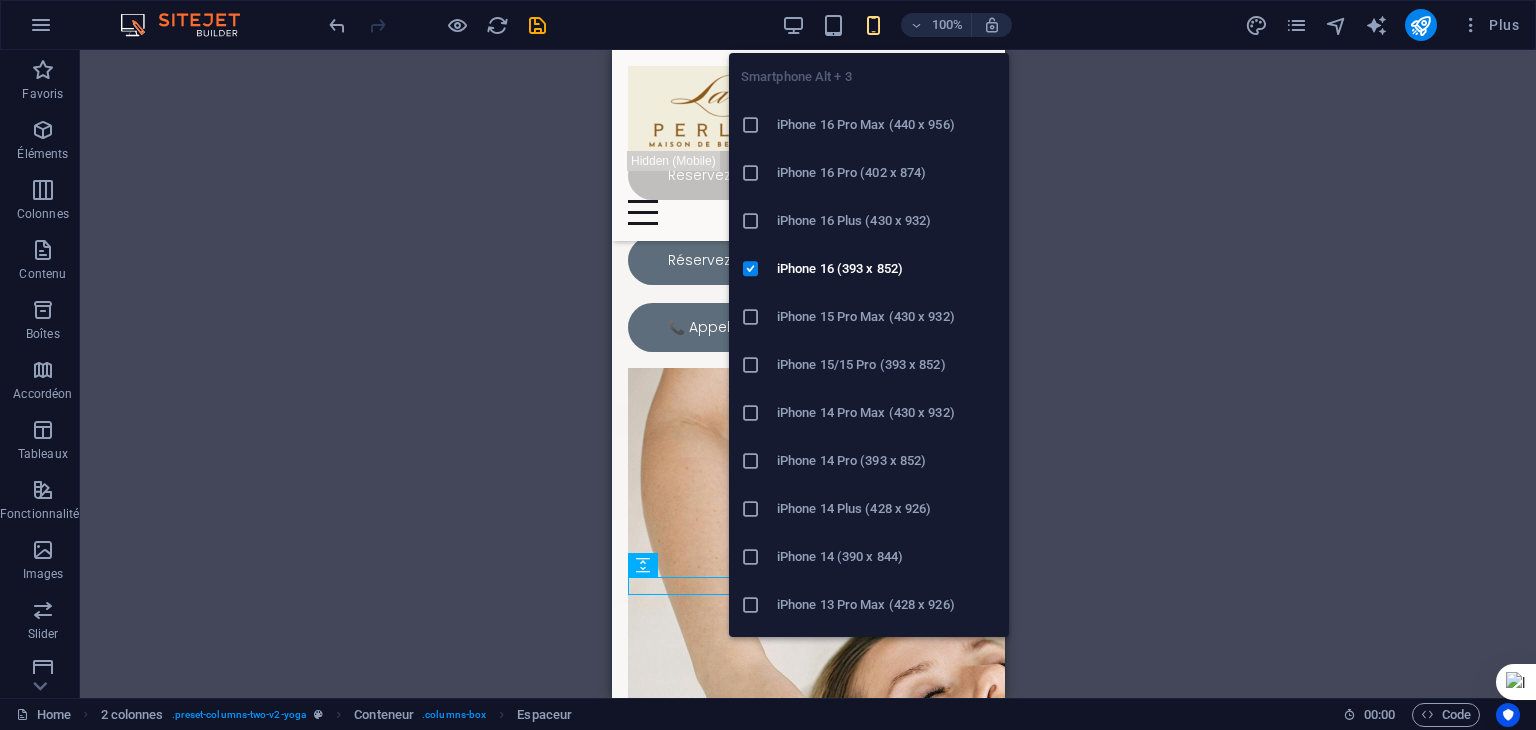 click at bounding box center (751, 317) 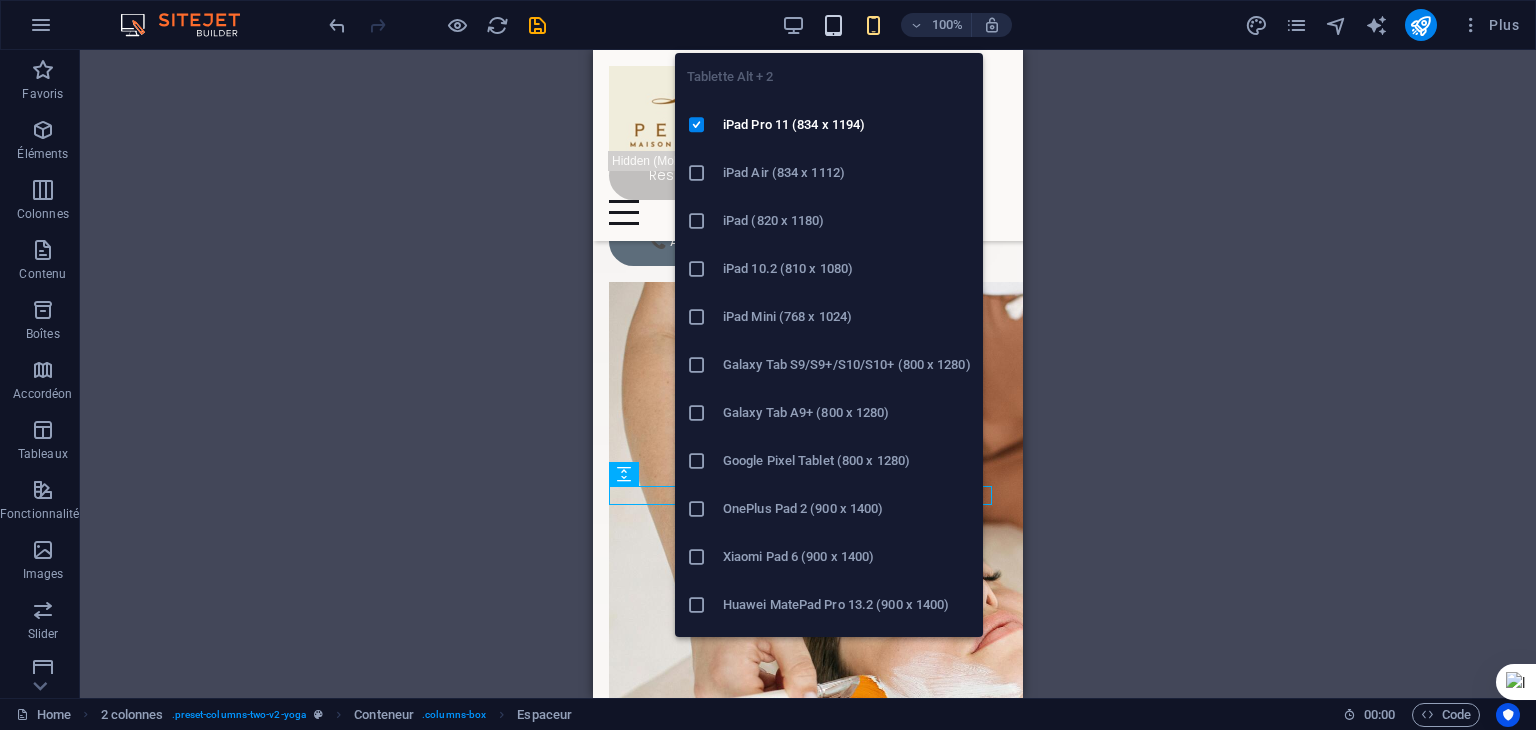 click at bounding box center (833, 25) 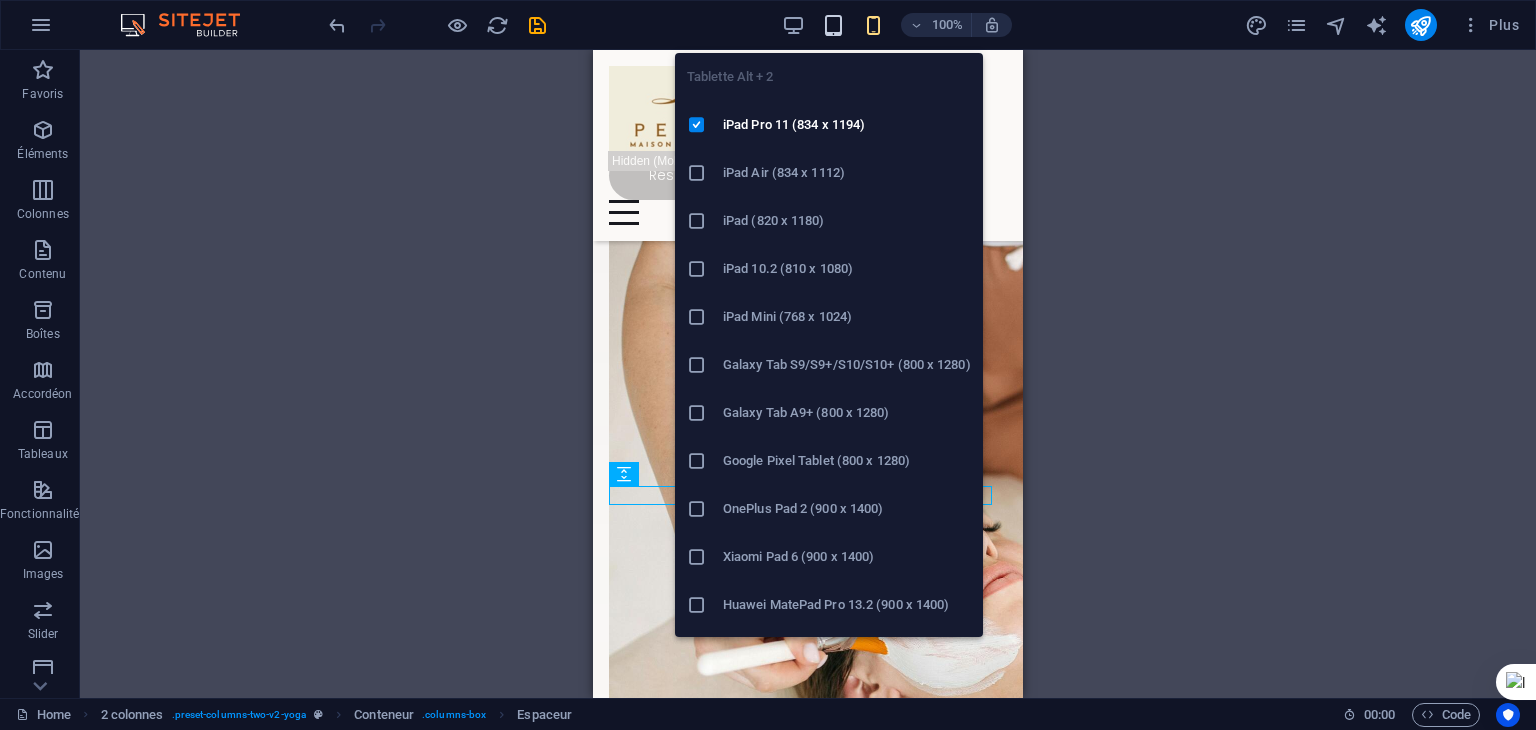 scroll, scrollTop: 302, scrollLeft: 0, axis: vertical 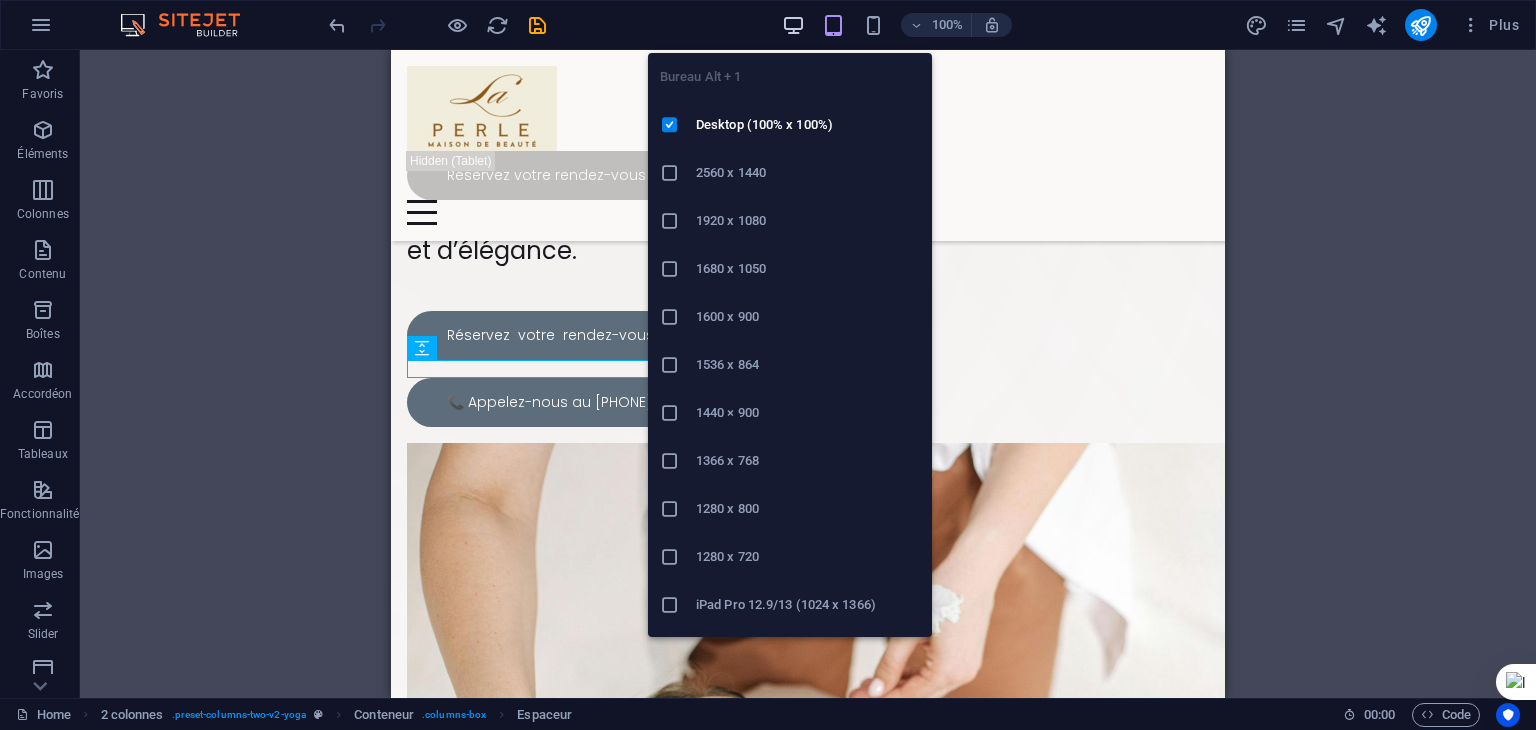 click at bounding box center (793, 25) 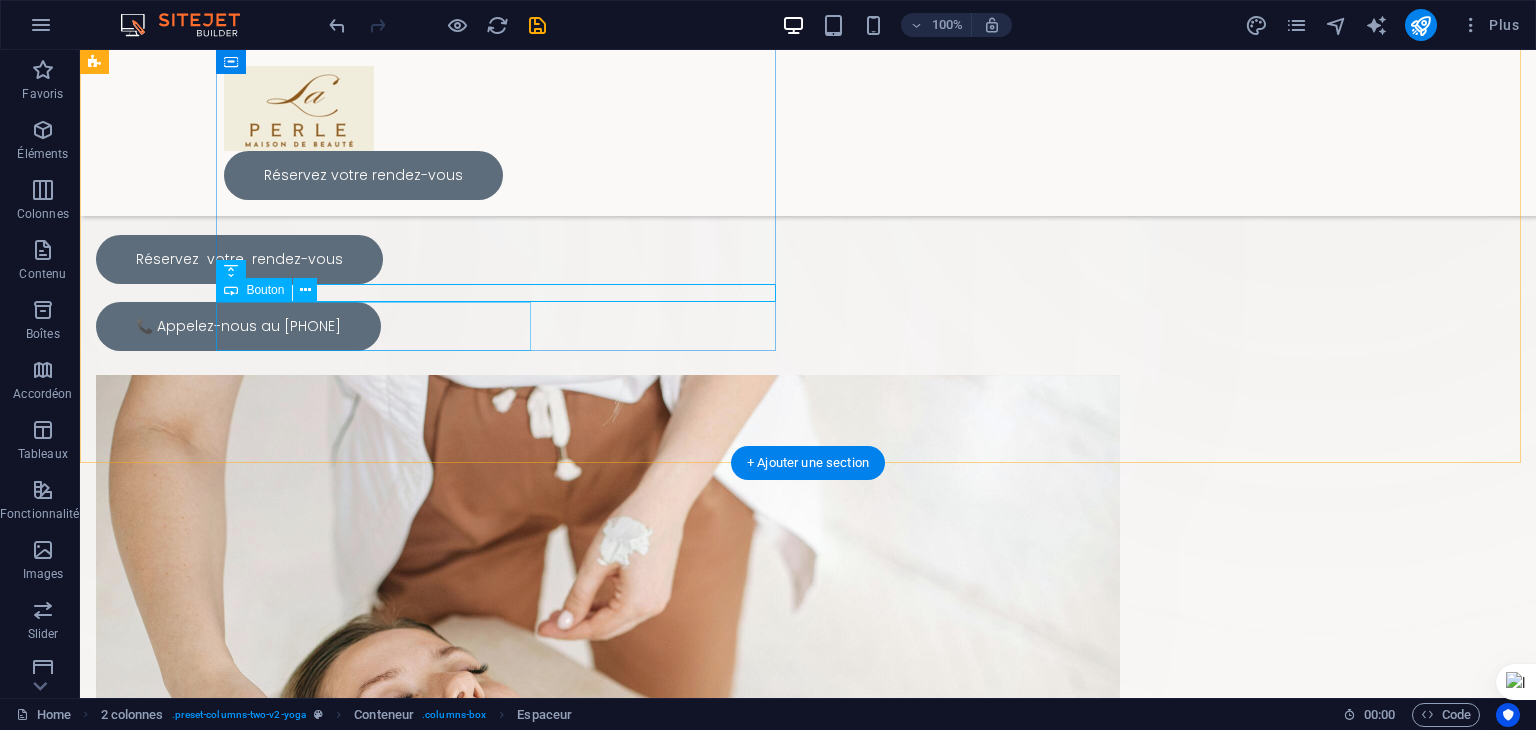 click on "📞 Appelez-nous au [PHONE]" at bounding box center [376, 326] 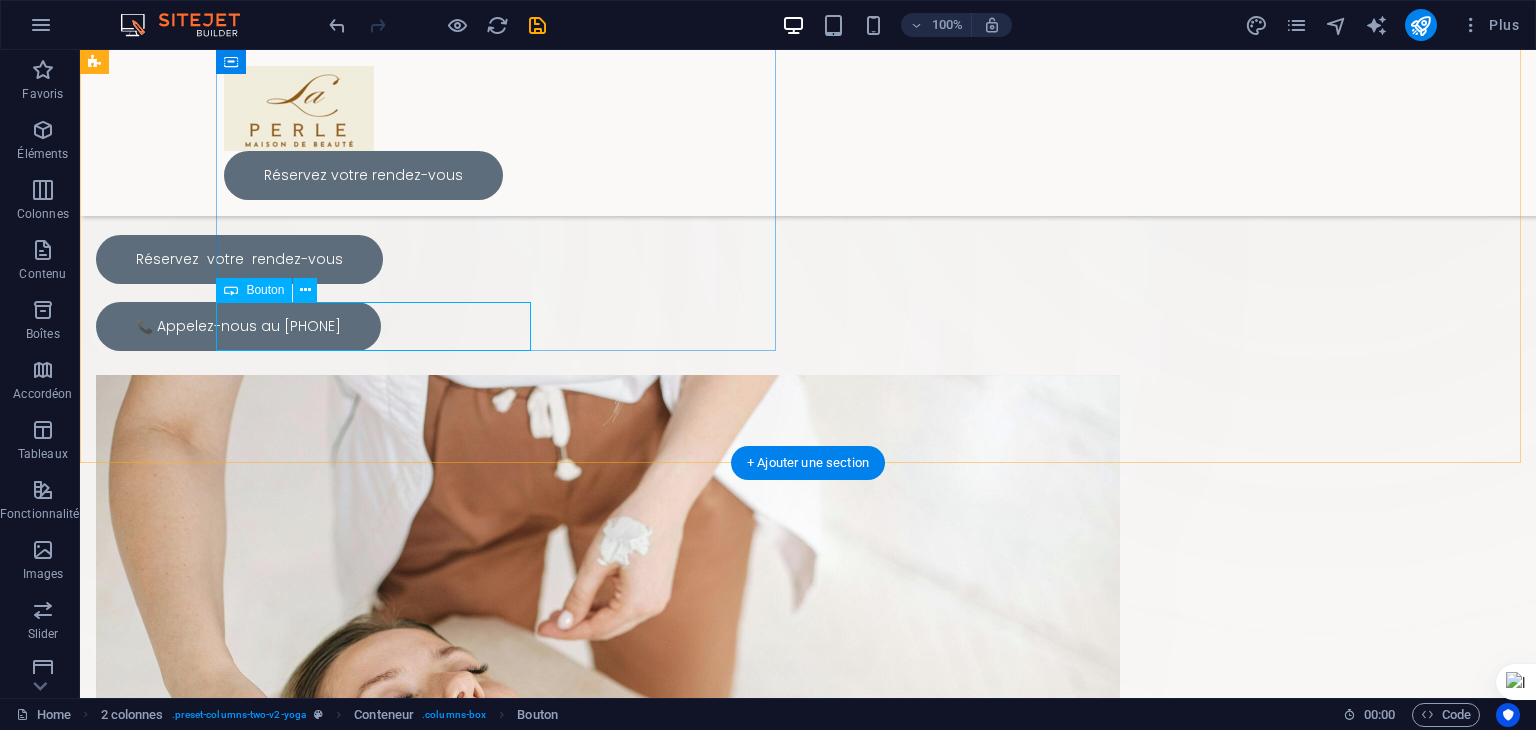 click on "📞 Appelez-nous au [PHONE]" at bounding box center [376, 326] 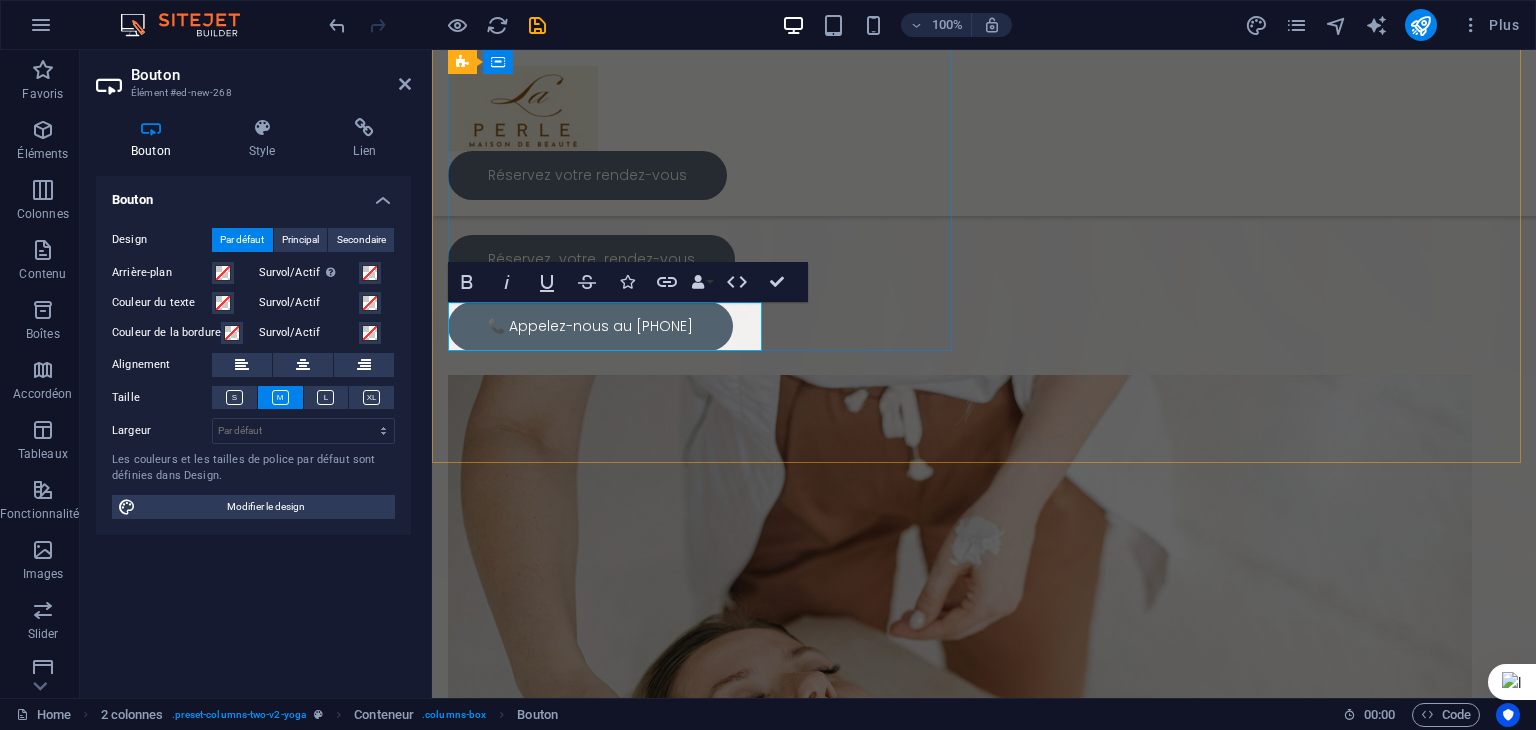 click on "📞 Appelez-nous au [PHONE]" at bounding box center (590, 326) 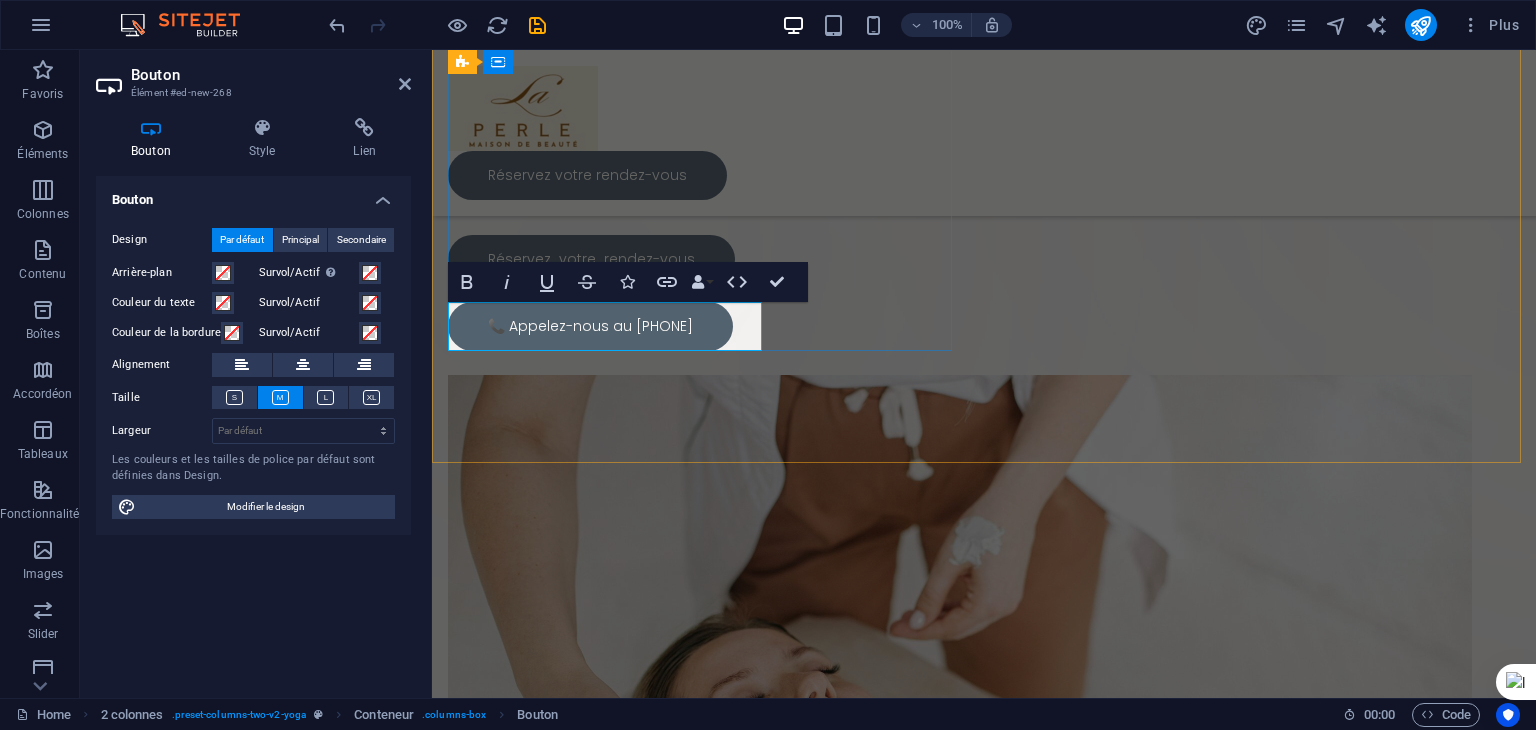 drag, startPoint x: 704, startPoint y: 318, endPoint x: 636, endPoint y: 323, distance: 68.18358 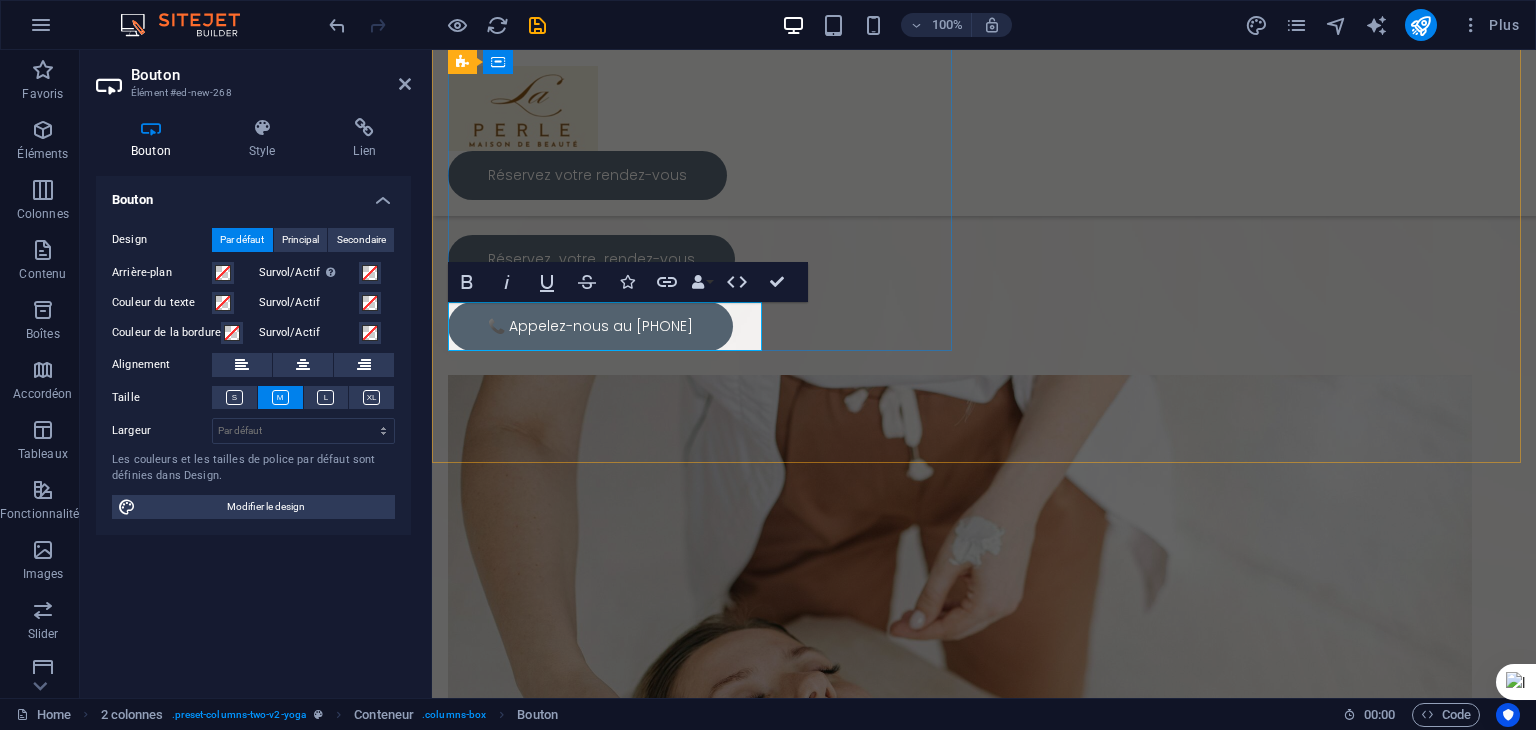 click on "📞 Appelez-nous au [PHONE]" at bounding box center (590, 326) 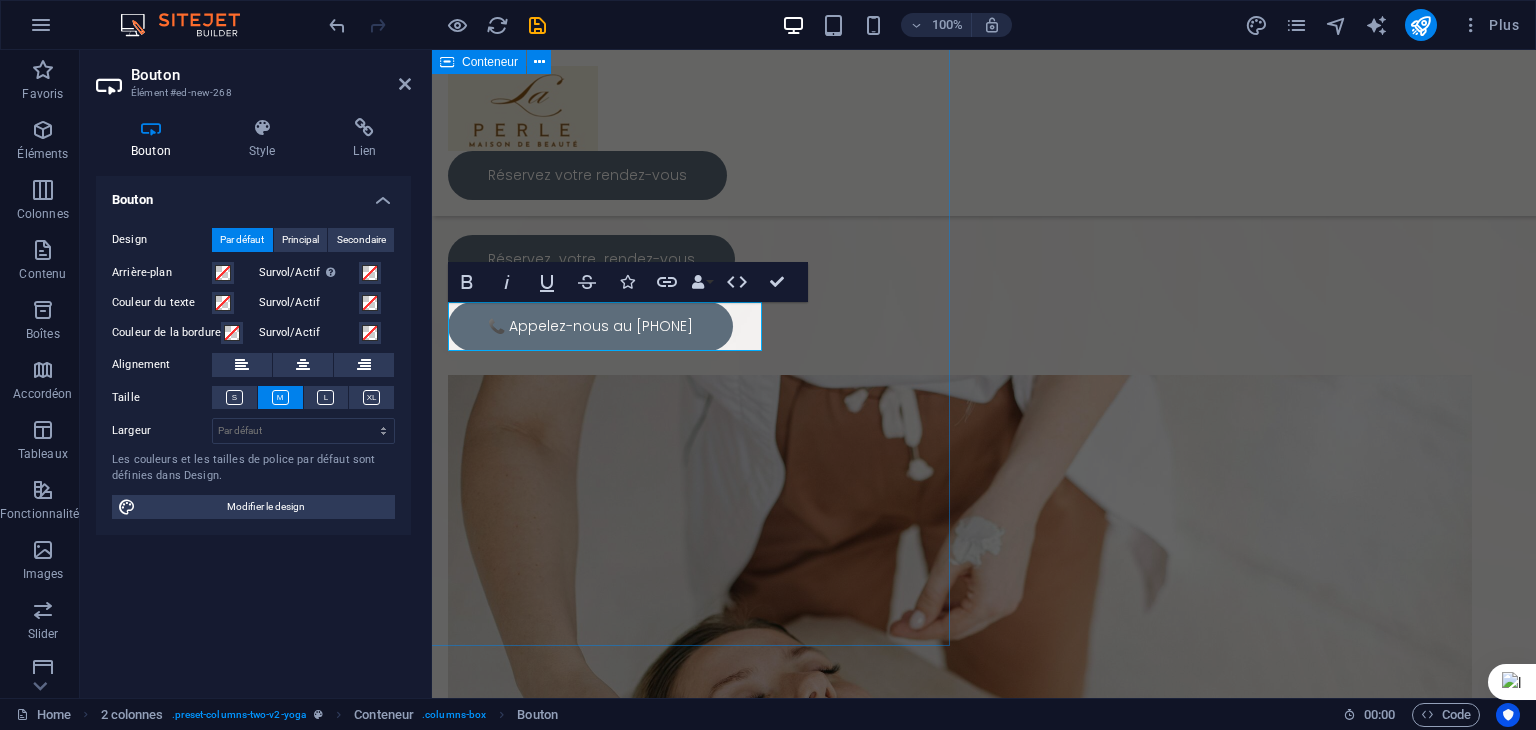 copy on "[PHONE]" 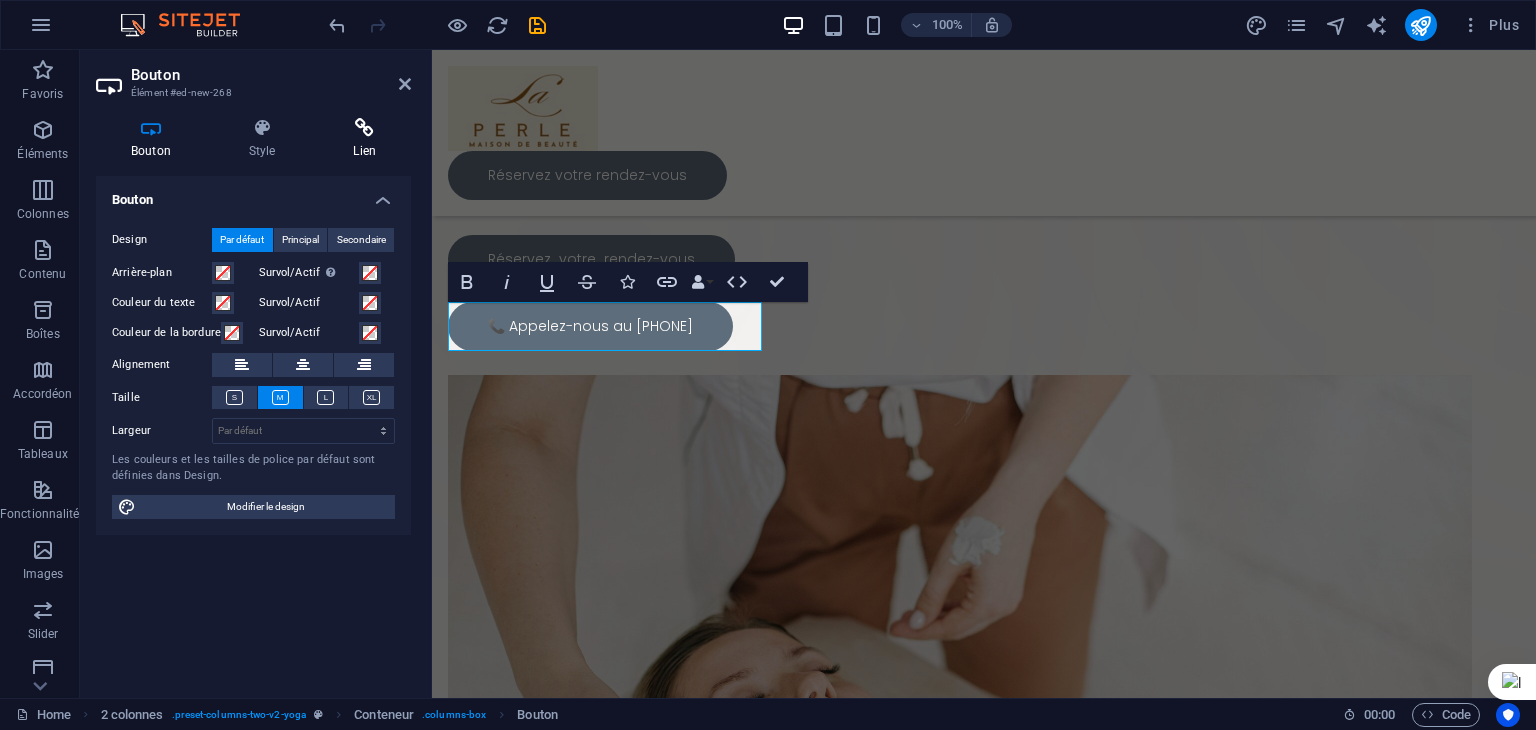 click at bounding box center [364, 128] 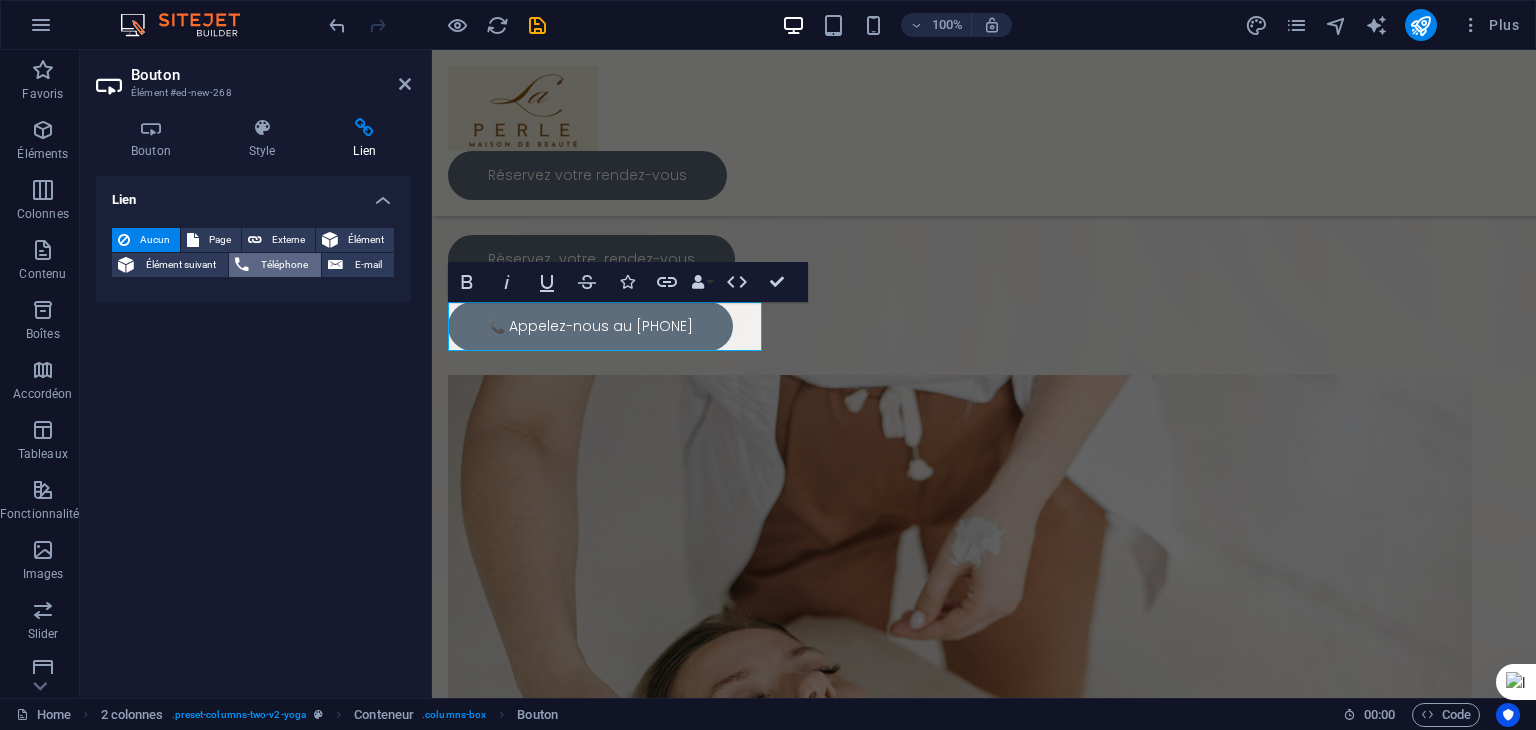 click on "Téléphone" at bounding box center [284, 265] 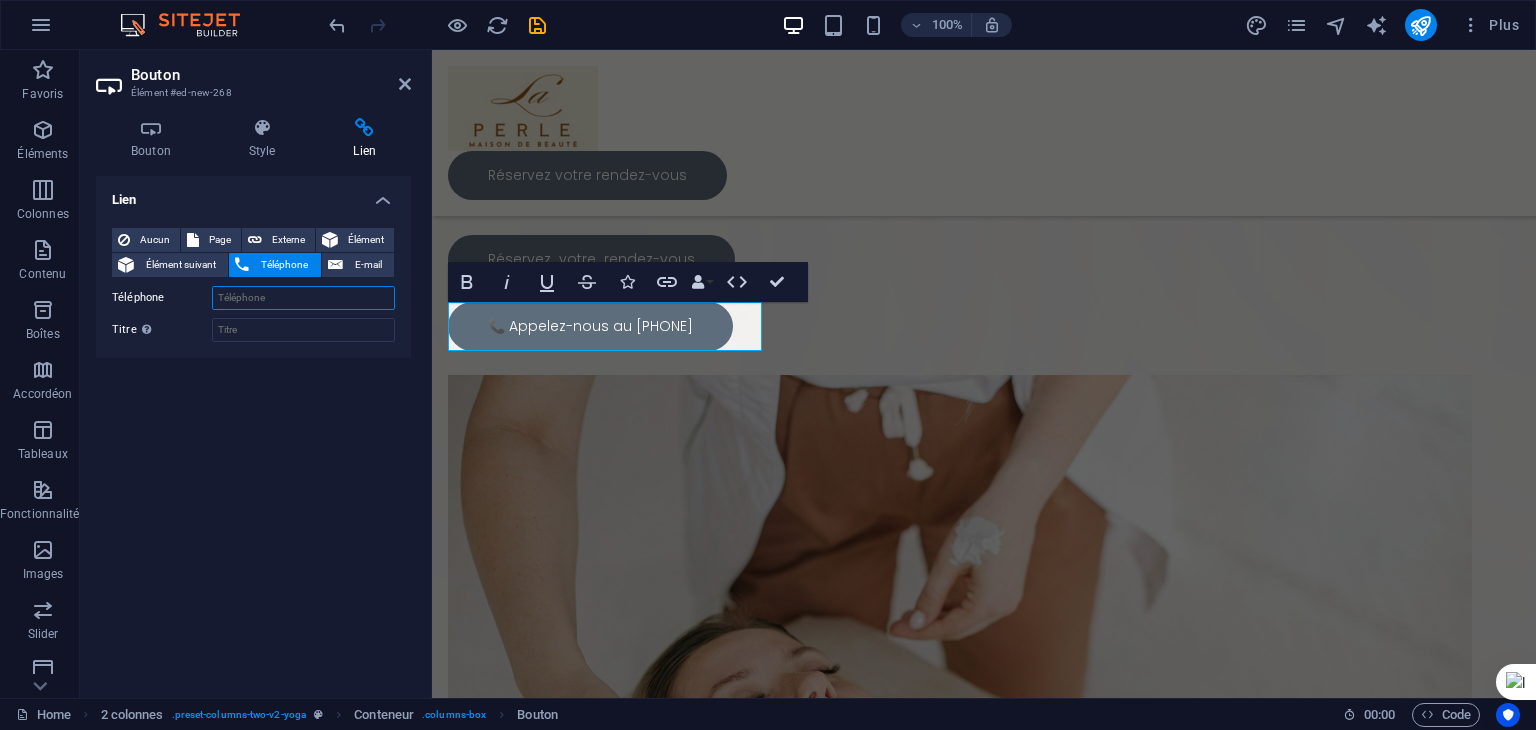 click on "Téléphone" at bounding box center [303, 298] 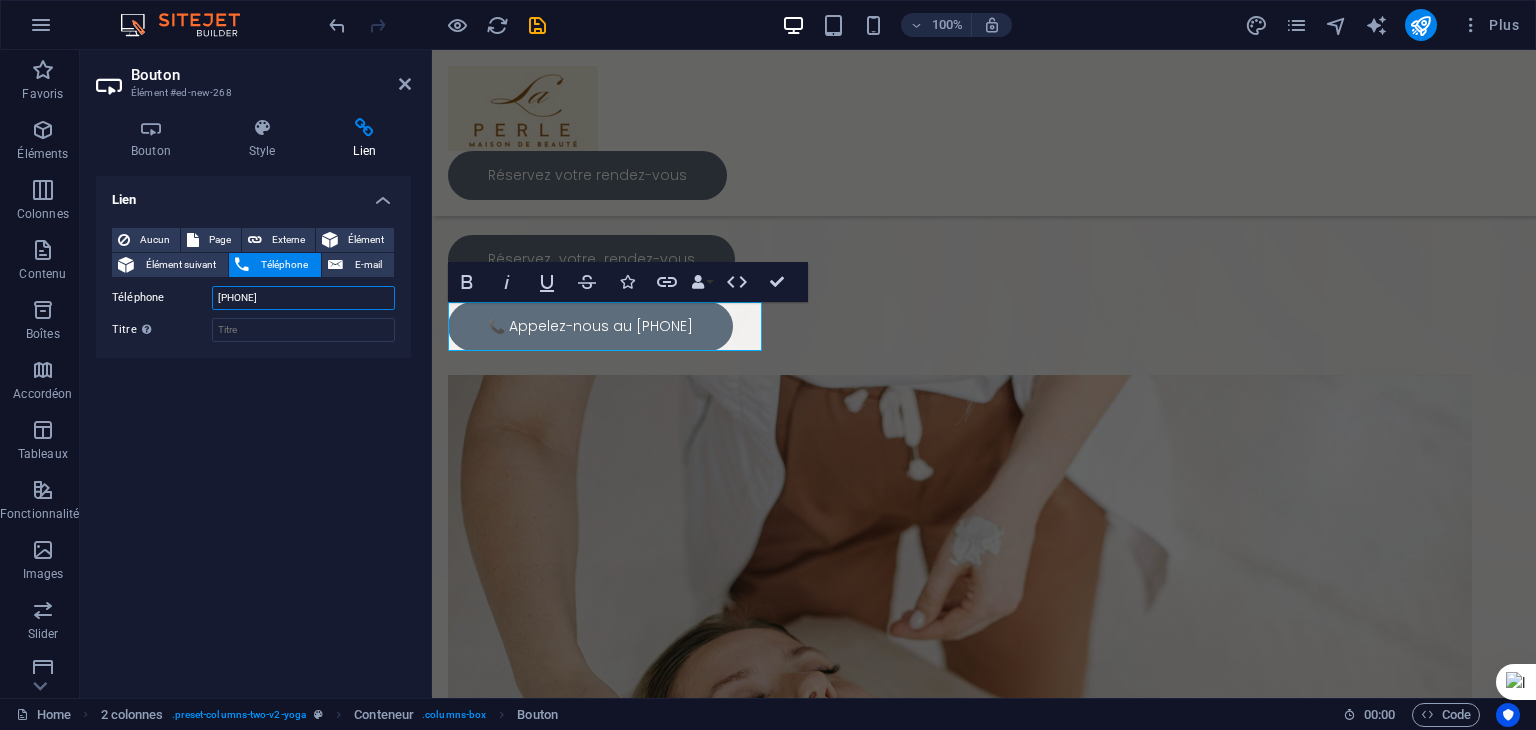 drag, startPoint x: 231, startPoint y: 297, endPoint x: 240, endPoint y: 353, distance: 56.718605 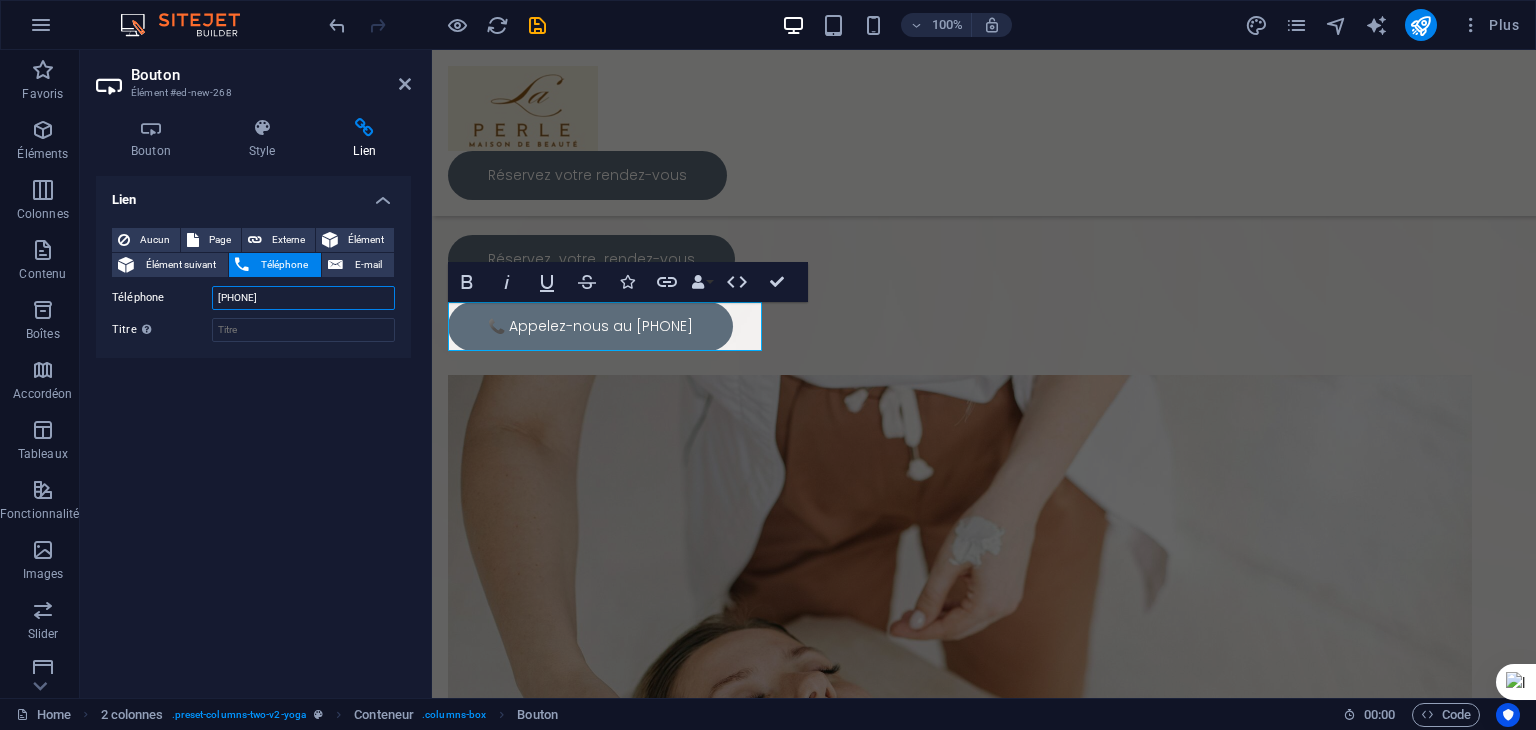 drag, startPoint x: 240, startPoint y: 300, endPoint x: 251, endPoint y: 312, distance: 16.27882 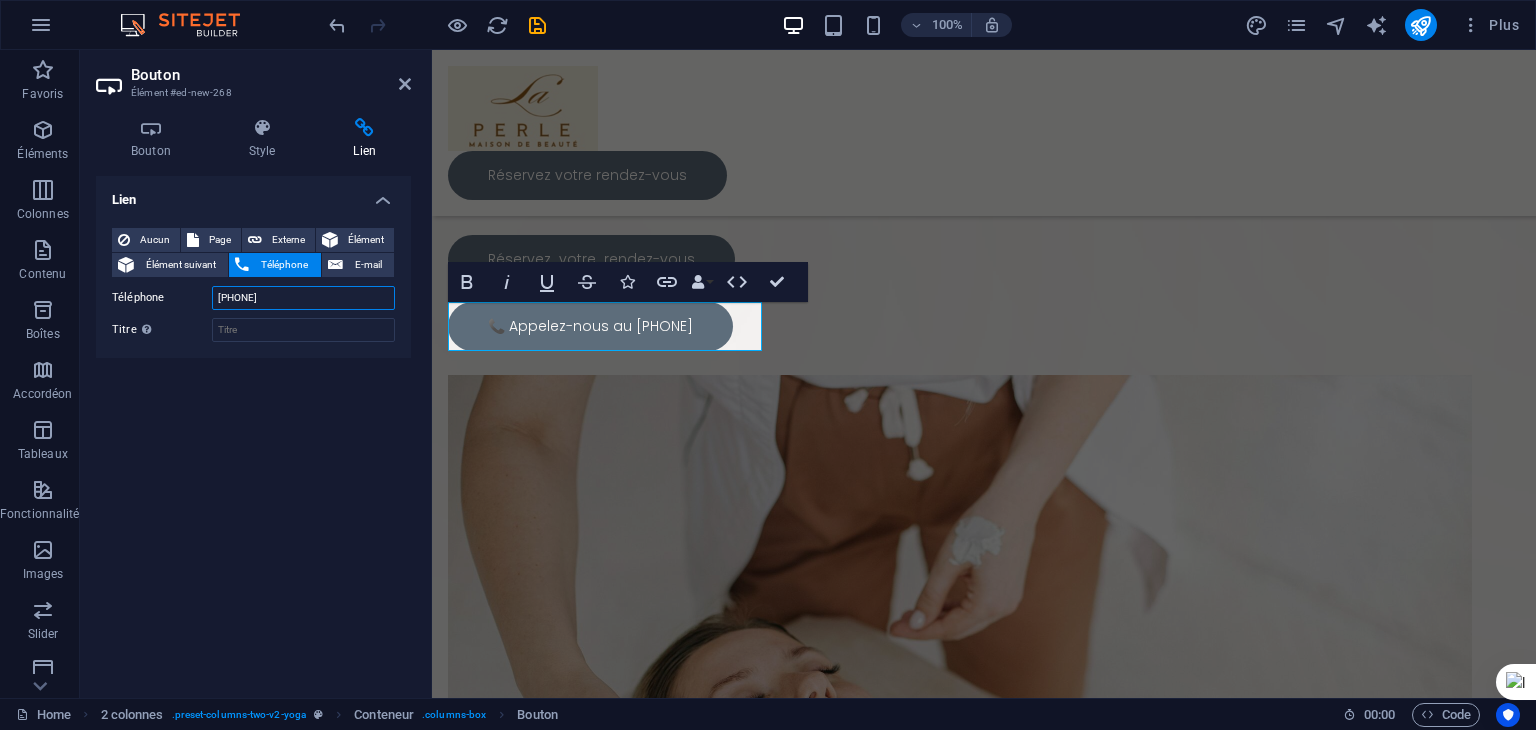 click on "[PHONE]" at bounding box center (303, 298) 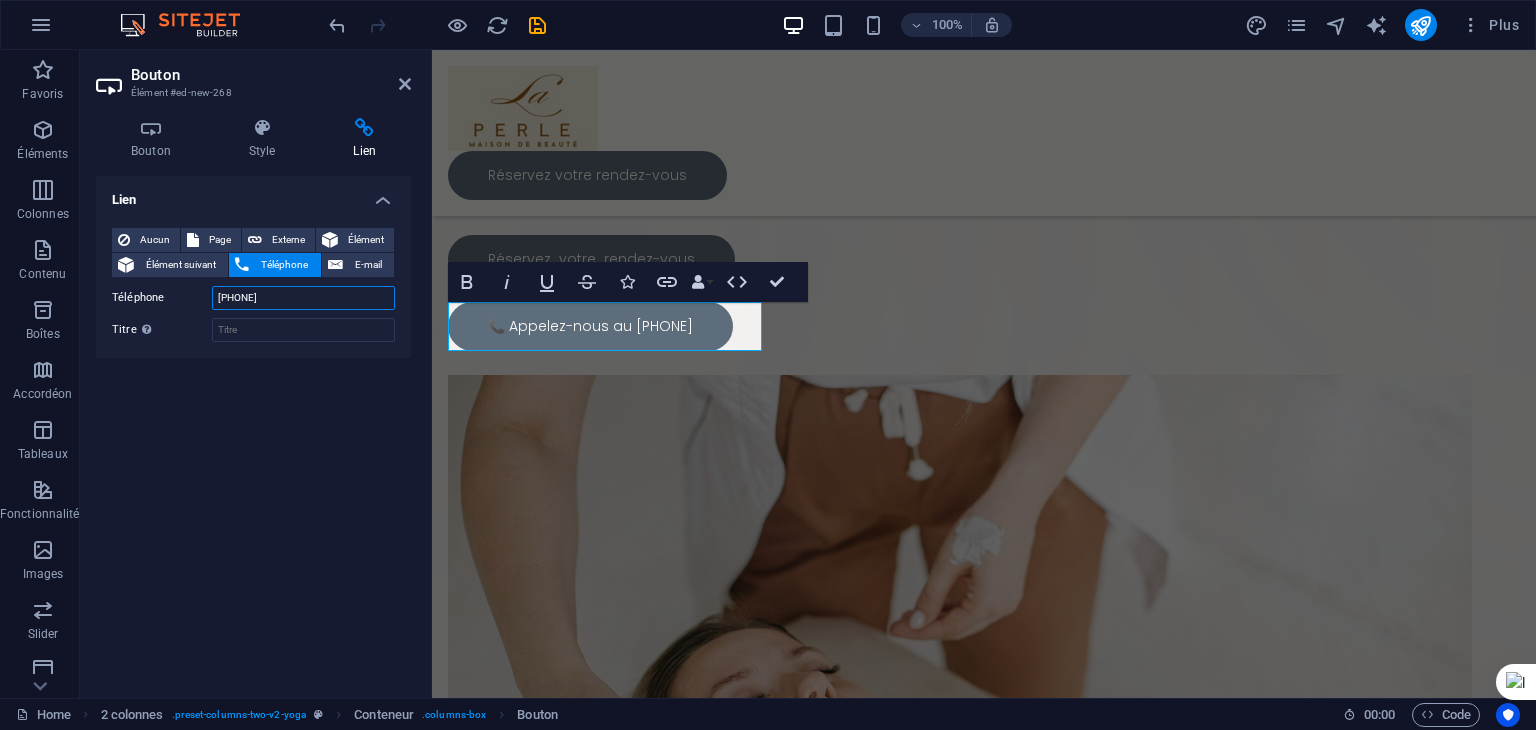drag, startPoint x: 222, startPoint y: 297, endPoint x: 201, endPoint y: 294, distance: 21.213203 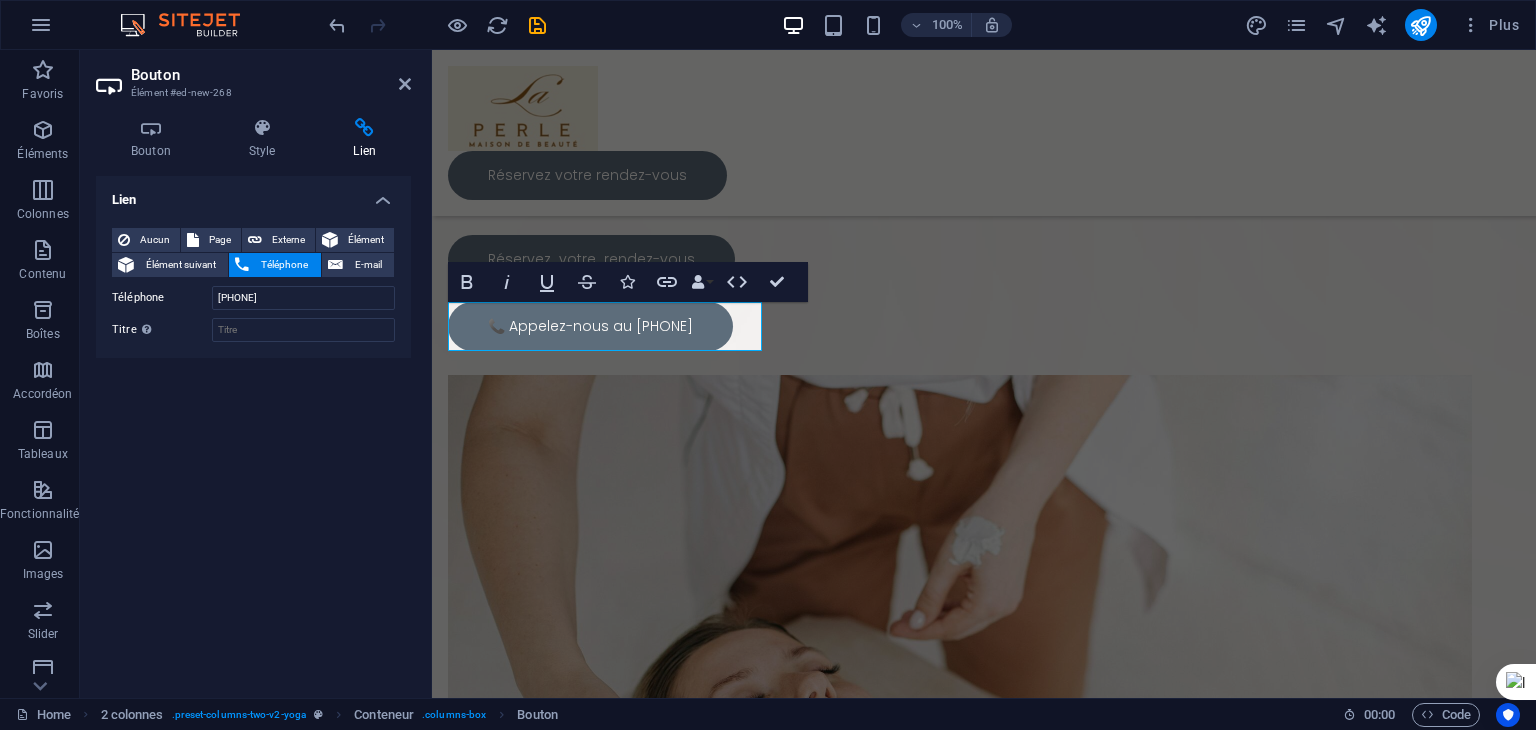 click on "Bouton Élément #ed-new-268" at bounding box center (253, 76) 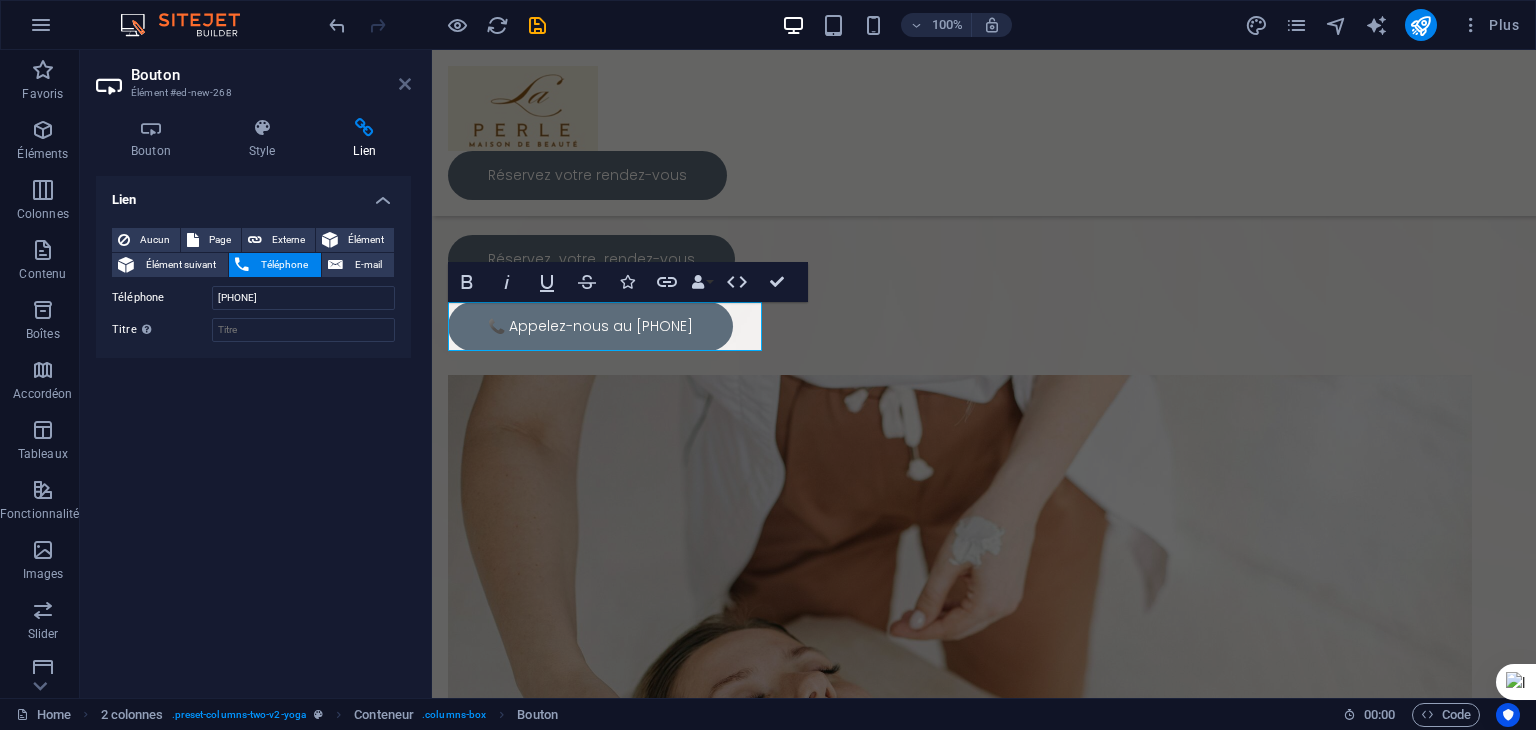 click at bounding box center [405, 84] 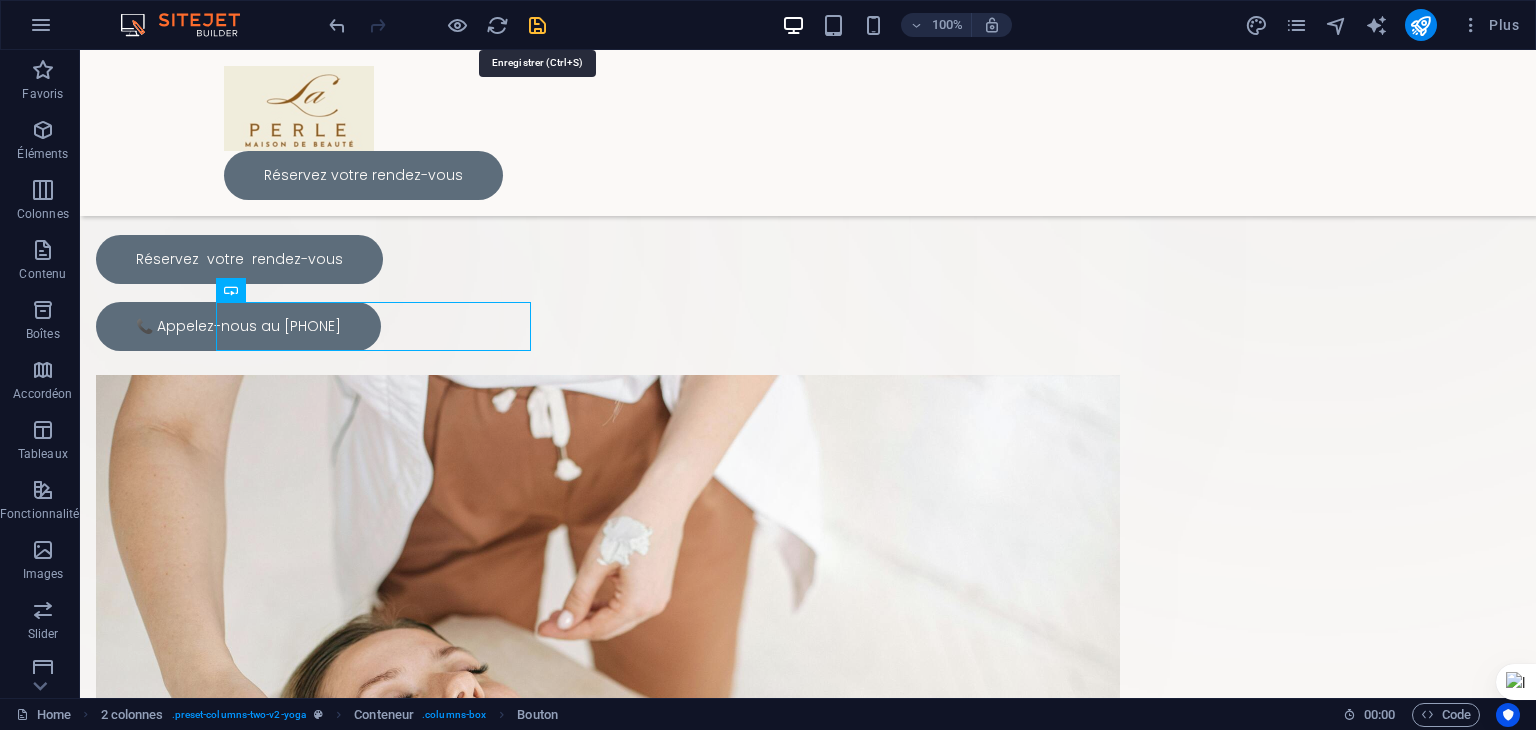 click at bounding box center [537, 25] 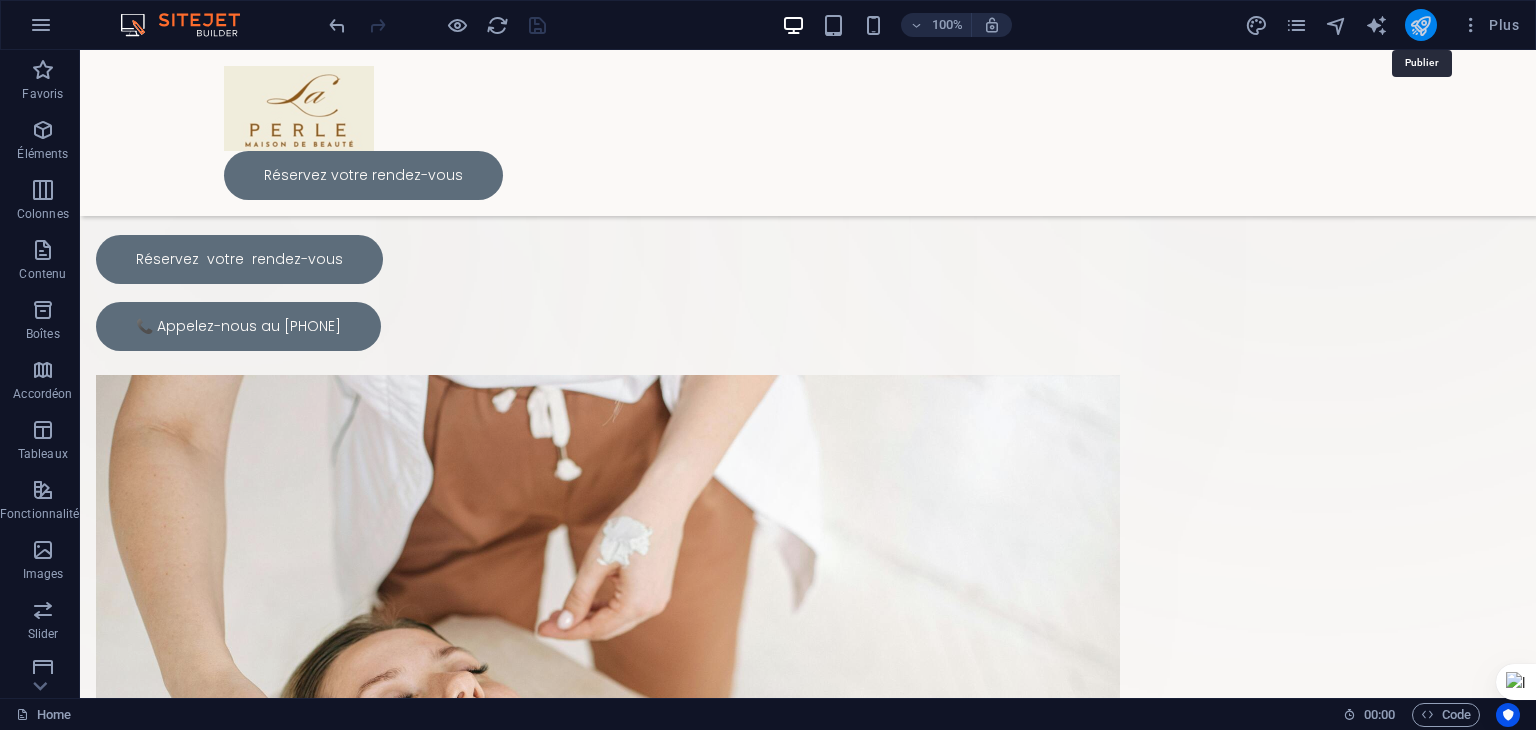 click at bounding box center (1420, 25) 